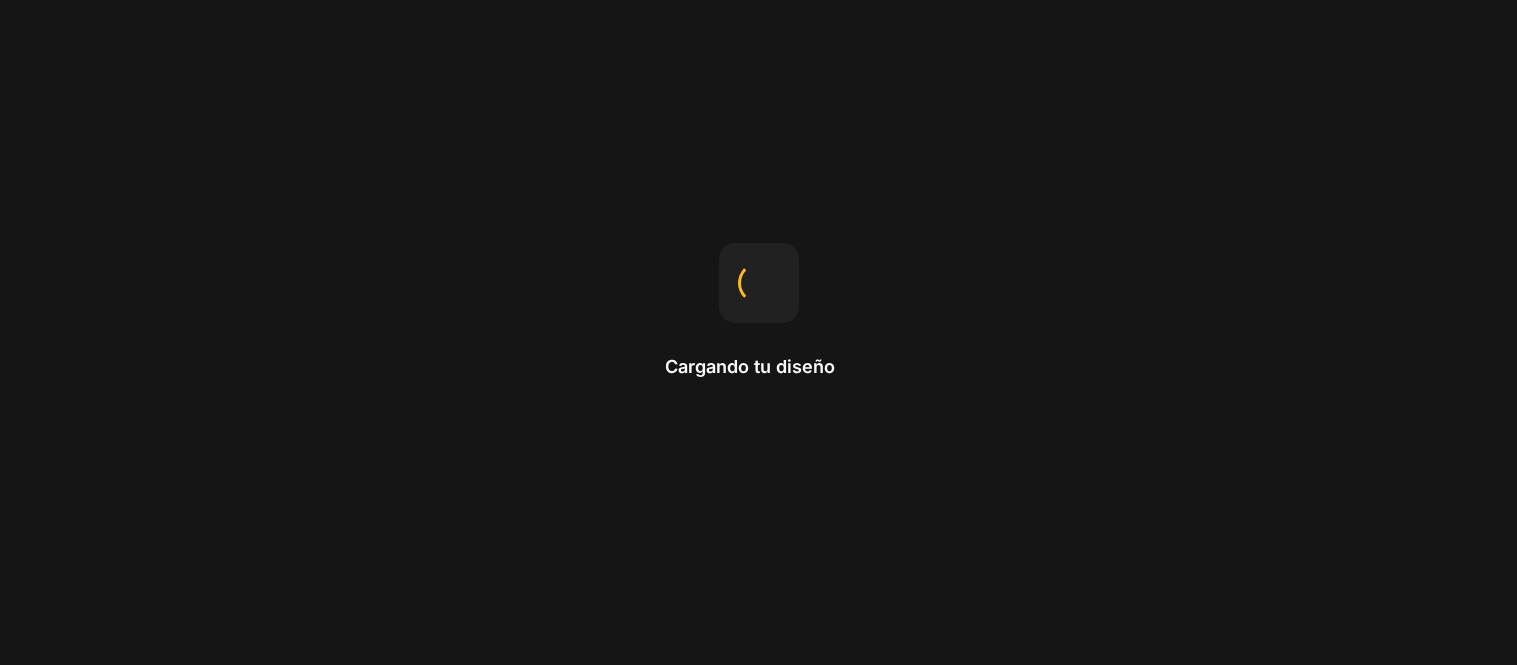 scroll, scrollTop: 0, scrollLeft: 0, axis: both 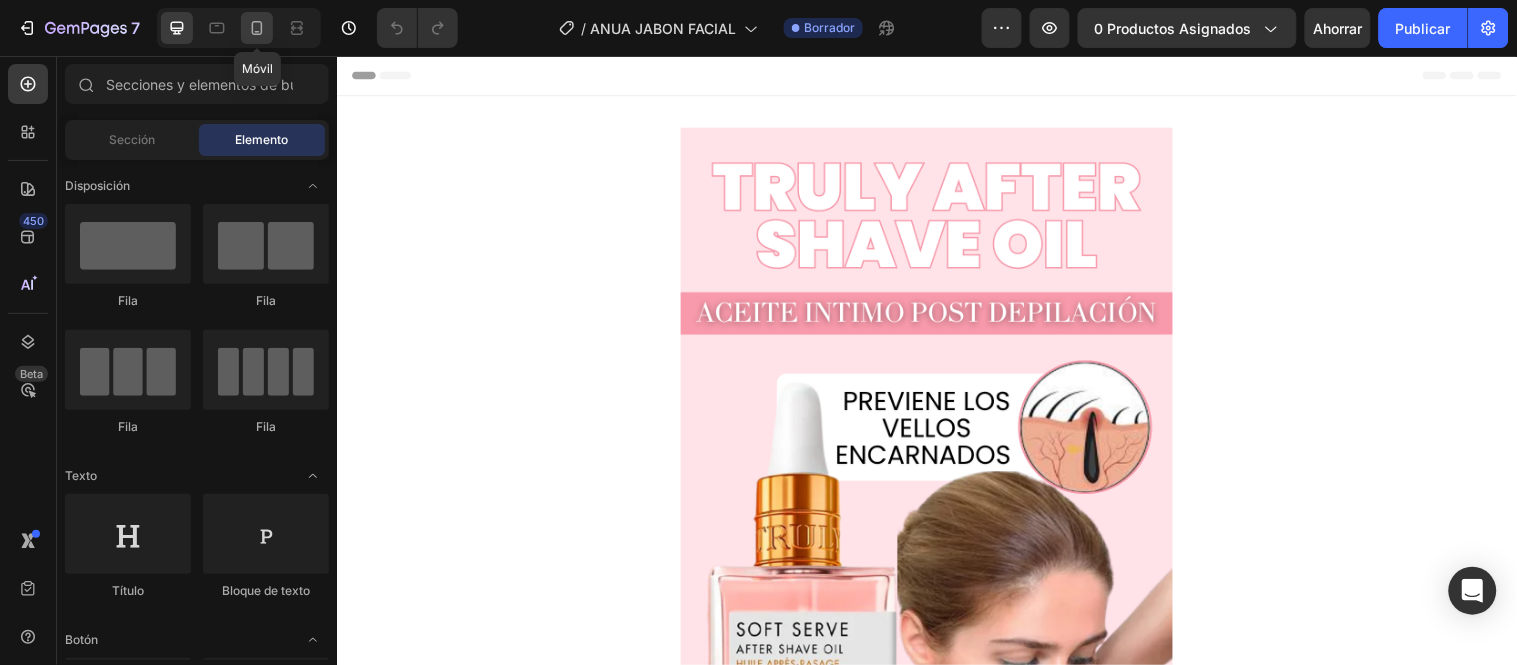 click 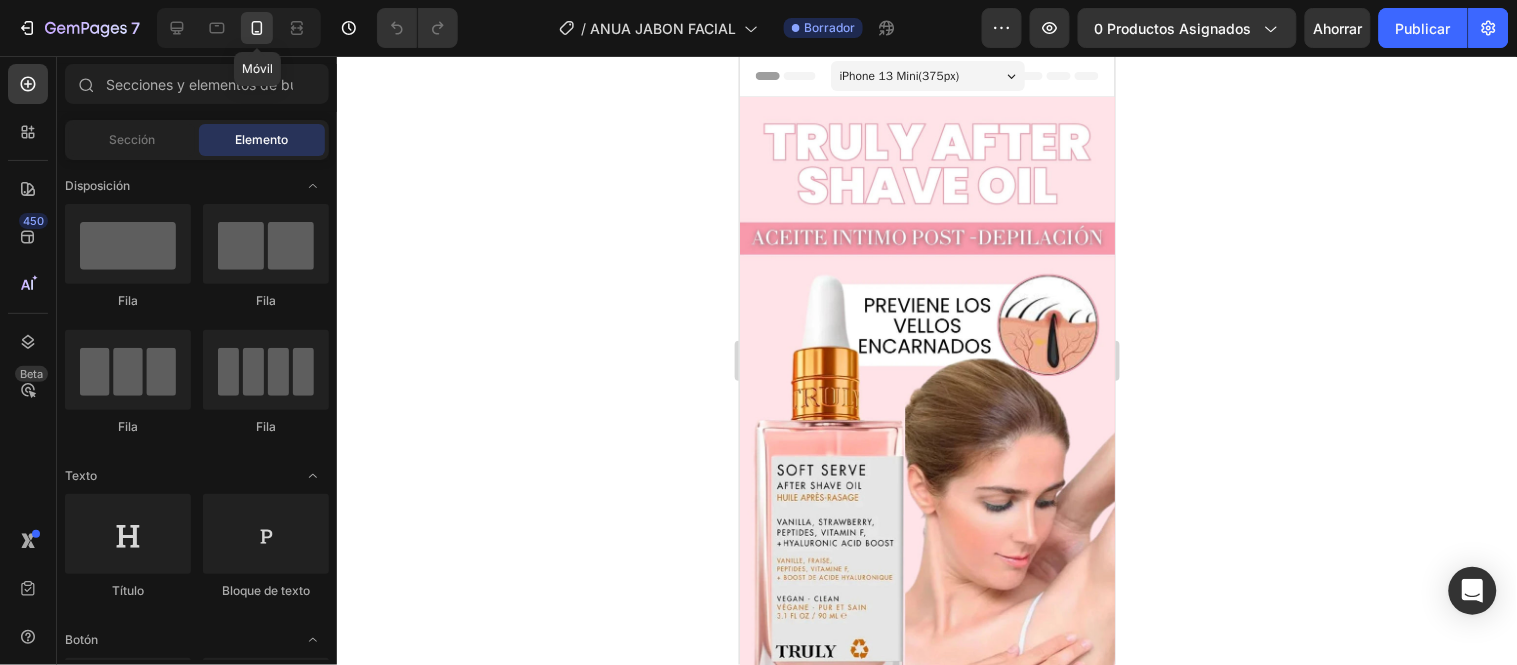 scroll, scrollTop: 0, scrollLeft: 0, axis: both 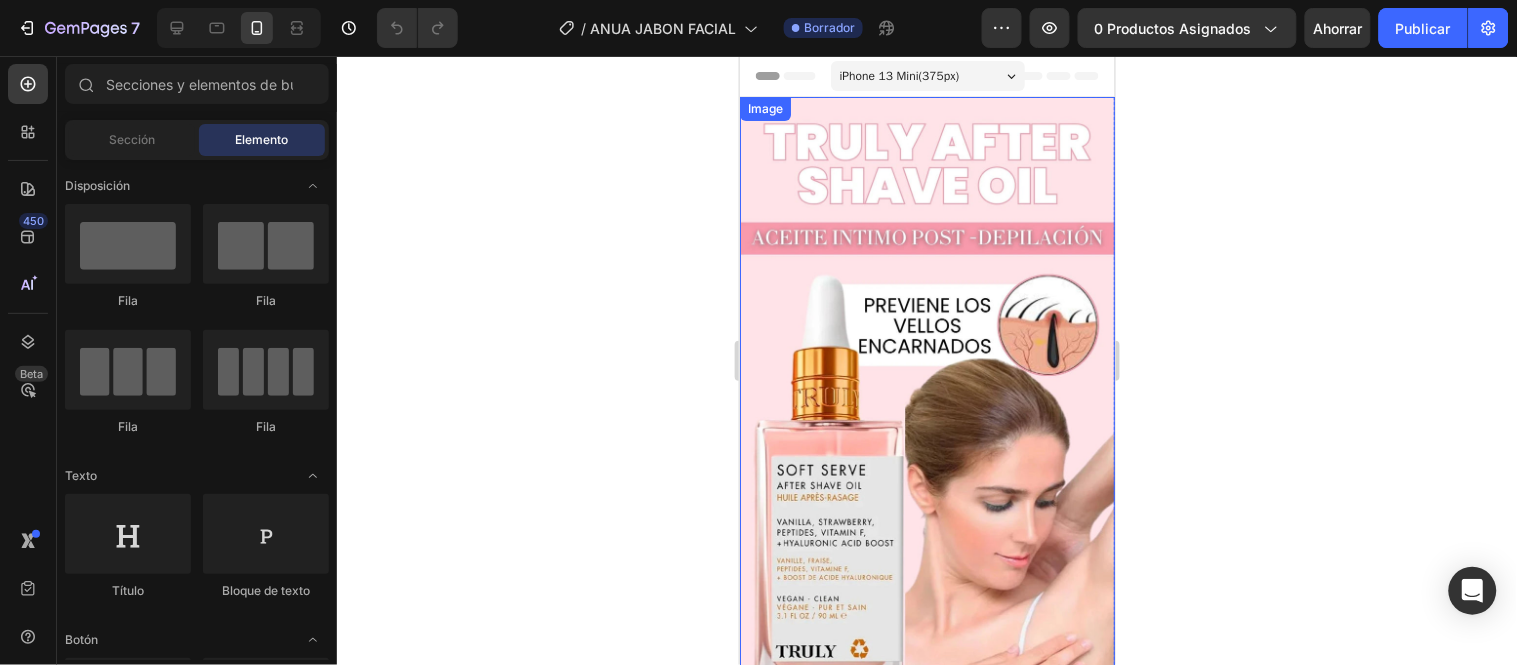 click at bounding box center (926, 523) 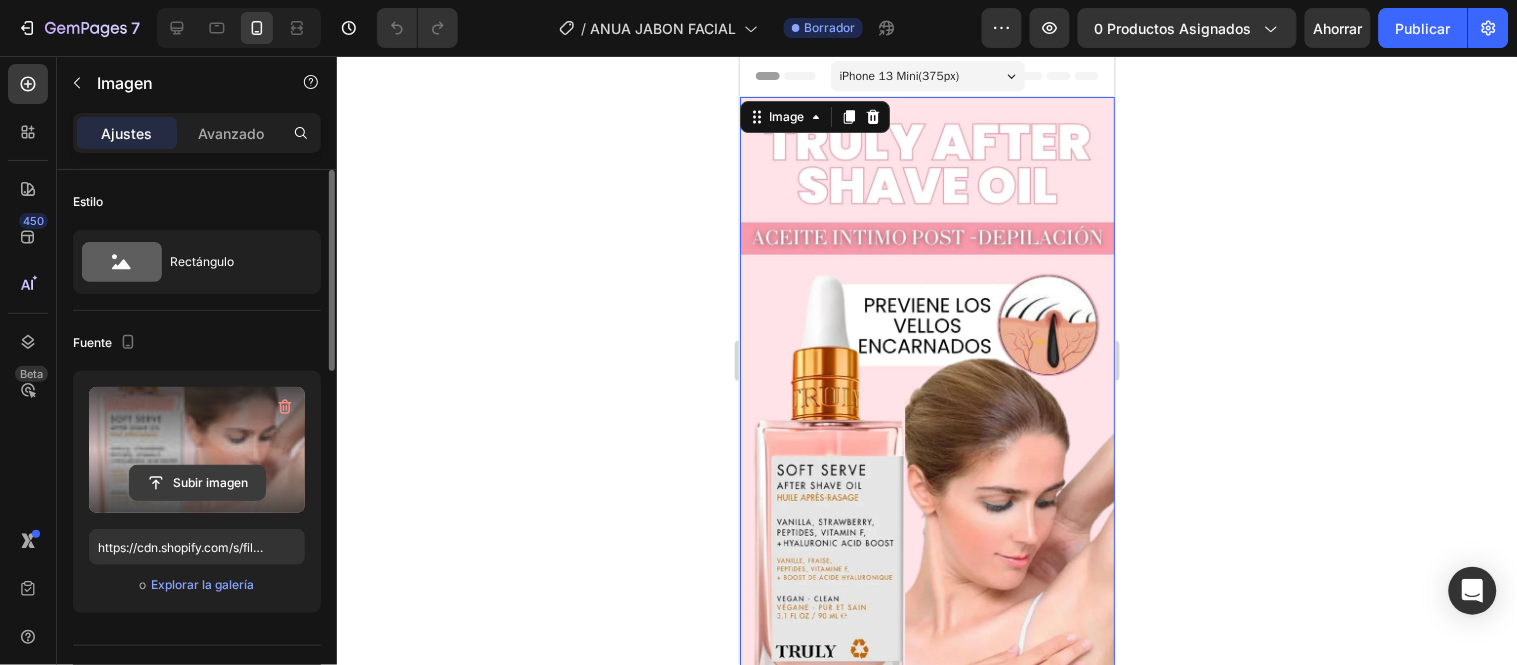 click 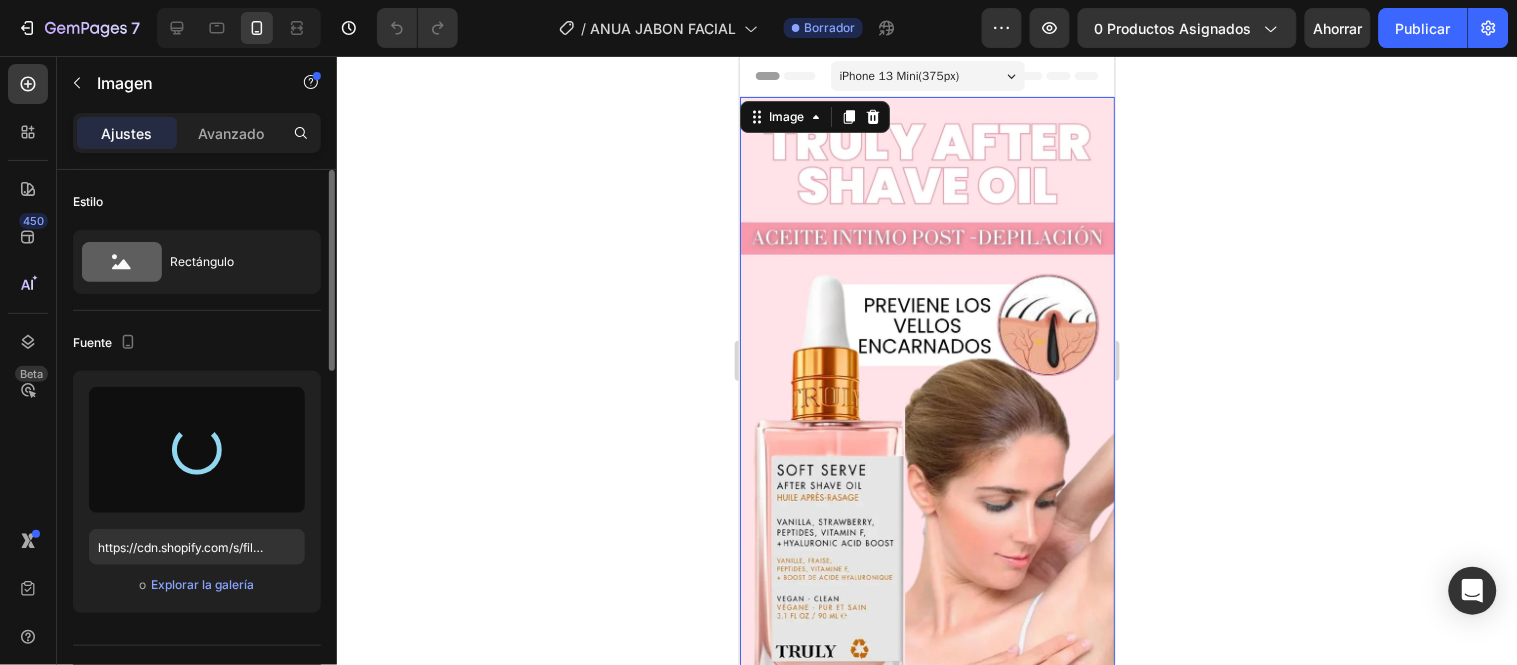 type on "https://cdn.shopify.com/s/files/1/0657/2779/1155/files/gempages_575997339626373663-1e39b323-4b91-4fb4-92fb-fcf2be900cda.jpg" 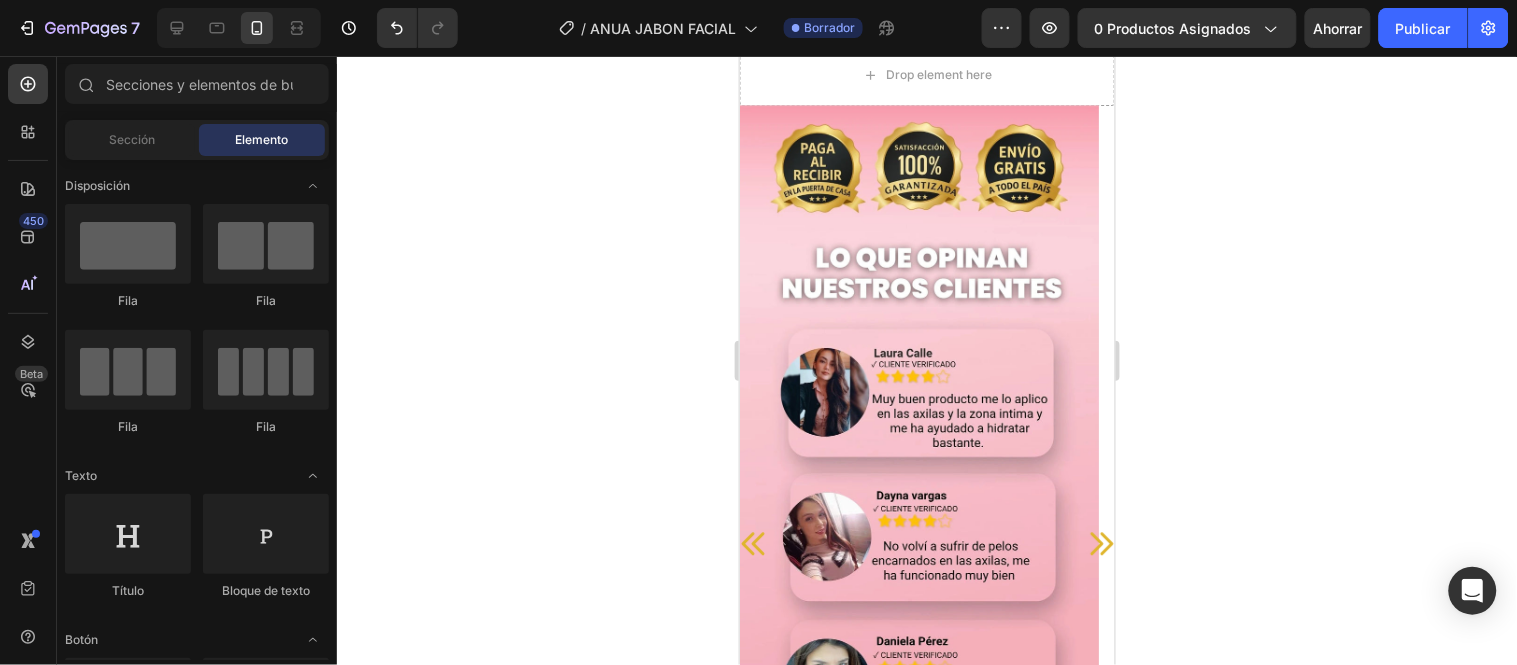 scroll, scrollTop: 4921, scrollLeft: 0, axis: vertical 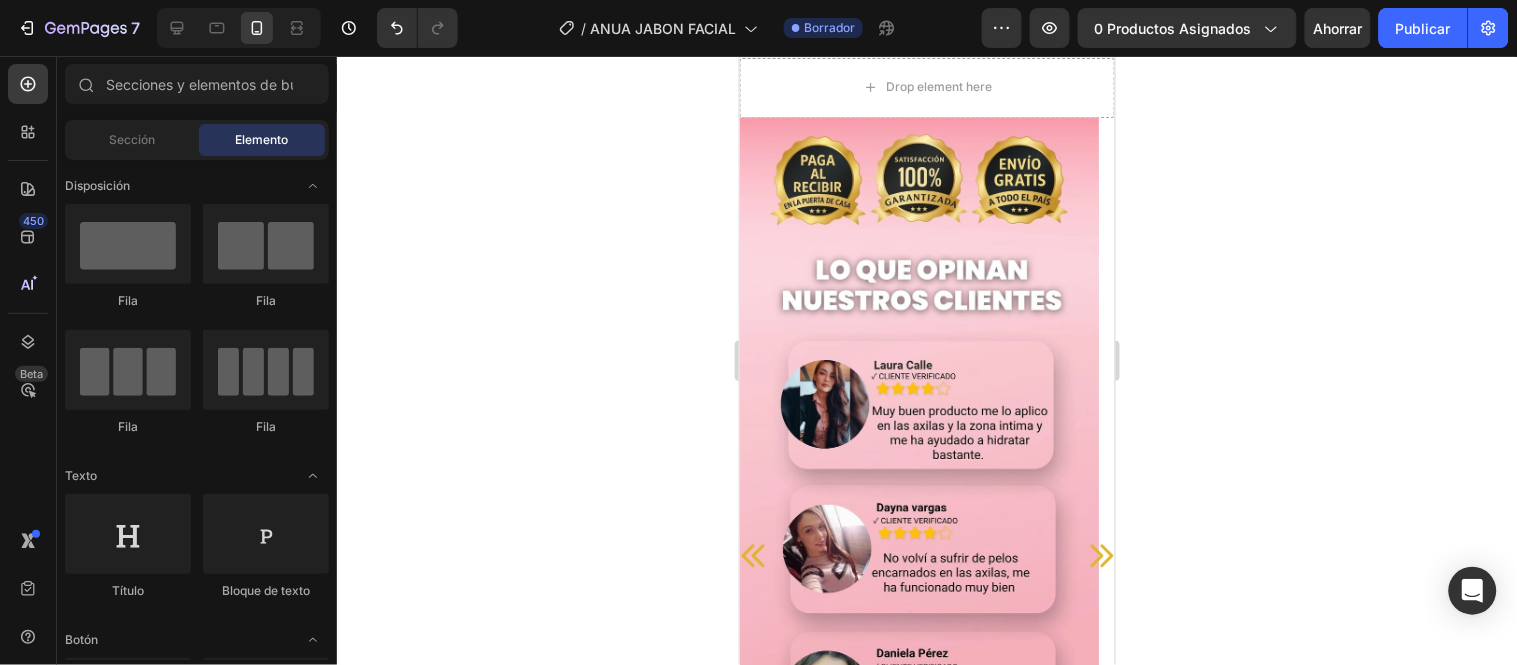 drag, startPoint x: 1104, startPoint y: 107, endPoint x: 1862, endPoint y: 701, distance: 963.0161 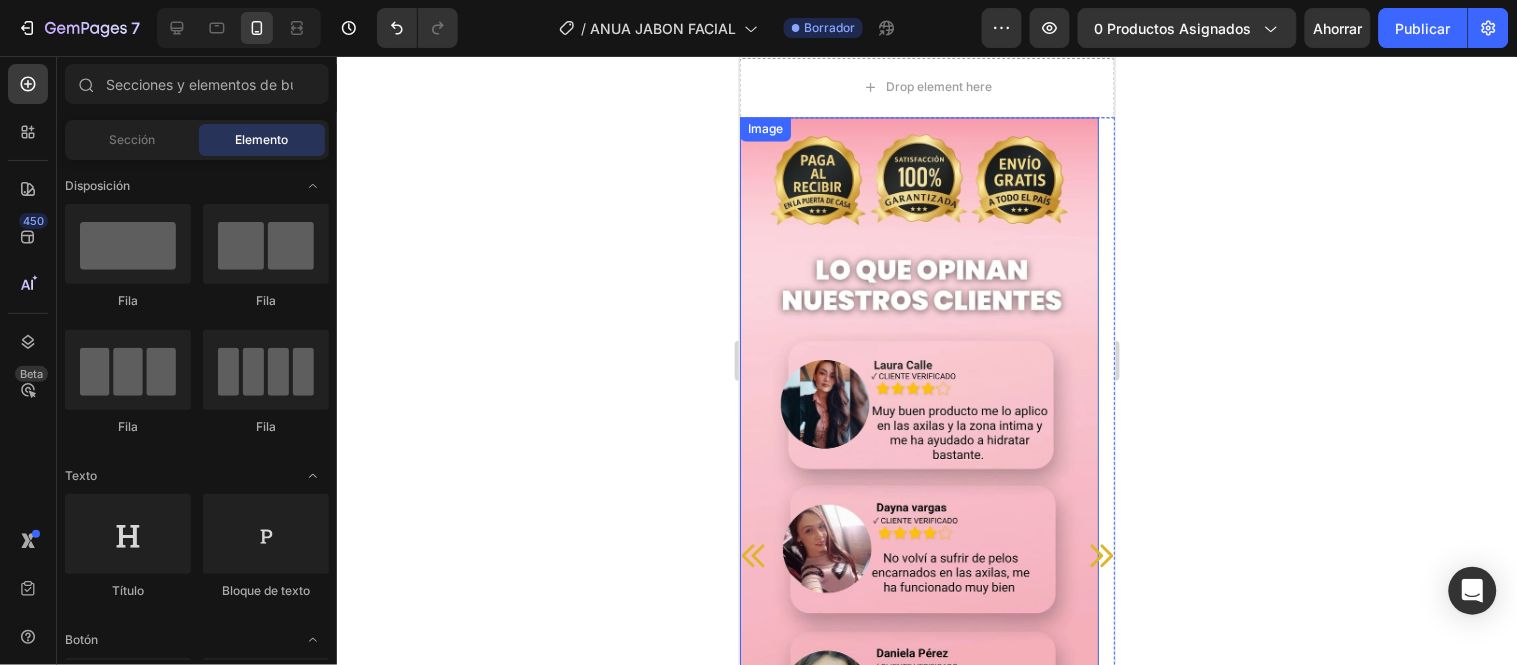 click at bounding box center [918, 525] 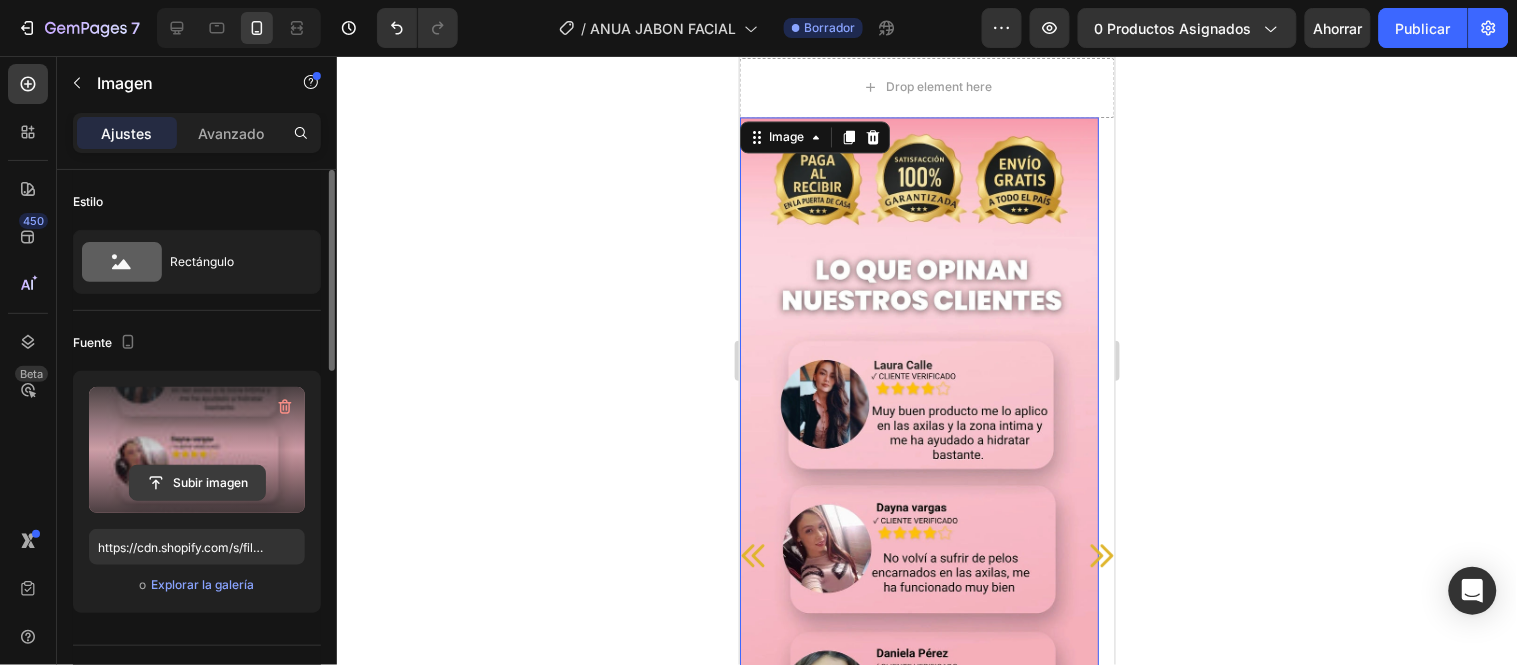 click 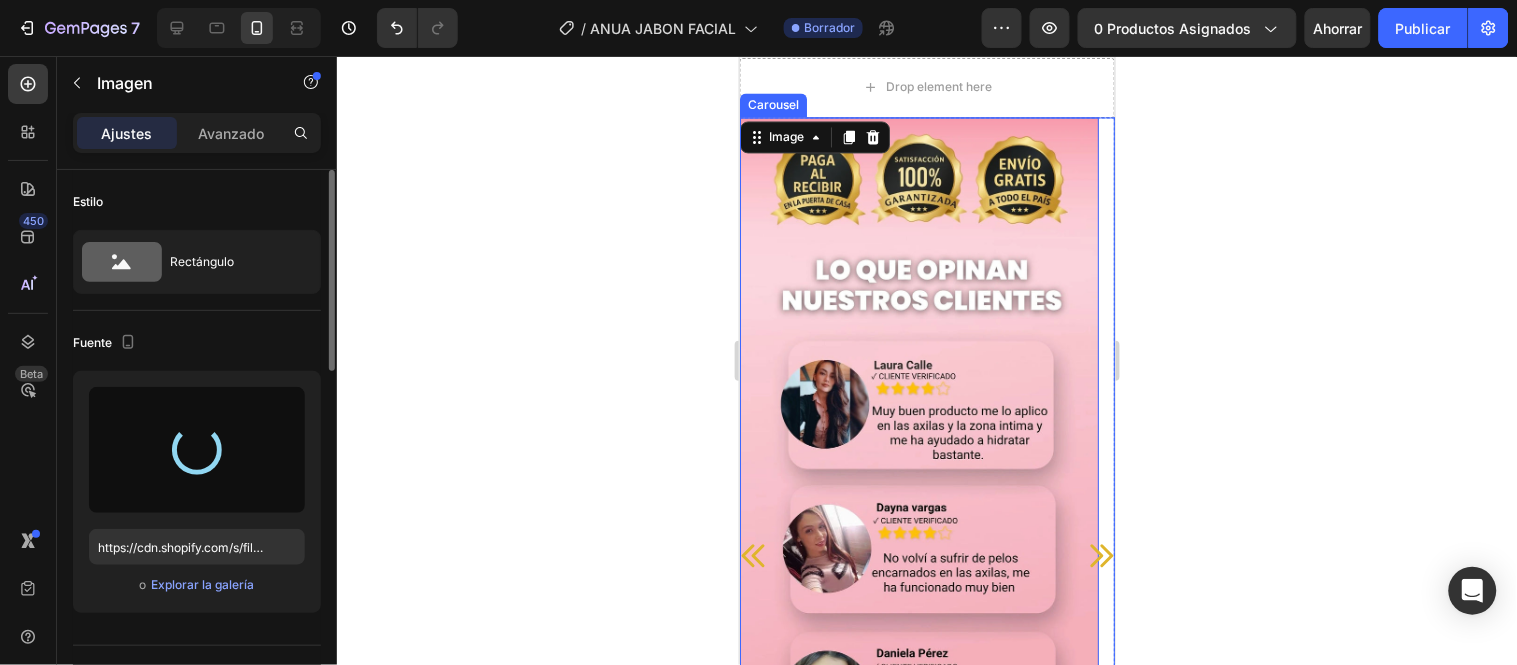 type on "https://cdn.shopify.com/s/files/1/0657/2779/1155/files/gempages_575997339626373663-37b07ab0-20cf-426a-b0f4-a775e495d31c.jpg" 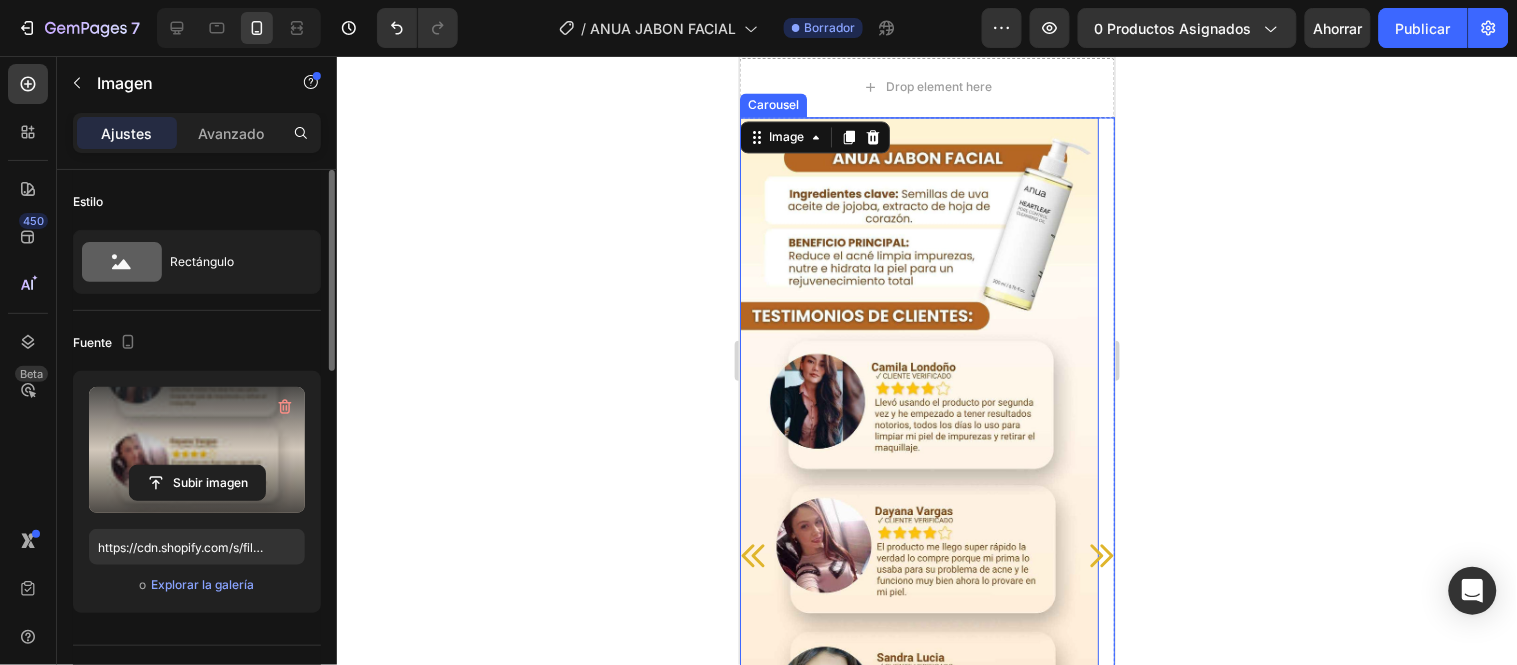 click 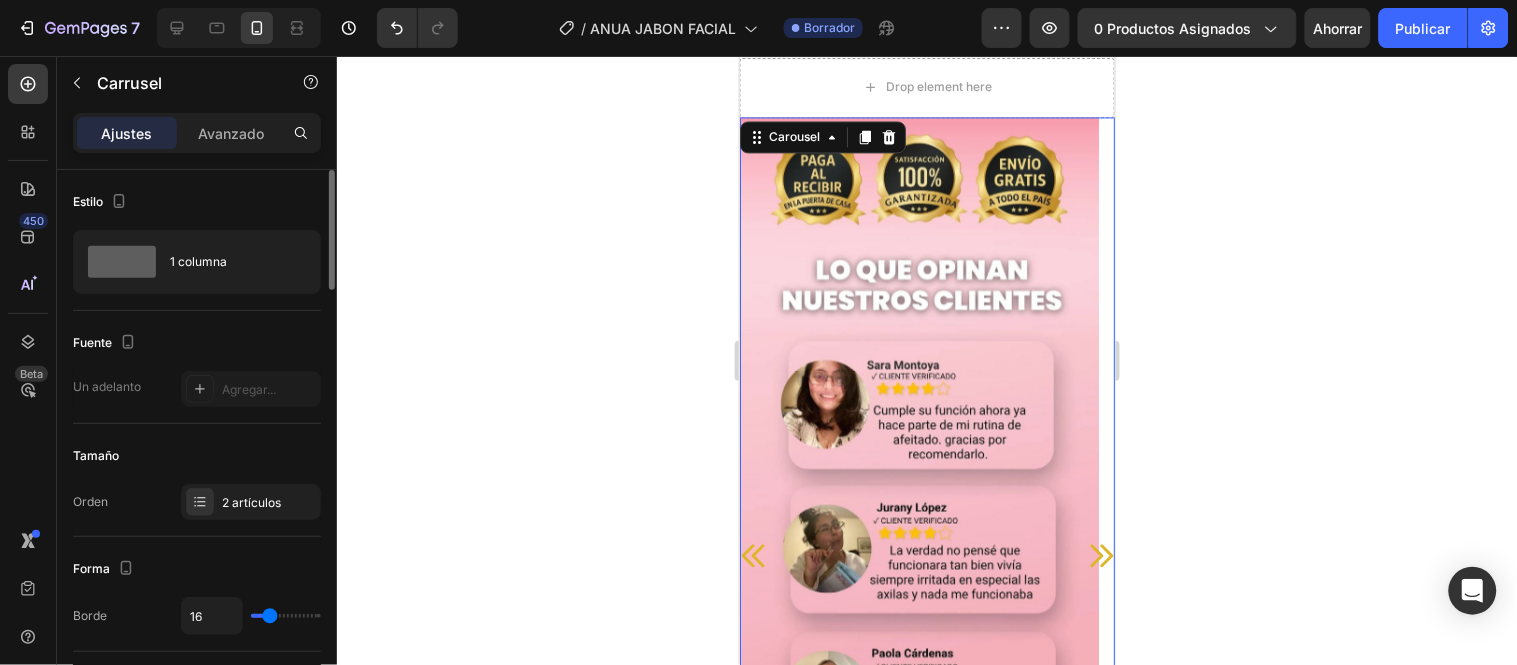 click on "Image" at bounding box center (918, 555) 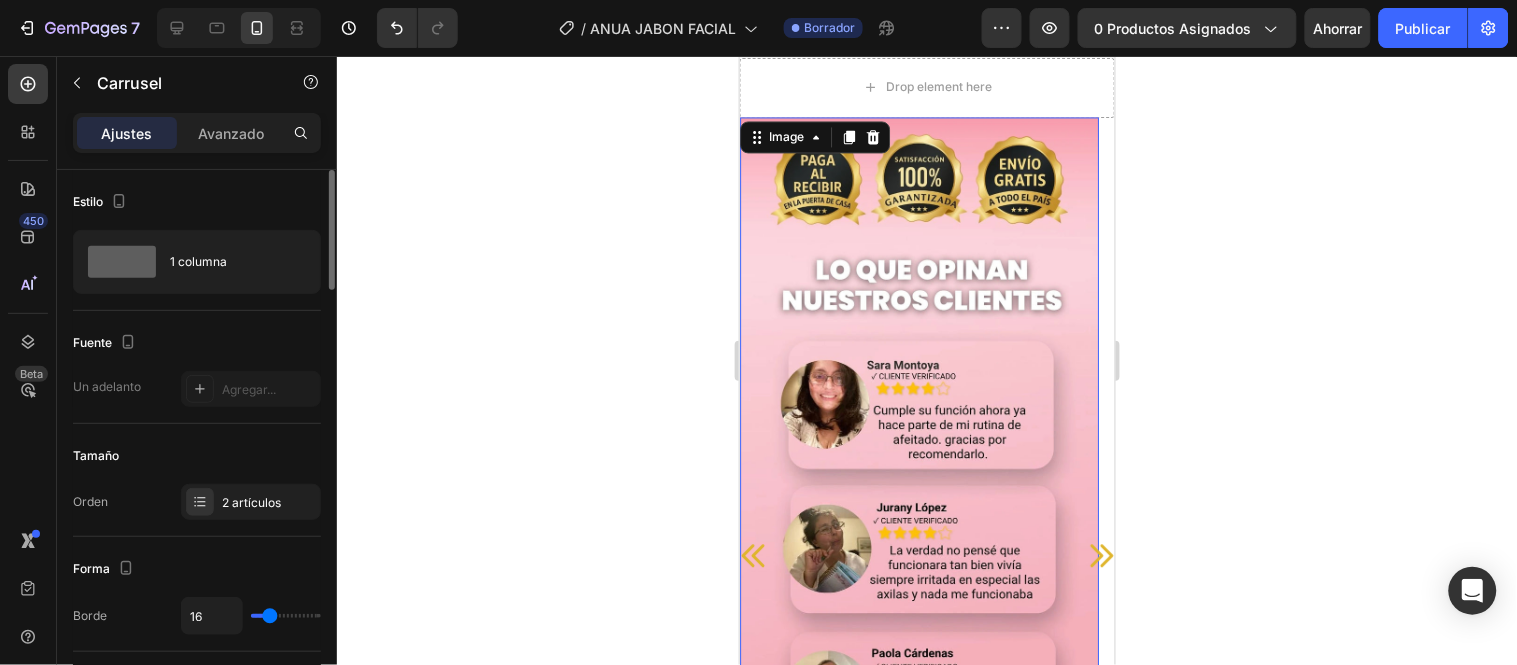 click at bounding box center [918, 525] 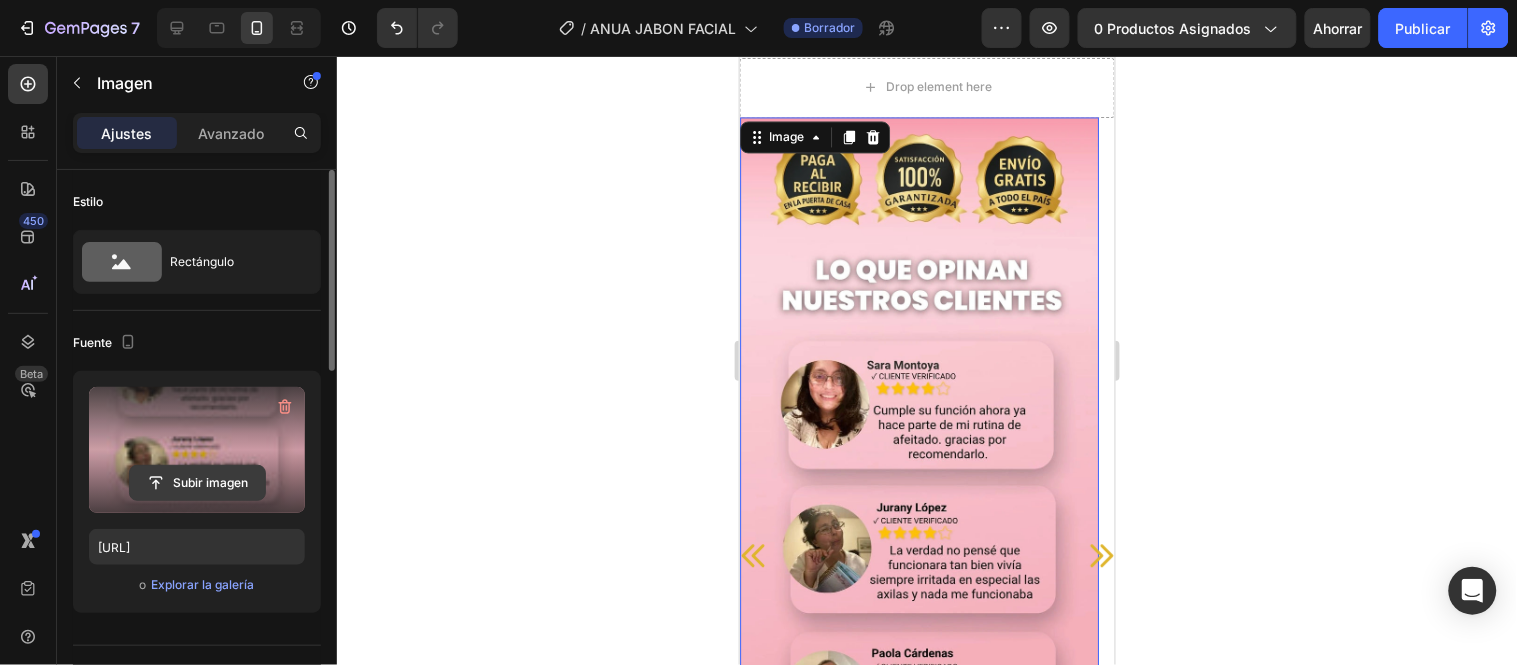 click 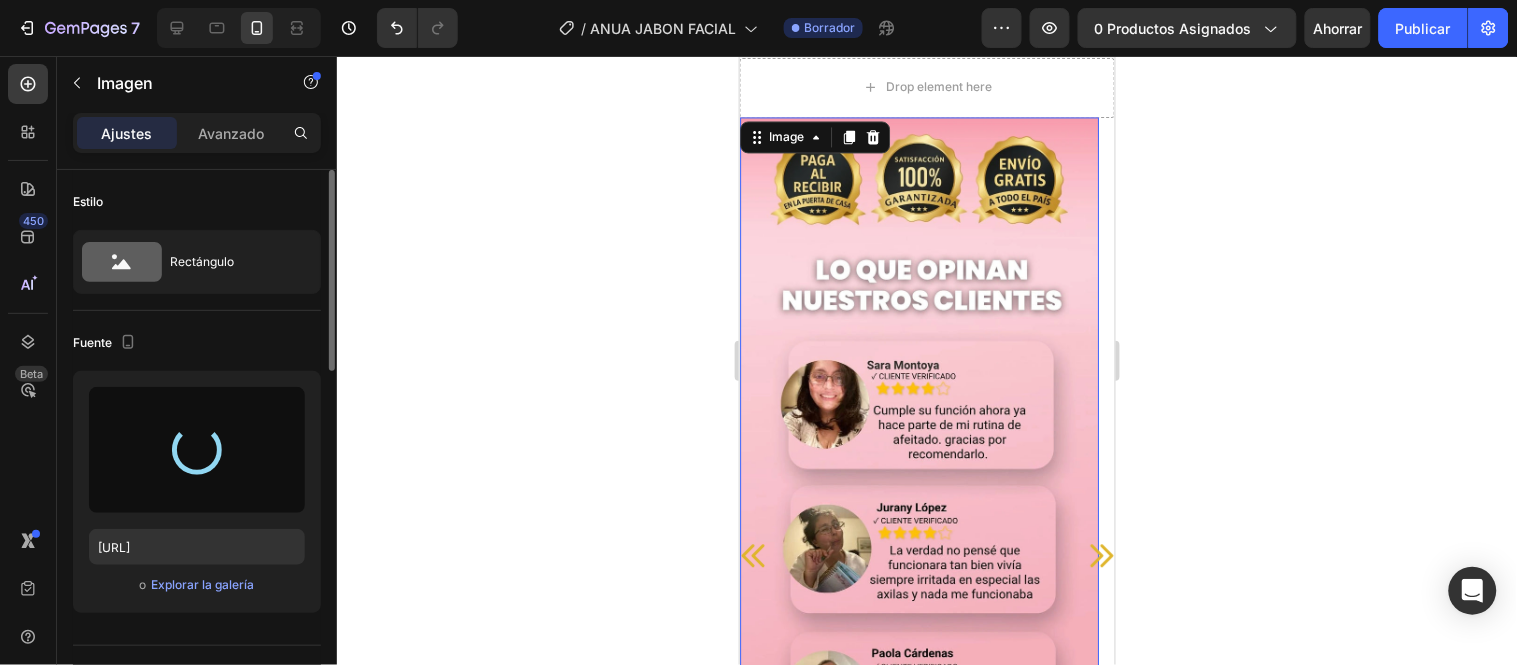 type on "[URL]" 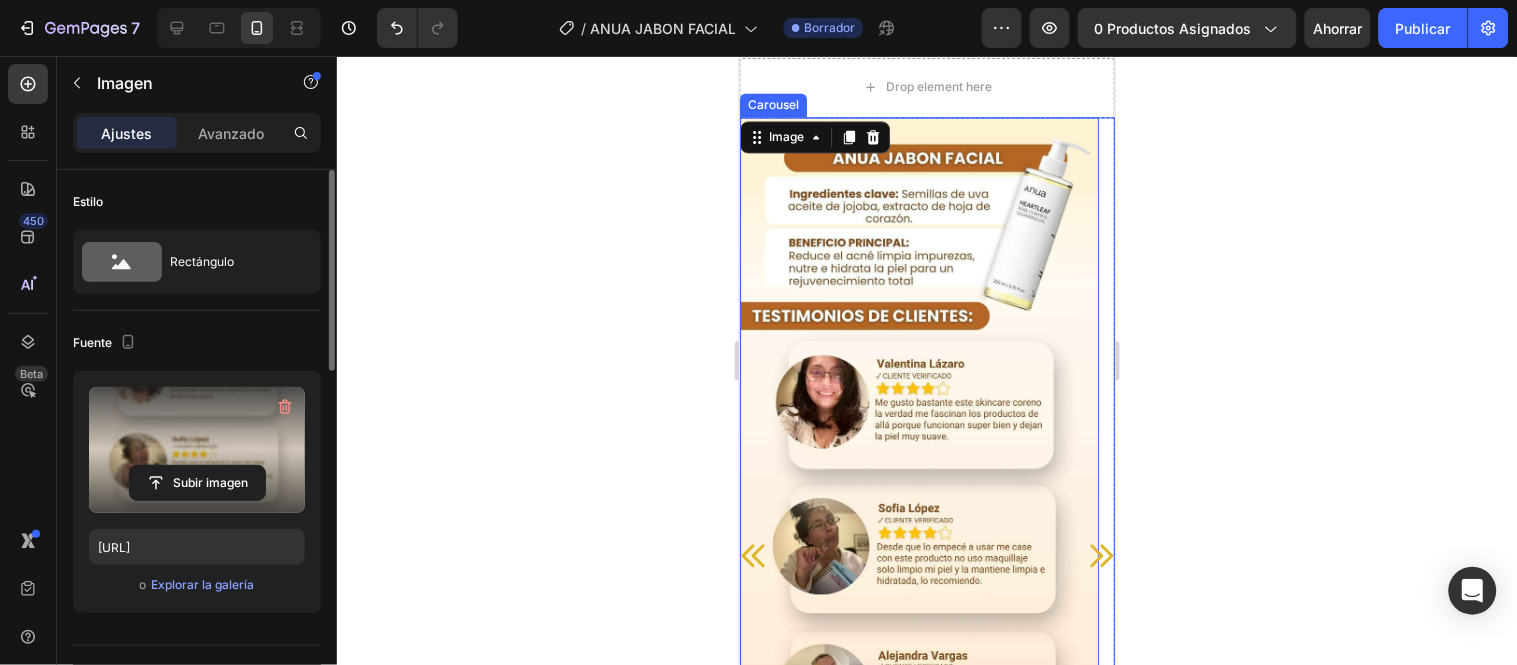 click 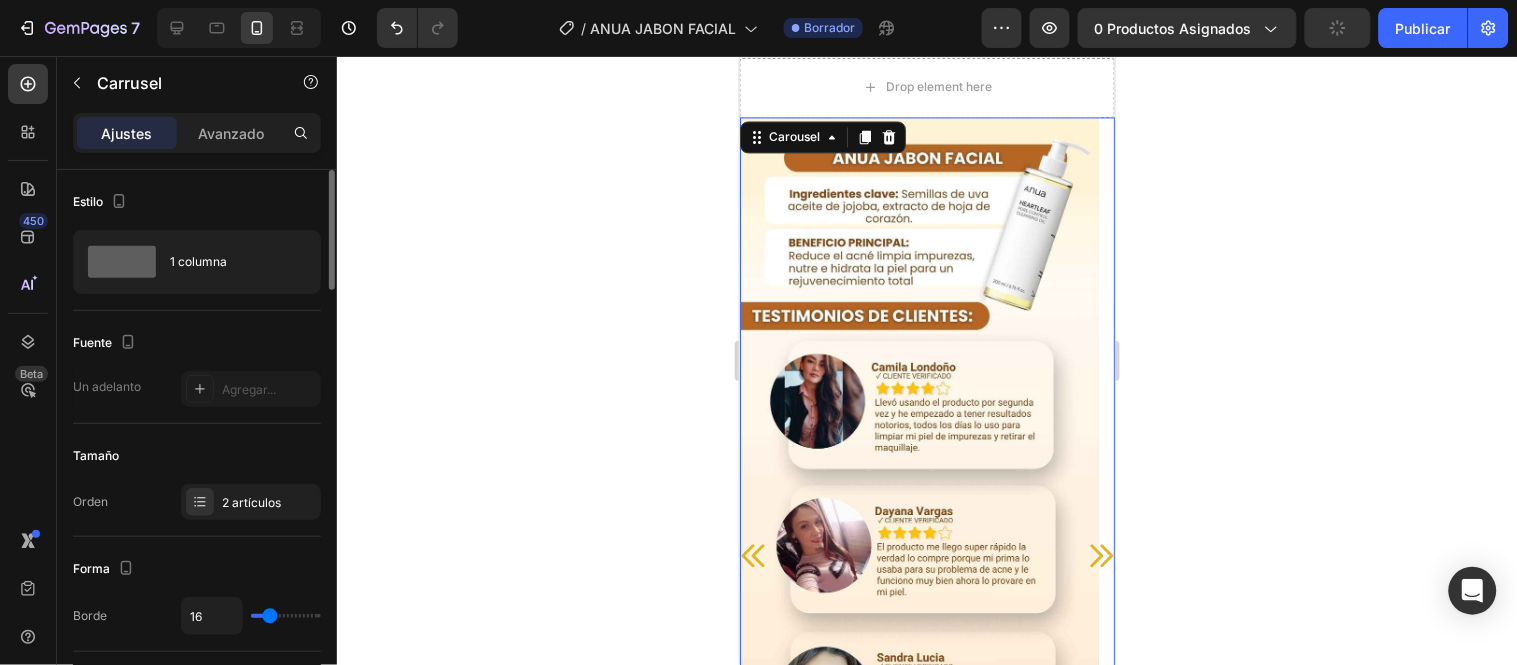 click 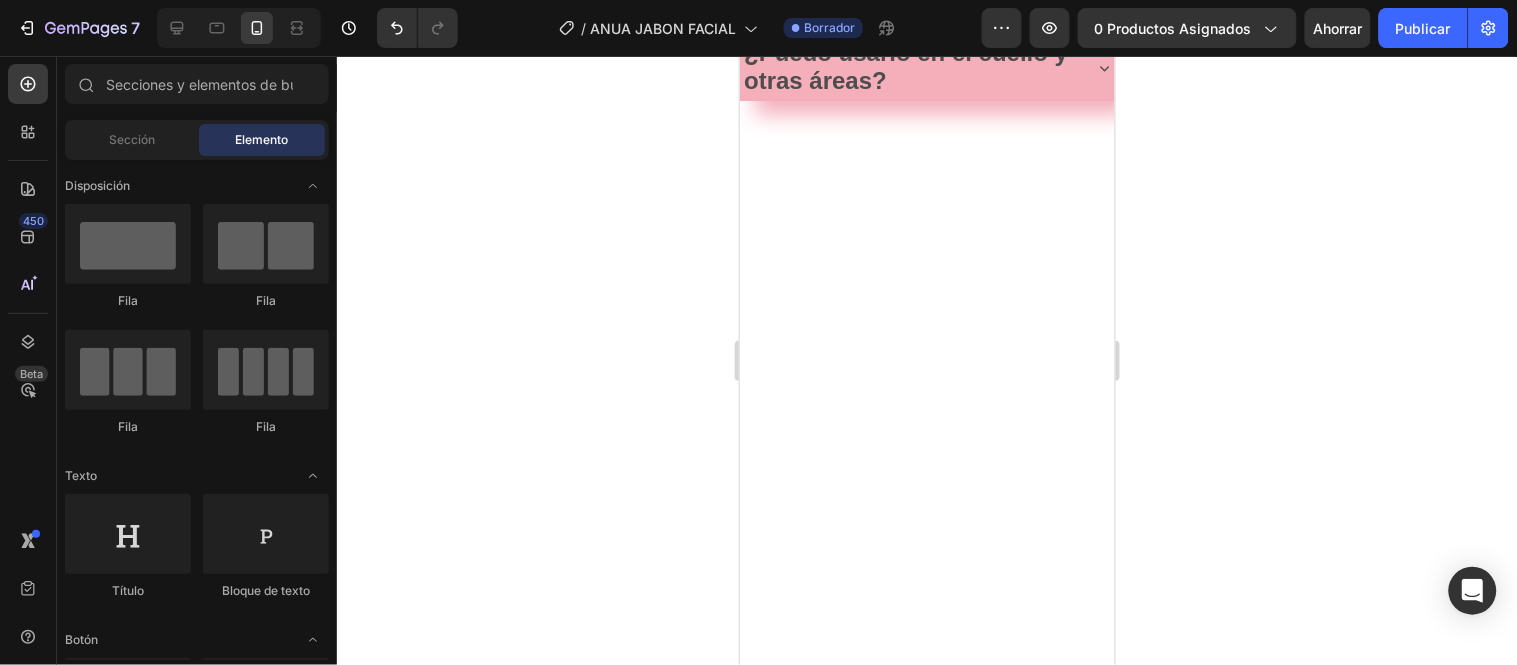 scroll, scrollTop: 0, scrollLeft: 0, axis: both 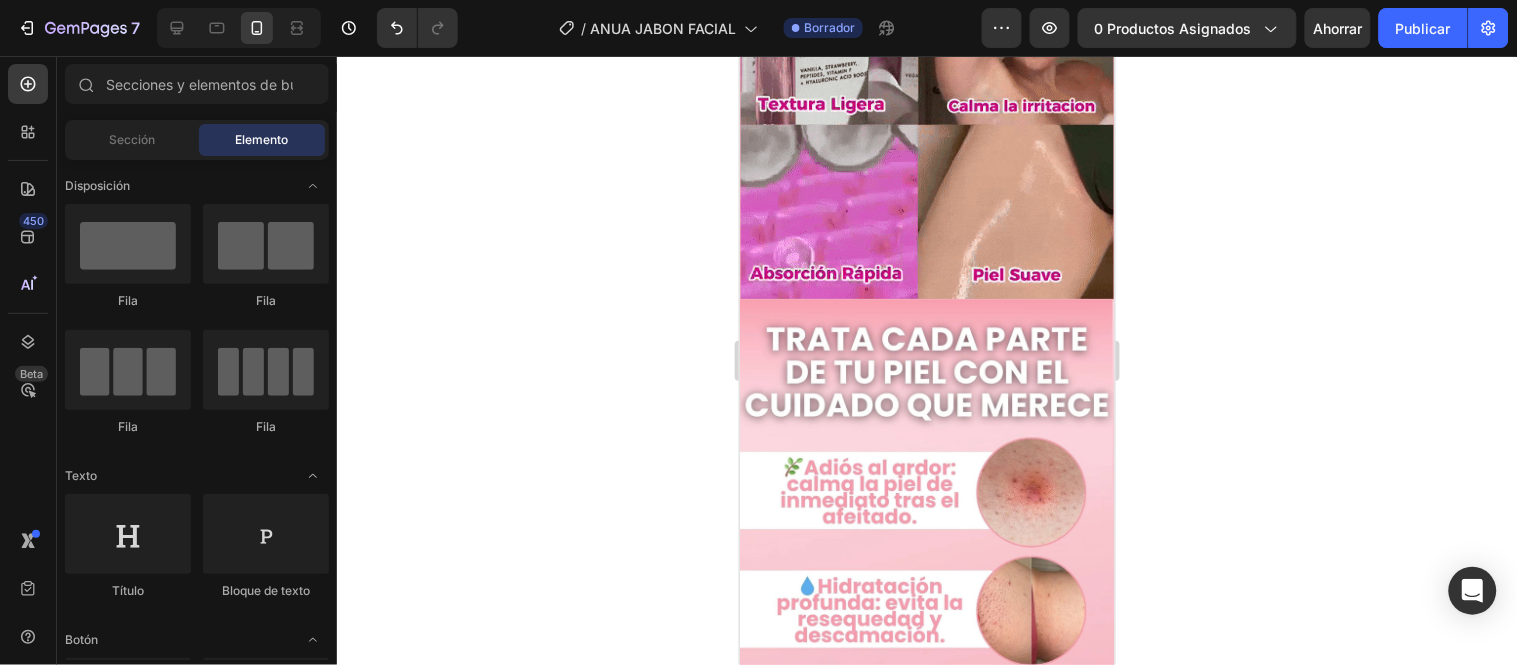 drag, startPoint x: 1102, startPoint y: 111, endPoint x: 1866, endPoint y: 261, distance: 778.5859 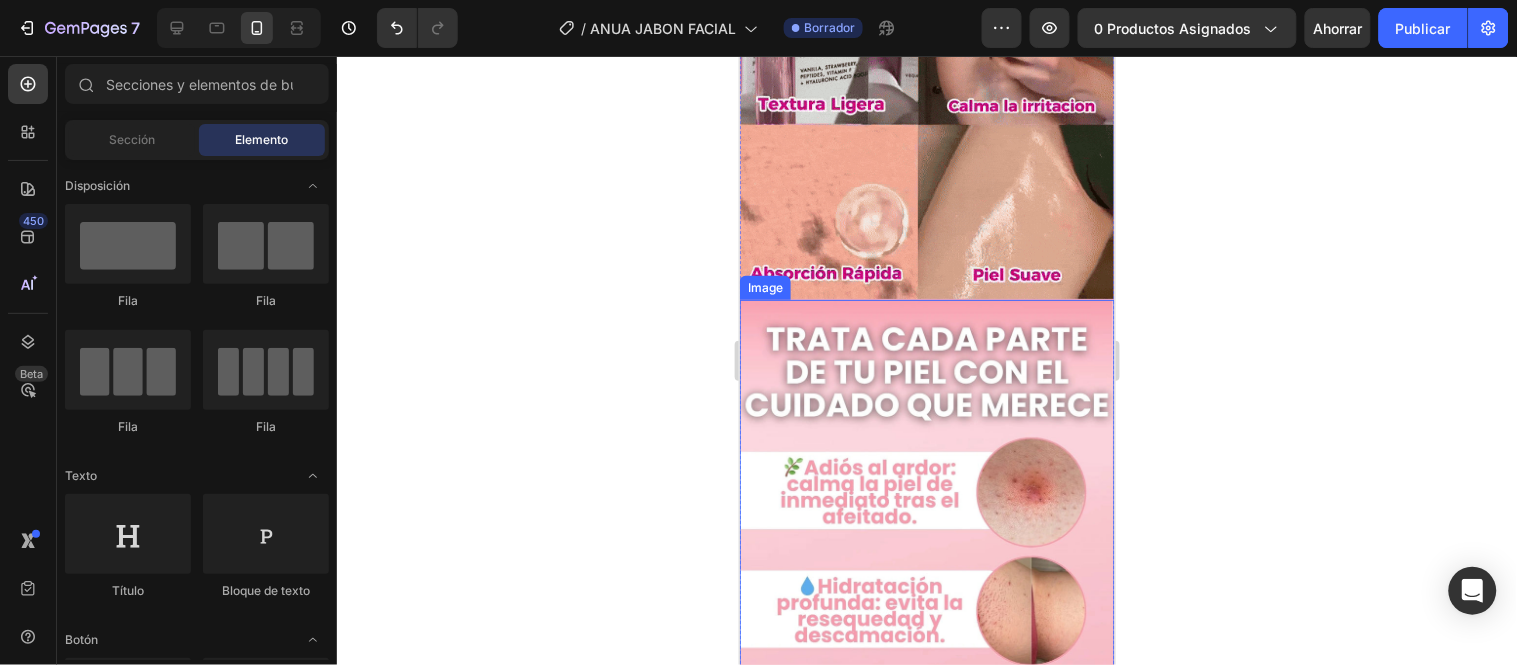 click at bounding box center [926, 726] 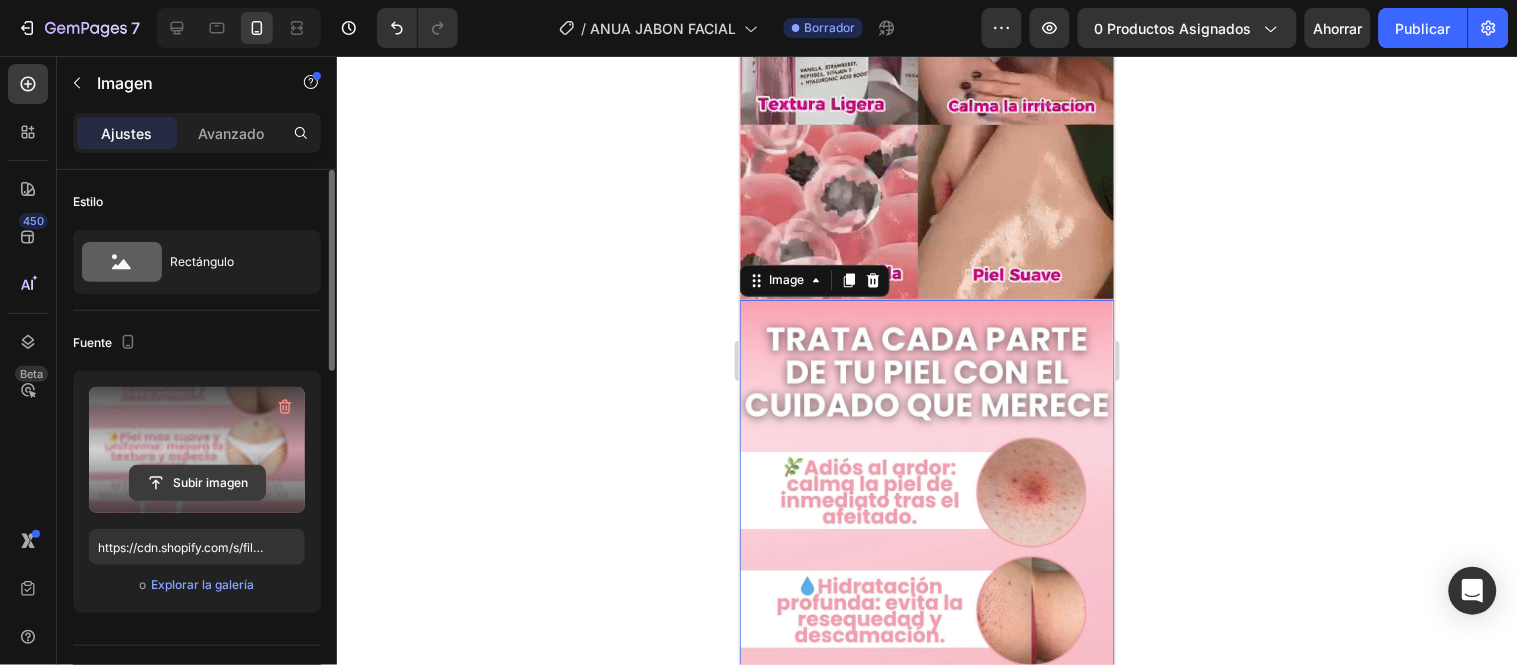click 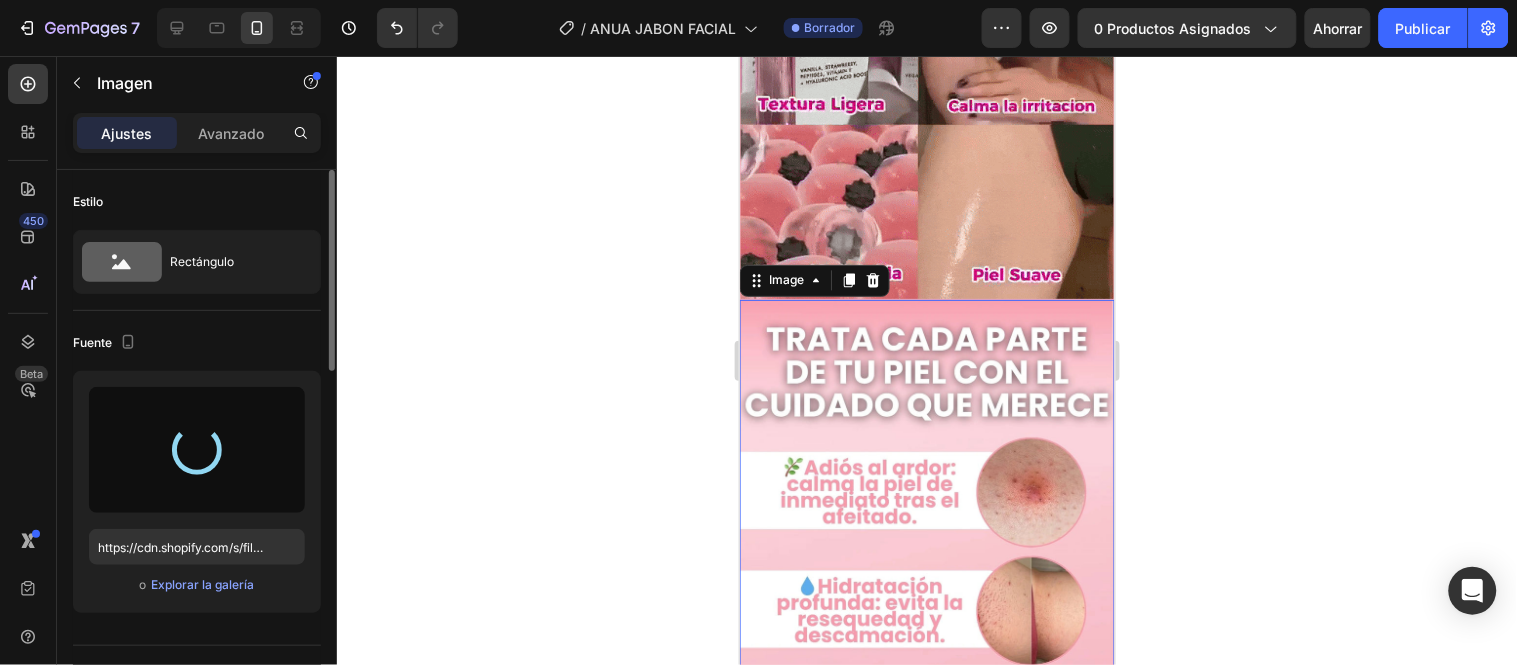 type on "https://cdn.shopify.com/s/files/1/0657/2779/1155/files/gempages_575997339626373663-89dc3d42-a72d-4991-879f-3e2c703f27f5.jpg" 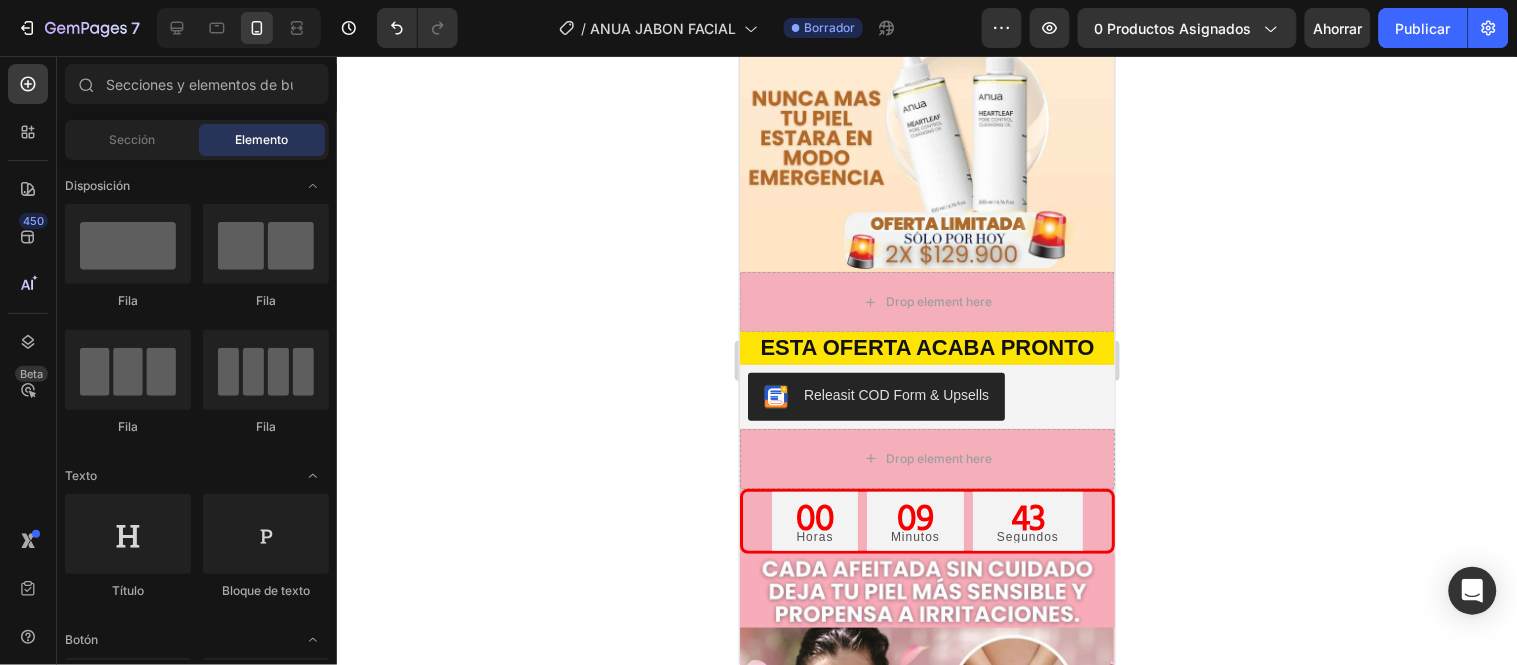 scroll, scrollTop: 1933, scrollLeft: 0, axis: vertical 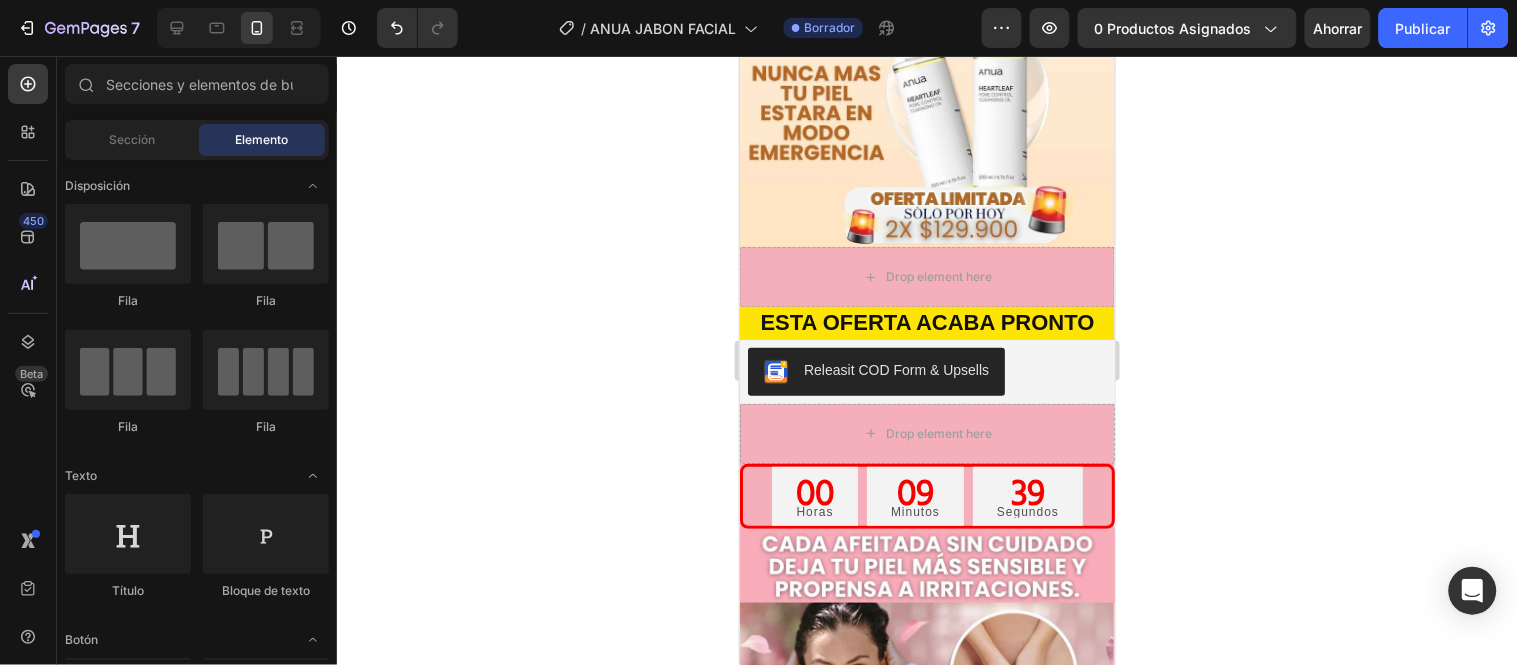 drag, startPoint x: 1104, startPoint y: 195, endPoint x: 1856, endPoint y: 382, distance: 774.9019 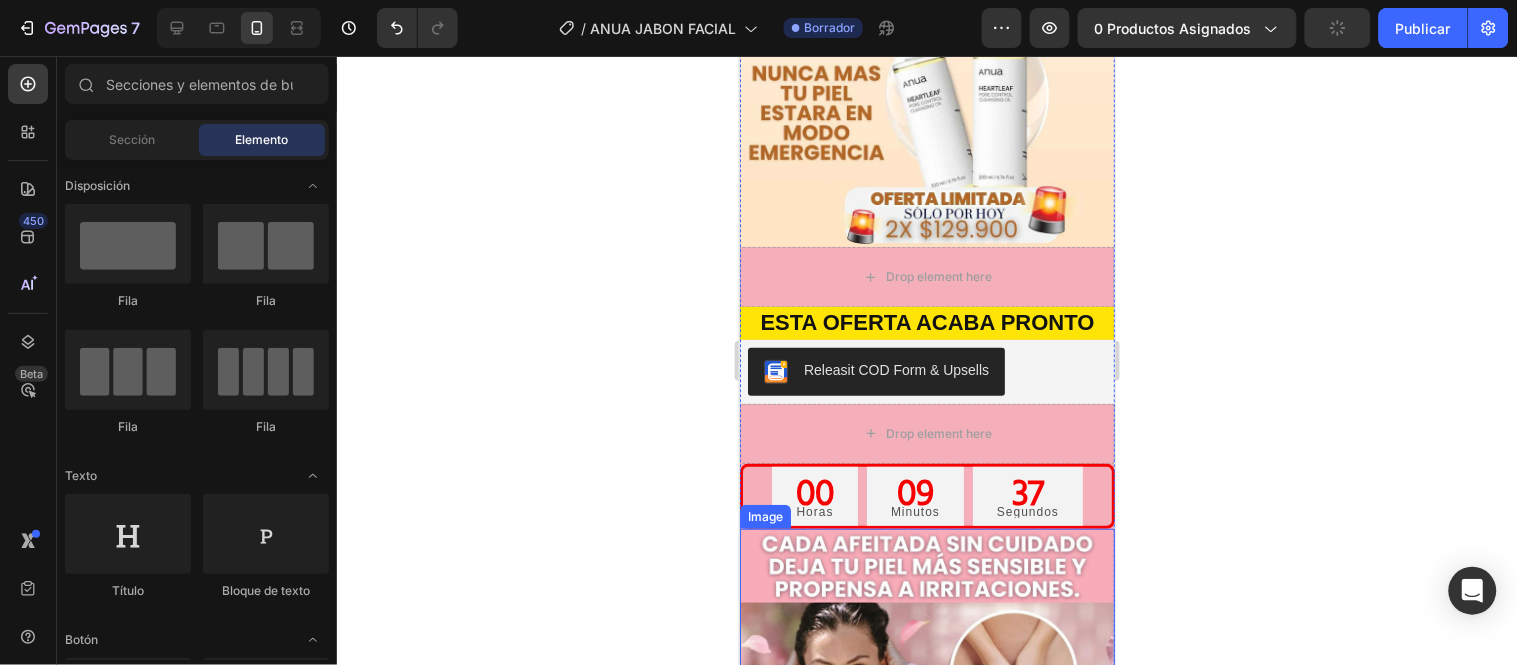 click at bounding box center (926, 955) 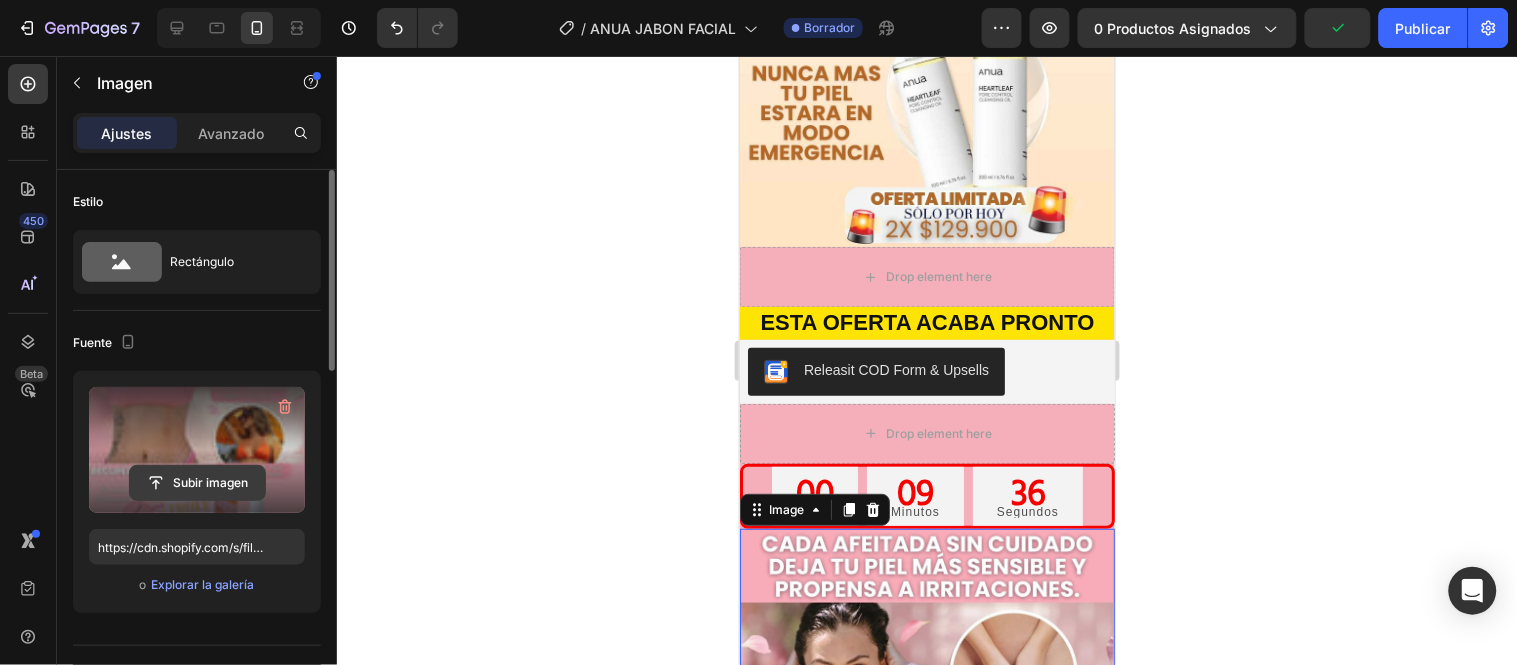 click 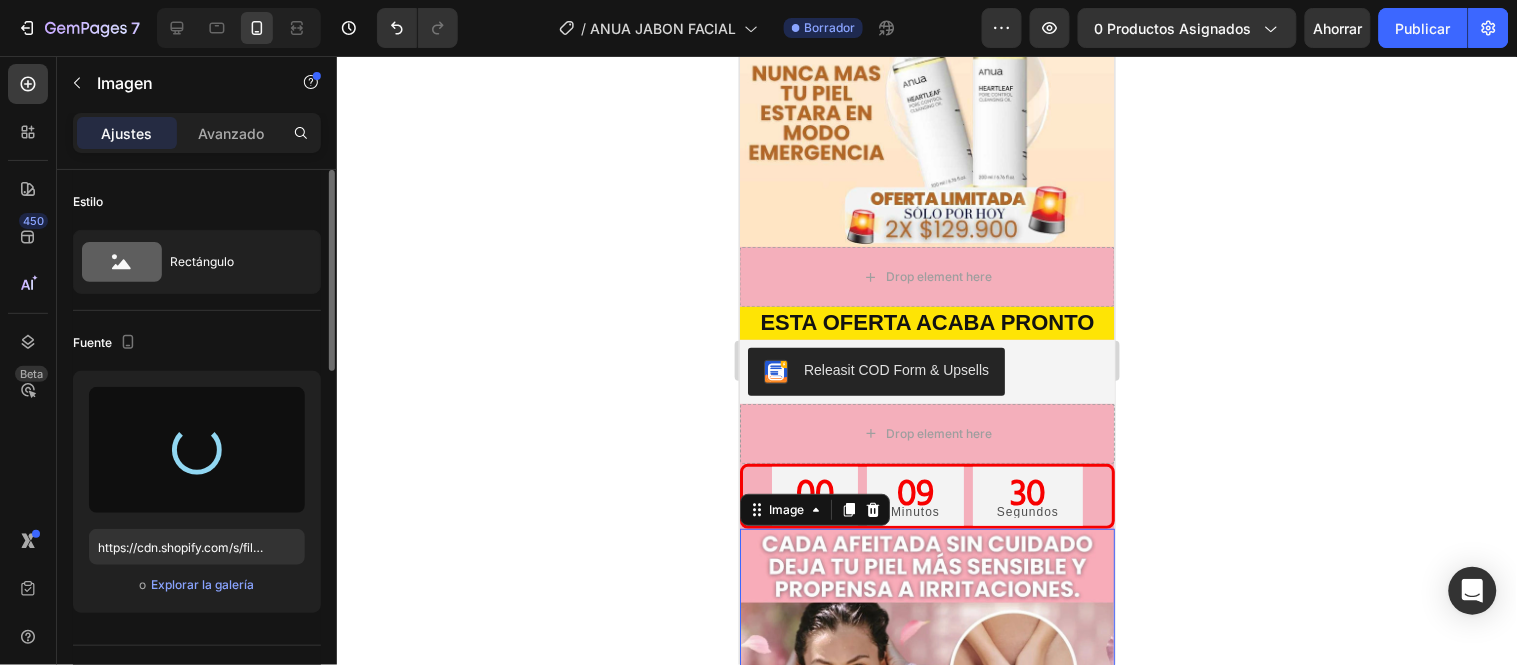 type on "https://cdn.shopify.com/s/files/1/0657/2779/1155/files/gempages_575997339626373663-cadea726-64d7-4fa7-9b16-1d8002656f09.jpg" 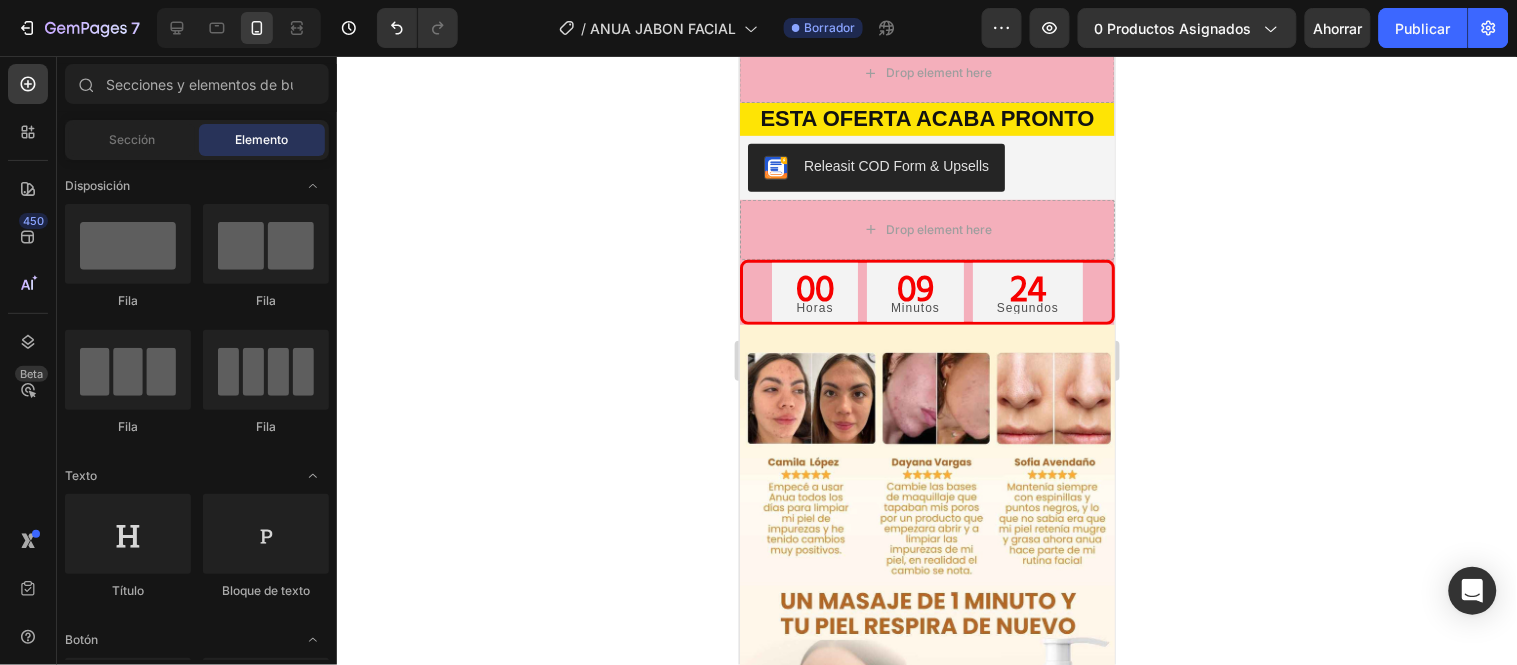scroll, scrollTop: 2114, scrollLeft: 0, axis: vertical 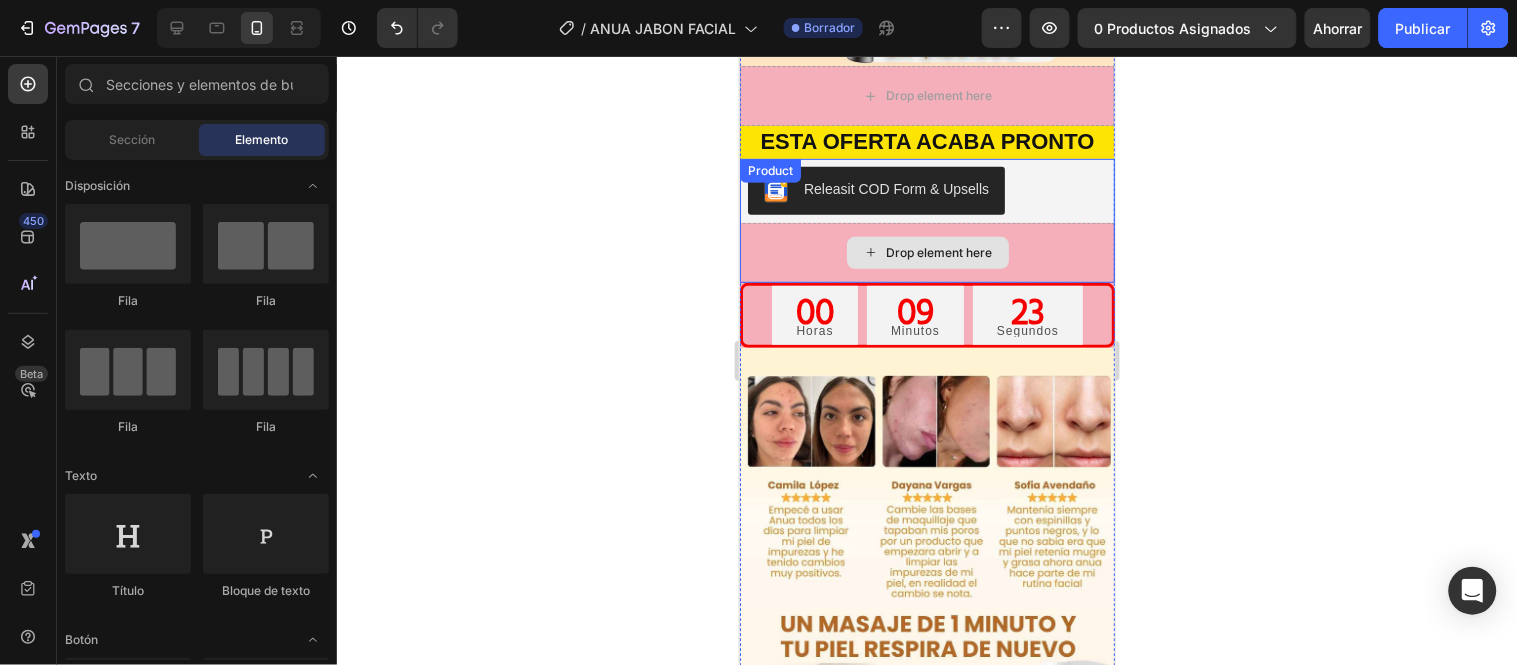 click on "Drop element here" at bounding box center (926, 252) 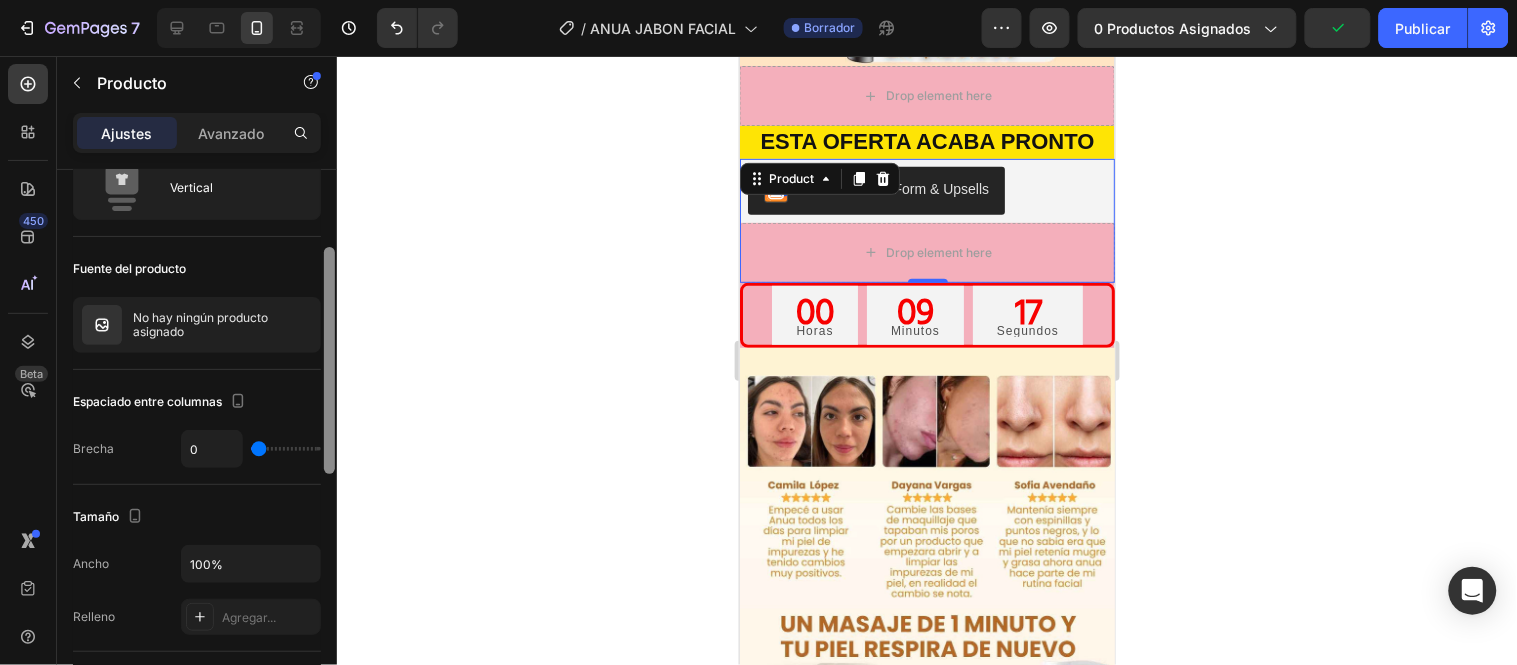 scroll, scrollTop: 0, scrollLeft: 0, axis: both 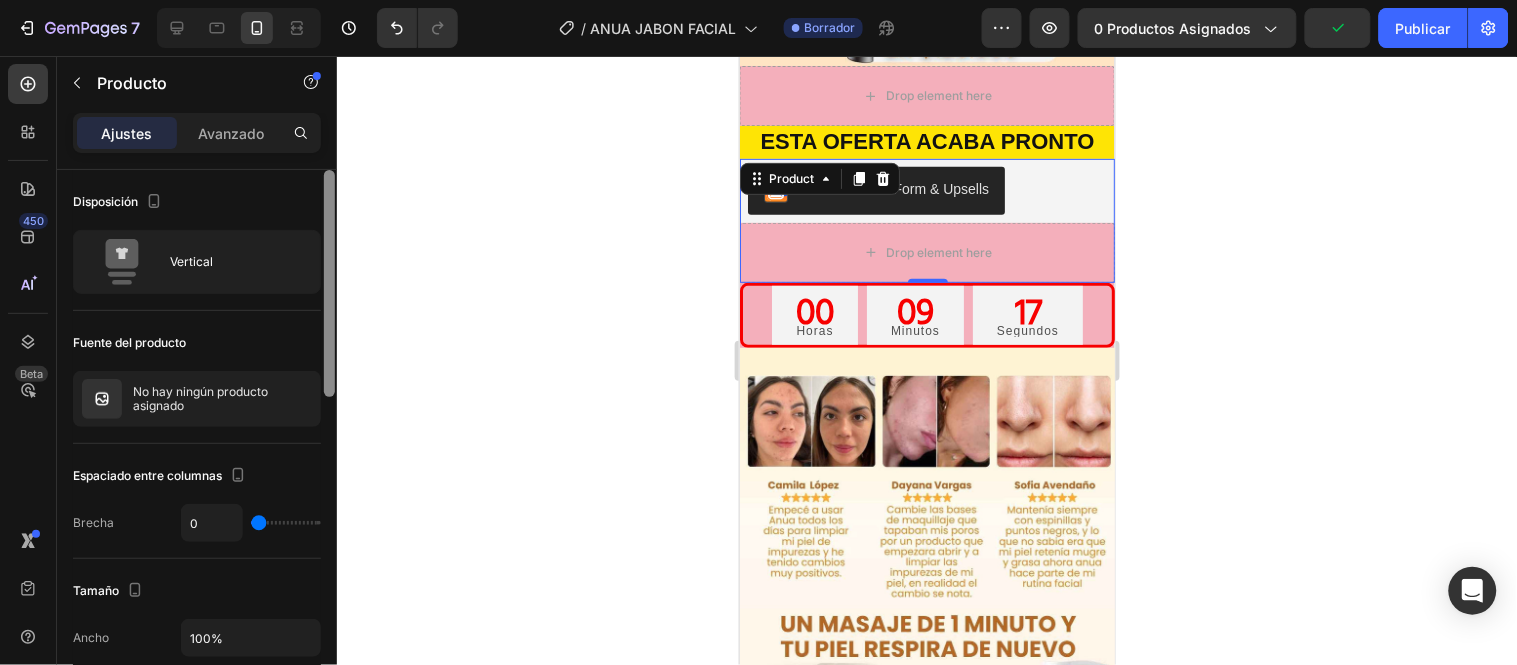 drag, startPoint x: 327, startPoint y: 185, endPoint x: 391, endPoint y: 128, distance: 85.70297 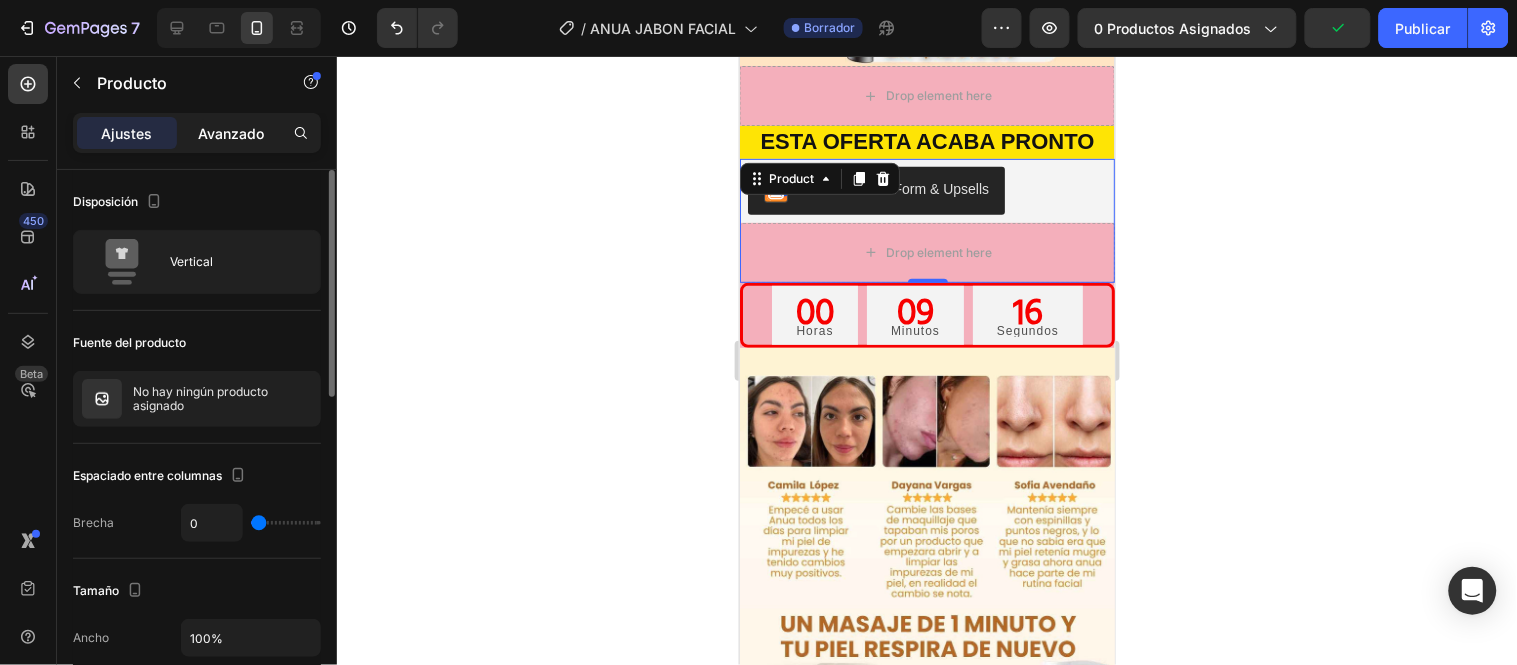 click on "Avanzado" at bounding box center (231, 133) 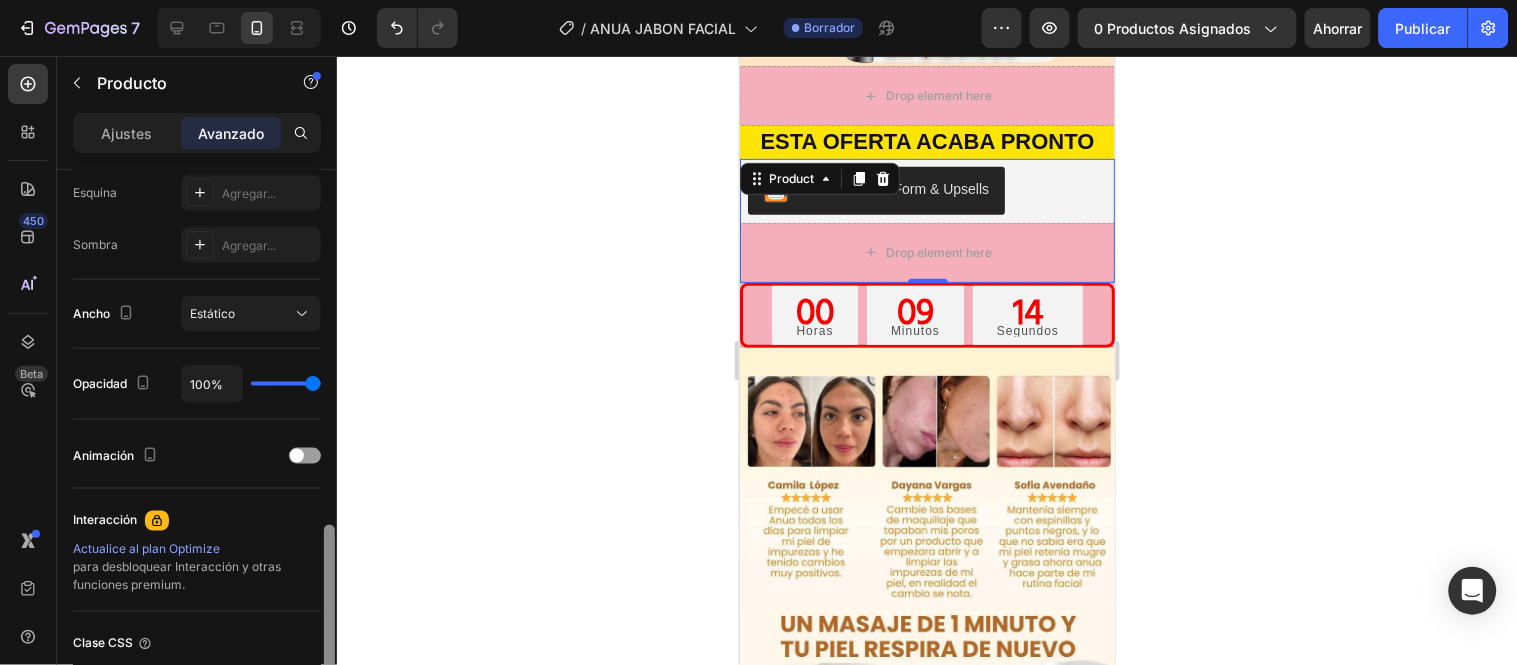 scroll, scrollTop: 782, scrollLeft: 0, axis: vertical 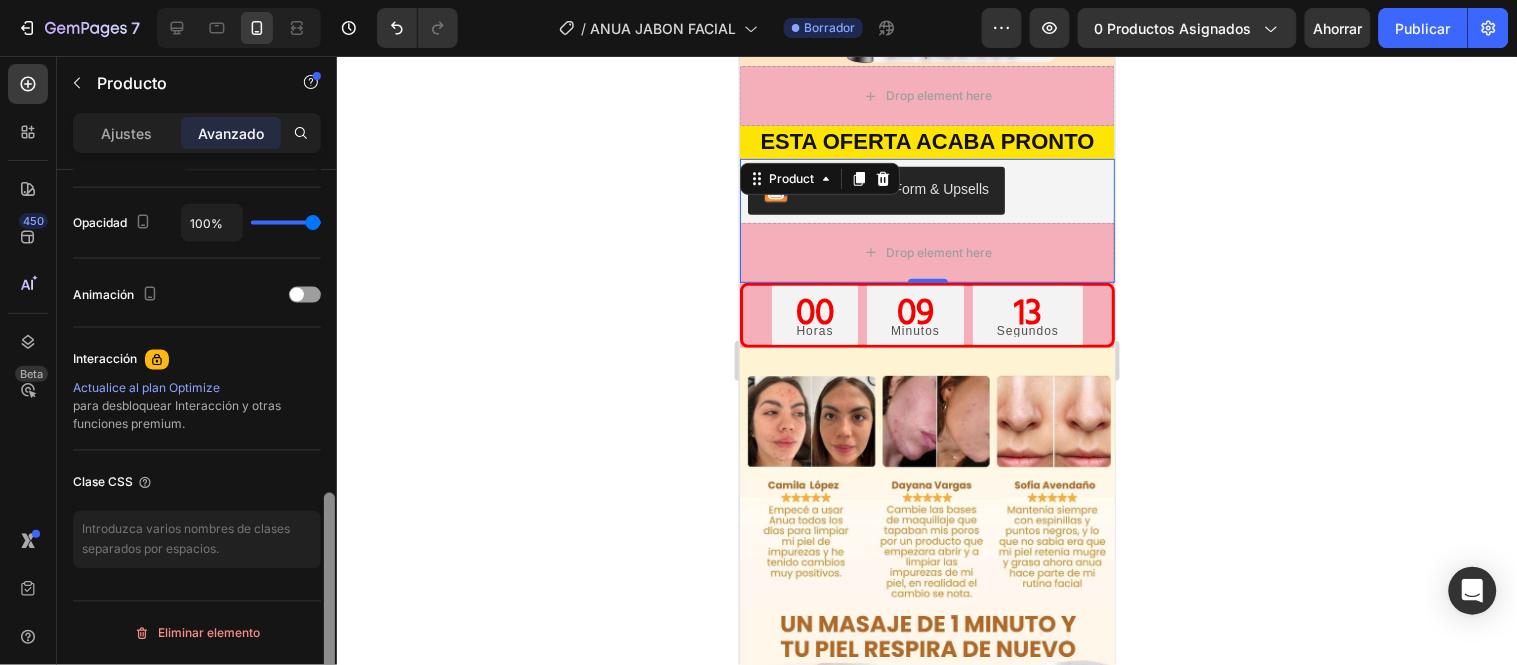 drag, startPoint x: 331, startPoint y: 188, endPoint x: 333, endPoint y: 536, distance: 348.00574 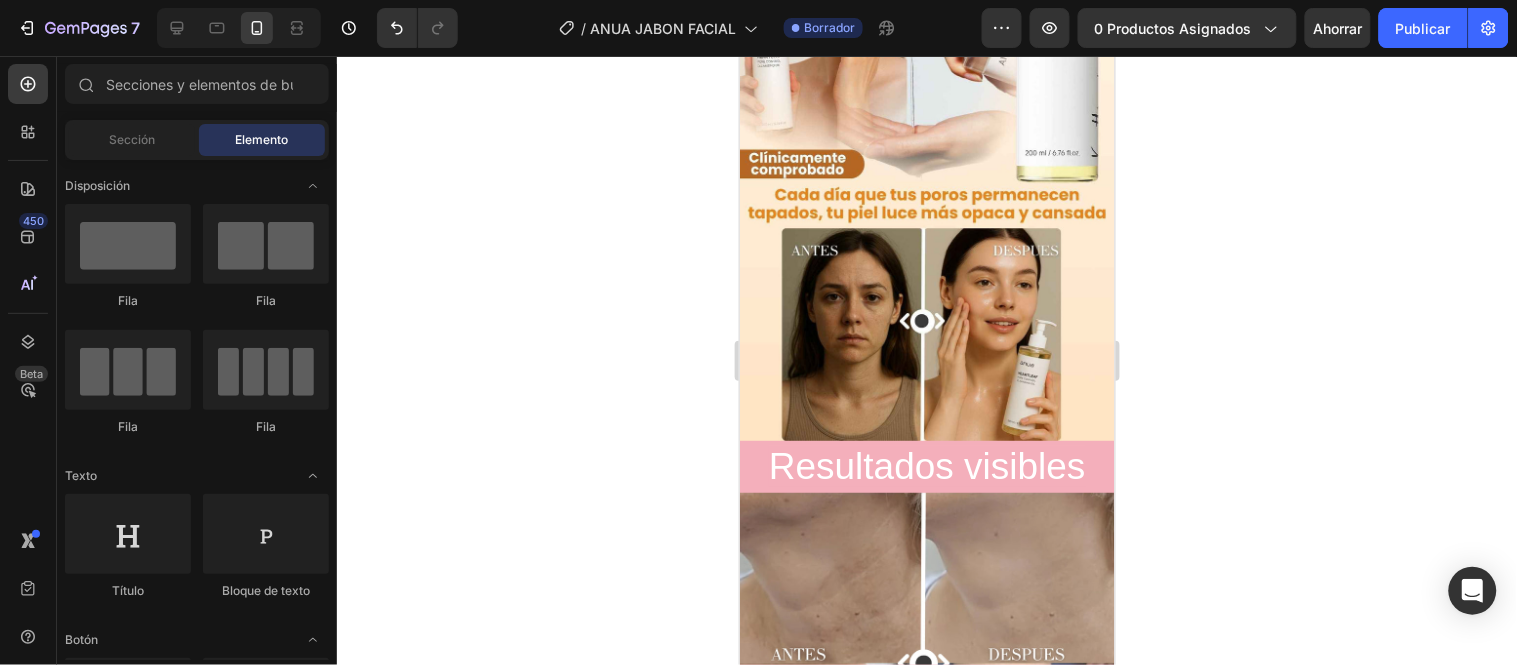 scroll, scrollTop: 3092, scrollLeft: 0, axis: vertical 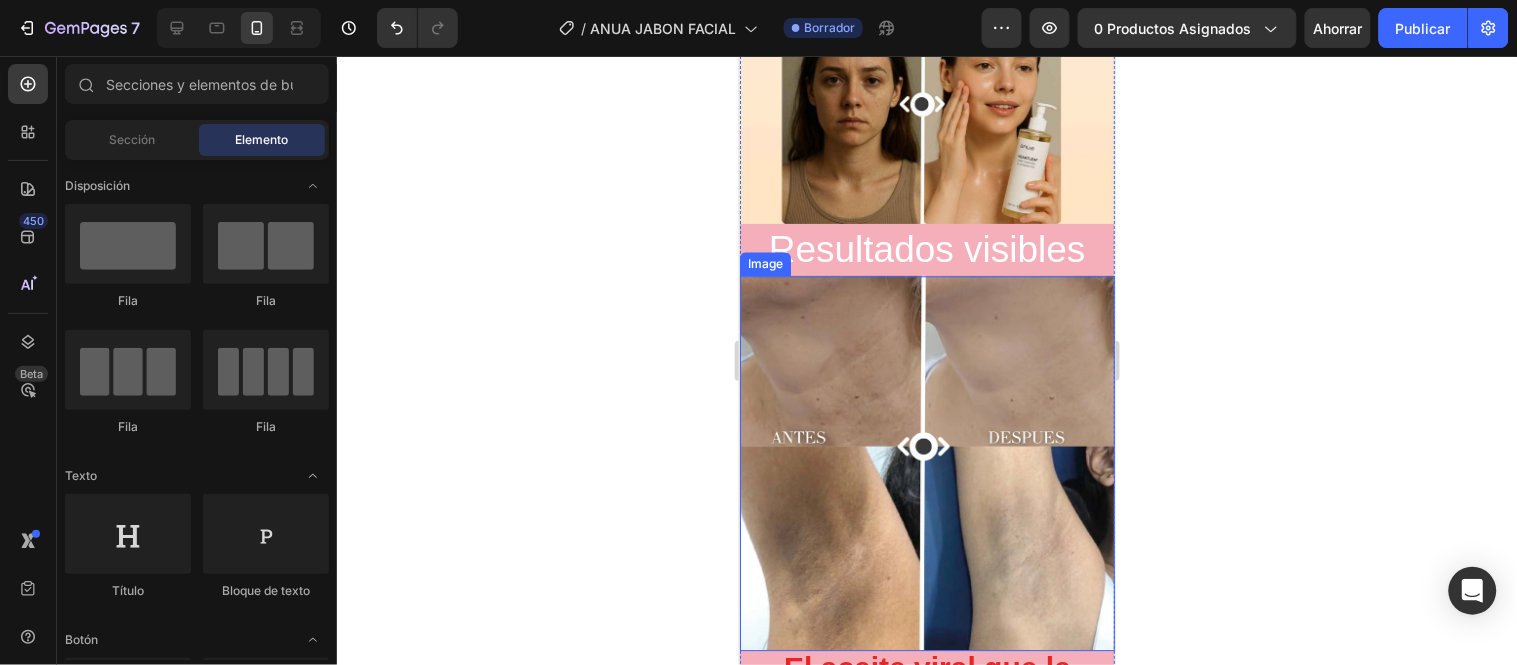 click at bounding box center (926, 462) 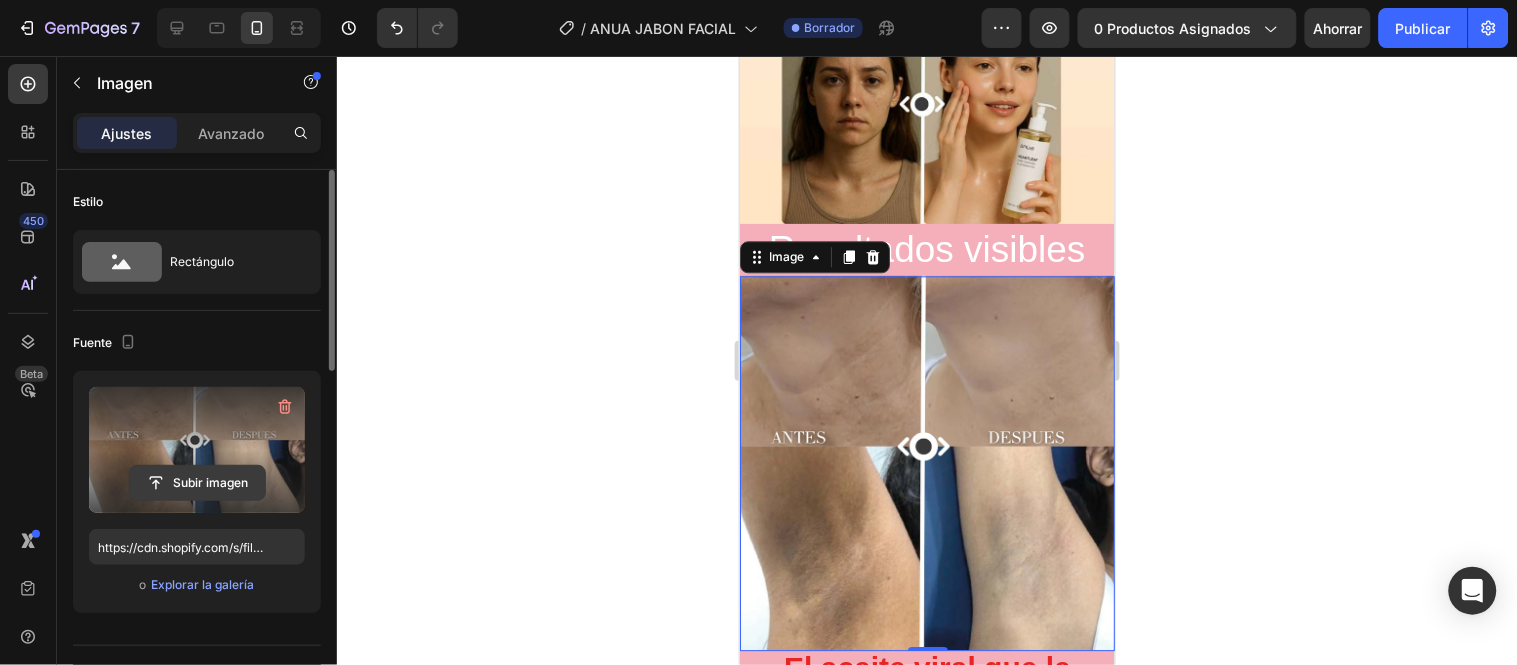 click 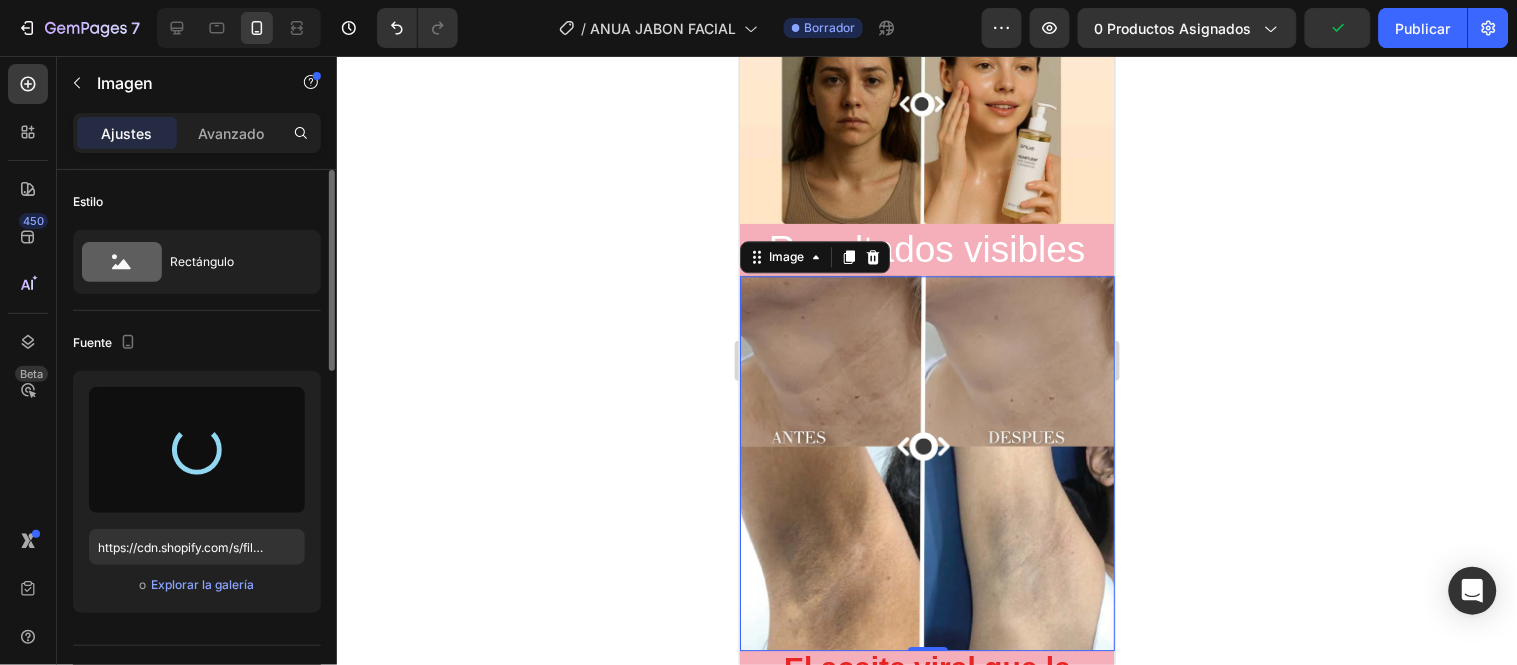 type on "https://cdn.shopify.com/s/files/1/0657/2779/1155/files/gempages_575997339626373663-ecce5c45-2a0a-4e98-9a91-a1288529b99c.jpg" 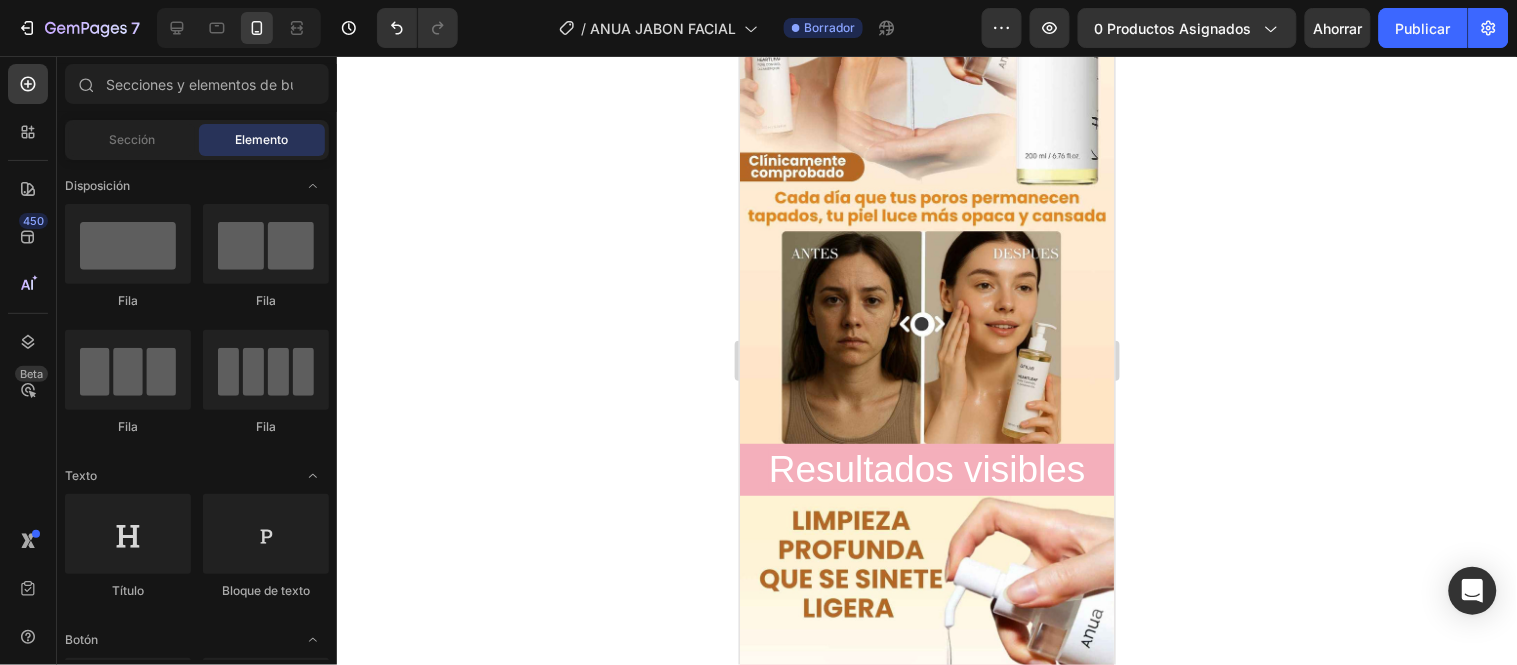scroll, scrollTop: 2807, scrollLeft: 0, axis: vertical 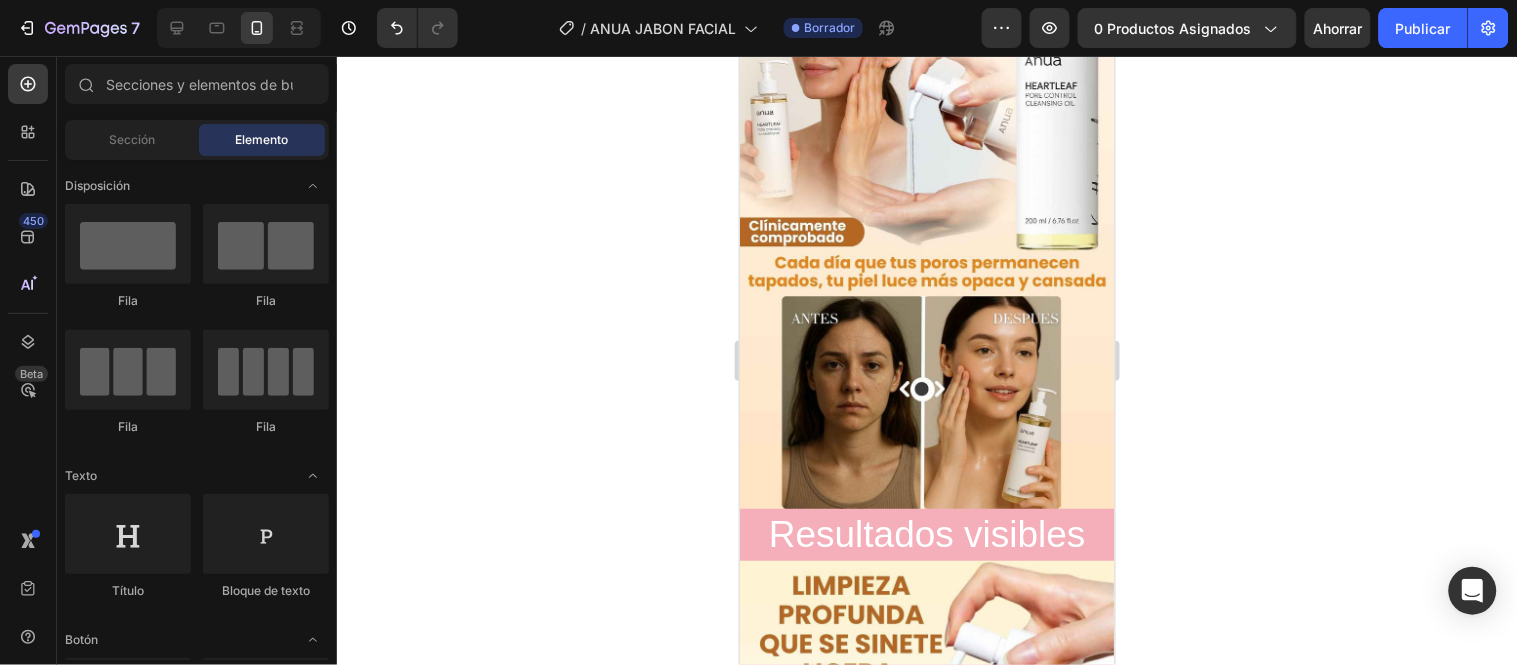 drag, startPoint x: 1105, startPoint y: 357, endPoint x: 1860, endPoint y: 389, distance: 755.67786 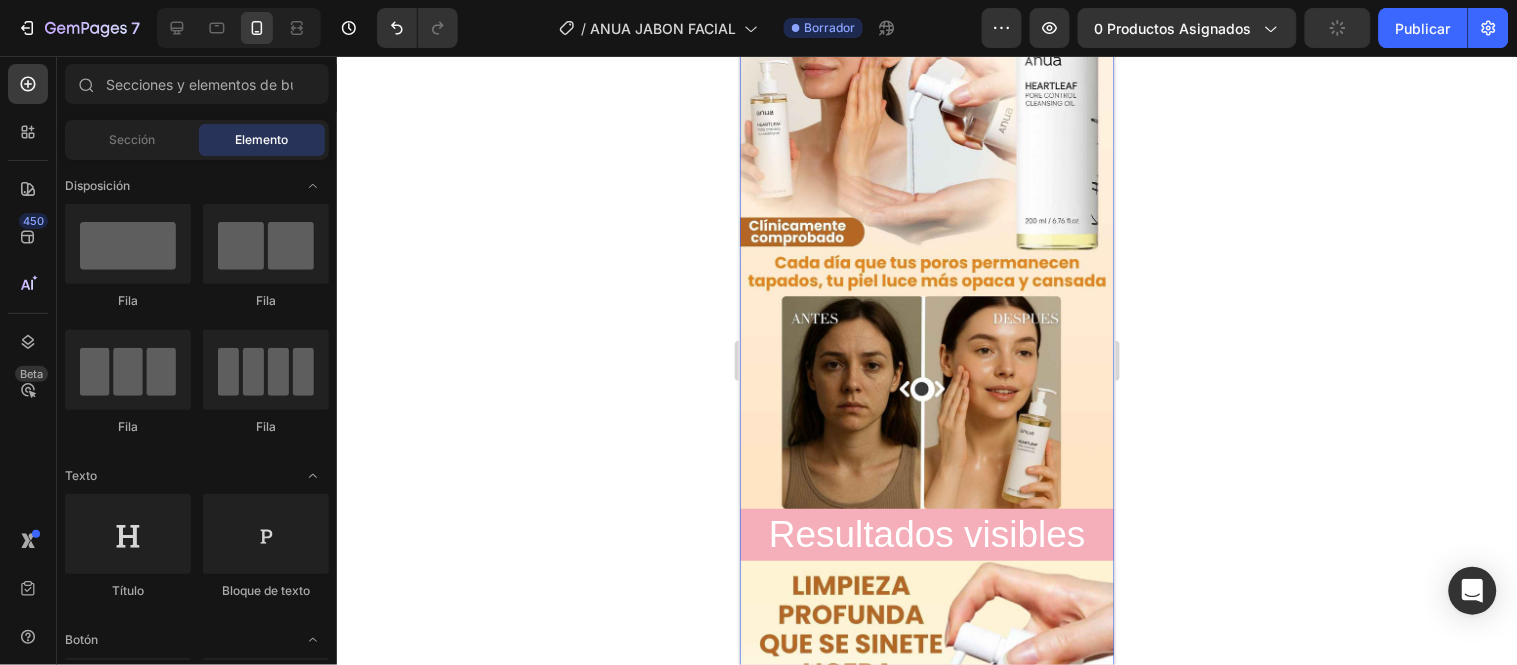 click on "Image Image Image
Drop element here Row ESTA OFERTA ACABA PRONTO Heading Row Releasit COD Form & Upsells Releasit COD Form & Upsells
Drop element here Product [NUMBER] Horas [NUMBER] Minutos [NUMBER] Segundos Countdown Timer Image Image Resultados visibles Heading Image El aceite viral que le   devolverá el color   y la   vida a tus   Partes íntimas Heading Image Image
Drop element here Releasit COD Form & Upsells Releasit COD Form & Upsells Product PREGUNTAS FRECUENTES Heading
¿Puedo usarlo si tengo piel sensible? Sí, está diseñado precisamente para calmar y proteger pieles sensibles post el afeitado. Text Block
¿Cuánto dura el frasco si lo uso diario?
¿Puedo usarlo en el cuello y otras áreas? Accordion" at bounding box center (926, 28) 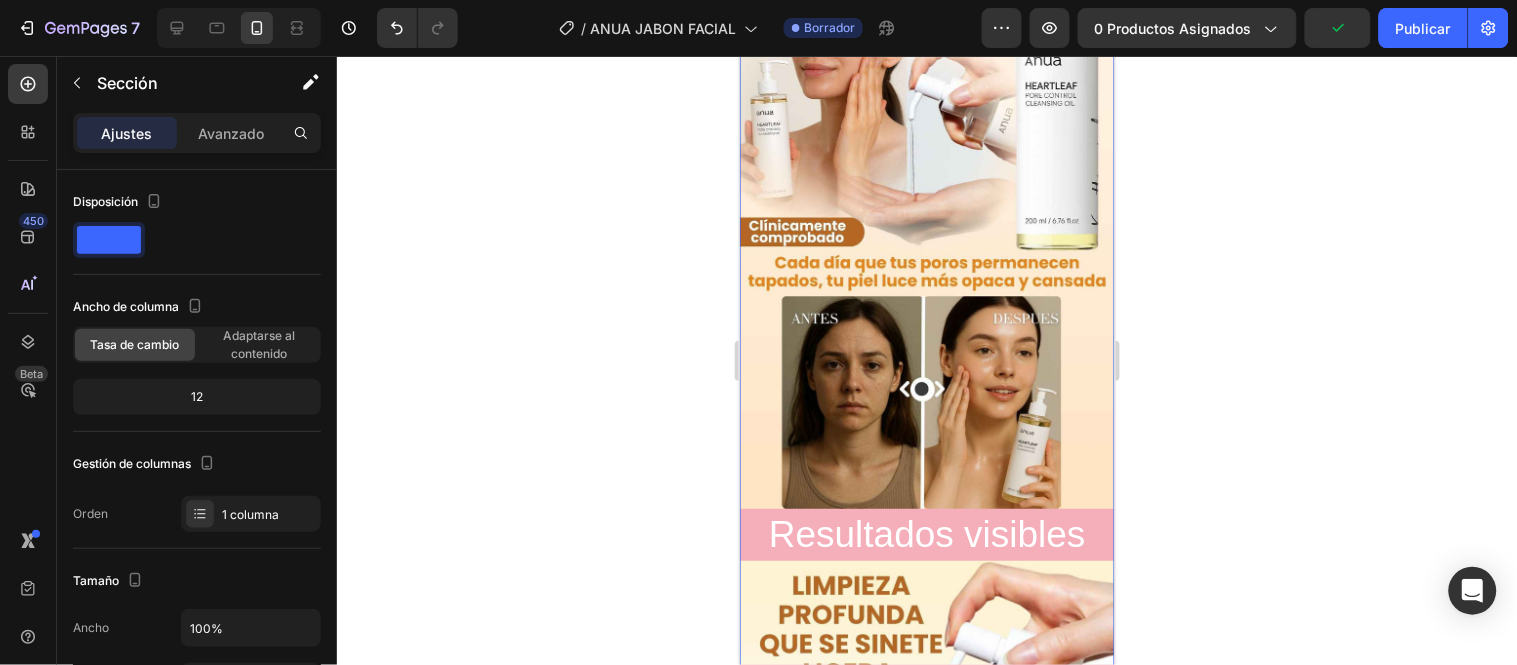 click on "Image Image Image
Drop element here Row ESTA OFERTA ACABA PRONTO Heading Row Releasit COD Form & Upsells Releasit COD Form & Upsells
Drop element here Product 00 Horas 08 Minutos 46 Segundos Countdown Timer Image Image Resultados visibles Heading Image El aceite viral que le   devolverá el color   y la   vida a tus   Partes íntimas Heading Image Image
Drop element here Releasit COD Form & Upsells Releasit COD Form & Upsells Product PREGUNTAS FRECUENTES Heading
¿Puedo usarlo si tengo piel sensible? Sí, está diseñado precisamente para calmar y proteger pieles sensibles post el afeitado. Text Block
¿Cuánto dura el frasco si lo uso diario?
¿Puedo usarlo en el cuello y otras áreas? Accordion" at bounding box center [926, 28] 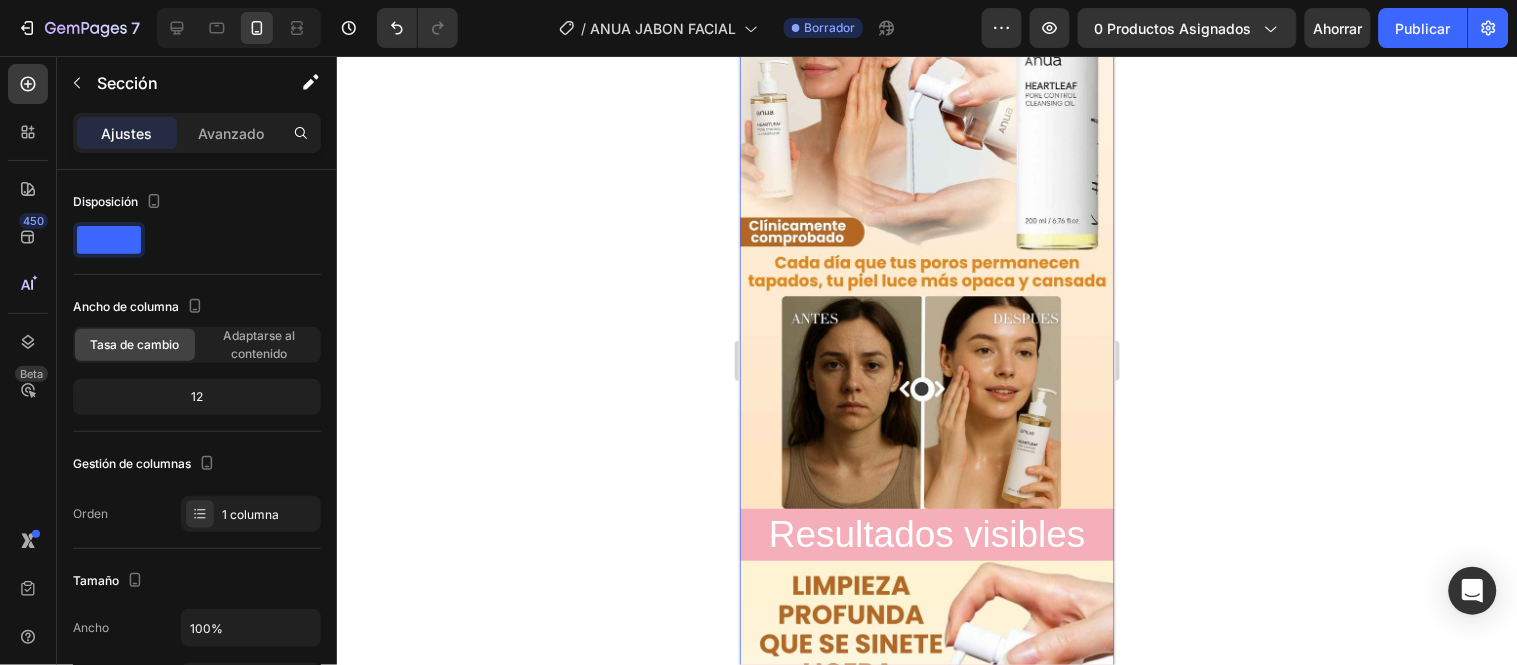 click on "Image Image Image
Drop element here Row ESTA OFERTA ACABA PRONTO Heading Row Releasit COD Form & Upsells Releasit COD Form & Upsells
Drop element here Product 00 Horas 08 Minutos 45 Segundos Countdown Timer Image Image Resultados visibles Heading Image El aceite viral que le   devolverá el color   y la   vida a tus   Partes íntimas Heading Image Image
Drop element here Releasit COD Form & Upsells Releasit COD Form & Upsells Product PREGUNTAS FRECUENTES Heading
¿Puedo usarlo si tengo piel sensible? Sí, está diseñado precisamente para calmar y proteger pieles sensibles post el afeitado. Text Block
¿Cuánto dura el frasco si lo uso diario?
¿Puedo usarlo en el cuello y otras áreas? Accordion" at bounding box center (926, 28) 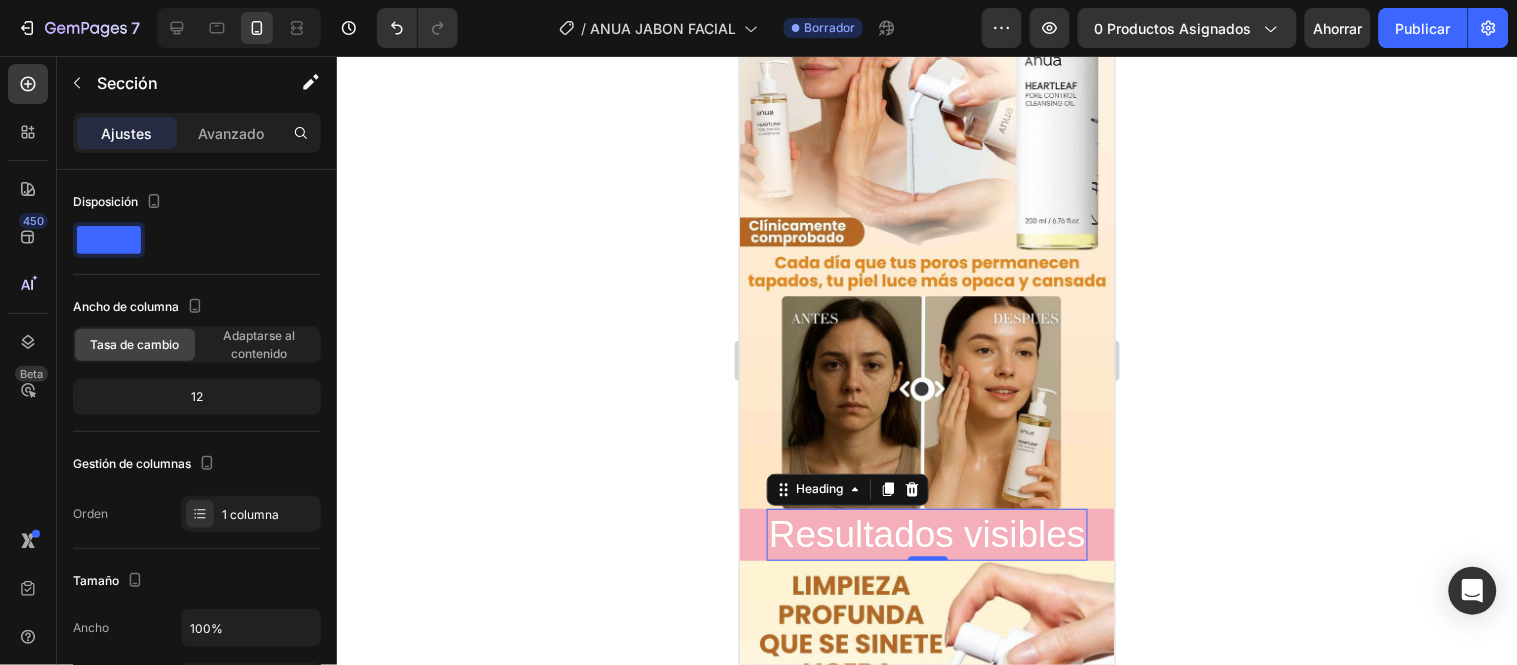 click on "Resultados visibles" at bounding box center (926, 533) 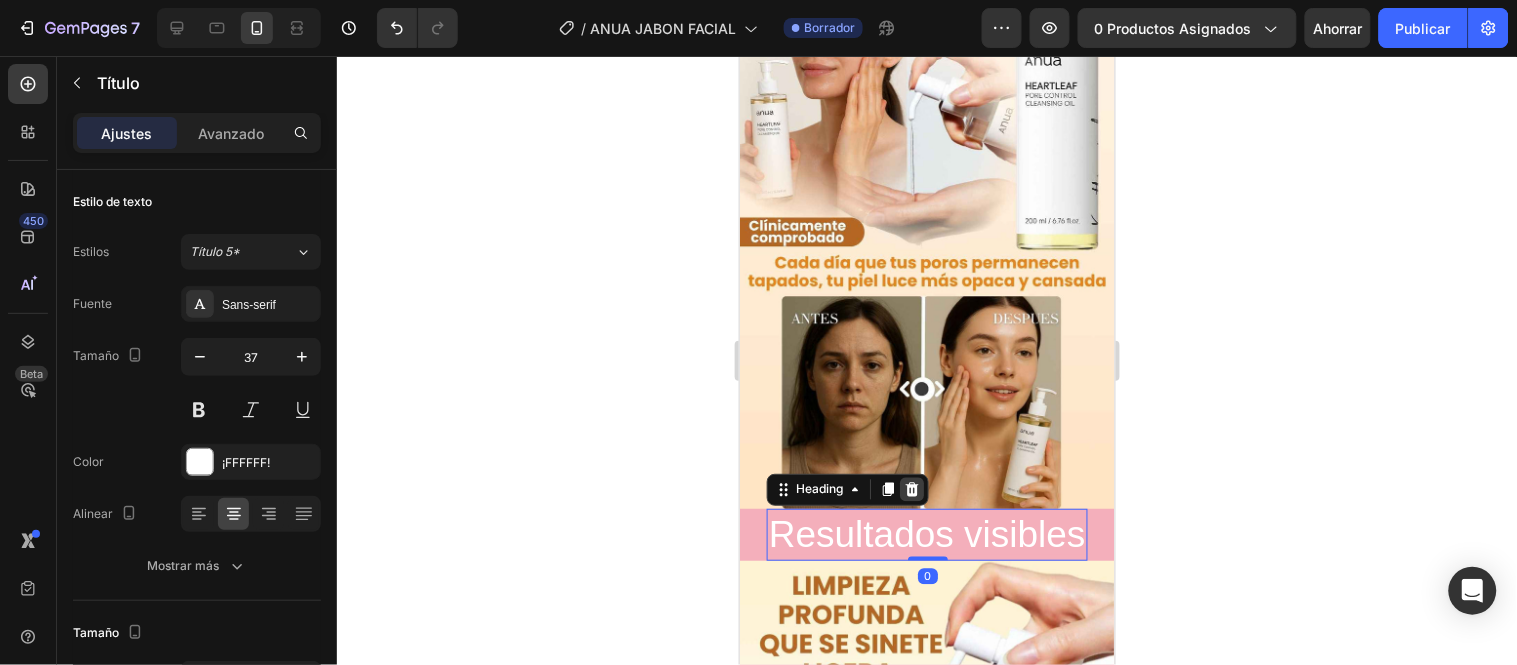 click 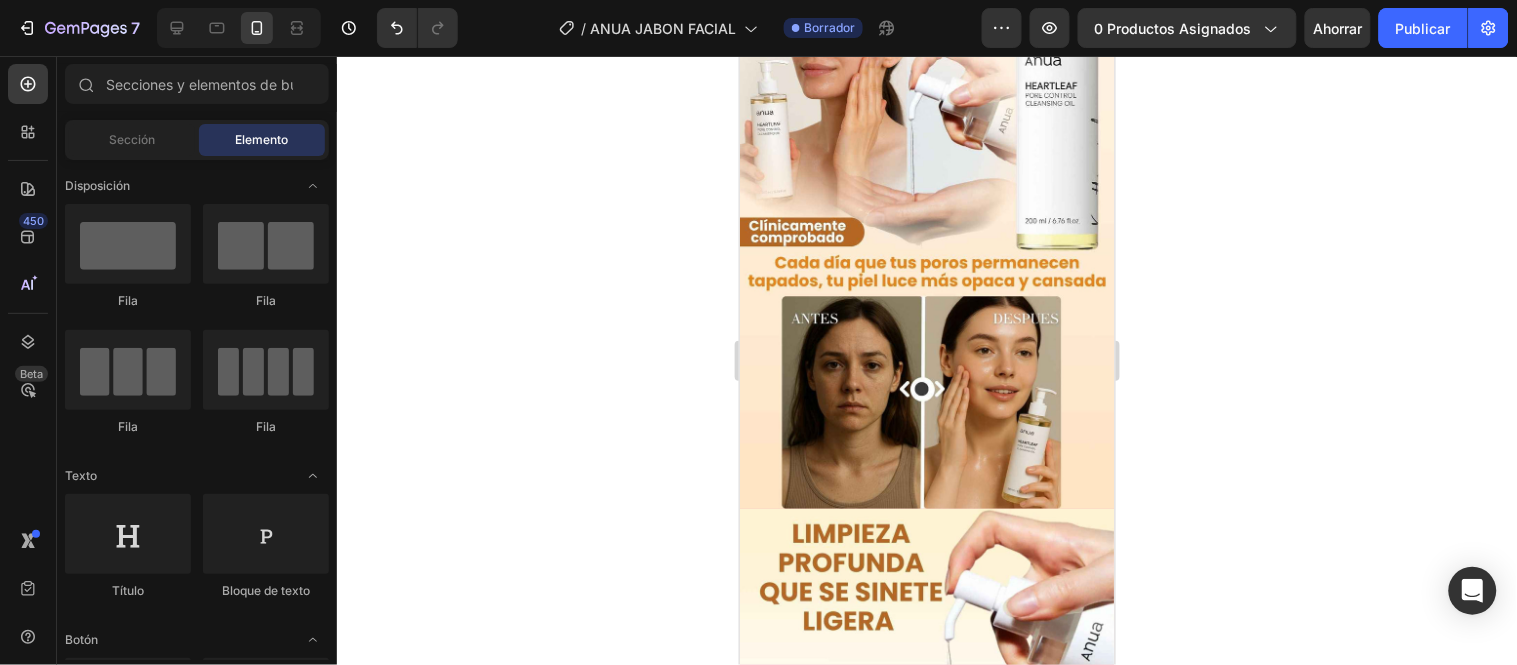 click 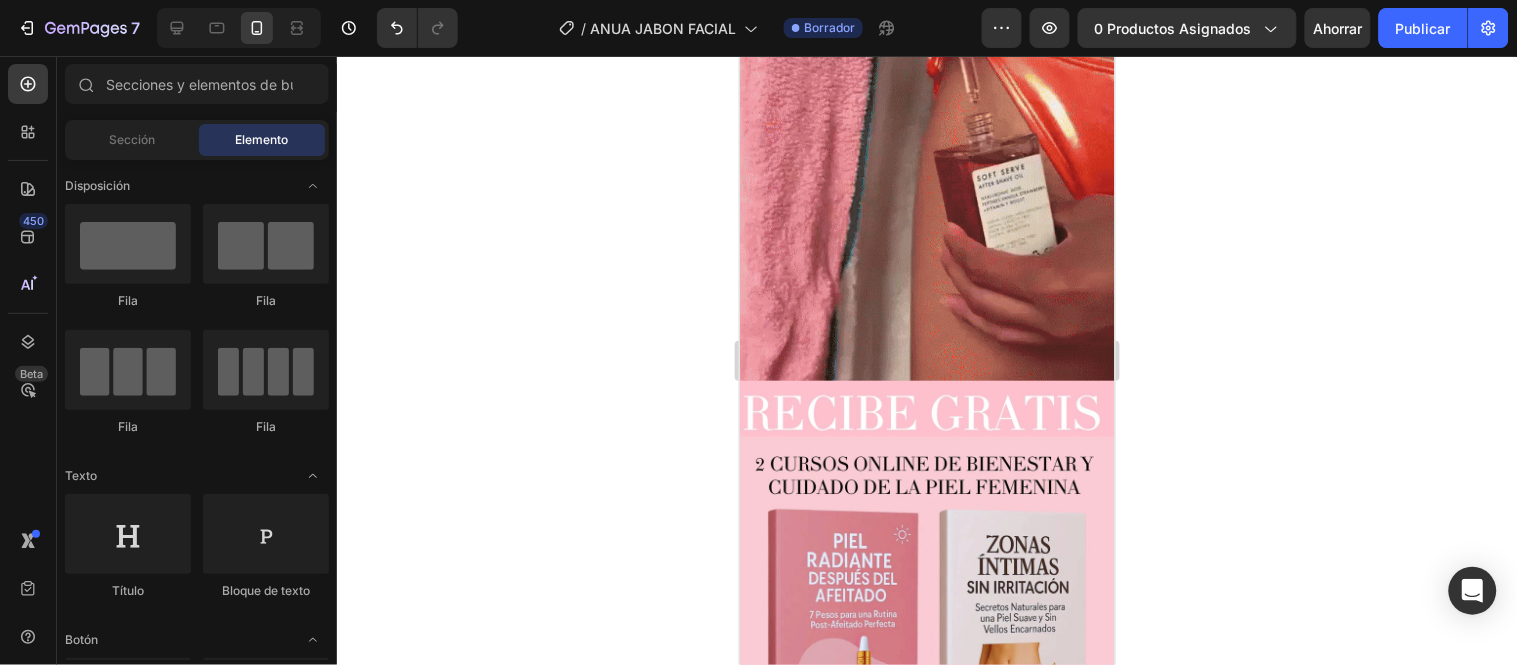 scroll, scrollTop: 4207, scrollLeft: 0, axis: vertical 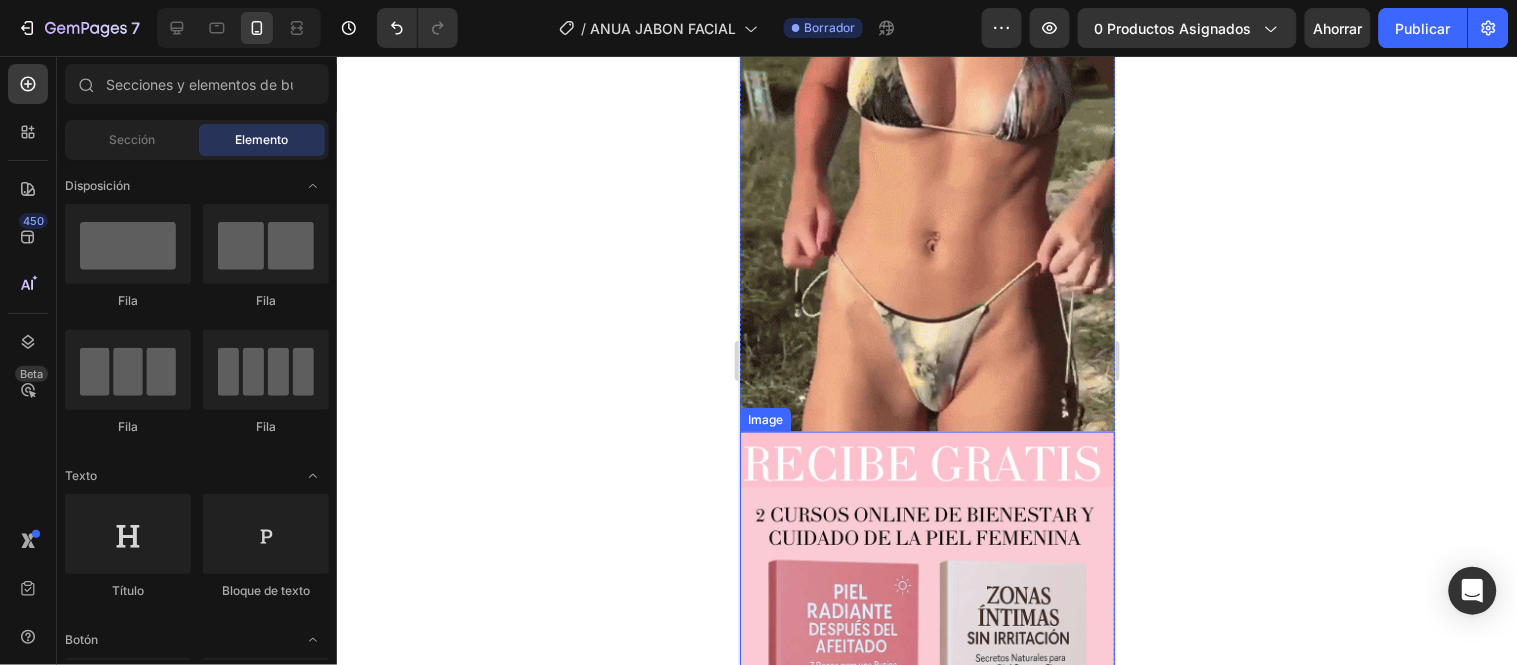 click at bounding box center (926, 618) 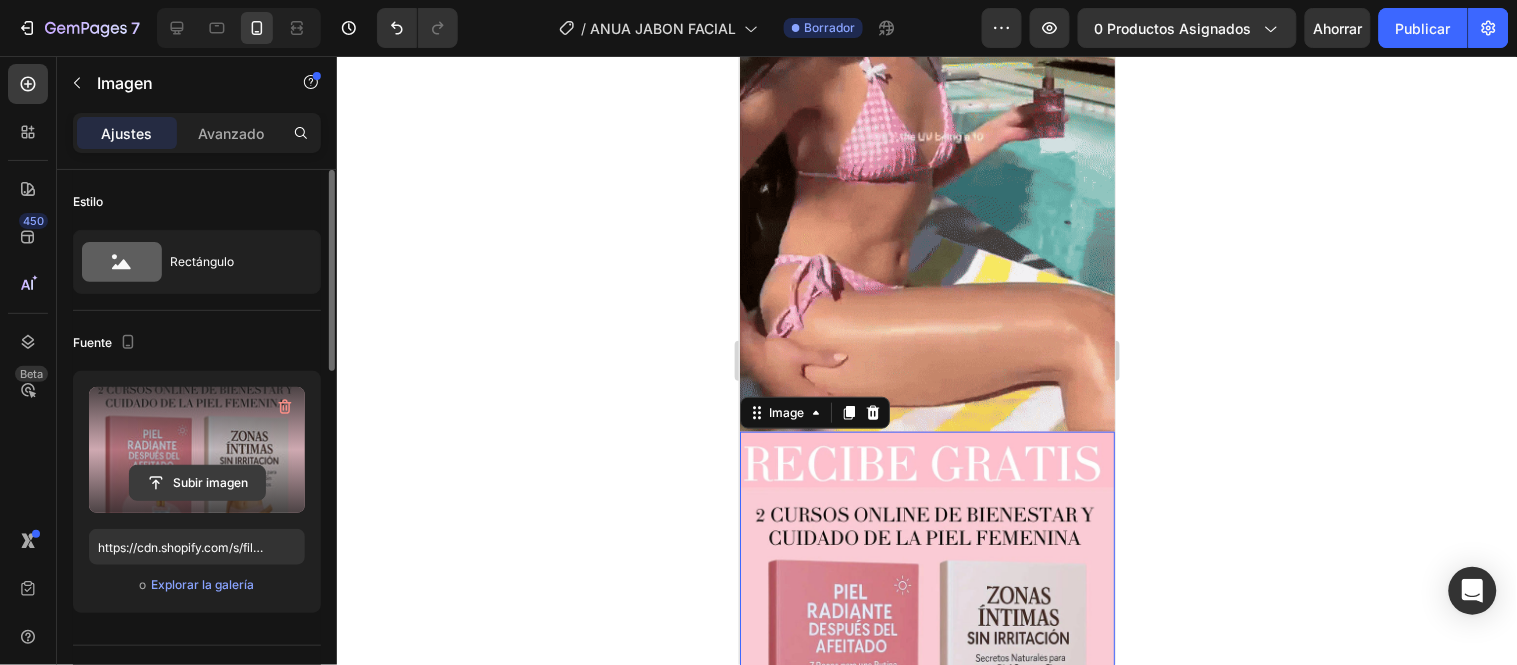 click 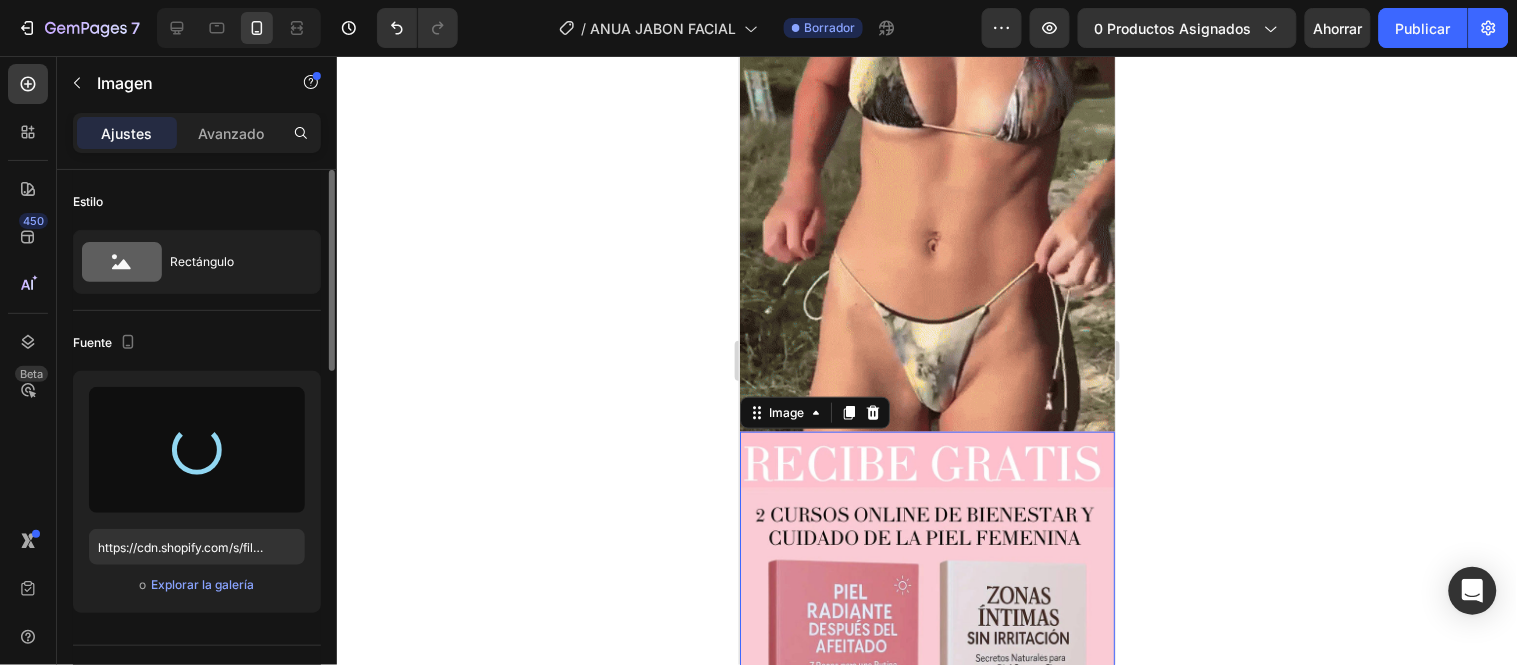 type on "[URL]" 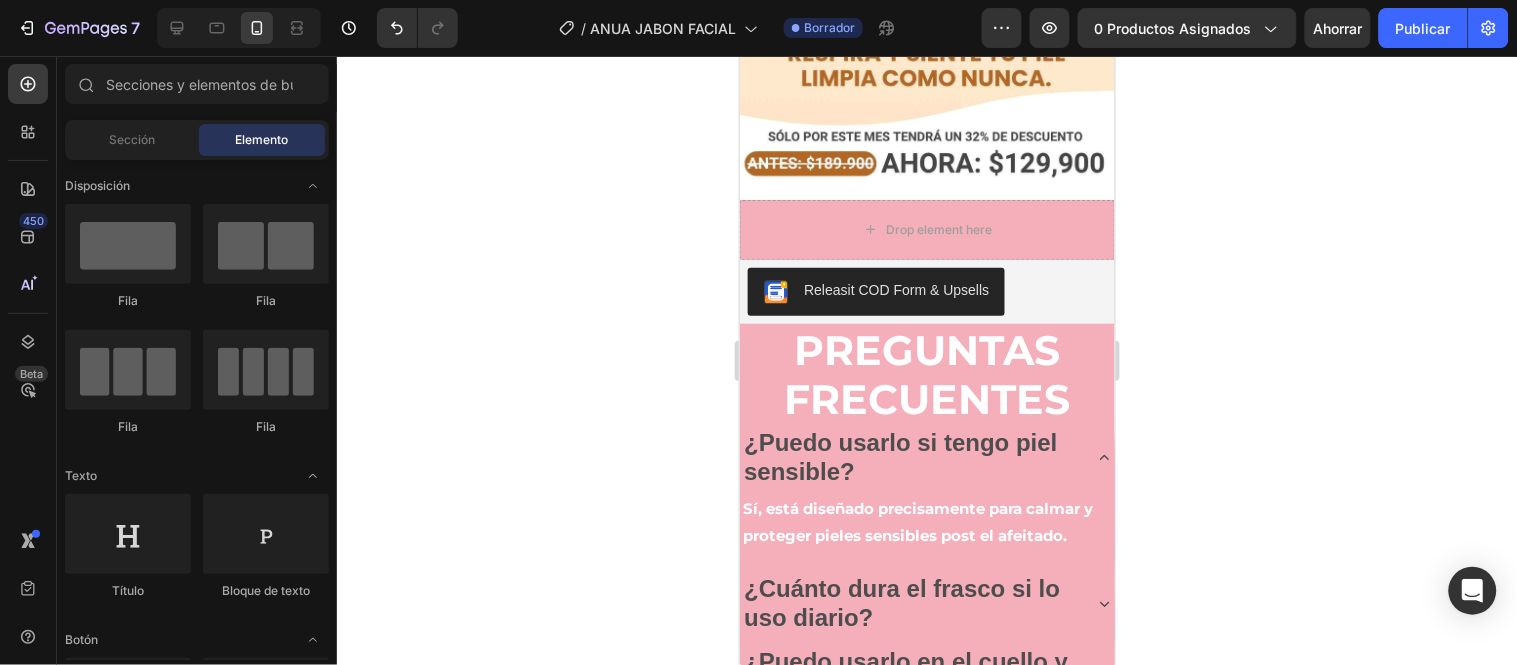 scroll, scrollTop: 5334, scrollLeft: 0, axis: vertical 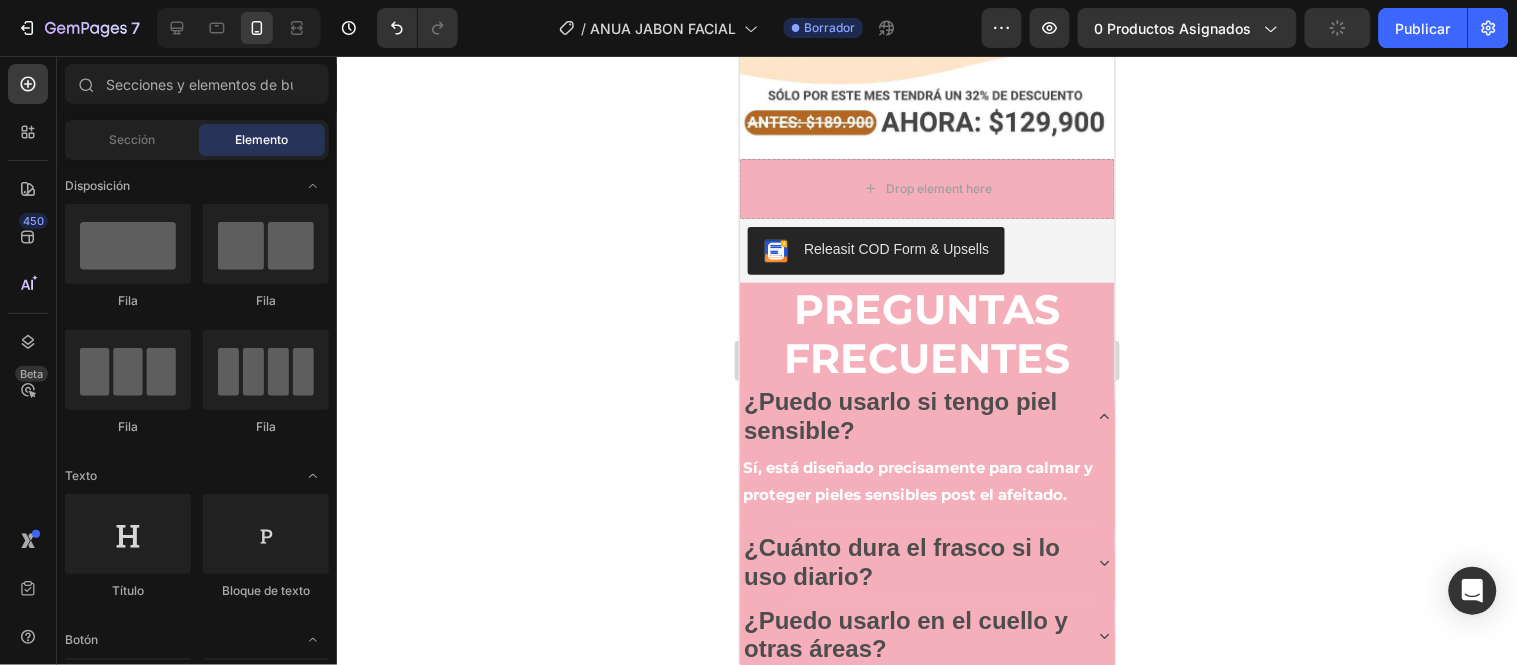 click 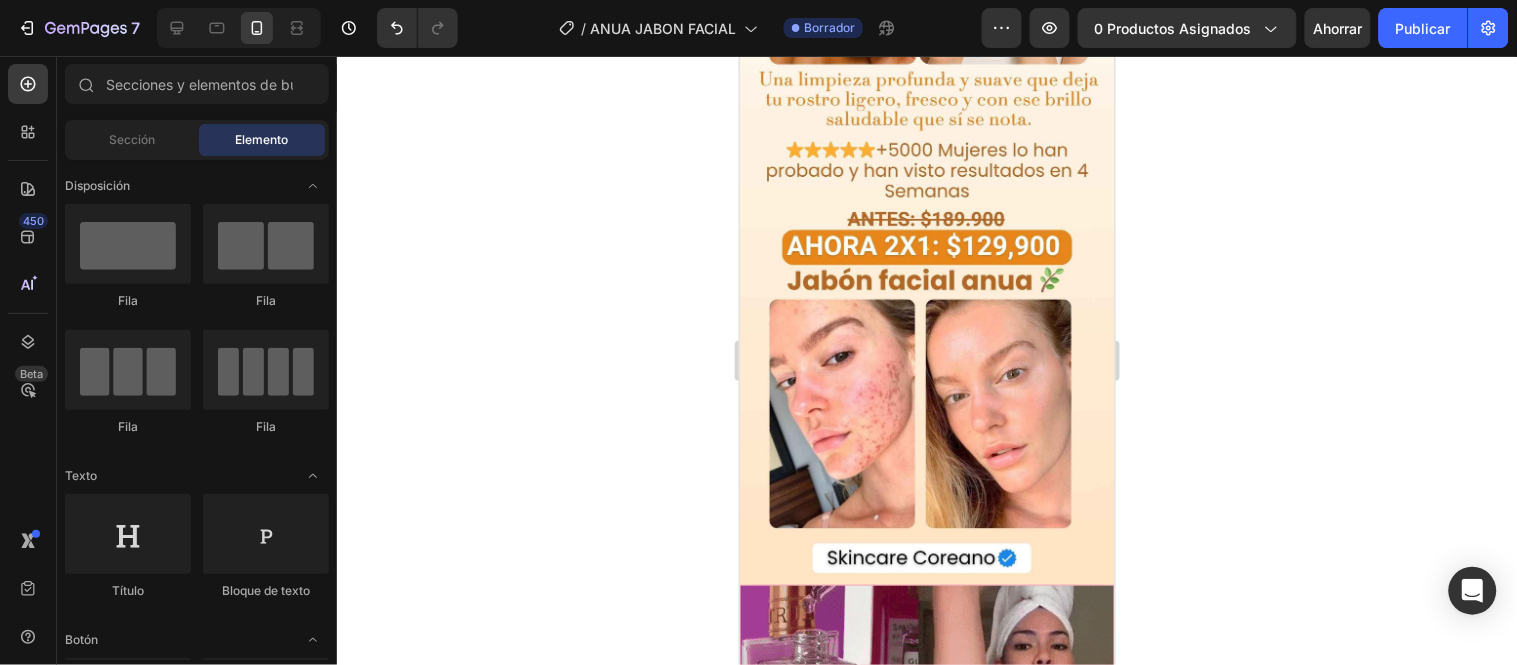 scroll, scrollTop: 325, scrollLeft: 0, axis: vertical 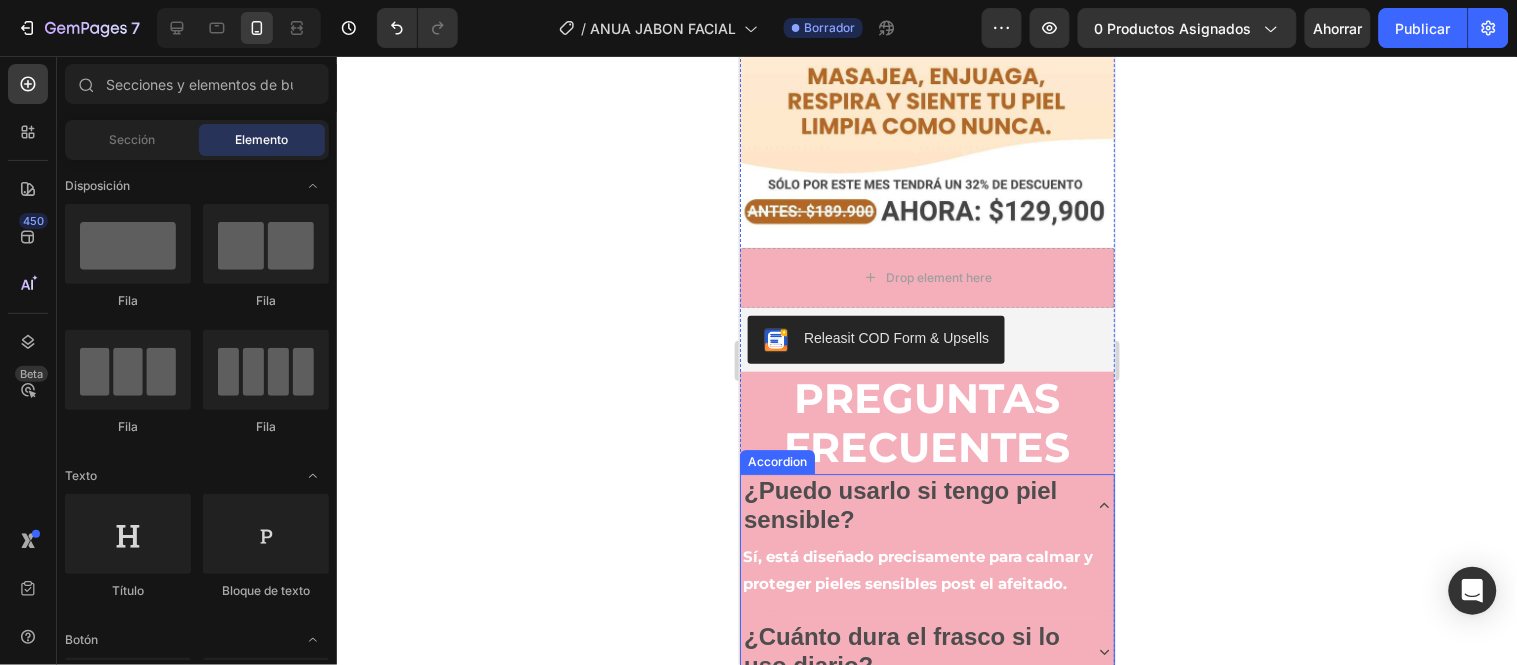 click on "¿Puedo usarlo si tengo piel sensible?" at bounding box center [899, 504] 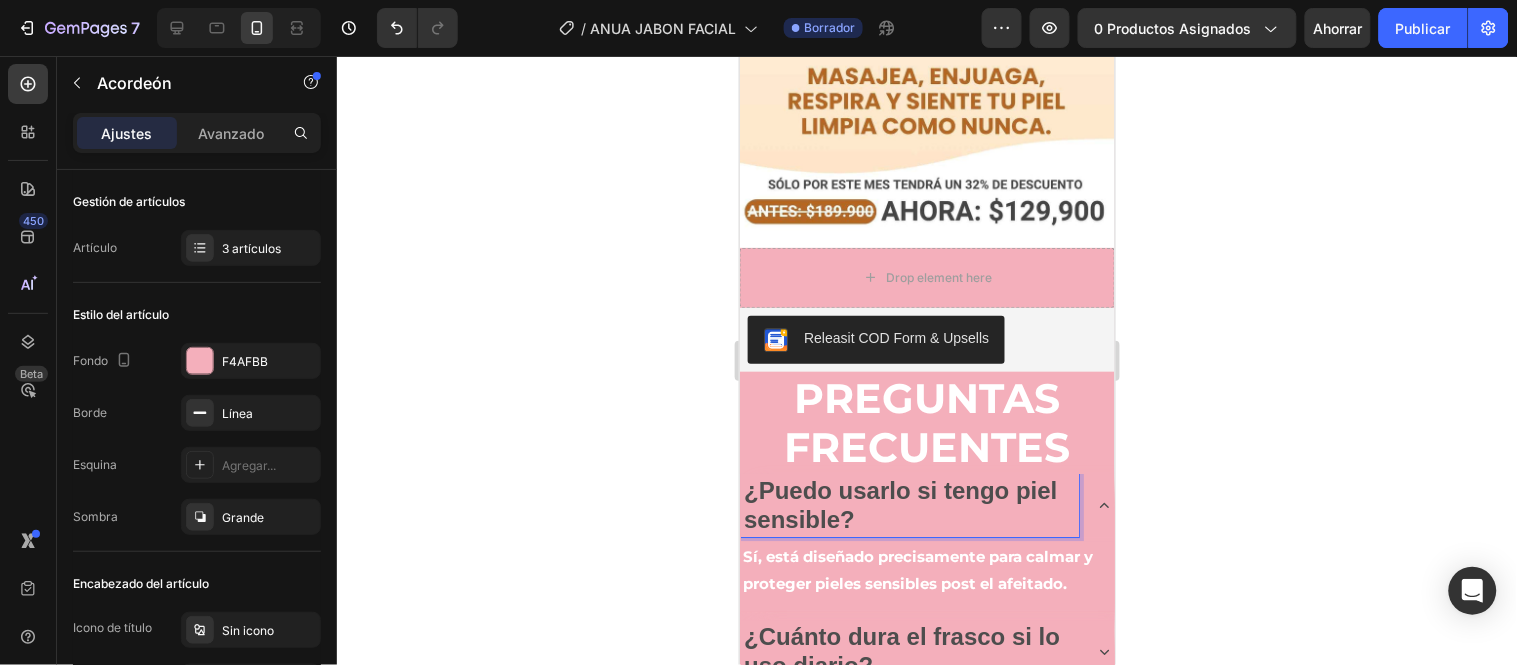 click on "¿Puedo usarlo si tengo piel sensible?" at bounding box center (899, 504) 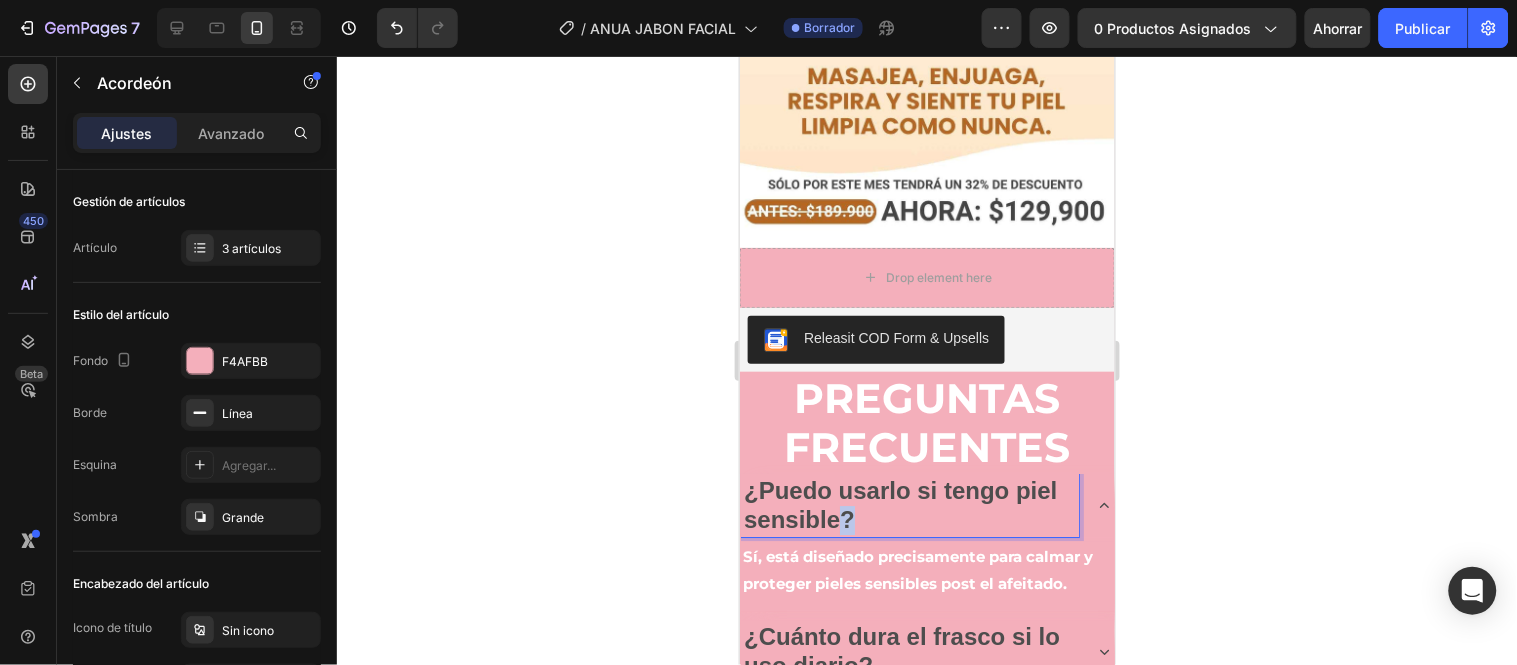 click on "¿Puedo usarlo si tengo piel sensible?" at bounding box center [899, 504] 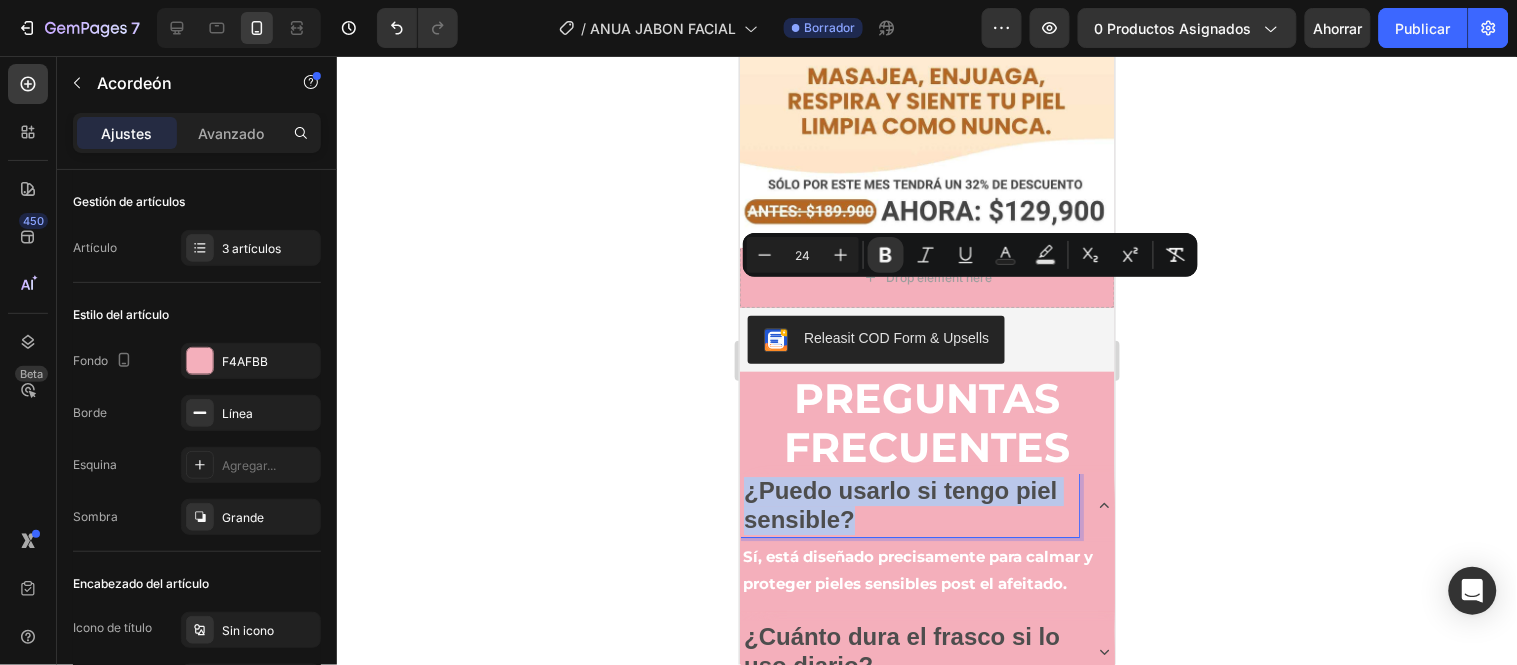 click on "¿Puedo usarlo si tengo piel sensible?" at bounding box center (899, 504) 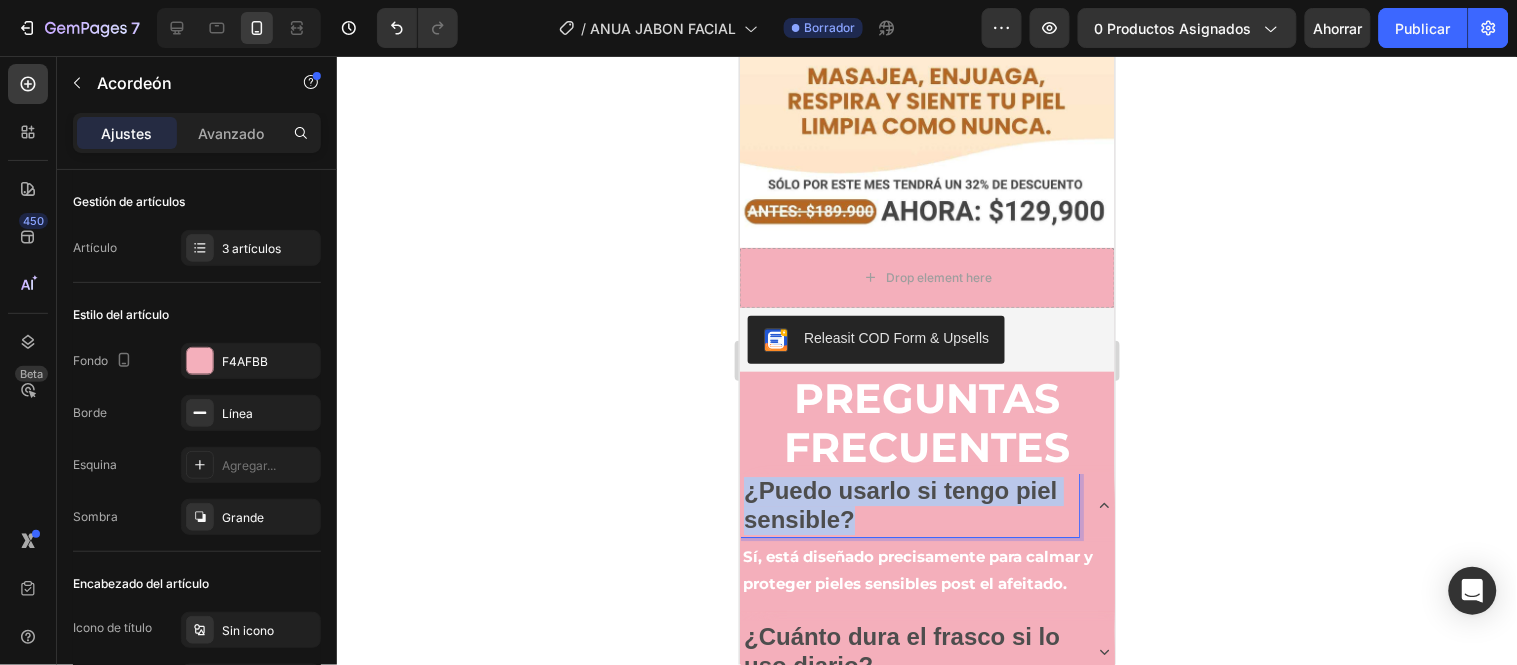 click on "¿Puedo usarlo si tengo piel sensible?" at bounding box center [899, 504] 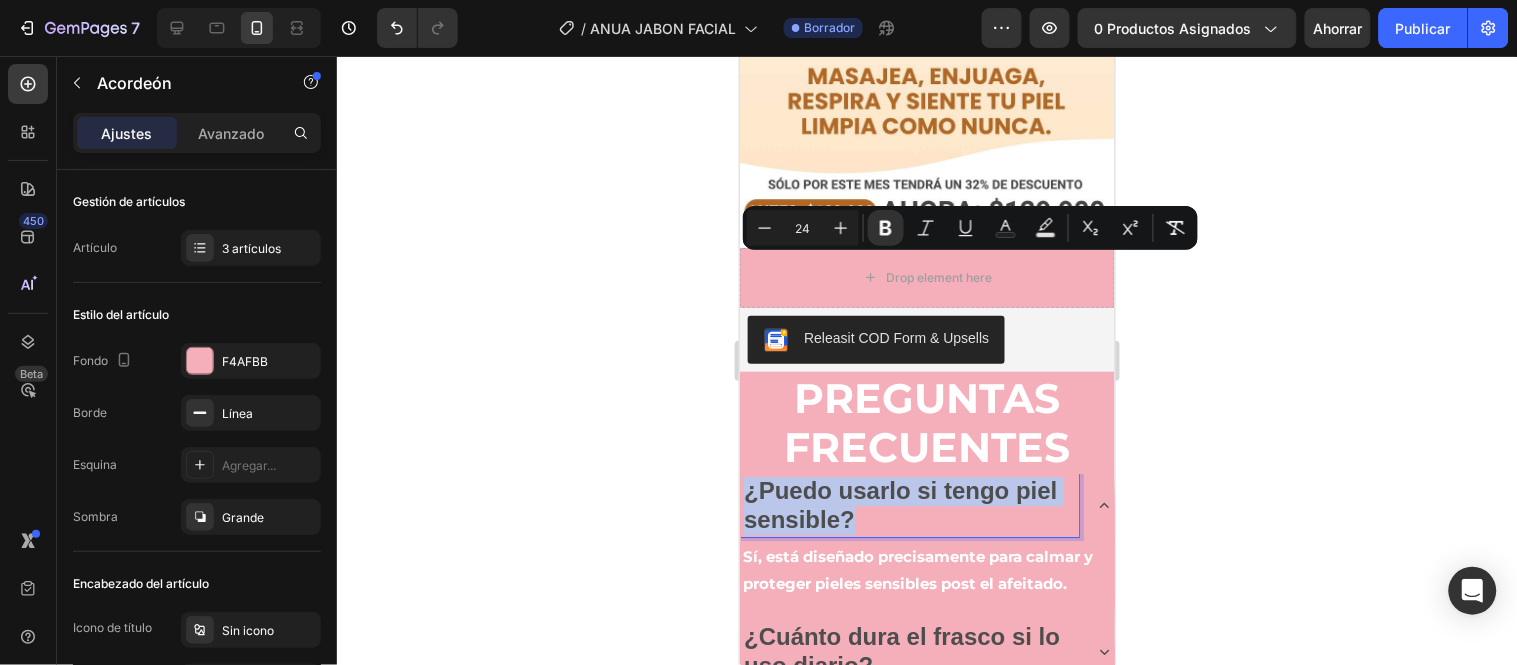 click on "¿Puedo usarlo si tengo piel sensible?" at bounding box center [899, 504] 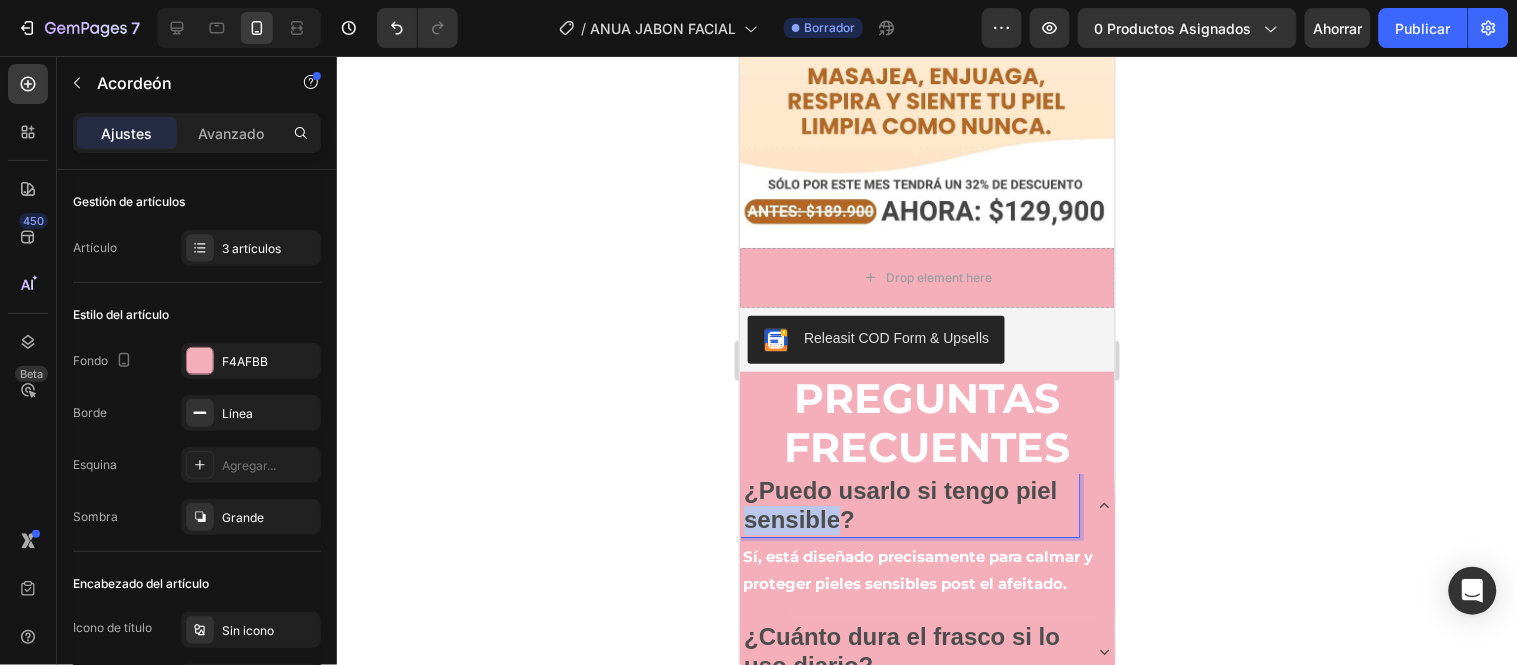 click on "¿Puedo usarlo si tengo piel sensible?" at bounding box center (899, 504) 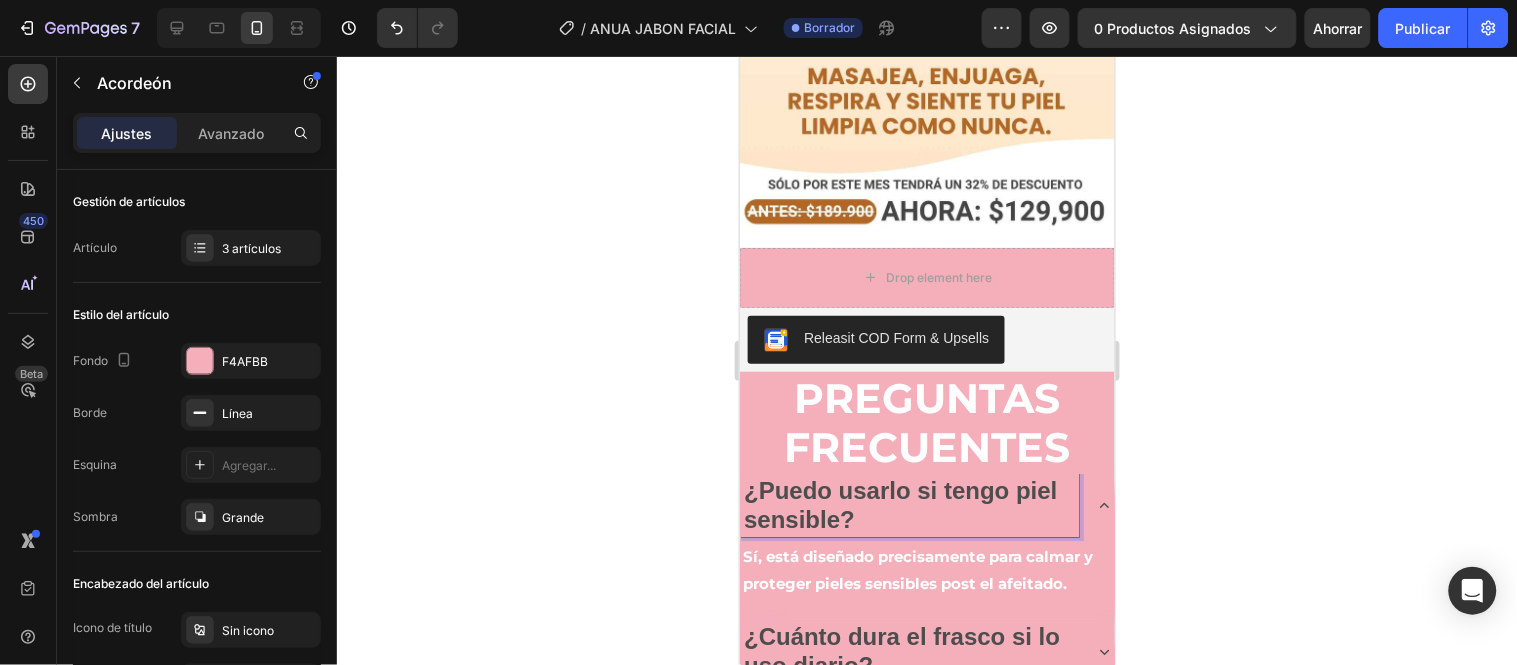 click on "¿Puedo usarlo si tengo piel sensible?" at bounding box center [899, 504] 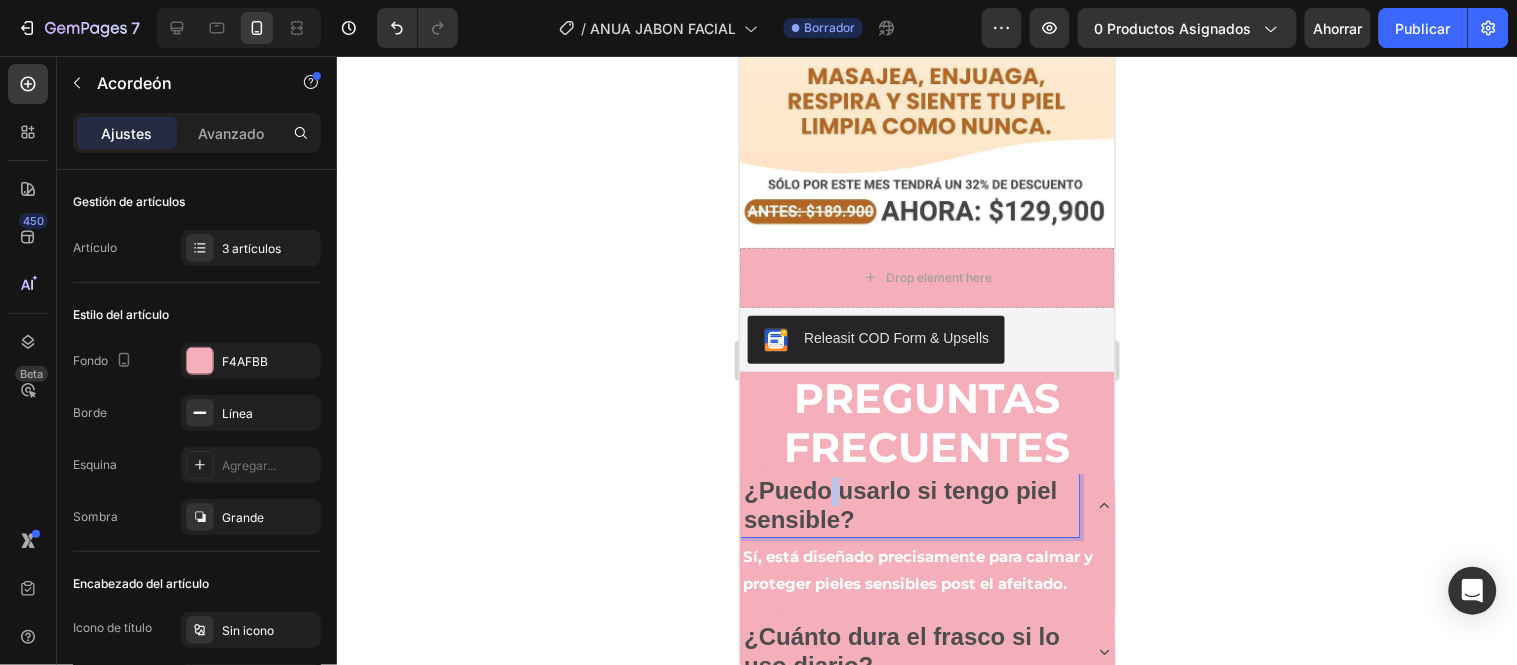 click on "¿Puedo usarlo si tengo piel sensible?" at bounding box center [899, 504] 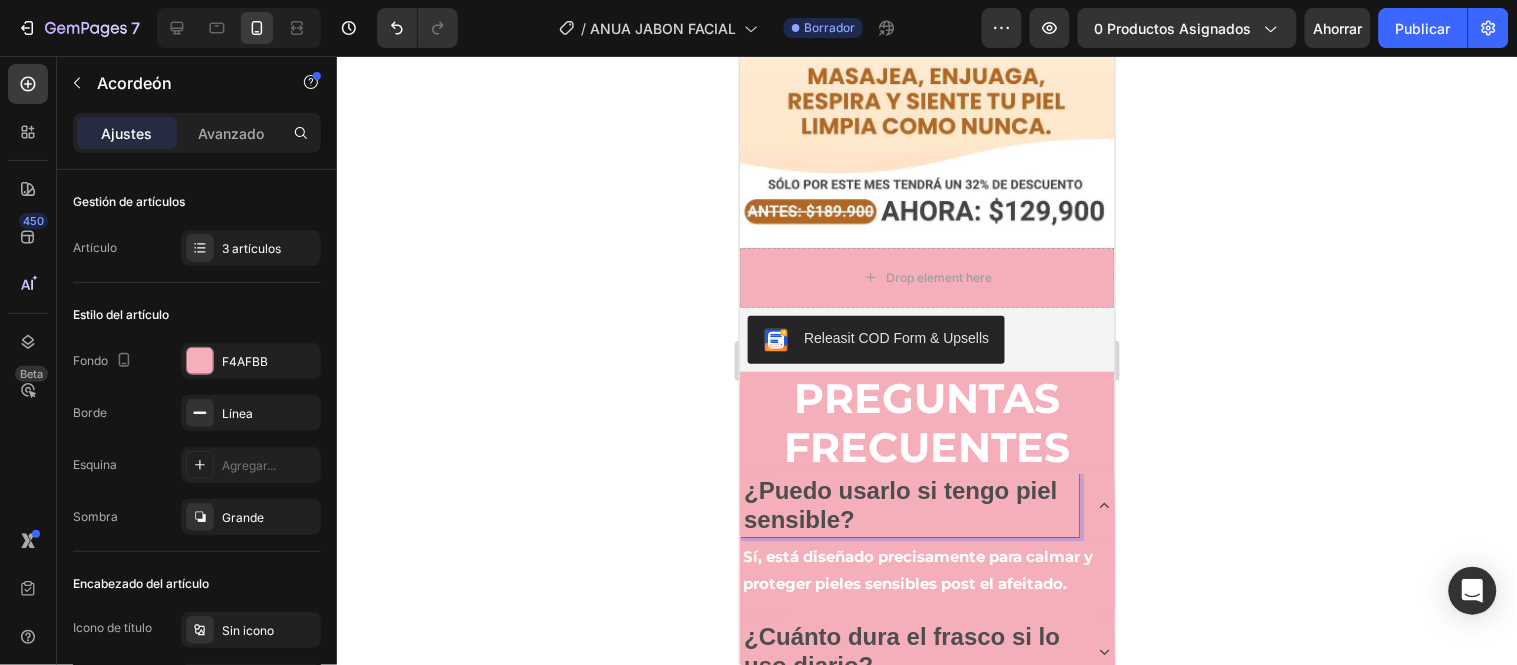 click on "¿Puedo usarlo si tengo piel sensible?" at bounding box center (909, 504) 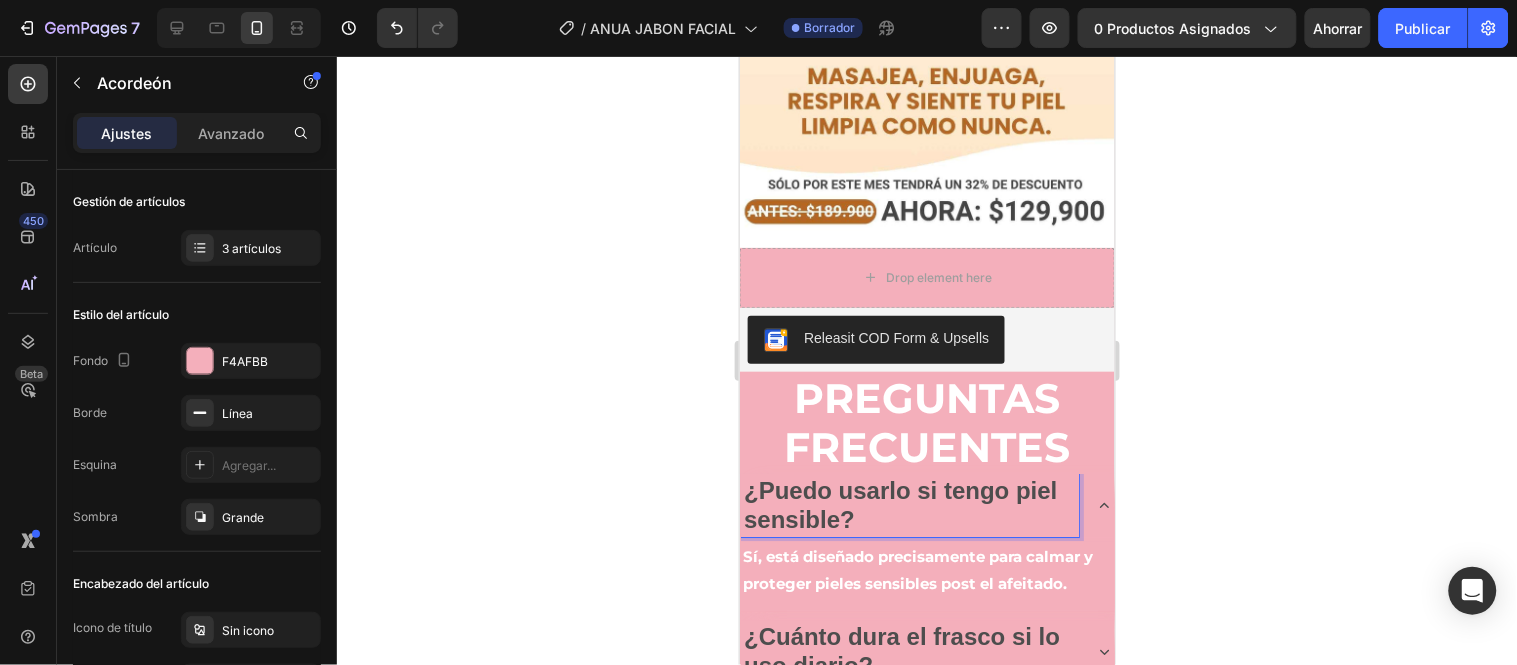 click 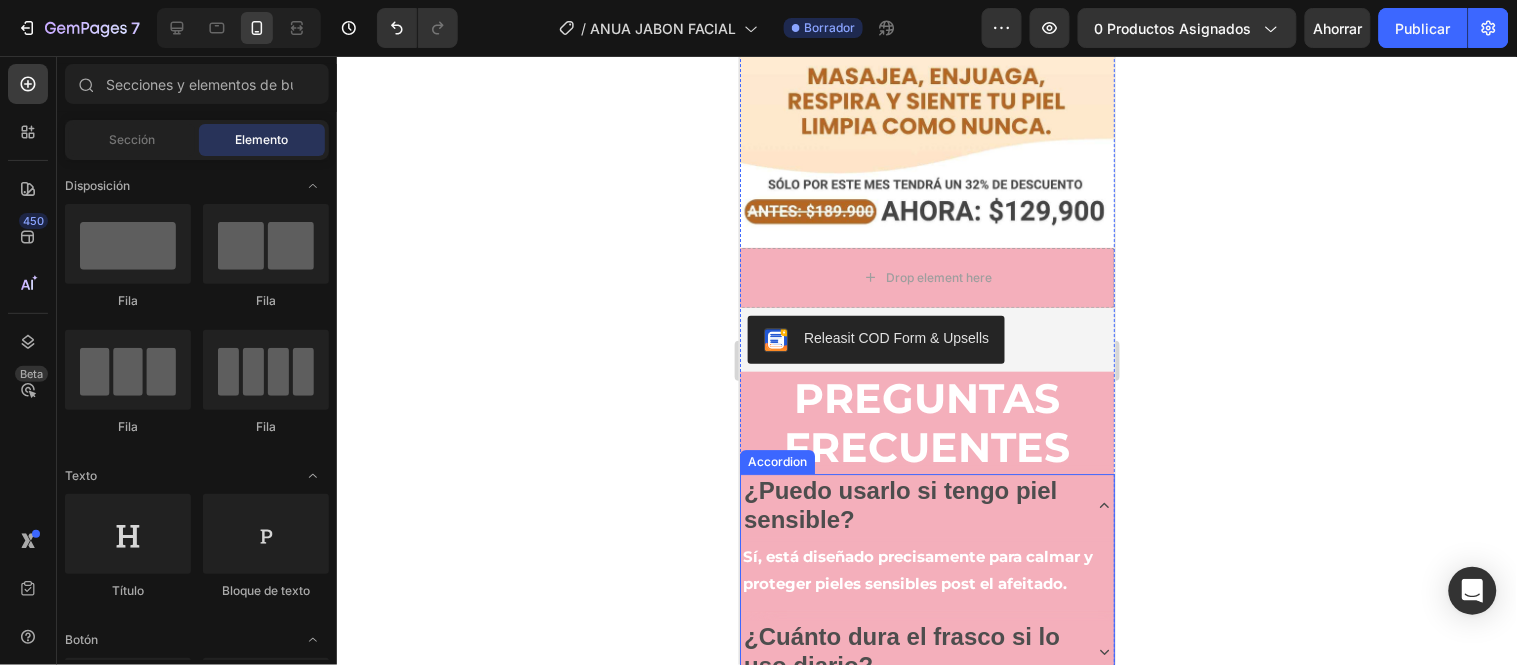 click on "¿Puedo usarlo si tengo piel sensible?" at bounding box center (899, 504) 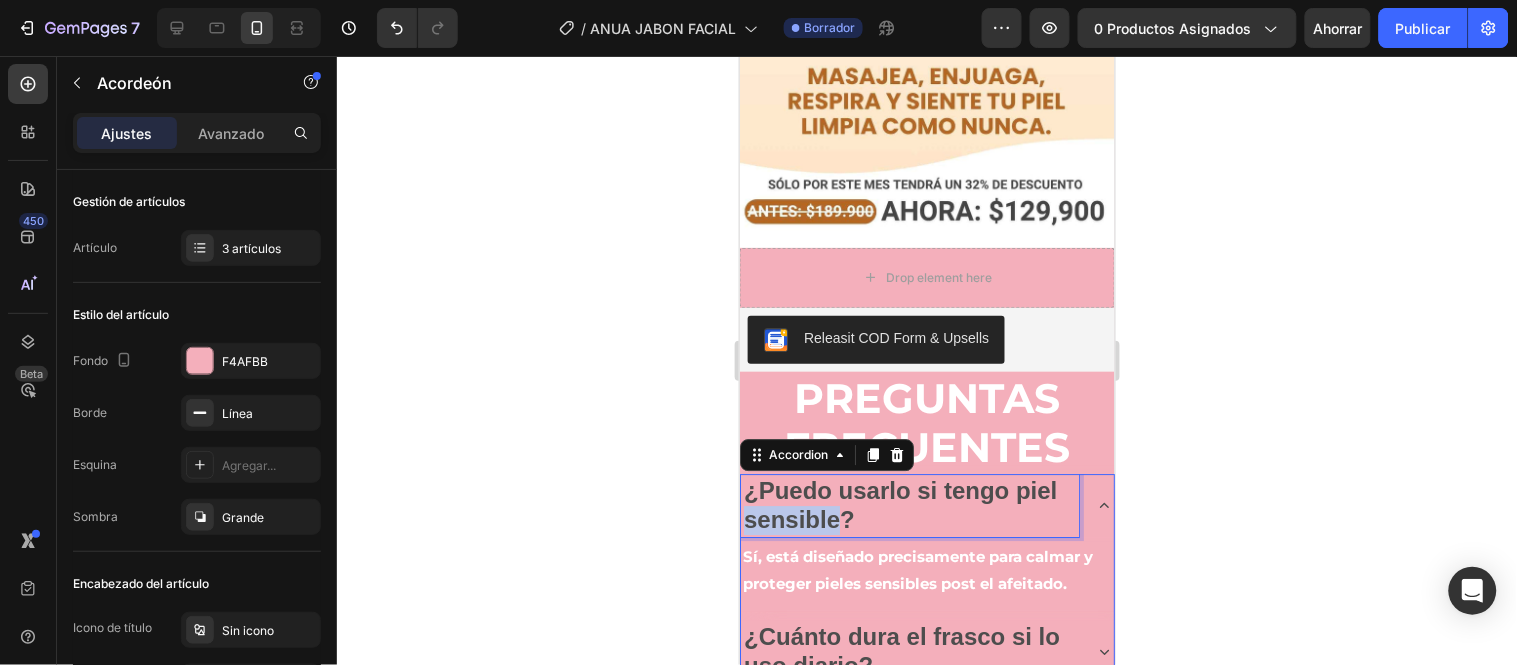 click on "¿Puedo usarlo si tengo piel sensible?" at bounding box center (899, 504) 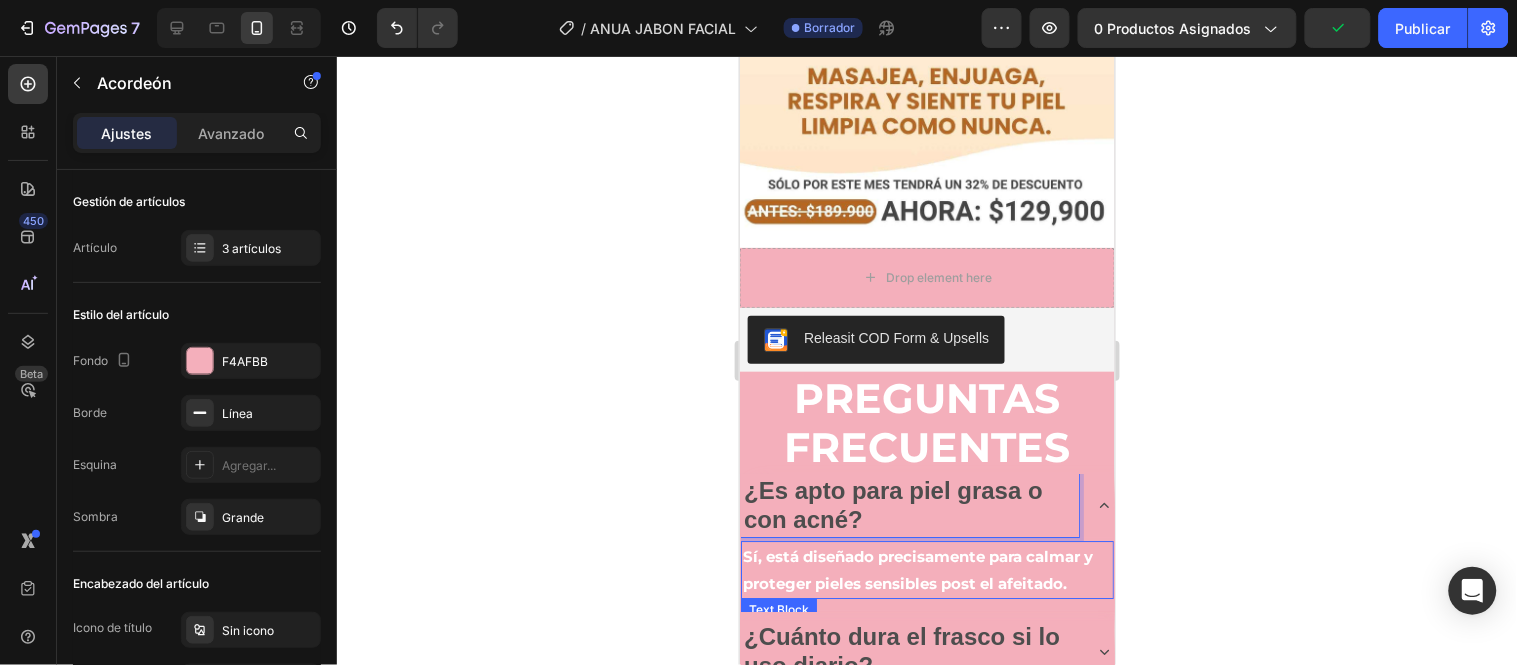 click on "Sí, está diseñado precisamente para calmar y proteger pieles sensibles post el afeitado." at bounding box center [926, 569] 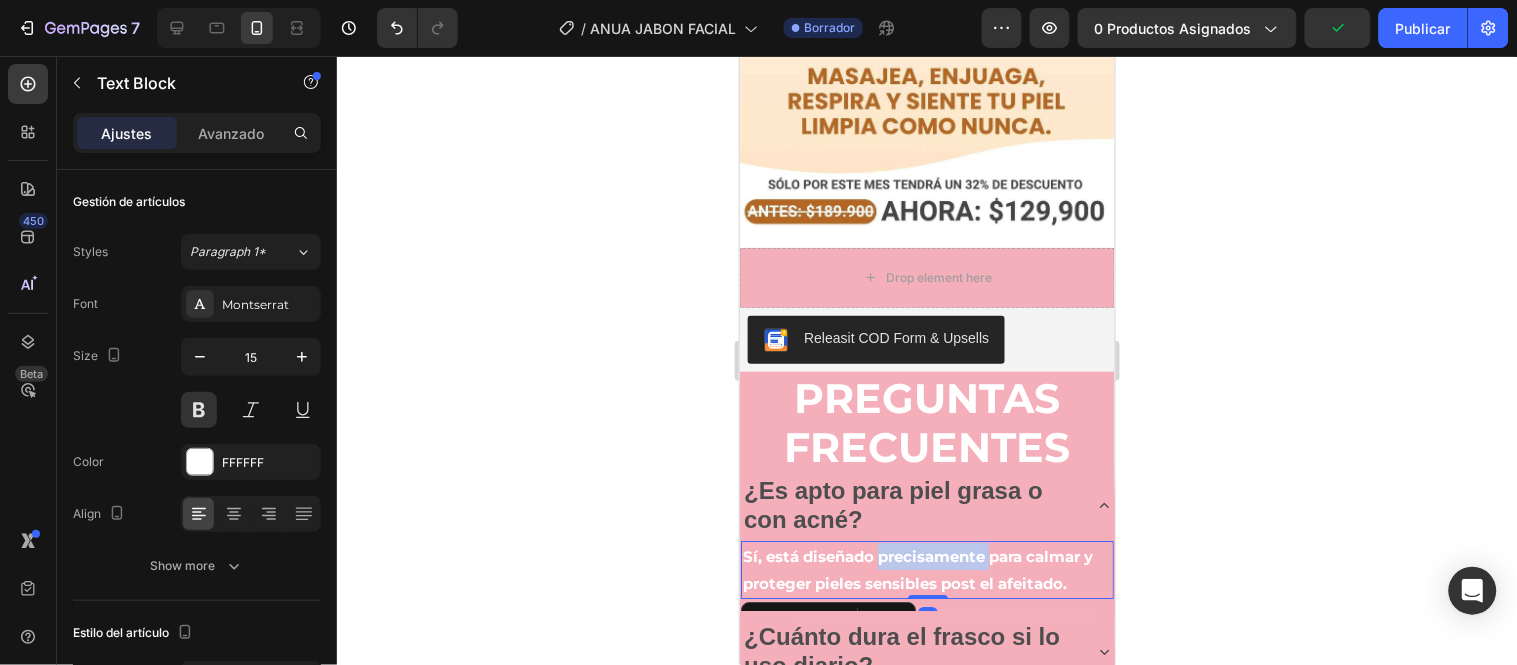 click on "Sí, está diseñado precisamente para calmar y proteger pieles sensibles post el afeitado." at bounding box center (926, 569) 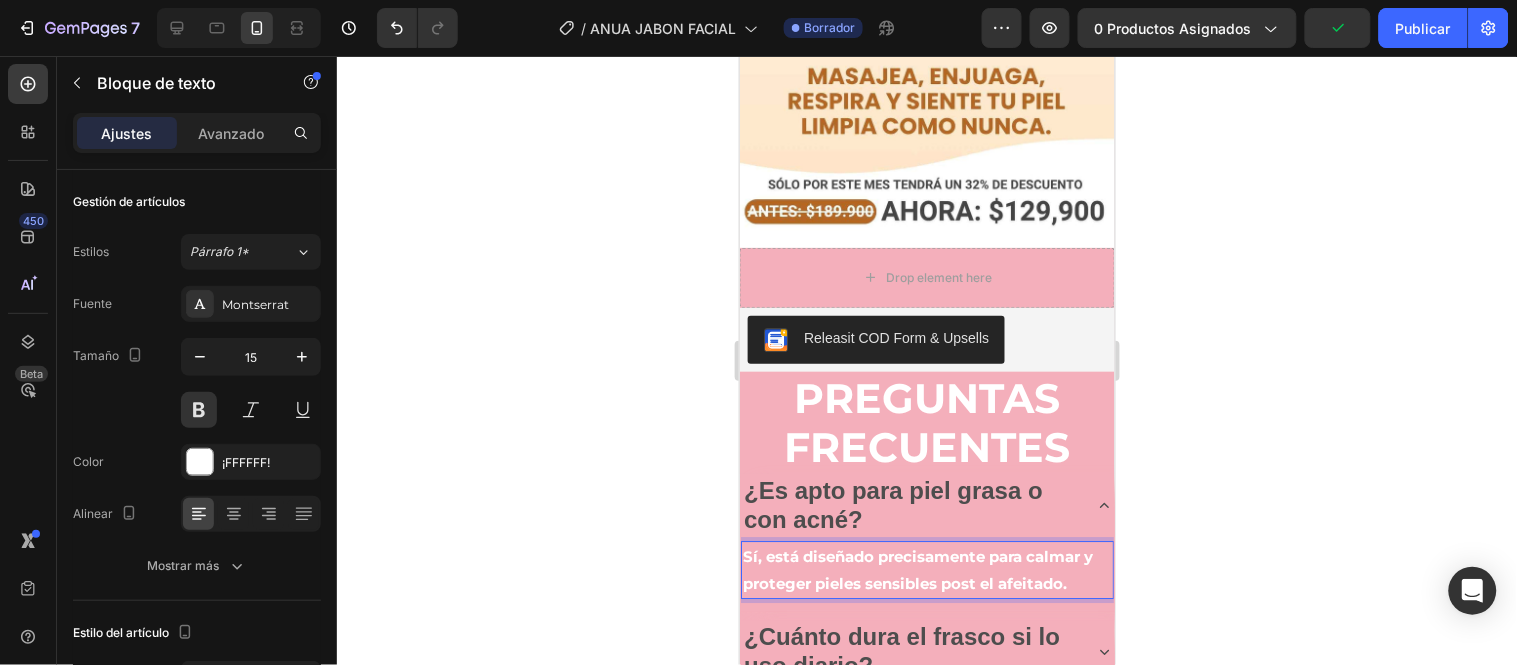 click on "Sí, está diseñado precisamente para calmar y proteger pieles sensibles post el afeitado." at bounding box center (926, 569) 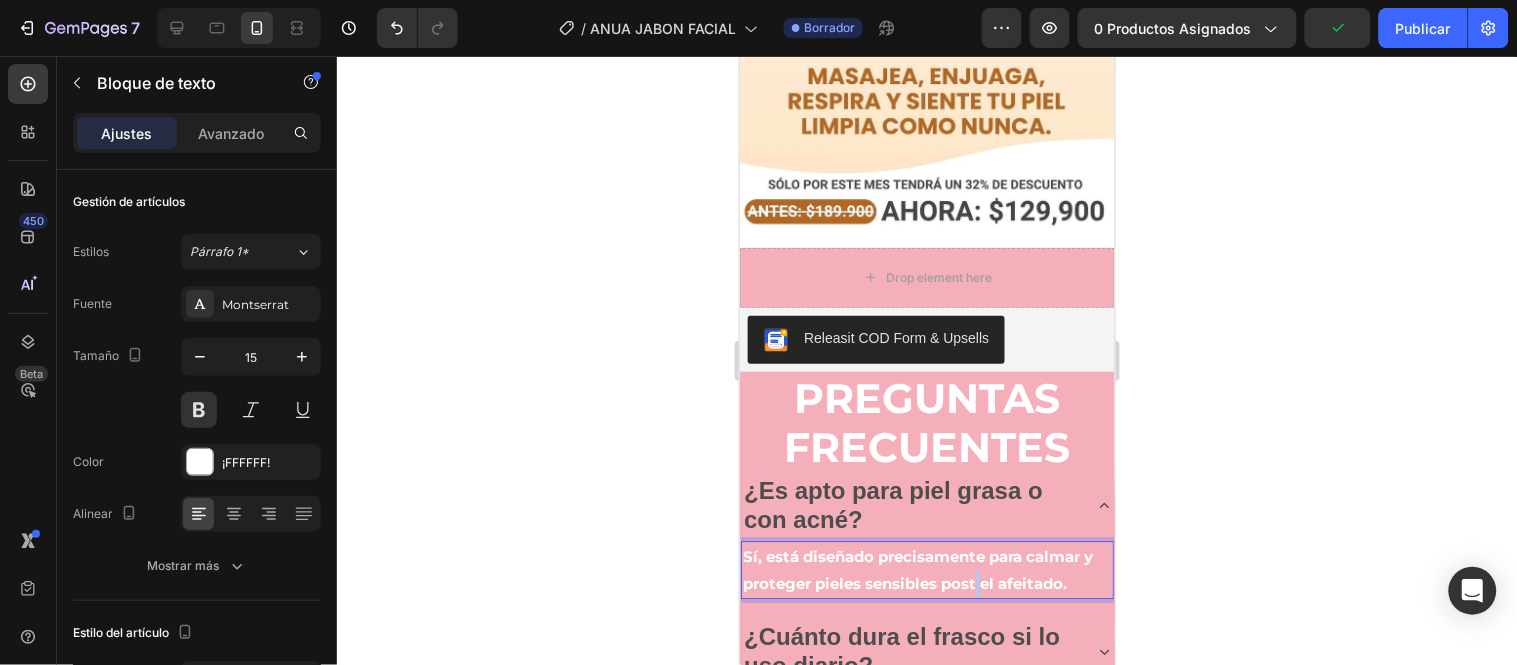 click on "Sí, está diseñado precisamente para calmar y proteger pieles sensibles post el afeitado." at bounding box center (926, 569) 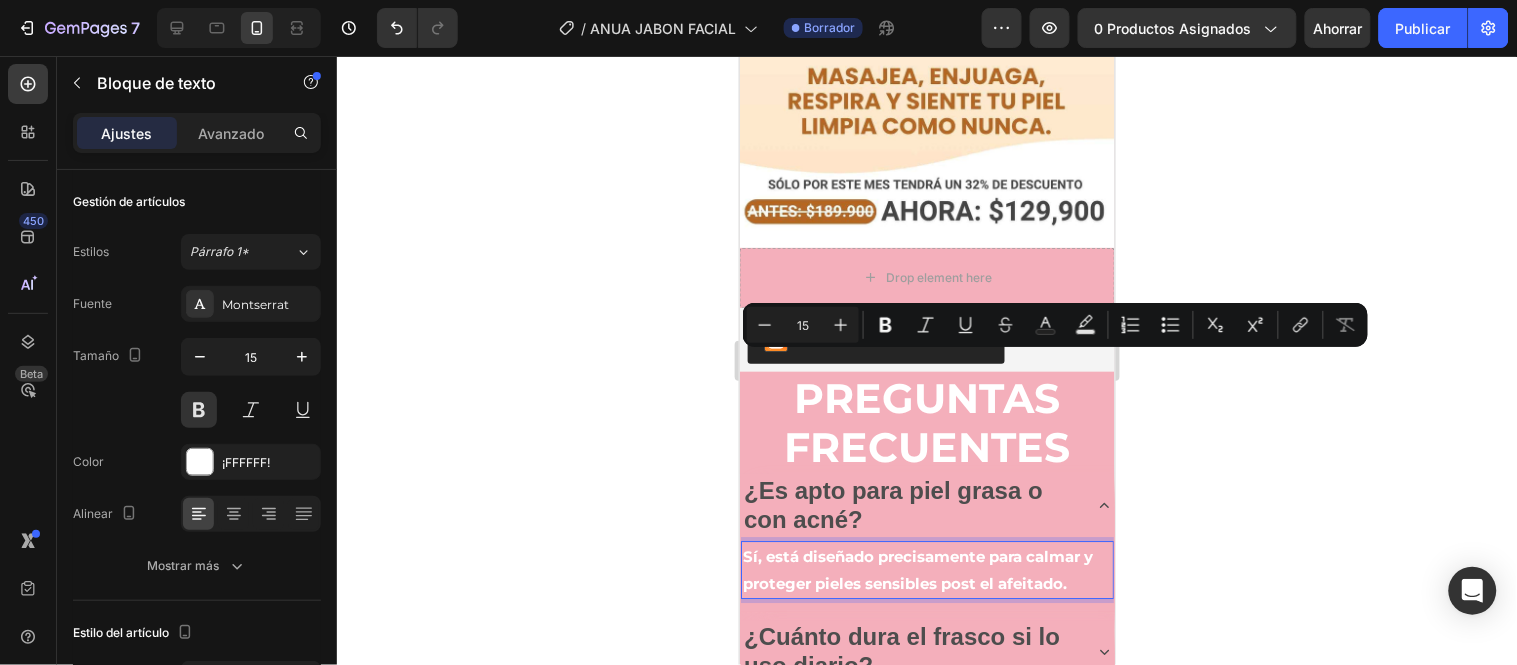 click on "Sí, está diseñado precisamente para calmar y proteger pieles sensibles post el afeitado." at bounding box center (926, 569) 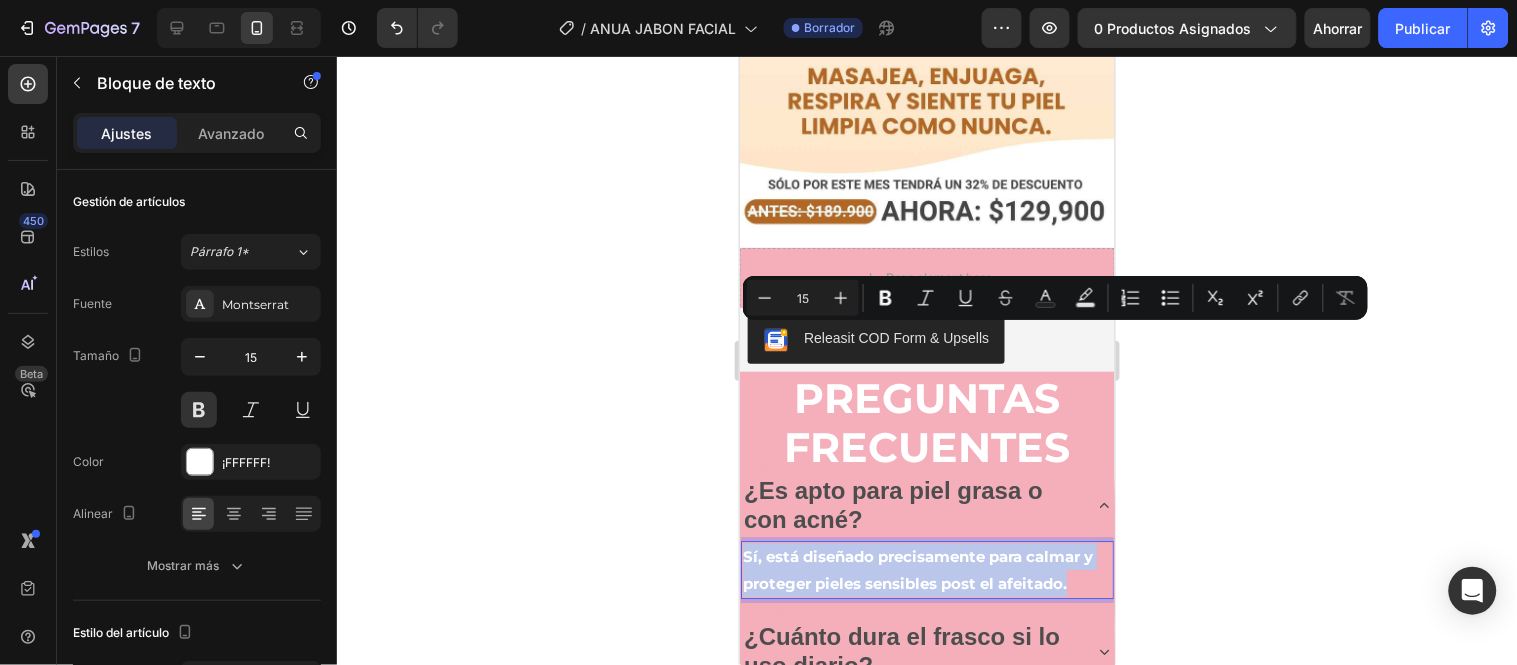 drag, startPoint x: 1080, startPoint y: 364, endPoint x: 744, endPoint y: 332, distance: 337.52036 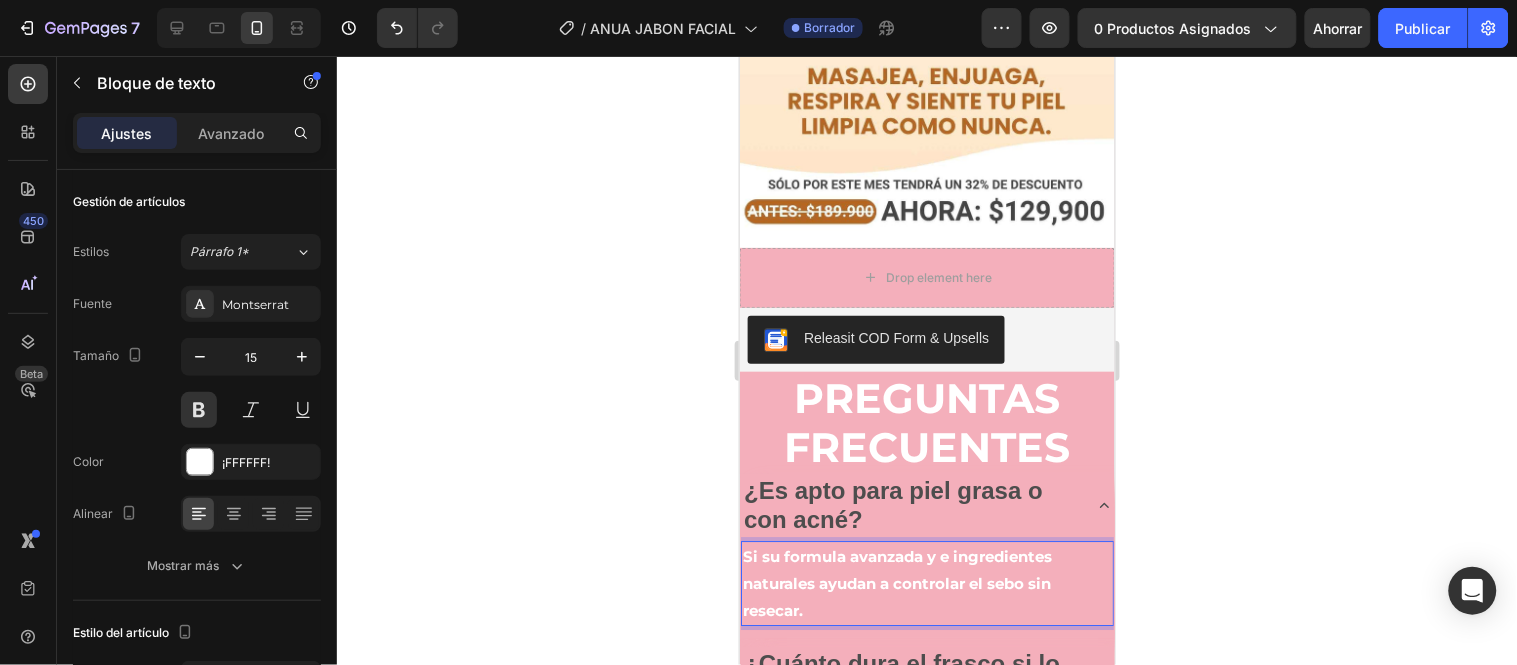 click 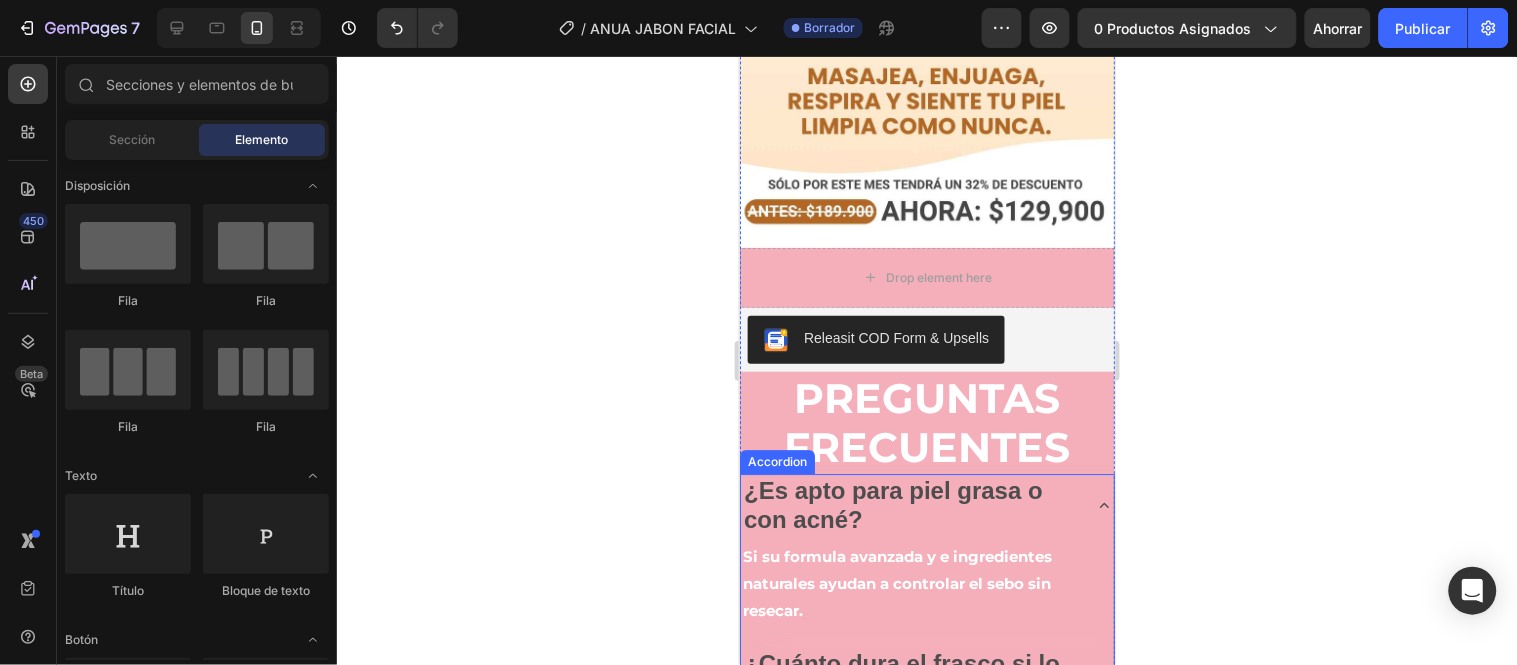 click on "¿Cuánto dura el frasco si lo uso diario?" at bounding box center (909, 677) 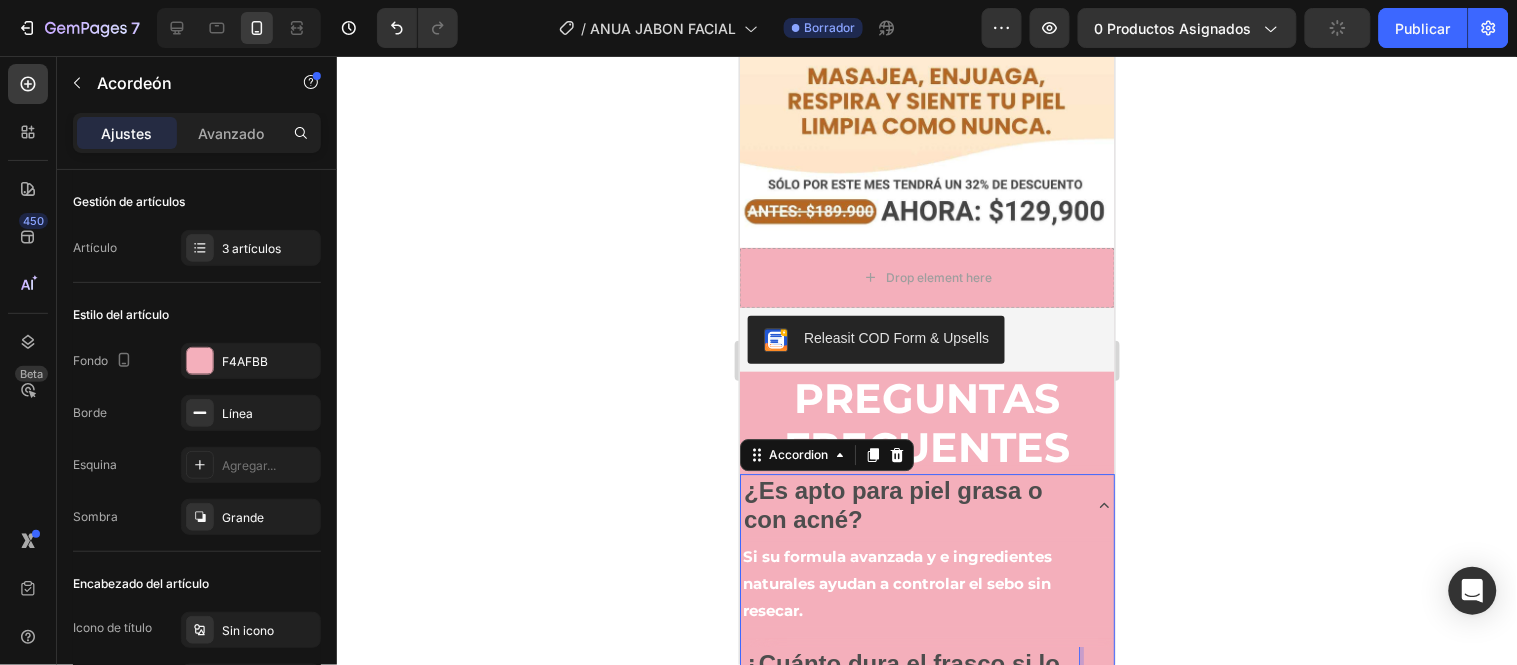 click on "¿Cuánto dura el frasco si lo uso diario?" at bounding box center [901, 677] 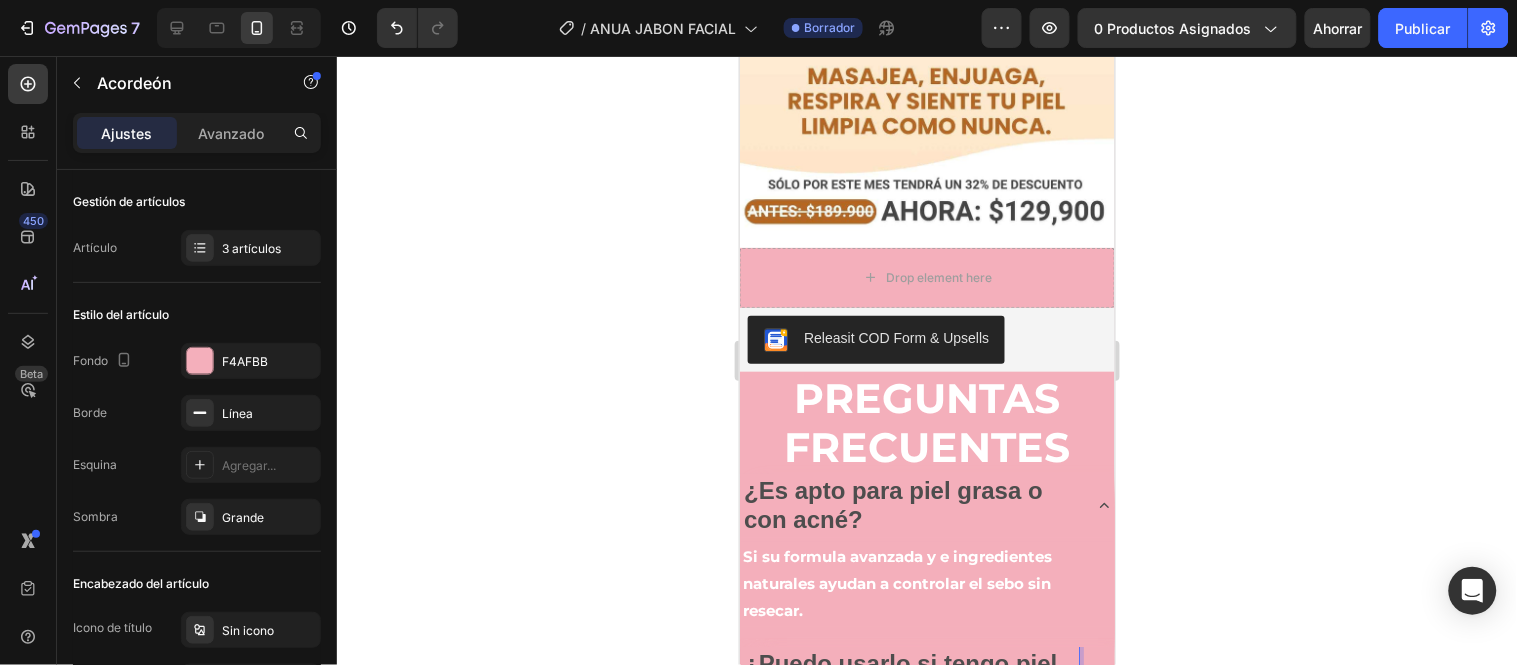click 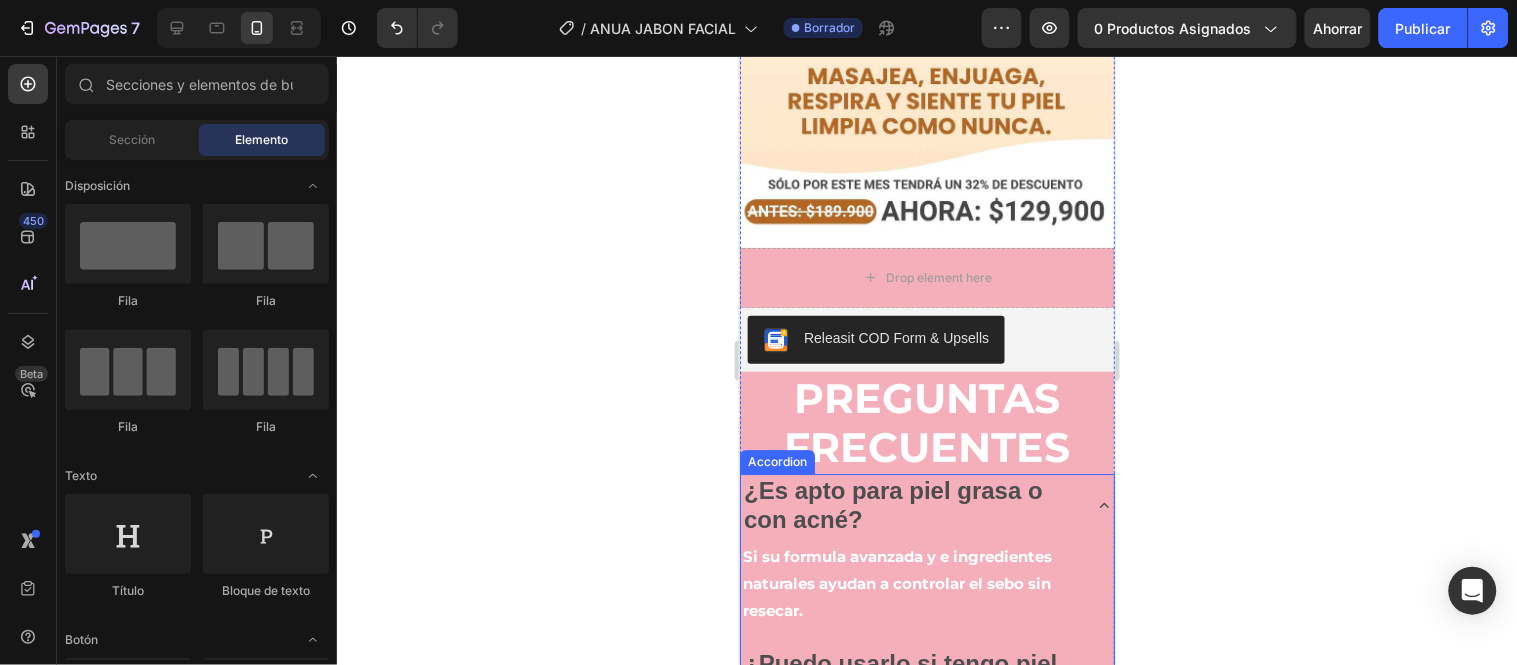 click 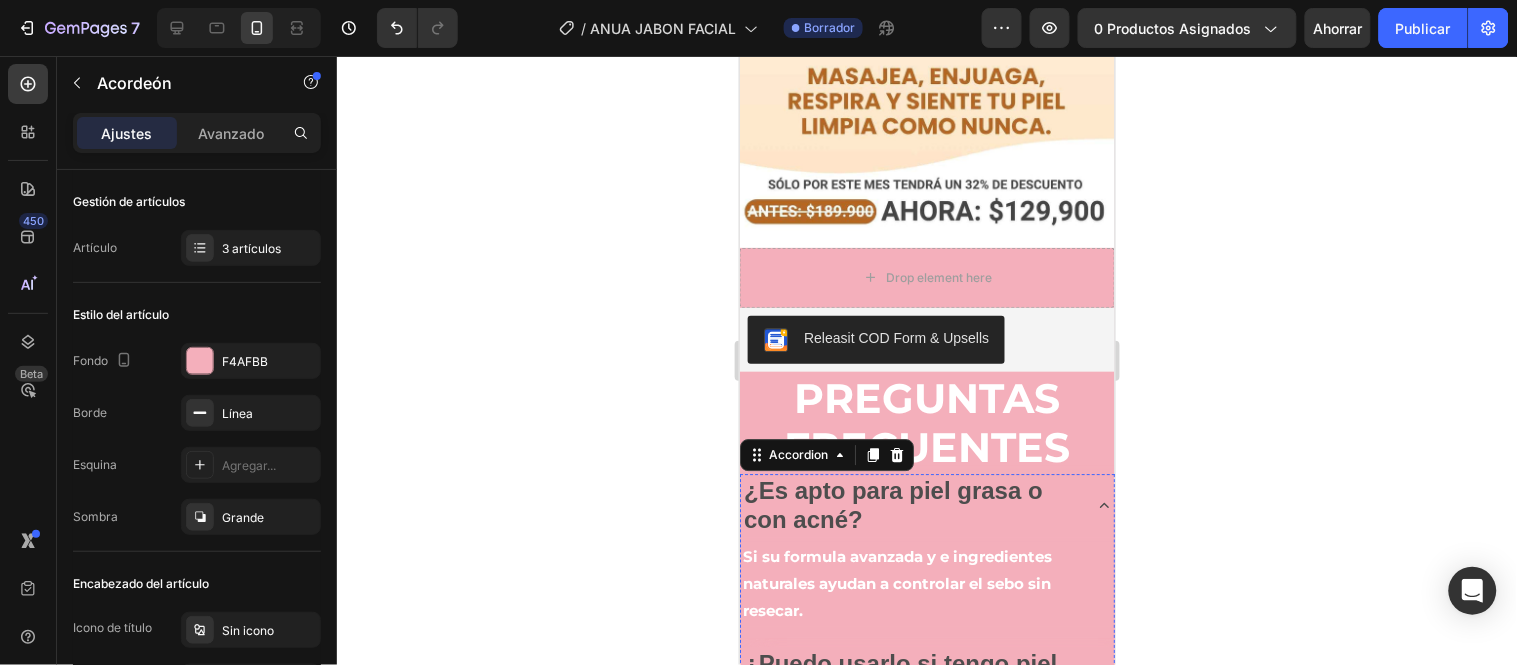 click on "En promedio, un frasco dura entre 1 y 2 meses según la cantidad que apliques." at bounding box center (926, 741) 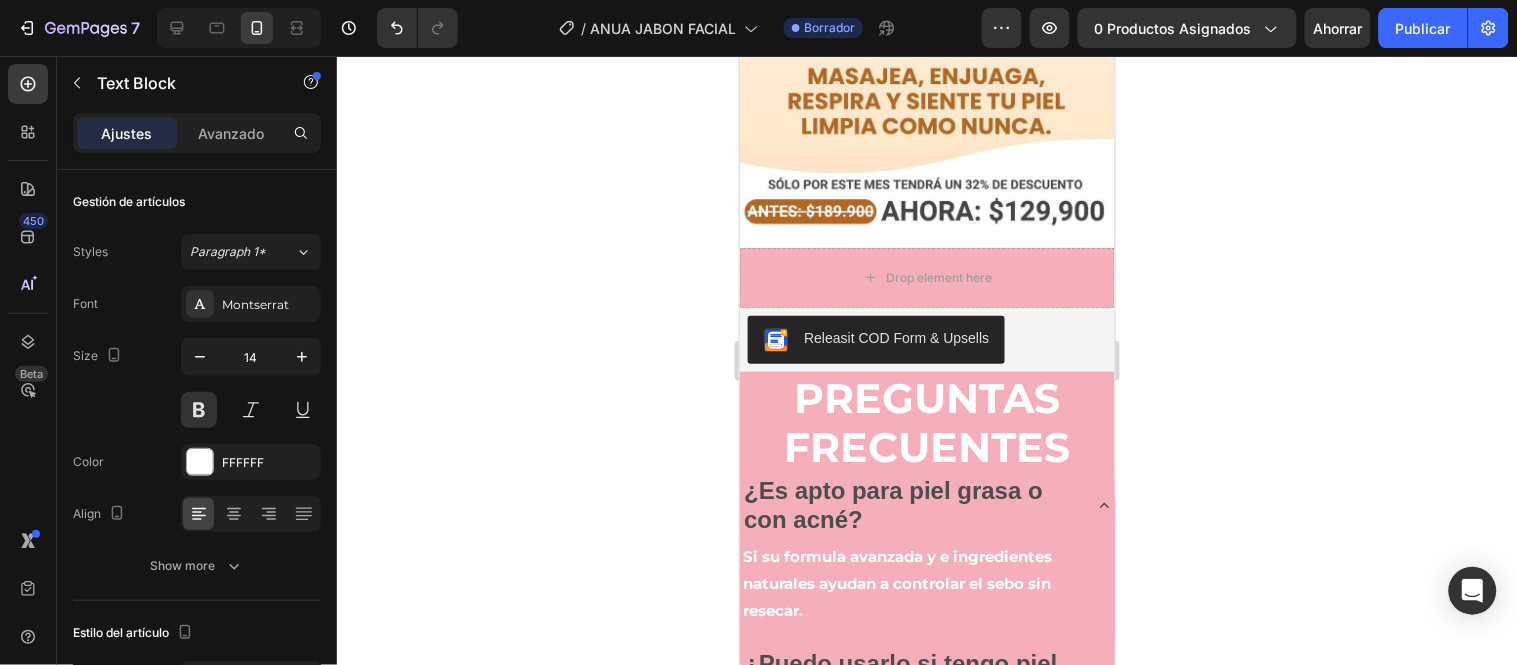 click on "En promedio, un frasco dura entre 1 y 2 meses según la cantidad que apliques." at bounding box center (926, 741) 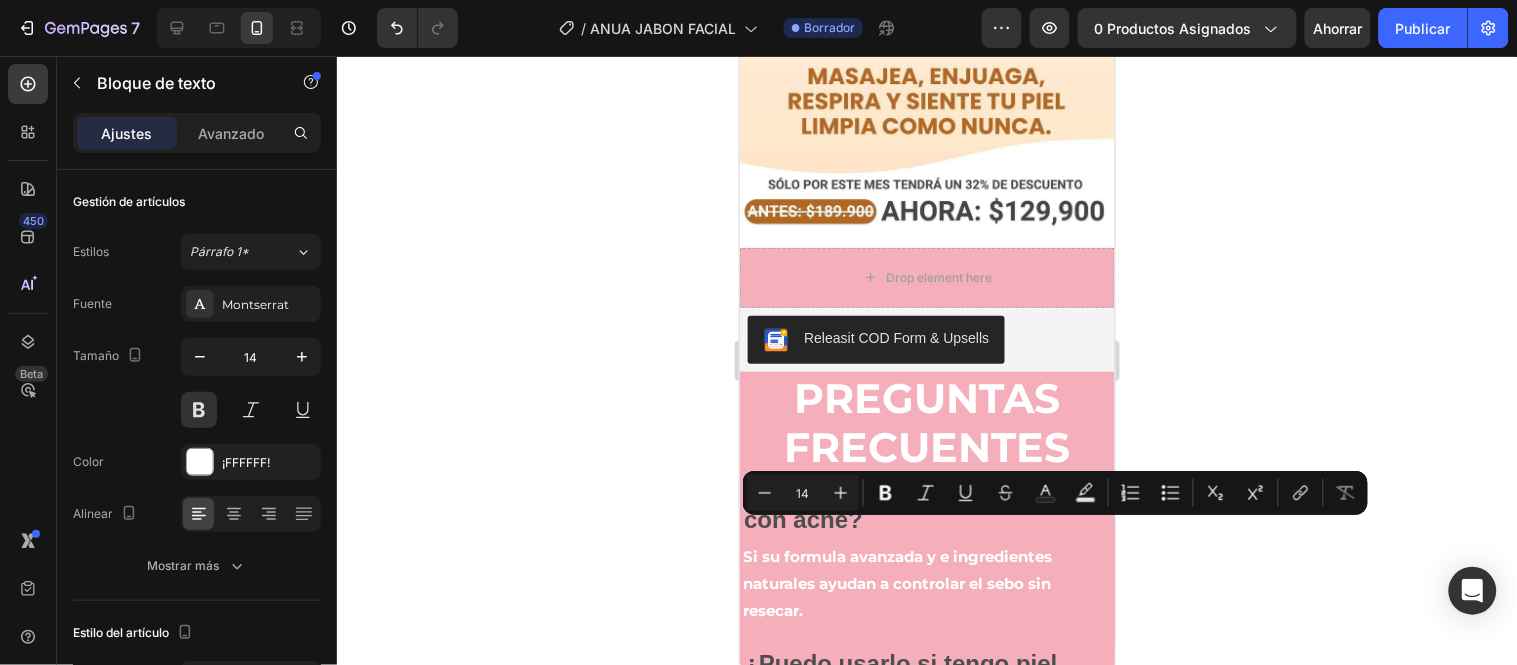 click on "En promedio, un frasco dura entre 1 y 2 meses según la cantidad que apliques." at bounding box center (926, 741) 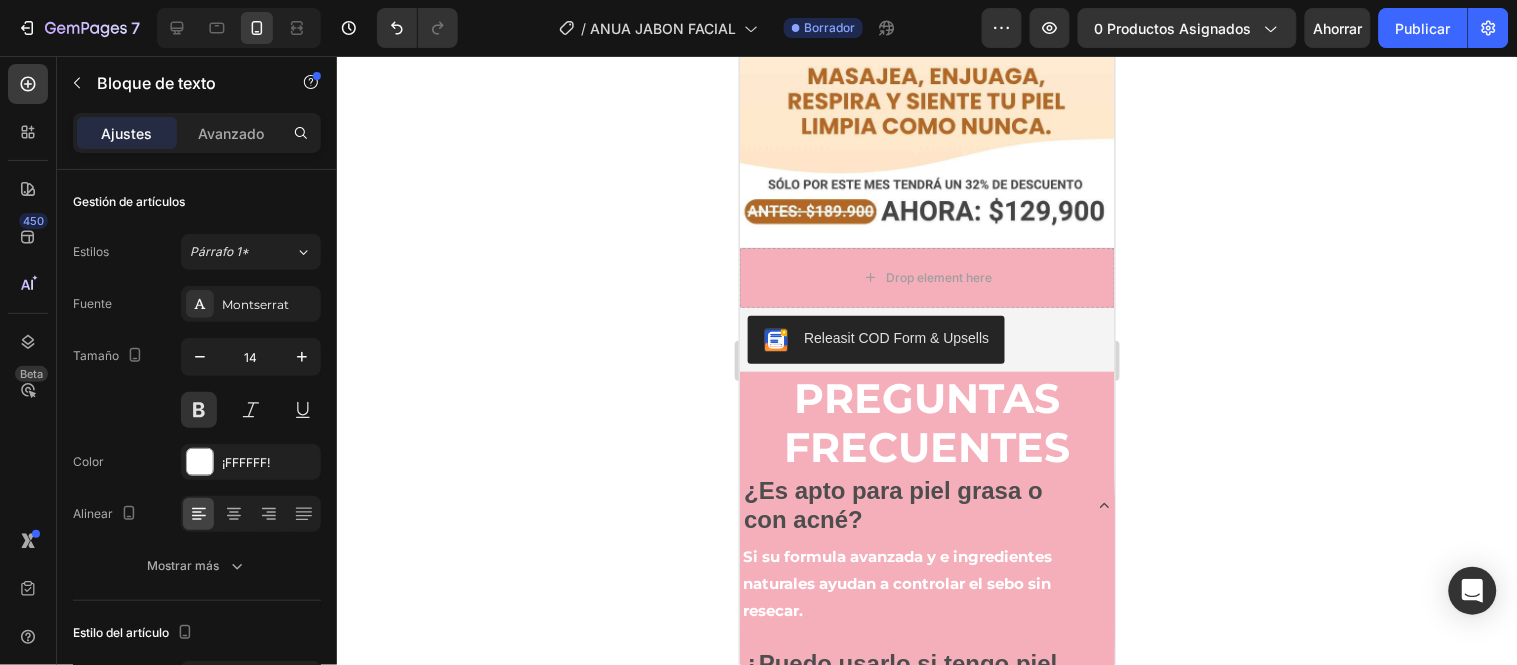click on "En promedio, un frasco dura entre 1 y 2 meses según la cantidad que apliques." at bounding box center (926, 741) 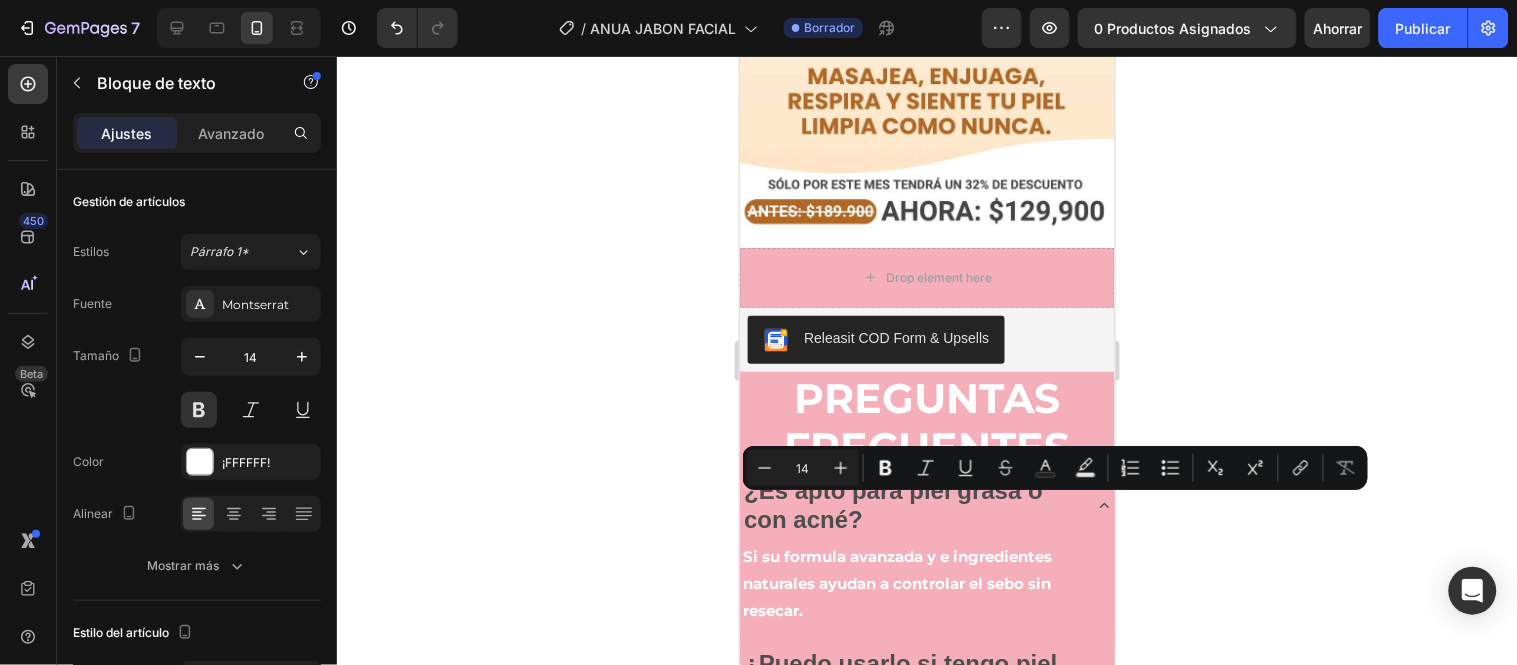 drag, startPoint x: 991, startPoint y: 535, endPoint x: 744, endPoint y: 499, distance: 249.6097 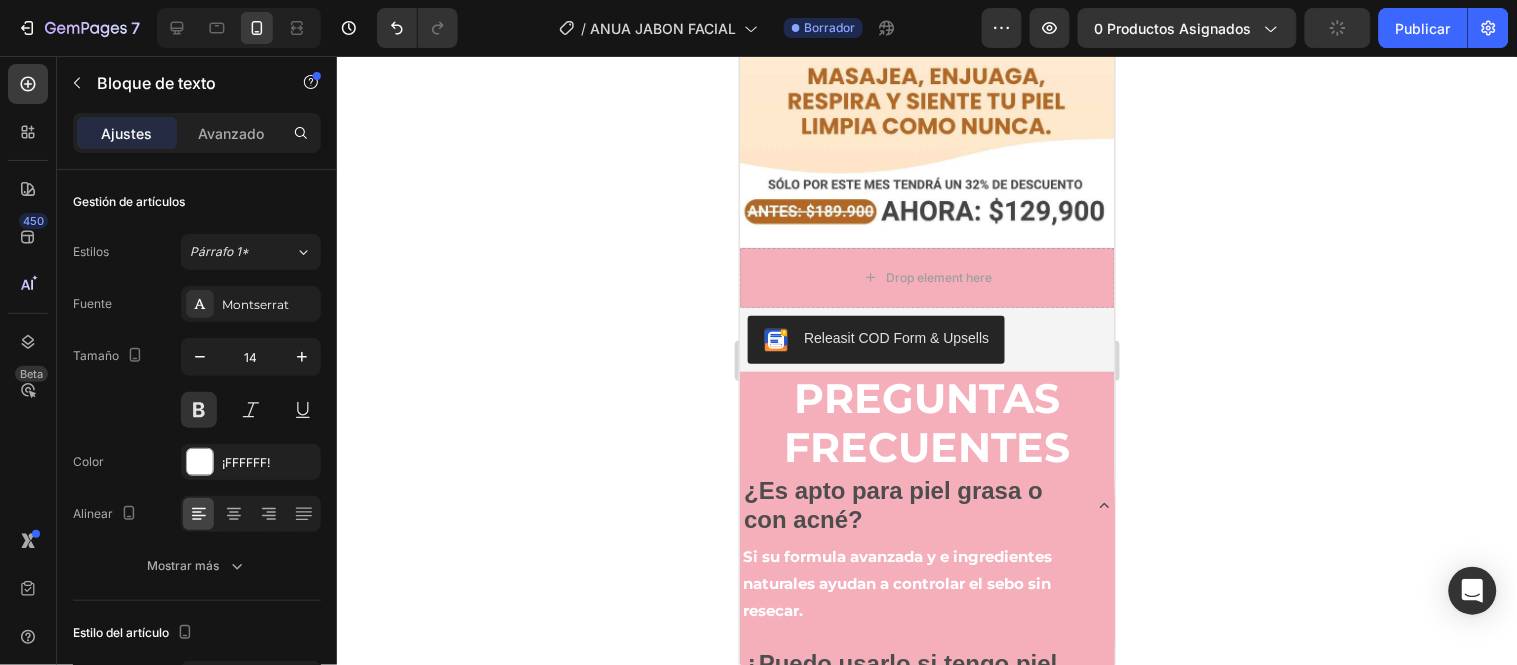 click 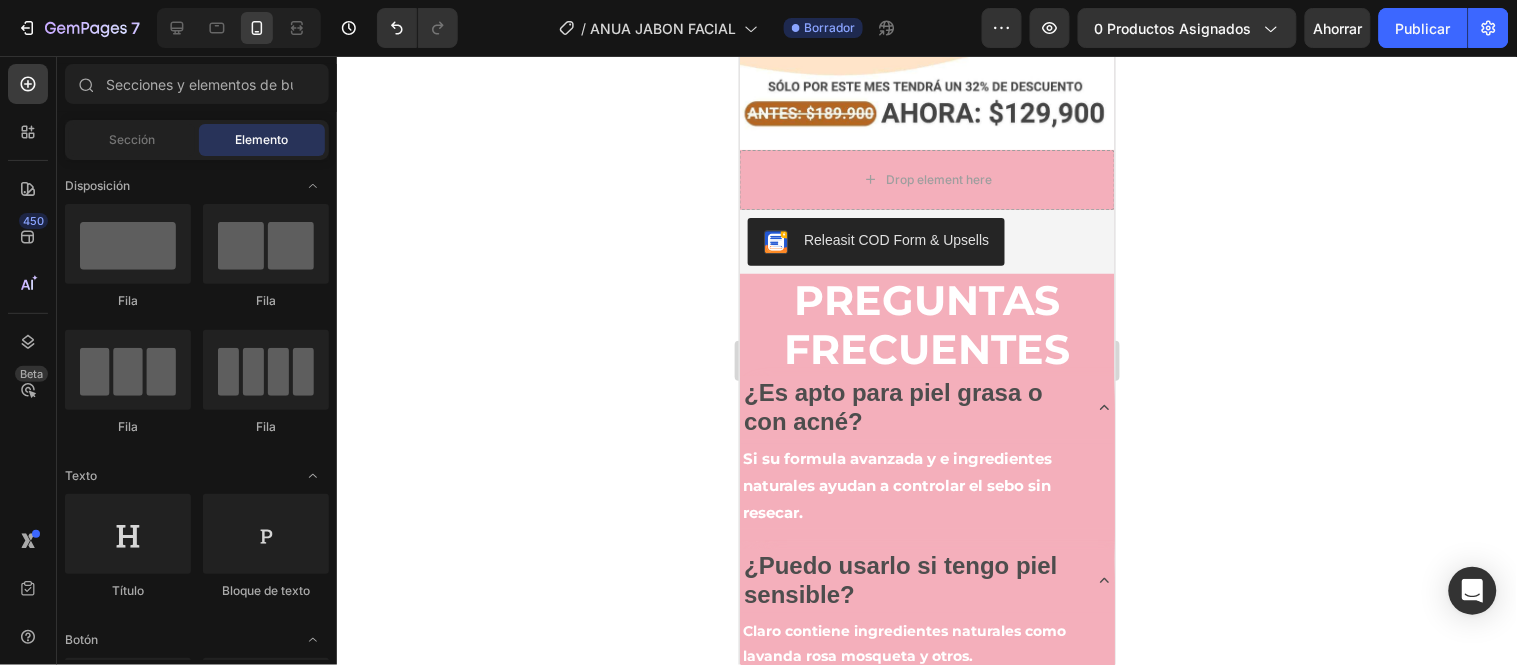 scroll, scrollTop: 5286, scrollLeft: 0, axis: vertical 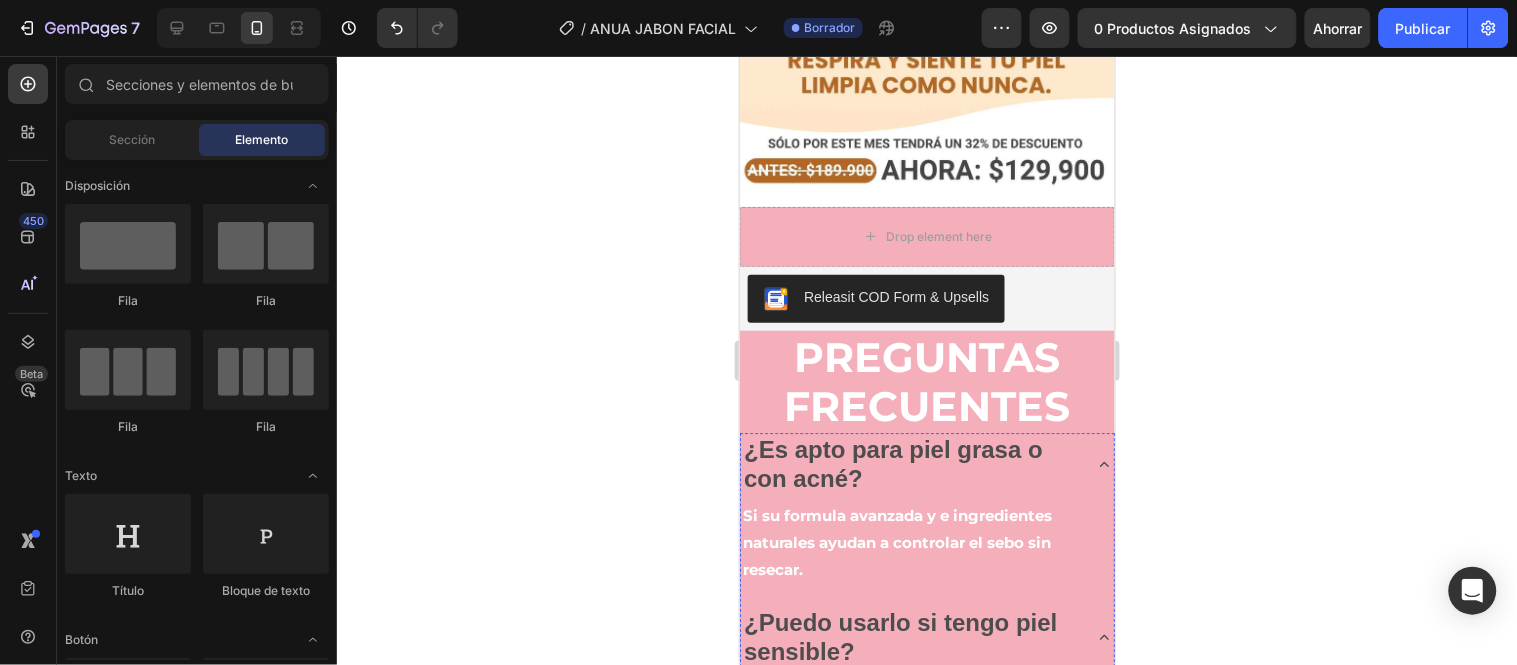 click on "Claro contiene ingredientes naturales como lavanda rosa mosqueta y otros." at bounding box center (926, 700) 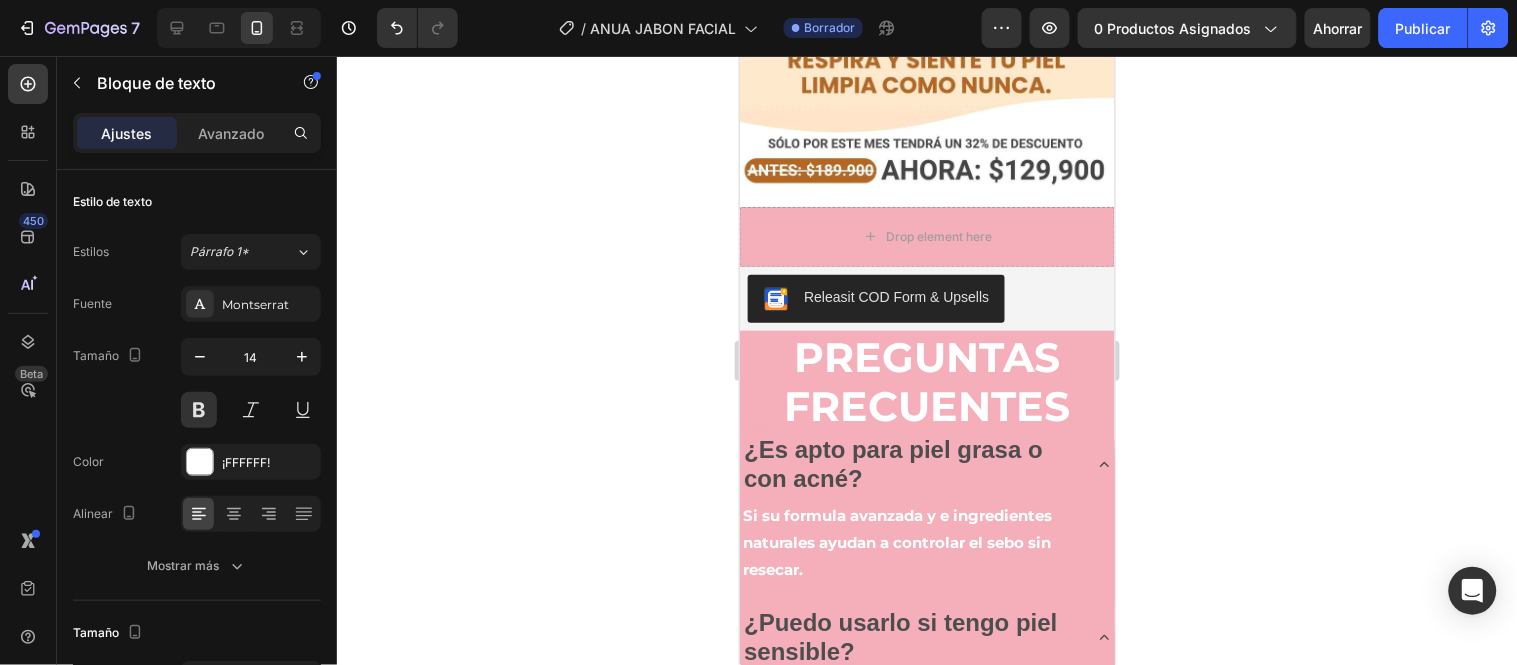 click on "Claro contiene ingredientes naturales como lavanda rosa mosqueta y otros." at bounding box center (926, 700) 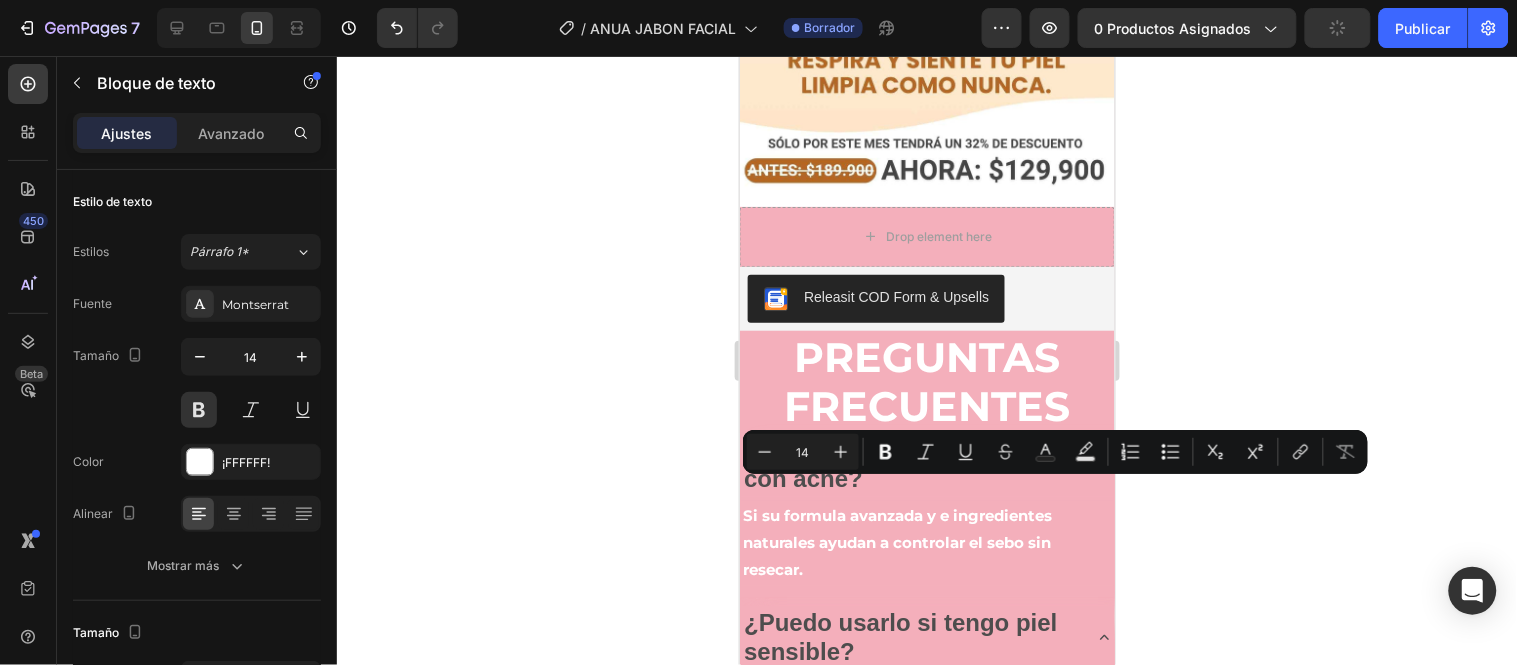 click on "Claro contiene ingredientes naturales como lavanda rosa mosqueta y otros." at bounding box center (926, 700) 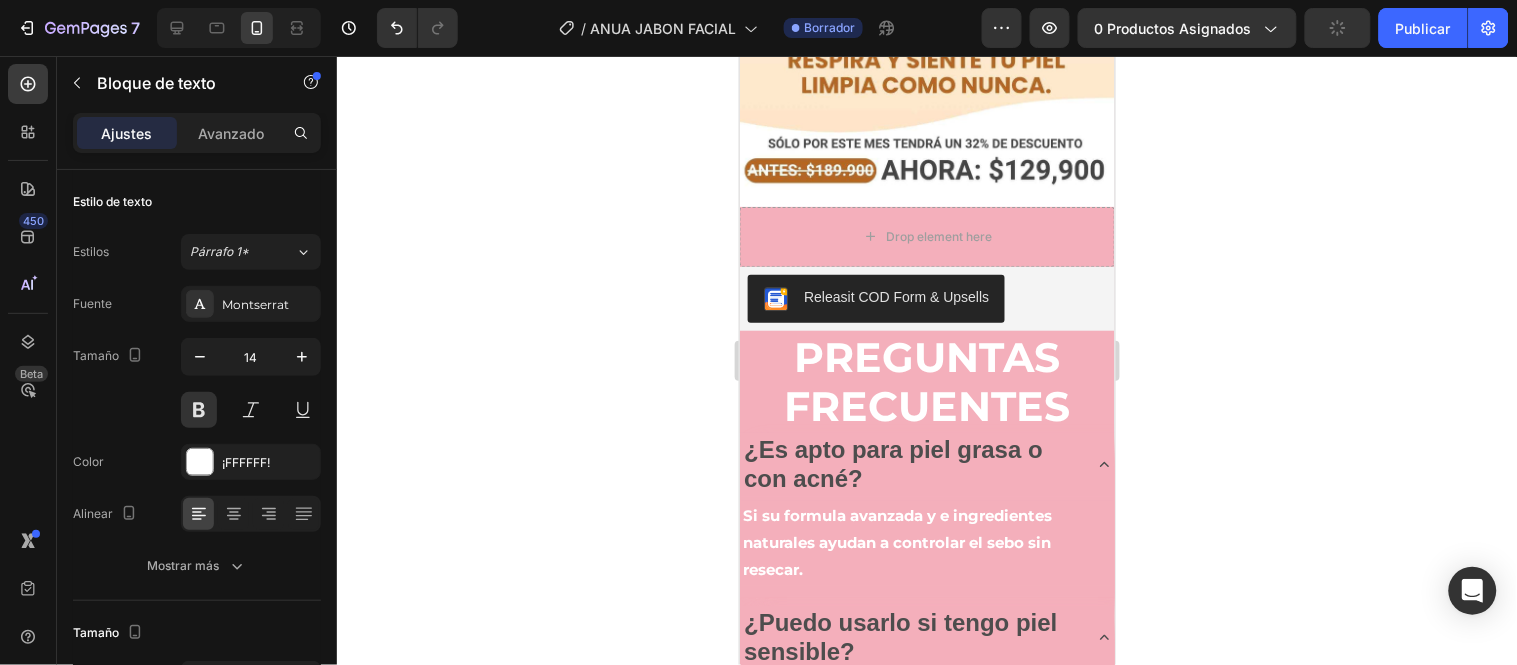 click on "Claro contiene ingredientes naturales como lavanda rosa mosqueta y otros." at bounding box center [926, 700] 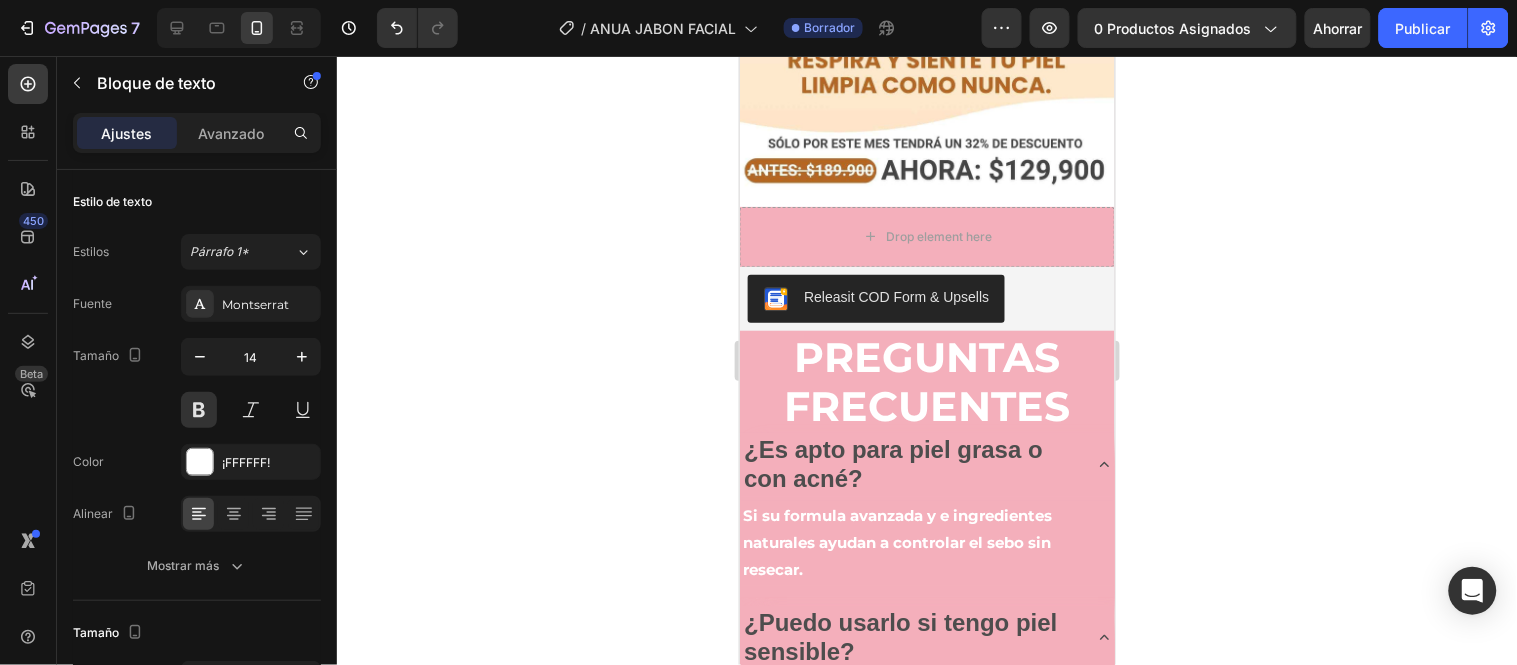 click 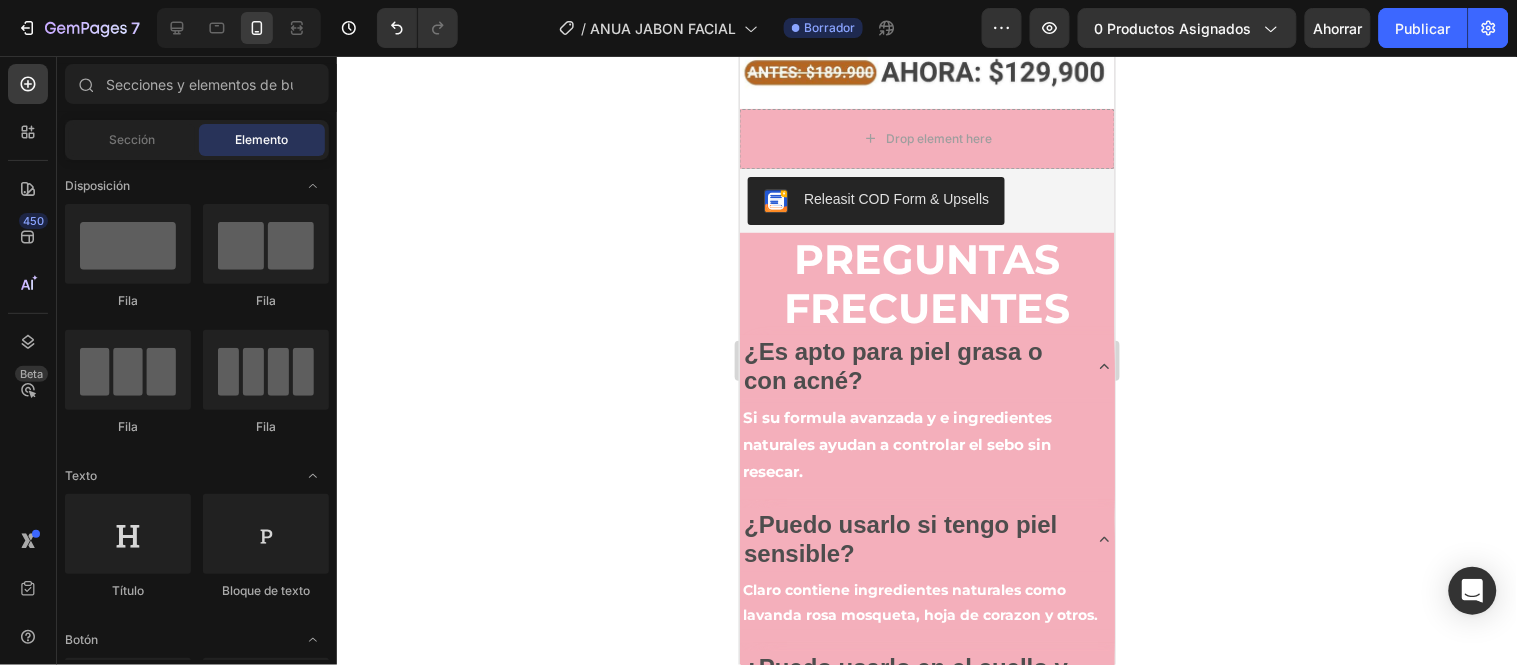 scroll, scrollTop: 5454, scrollLeft: 0, axis: vertical 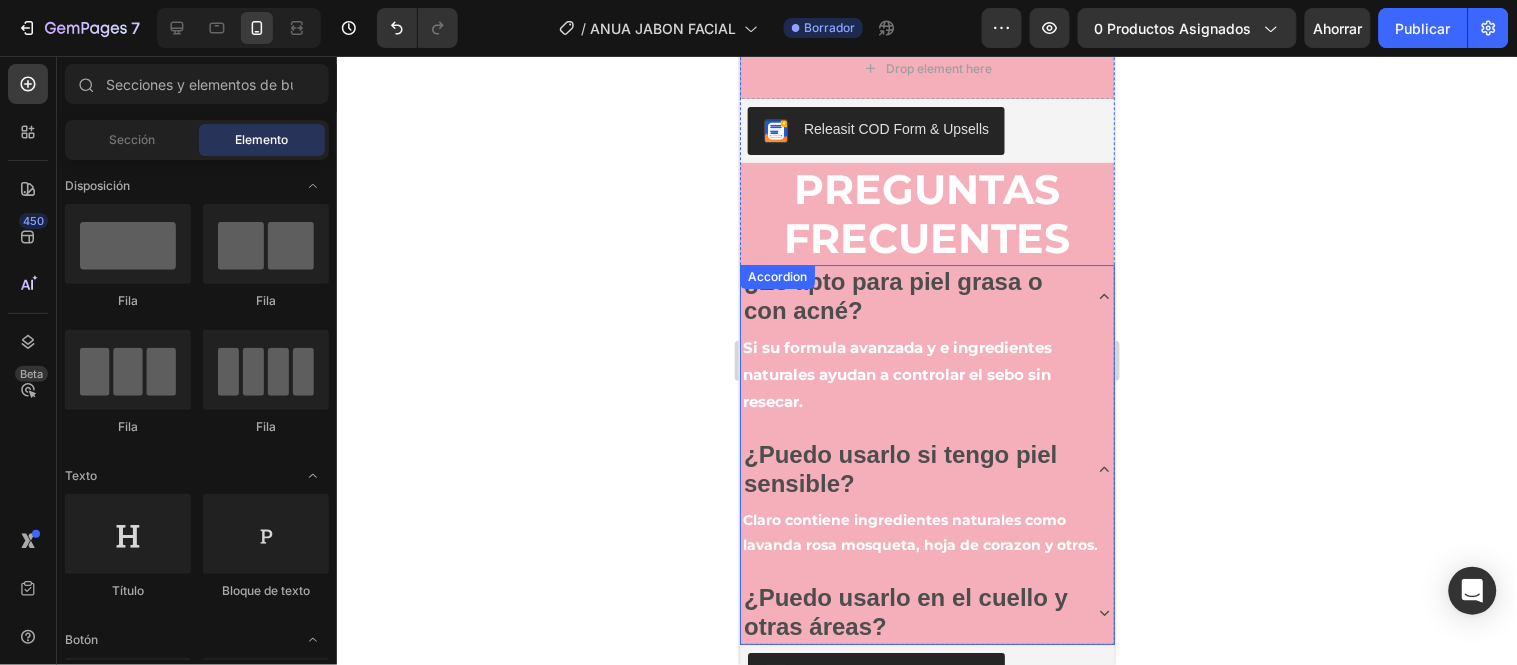 click on "¿Puedo usarlo en el cuello y otras áreas?" at bounding box center [905, 611] 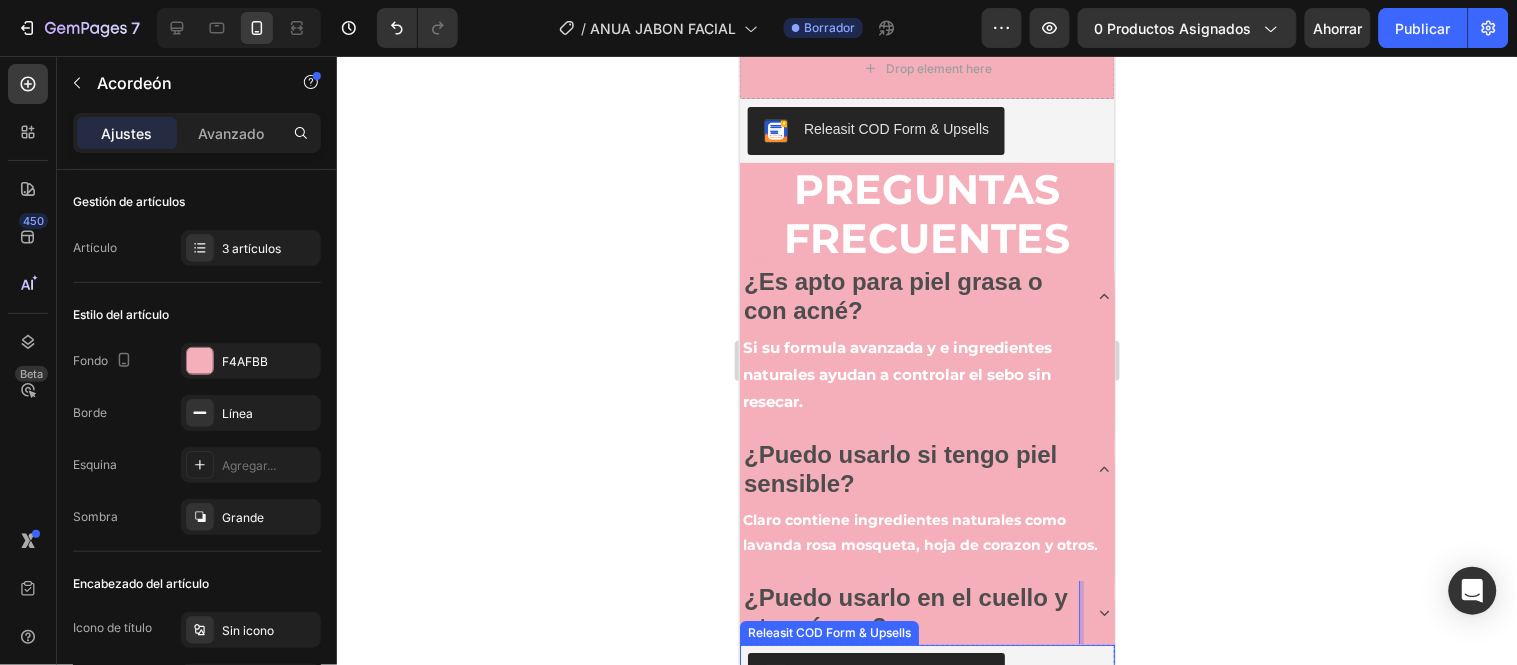 click on "Releasit COD Form & Upsells" at bounding box center (828, 632) 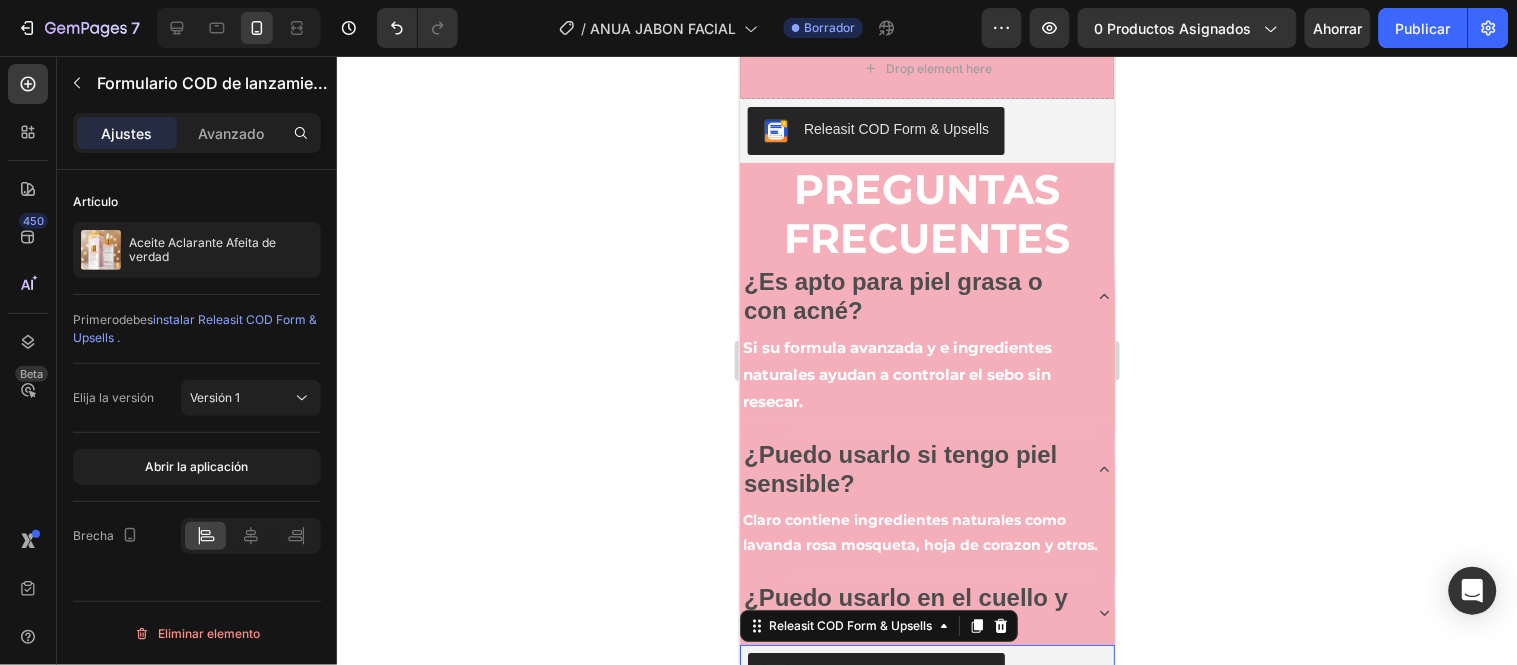 click 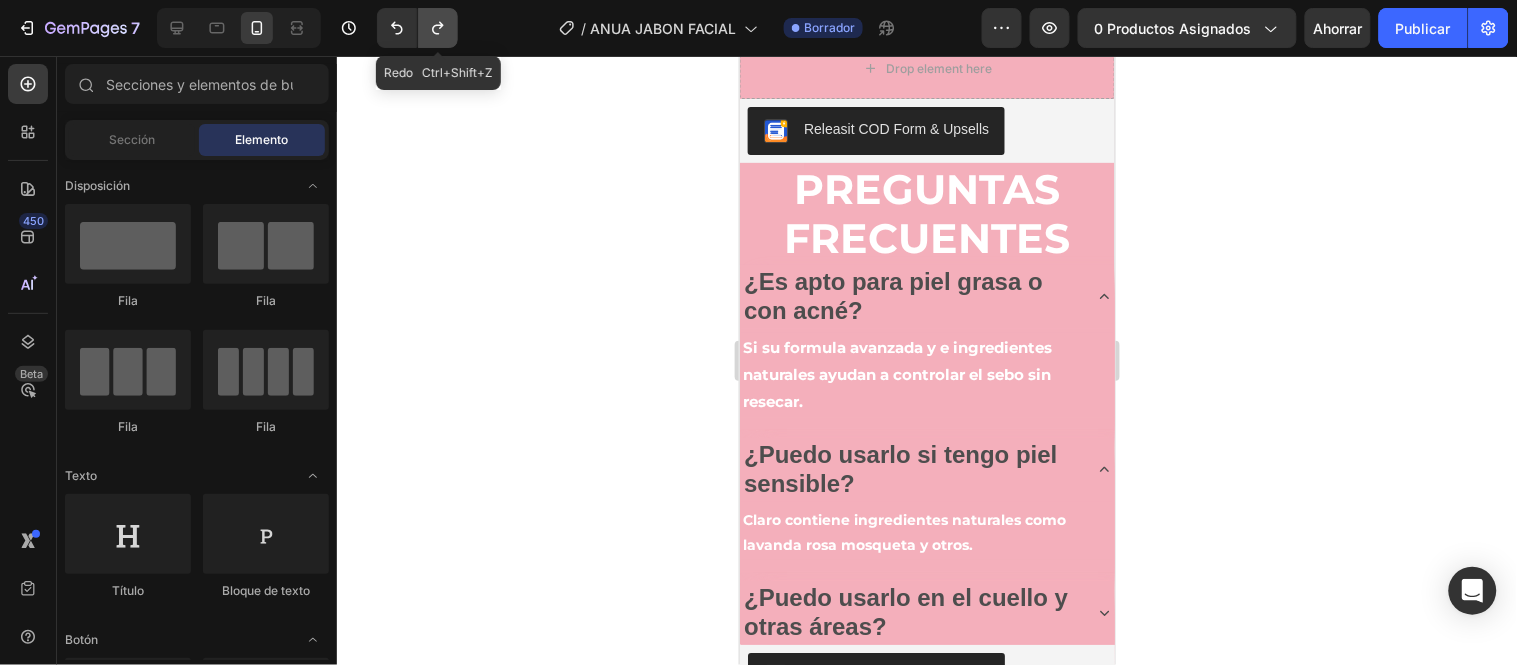 click 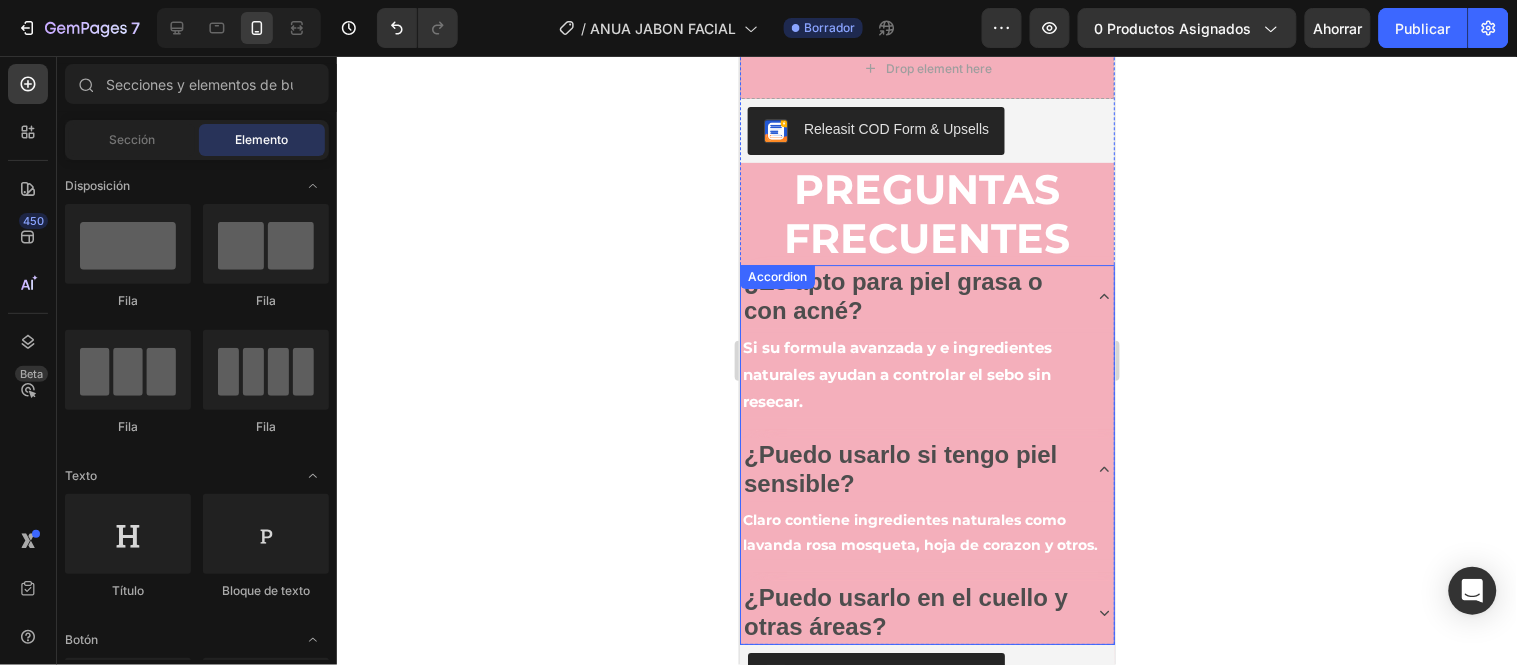 click on "¿Puedo usarlo en el cuello y otras áreas?" at bounding box center (905, 611) 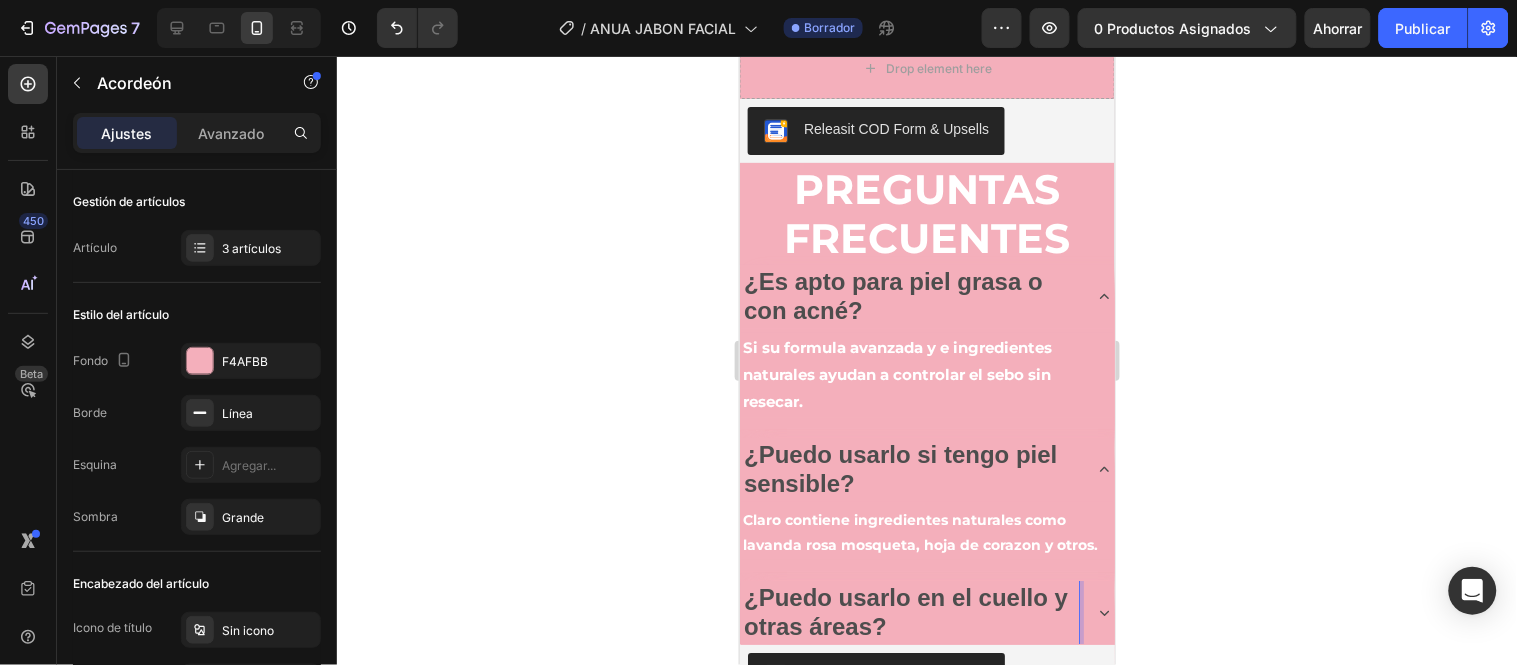 click on "¿Puedo usarlo en el cuello y otras áreas?" at bounding box center [905, 611] 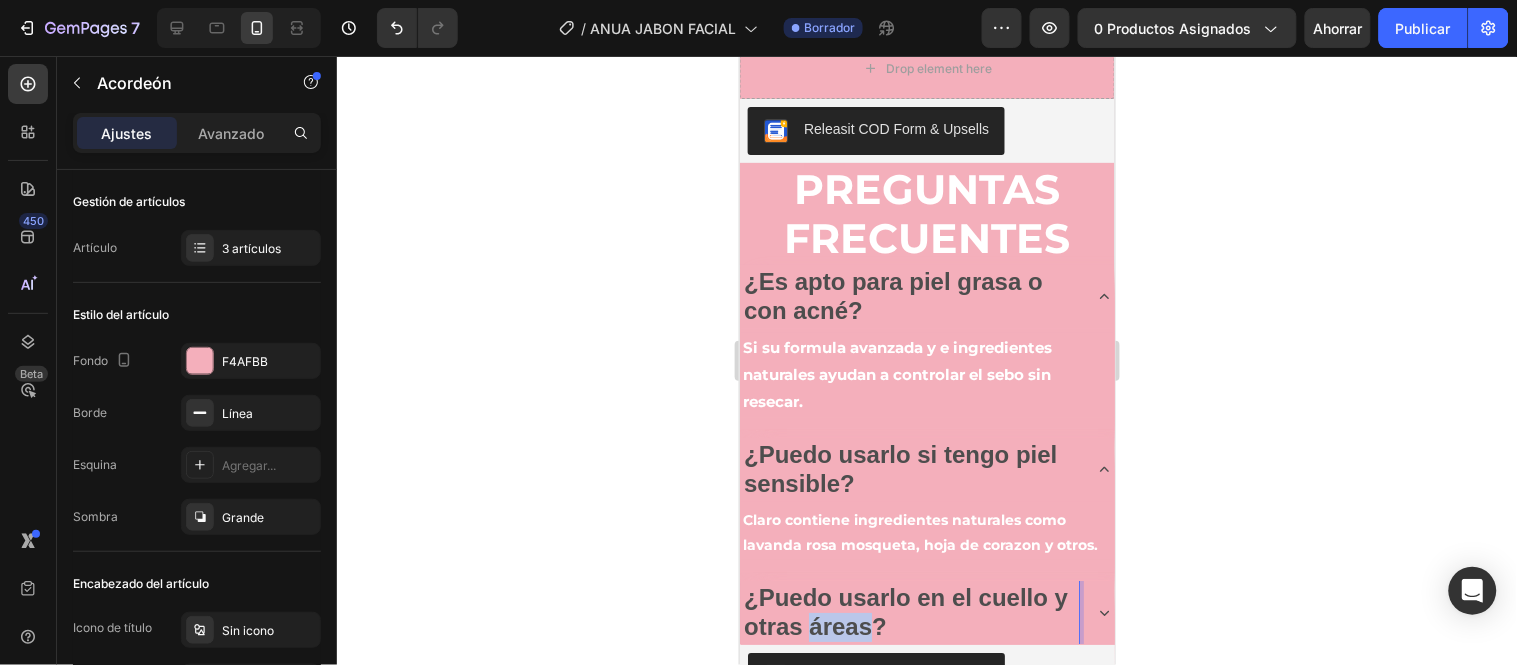 click on "¿Puedo usarlo en el cuello y otras áreas?" at bounding box center [905, 611] 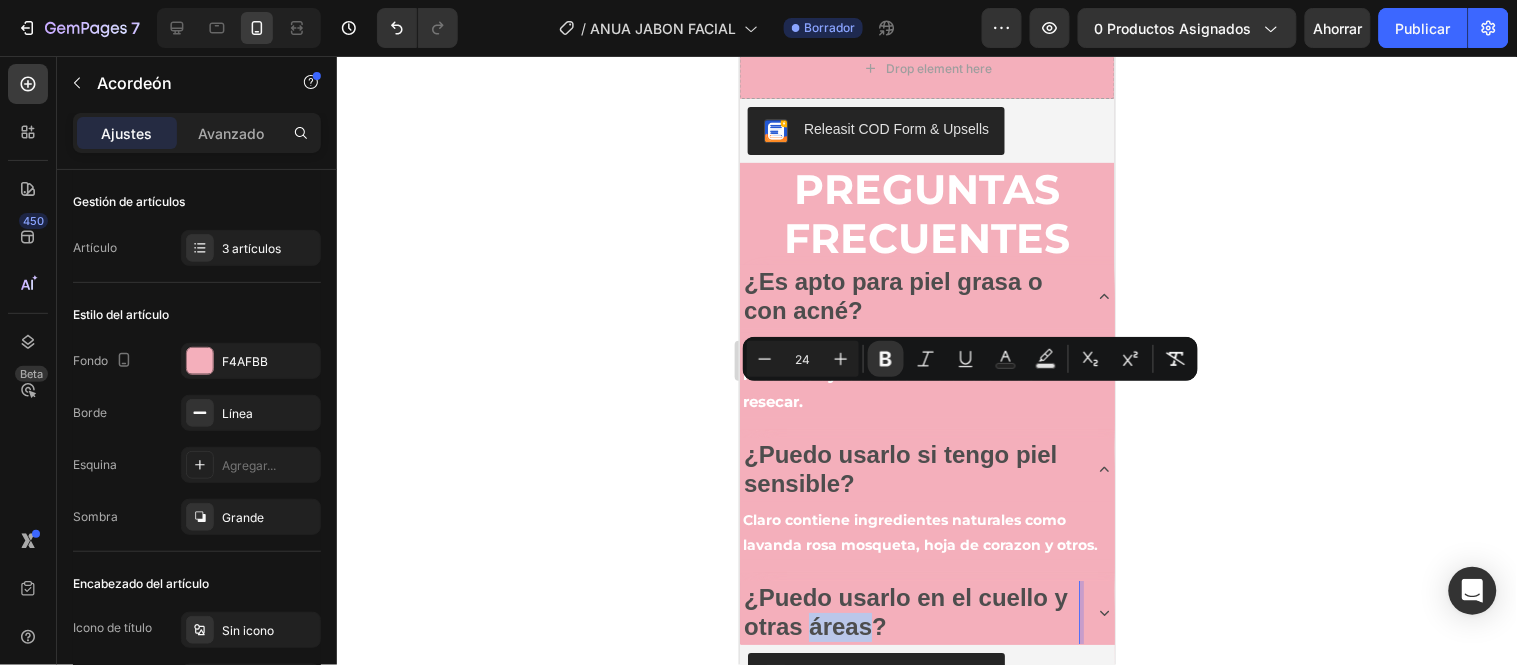 click on "¿Puedo usarlo en el cuello y otras áreas?" at bounding box center [905, 611] 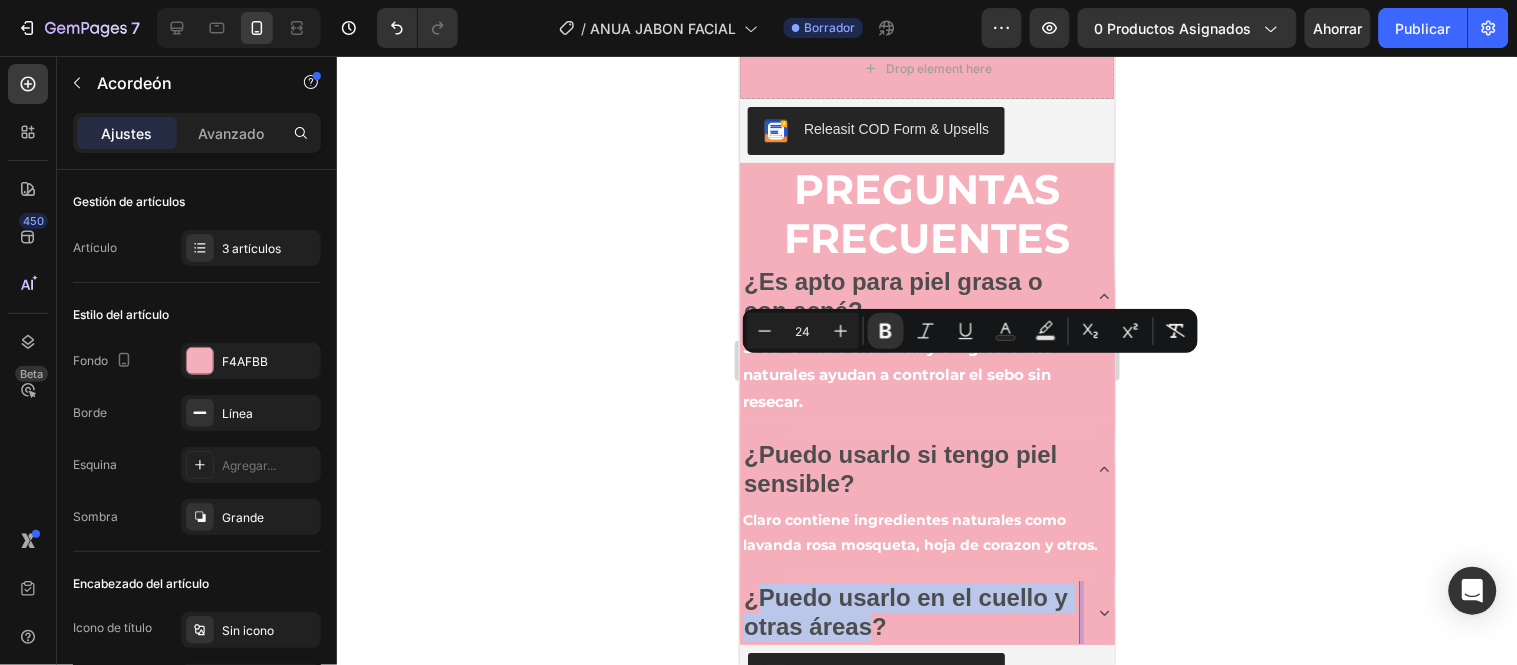 drag, startPoint x: 886, startPoint y: 403, endPoint x: 761, endPoint y: 376, distance: 127.88276 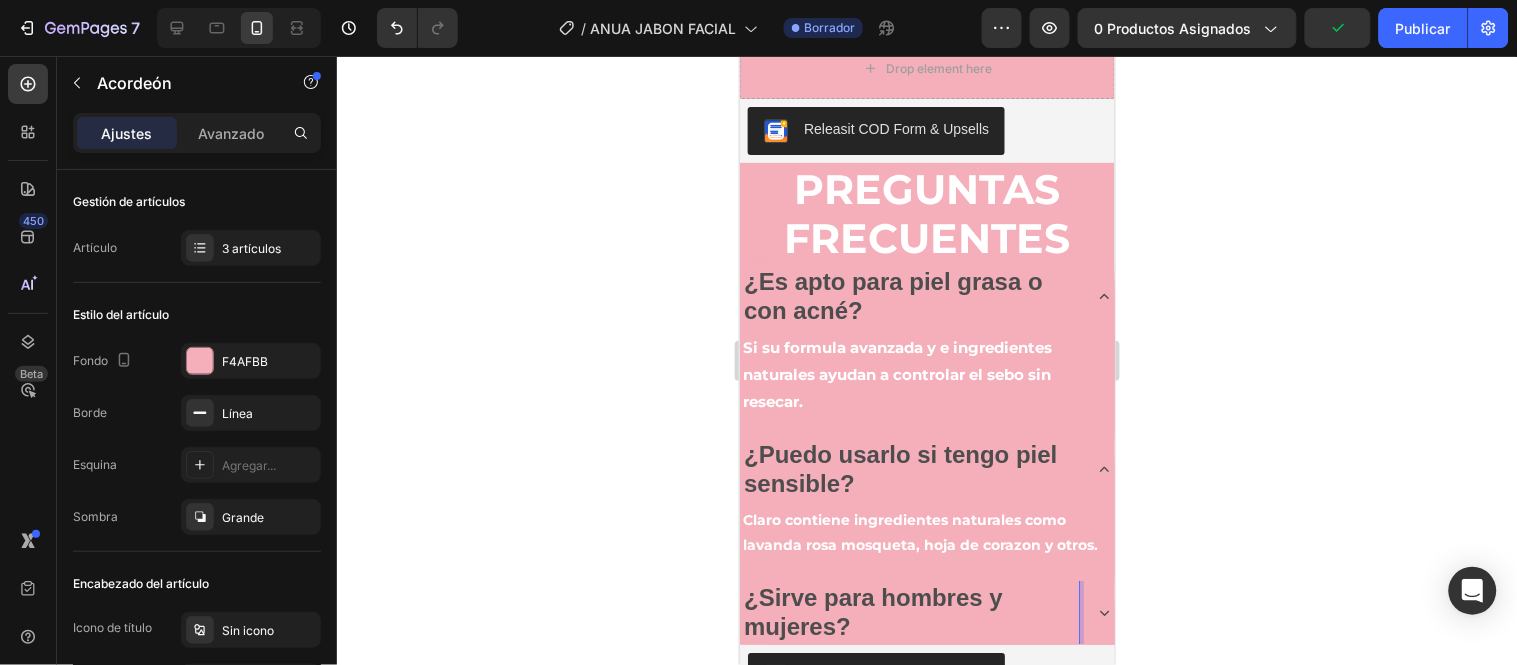 click 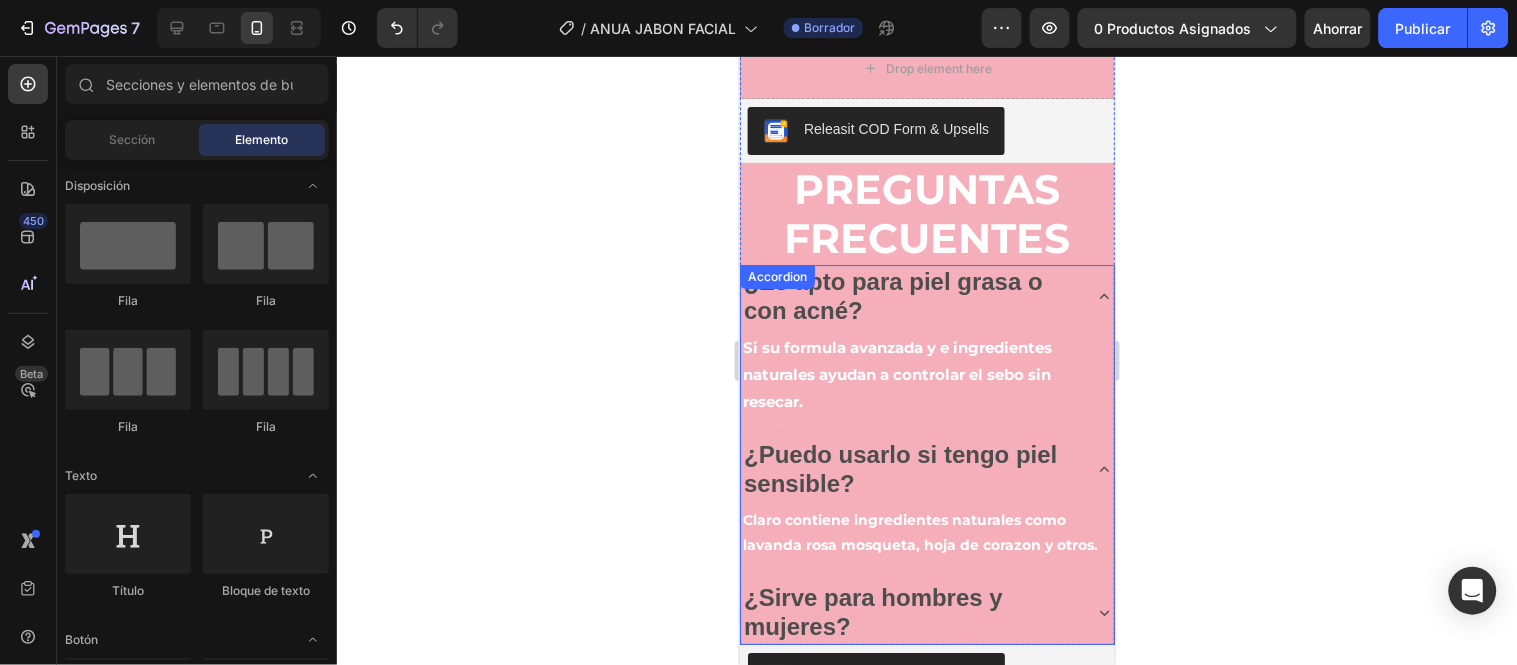 click 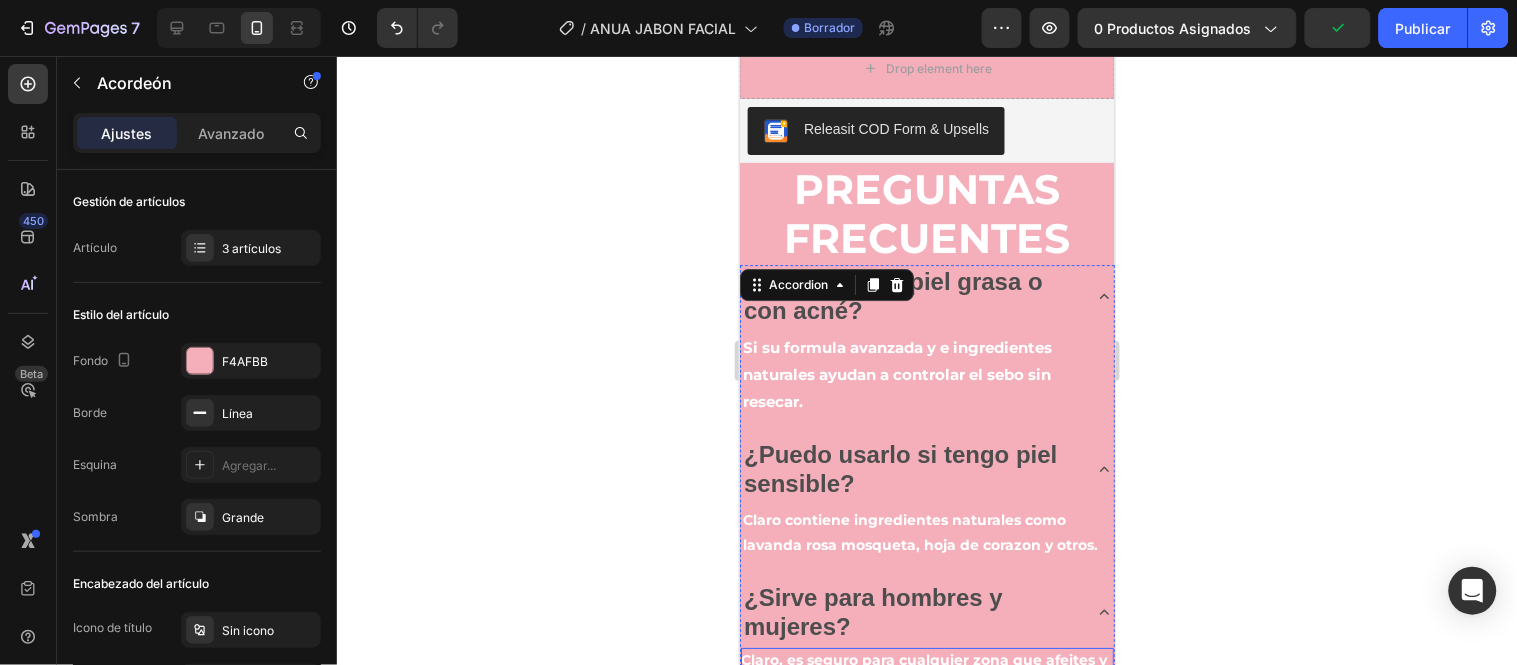 click on "Claro, es seguro para cualquier zona que afeites y quieras mantener libre de irritaciones." at bounding box center (926, 672) 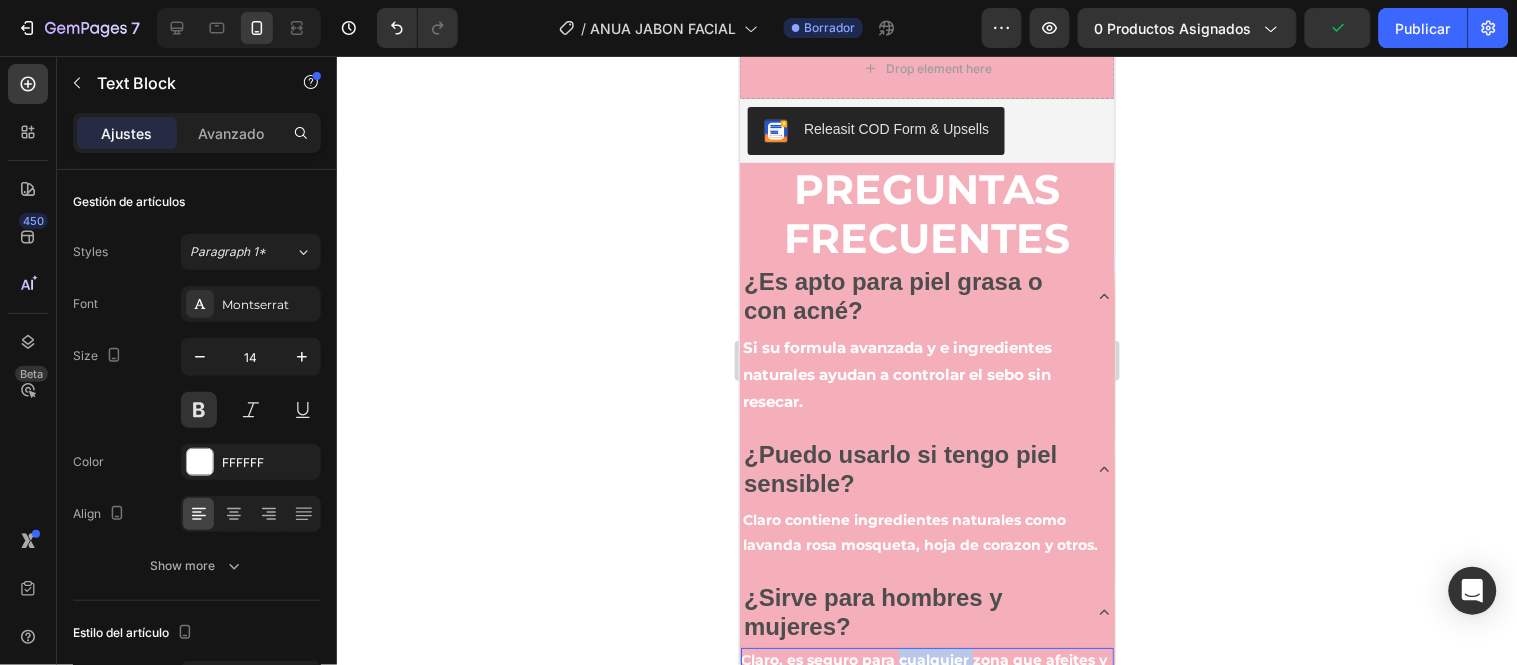click on "Claro, es seguro para cualquier zona que afeites y quieras mantener libre de irritaciones." at bounding box center [926, 672] 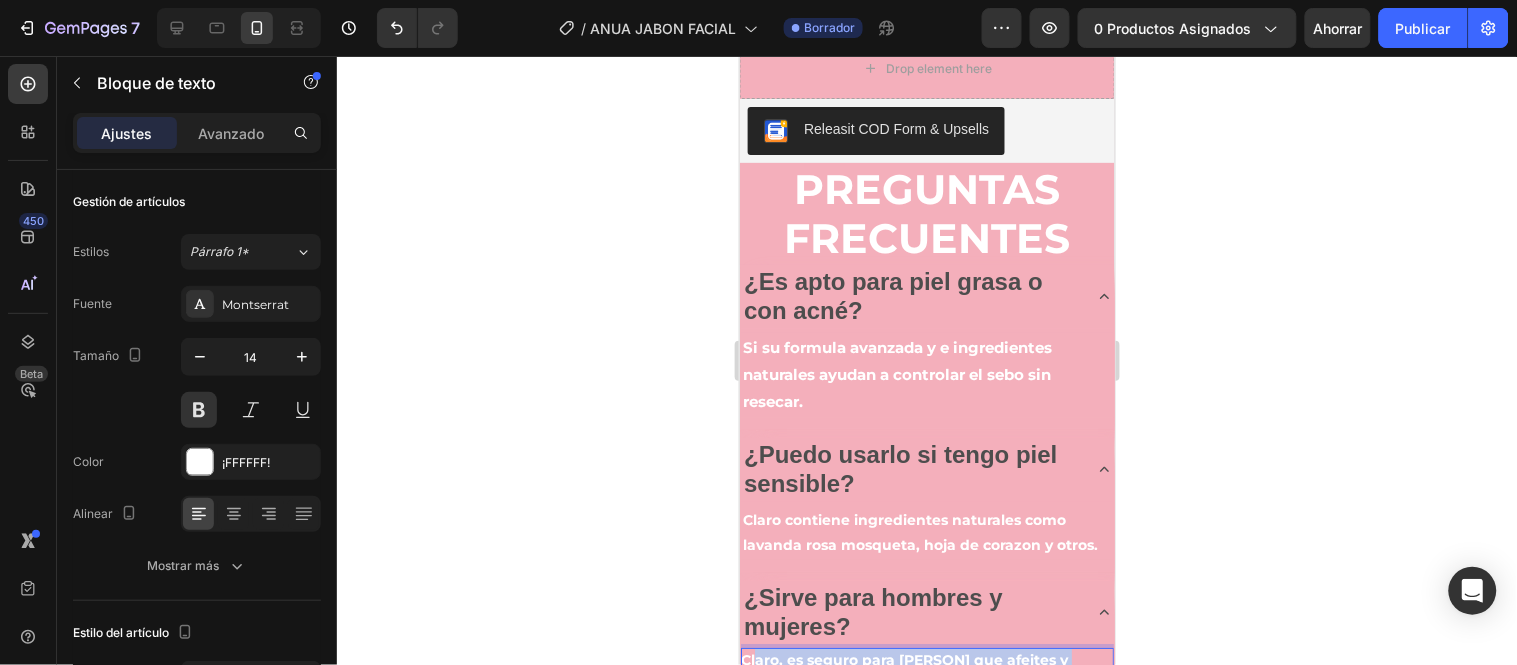 drag, startPoint x: 964, startPoint y: 452, endPoint x: 758, endPoint y: 434, distance: 206.78491 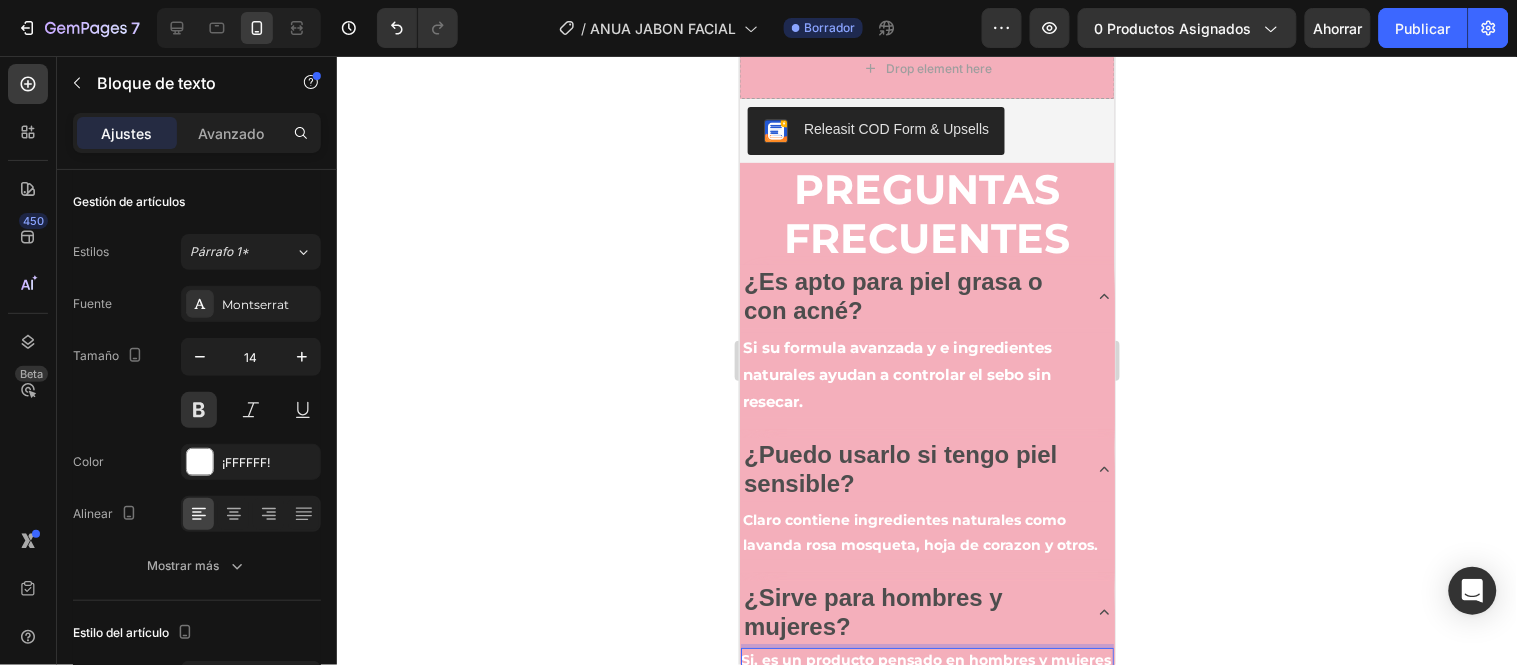 click 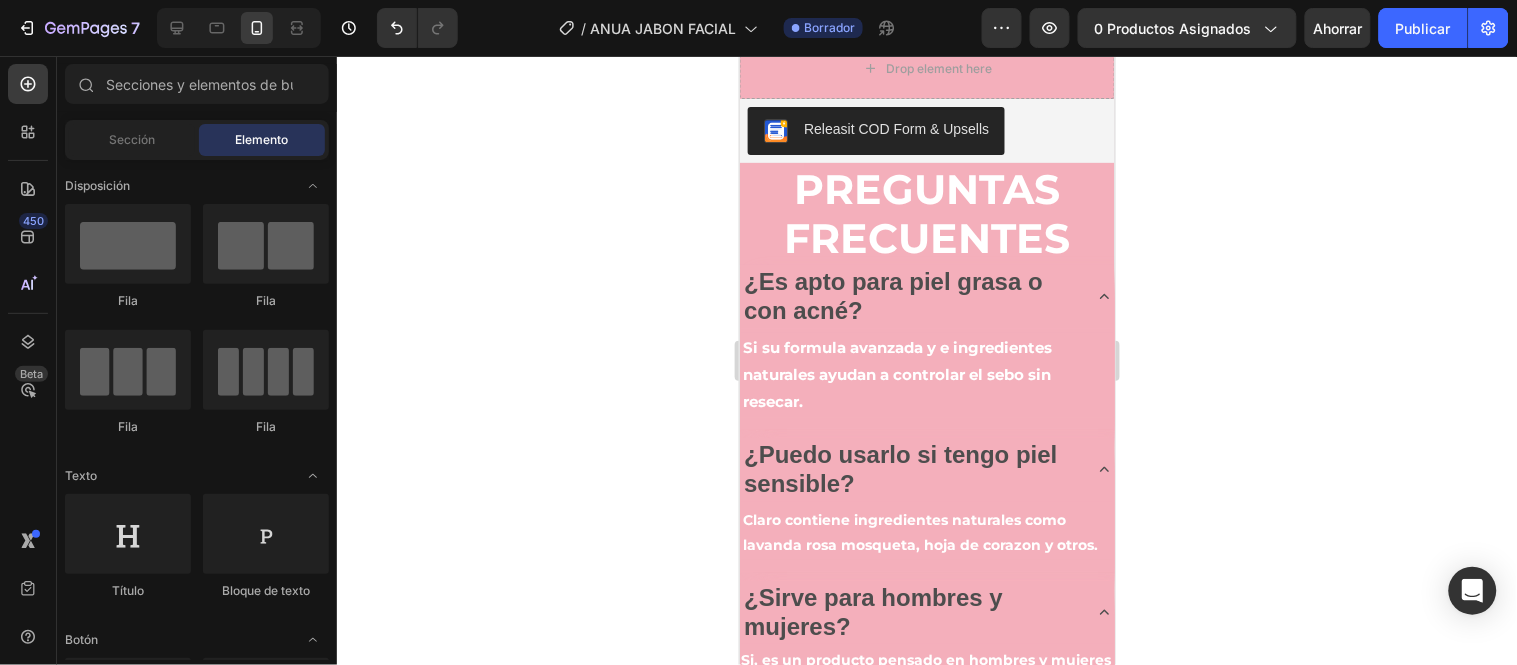 click 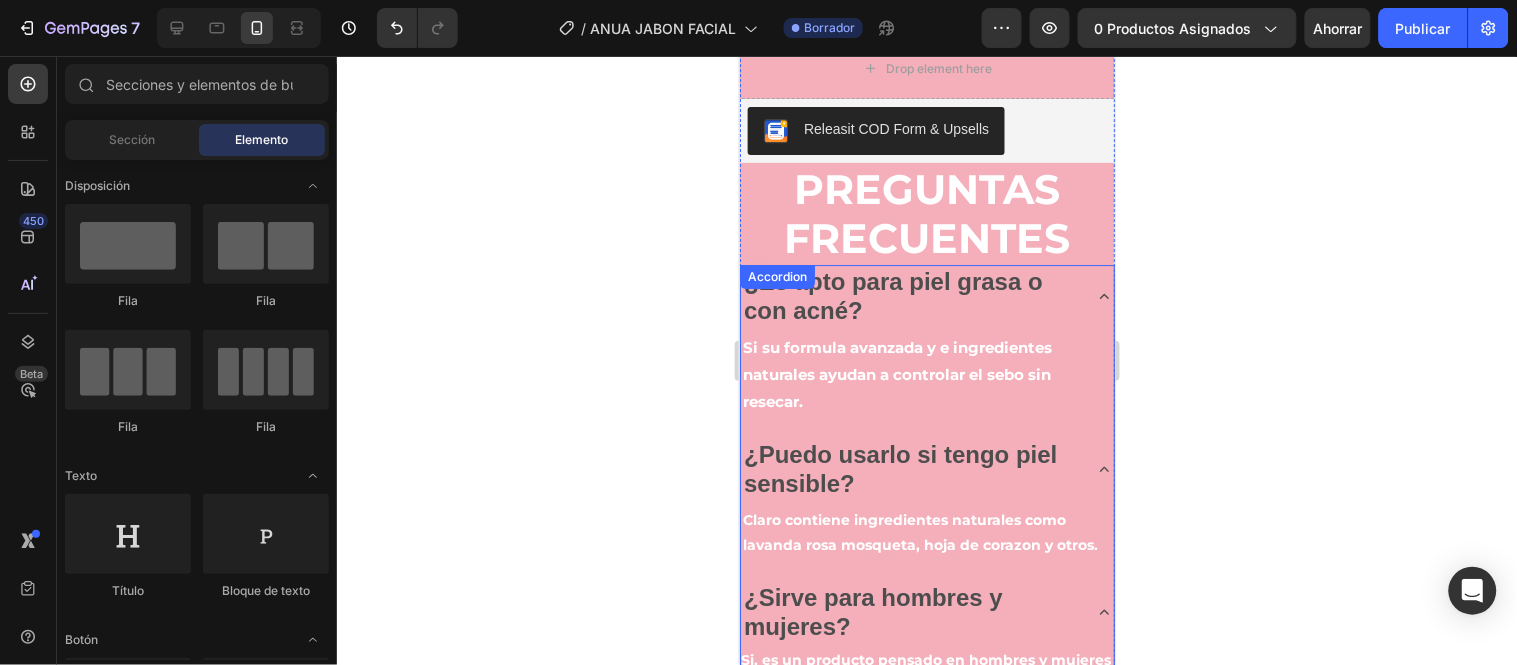 click 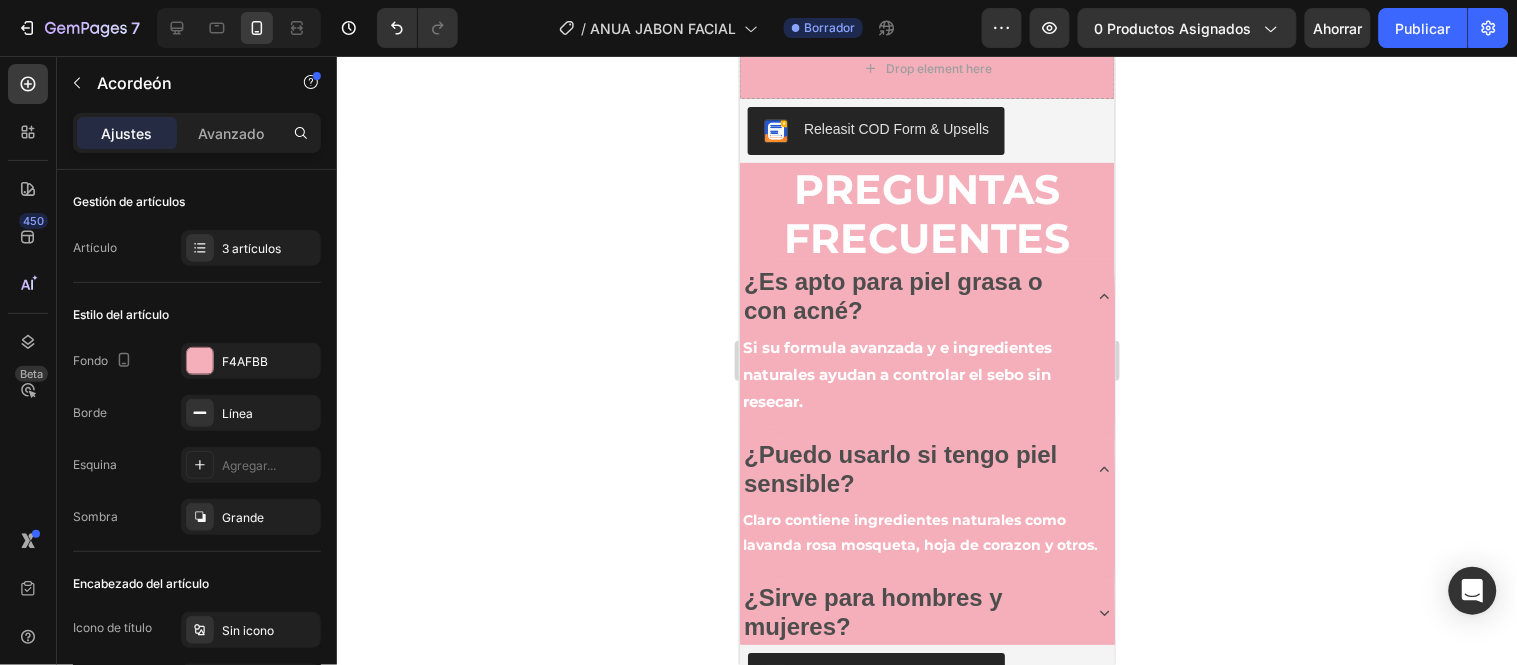 click 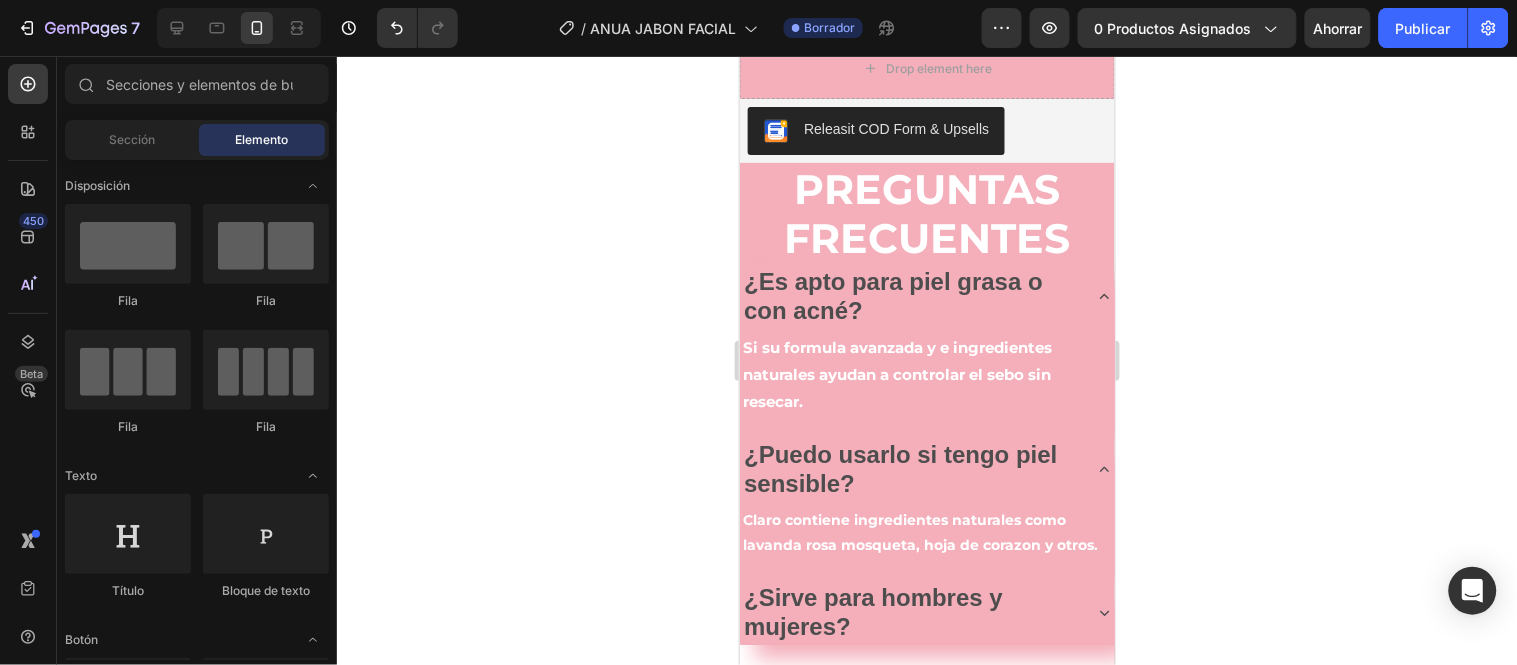scroll, scrollTop: 5161, scrollLeft: 0, axis: vertical 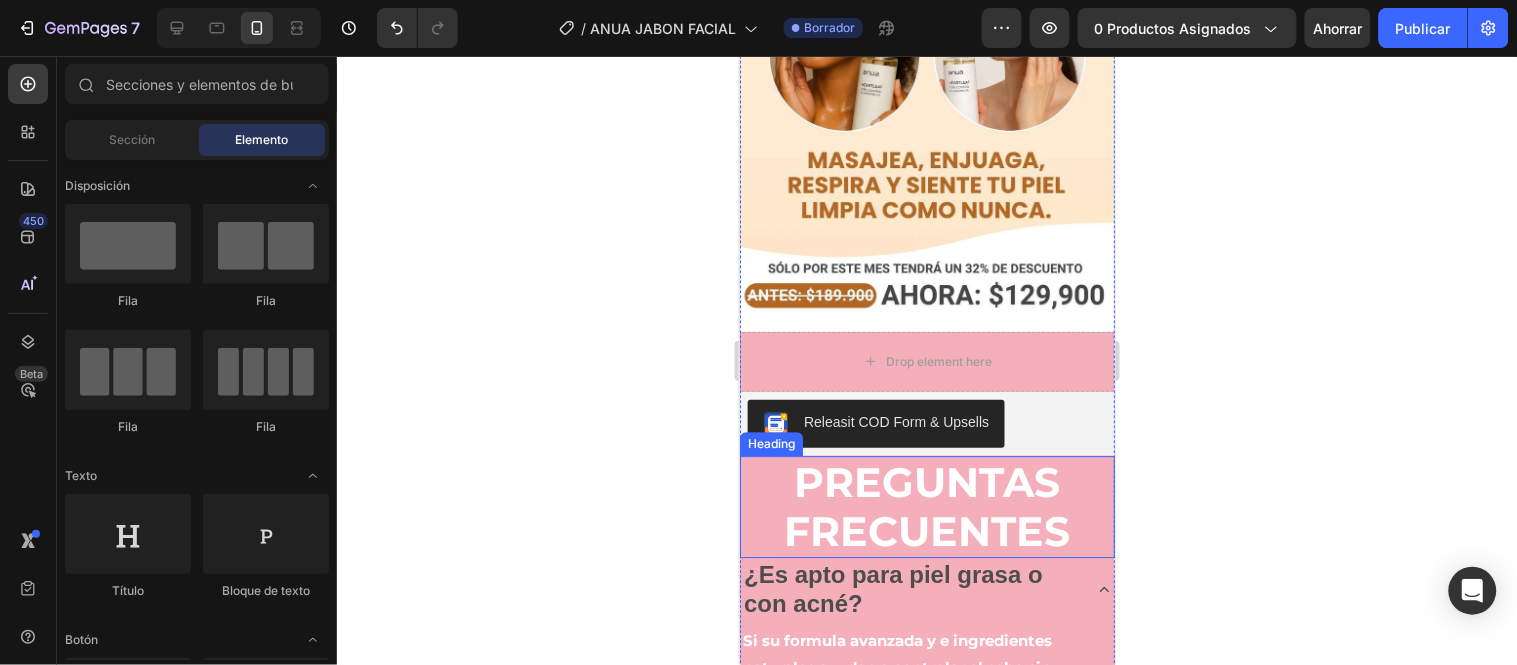 click on "PREGUNTAS FRECUENTES" at bounding box center (926, 506) 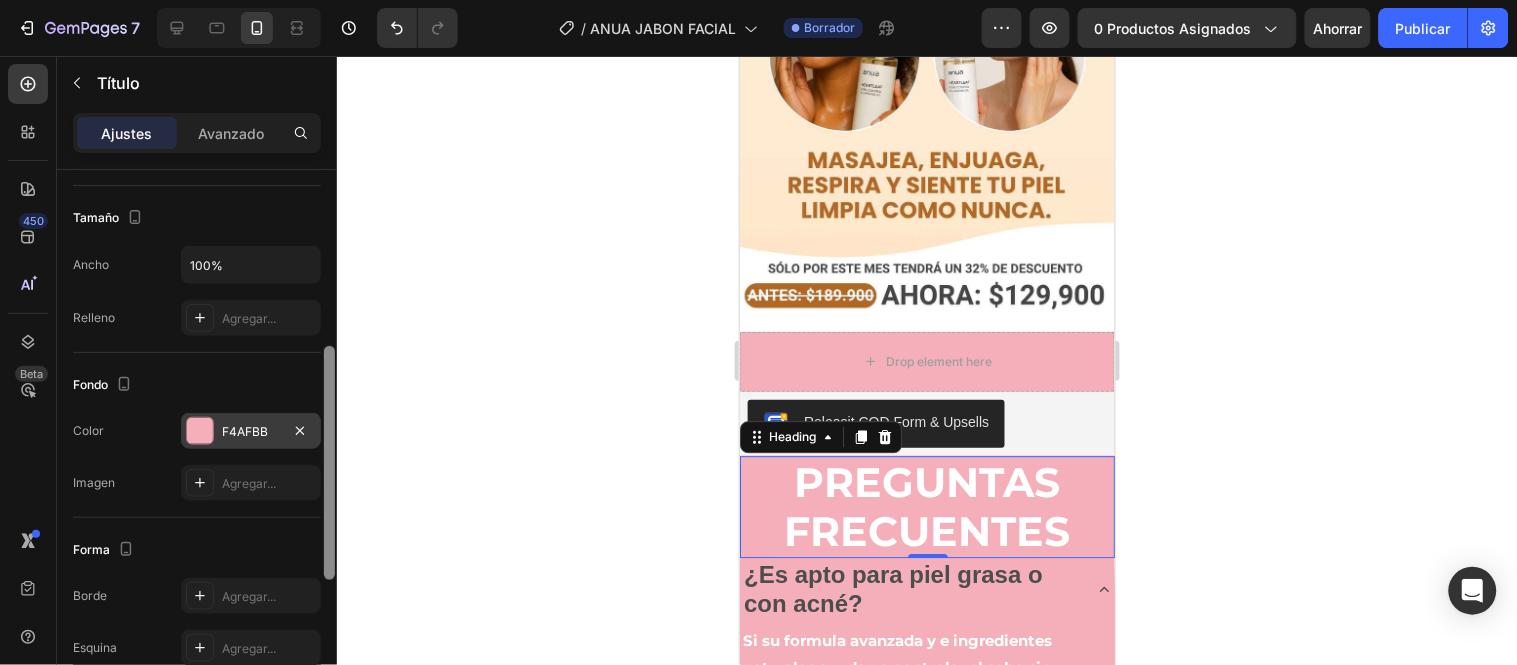 drag, startPoint x: 326, startPoint y: 248, endPoint x: 298, endPoint y: 434, distance: 188.09572 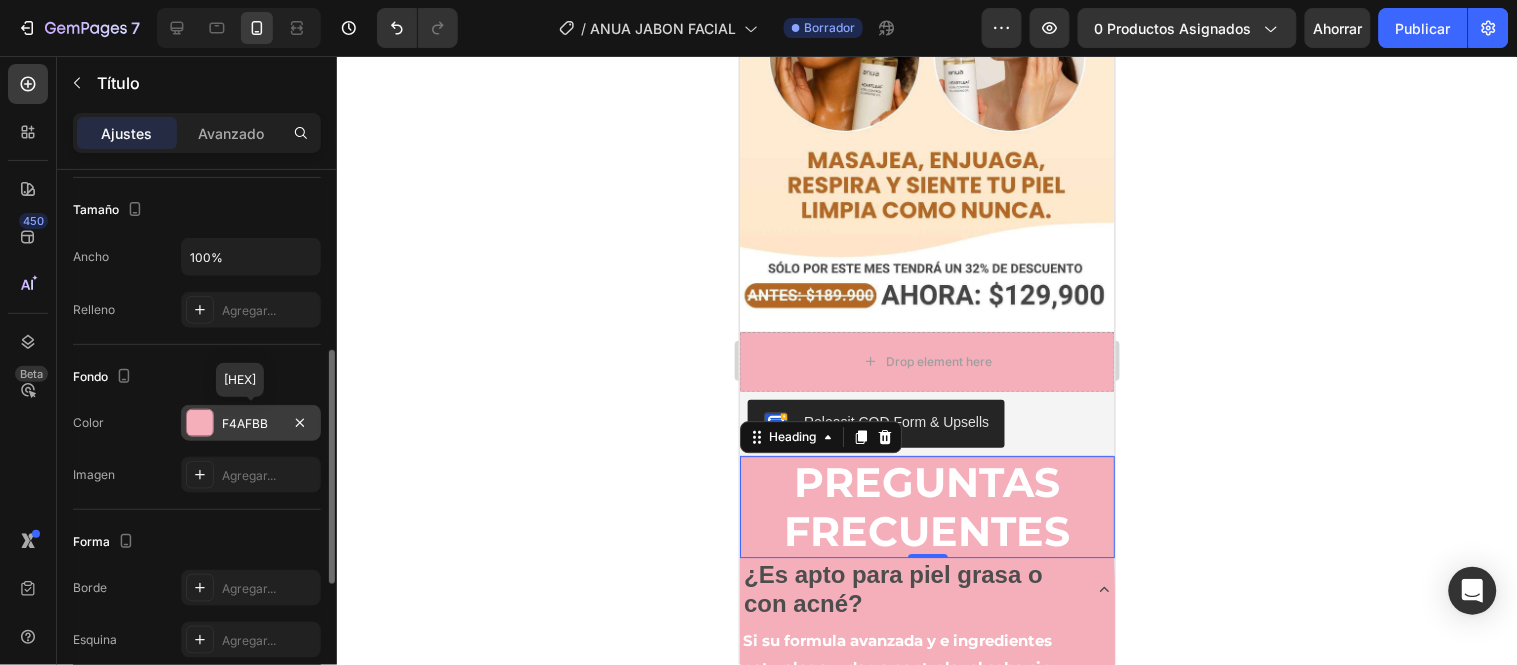 click on "F4AFBB" at bounding box center [245, 423] 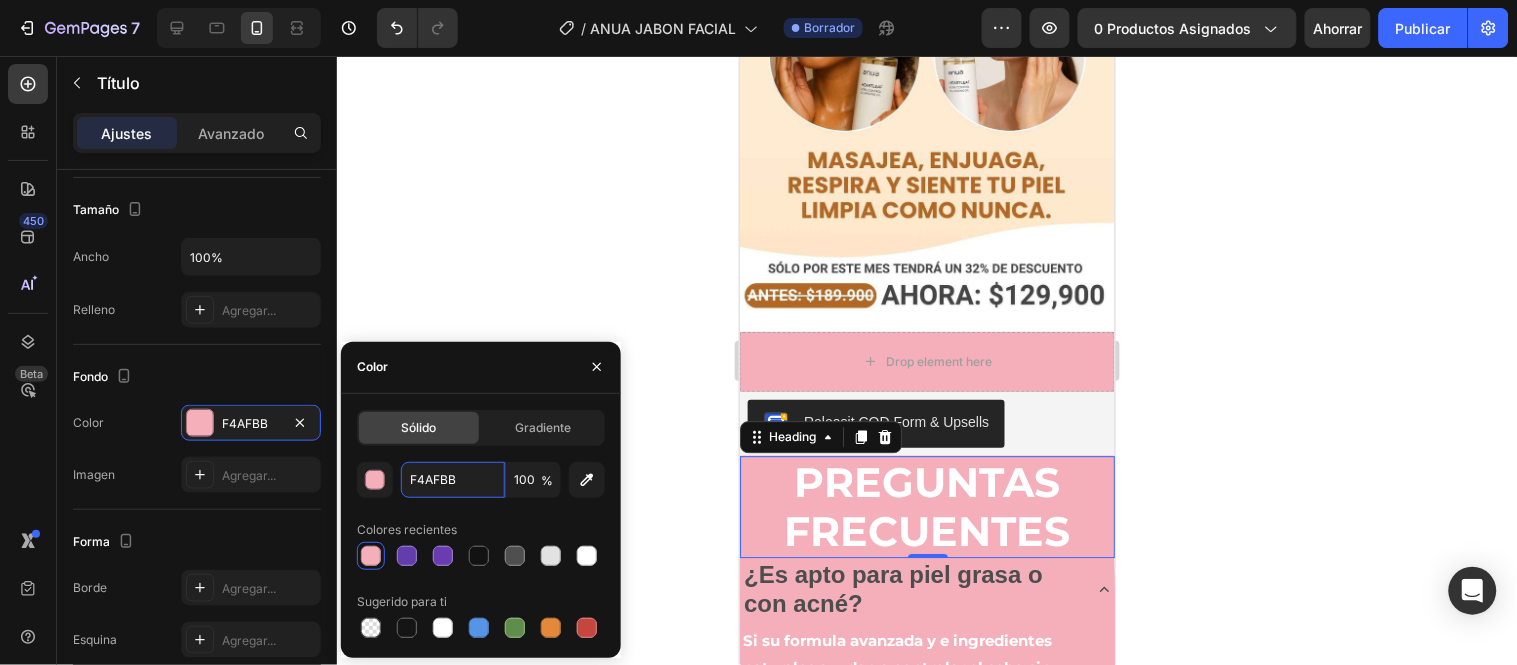 paste on "[HEX]" 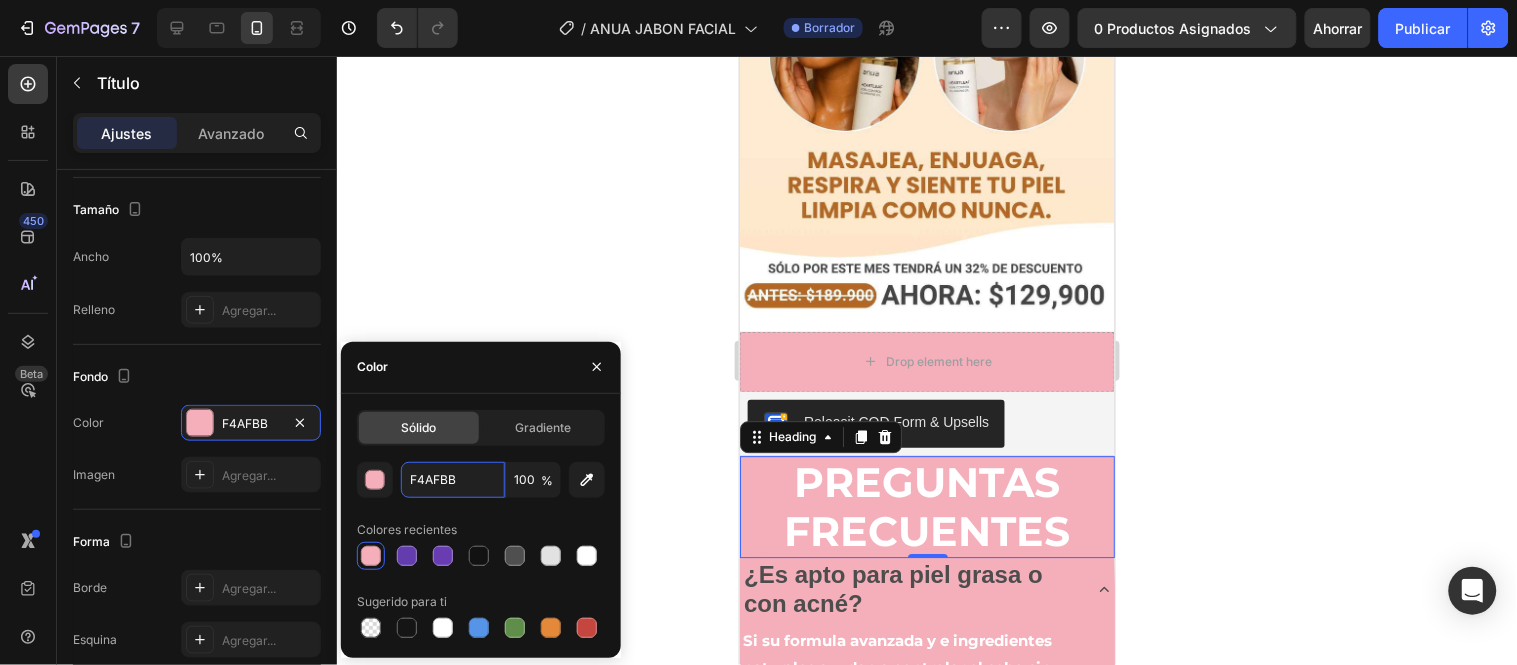 type on "[HEX]" 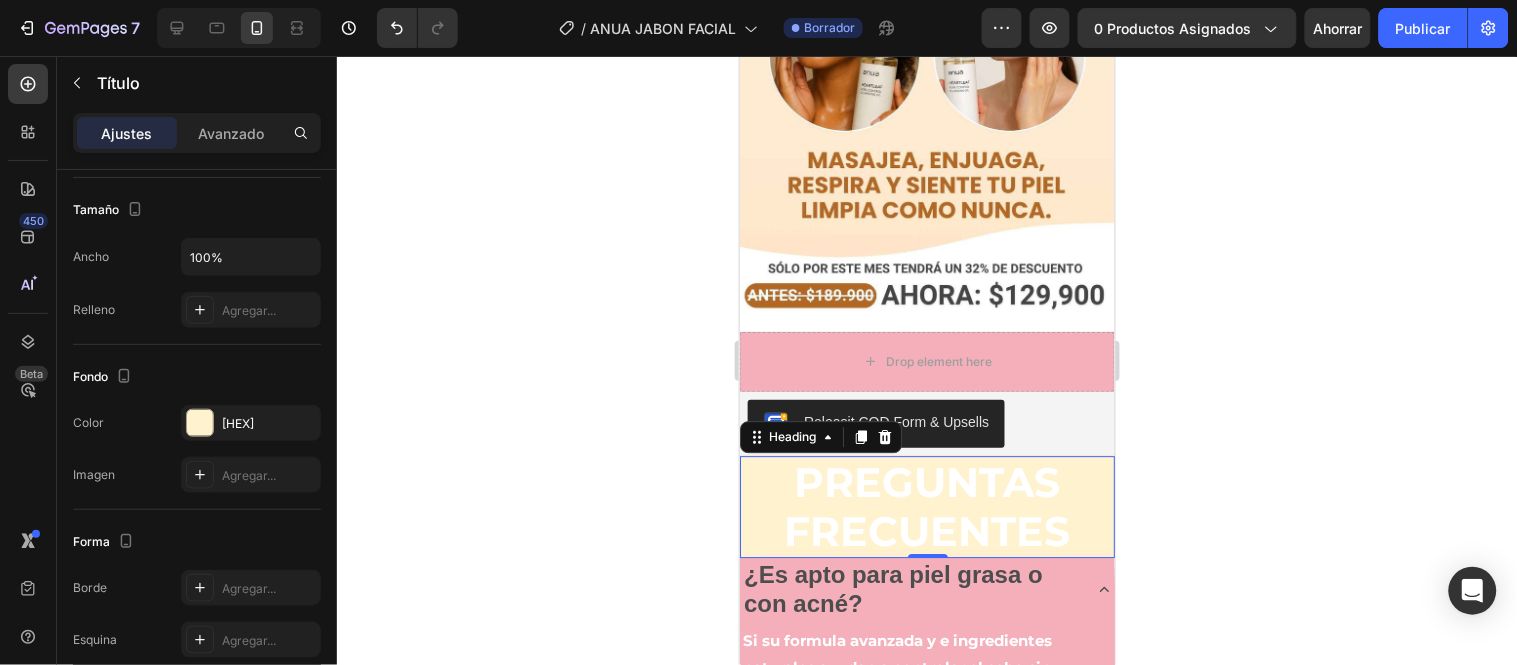 click 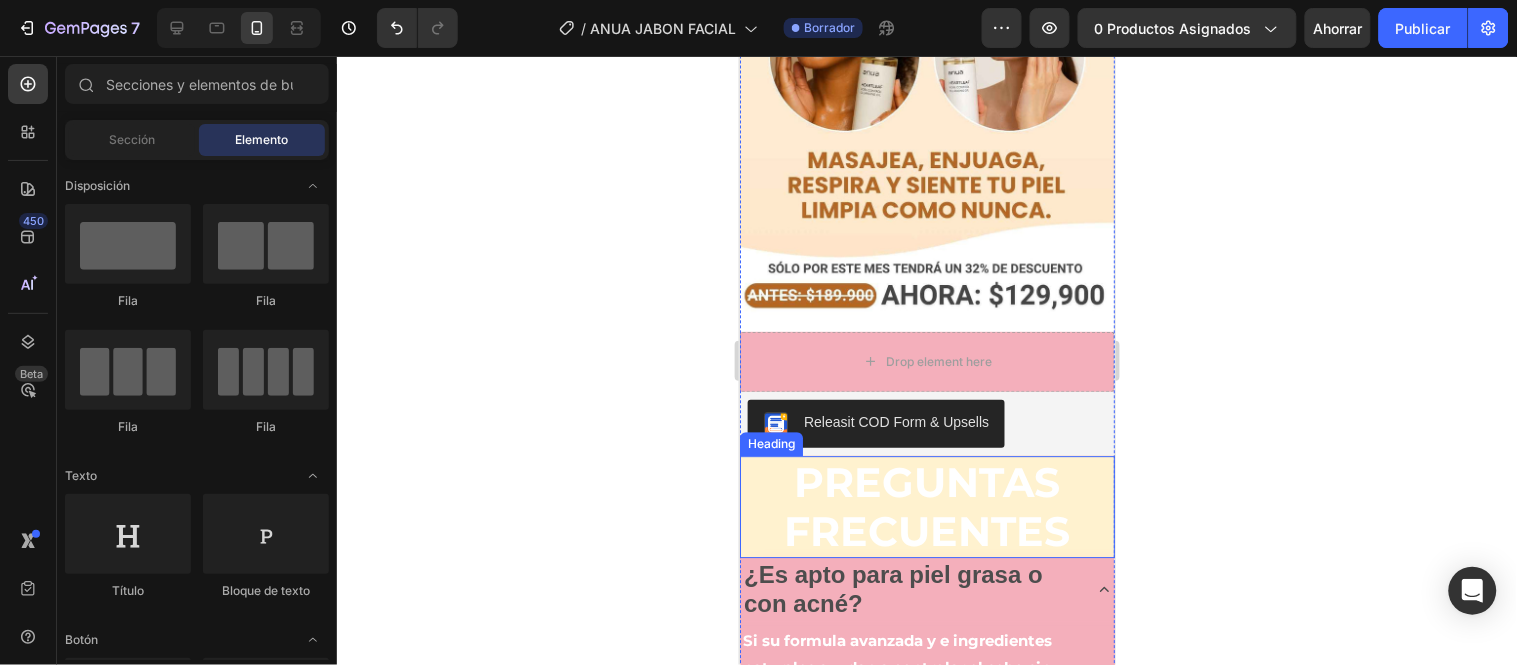 click on "PREGUNTAS FRECUENTES" at bounding box center [926, 506] 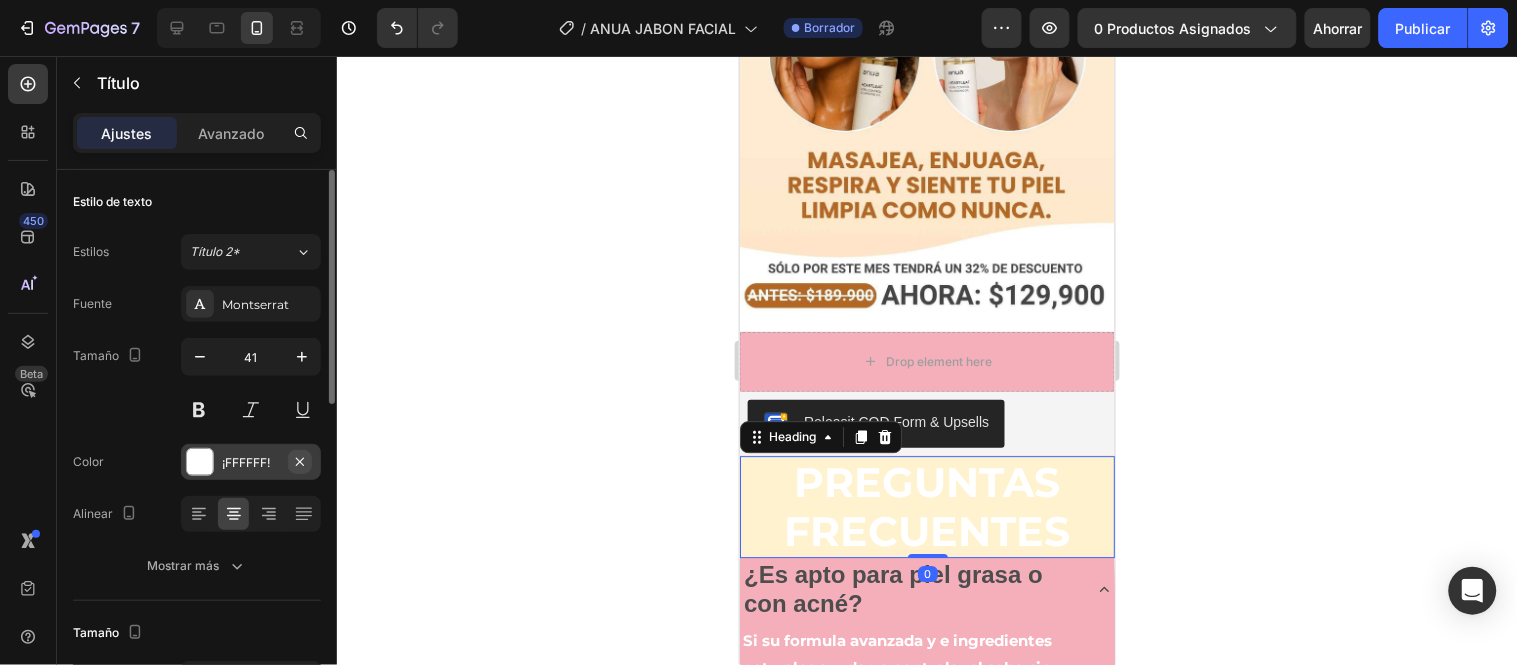 click 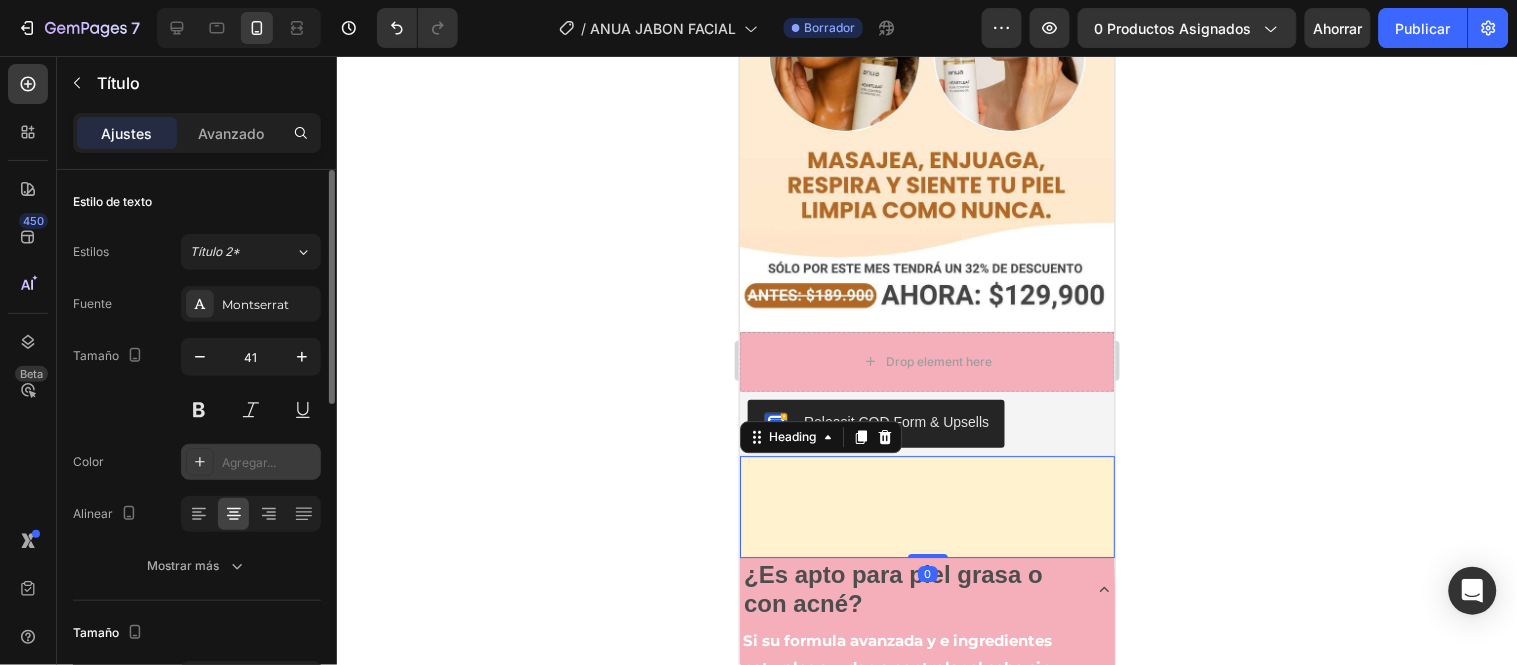 click on "Agregar..." at bounding box center [249, 462] 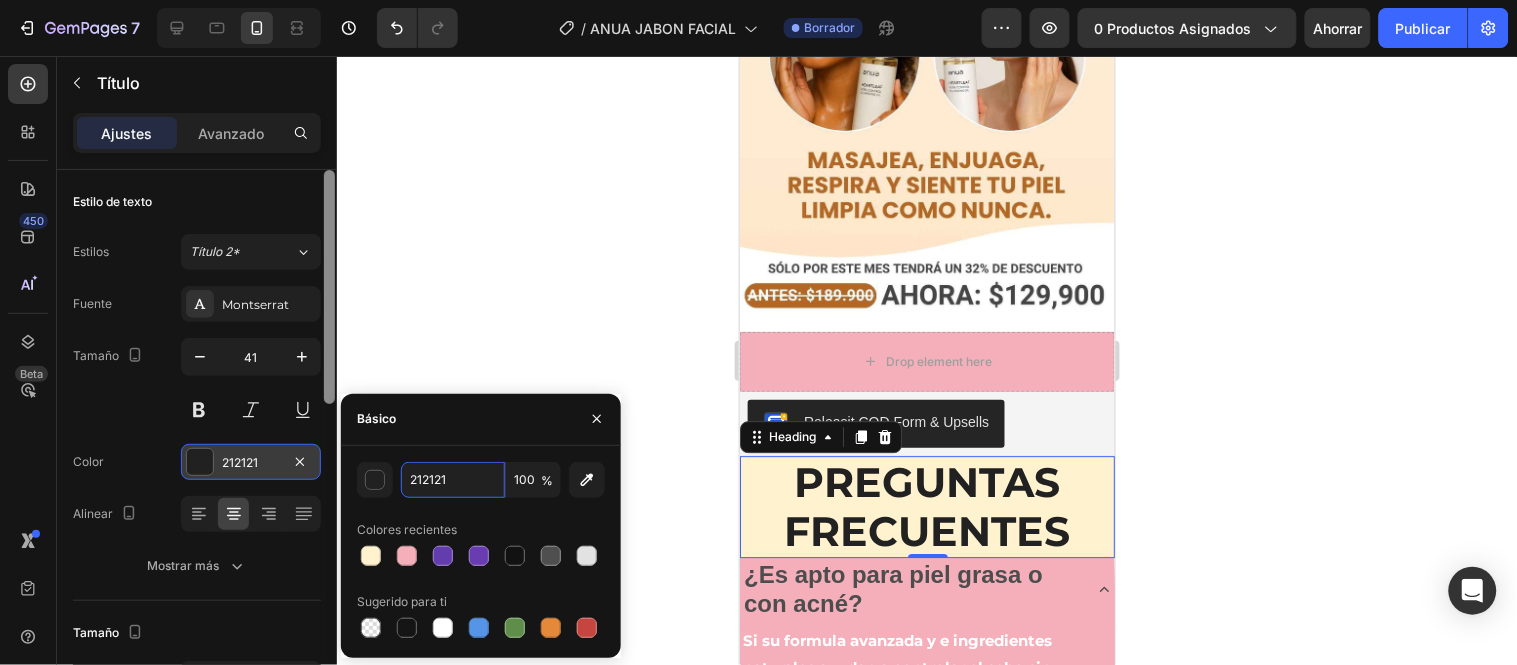 paste on "[HEX]" 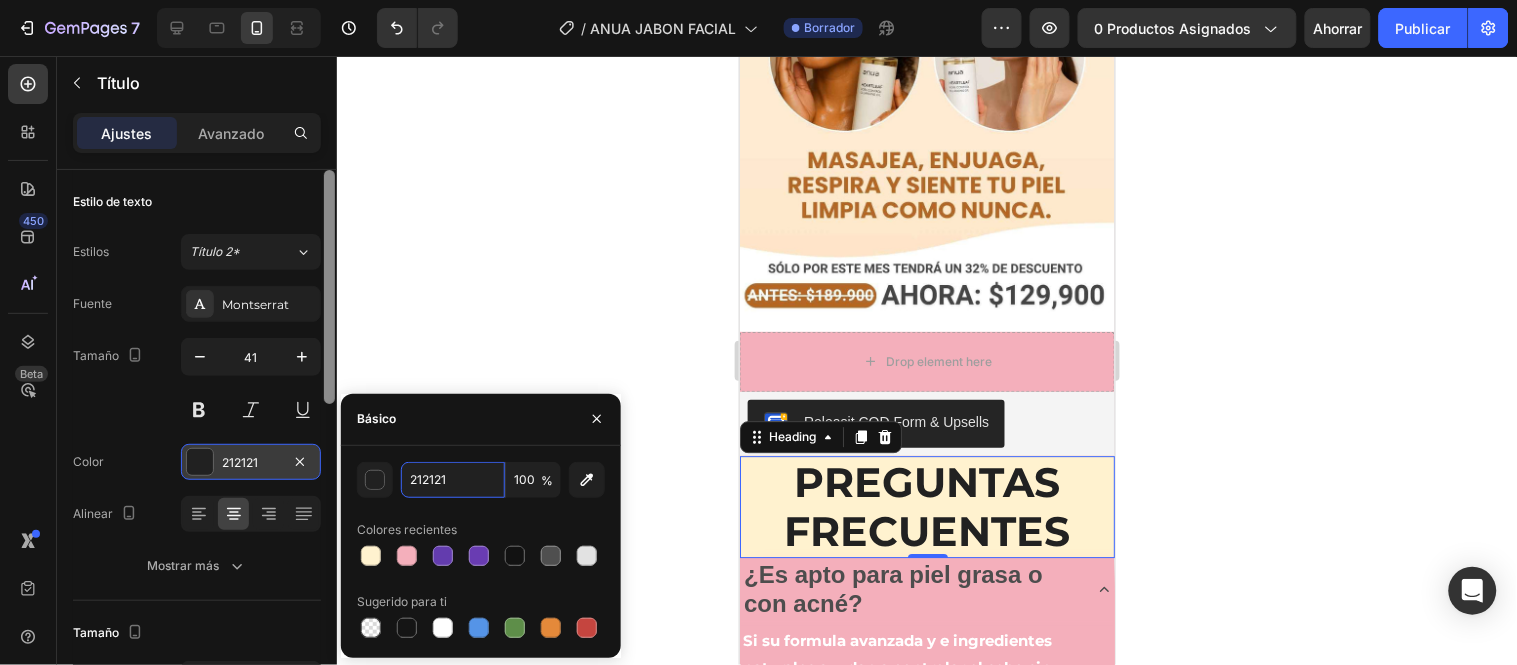 type on "[HEX]" 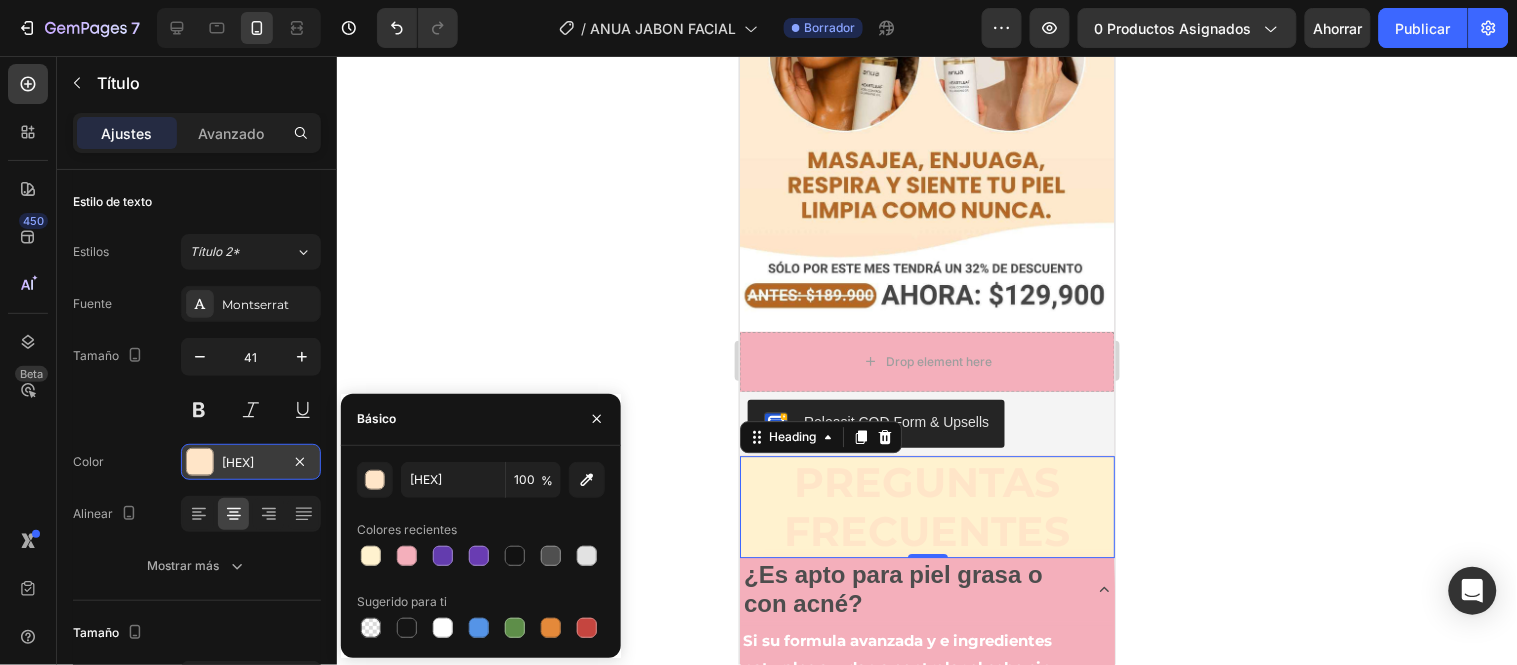 click 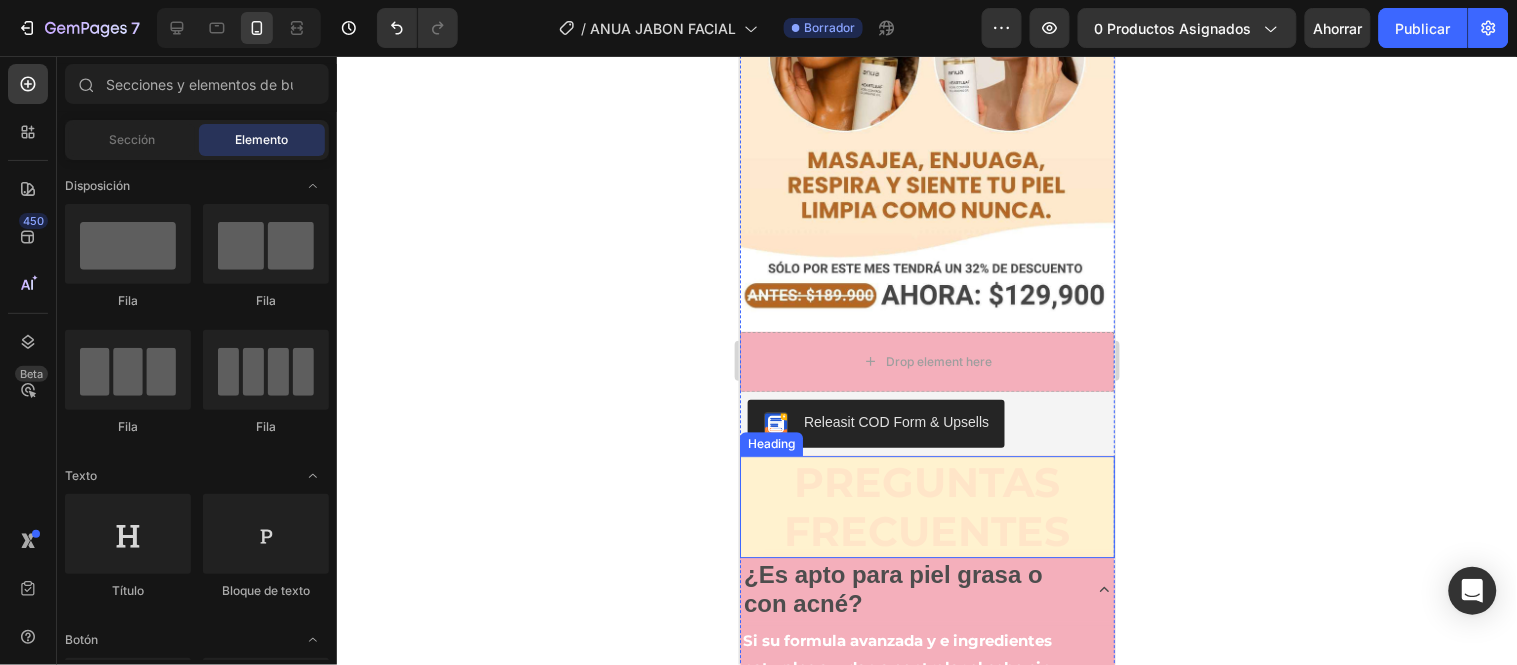 click on "PREGUNTAS FRECUENTES" at bounding box center (927, 505) 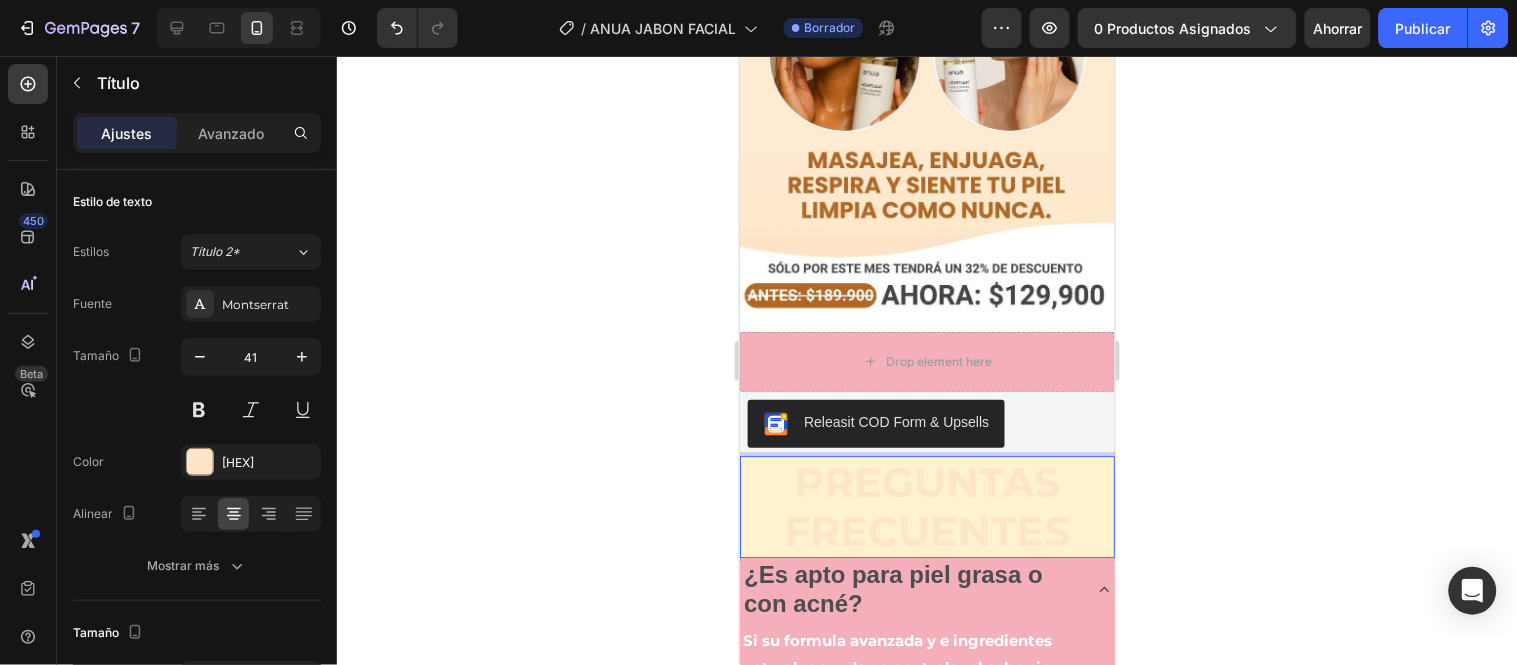 click on "PREGUNTAS FRECUENTES" at bounding box center [927, 505] 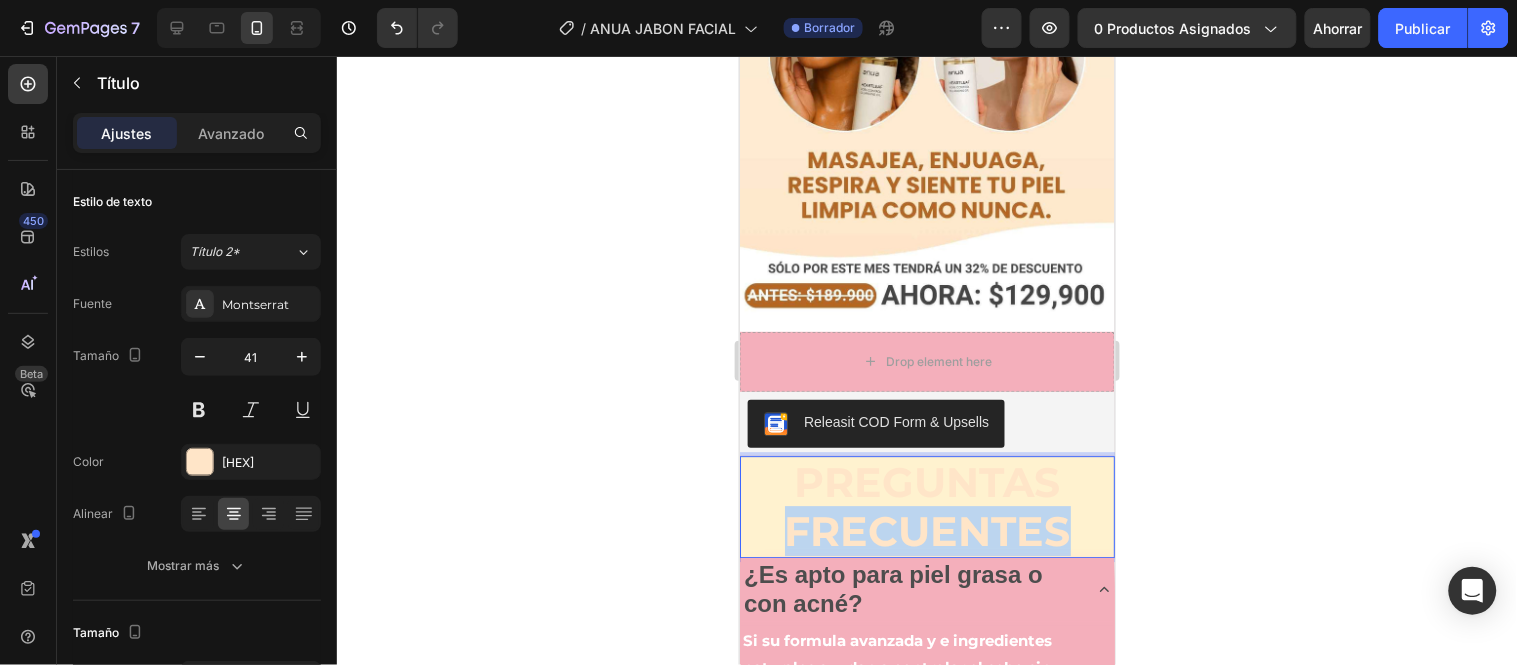 click on "PREGUNTAS FRECUENTES" at bounding box center [927, 505] 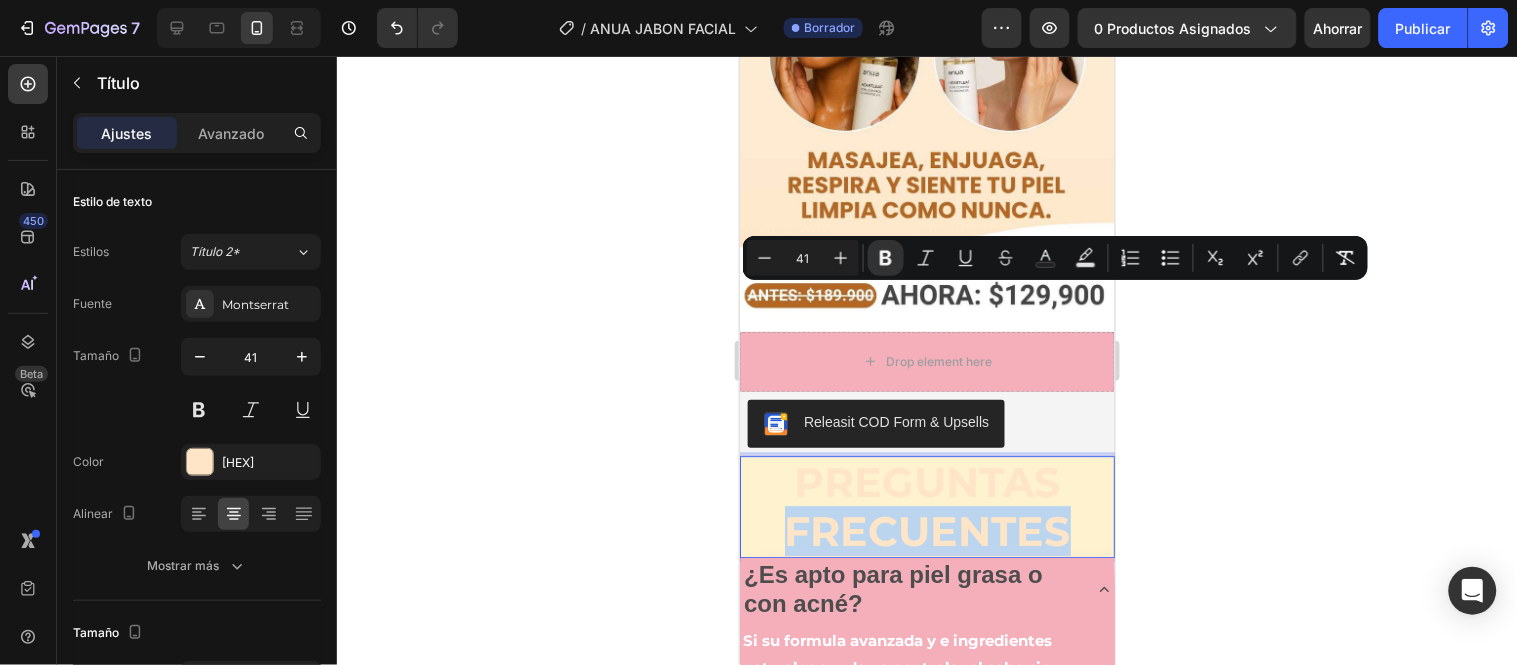 click on "PREGUNTAS FRECUENTES" at bounding box center [927, 505] 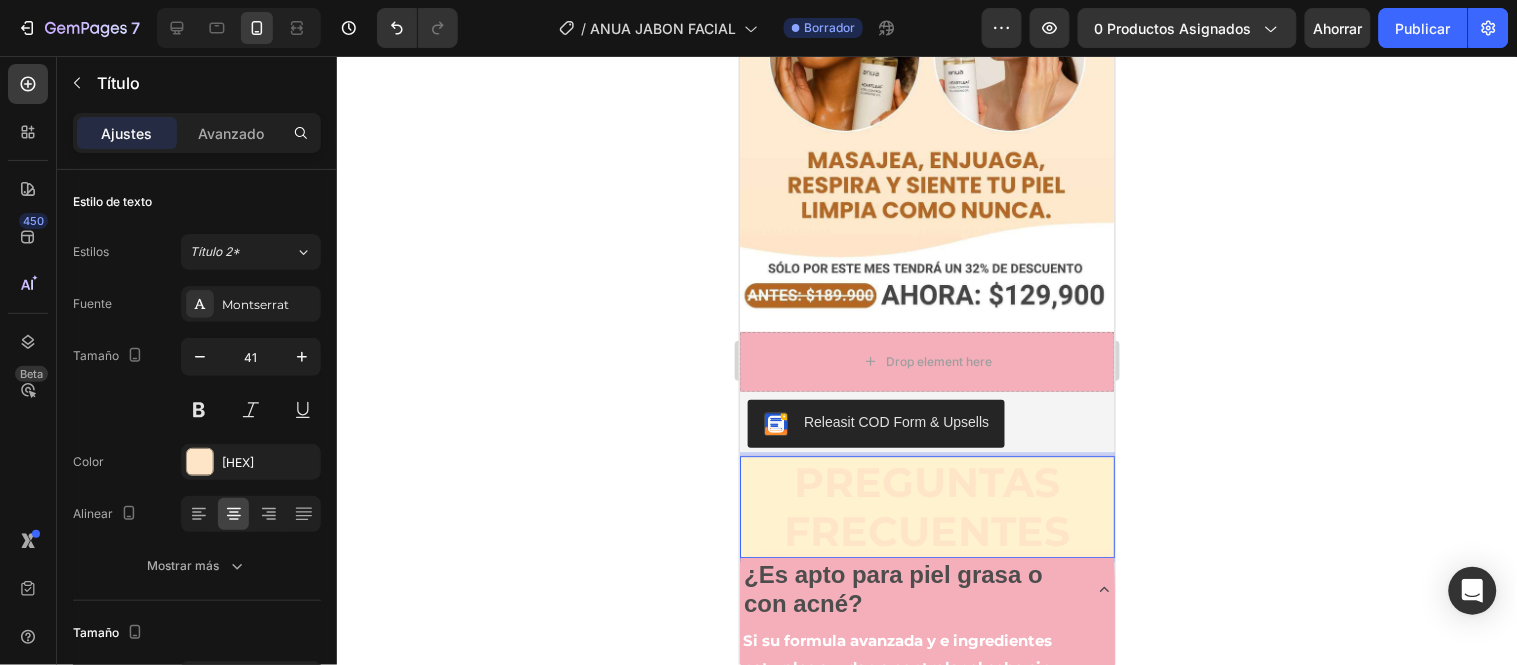 click on "PREGUNTAS FRECUENTES" at bounding box center [927, 505] 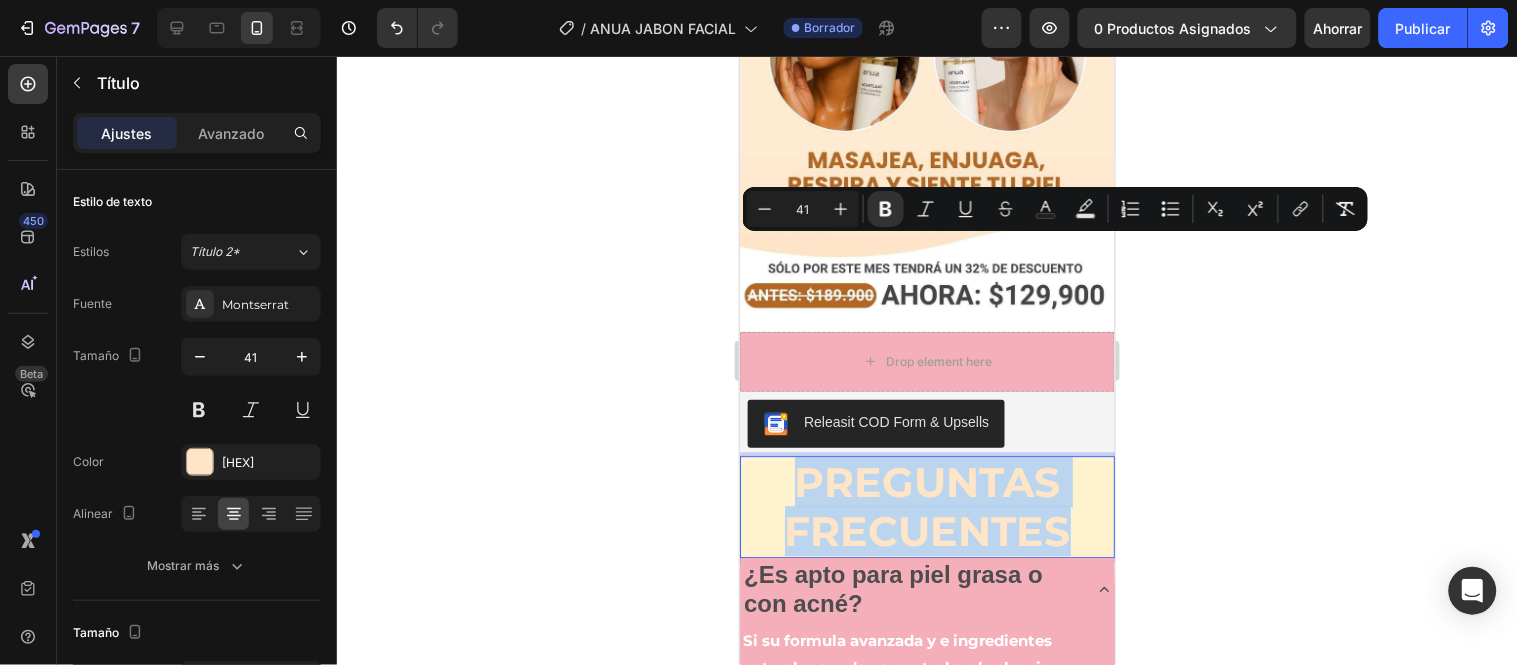 drag, startPoint x: 1068, startPoint y: 314, endPoint x: 789, endPoint y: 257, distance: 284.76306 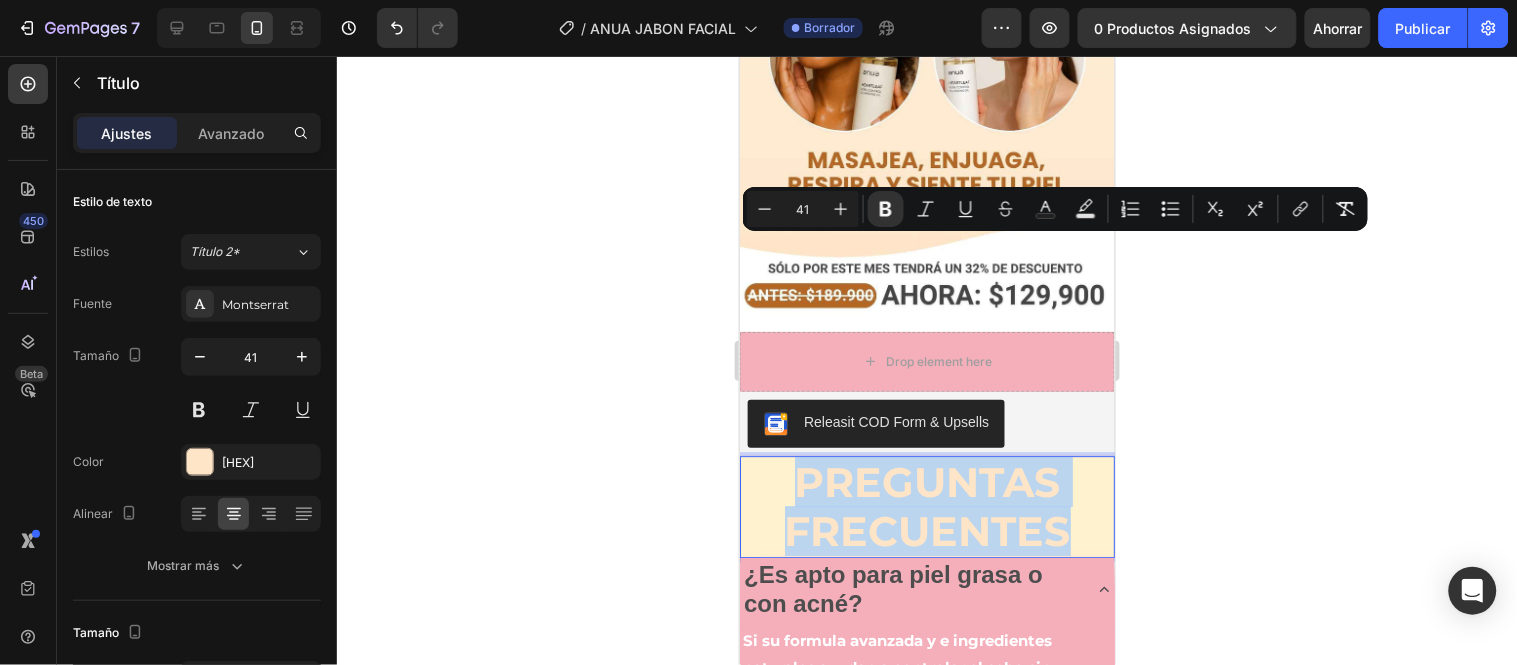click on "PREGUNTAS FRECUENTES" at bounding box center [926, 506] 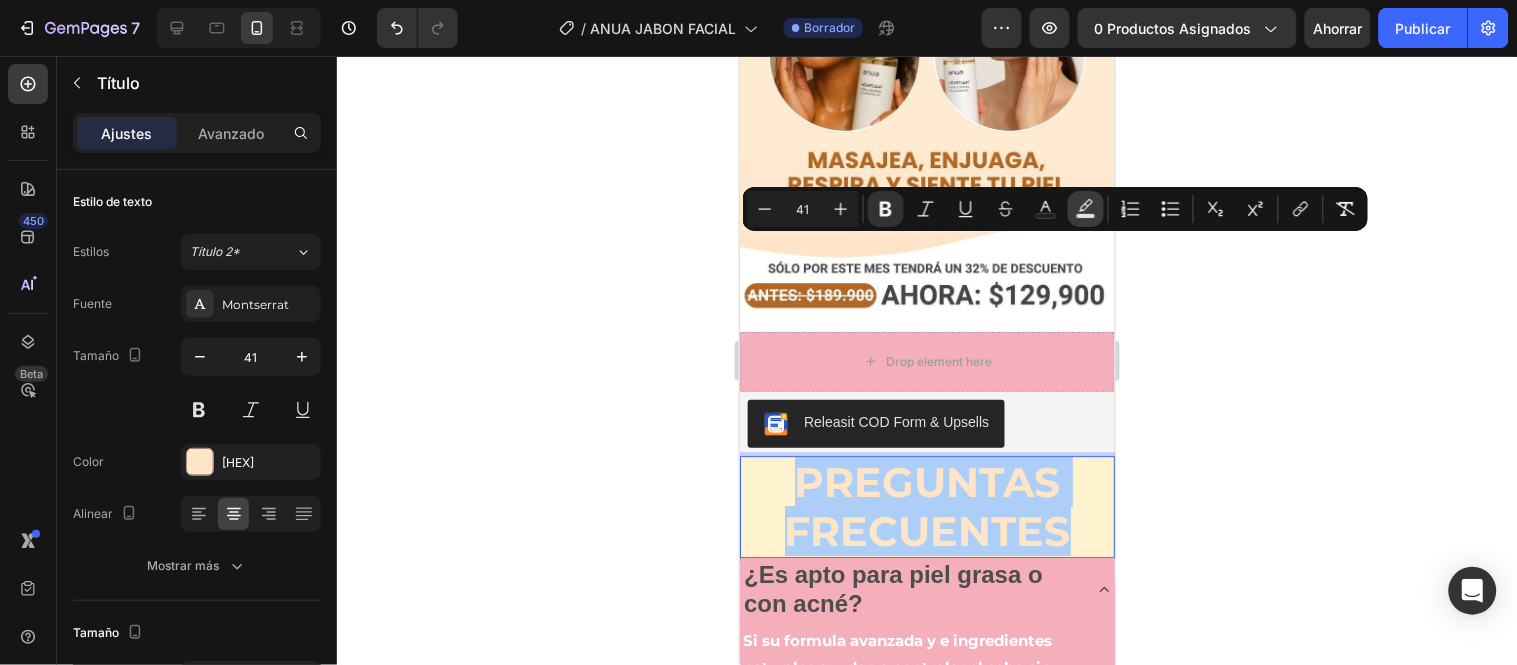 click 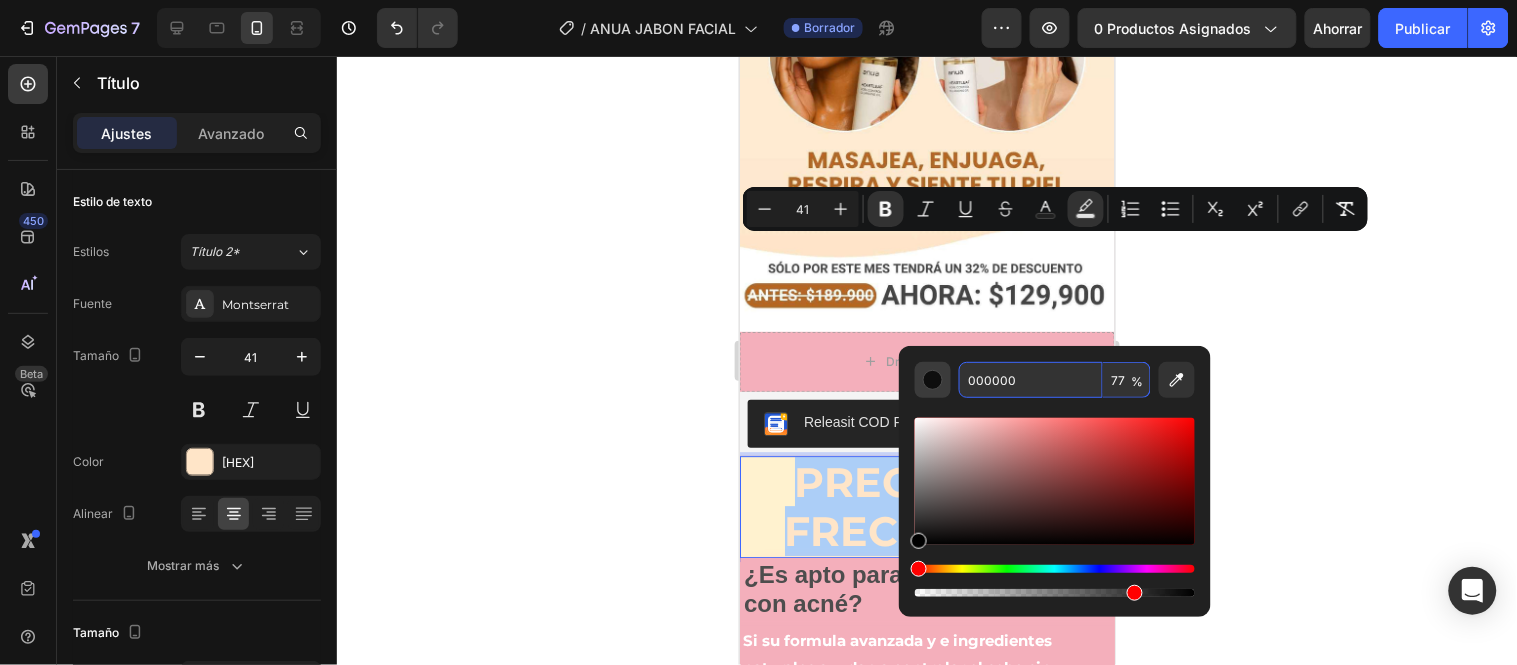 paste on "[COLOR]" 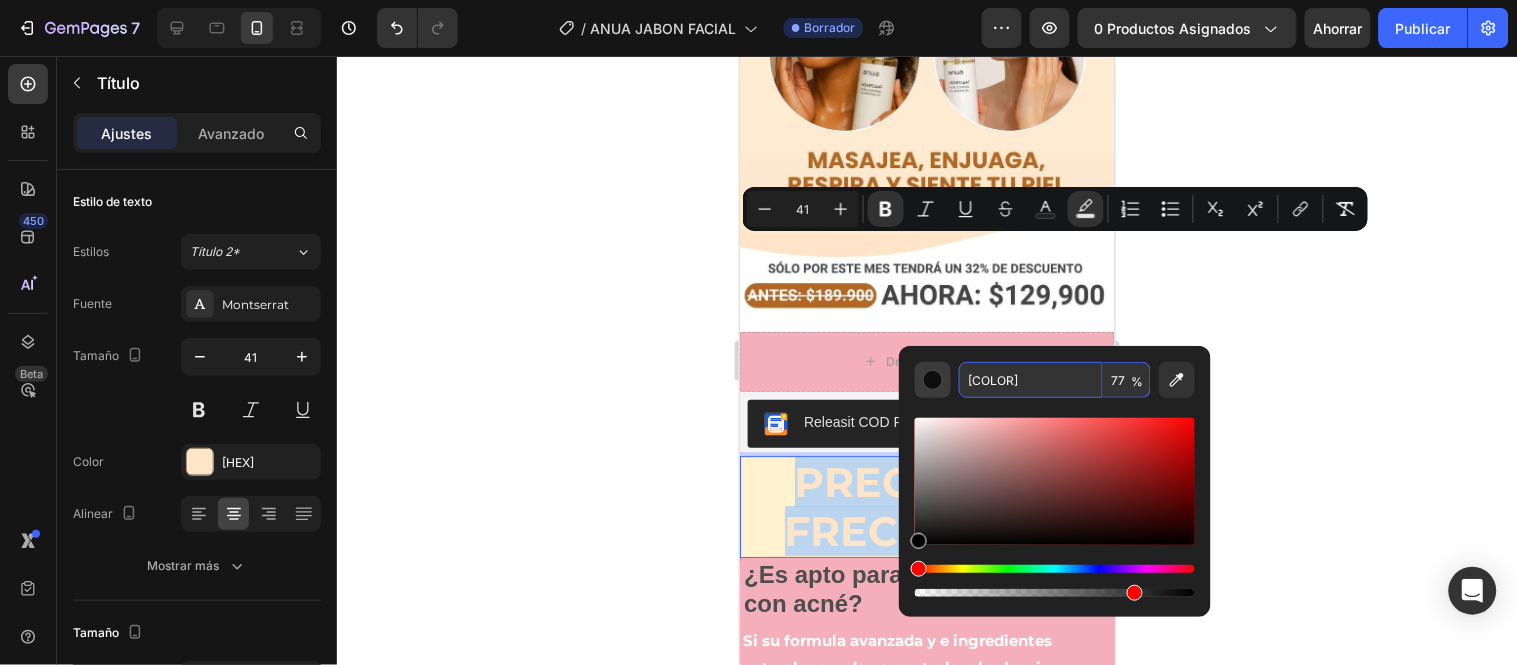 type on "[HEX]" 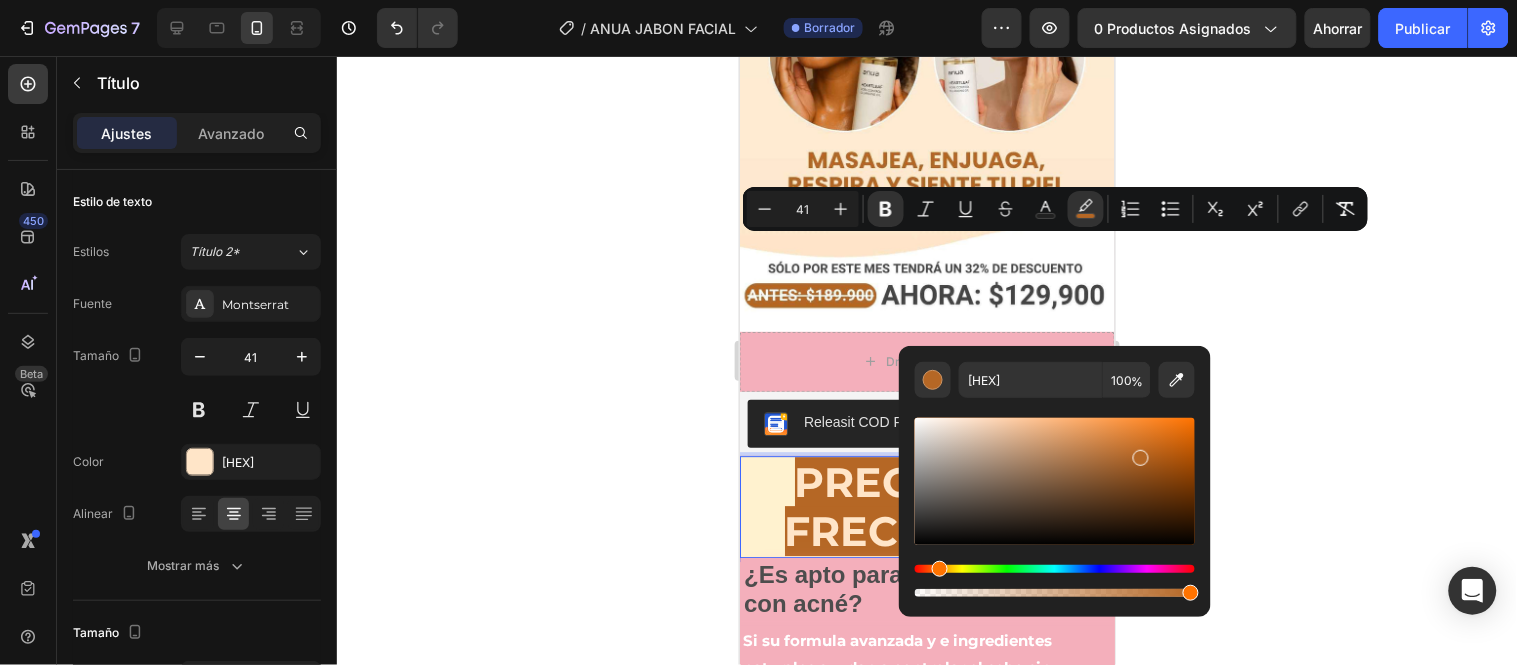 click 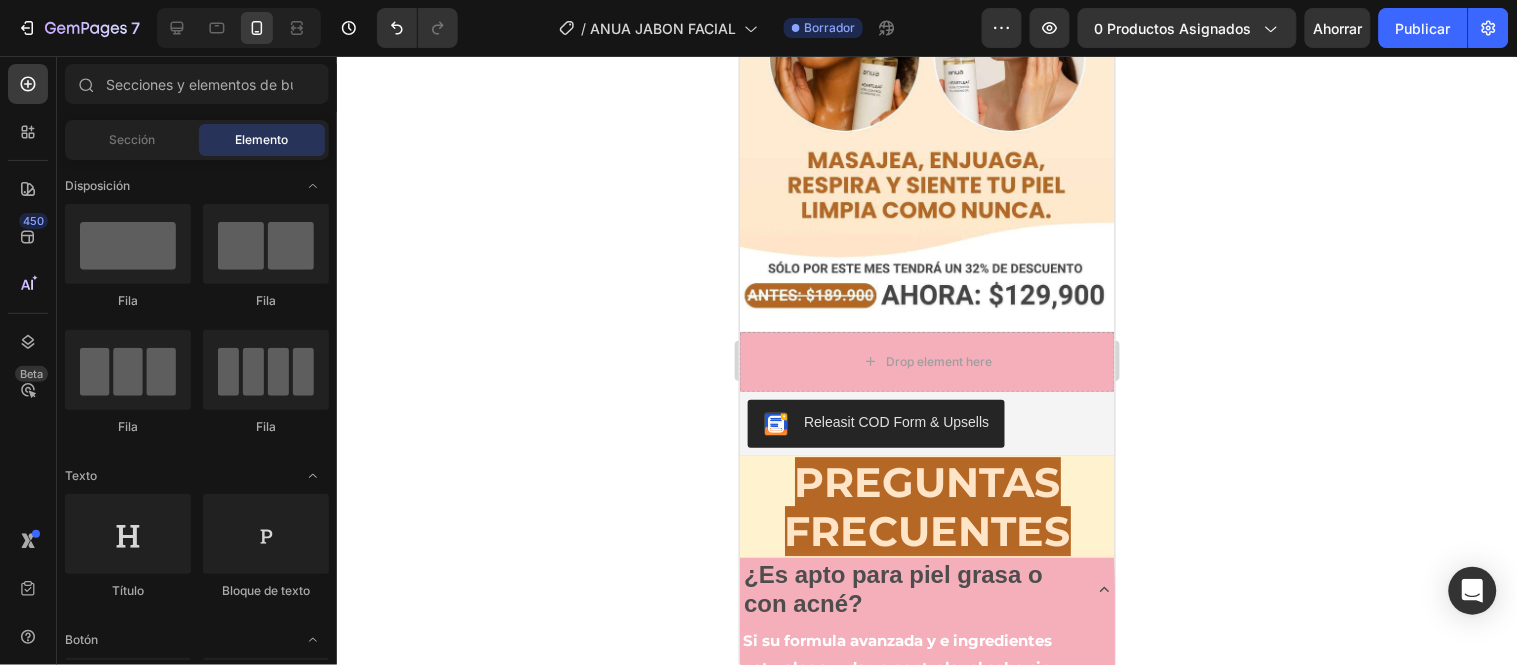 click 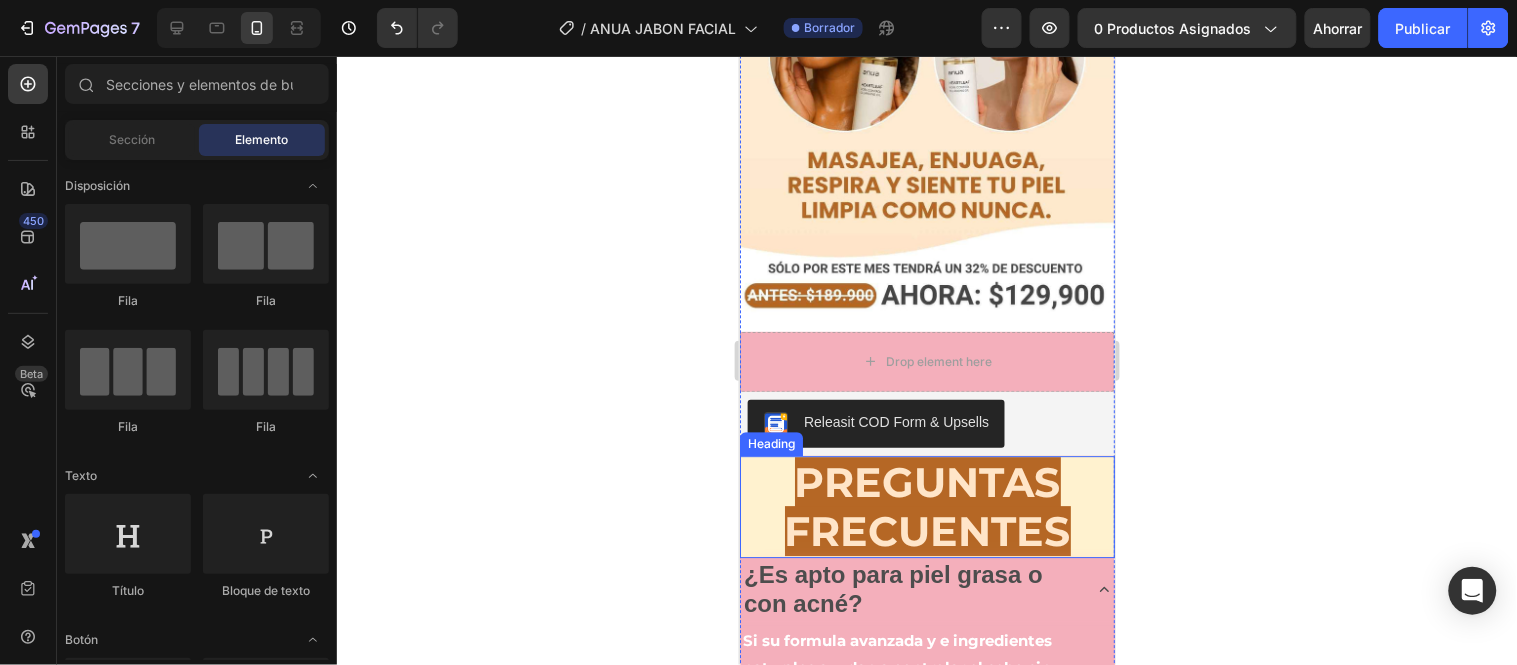 click on "PREGUNTAS FRECUENTES" at bounding box center (927, 505) 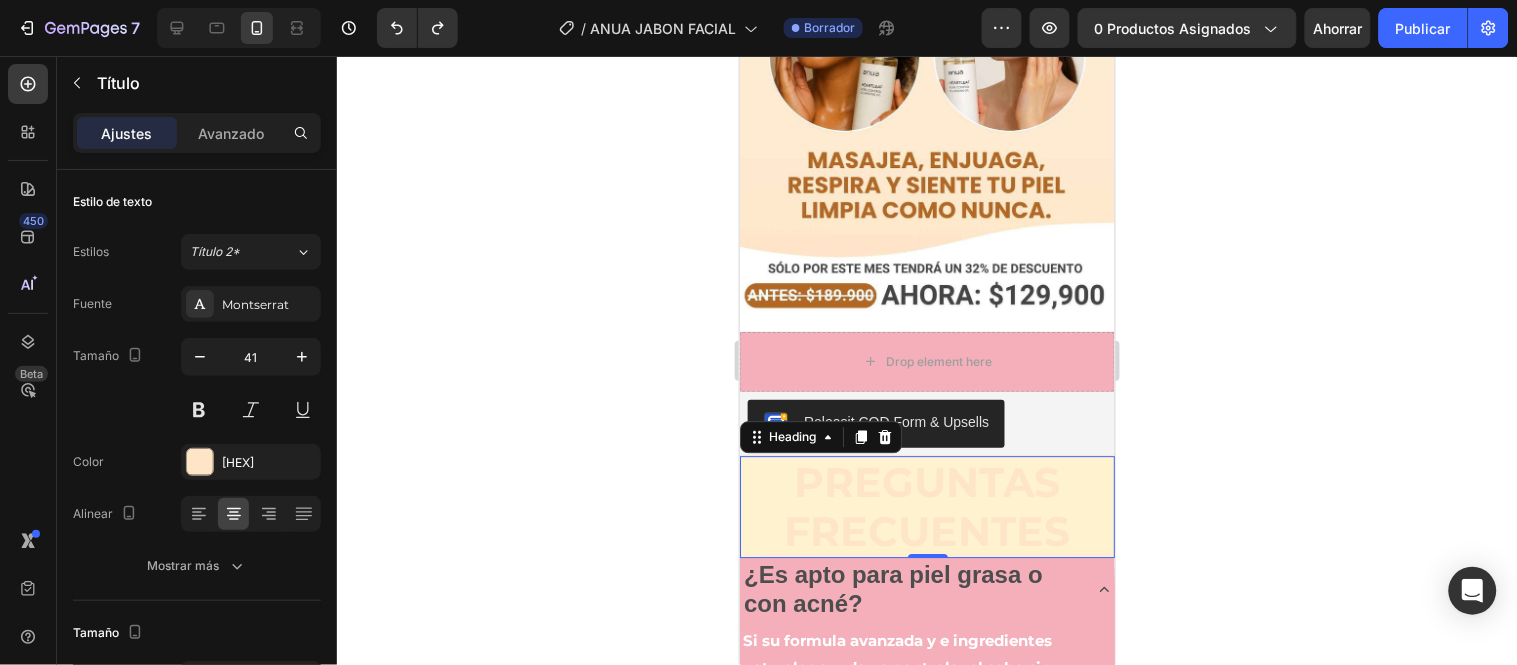 click on "PREGUNTAS FRECUENTES" at bounding box center [926, 506] 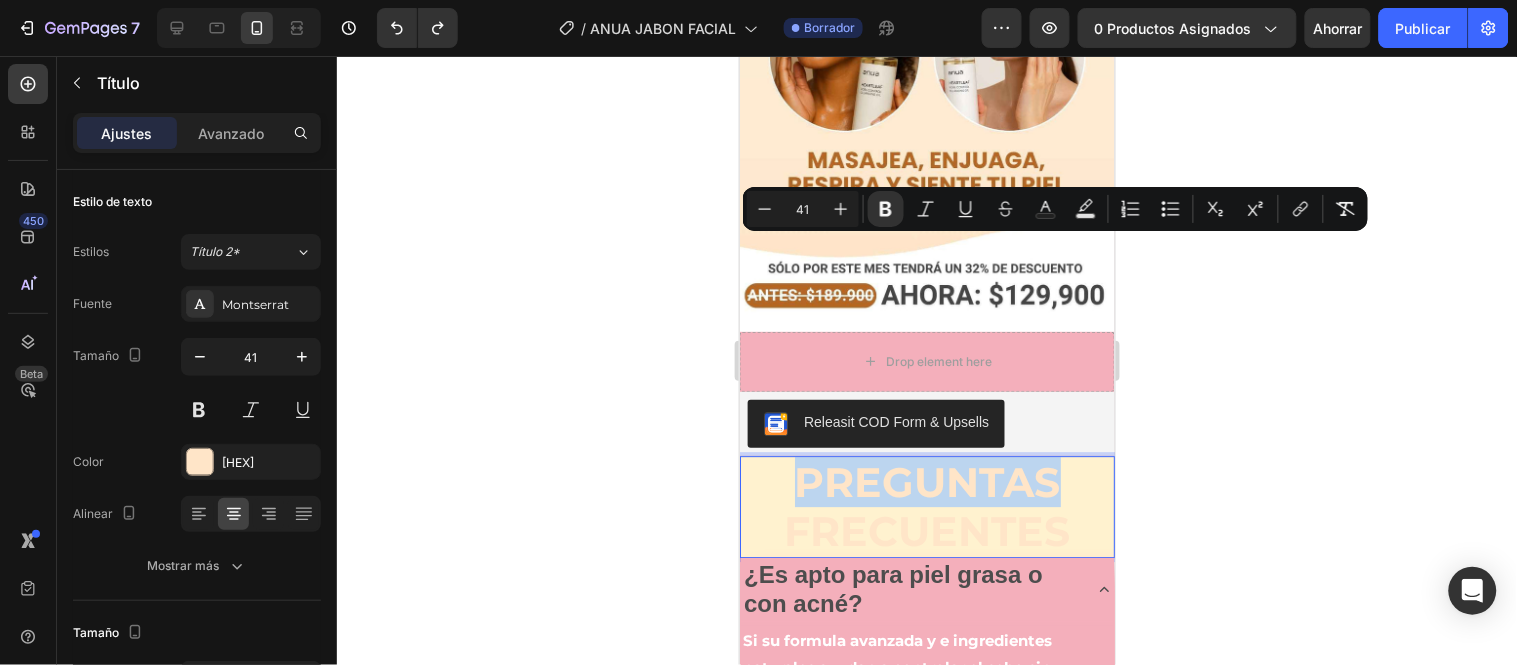 drag, startPoint x: 1055, startPoint y: 264, endPoint x: 791, endPoint y: 274, distance: 264.18933 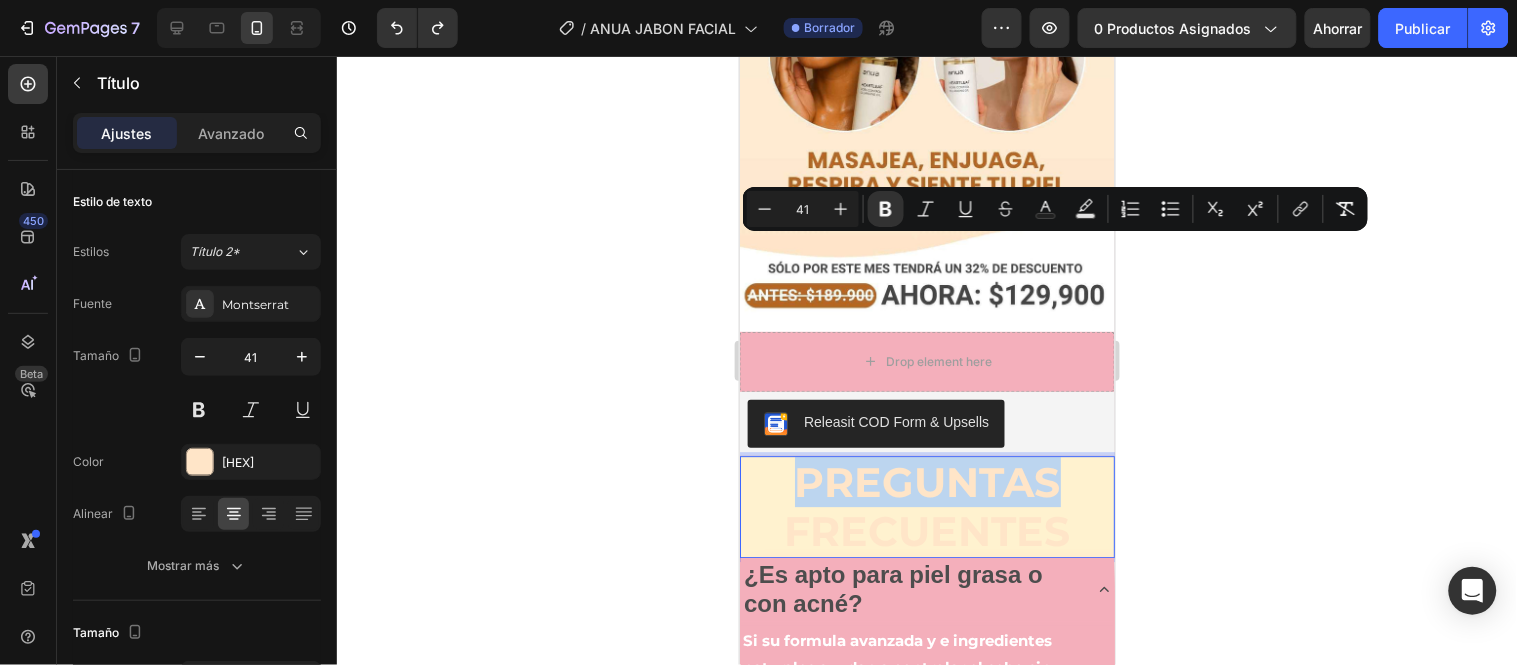 click on "PREGUNTAS FRECUENTES" at bounding box center [926, 506] 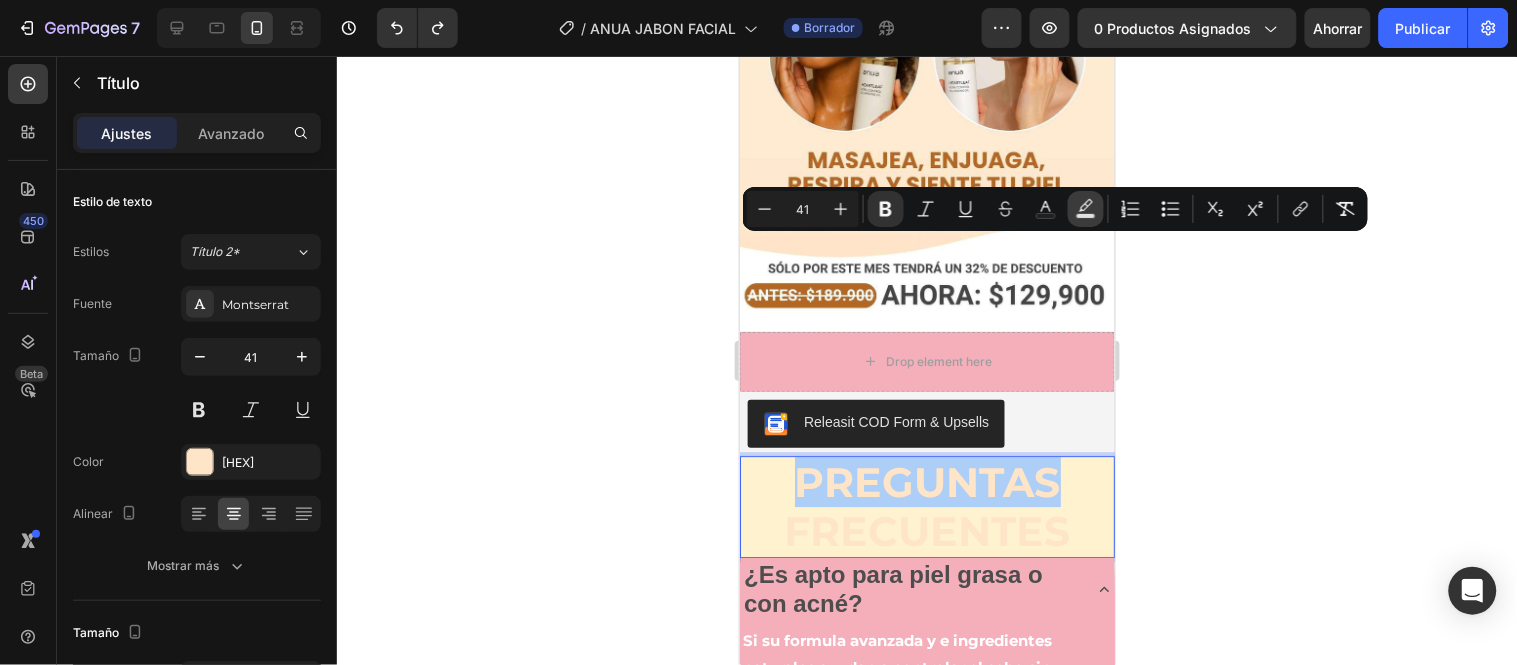 click 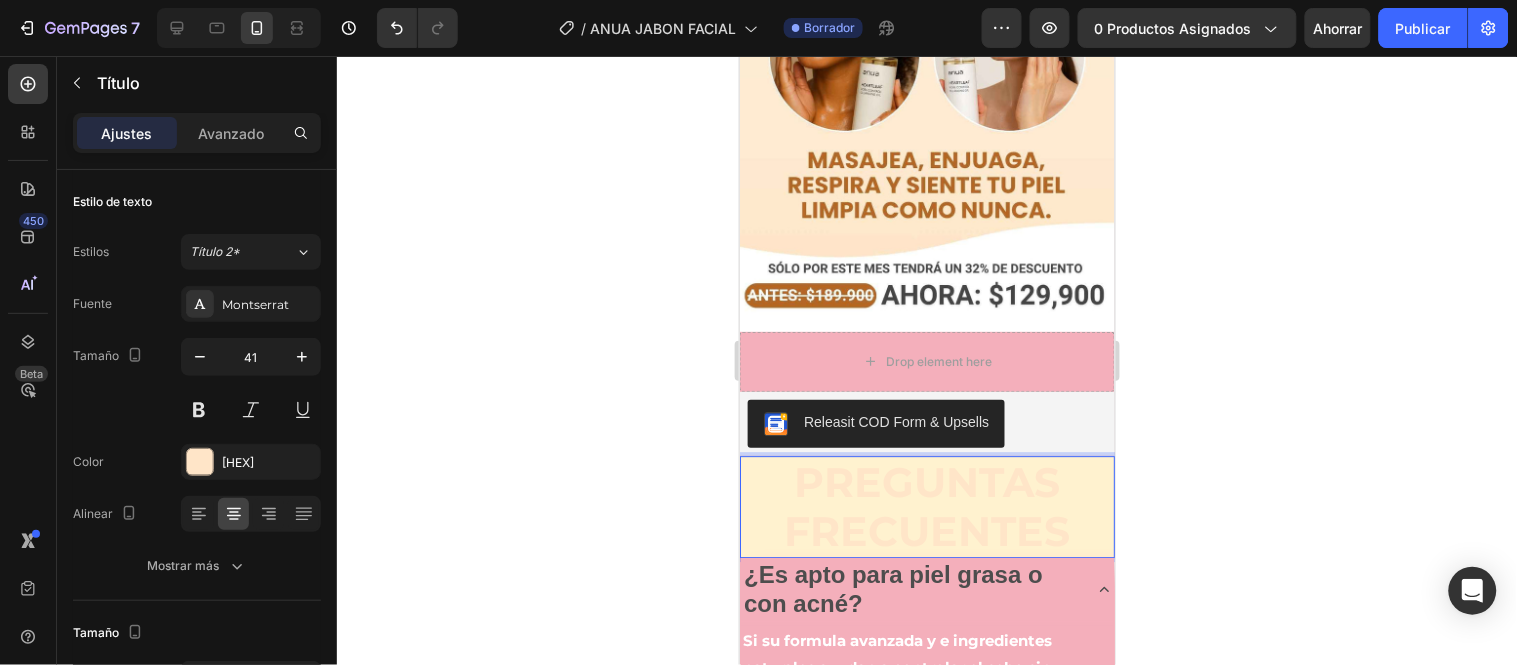 click on "PREGUNTAS FRECUENTES" at bounding box center [927, 505] 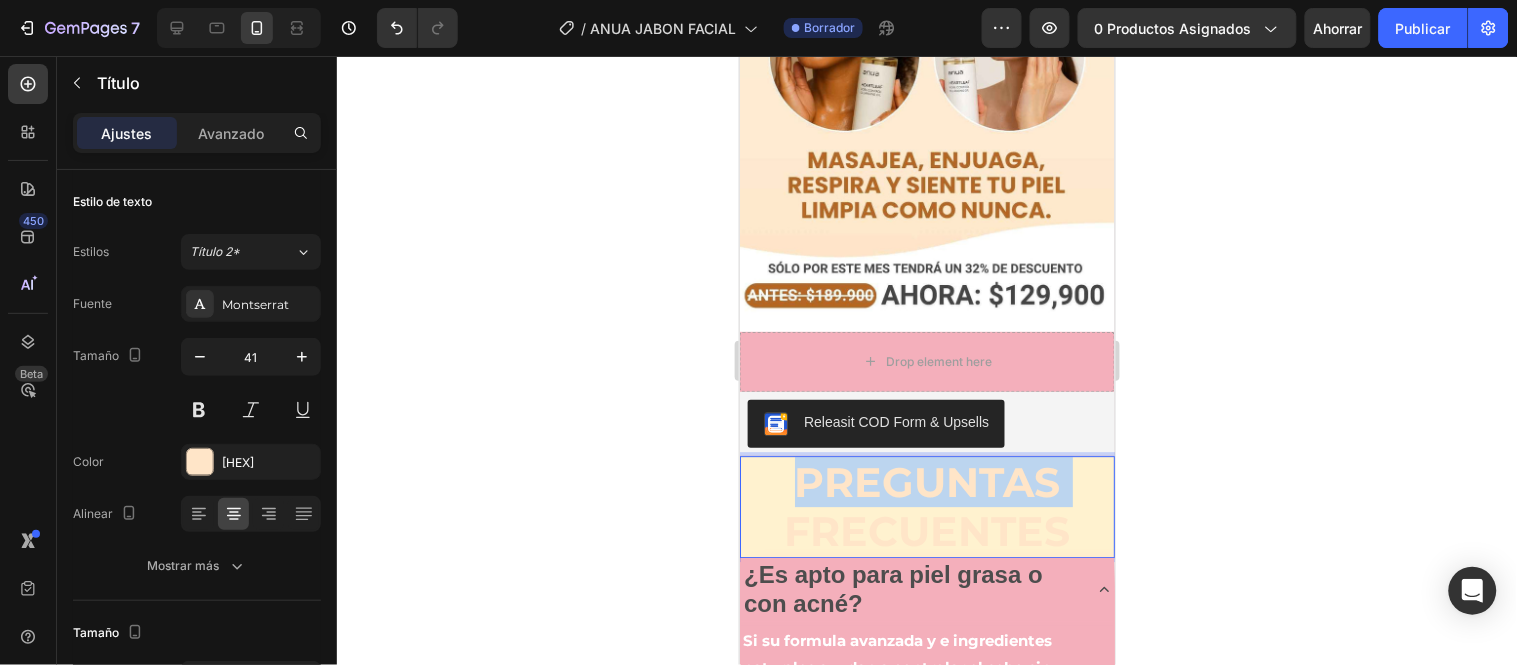 click on "PREGUNTAS FRECUENTES" at bounding box center (927, 505) 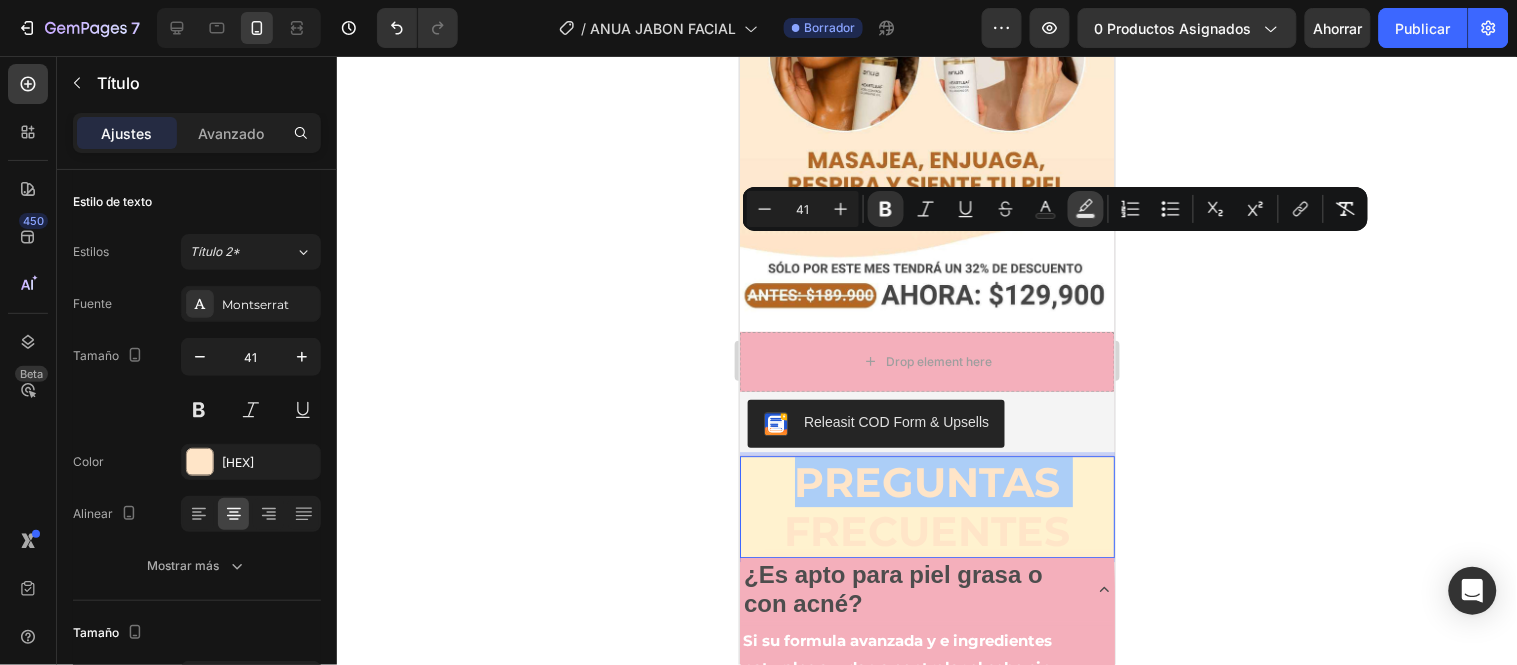 click 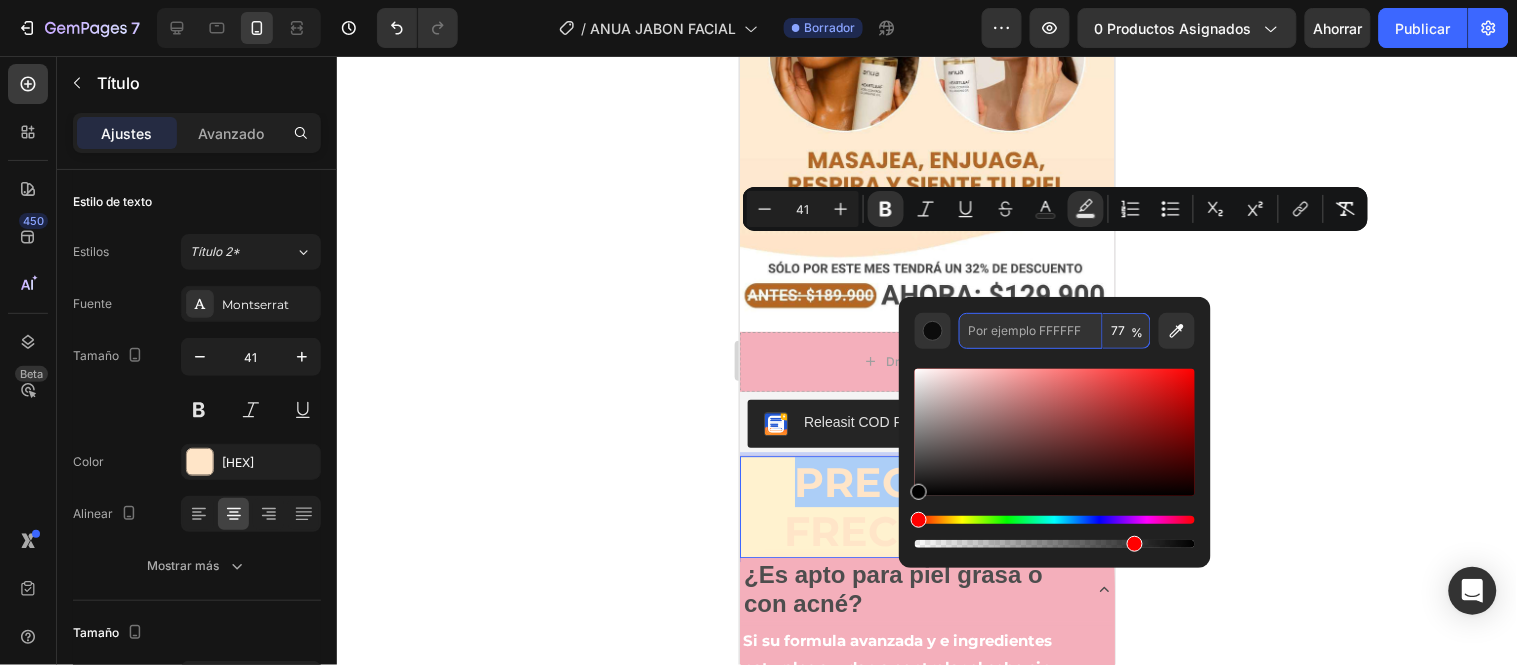 paste on "[COLOR]" 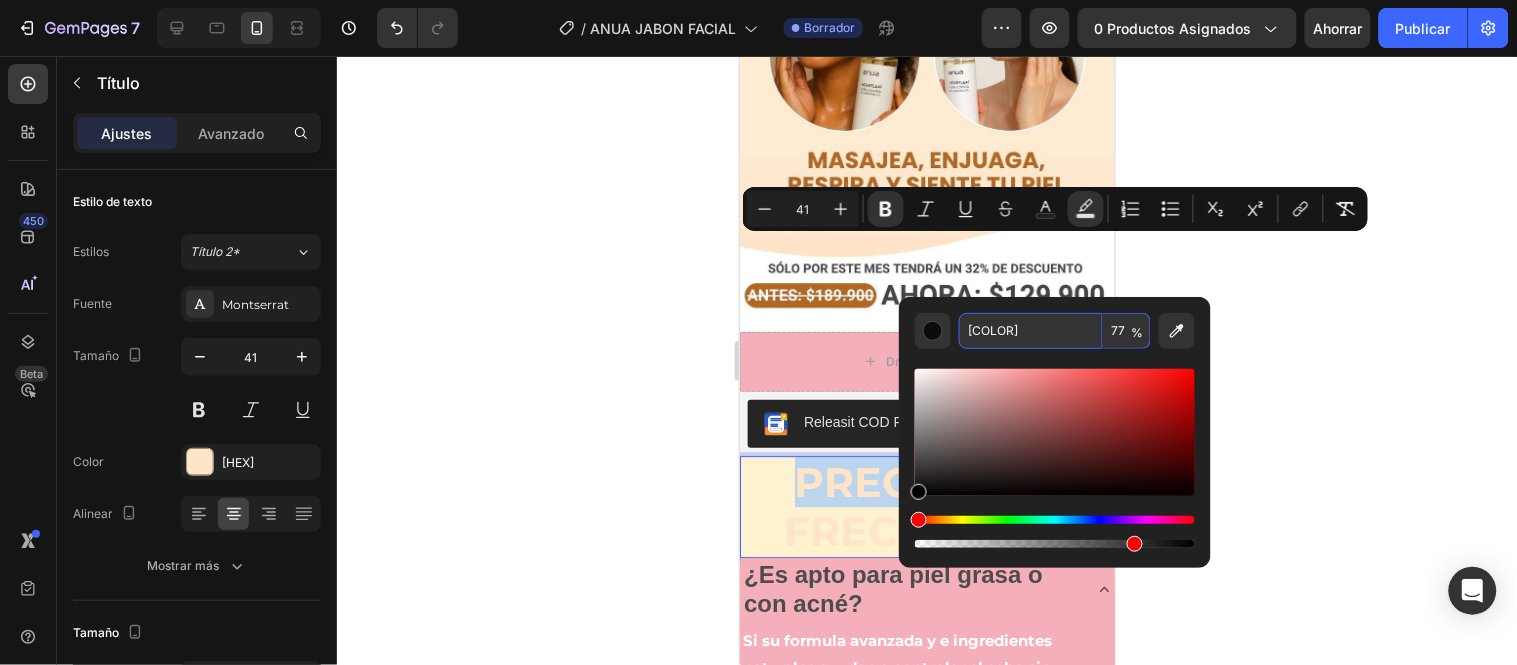 type on "[HEX]" 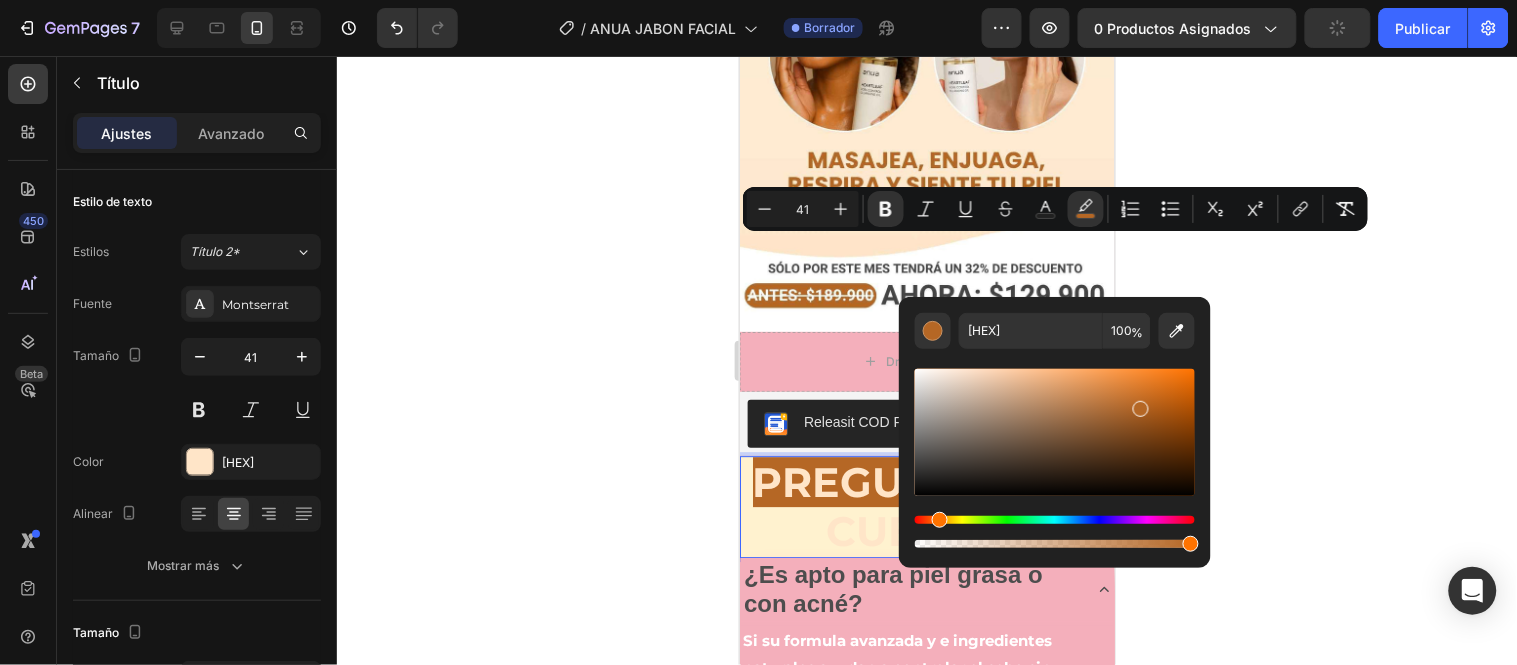 click 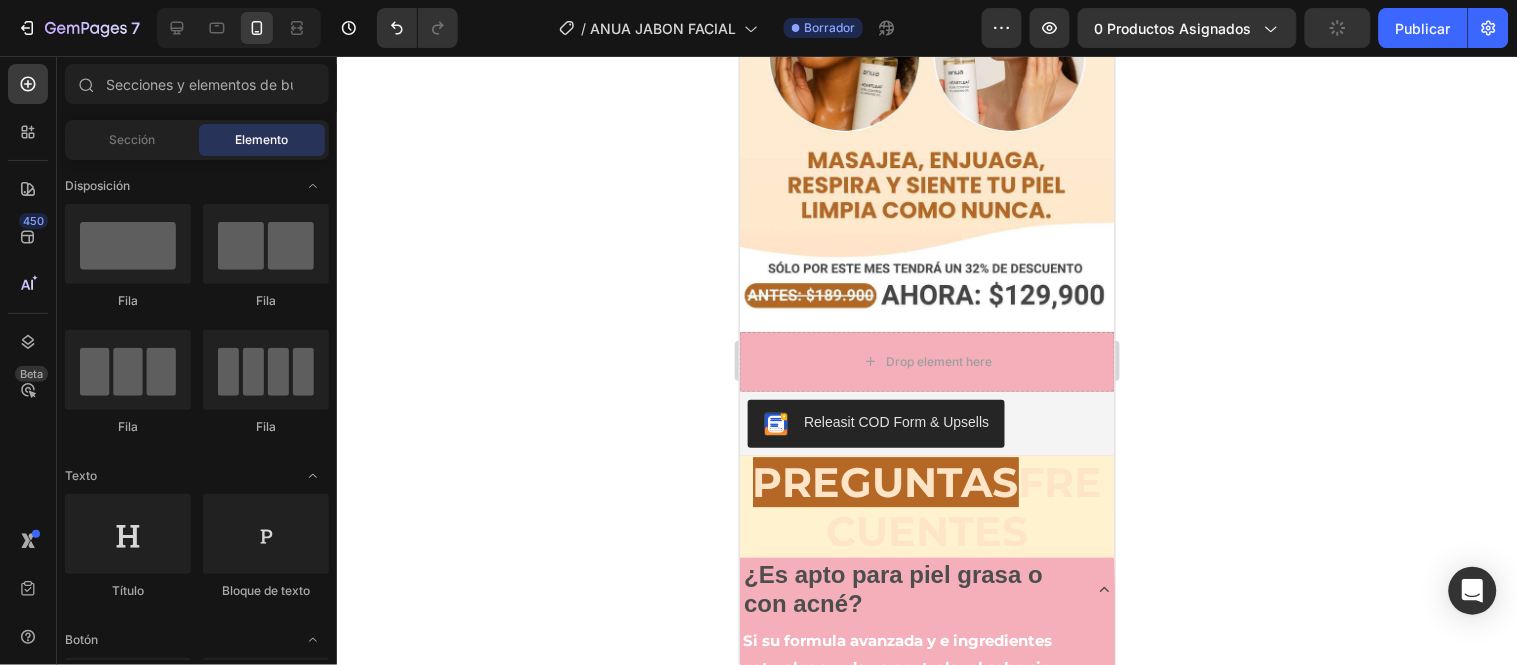 click 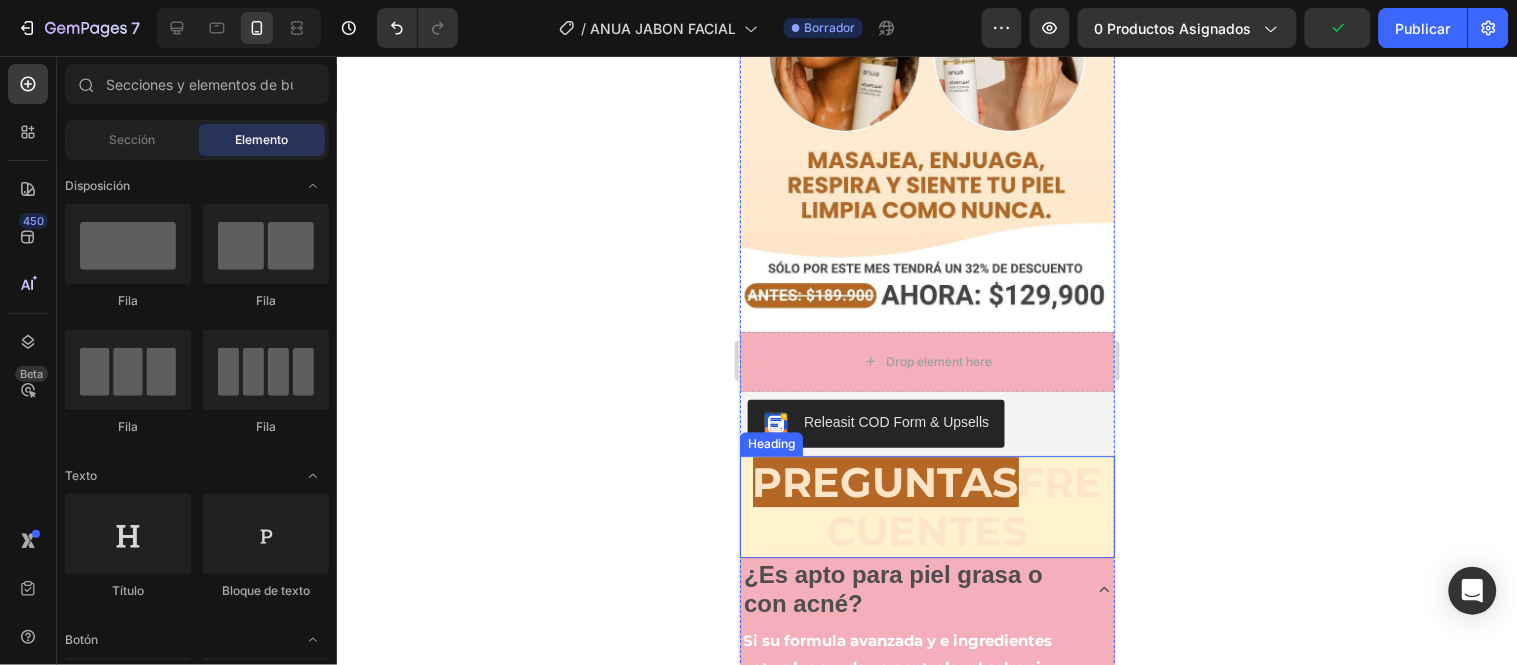 click on "FRECUENTES" at bounding box center (964, 505) 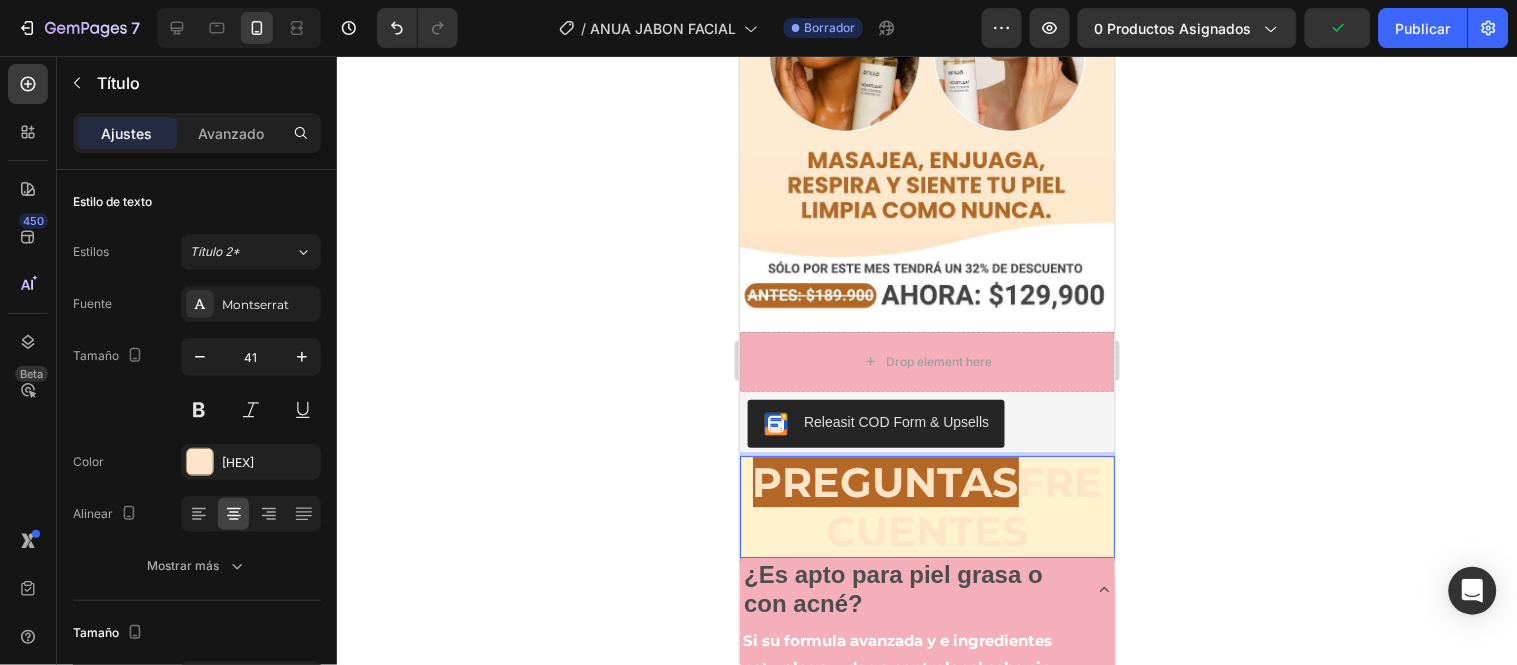 click on "FRECUENTES" at bounding box center (964, 505) 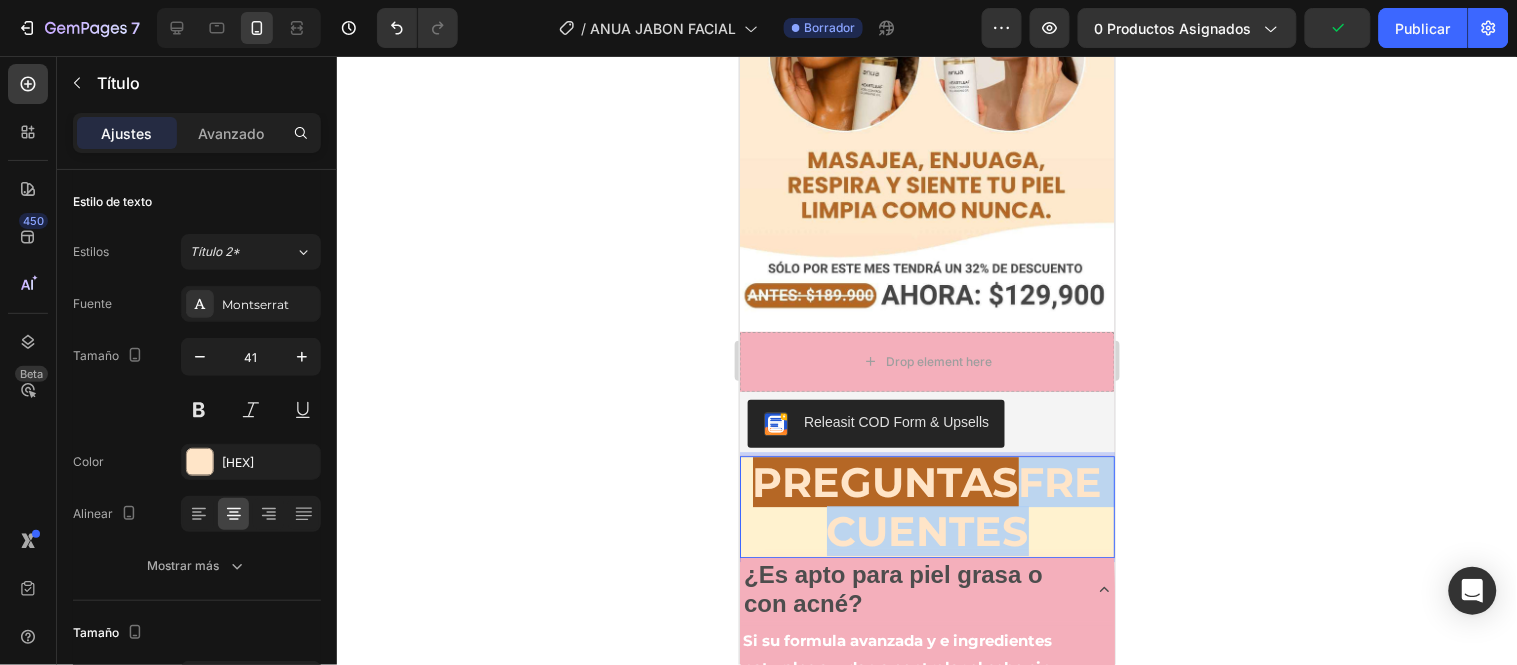click on "FRECUENTES" at bounding box center [964, 505] 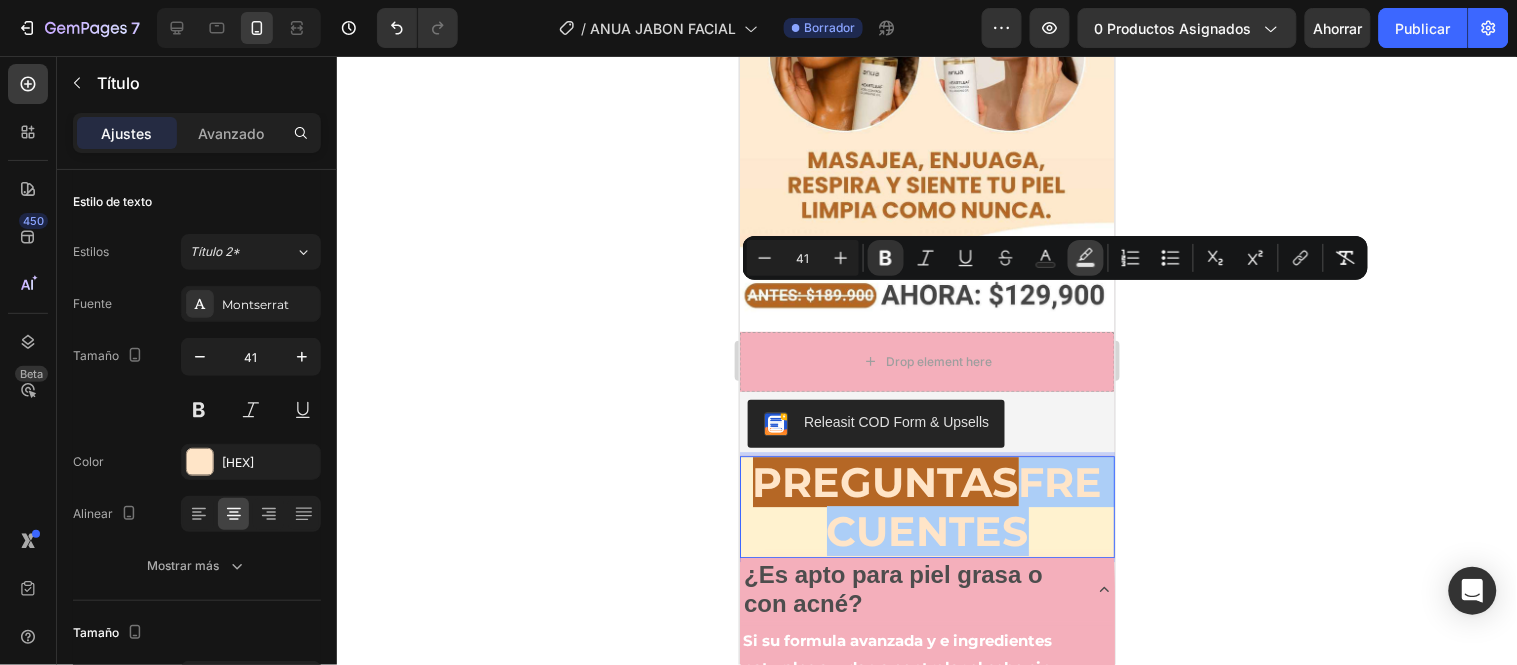 click 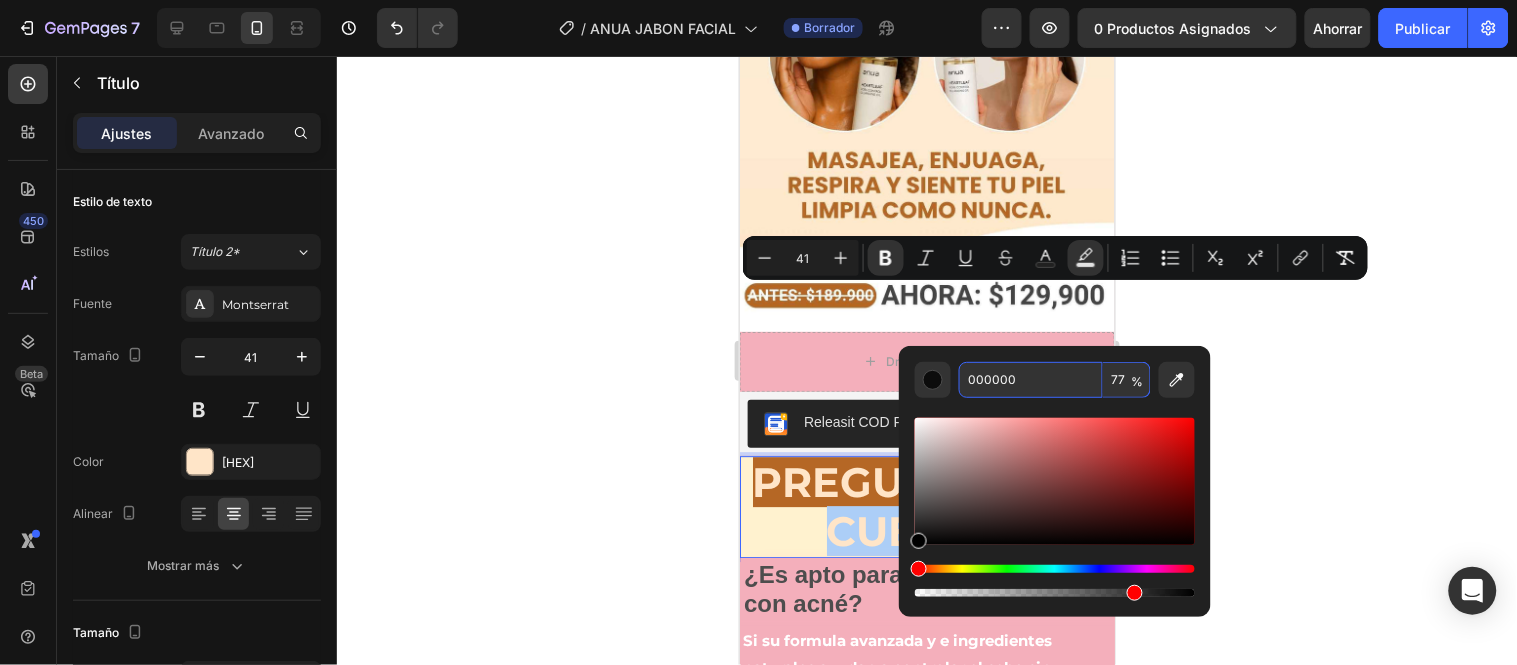 paste on "[COLOR]" 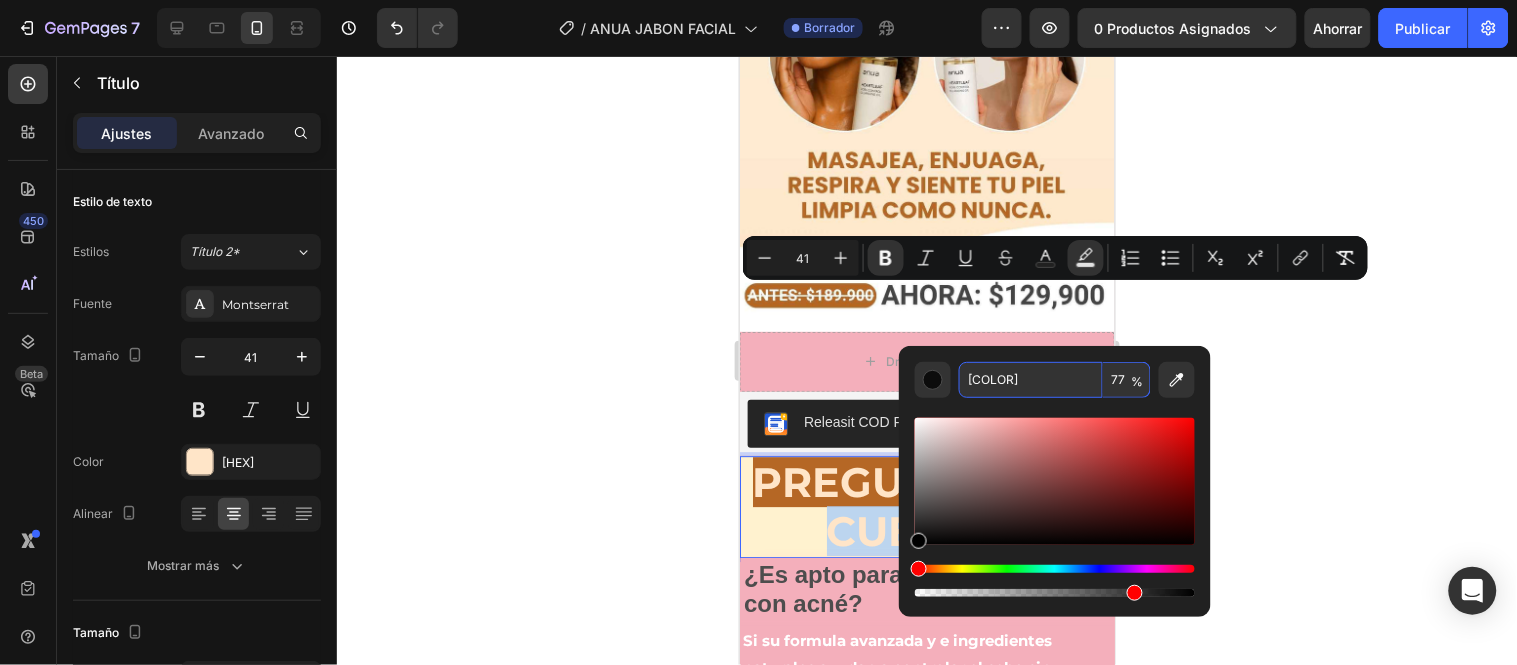 type on "[HEX]" 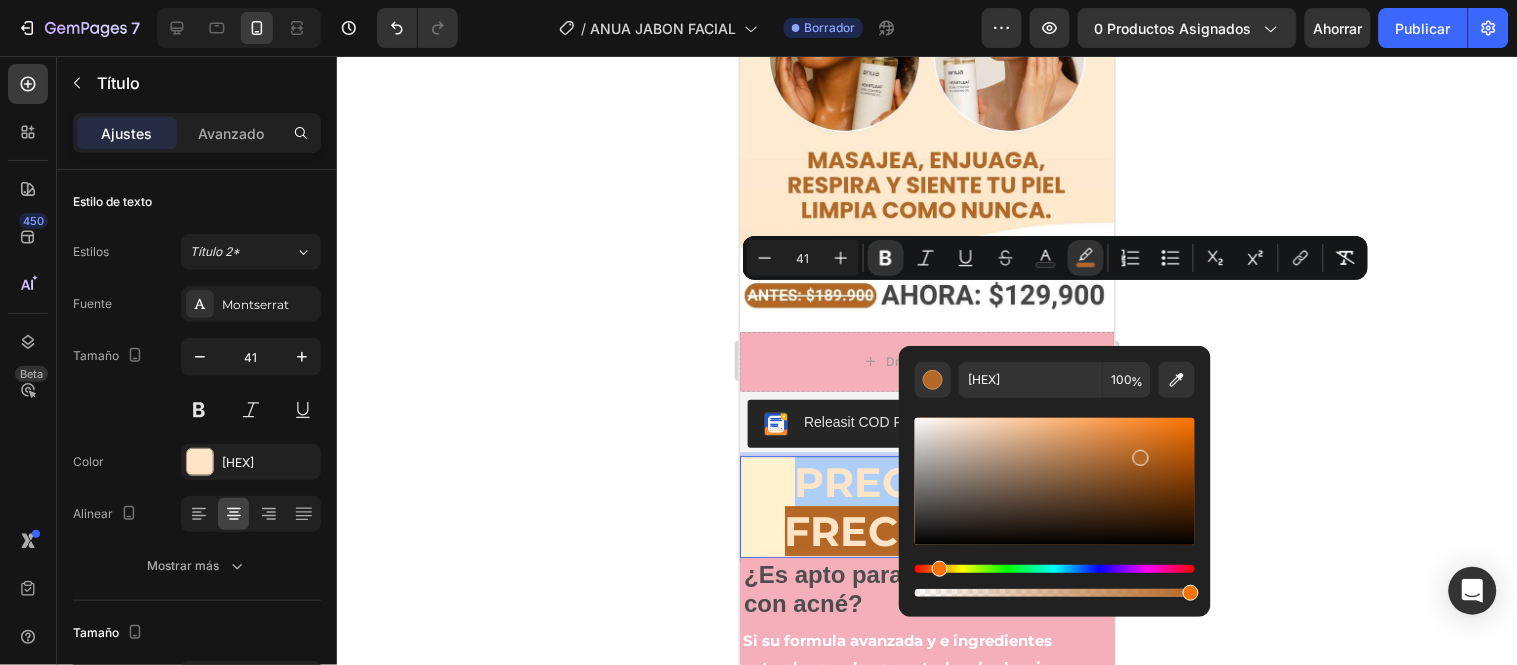 click 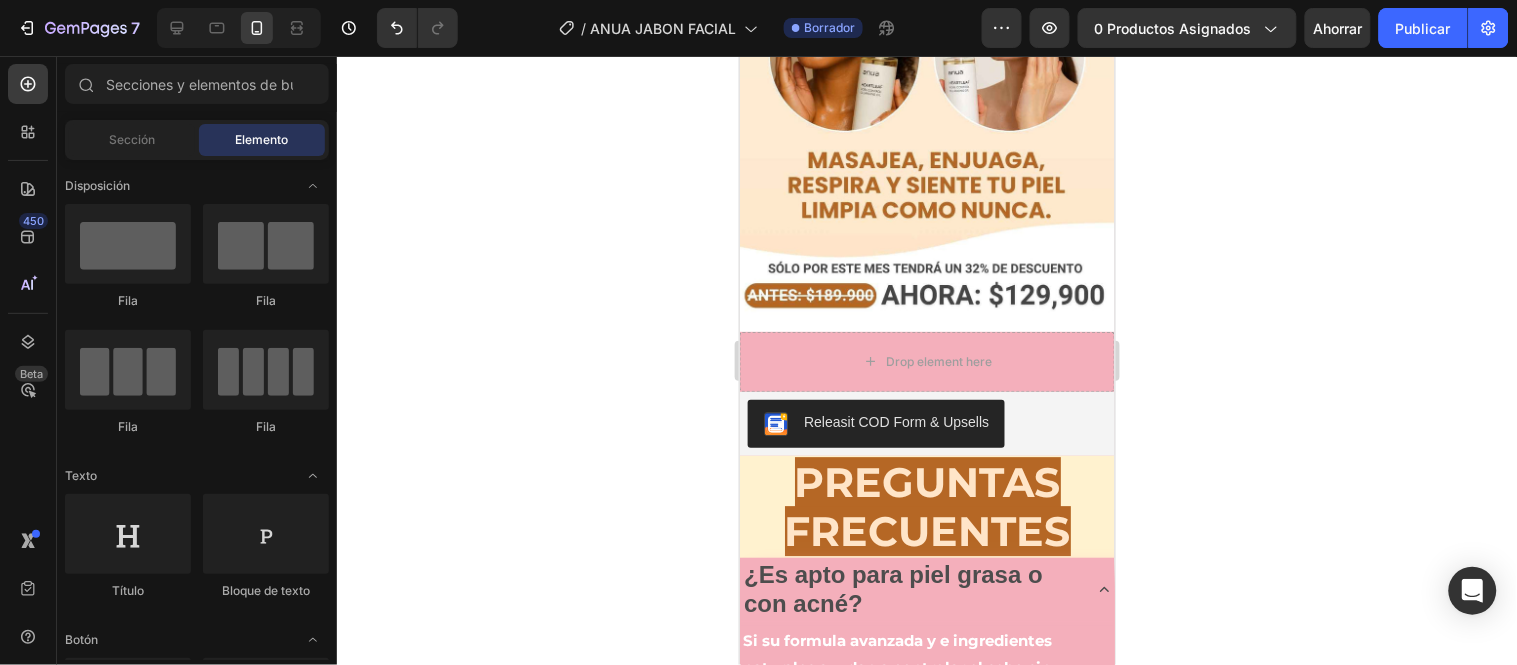 click 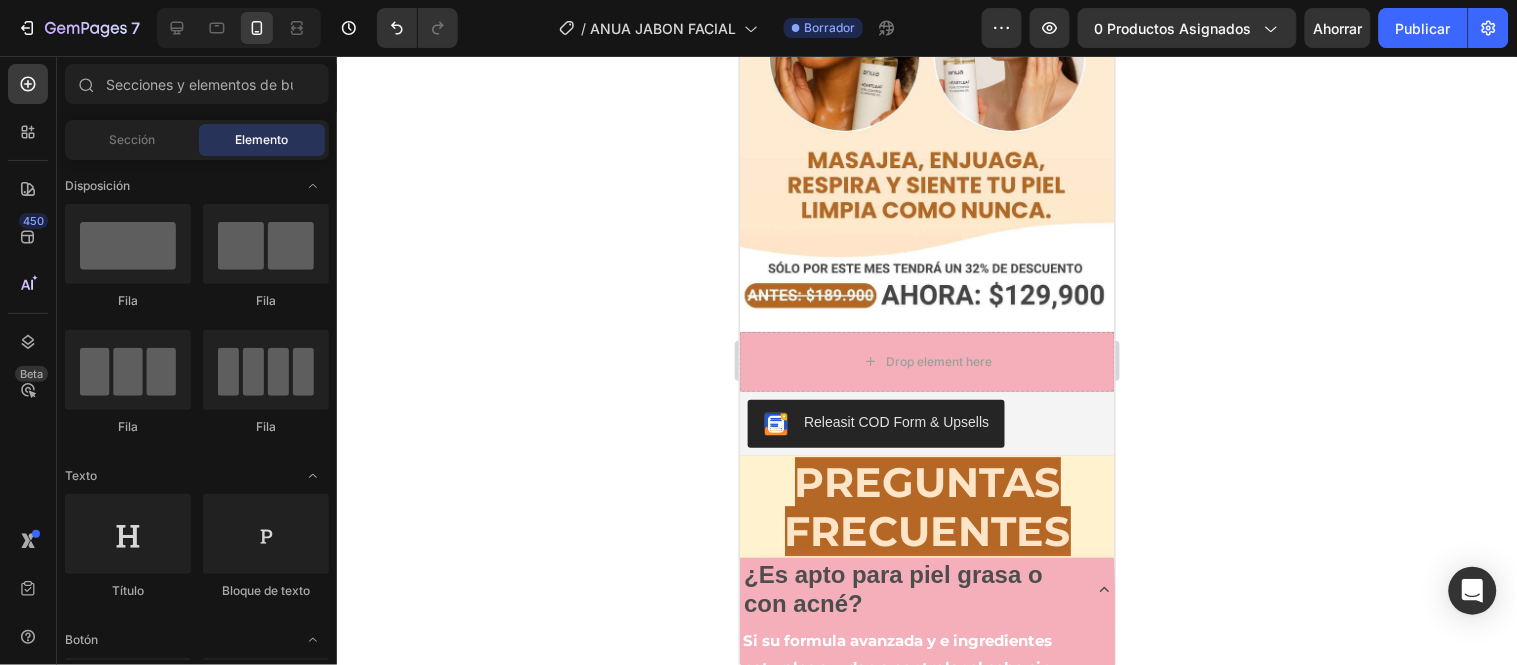 click 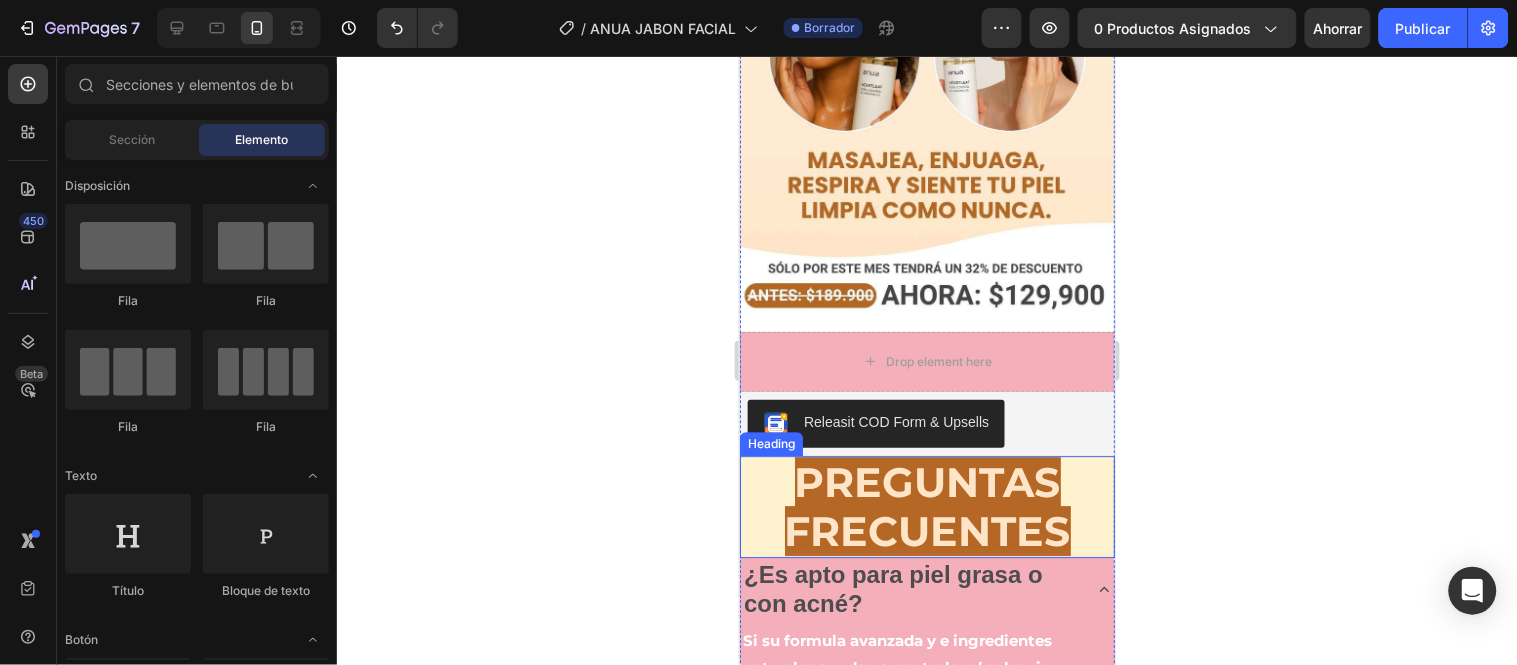 click on "PREGUNTAS FRECUENTES" at bounding box center [927, 505] 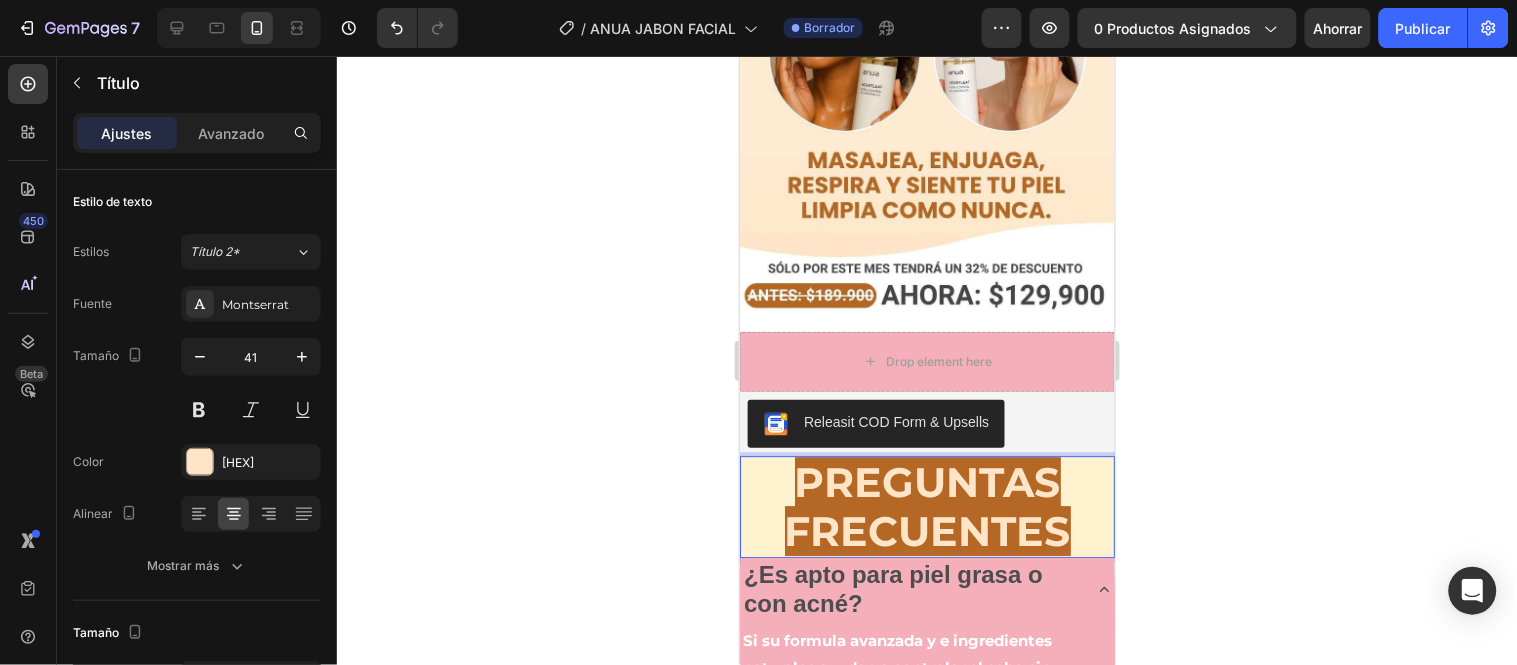 click on "PREGUNTAS FRECUENTES" at bounding box center [927, 505] 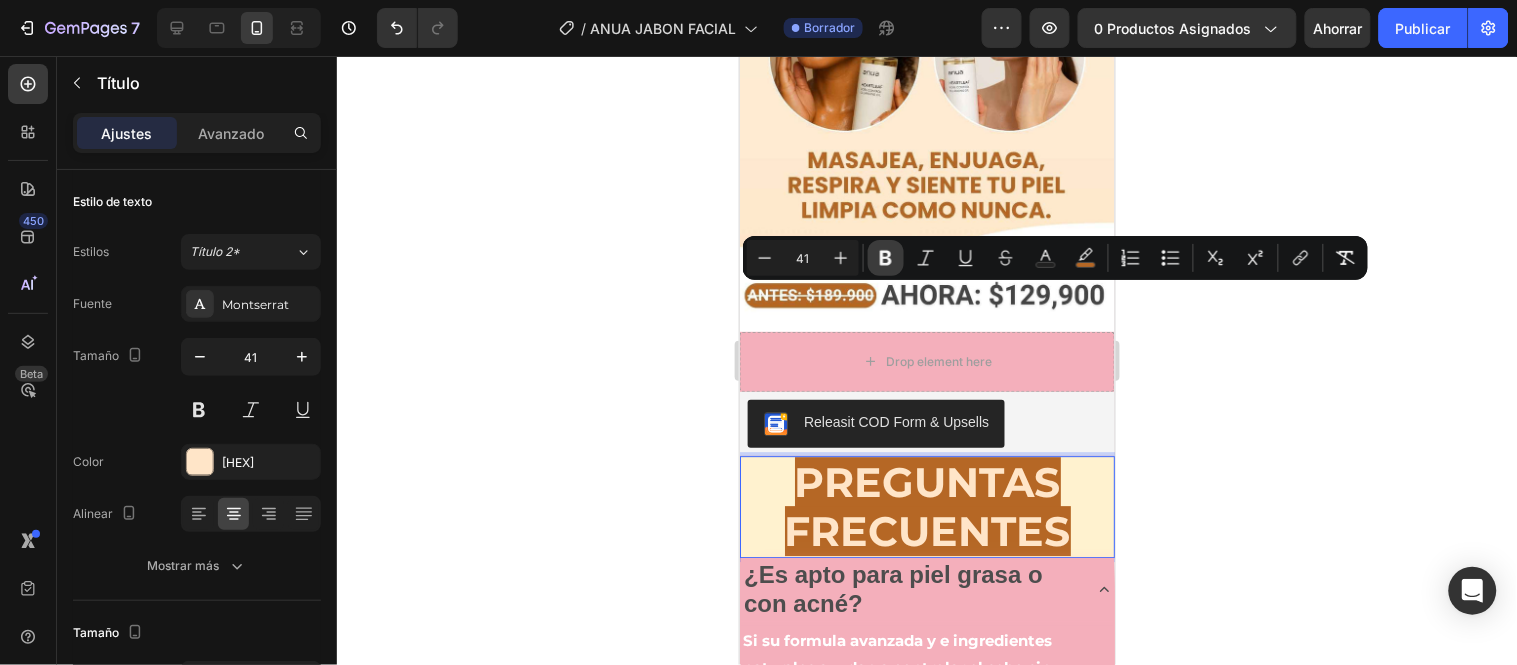 click 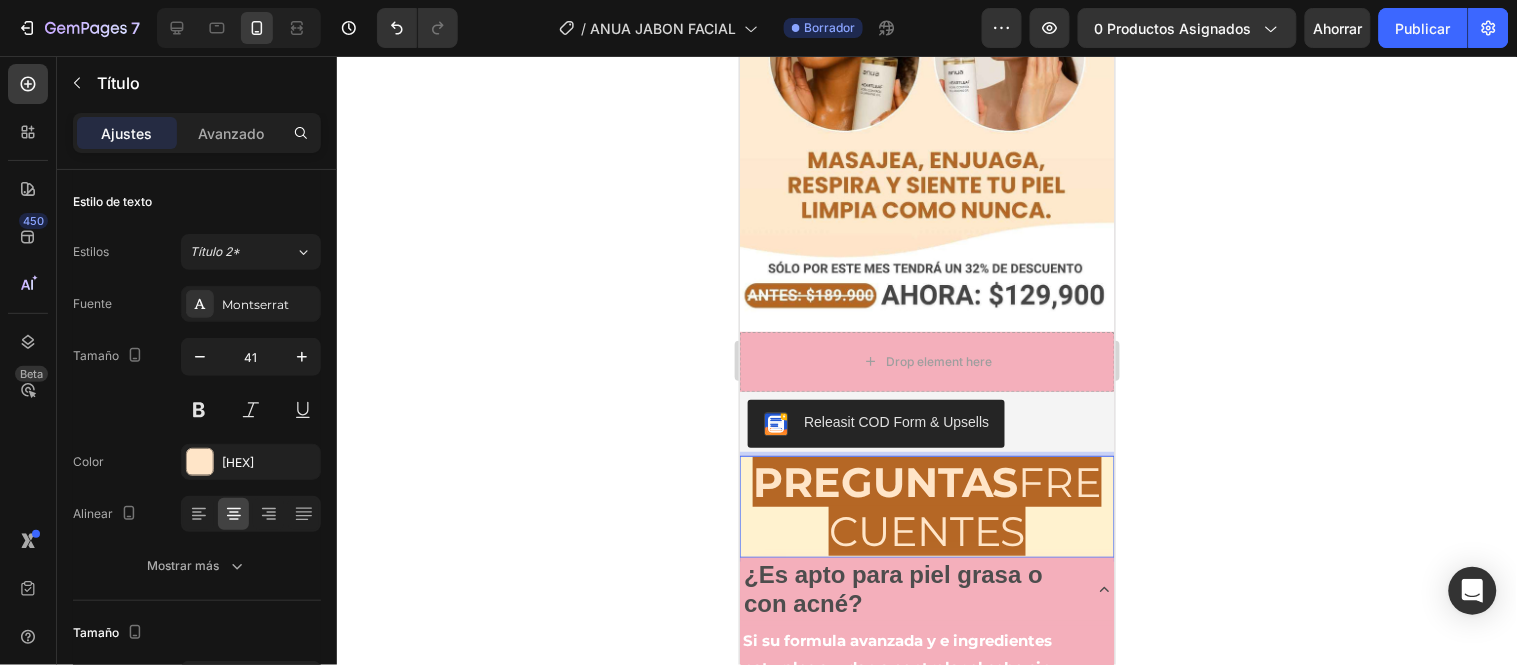 click 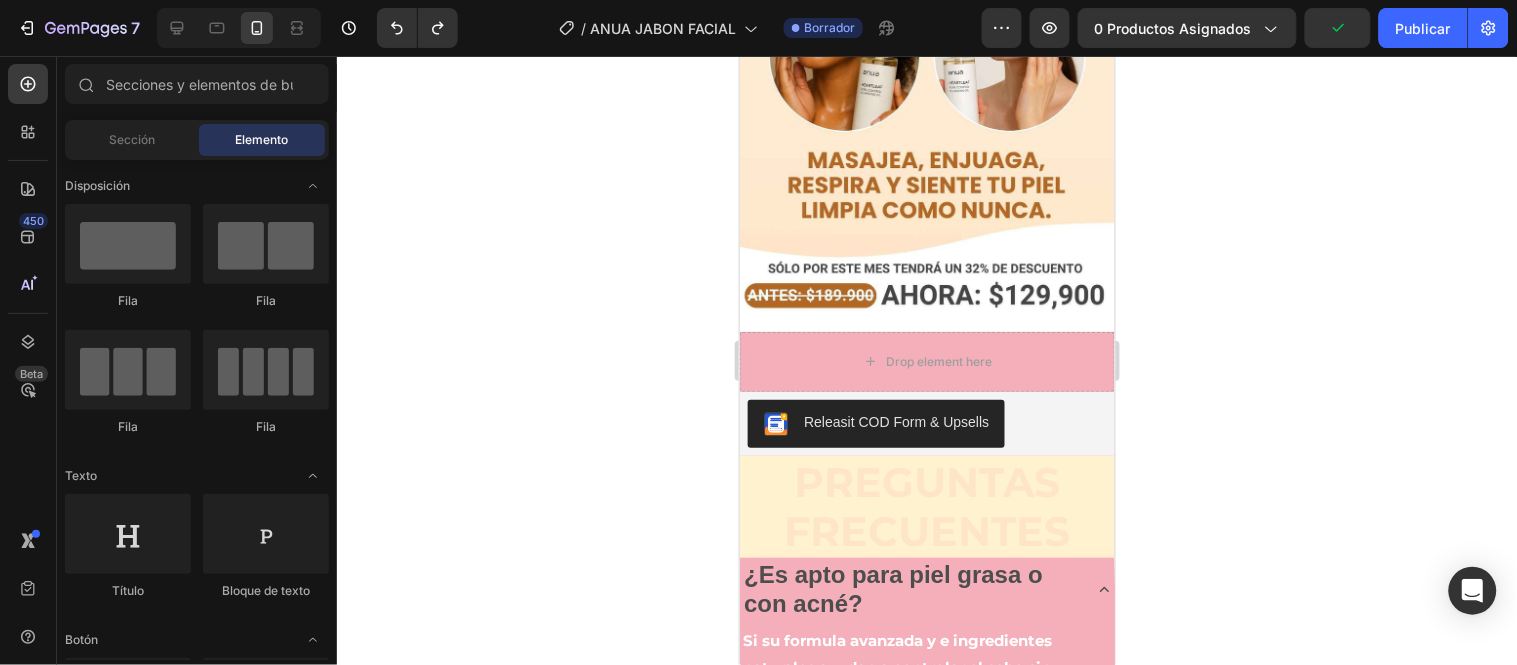 click 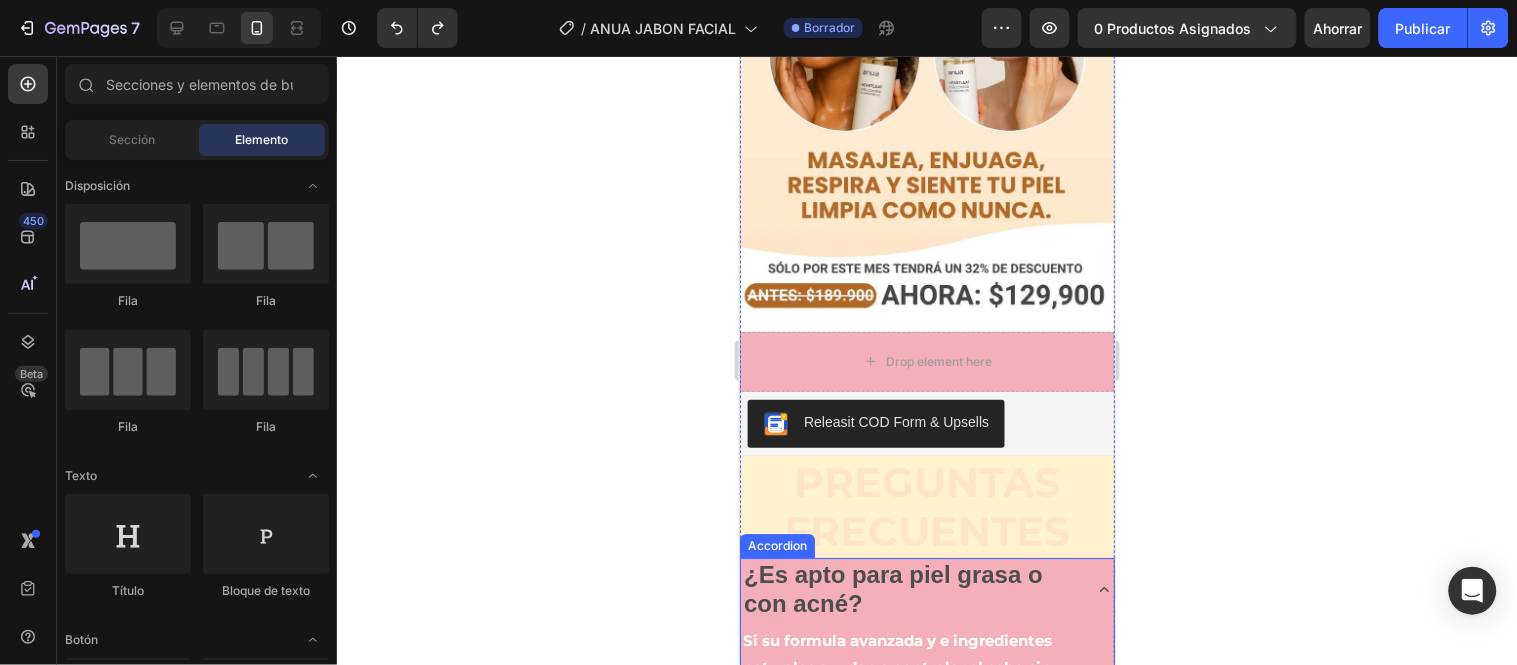 click on "¿Es apto para piel grasa o con acné?" at bounding box center (909, 588) 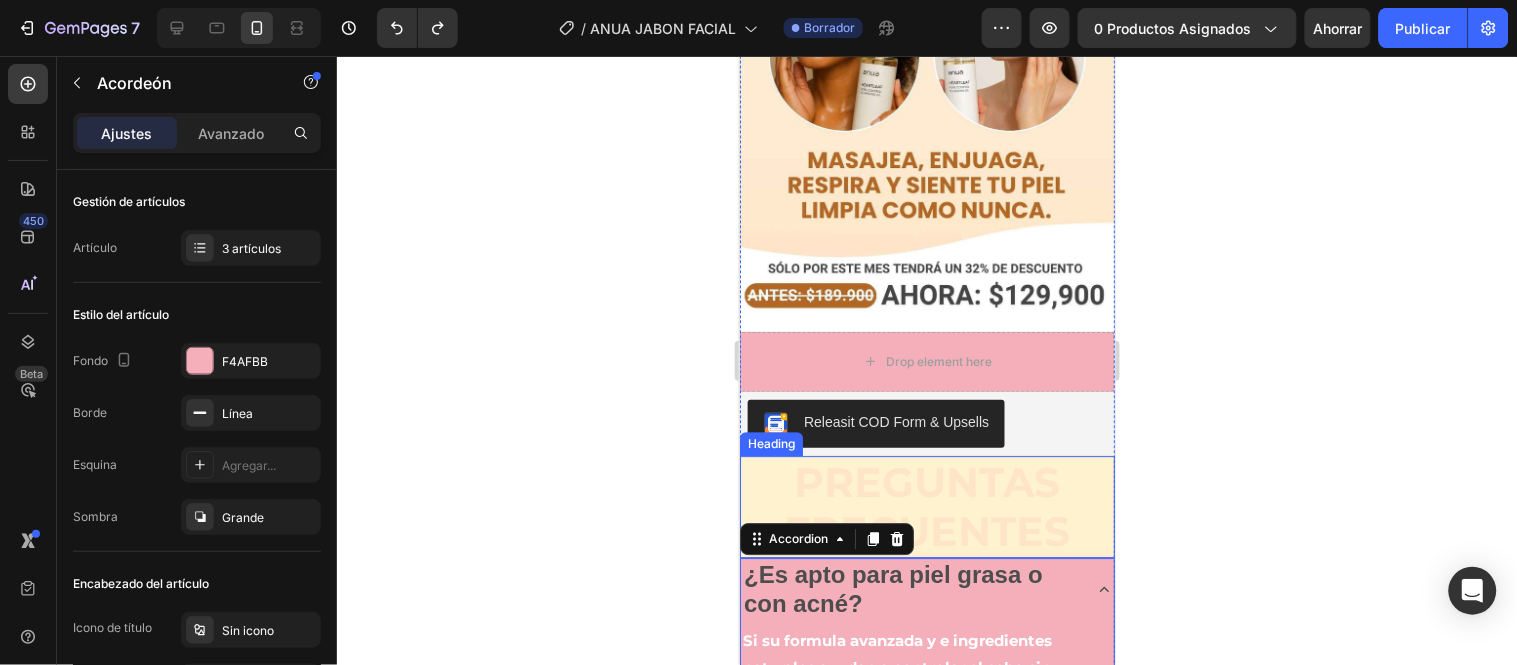 click on "PREGUNTAS FRECUENTES" at bounding box center [926, 506] 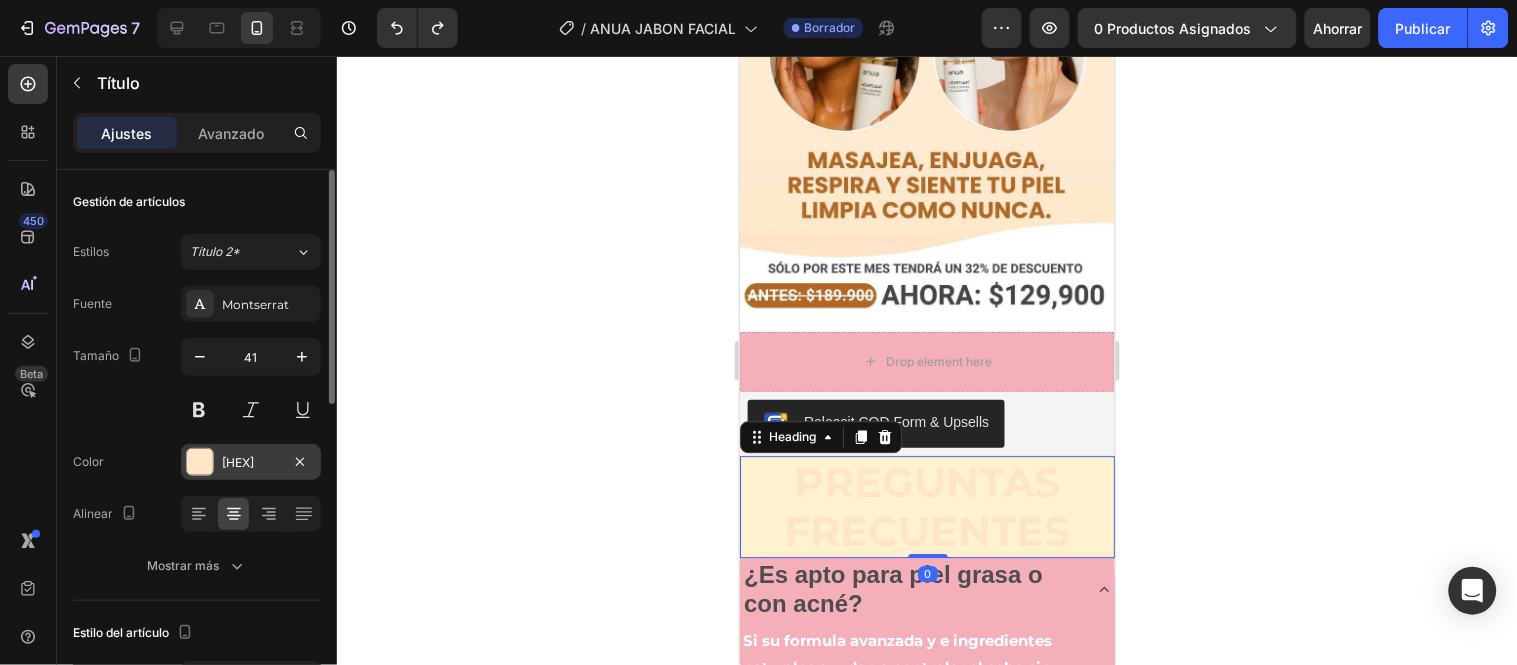 click on "[HEX]" at bounding box center [238, 462] 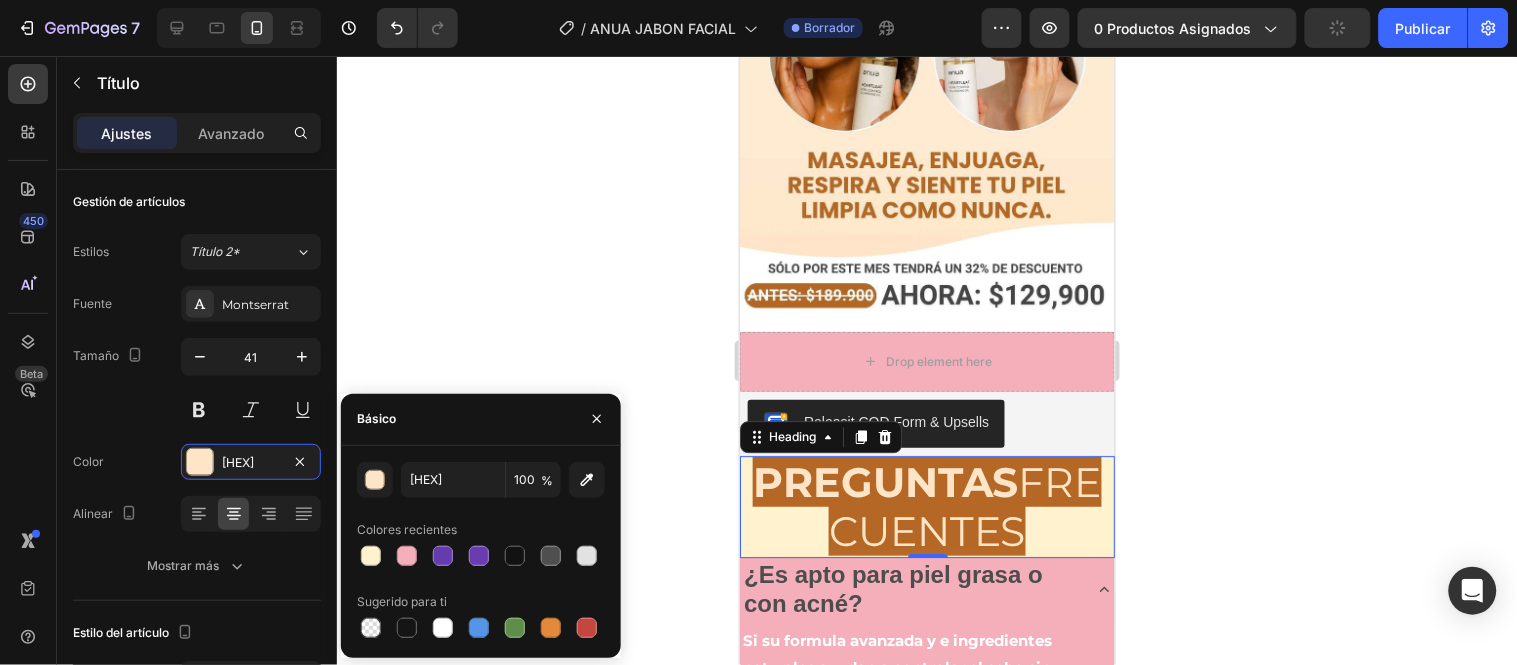 drag, startPoint x: 551, startPoint y: 246, endPoint x: 682, endPoint y: 318, distance: 149.48244 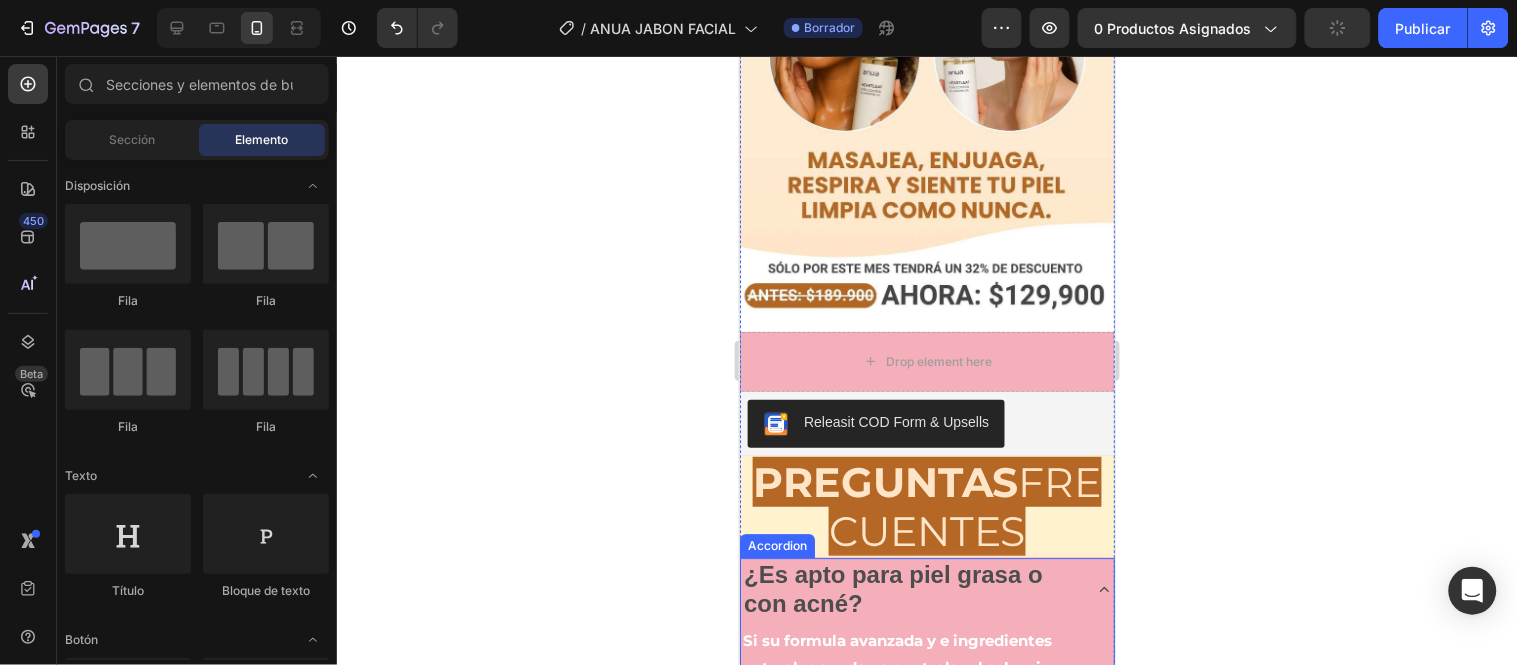 click on "¿Es apto para piel grasa o con acné?" at bounding box center (926, 588) 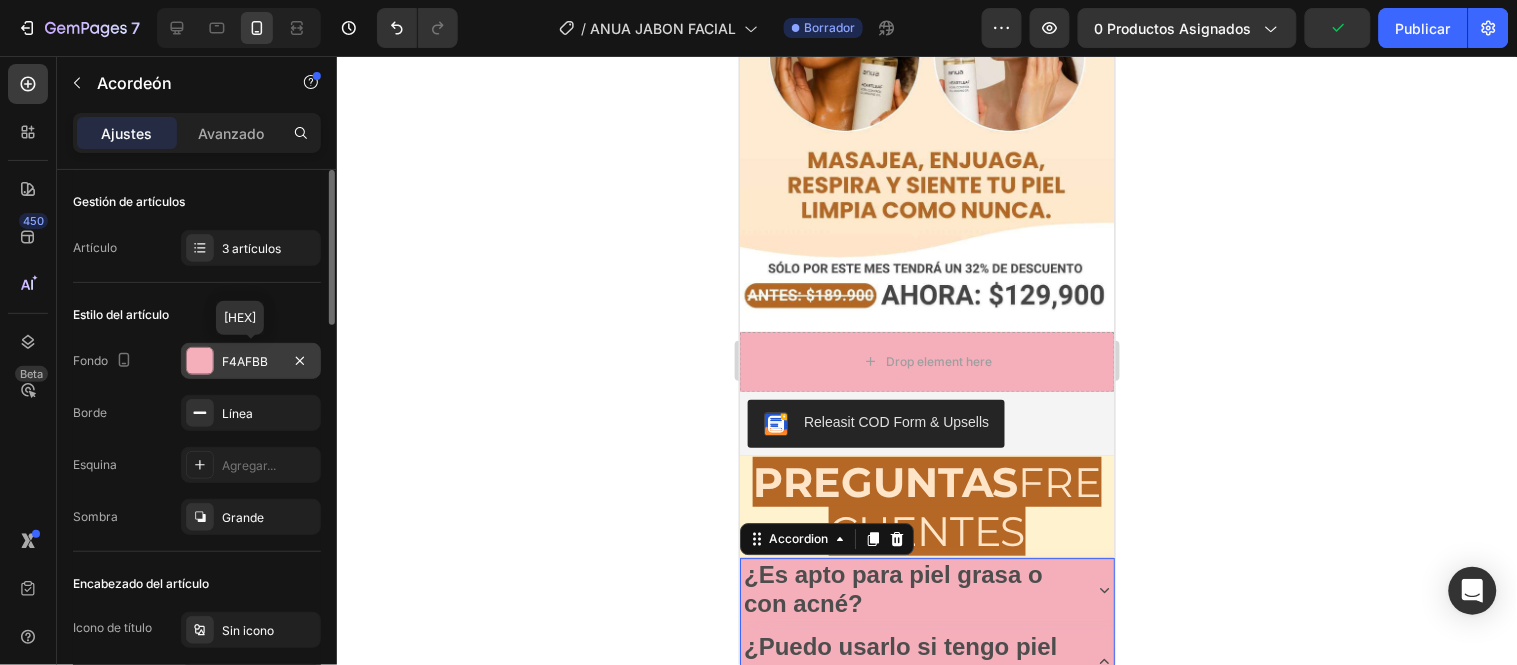 click on "F4AFBB" at bounding box center [251, 362] 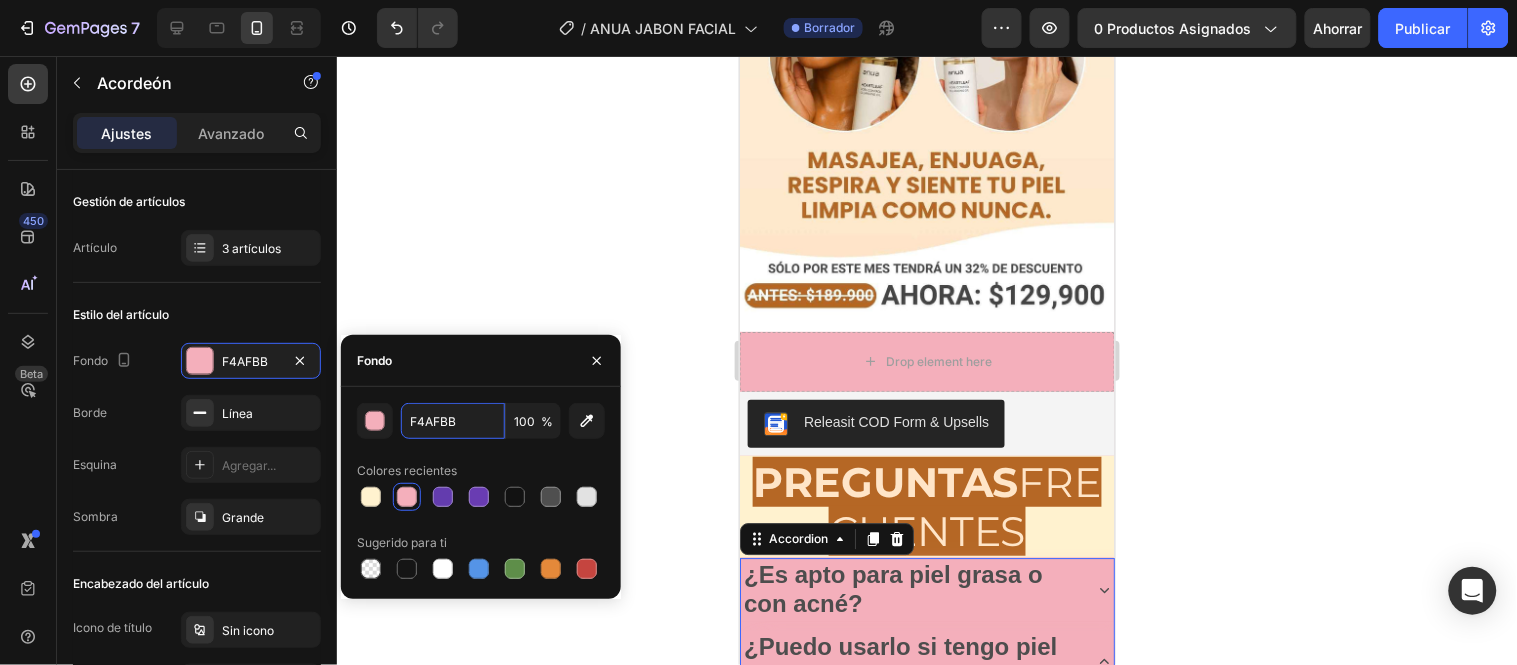 paste on "[HEX]" 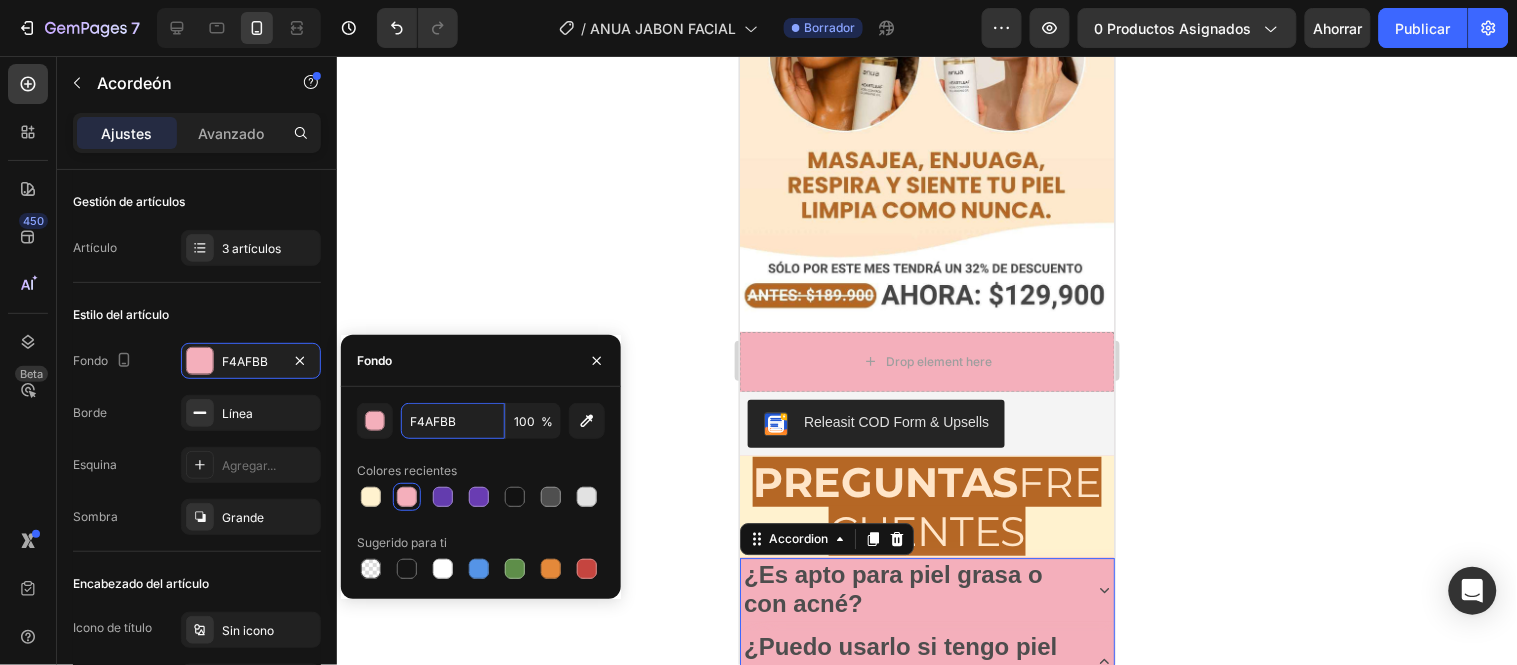 type on "[HEX]" 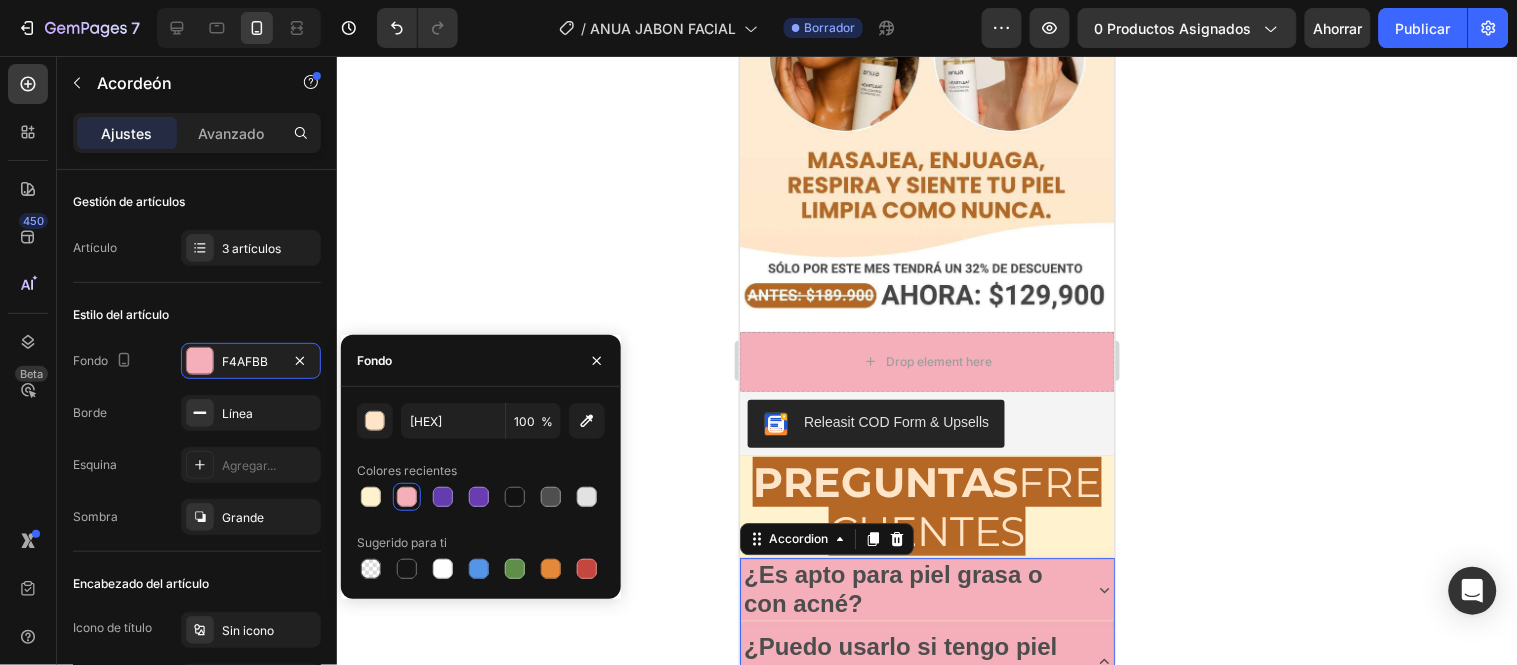 click 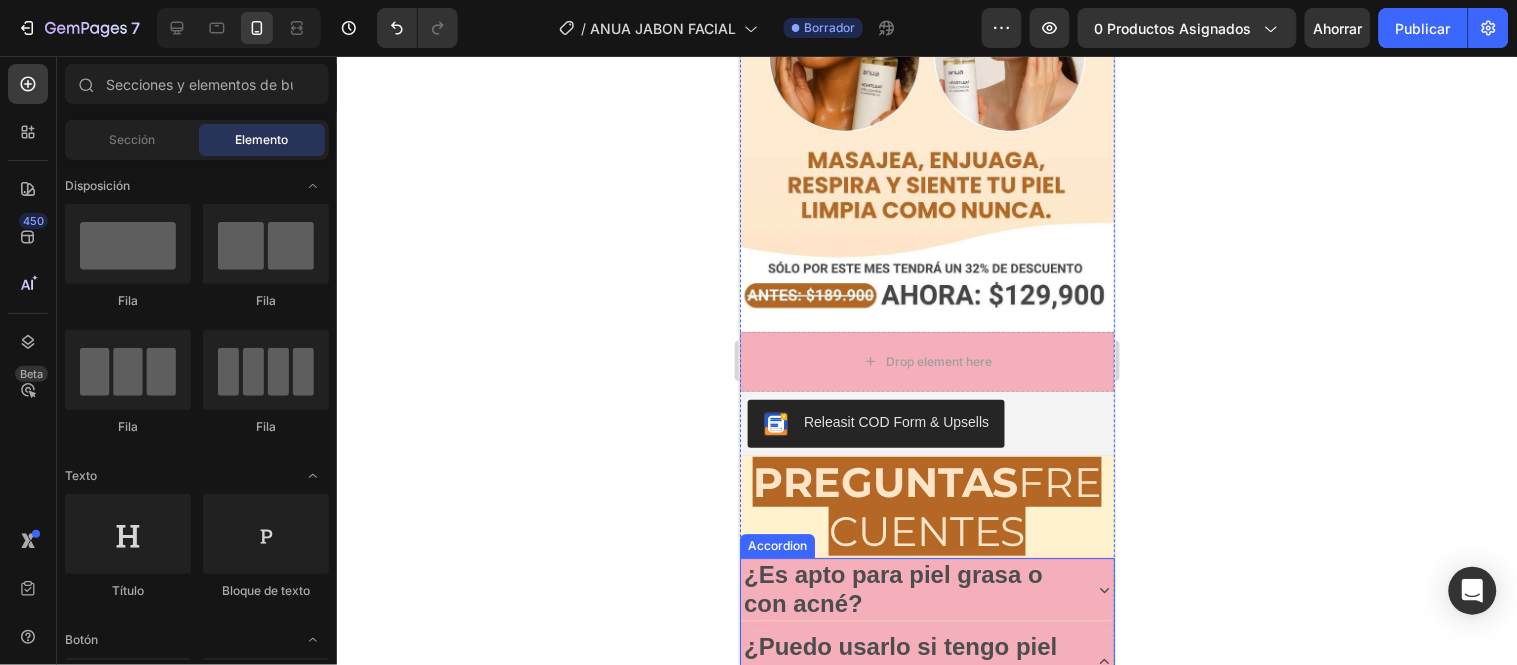 click 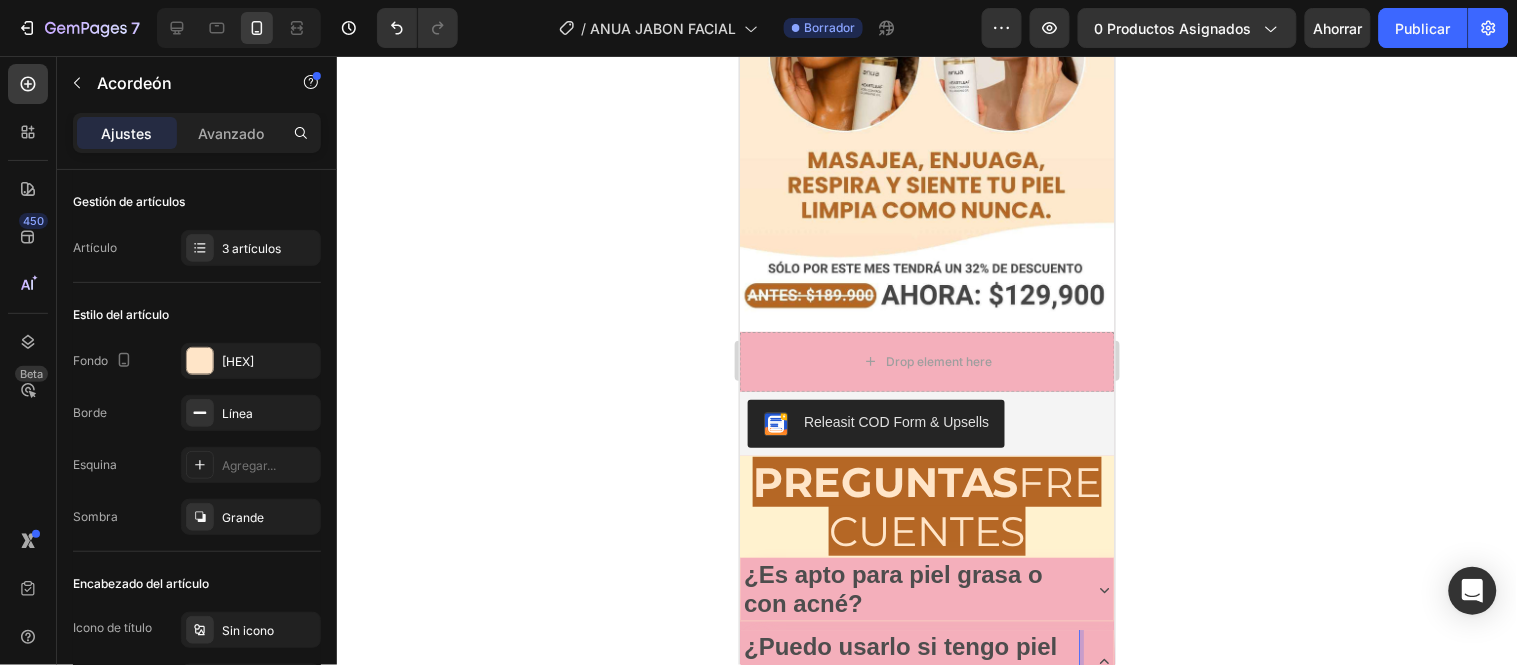 click 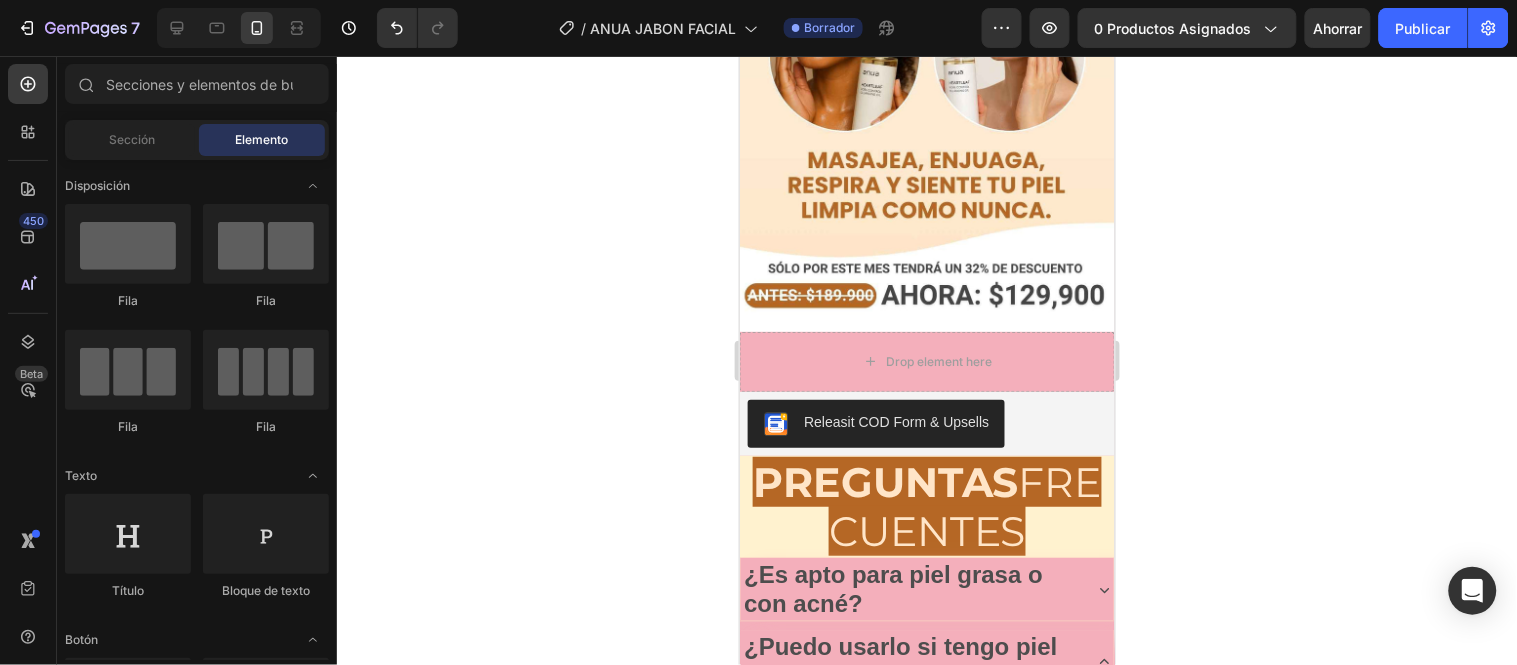 click 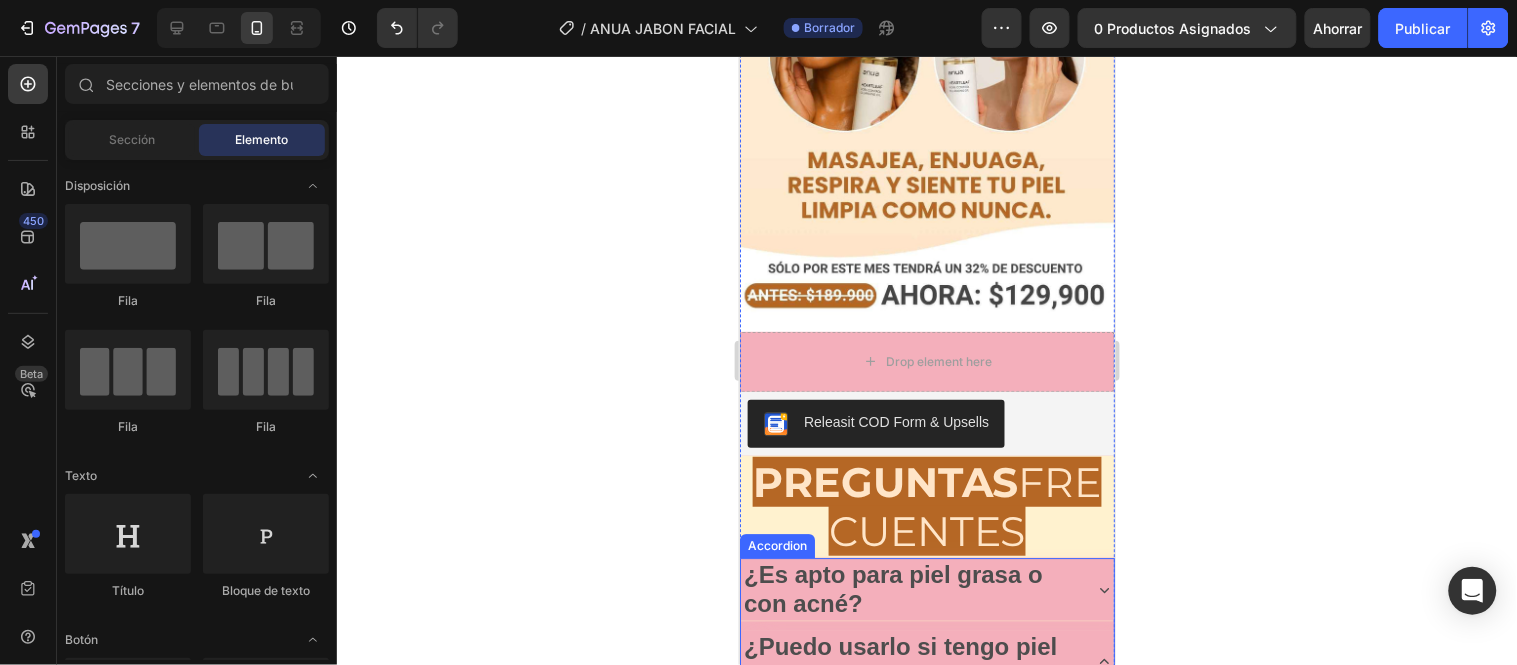 click 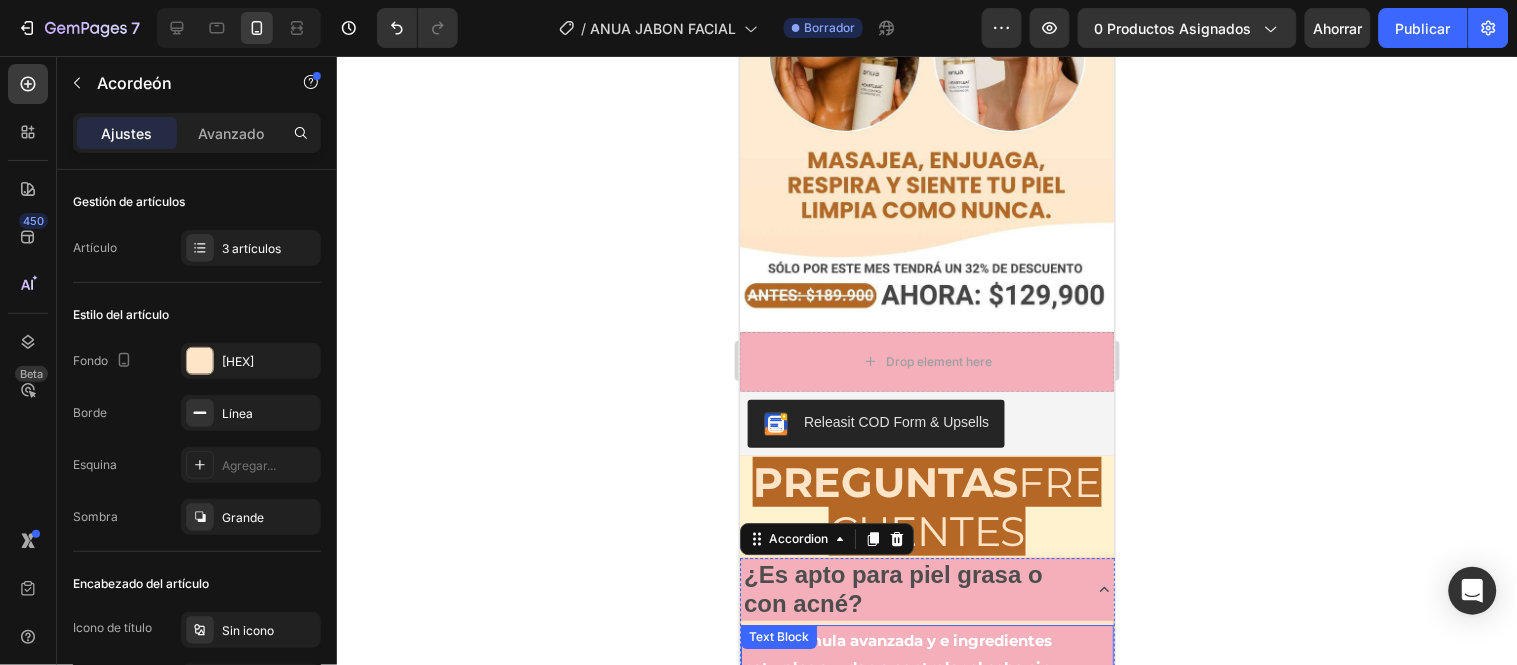 click on "Si su formula avanzada y e ingredientes naturales ayudan a controlar el sebo sin resecar." at bounding box center (926, 666) 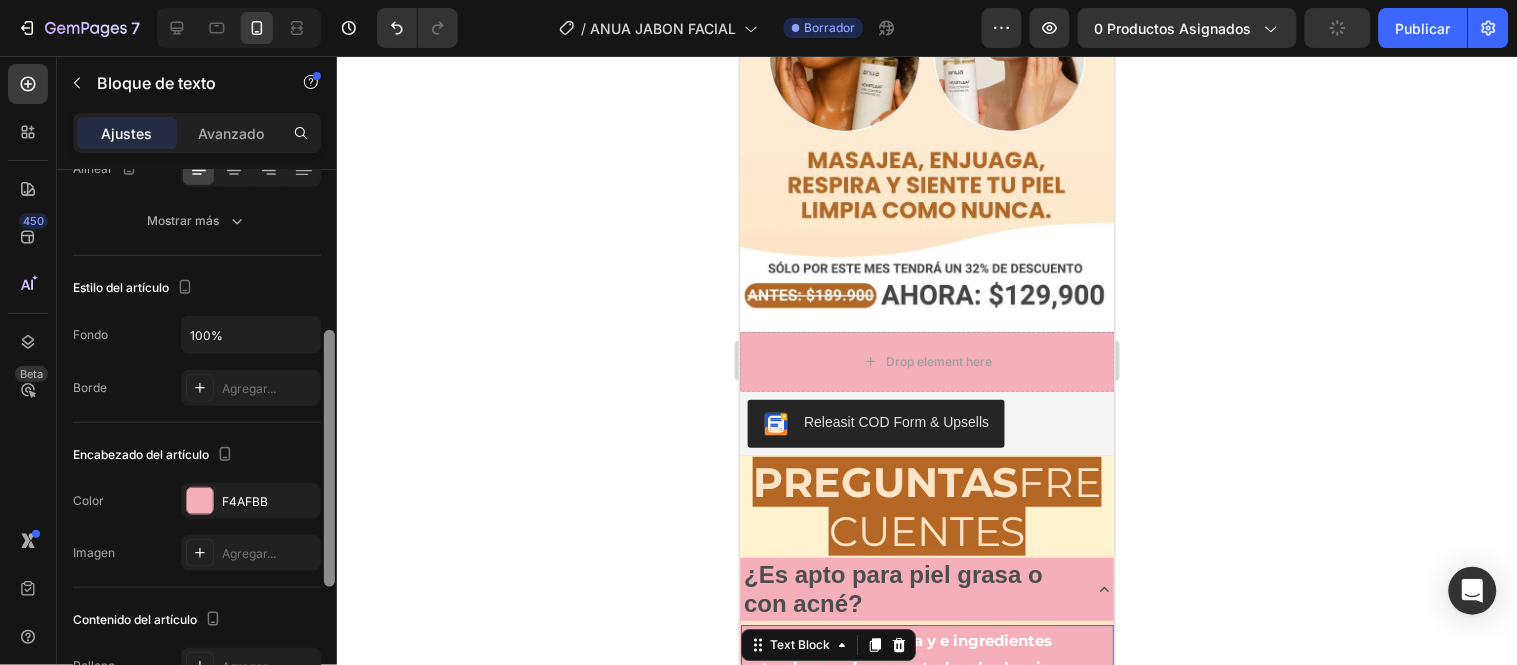 drag, startPoint x: 330, startPoint y: 206, endPoint x: 320, endPoint y: 434, distance: 228.2192 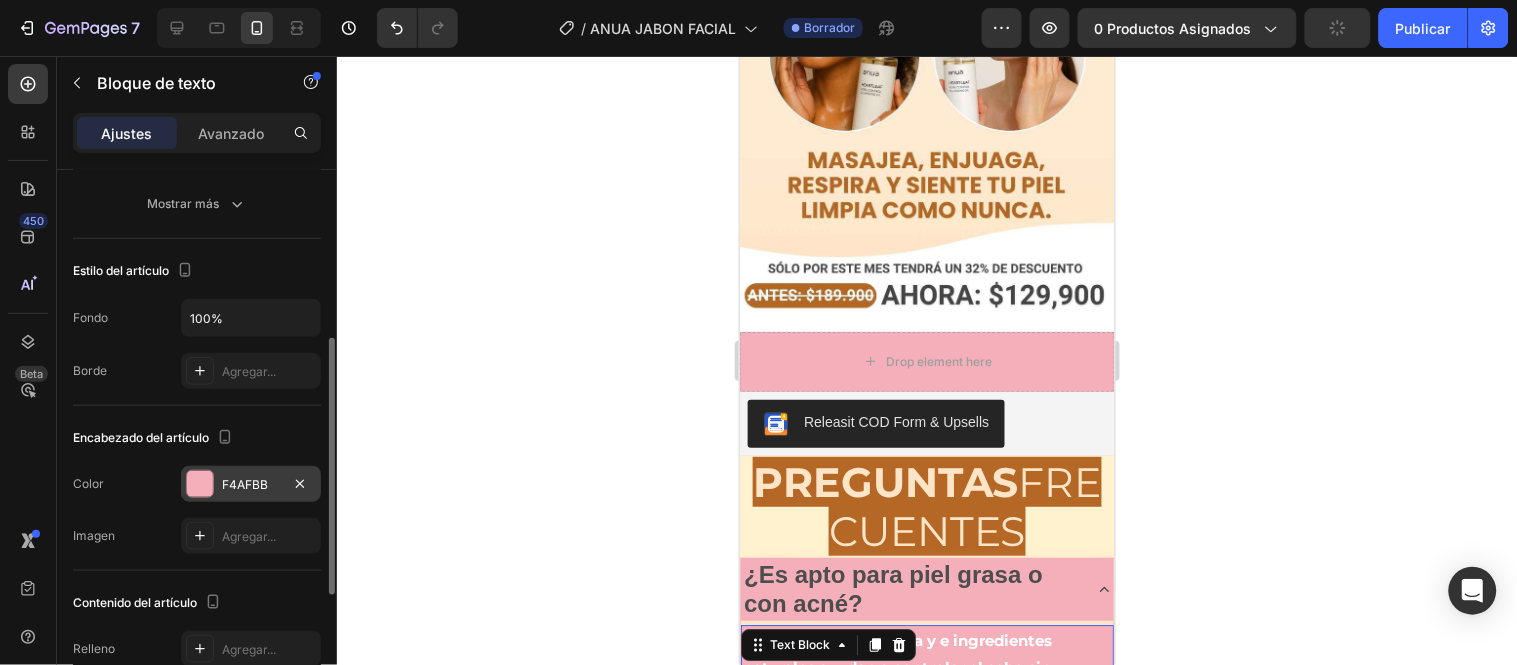 click on "F4AFBB" at bounding box center [245, 484] 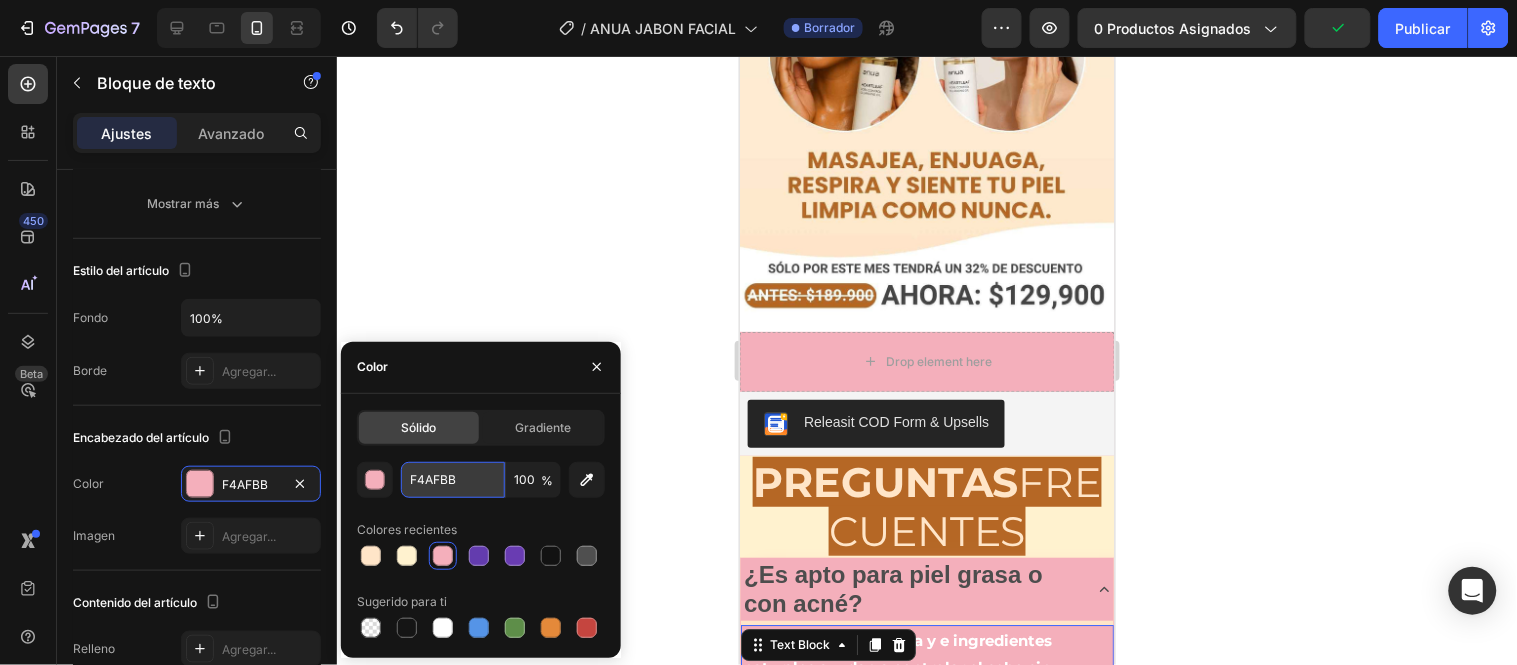 click on "F4AFBB" at bounding box center (453, 480) 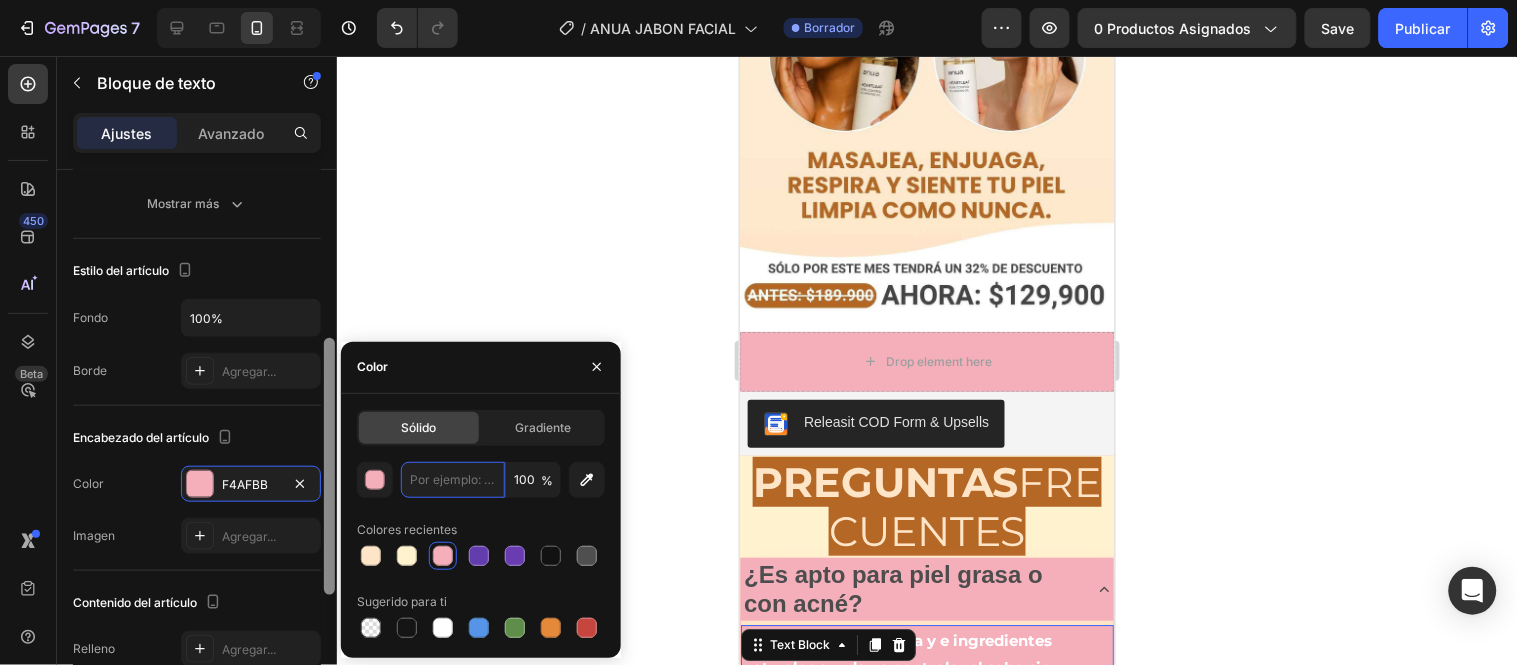 paste on "[HEX]" 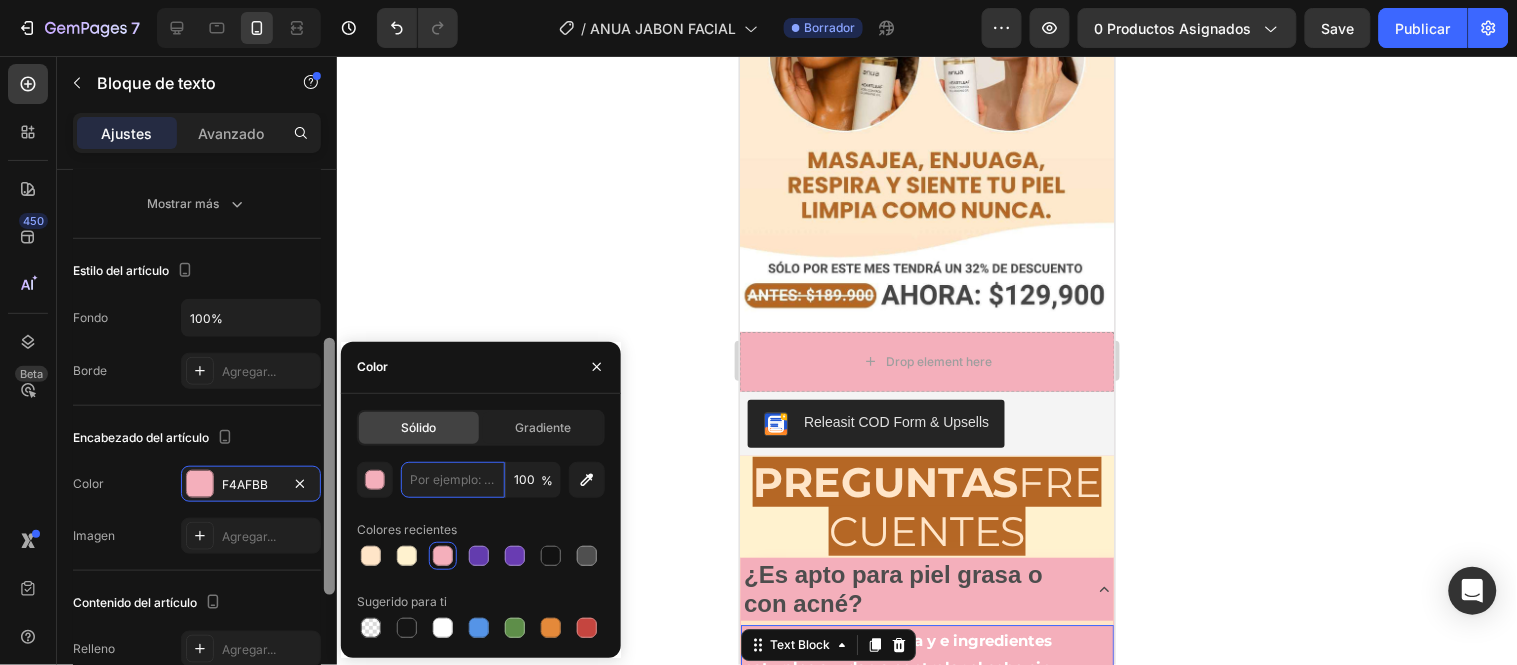 type on "[HEX]" 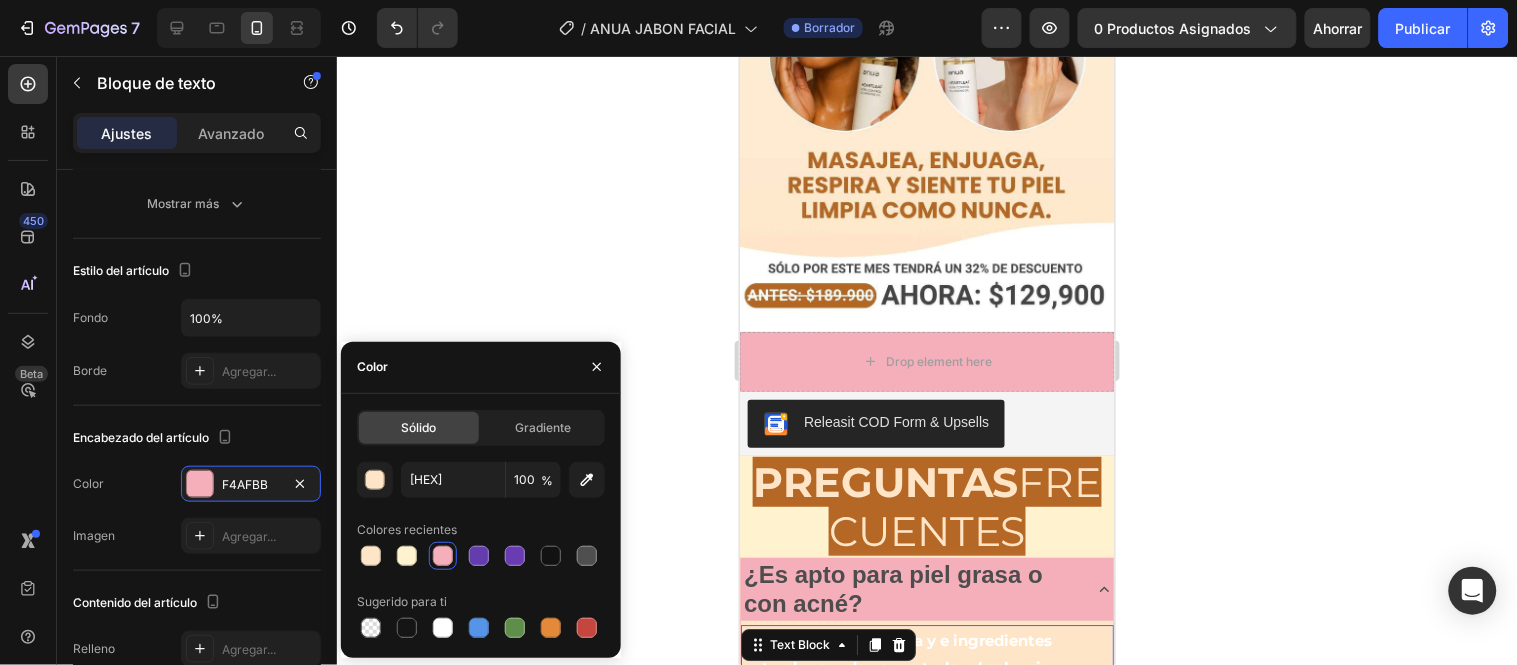 click 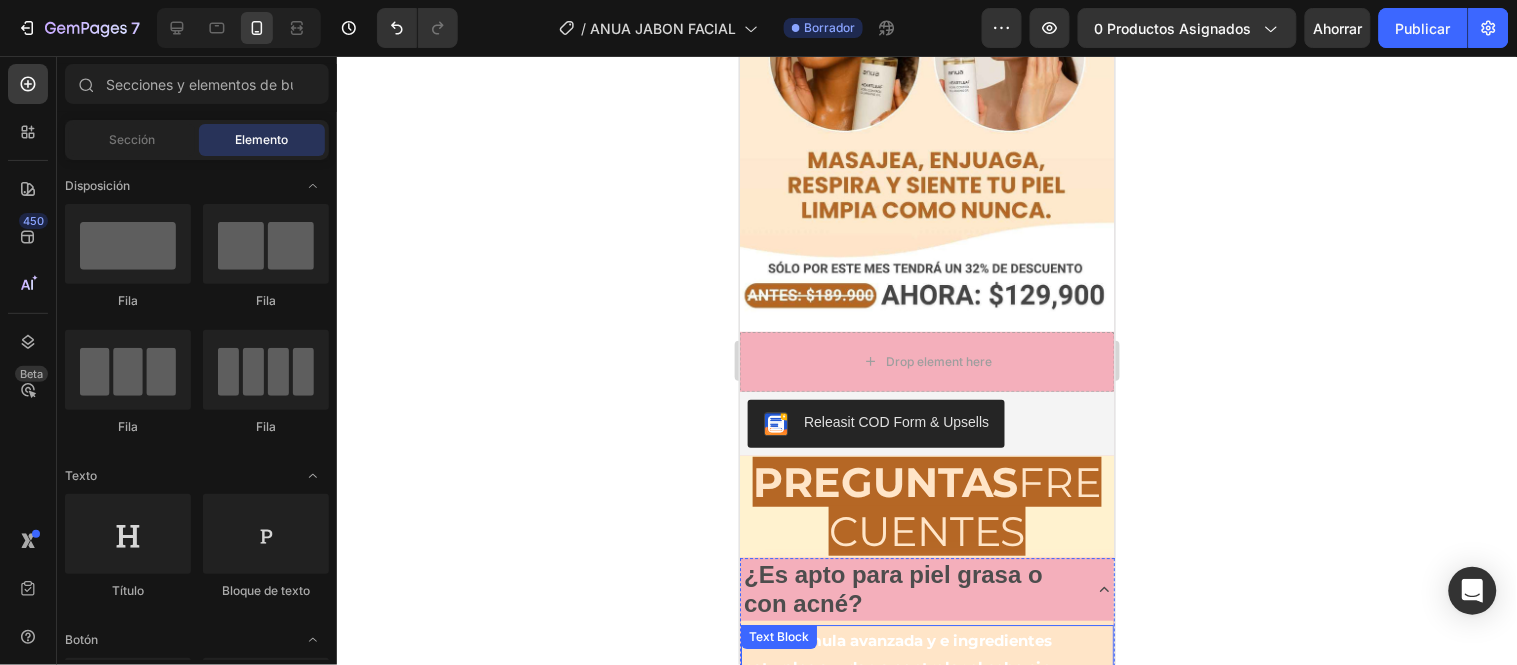 click on "Si su formula avanzada y e ingredientes naturales ayudan a controlar el sebo sin resecar." at bounding box center [926, 666] 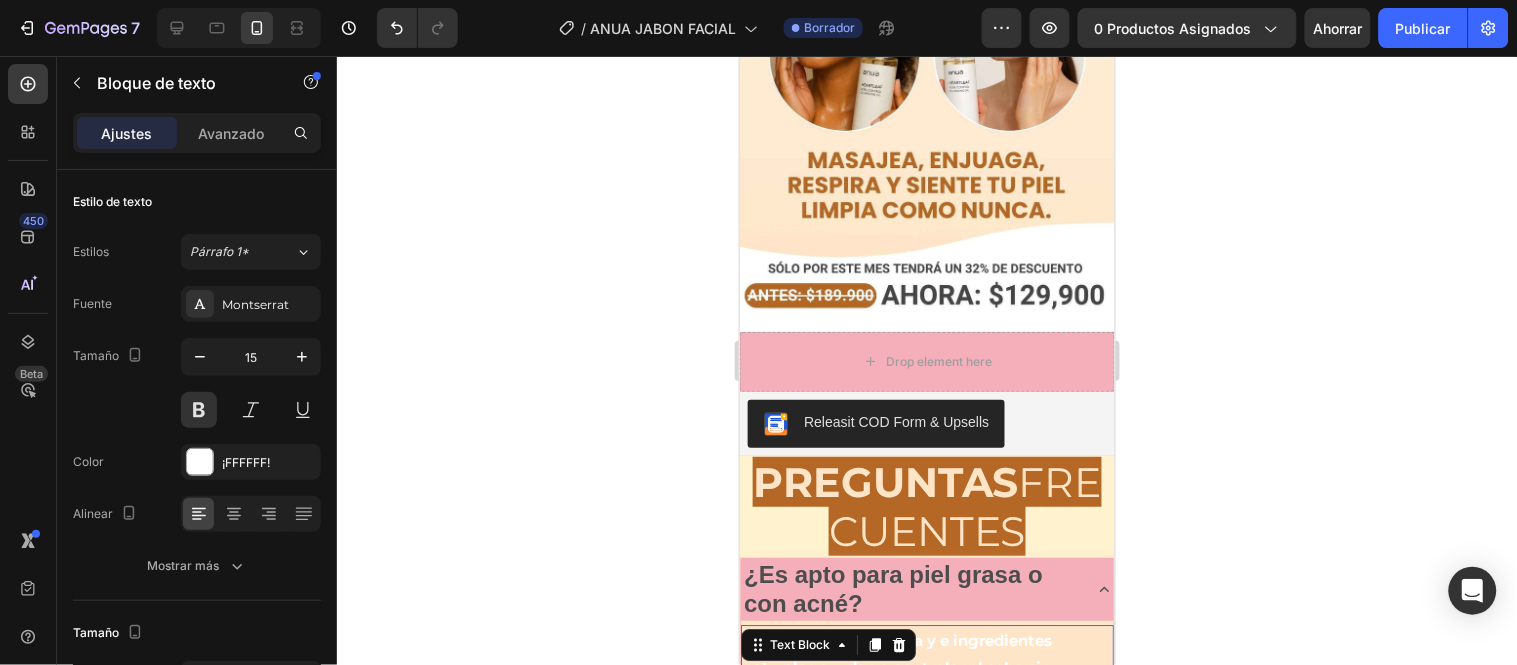 click on "Si su formula avanzada y e ingredientes naturales ayudan a controlar el sebo sin resecar." at bounding box center [926, 666] 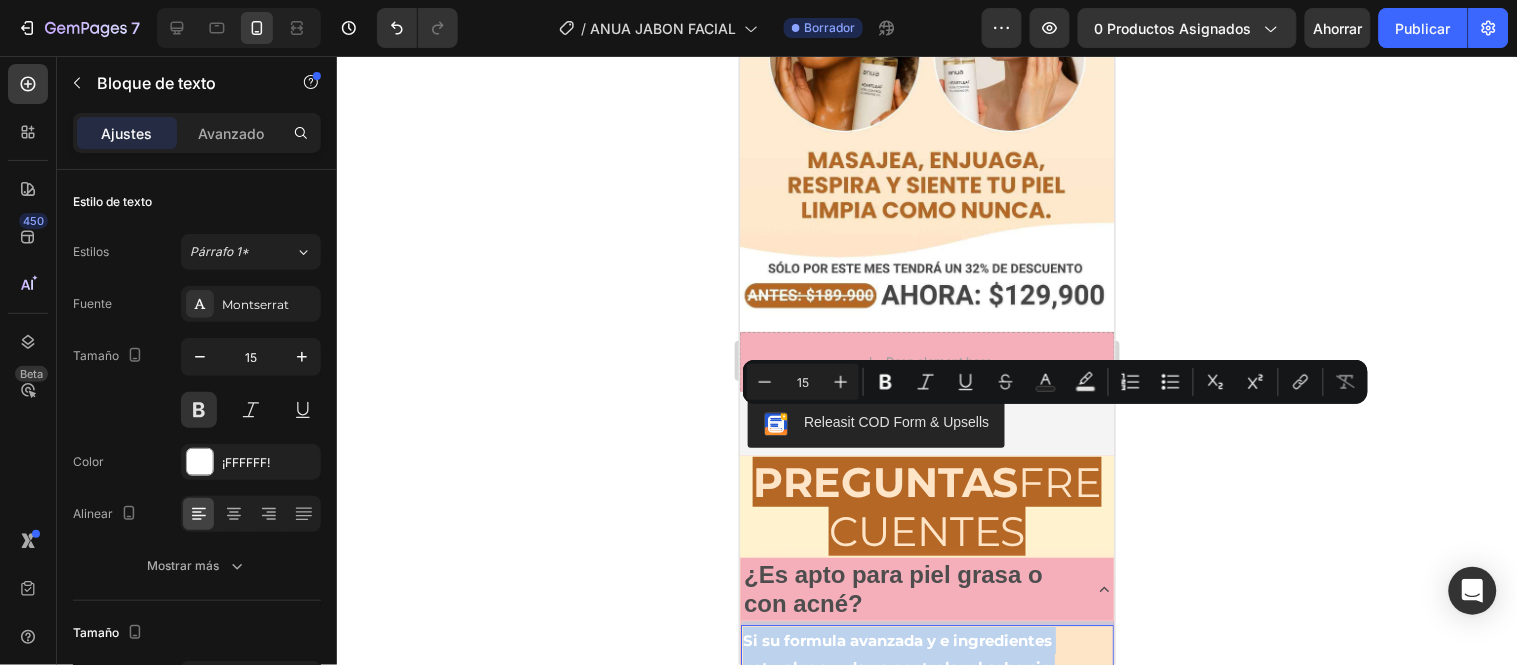 drag, startPoint x: 806, startPoint y: 473, endPoint x: 741, endPoint y: 416, distance: 86.4523 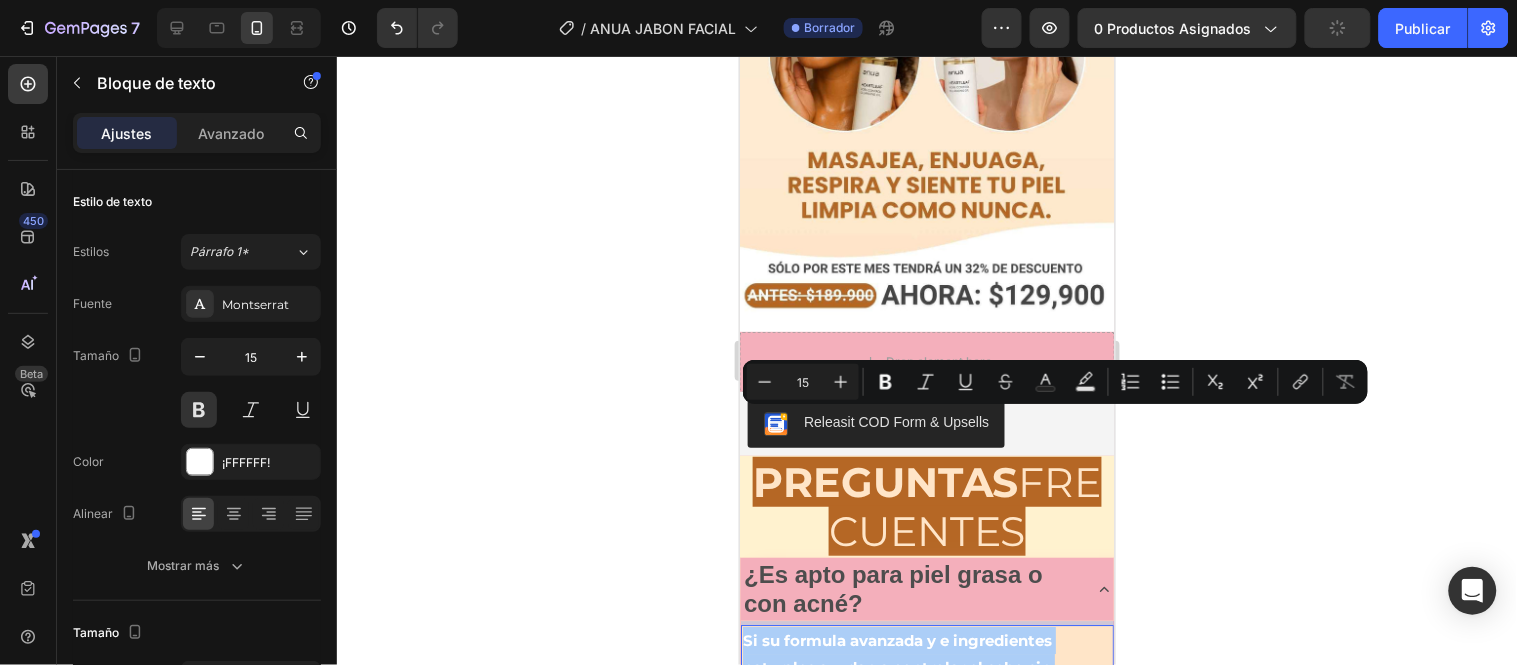 click 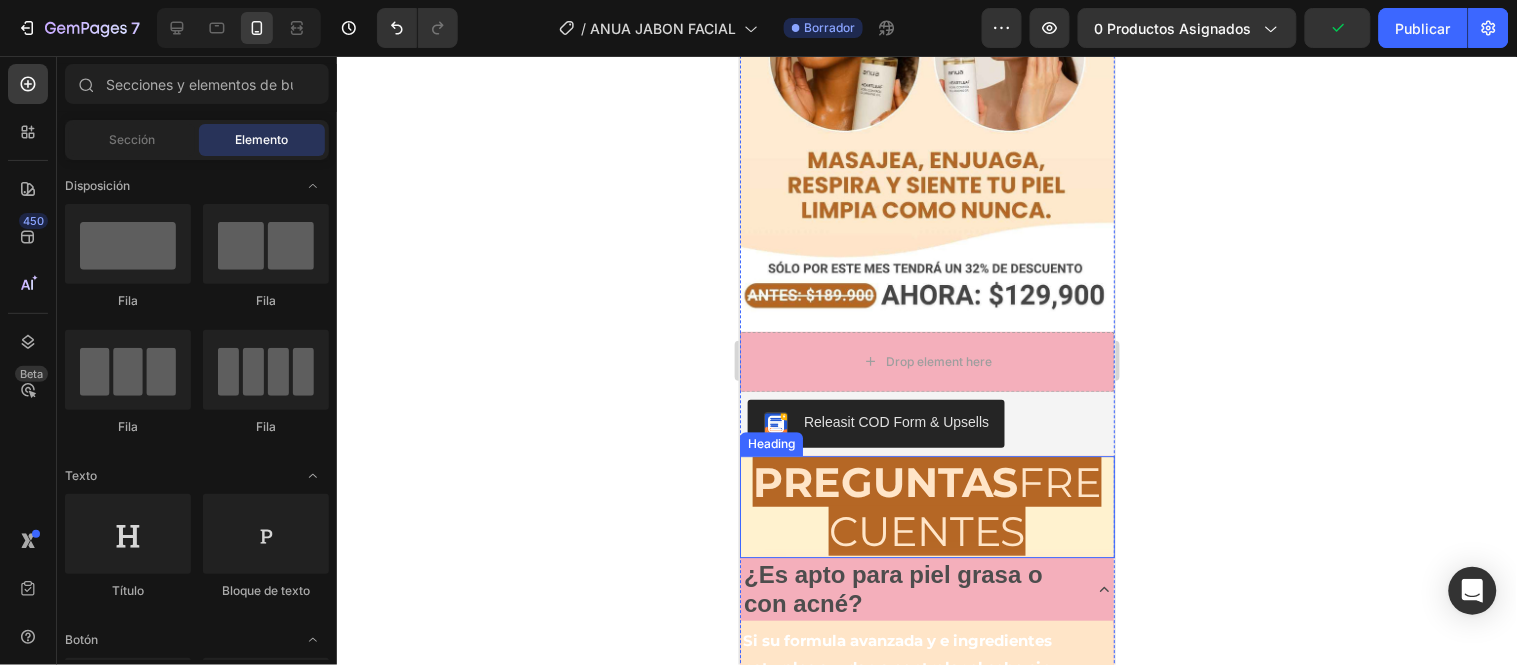 click on "PREGUNTAS" at bounding box center (885, 481) 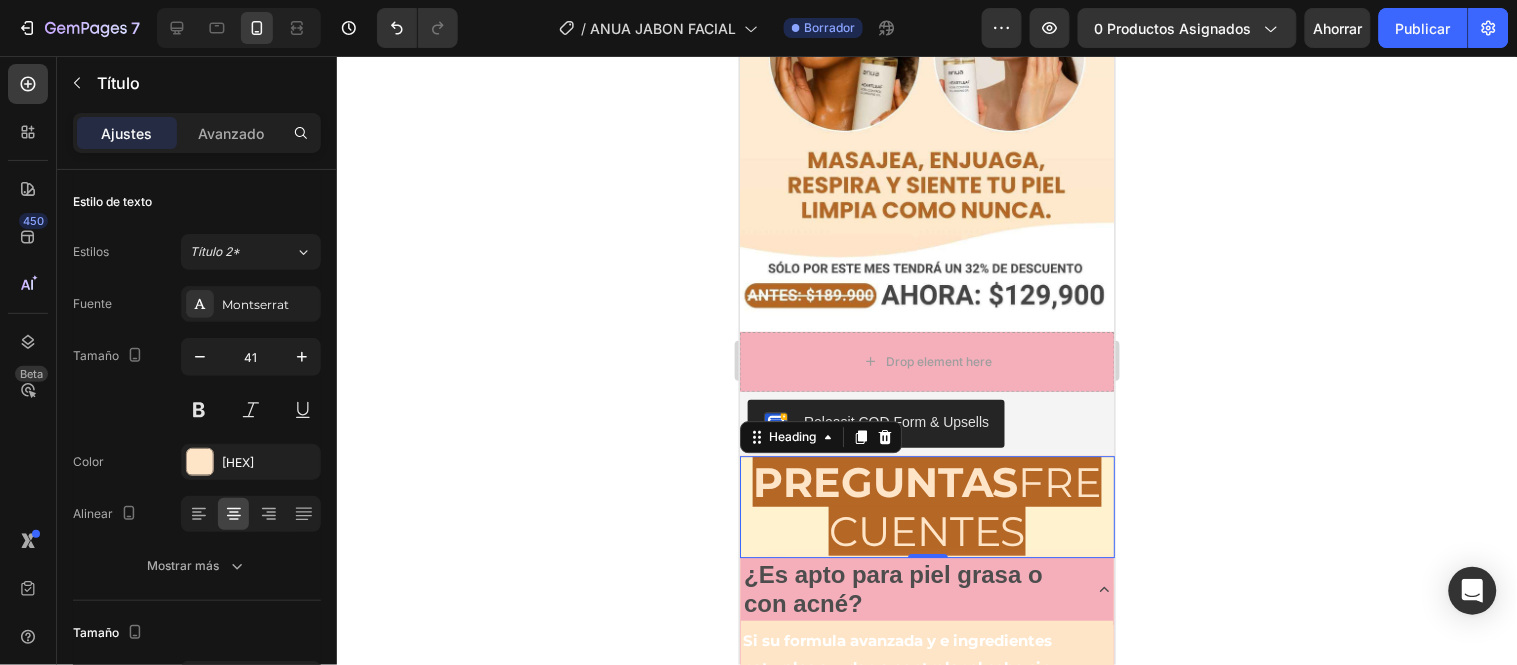 click 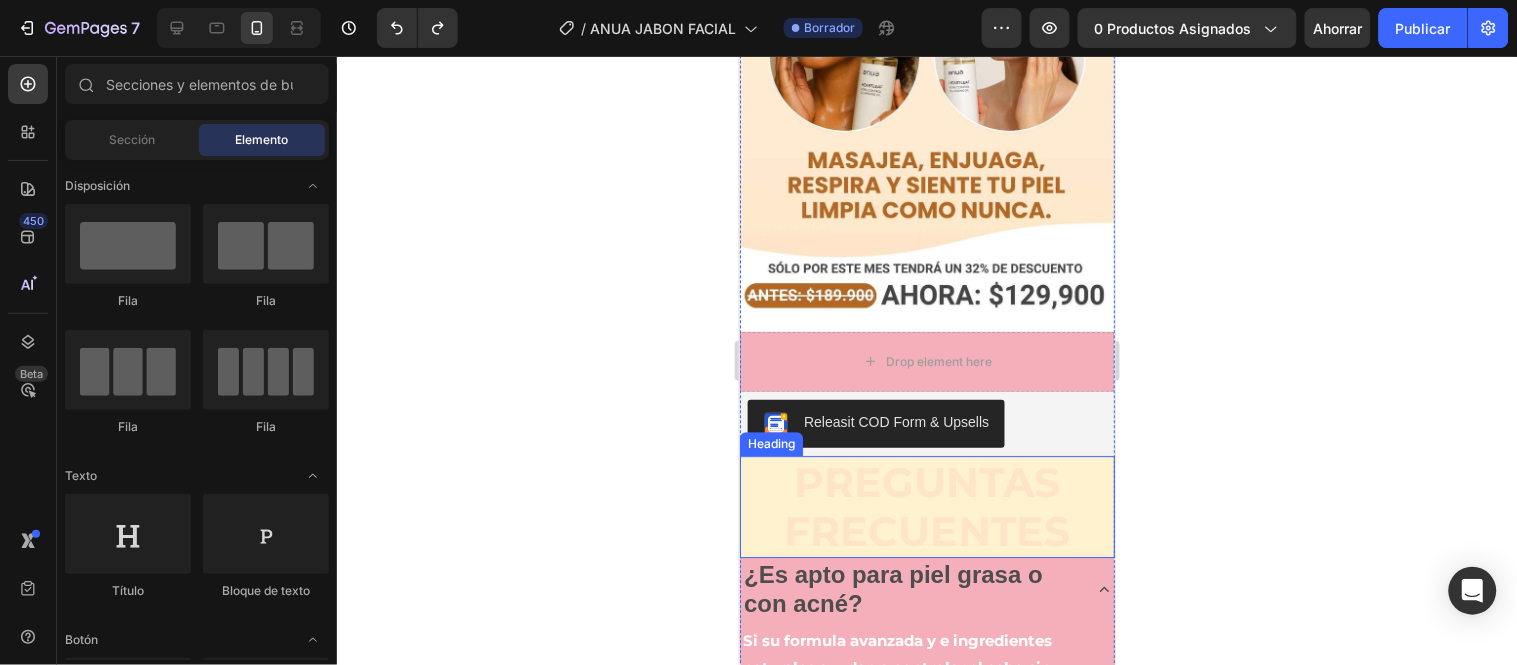click on "PREGUNTAS FRECUENTES" at bounding box center [927, 505] 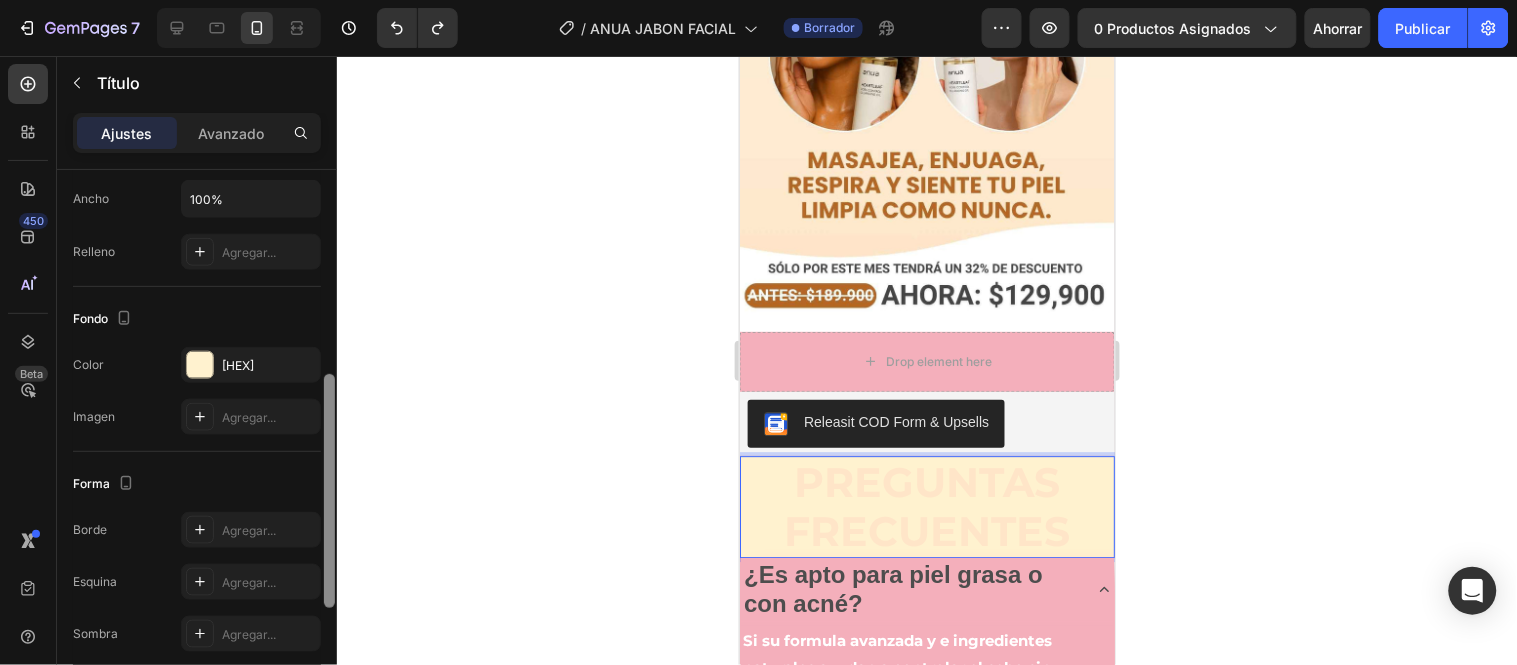 drag, startPoint x: 328, startPoint y: 220, endPoint x: 300, endPoint y: 392, distance: 174.26416 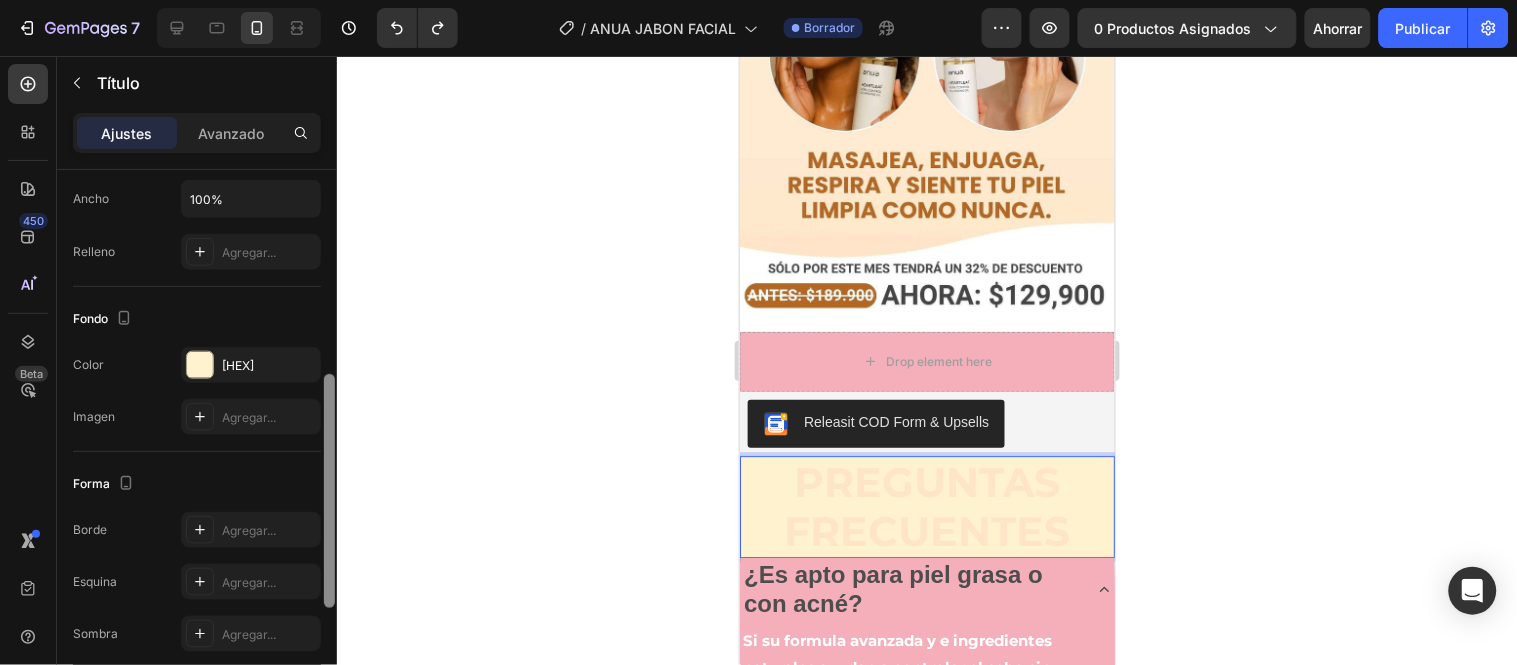 click on "Version history / Jabón facial Anua Borrador Avance [NUMBER] productos asignados Ahorrar Publicar [NUMBER] Beta Sections([NUMBER]) Elementos([NUMBER]) Sección Elemento Sección de héroes Detalle del producto Marcas Insignias de confianza Garantizar Desglose del producto Cómo utilizar Testimonios Comparar Manojo Preguntas frecuentes Prueba social Historia de la marca Lista de productos Recopilación Lista de blogs Contacto Sticky Añadir al carrito Pie de página personalizado Explorar la biblioteca [NUMBER] Disposición
Fila
Fila
Fila
Fila Texto
Título
Bloque de texto Botón
Botón
Botón Medios de comunicación" 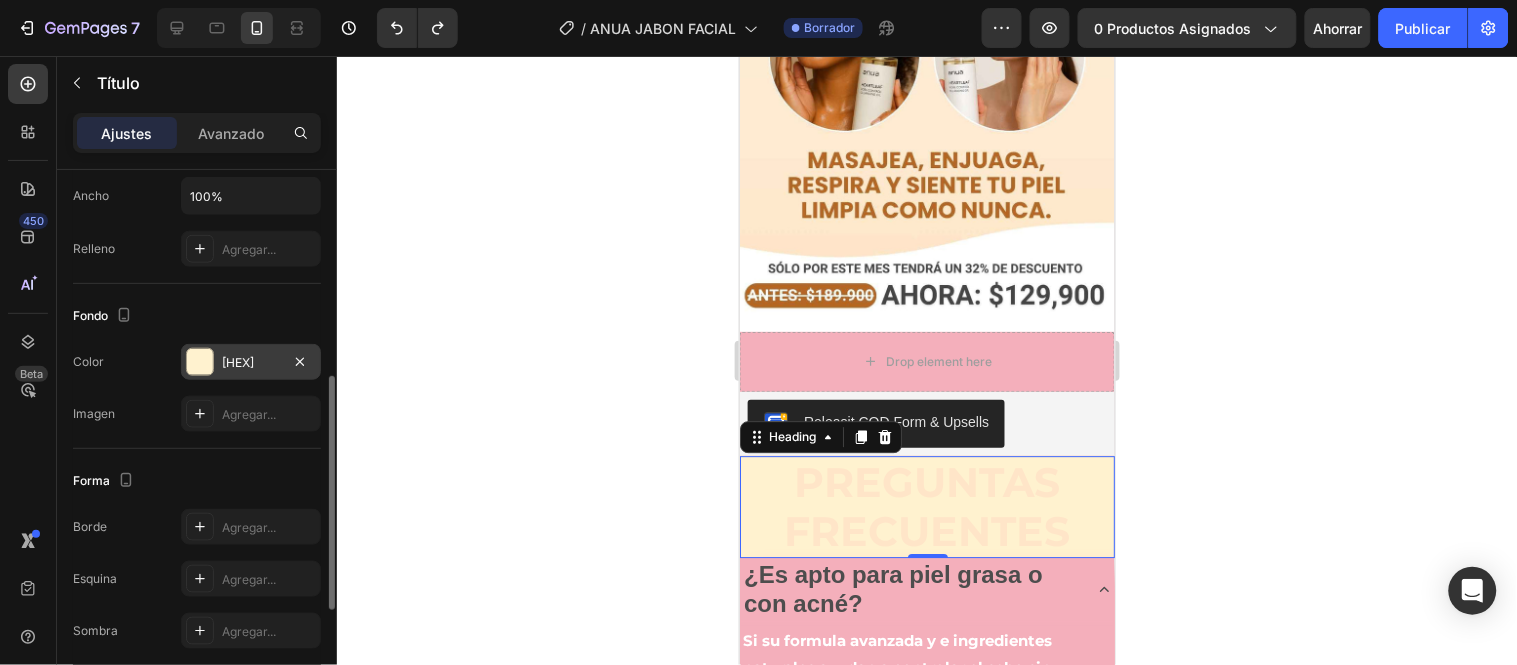 click on "[HEX]" at bounding box center (251, 362) 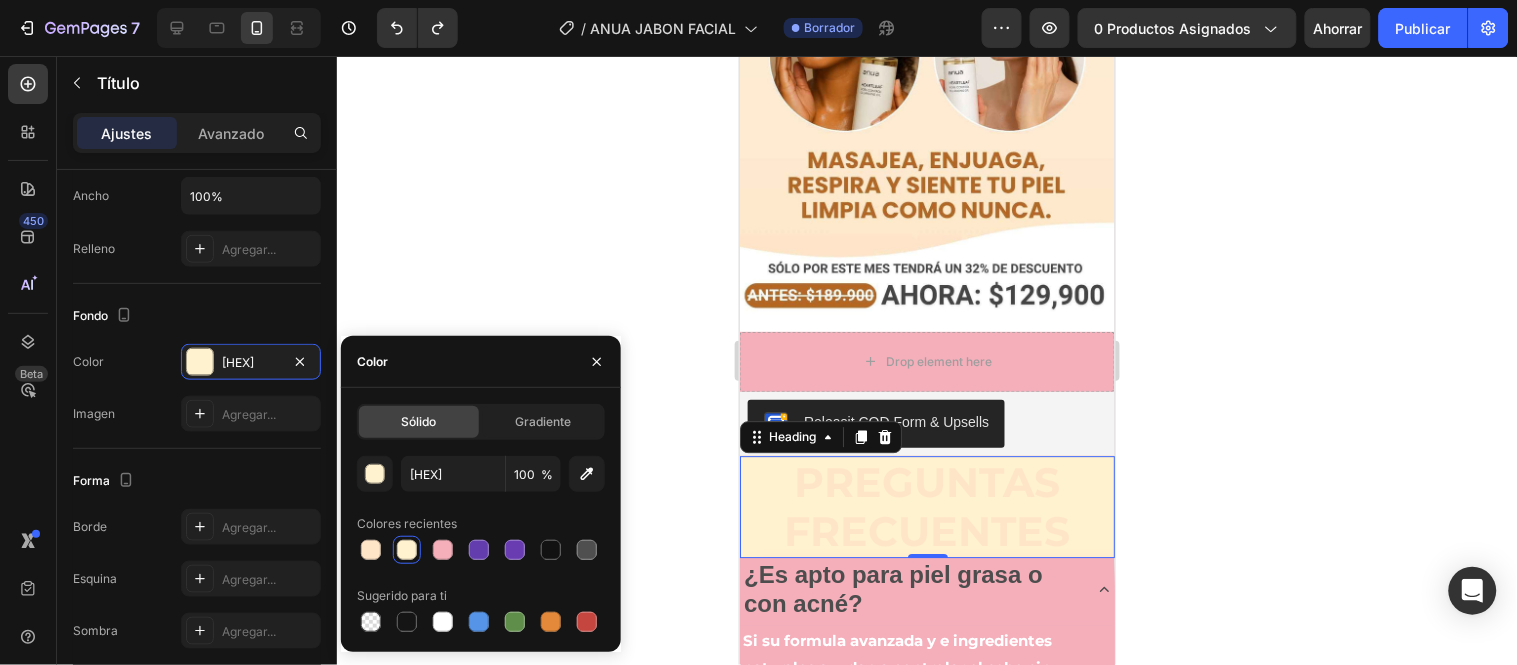 click 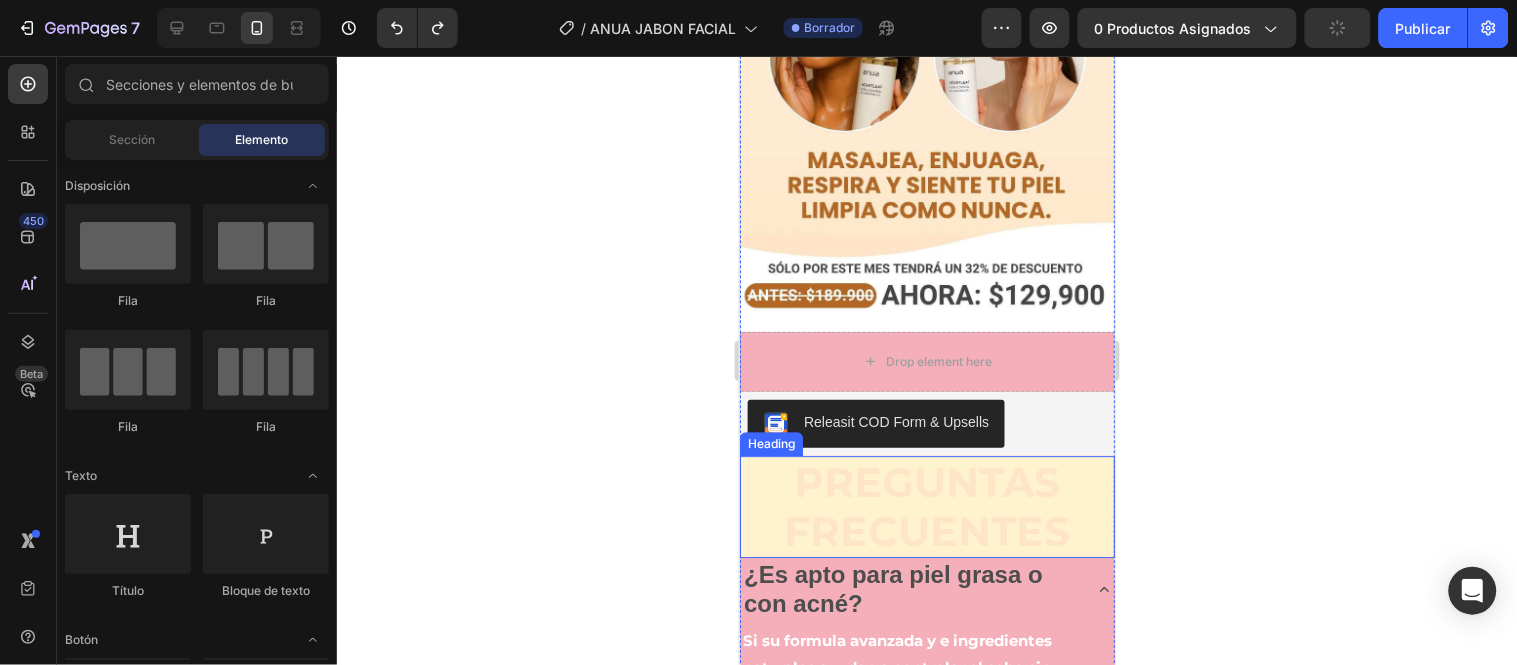 click on "PREGUNTAS FRECUENTES" at bounding box center [927, 505] 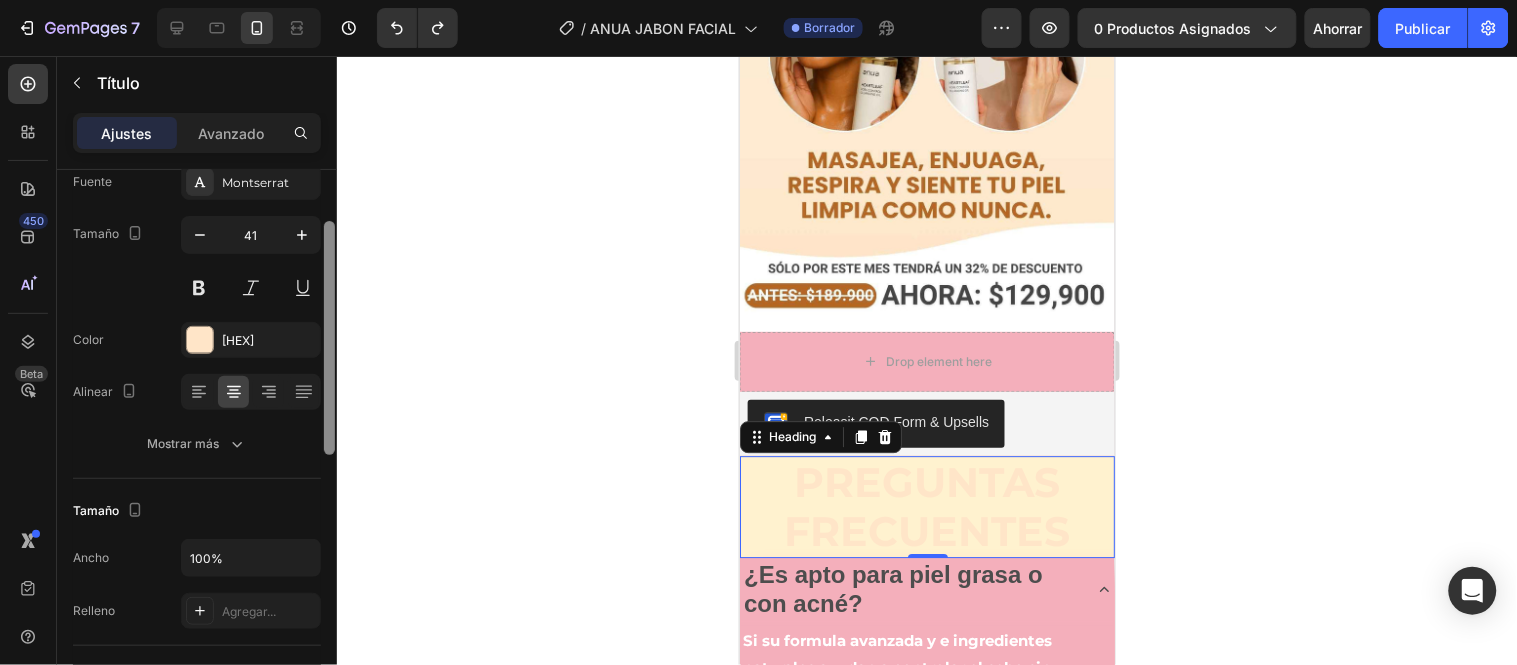 scroll, scrollTop: 117, scrollLeft: 0, axis: vertical 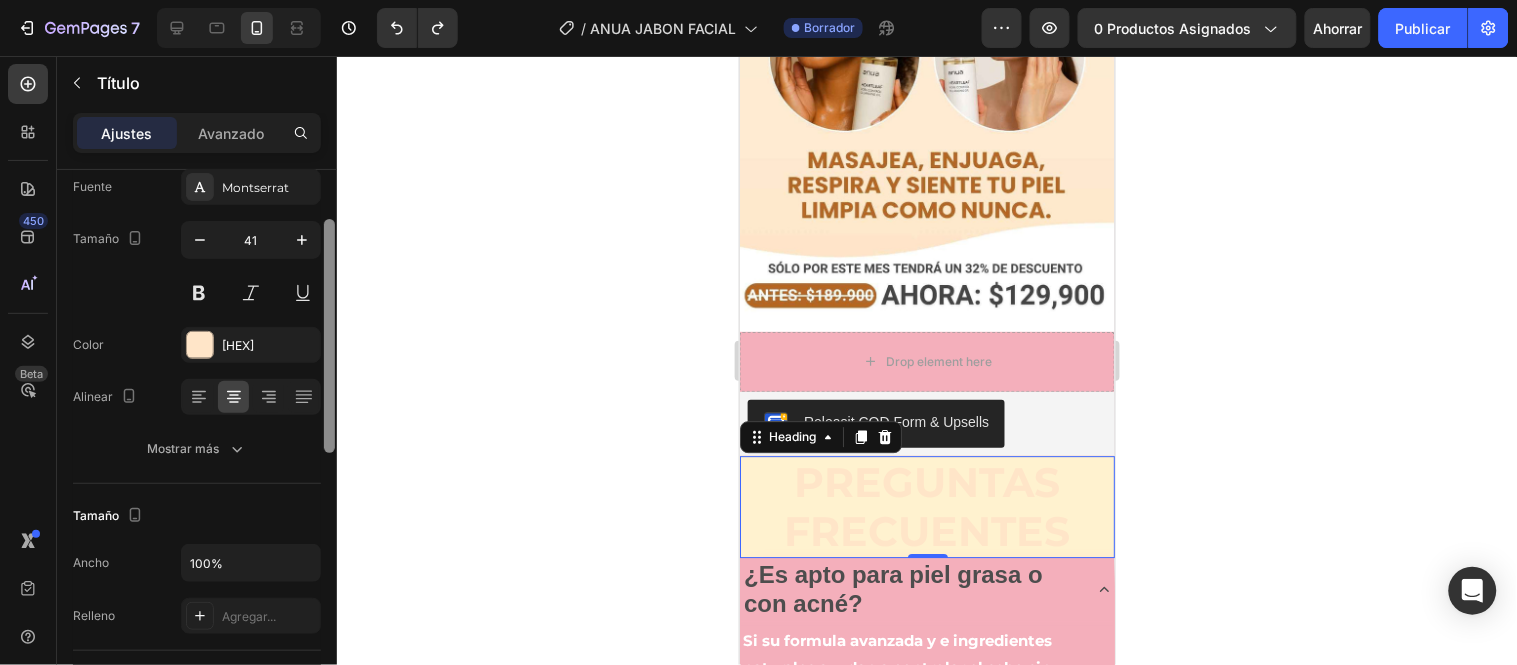 drag, startPoint x: 327, startPoint y: 224, endPoint x: 334, endPoint y: 274, distance: 50.48762 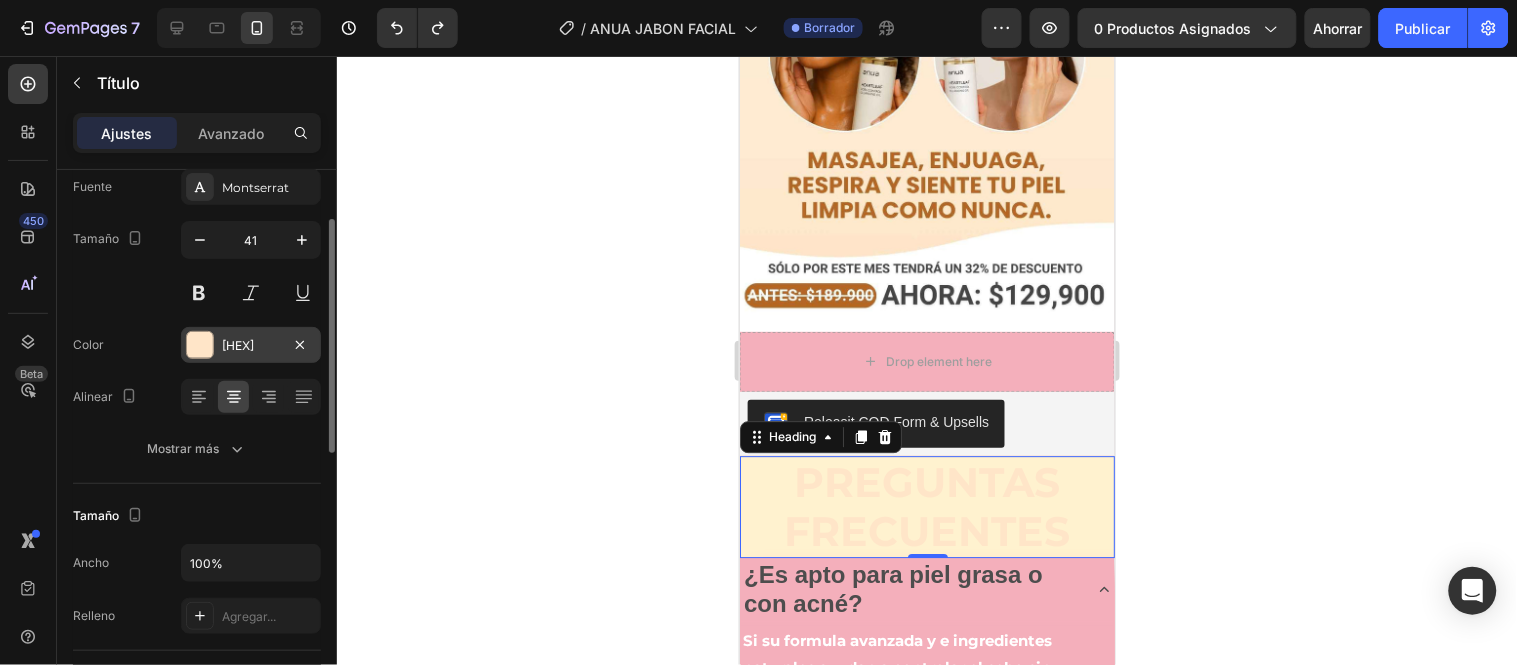 click on "[HEX]" at bounding box center (251, 346) 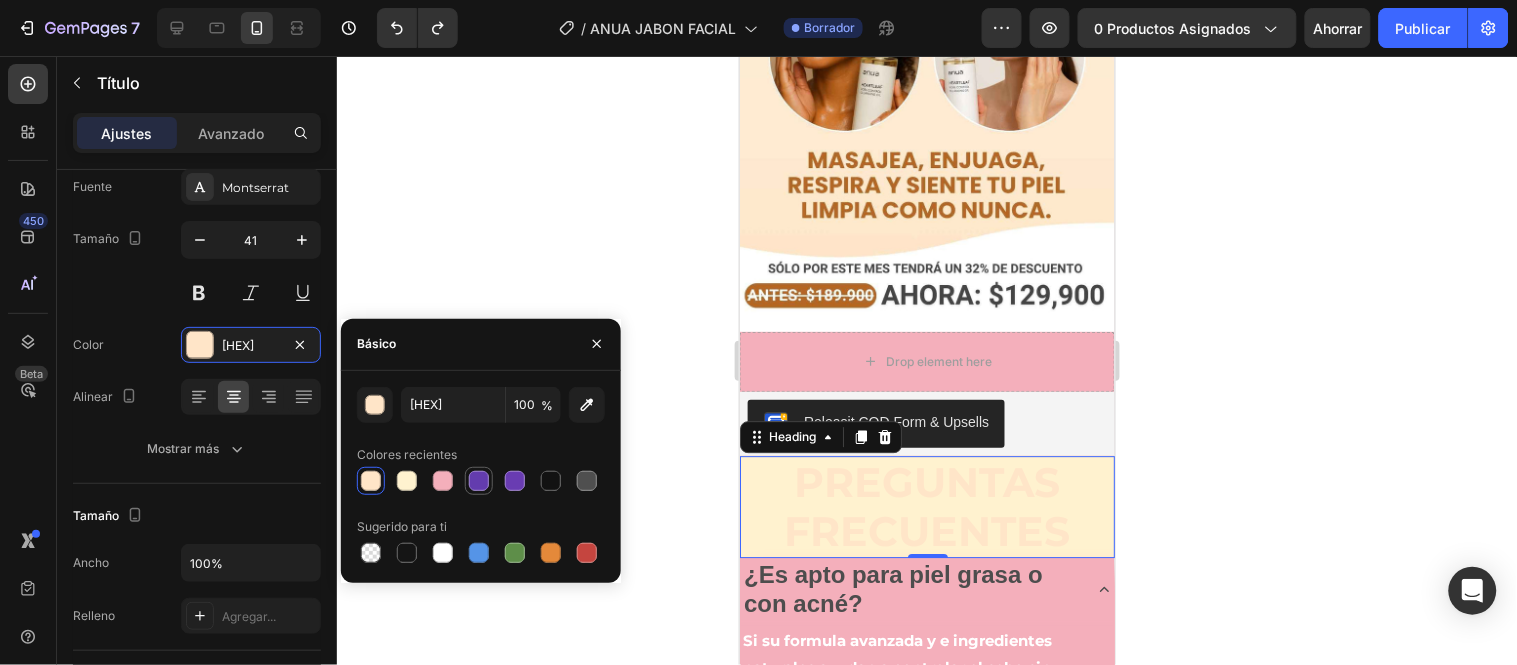 click at bounding box center [479, 481] 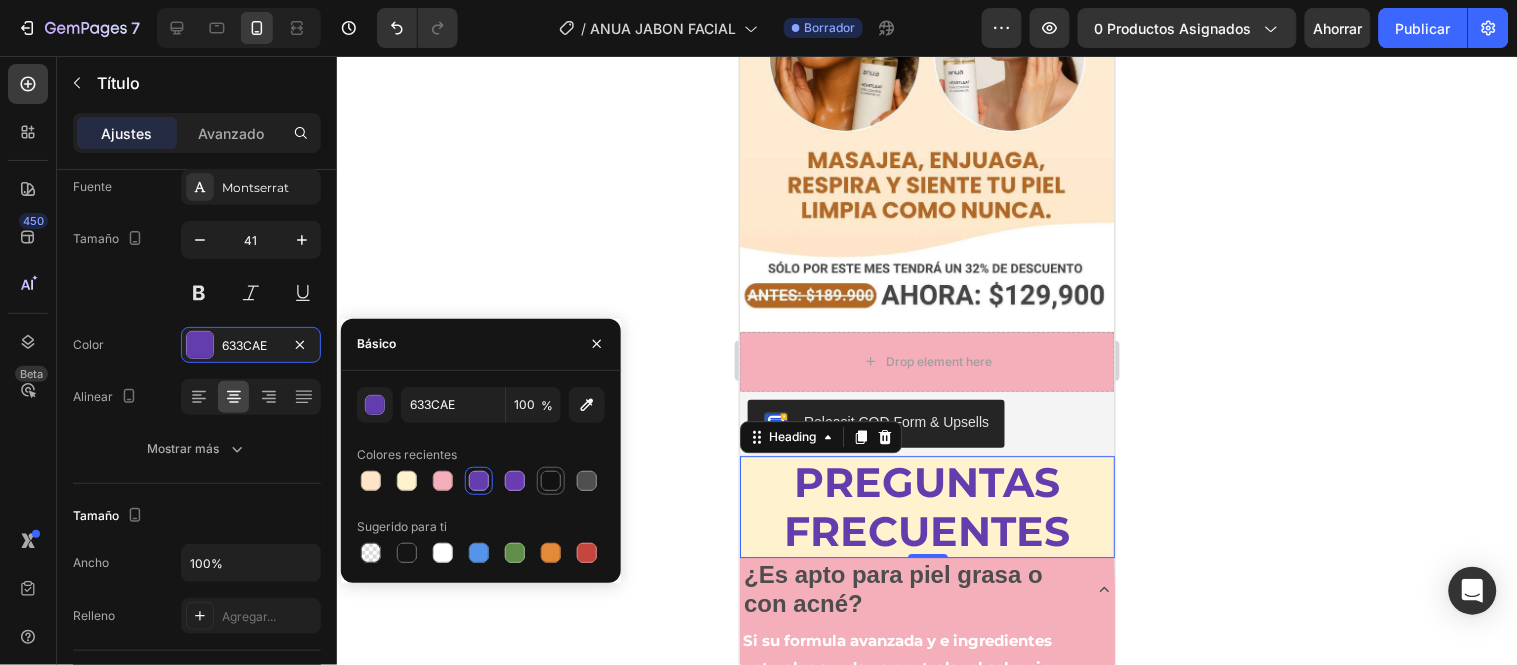 click at bounding box center [551, 481] 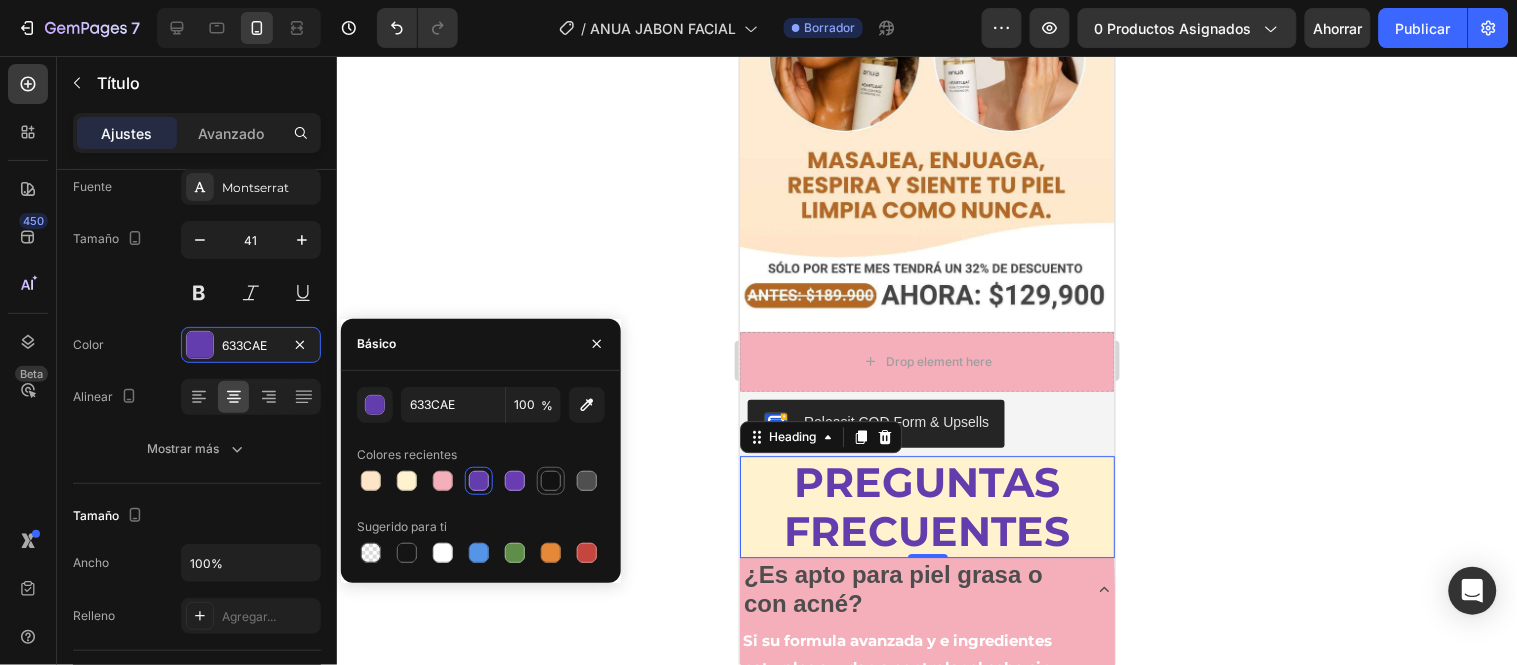 type on "121212" 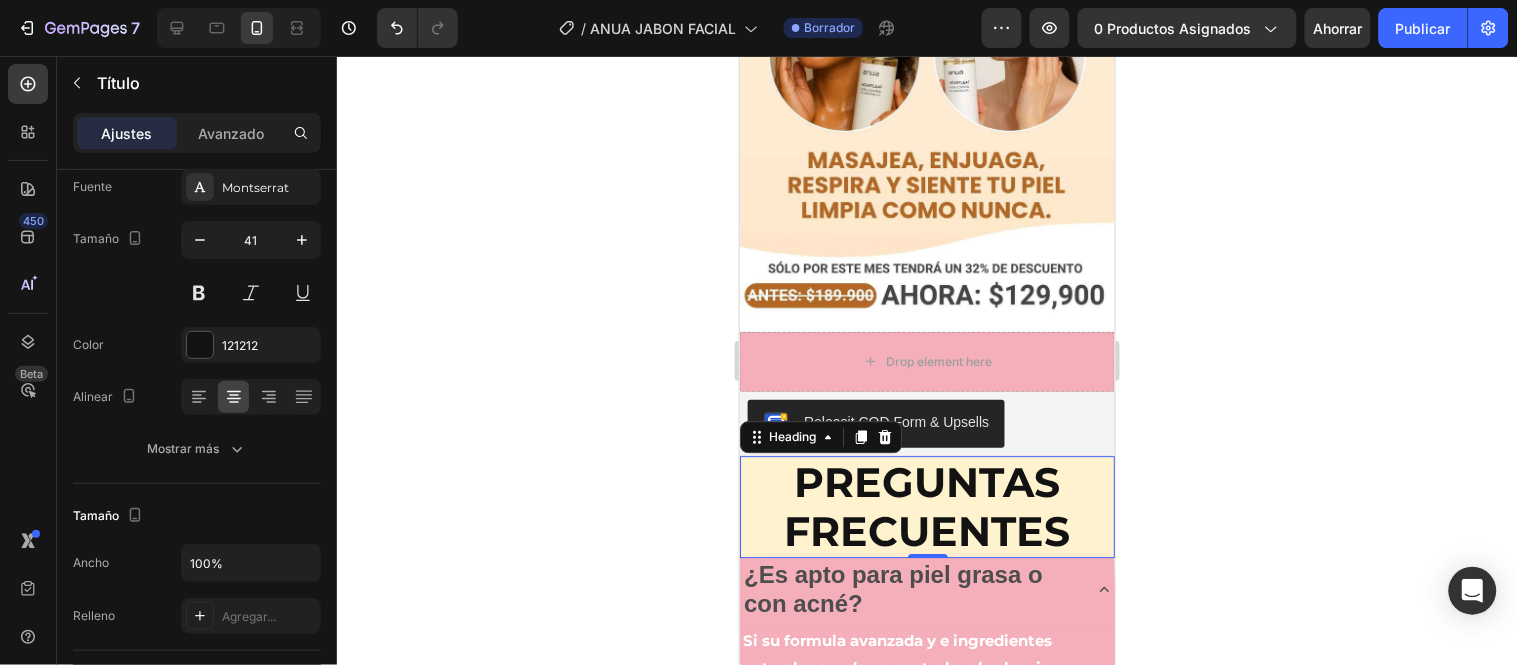 click 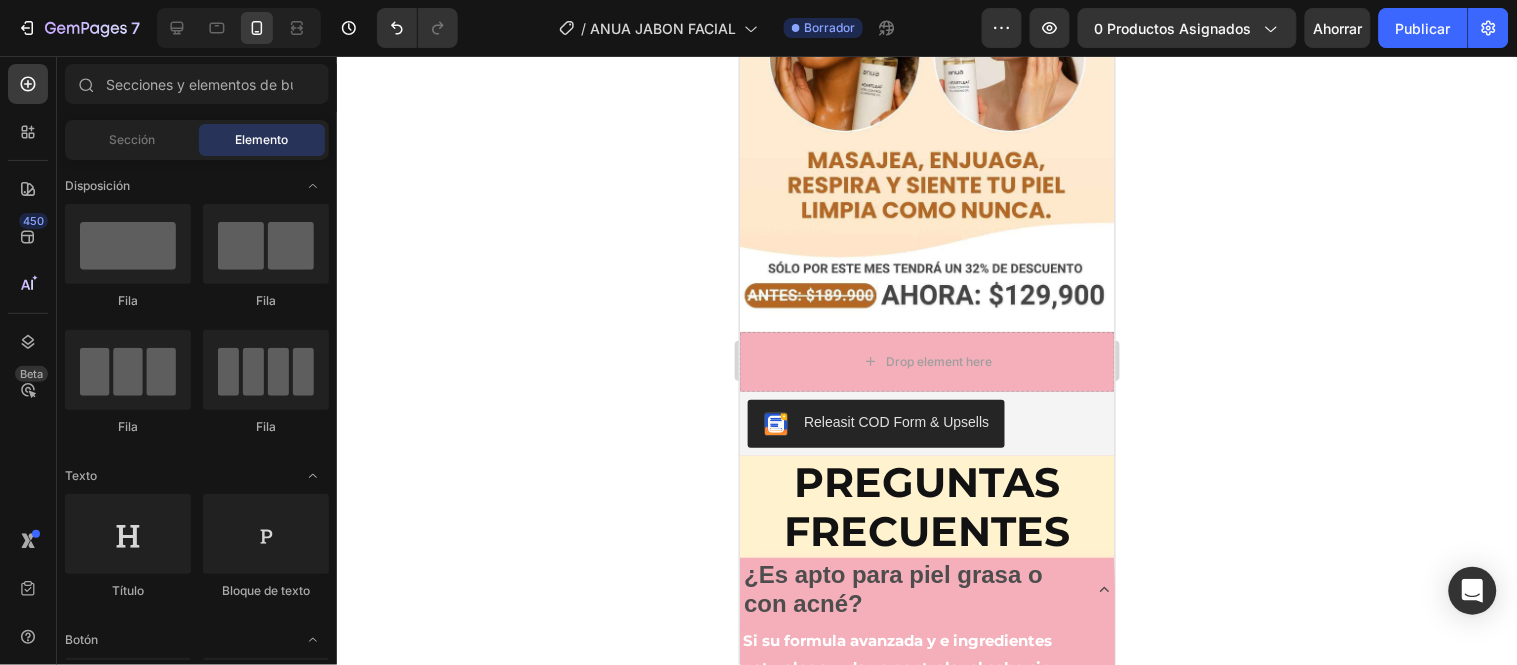 click 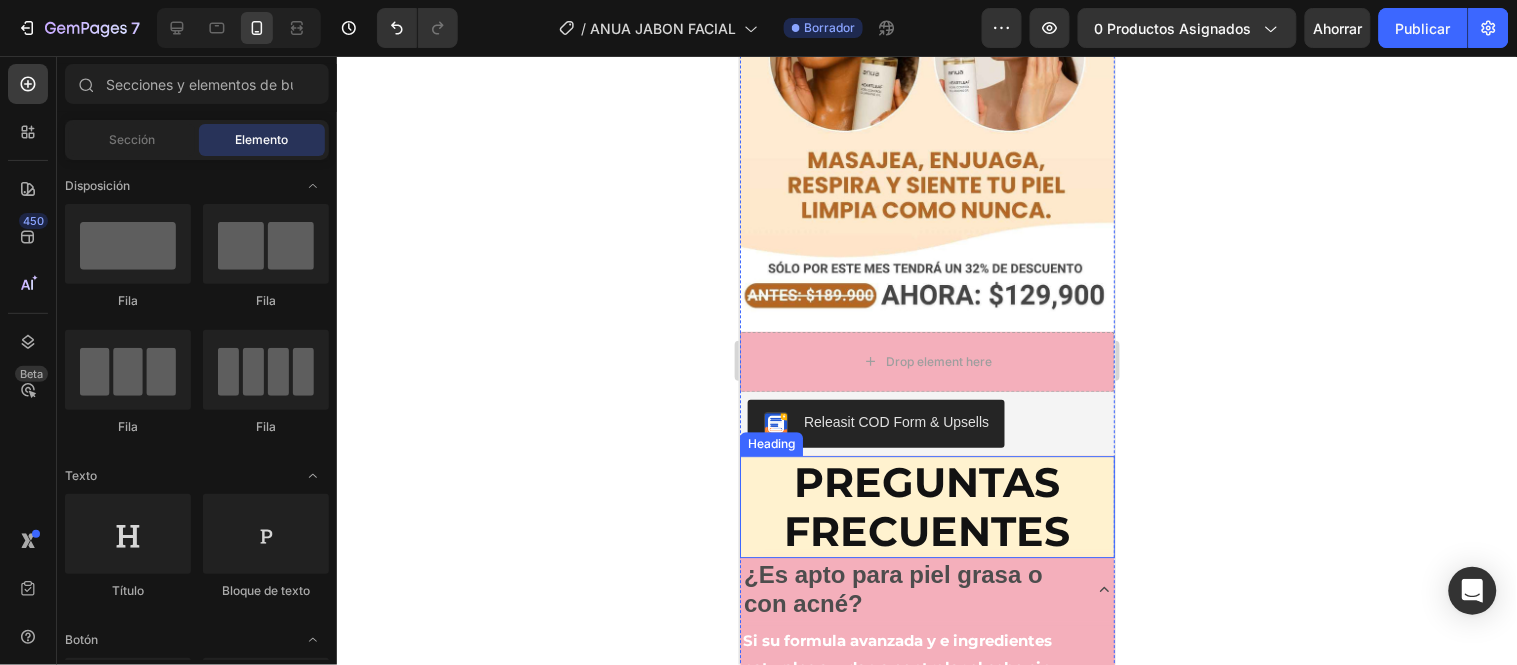click on "PREGUNTAS FRECUENTES" at bounding box center (927, 505) 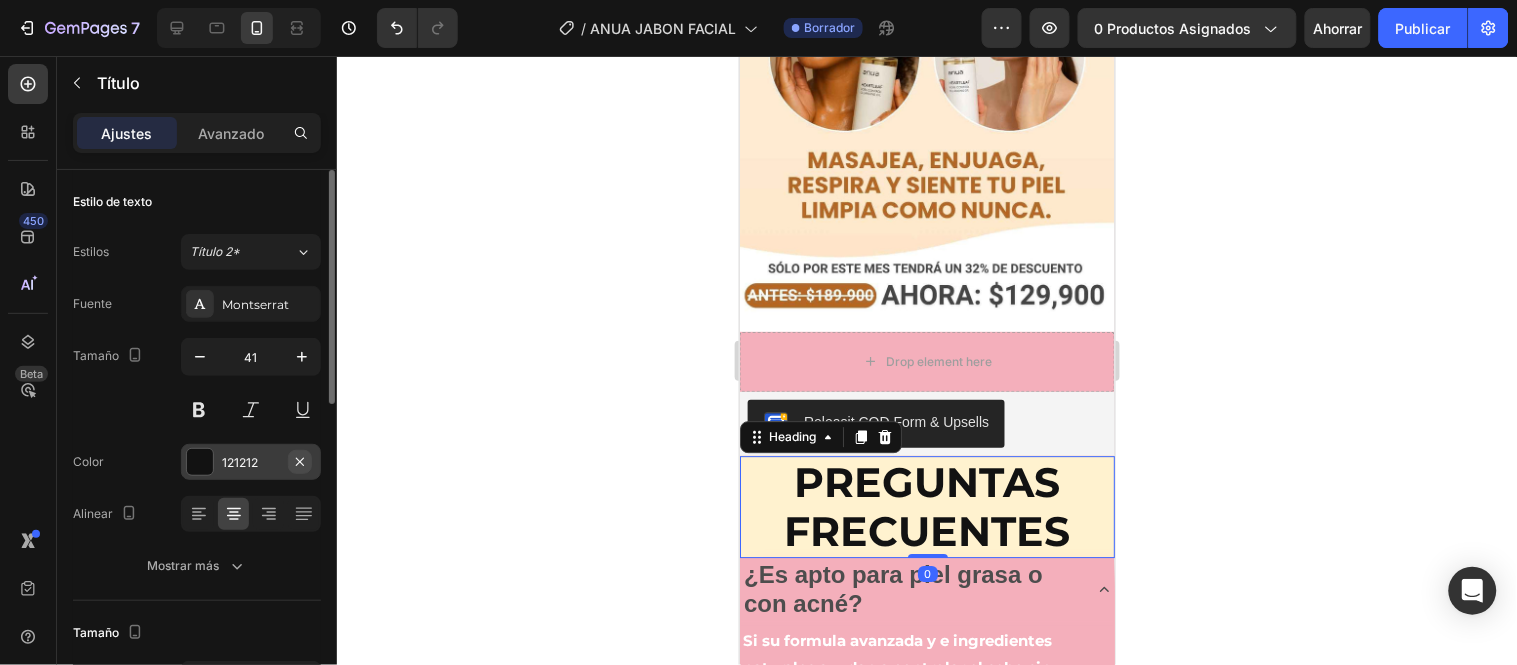click 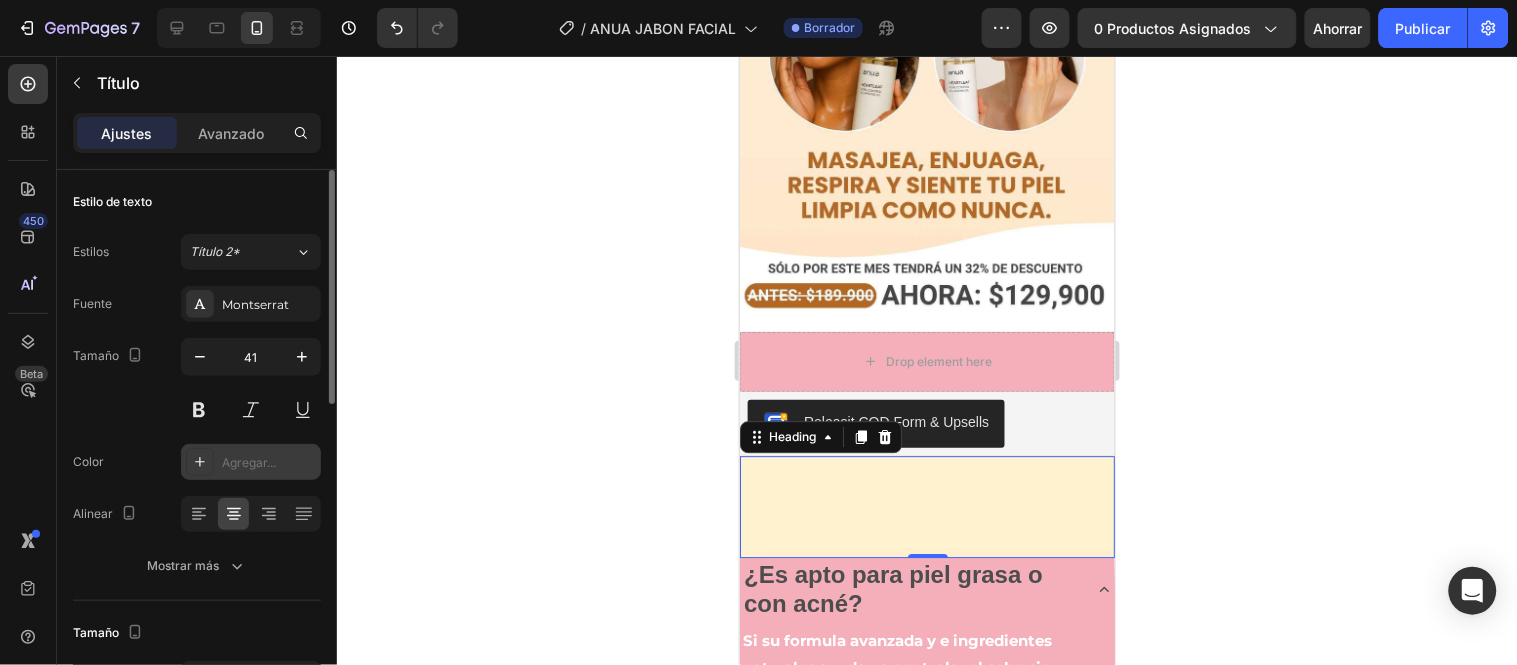 click on "Agregar..." at bounding box center (249, 462) 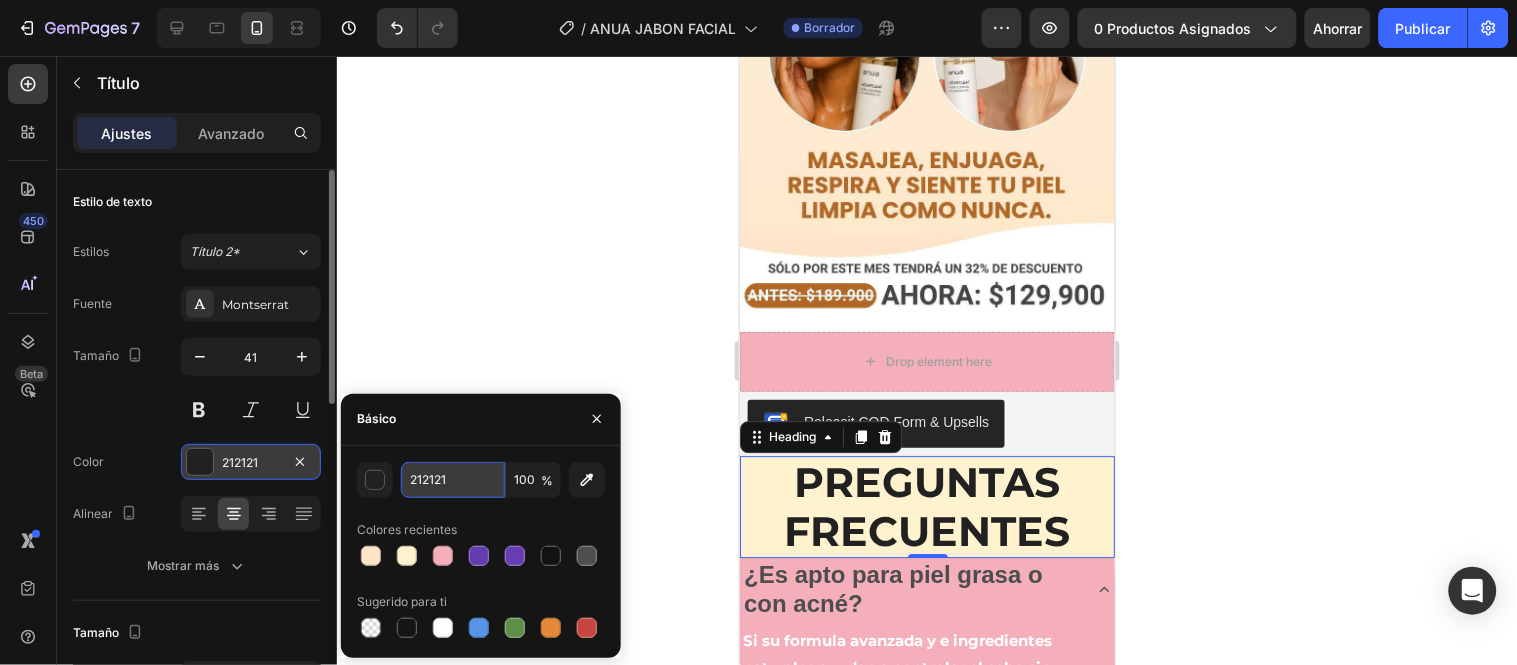 click on "212121" at bounding box center [453, 480] 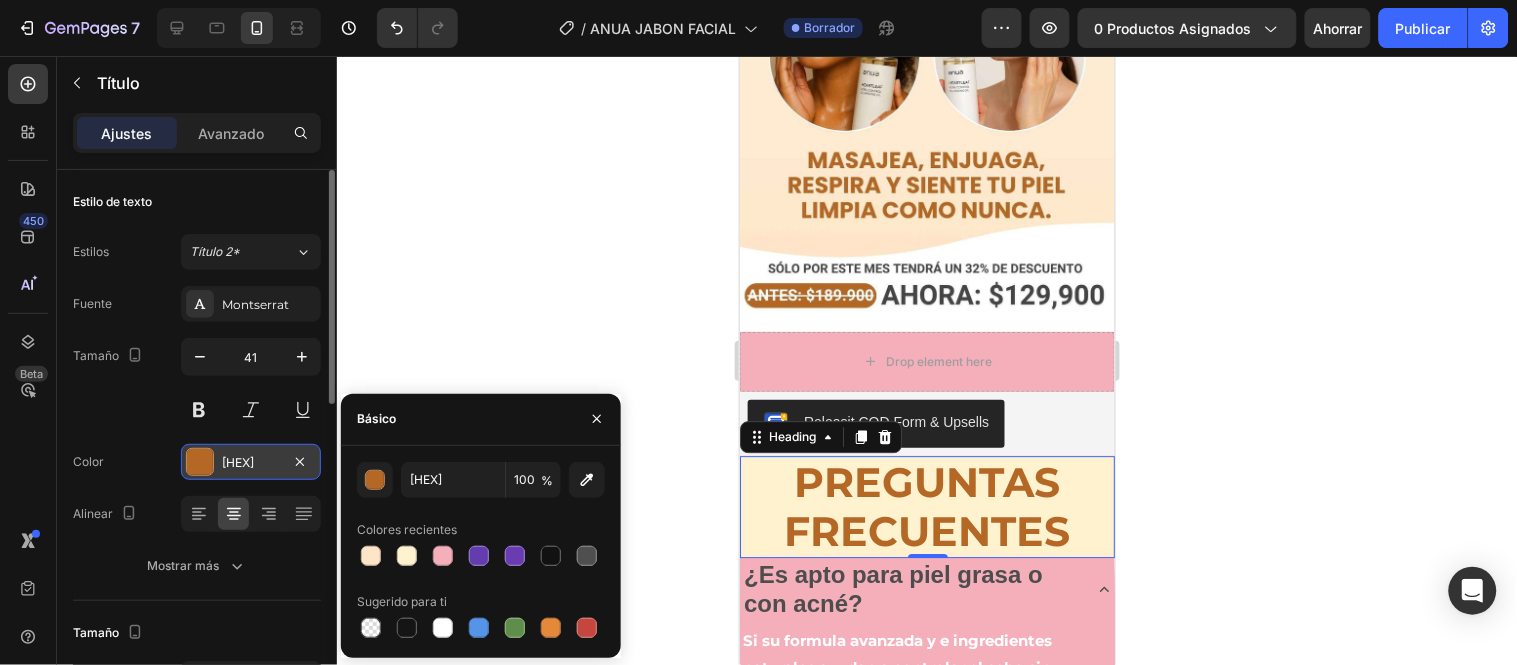 click 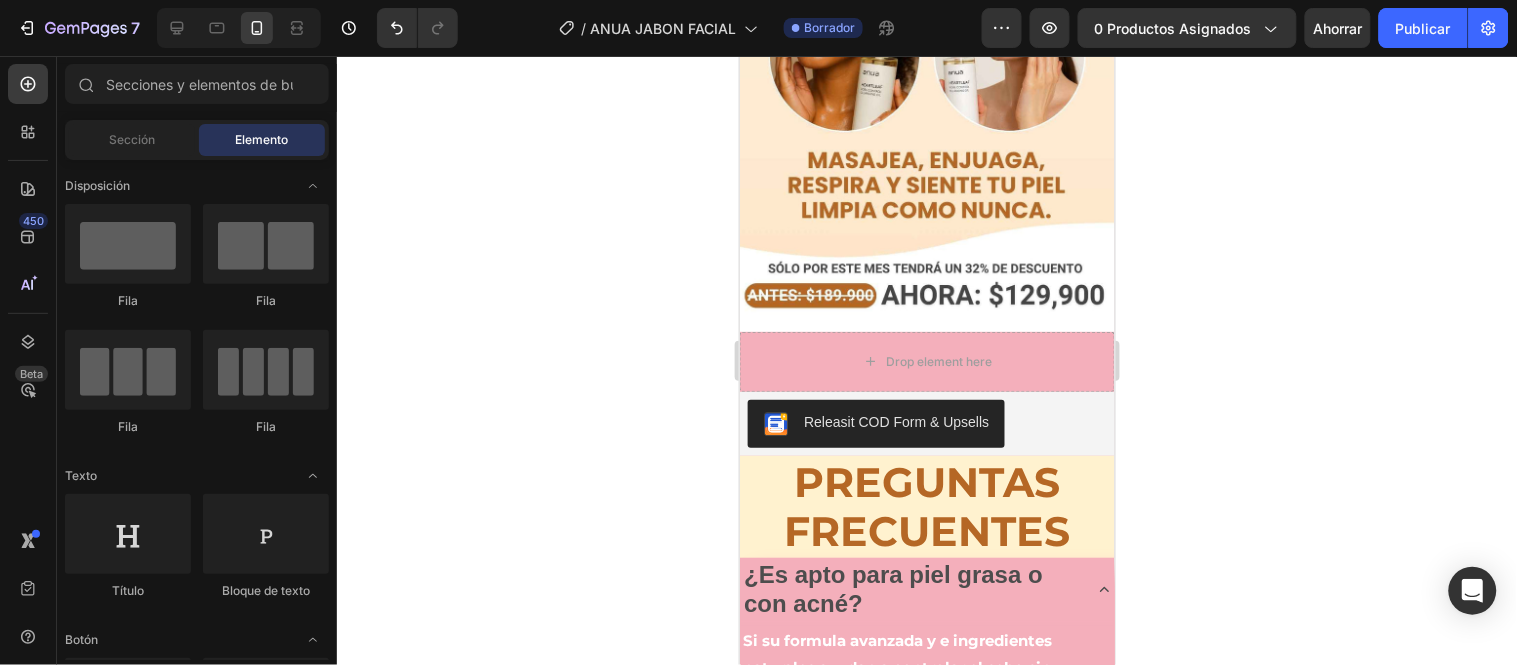 click 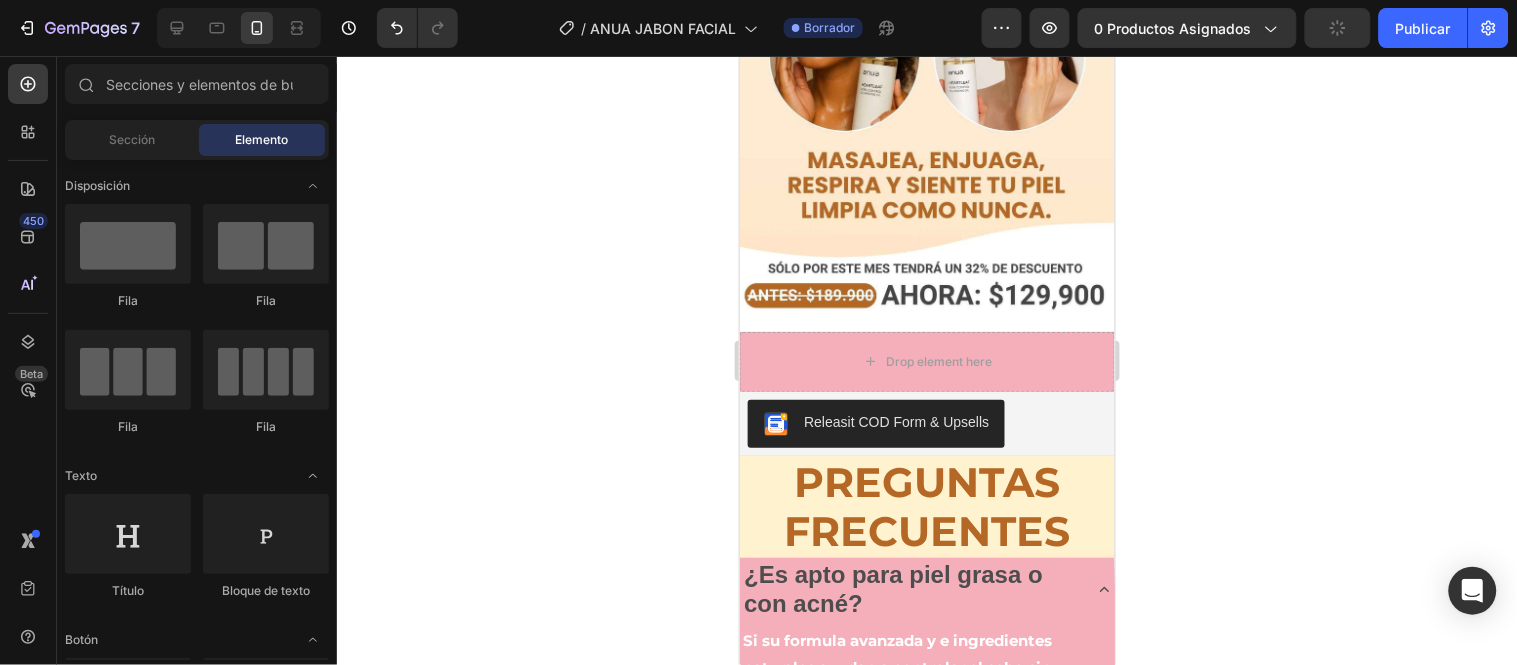 click 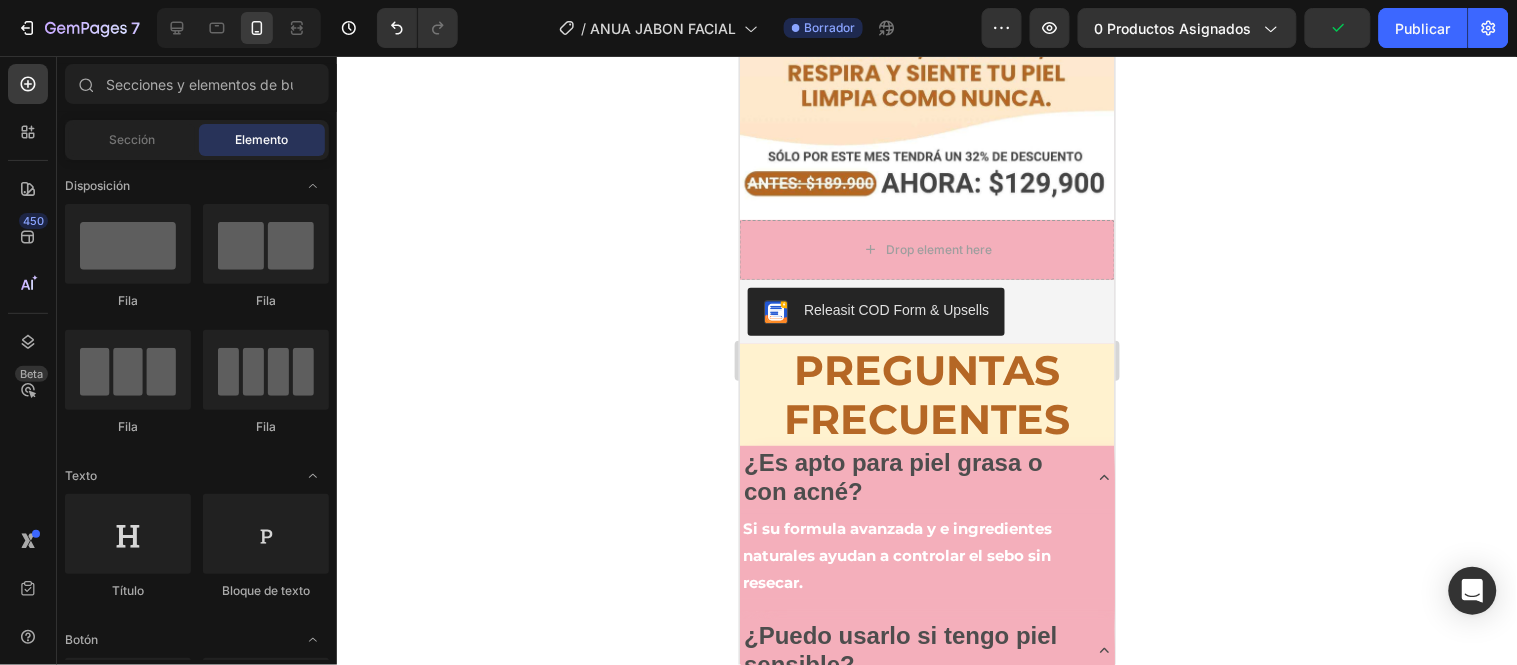 scroll, scrollTop: 5301, scrollLeft: 0, axis: vertical 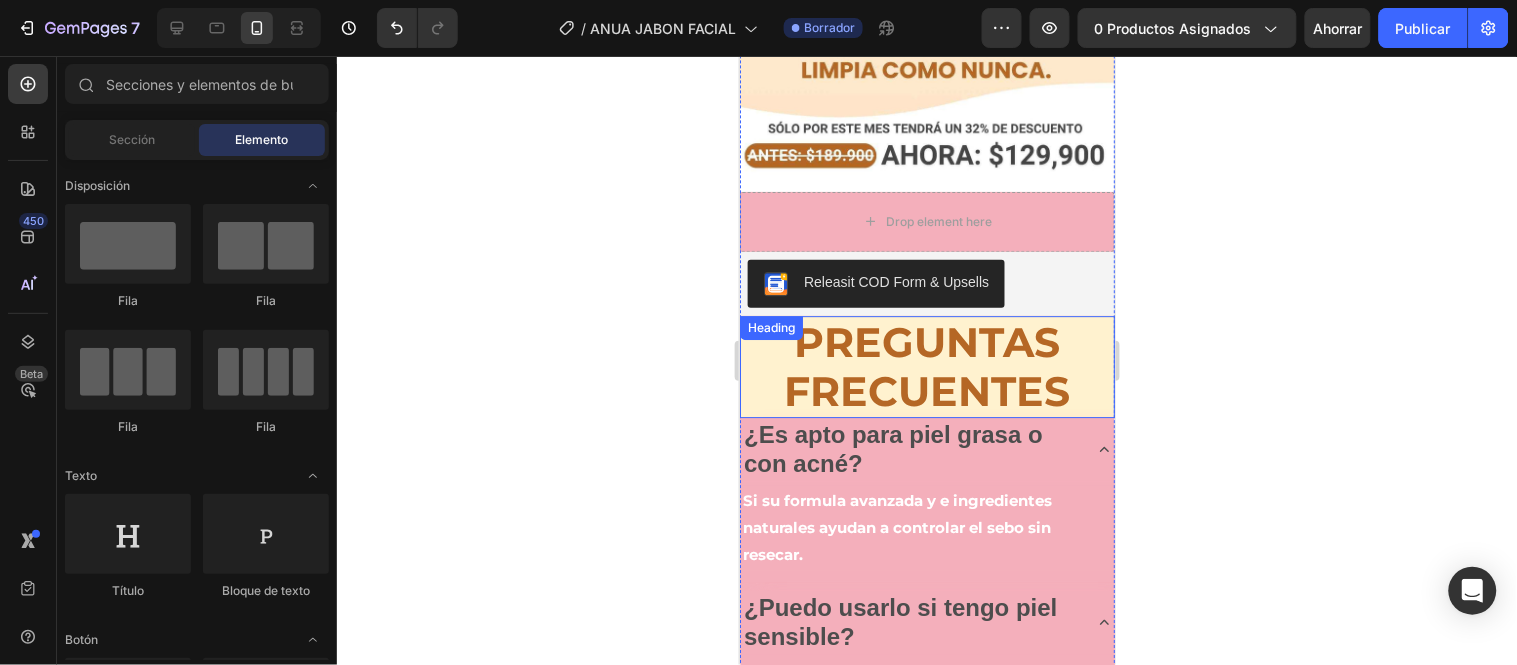 click on "⁠⁠⁠⁠⁠⁠⁠ PREGUNTAS FRECUENTES" at bounding box center (926, 366) 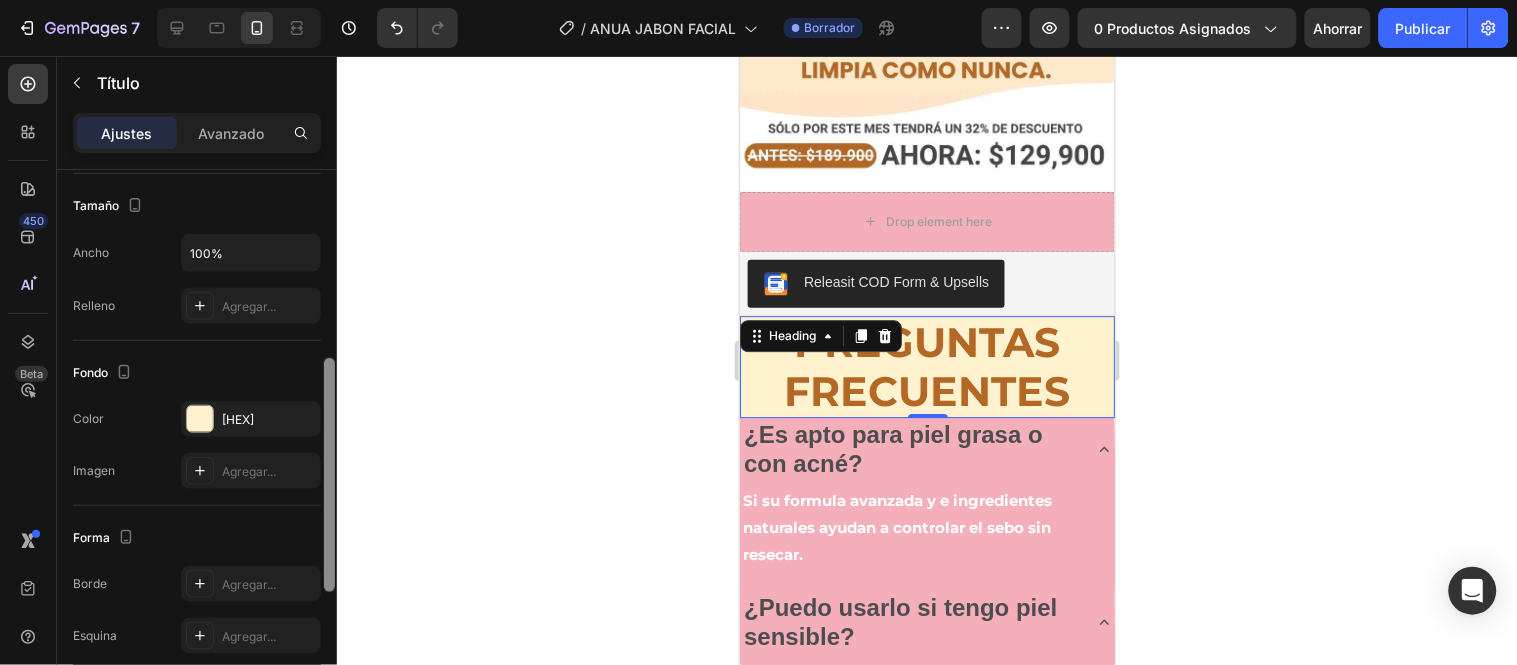 scroll, scrollTop: 432, scrollLeft: 0, axis: vertical 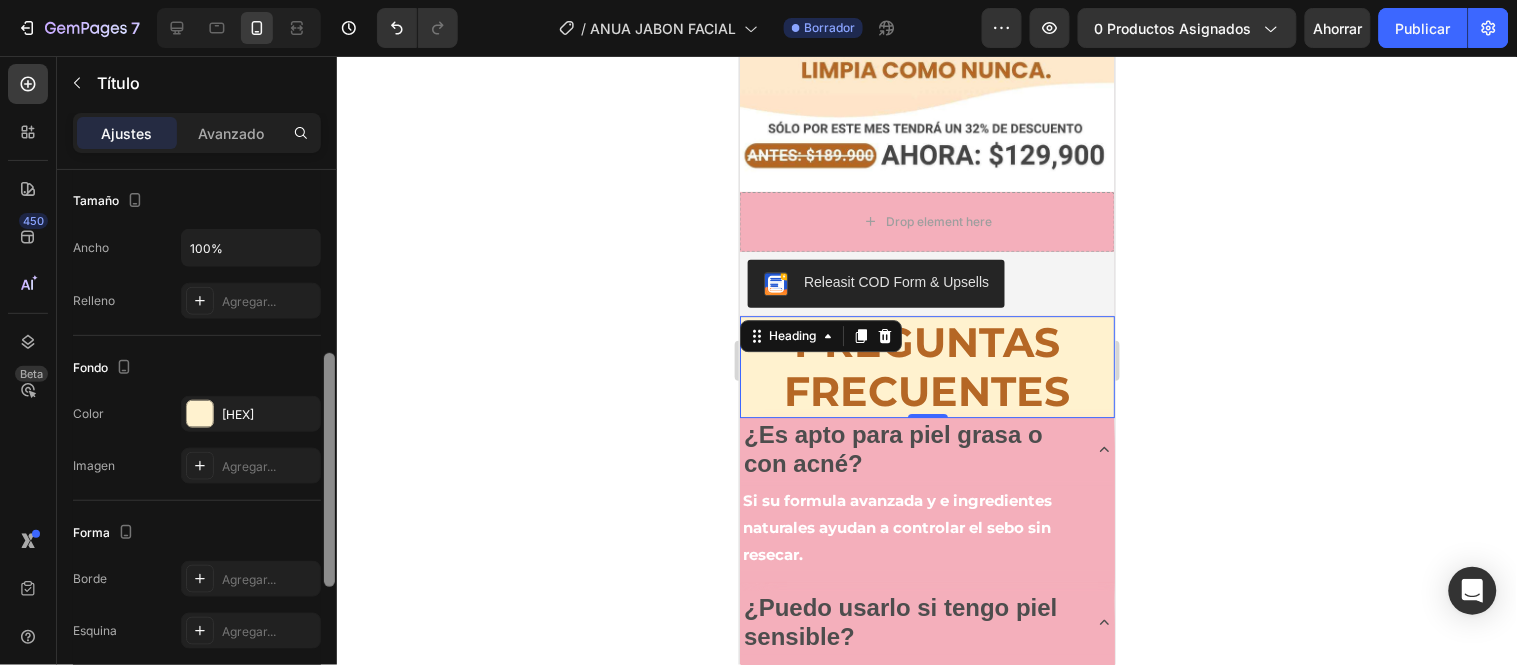 drag, startPoint x: 331, startPoint y: 260, endPoint x: 291, endPoint y: 444, distance: 188.29764 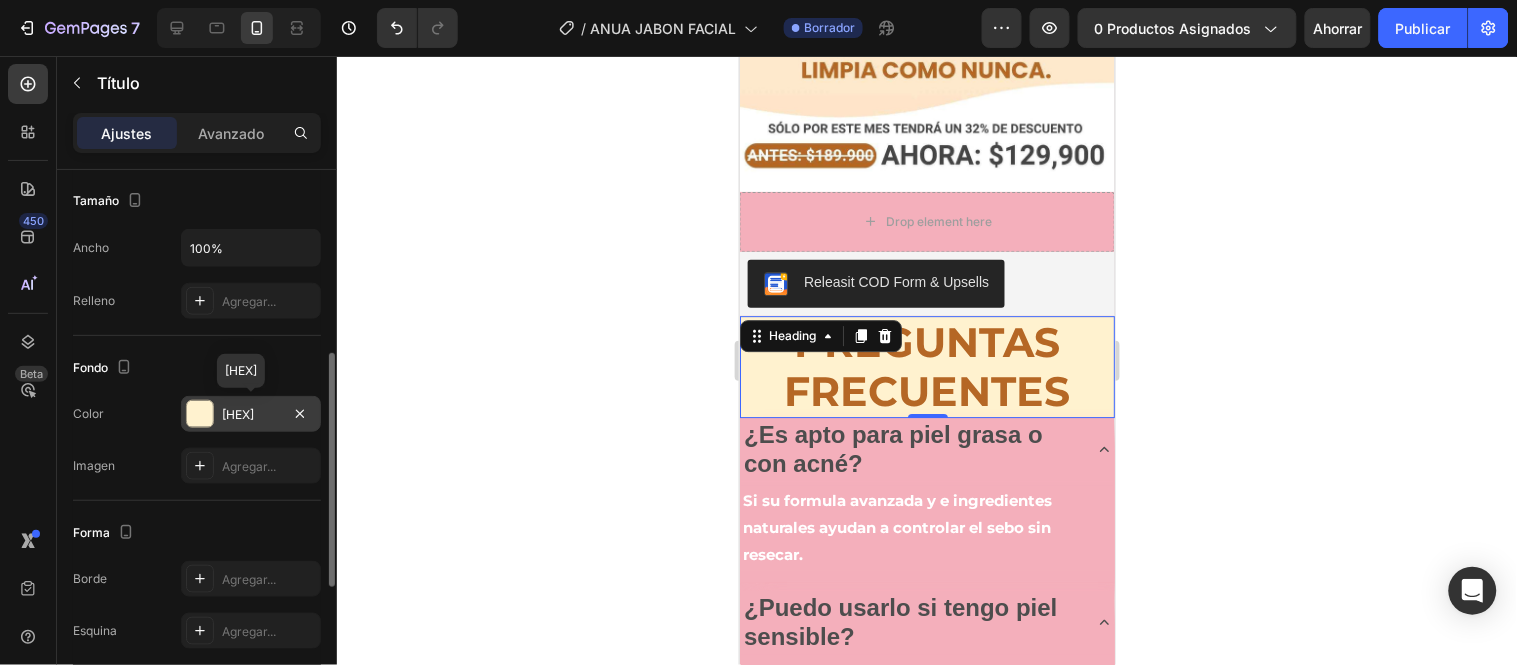 drag, startPoint x: 271, startPoint y: 406, endPoint x: 237, endPoint y: 407, distance: 34.0147 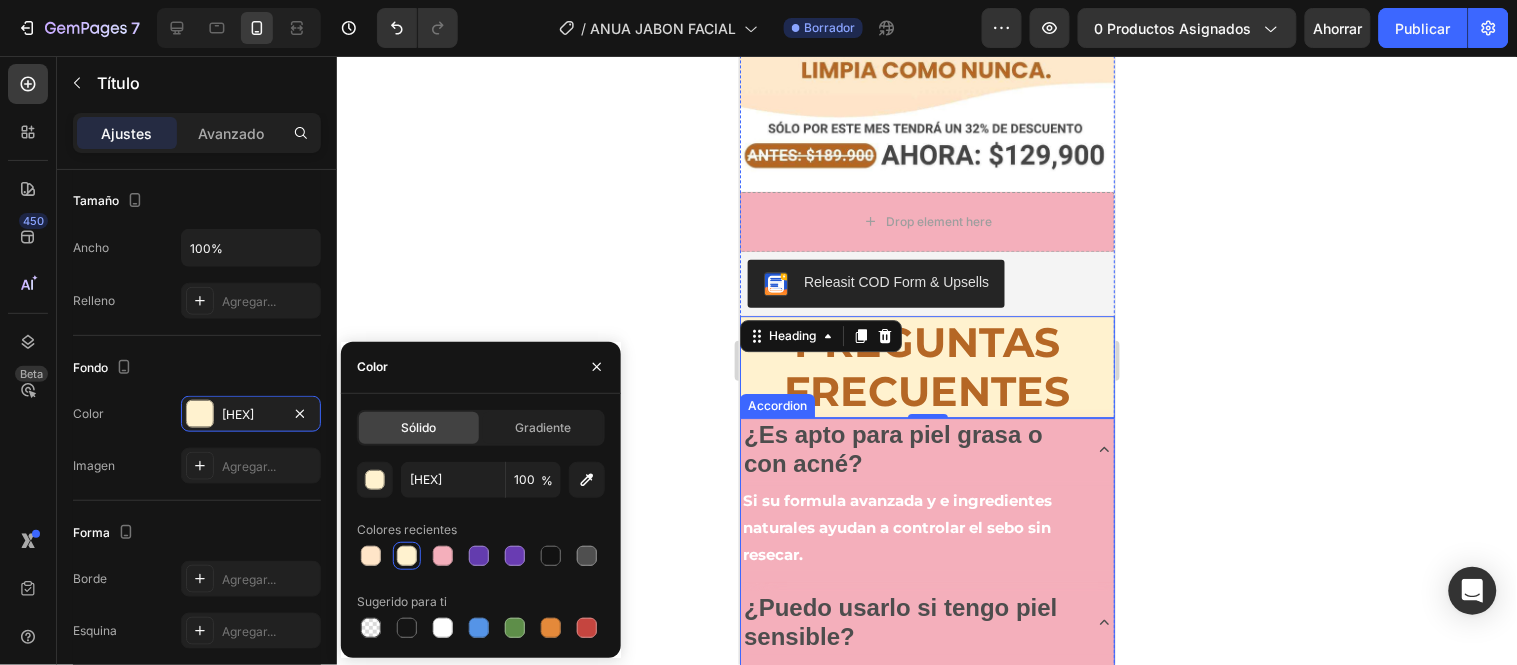 click 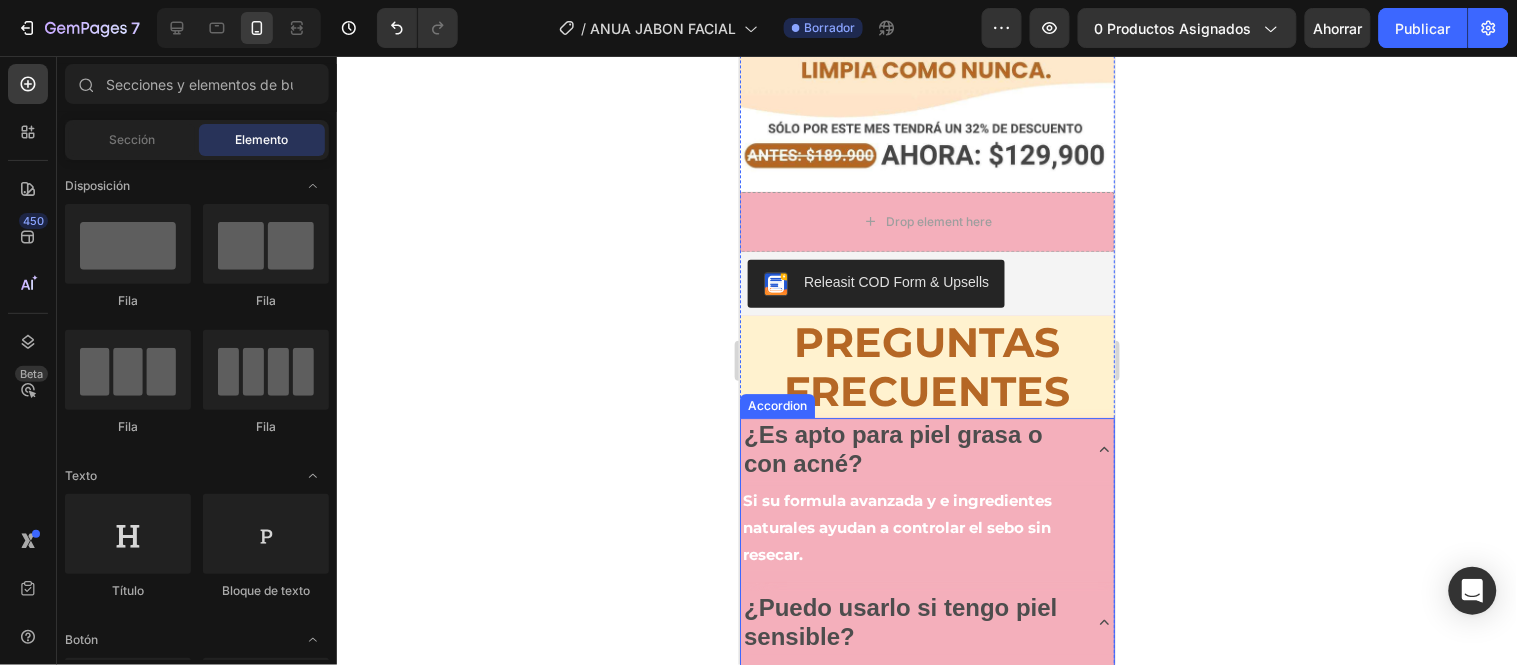 click on "¿Es apto para piel grasa o con acné?" at bounding box center [892, 448] 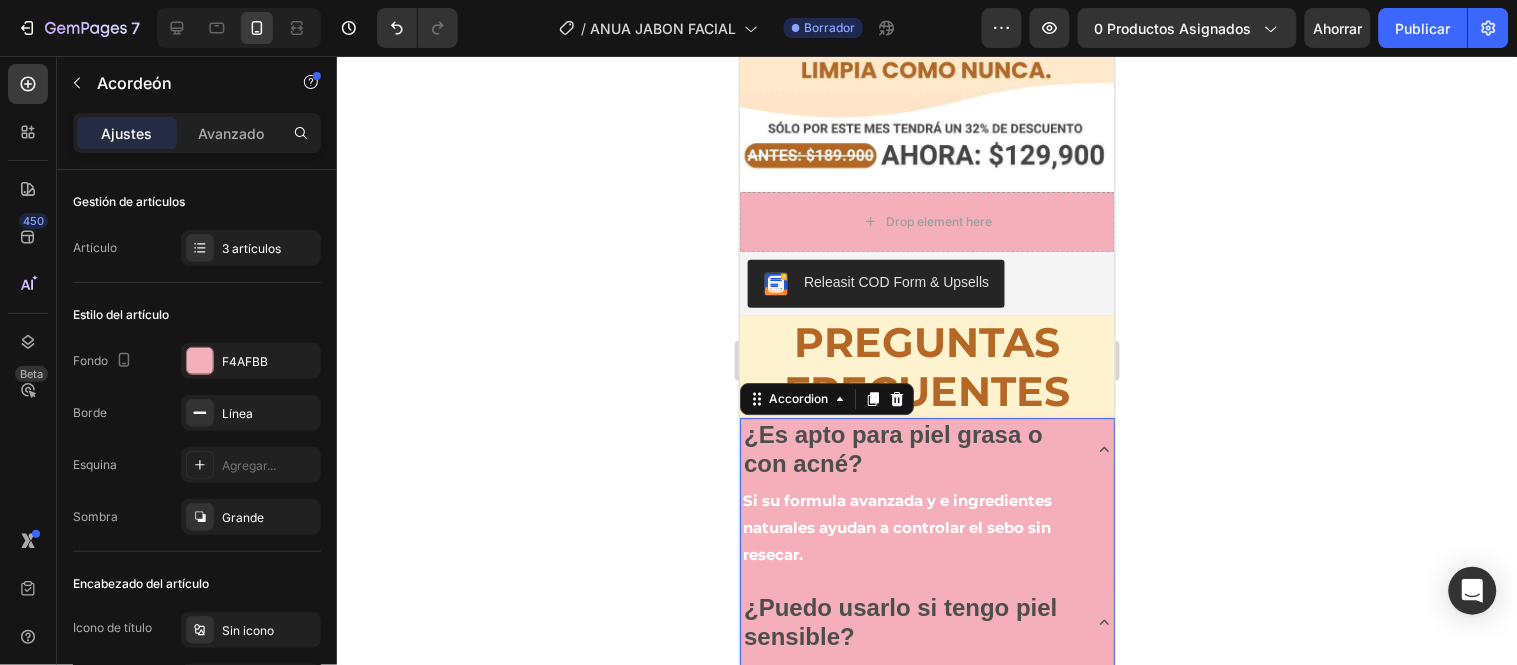 click on "¿Es apto para piel grasa o con acné?" at bounding box center (926, 448) 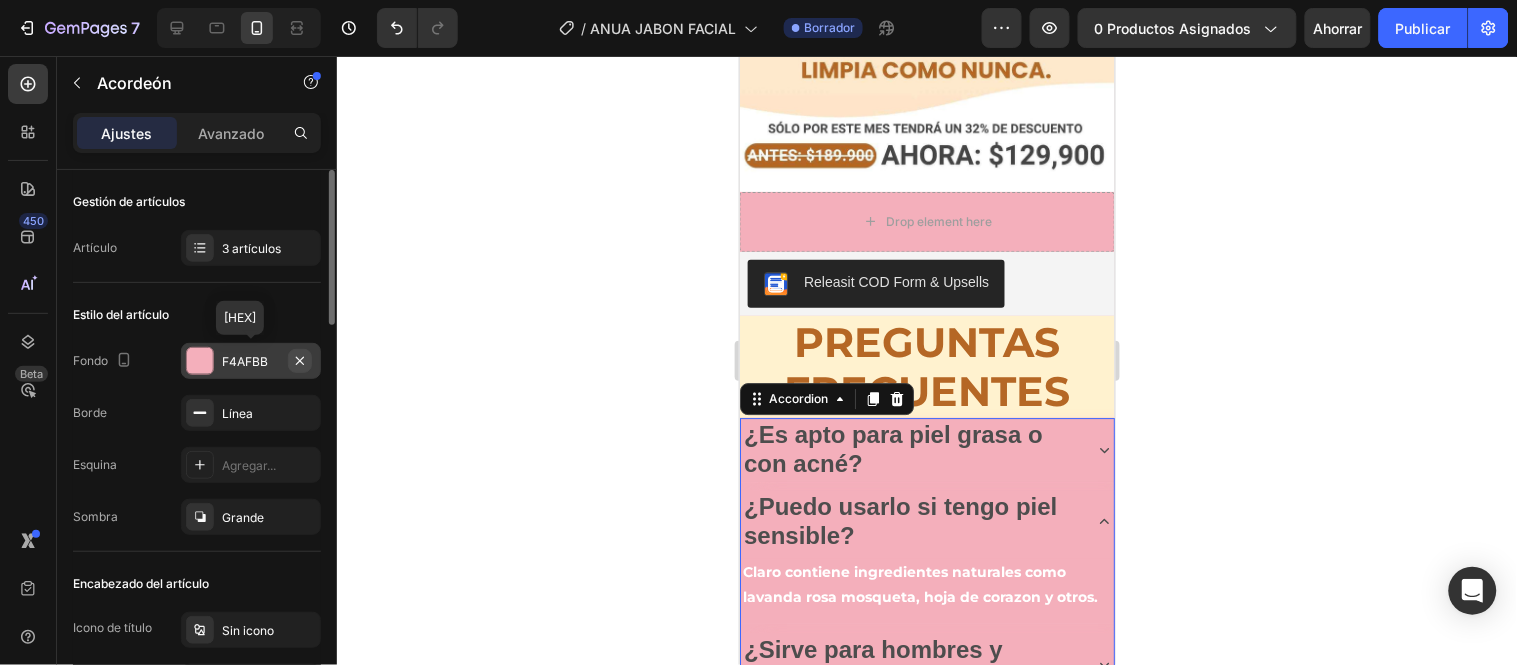 click 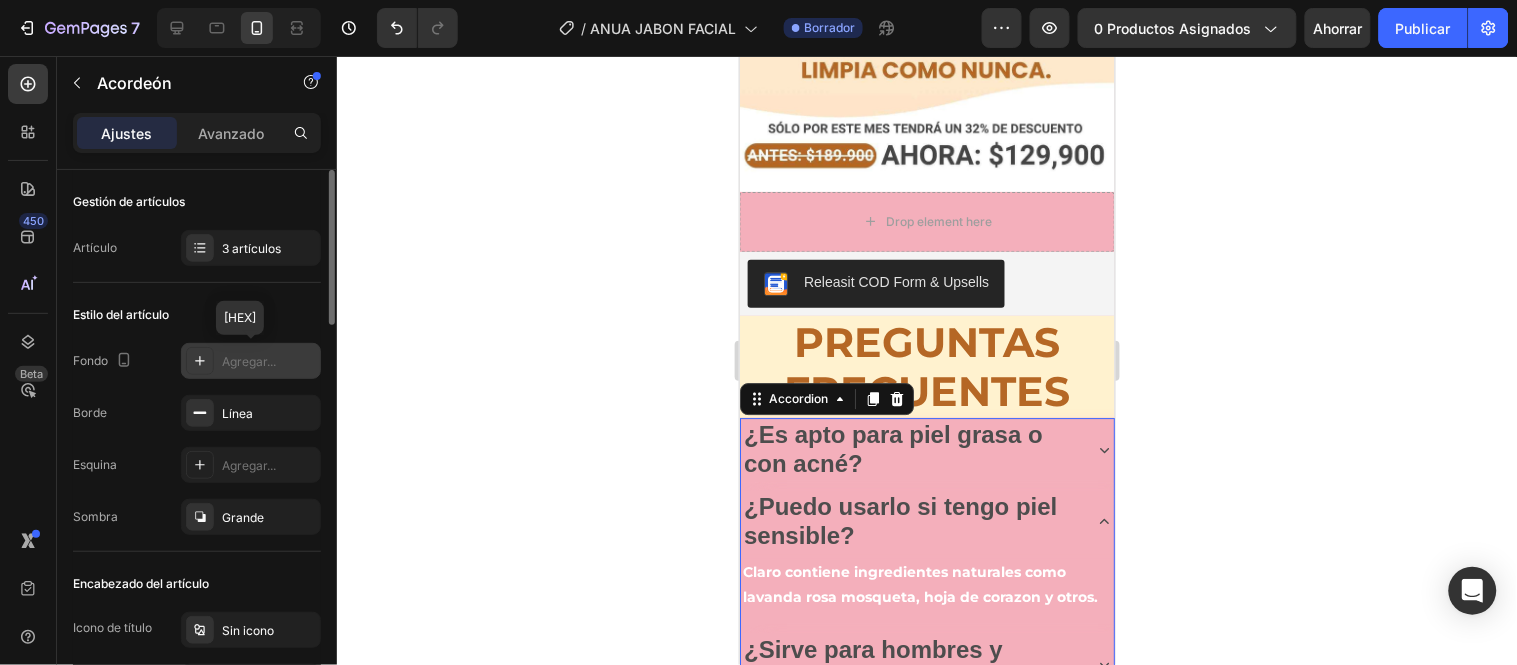 click on "Agregar..." at bounding box center [249, 361] 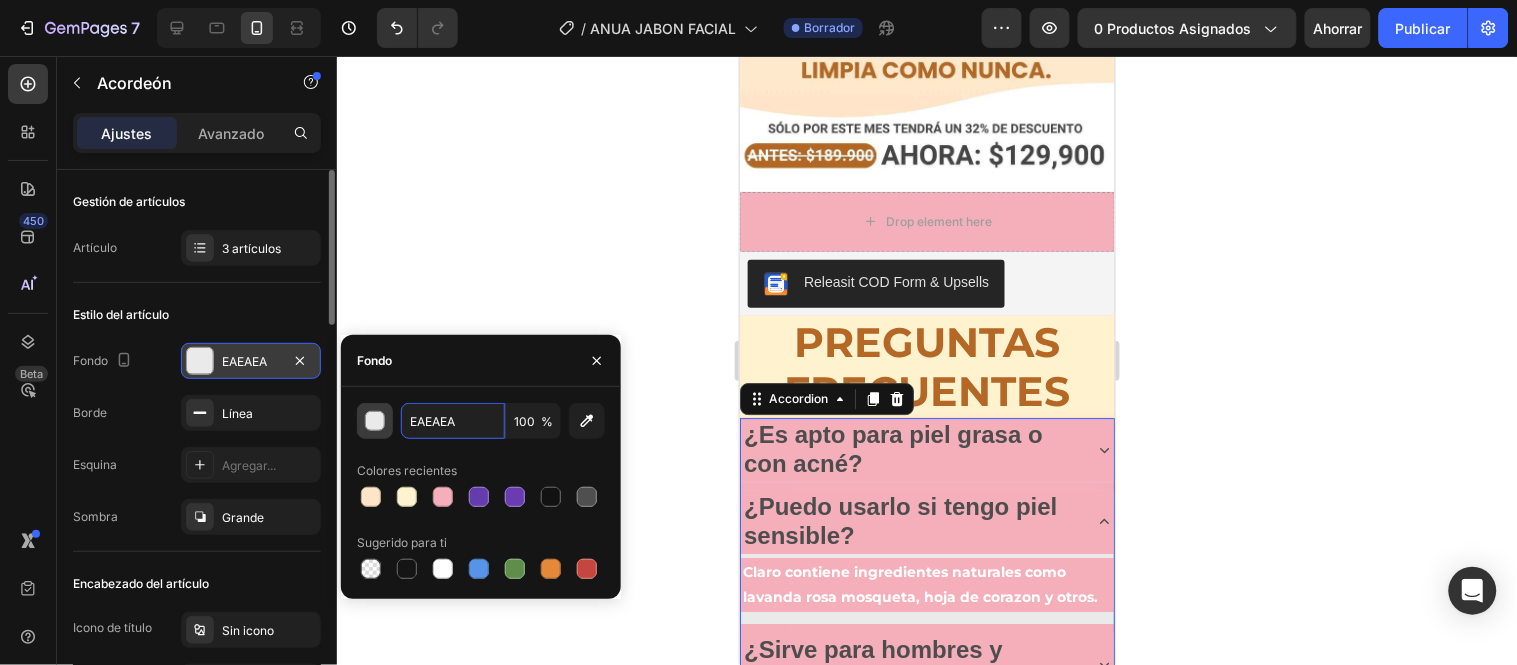 paste on "[HEX]" 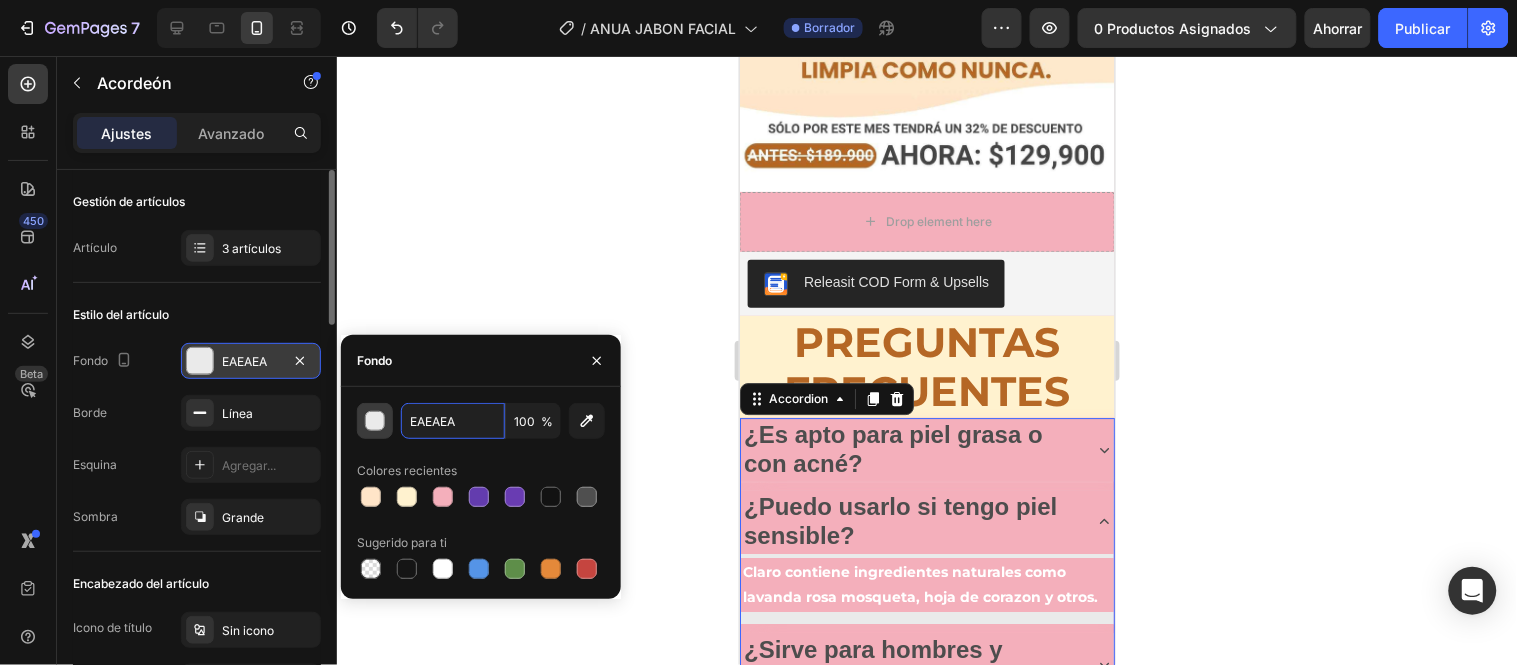 type on "[HEX]" 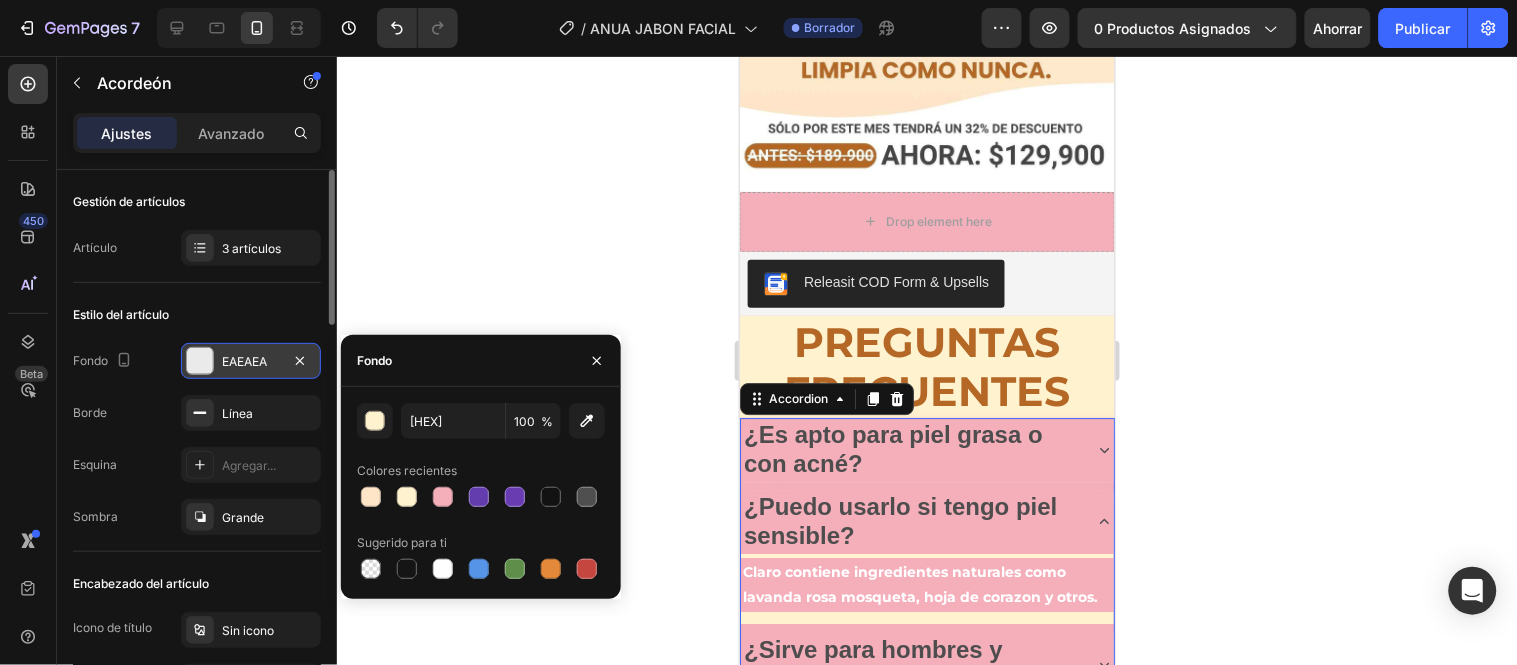 click 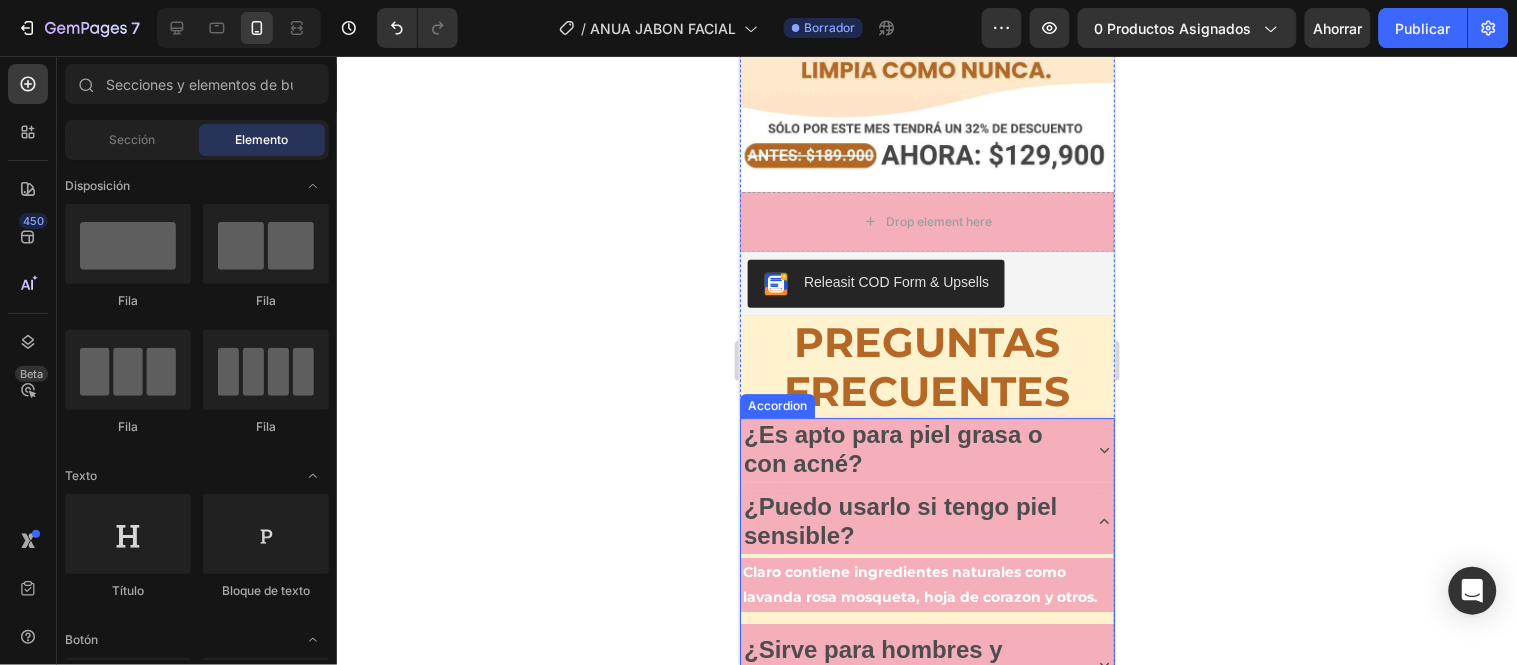 click on "¿Es apto para piel grasa o con acné?" at bounding box center [909, 448] 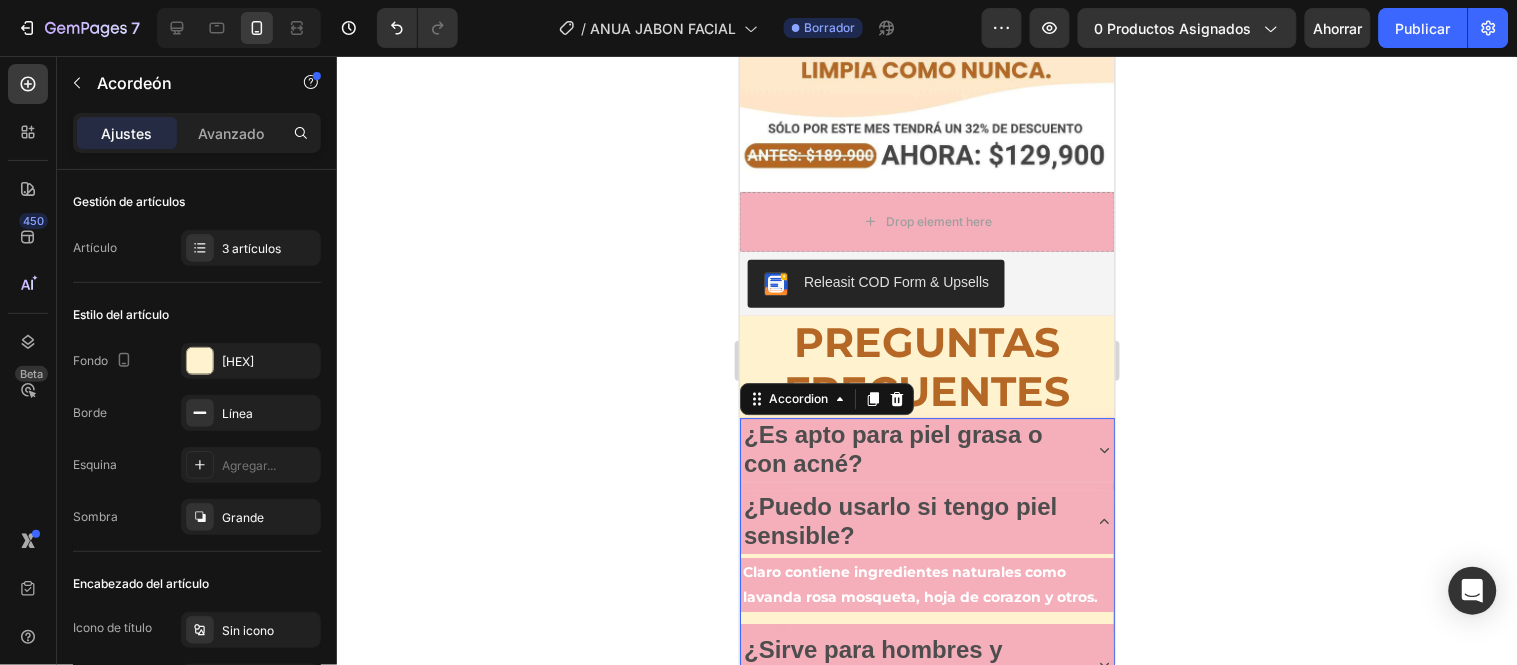 click on "¿Puedo usarlo si tengo piel sensible?" at bounding box center [926, 520] 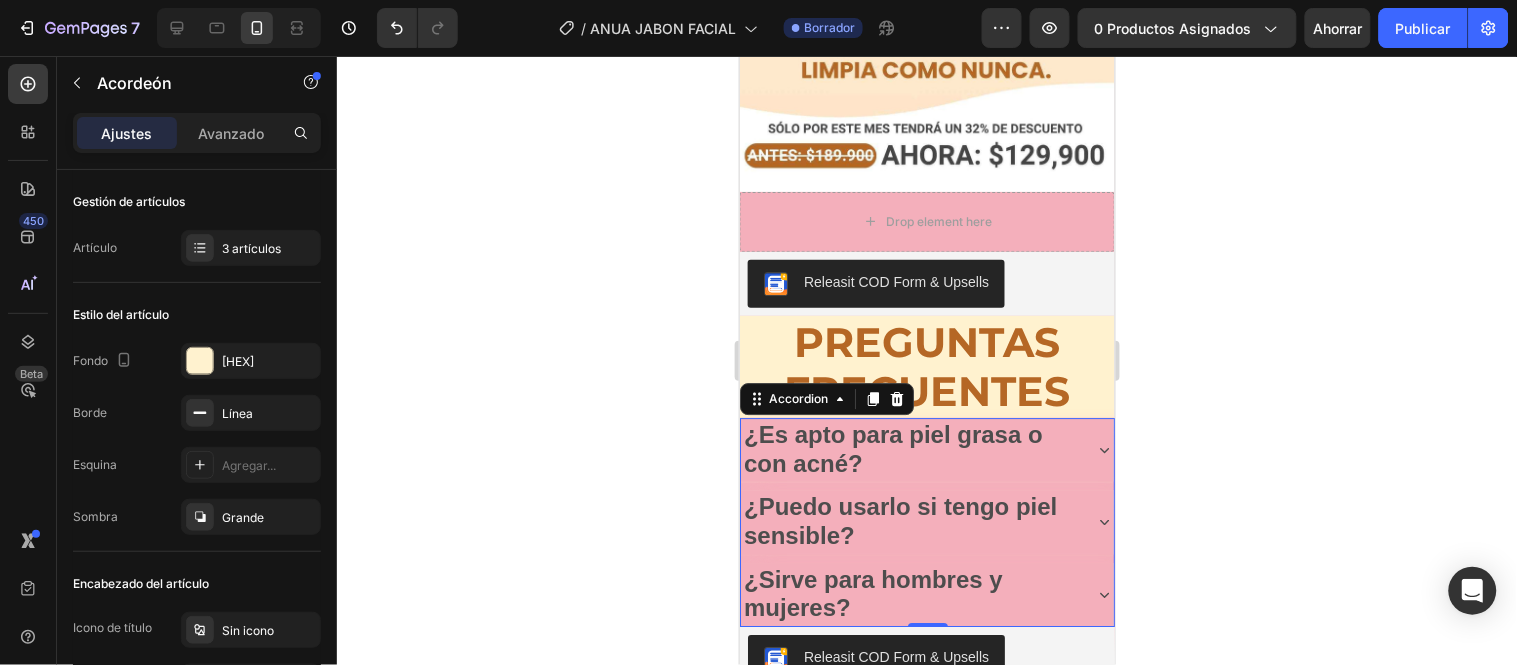 click on "¿Puedo usarlo si tengo piel sensible?" at bounding box center [926, 520] 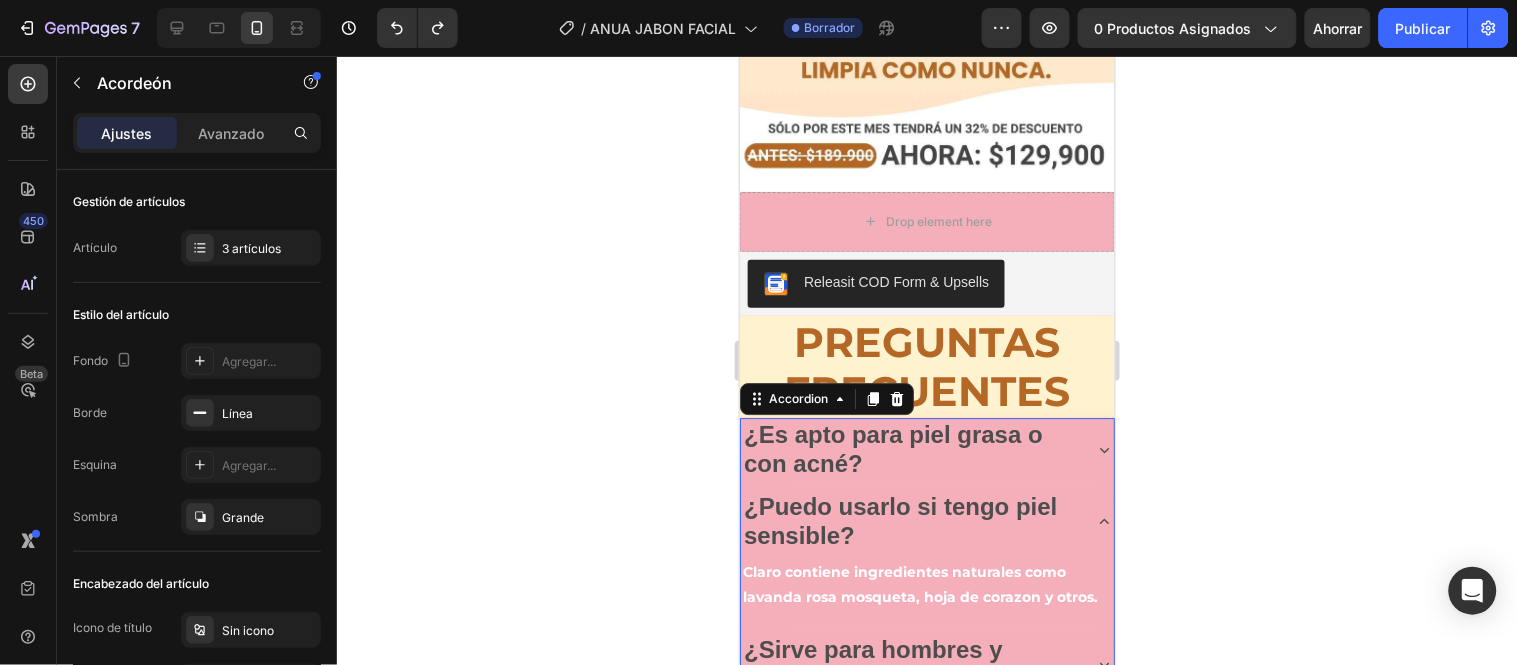 click on "¿Es apto para piel grasa o con acné?" at bounding box center (926, 448) 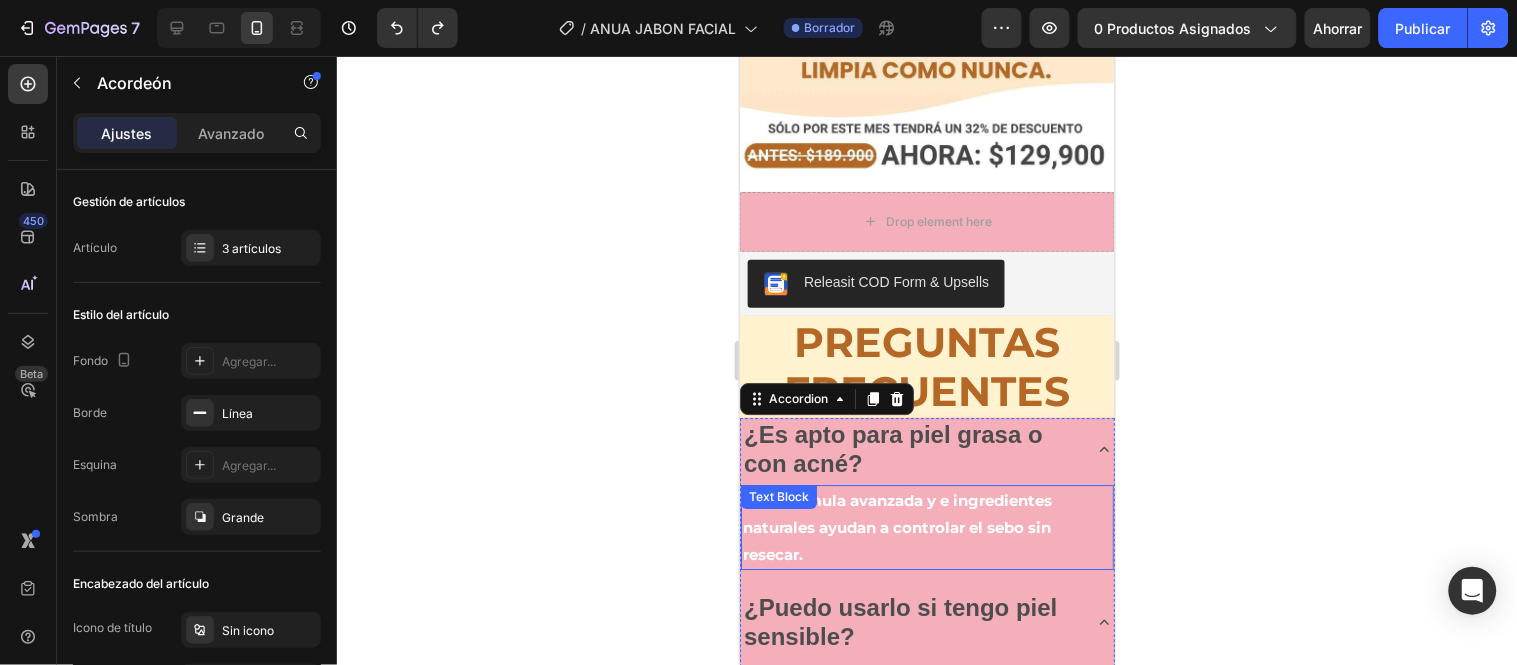 click on "Si su formula avanzada y e ingredientes naturales ayudan a controlar el sebo sin resecar." at bounding box center [926, 526] 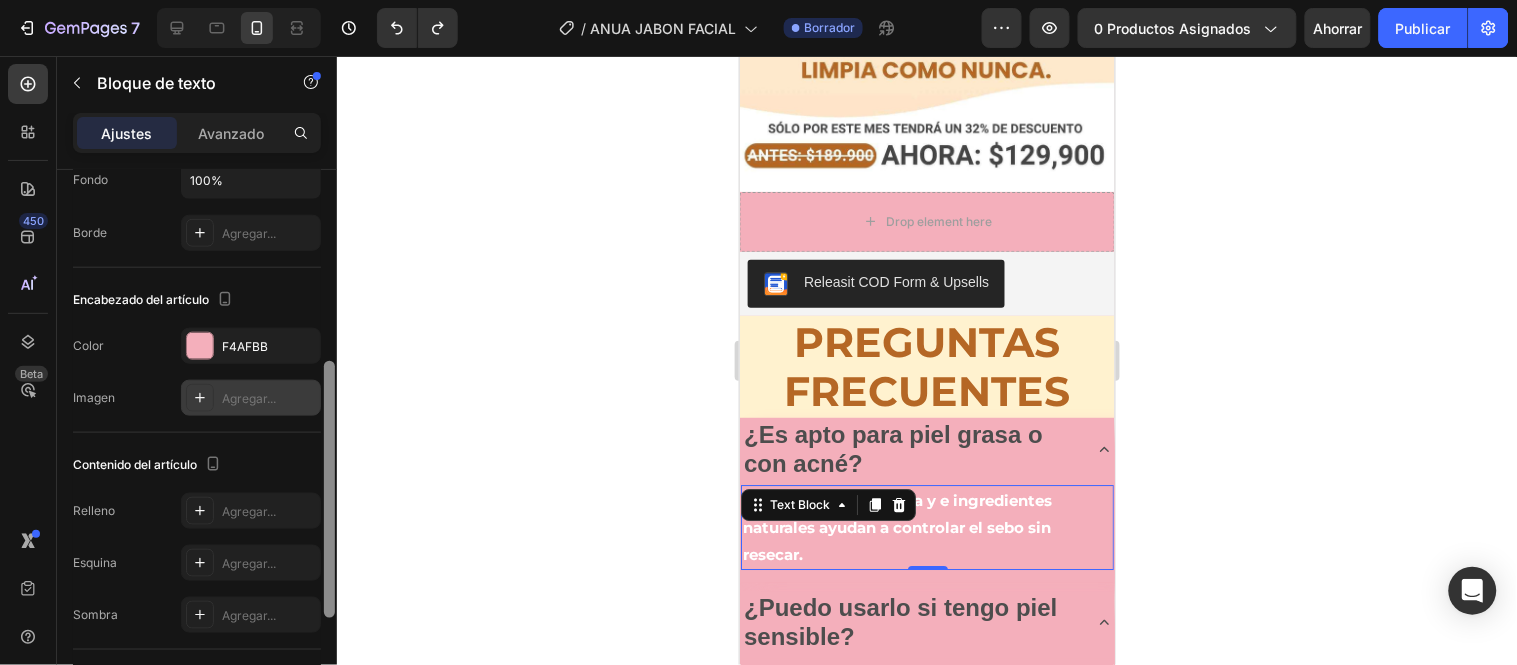 drag, startPoint x: 330, startPoint y: 218, endPoint x: 311, endPoint y: 420, distance: 202.8916 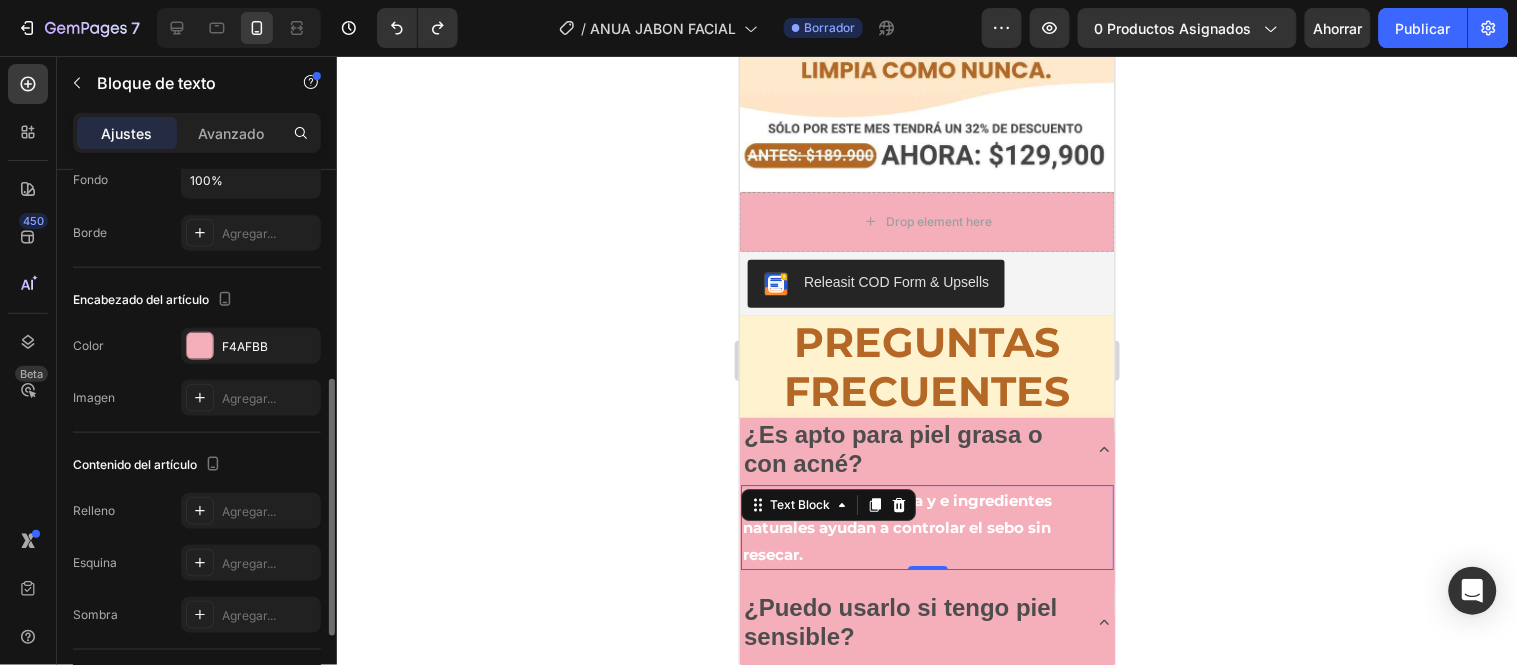 scroll, scrollTop: 484, scrollLeft: 0, axis: vertical 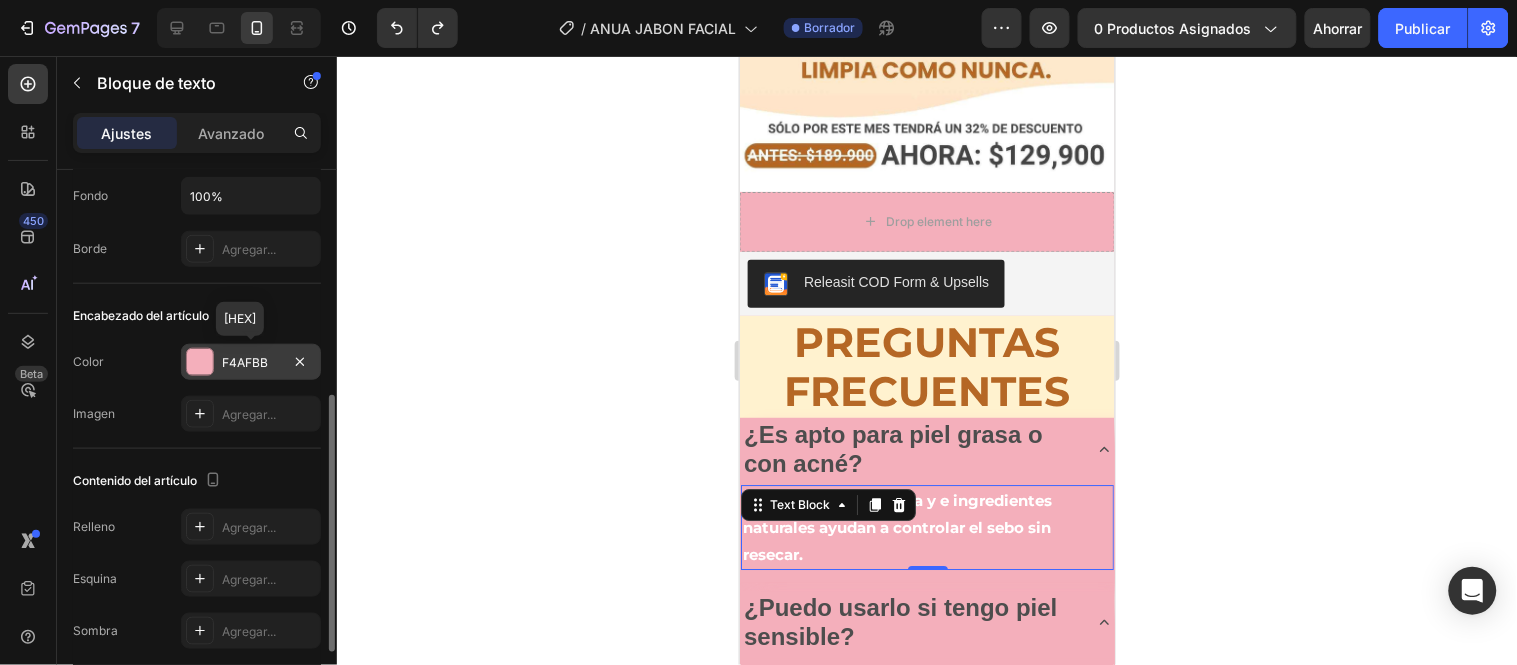 click on "F4AFBB" at bounding box center (251, 363) 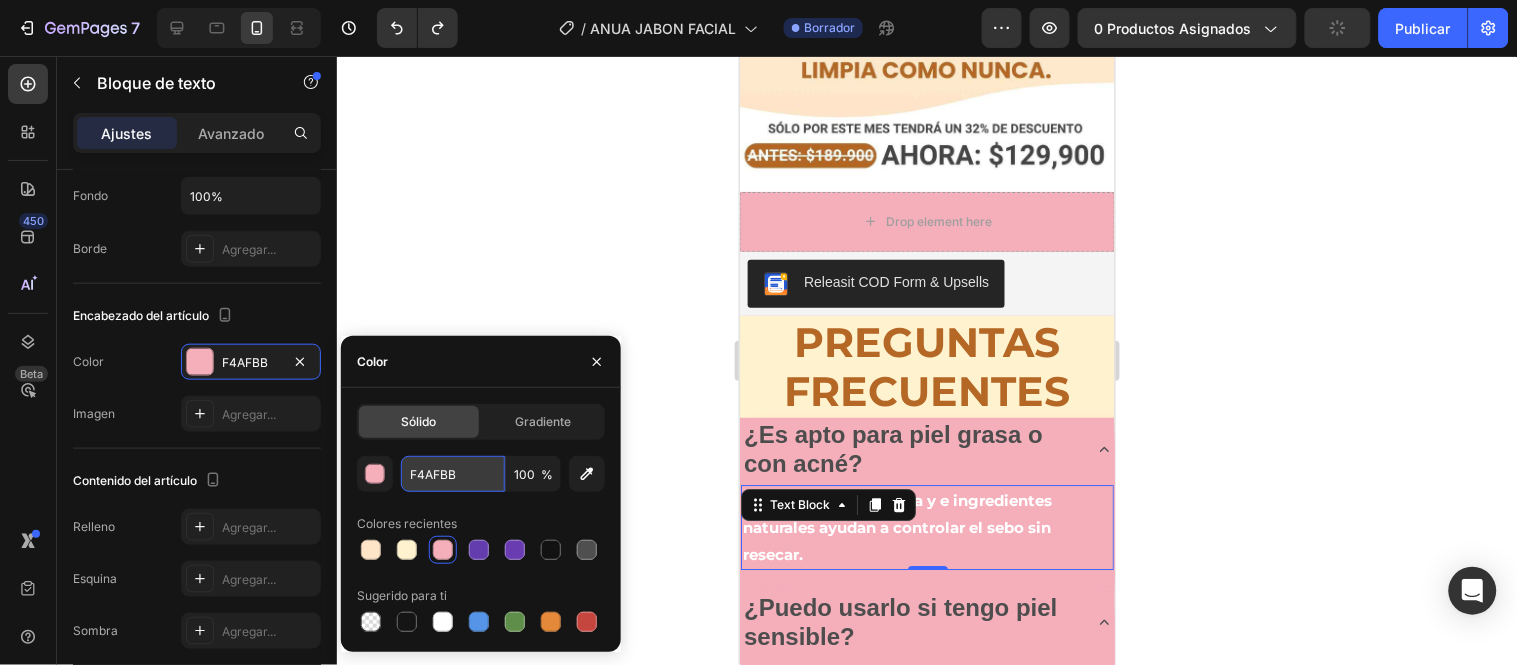 click on "F4AFBB" at bounding box center (453, 474) 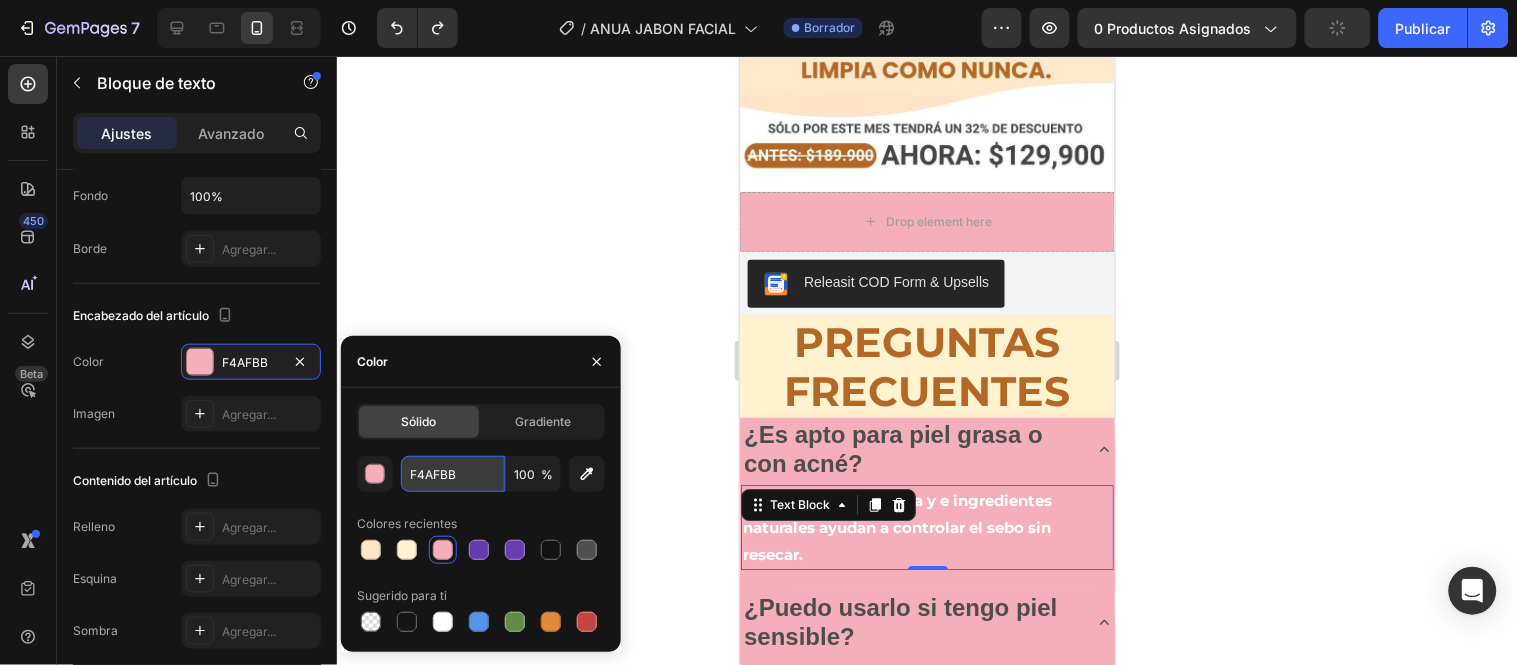 drag, startPoint x: 471, startPoint y: 477, endPoint x: 406, endPoint y: 468, distance: 65.62012 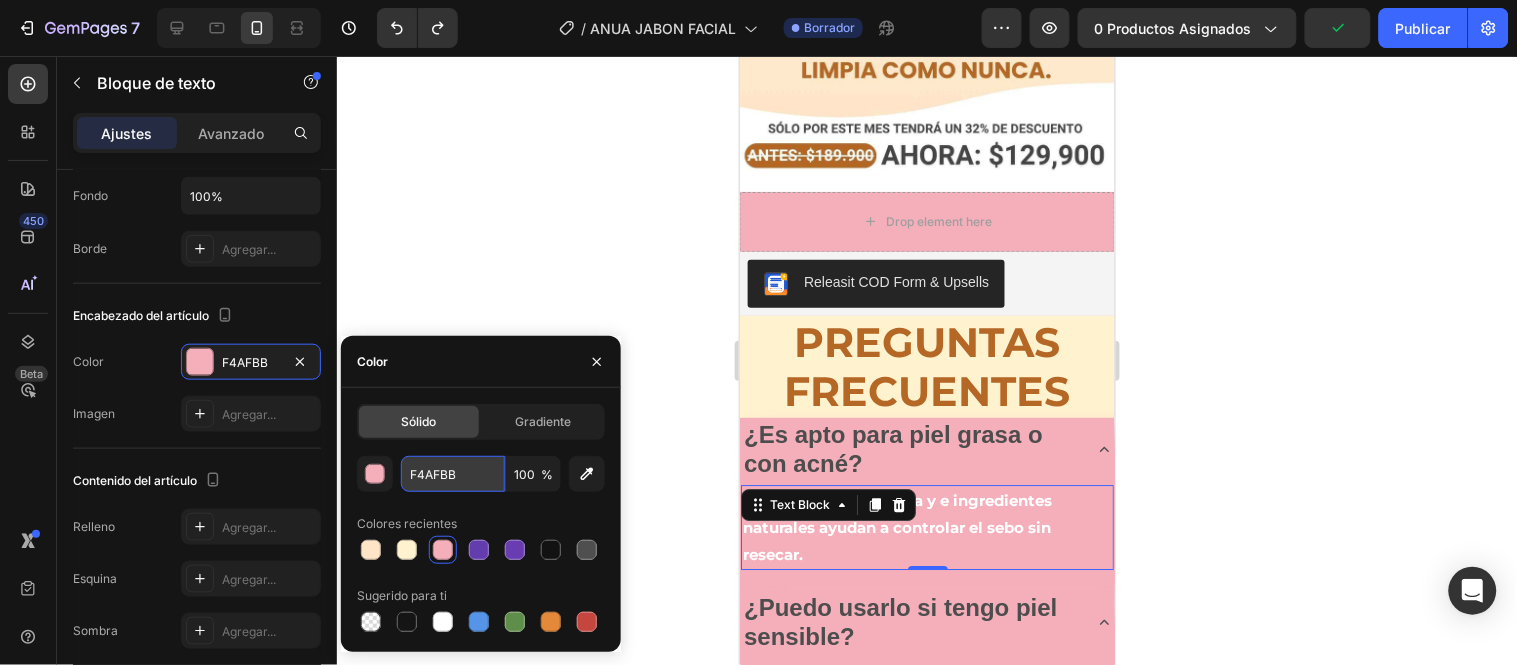 paste on "FF2CF" 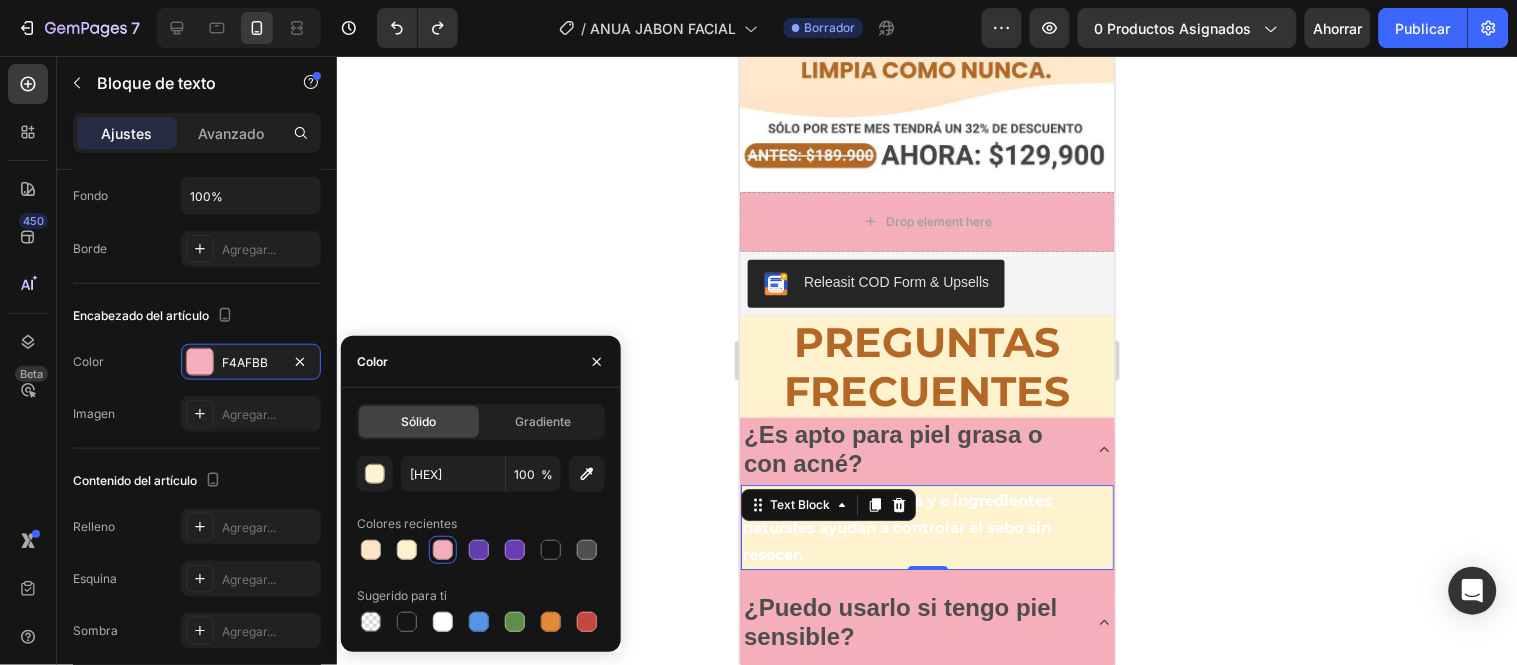 click 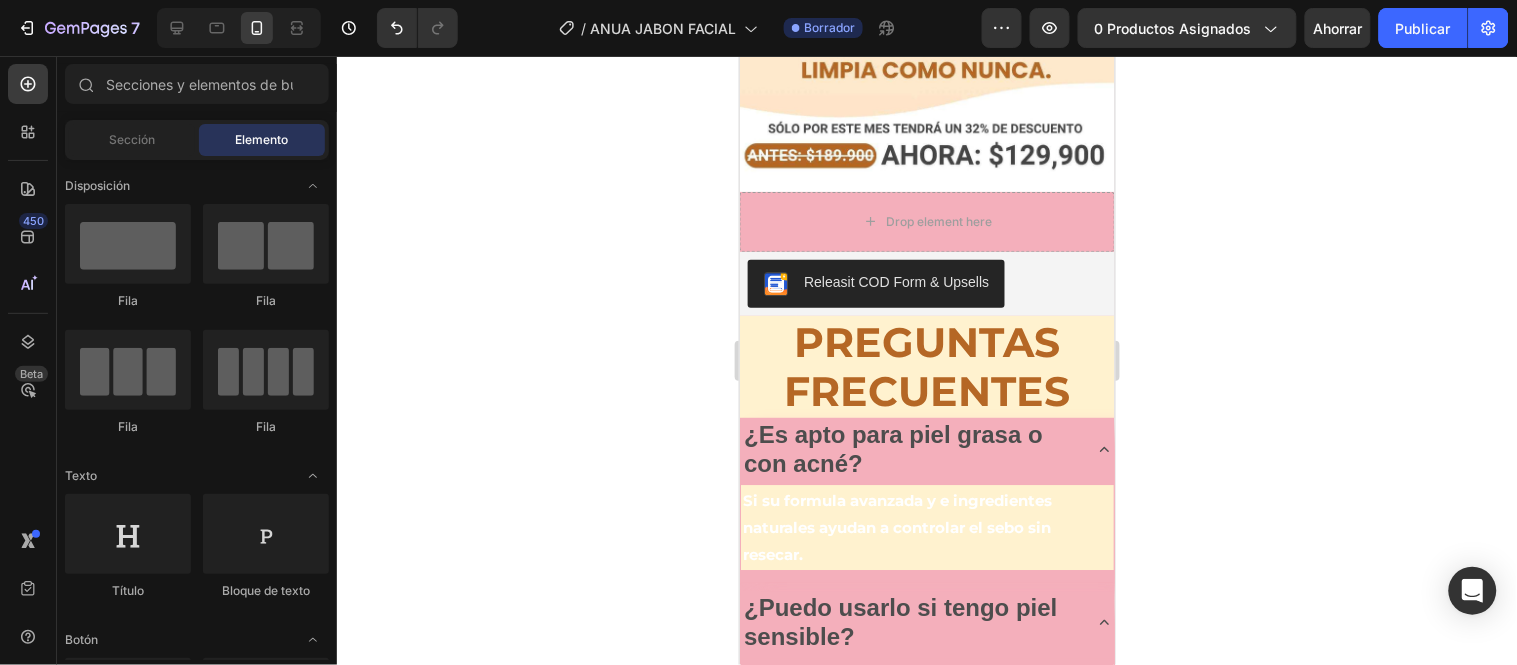 click 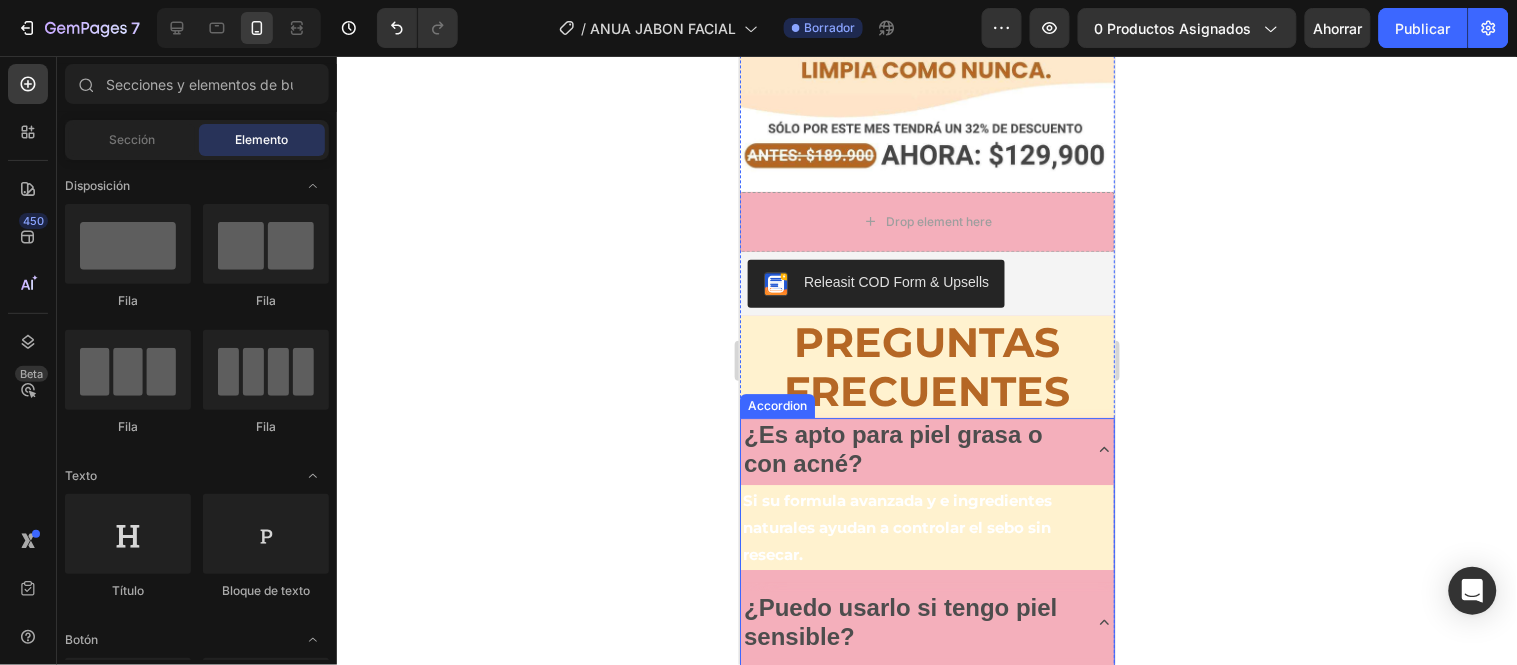scroll, scrollTop: 5290, scrollLeft: 0, axis: vertical 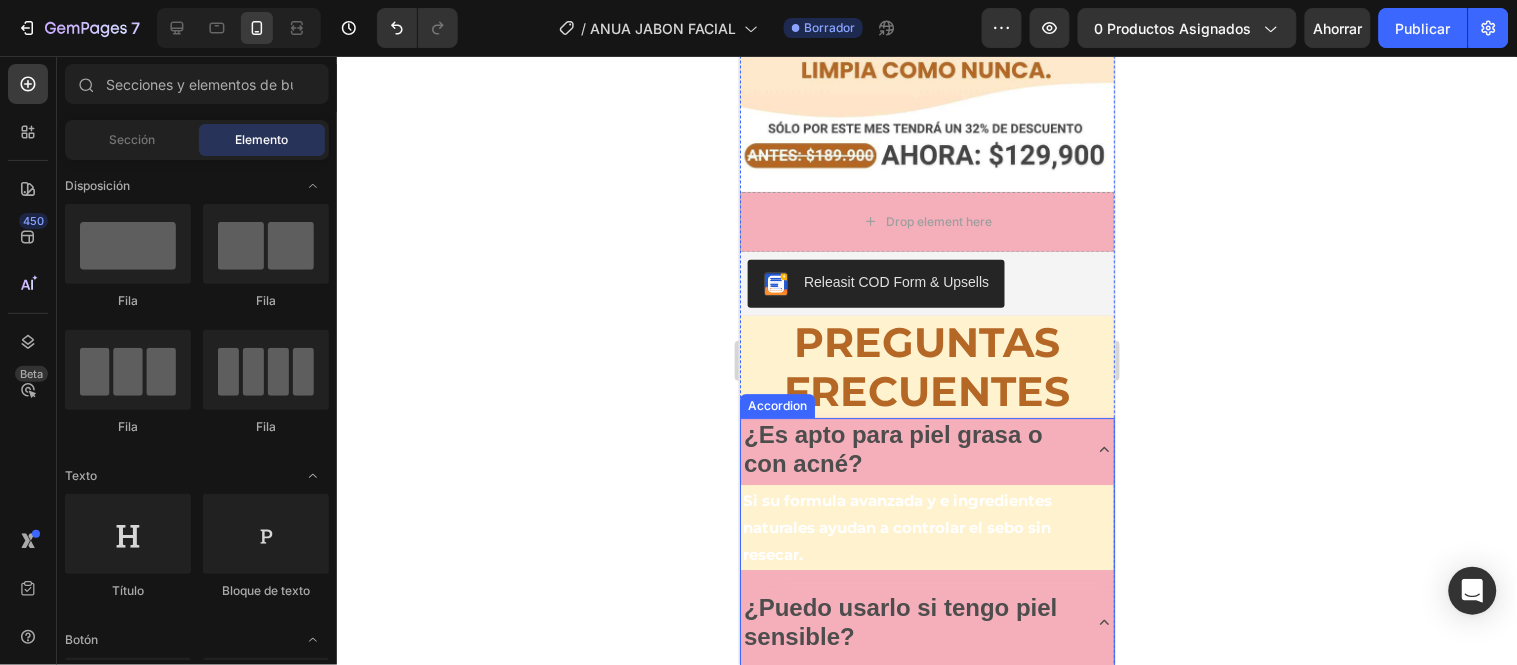 click on "¿Es apto para piel grasa o con acné?" at bounding box center [926, 448] 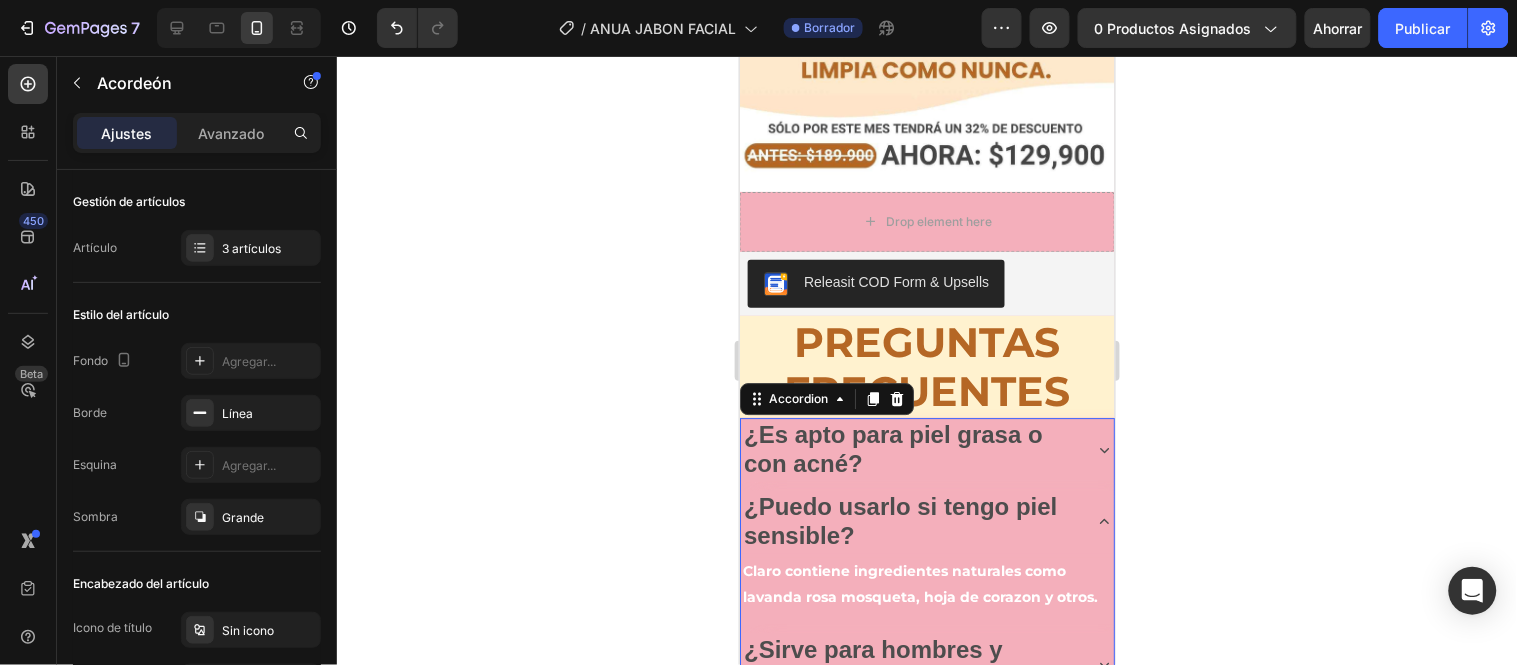 click on "¿Es apto para piel grasa o con acné?" at bounding box center [926, 448] 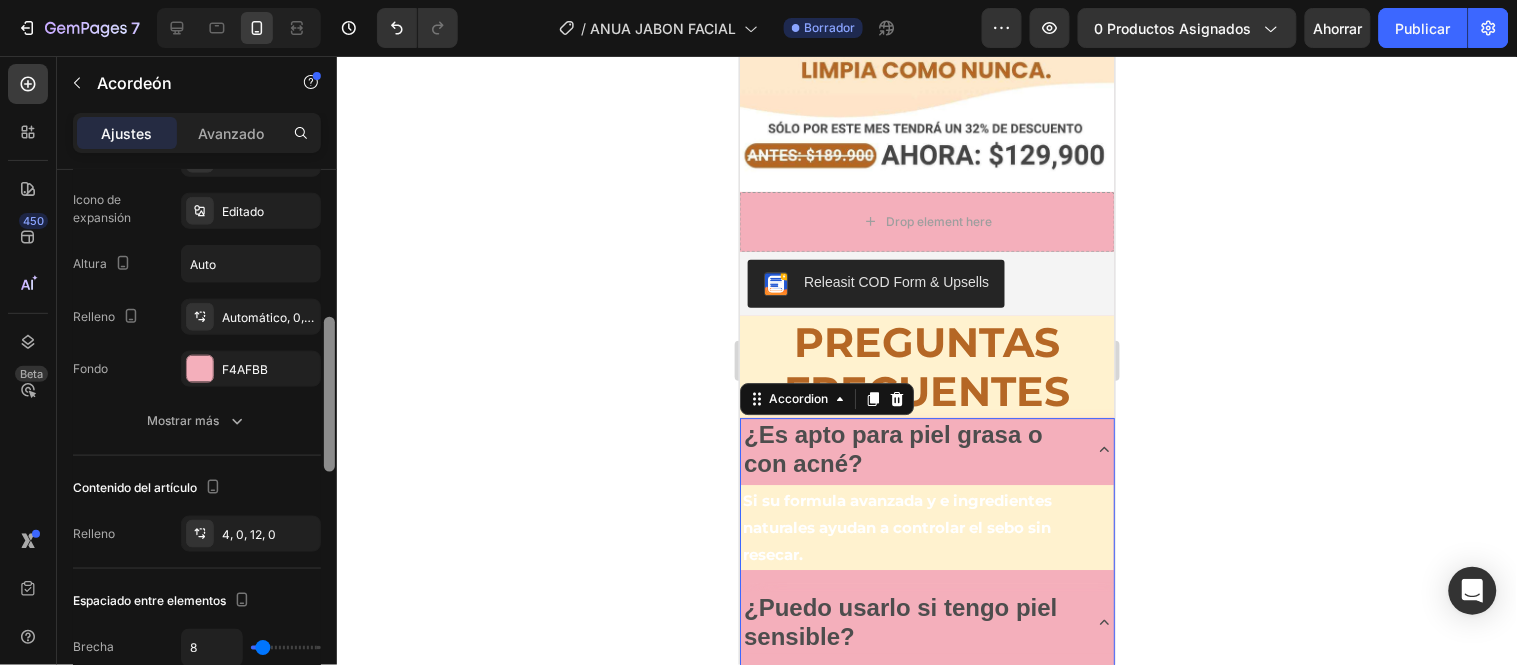 scroll, scrollTop: 545, scrollLeft: 0, axis: vertical 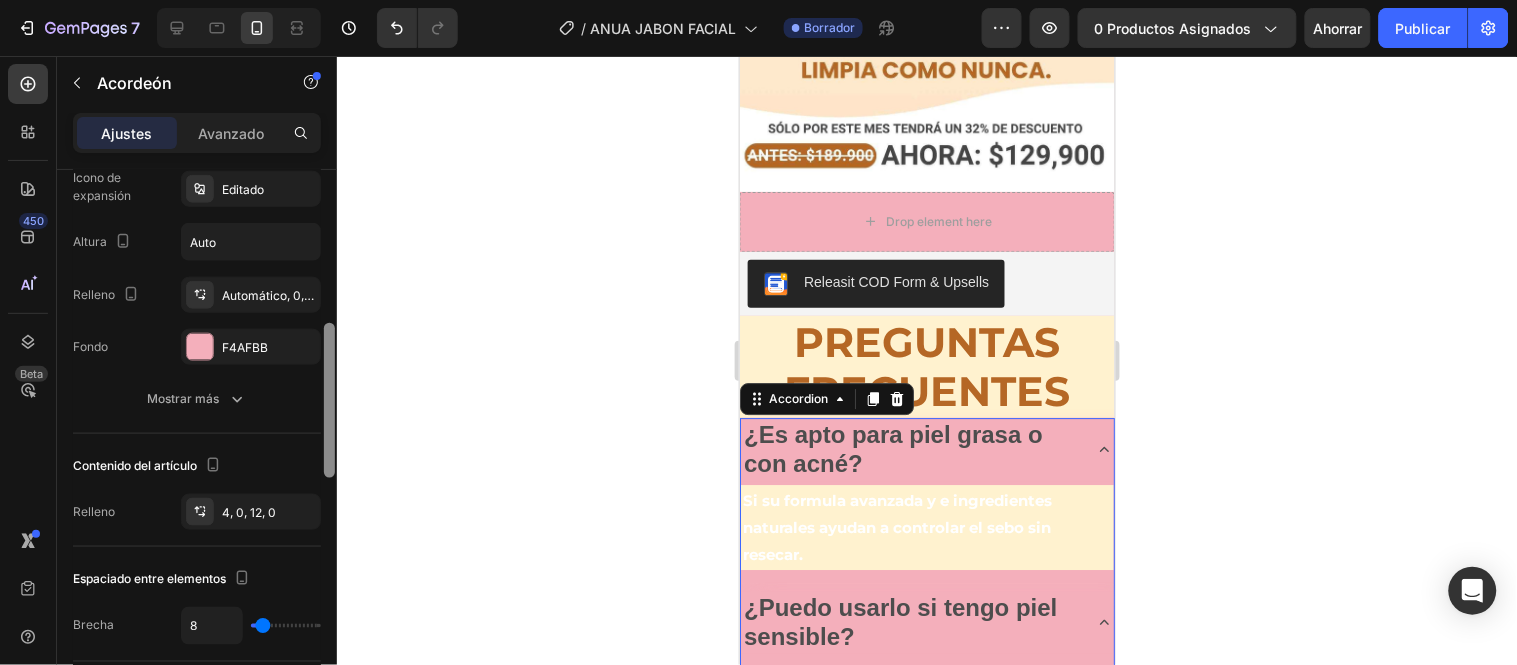 drag, startPoint x: 327, startPoint y: 234, endPoint x: 337, endPoint y: 388, distance: 154.32434 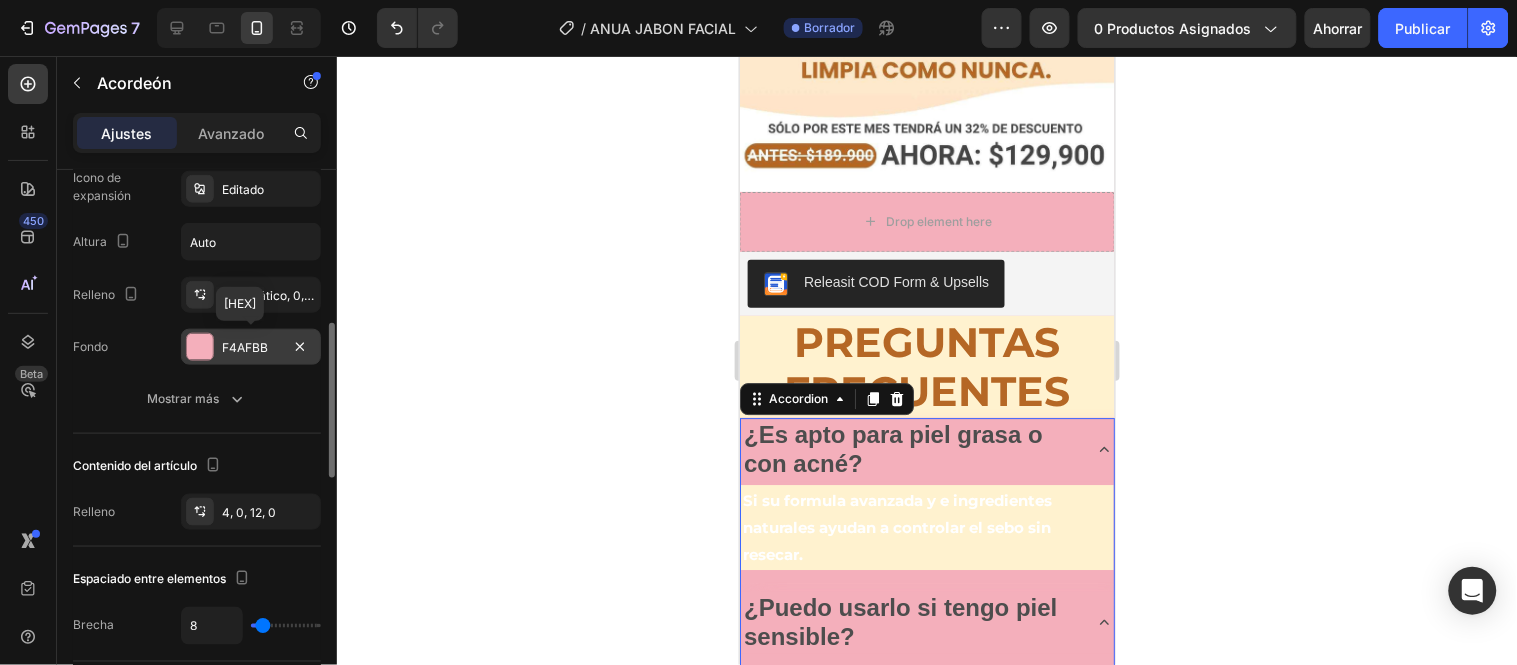 click on "F4AFBB" at bounding box center (251, 348) 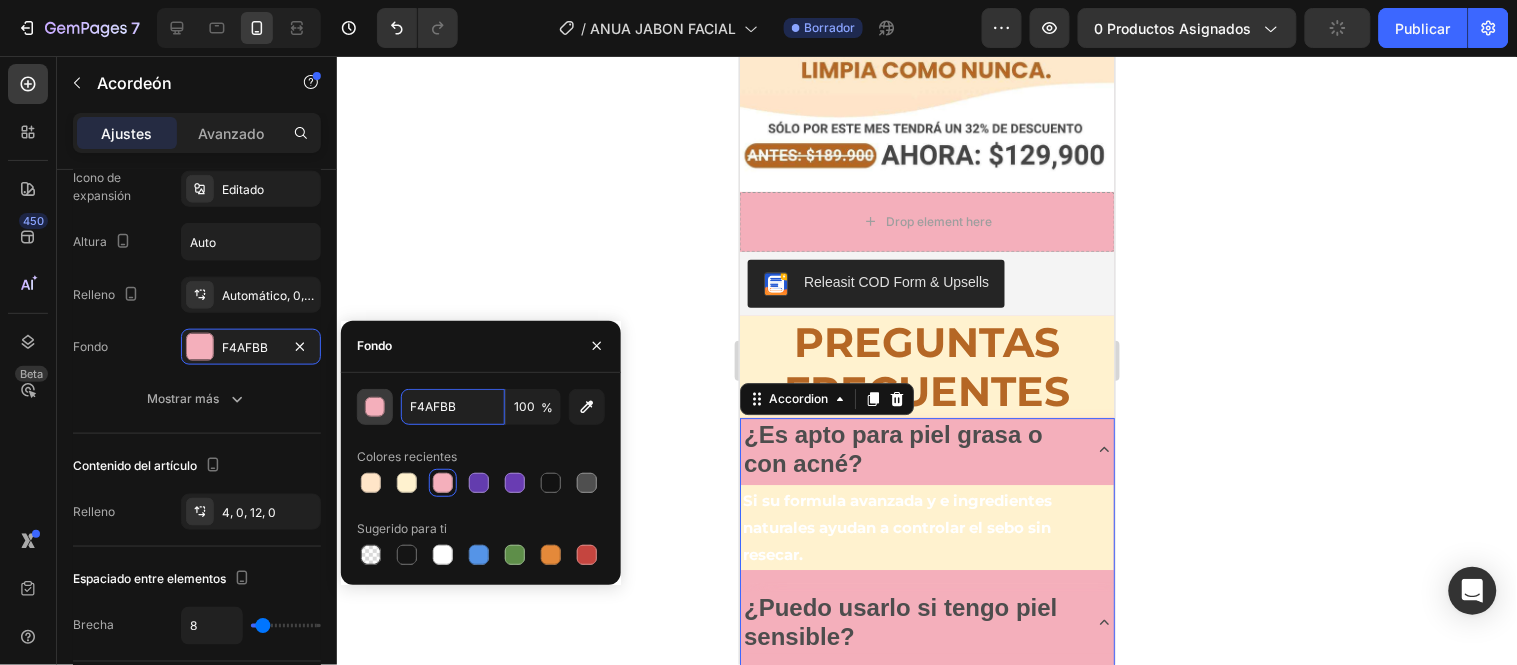 paste on "FF2CF" 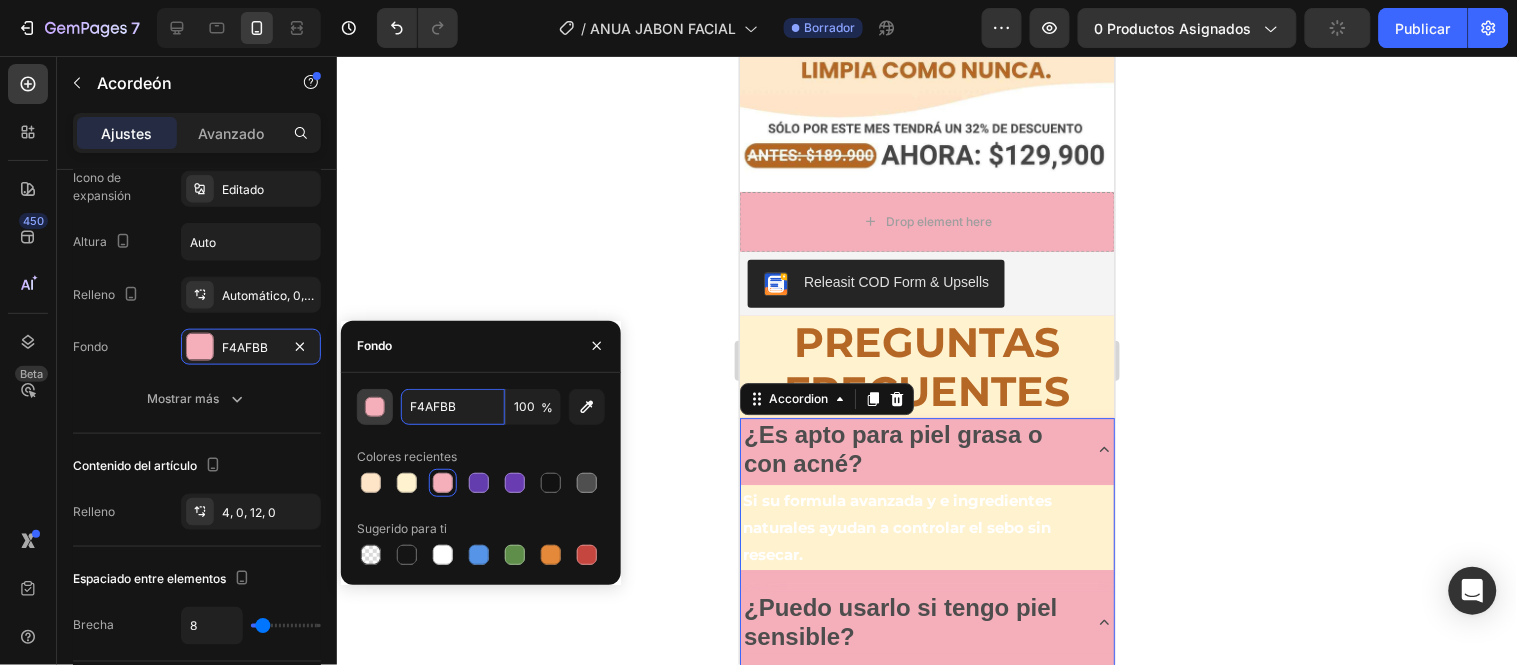 type on "[HEX]" 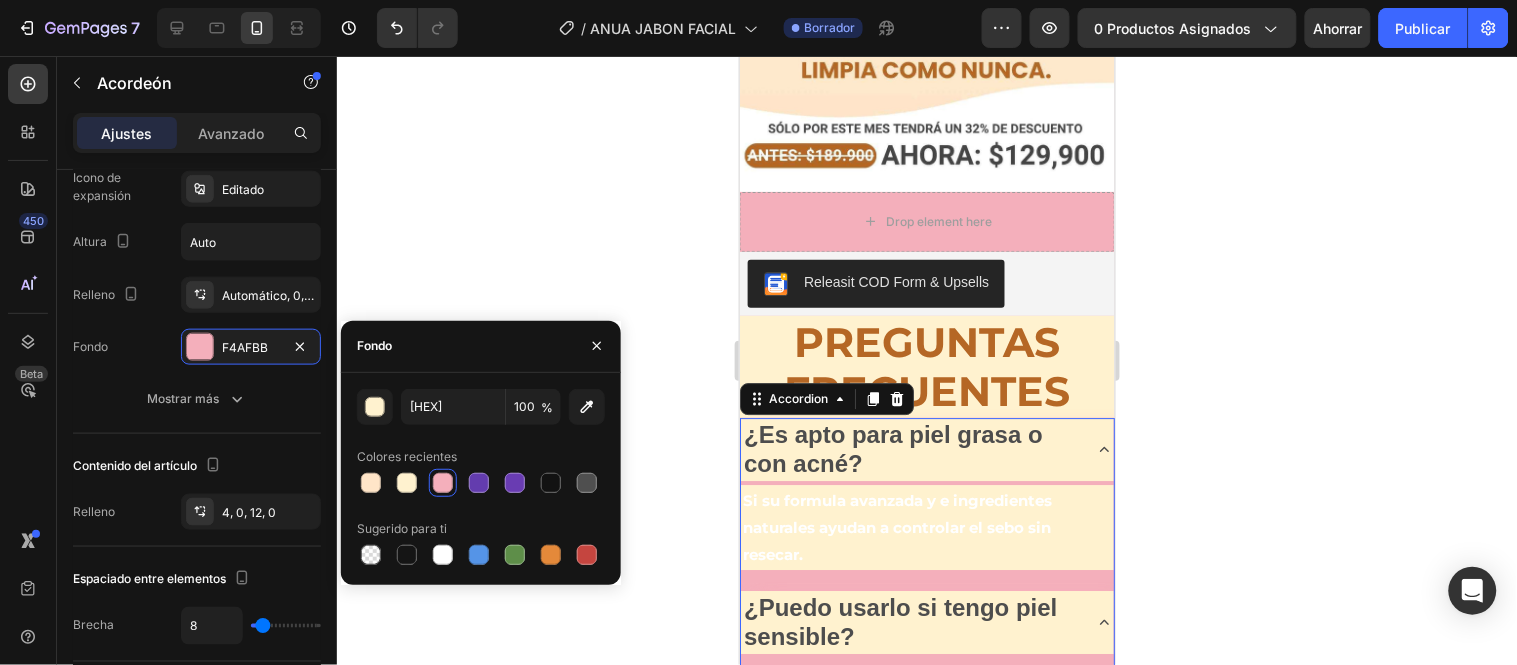 click 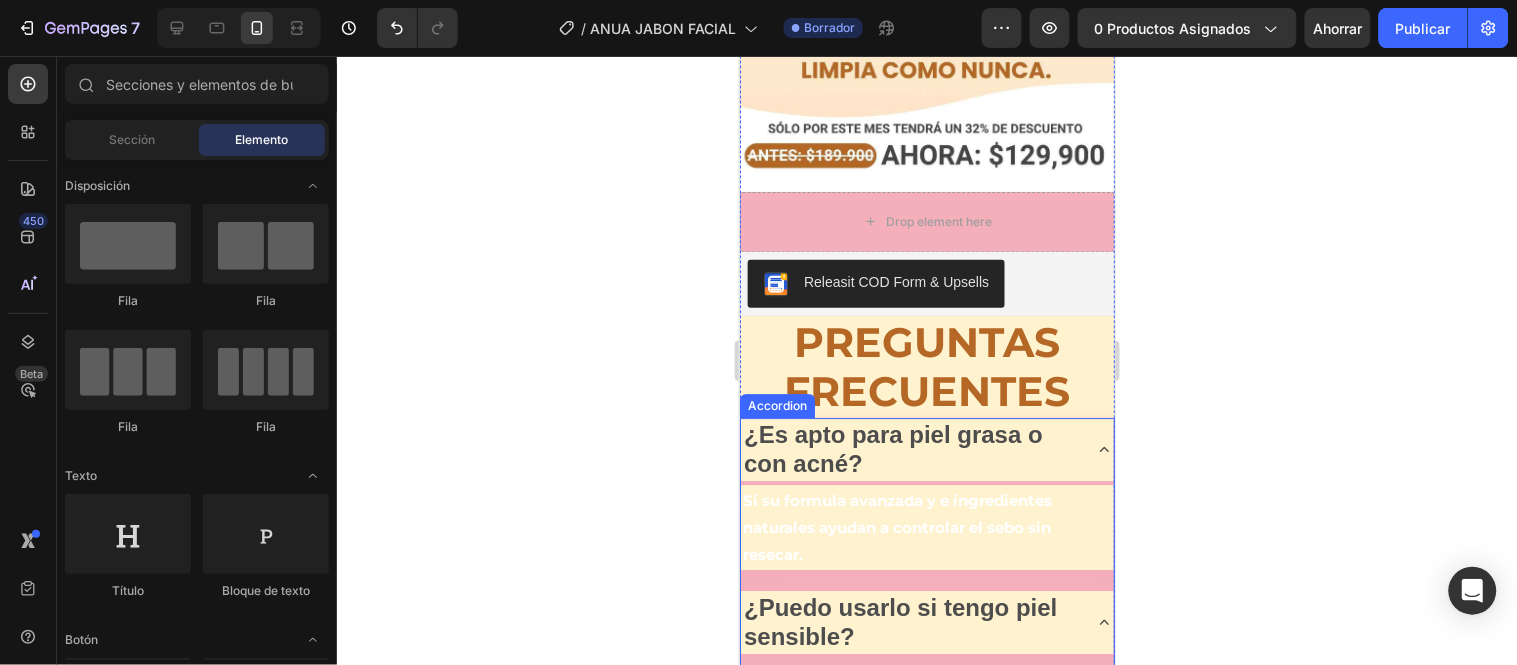 click on "Si su formula avanzada y e ingredientes naturales ayudan a controlar el sebo sin resecar. Text Block" at bounding box center (926, 530) 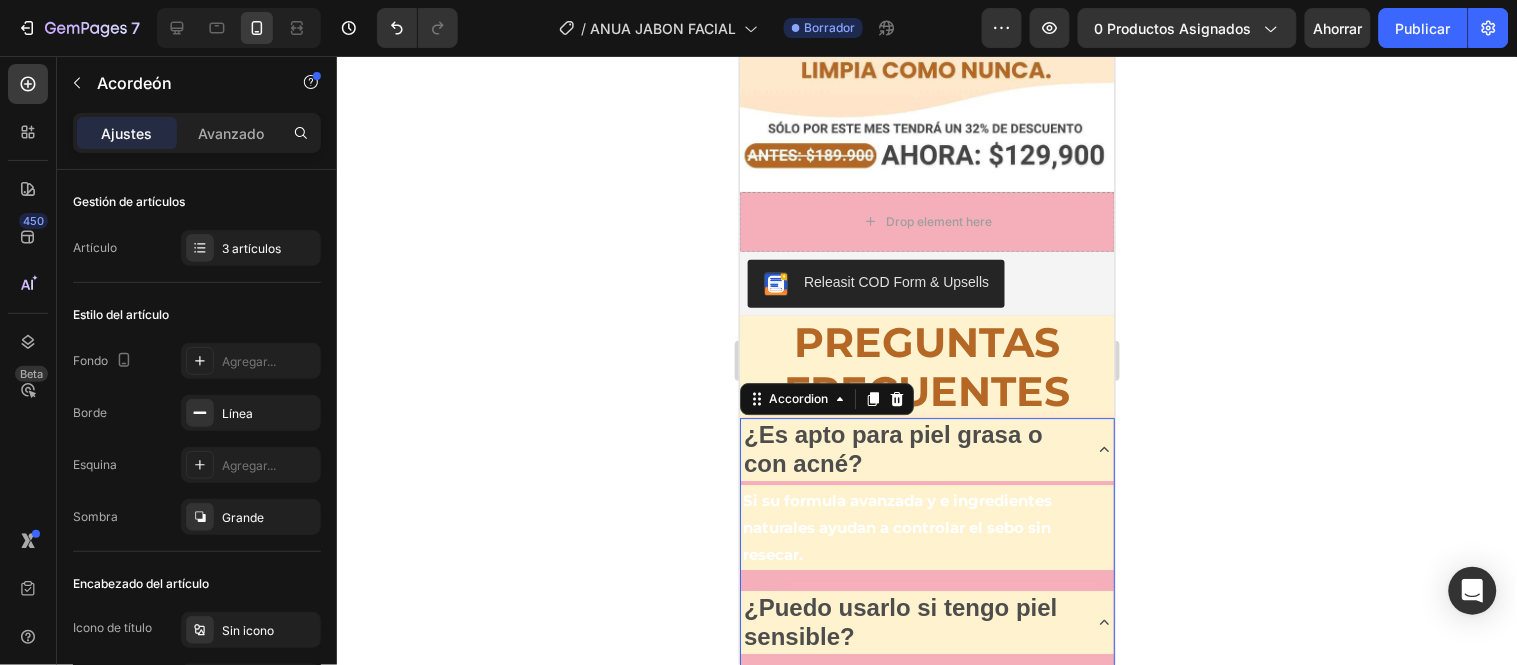 click on "¿Es apto para piel grasa o con acné? Si su formula avanzada y e ingredientes naturales ayudan a controlar el sebo sin resecar. Text Block
¿Puedo usarlo si tengo piel sensible? Claro contiene ingredientes naturales como lavanda rosa mosqueta, hoja de corazon y otros. Text Block
¿Sirve para hombres y mujeres?" at bounding box center (926, 607) 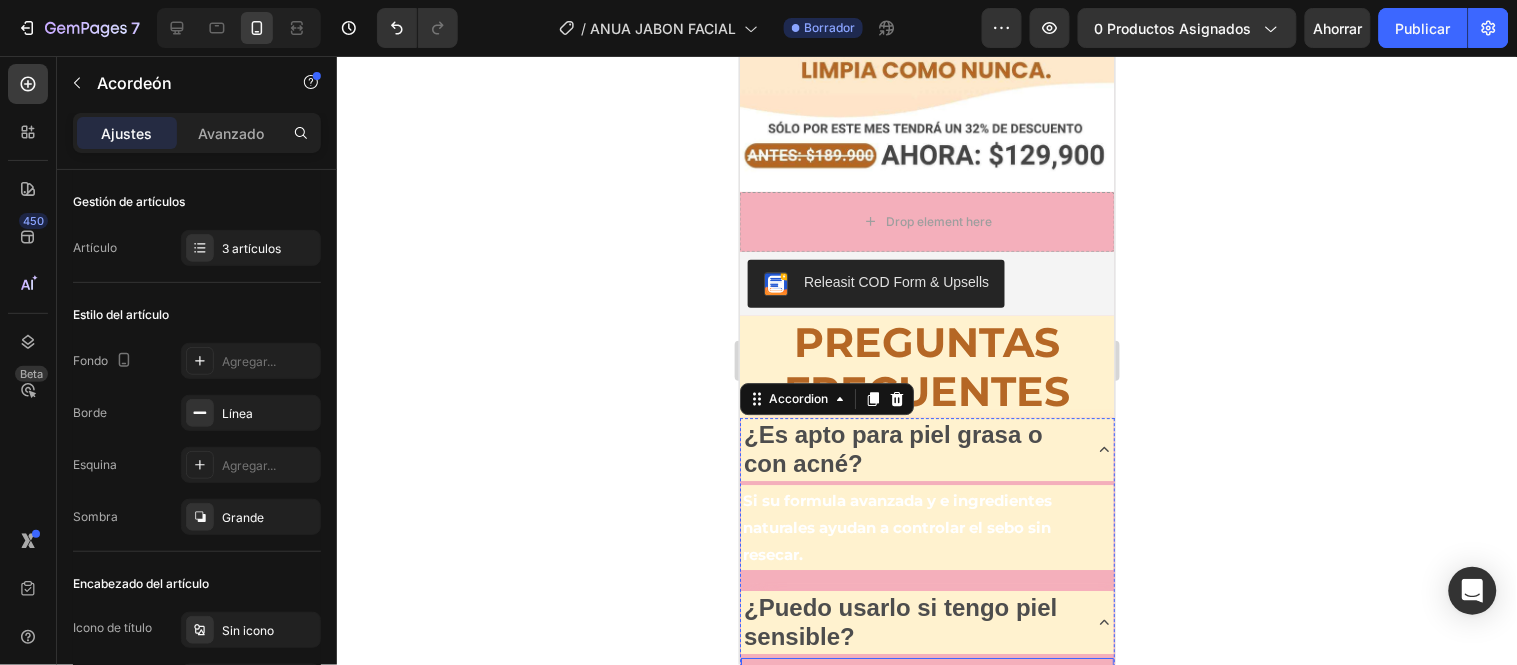 click on "Claro contiene ingredientes naturales como lavanda rosa mosqueta, hoja de corazon y otros." at bounding box center (926, 684) 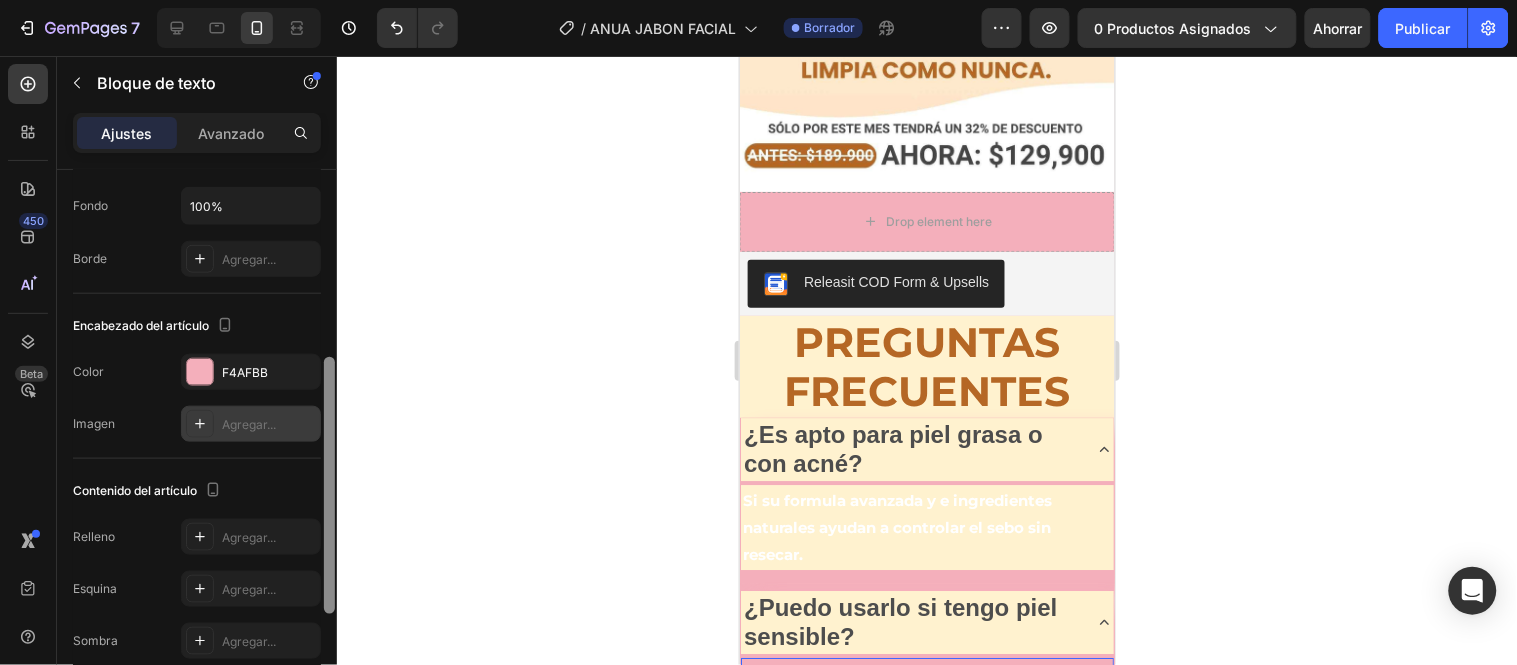 drag, startPoint x: 330, startPoint y: 267, endPoint x: 303, endPoint y: 446, distance: 181.02486 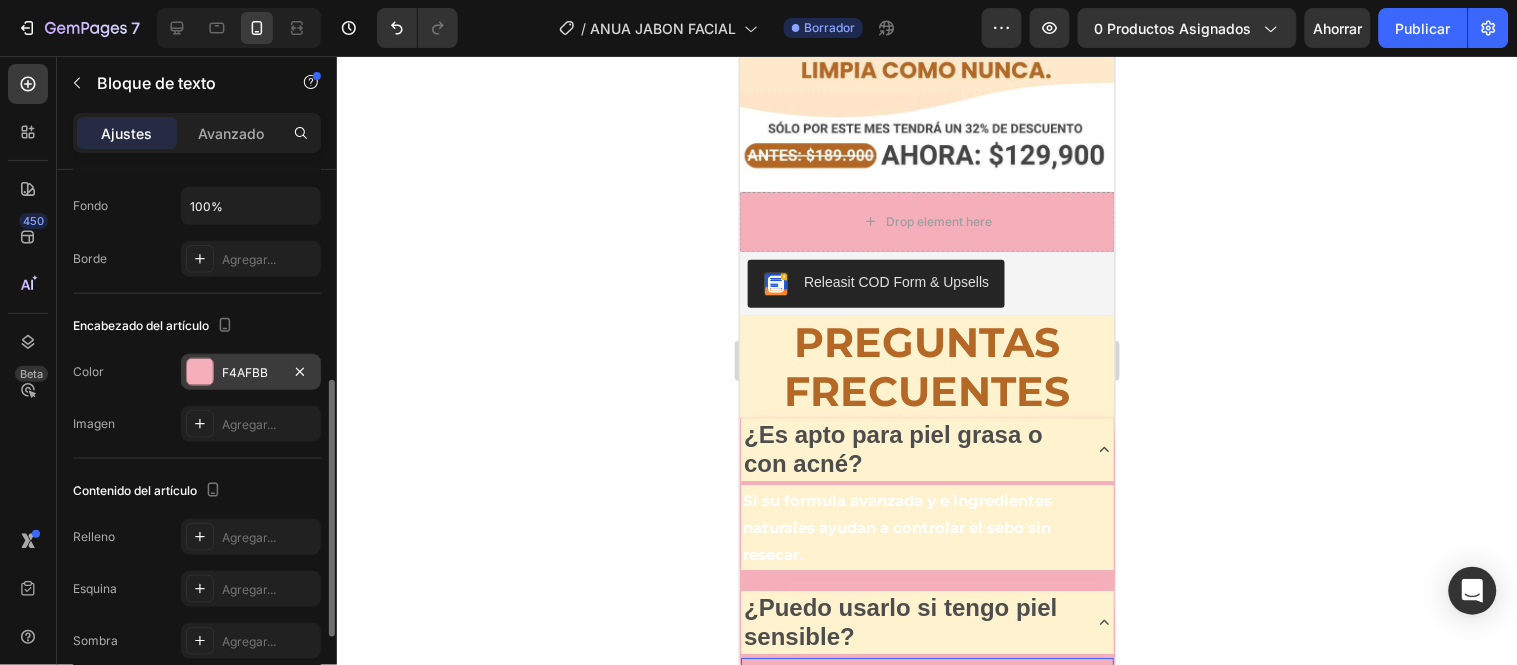 scroll, scrollTop: 467, scrollLeft: 0, axis: vertical 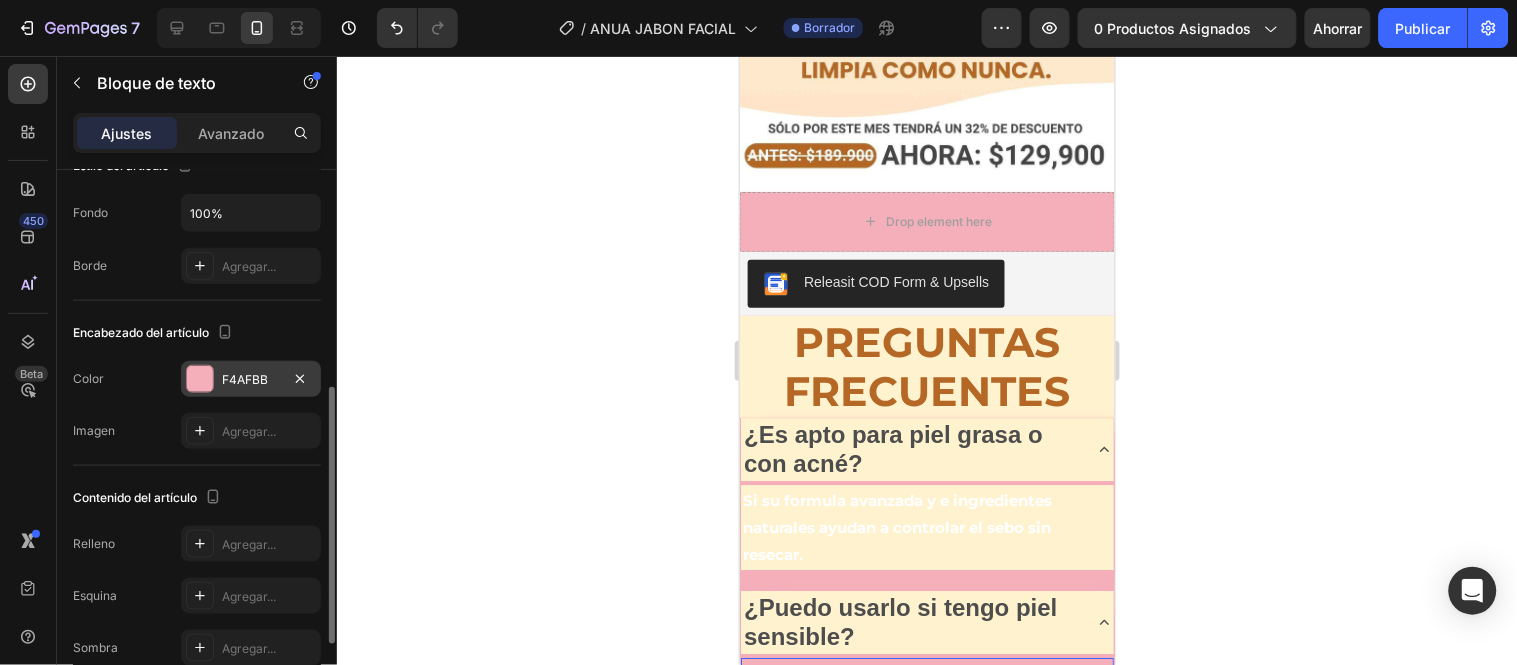click on "F4AFBB" at bounding box center [251, 380] 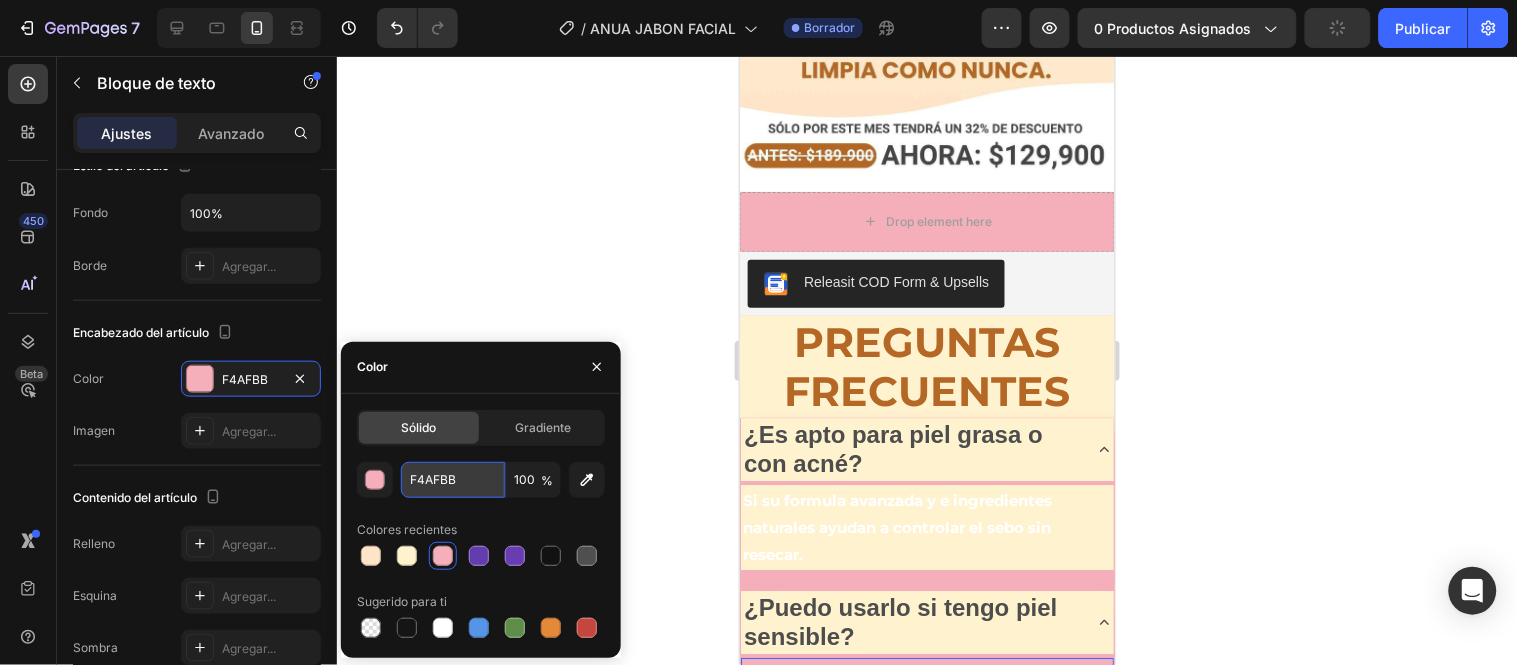 paste on "FF2CF" 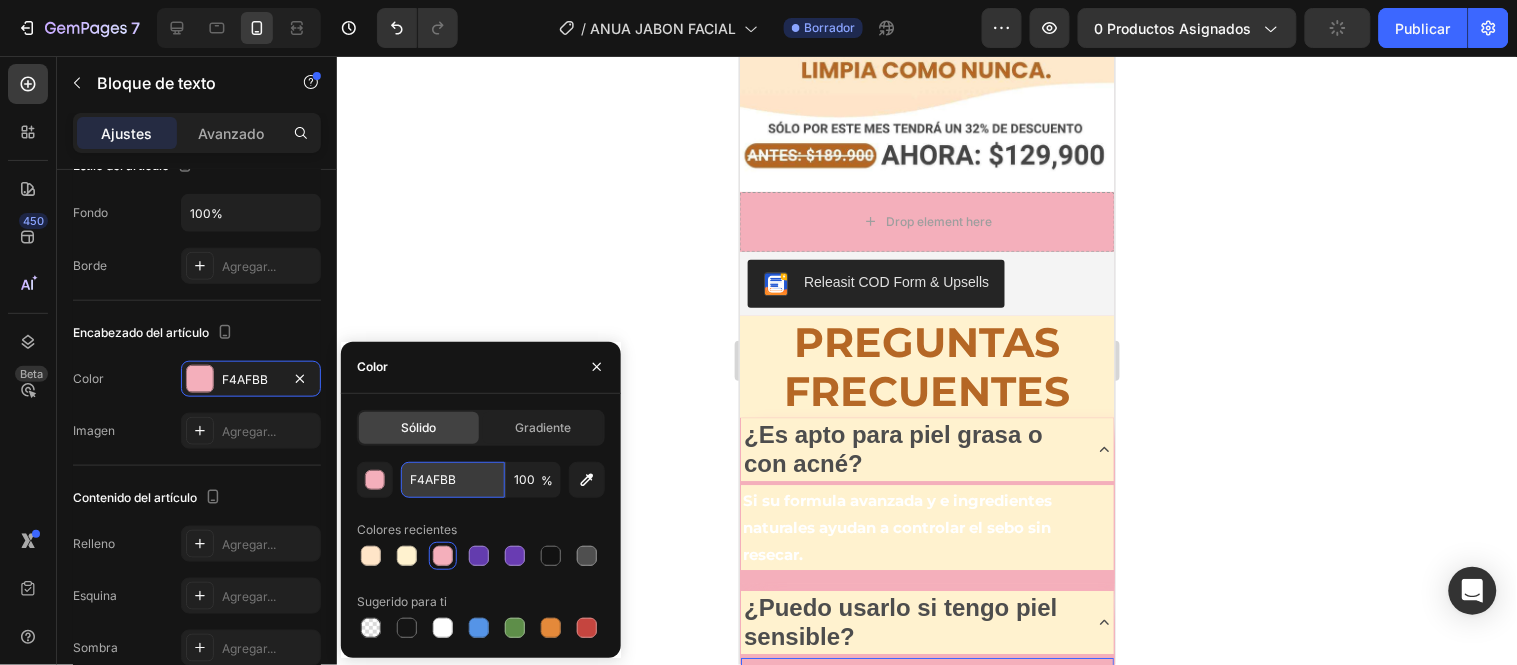 type on "[HEX]" 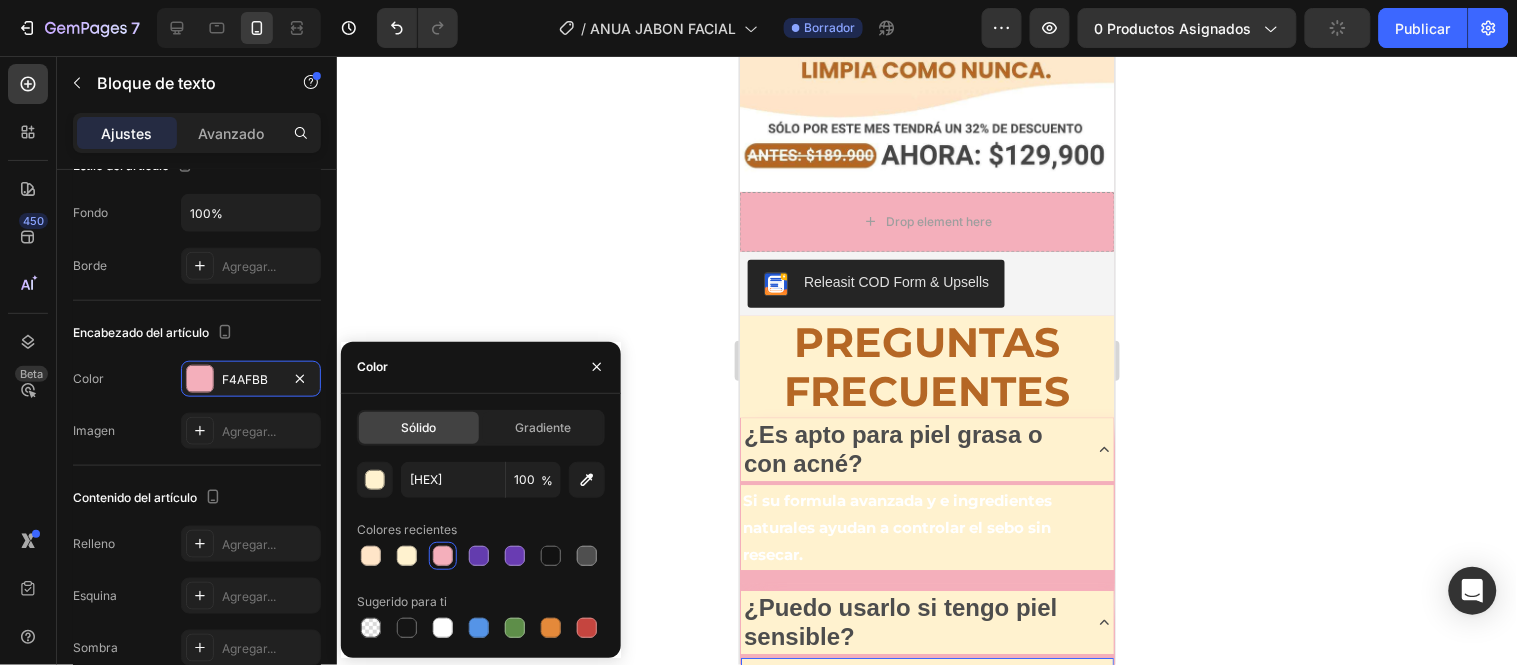click 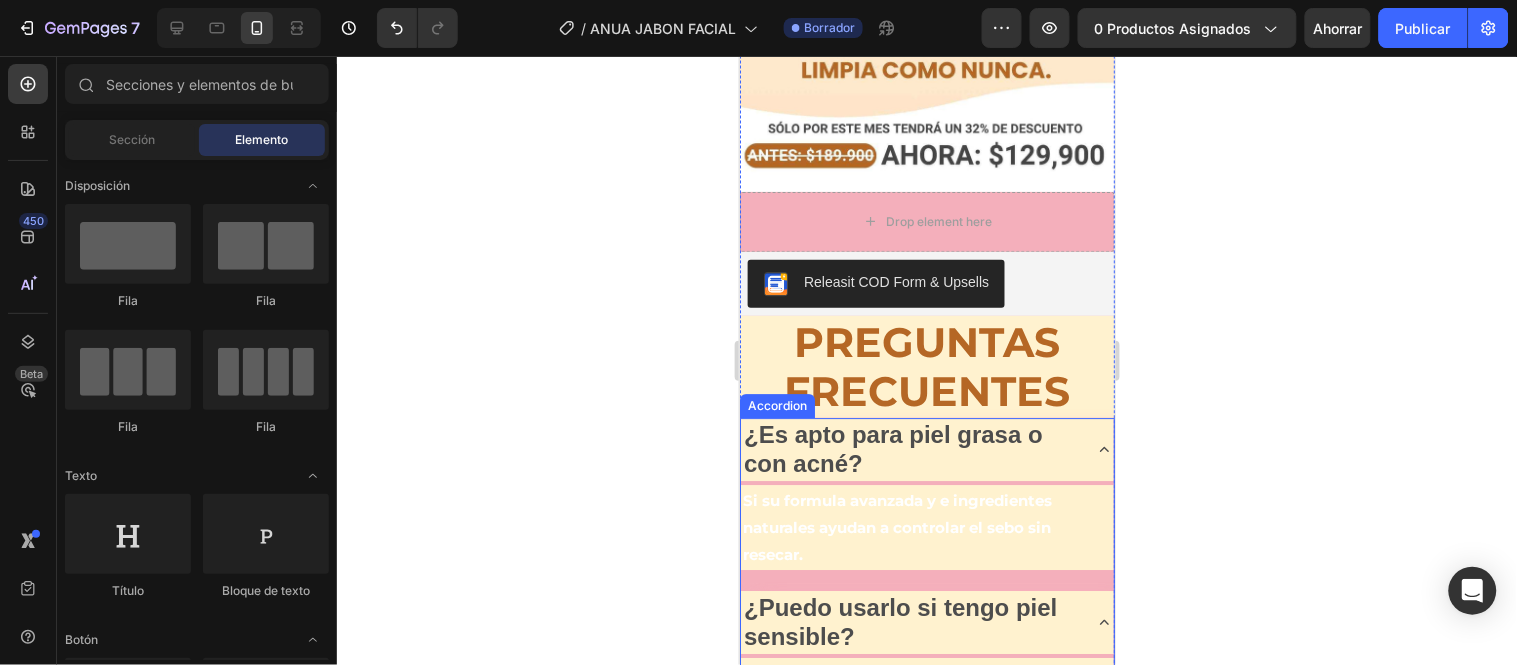 click on "¿Puedo usarlo si tengo piel sensible? Claro contiene ingredientes naturales como lavanda rosa mosqueta, hoja de corazon y otros. Text Block" at bounding box center (926, 657) 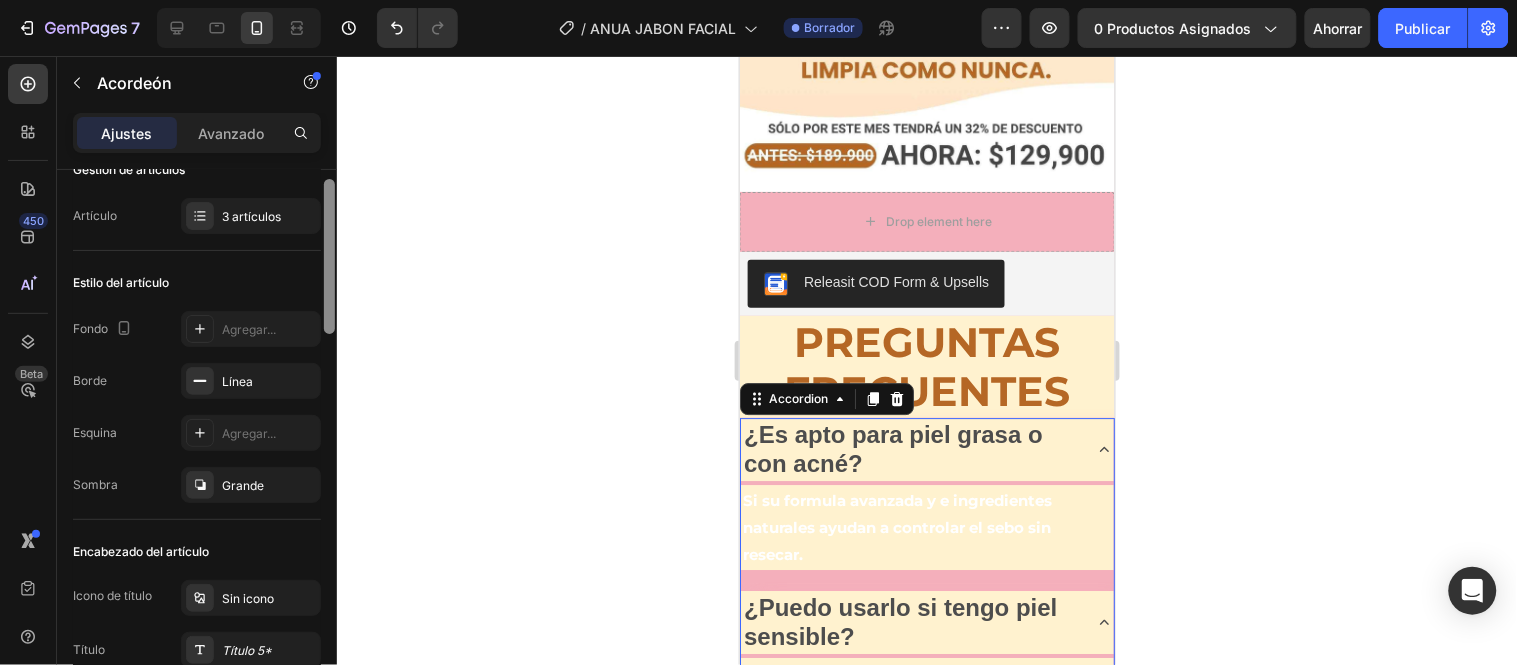 scroll, scrollTop: 0, scrollLeft: 0, axis: both 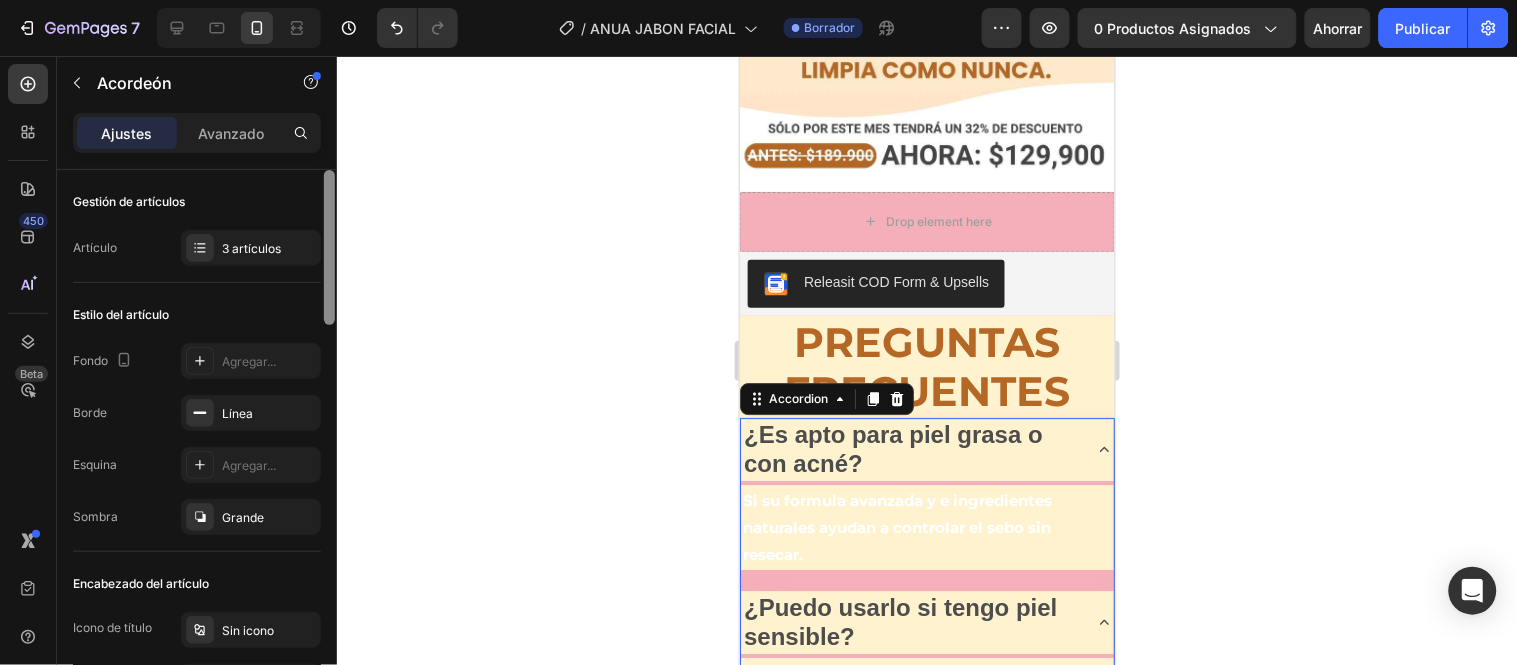drag, startPoint x: 330, startPoint y: 225, endPoint x: 353, endPoint y: 173, distance: 56.859474 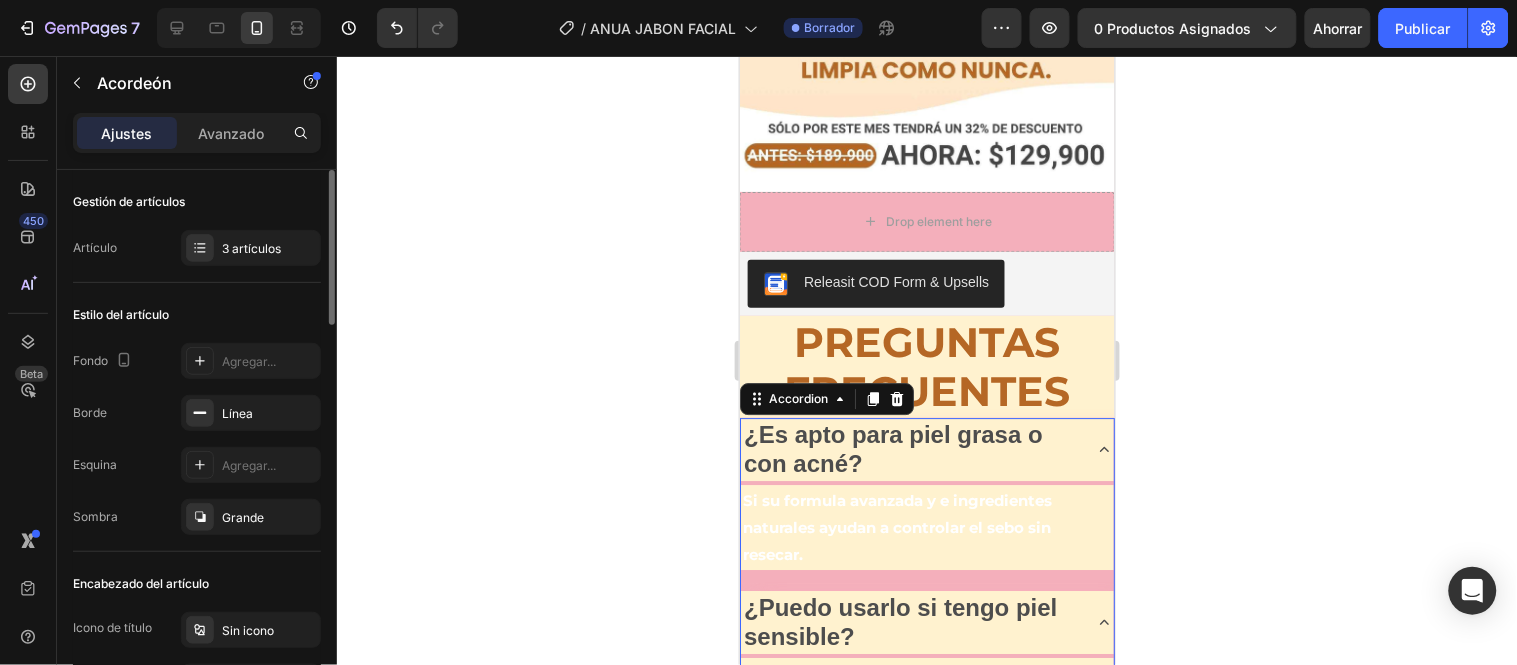 click 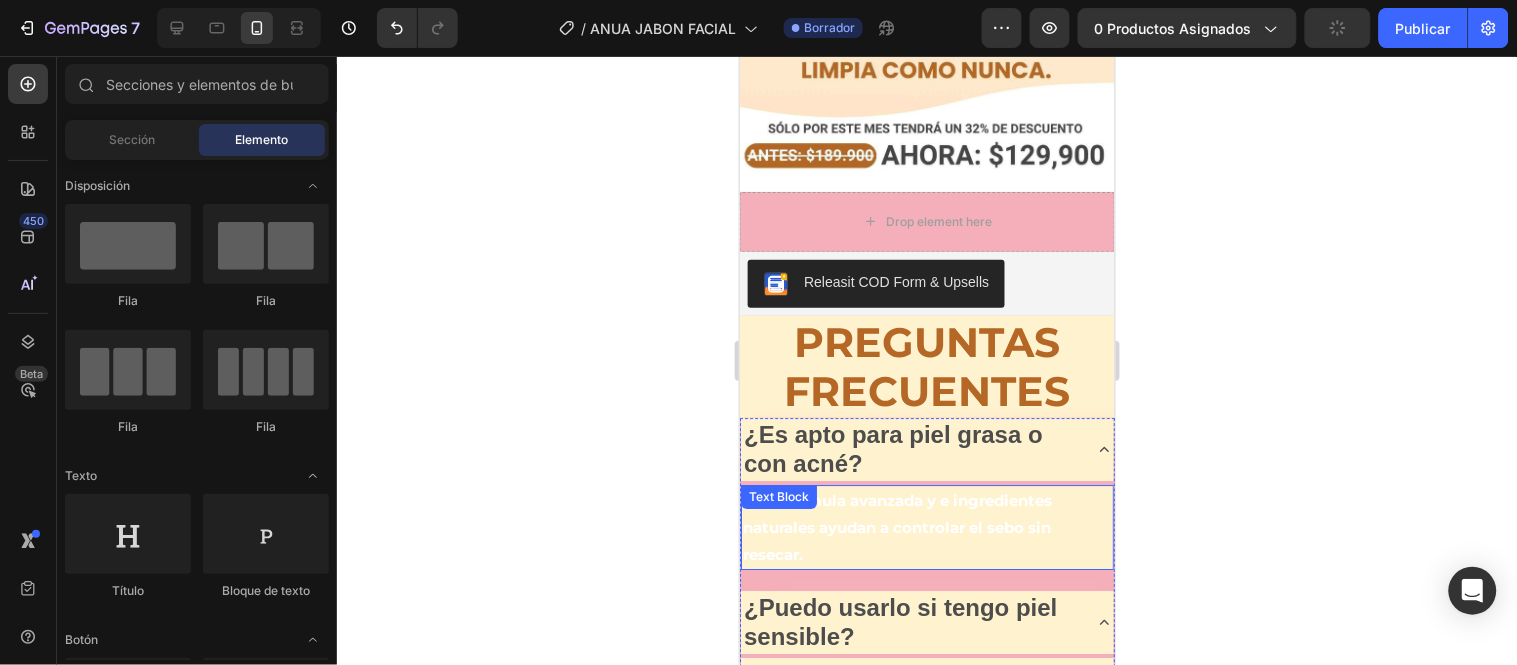 click 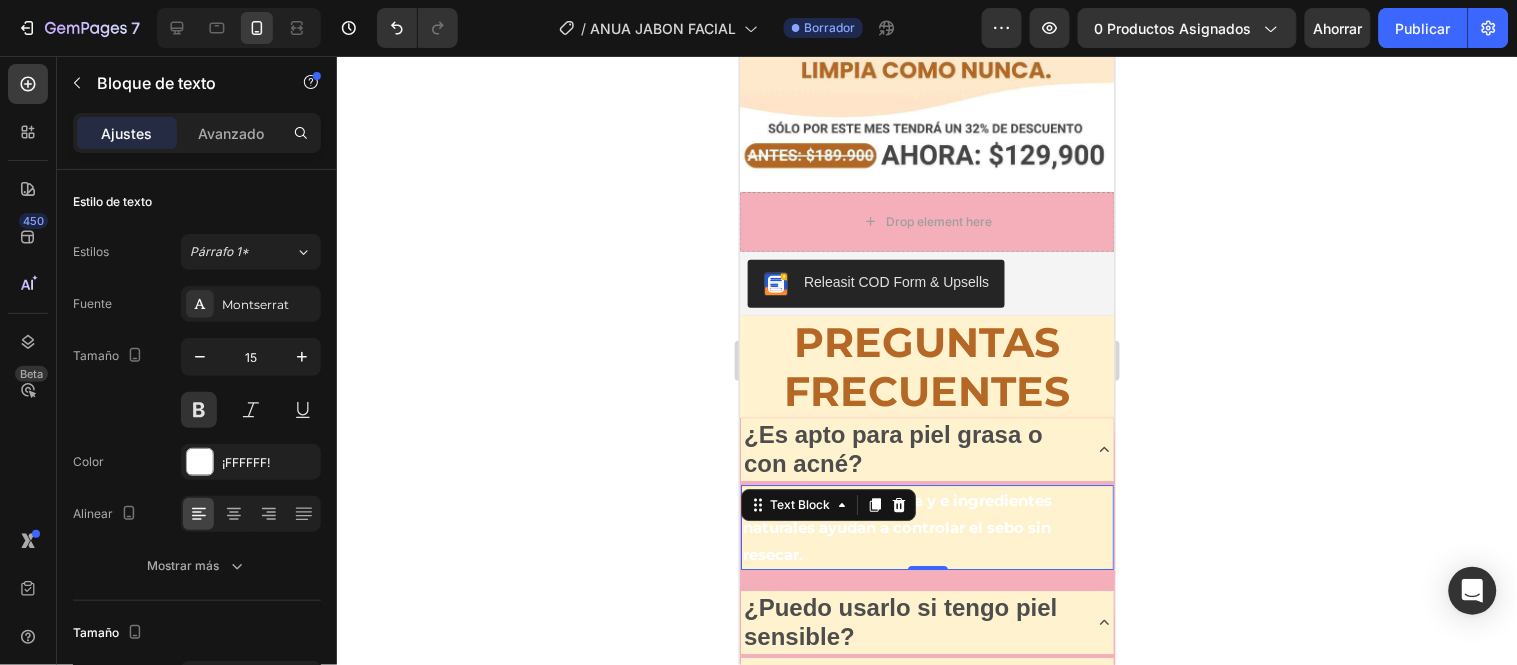 click on "Si su formula avanzada y e ingredientes naturales ayudan a controlar el sebo sin resecar." at bounding box center (926, 526) 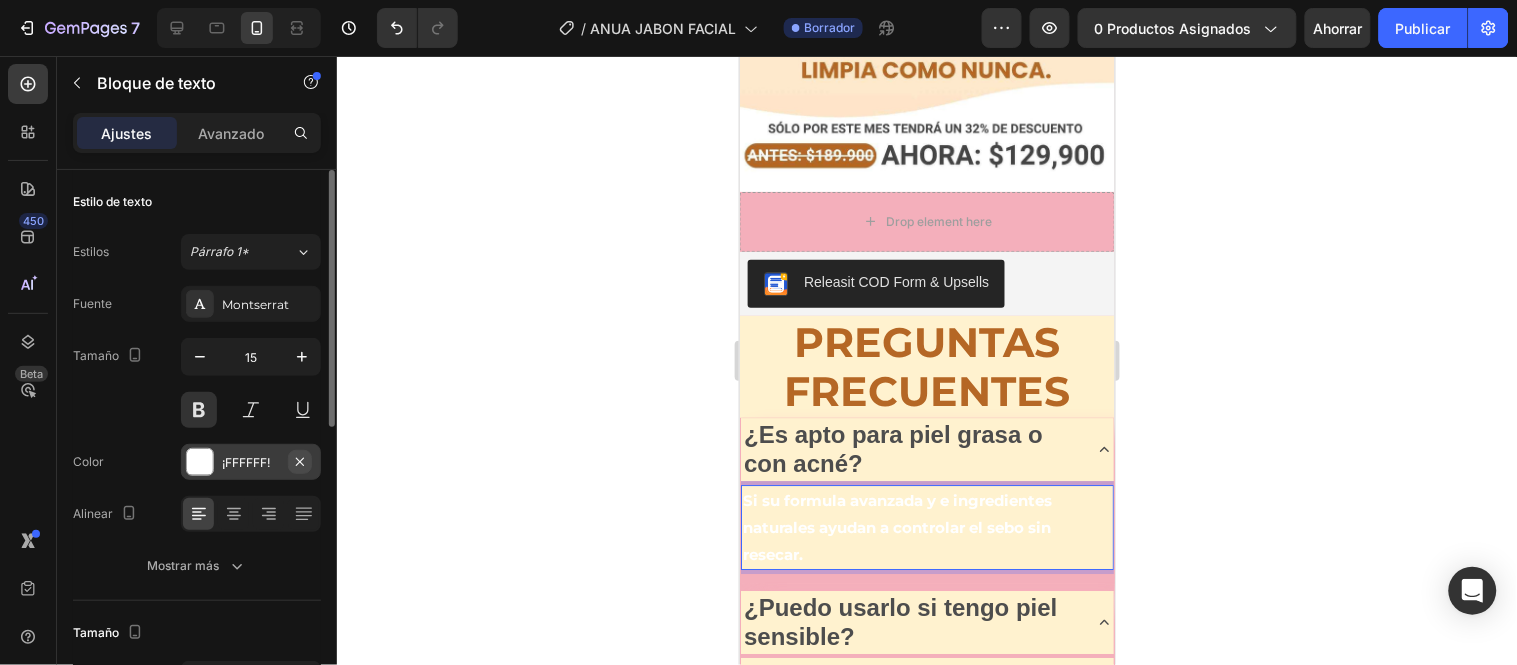 click 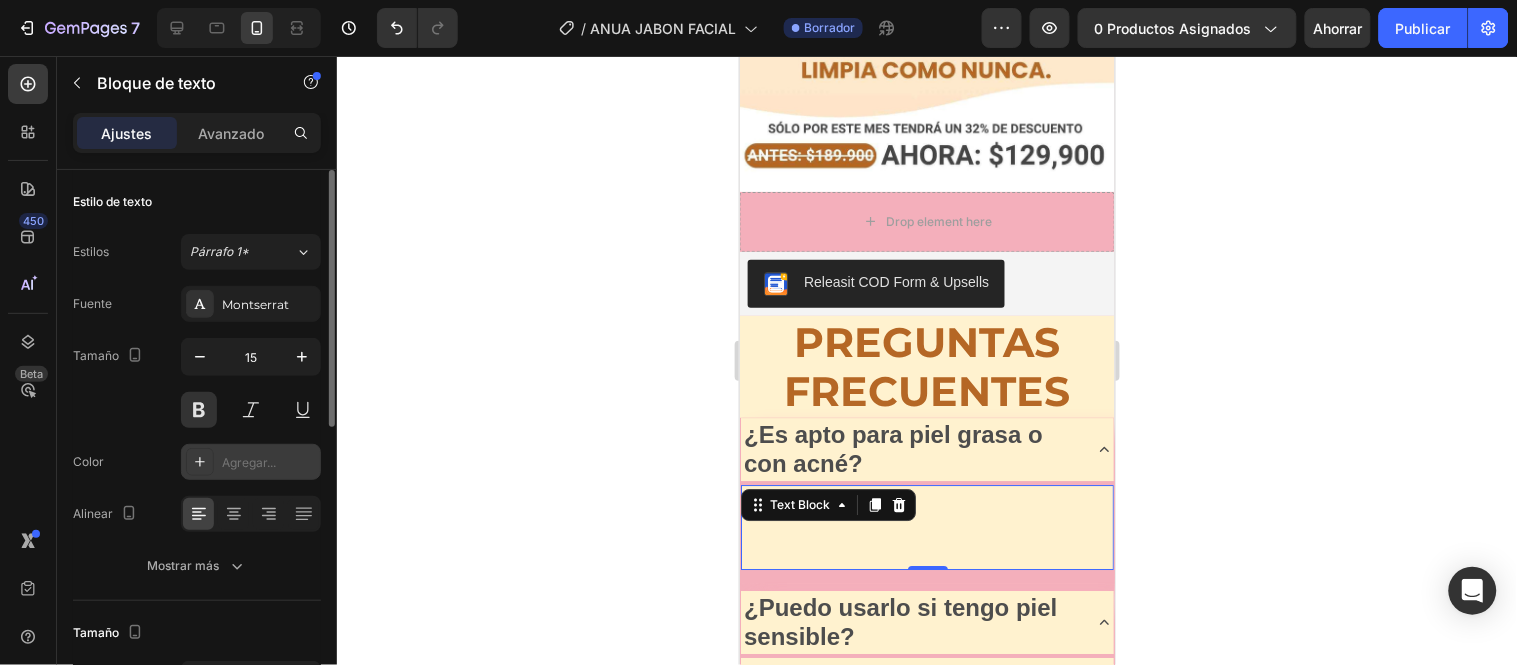 click on "Agregar..." at bounding box center (249, 462) 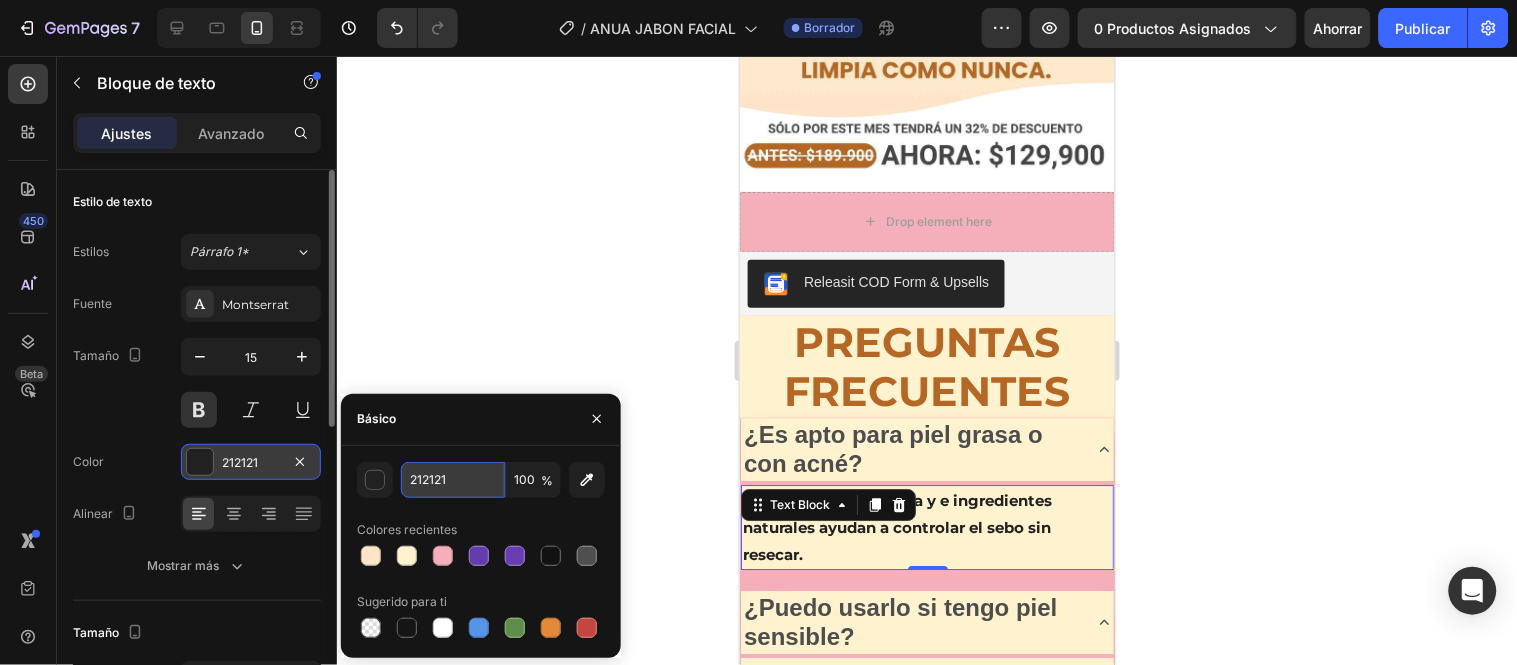 paste on "E68519" 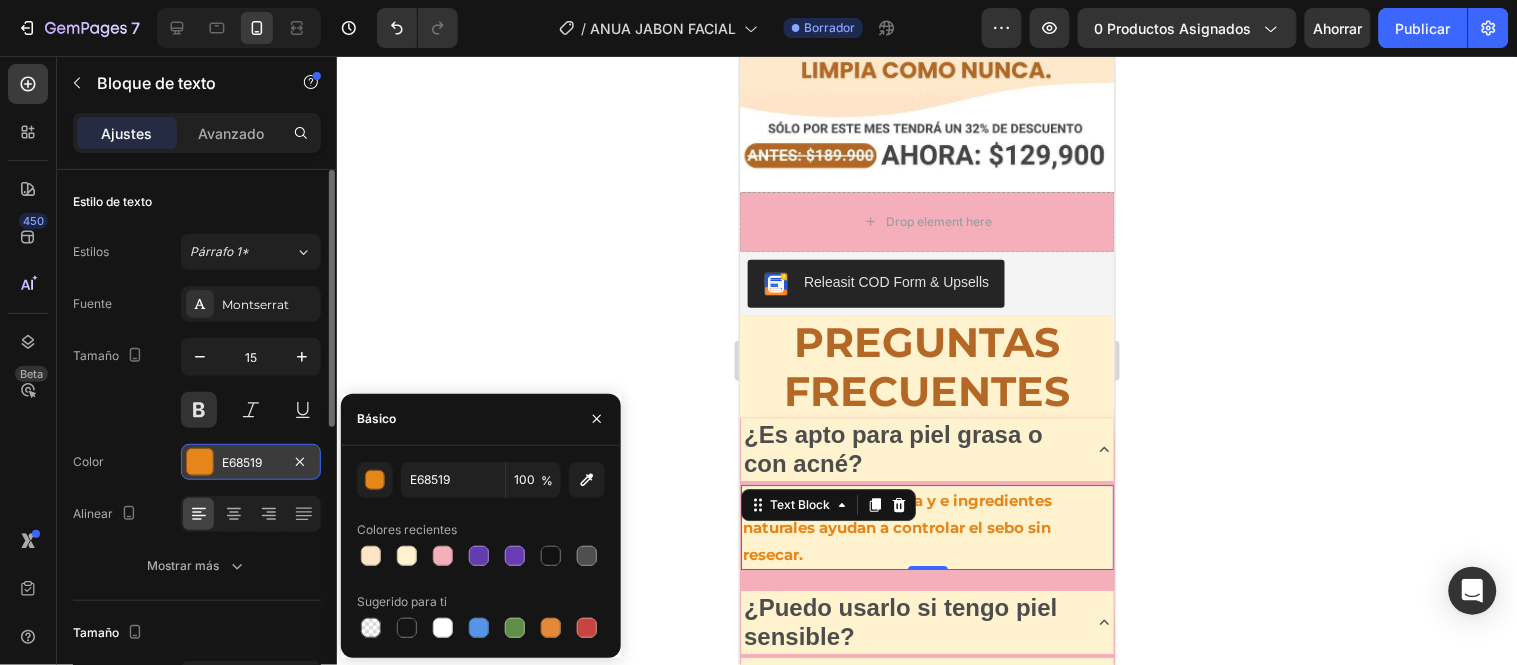 click 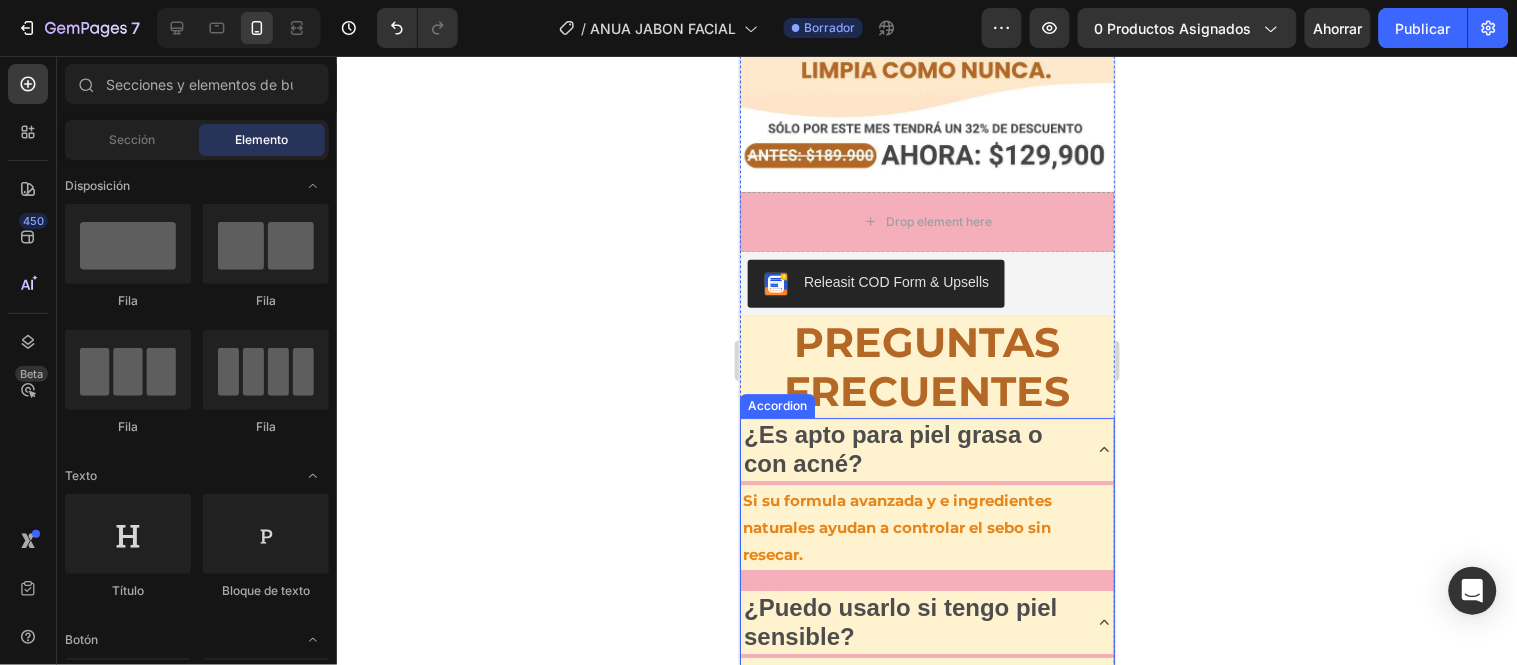 click 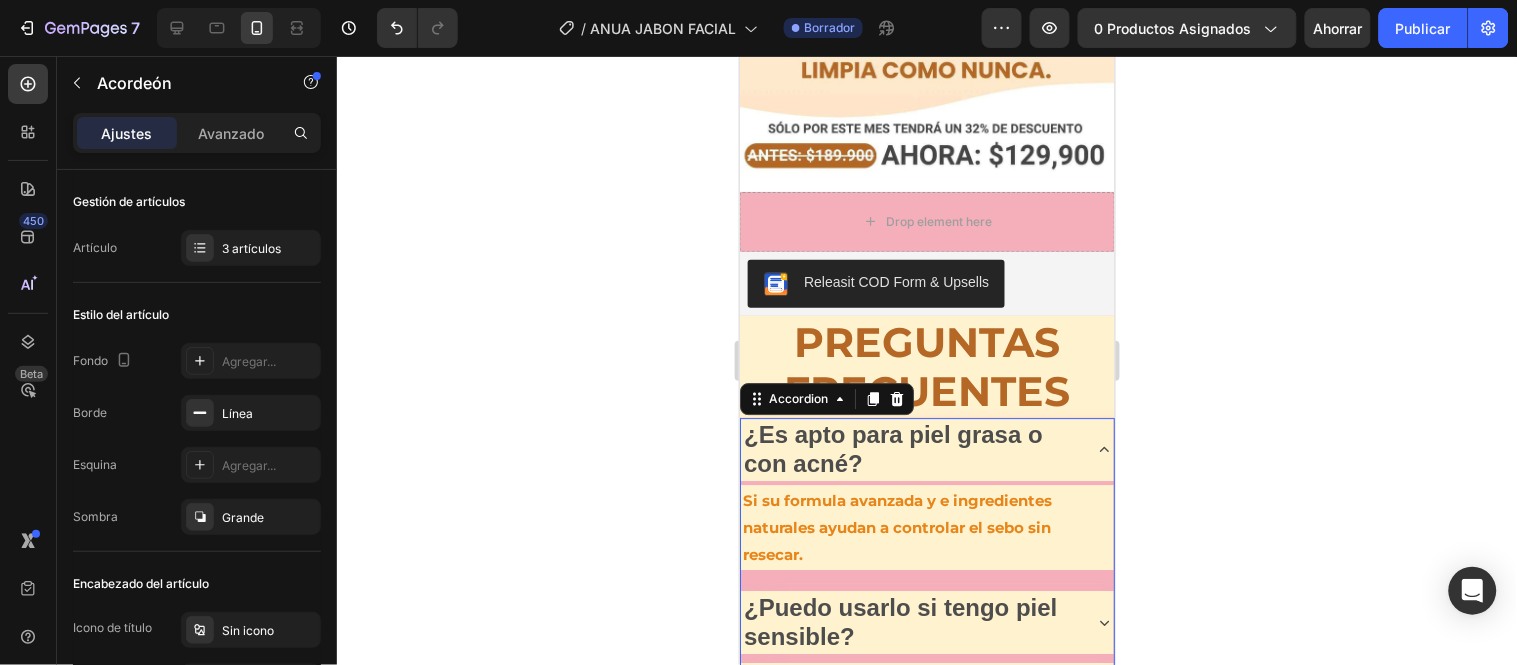 click 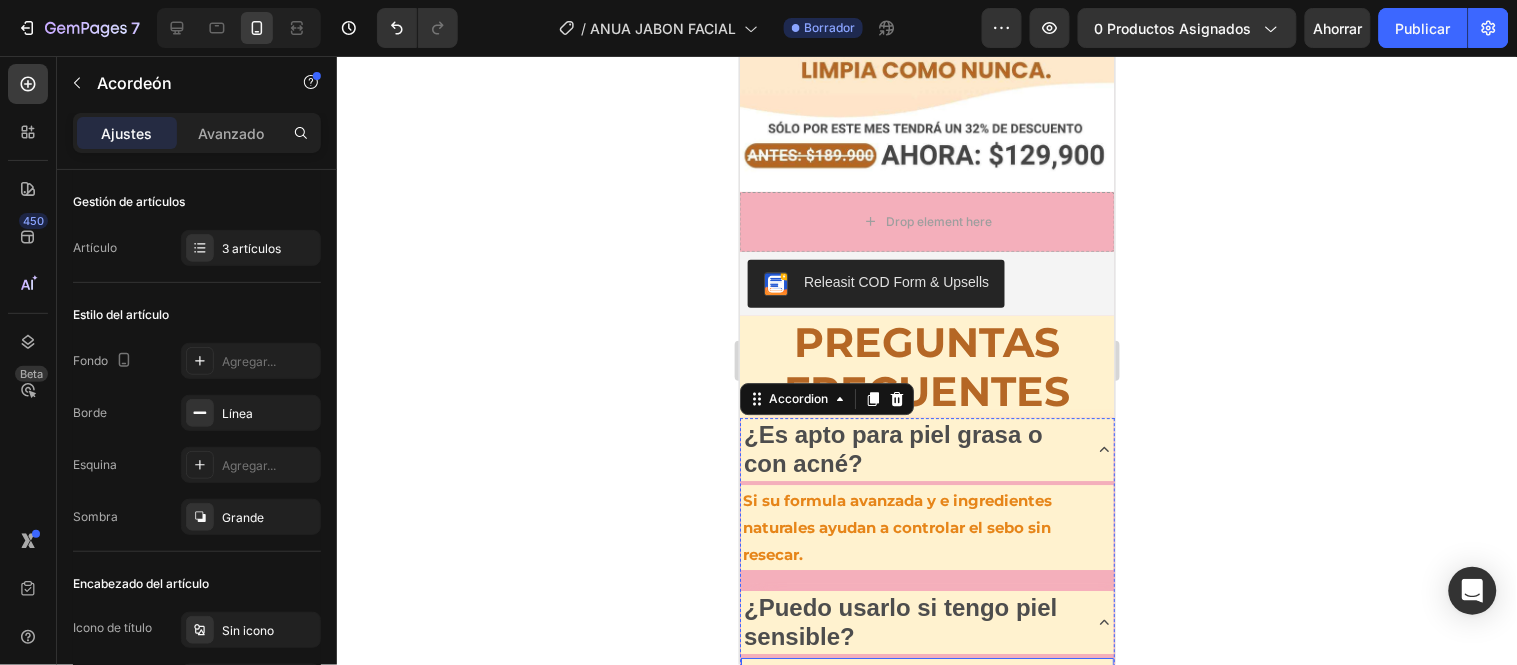 click on "Claro contiene ingredientes naturales como lavanda rosa mosqueta, hoja de corazon y otros." at bounding box center (926, 684) 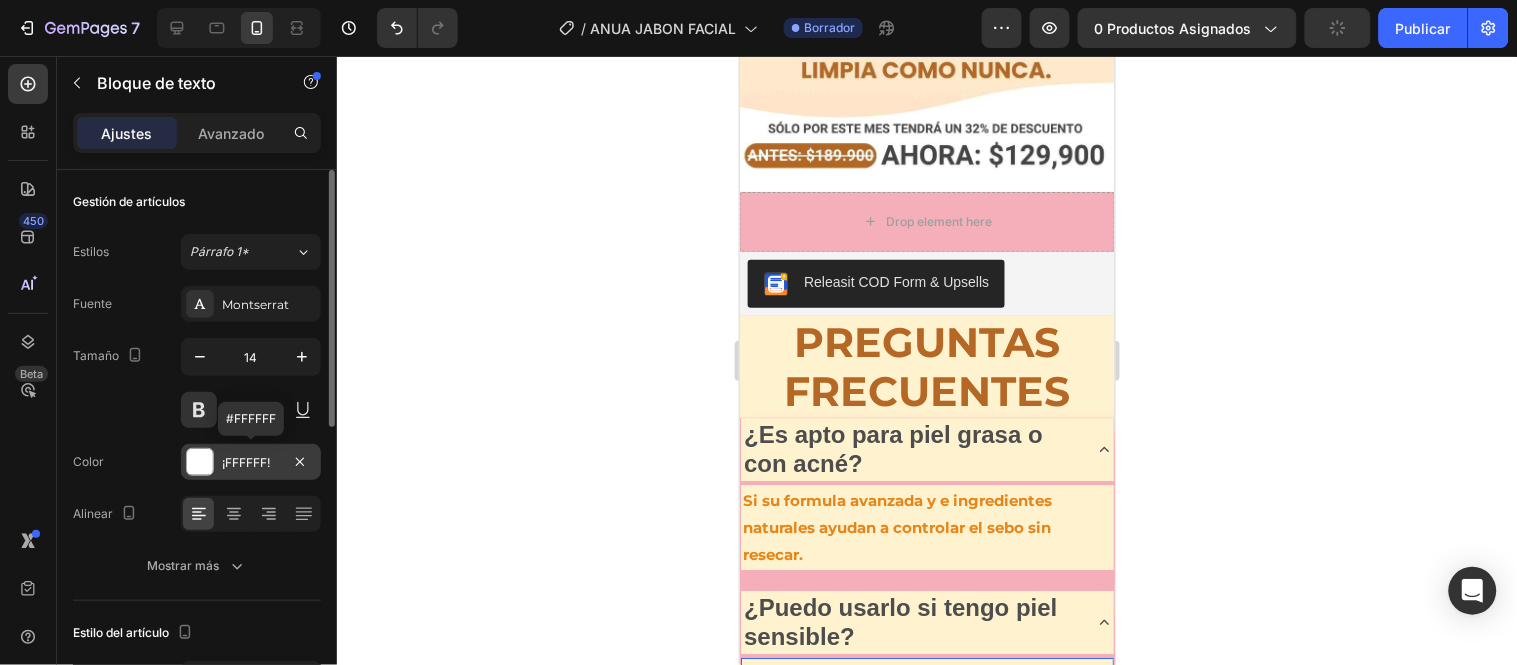click on "¡FFFFFF!" at bounding box center (246, 462) 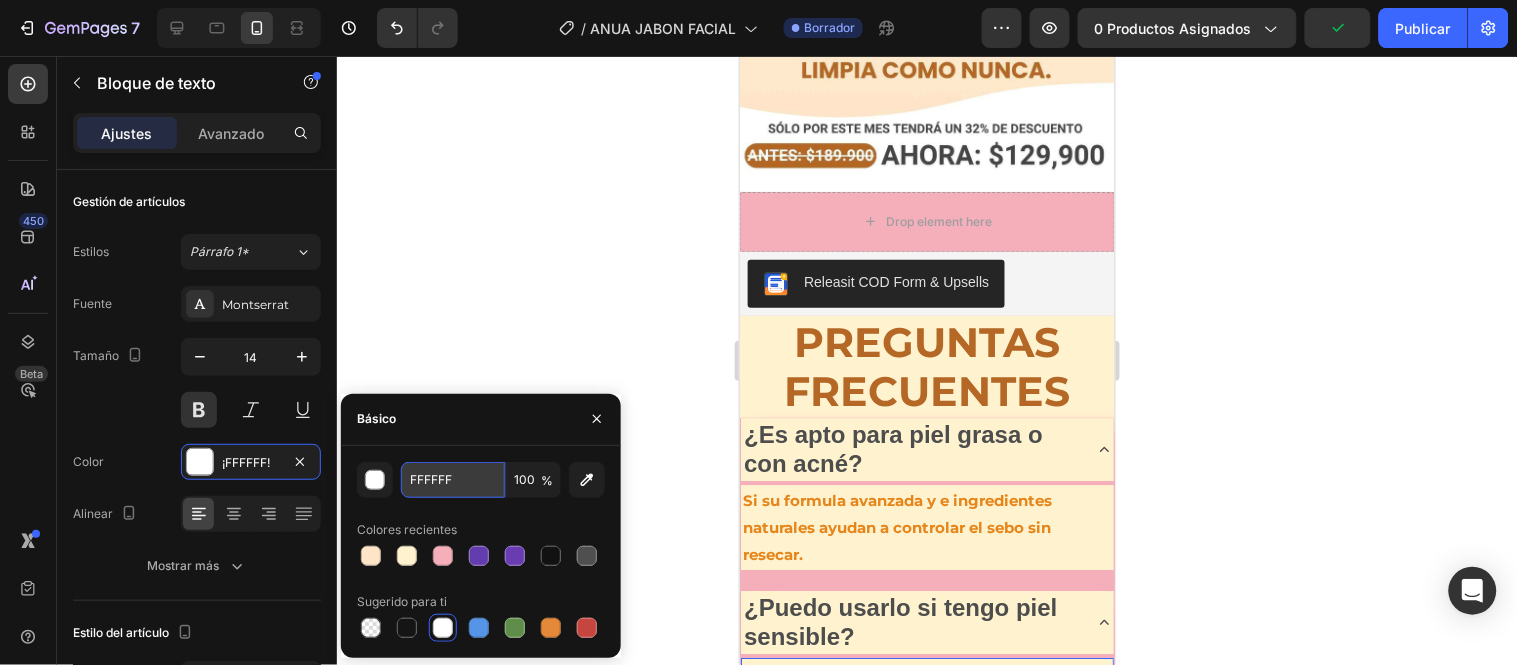 paste on "E68519" 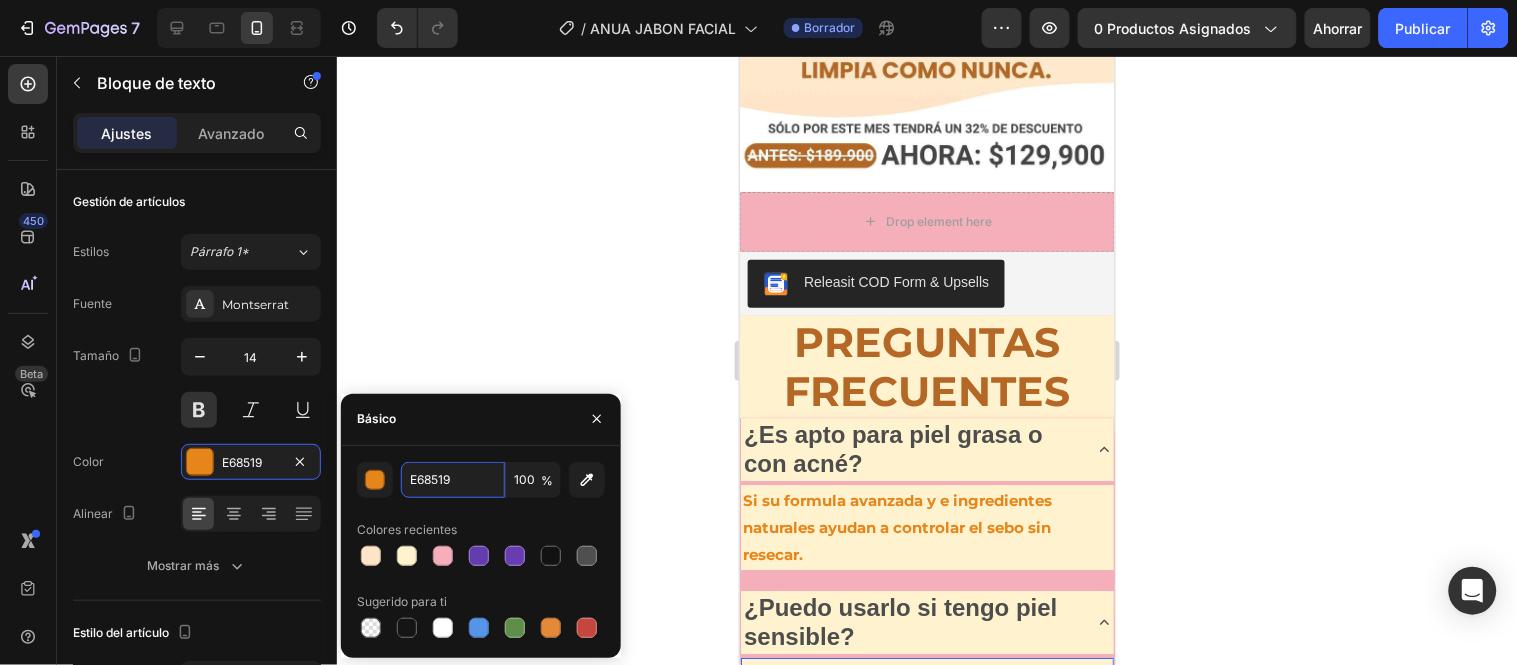type on "E68519" 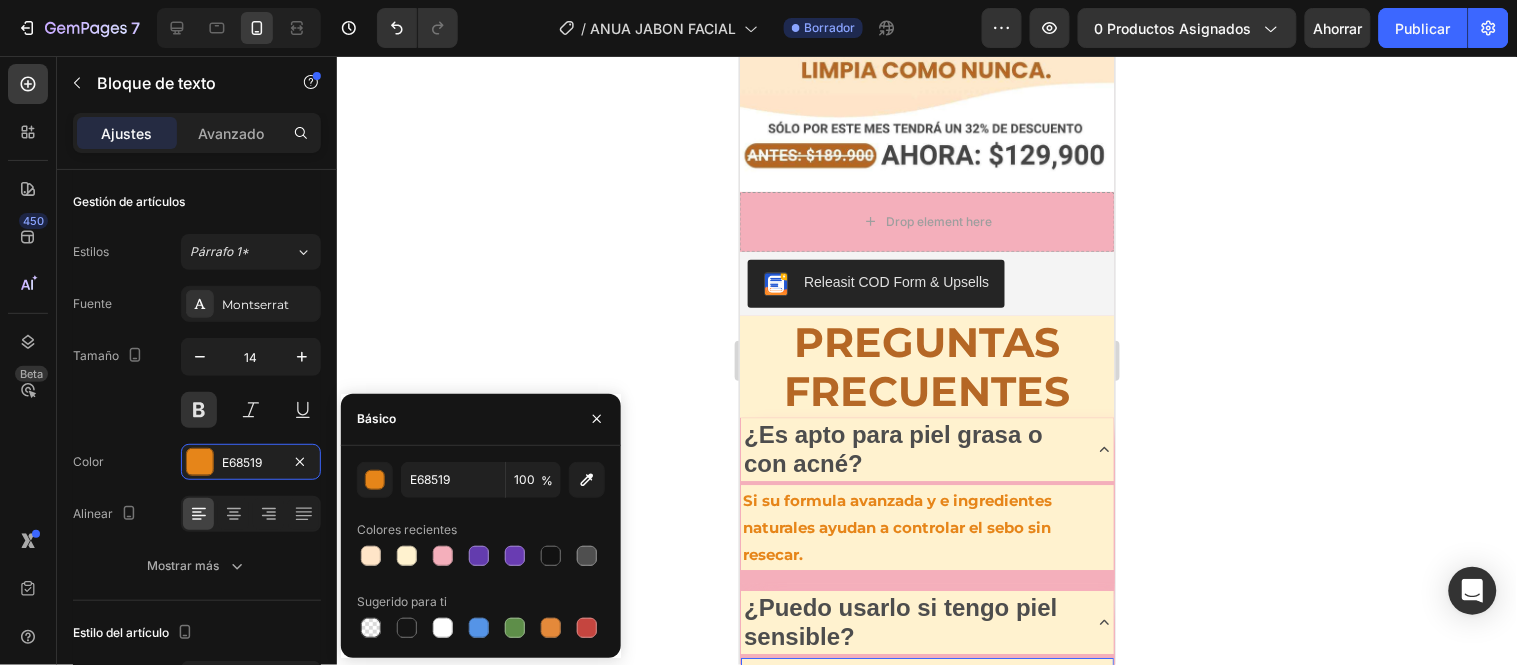 click 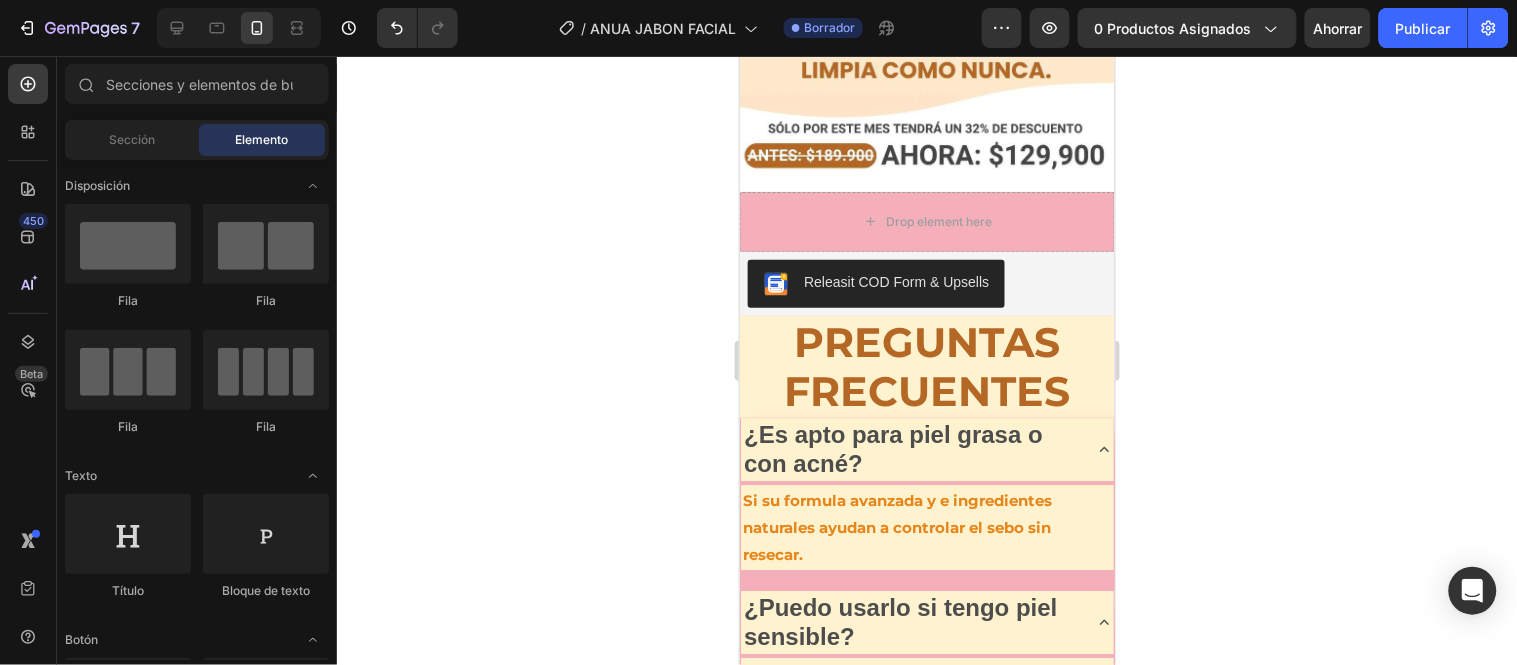 scroll, scrollTop: 5541, scrollLeft: 0, axis: vertical 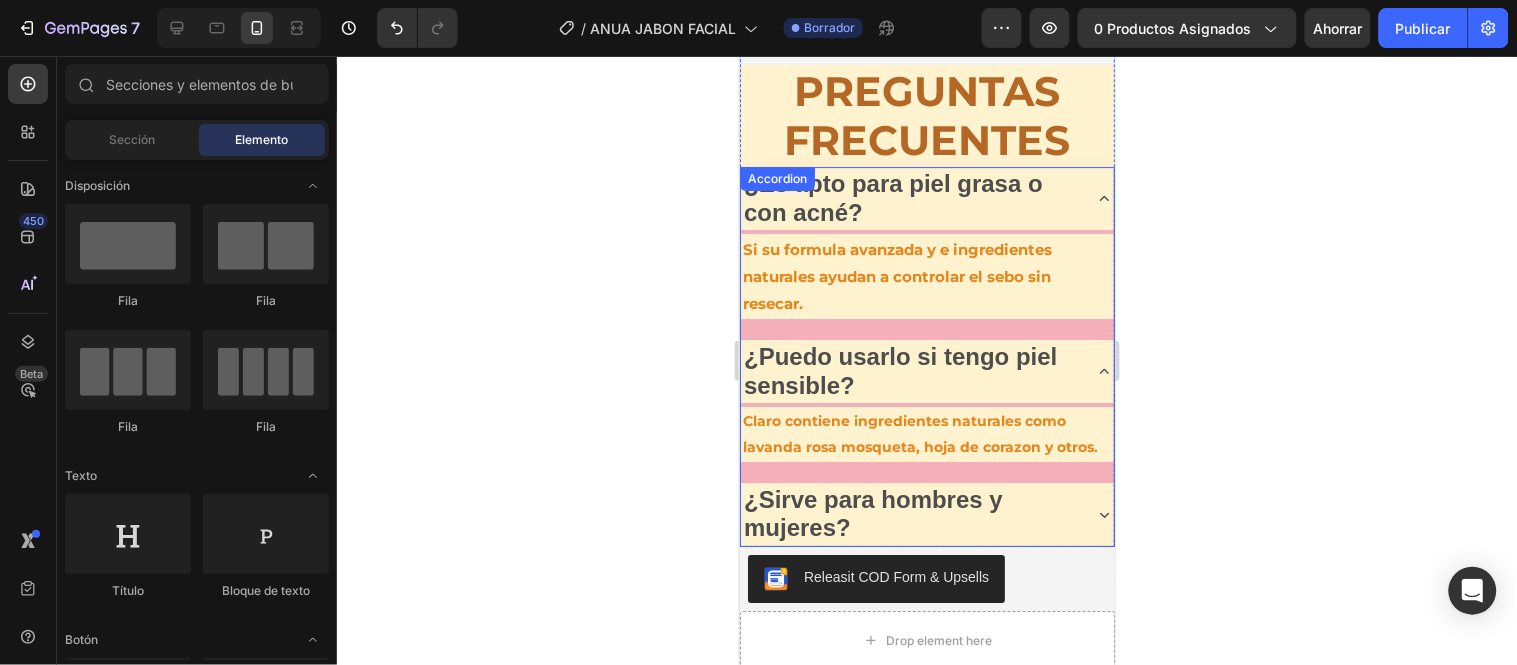click on "¿Sirve para hombres y mujeres?" at bounding box center [909, 513] 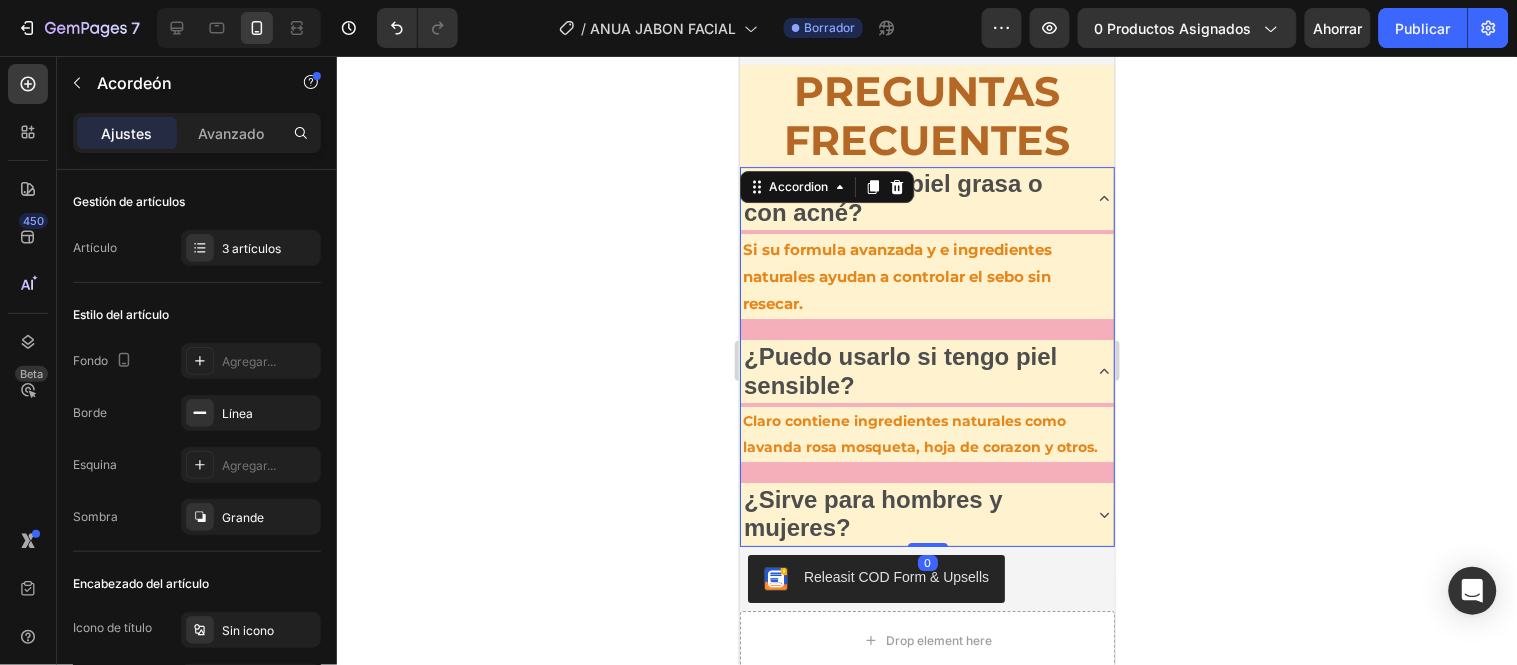 click on "¿Sirve para hombres y mujeres?" at bounding box center [926, 513] 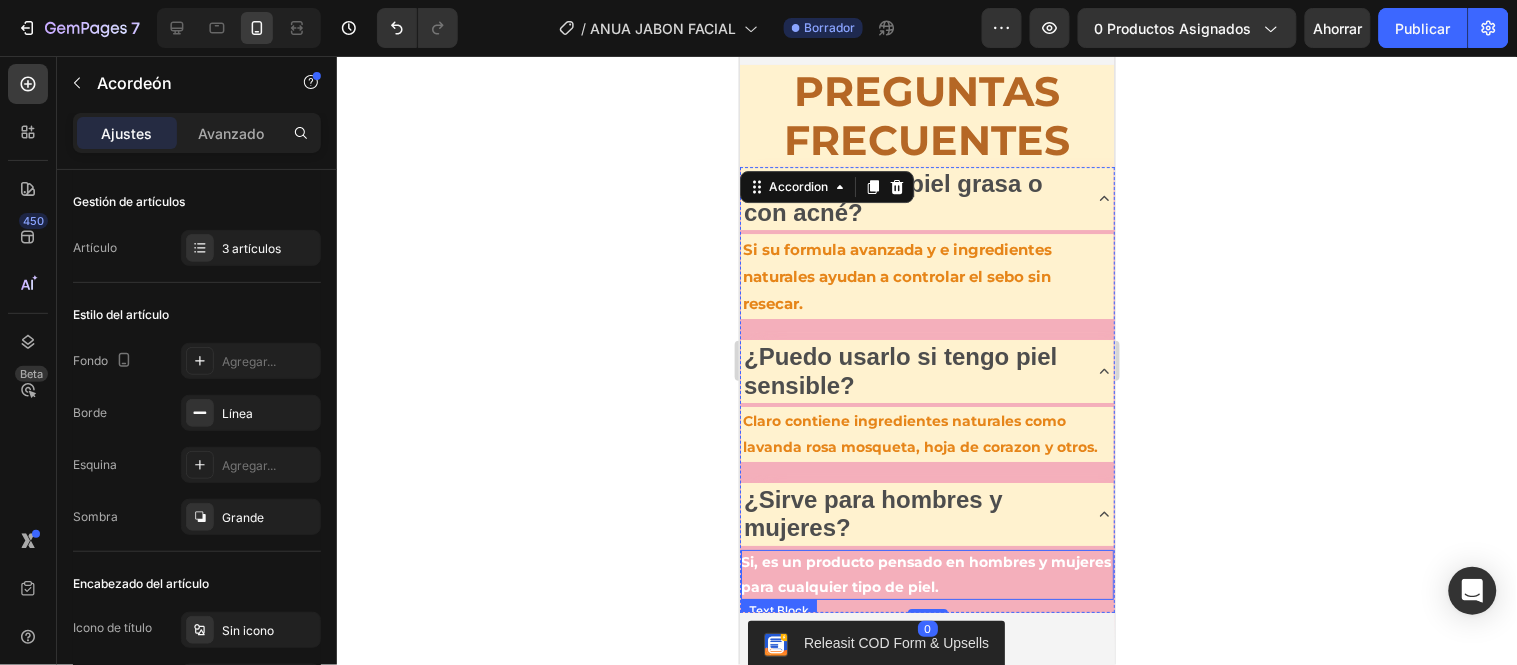click on "Si, es un producto pensado en hombres y mujeres para cualquier tipo de piel." at bounding box center (926, 574) 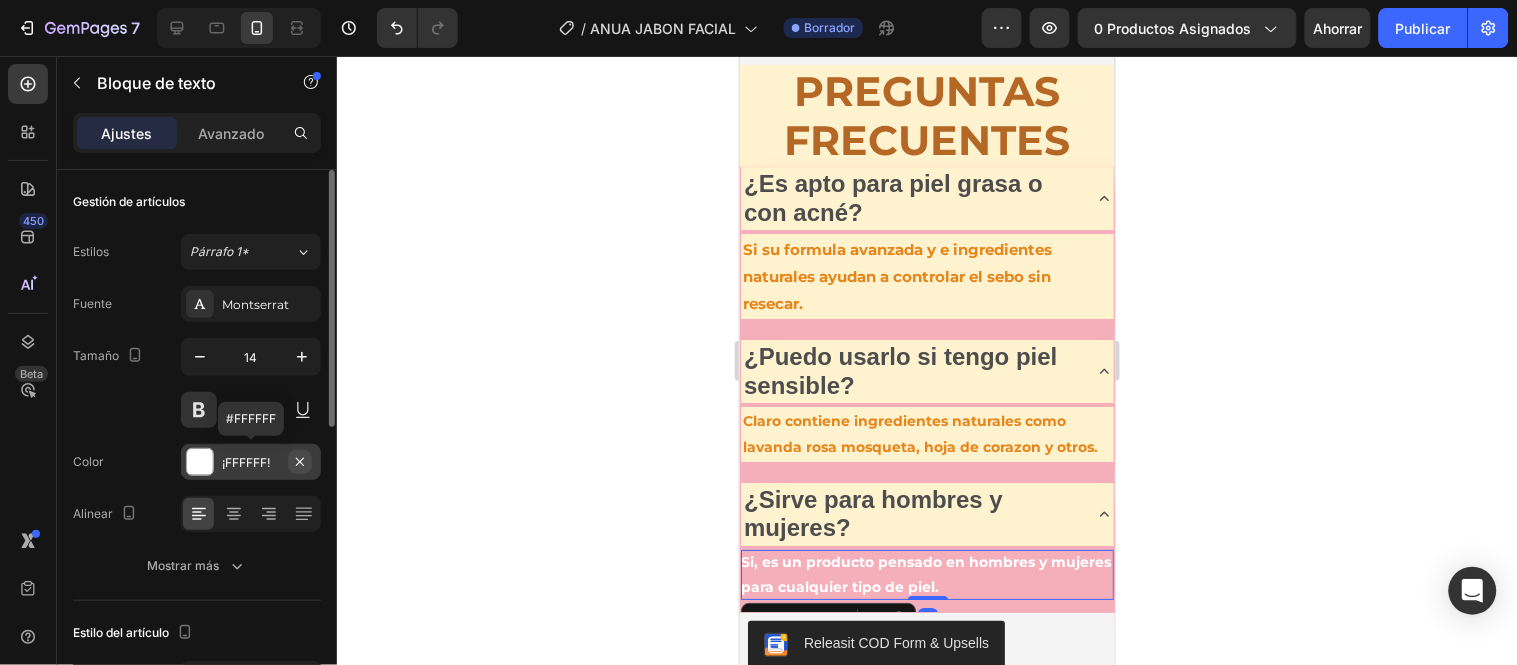 click 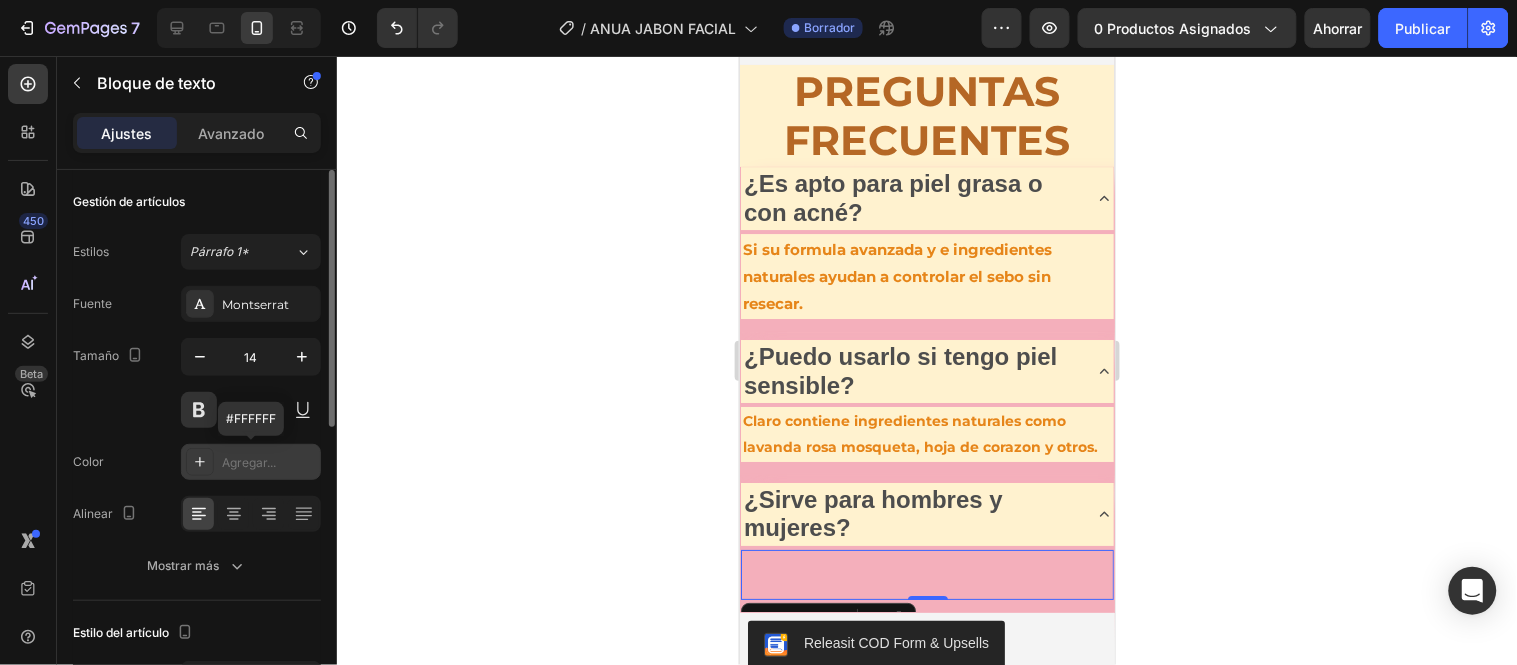 click on "Agregar..." at bounding box center [249, 462] 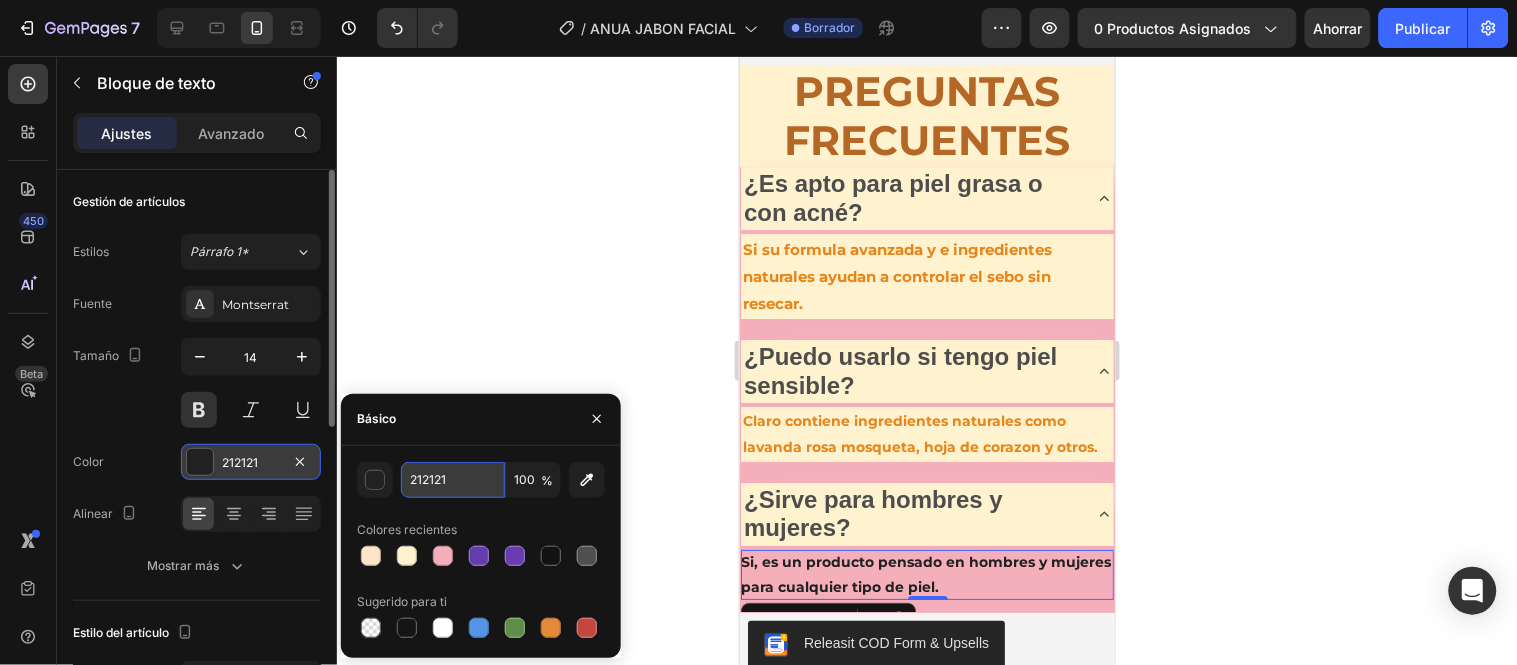 click on "212121" at bounding box center (453, 480) 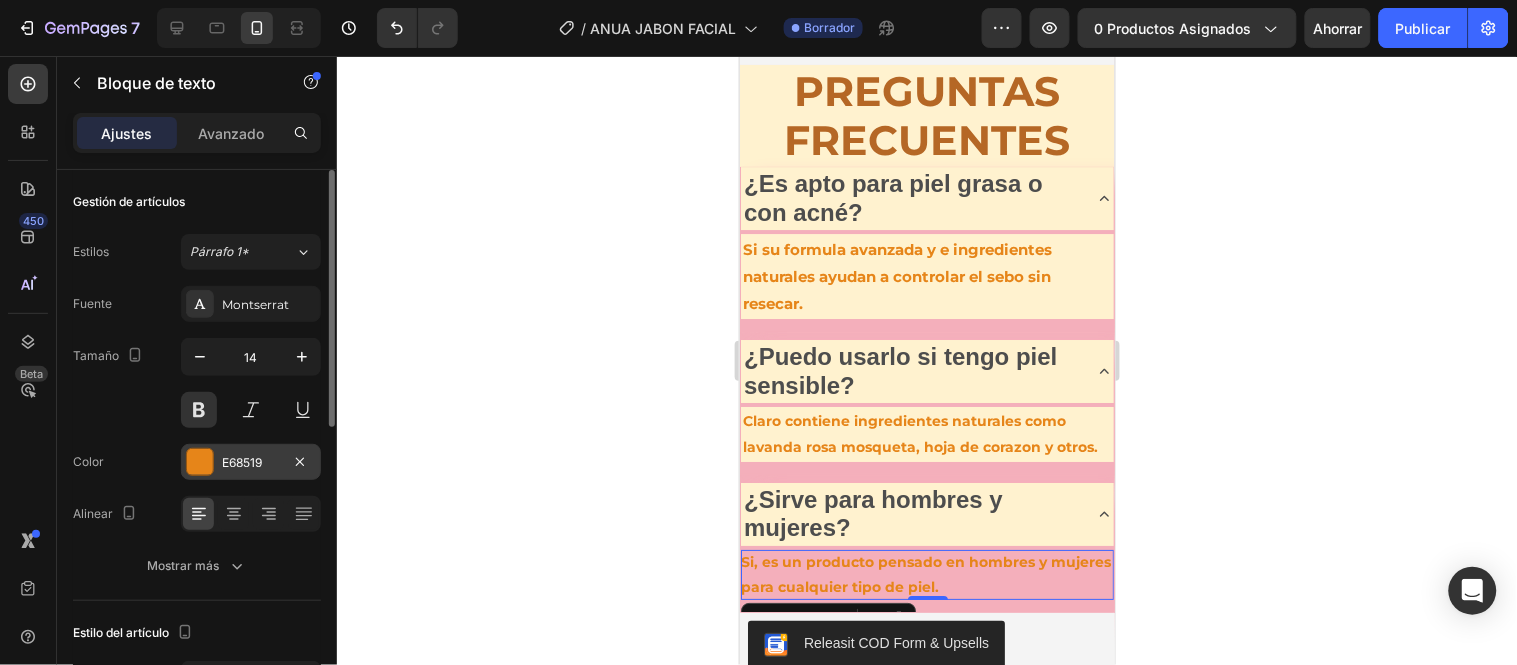 click 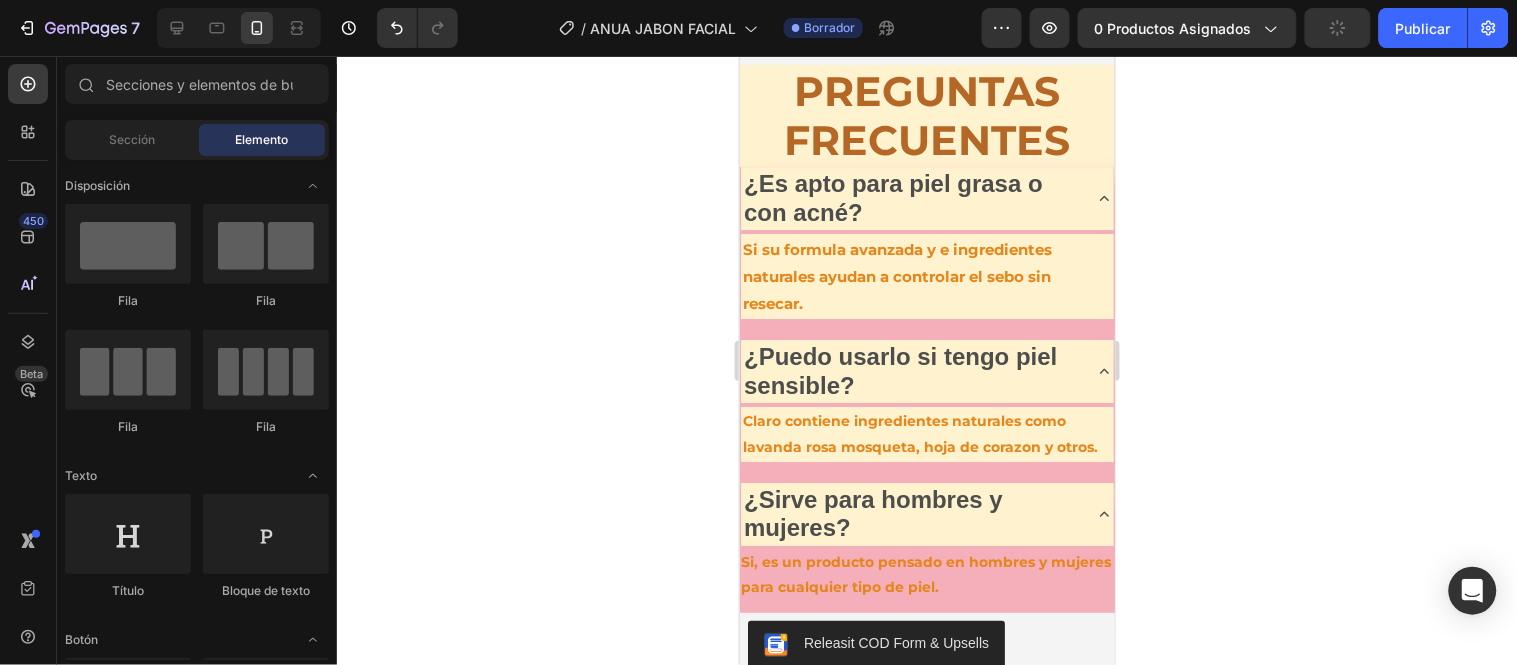click 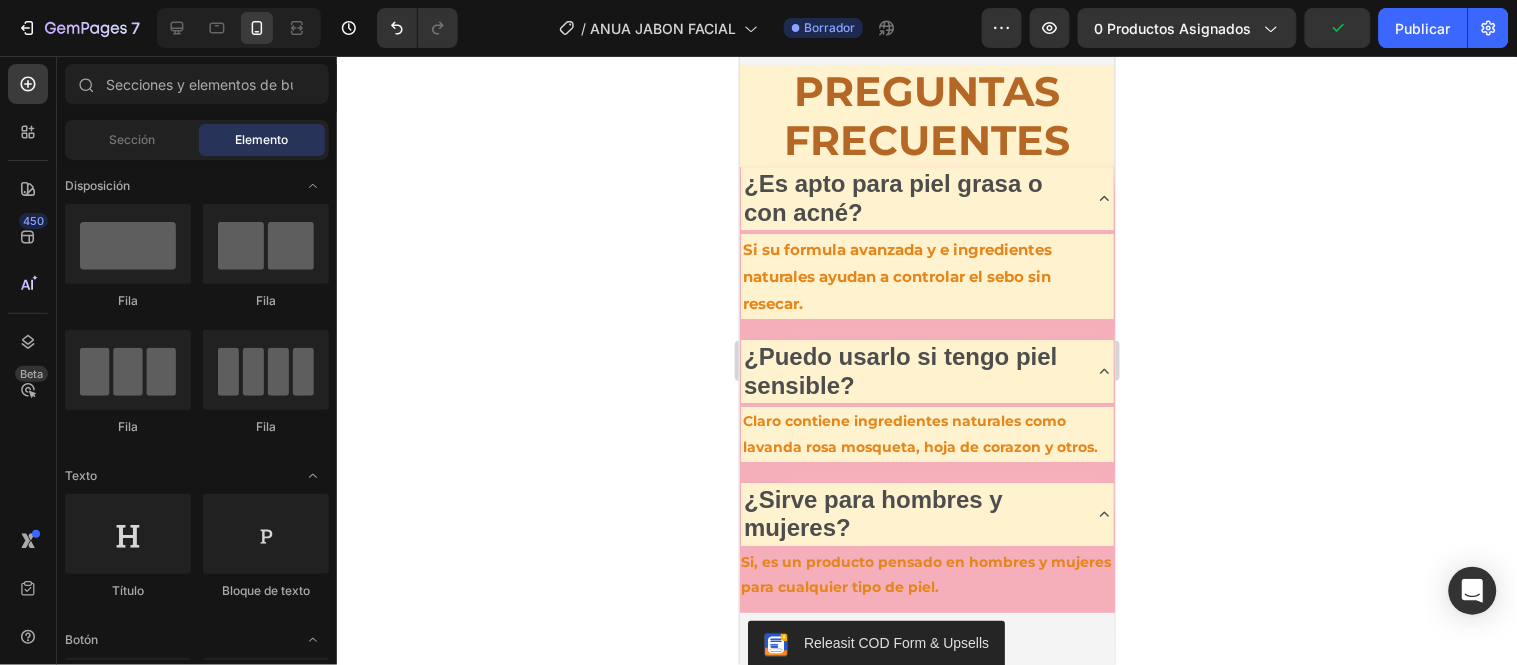 click 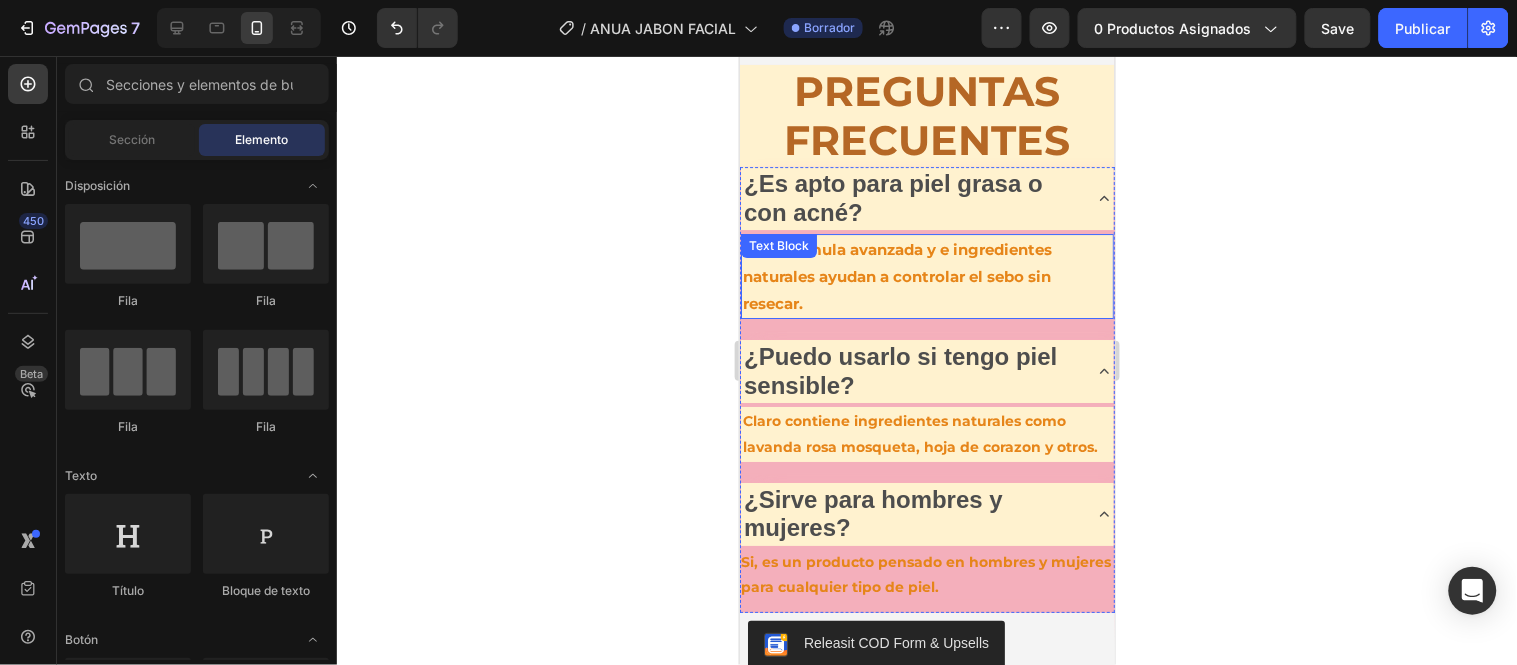 click on "Si su formula avanzada y e ingredientes naturales ayudan a controlar el sebo sin resecar." at bounding box center [926, 275] 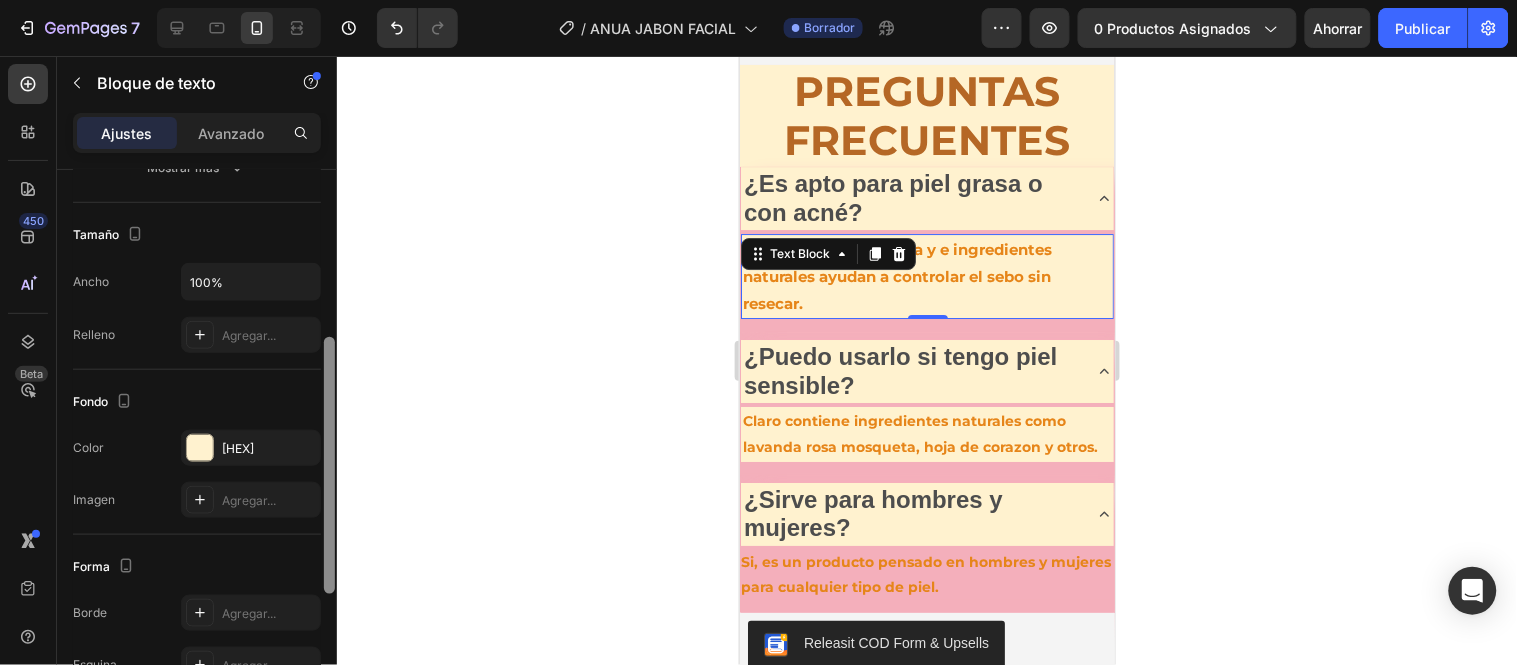 scroll, scrollTop: 416, scrollLeft: 0, axis: vertical 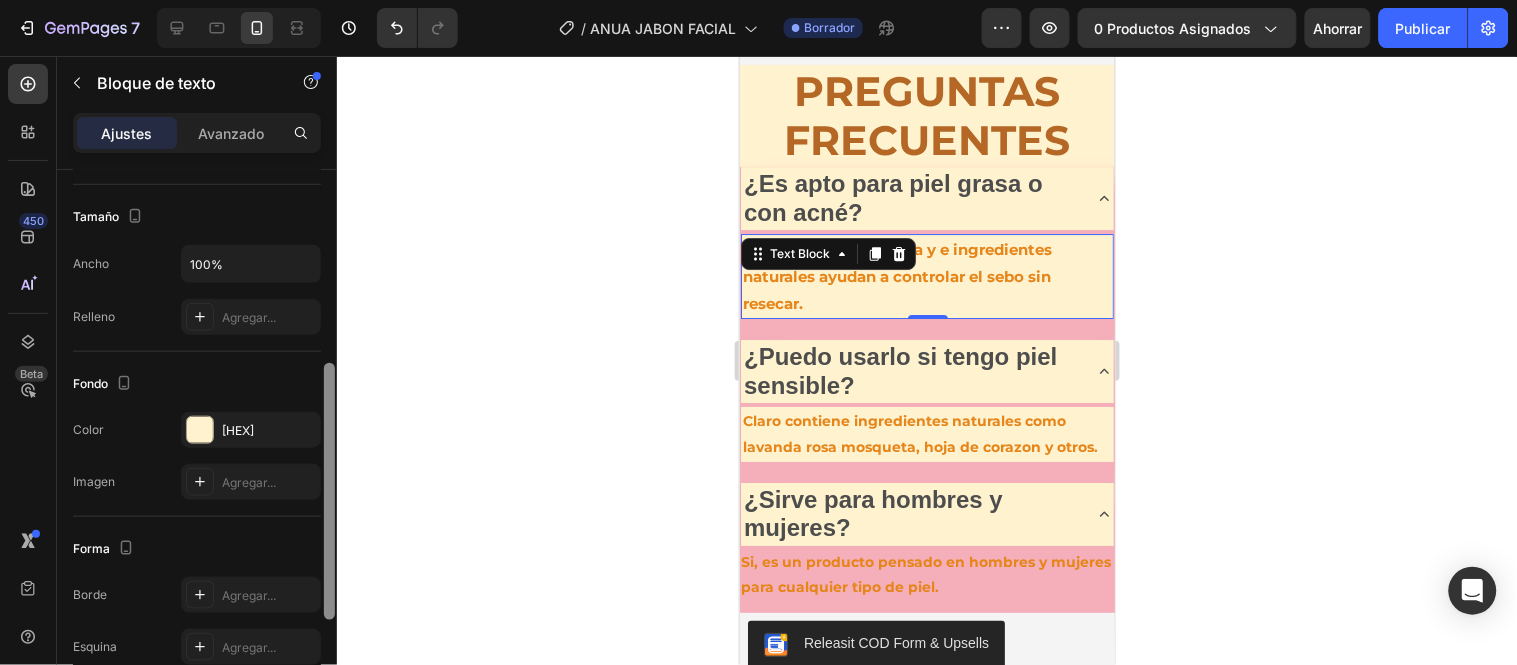 drag, startPoint x: 330, startPoint y: 282, endPoint x: 365, endPoint y: 476, distance: 197.13194 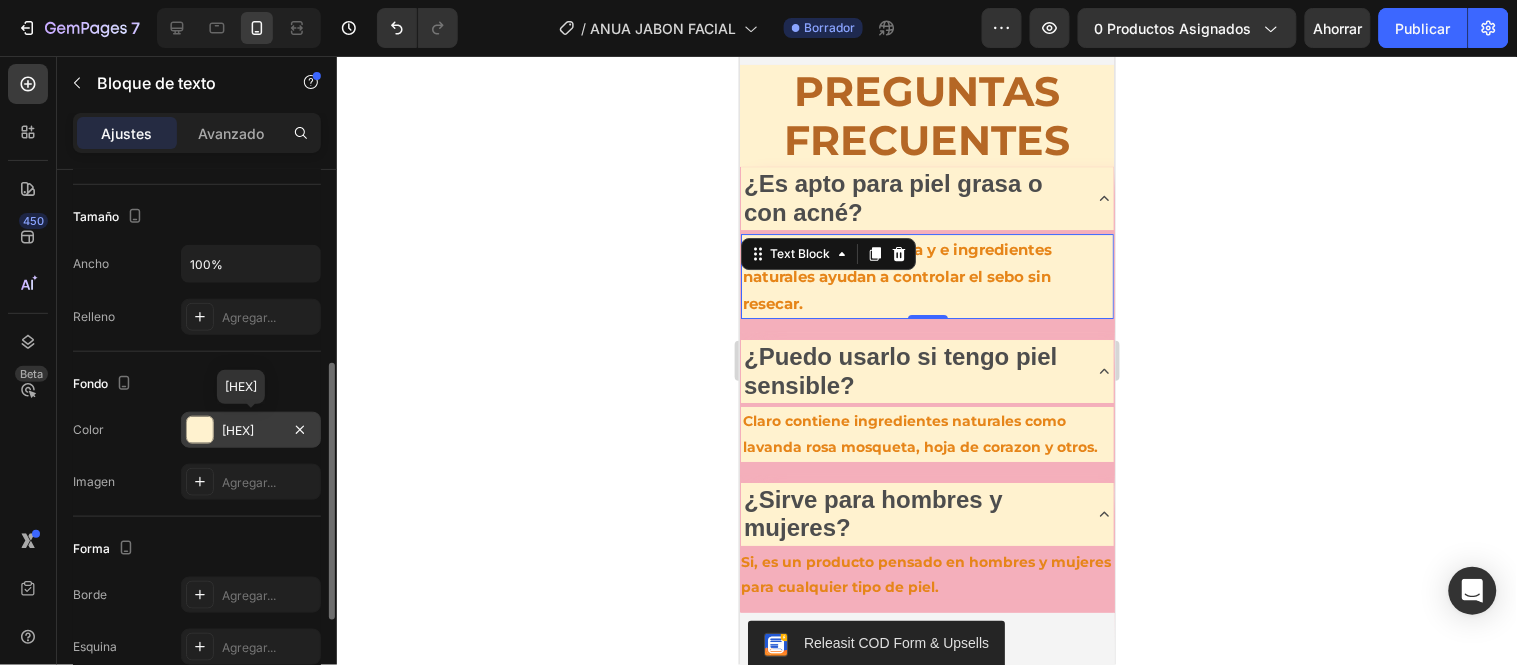 click on "[HEX]" at bounding box center (238, 430) 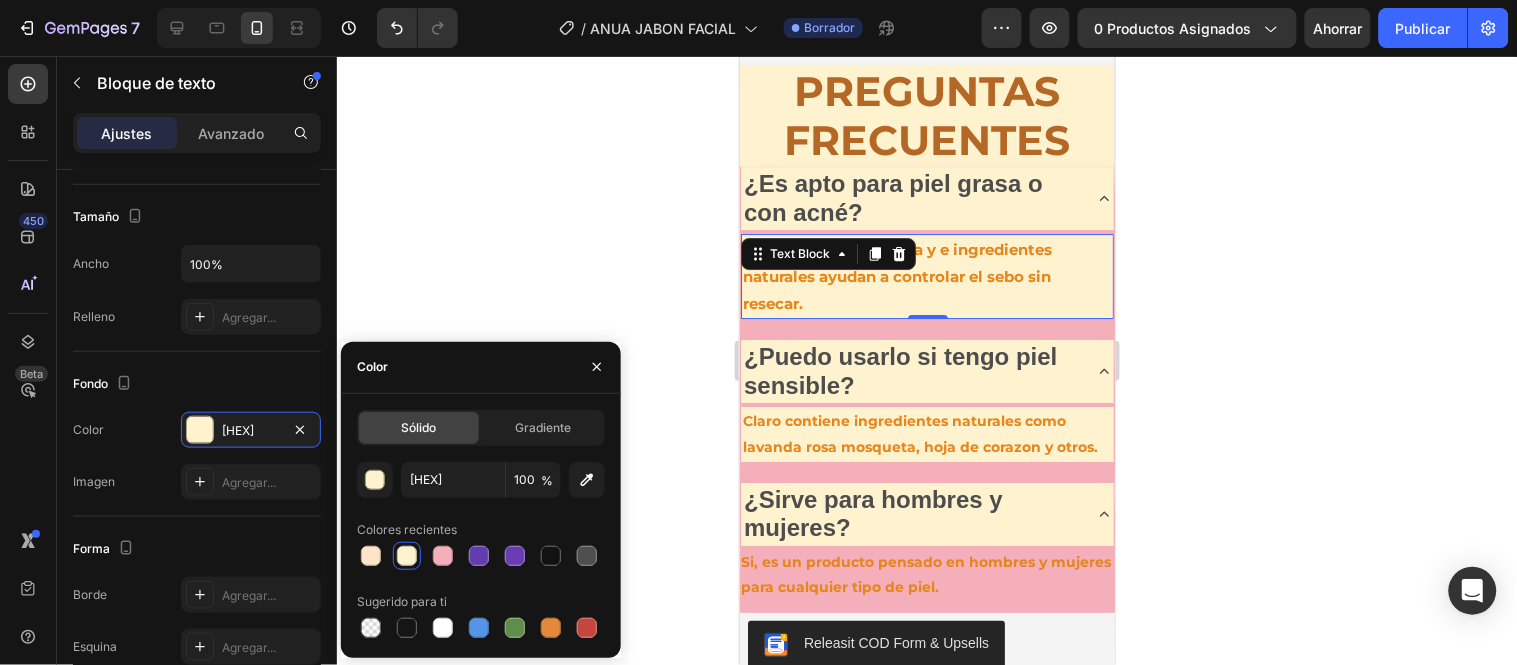 click 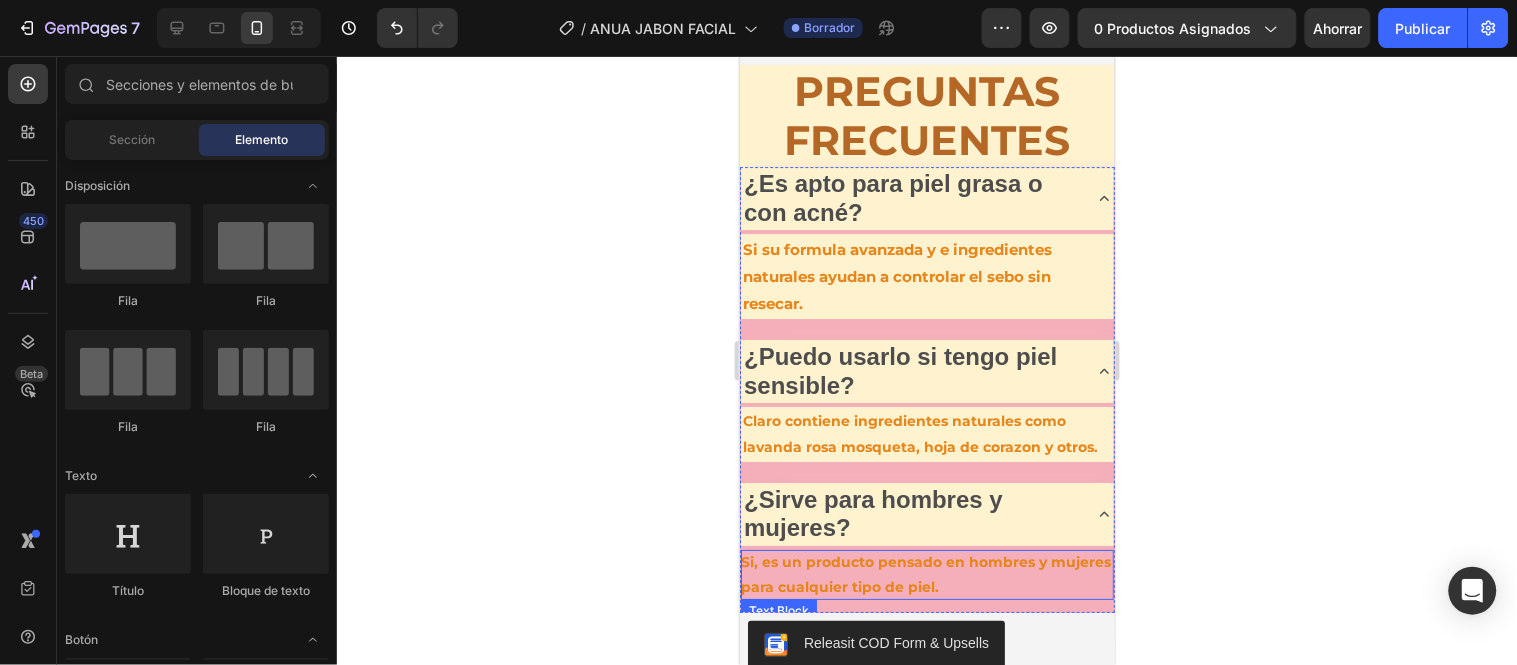 click on "Si, es un producto pensado en hombres y mujeres para cualquier tipo de piel." at bounding box center (926, 574) 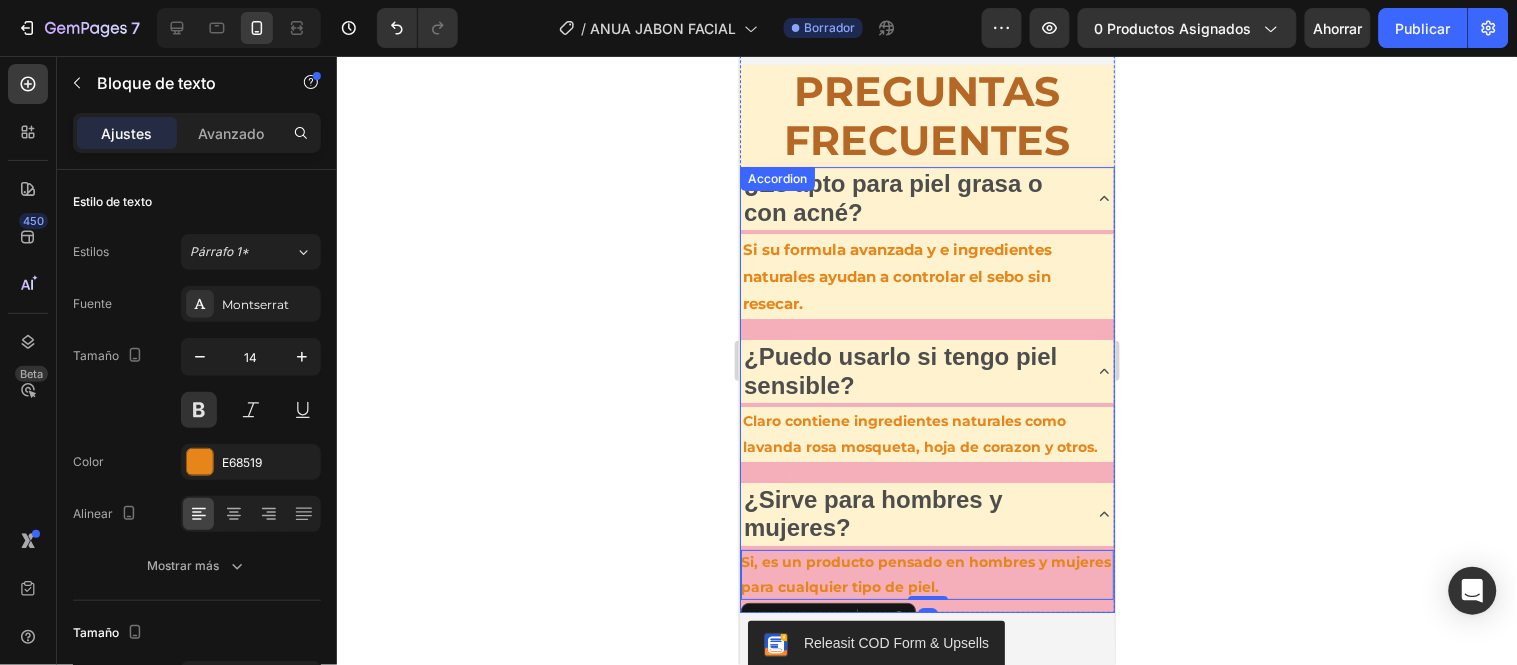 click on "Si, es un producto pensado en hombres y mujeres para cualquier tipo de piel. Text Block   0" at bounding box center (926, 578) 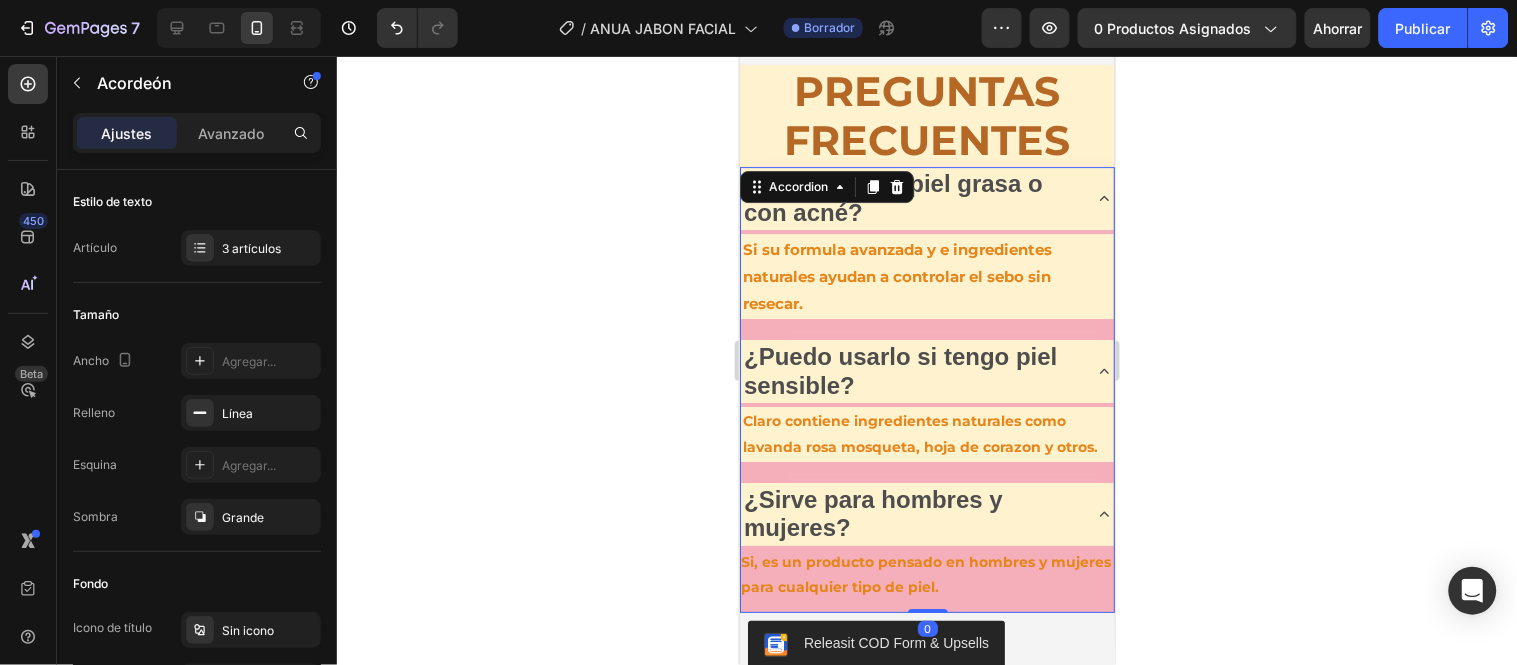 scroll, scrollTop: 552, scrollLeft: 0, axis: vertical 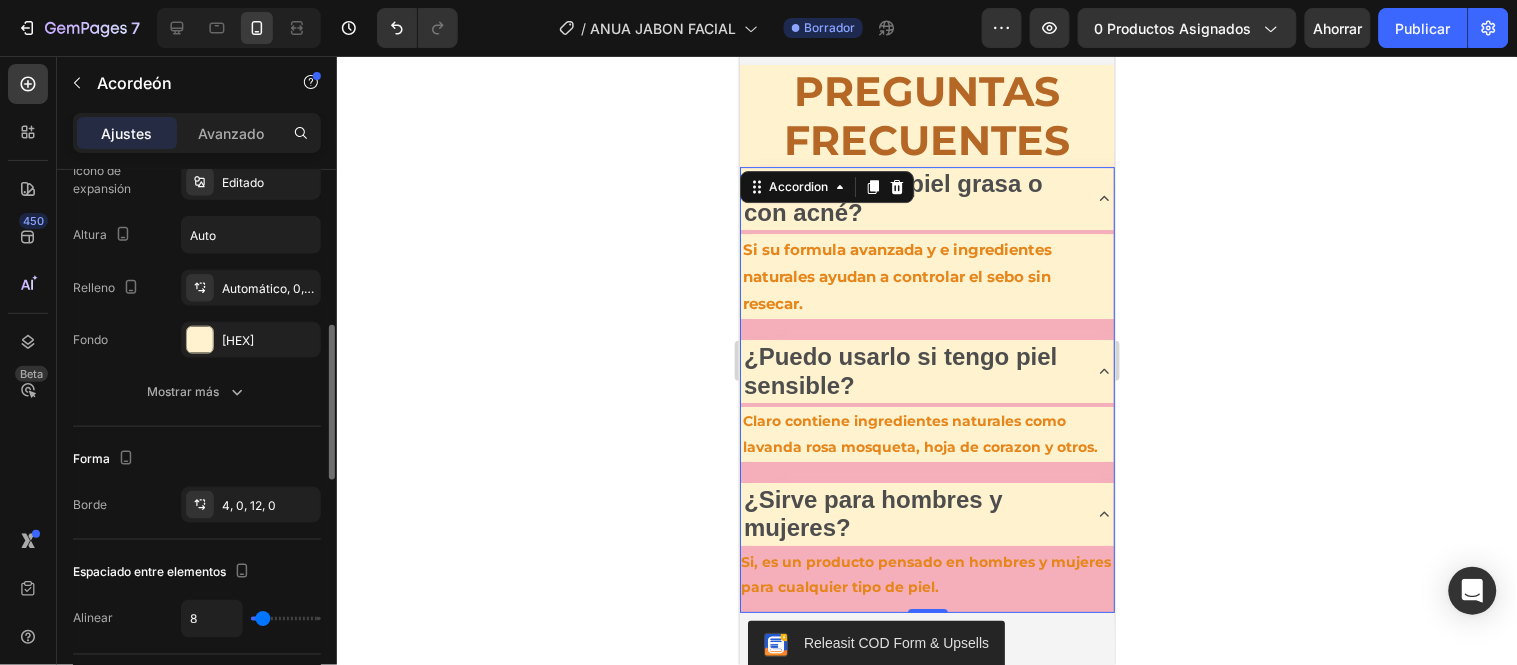 drag, startPoint x: 344, startPoint y: 255, endPoint x: 371, endPoint y: 440, distance: 186.95988 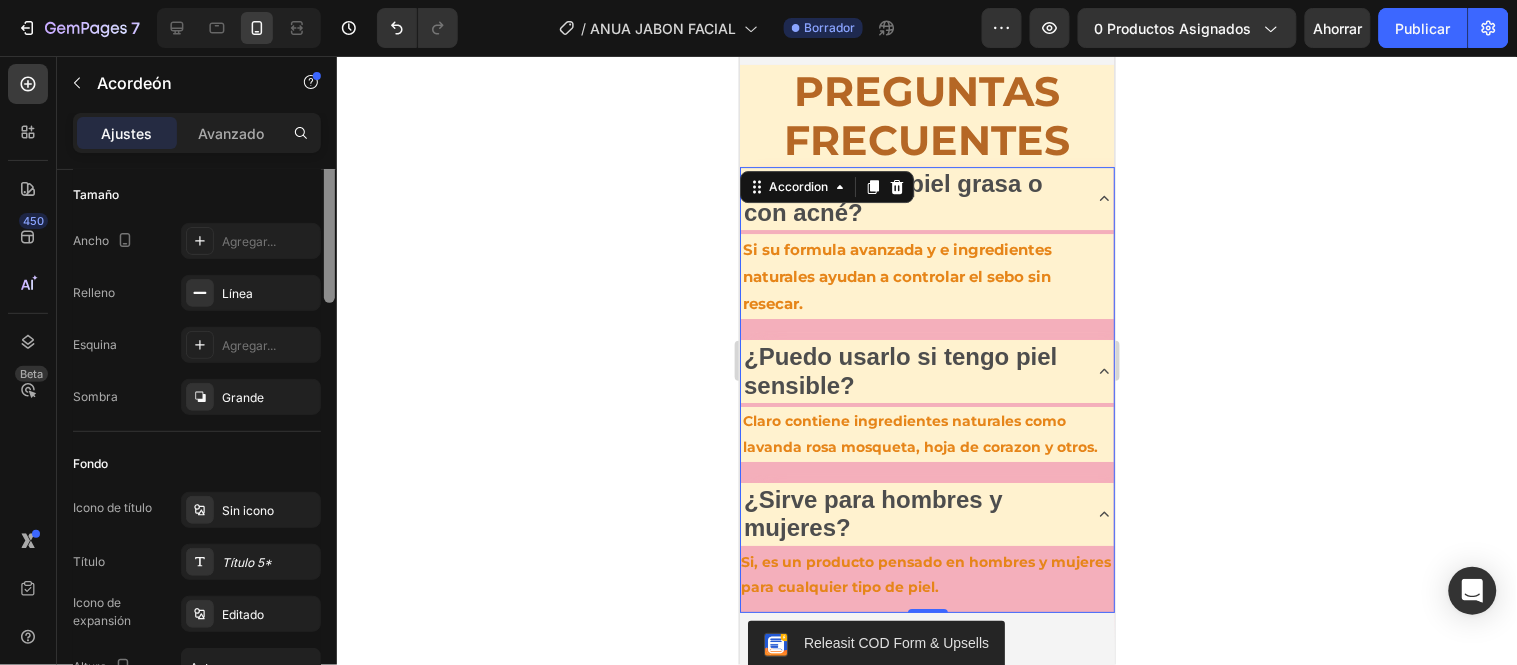 scroll, scrollTop: 0, scrollLeft: 0, axis: both 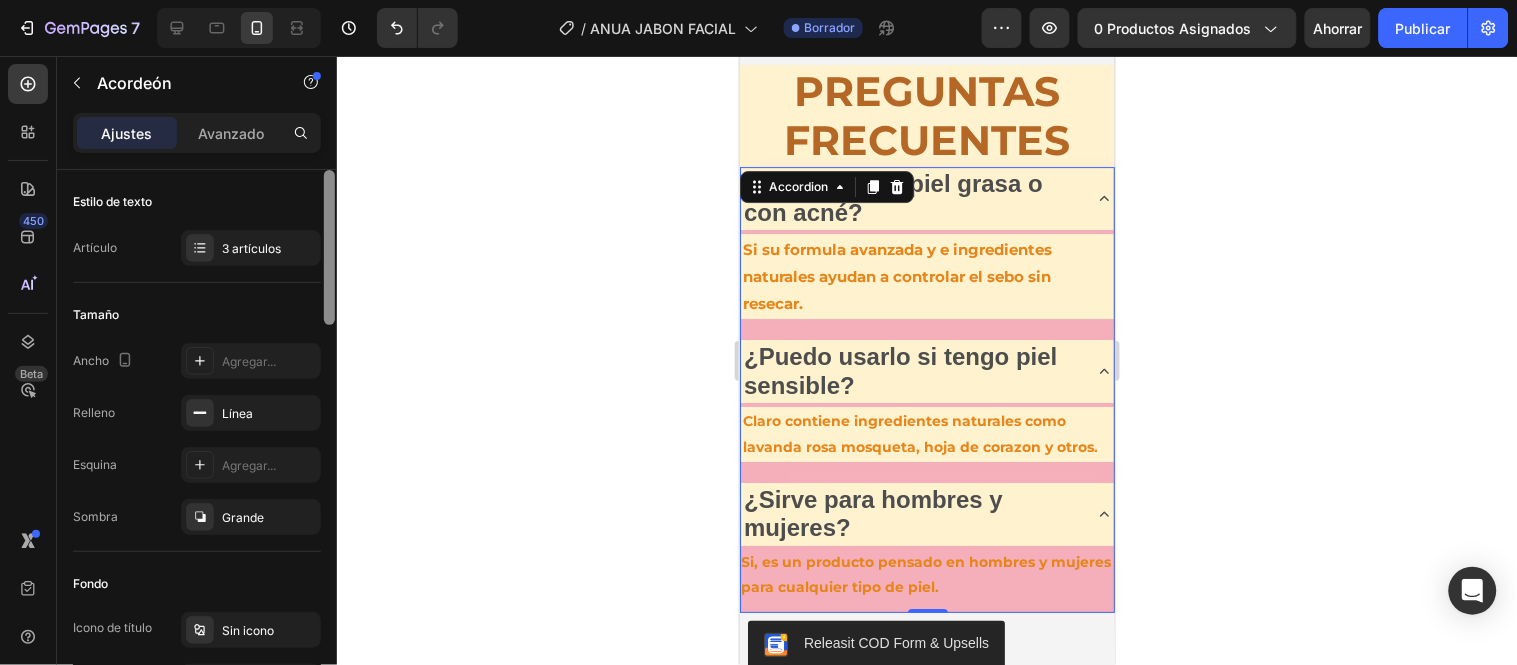 drag, startPoint x: 341, startPoint y: 394, endPoint x: 442, endPoint y: 198, distance: 220.49263 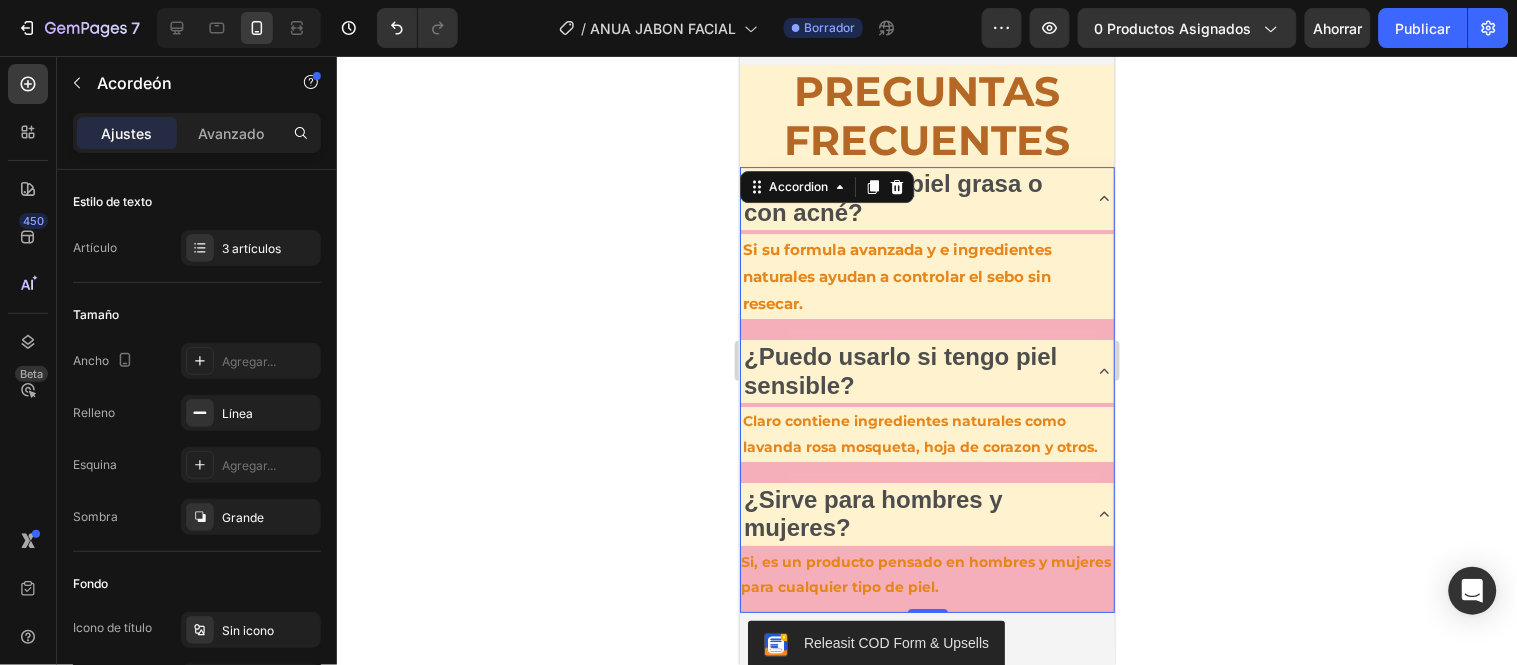 click on "Si, es un producto pensado en hombres y mujeres para cualquier tipo de piel. Text Block" at bounding box center [926, 578] 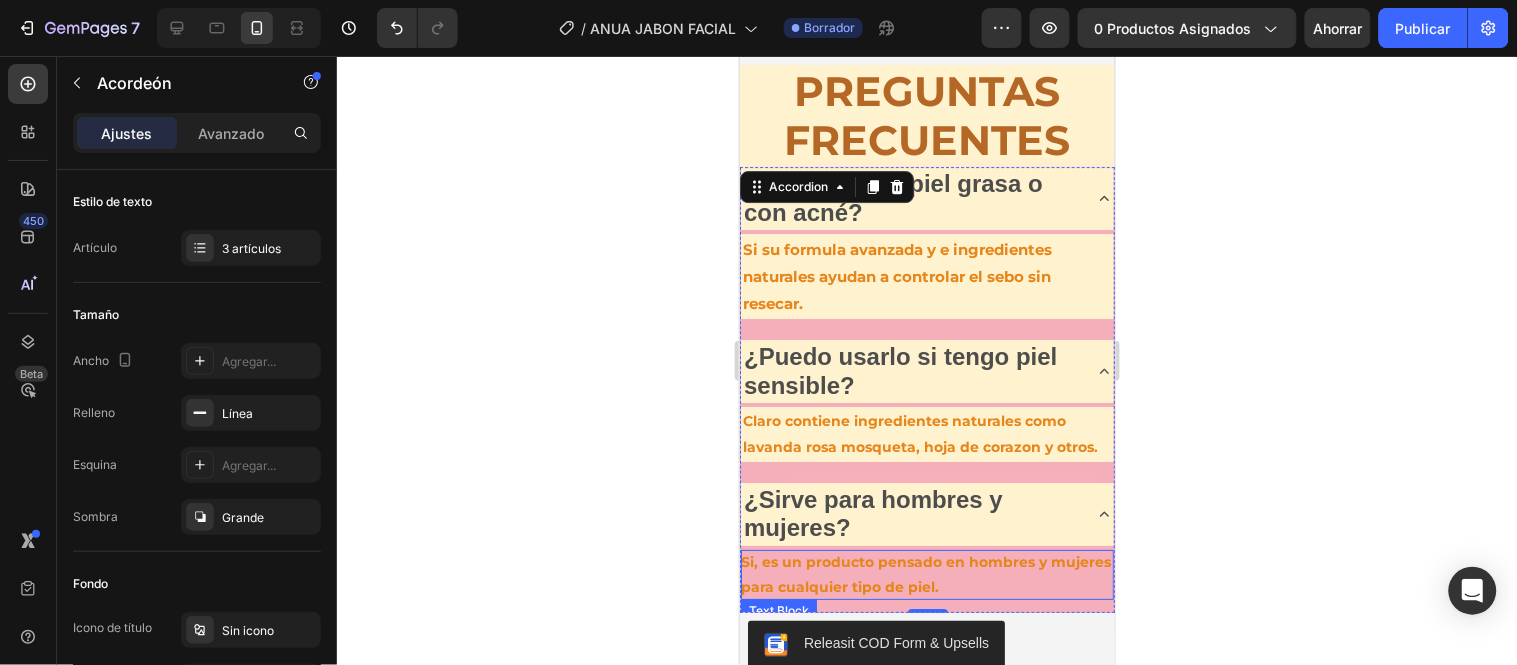 click on "Si, es un producto pensado en hombres y mujeres para cualquier tipo de piel." at bounding box center (926, 574) 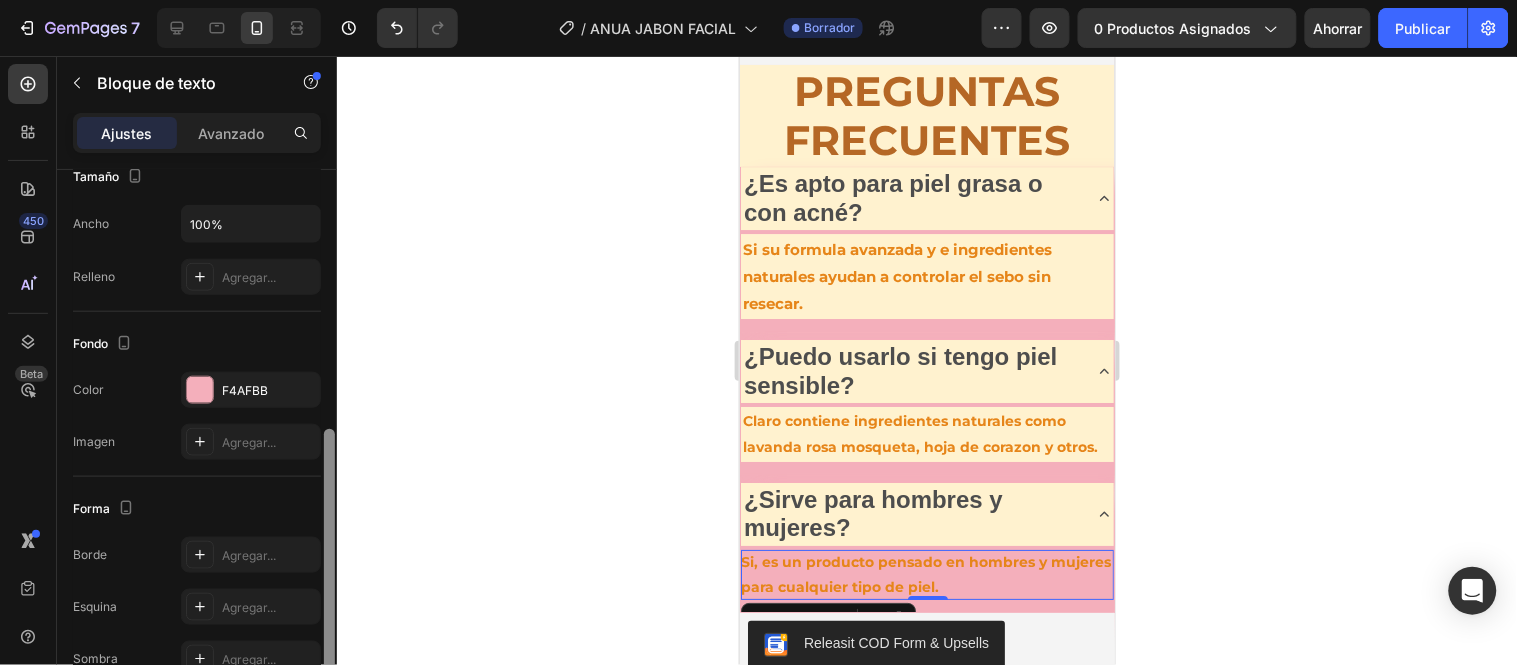 scroll, scrollTop: 488, scrollLeft: 0, axis: vertical 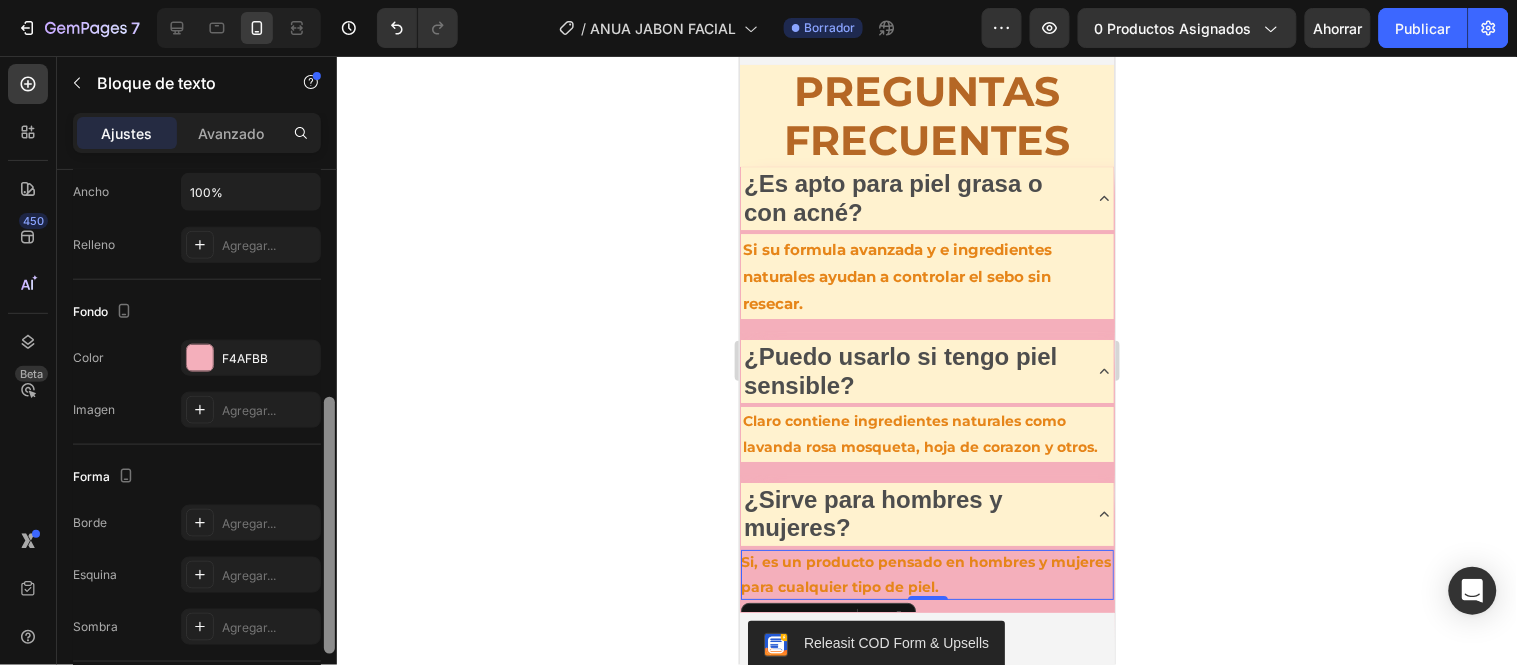 drag, startPoint x: 327, startPoint y: 184, endPoint x: 338, endPoint y: 412, distance: 228.2652 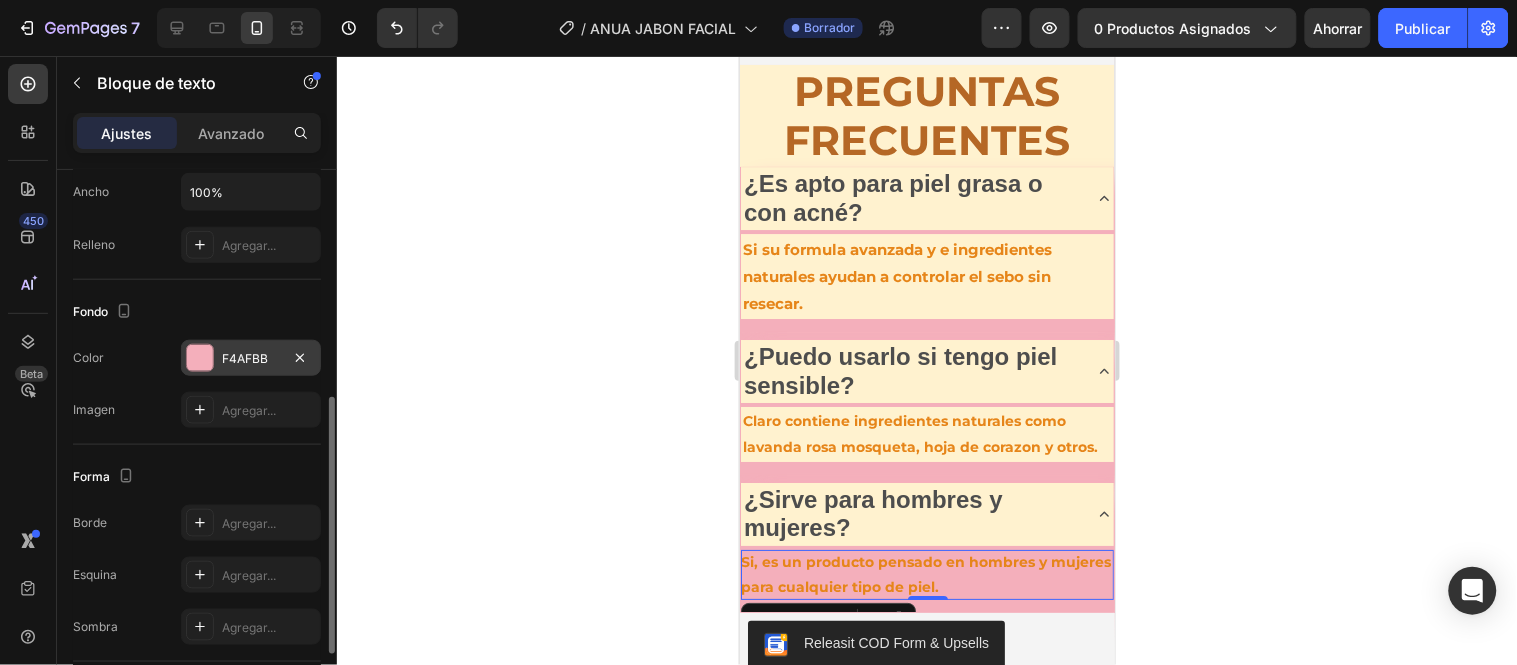 click on "F4AFBB" at bounding box center [245, 358] 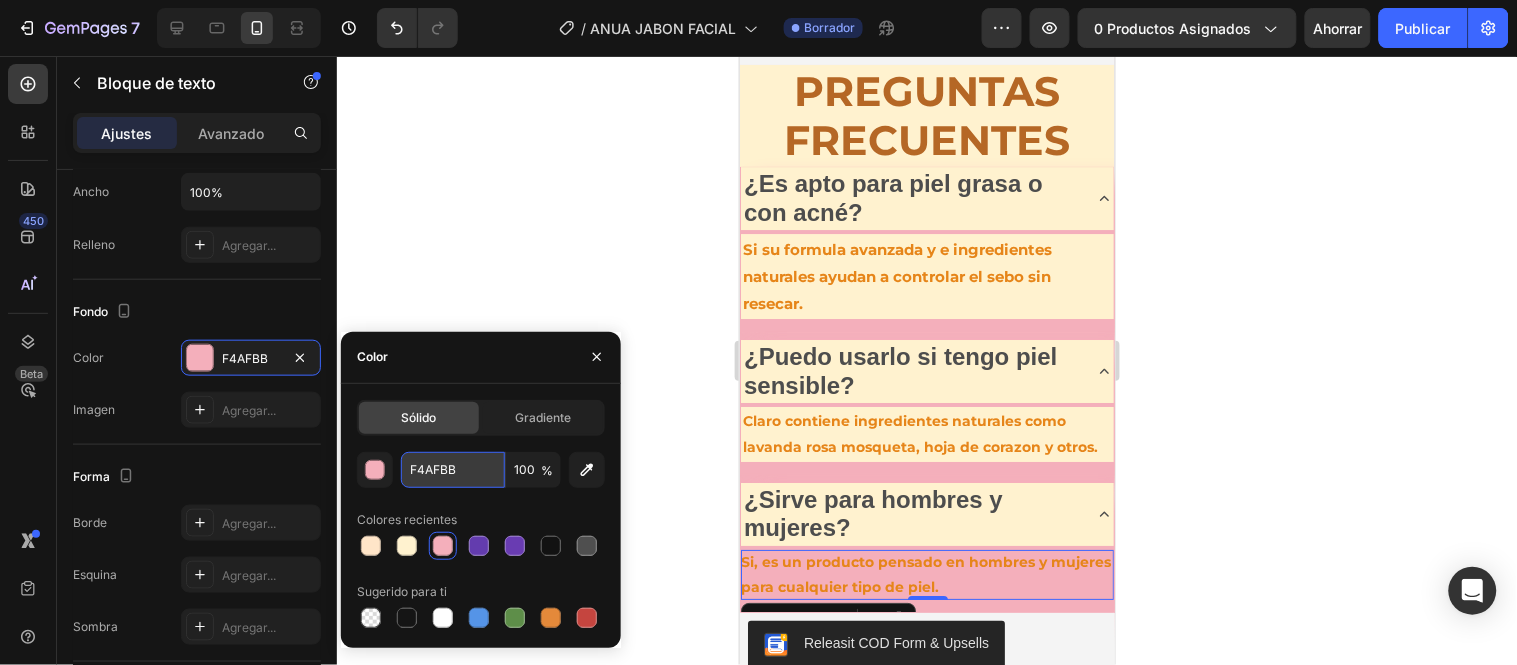 click on "F4AFBB" at bounding box center (453, 470) 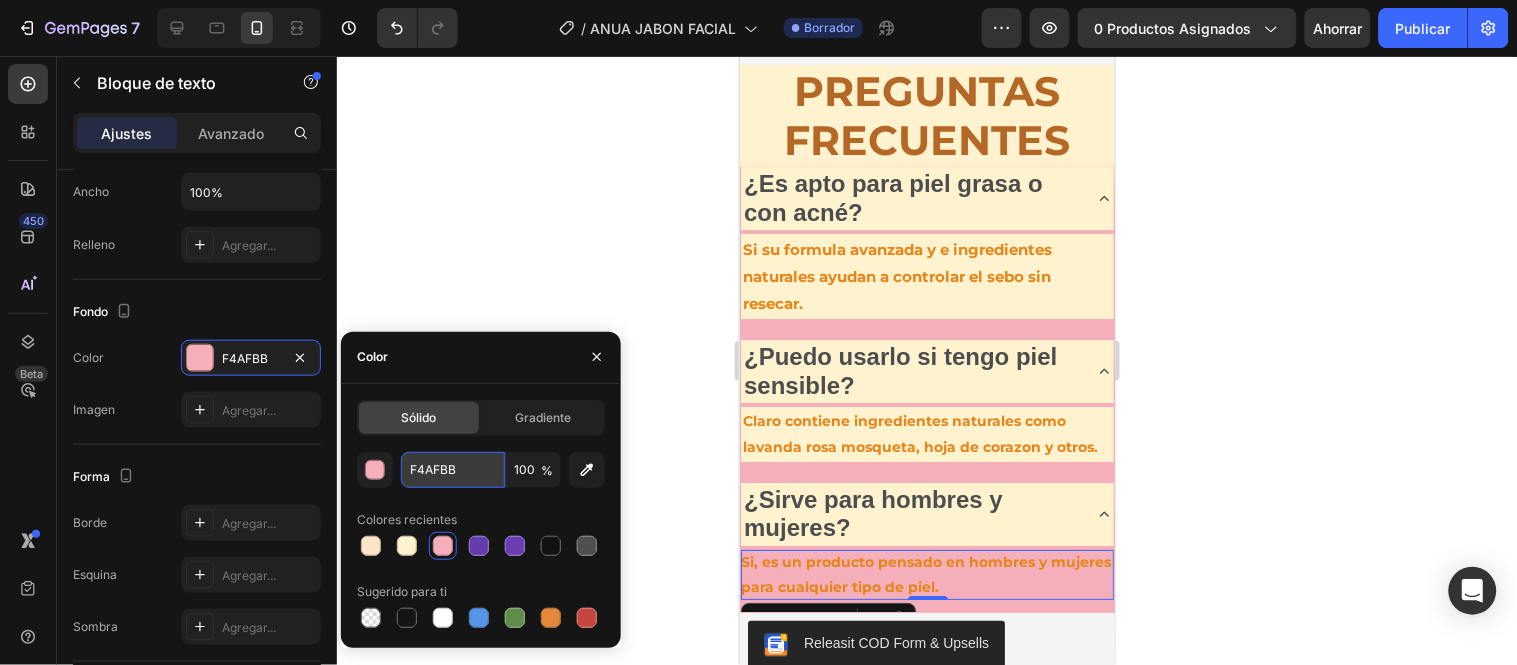 drag, startPoint x: 470, startPoint y: 471, endPoint x: 443, endPoint y: 471, distance: 27 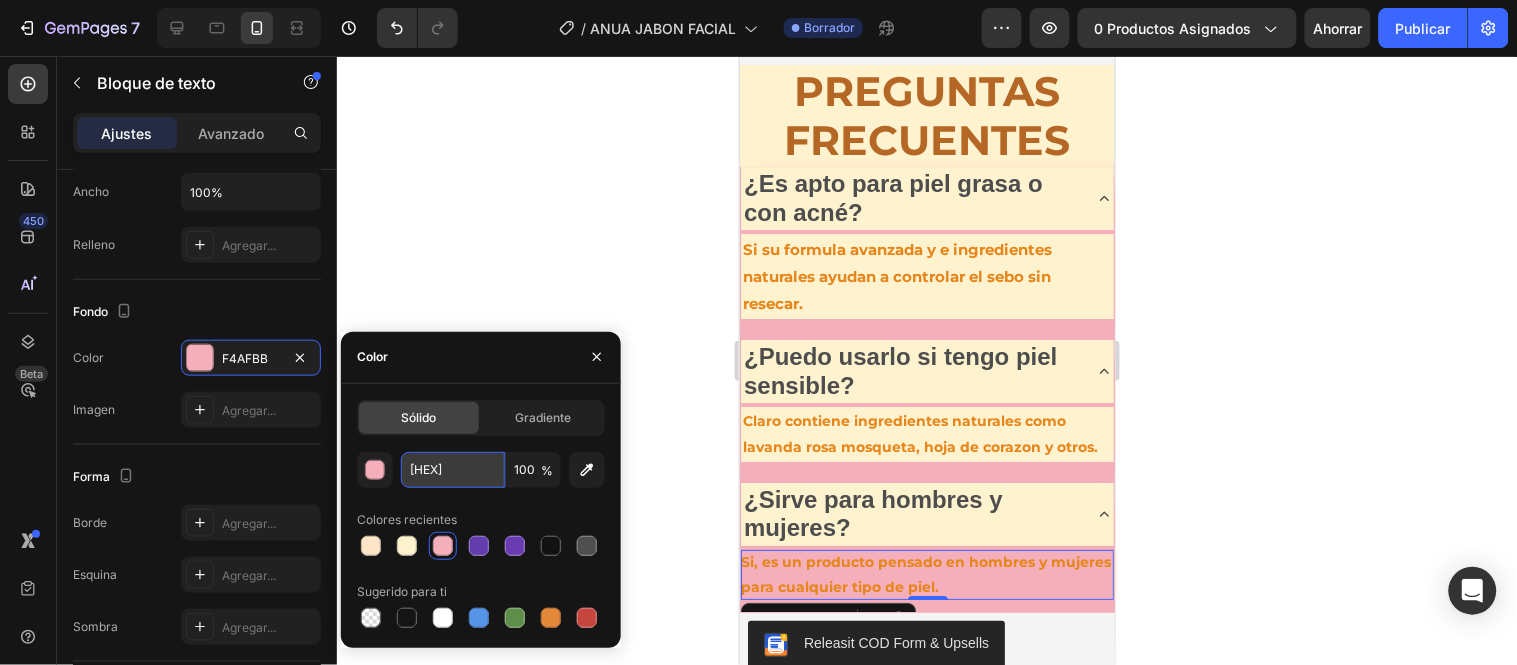click on "[HEX]" at bounding box center [453, 470] 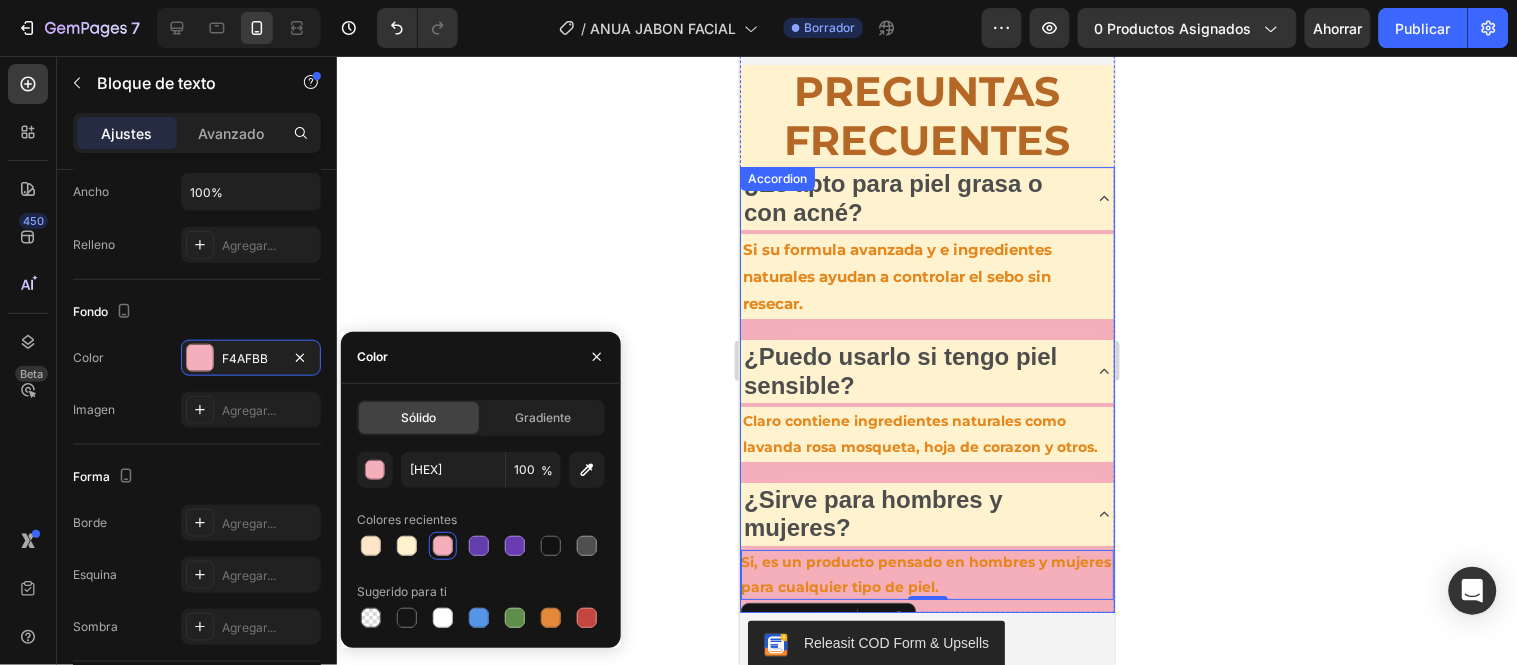 click on "¿Puedo usarlo si tengo piel sensible?" at bounding box center [926, 370] 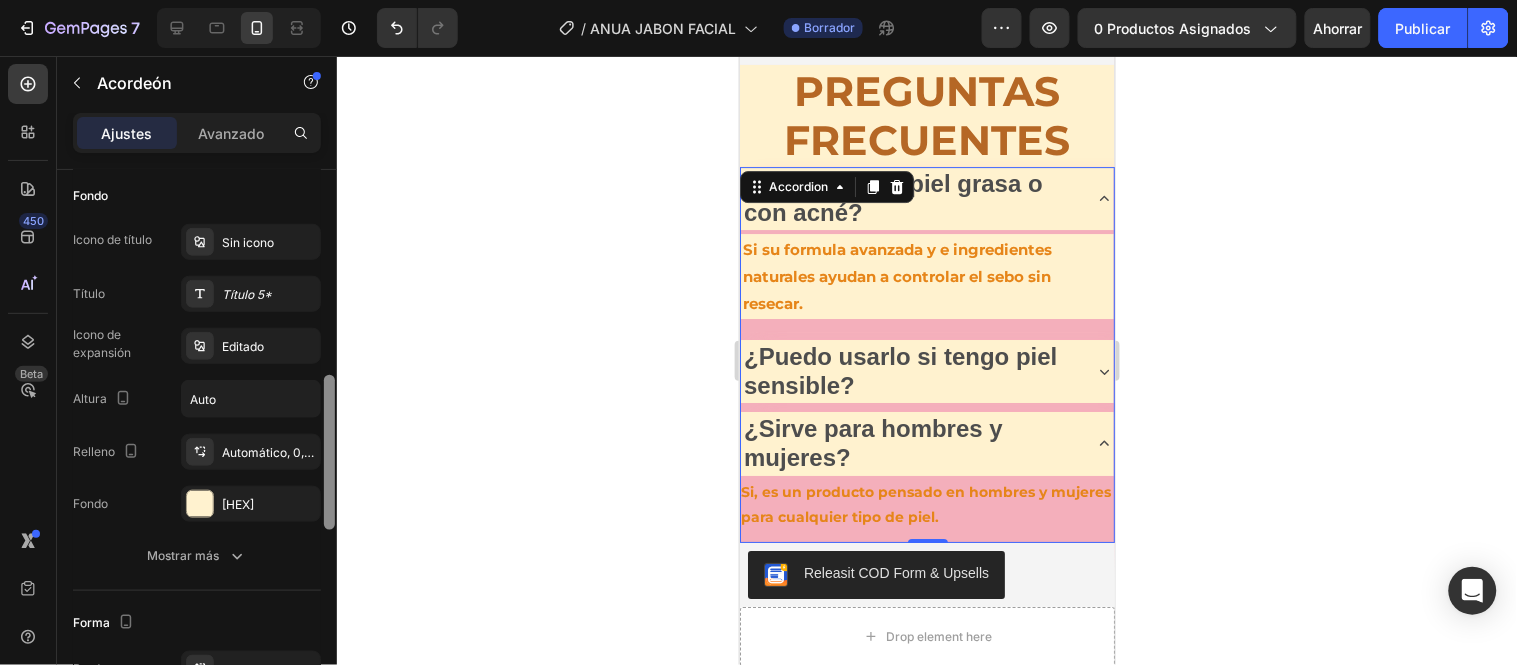 scroll, scrollTop: 686, scrollLeft: 0, axis: vertical 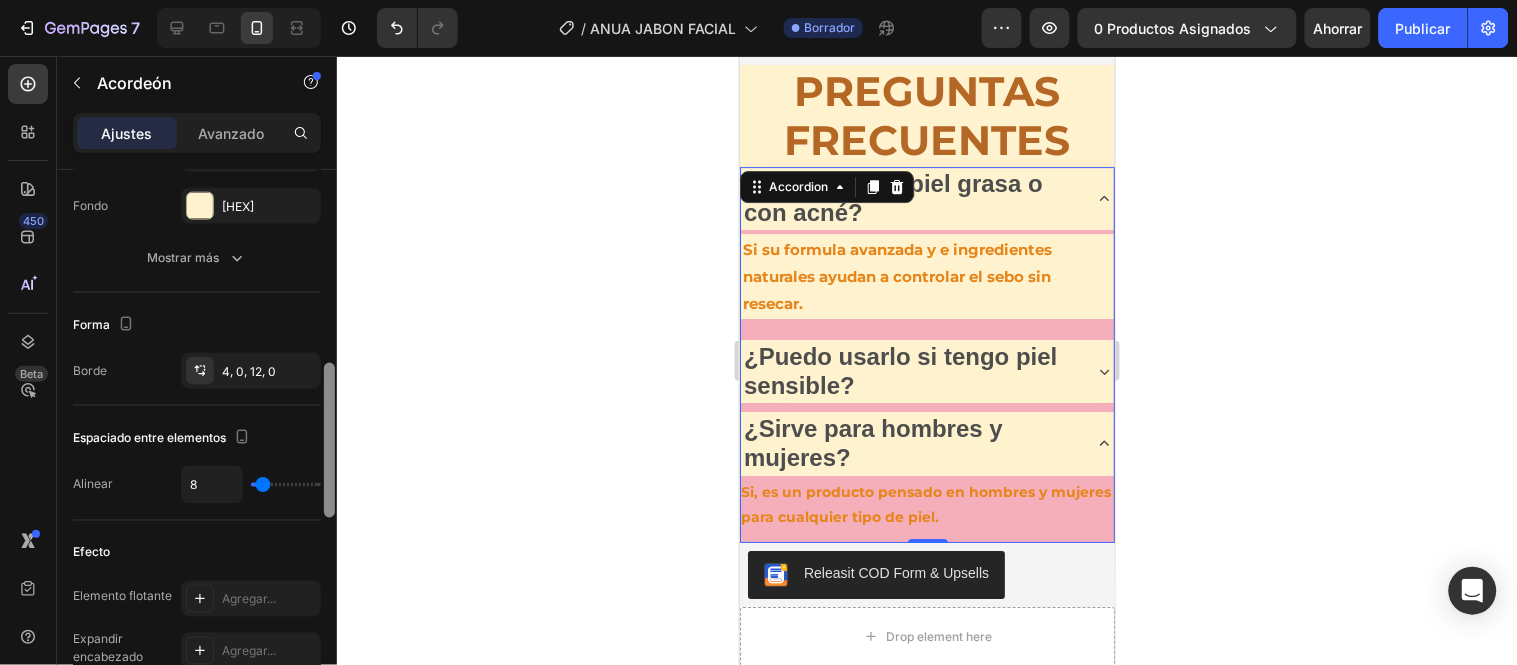 drag, startPoint x: 327, startPoint y: 194, endPoint x: 346, endPoint y: 388, distance: 194.92819 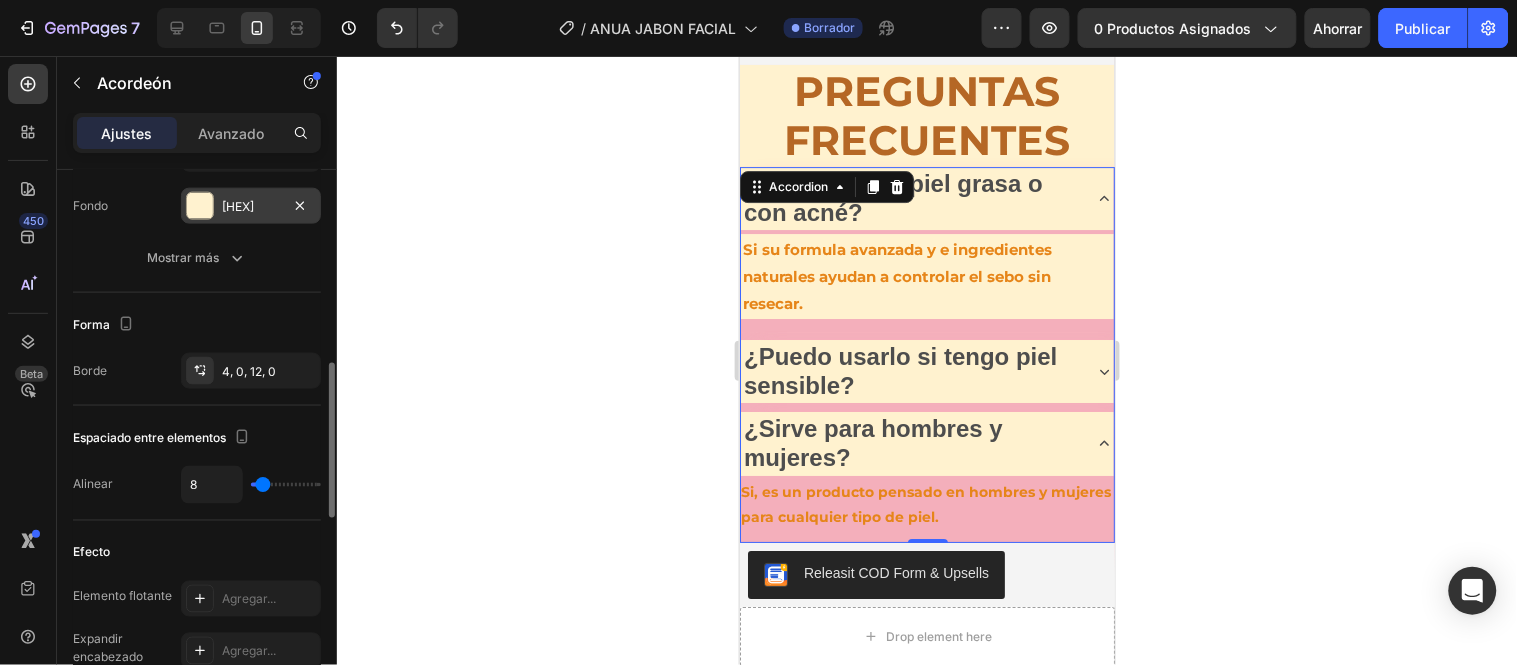 click on "[HEX]" at bounding box center [238, 206] 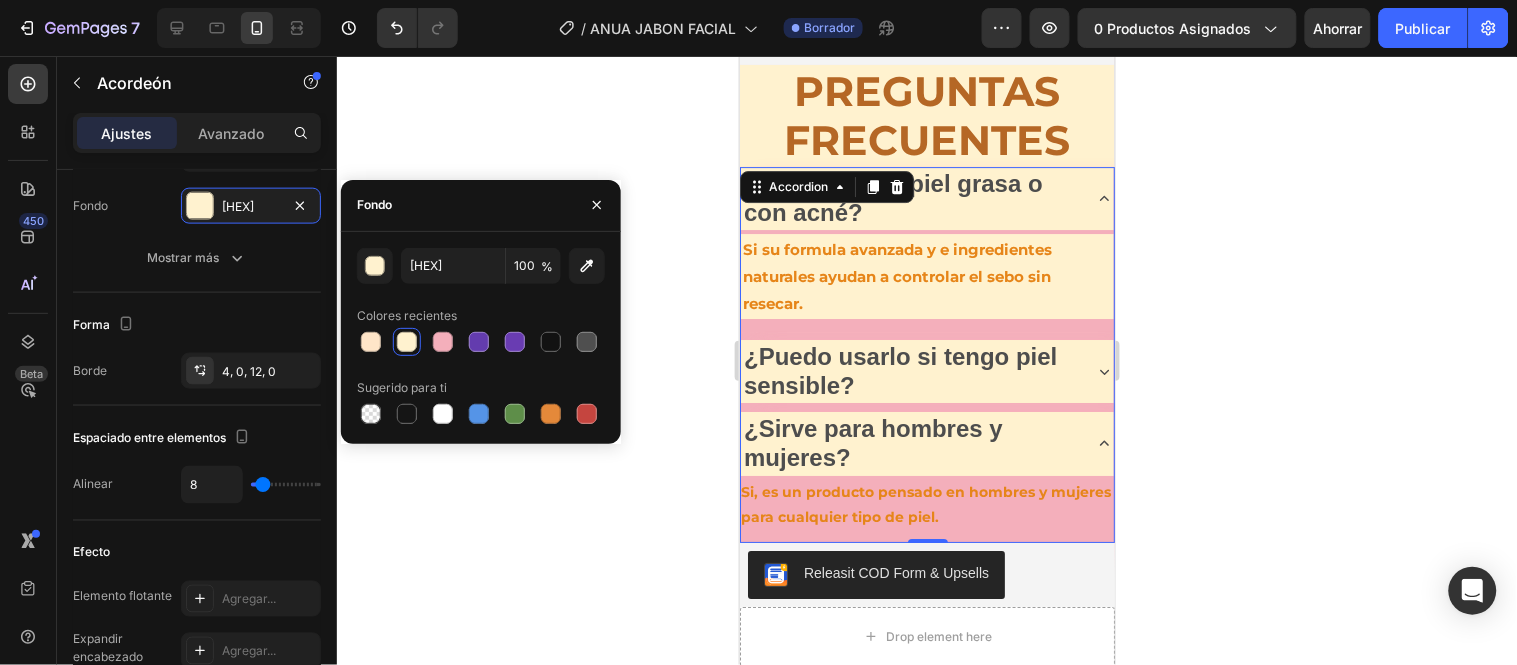click 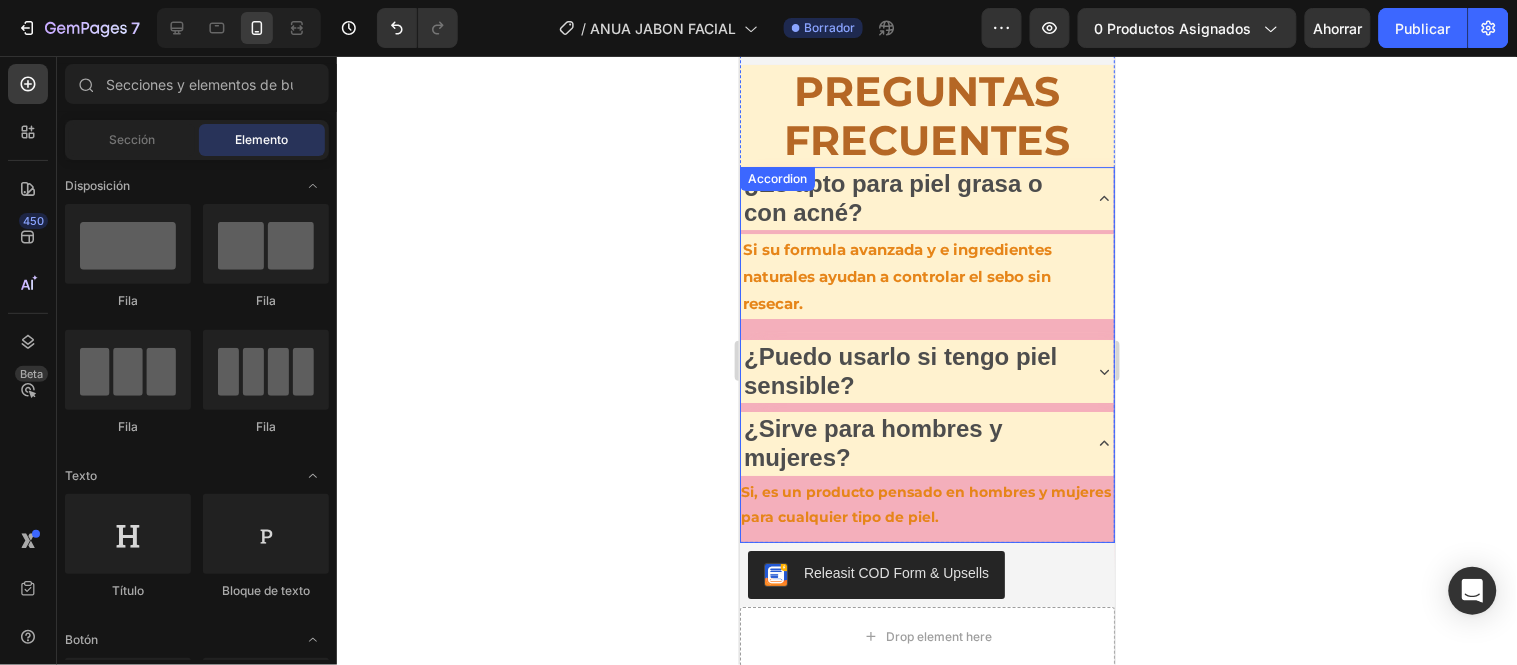 click on "Si, es un producto pensado en hombres y mujeres para cualquier tipo de piel. Text Block" at bounding box center [926, 508] 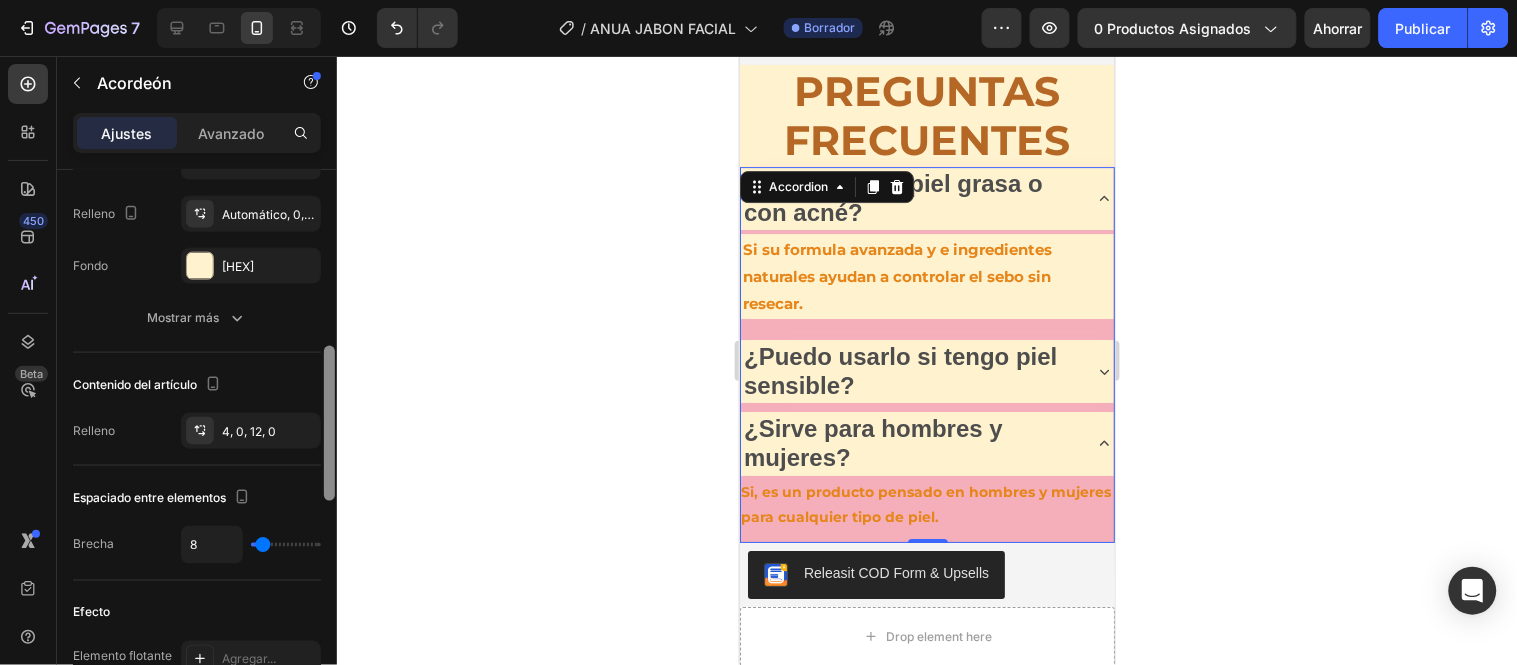 scroll, scrollTop: 630, scrollLeft: 0, axis: vertical 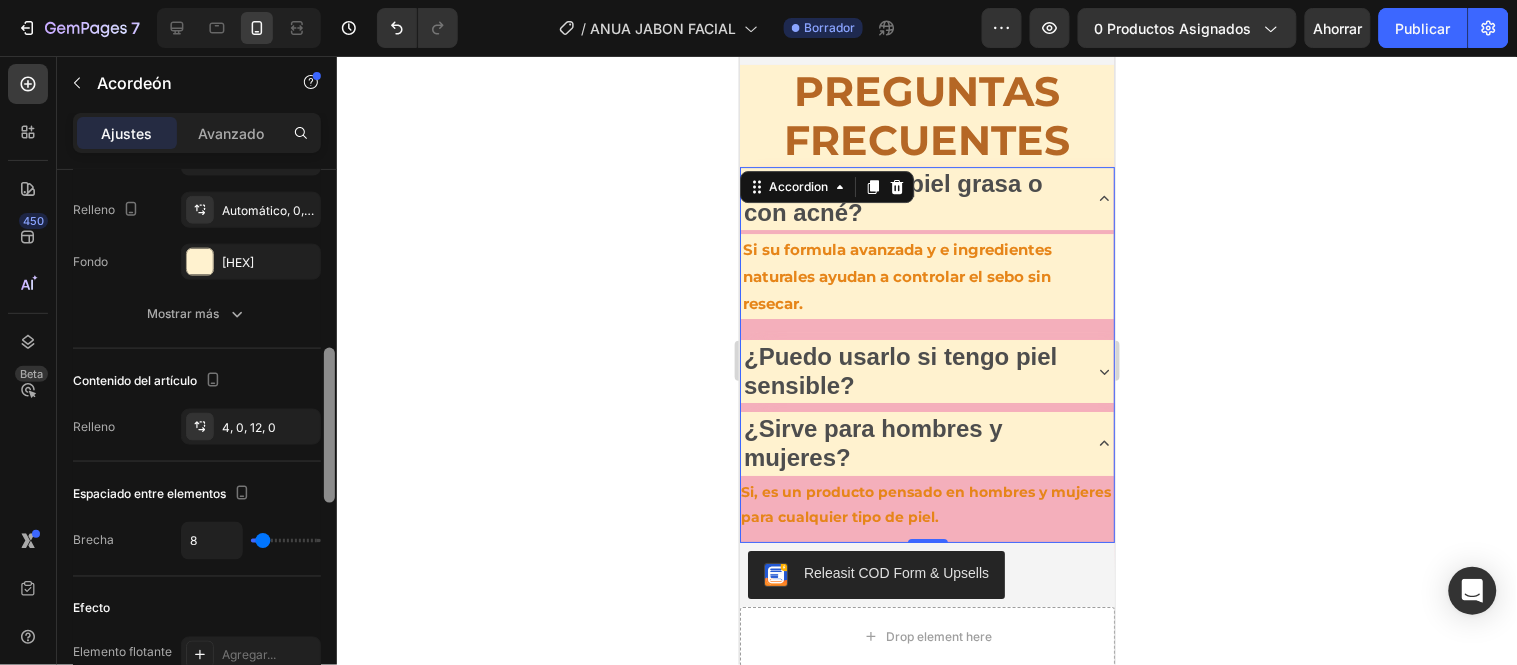 drag, startPoint x: 327, startPoint y: 184, endPoint x: 355, endPoint y: 362, distance: 180.1888 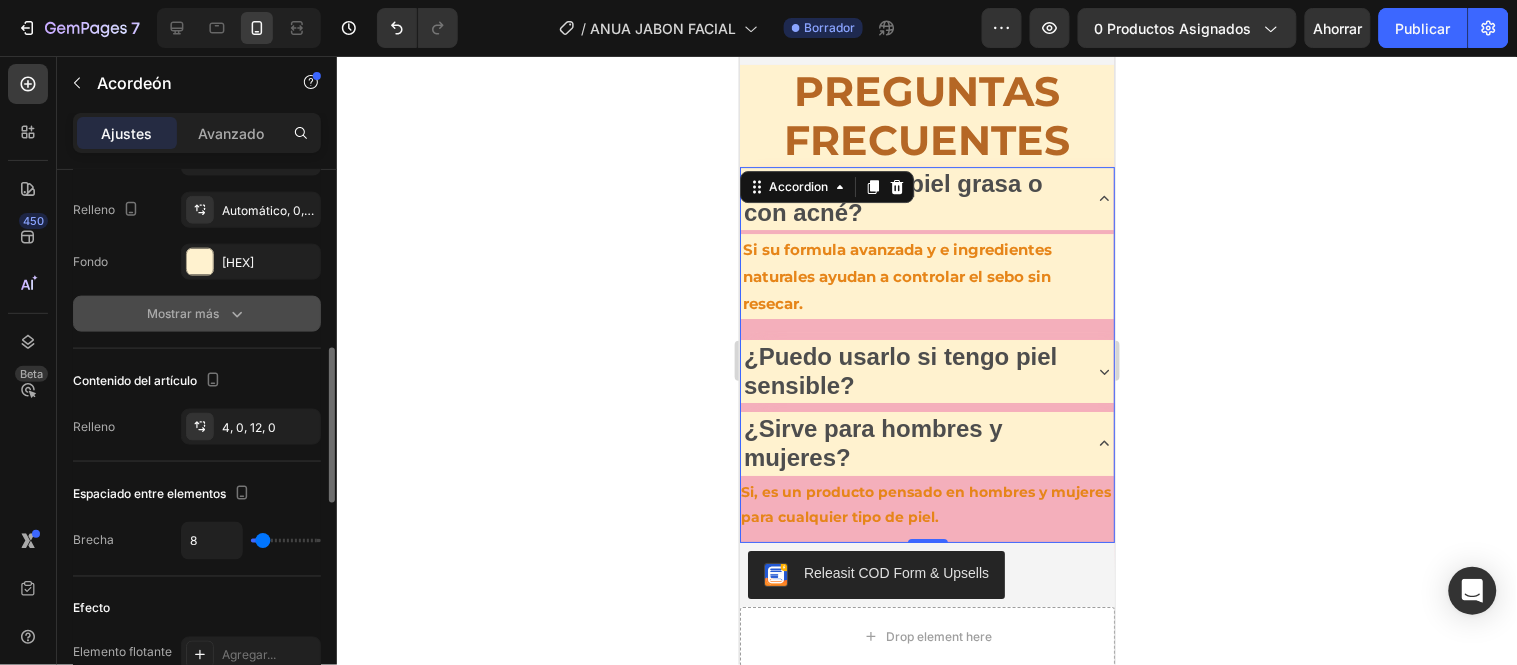 click 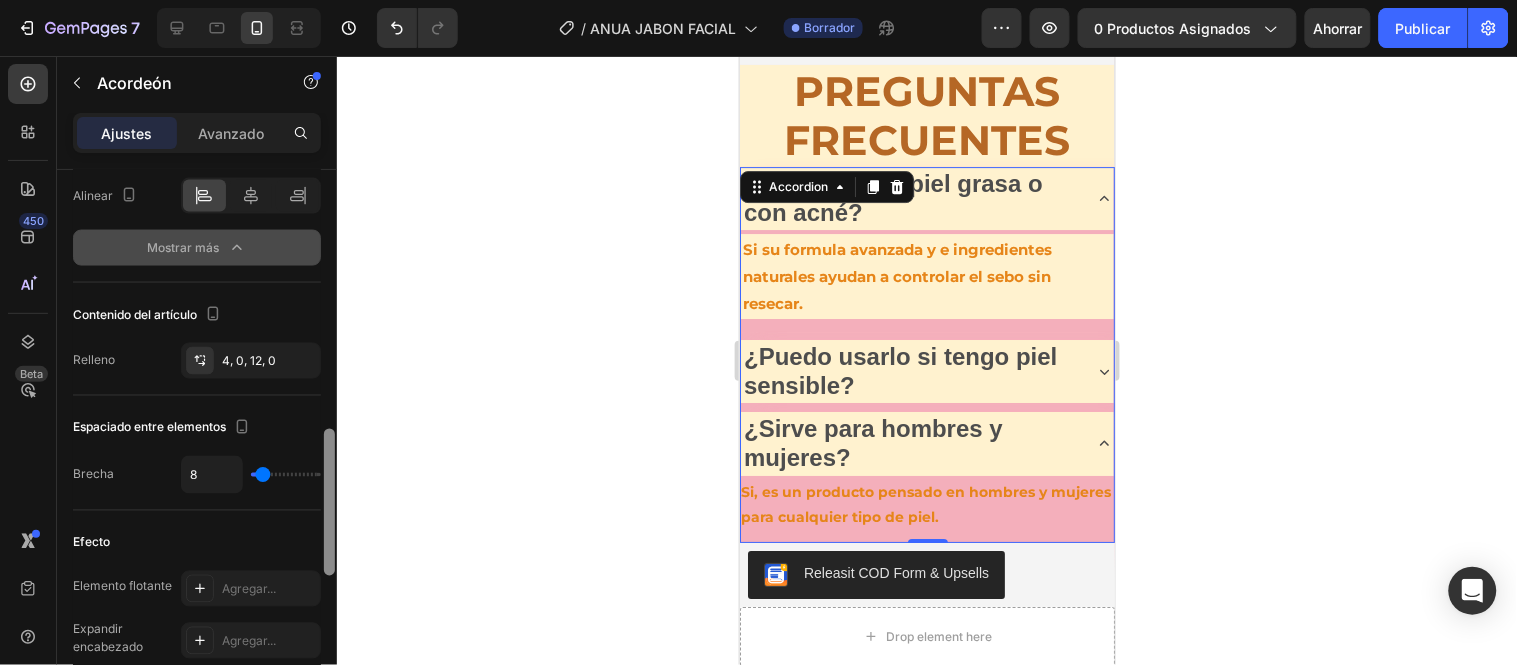 scroll, scrollTop: 835, scrollLeft: 0, axis: vertical 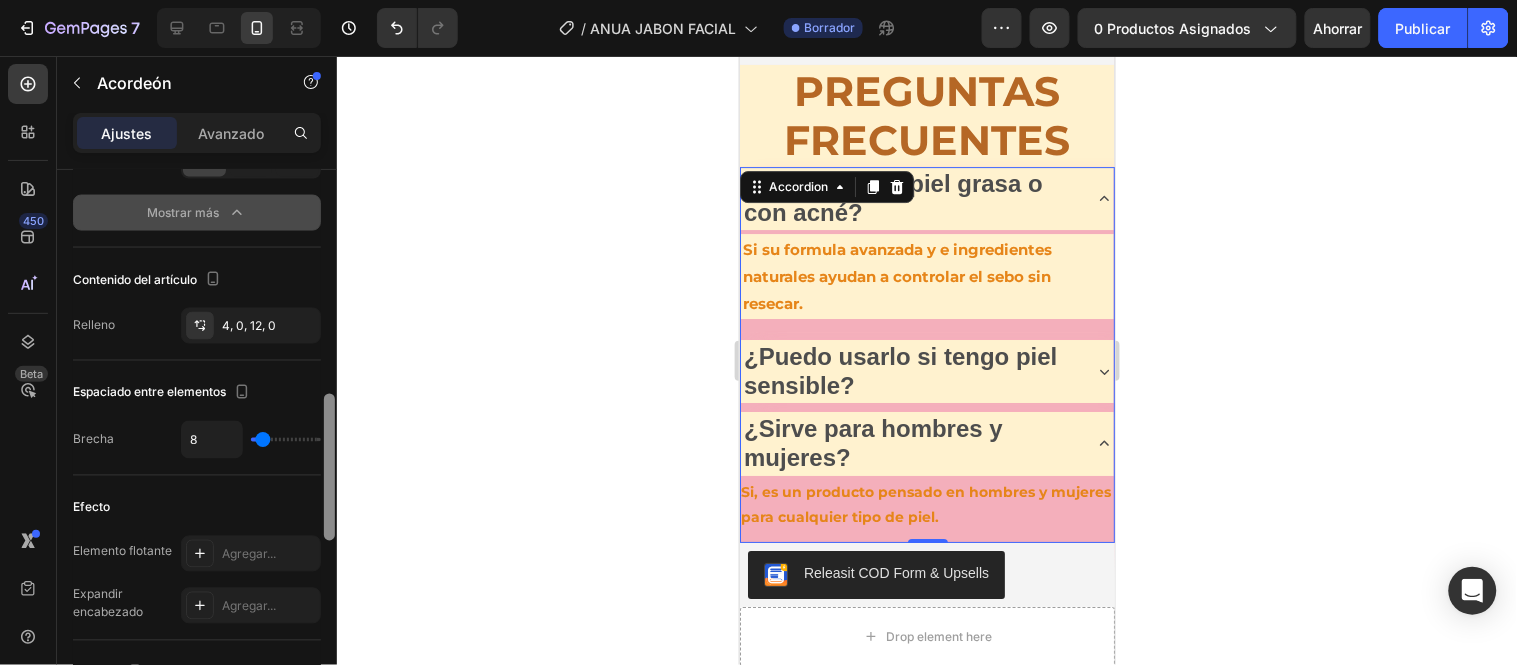 drag, startPoint x: 330, startPoint y: 383, endPoint x: 335, endPoint y: 441, distance: 58.21512 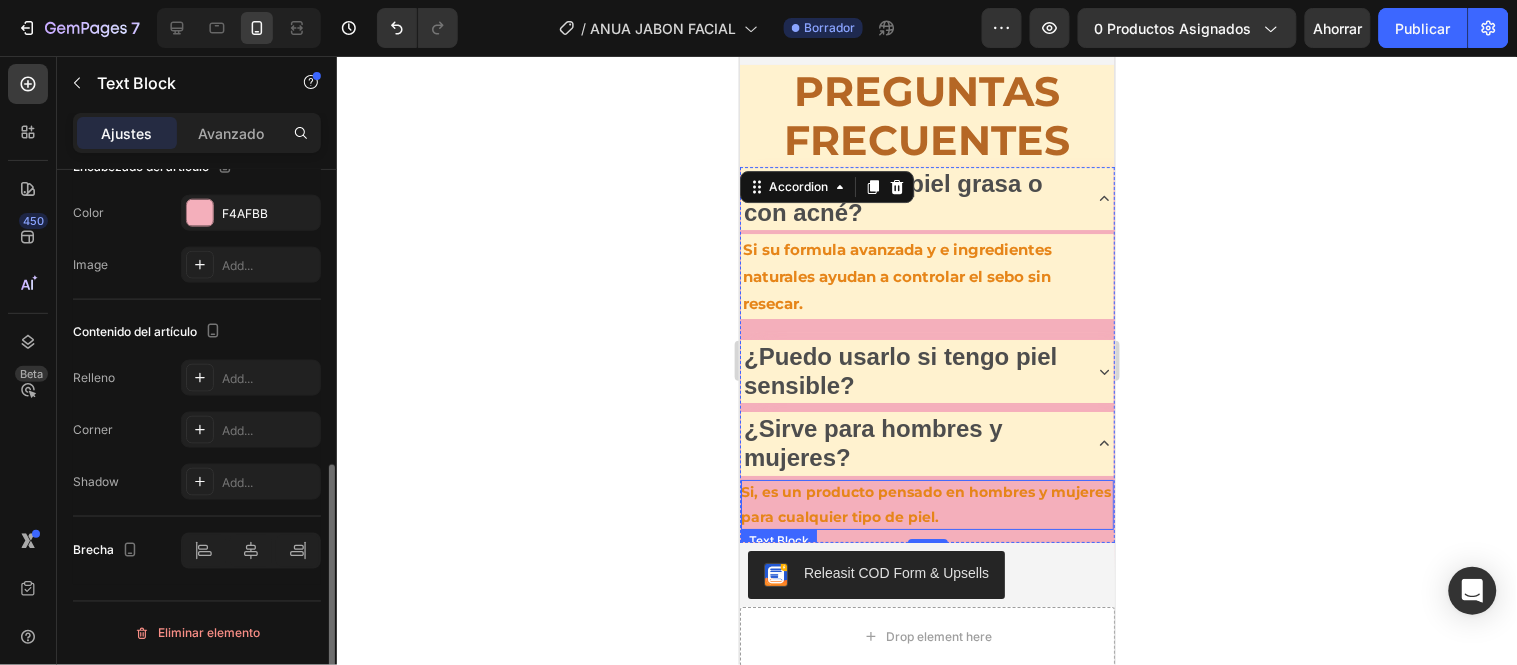 click on "Si, es un producto pensado en hombres y mujeres para cualquier tipo de piel." at bounding box center (926, 504) 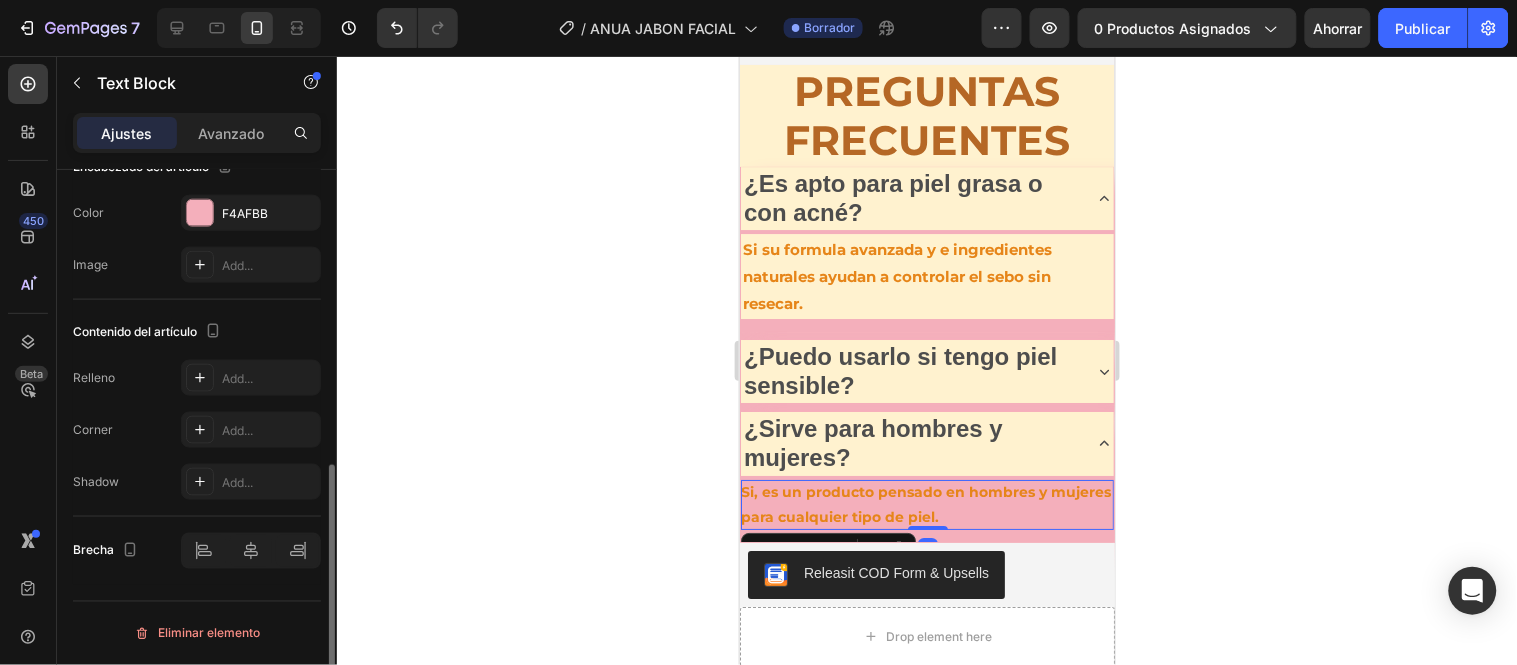 scroll, scrollTop: 0, scrollLeft: 0, axis: both 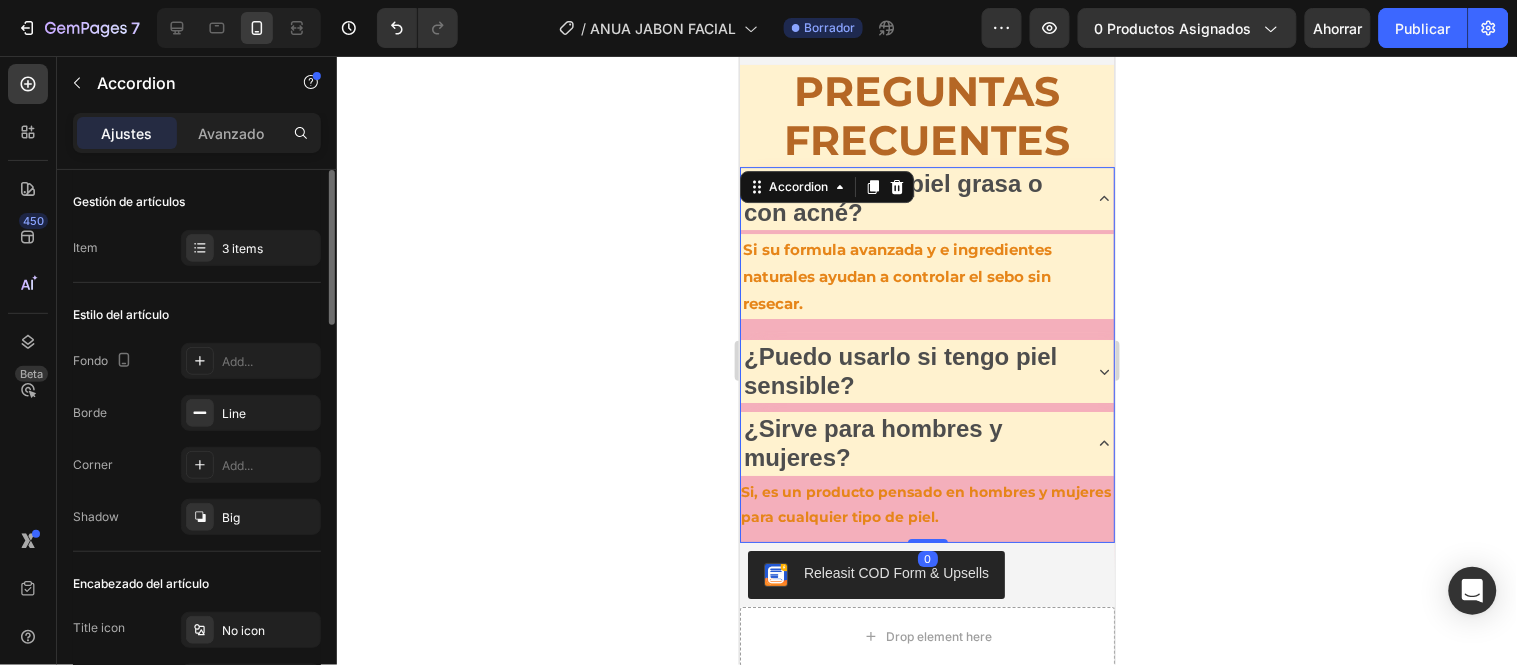 click on "Si, es un producto pensado en hombres y mujeres para cualquier tipo de piel. Text Block" at bounding box center (926, 508) 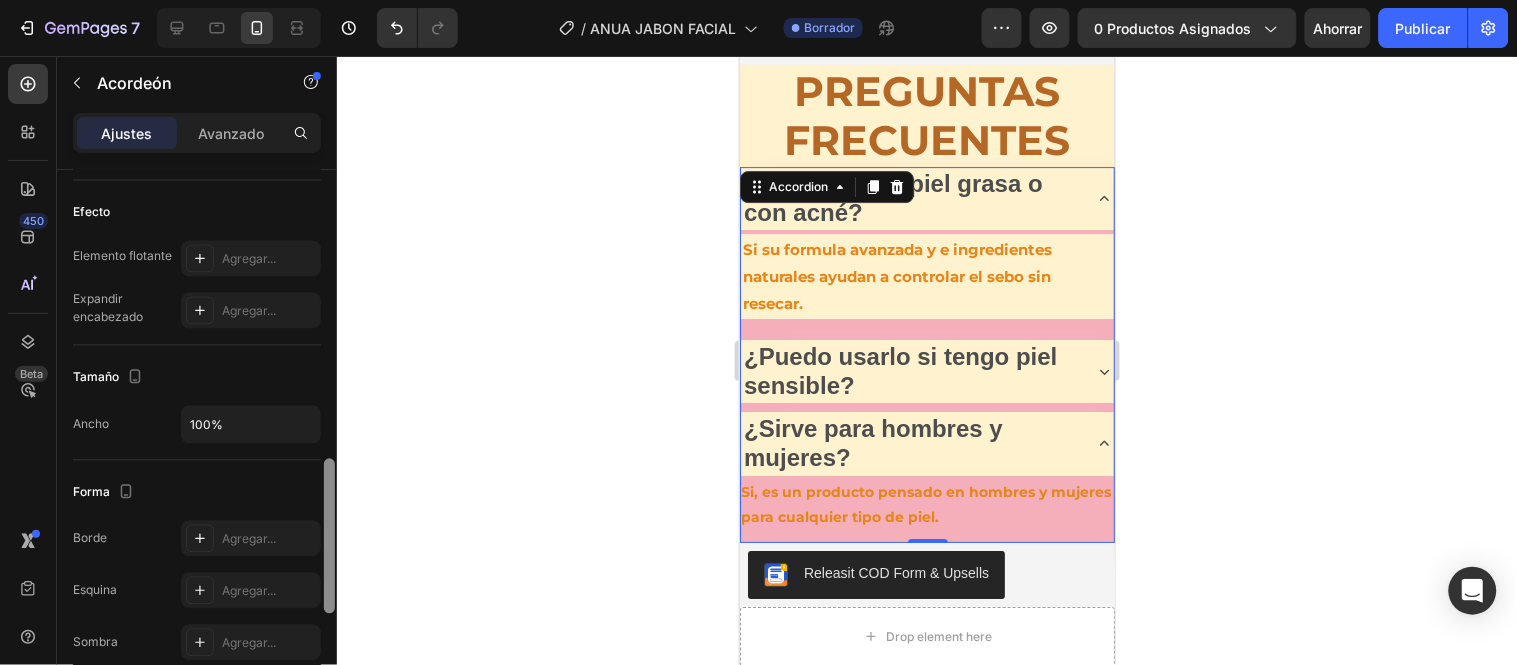 scroll, scrollTop: 1051, scrollLeft: 0, axis: vertical 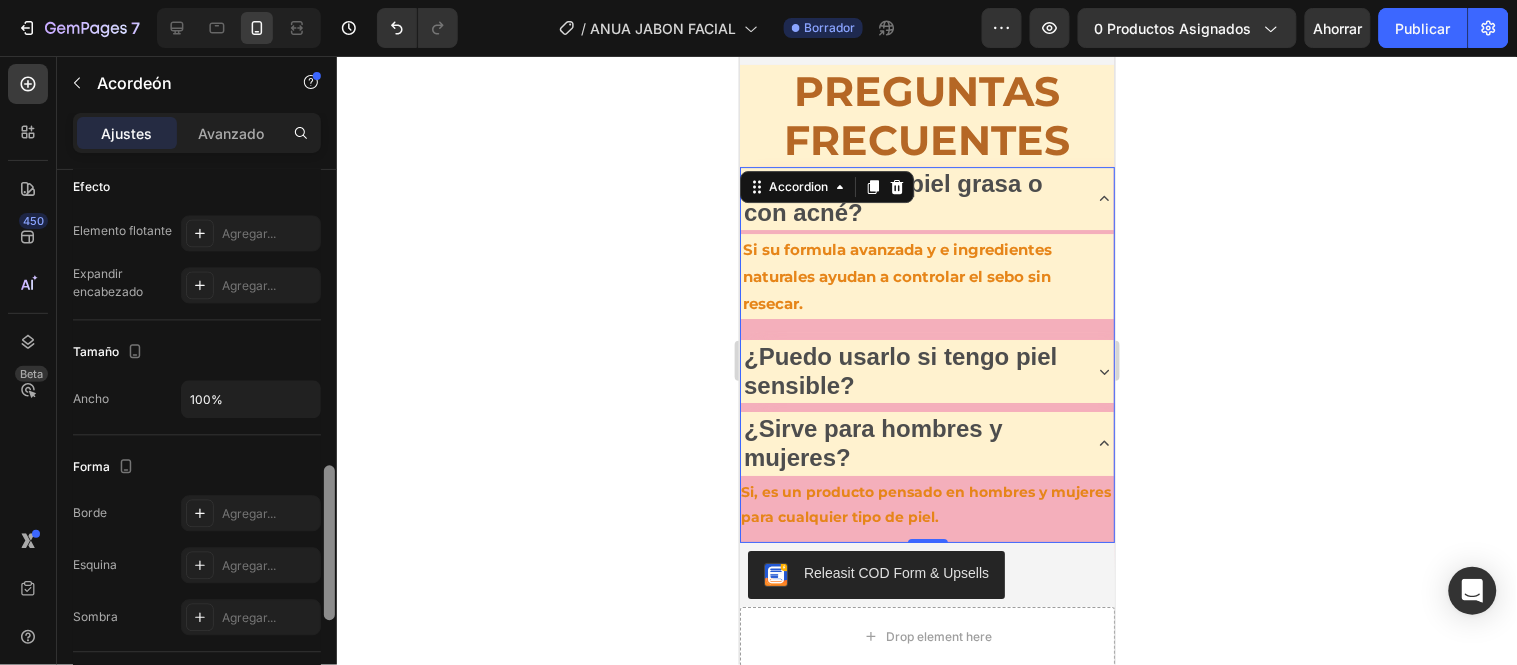 drag, startPoint x: 330, startPoint y: 216, endPoint x: 710, endPoint y: 360, distance: 406.3693 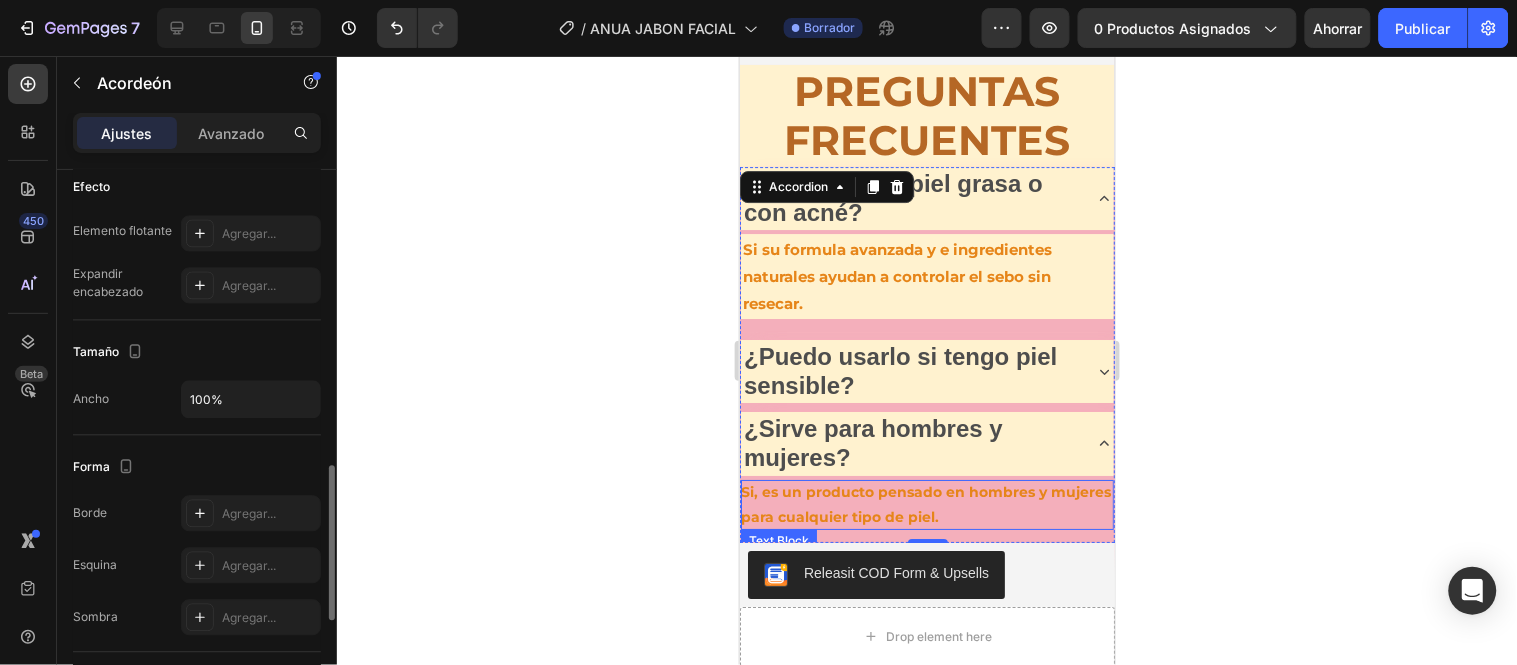 click on "Si, es un producto pensado en hombres y mujeres para cualquier tipo de piel." at bounding box center (926, 504) 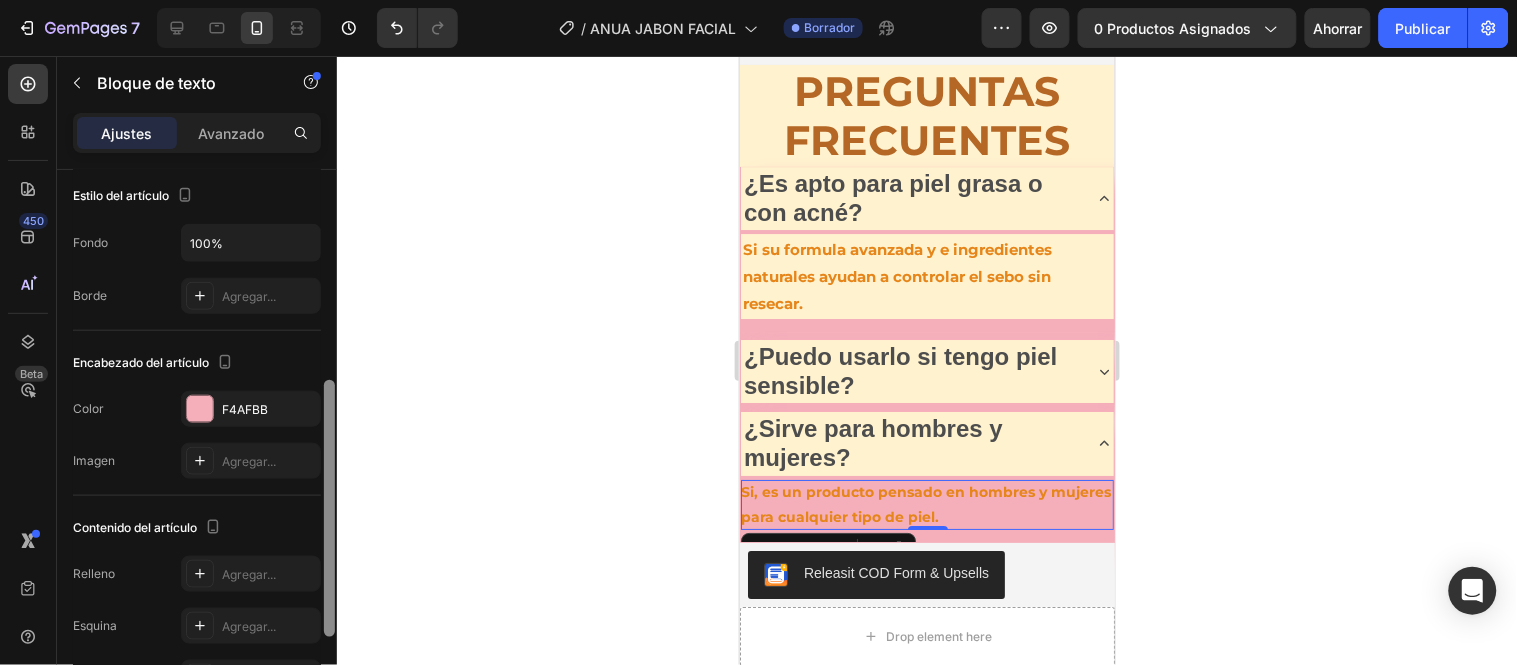 scroll, scrollTop: 442, scrollLeft: 0, axis: vertical 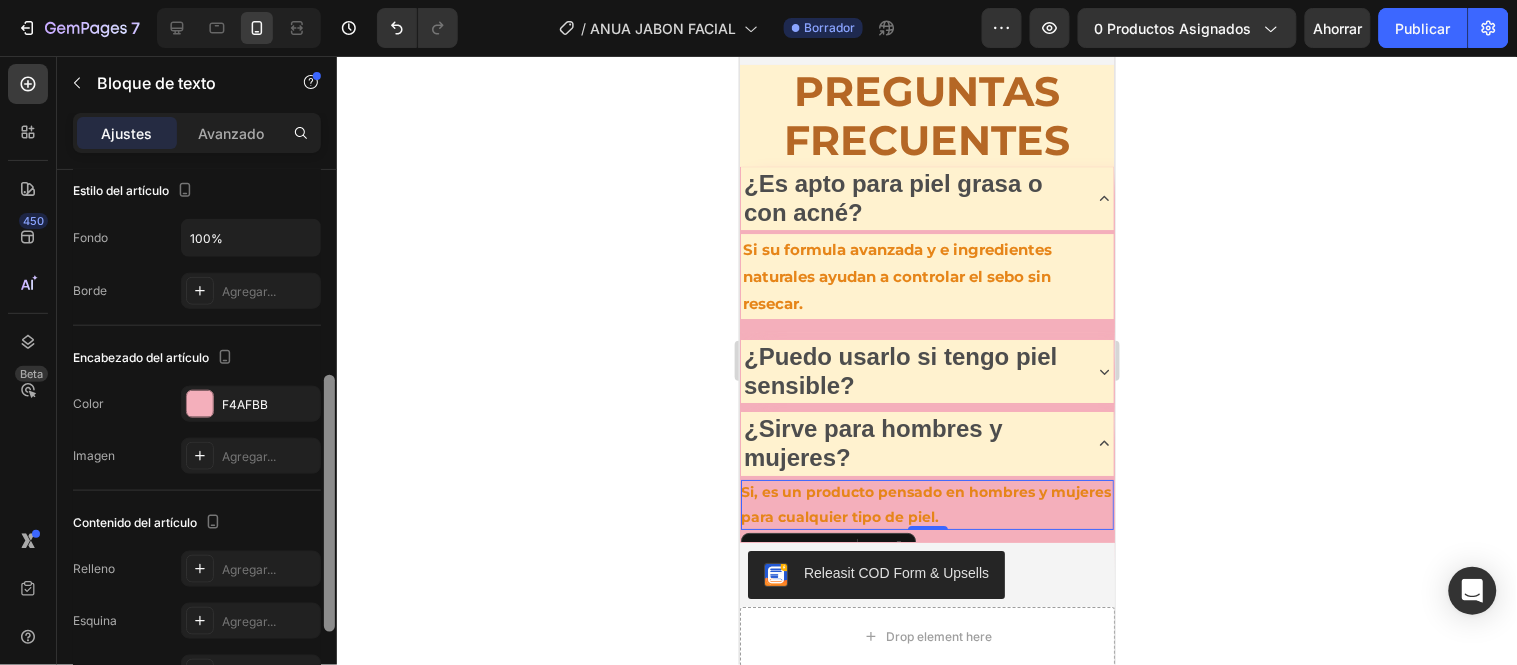 drag, startPoint x: 332, startPoint y: 264, endPoint x: 336, endPoint y: 470, distance: 206.03883 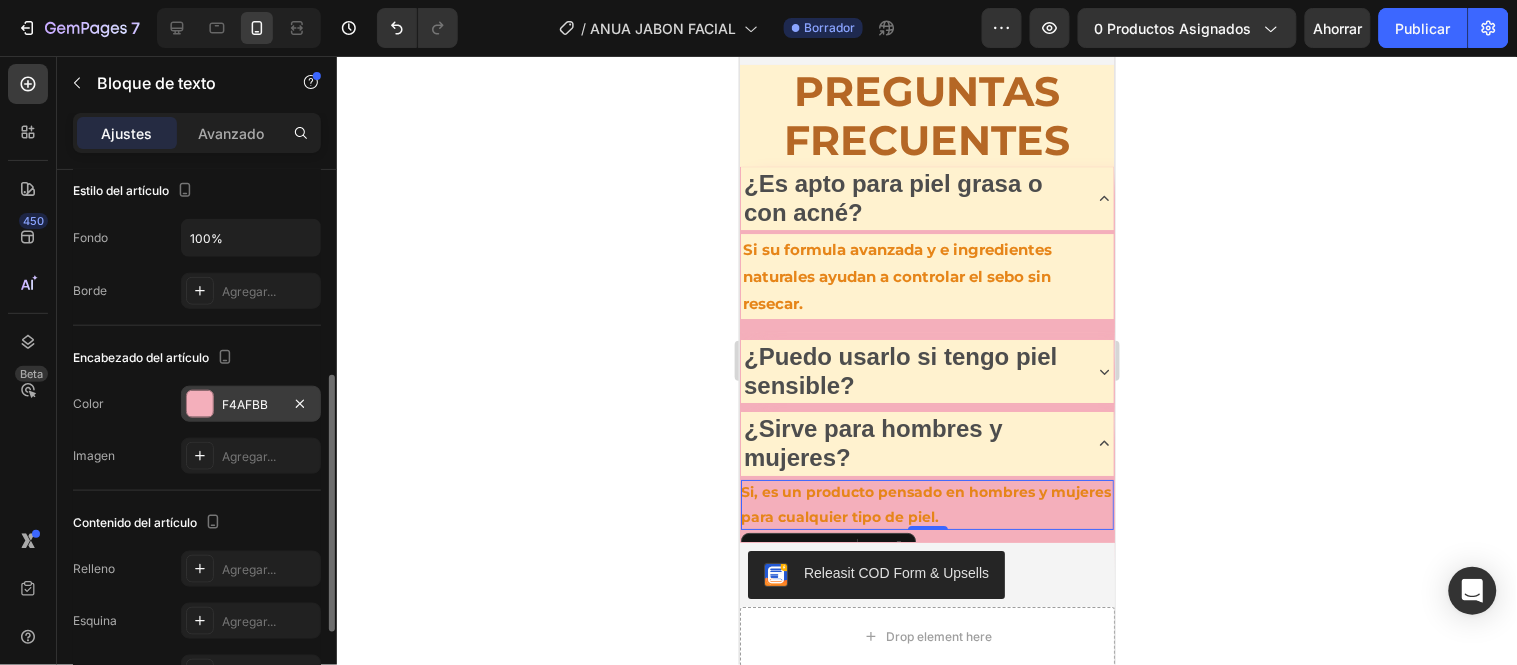 click on "F4AFBB" at bounding box center (251, 405) 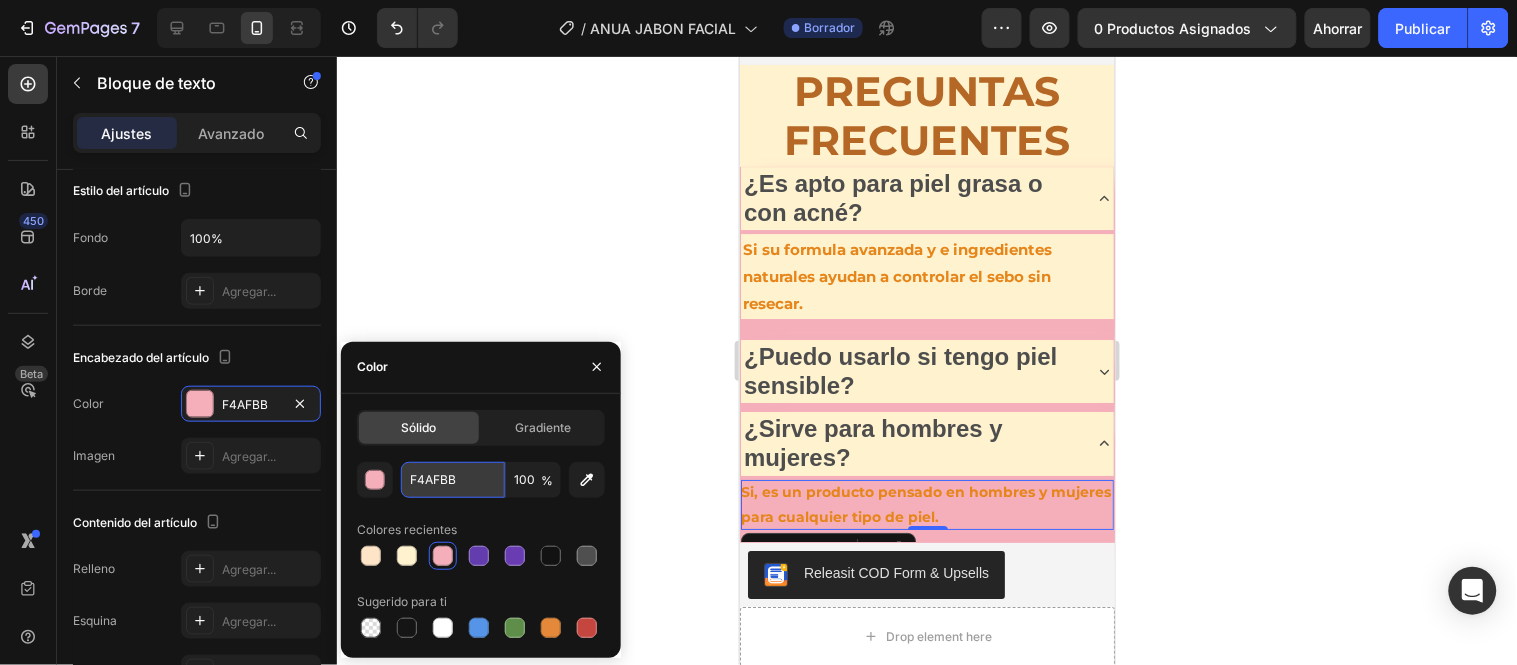 click on "F4AFBB" at bounding box center (453, 480) 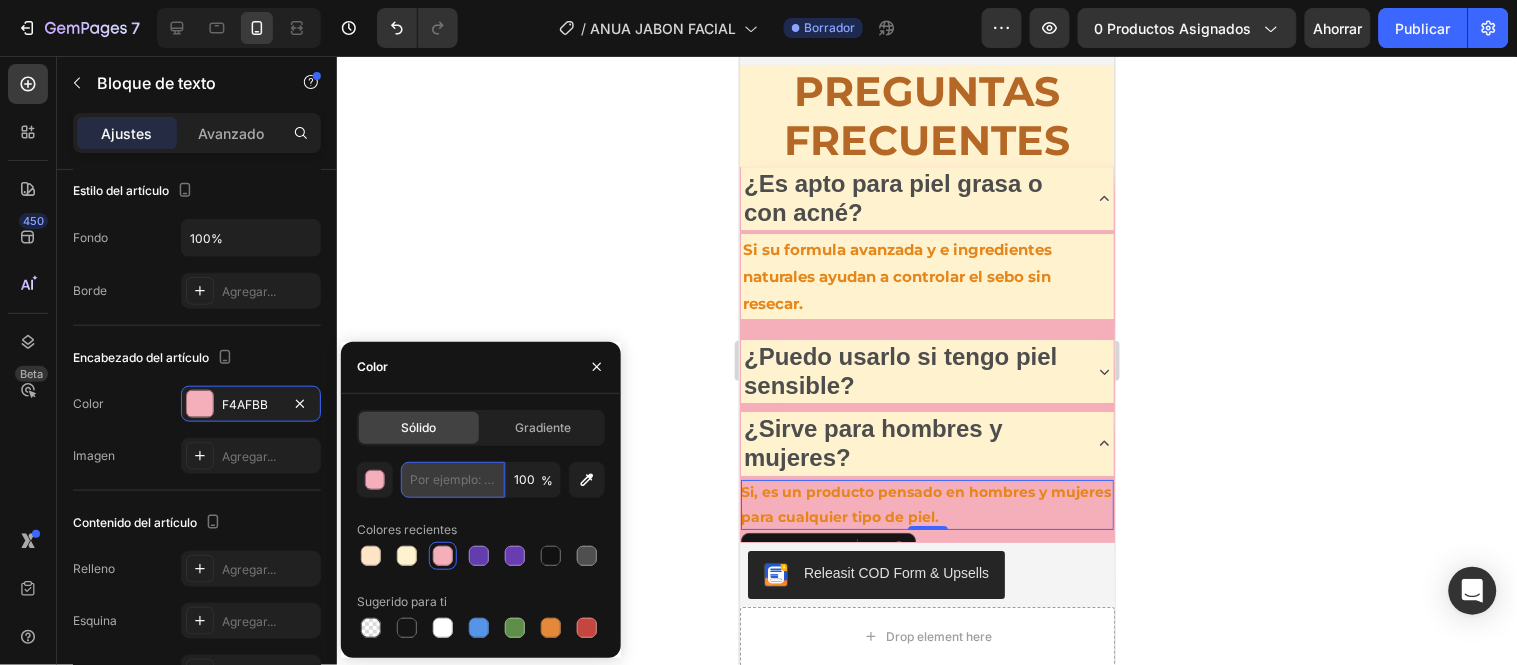 paste on "[HEX]" 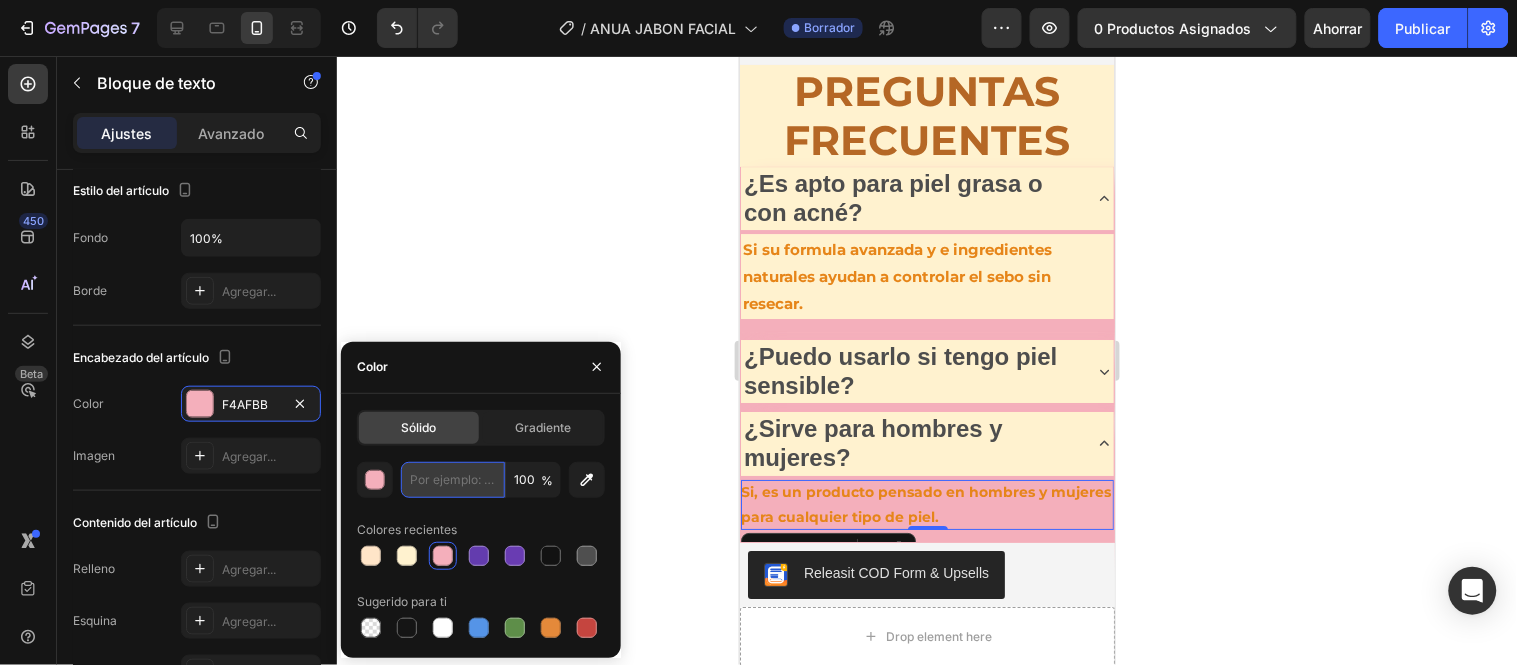 type on "[HEX]" 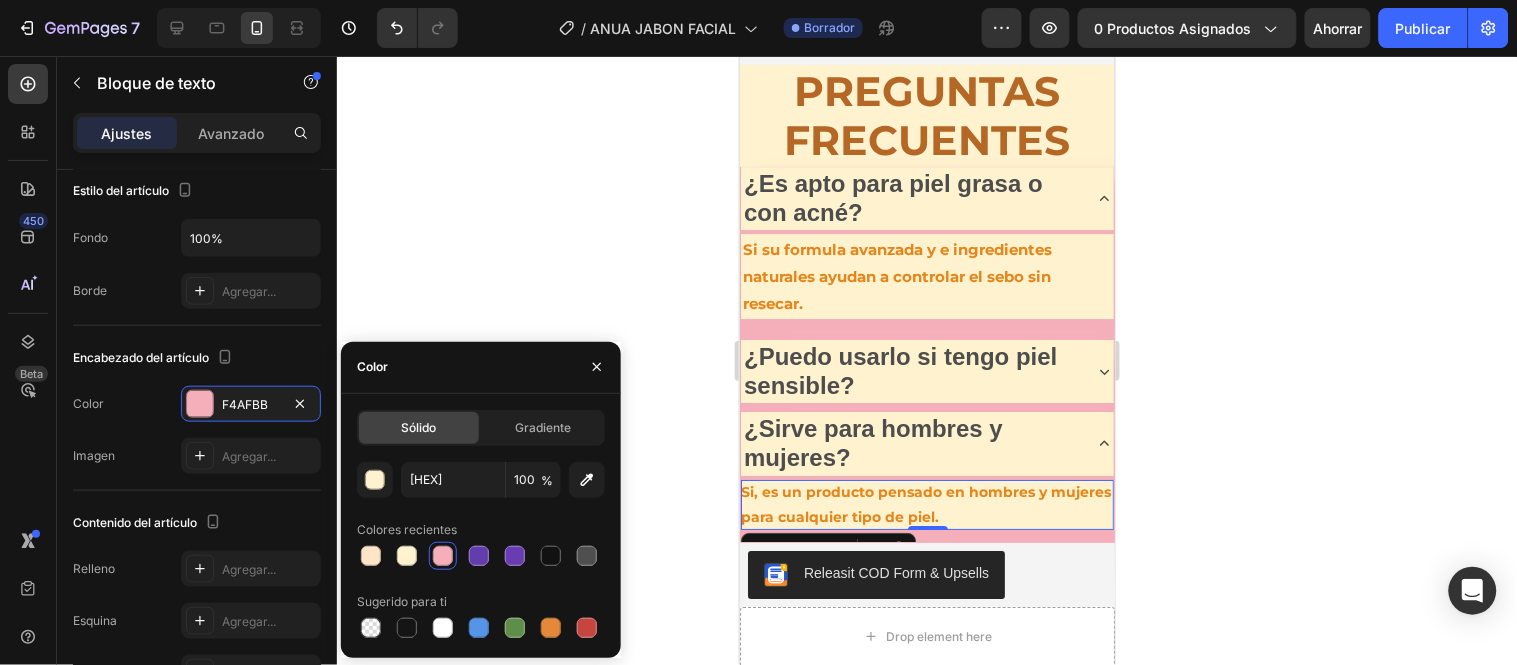 click 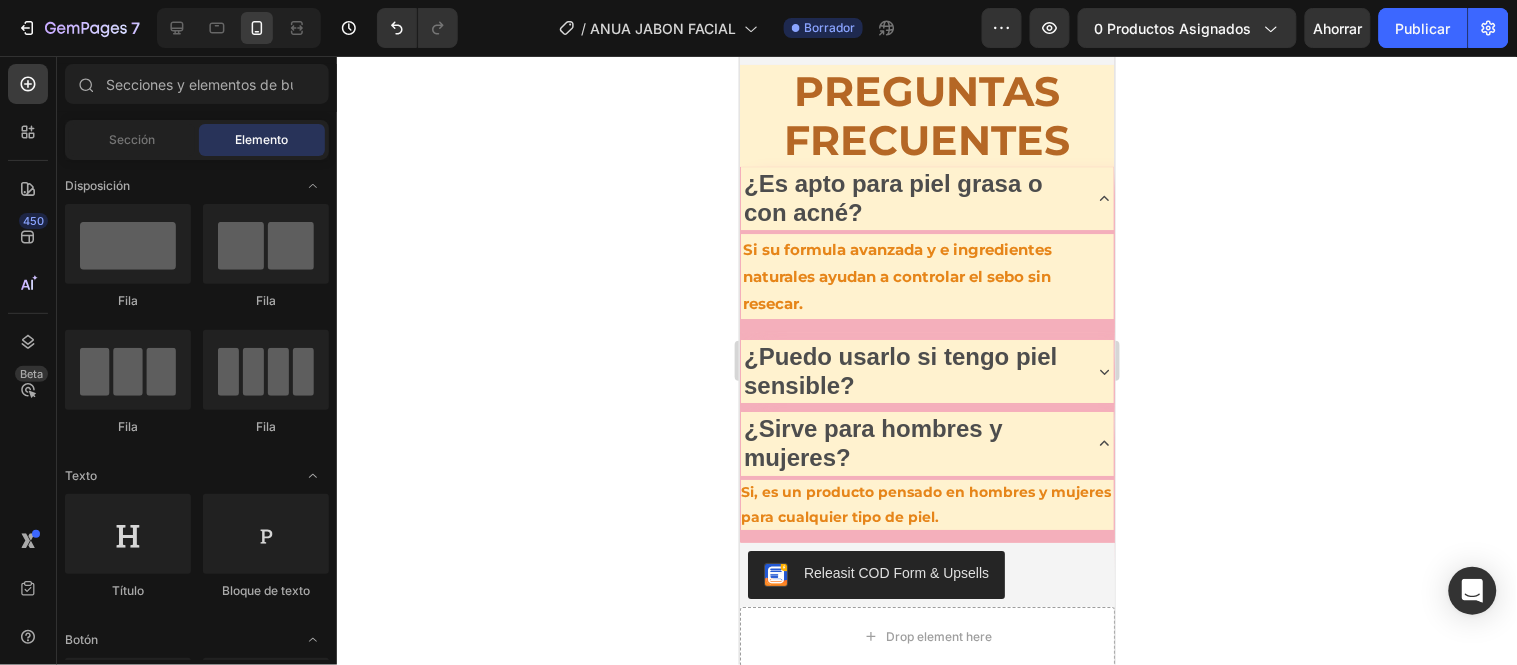 click 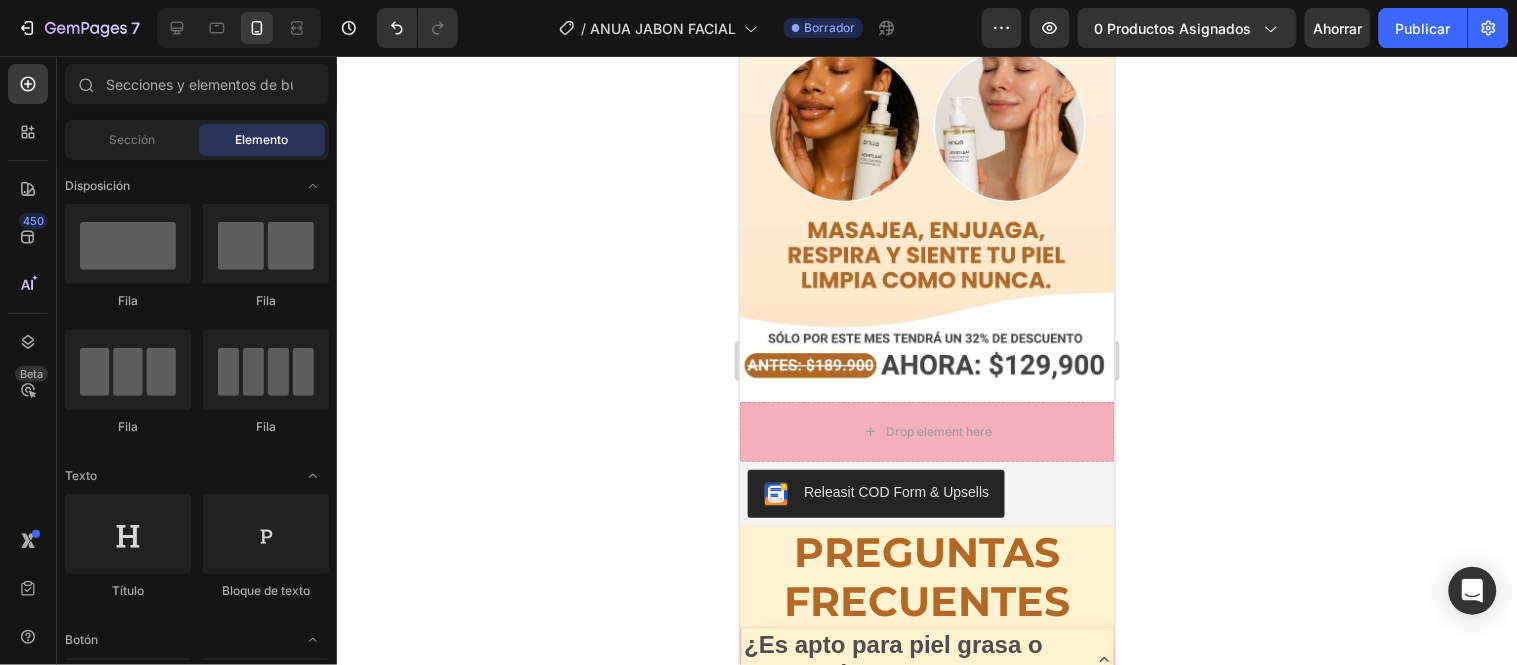 drag, startPoint x: 1104, startPoint y: 543, endPoint x: 1854, endPoint y: 553, distance: 750.06665 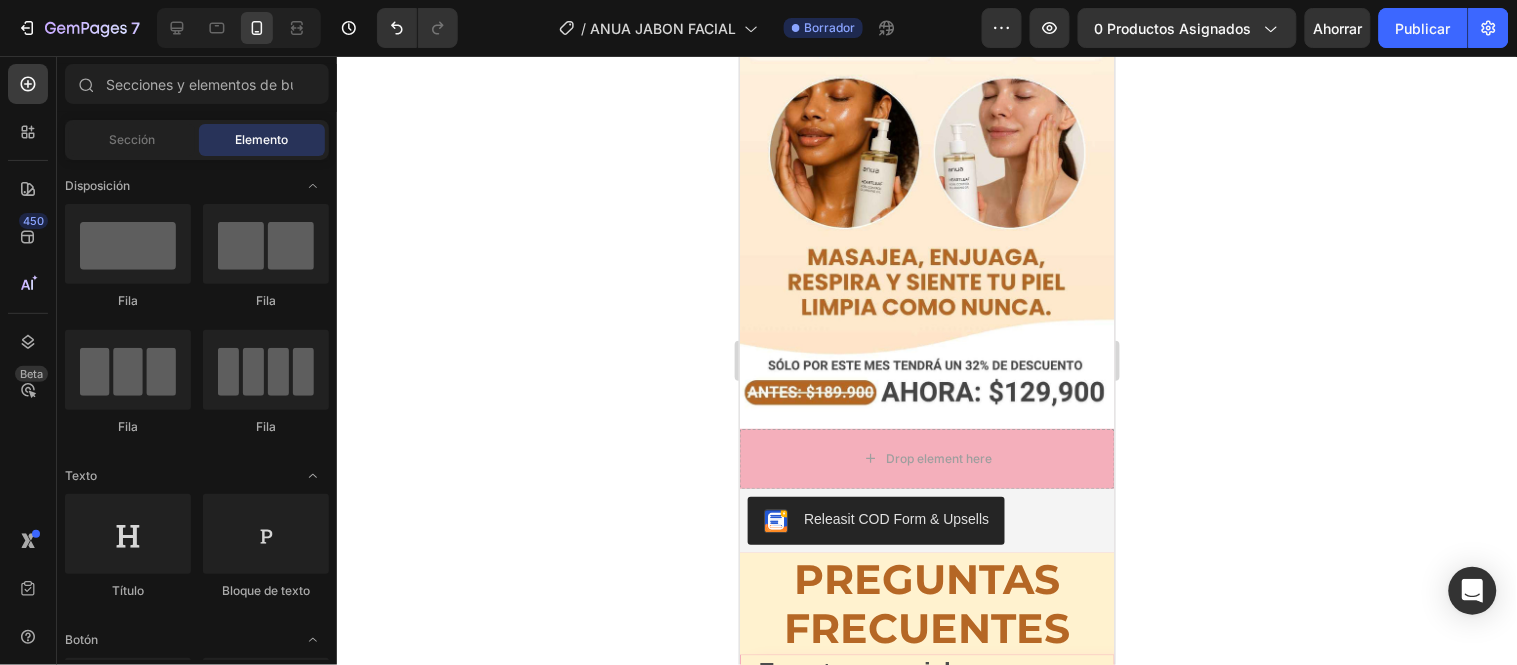 click 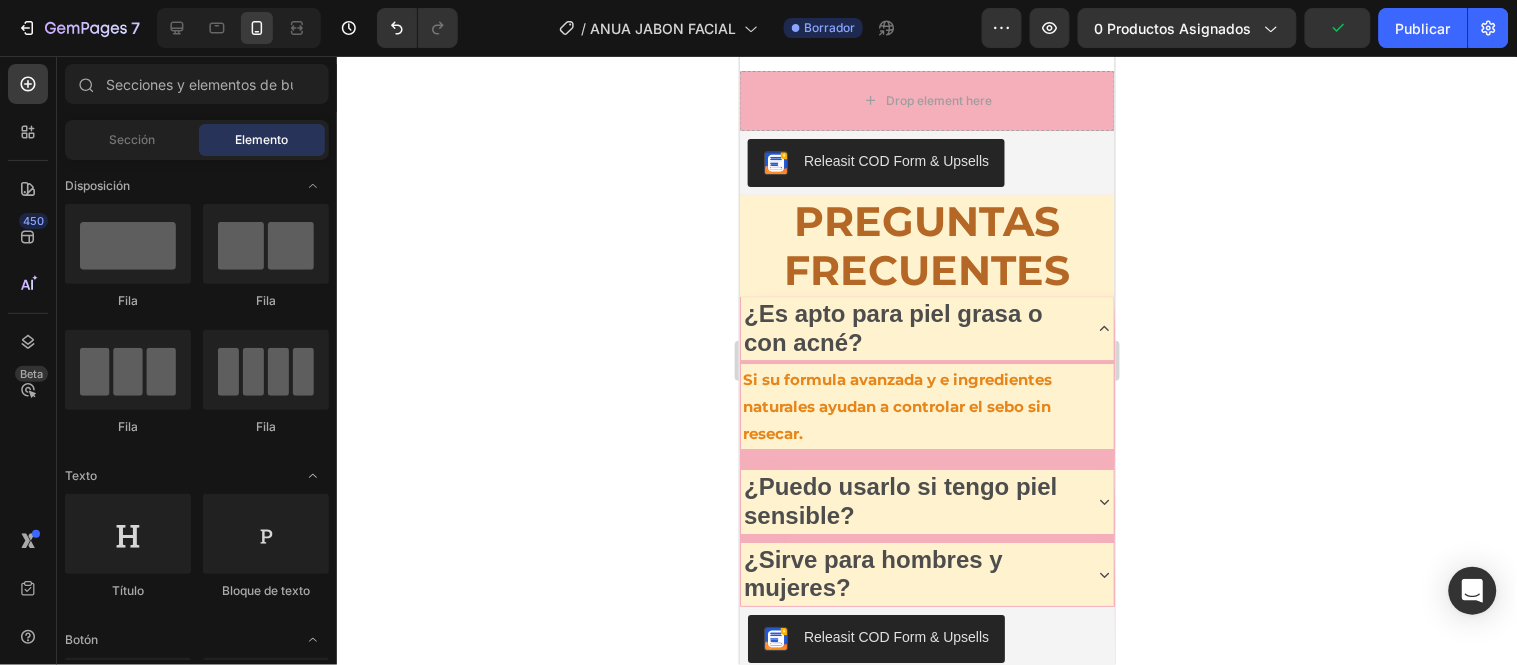 scroll, scrollTop: 5436, scrollLeft: 0, axis: vertical 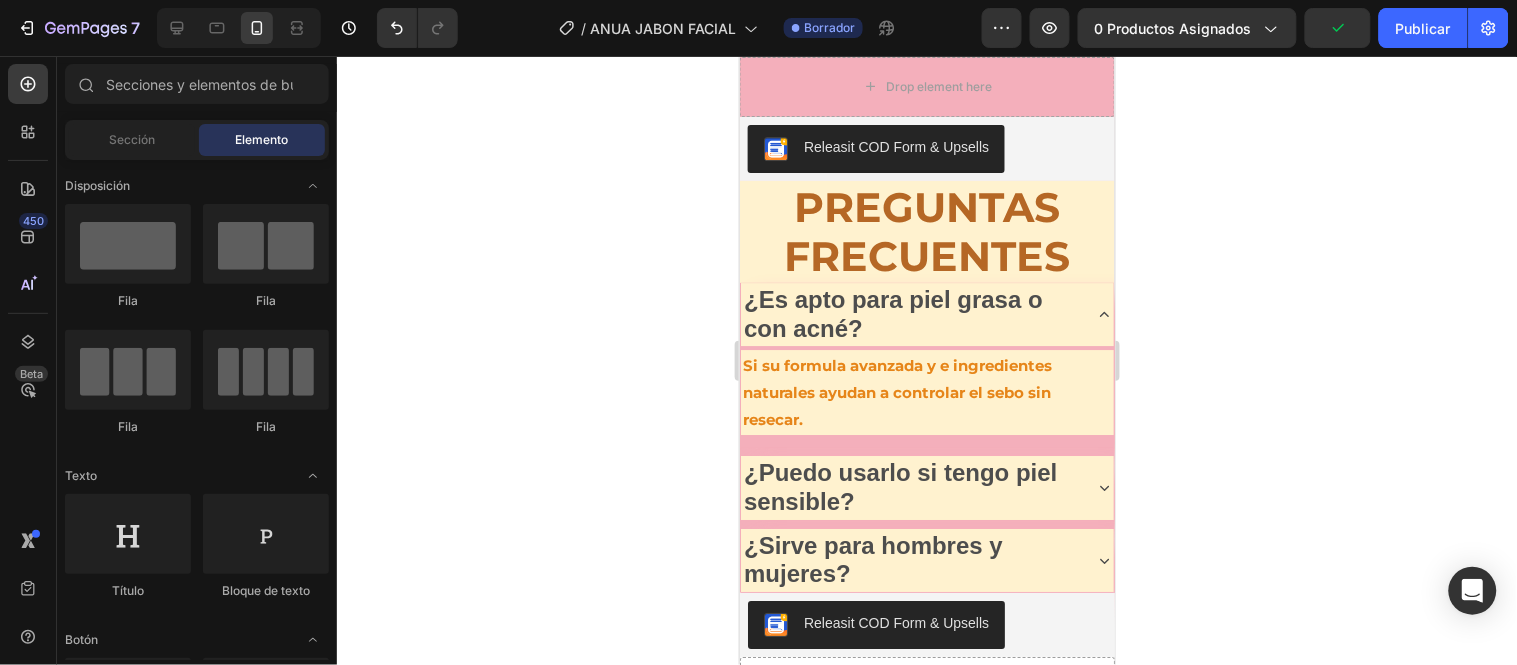 drag, startPoint x: 1101, startPoint y: 509, endPoint x: 1856, endPoint y: 595, distance: 759.8822 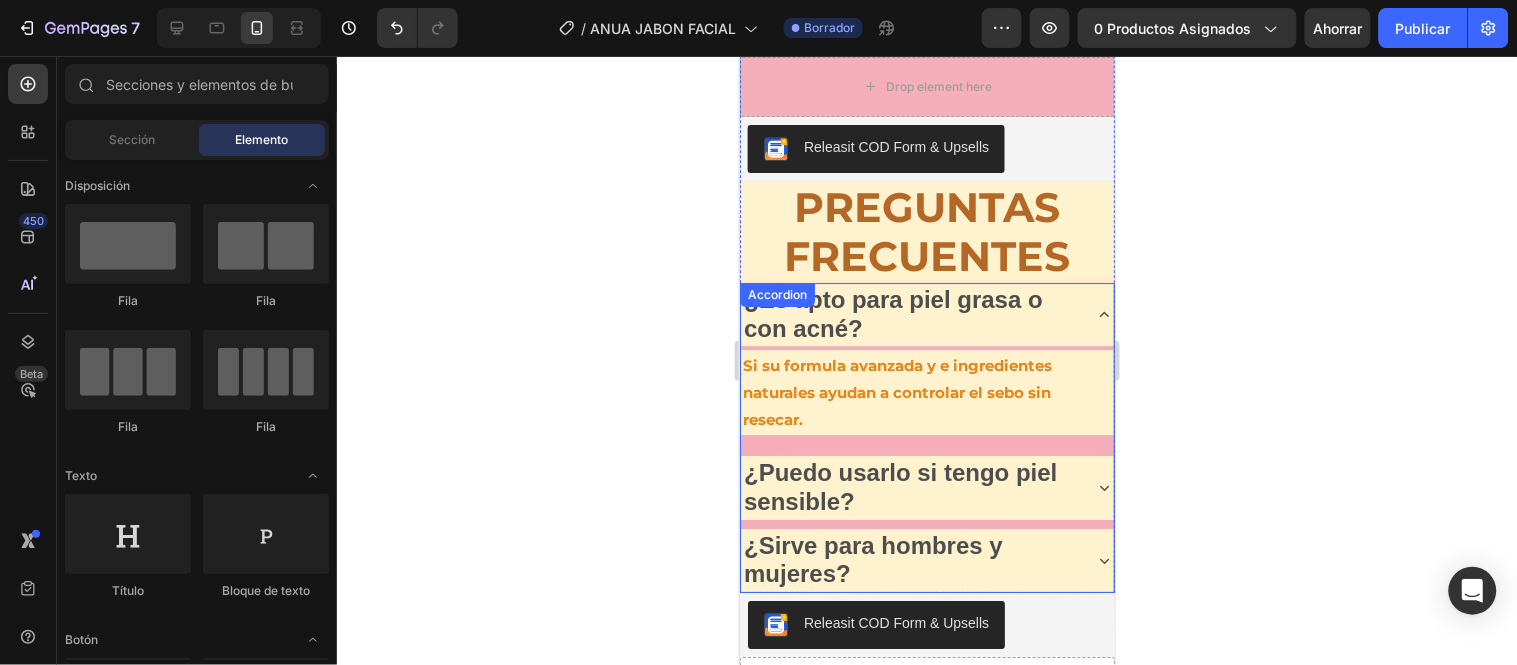 click on "¿Sirve para hombres y mujeres?" at bounding box center (926, 559) 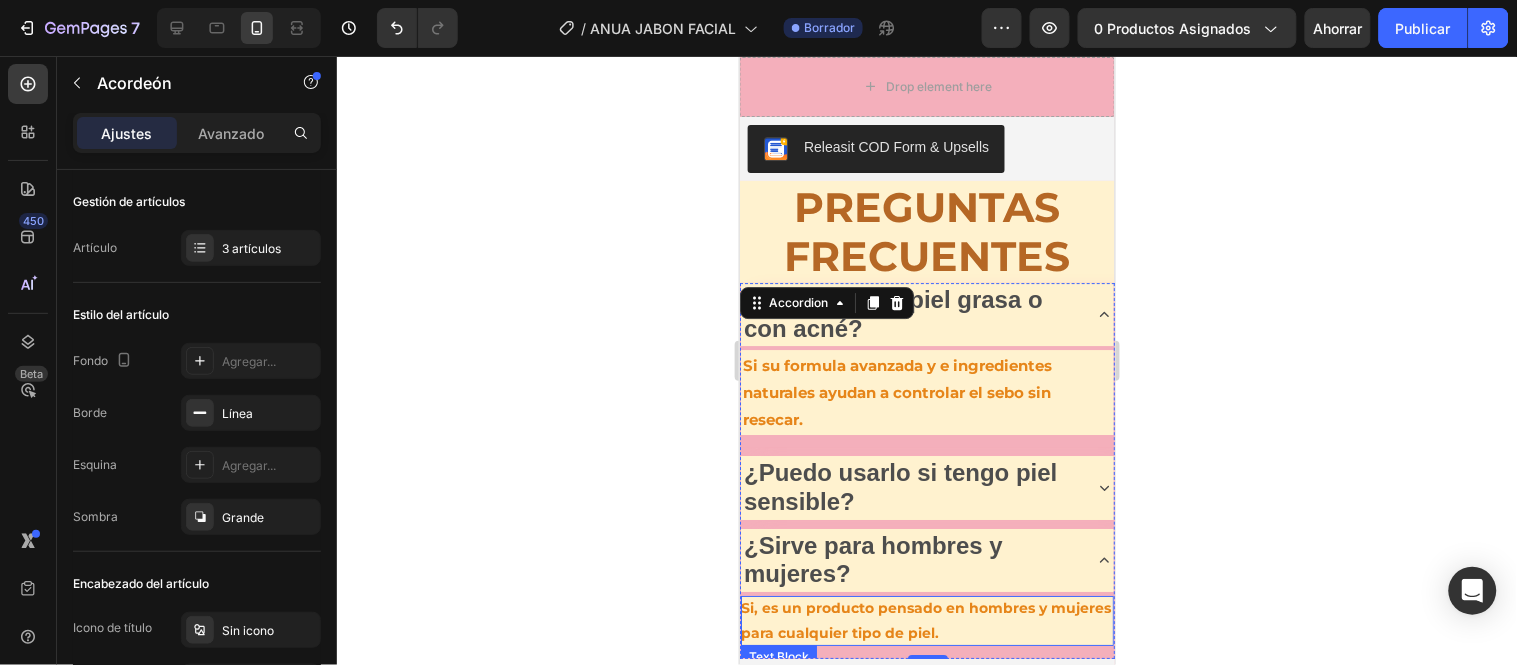 click on "Si, es un producto pensado en hombres y mujeres para cualquier tipo de piel." at bounding box center (926, 620) 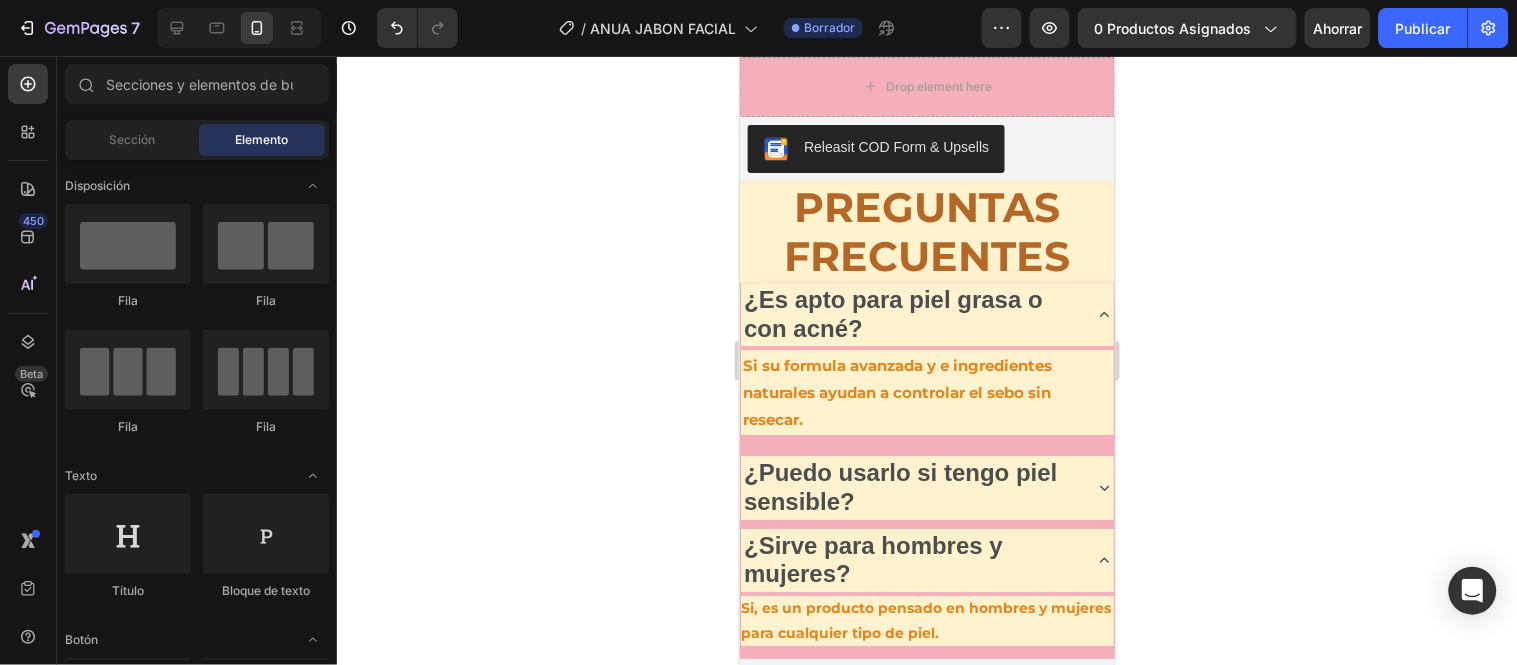 scroll, scrollTop: 5255, scrollLeft: 0, axis: vertical 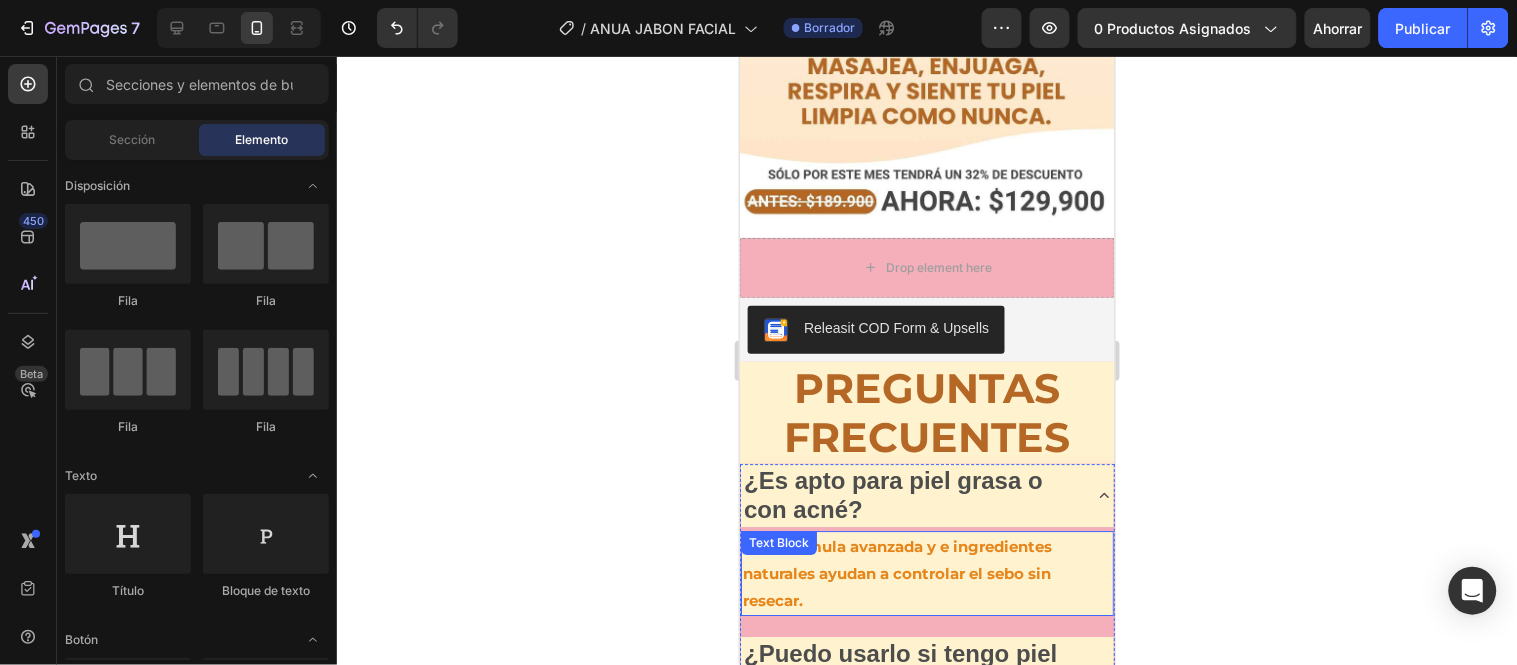 click on "Si su formula avanzada y e ingredientes naturales ayudan a controlar el sebo sin resecar." at bounding box center [926, 572] 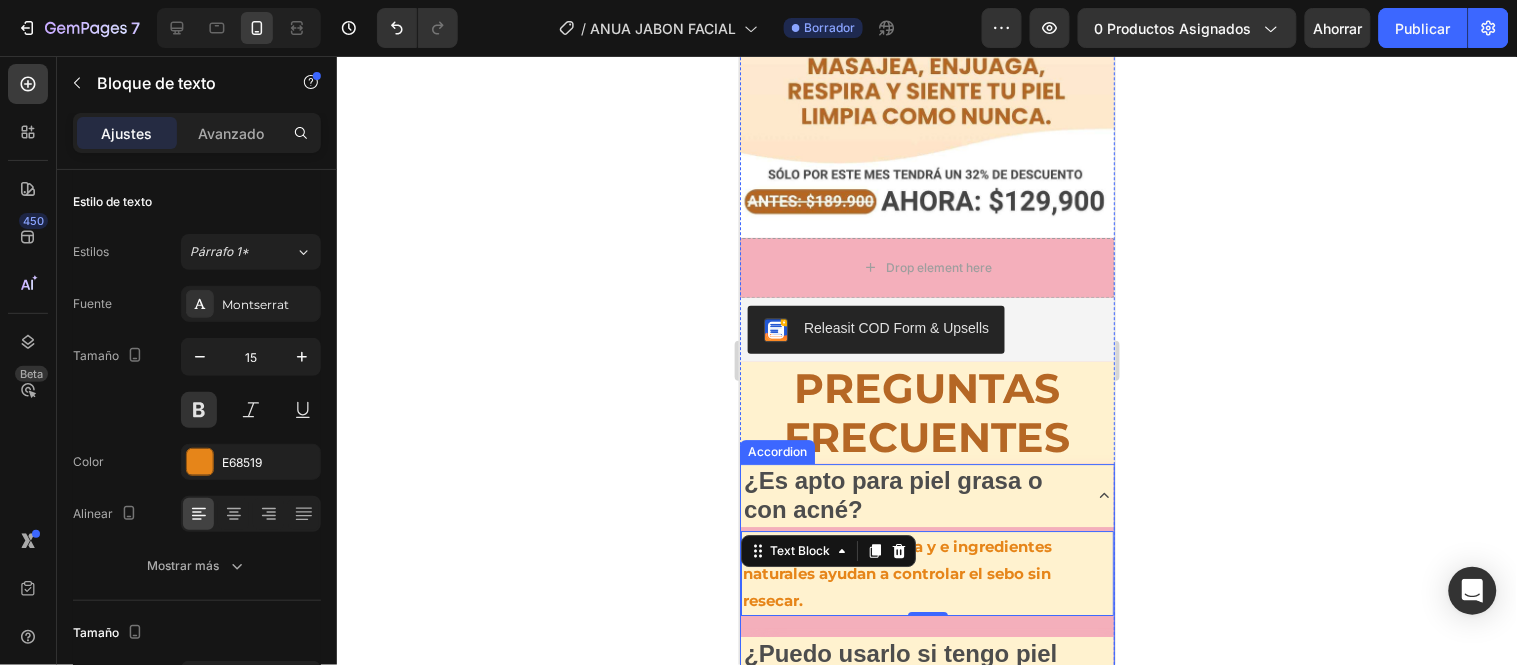 click on "¿Es apto para piel grasa o con acné?" at bounding box center (892, 494) 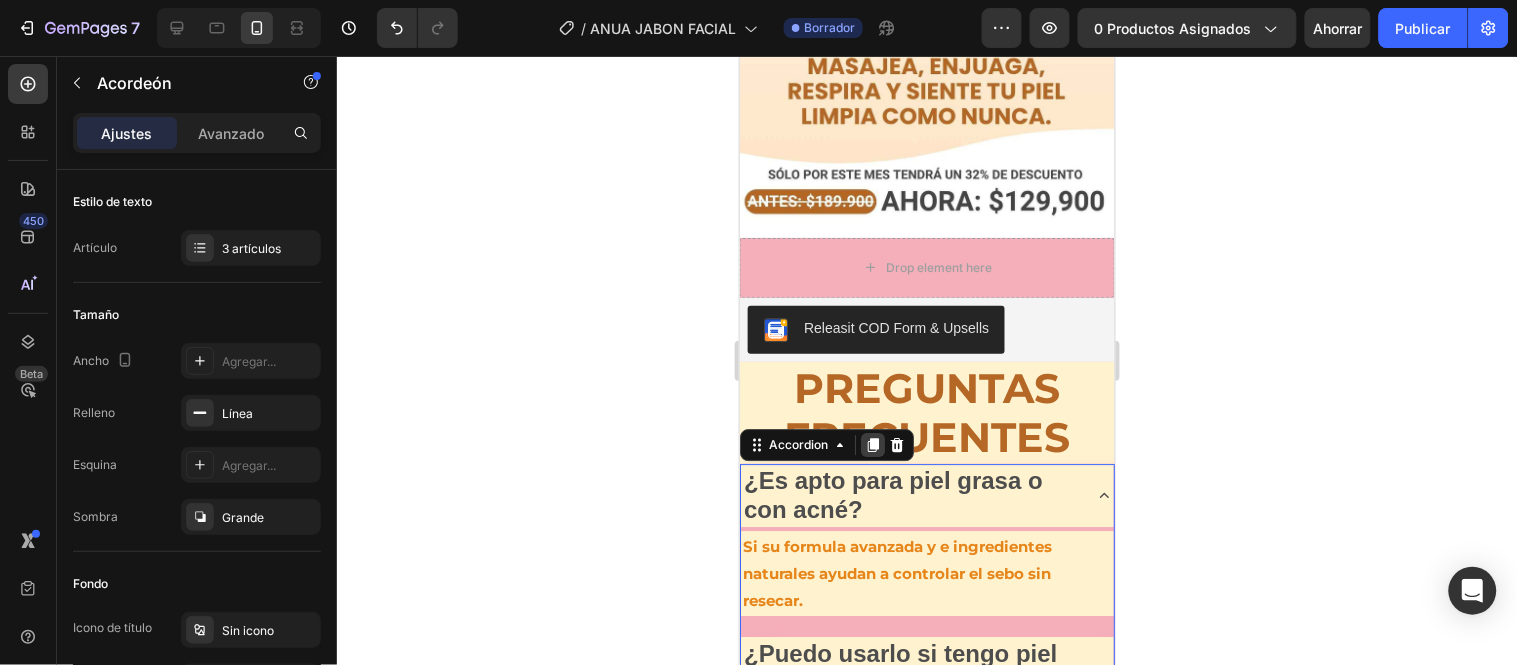 click 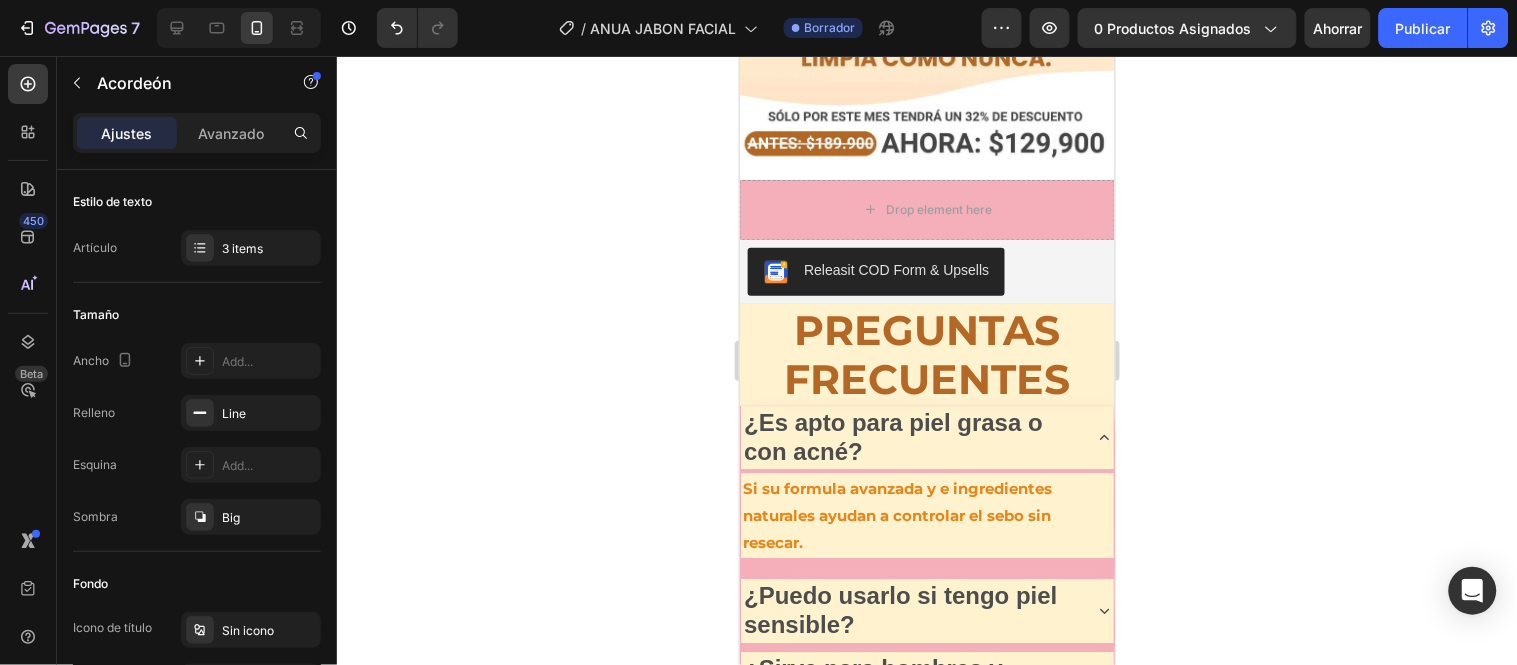 scroll, scrollTop: 442, scrollLeft: 0, axis: vertical 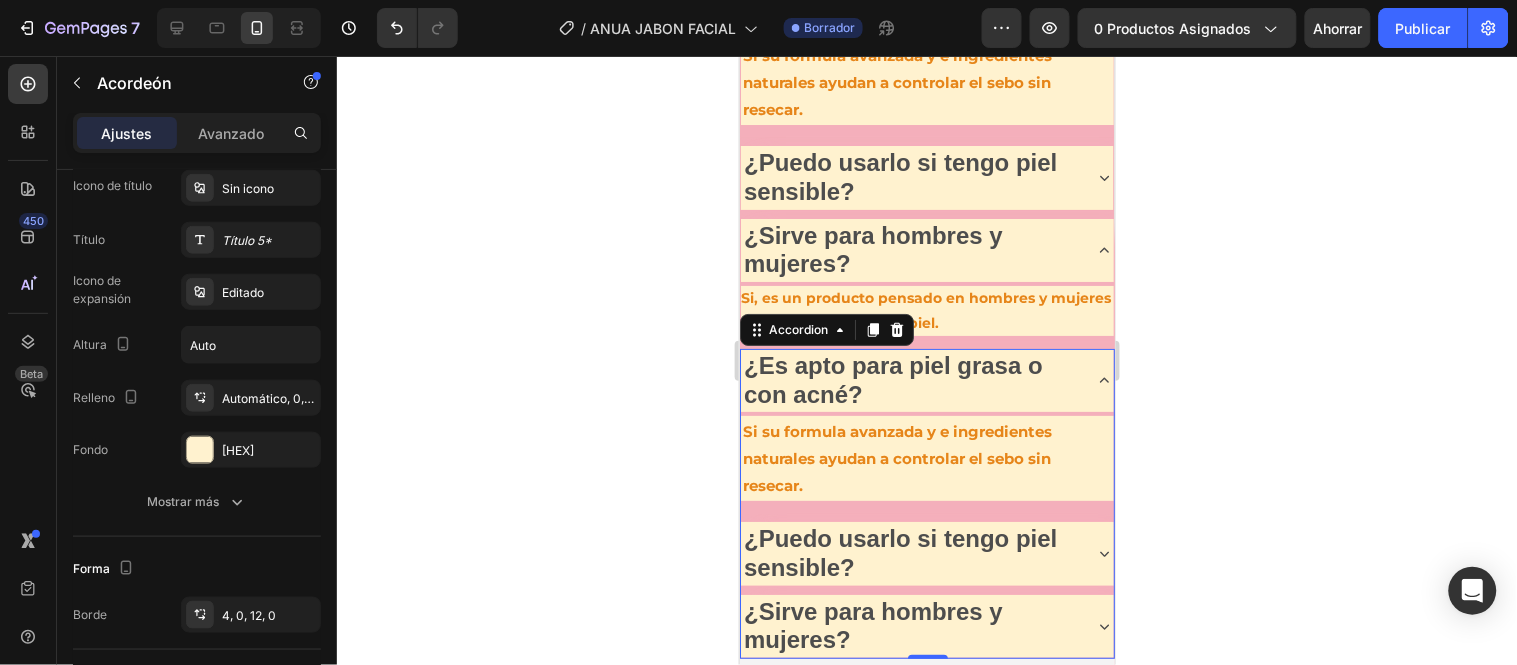 click 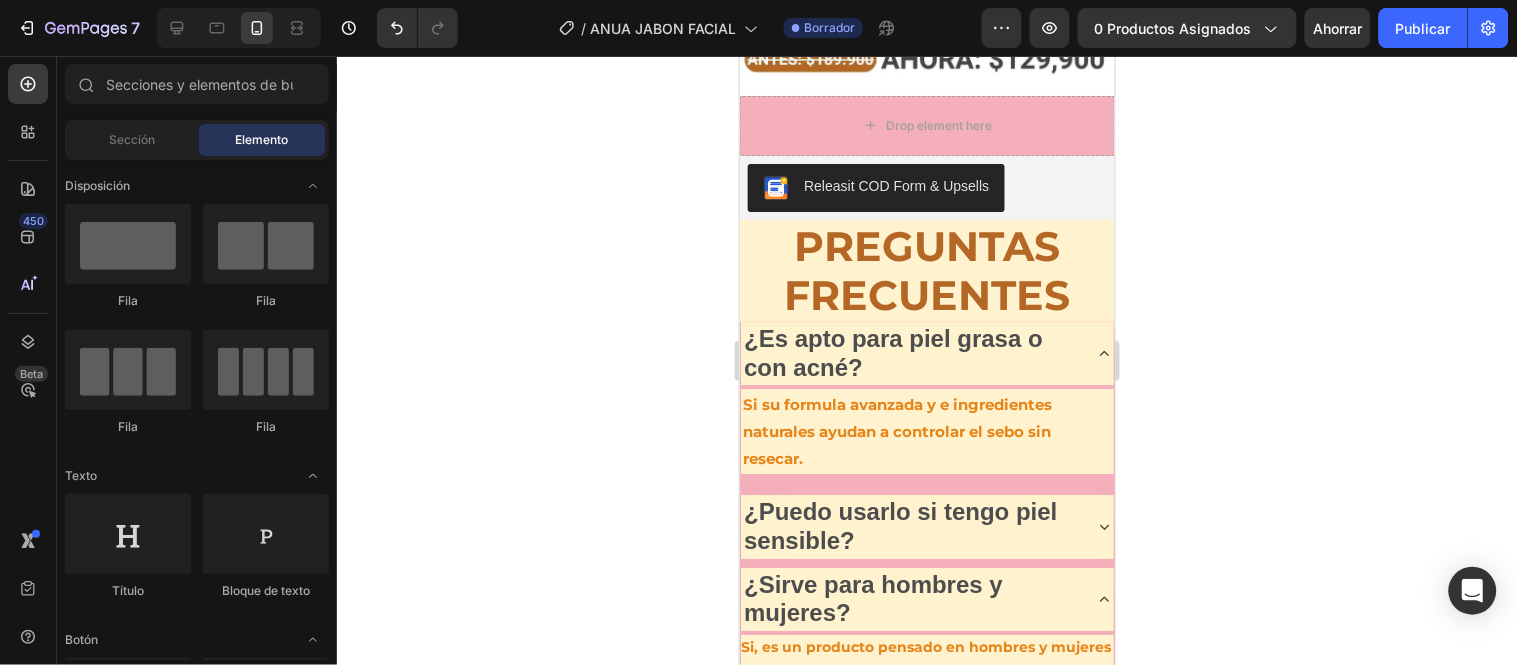 scroll, scrollTop: 5426, scrollLeft: 0, axis: vertical 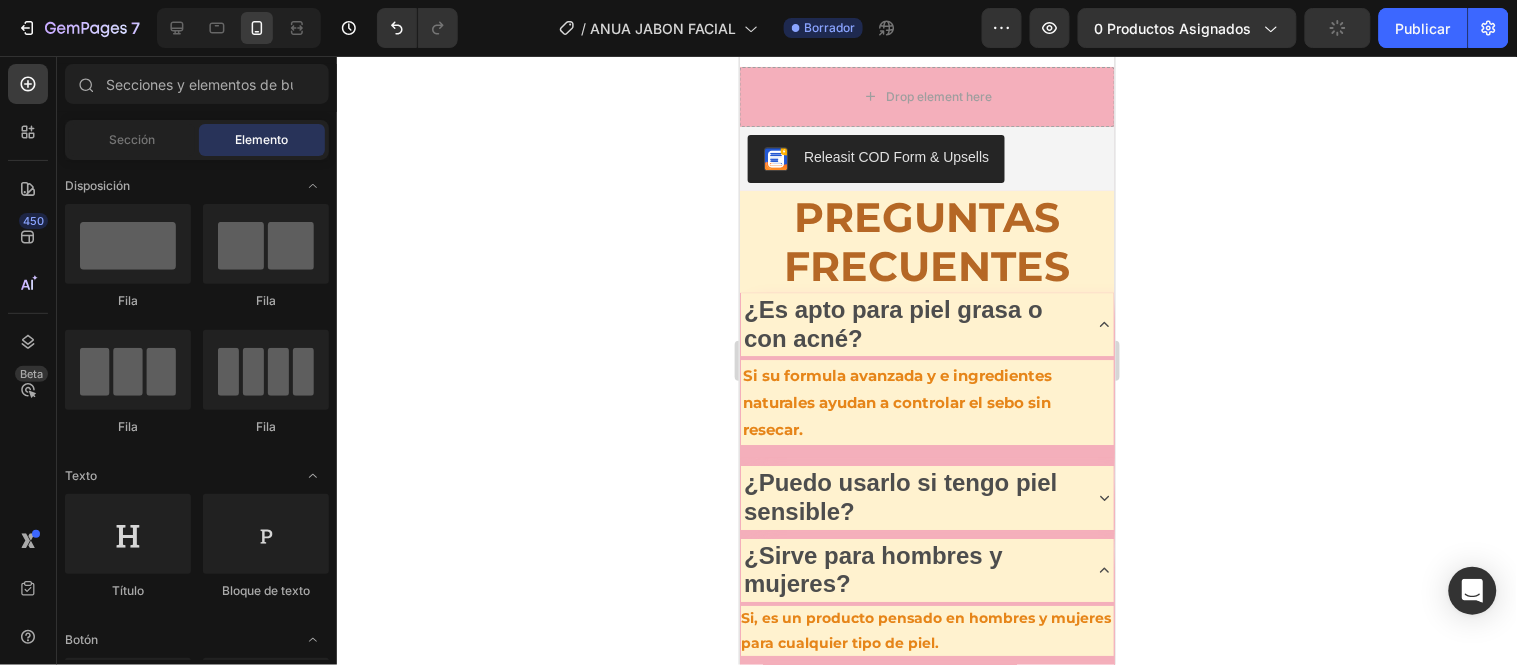 drag, startPoint x: 1106, startPoint y: 526, endPoint x: 1854, endPoint y: 558, distance: 748.6842 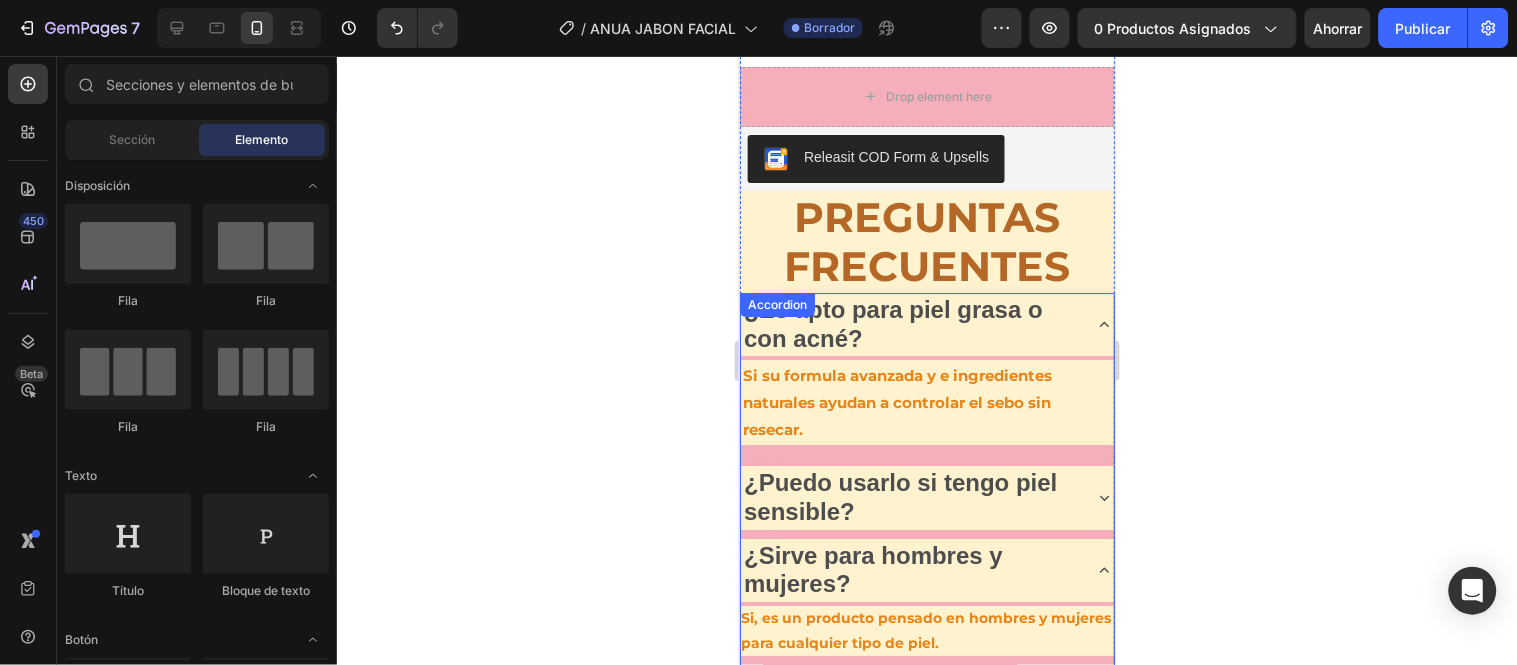click 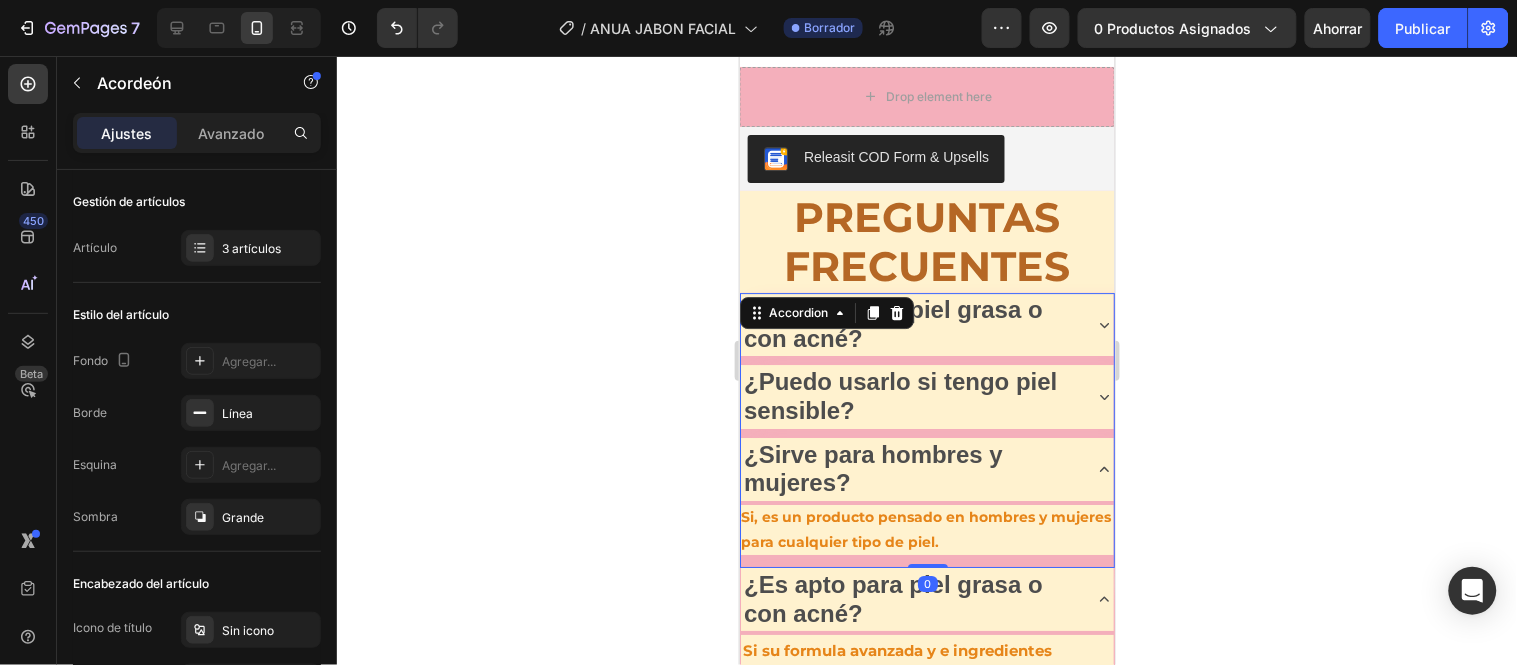click 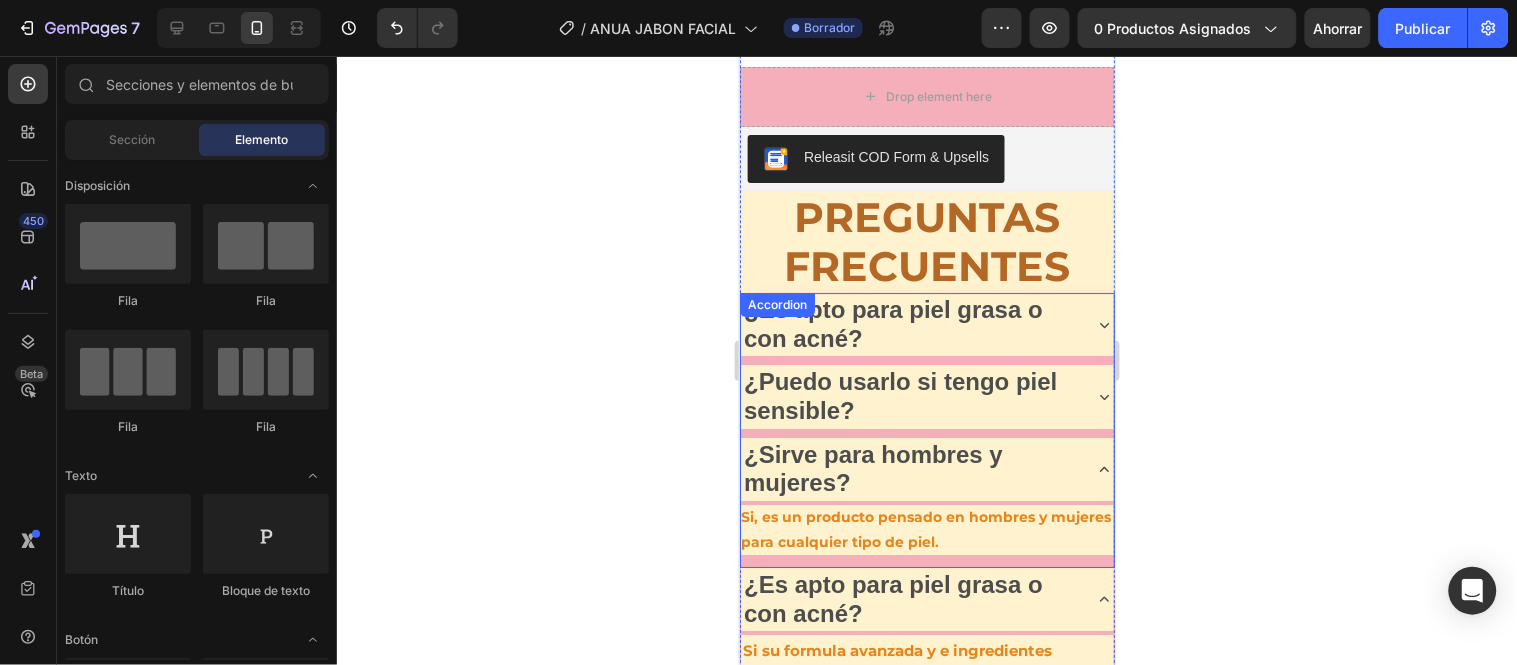 click on "¿Sirve para hombres y mujeres?" at bounding box center [926, 468] 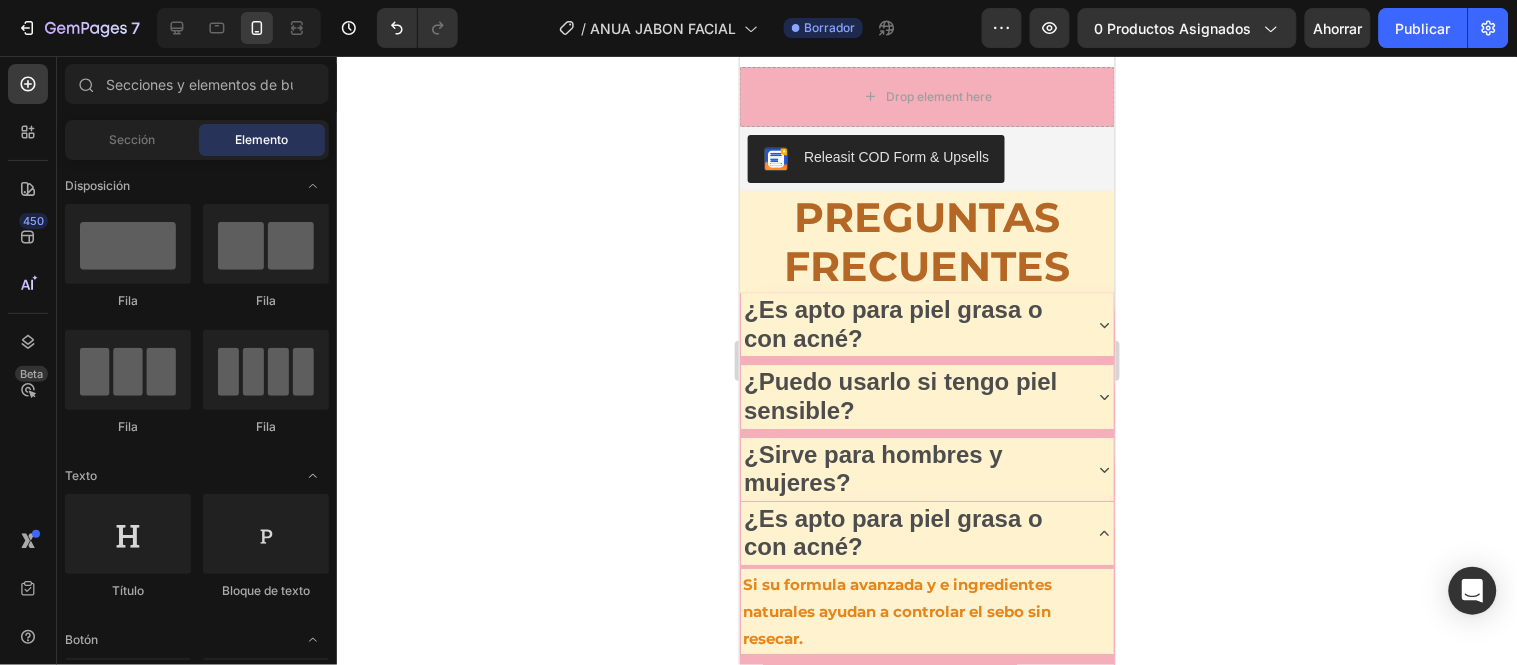scroll, scrollTop: 5355, scrollLeft: 0, axis: vertical 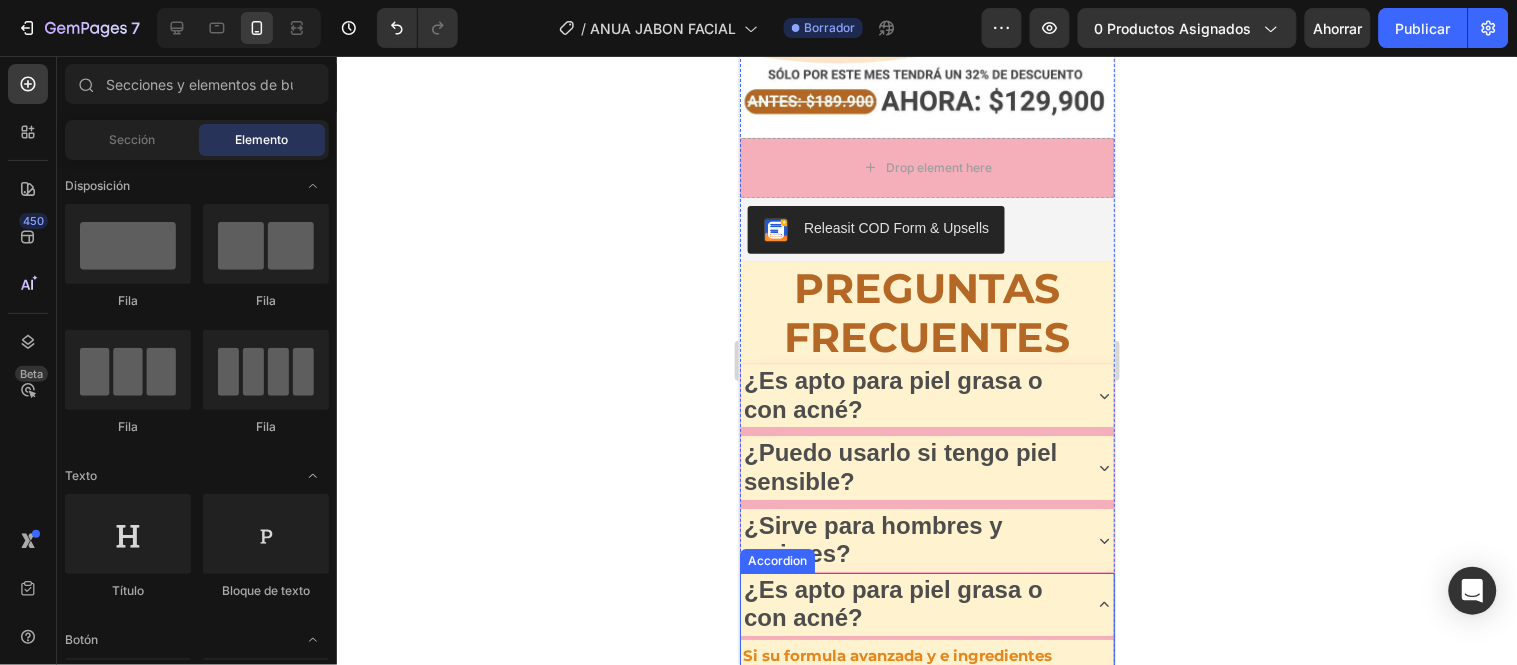 click on "¿Es apto para piel grasa o con acné?" at bounding box center (926, 603) 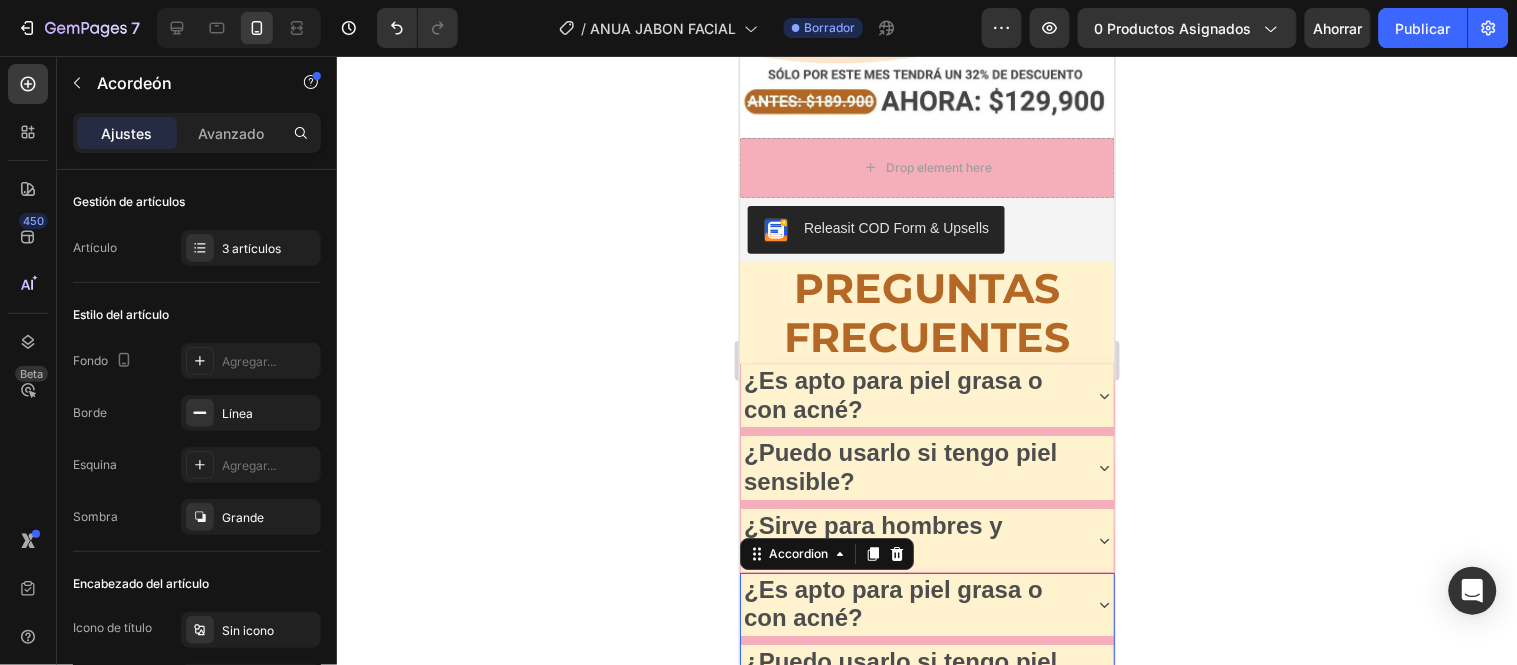 click on "¿Es apto para piel grasa o con acné?" at bounding box center [926, 603] 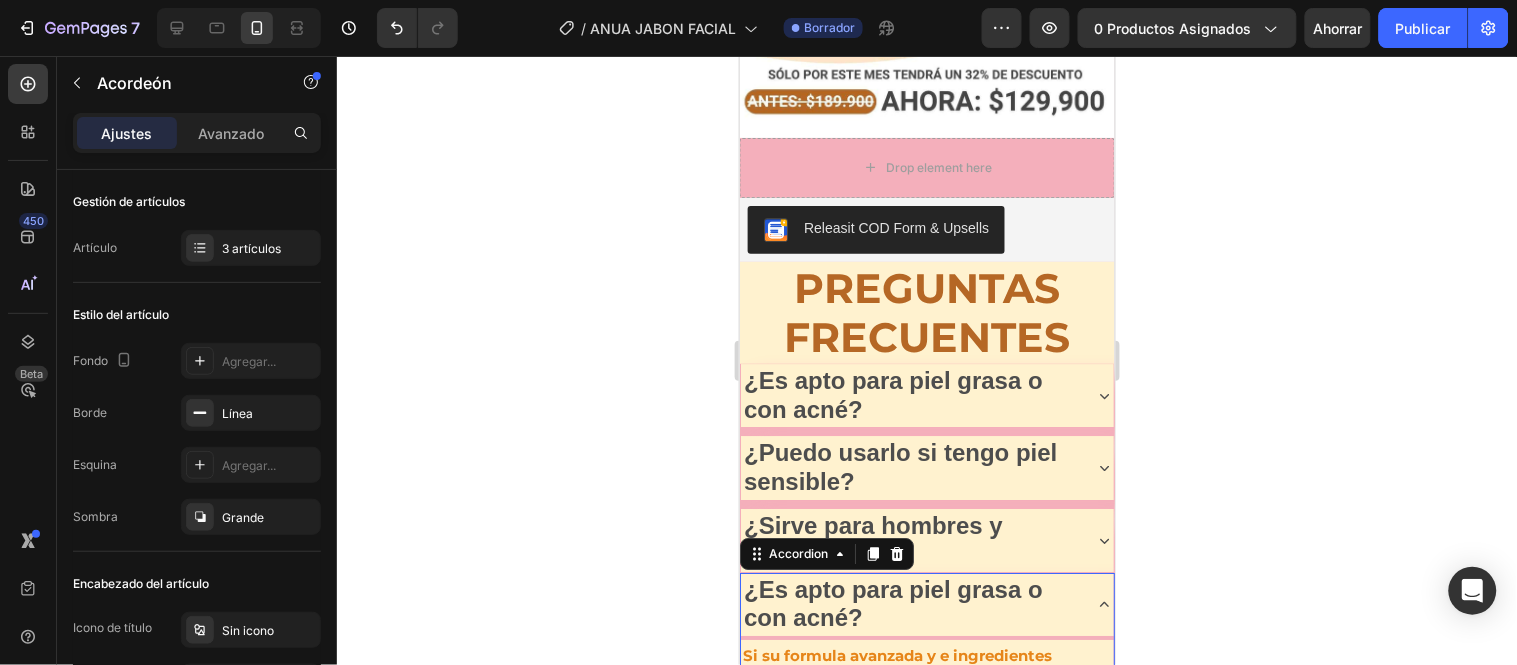 click on "¿Es apto para piel grasa o con acné?" at bounding box center (892, 603) 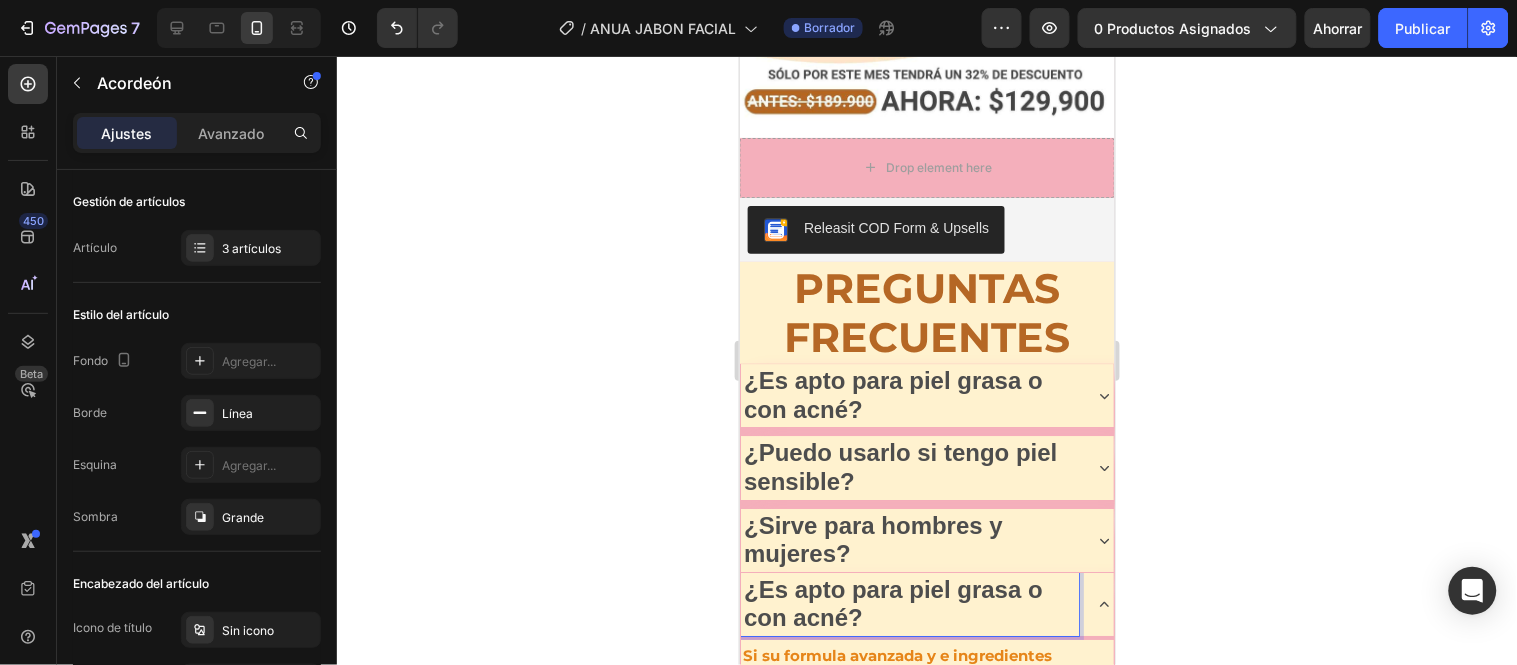 click on "¿Es apto para piel grasa o con acné?" at bounding box center [892, 603] 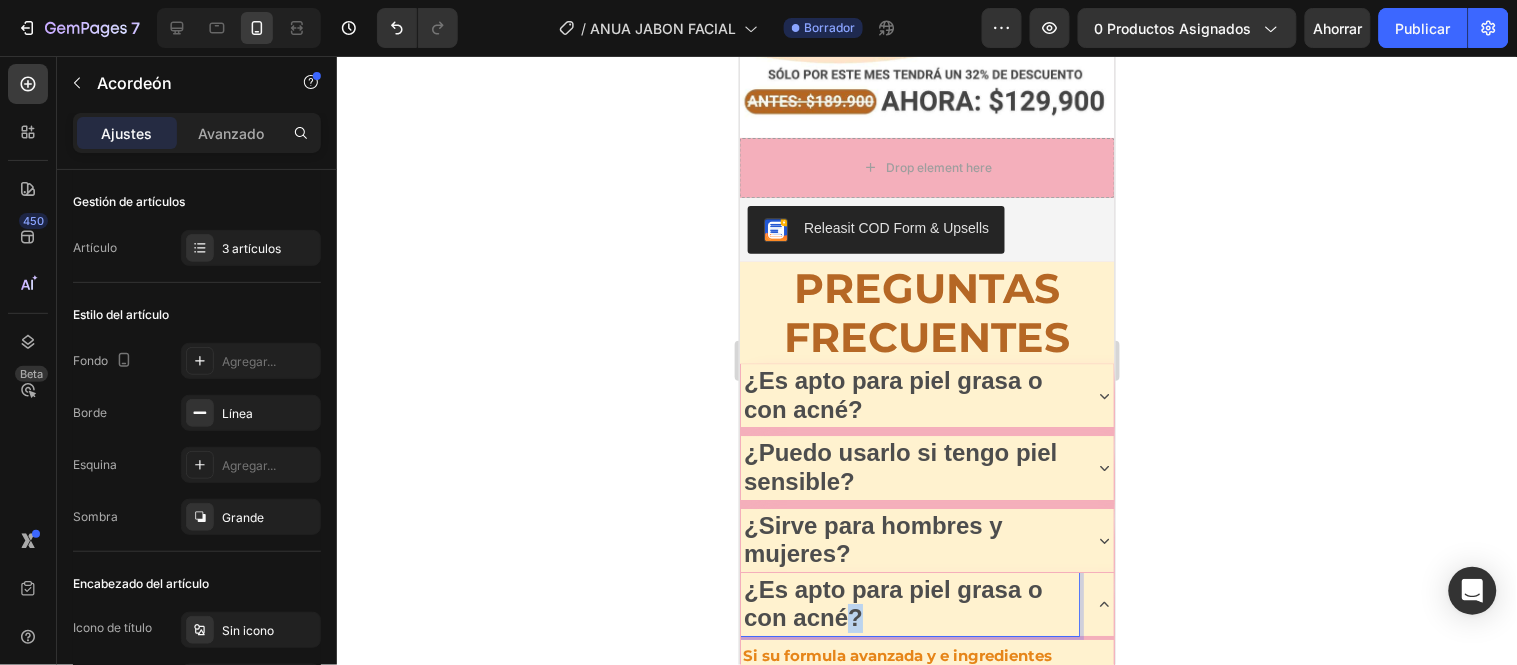 click on "¿Es apto para piel grasa o con acné?" at bounding box center (892, 603) 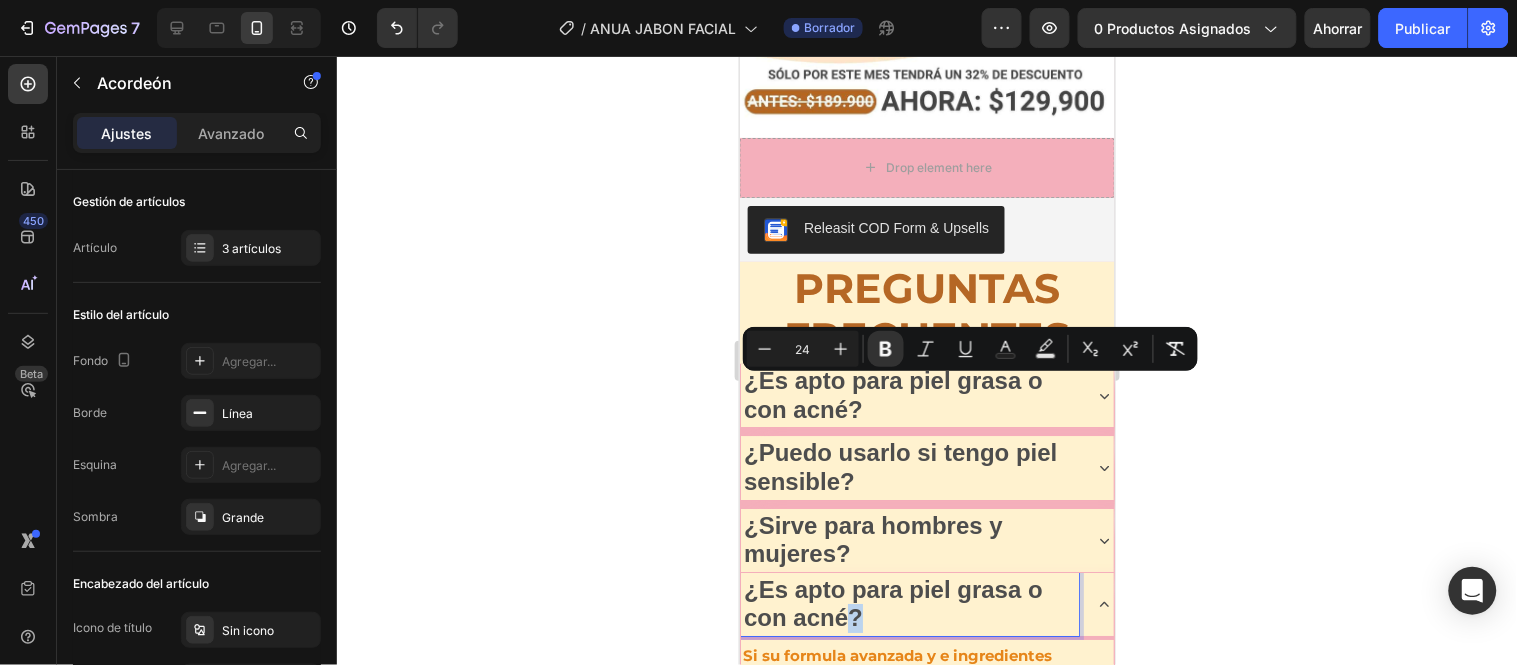 click on "¿Es apto para piel grasa o con acné?" at bounding box center [892, 603] 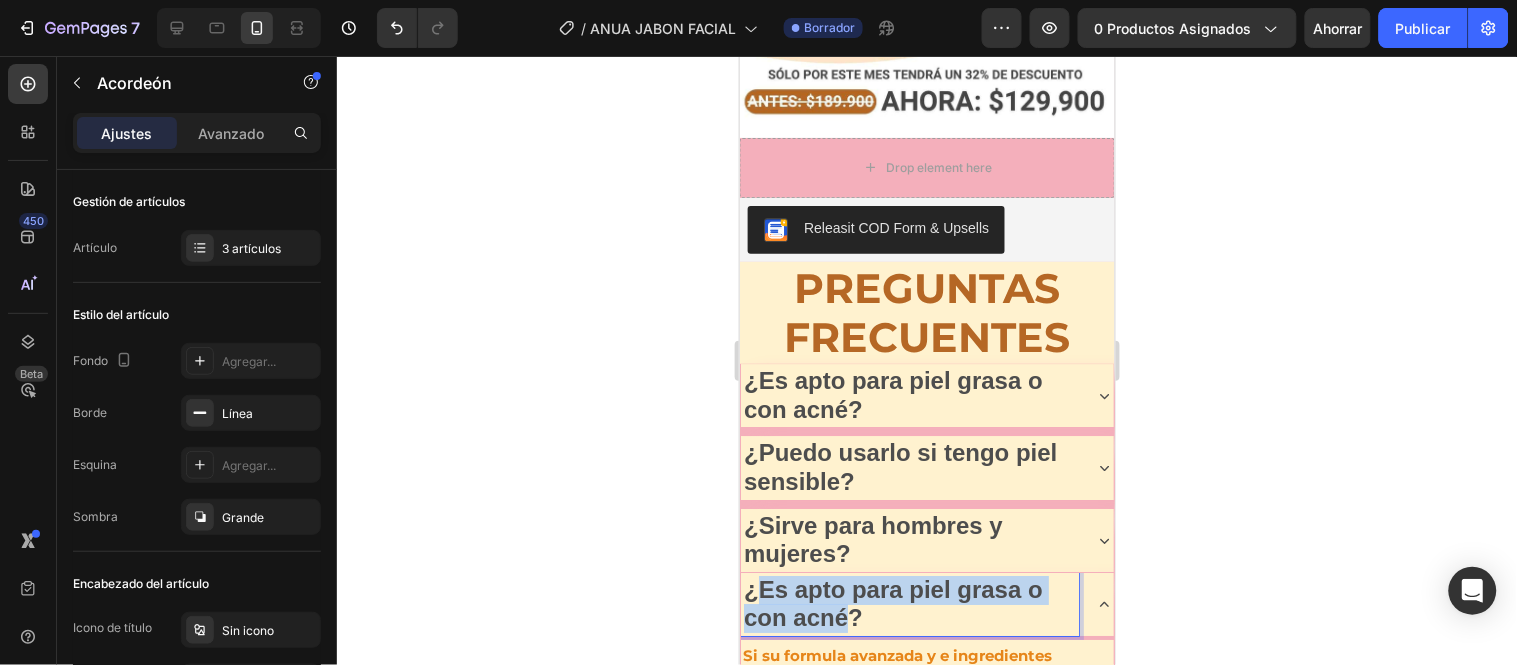 drag, startPoint x: 846, startPoint y: 394, endPoint x: 763, endPoint y: 363, distance: 88.60023 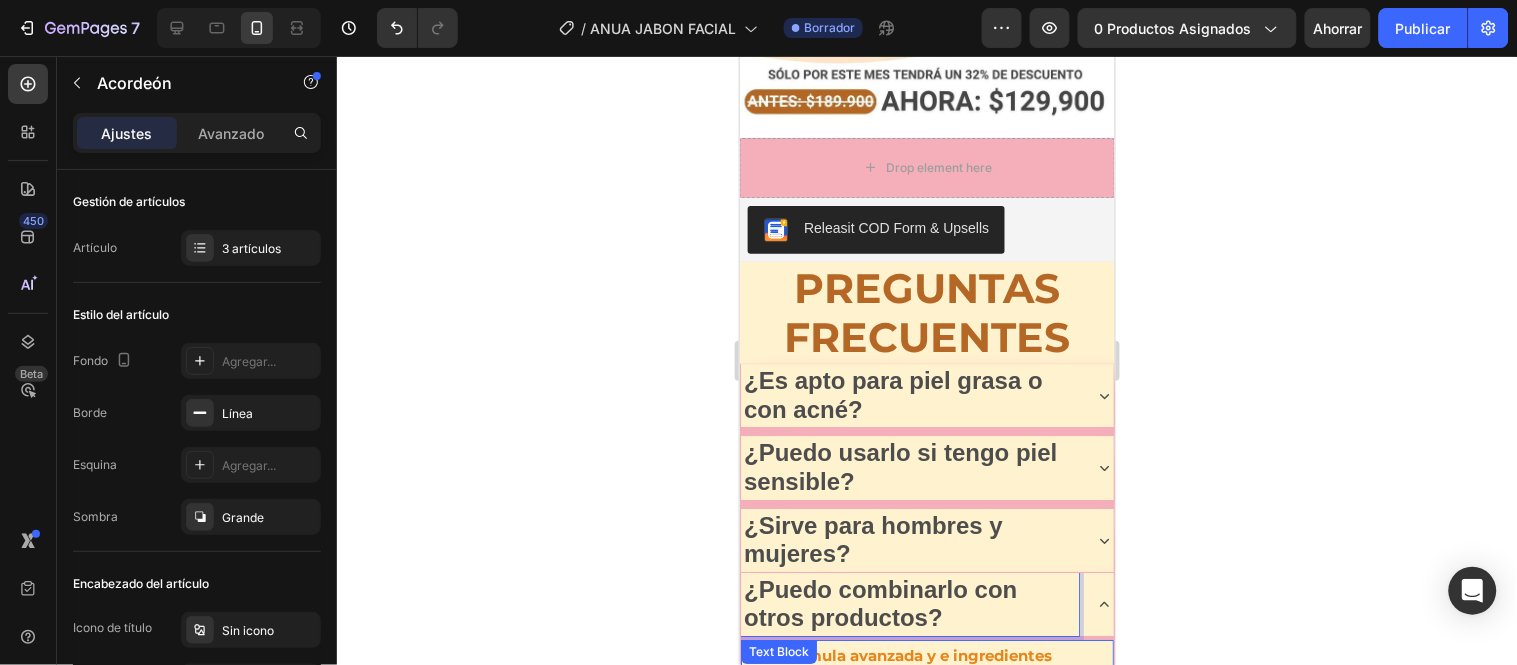 click on "Si su formula avanzada y e ingredientes naturales ayudan a controlar el sebo sin resecar." at bounding box center [926, 681] 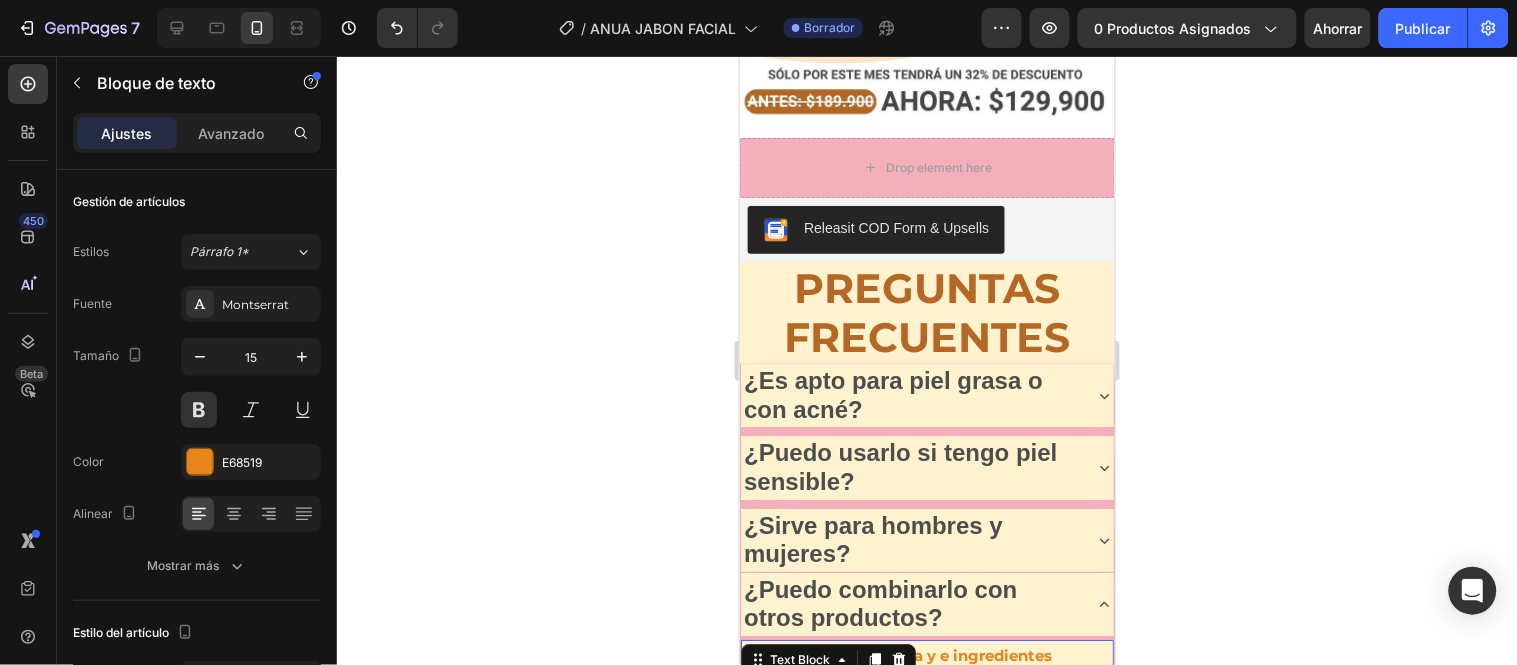 click on "Si su formula avanzada y e ingredientes naturales ayudan a controlar el sebo sin resecar." at bounding box center (926, 681) 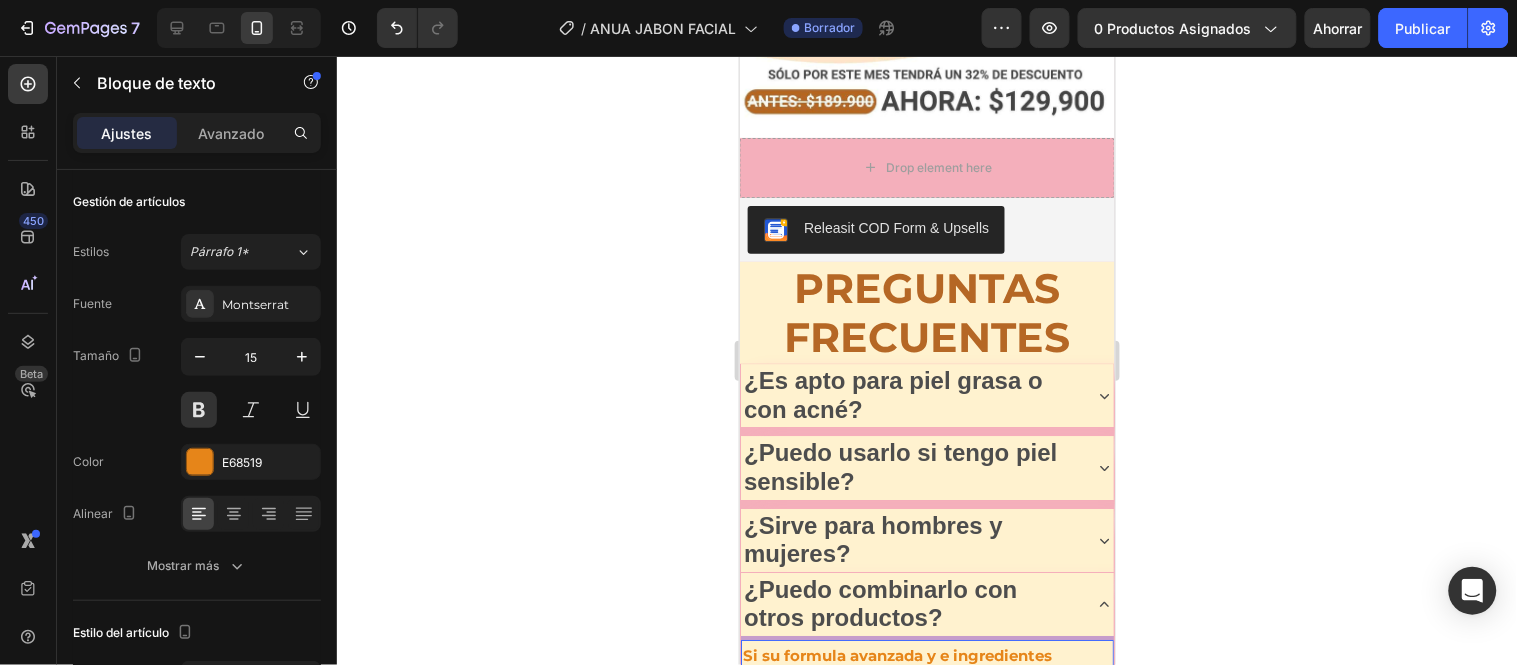 click on "Si su formula avanzada y e ingredientes naturales ayudan a controlar el sebo sin resecar." at bounding box center [926, 681] 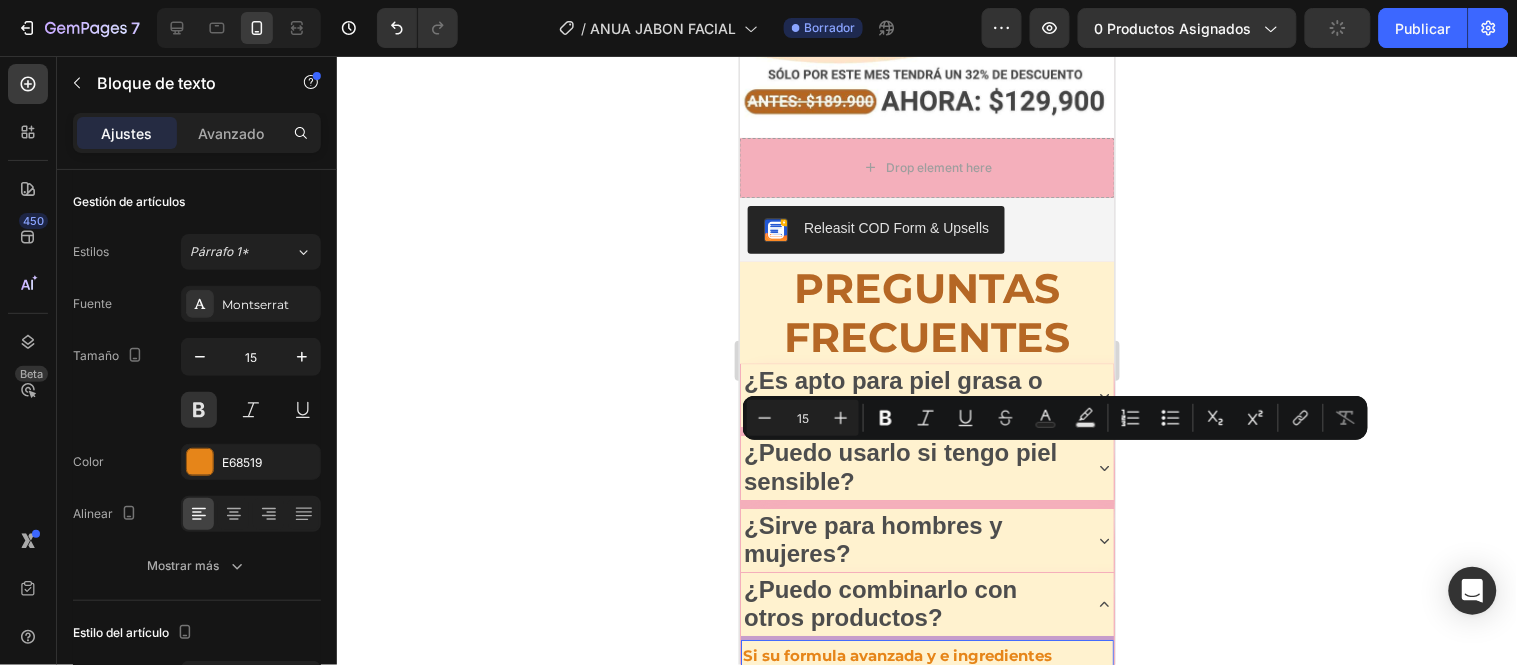 click on "Si su formula avanzada y e ingredientes naturales ayudan a controlar el sebo sin resecar." at bounding box center [926, 681] 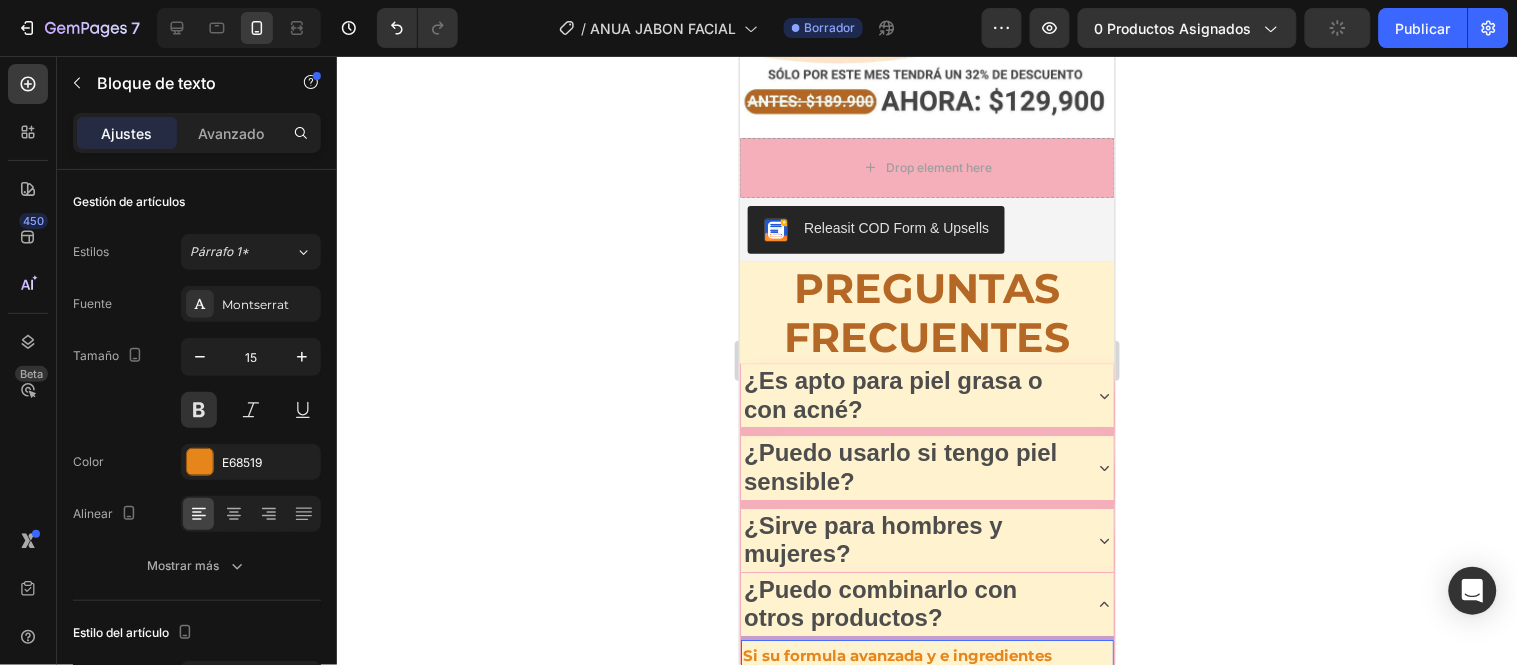click on "Si su formula avanzada y e ingredientes naturales ayudan a controlar el sebo sin resecar." at bounding box center [926, 681] 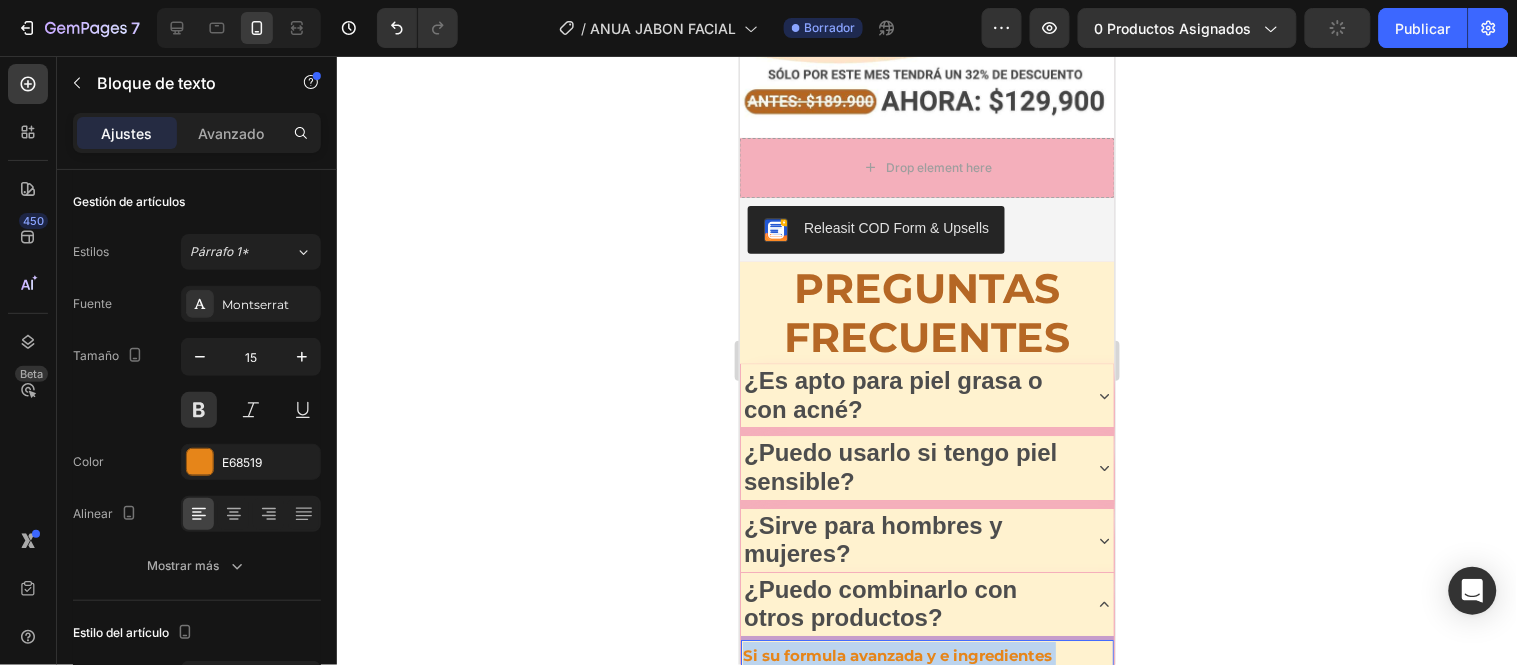 drag, startPoint x: 832, startPoint y: 480, endPoint x: 742, endPoint y: 431, distance: 102.47439 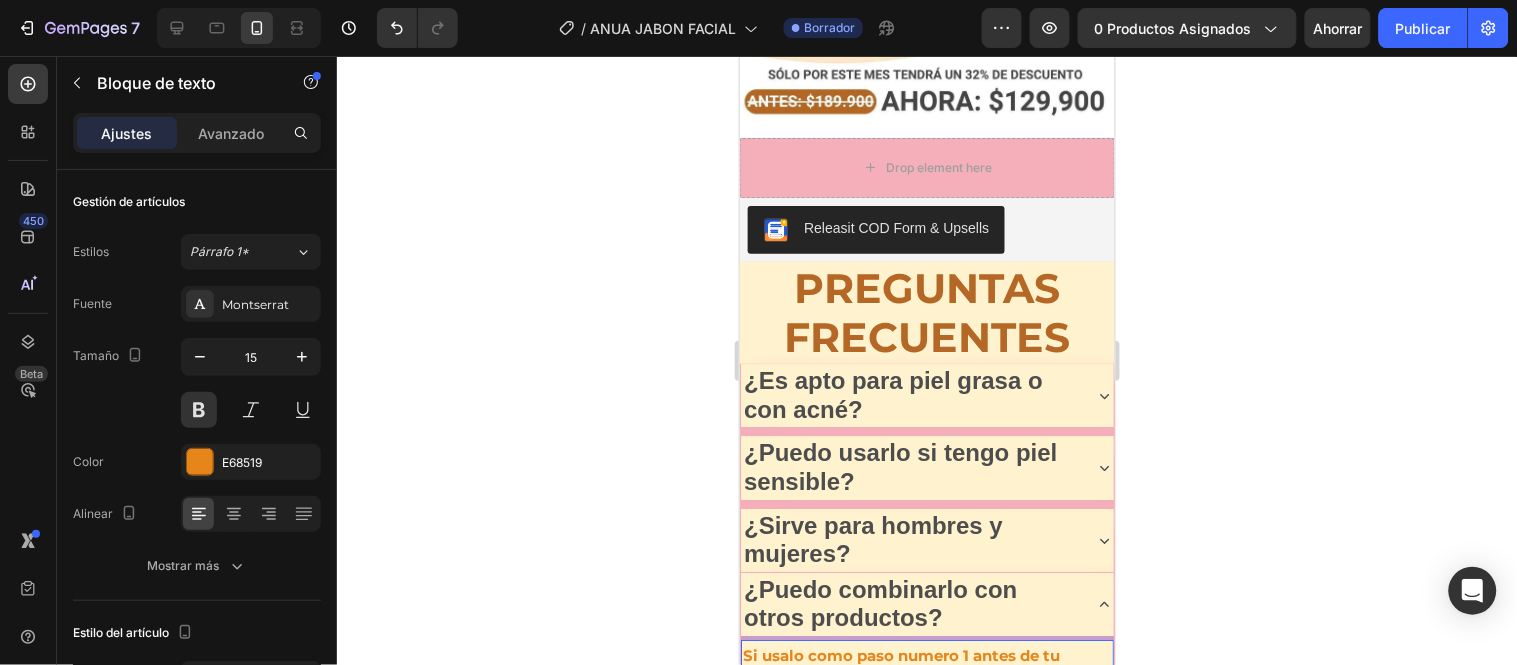 click on "Si usalo como paso numero 1 antes de tu cerum o crema hidratantes usalo para desmaquillar y limpiar tu piel siempre." at bounding box center [926, 681] 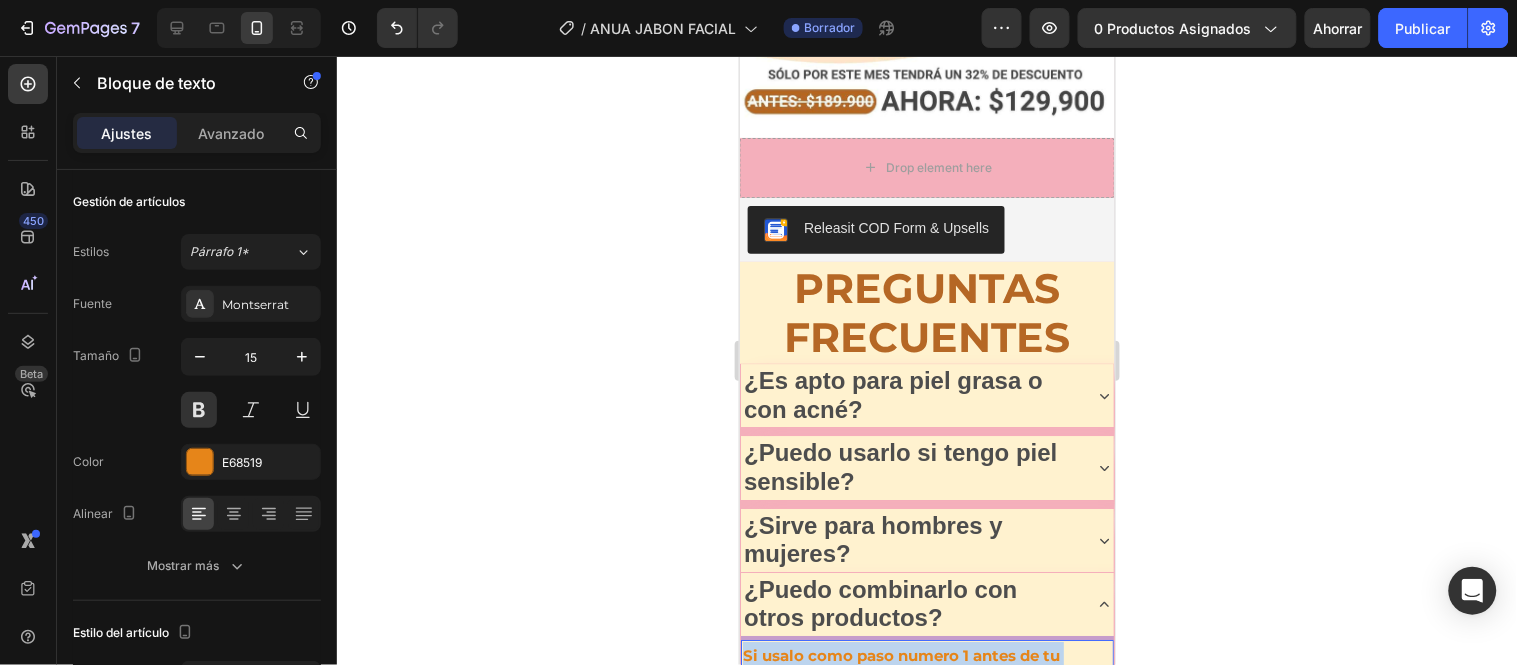 click on "Si usalo como paso numero 1 antes de tu cerum o crema hidratantes usalo para desmaquillar y limpiar tu piel siempre." at bounding box center (926, 681) 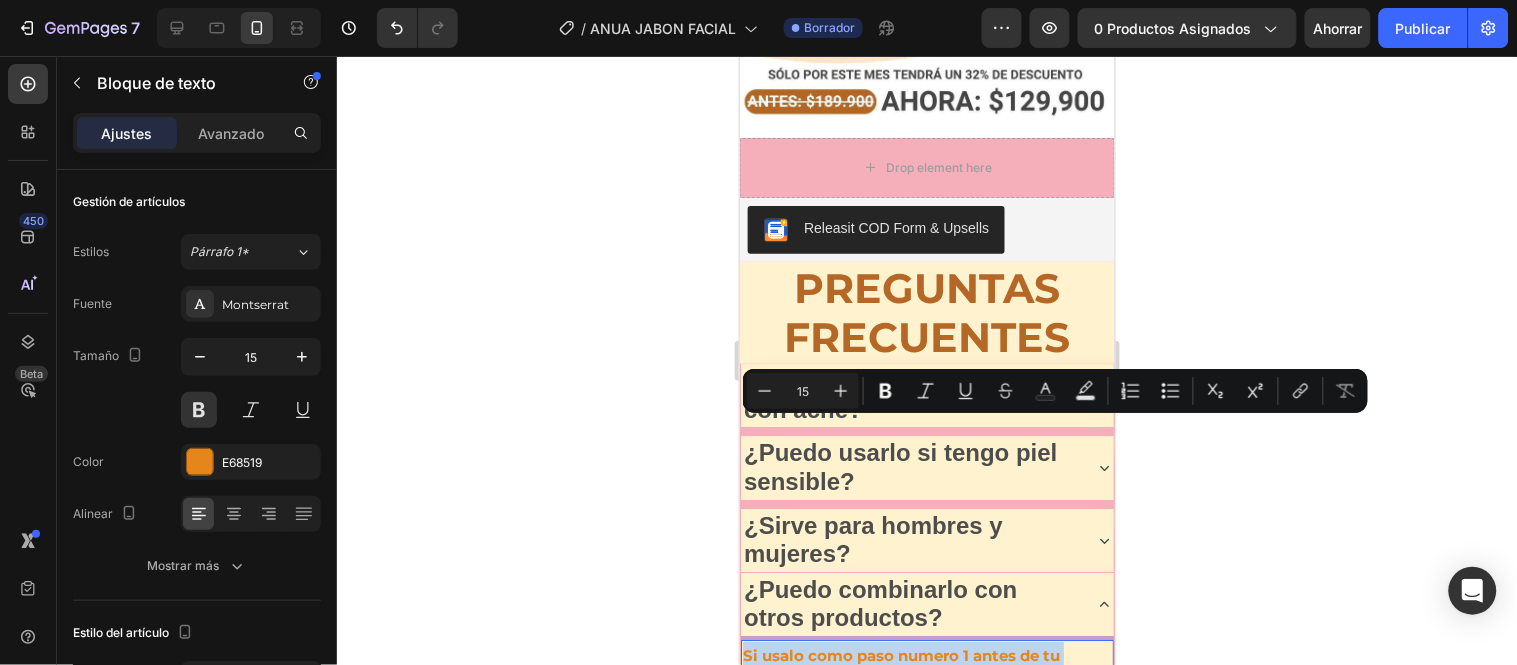 click on "Si usalo como paso numero 1 antes de tu cerum o crema hidratantes usalo para desmaquillar y limpiar tu piel siempre." at bounding box center (926, 681) 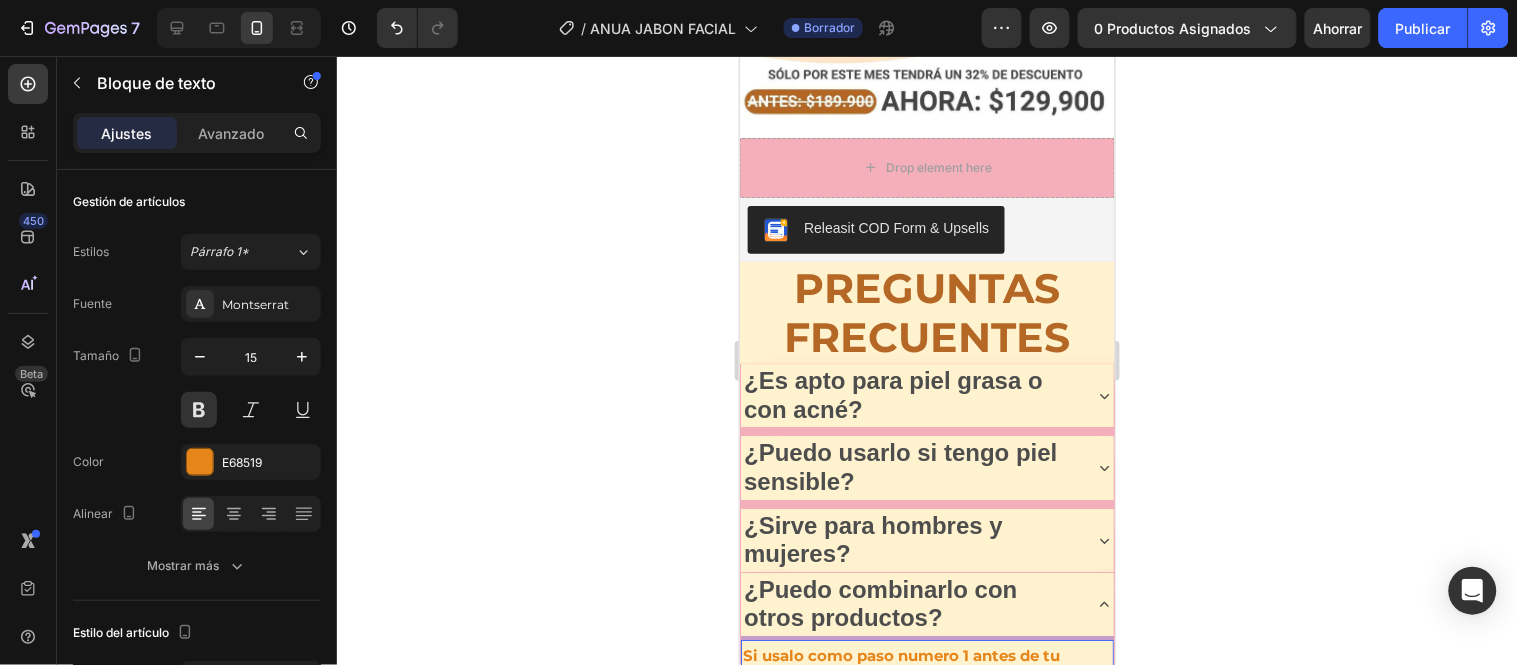 click on "Si usalo como paso numero 1 antes de tu serum o crema hidratantes usalo para desmaquillar y limpiar tu piel siempre." at bounding box center [926, 681] 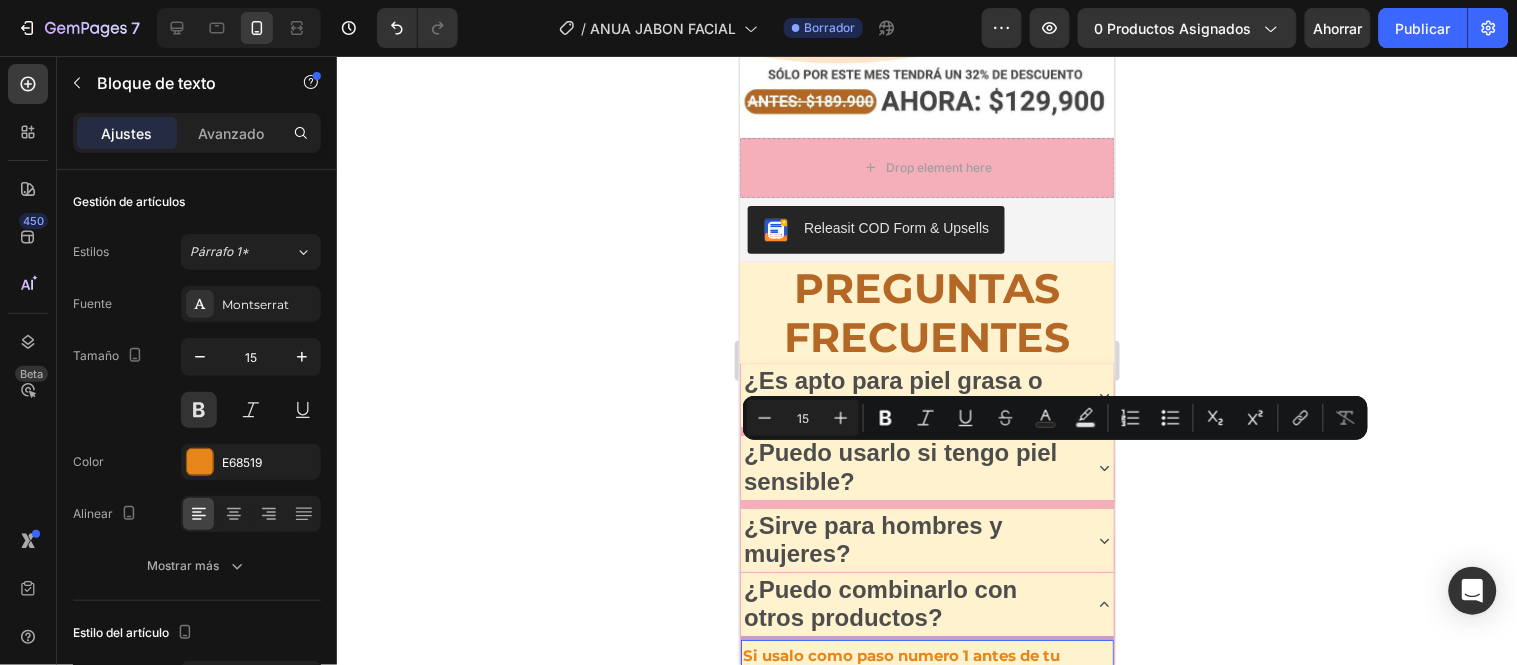 drag, startPoint x: 986, startPoint y: 459, endPoint x: 973, endPoint y: 461, distance: 13.152946 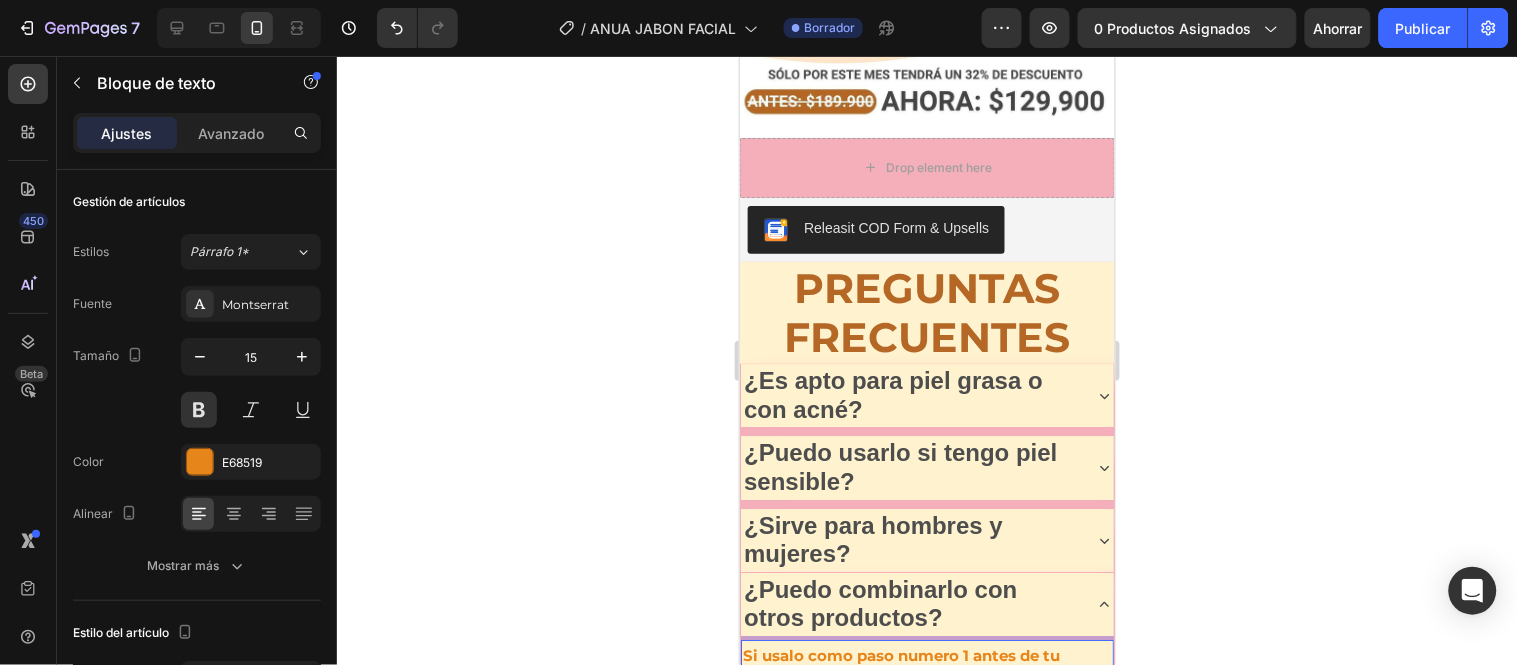 click on "Si usalo como paso numero 1 antes de tu serum o crema hidratantes úsalo para desmaquillar y limpiar tu piel siempre." at bounding box center (926, 681) 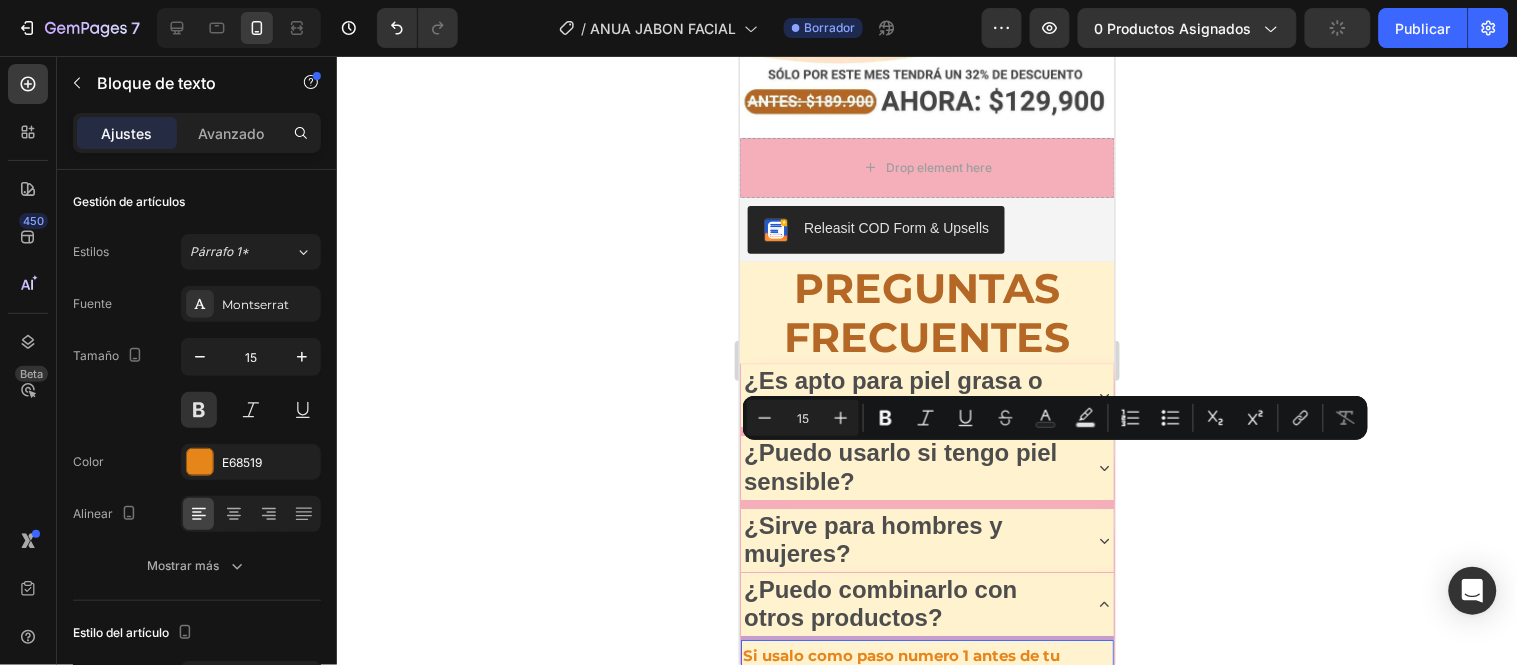 click on "Si usalo como paso numero 1 antes de tu serum o crema hidratantes úsalo para desmaquillar y limpiar tu piel siempre." at bounding box center [926, 681] 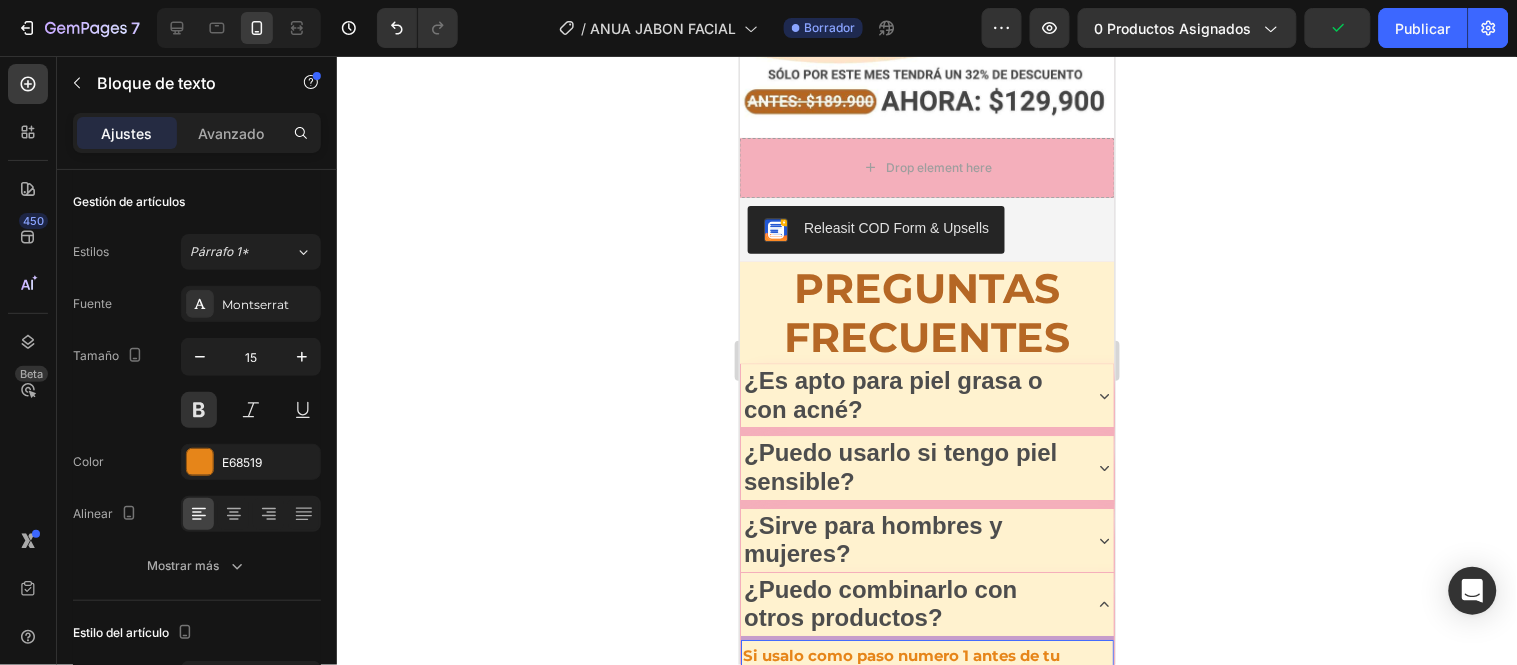 drag, startPoint x: 775, startPoint y: 459, endPoint x: 872, endPoint y: 492, distance: 102.45975 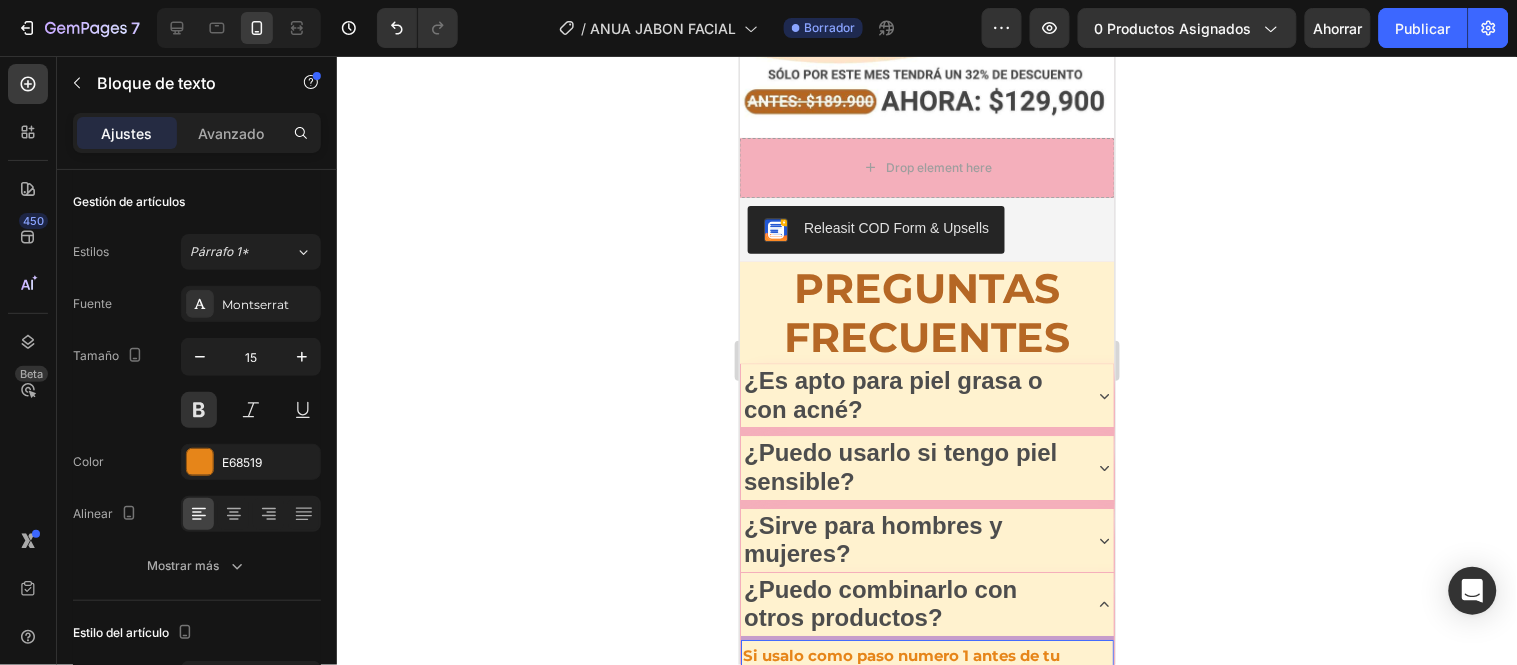 click on "Si usalo como paso numero 1 antes de tu serum o crema hidratantes úsalo para desmaquillar y limpiar tu piel siempre." at bounding box center [926, 681] 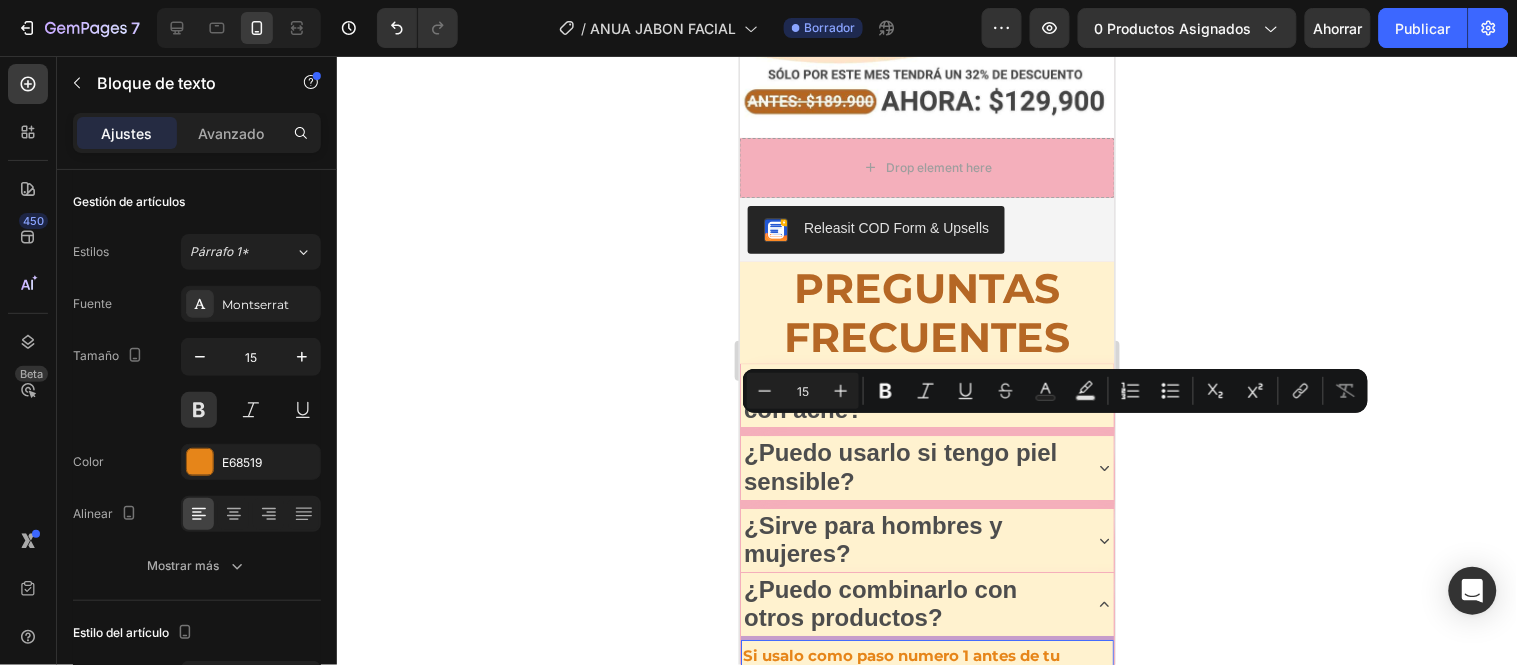 drag, startPoint x: 786, startPoint y: 429, endPoint x: 771, endPoint y: 432, distance: 15.297058 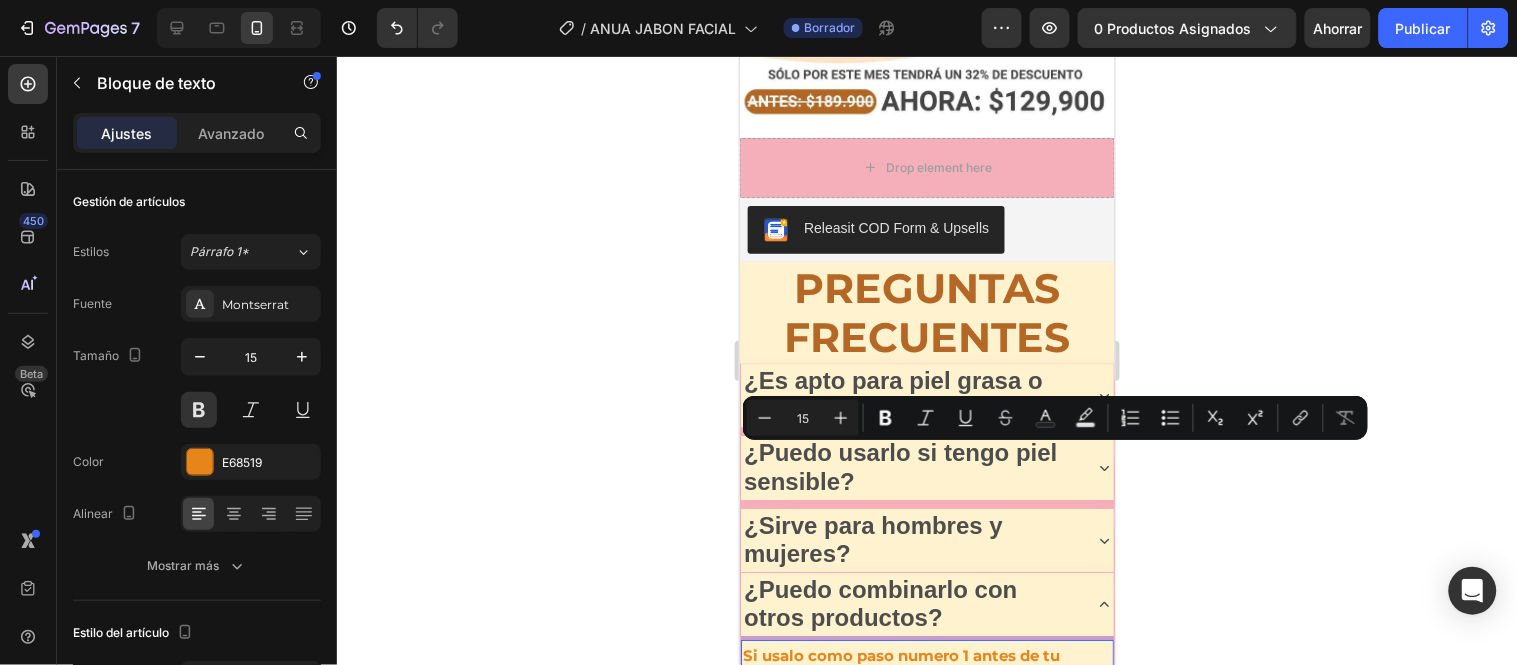 click 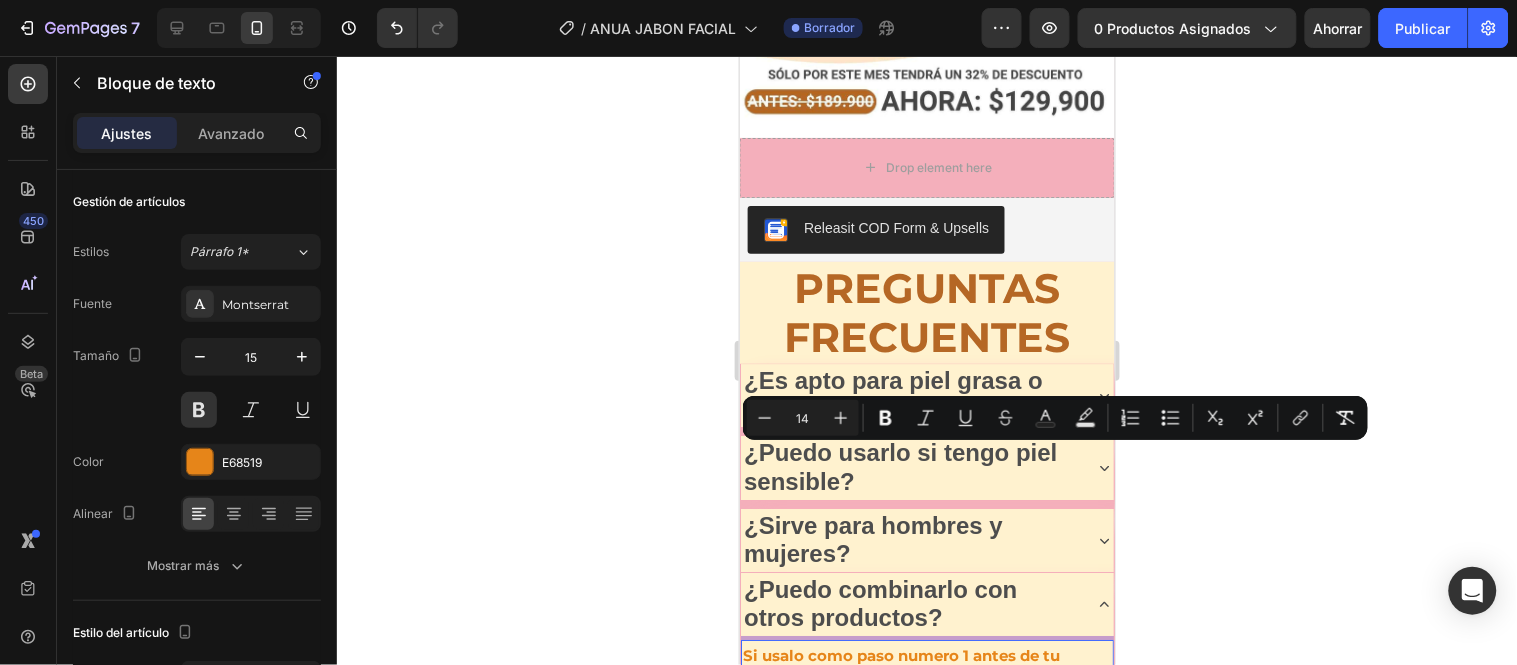type on "15" 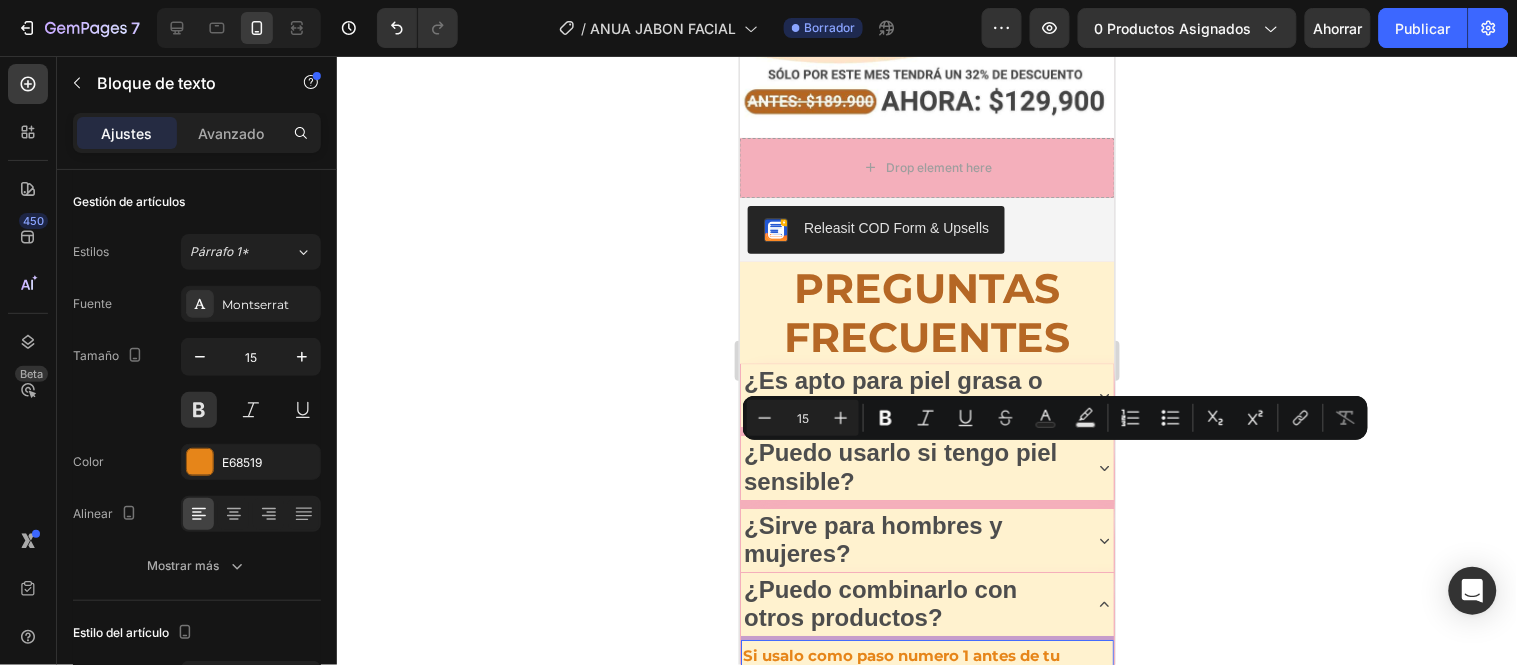 click on "Si usalo como paso numero 1 antes de tu serum o crema hidratantes úsalo para desmaquillar y limpiar tu piel siempre." at bounding box center (926, 681) 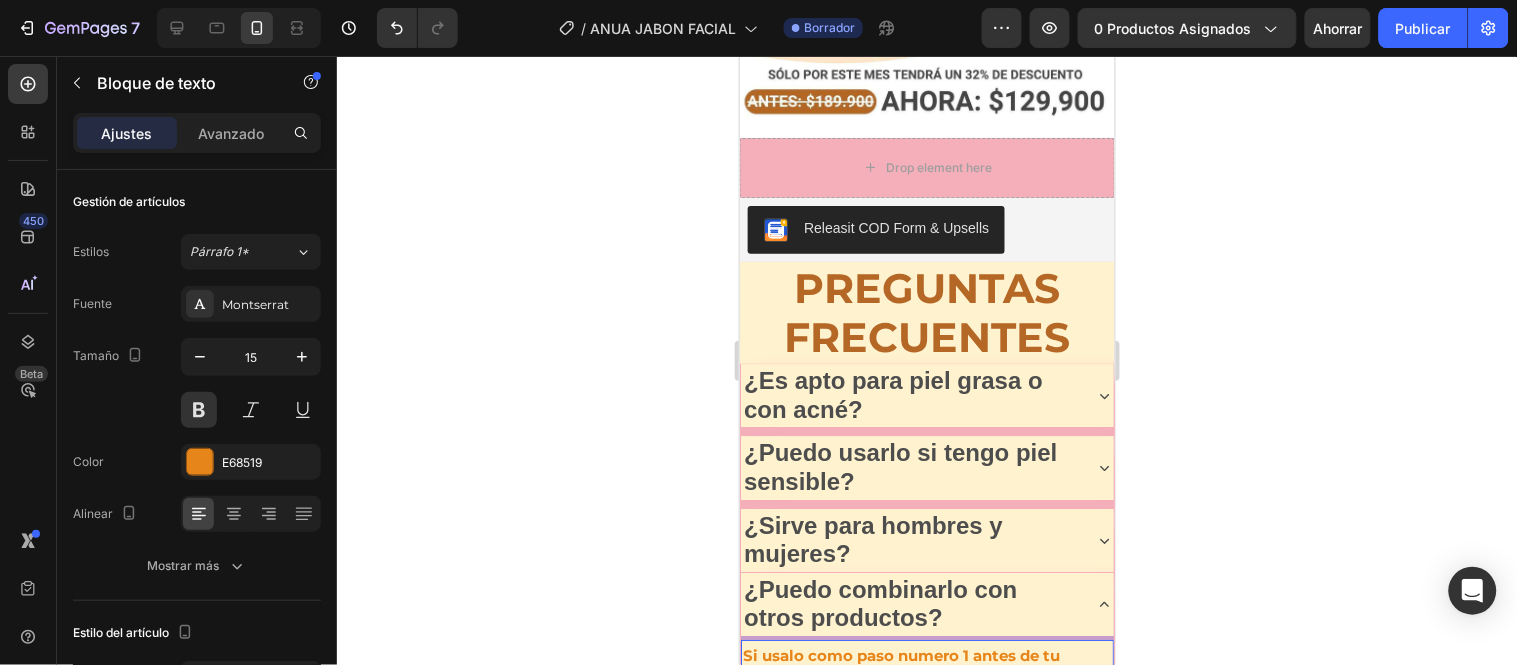 click on "Si usalo como paso numero 1 antes de tu serum o crema hidratantes úsalo para desmaquillar y limpiar tu piel siempre." at bounding box center [926, 681] 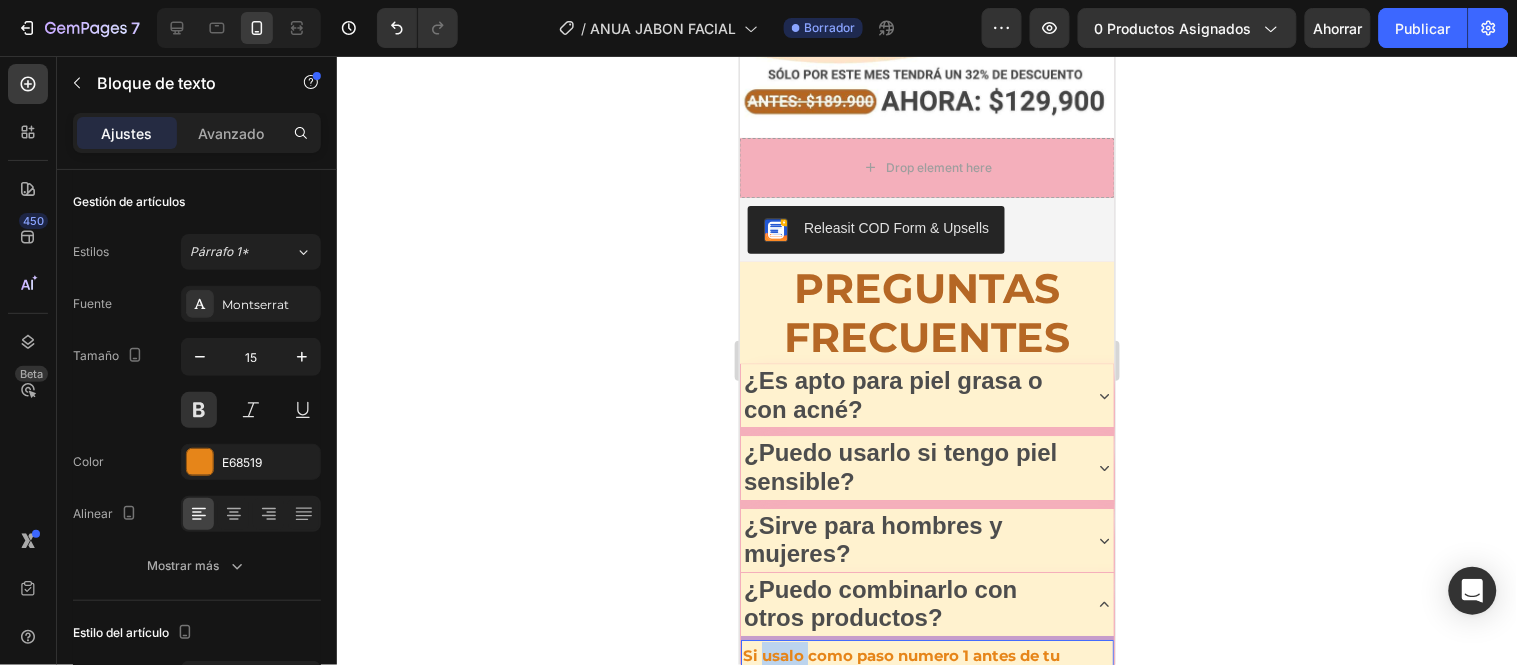 click on "Si usalo como paso numero 1 antes de tu serum o crema hidratantes úsalo para desmaquillar y limpiar tu piel siempre." at bounding box center (926, 681) 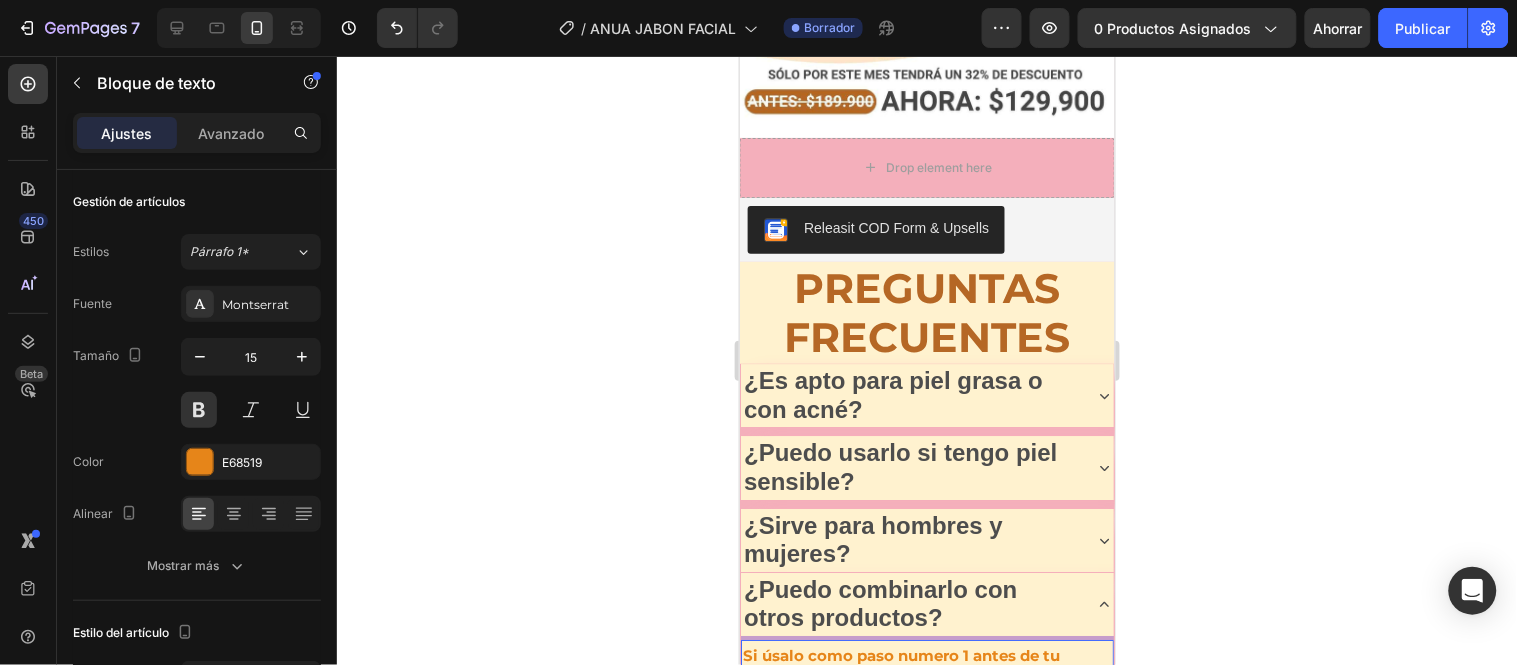 click on "Si úsalo como paso numero 1 antes de tu serum o crema hidratantes úsalo para desmaquillar y limpiar tu piel siempre." at bounding box center [926, 681] 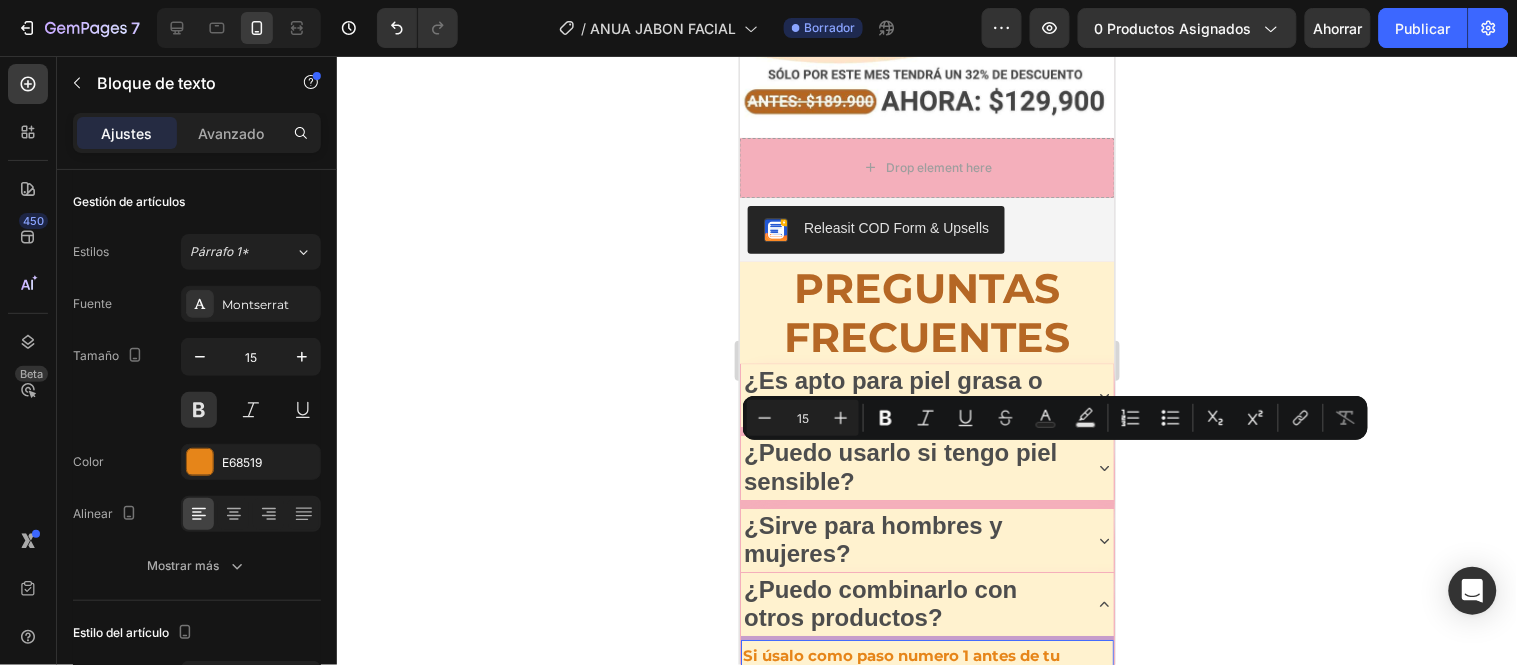 click on "Si úsalo como paso numero 1 antes de tu serum o crema hidratantes úsalo para desmaquillar y limpiar tu piel siempre." at bounding box center [926, 681] 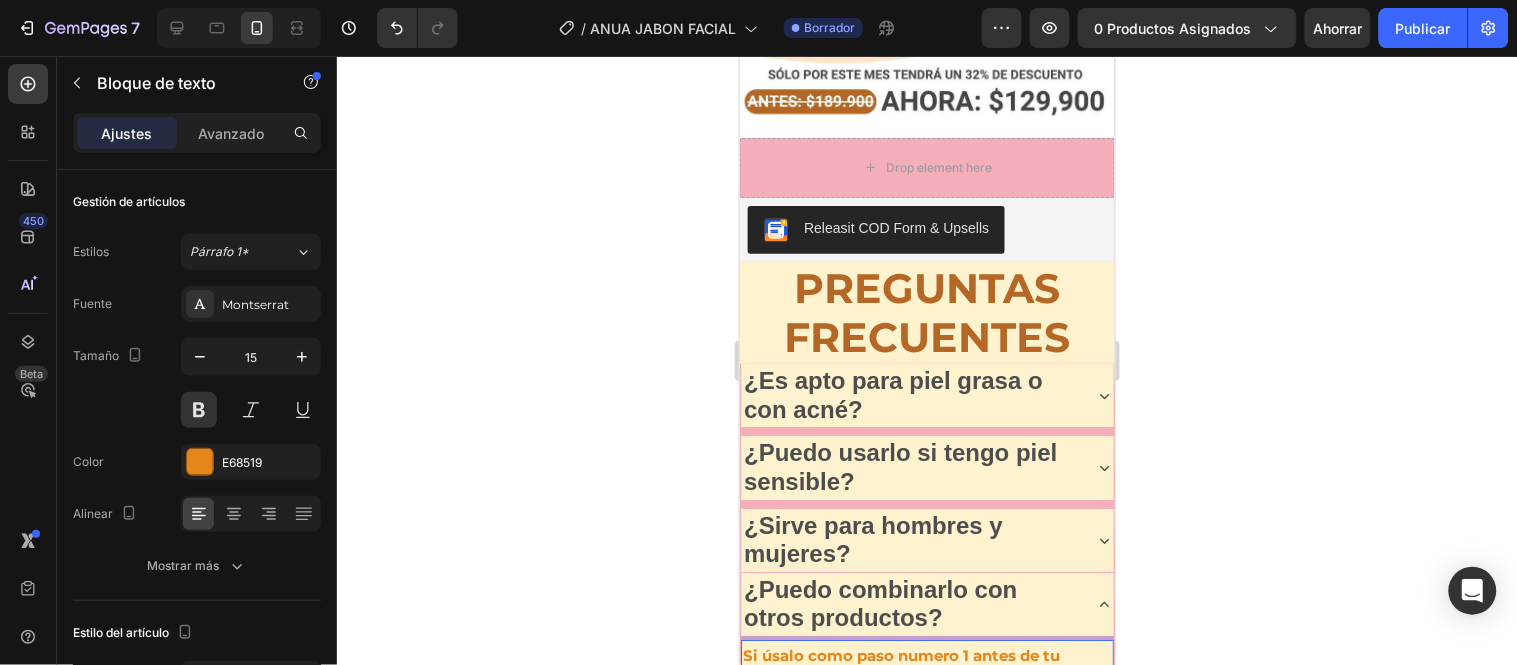click on "Si úsalo como paso numero 1 antes de tu serúm o crema hidratantes úsalo para desmaquillar y limpiar tu piel siempre." at bounding box center (926, 681) 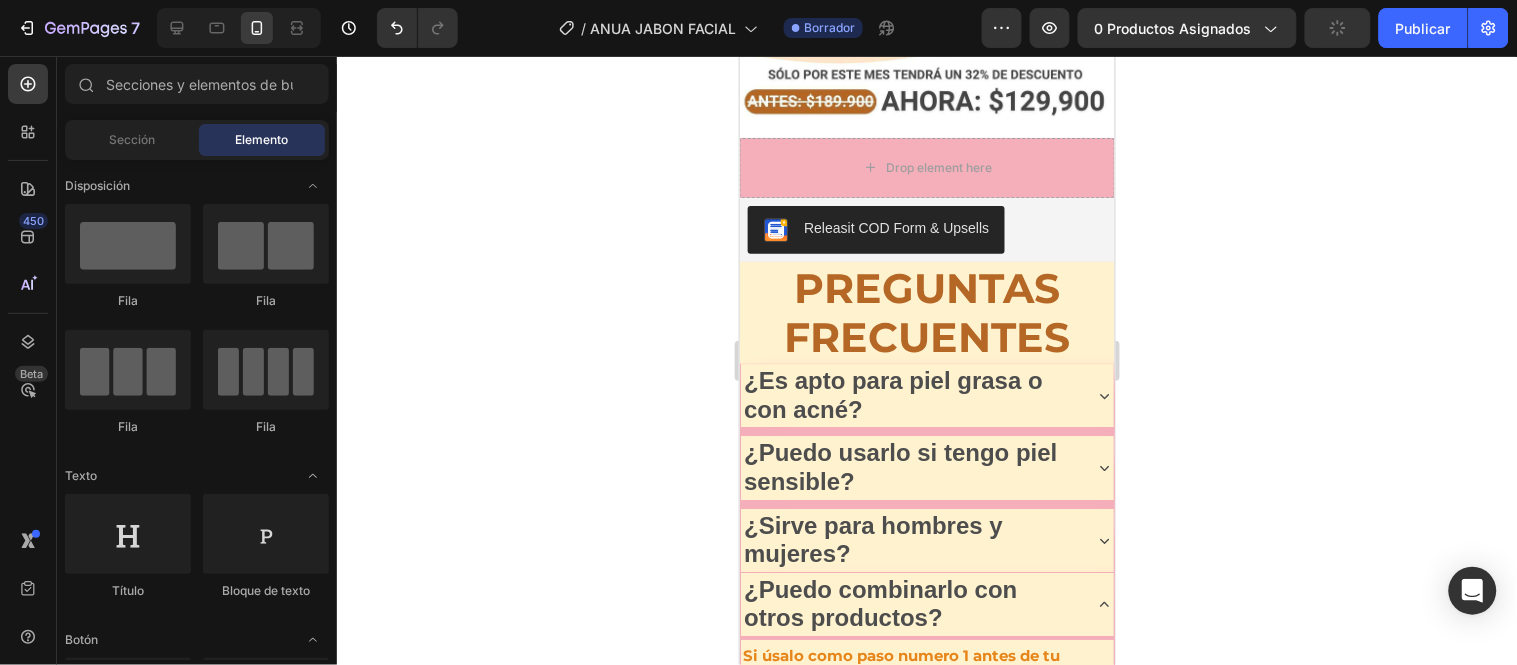click 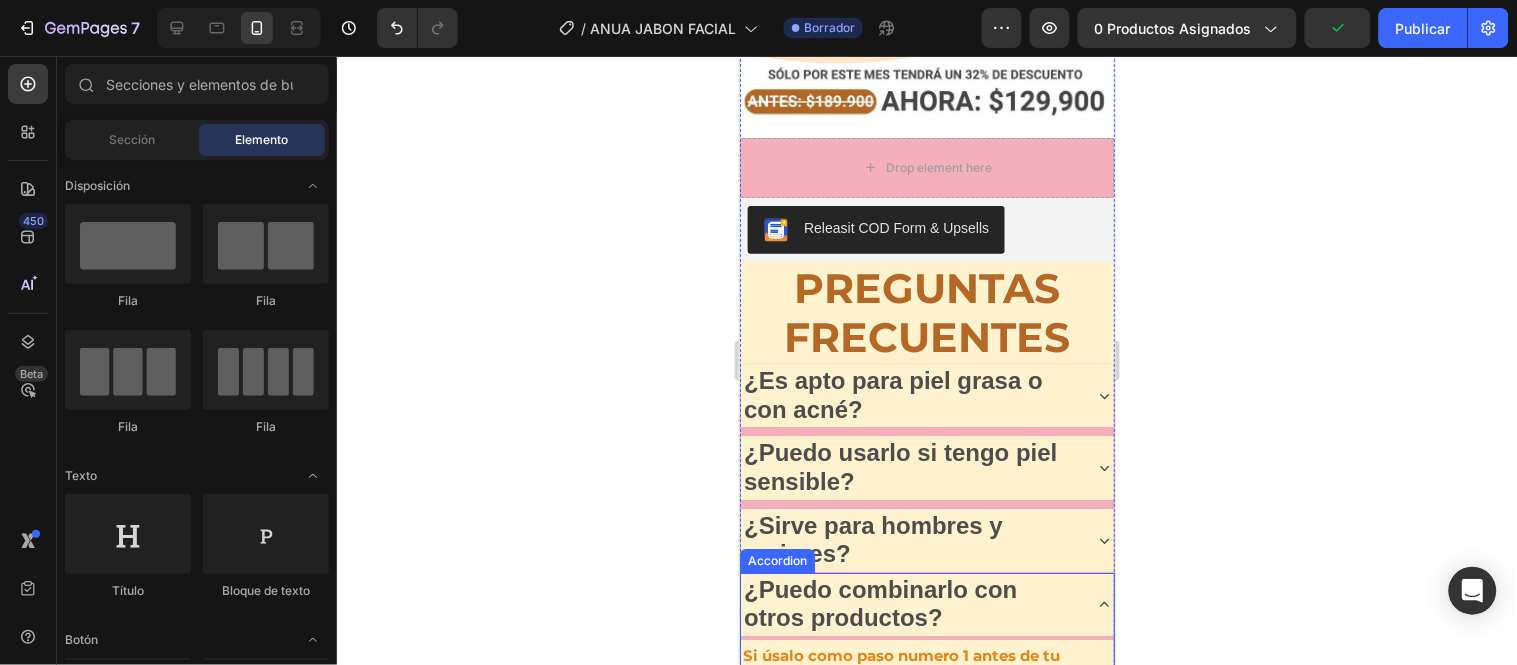 click 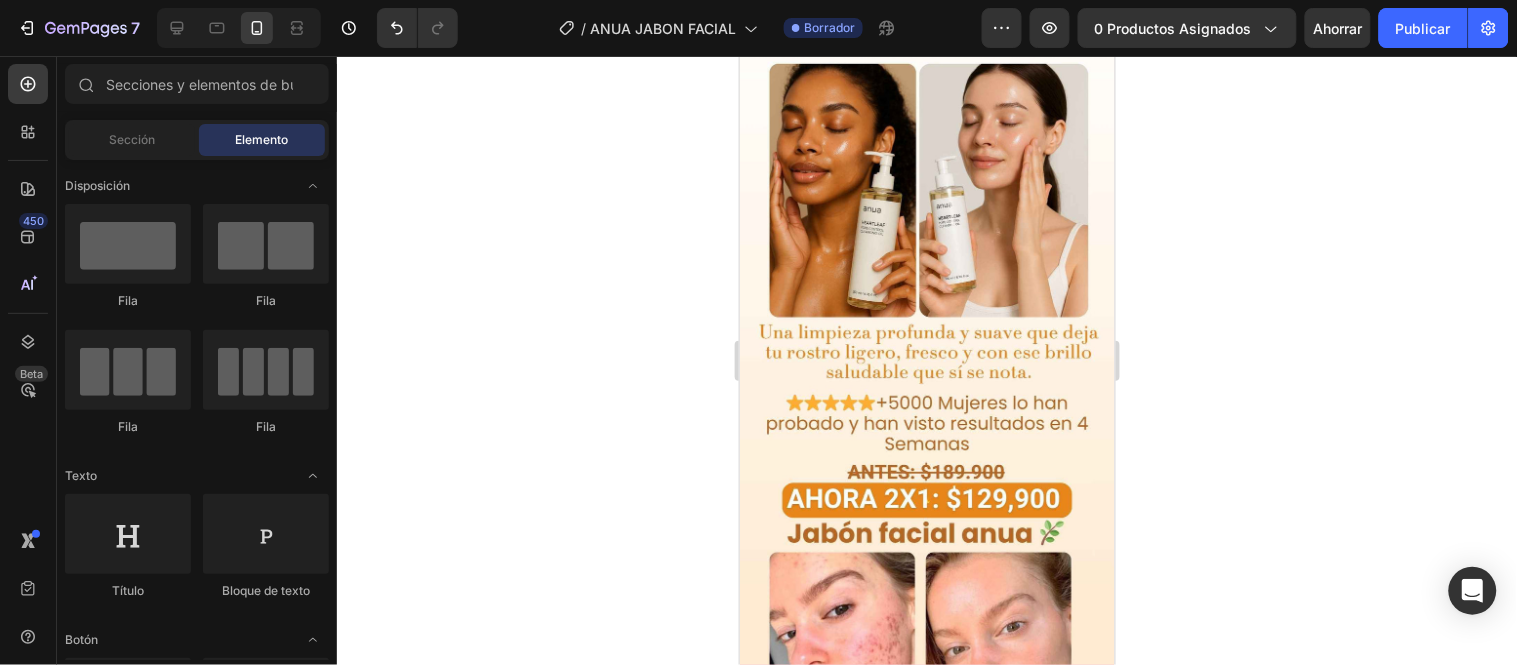 scroll, scrollTop: 0, scrollLeft: 0, axis: both 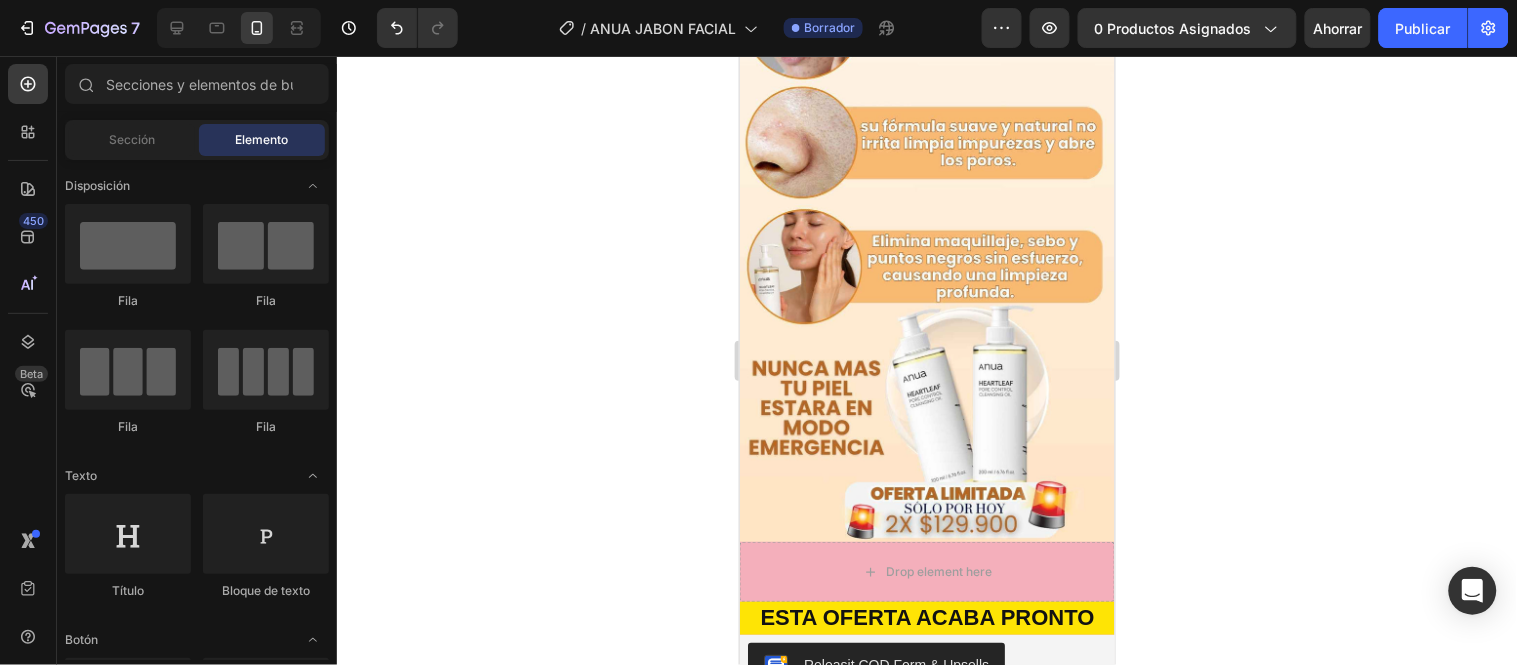 drag, startPoint x: 1106, startPoint y: 511, endPoint x: 1871, endPoint y: 313, distance: 790.2082 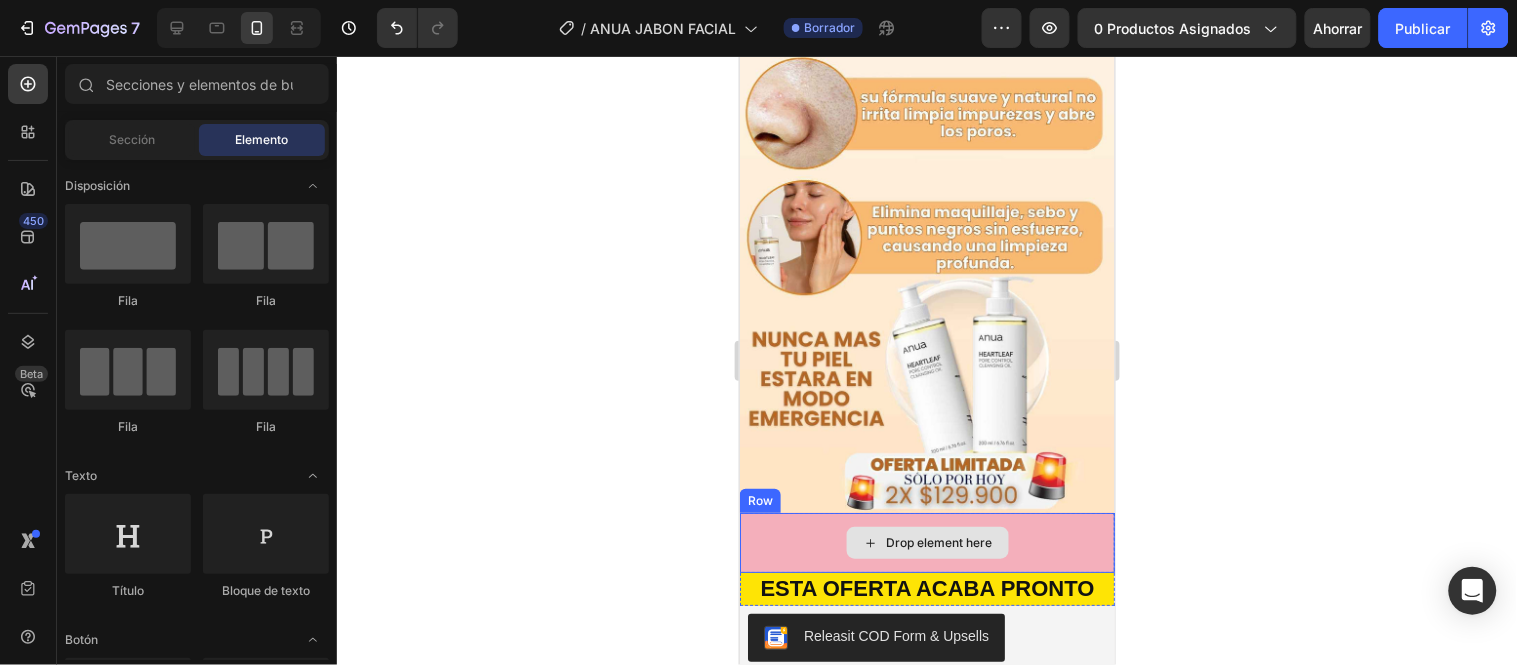 click on "Drop element here" at bounding box center (926, 542) 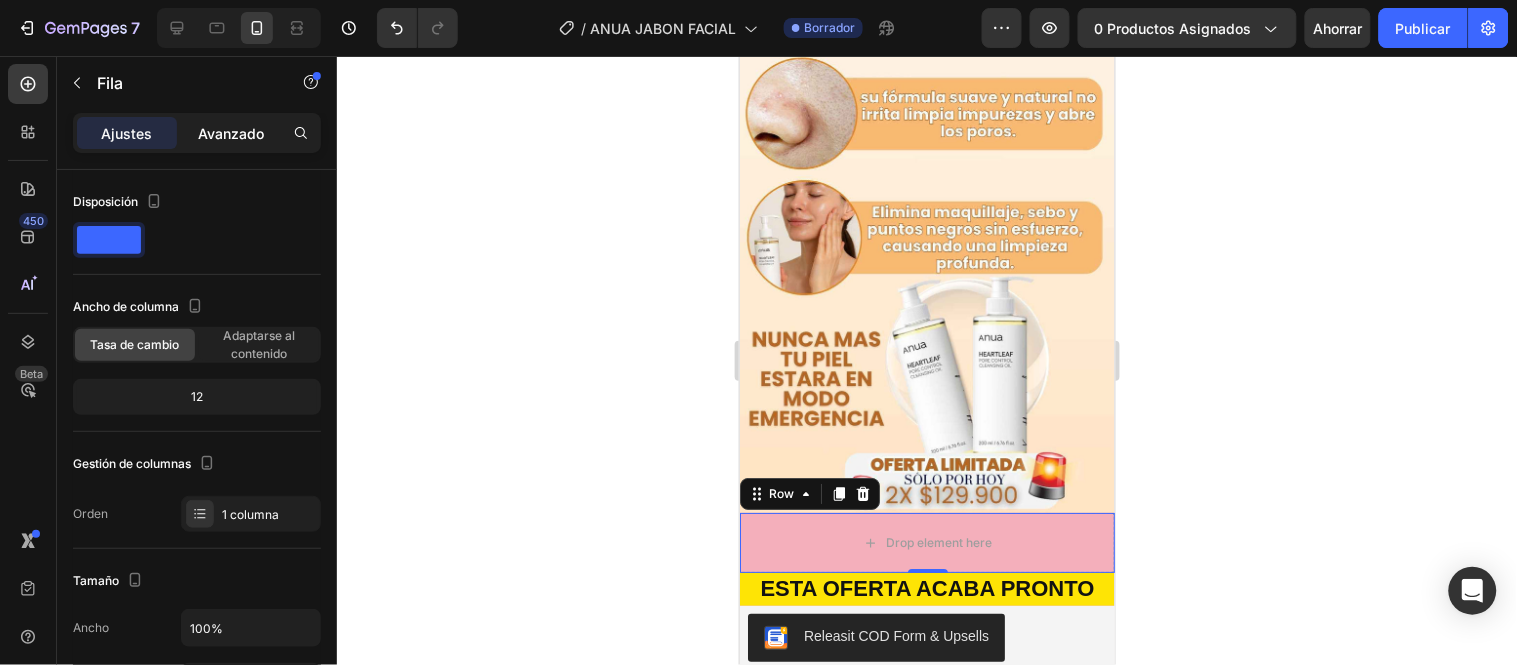 click on "Avanzado" at bounding box center (231, 133) 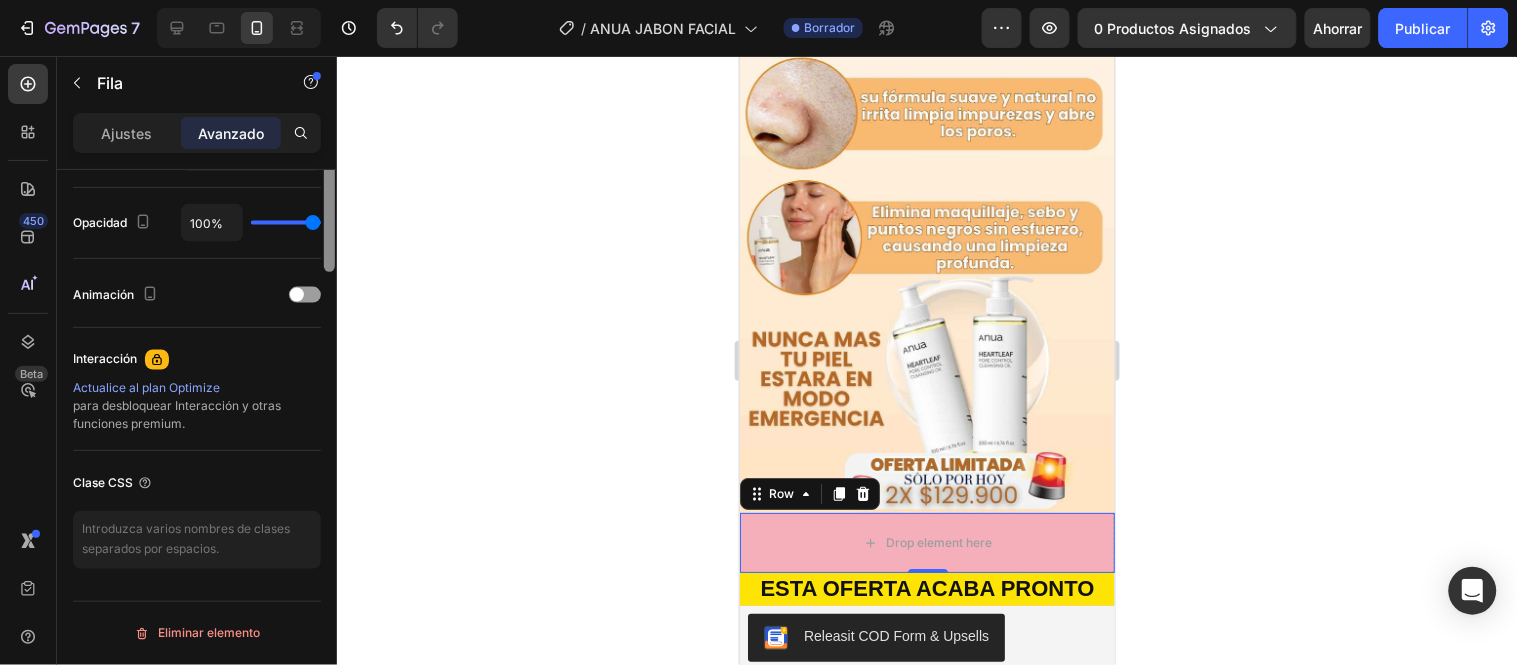 scroll, scrollTop: 0, scrollLeft: 0, axis: both 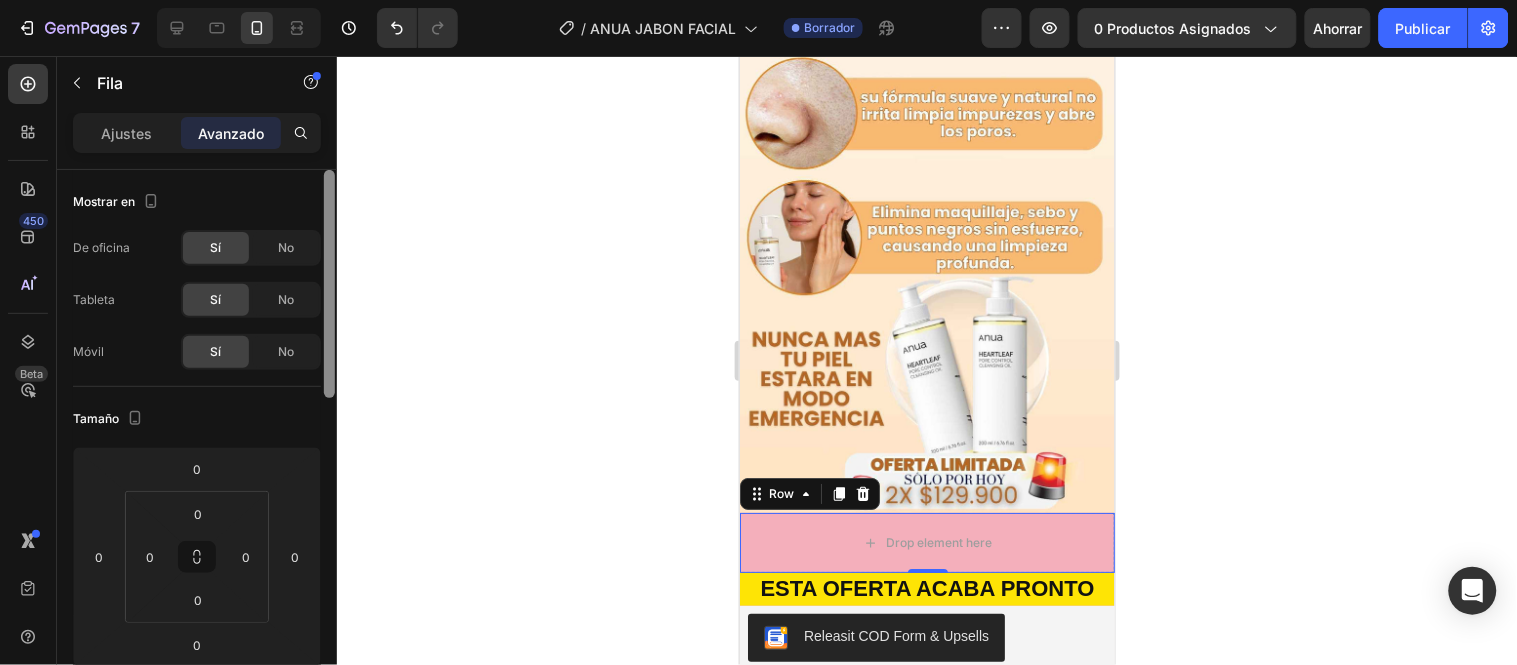 drag, startPoint x: 332, startPoint y: 223, endPoint x: 373, endPoint y: 115, distance: 115.52056 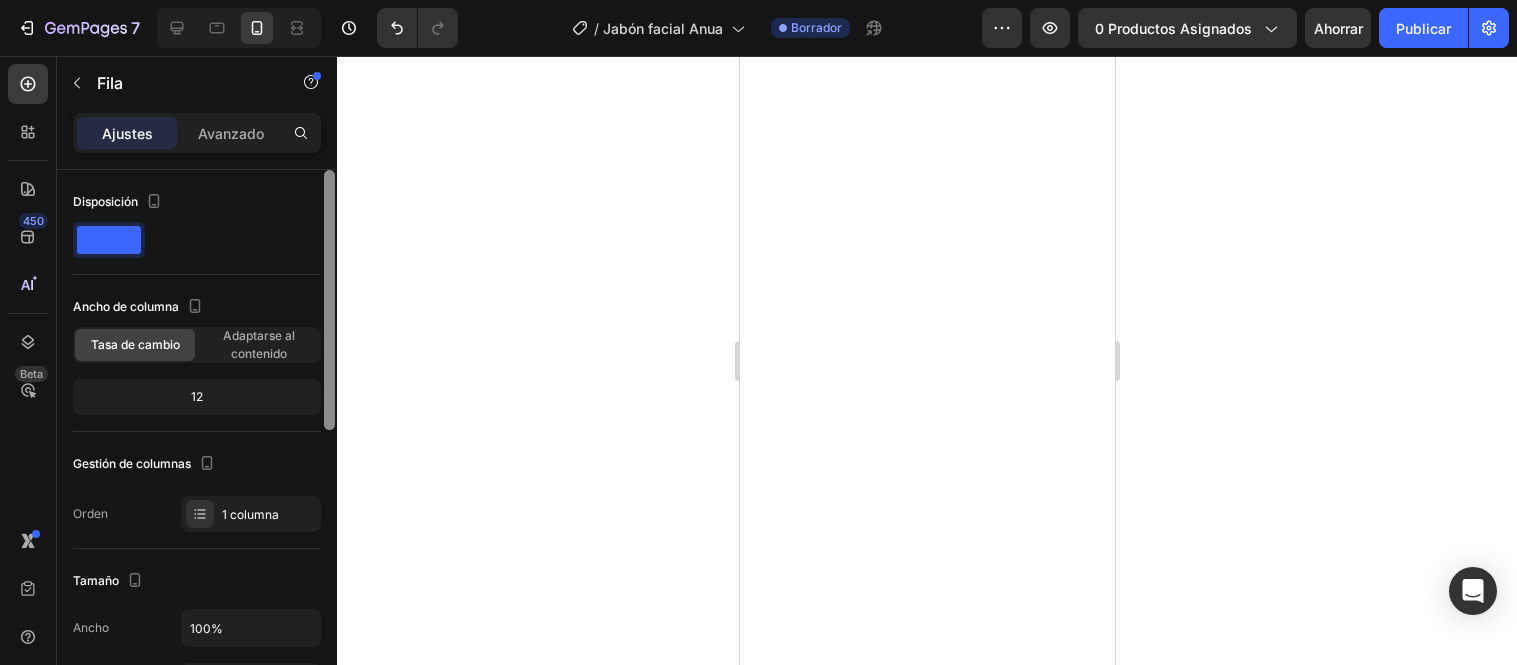scroll, scrollTop: 0, scrollLeft: 0, axis: both 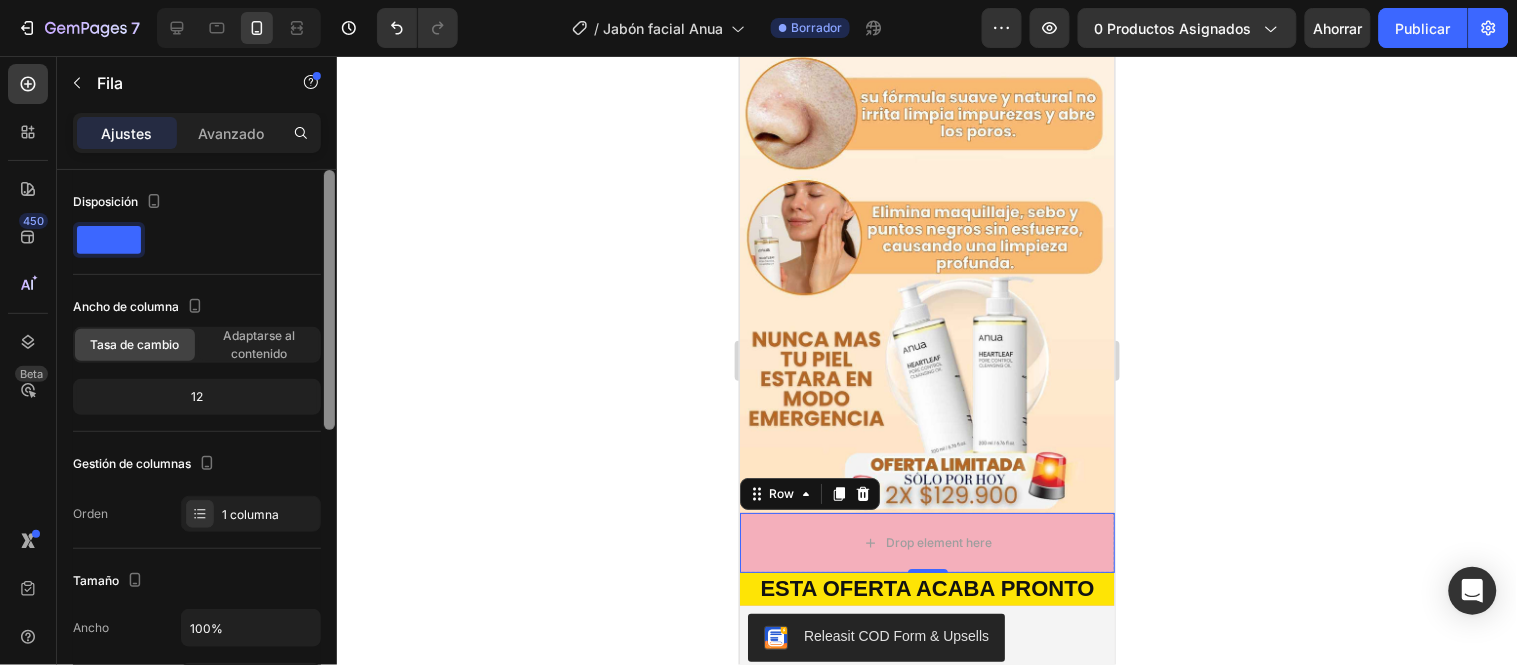 drag, startPoint x: 327, startPoint y: 201, endPoint x: 405, endPoint y: 95, distance: 131.60547 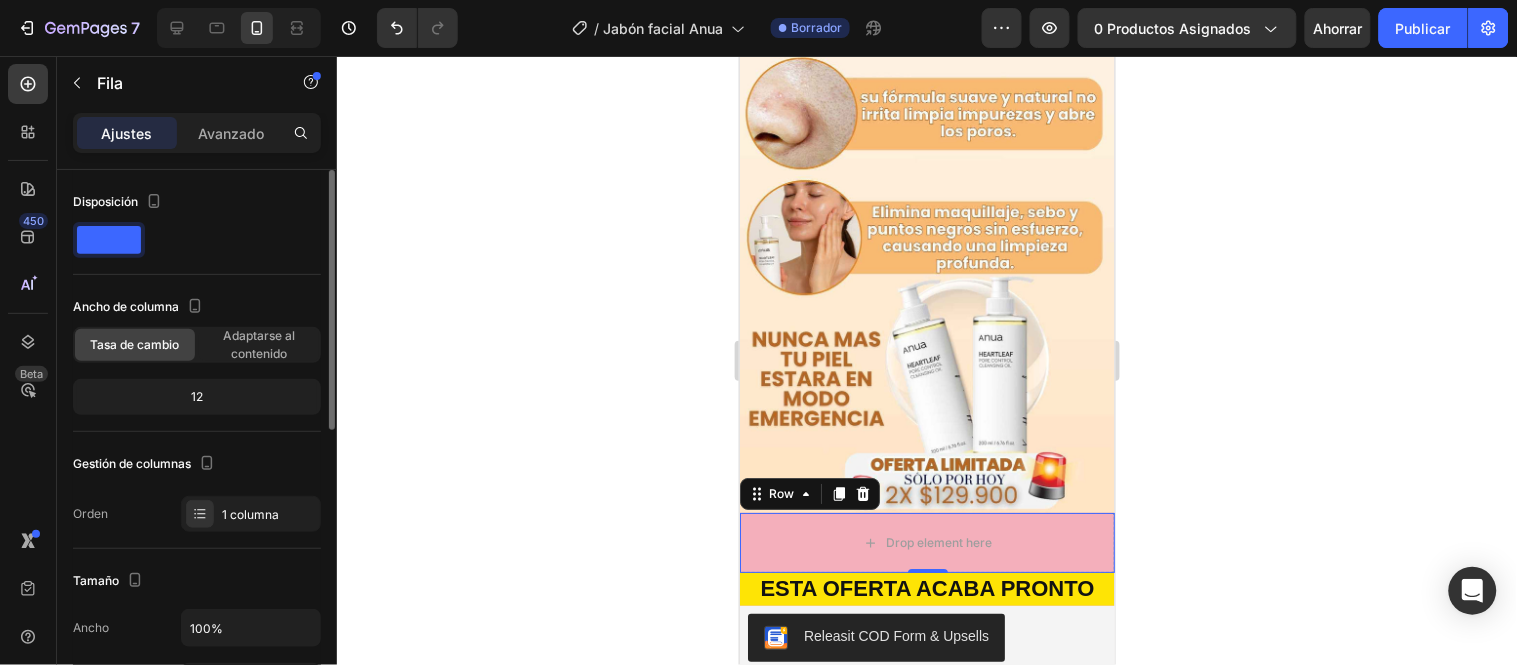 click 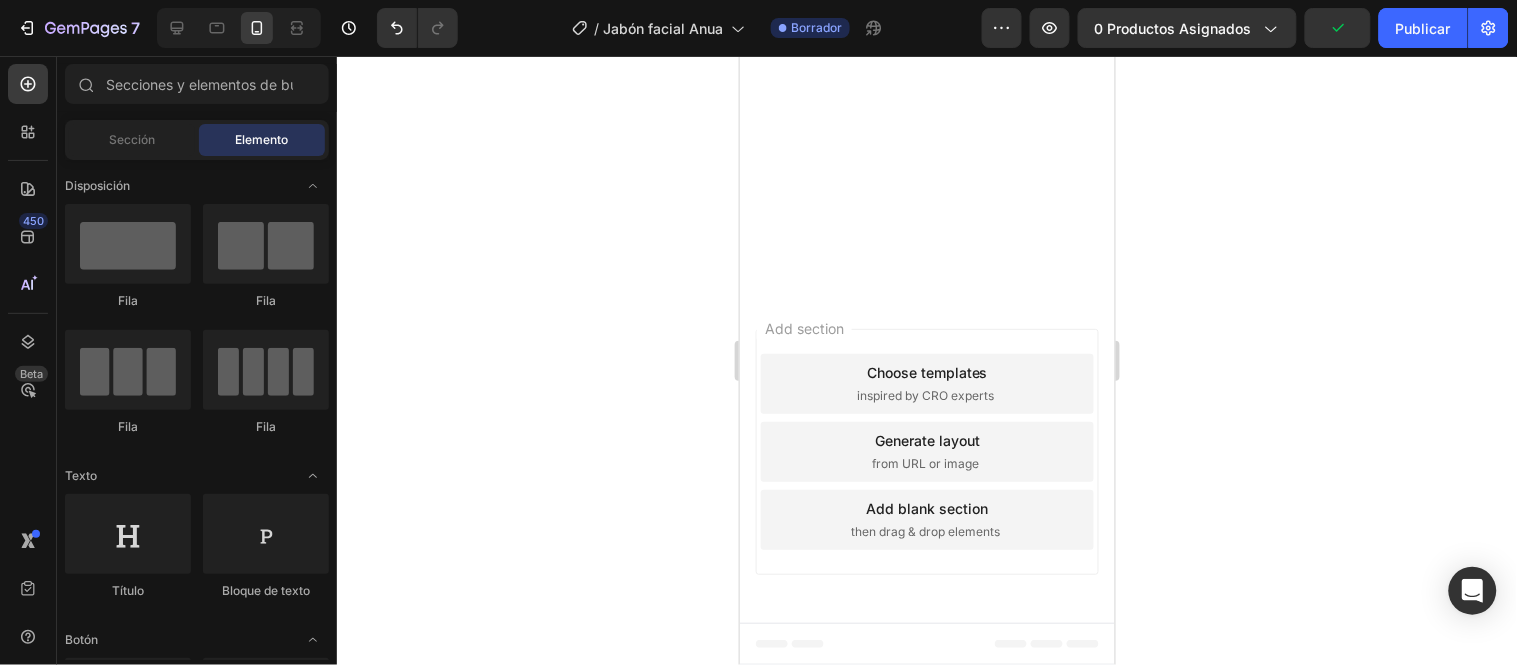scroll, scrollTop: 5337, scrollLeft: 0, axis: vertical 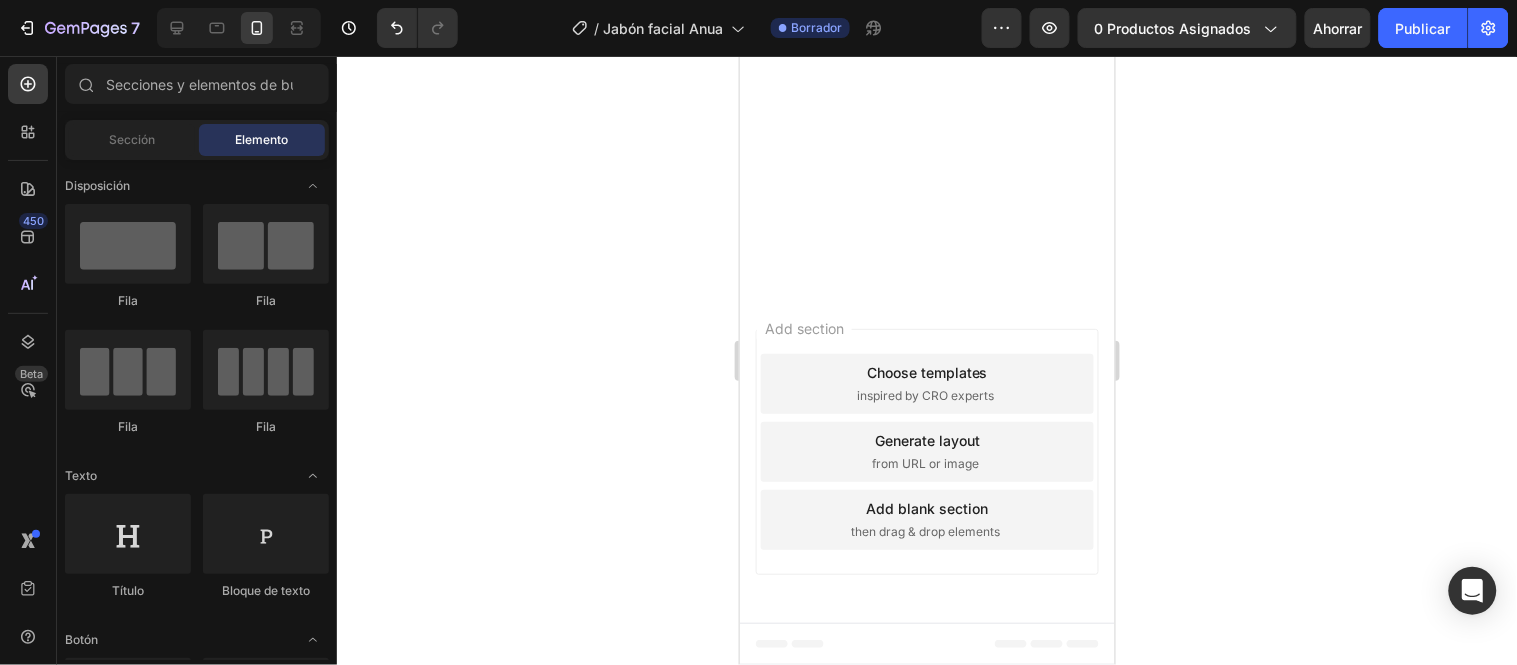click on "¿Es apto para piel grasa o con acné? Si su formula avanzada y e ingredientes naturales ayudan a controlar el sebo sin resecar. Text Block
¿Puedo usarlo si tengo piel sensible?
¿Sirve para hombres y mujeres?" at bounding box center (926, -1231) 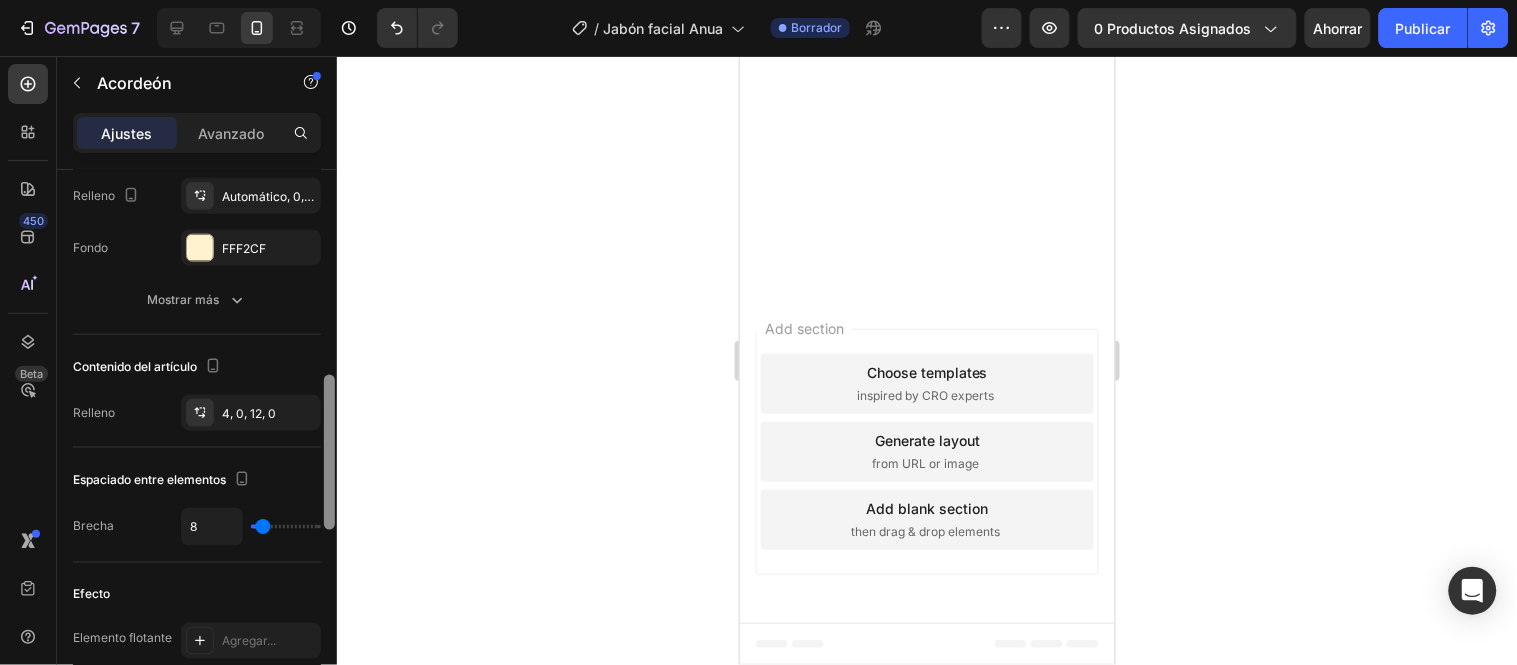 scroll, scrollTop: 675, scrollLeft: 0, axis: vertical 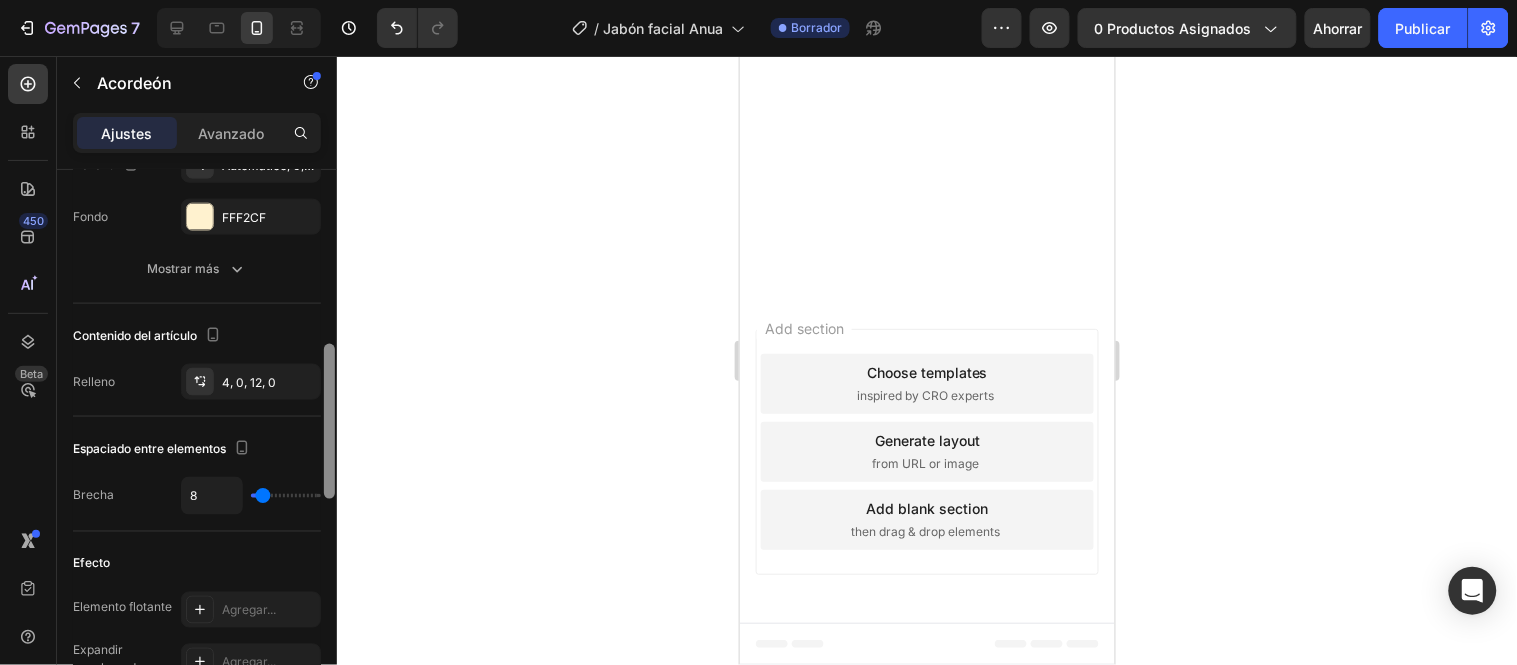 drag, startPoint x: 325, startPoint y: 200, endPoint x: 330, endPoint y: 391, distance: 191.06543 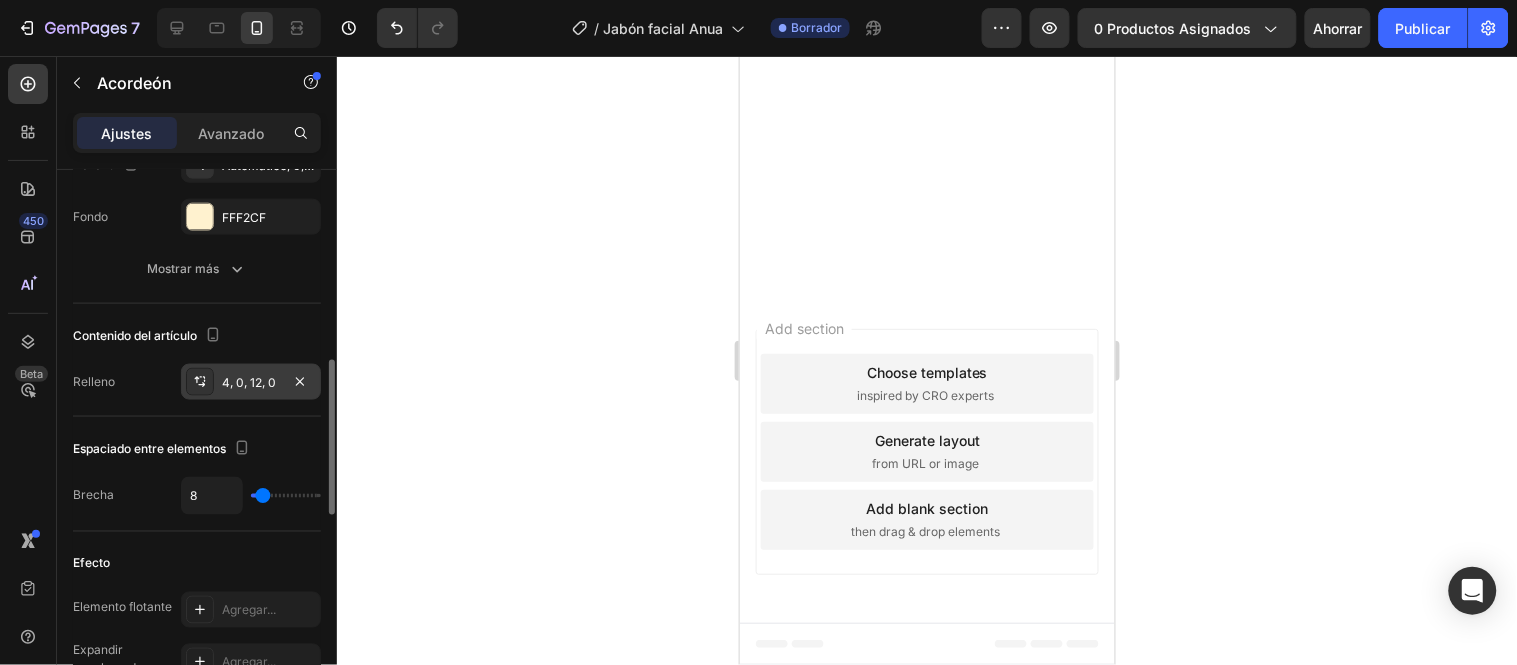 click on "4, 0, 12, 0" at bounding box center (249, 382) 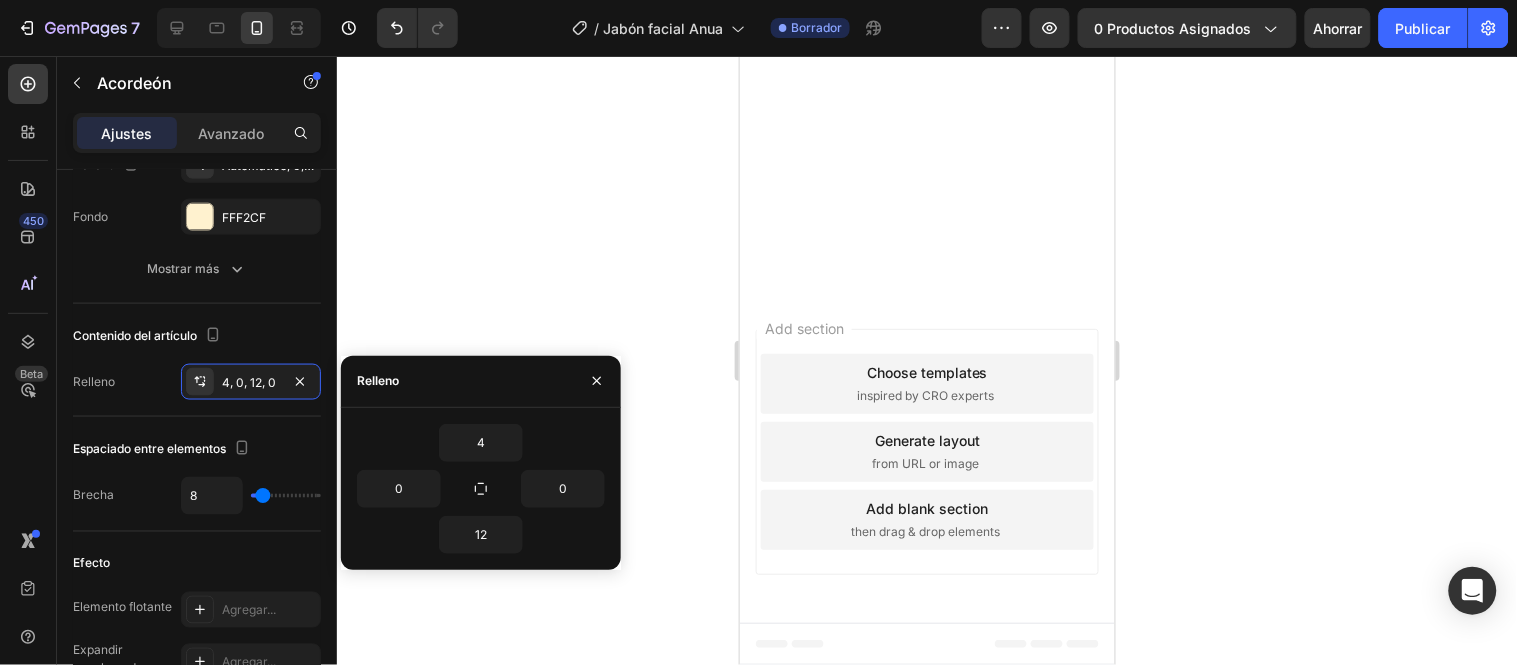 click on "¿Puedo combinarlo con otros productos?" at bounding box center (926, -1045) 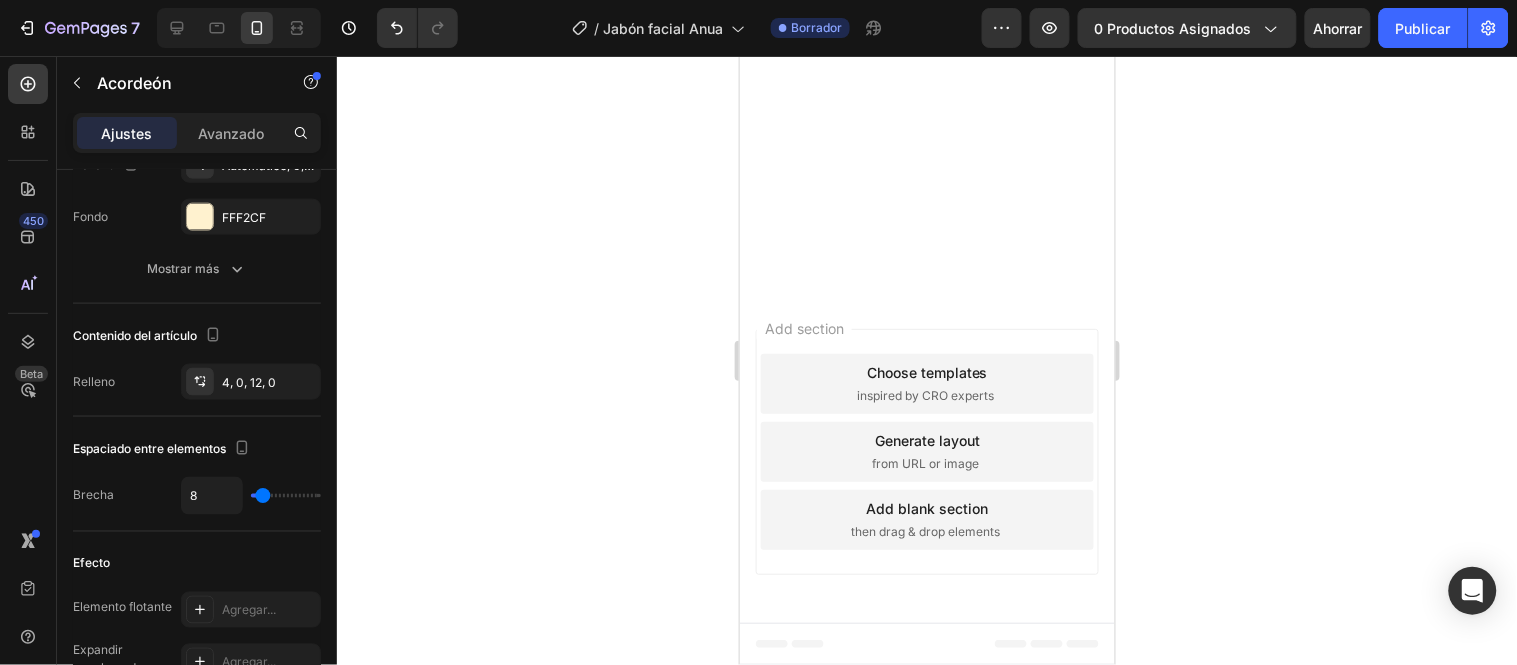 click 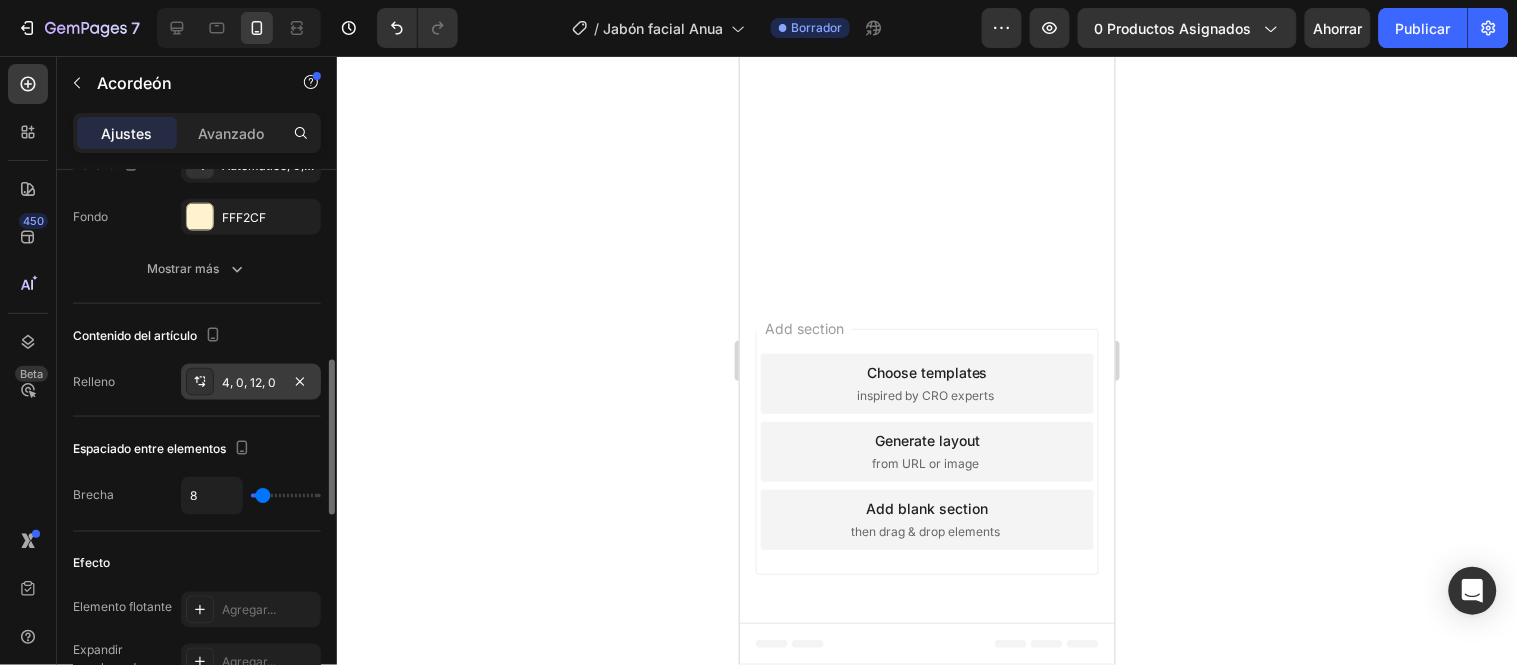 click on "4, 0, 12, 0" at bounding box center [249, 382] 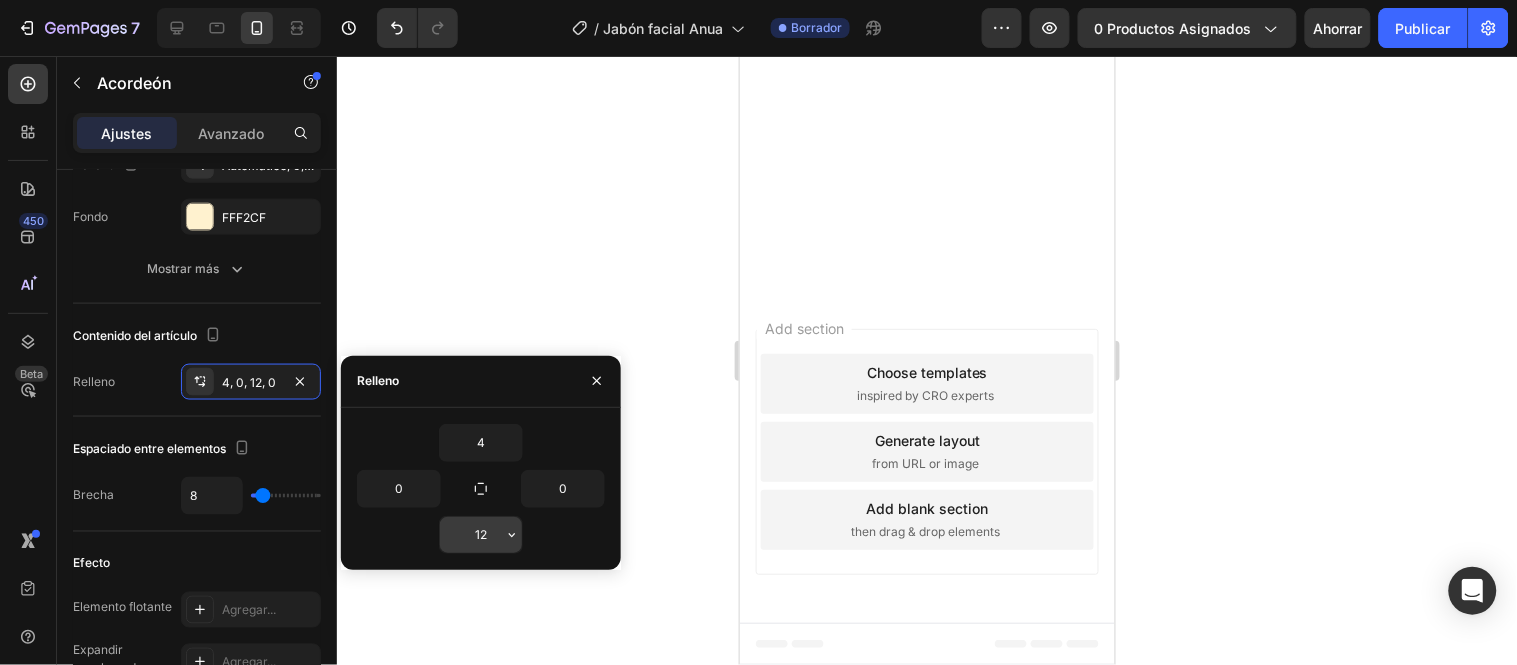 click 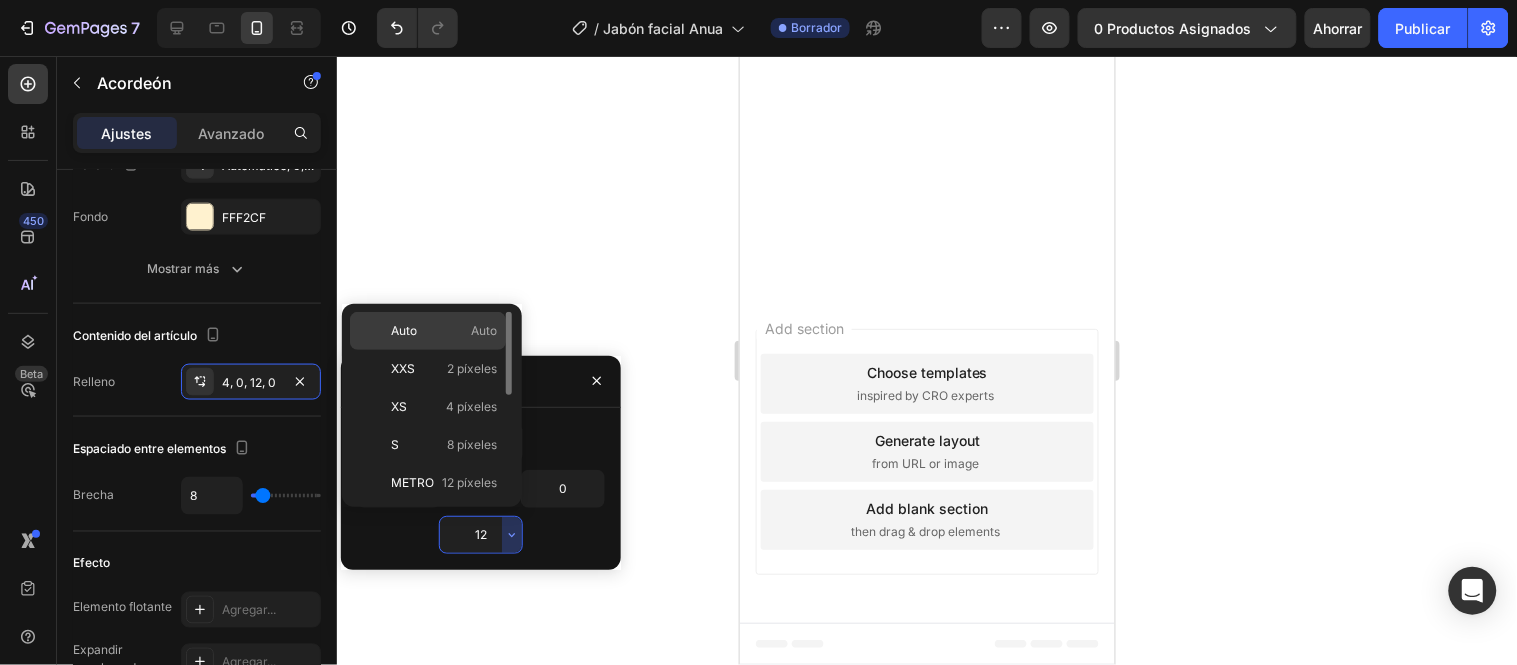 click on "Auto Auto" at bounding box center (444, 331) 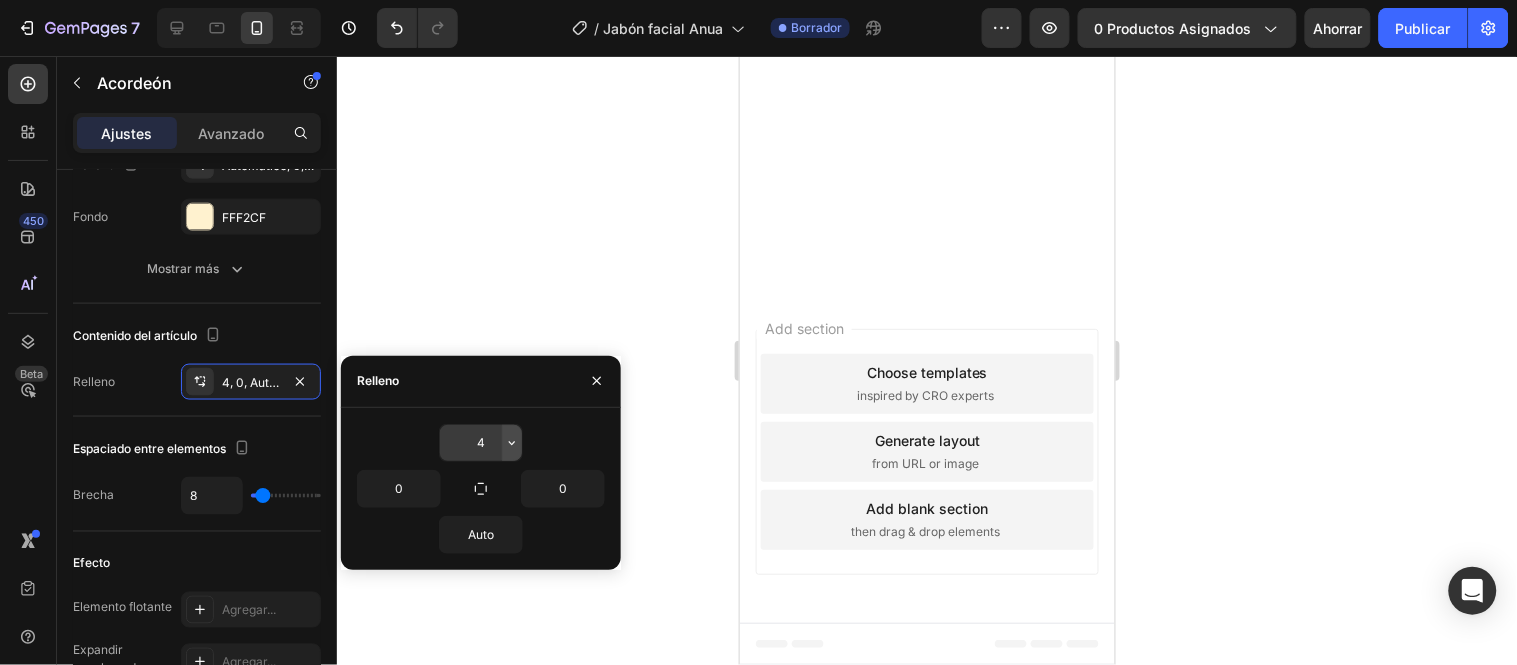 click 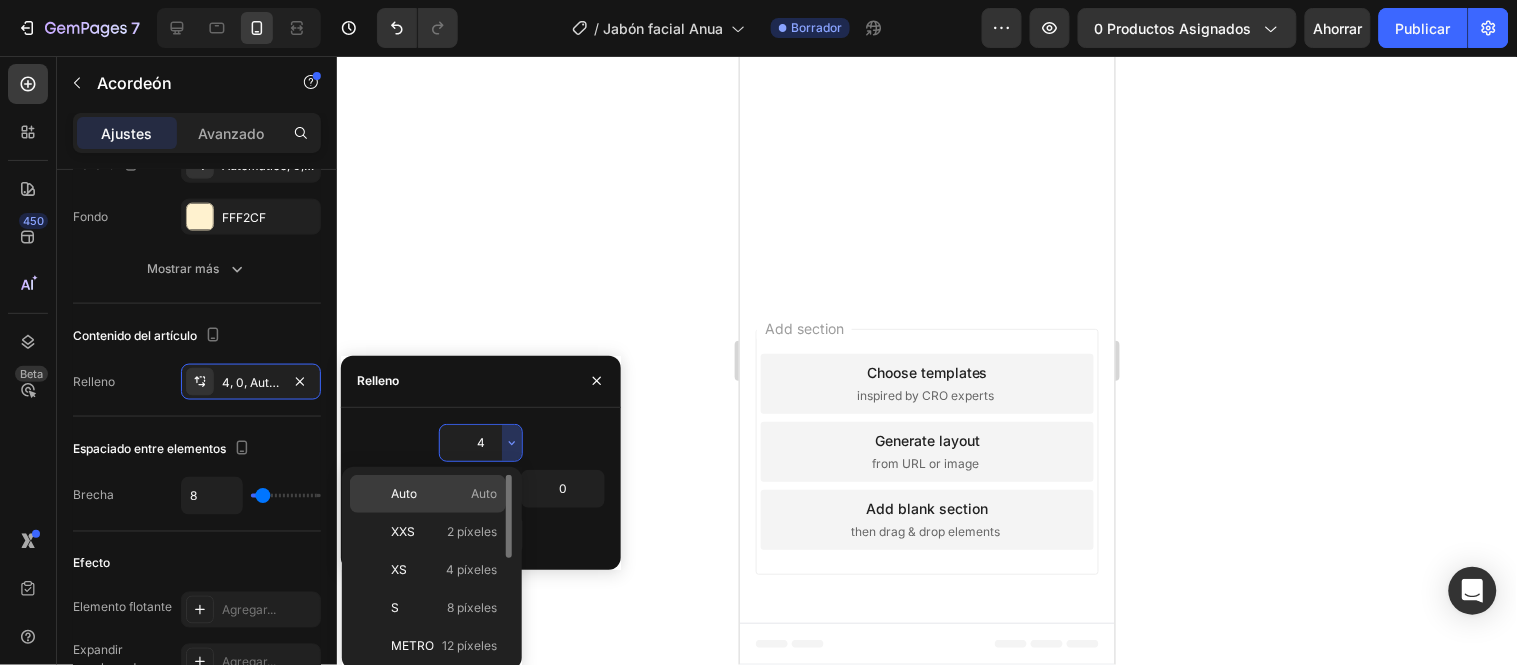click on "Auto Auto" at bounding box center (444, 494) 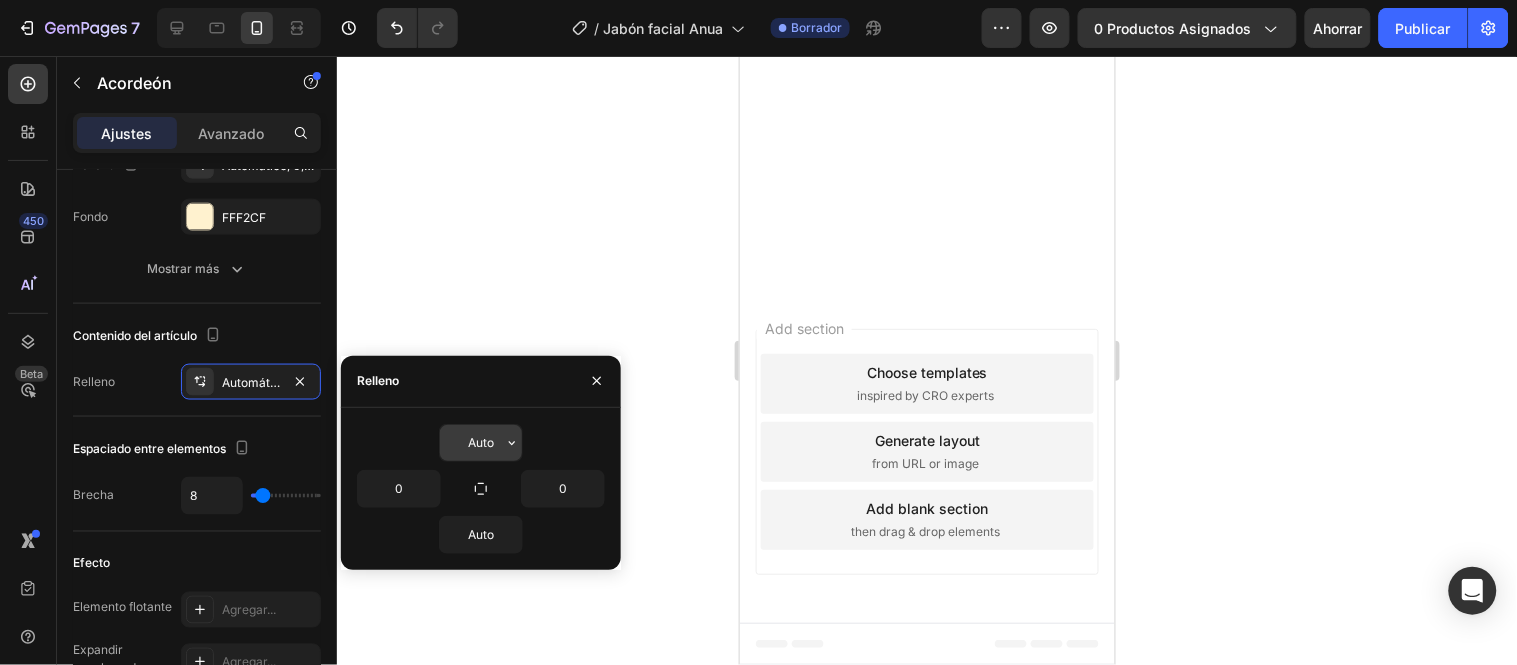 click on "Auto" at bounding box center (481, 443) 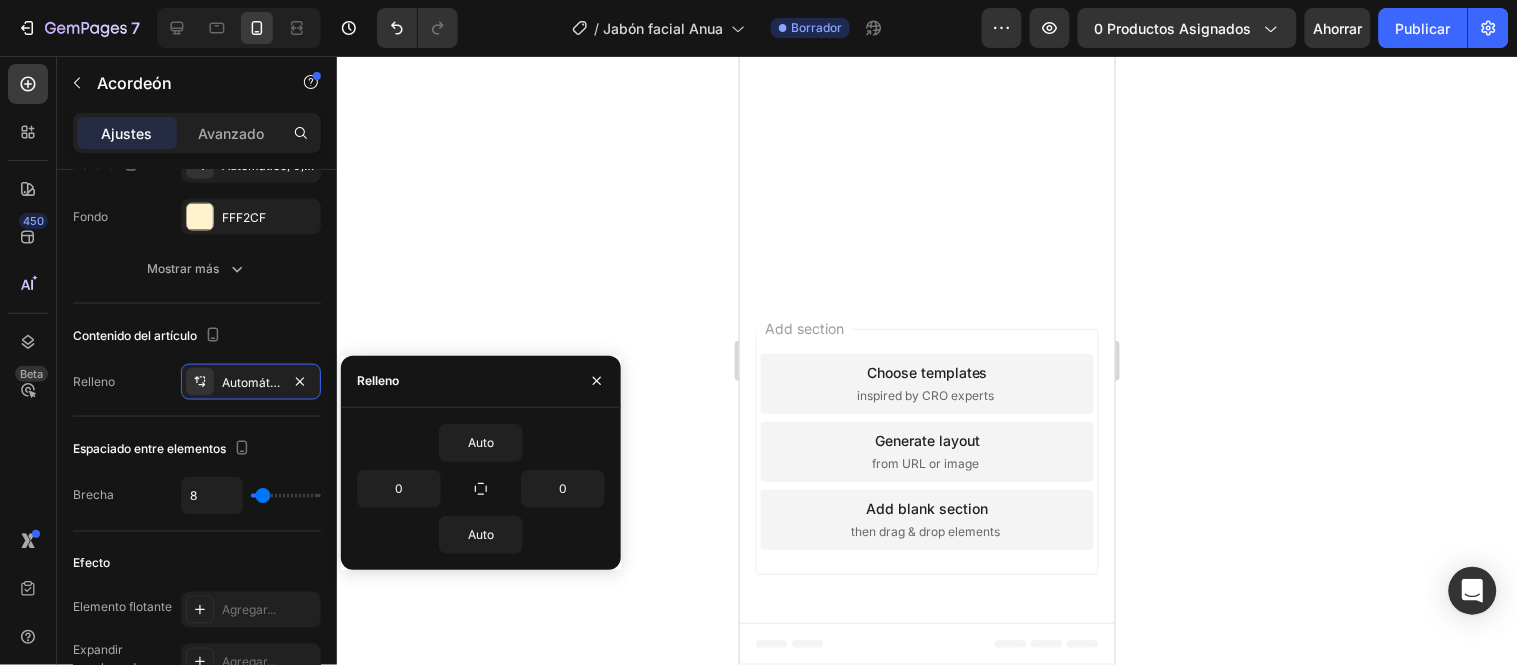click on "Auto" at bounding box center (481, 443) 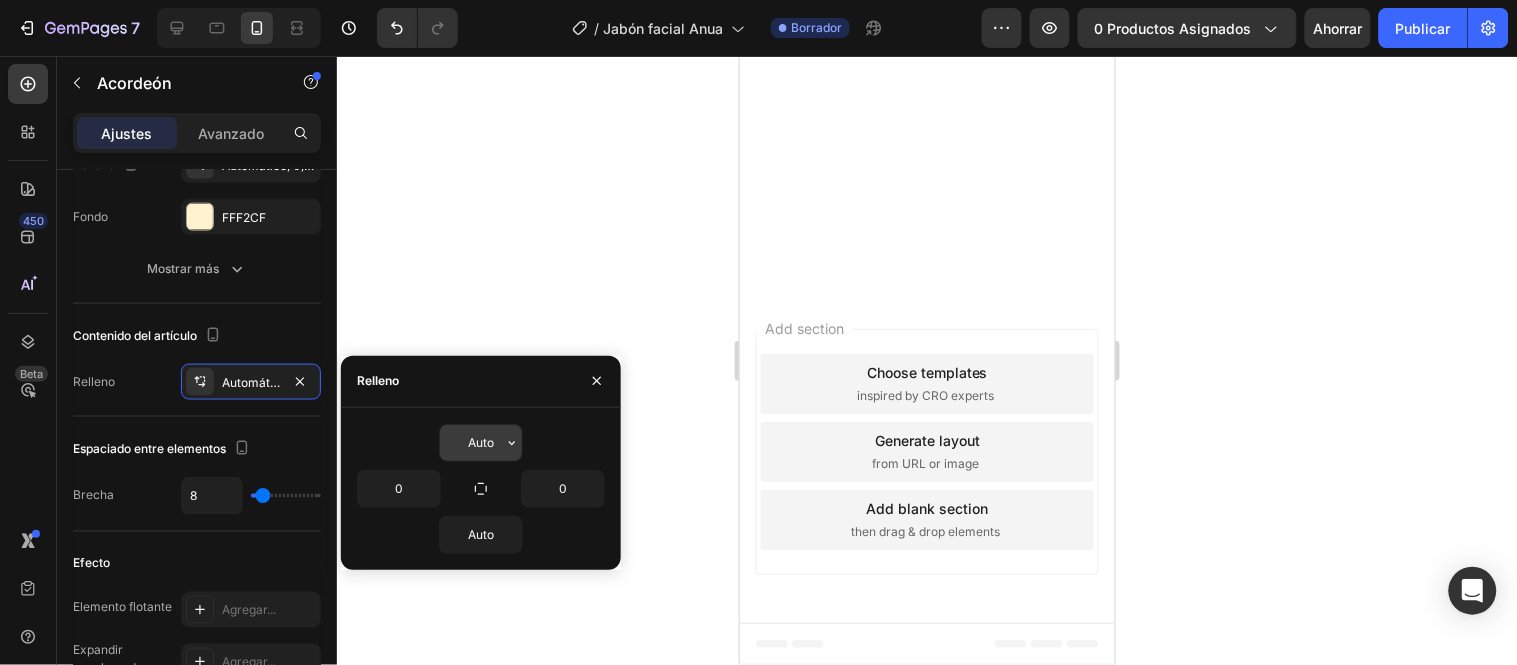 click on "Auto" at bounding box center (481, 443) 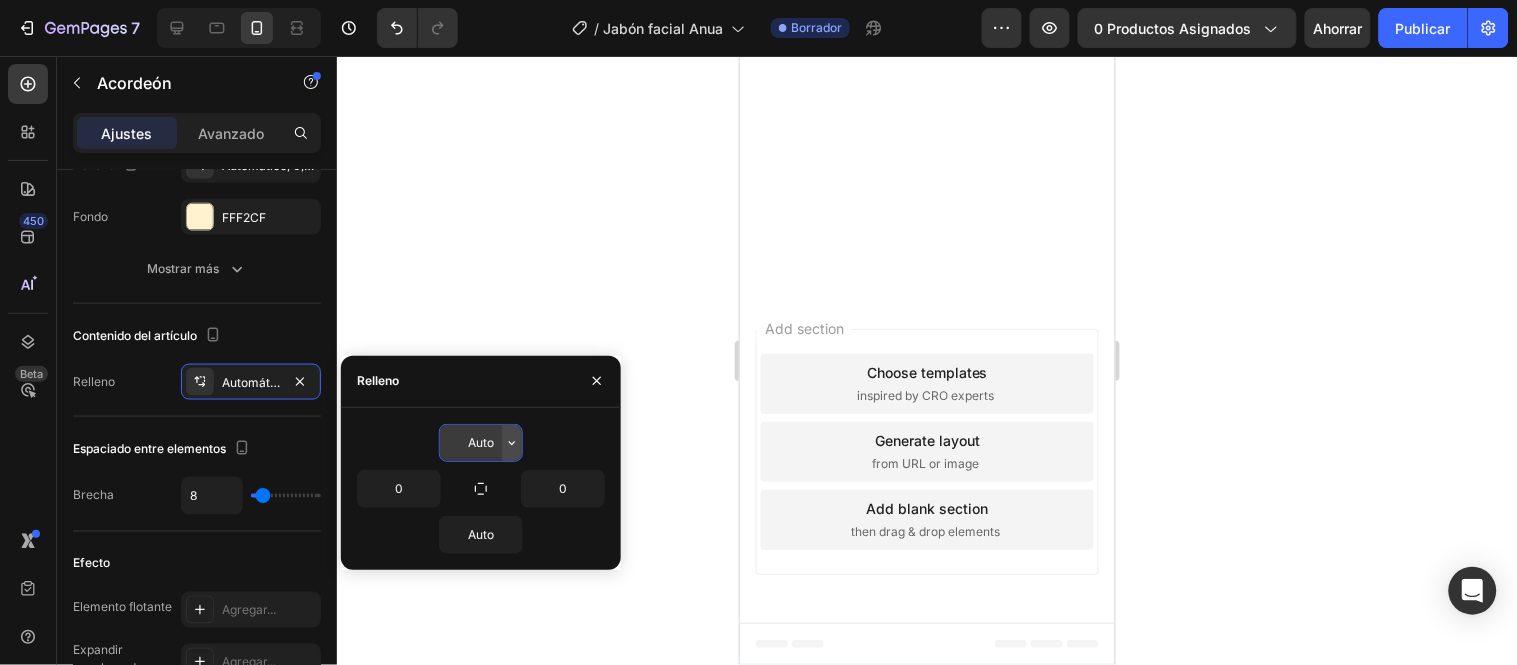 click 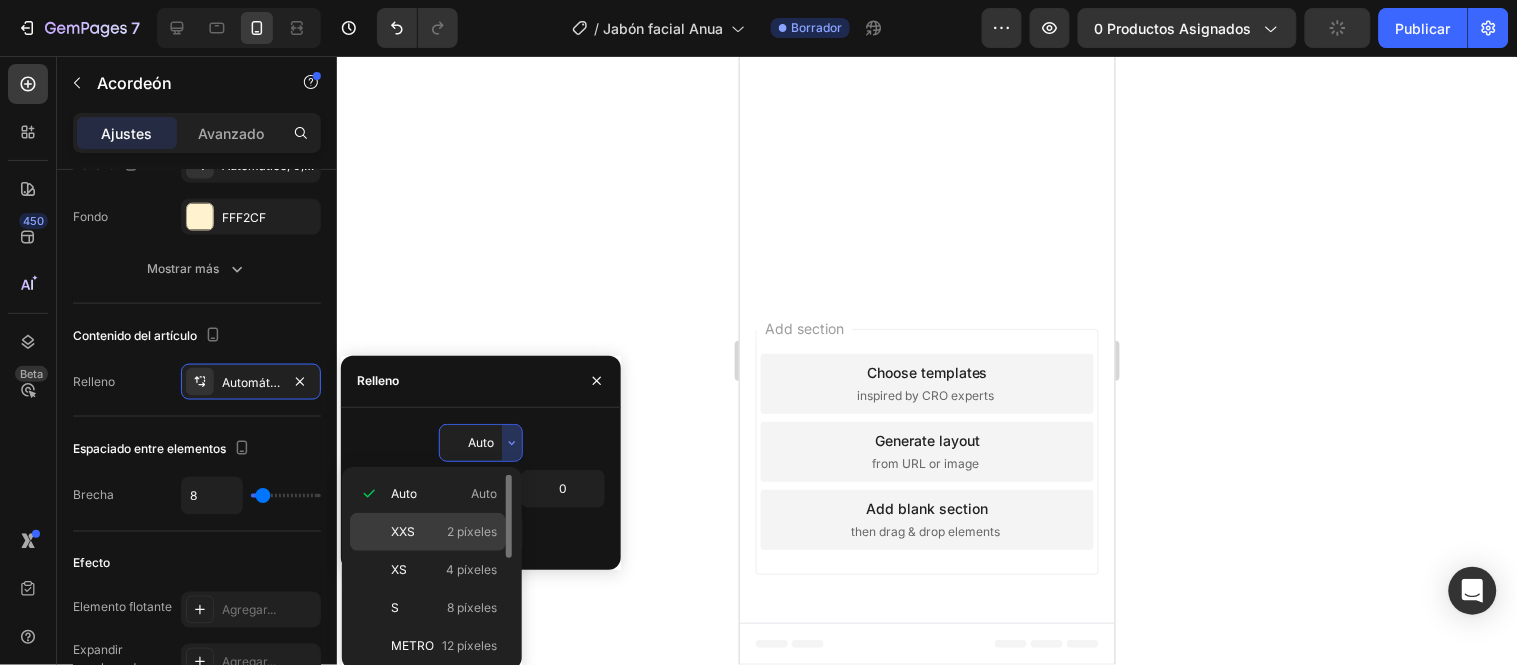 click on "2 píxeles" at bounding box center (472, 531) 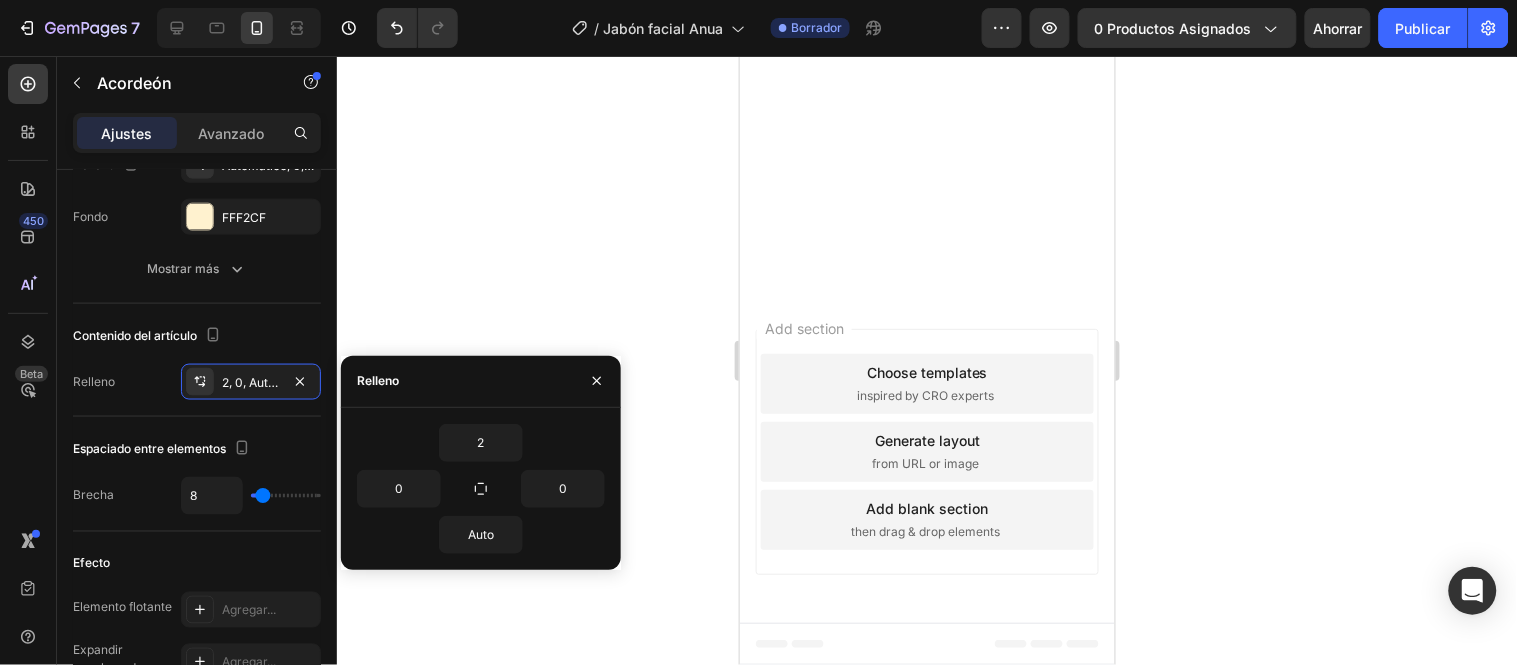 click on "¿Es apto para piel grasa o con acné?" at bounding box center (926, -1153) 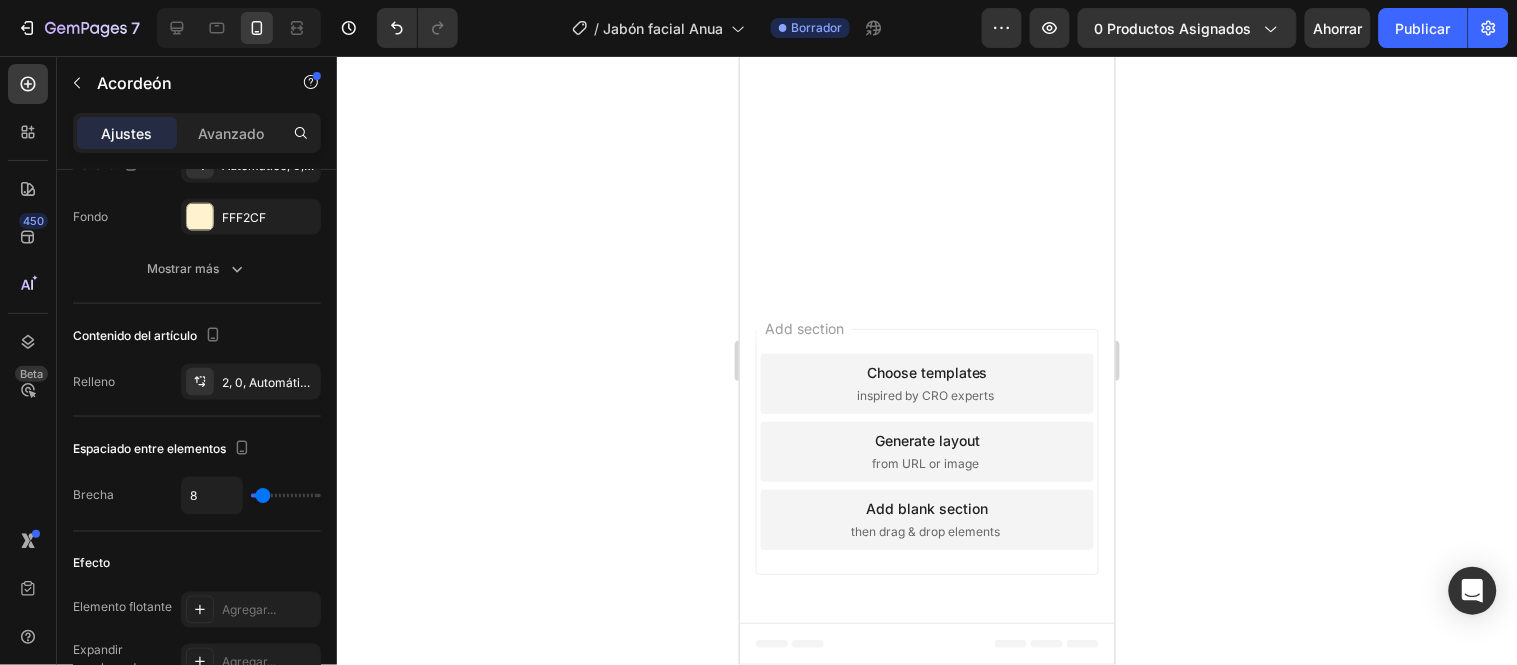 click on "¿Puedo usarlo si tengo piel sensible?" at bounding box center [909, -1081] 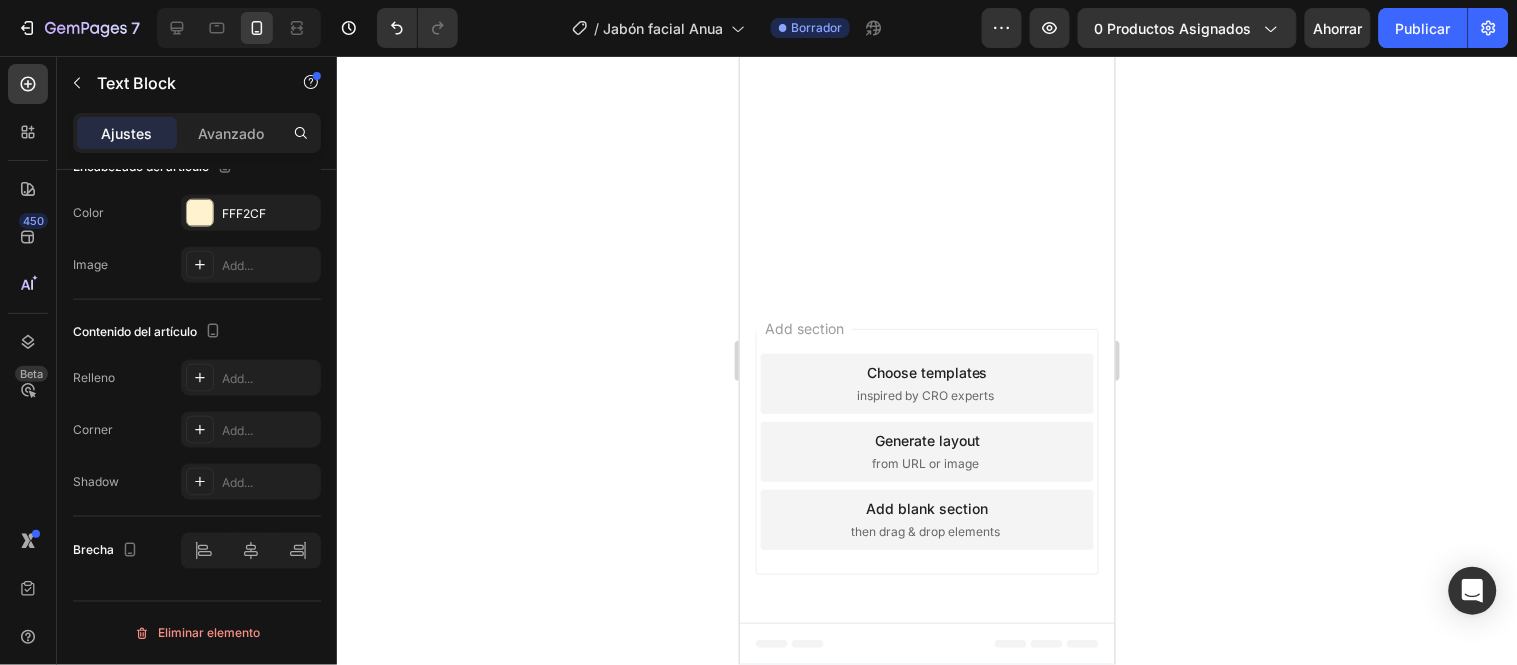 scroll, scrollTop: 0, scrollLeft: 0, axis: both 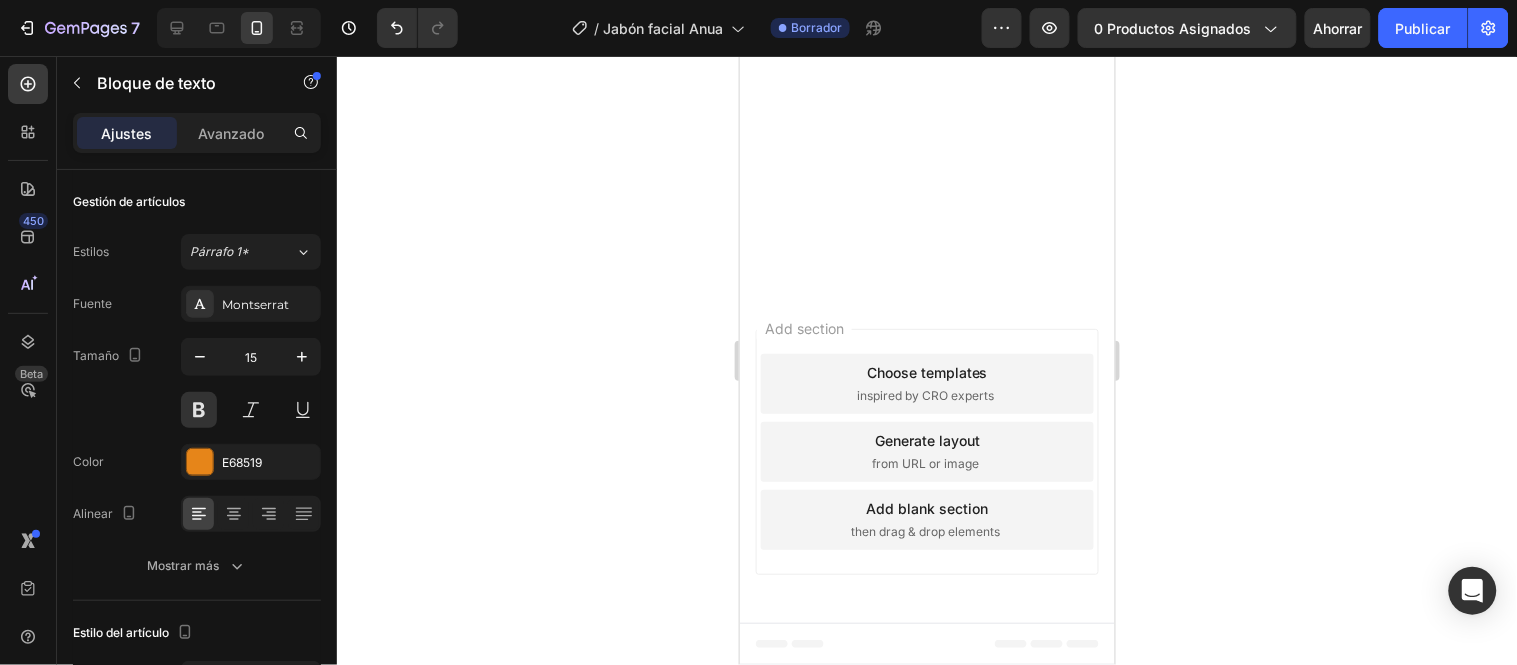 click 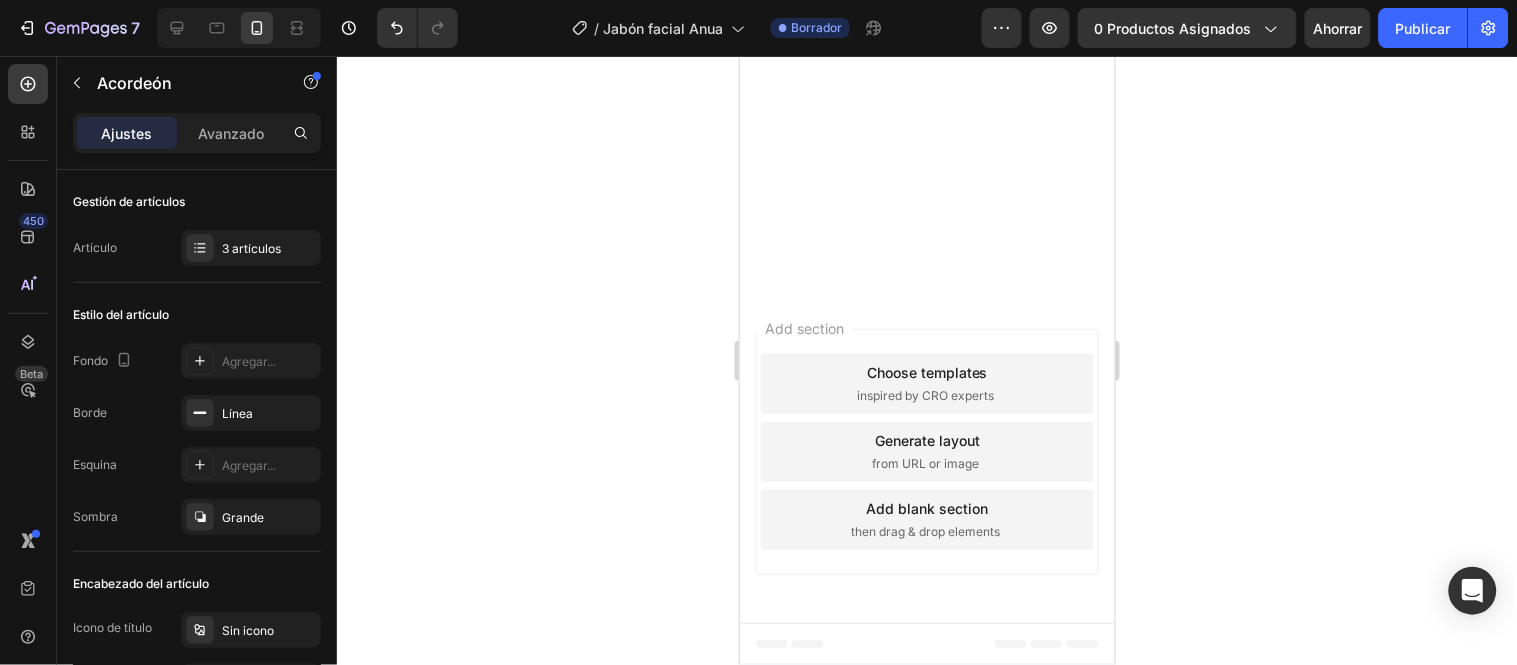 click 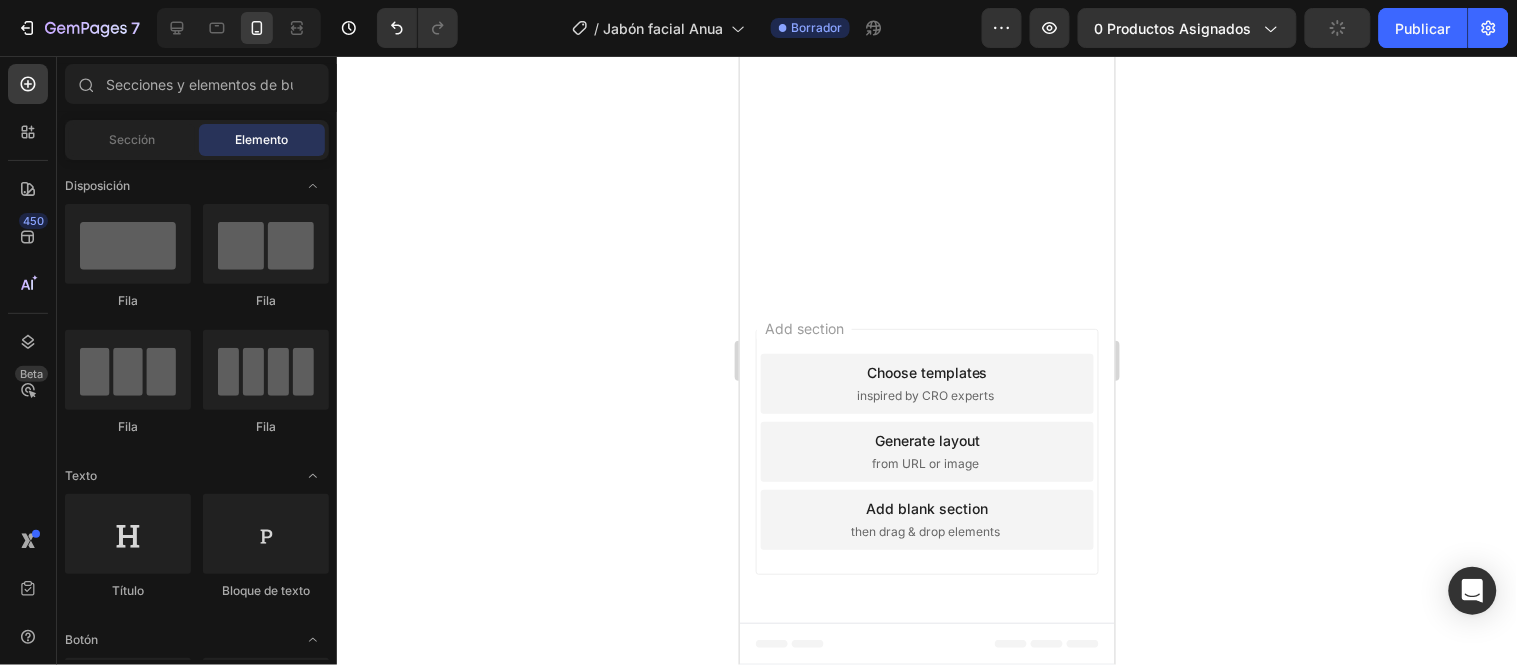 scroll, scrollTop: 5422, scrollLeft: 0, axis: vertical 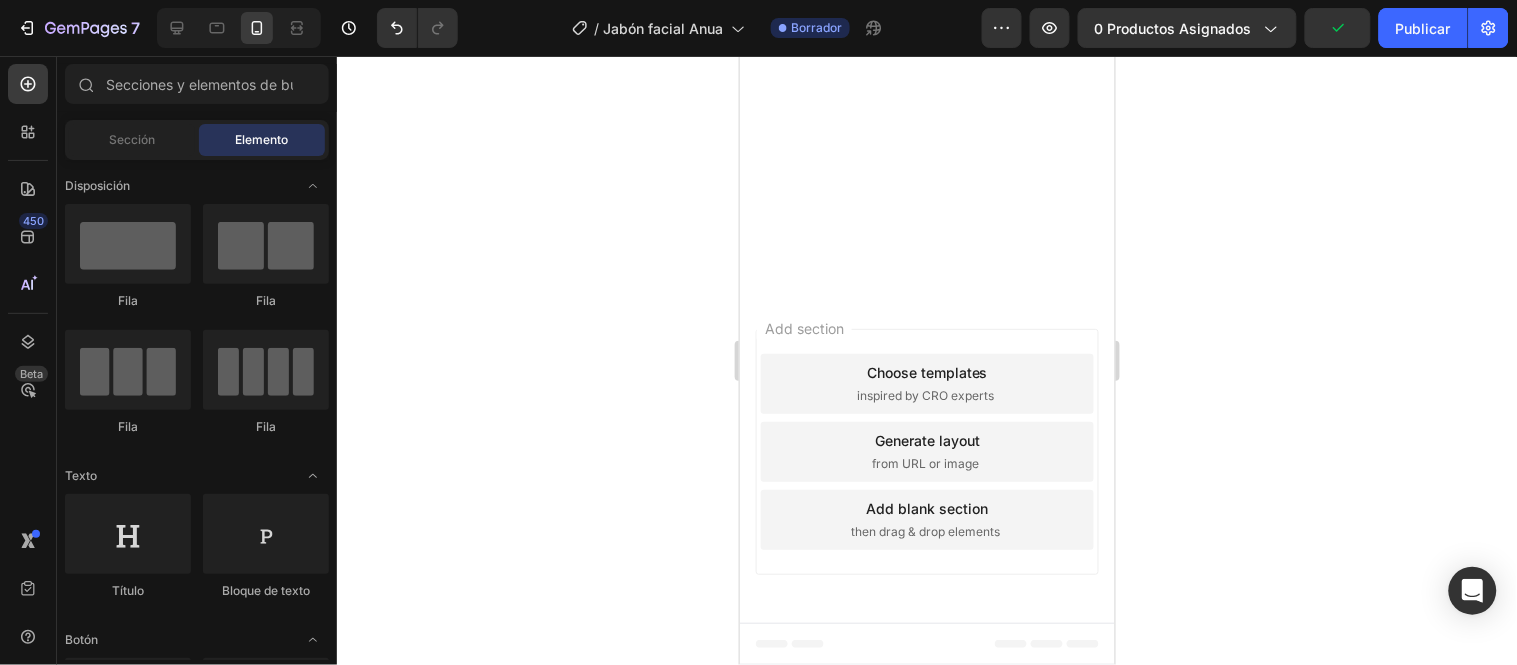 click on "¿Es apto para piel grasa o con acné? Si su formula avanzada y e ingredientes naturales ayudan a controlar el sebo sin resecar. Text Block
¿Puedo usarlo si tengo piel sensible?
¿Sirve para hombres y mujeres?" at bounding box center [926, -1123] 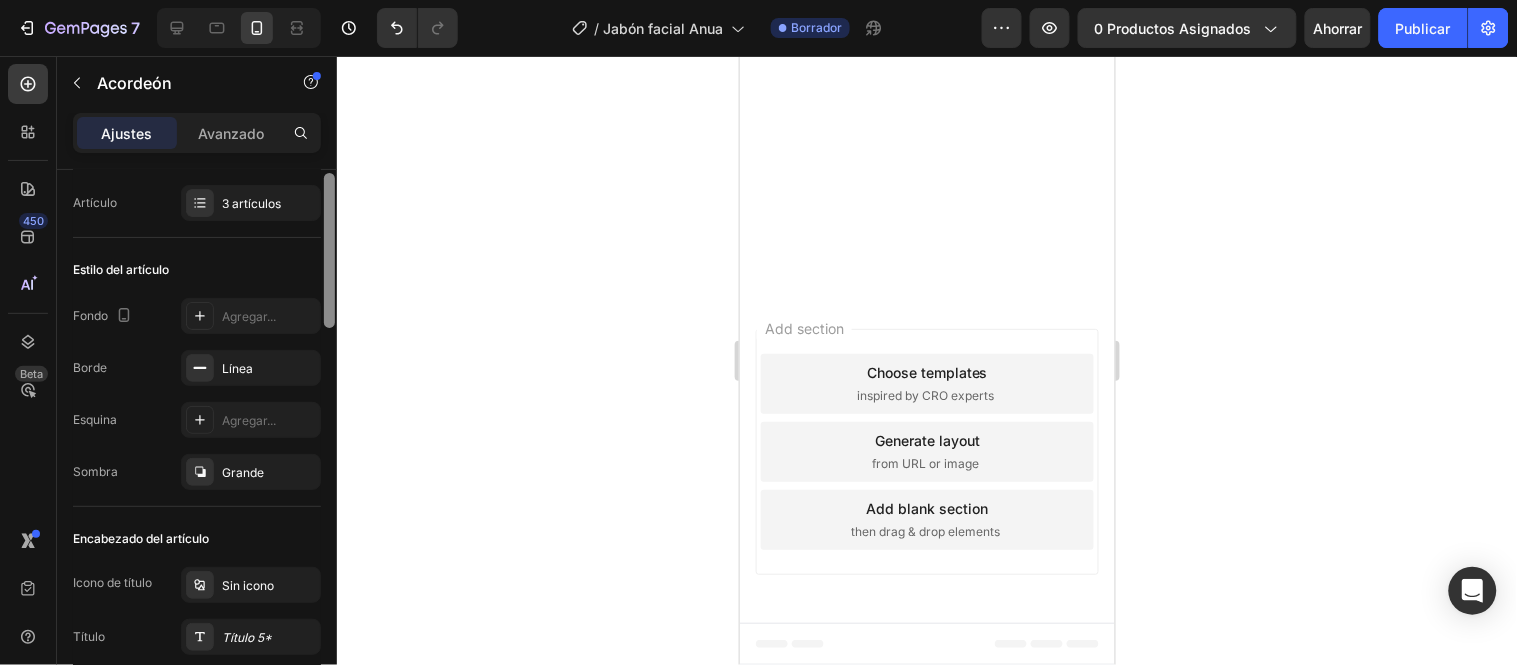 scroll, scrollTop: 71, scrollLeft: 0, axis: vertical 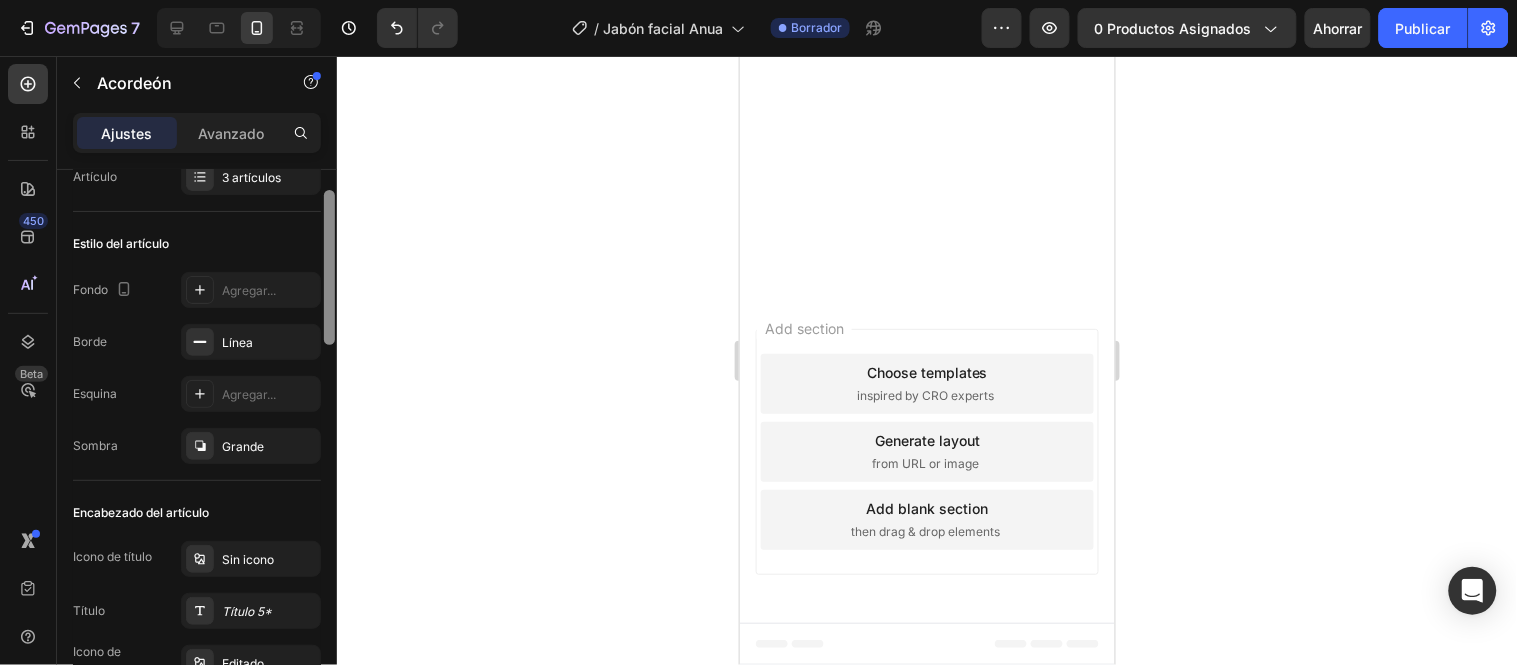 drag, startPoint x: 331, startPoint y: 181, endPoint x: 335, endPoint y: 201, distance: 20.396078 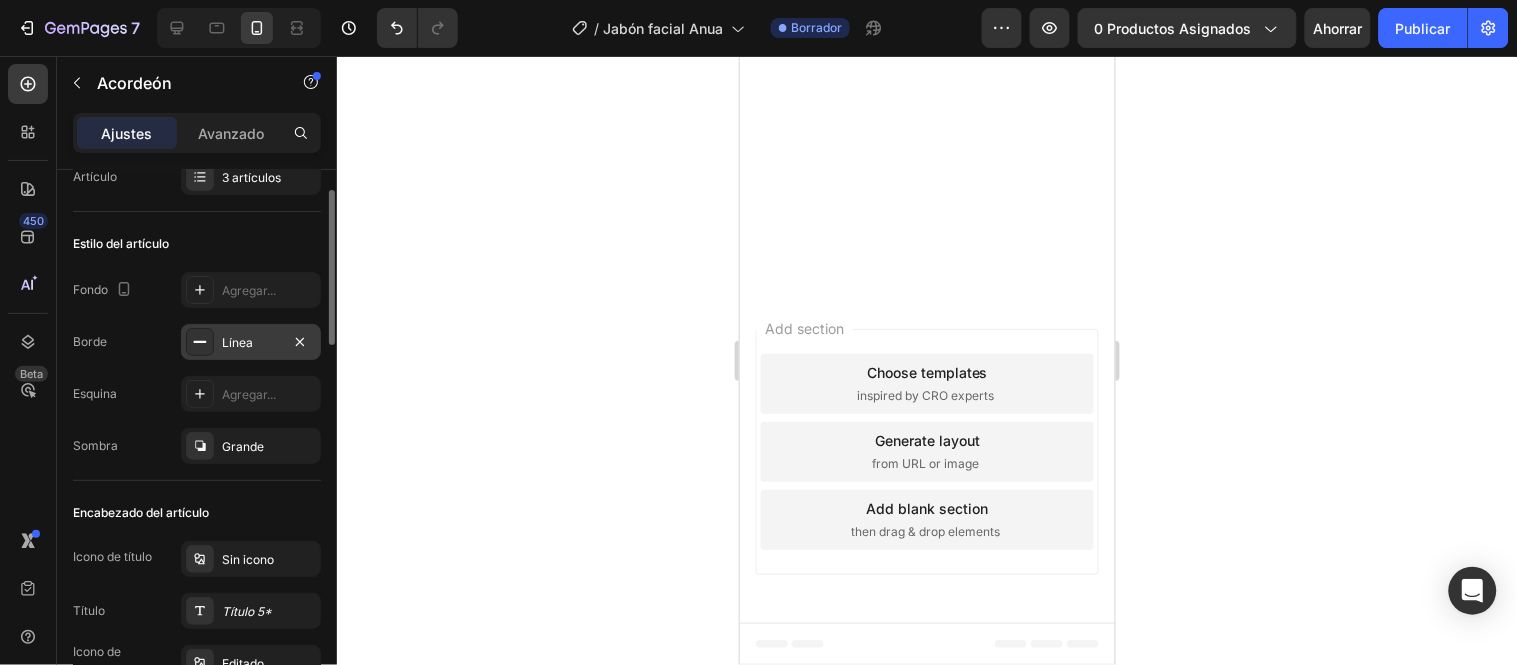 click on "Línea" at bounding box center [251, 343] 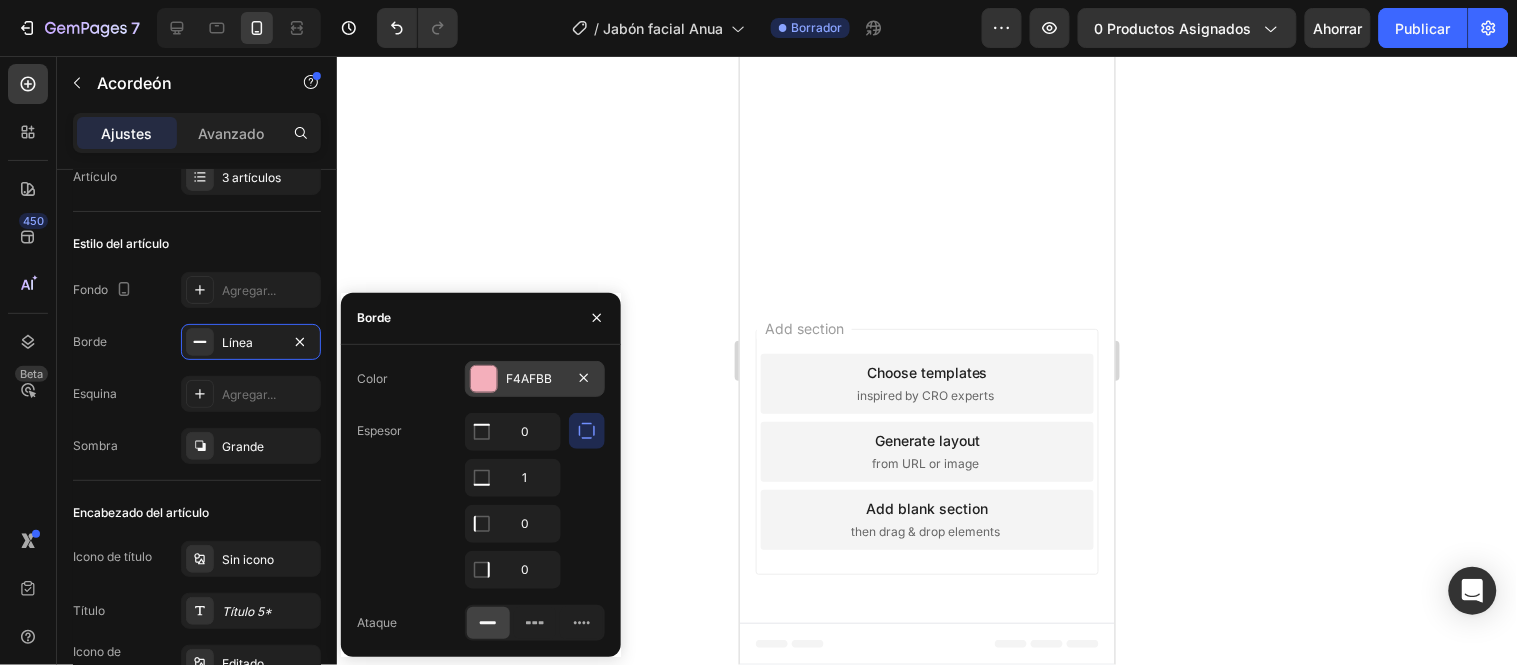 click on "F4AFBB" at bounding box center (535, 379) 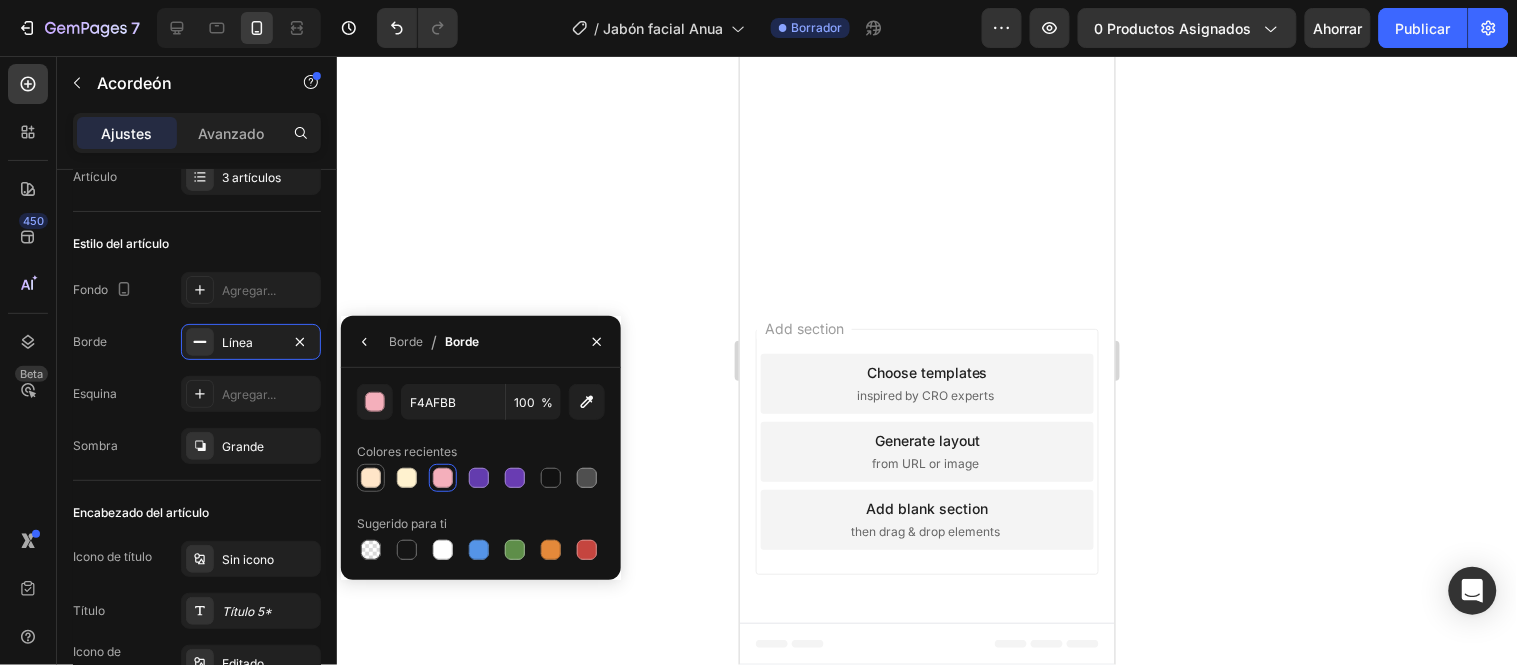 click at bounding box center [371, 478] 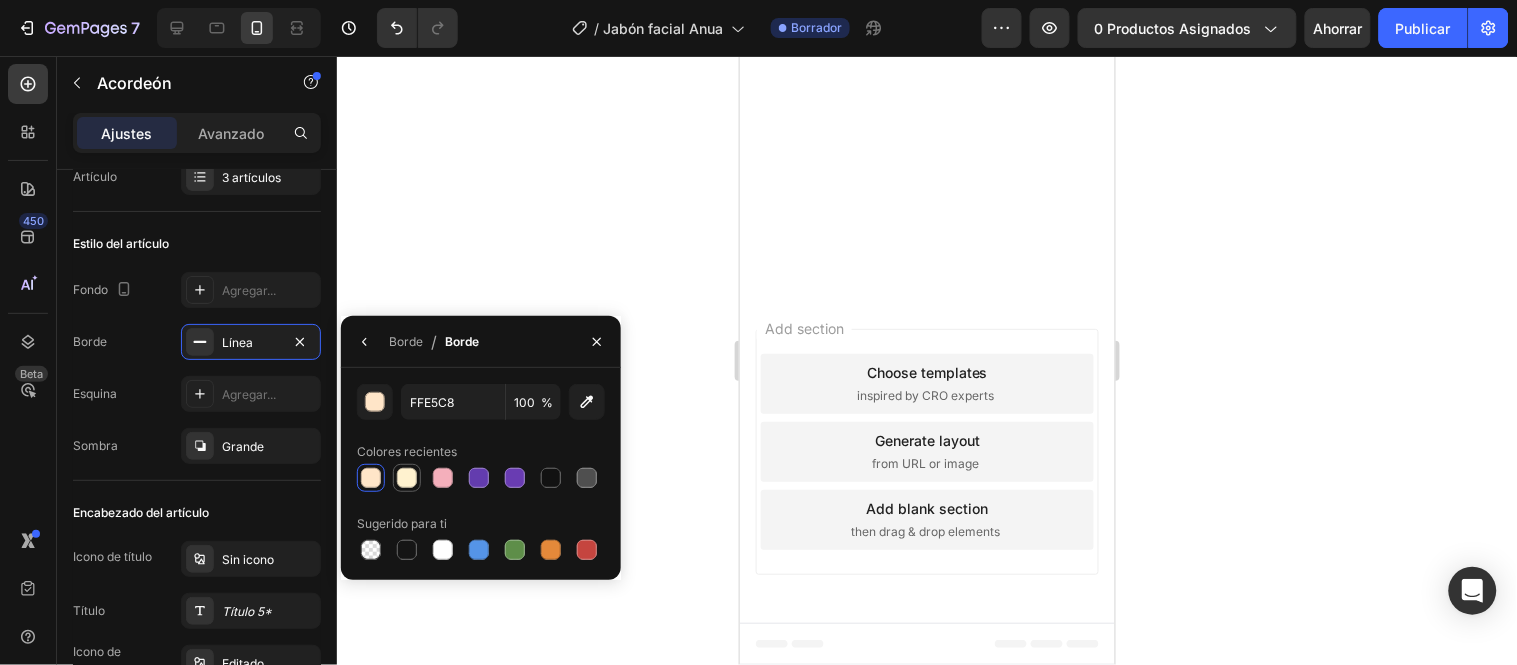 click at bounding box center (407, 478) 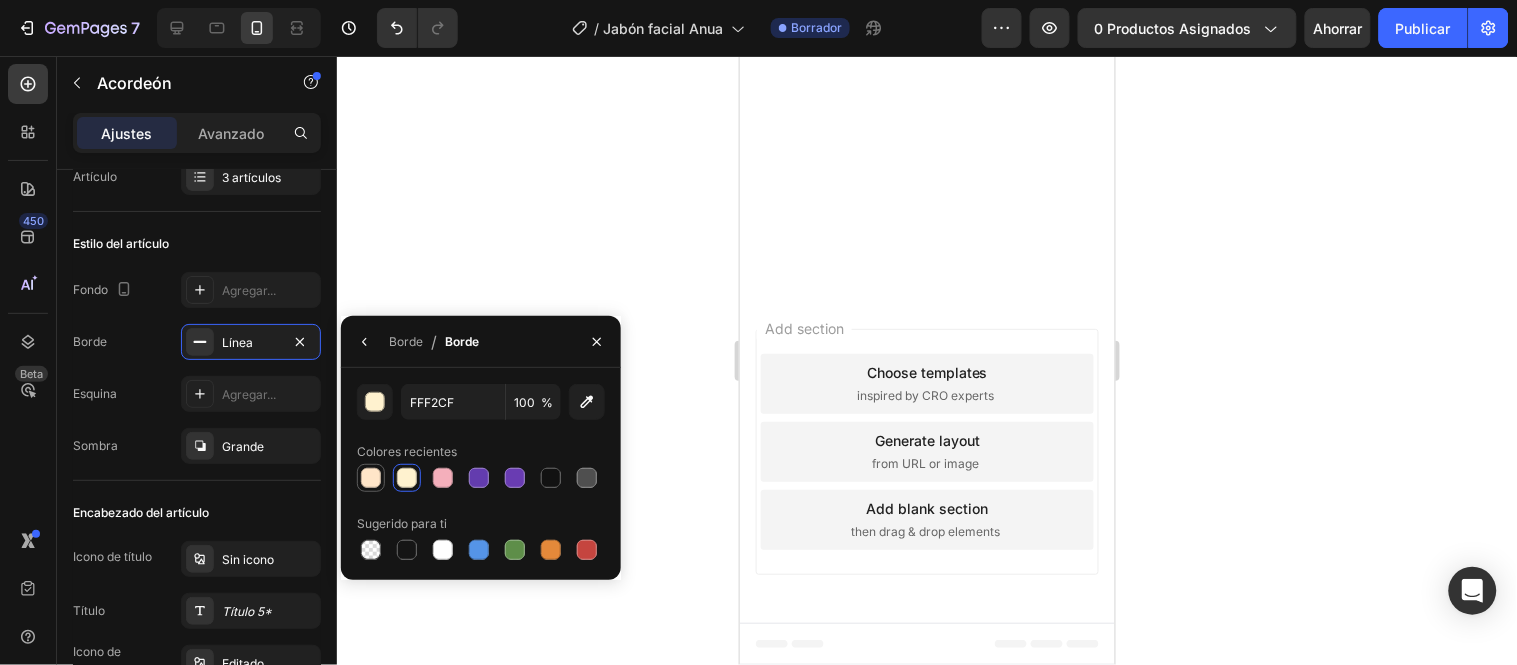 click at bounding box center [371, 478] 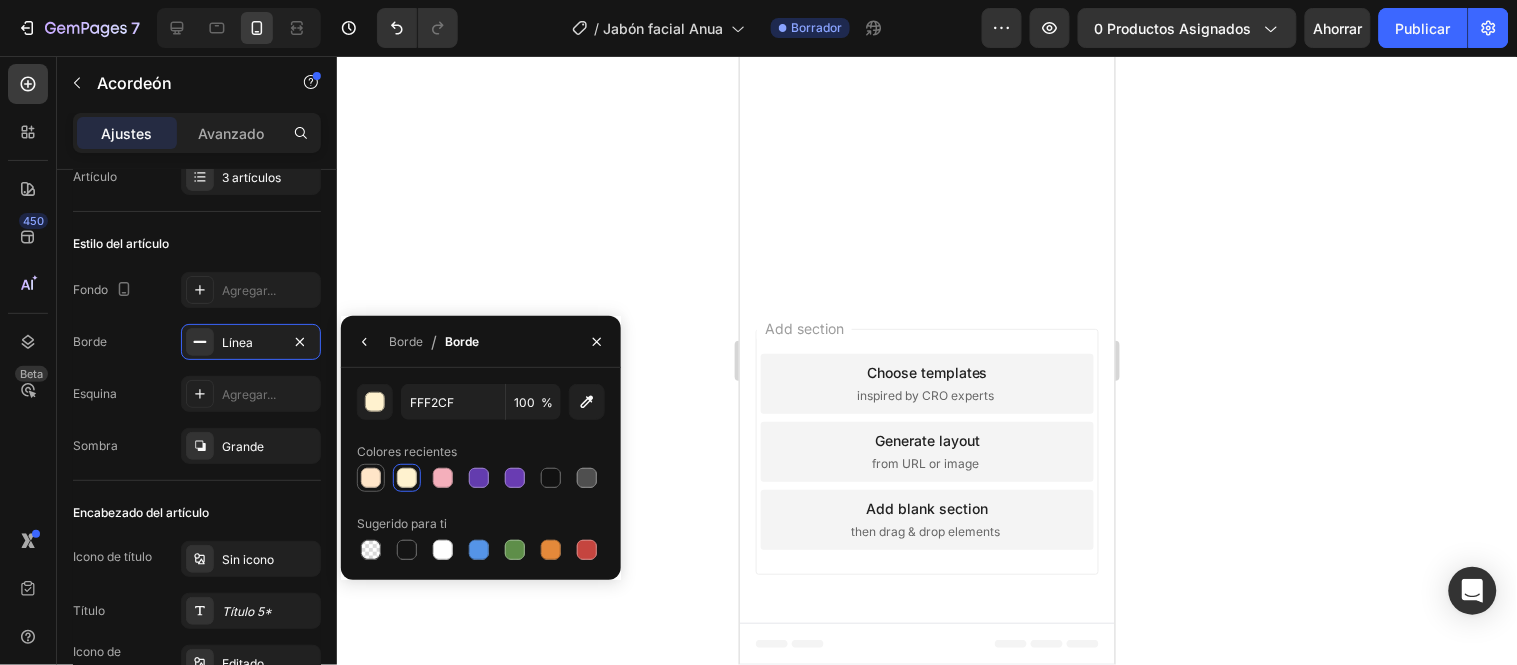 type on "[HEX]" 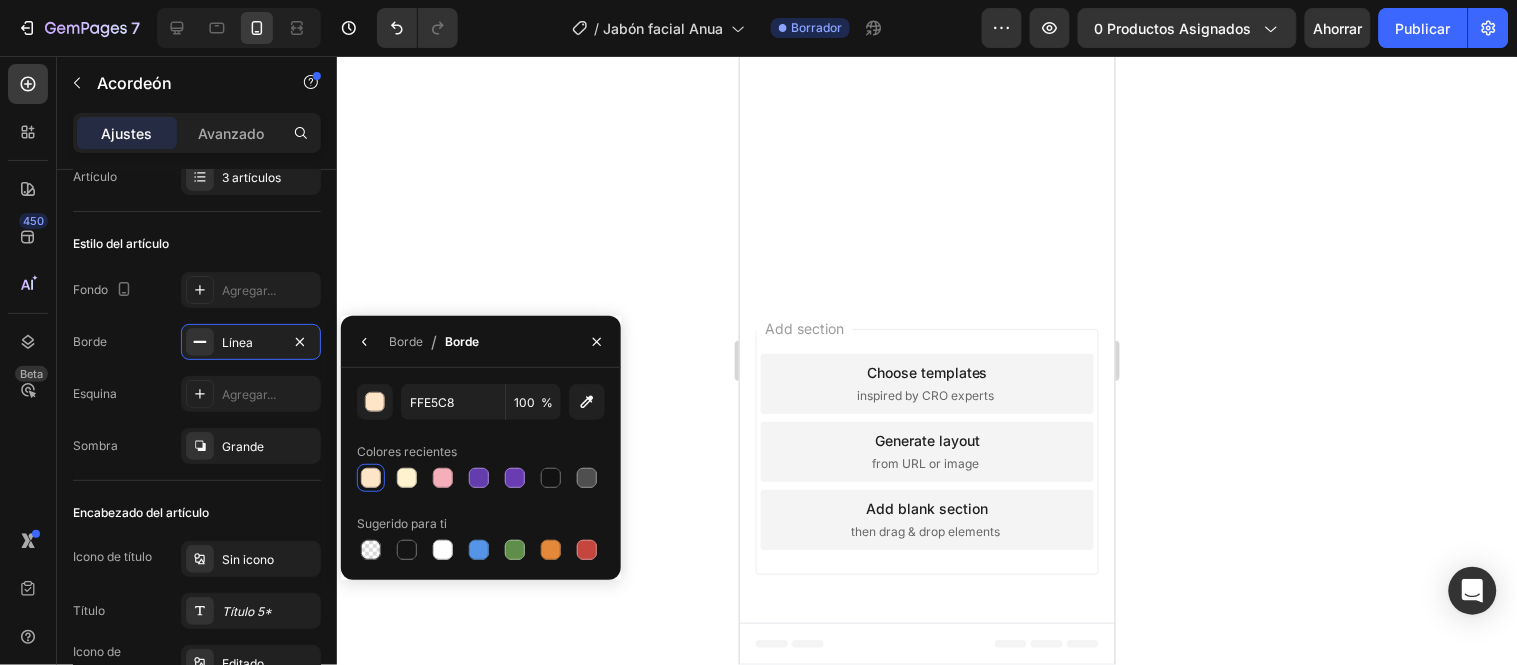 click on "Si su formula avanzada y e ingredientes naturales ayudan a controlar el sebo sin resecar." at bounding box center (926, -1164) 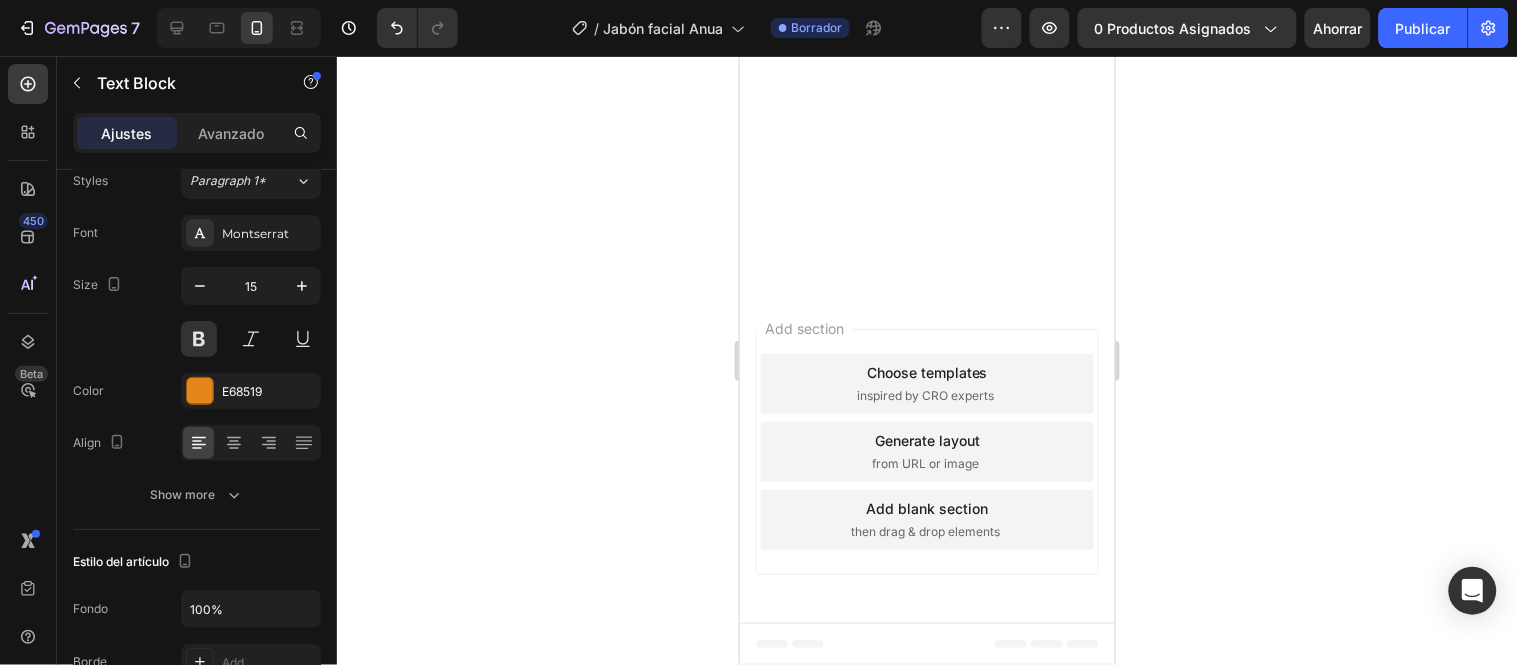 scroll, scrollTop: 0, scrollLeft: 0, axis: both 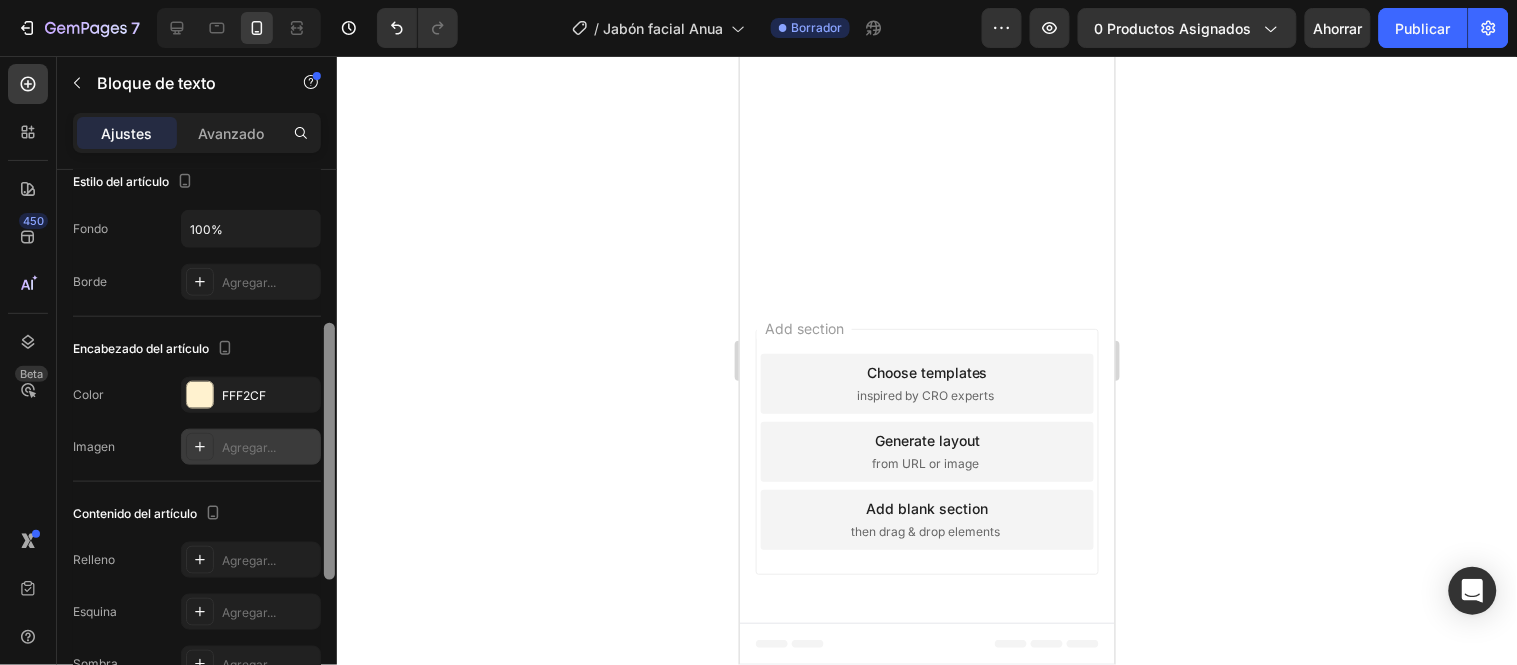 drag, startPoint x: 326, startPoint y: 241, endPoint x: 293, endPoint y: 456, distance: 217.51782 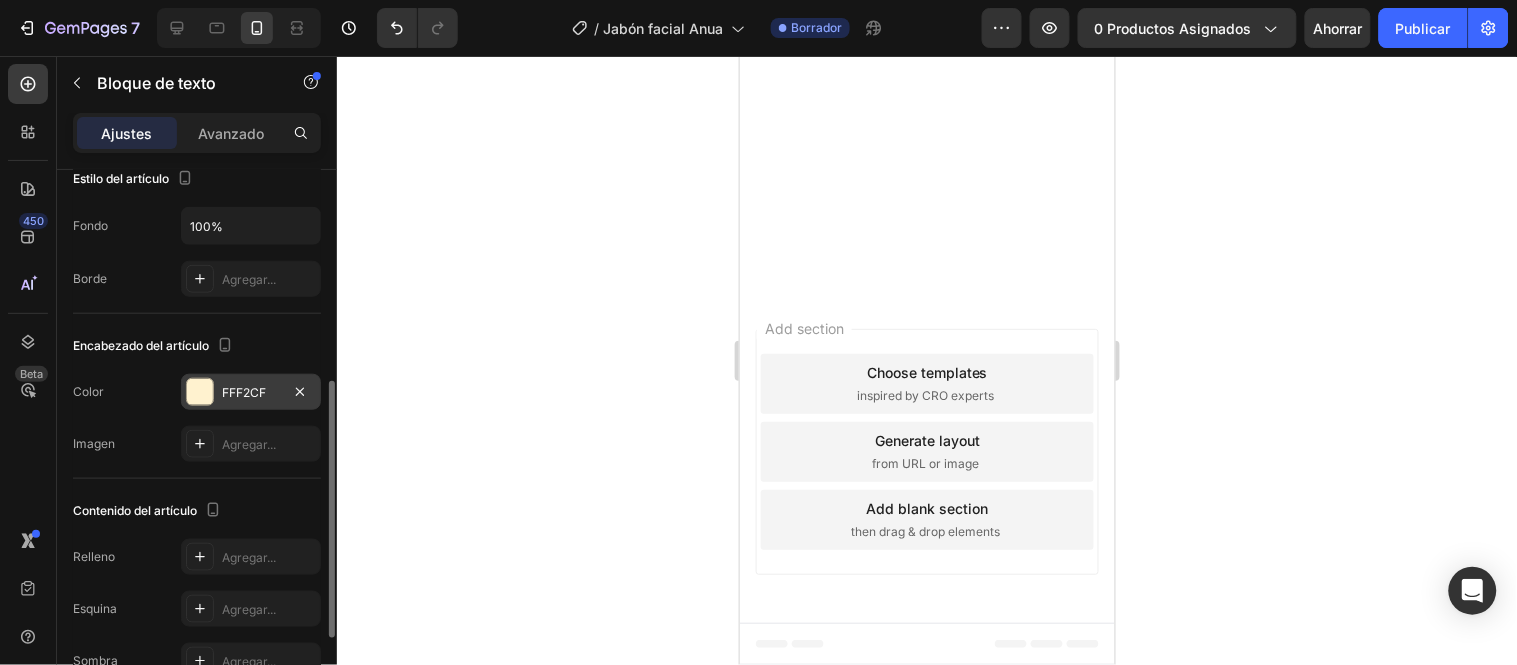 click on "[HEX]" at bounding box center (251, 393) 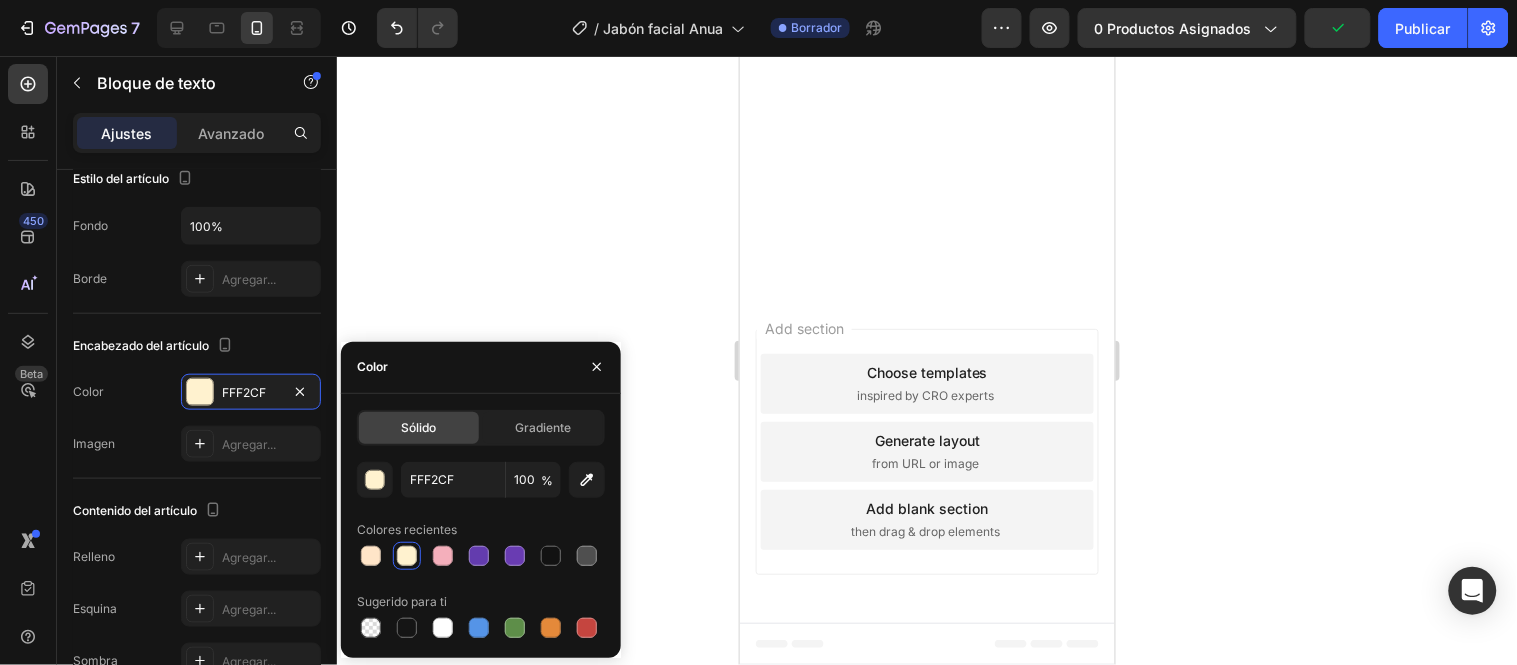 click on "¿Es apto para piel grasa o con acné? Si su formula avanzada y e ingredientes naturales ayudan a controlar el sebo sin resecar. Text Block   0
¿Puedo usarlo si tengo piel sensible?
¿Sirve para hombres y mujeres?" at bounding box center (926, -1123) 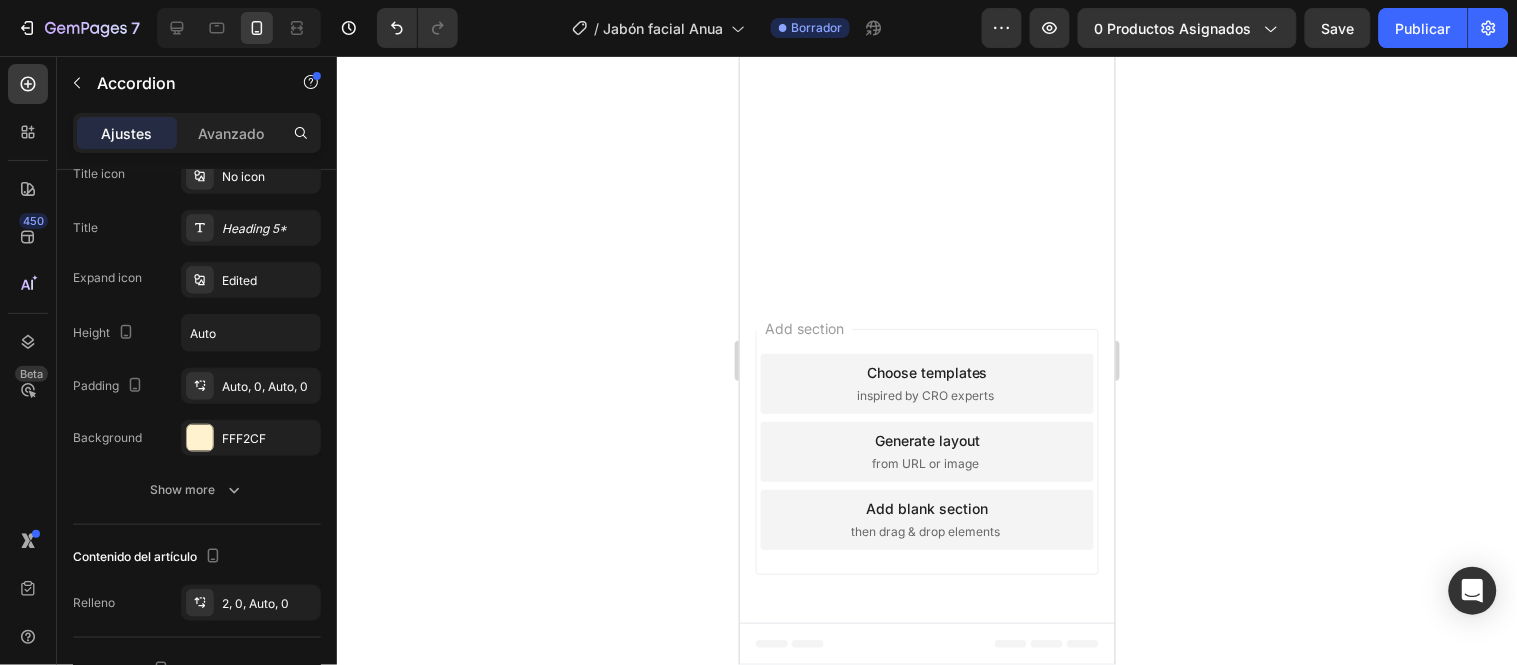 scroll, scrollTop: 0, scrollLeft: 0, axis: both 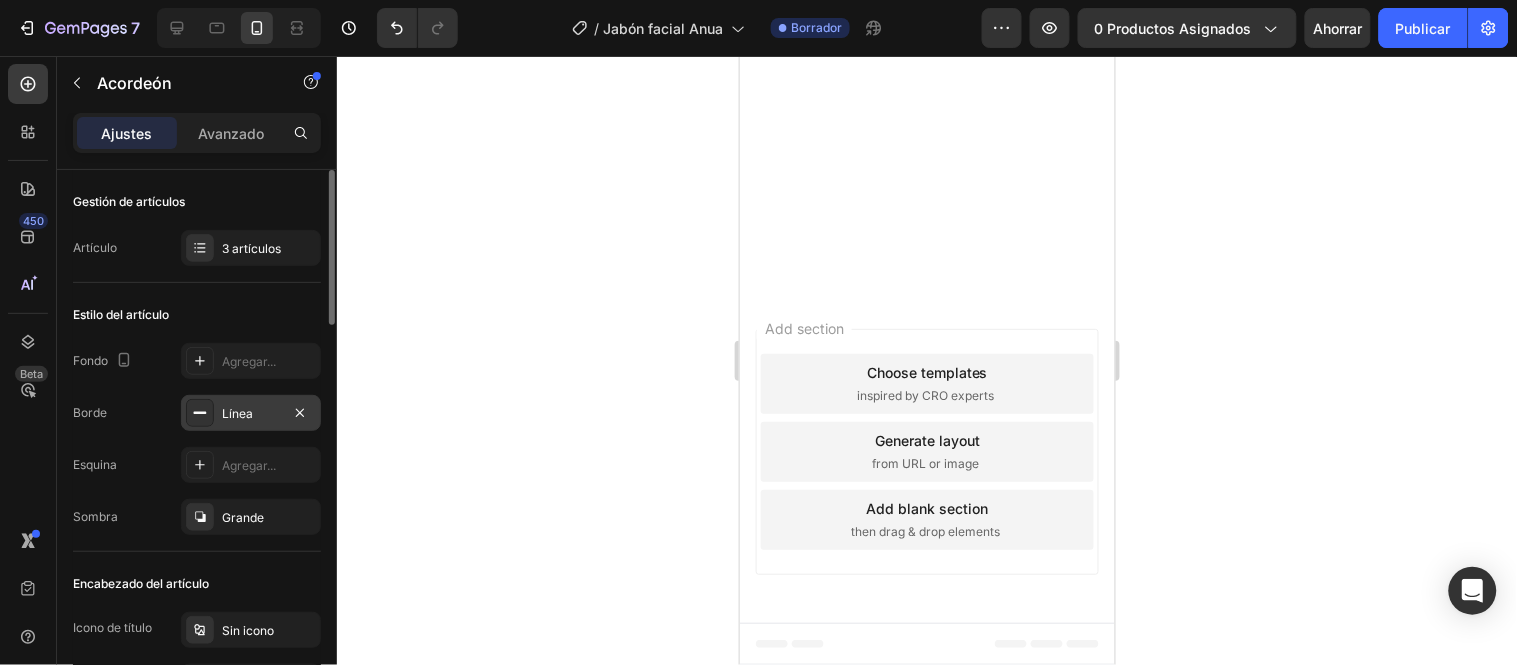 click on "Línea" at bounding box center [251, 414] 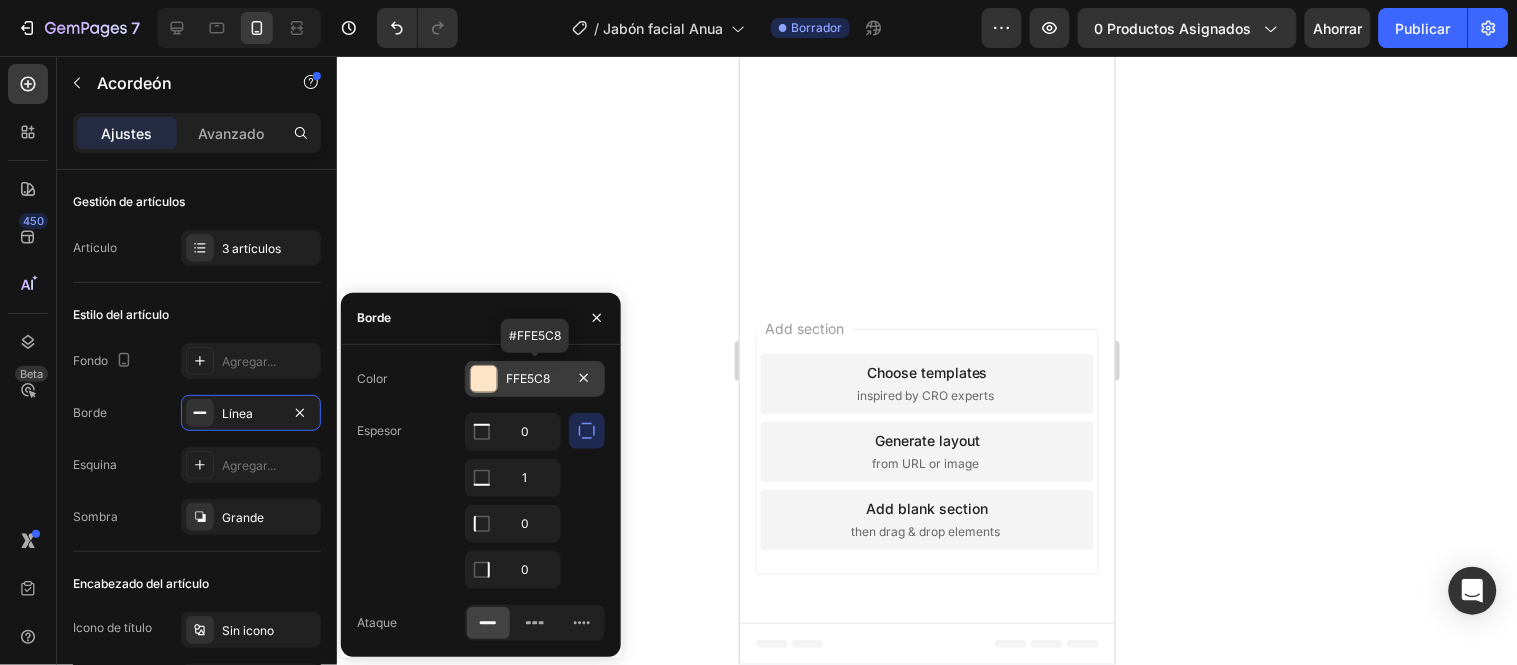 click on "[HEX]" at bounding box center [535, 379] 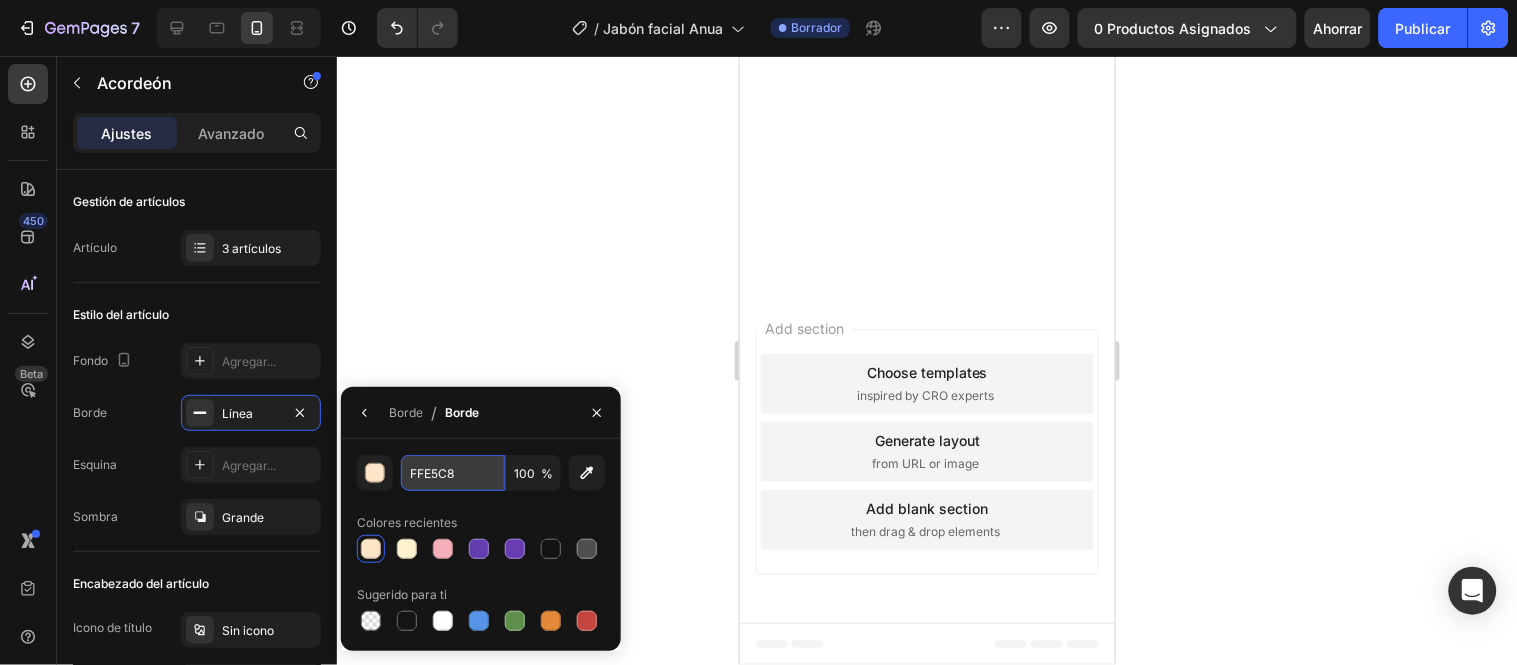 click on "[HEX]" at bounding box center (453, 473) 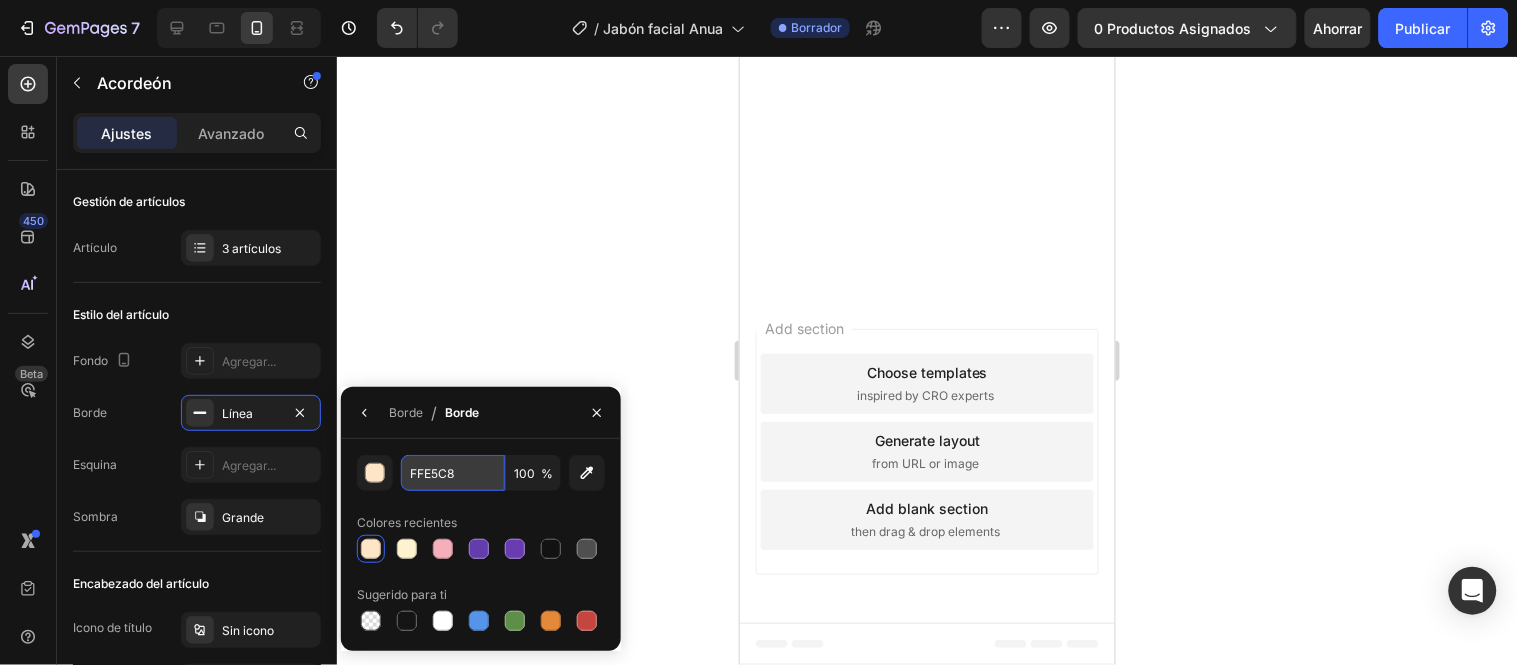 paste on "F2CF" 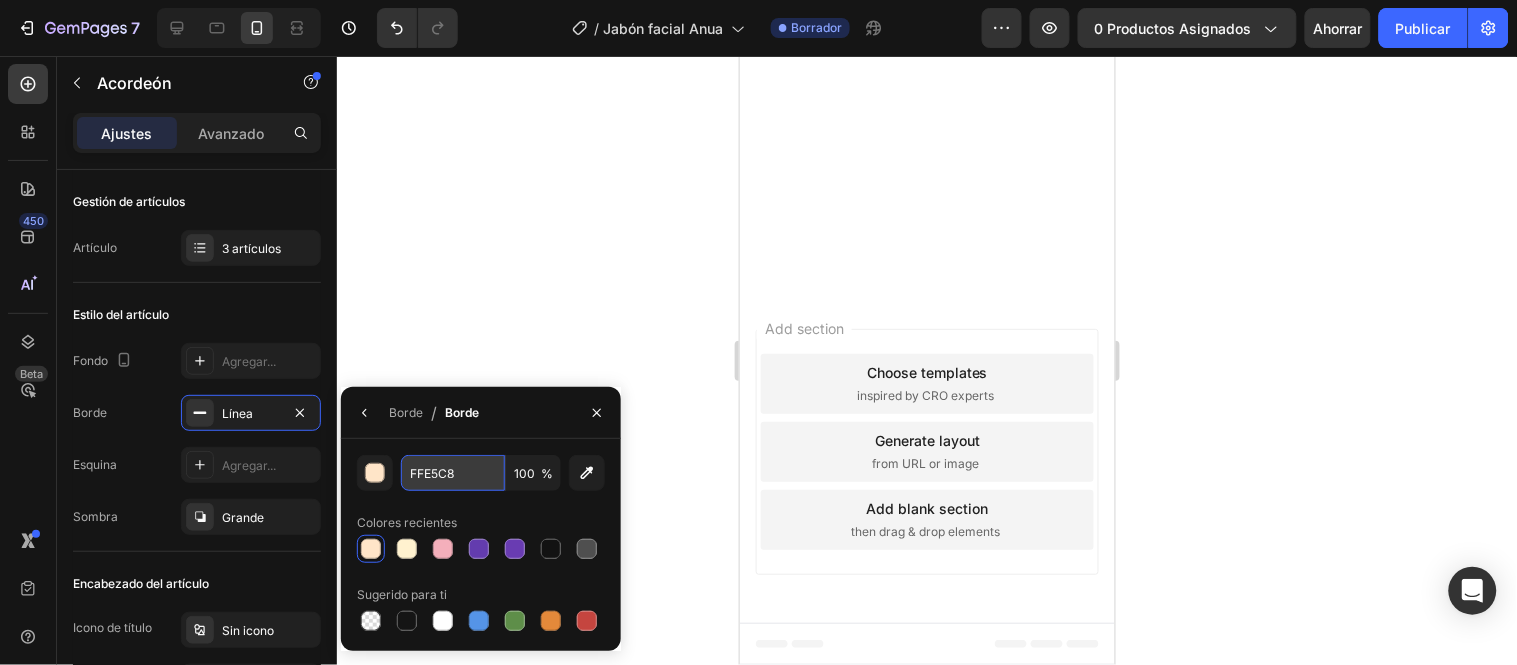 type on "[HEX]" 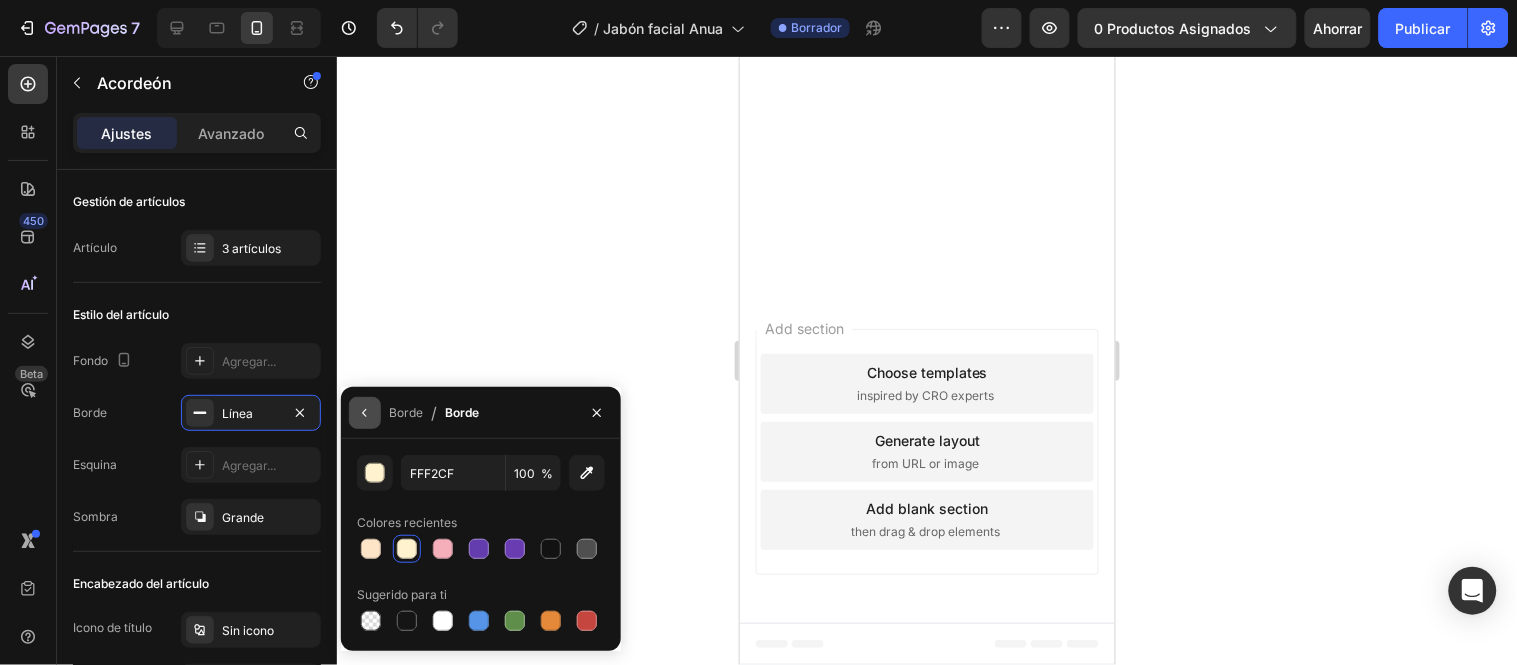 click 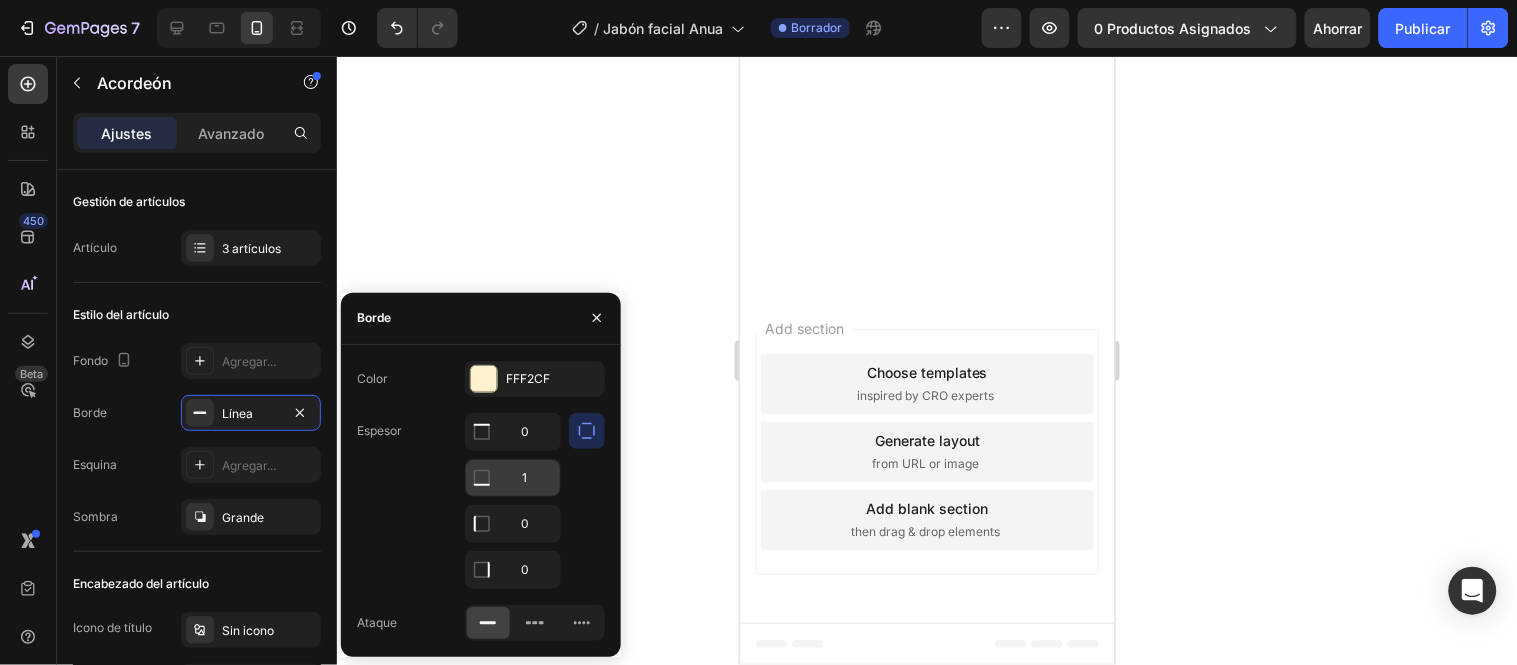 click on "1" at bounding box center (513, 432) 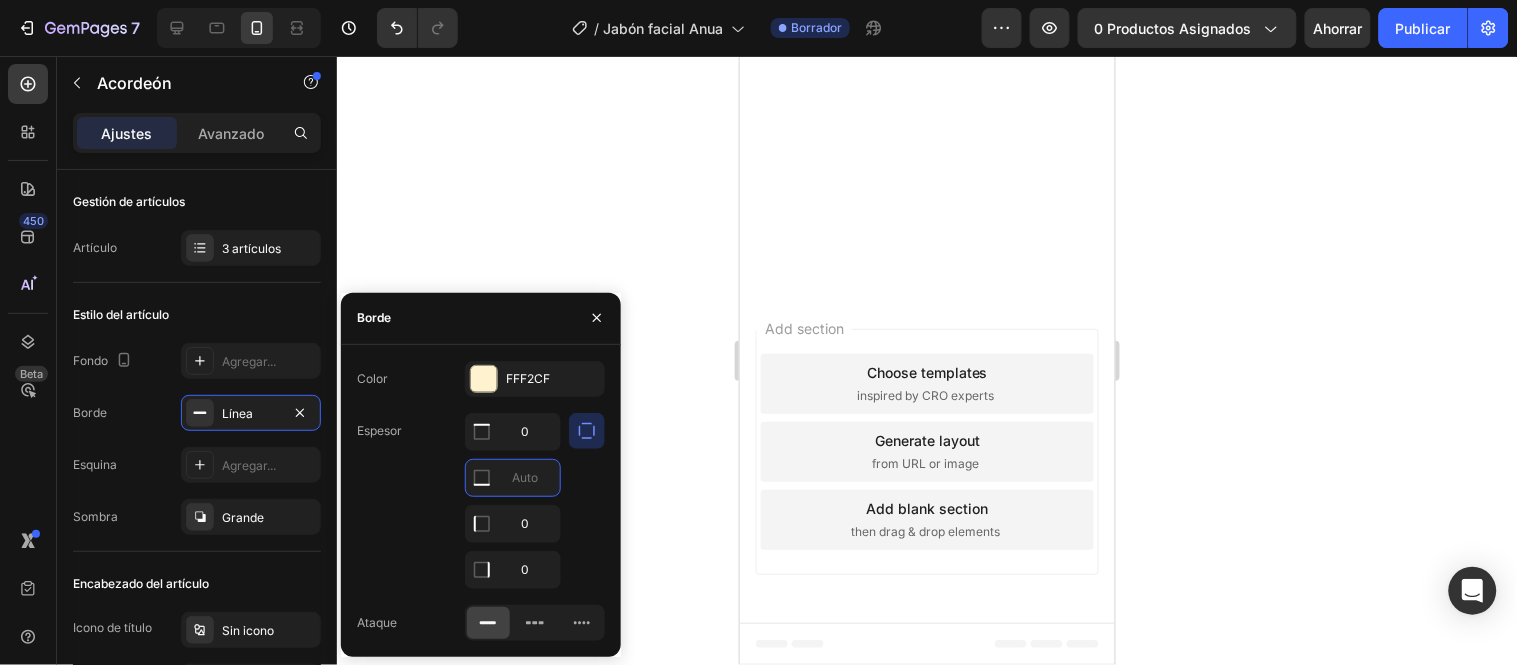 type on "0" 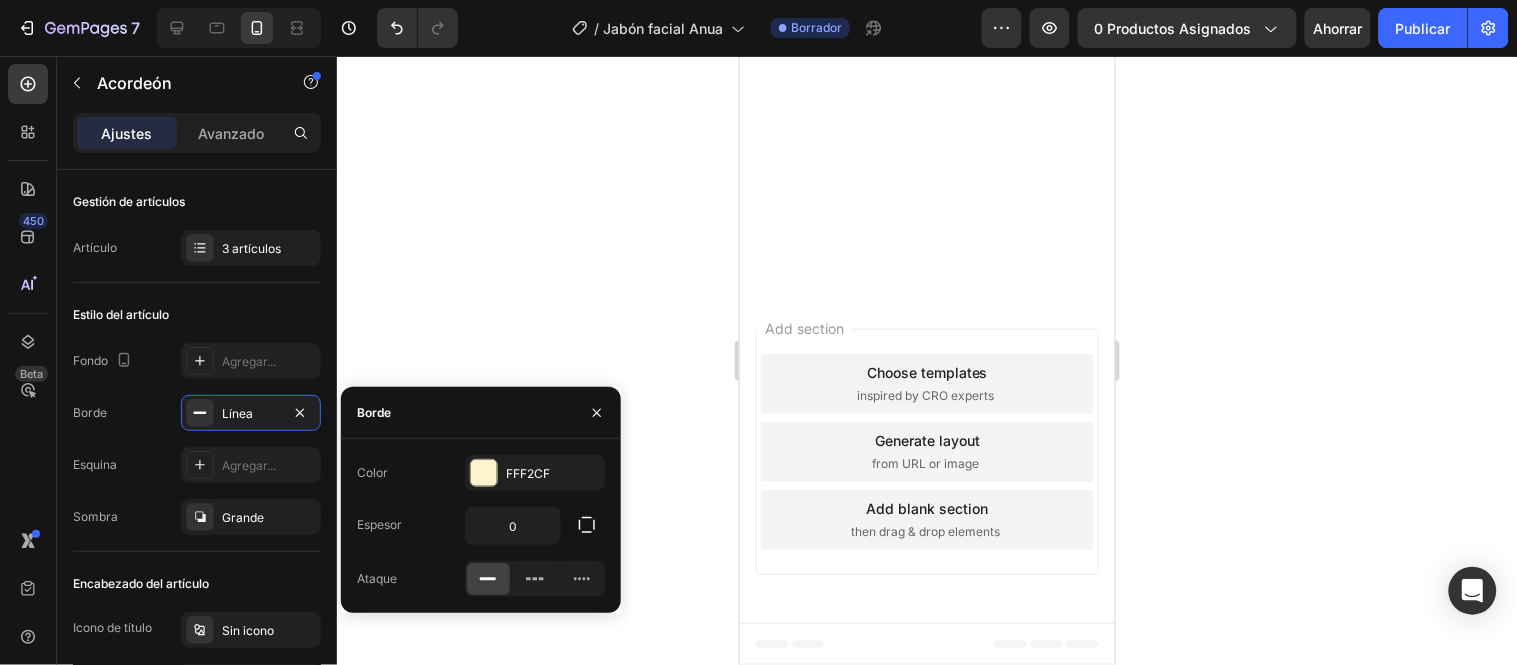 click on "Color FFF2CF Espesor 0 Ataque" at bounding box center (481, 526) 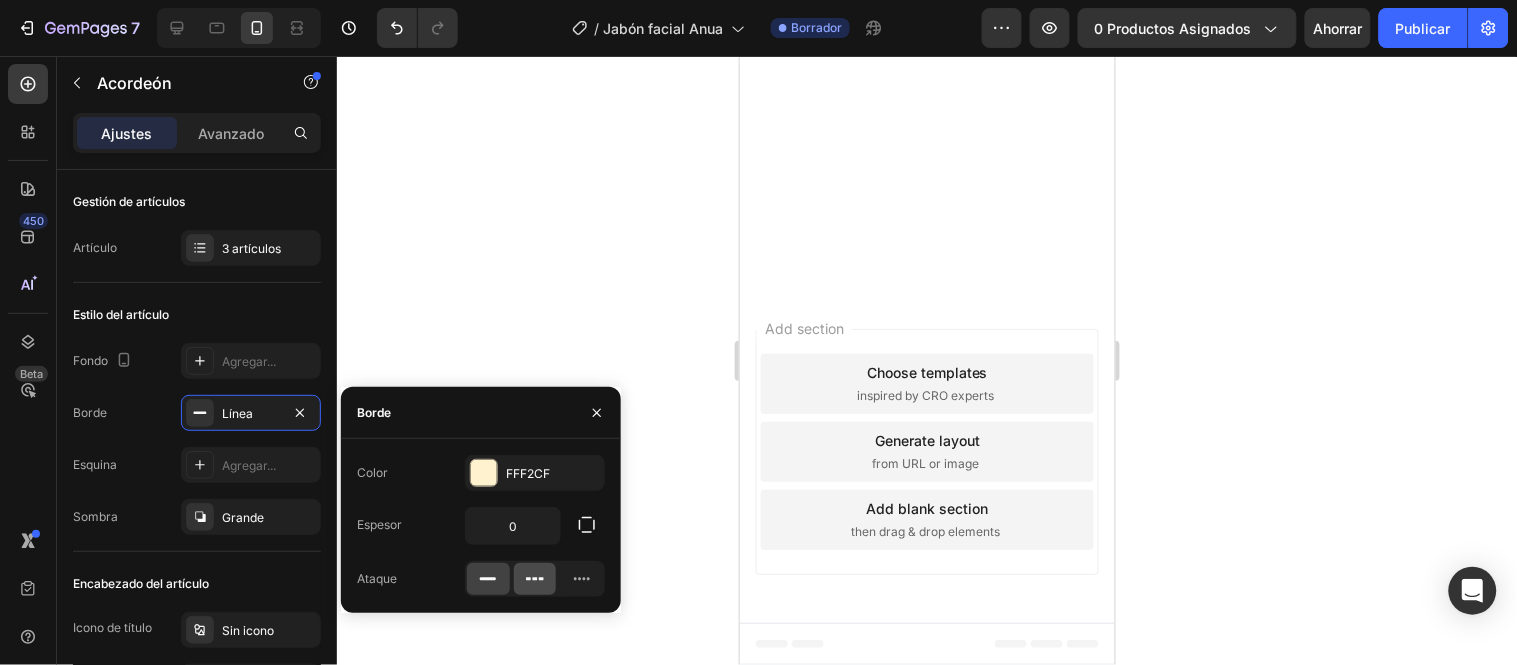 click 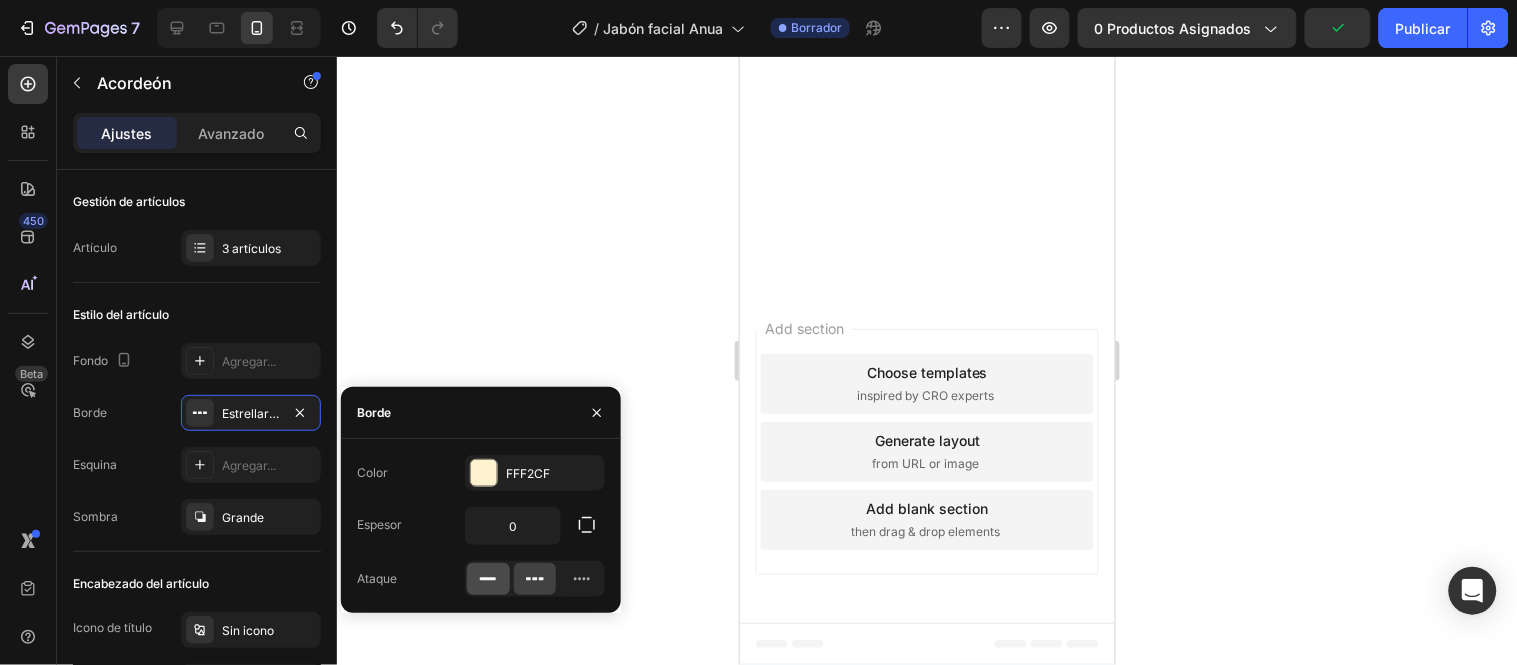 click 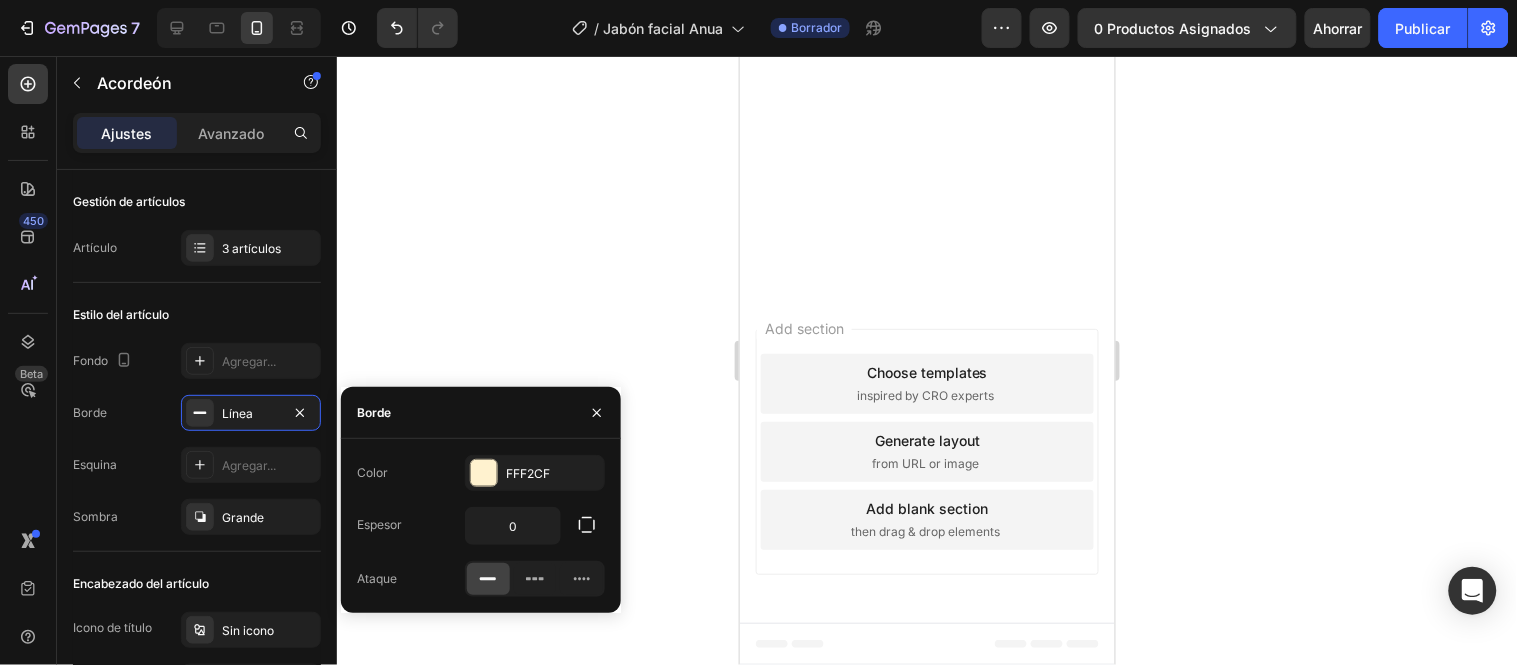 click 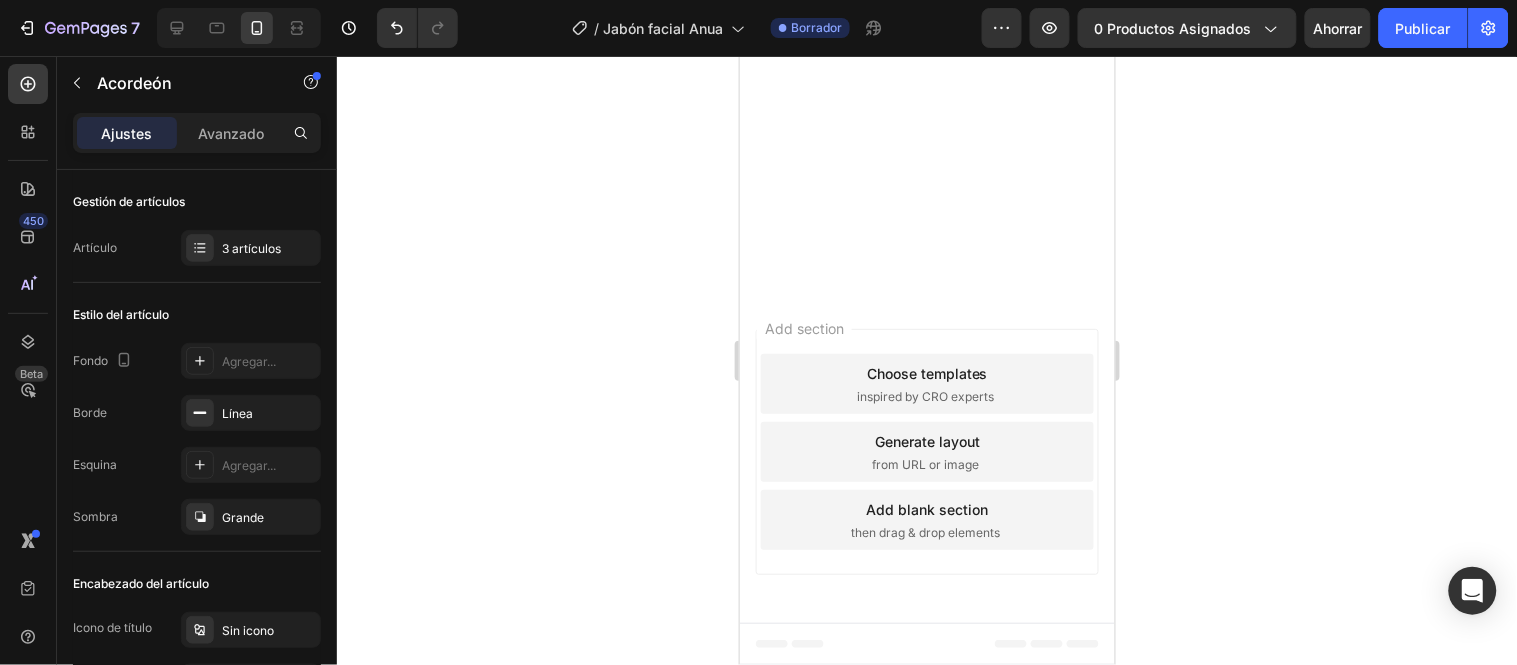click 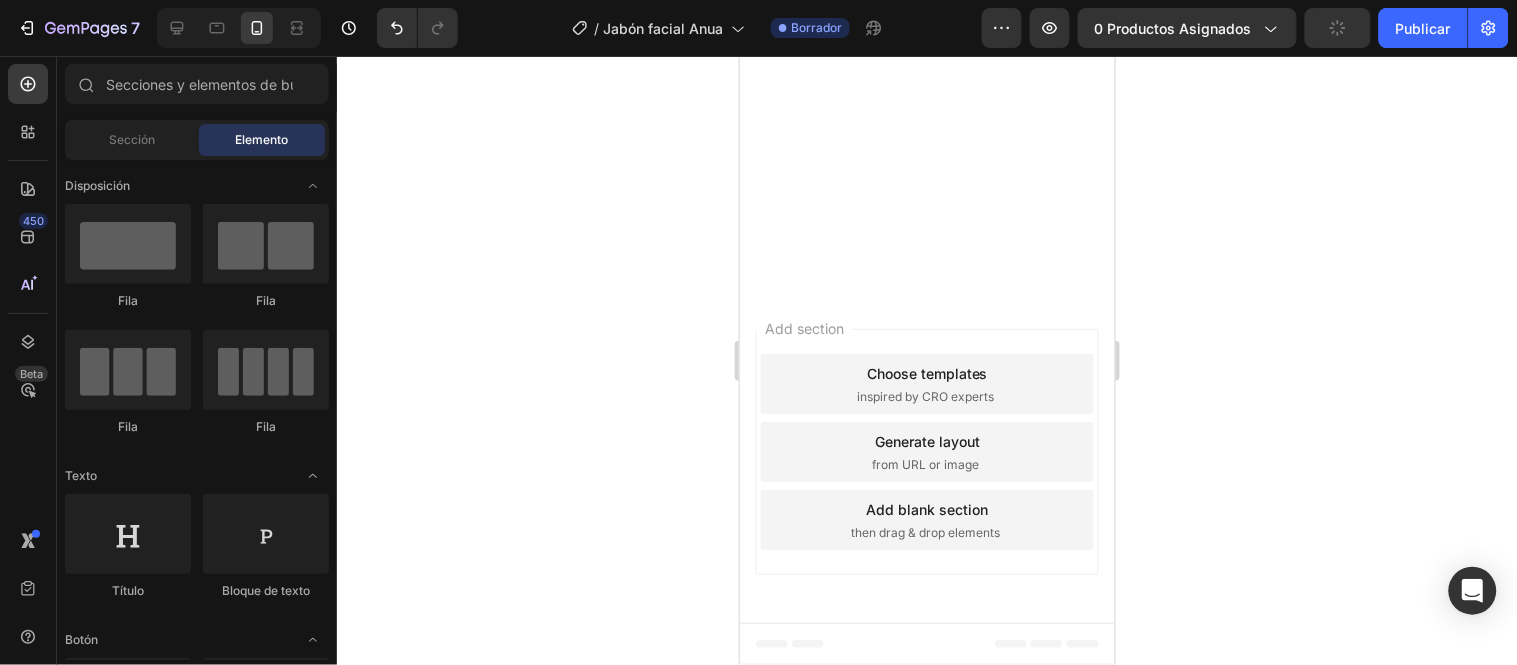 click on "¿Es apto para piel grasa o con acné? Si su formula avanzada y e ingredientes naturales ayudan a controlar el sebo sin resecar. Text Block
¿Puedo usarlo si tengo piel sensible?
¿Sirve para hombres y mujeres? Si, es un producto pensado en hombres y mujeres para cualquier tipo de piel. Text Block" at bounding box center (926, -1148) 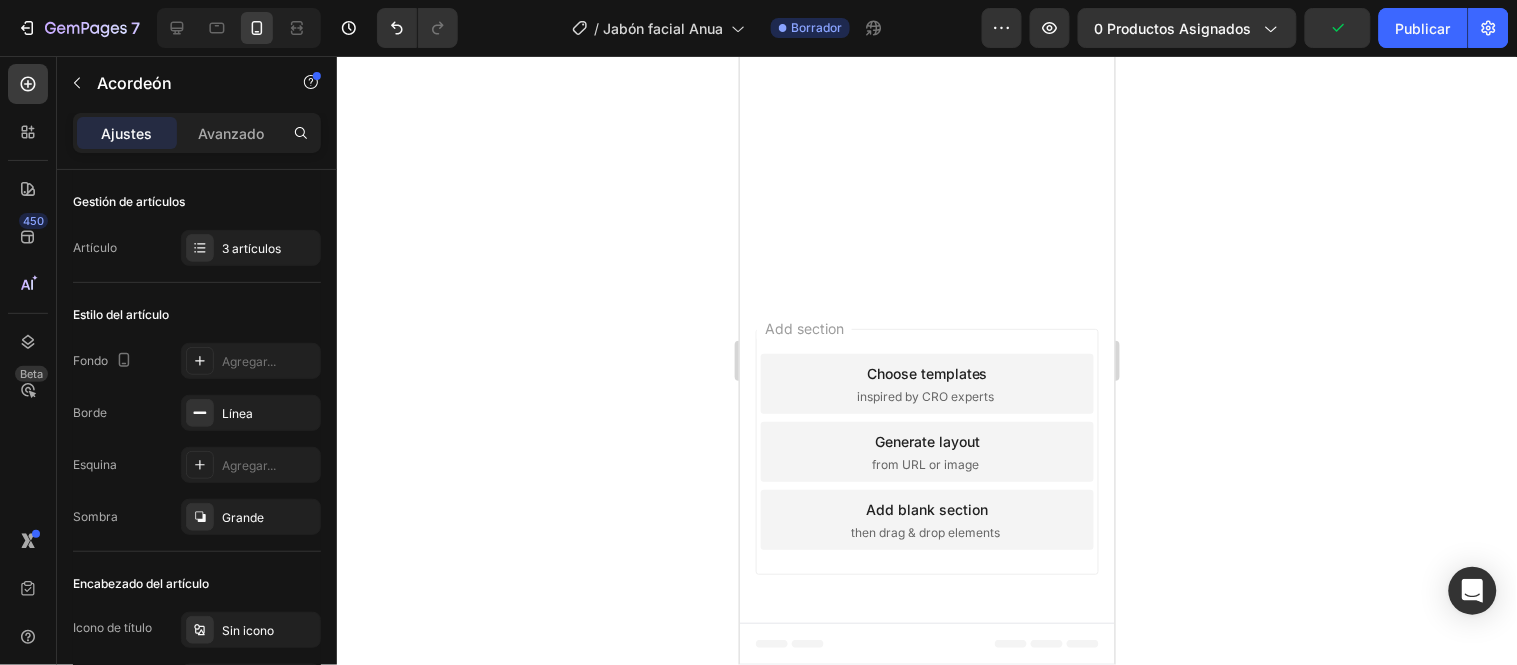 click on "¿Puedo usarlo si tengo piel sensible?" at bounding box center [926, -1131] 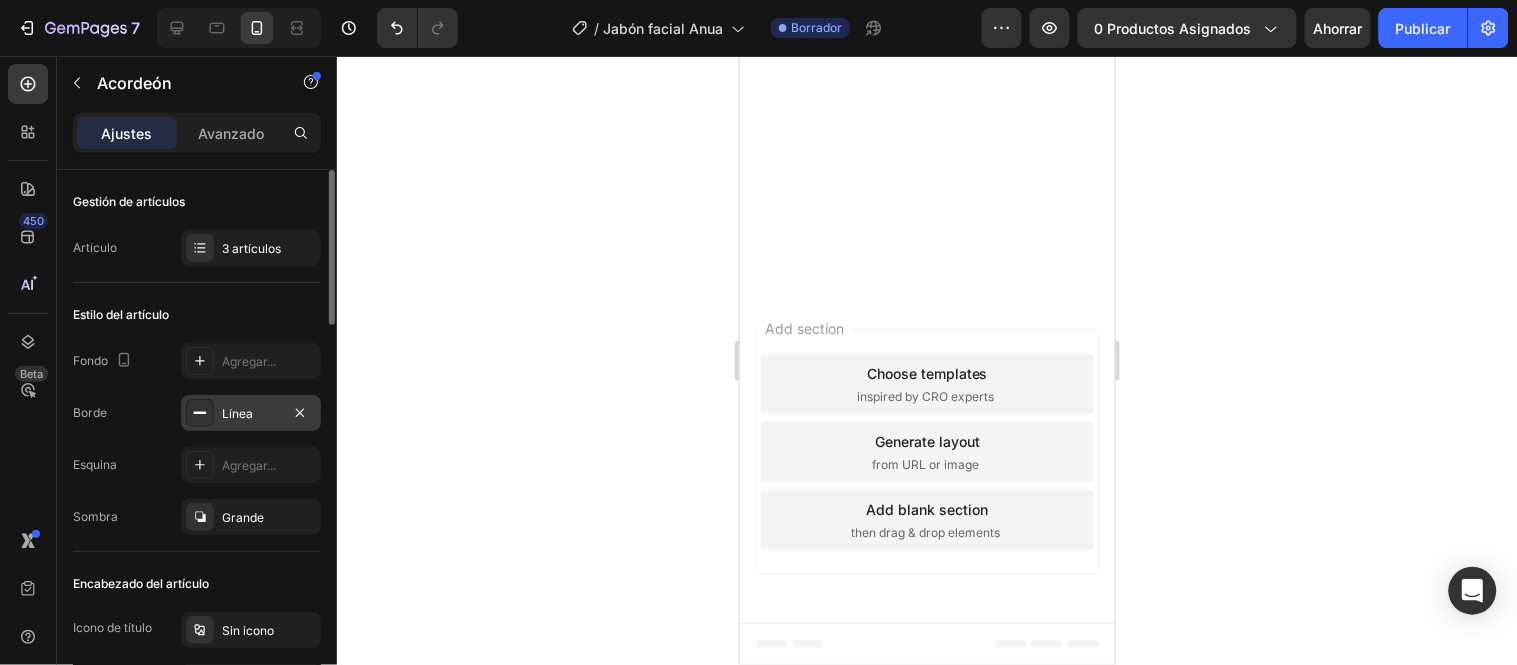click on "Línea" at bounding box center (251, 414) 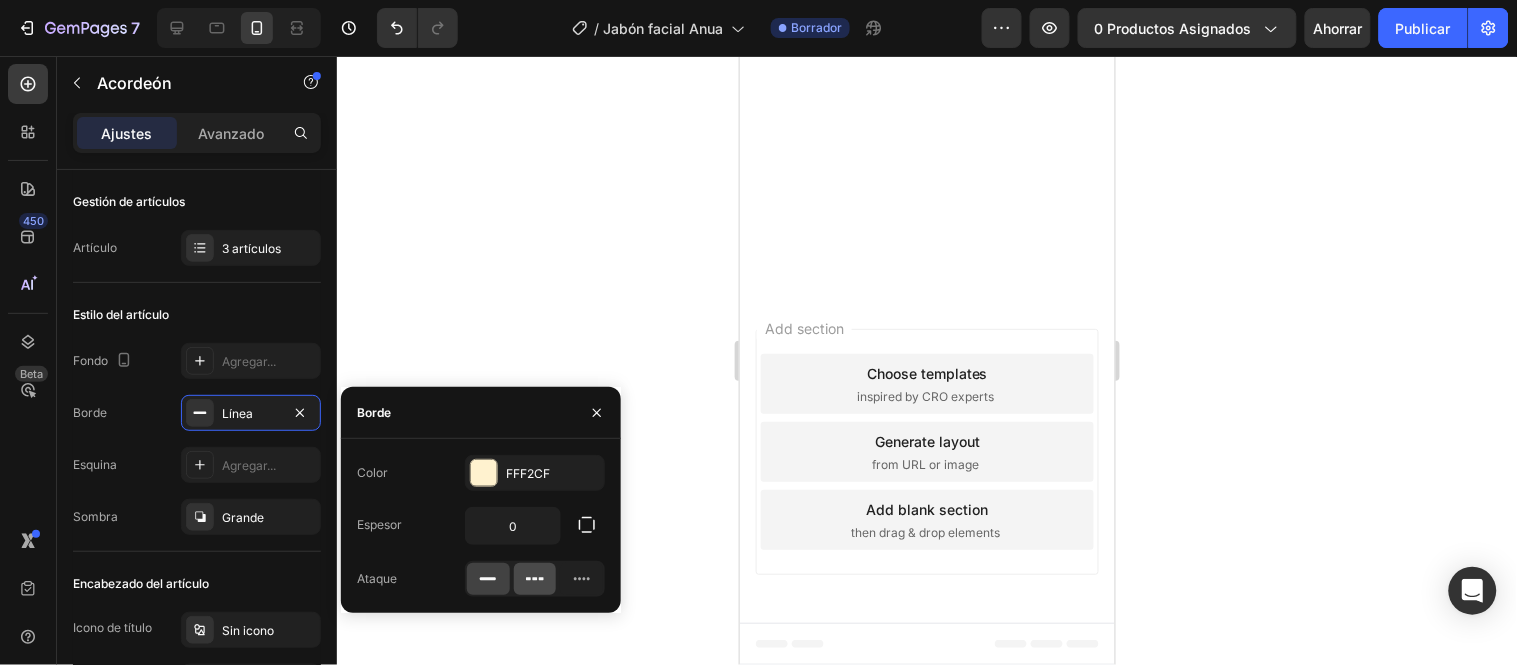 click 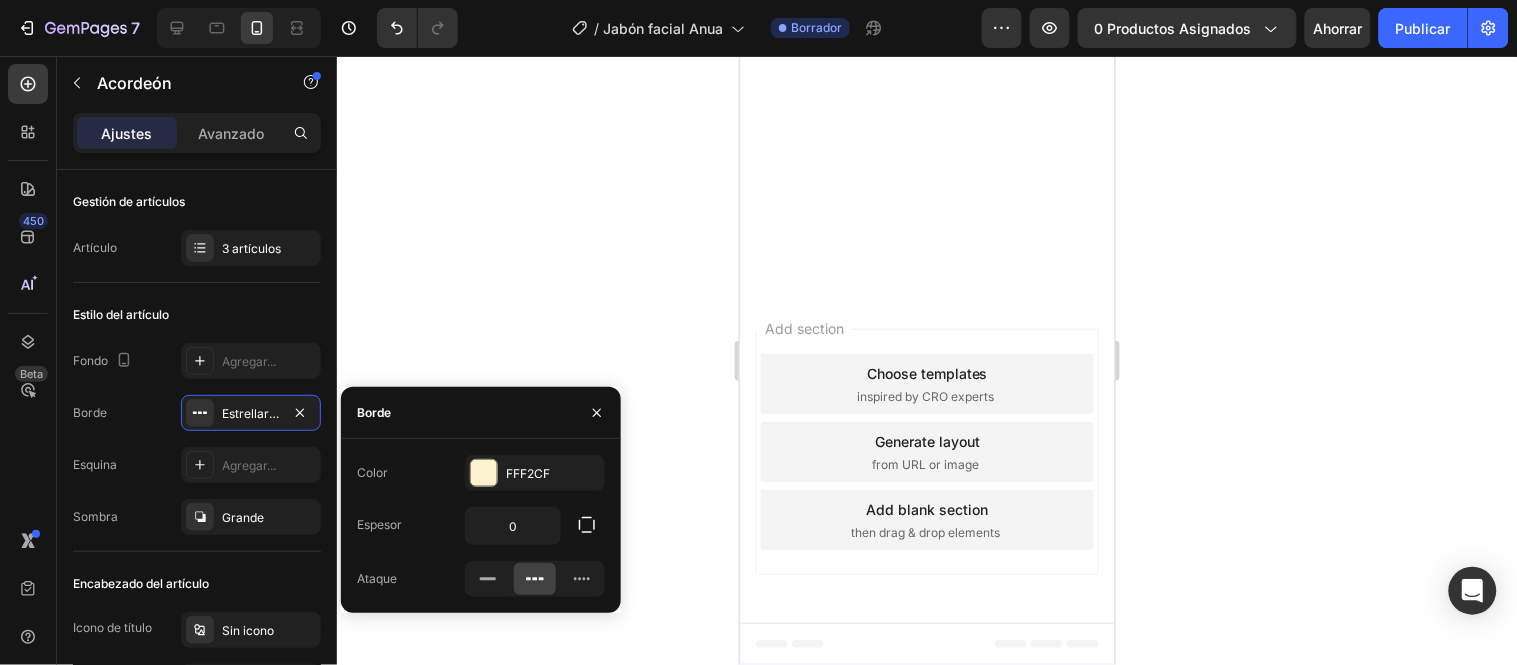 click 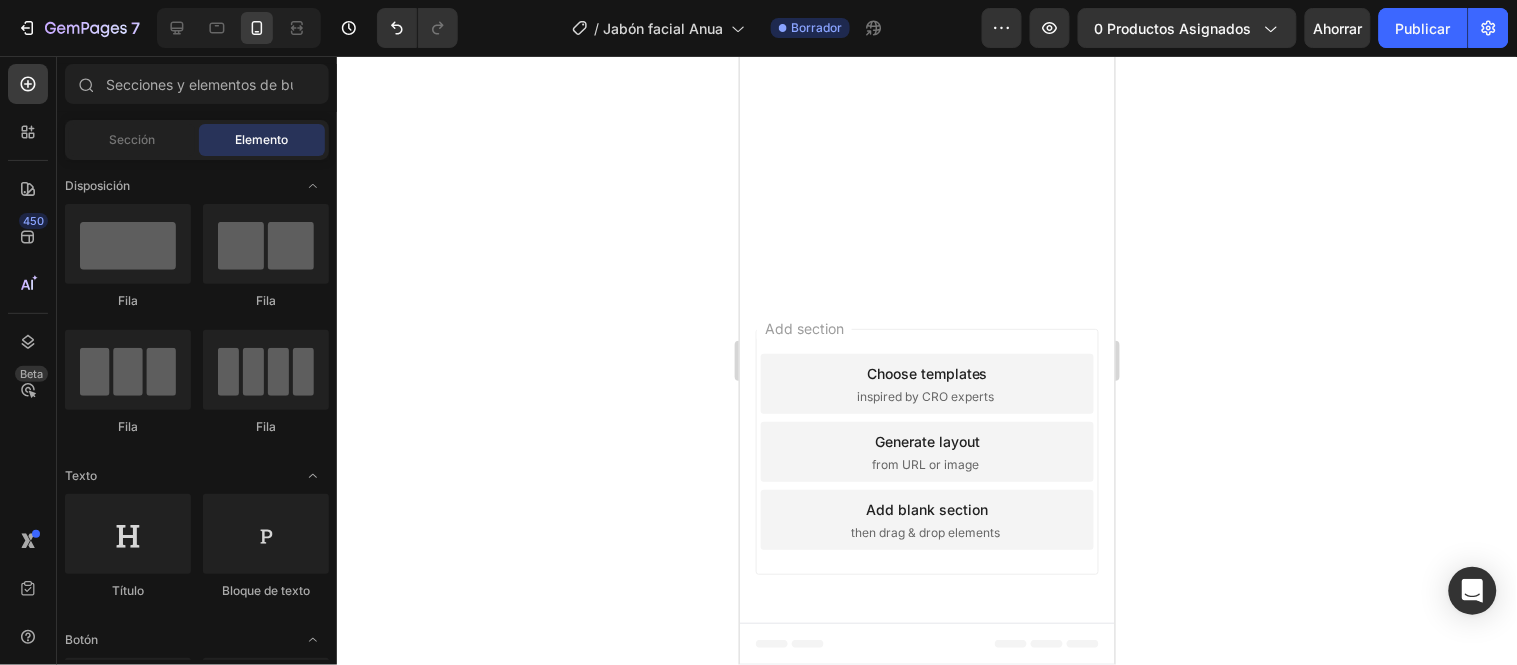 click 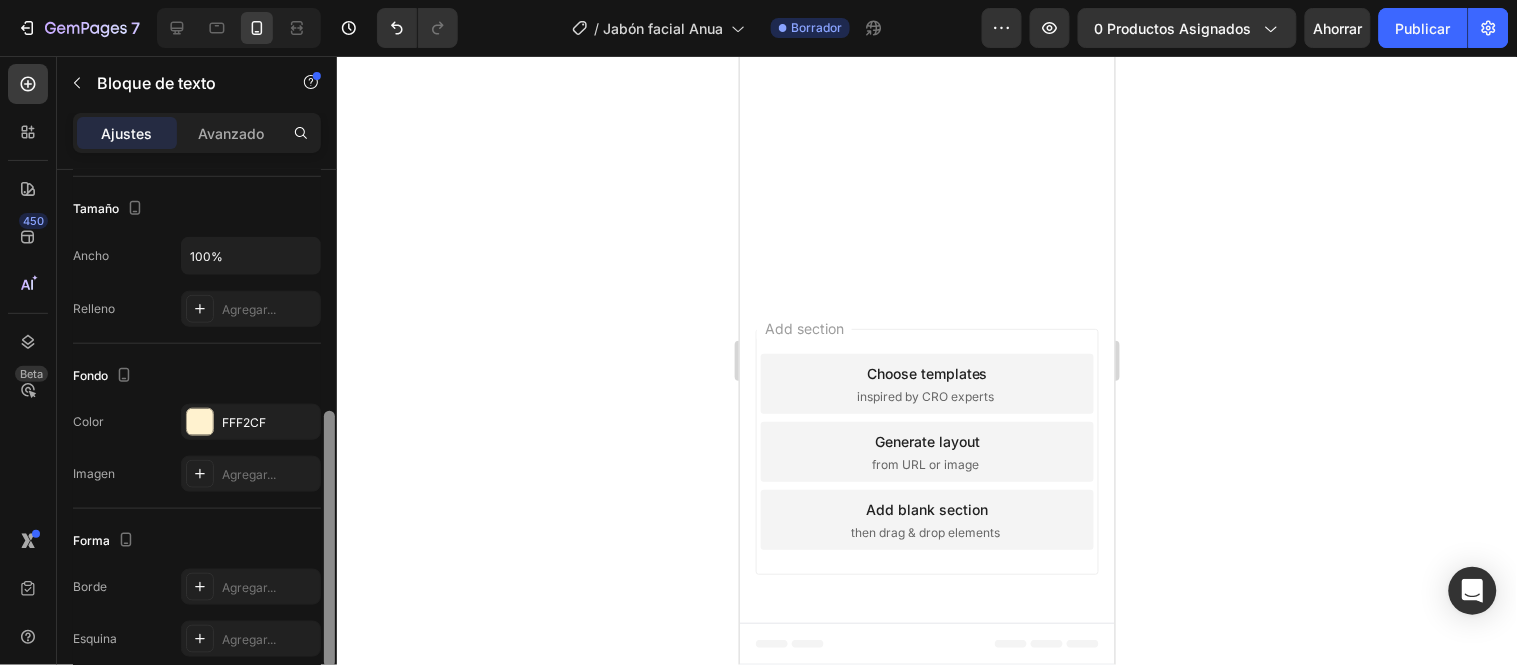 scroll, scrollTop: 454, scrollLeft: 0, axis: vertical 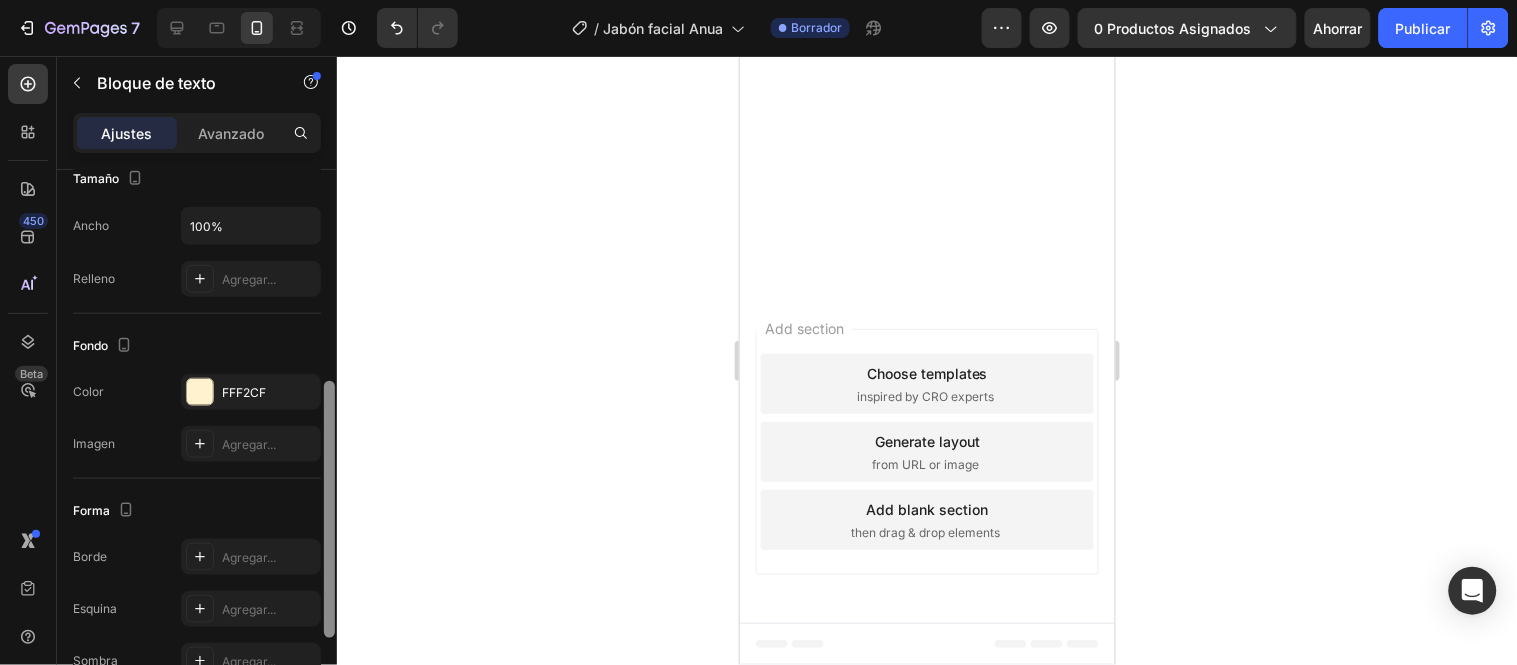 drag, startPoint x: 331, startPoint y: 230, endPoint x: 365, endPoint y: 442, distance: 214.7091 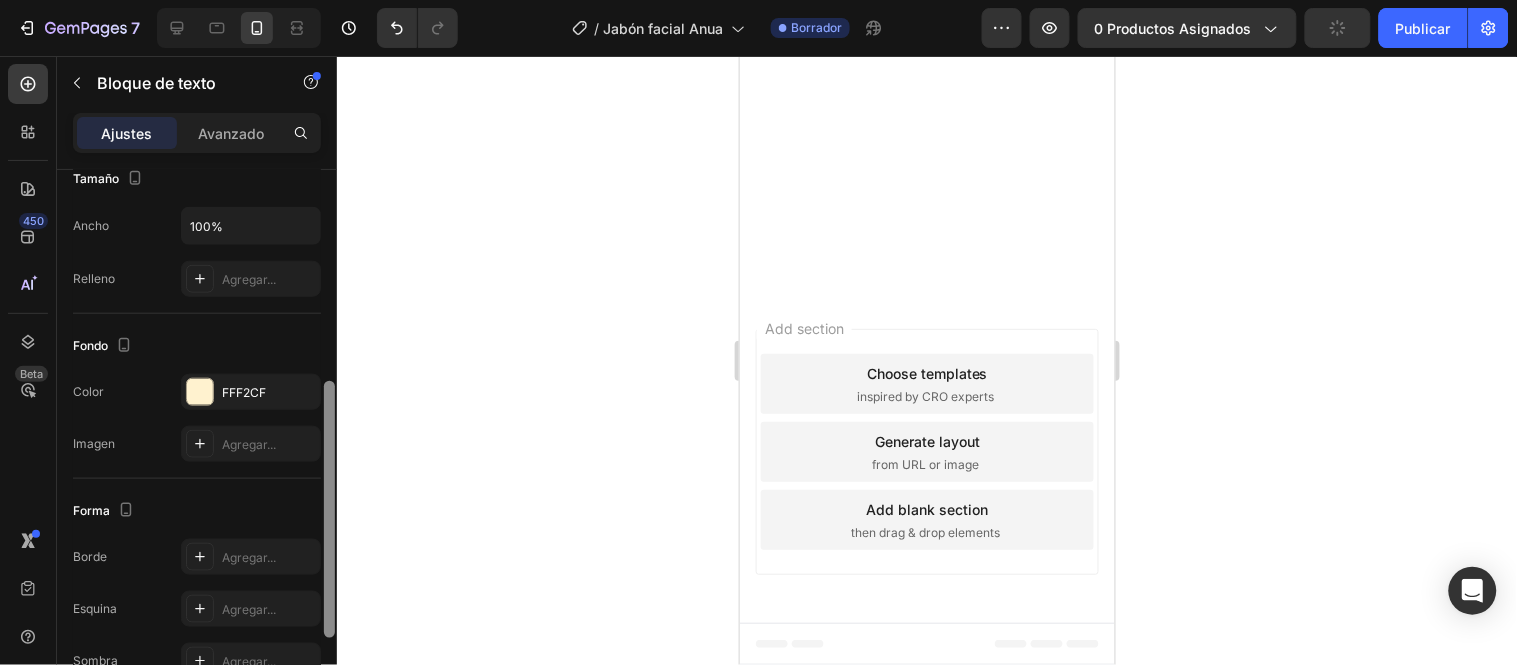 click at bounding box center [329, 509] 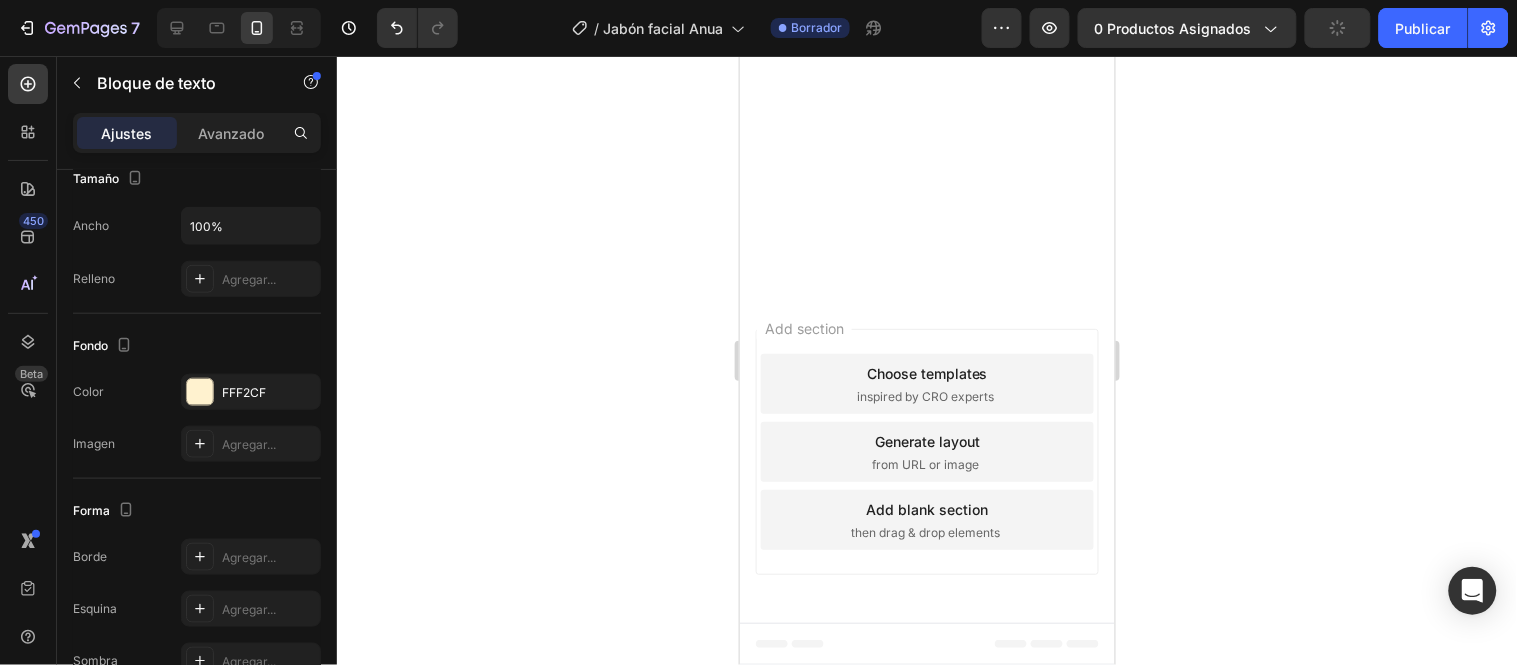 click on "¿Es apto para piel grasa o con acné? Si su formula avanzada y e ingredientes naturales ayudan a controlar el sebo sin resecar. Text Block   0
¿Puedo usarlo si tengo piel sensible? Claro contiene ingredientes naturales como lavanda rosa mosqueta, hoja de corazon y otros. Text Block
¿Sirve para hombres y mujeres? Si, es un producto pensado en hombres y mujeres para cualquier tipo de piel. Text Block" at bounding box center (926, -1176) 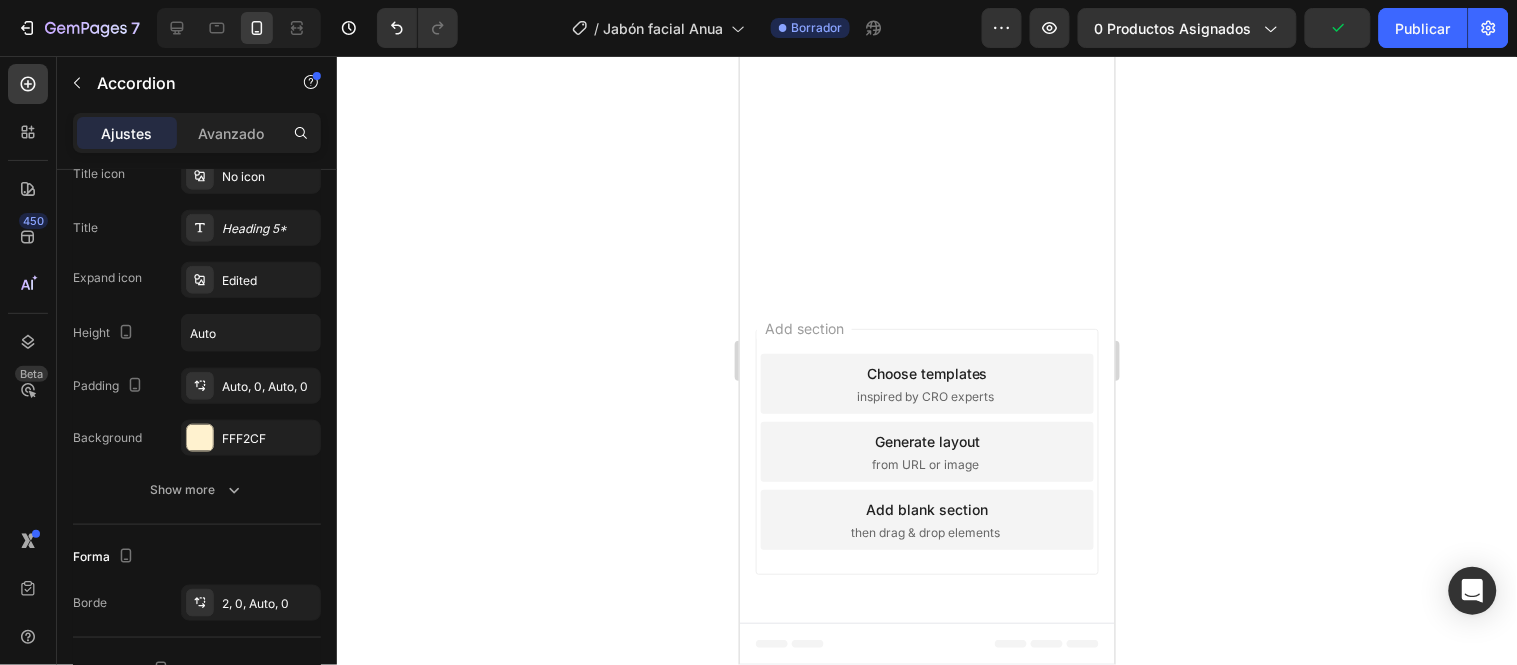 scroll, scrollTop: 0, scrollLeft: 0, axis: both 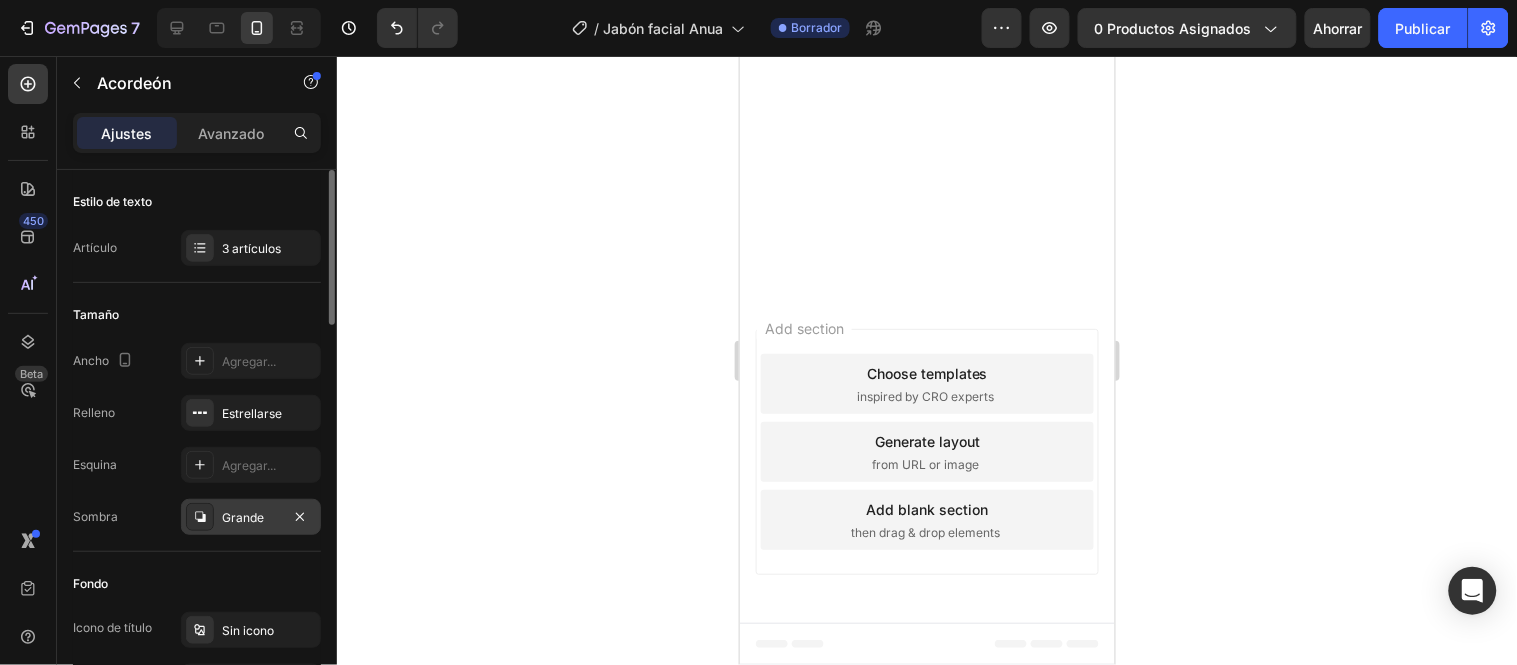 click on "Grande" at bounding box center (251, 518) 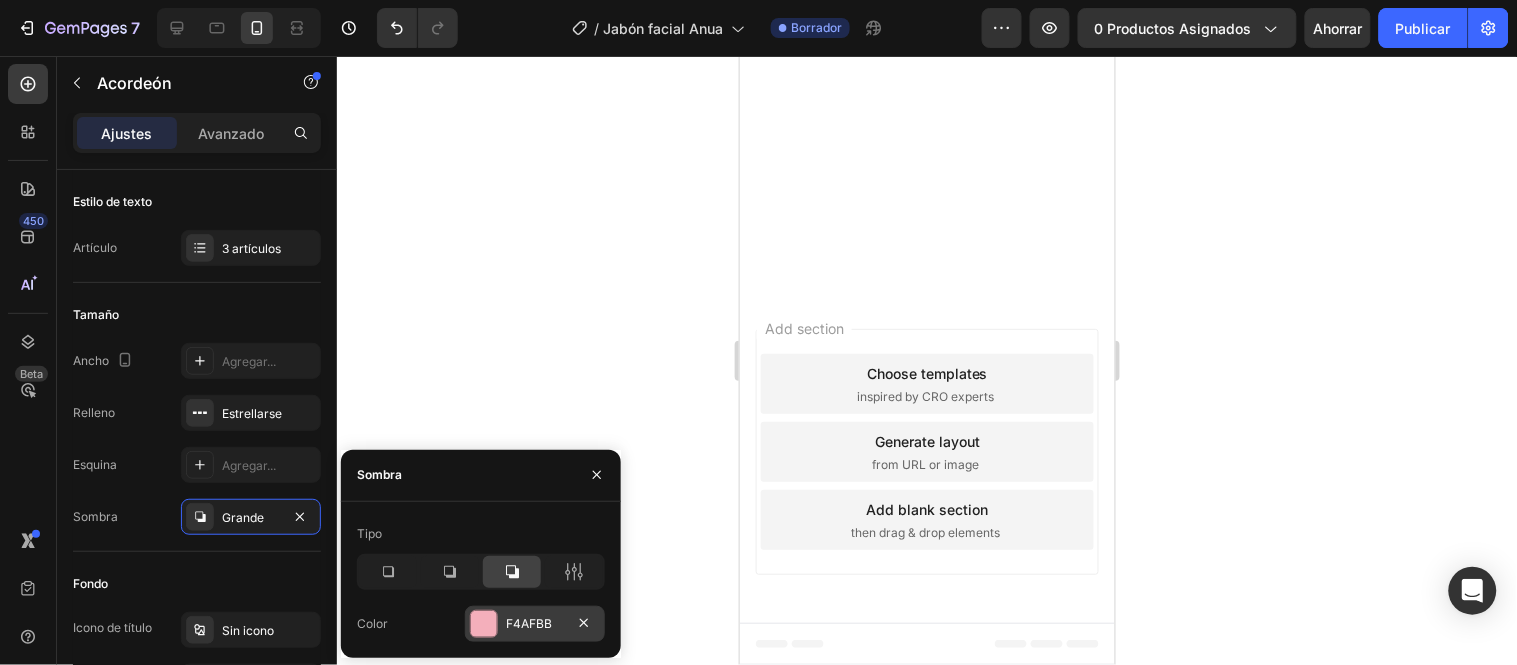 click on "F4AFBB" at bounding box center [535, 624] 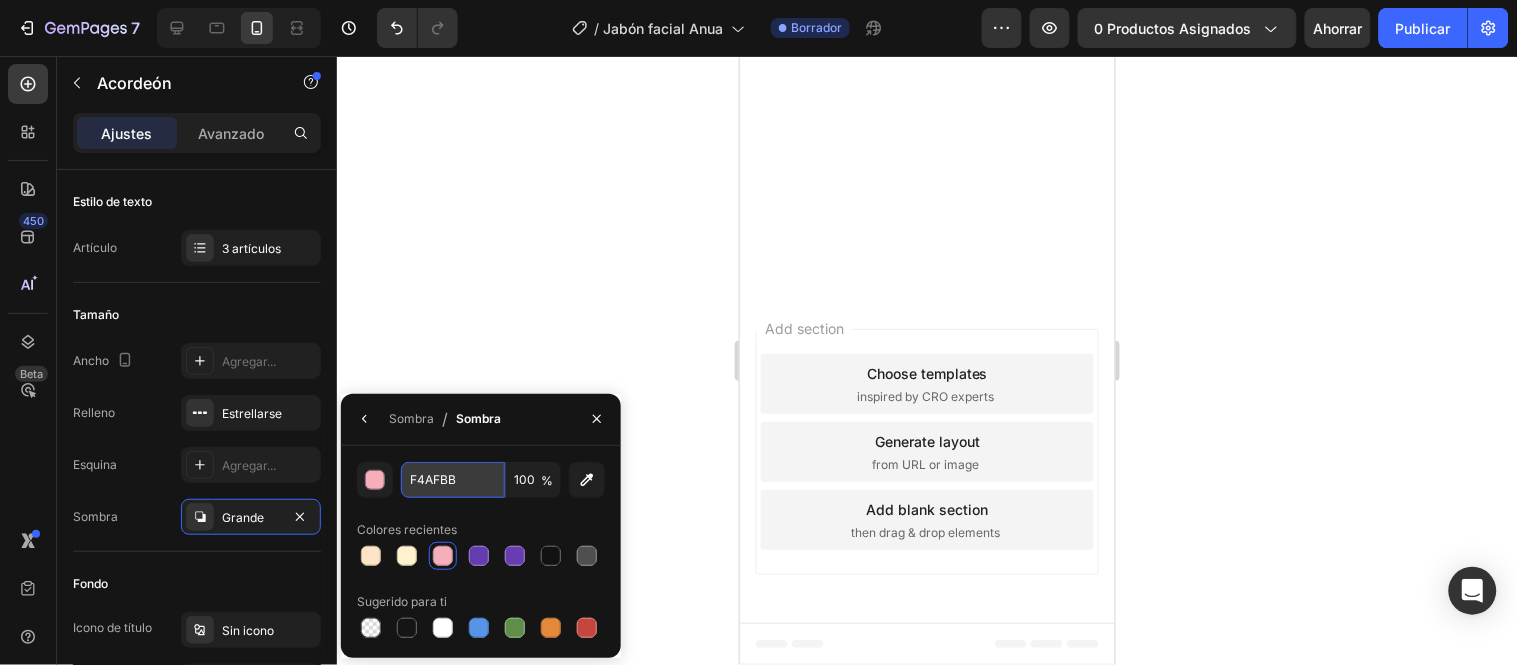 paste on "FF2CF" 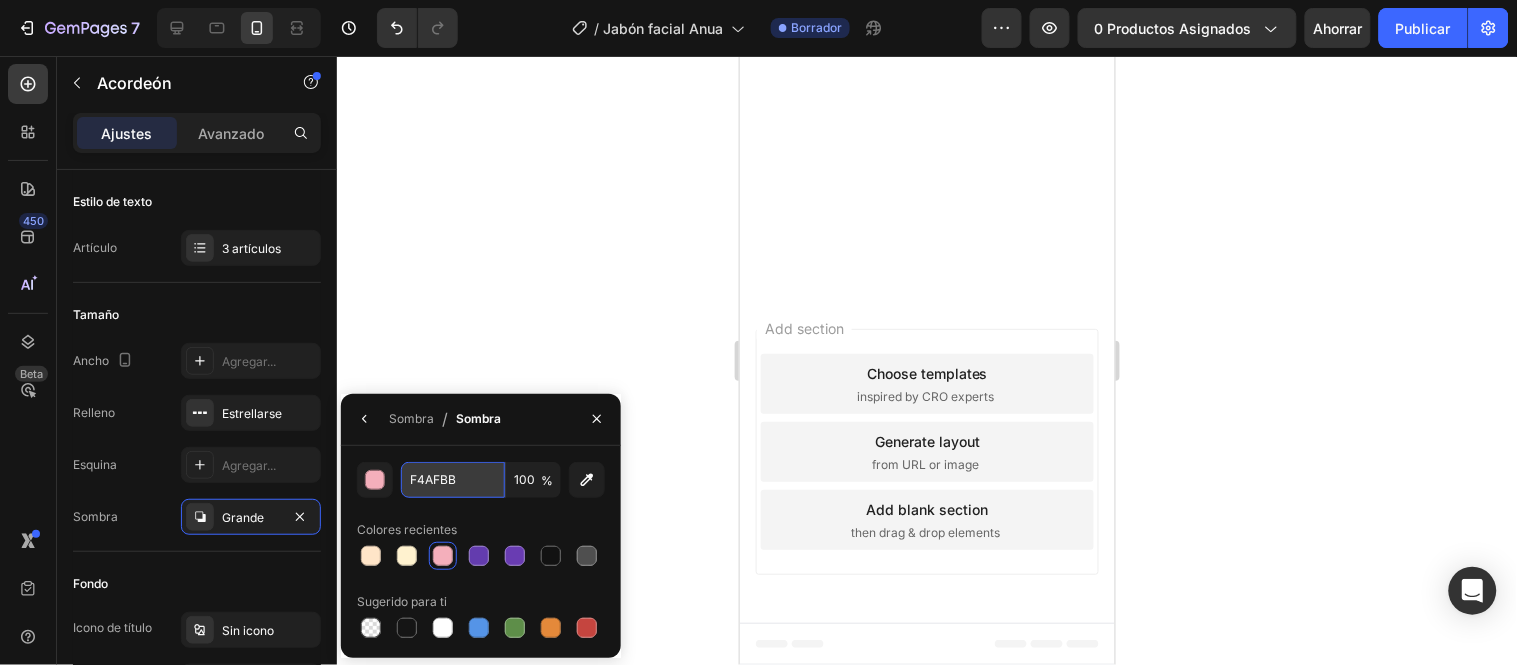 type on "[HEX]" 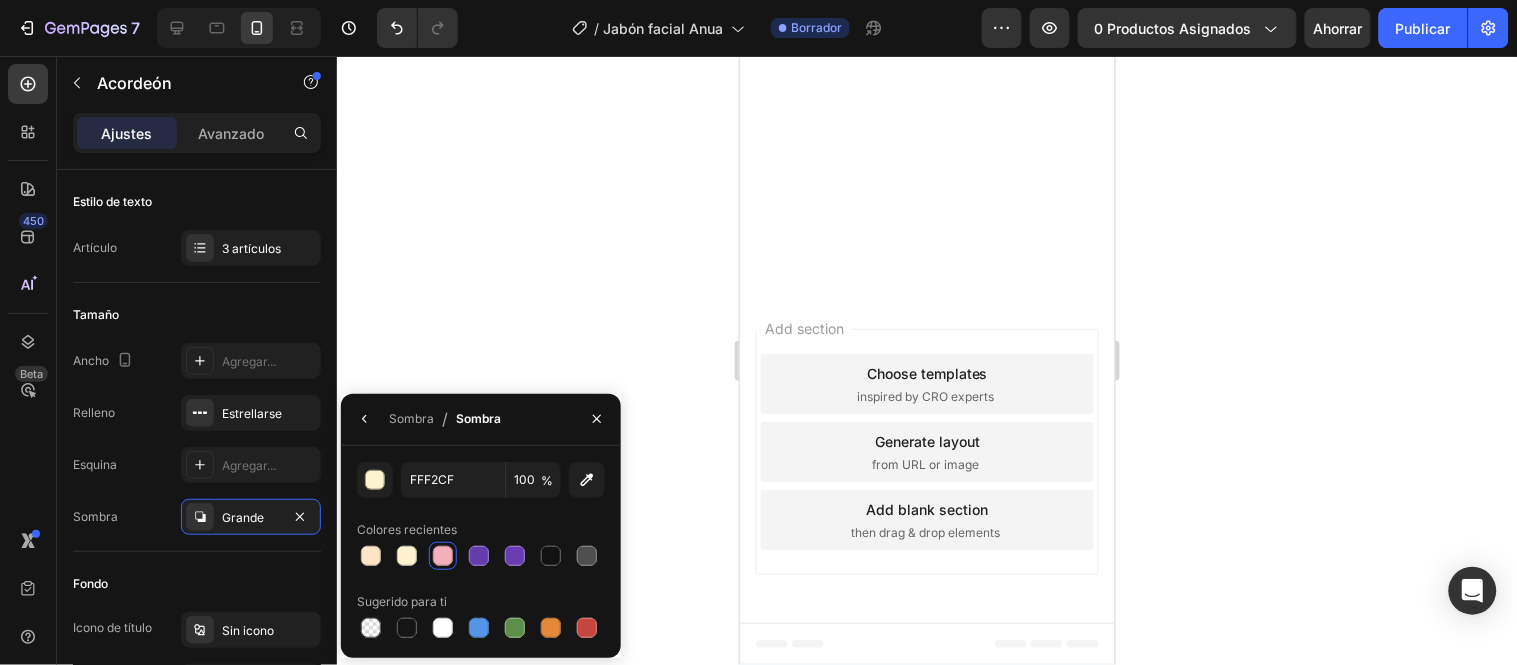 click 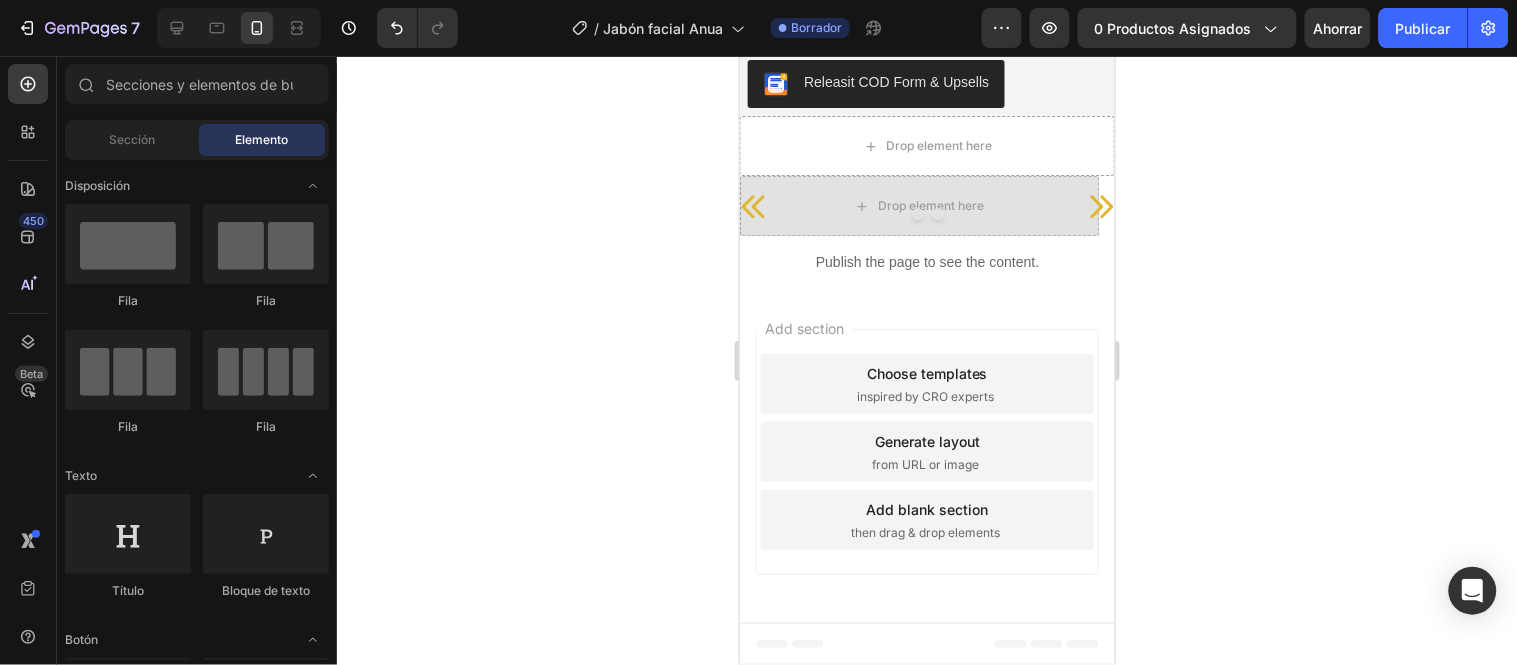 scroll, scrollTop: 5666, scrollLeft: 0, axis: vertical 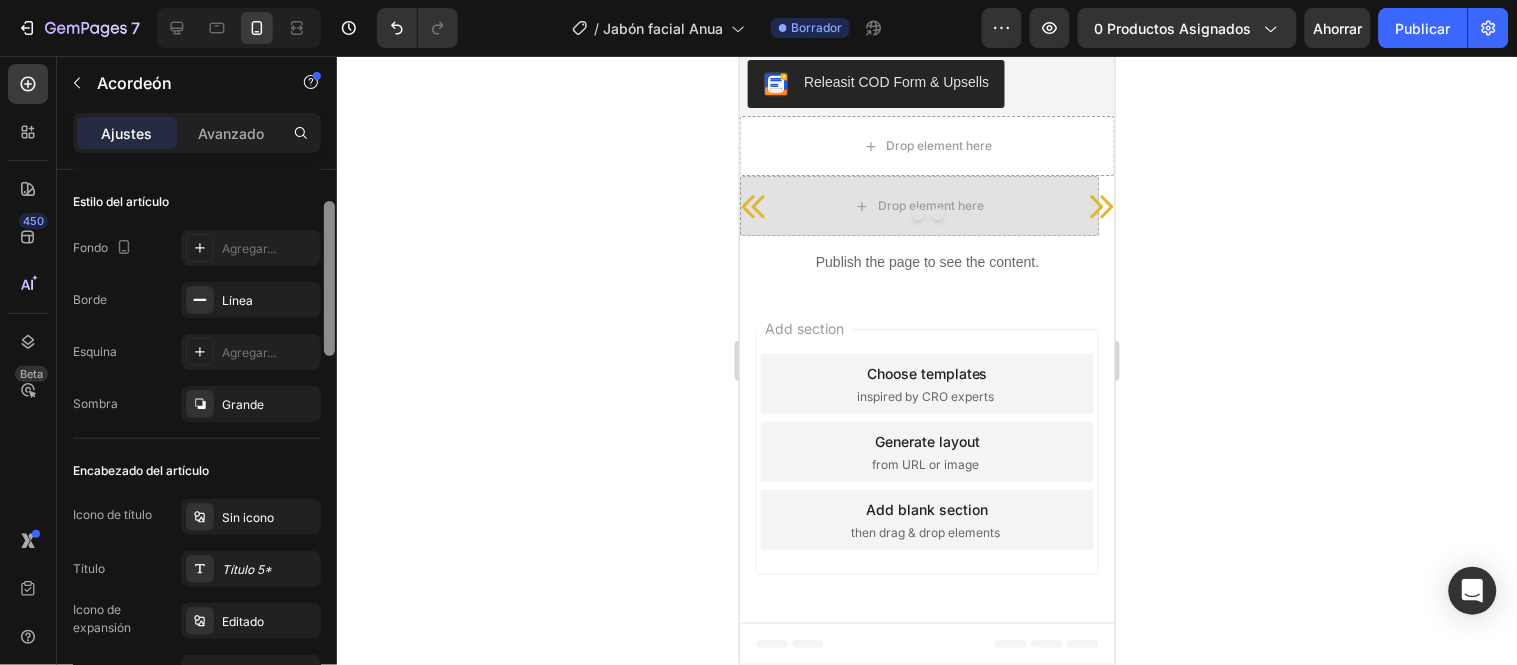 drag, startPoint x: 331, startPoint y: 216, endPoint x: 341, endPoint y: 248, distance: 33.526108 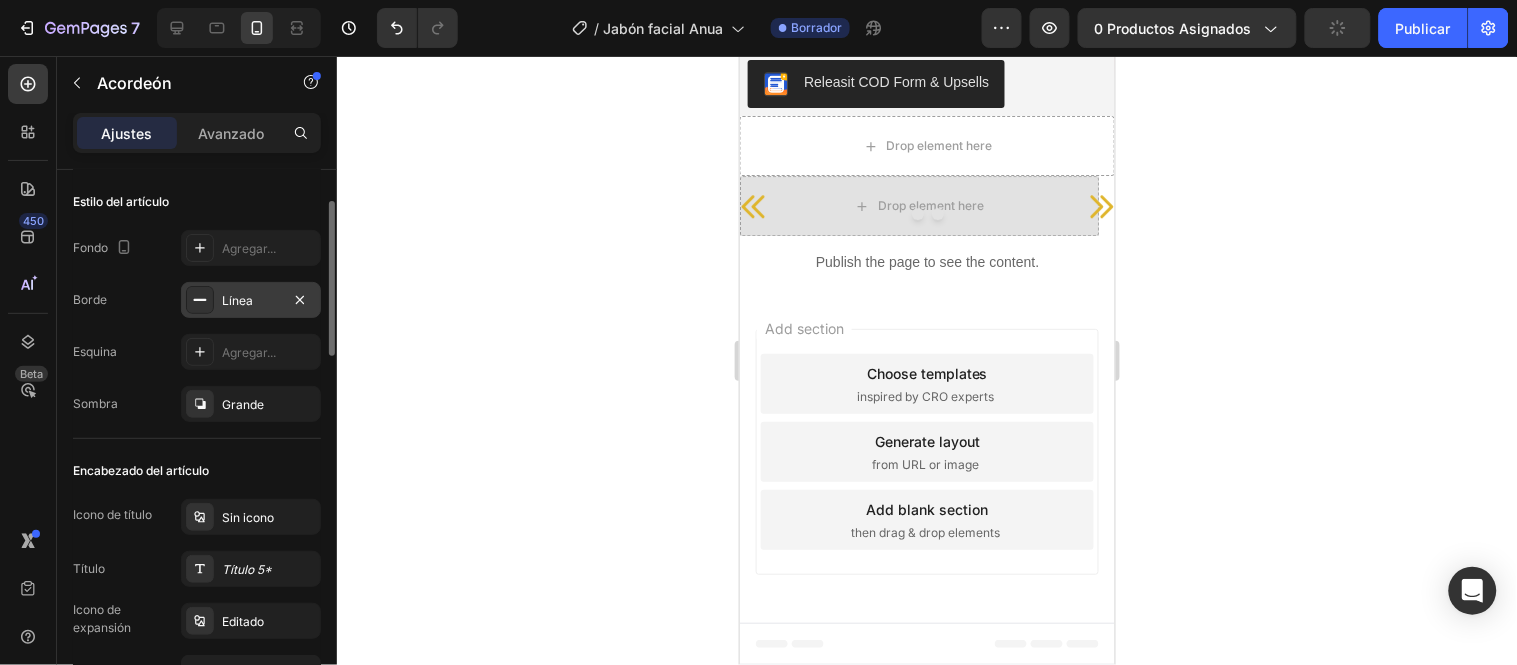 click on "Línea" at bounding box center (251, 301) 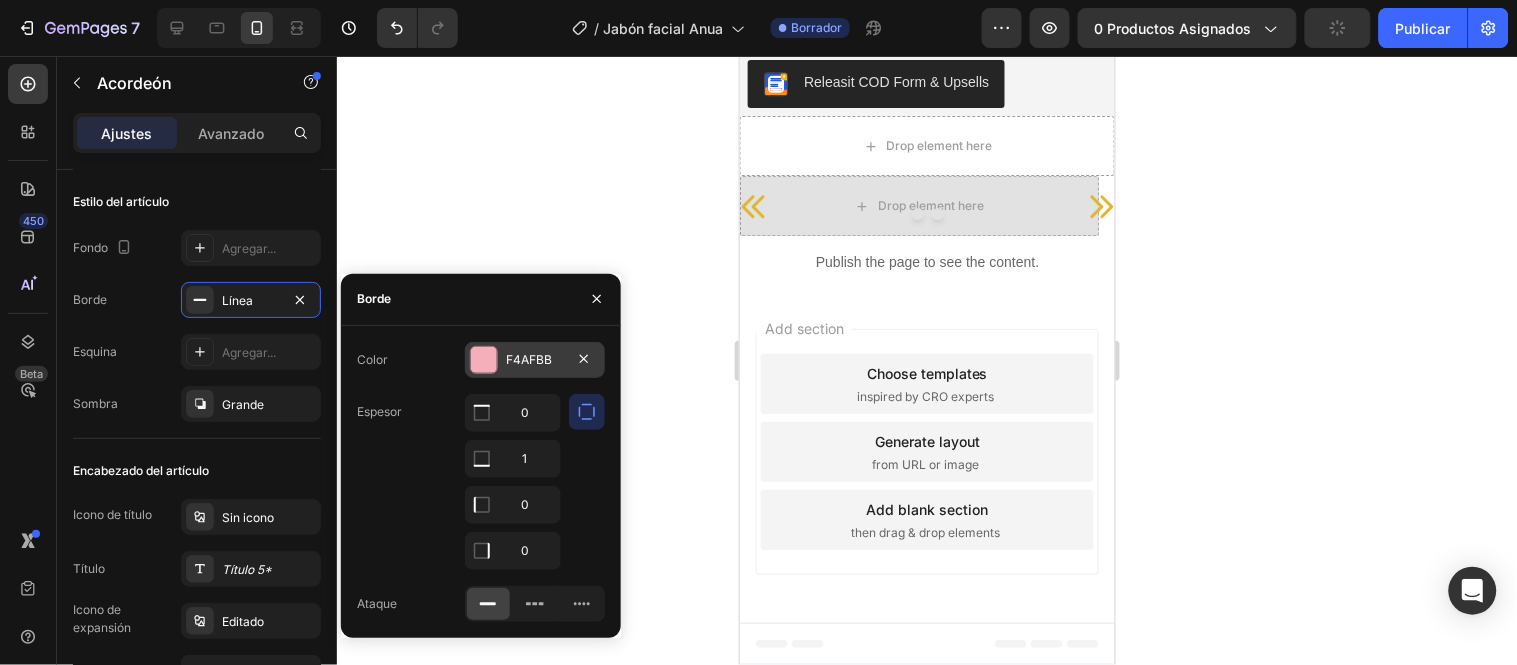 click on "F4AFBB" at bounding box center [529, 359] 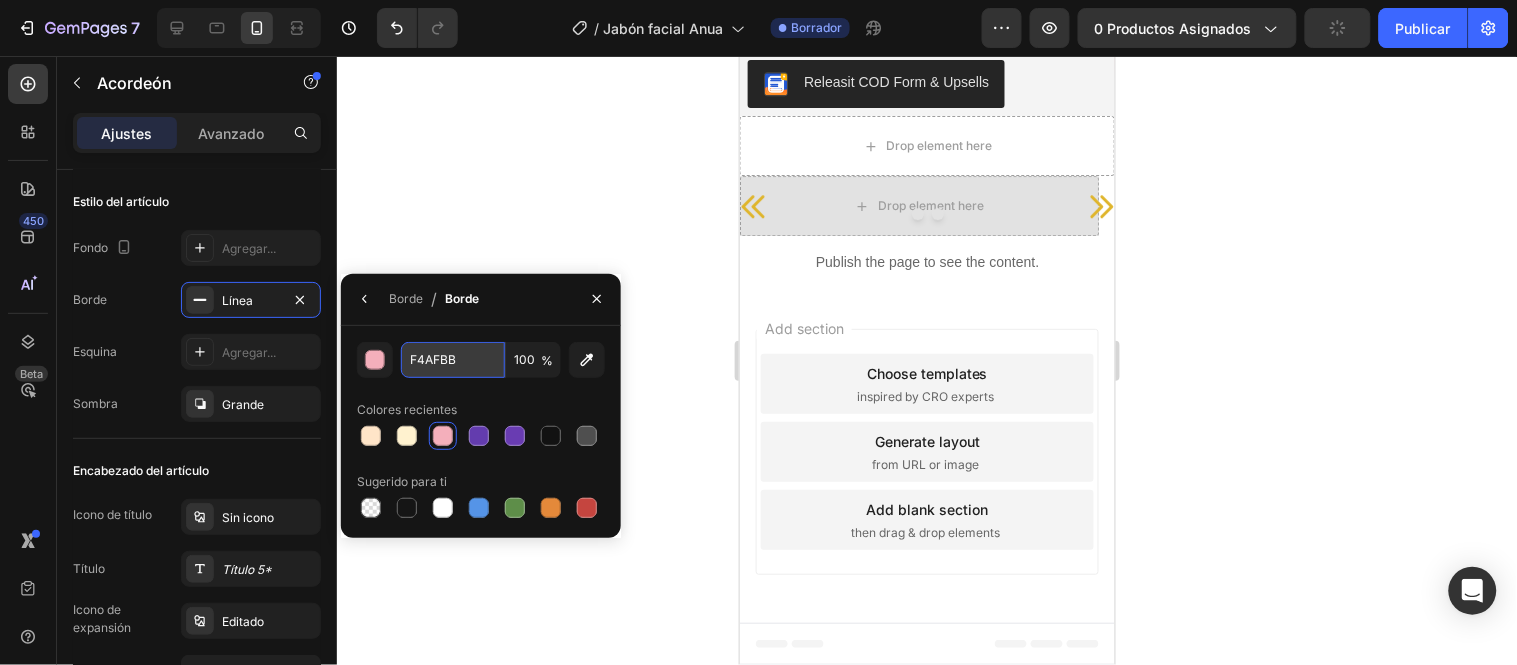 paste on "FF2CF" 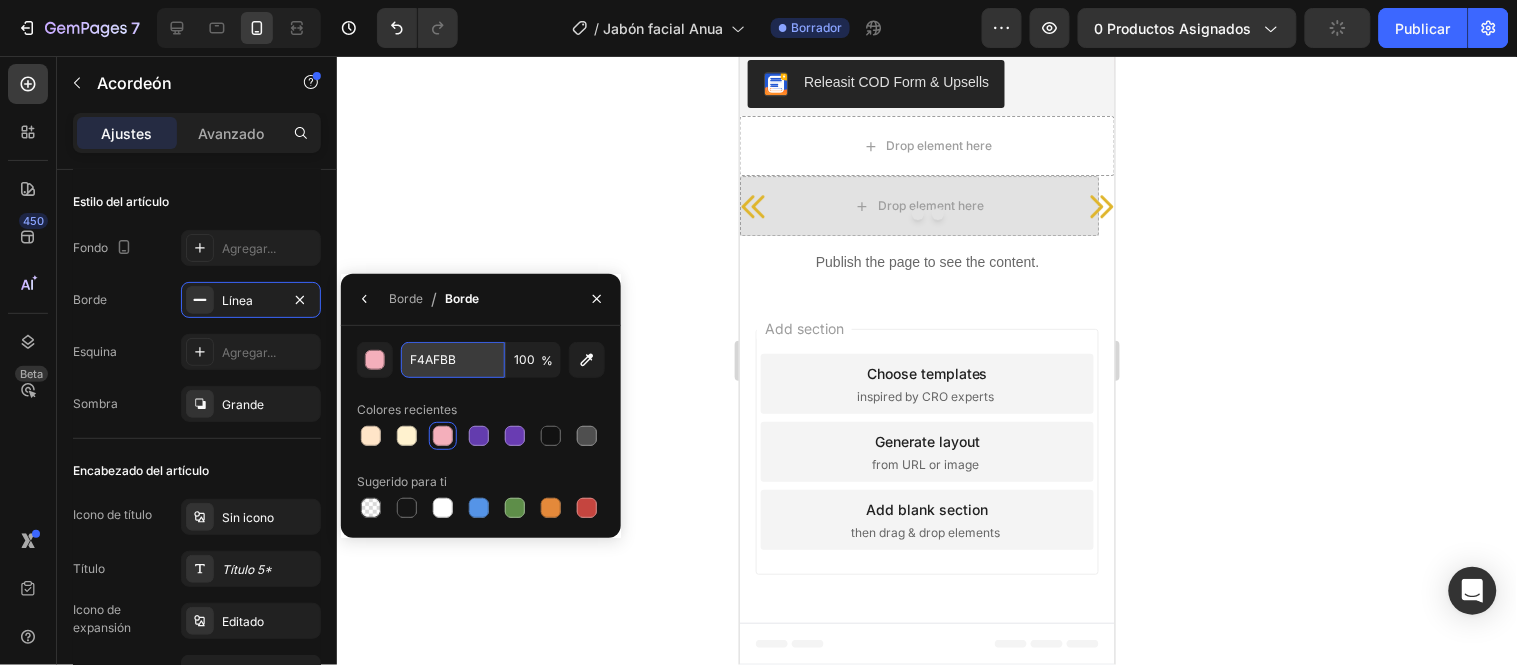 type on "[HEX]" 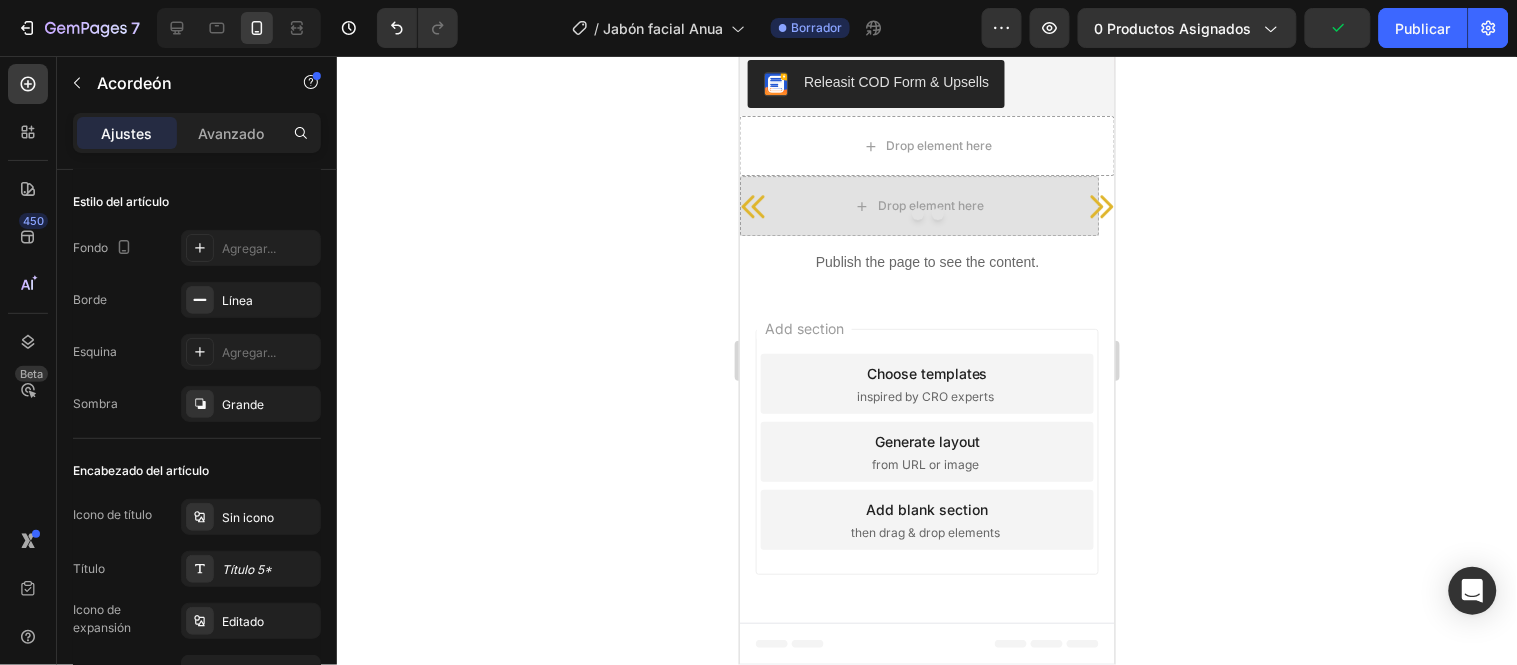 click 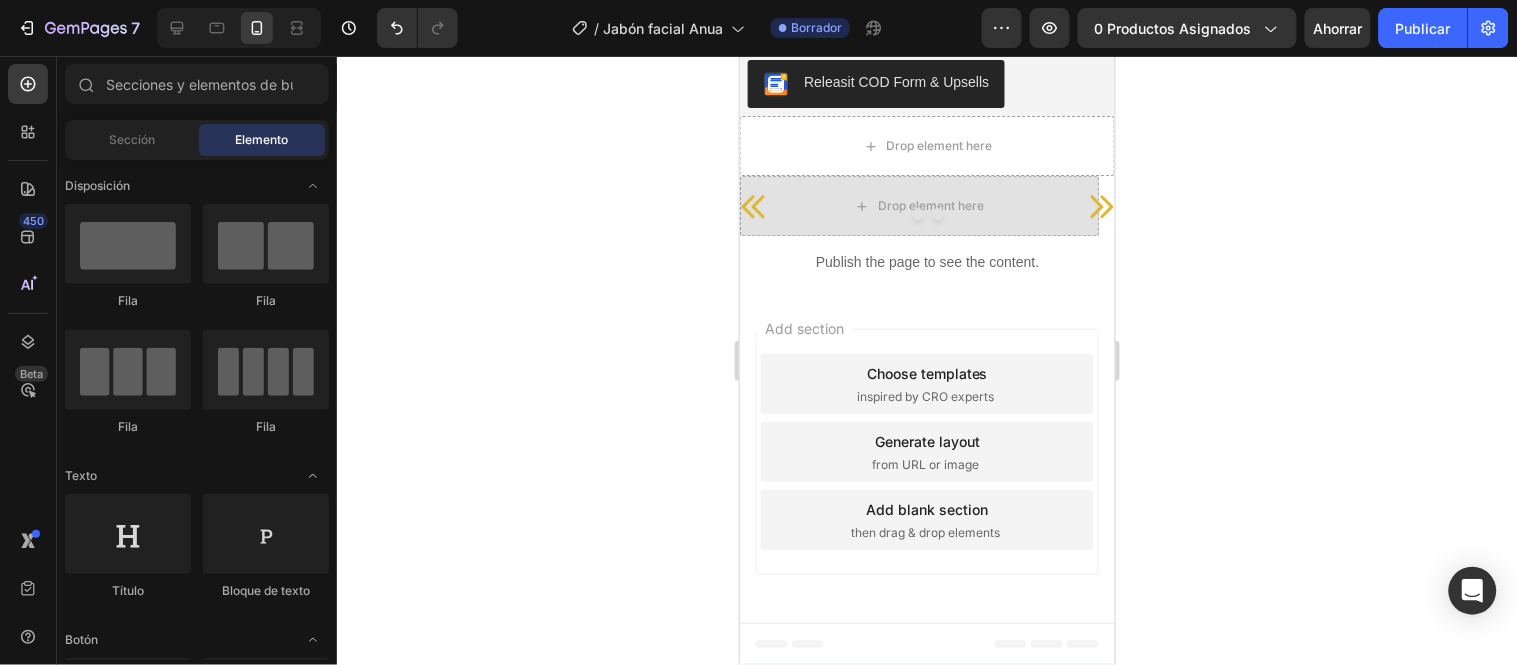 click 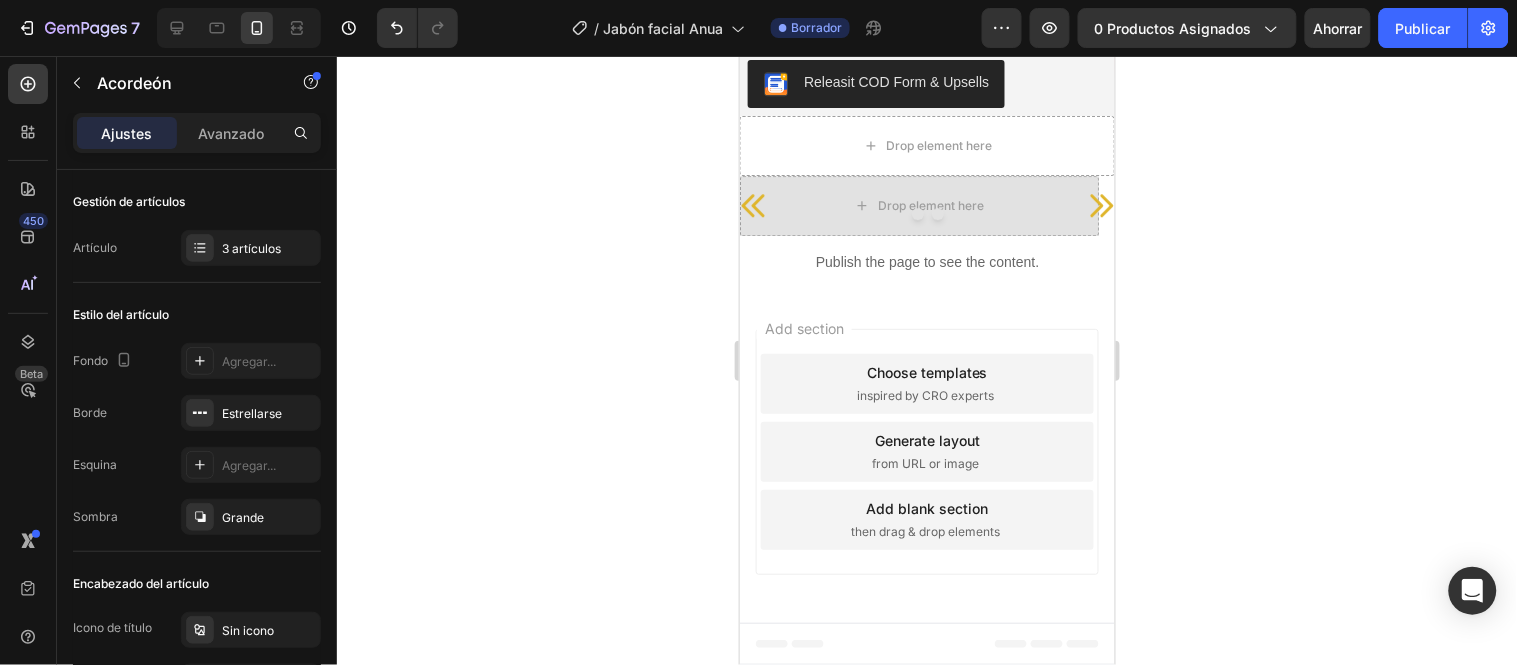 click 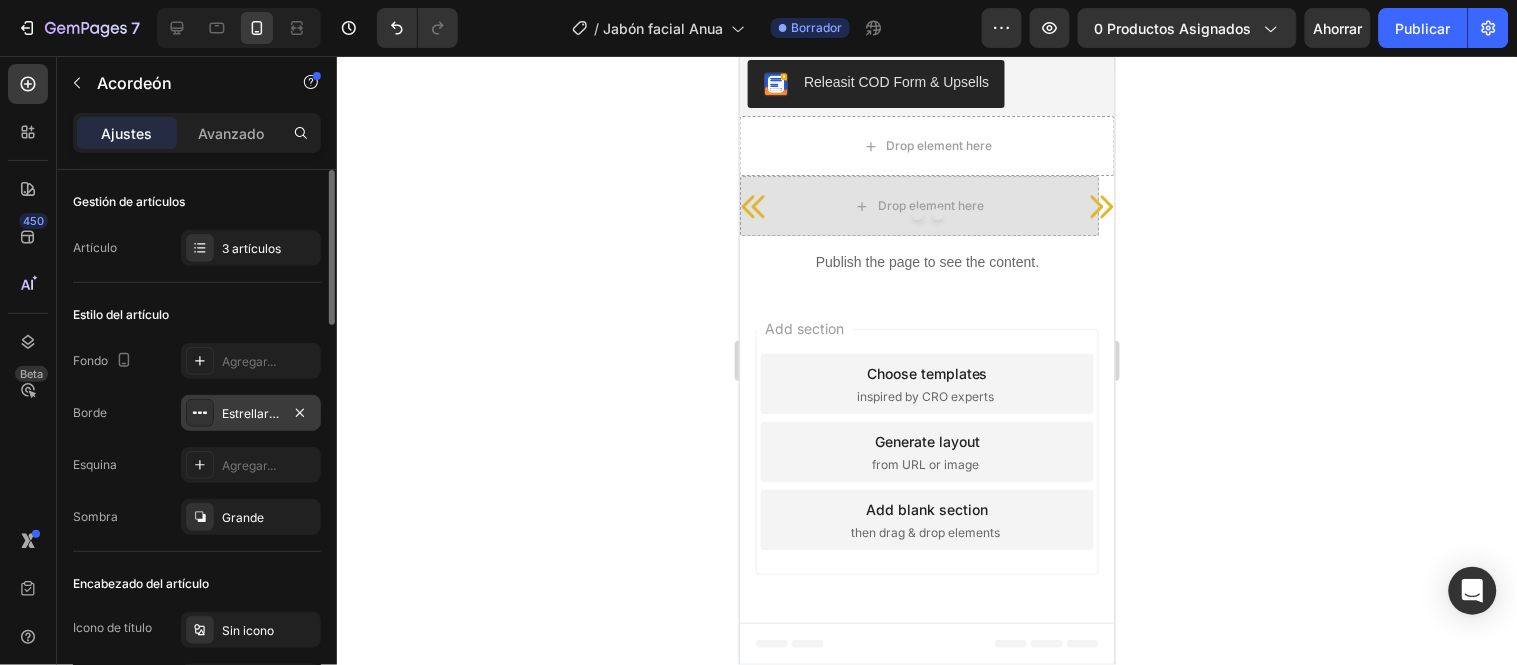 click on "Estrellarse" at bounding box center [252, 413] 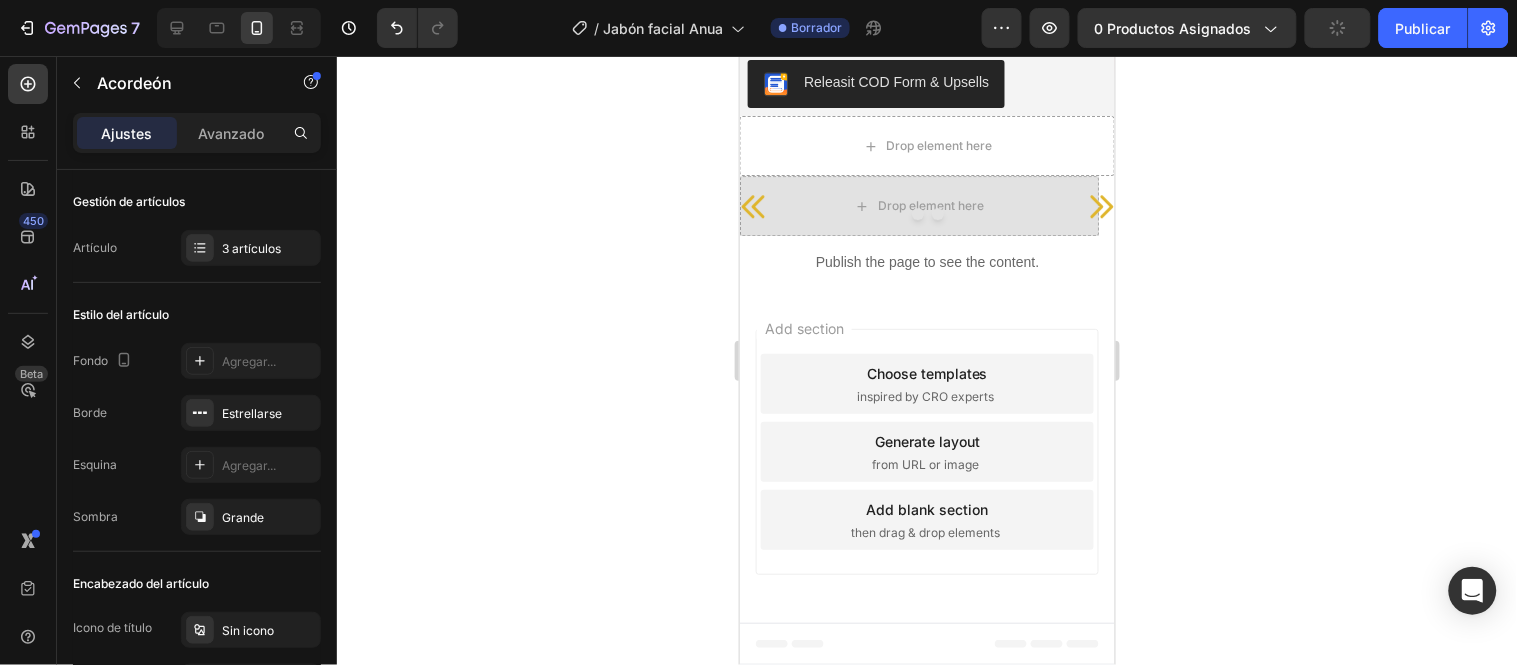 click 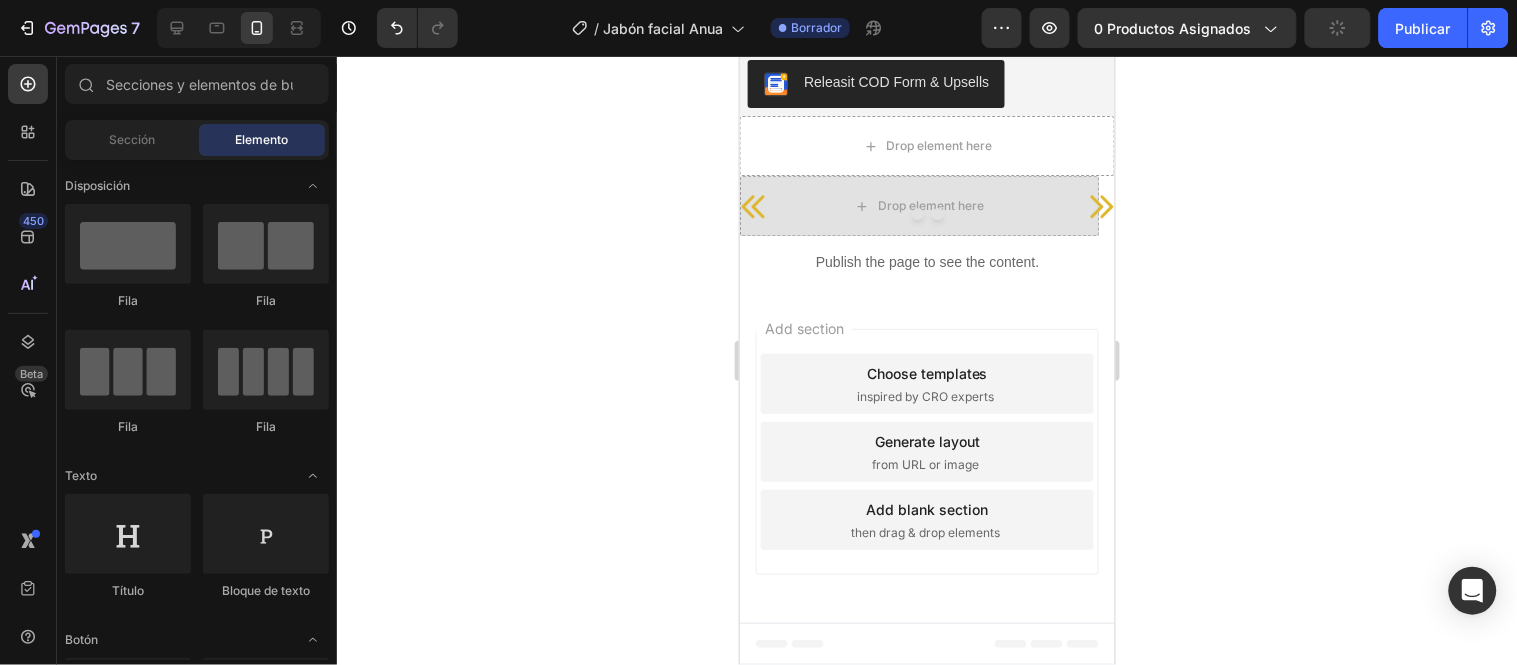 click on "¿Puedo combinarlo con otros productos?" at bounding box center (926, -126) 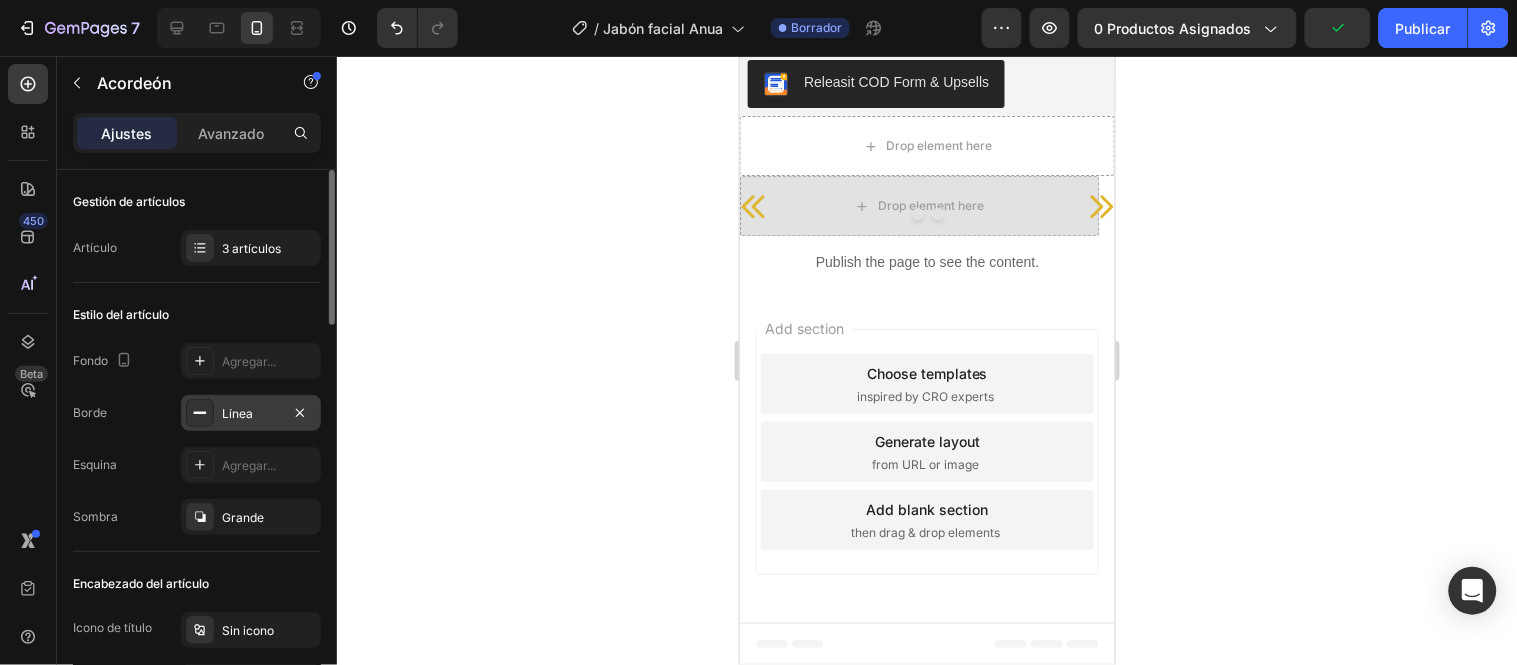 click on "Línea" at bounding box center [237, 413] 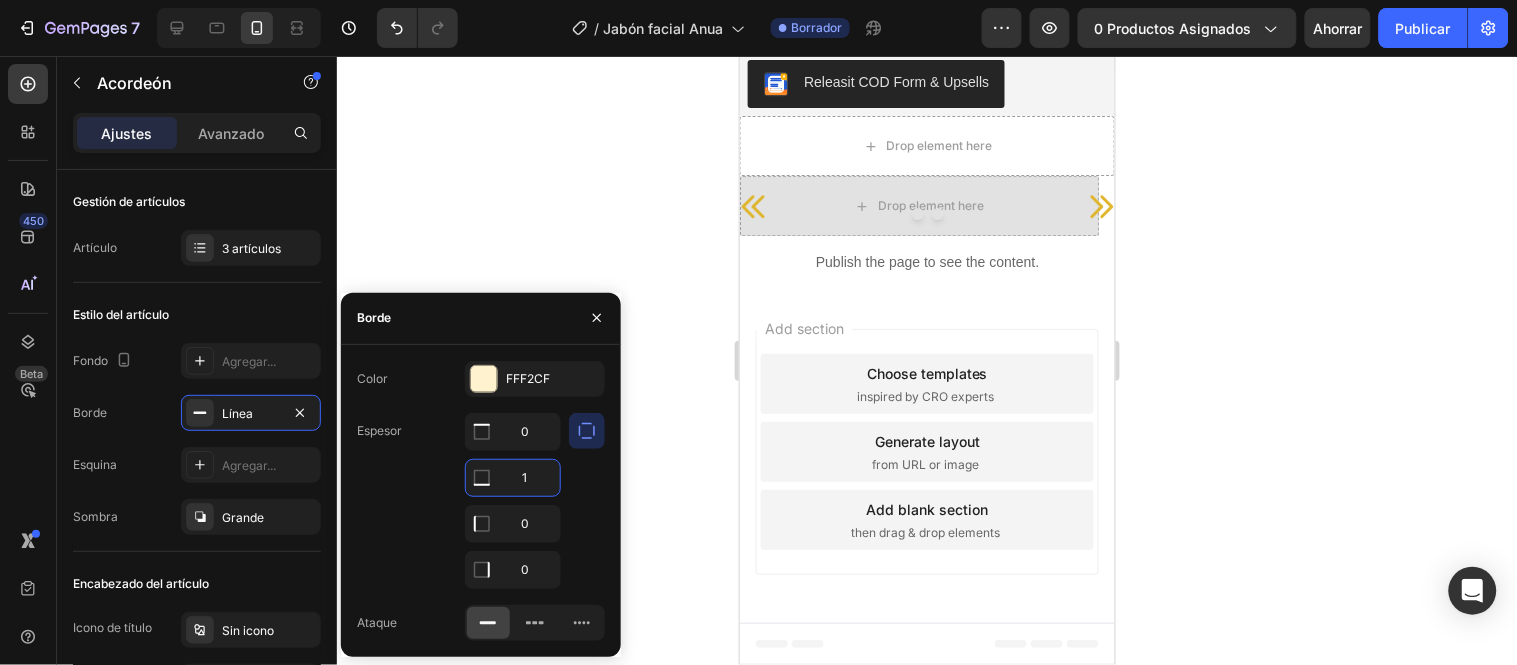 click on "1" at bounding box center [513, 478] 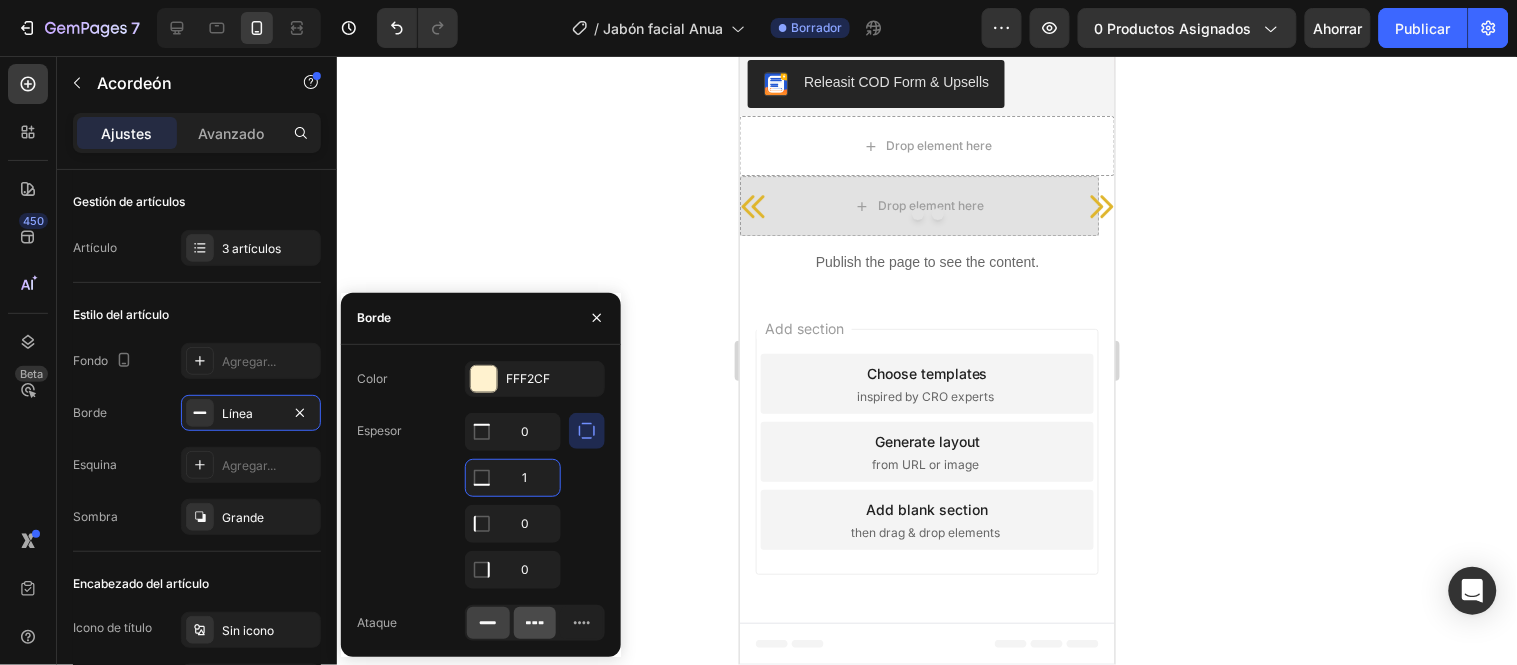 click 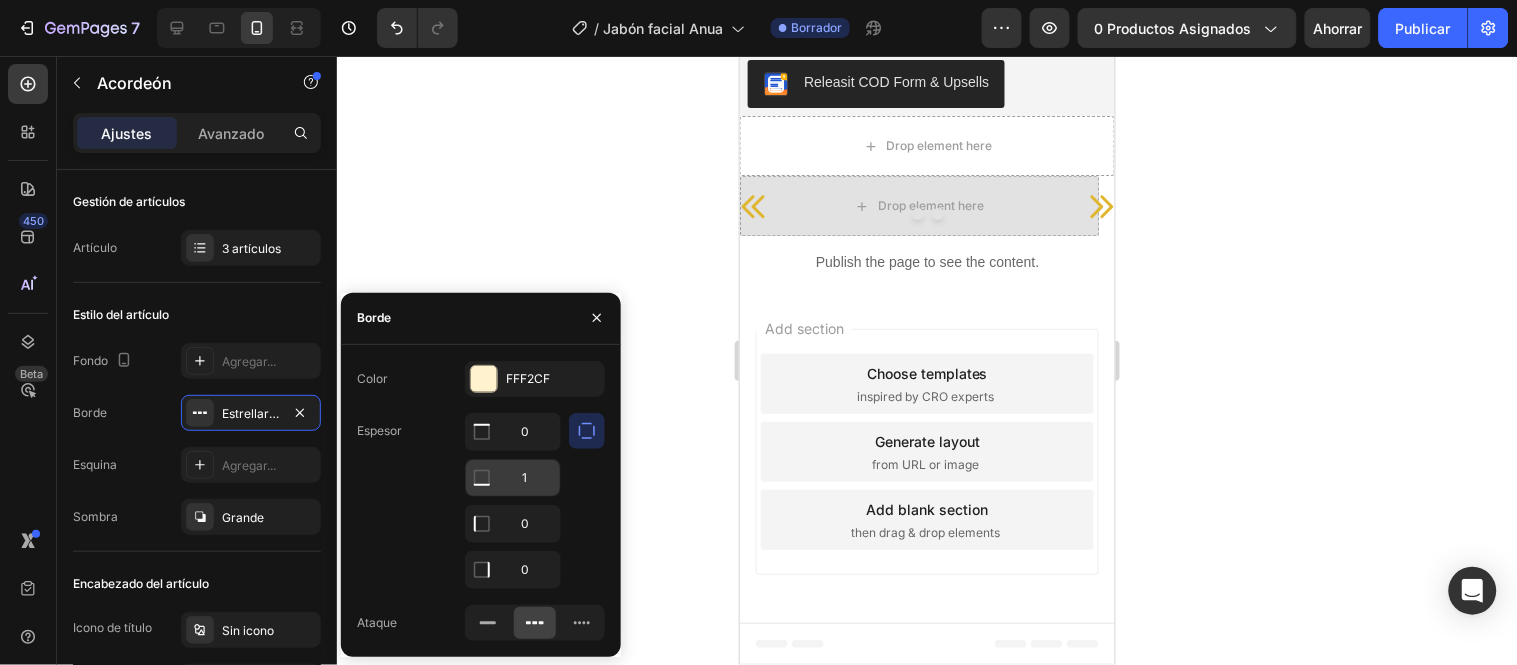 click on "1" at bounding box center [513, 432] 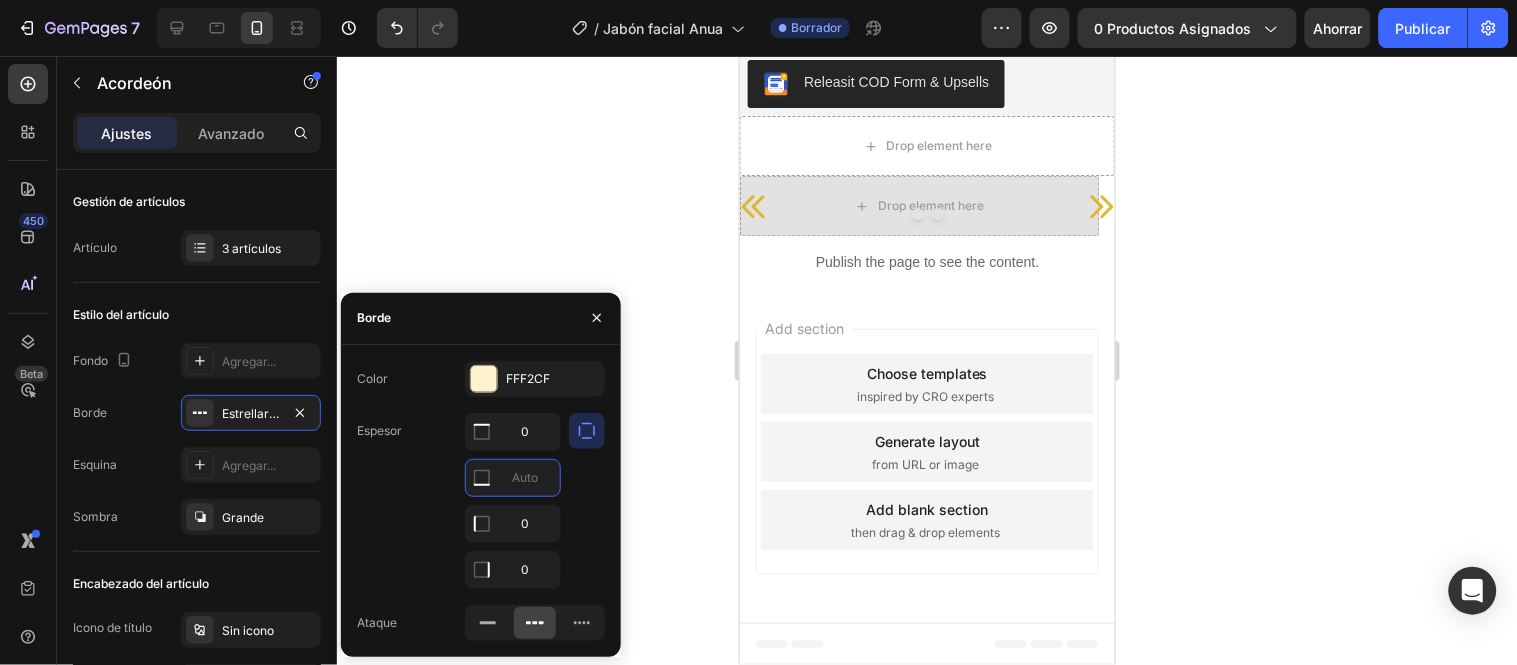 type on "0" 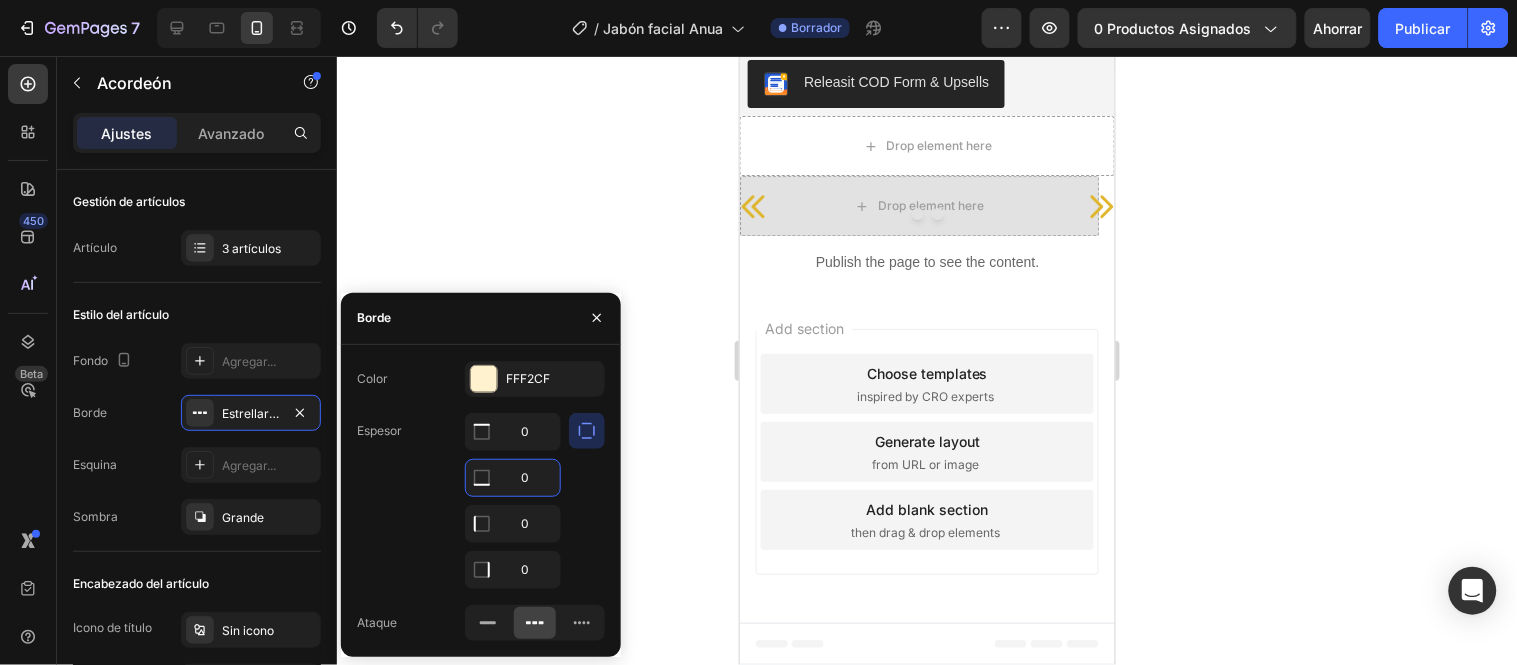 click 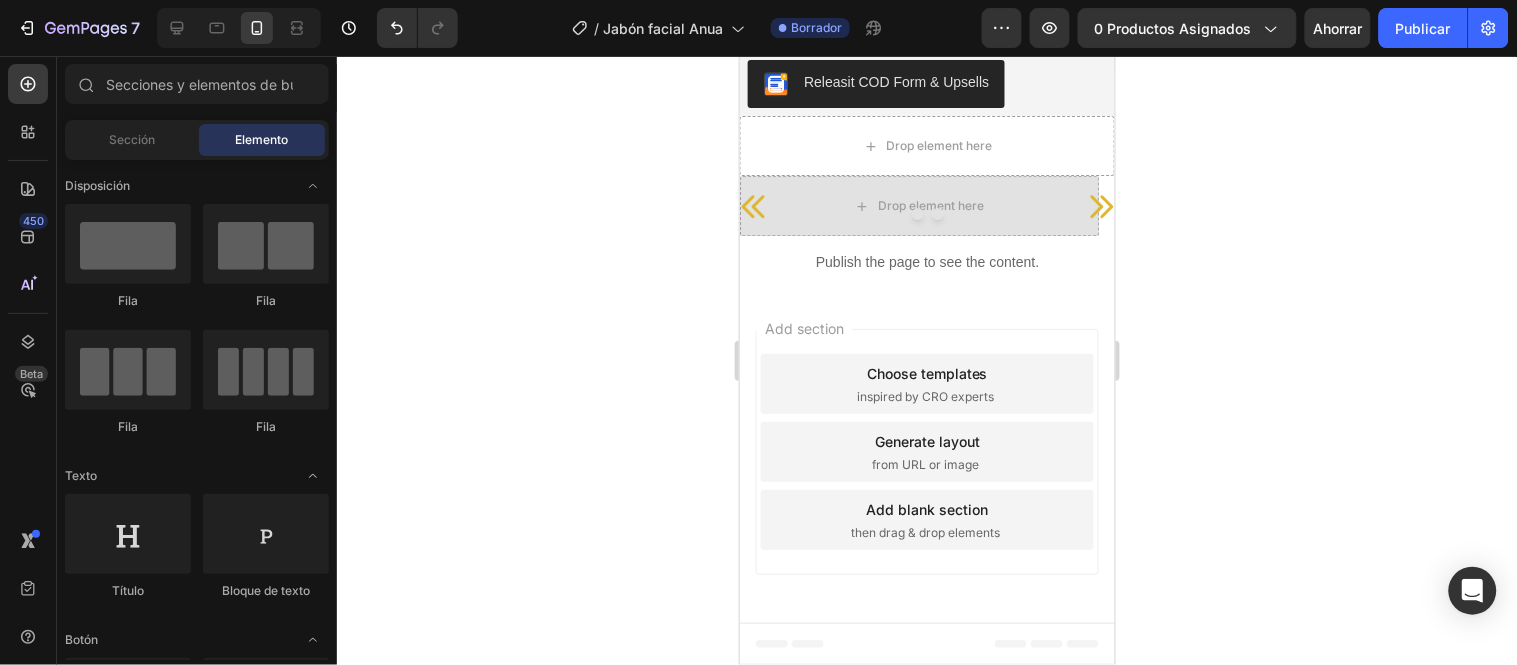 click on "¿Puedo combinarlo con otros productos? Si úsalo como paso numero 1 antes de tu serúm o crema hidratantes úsalo para desmaquillar y limpiar tu piel siempre. Text Block
¿Puedo usarlo si tengo piel sensible?
¿Sirve para hombres y mujeres?" at bounding box center (926, -102) 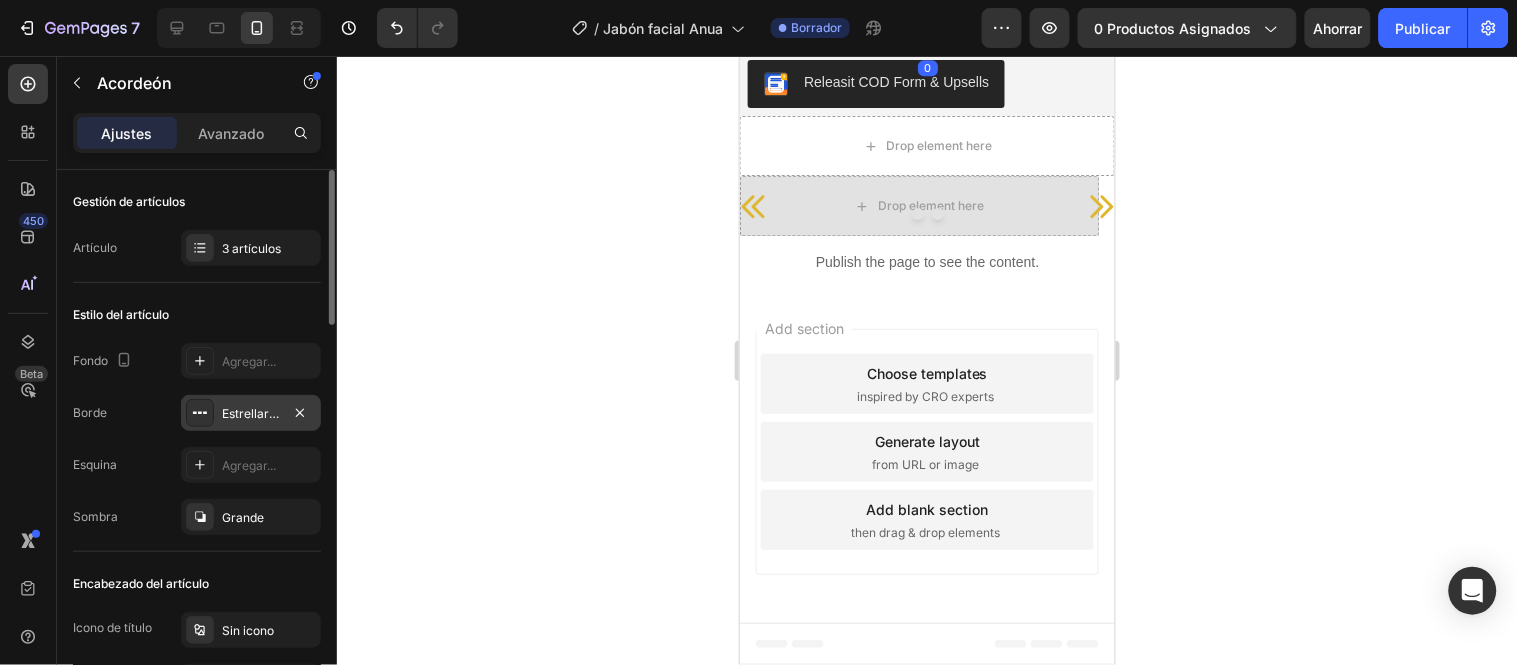 click on "Estrellarse" at bounding box center [252, 413] 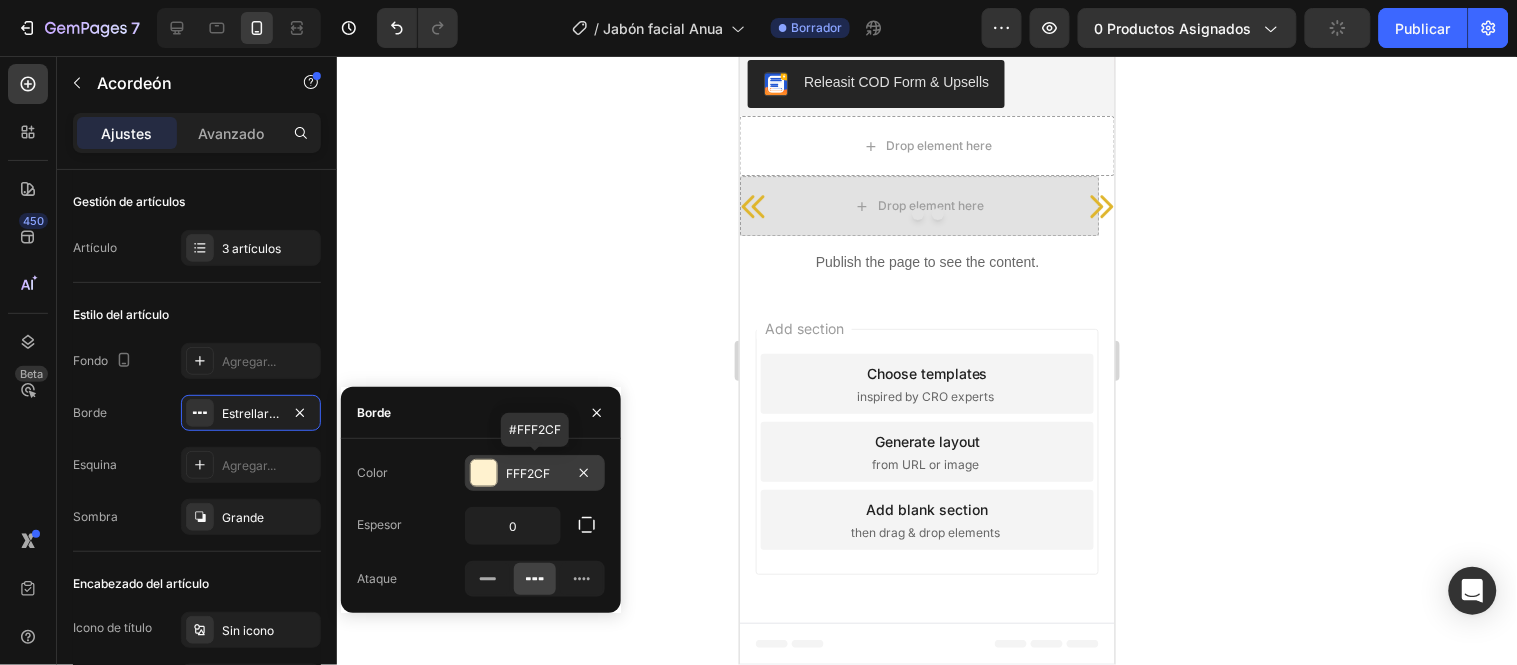 click on "[HEX]" at bounding box center [535, 474] 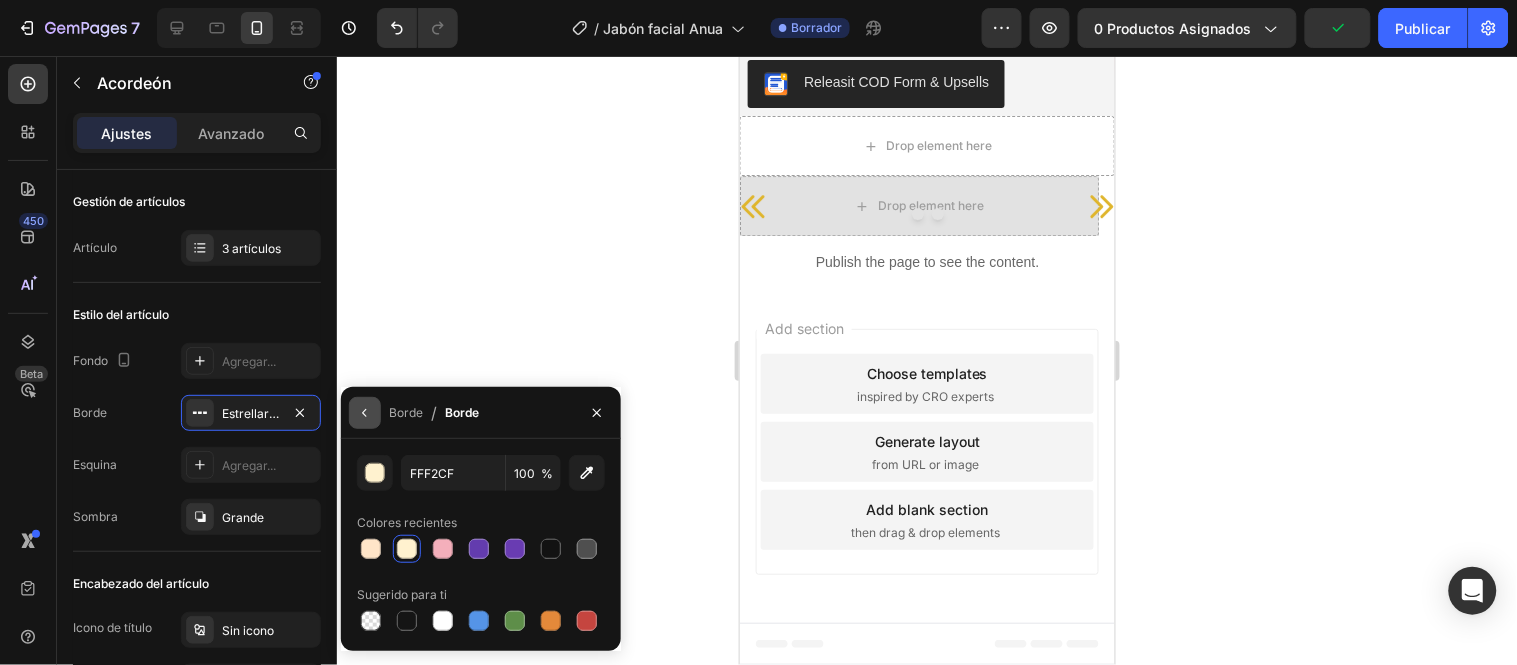 click 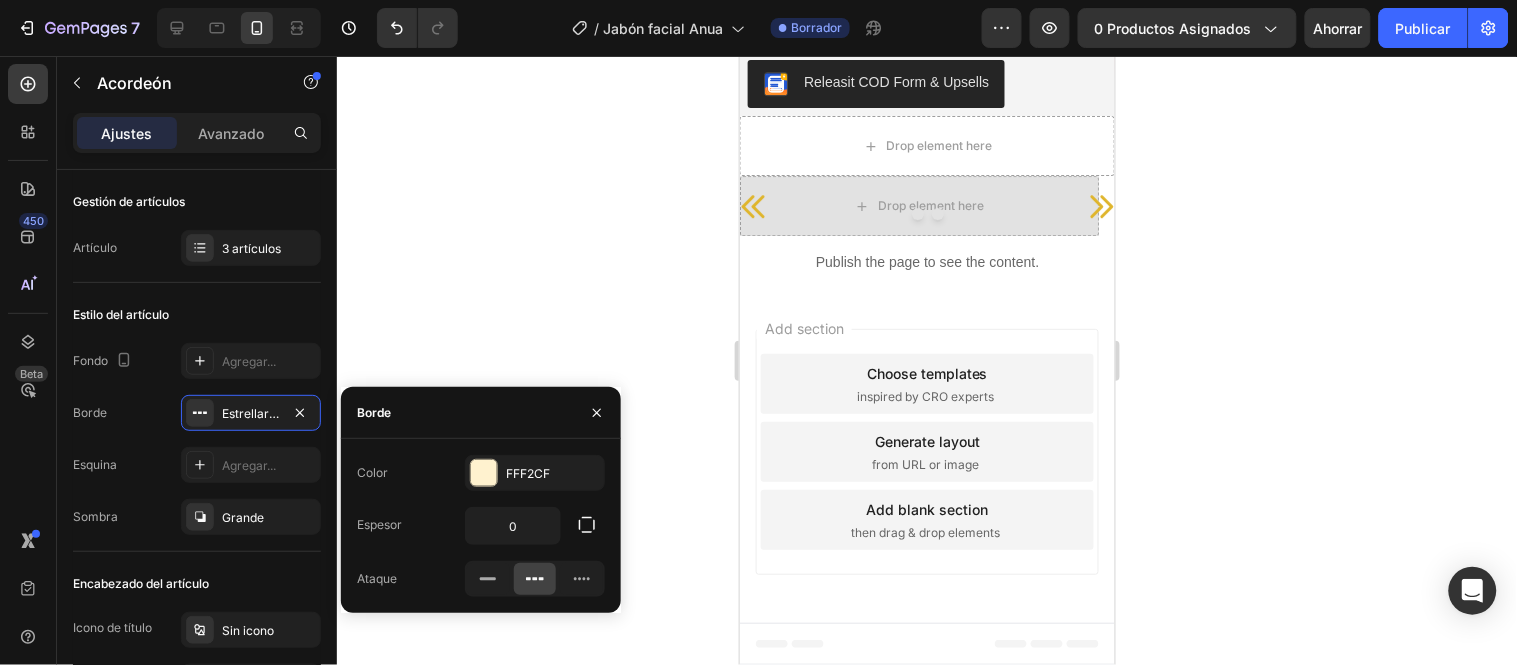 click 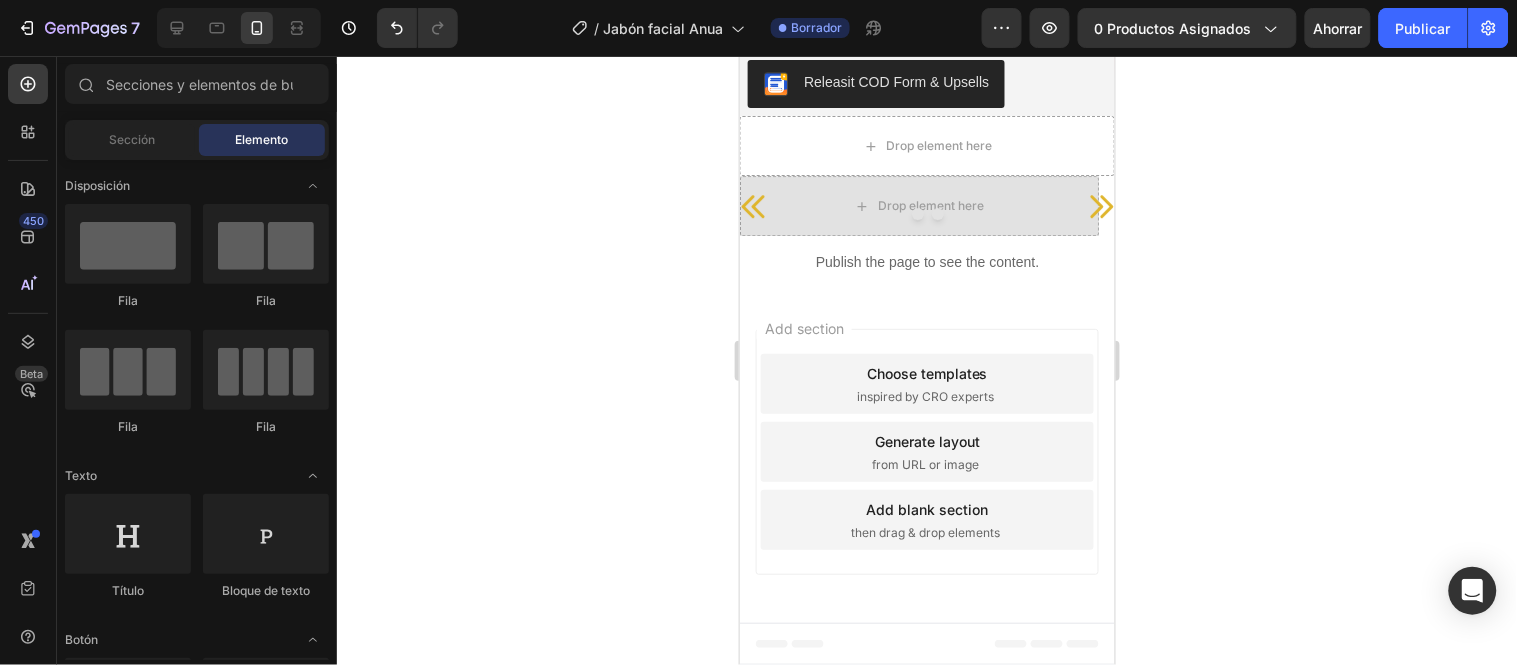 click on "¿Puedo combinarlo con otros productos? Si úsalo como paso numero 1 antes de tu serúm o crema hidratantes úsalo para desmaquillar y limpiar tu piel siempre. Text Block
¿Puedo usarlo si tengo piel sensible?
¿Sirve para hombres y mujeres?" at bounding box center (926, -102) 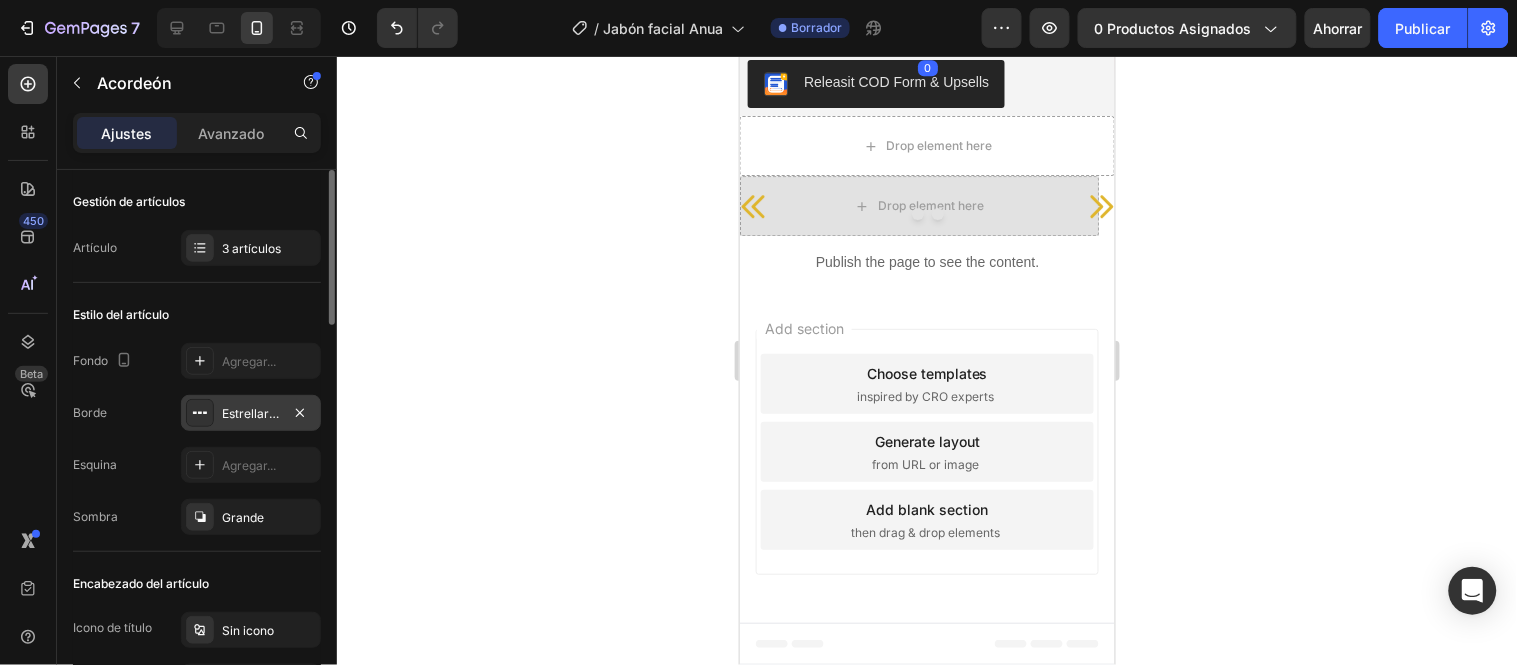 click on "Estrellarse" at bounding box center (252, 413) 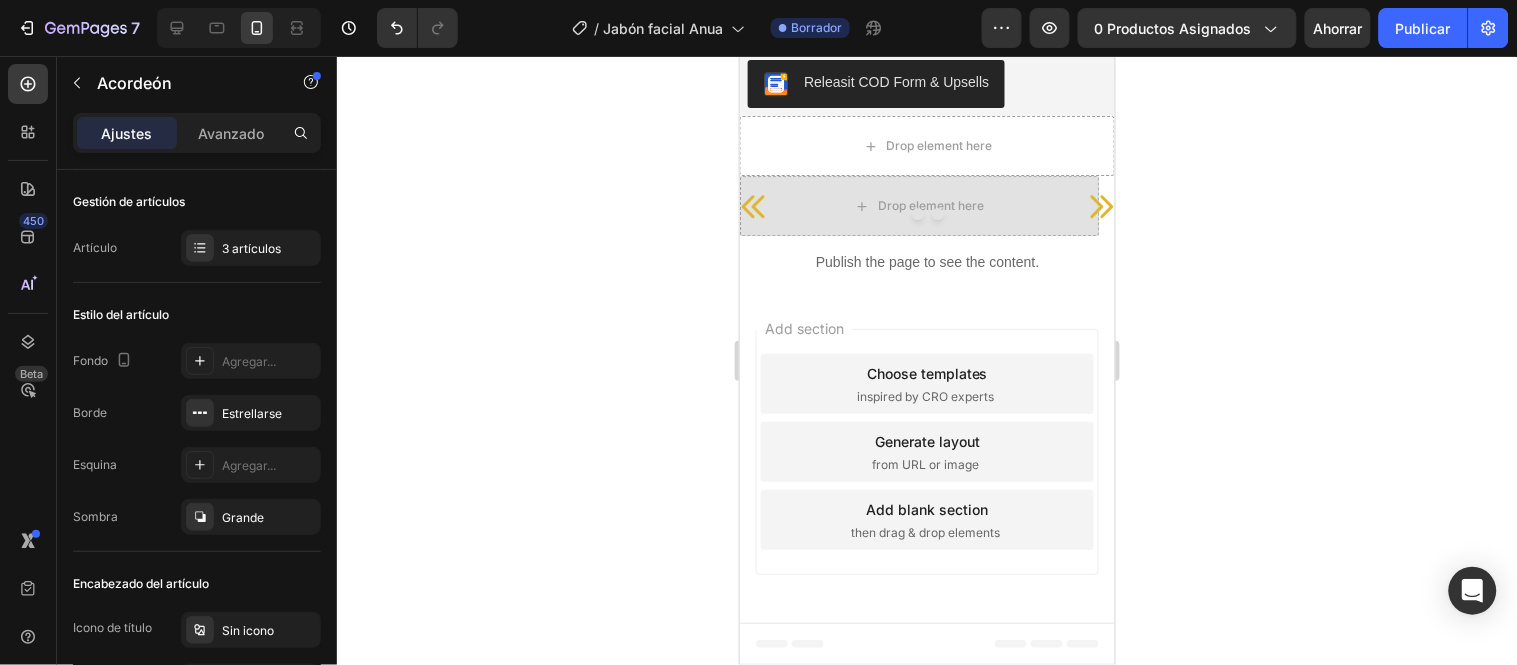 click 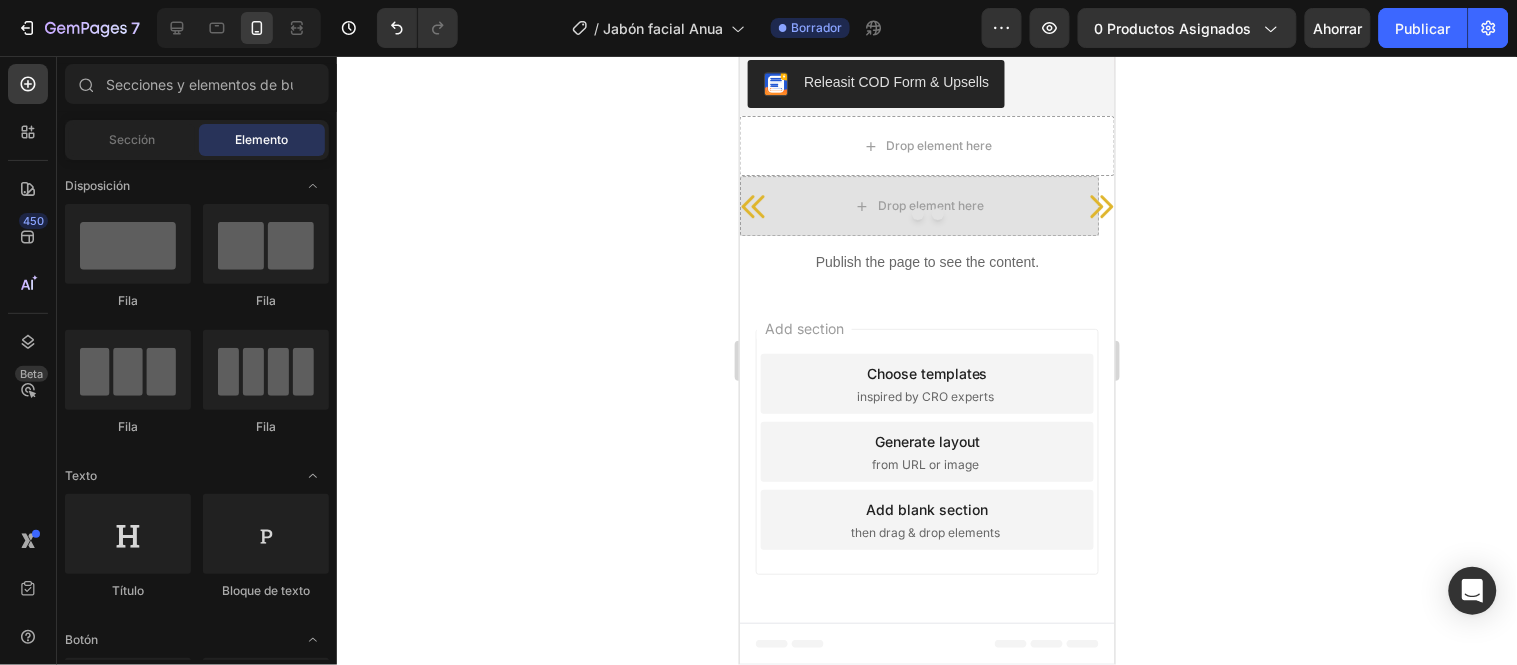 click 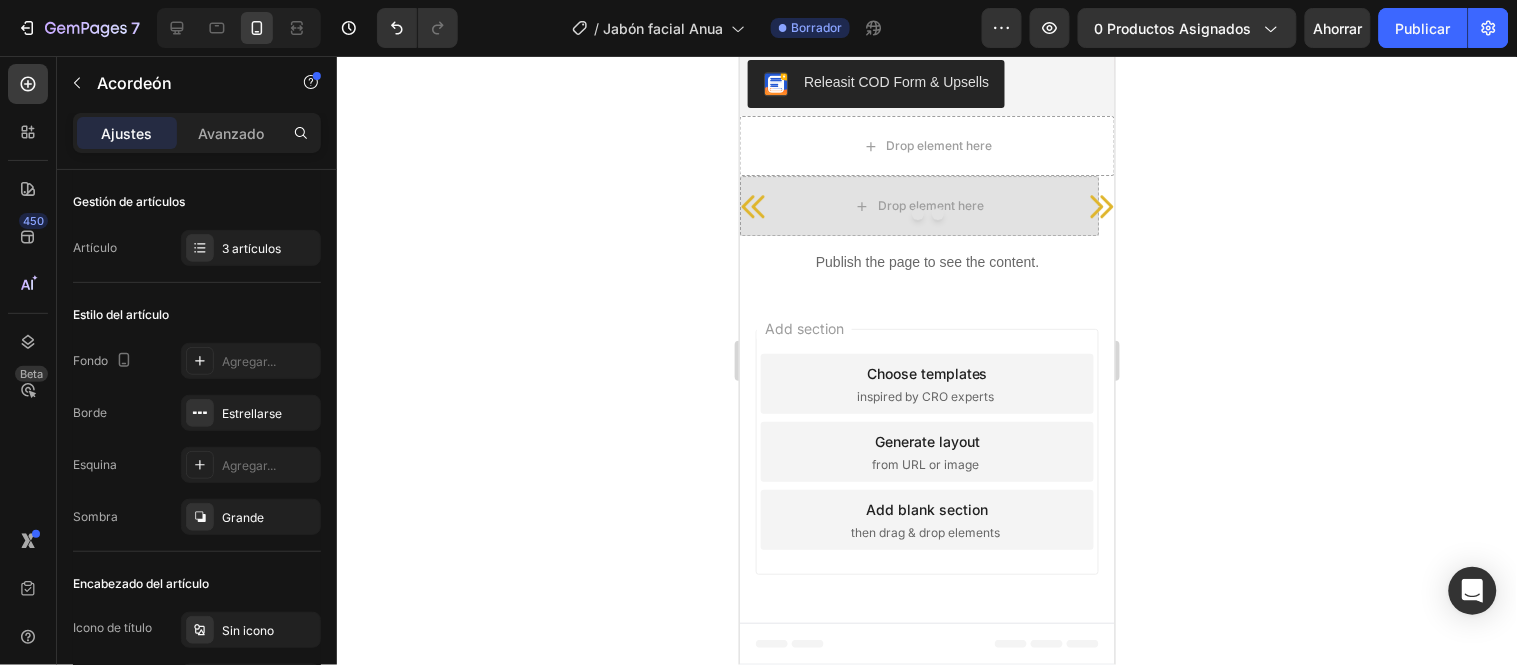 drag, startPoint x: 1354, startPoint y: 341, endPoint x: 1273, endPoint y: 344, distance: 81.055534 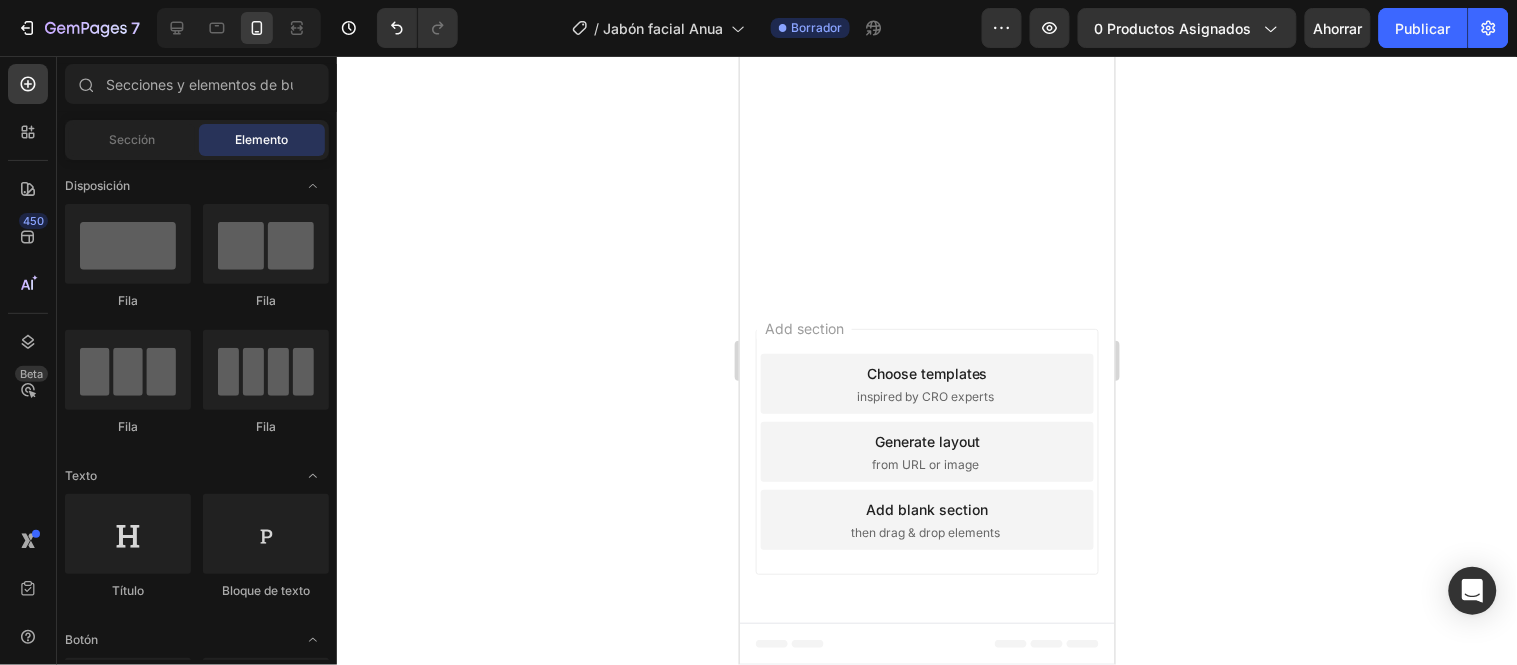 scroll, scrollTop: 5293, scrollLeft: 0, axis: vertical 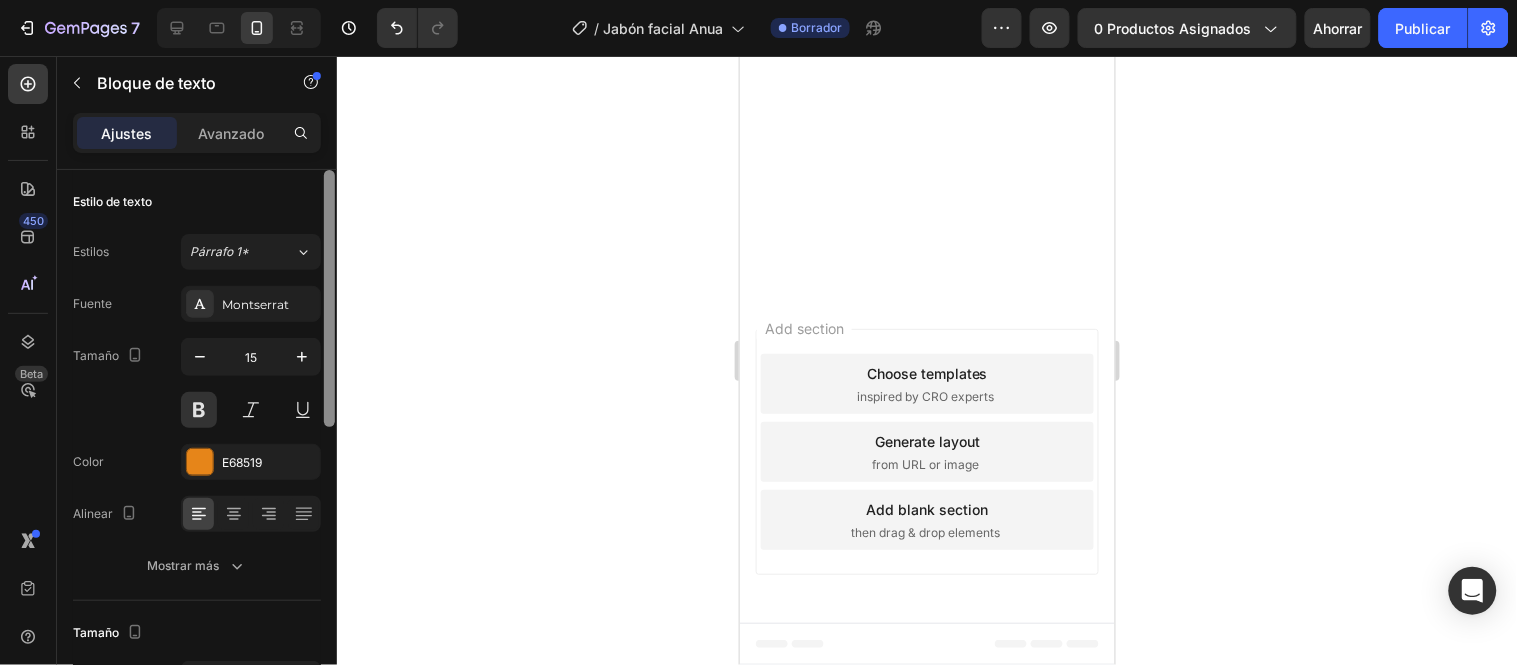 drag, startPoint x: 330, startPoint y: 264, endPoint x: 421, endPoint y: 221, distance: 100.6479 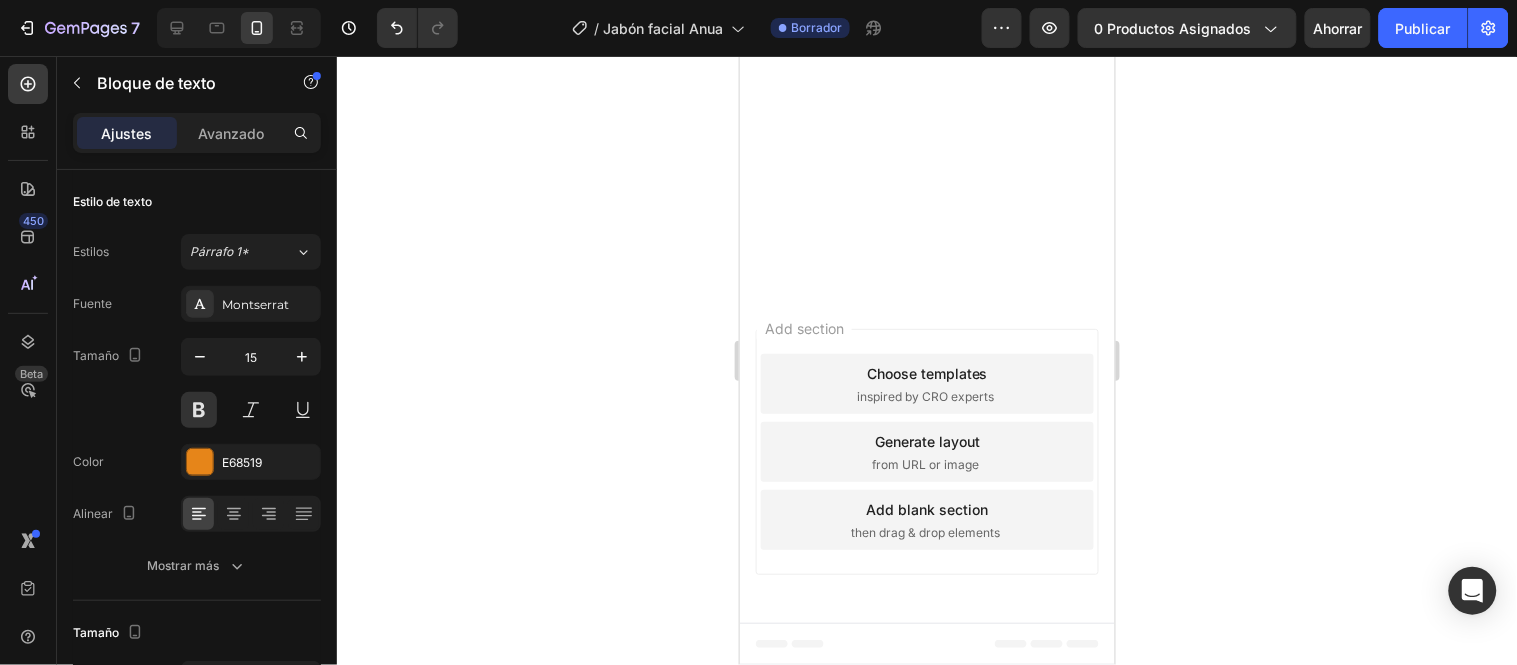 click on "¿Es apto para piel grasa o con acné? Si su formula avanzada y e ingredientes naturales ayudan a controlar el sebo sin resecar. Text Block   0
¿Puedo usarlo si tengo piel sensible? Claro contiene ingredientes naturales como lavanda rosa mosqueta, hoja de corazon y otros. Text Block
¿Sirve para hombres y mujeres? Si, es un producto pensado en hombres y mujeres para cualquier tipo de piel. Text Block" at bounding box center (926, -1173) 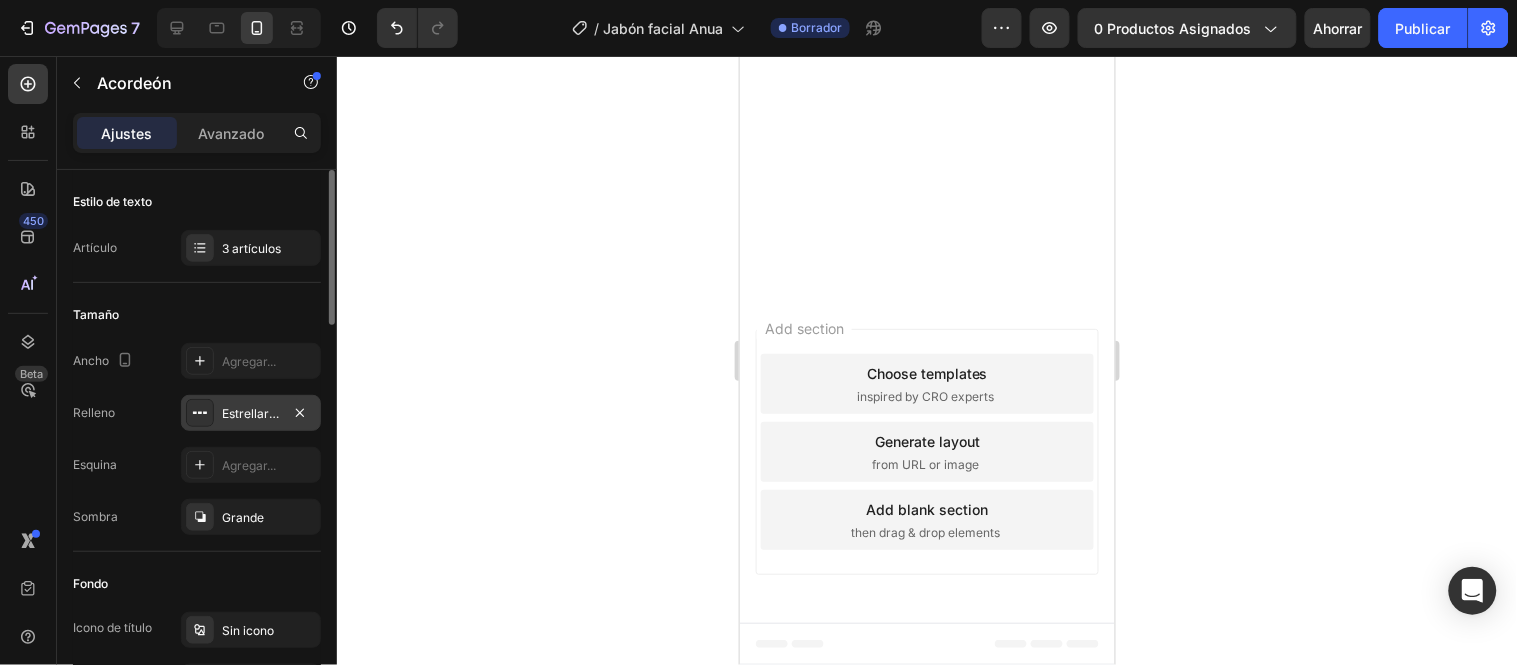 click on "Estrellarse" at bounding box center [252, 413] 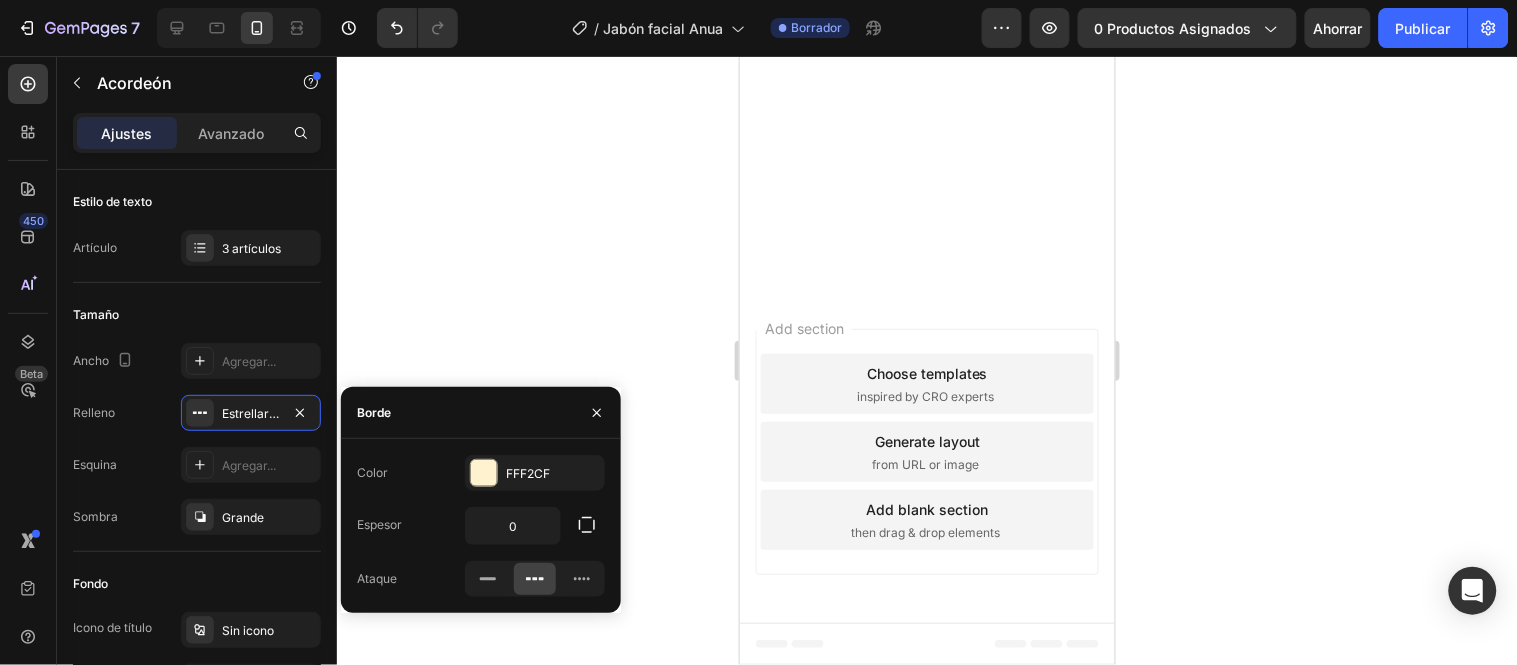 click 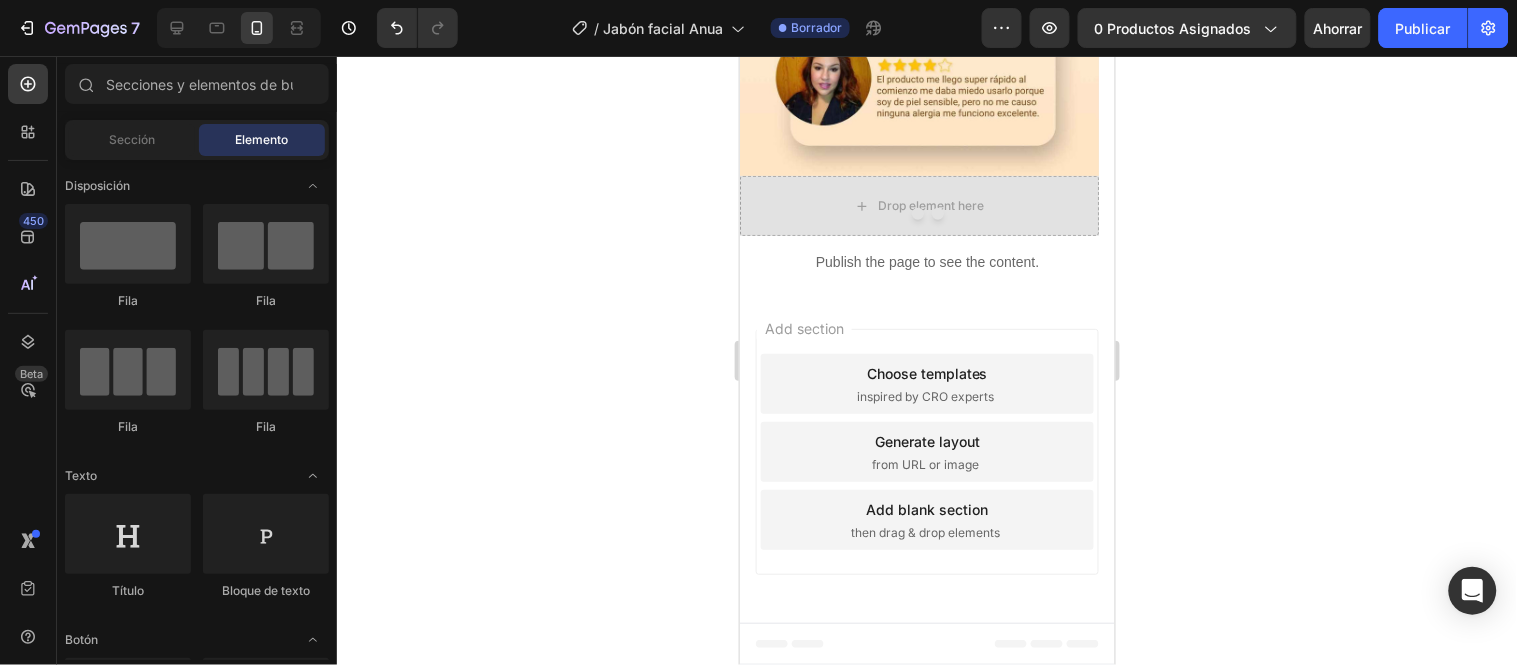 scroll, scrollTop: 5695, scrollLeft: 0, axis: vertical 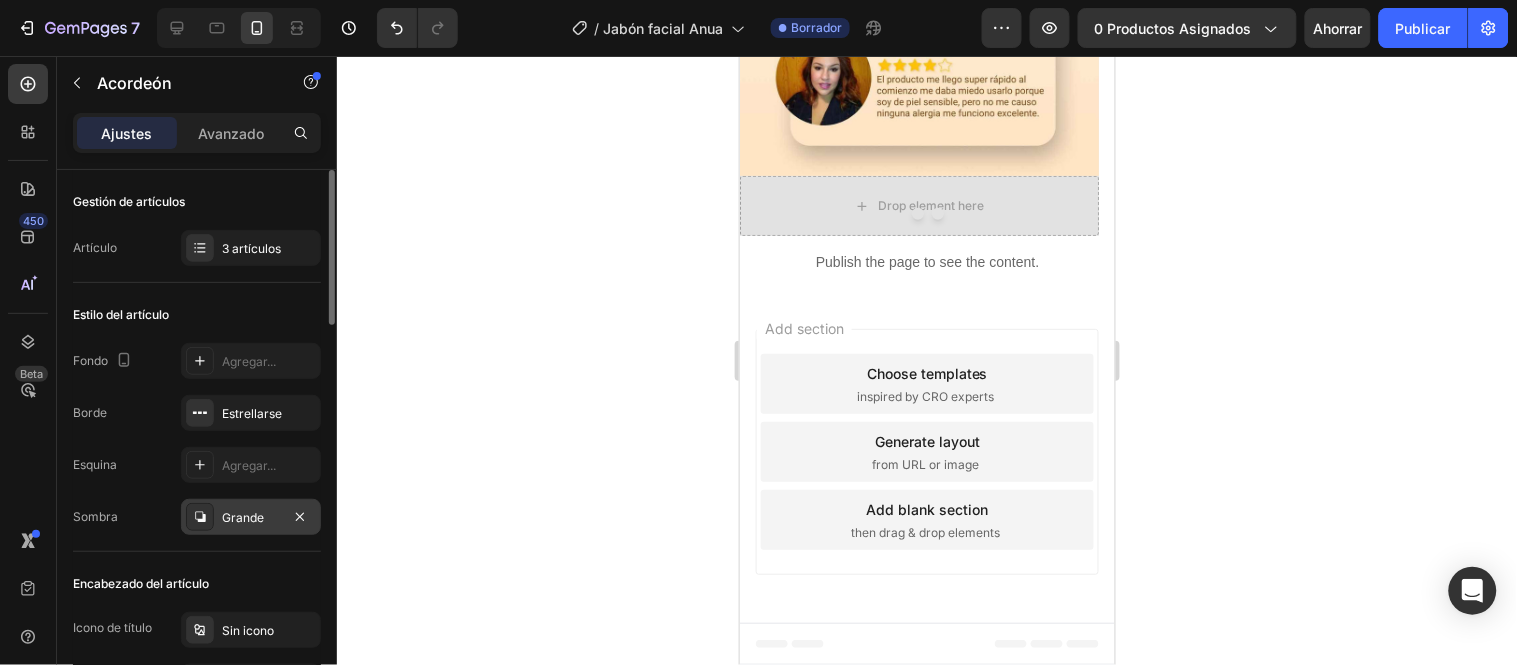click on "Grande" at bounding box center [251, 517] 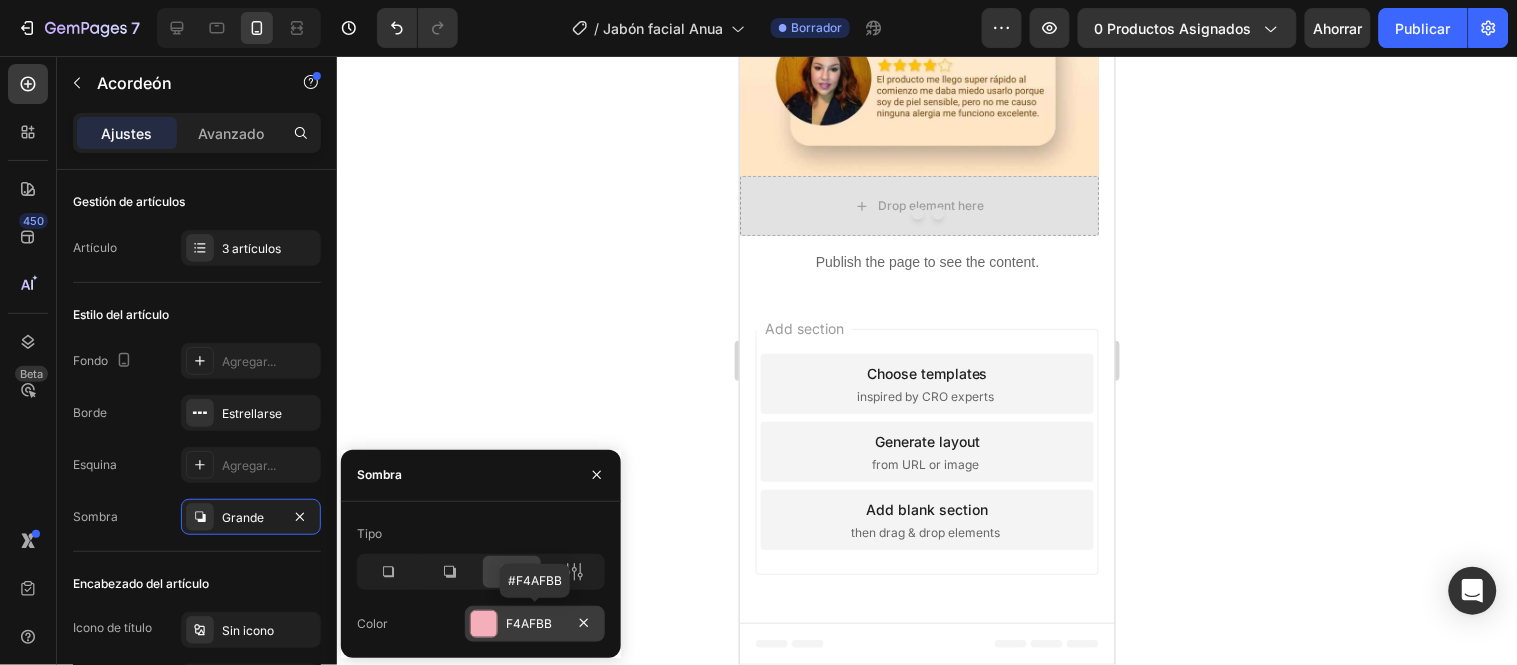click on "F4AFBB" at bounding box center [535, 624] 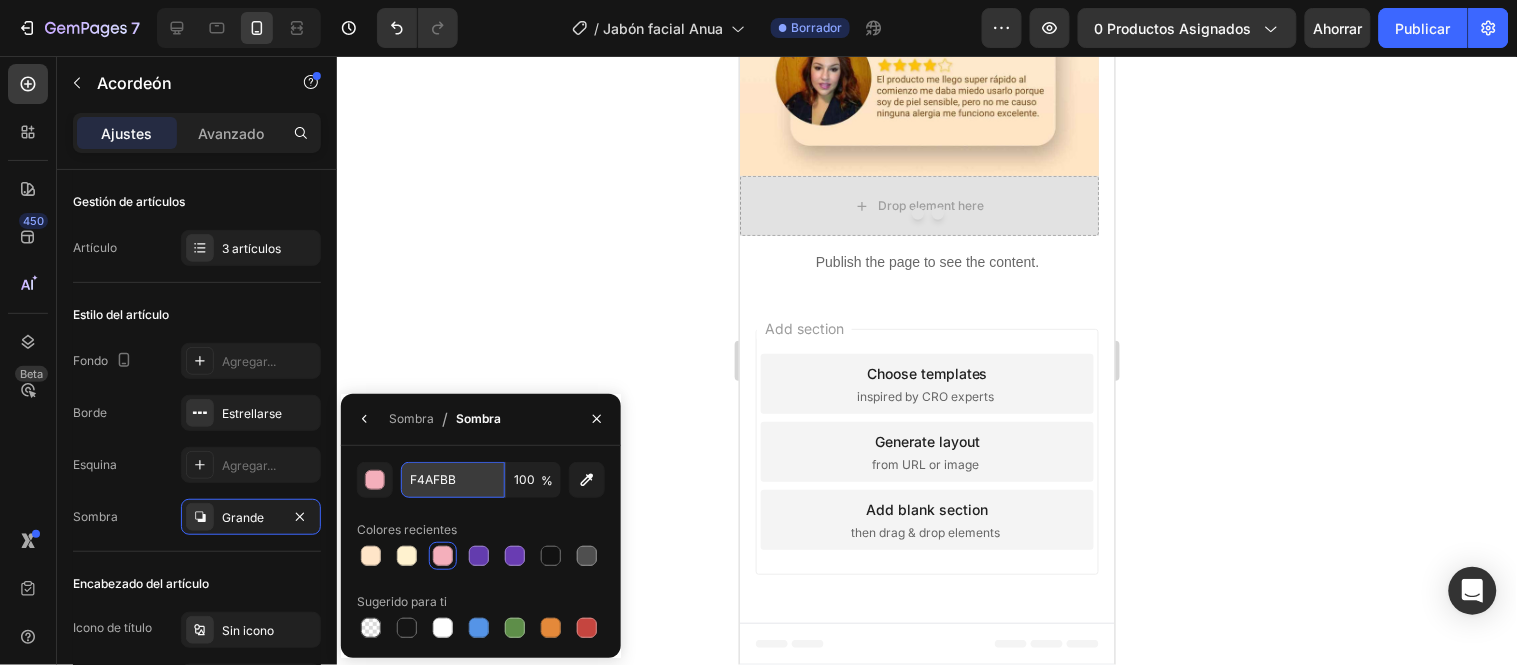 paste on "FF2CF" 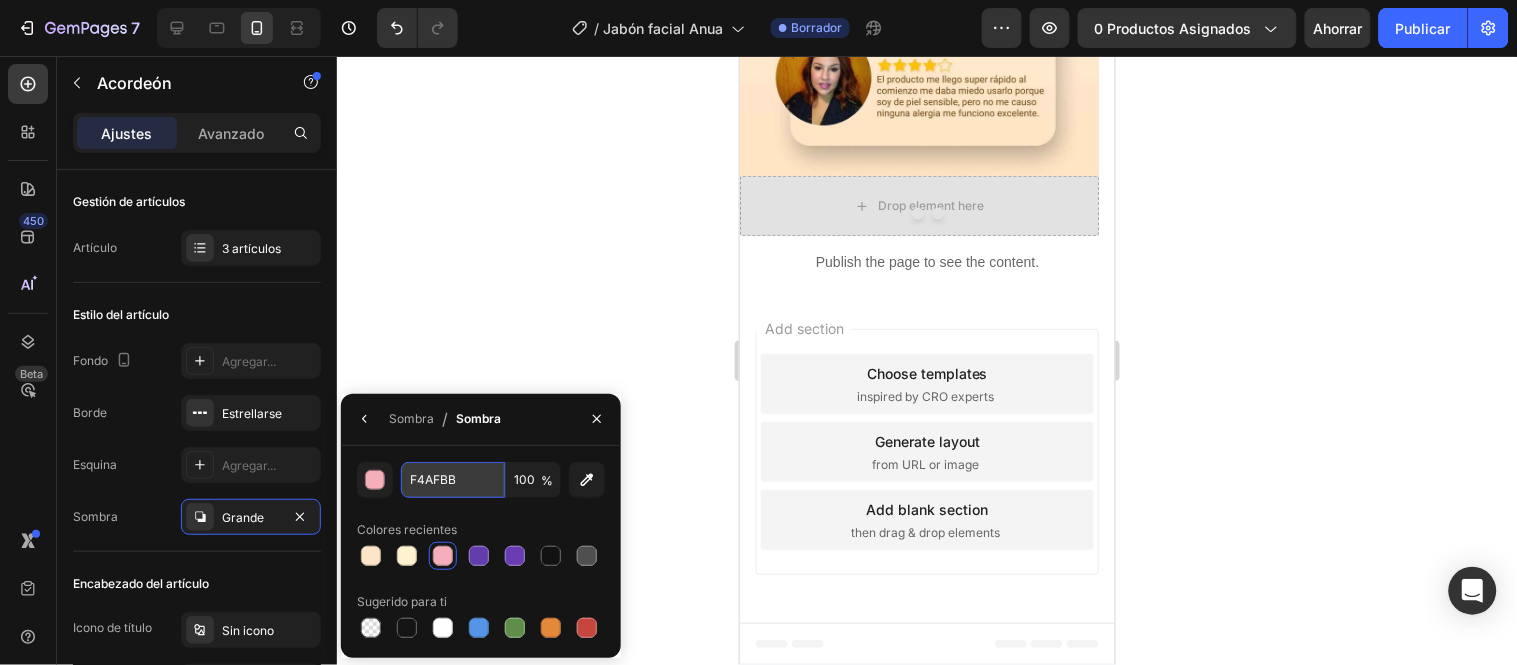 type on "[HEX]" 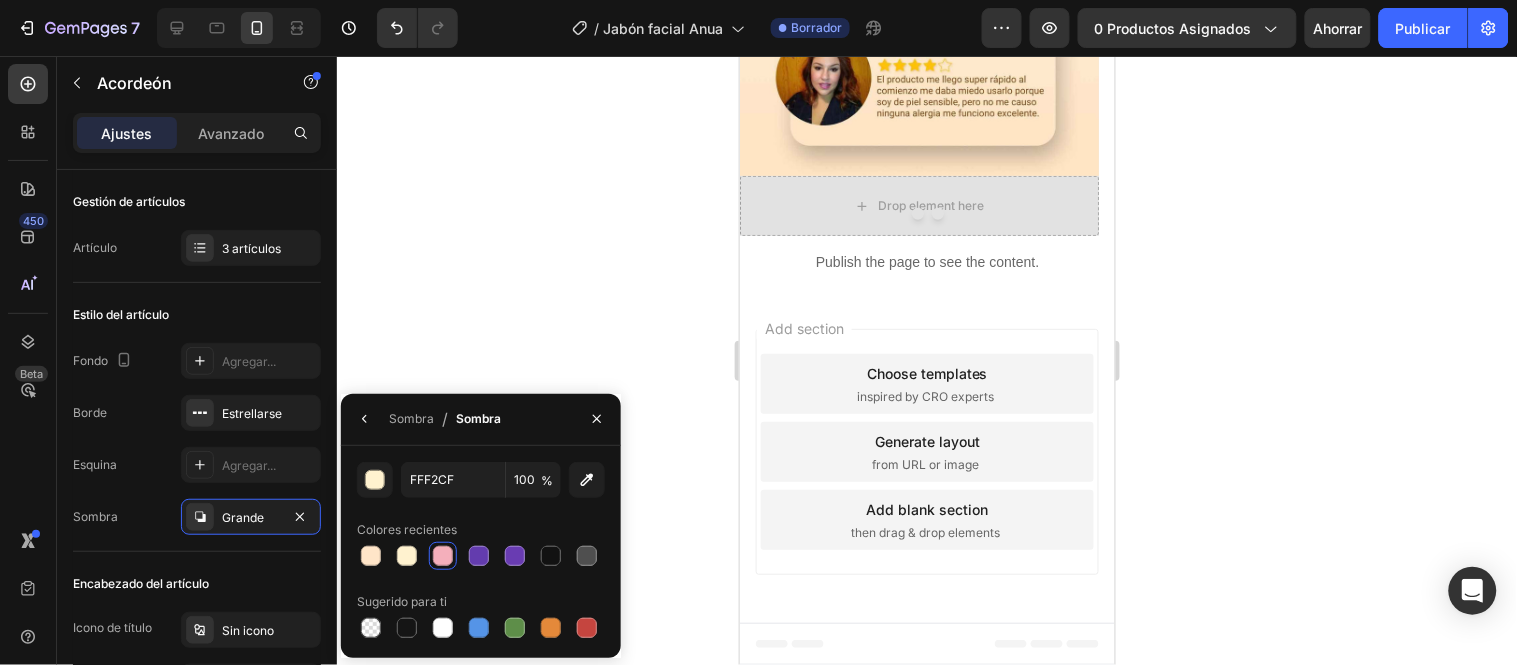 click 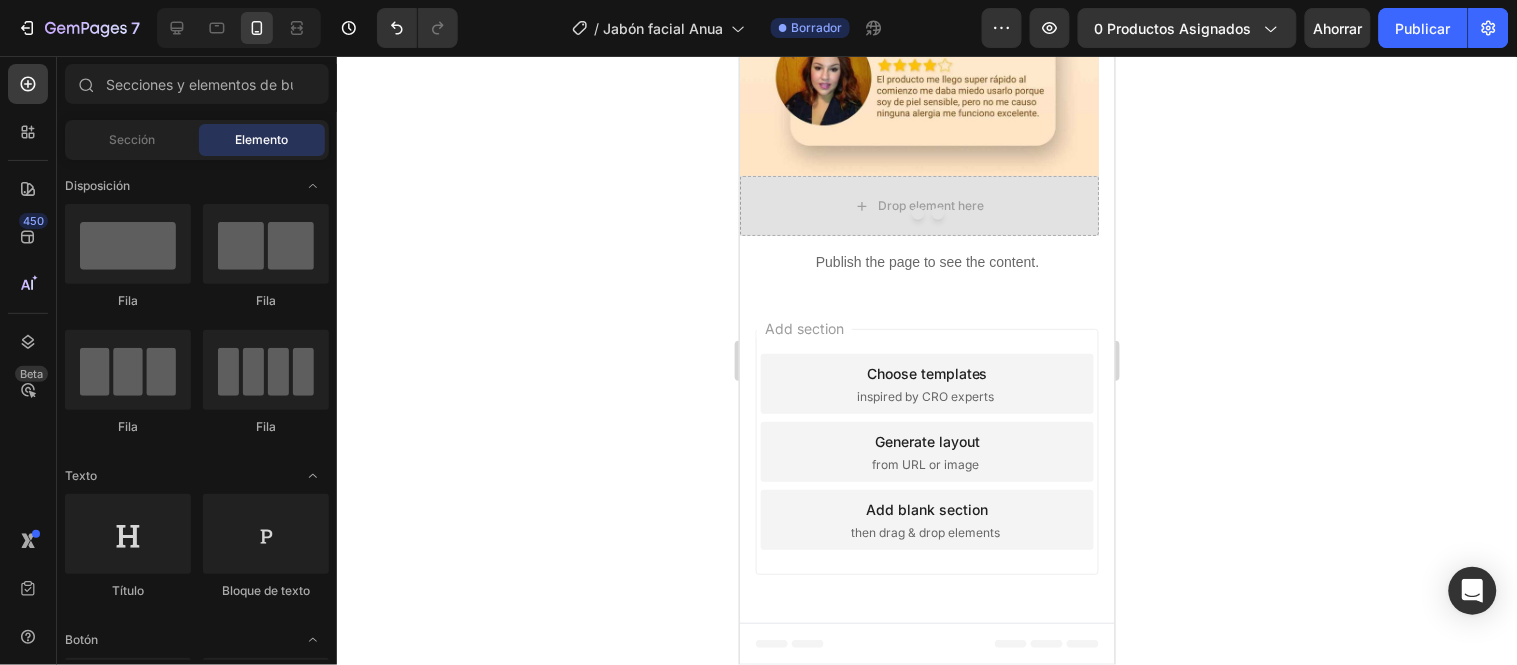 click on "¿Puedo combinarlo con otros productos?
¿Puedo usarlo si tengo piel sensible?
¿Sirve para hombres y mujeres?" at bounding box center (926, -868) 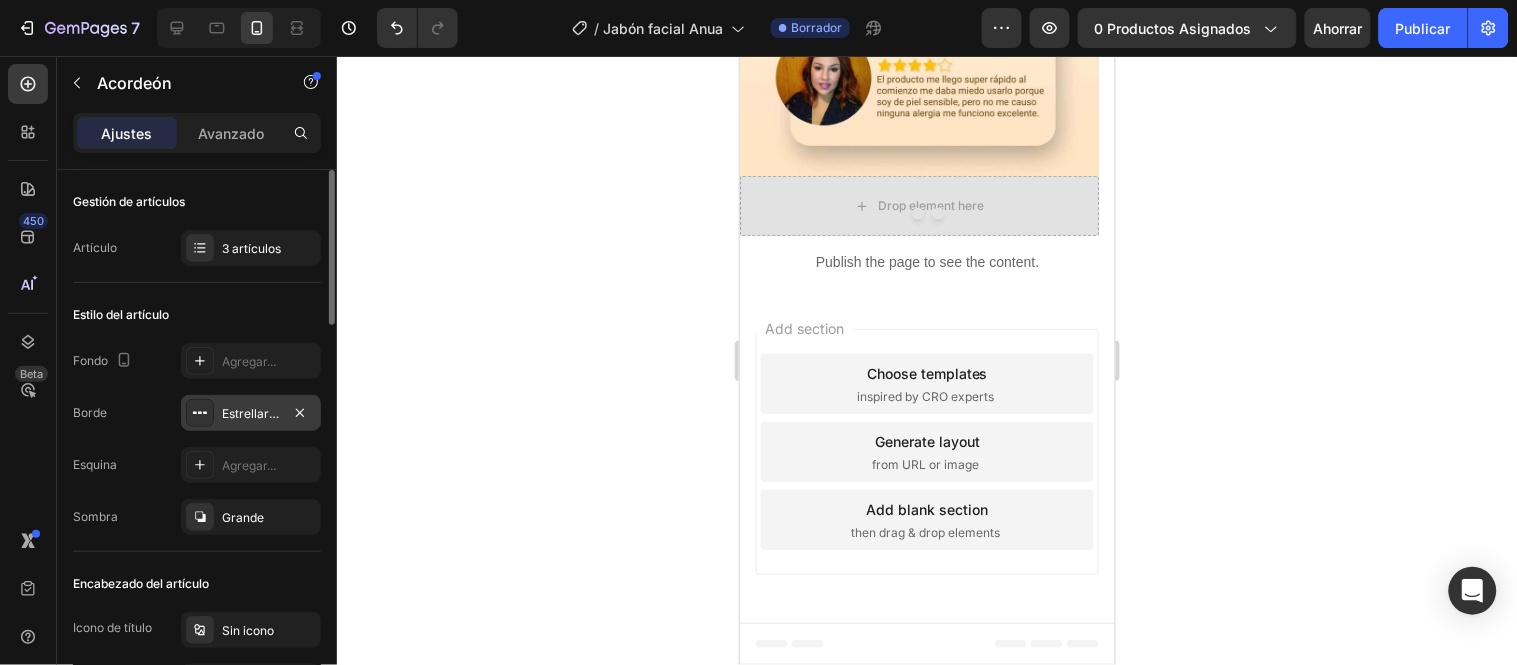 click on "Estrellarse" at bounding box center (251, 413) 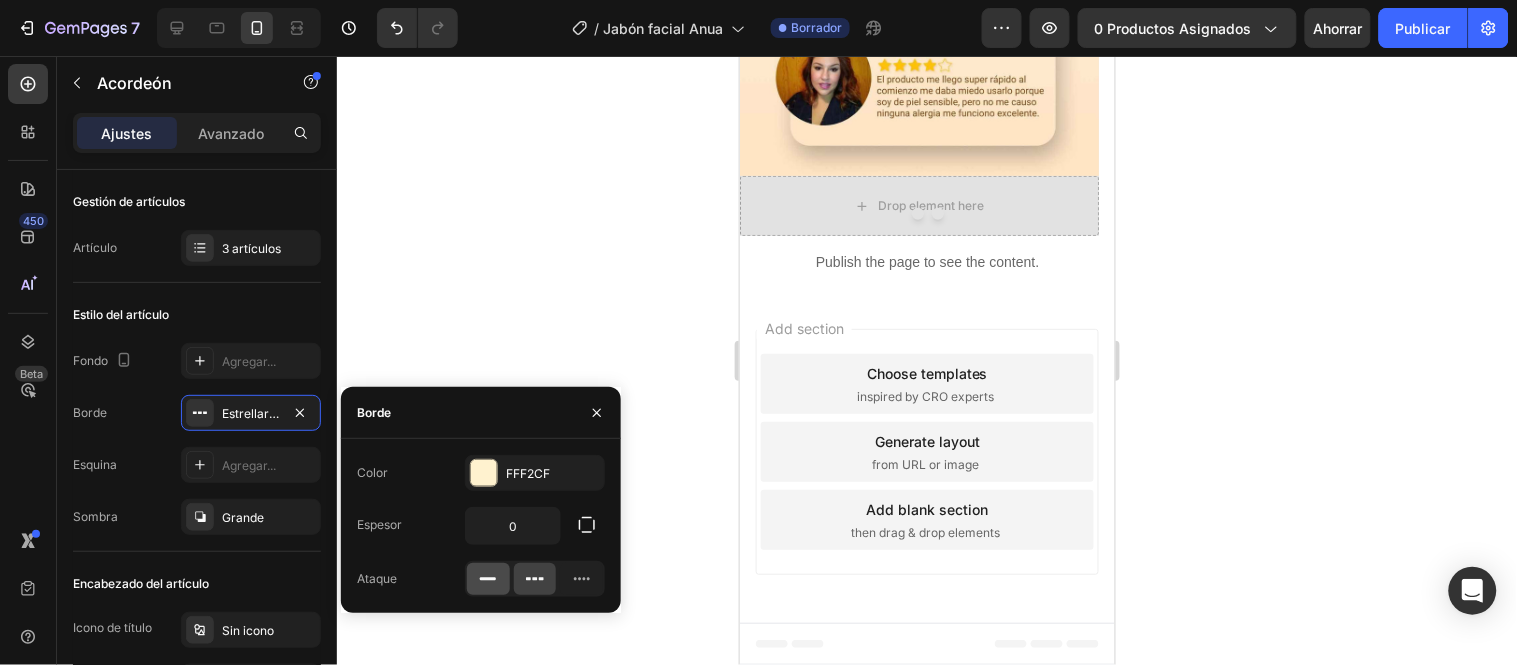 click 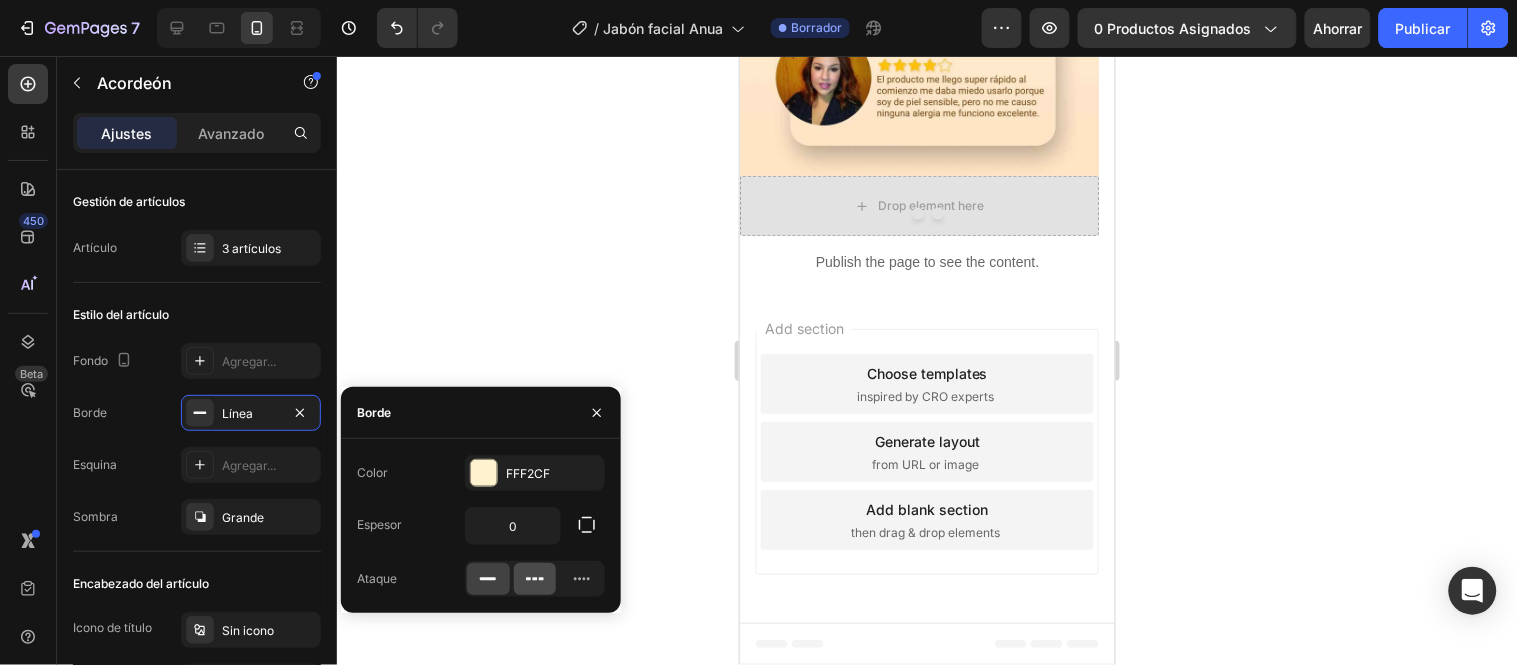 click 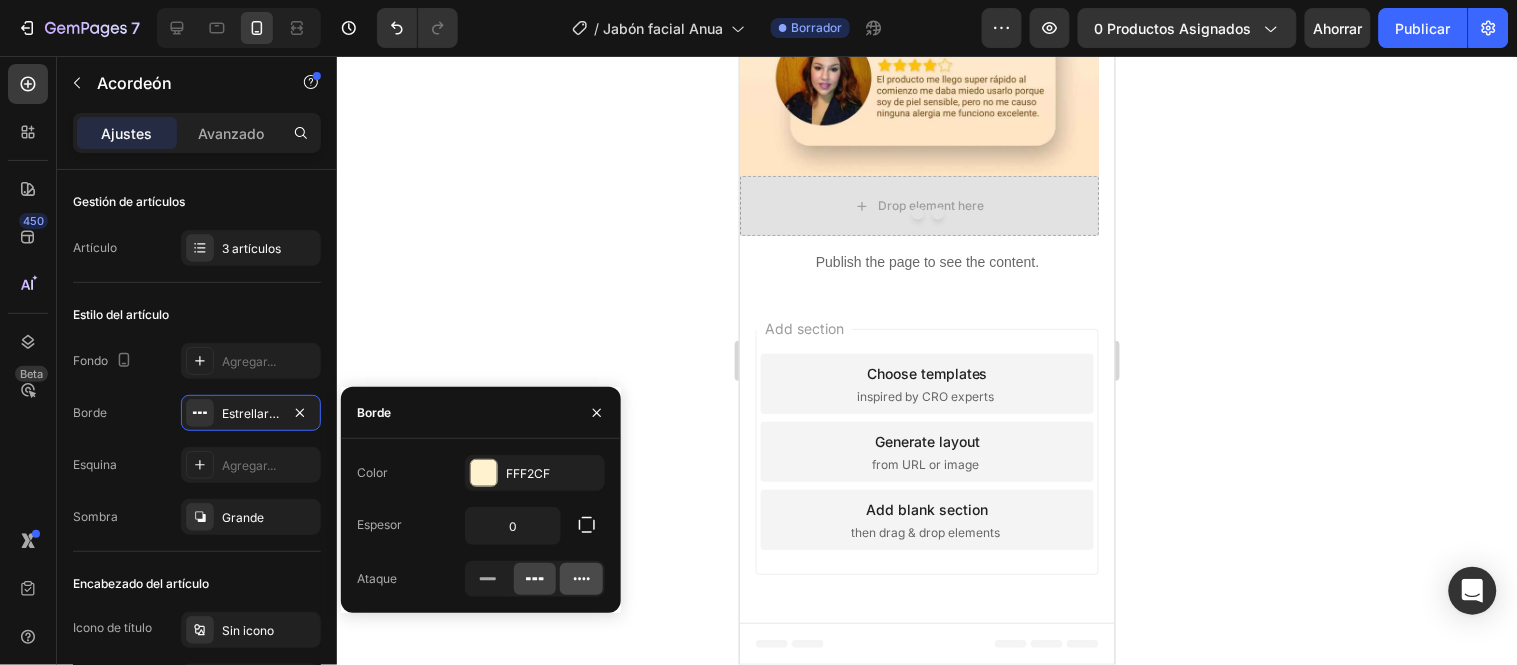 click 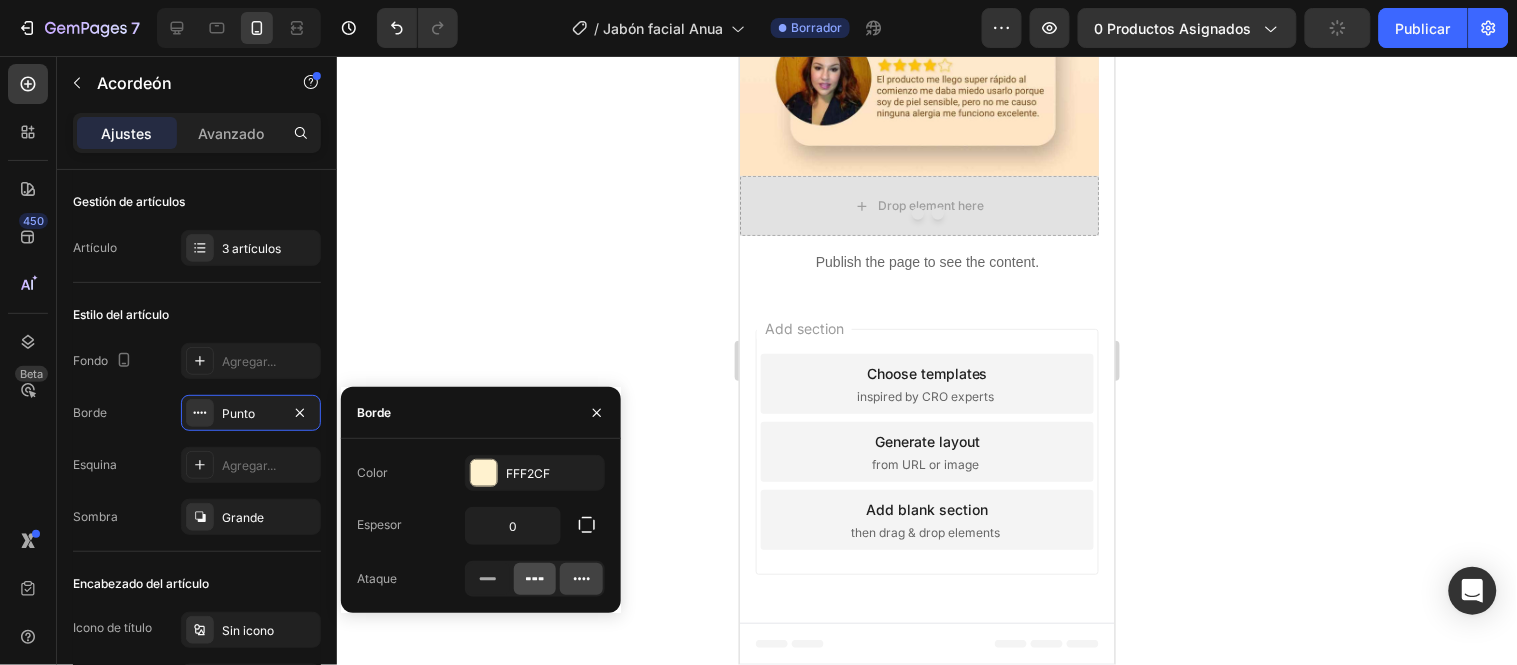 click 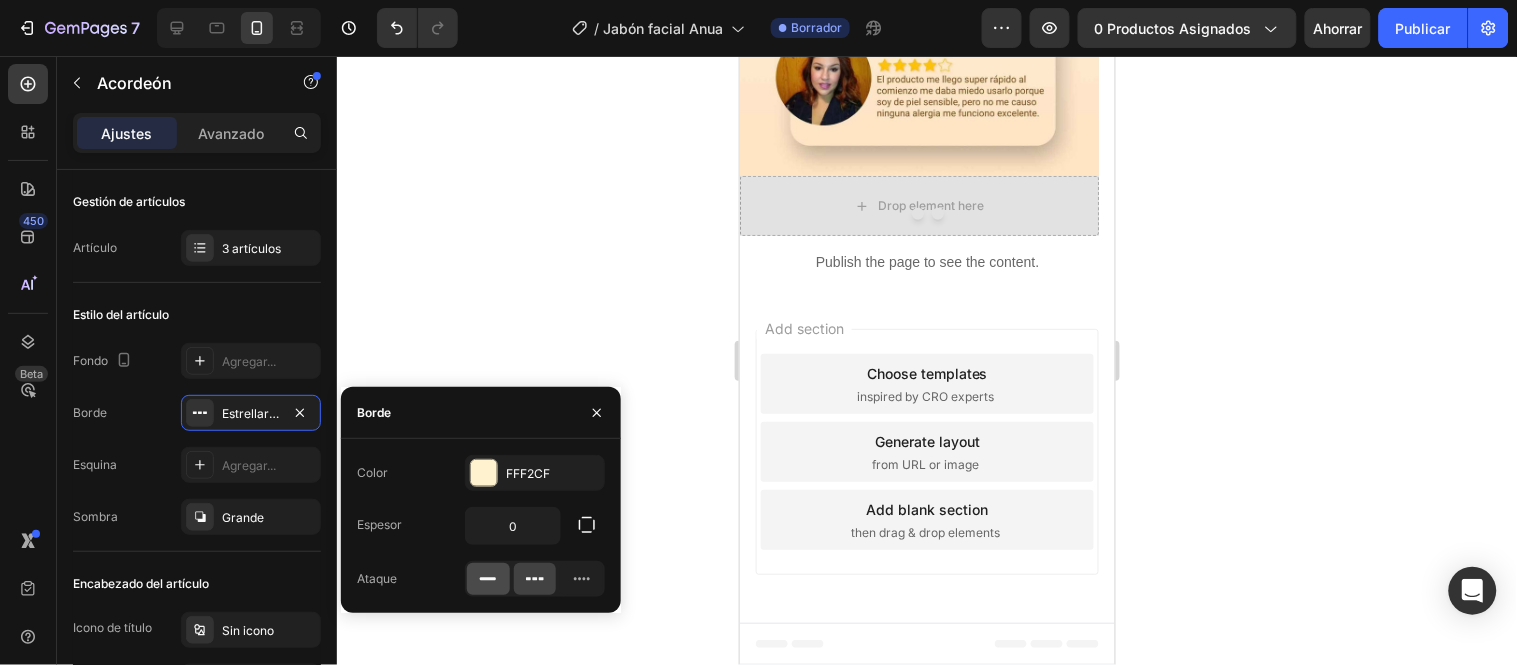 click 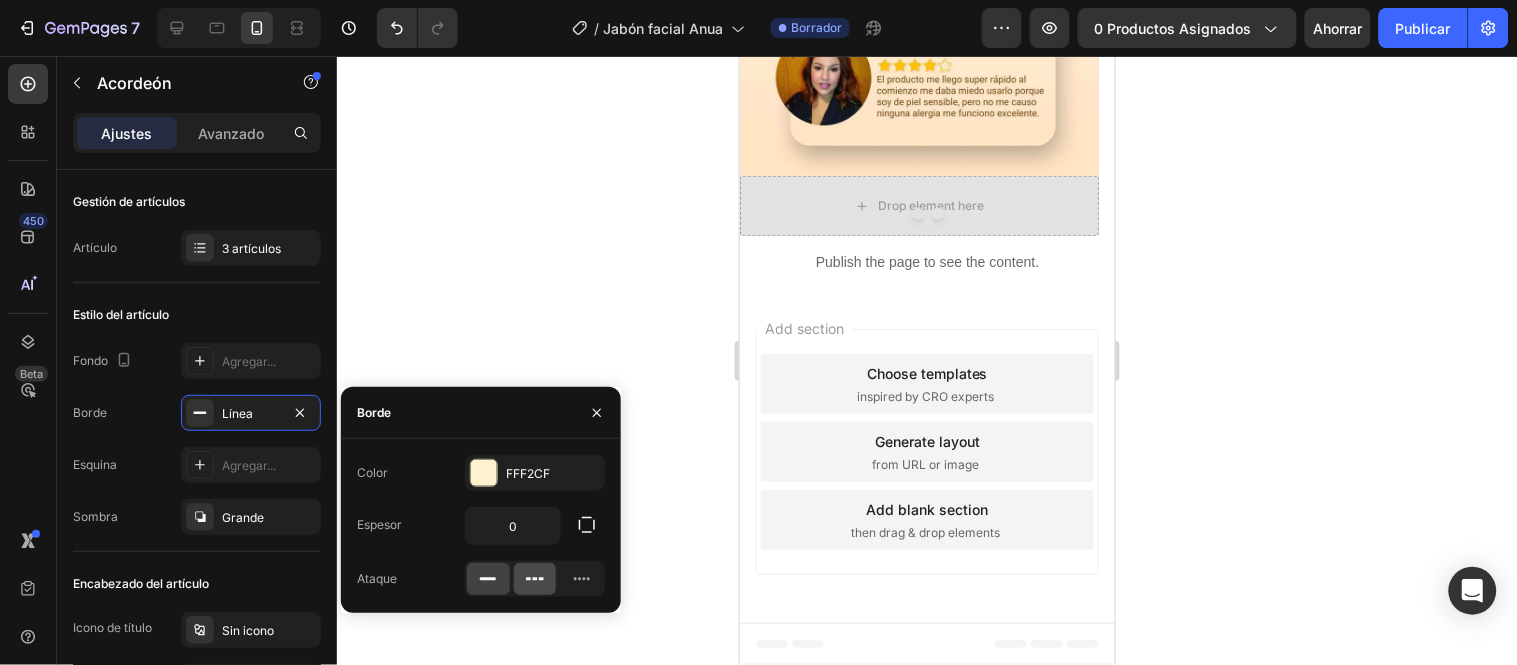 click 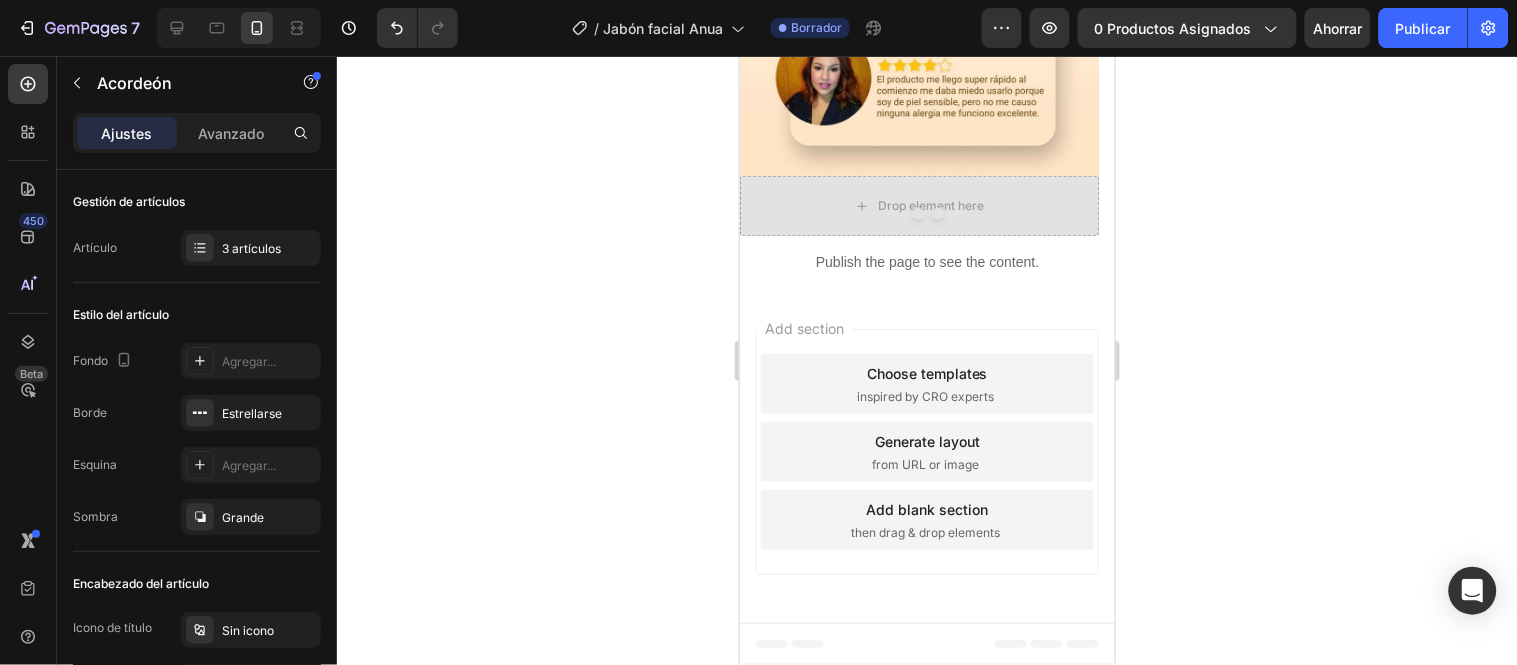 click on "¿Puedo combinarlo con otros productos?
¿Puedo usarlo si tengo piel sensible?
¿Sirve para hombres y mujeres?" at bounding box center [926, -868] 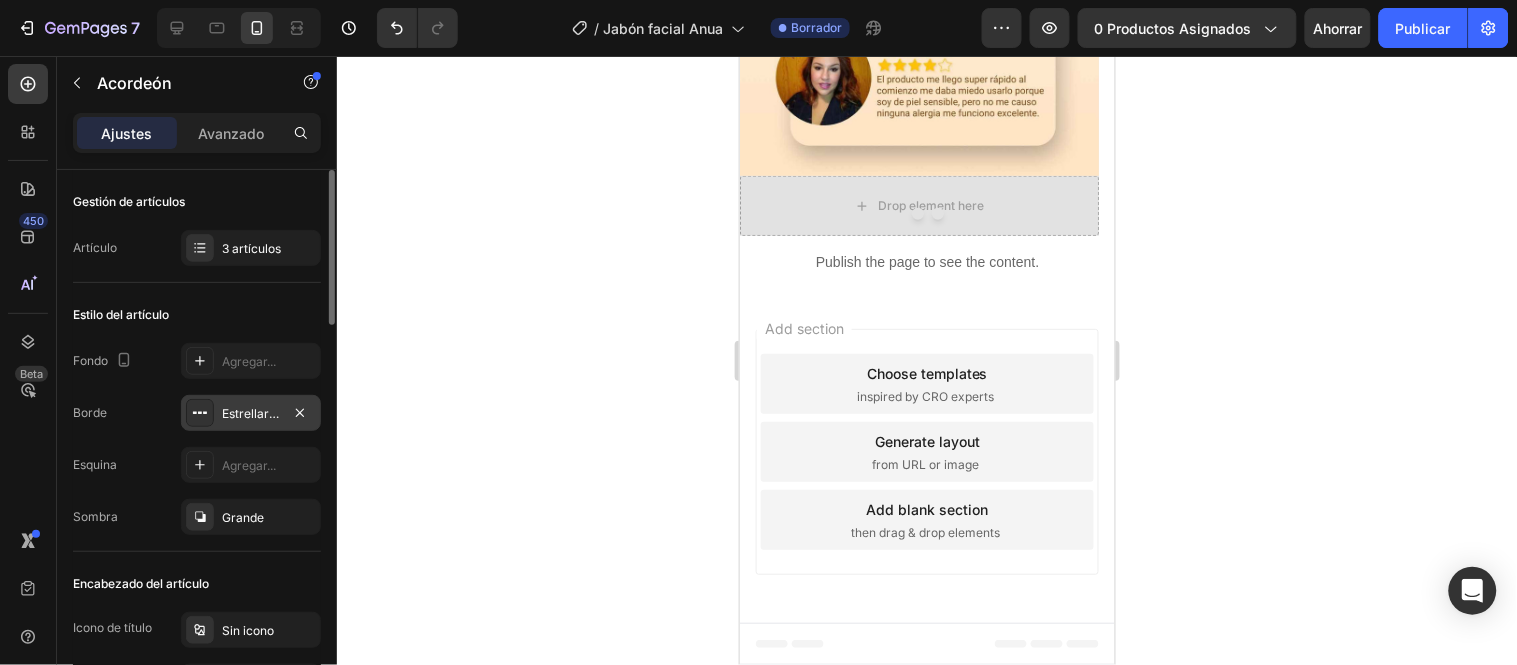 click on "Estrellarse" at bounding box center [252, 413] 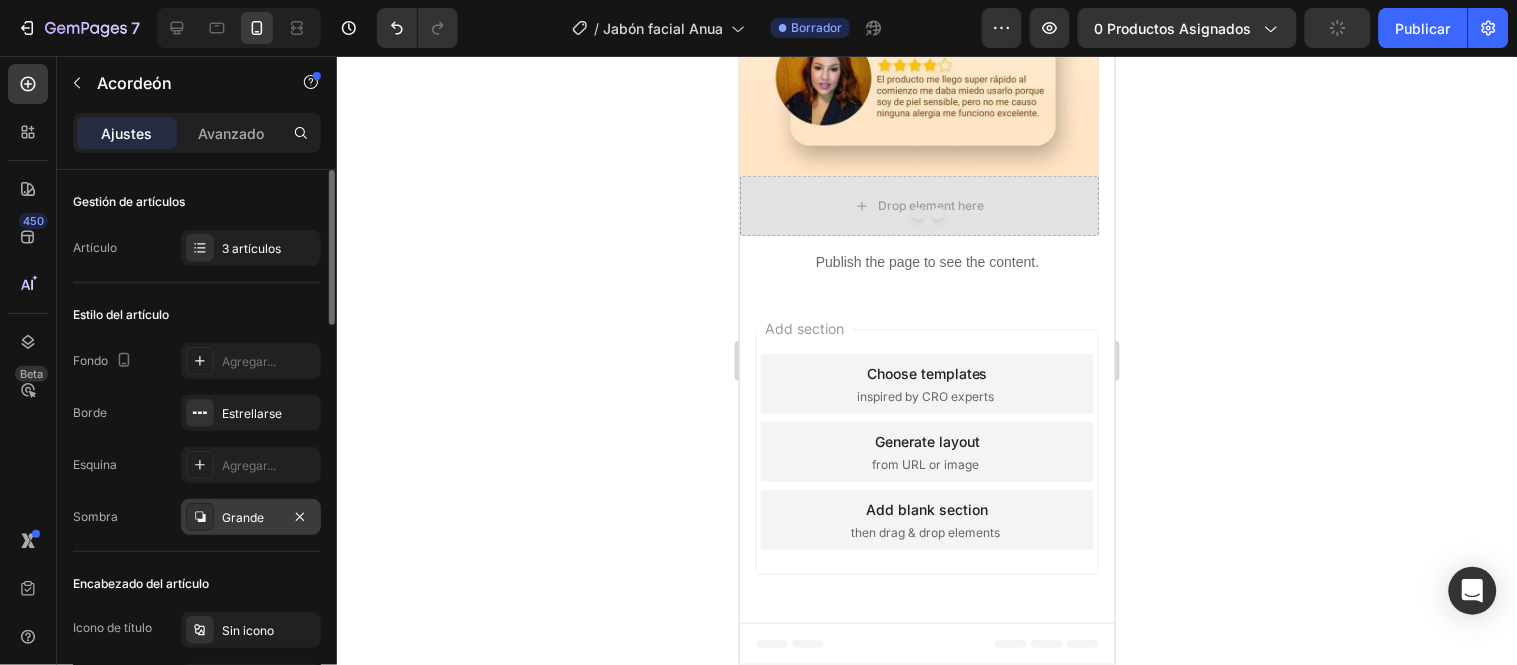 click on "Grande" at bounding box center (251, 518) 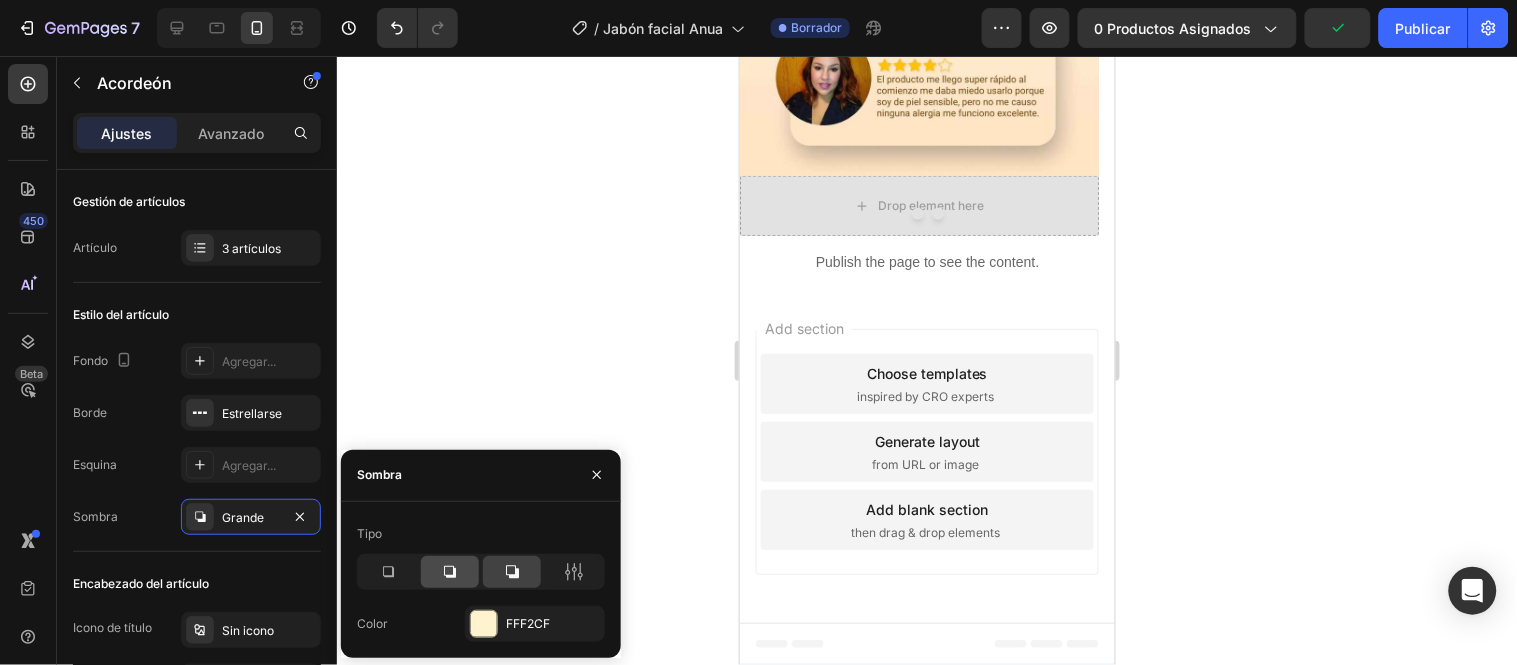 click 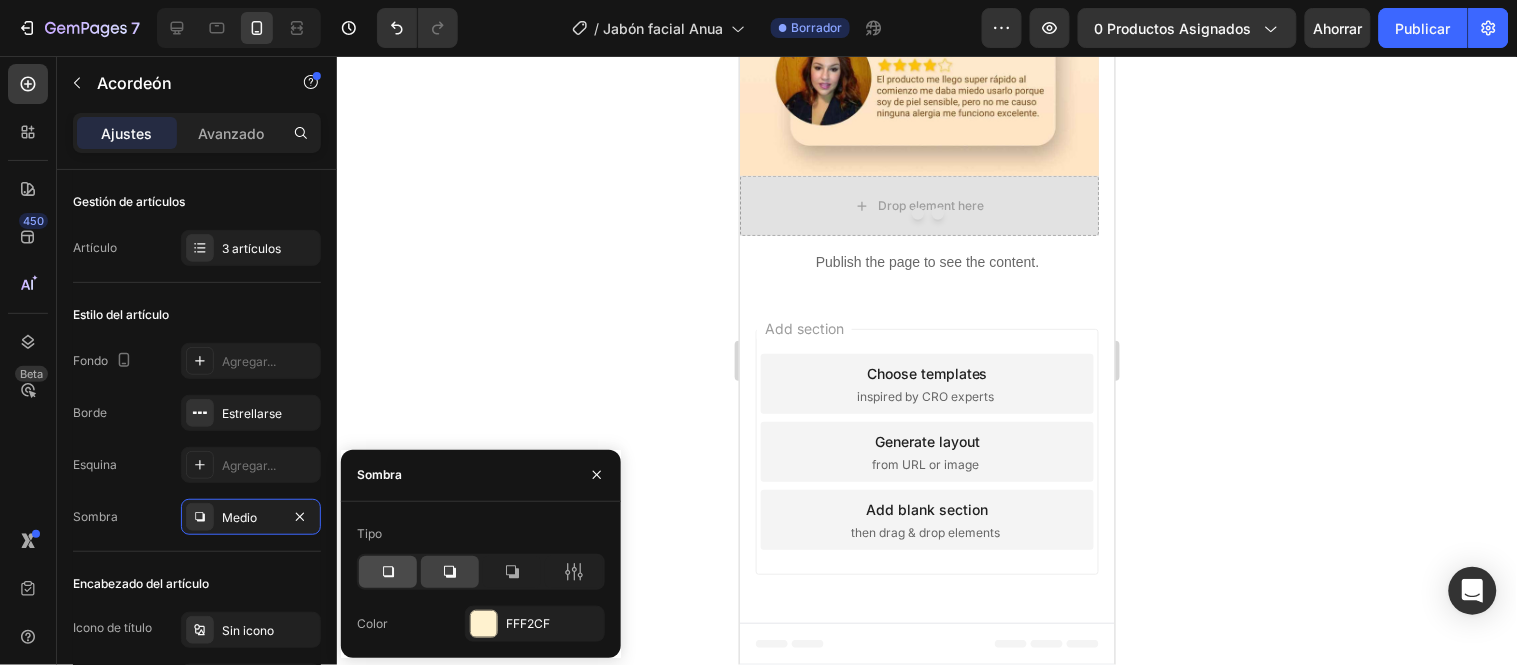 click 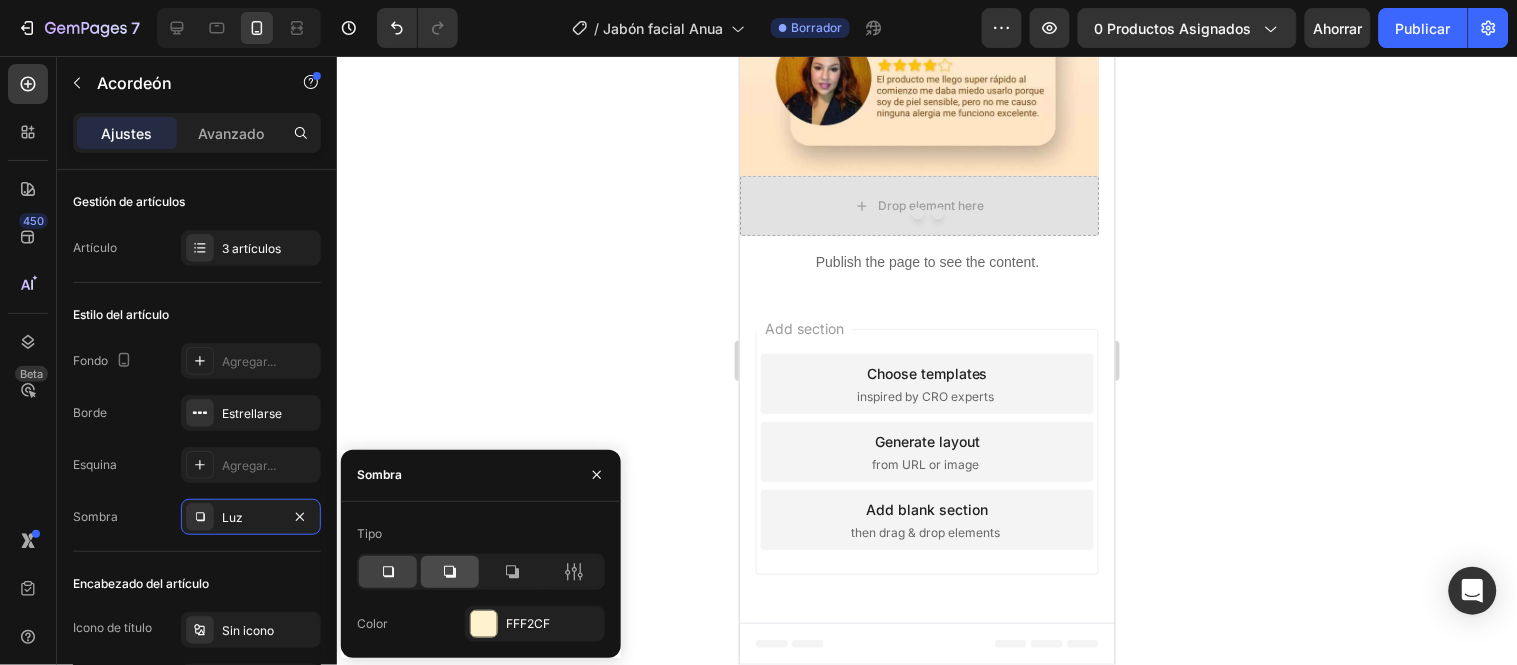 click 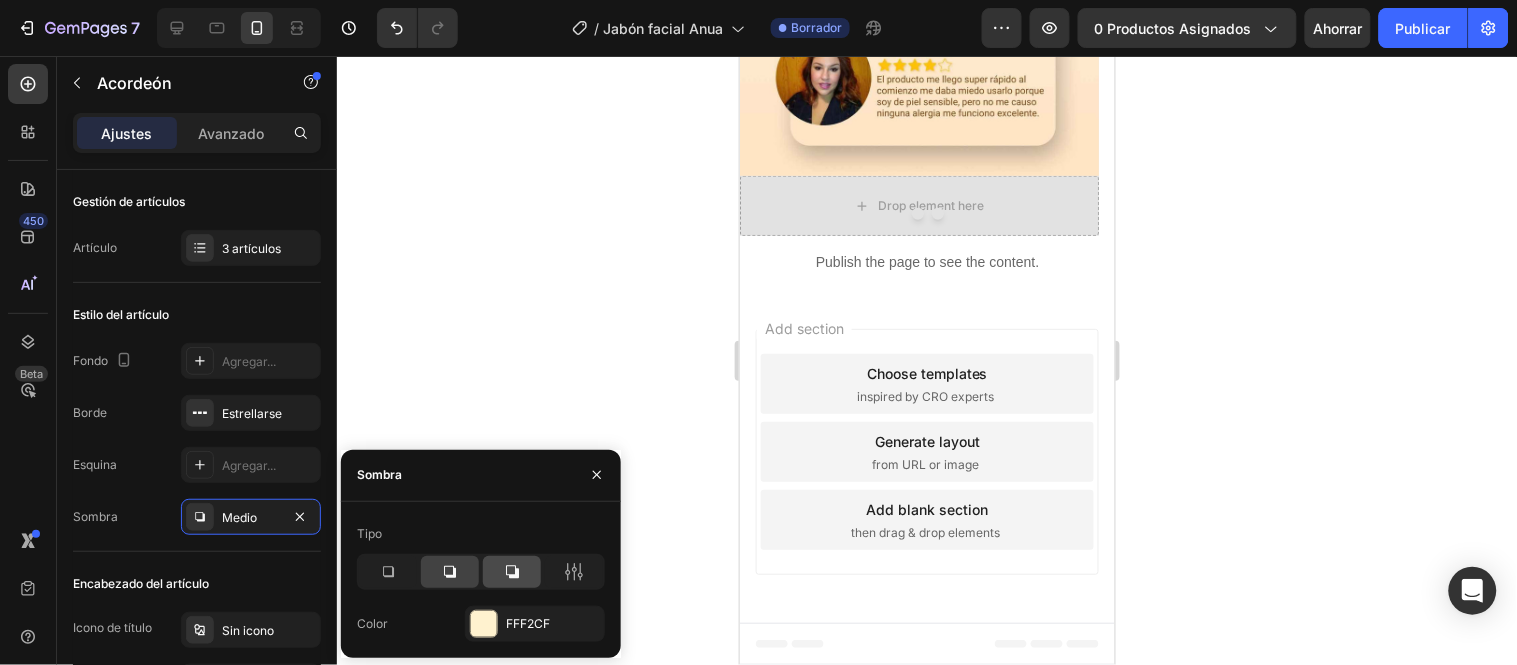 click 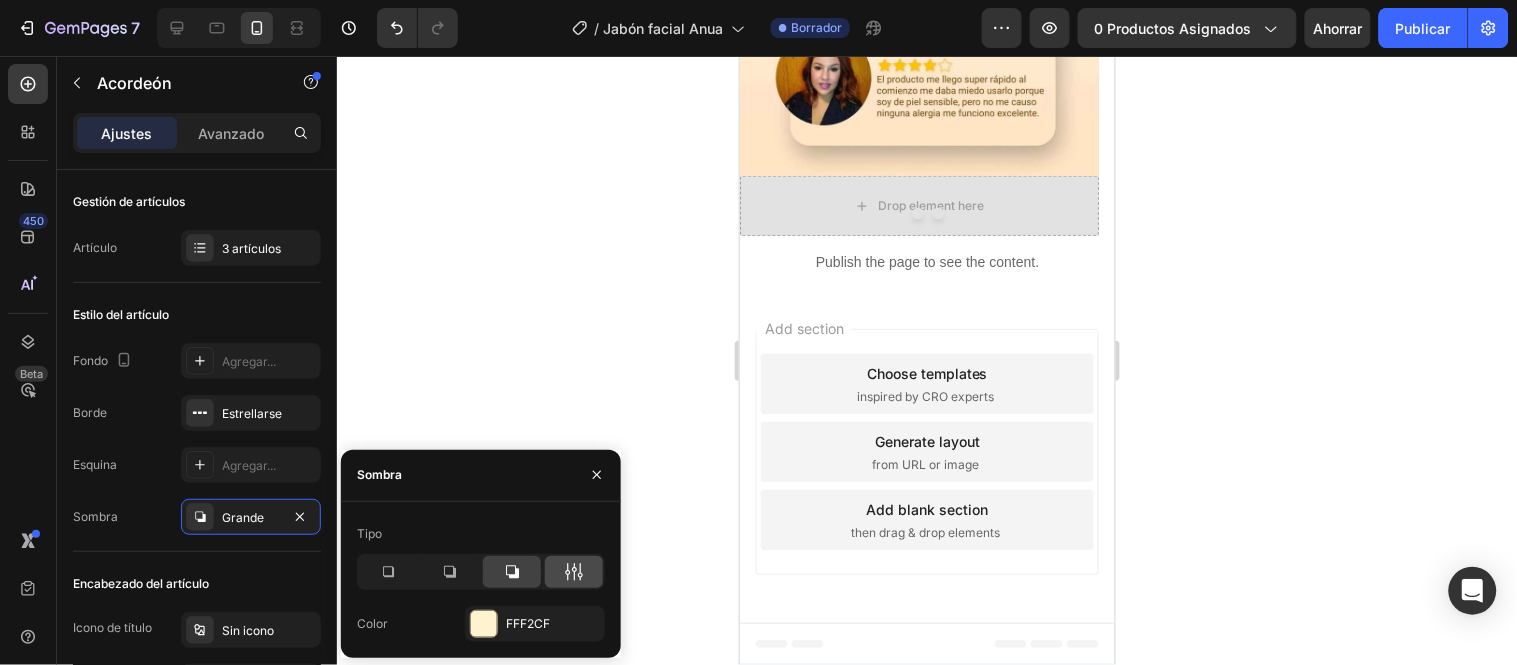 click 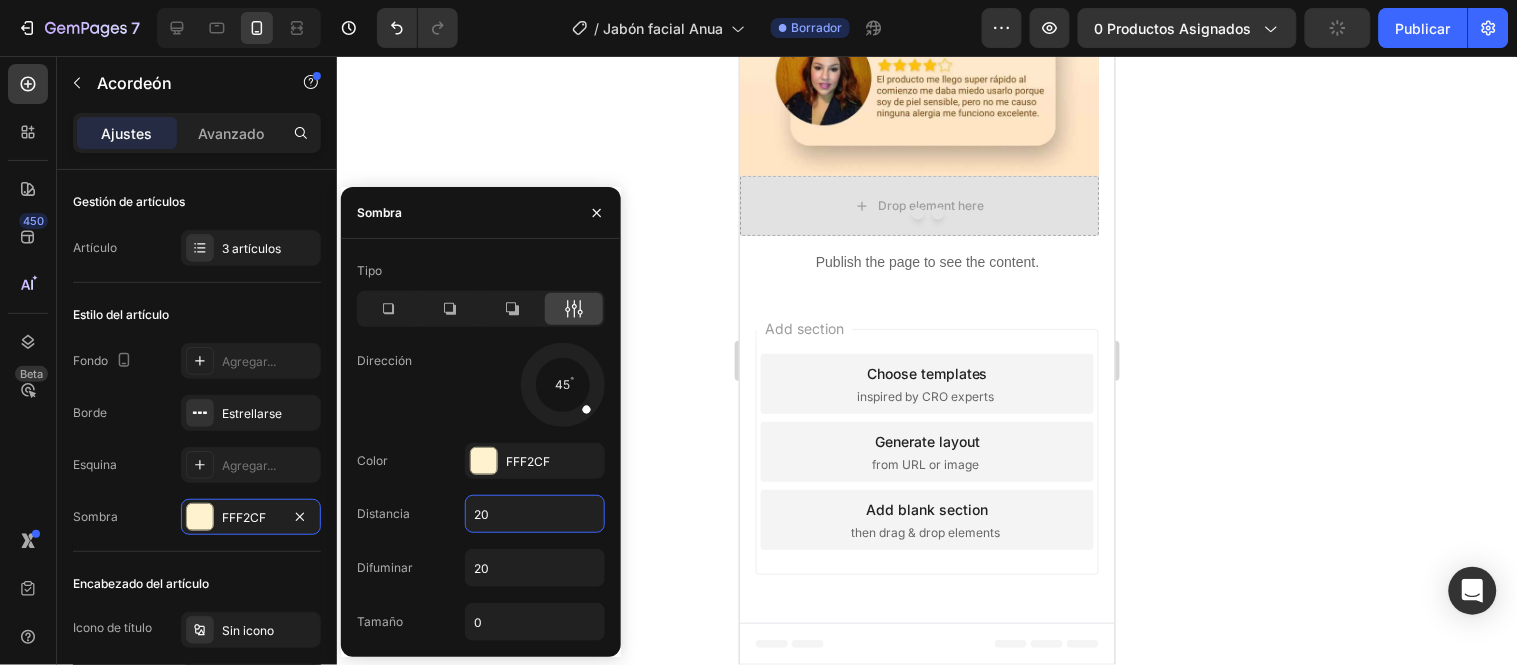 click on "20" at bounding box center (535, 514) 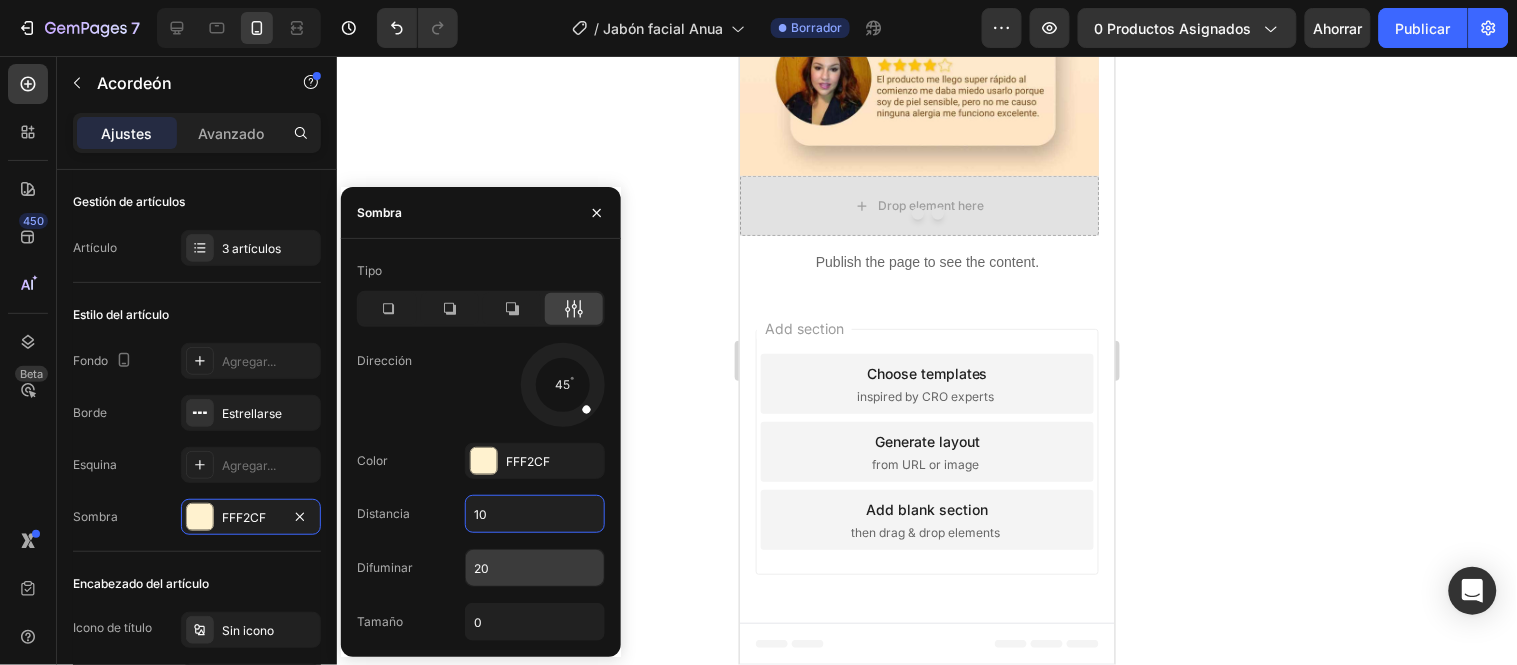 type on "10" 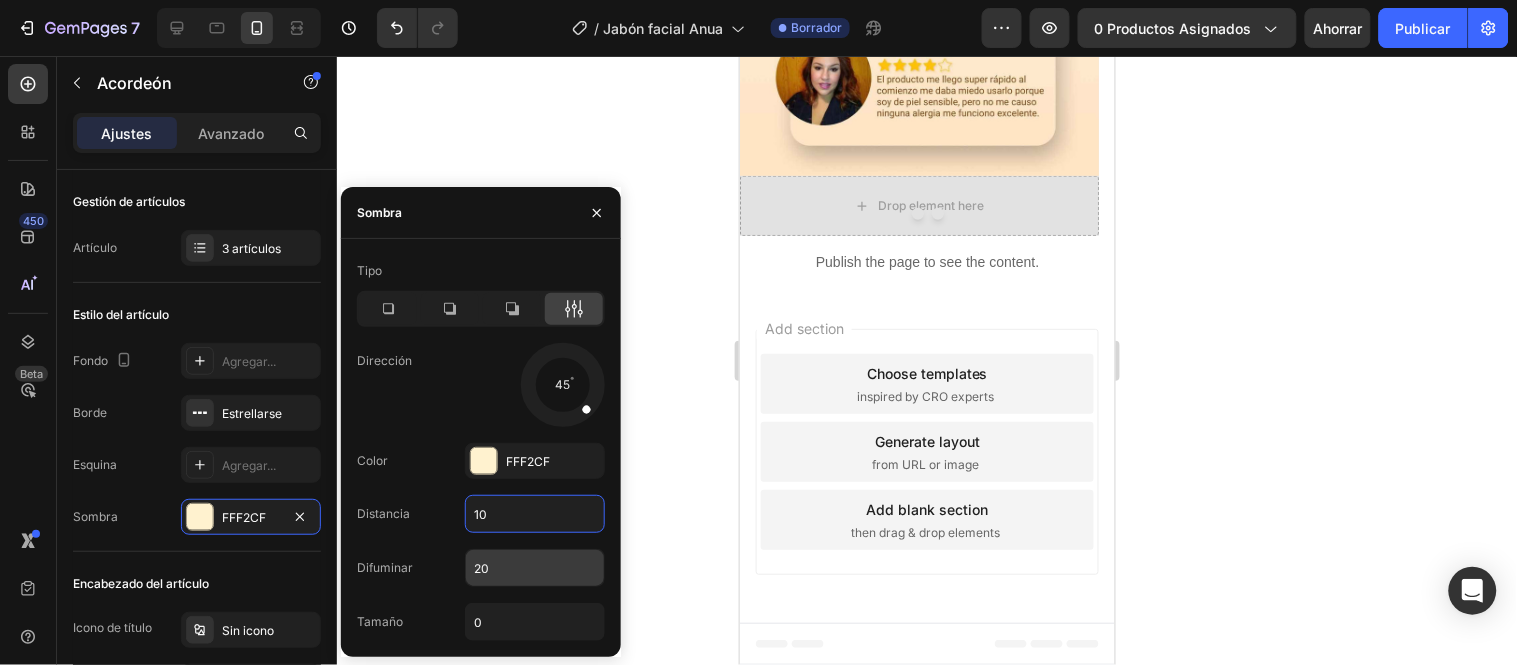 click on "20" at bounding box center (535, 568) 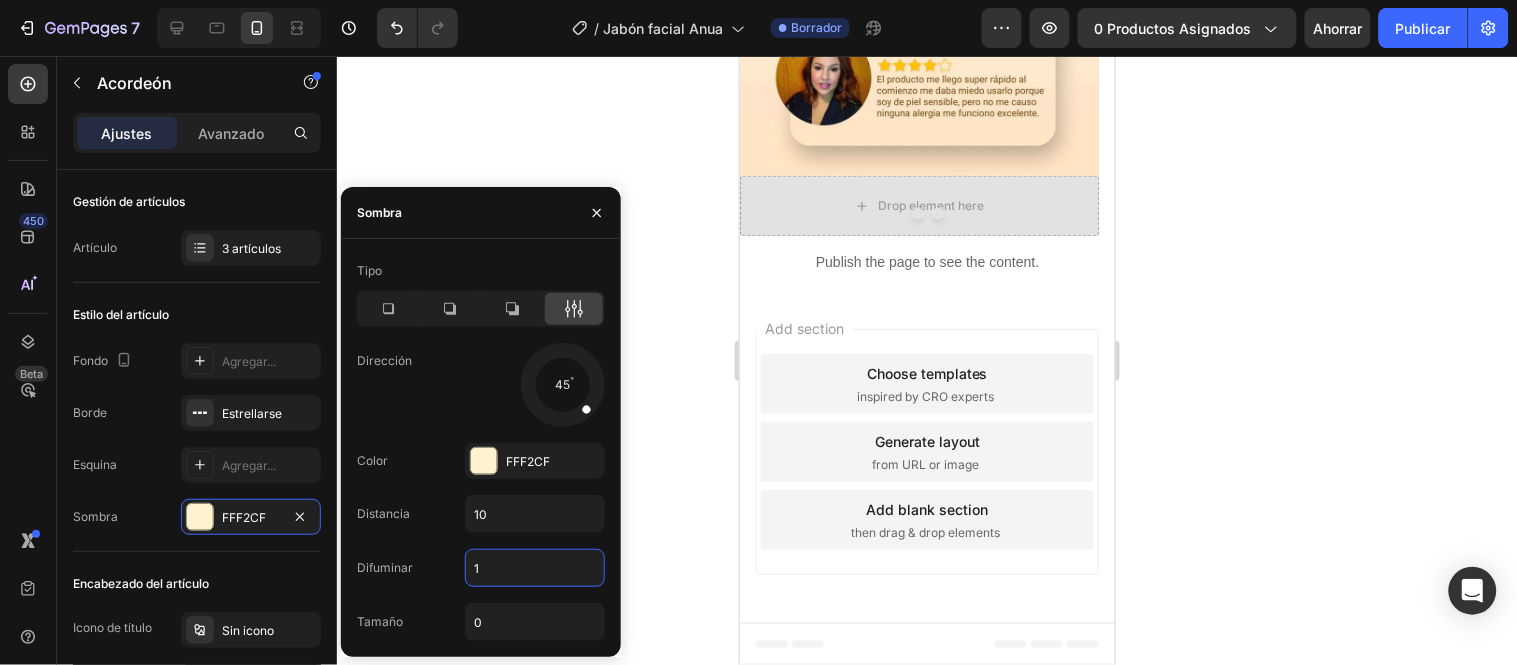 type on "10" 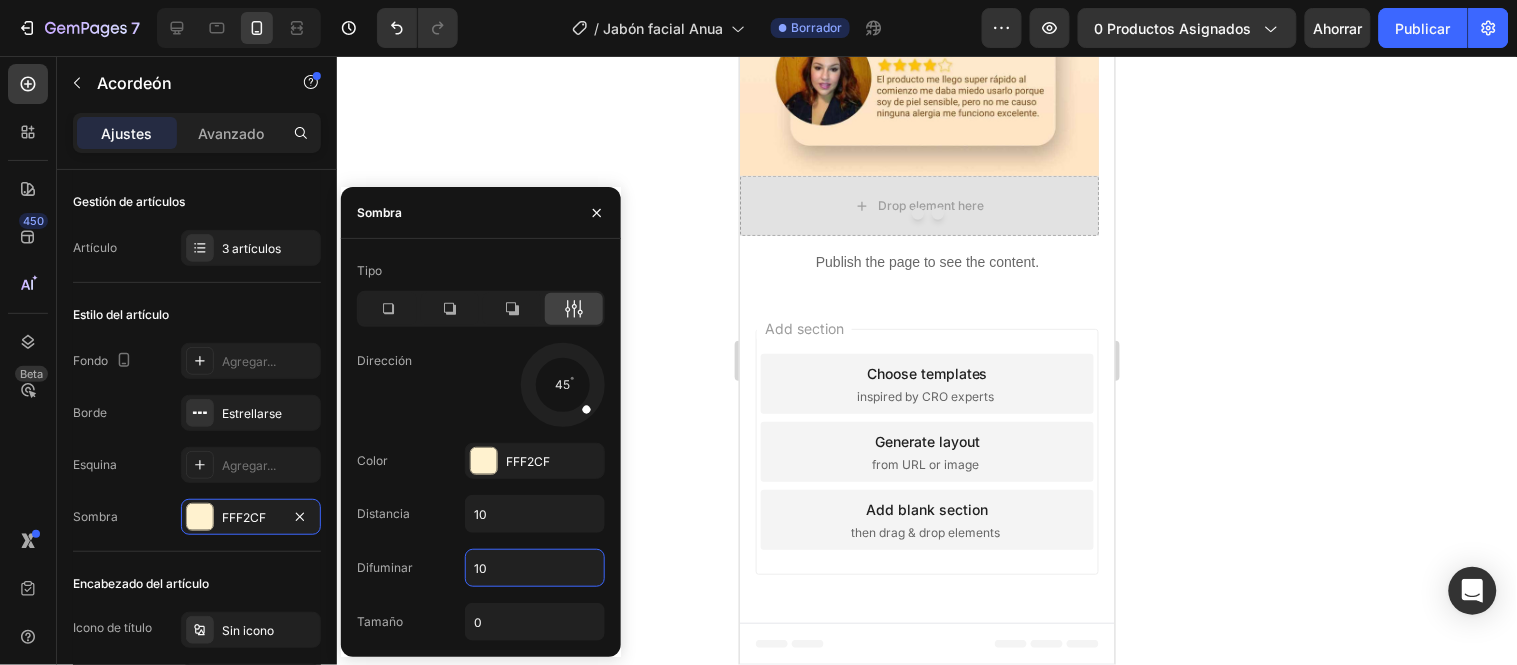 click 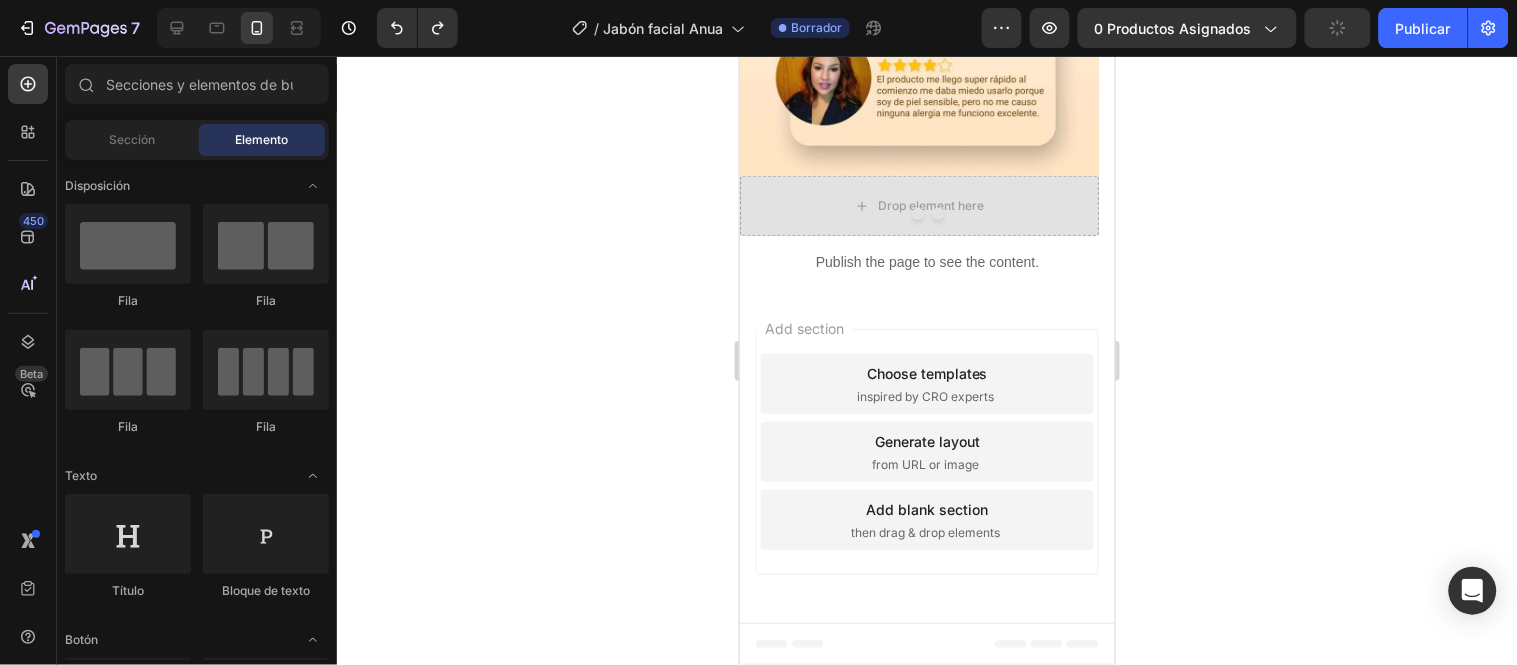 click 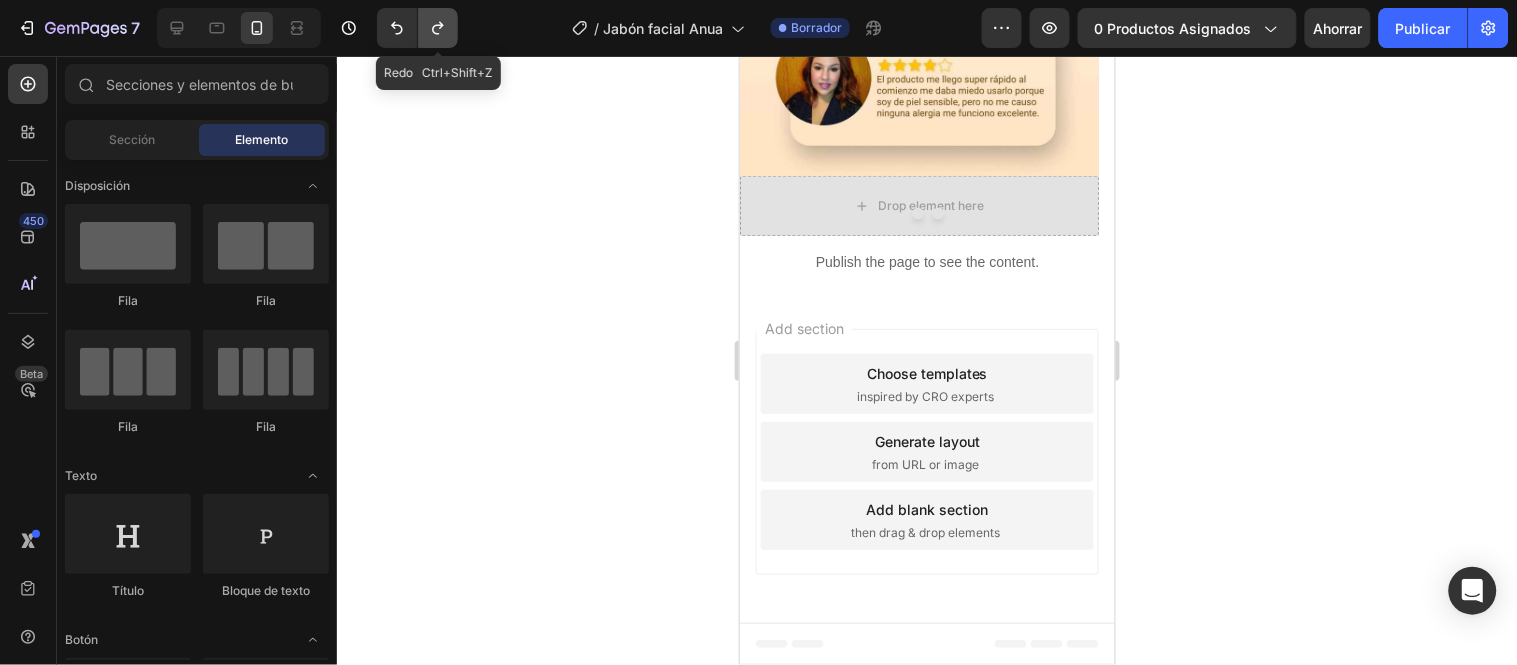 click 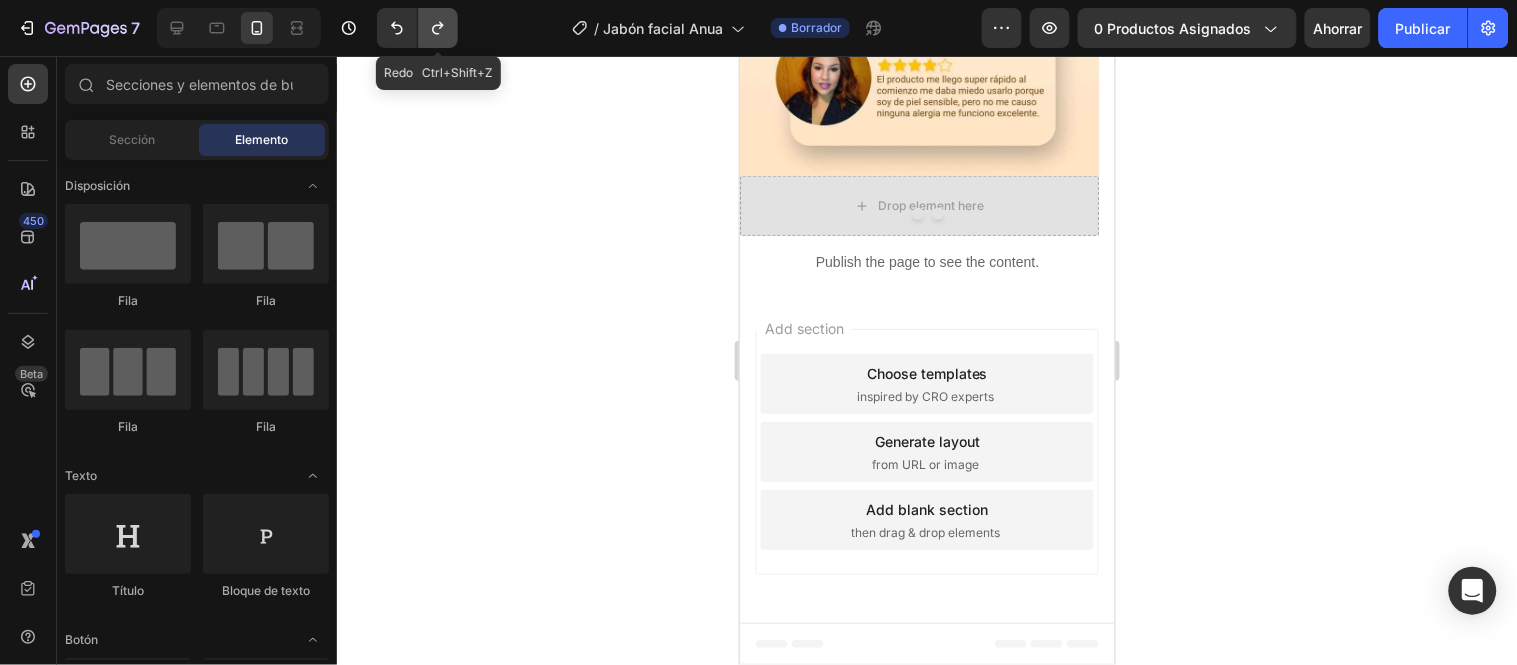 click 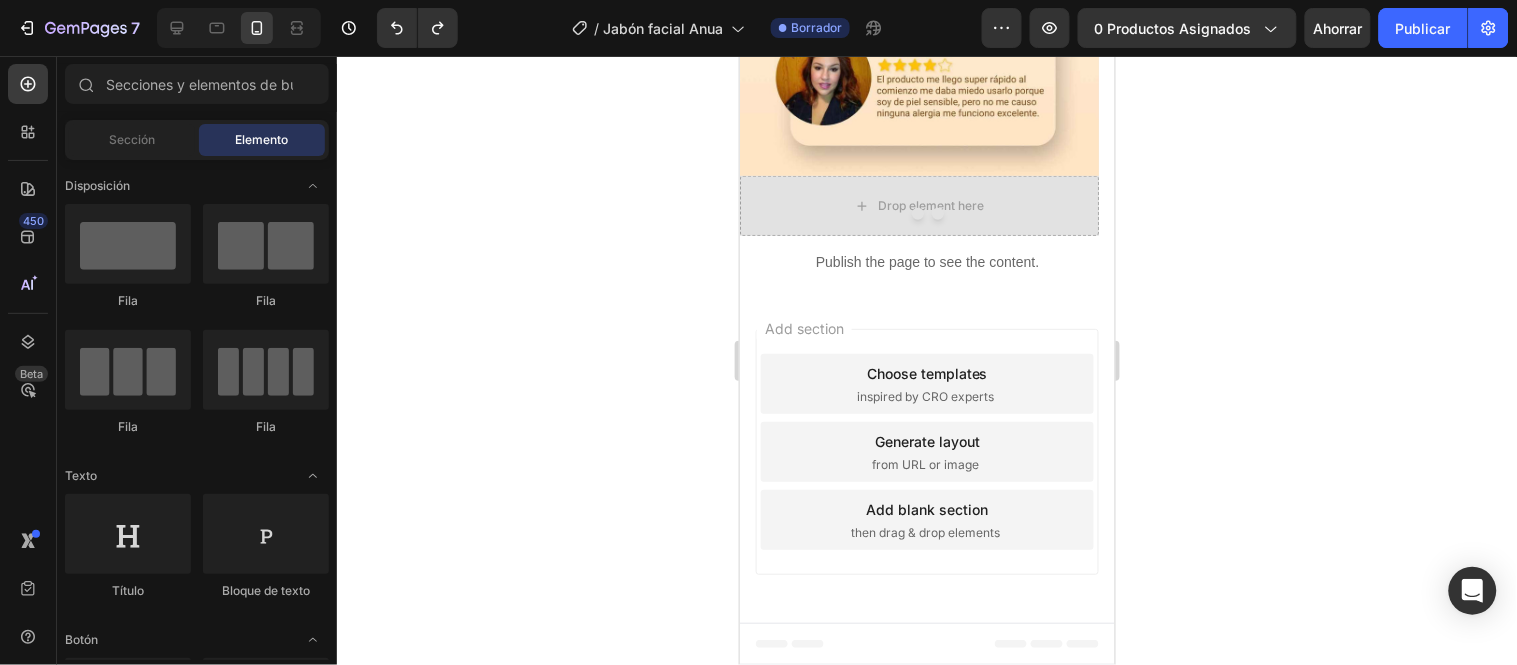 click on "Si úsalo como paso numero 1 antes de tu serúm o crema hidratantes úsalo para desmaquillar y limpiar tu piel siempre." at bounding box center (926, -963) 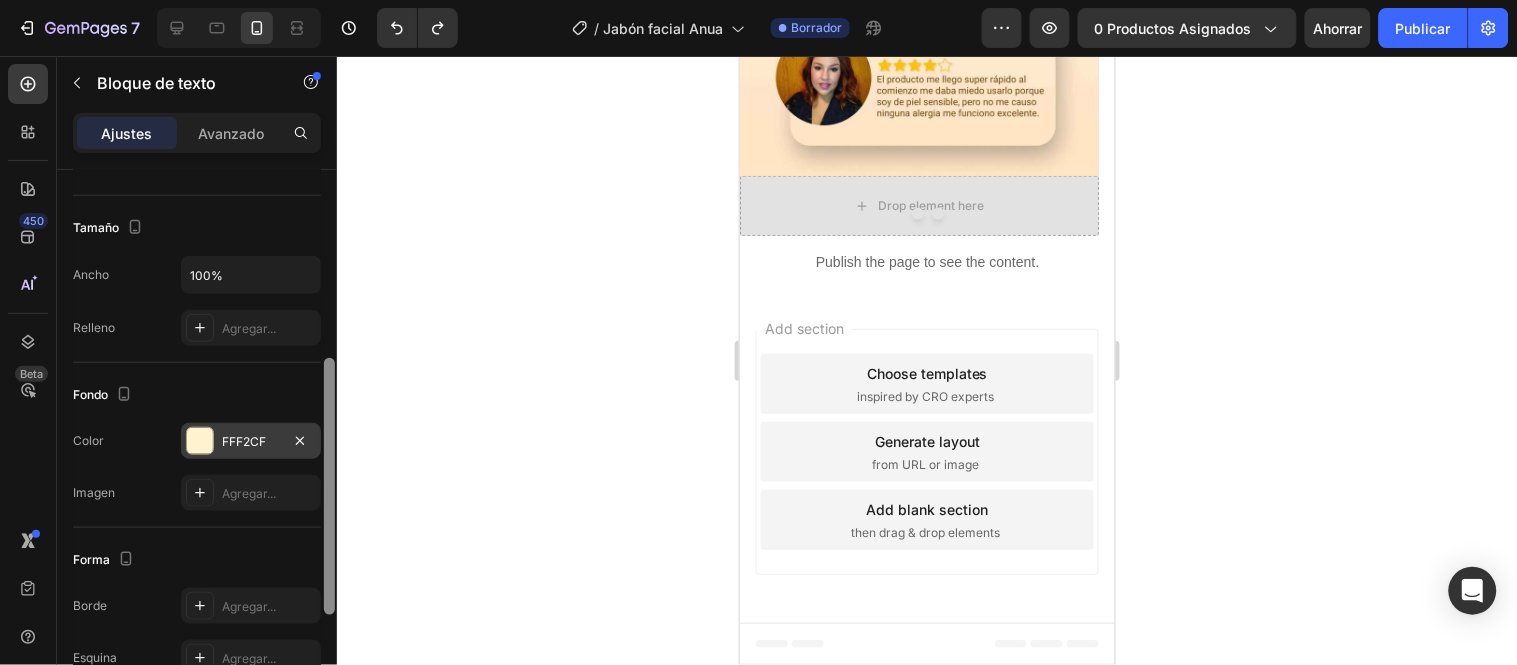 drag, startPoint x: 328, startPoint y: 234, endPoint x: 314, endPoint y: 440, distance: 206.47517 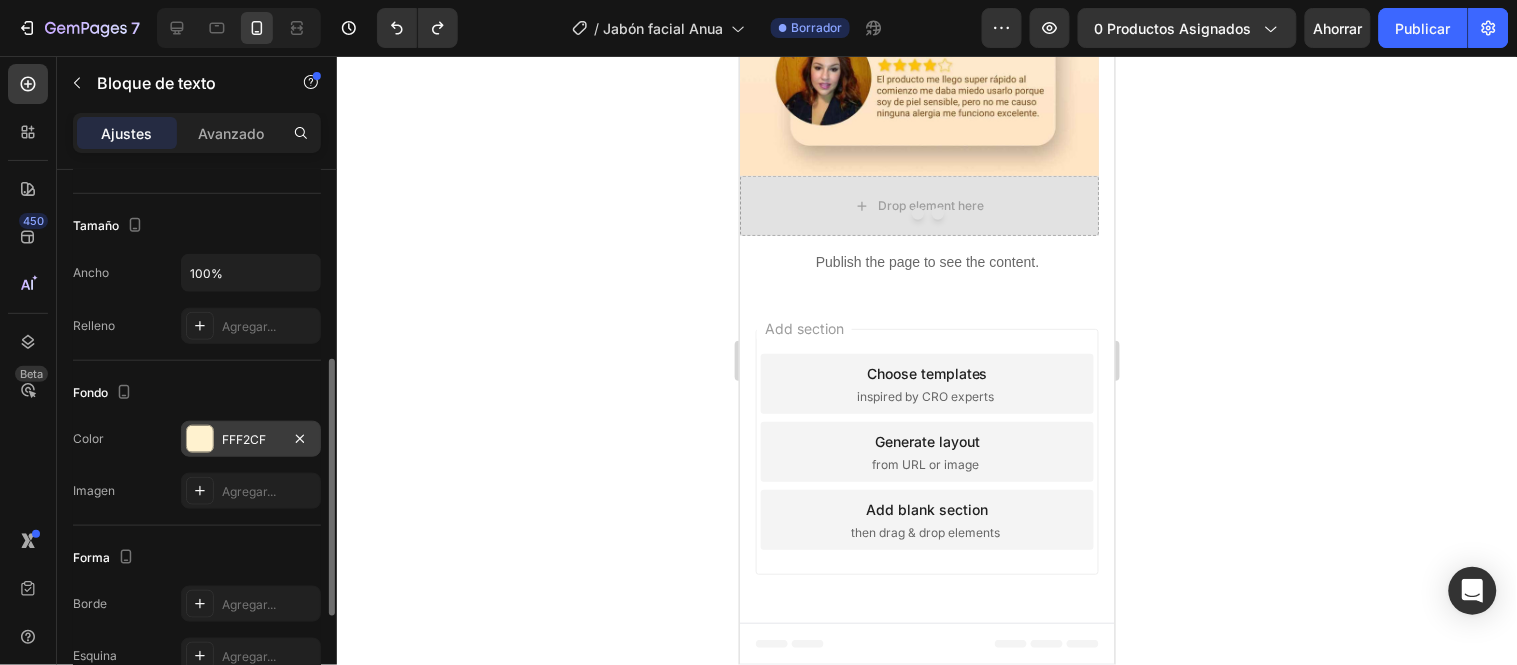 click on "[HEX]" at bounding box center [244, 439] 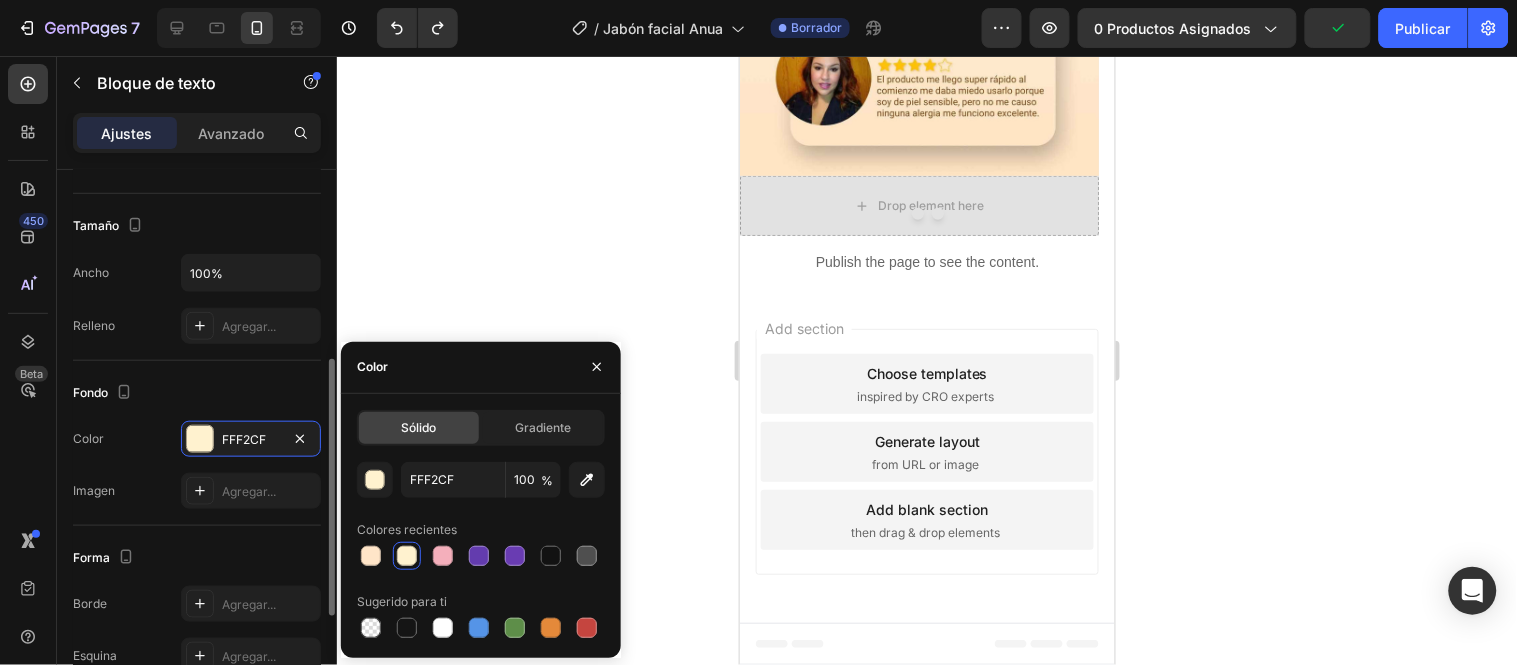 click on "Forma" at bounding box center [197, 558] 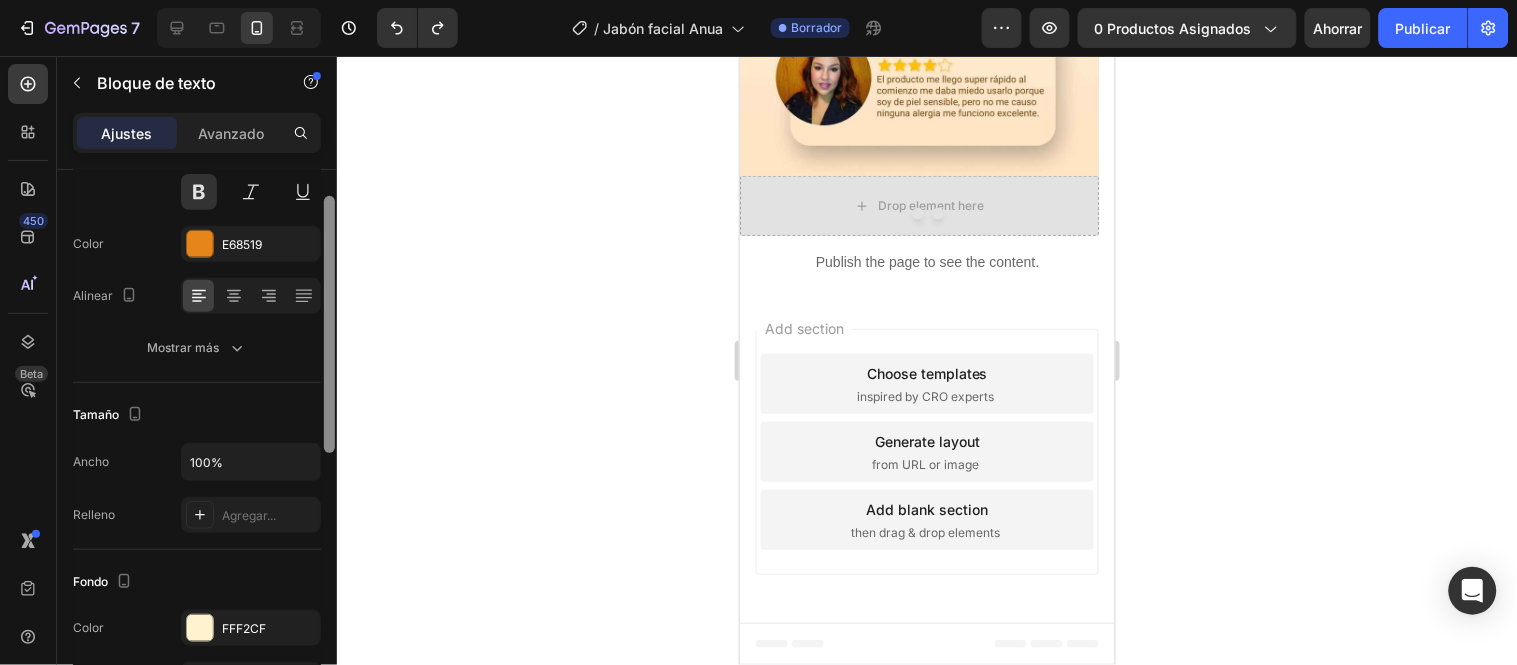 scroll, scrollTop: 167, scrollLeft: 0, axis: vertical 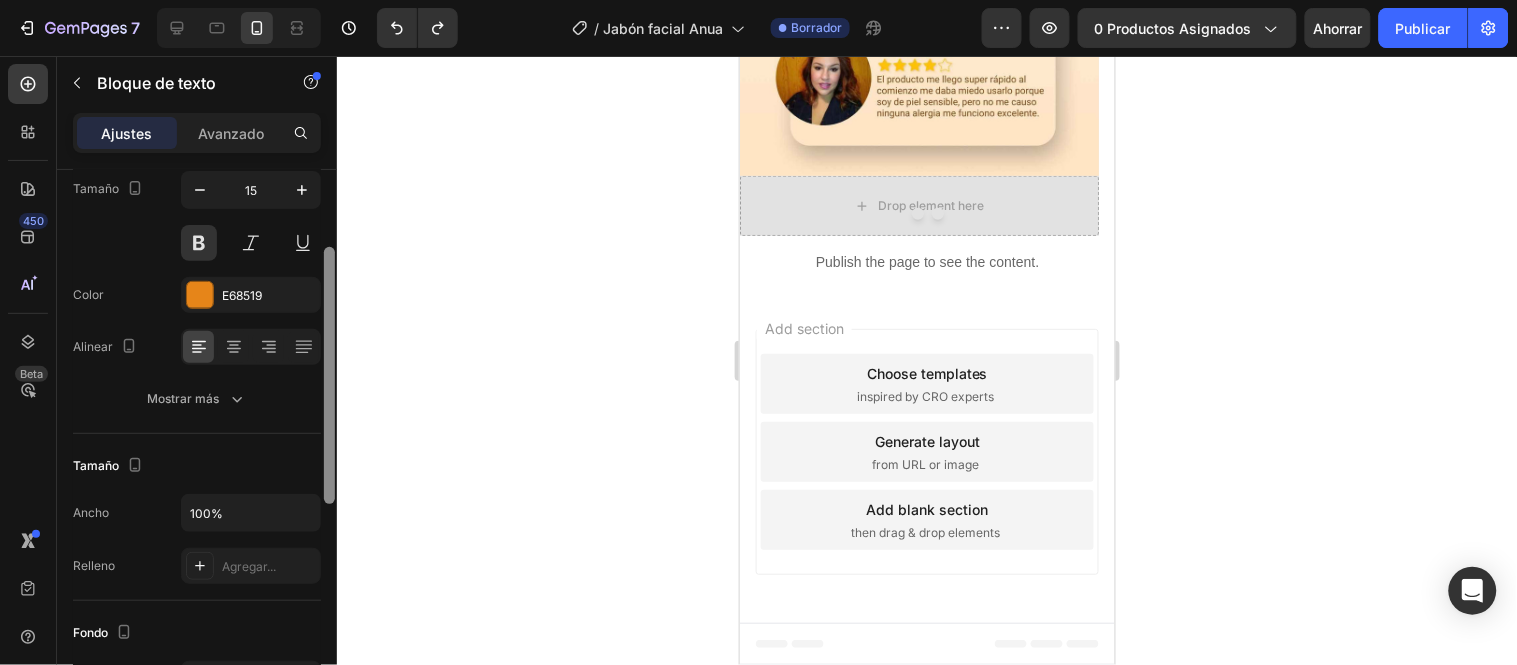 drag, startPoint x: 328, startPoint y: 456, endPoint x: 345, endPoint y: 344, distance: 113.28283 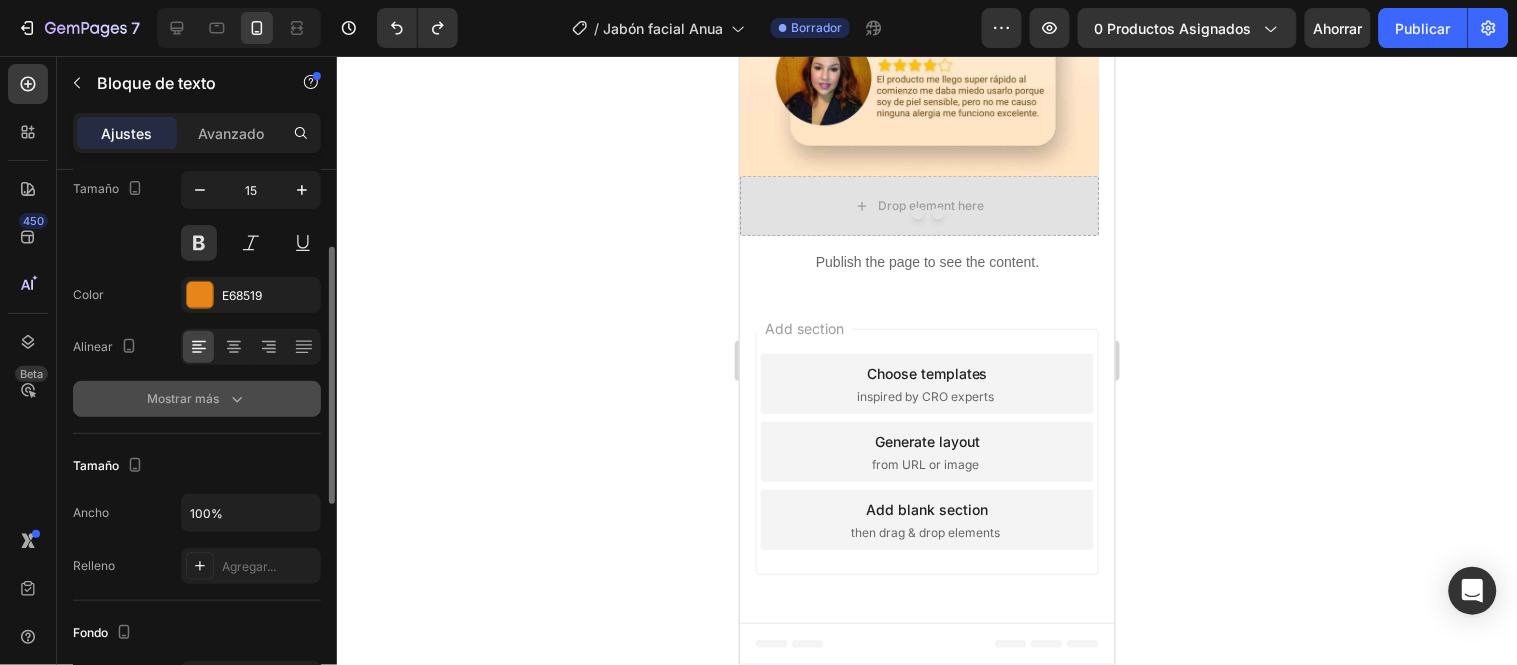 click on "Mostrar más" at bounding box center [197, 399] 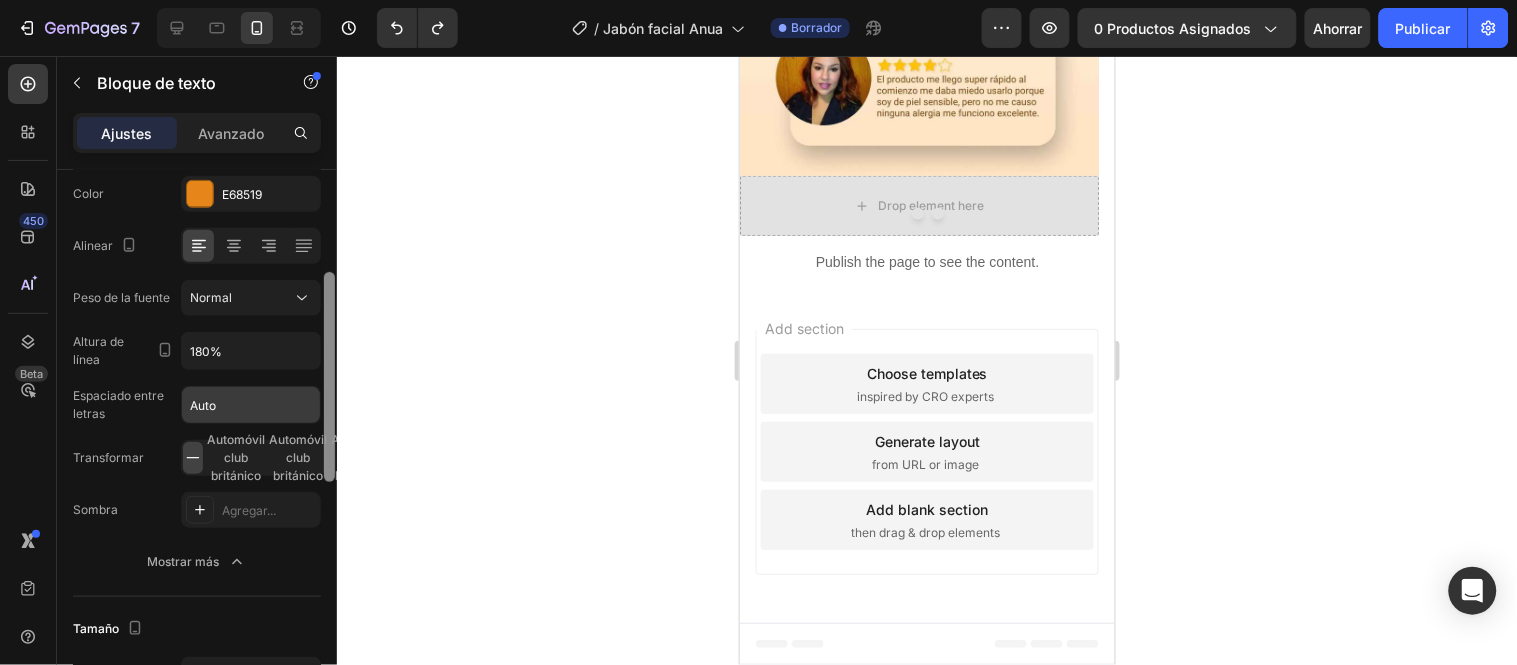 drag, startPoint x: 325, startPoint y: 260, endPoint x: 278, endPoint y: 360, distance: 110.49435 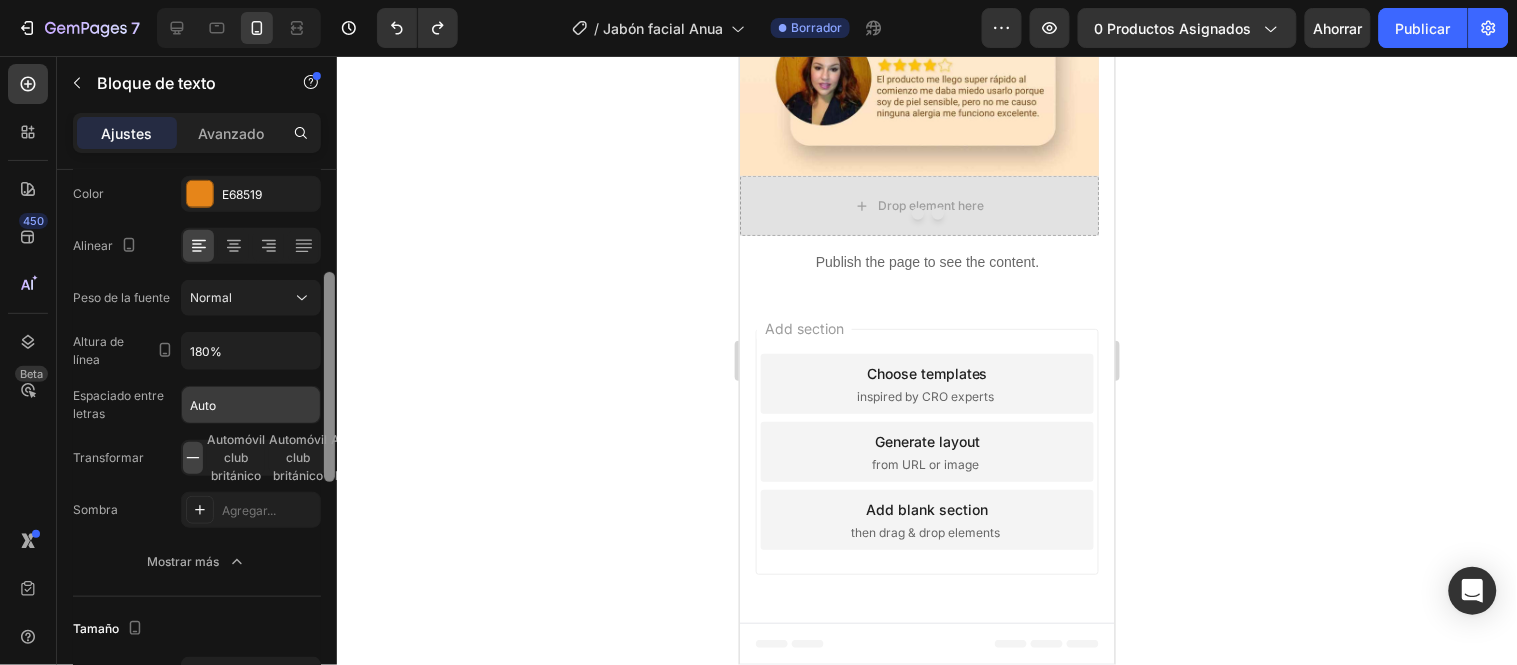 click at bounding box center (329, 377) 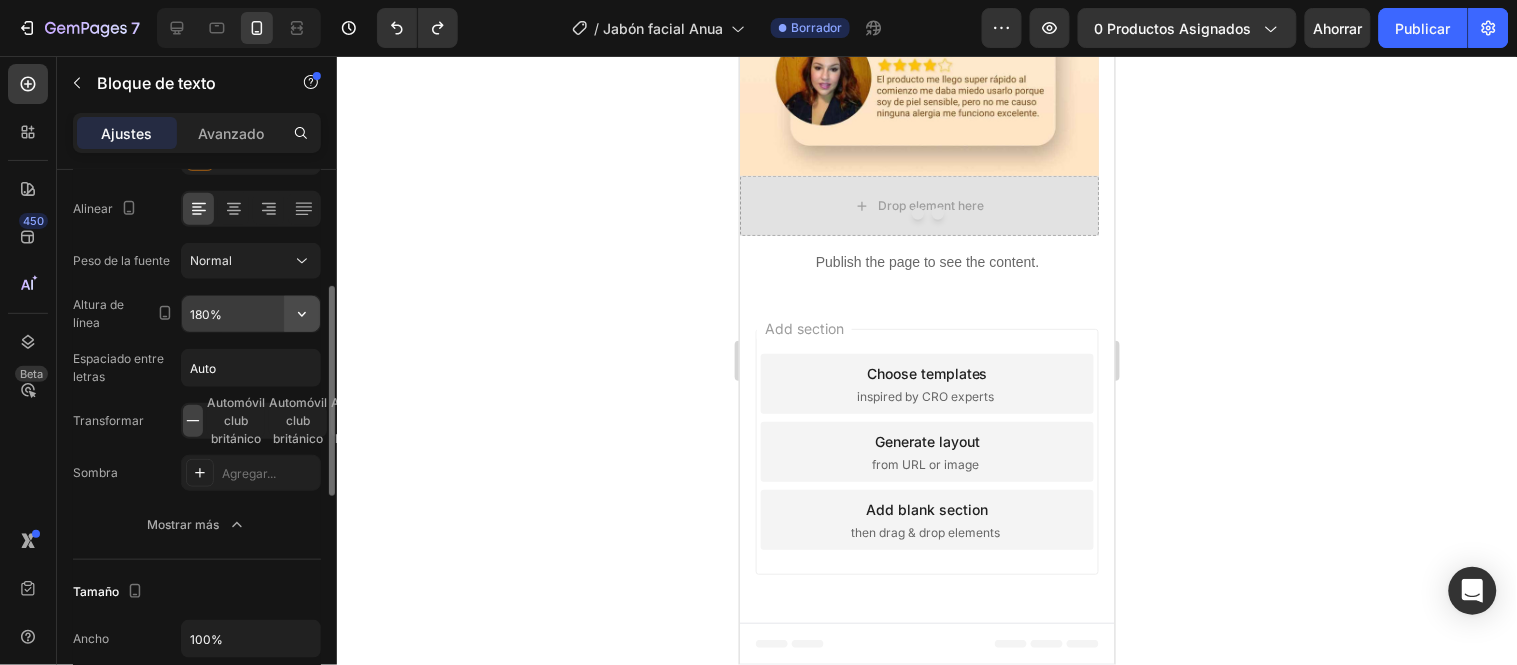 click 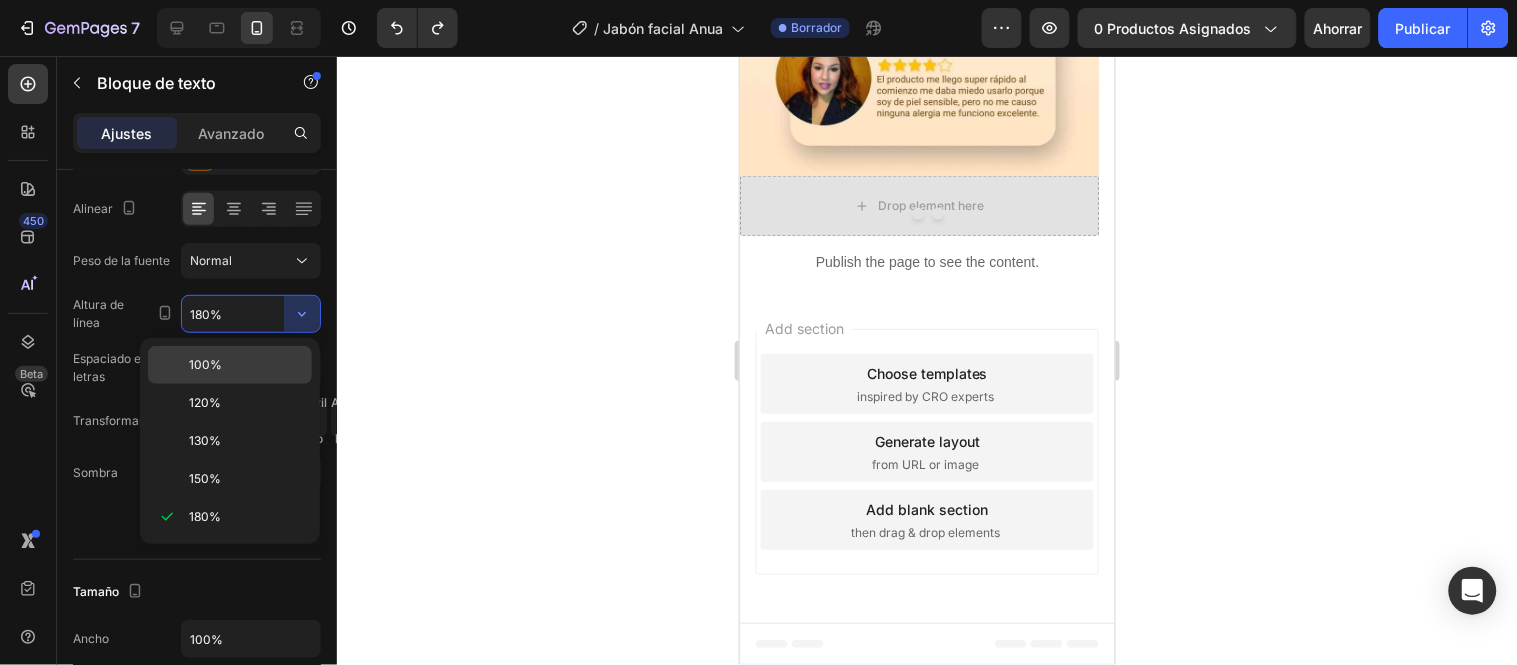 click on "100%" at bounding box center [246, 365] 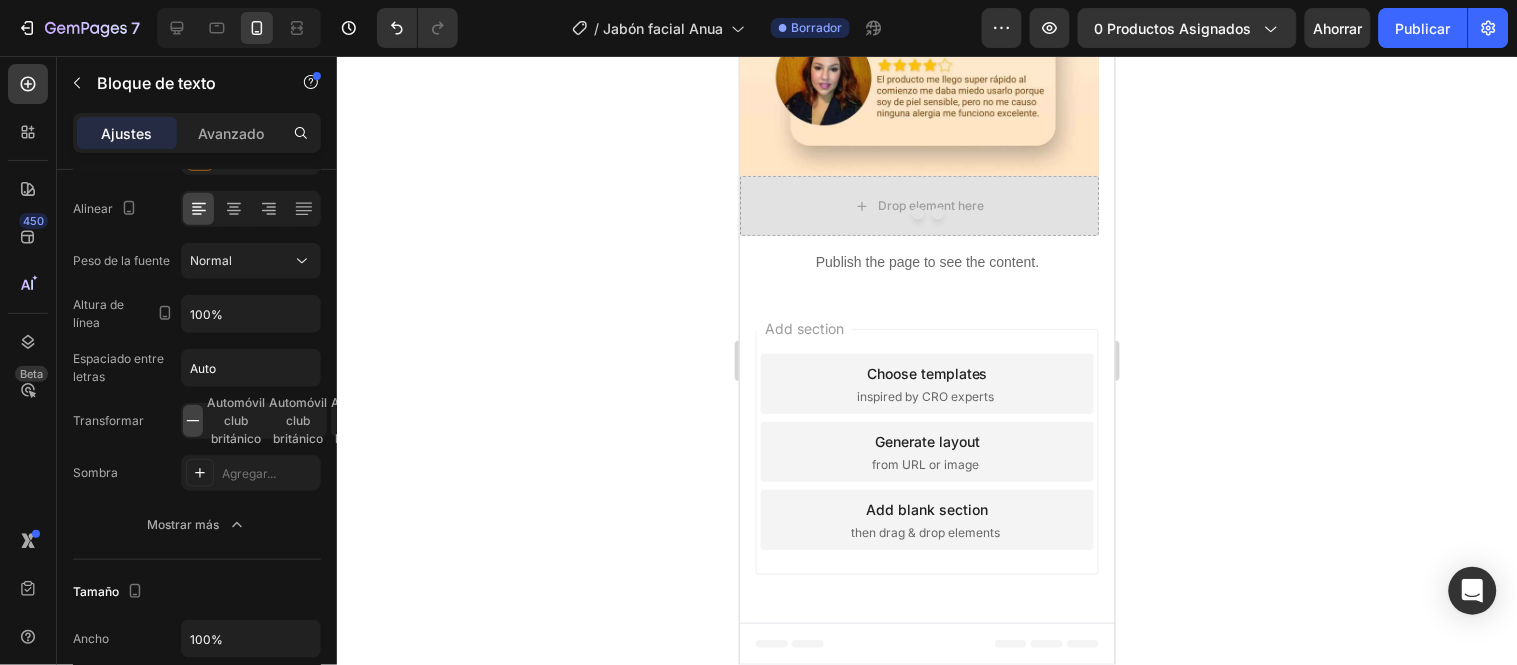 type on "180%" 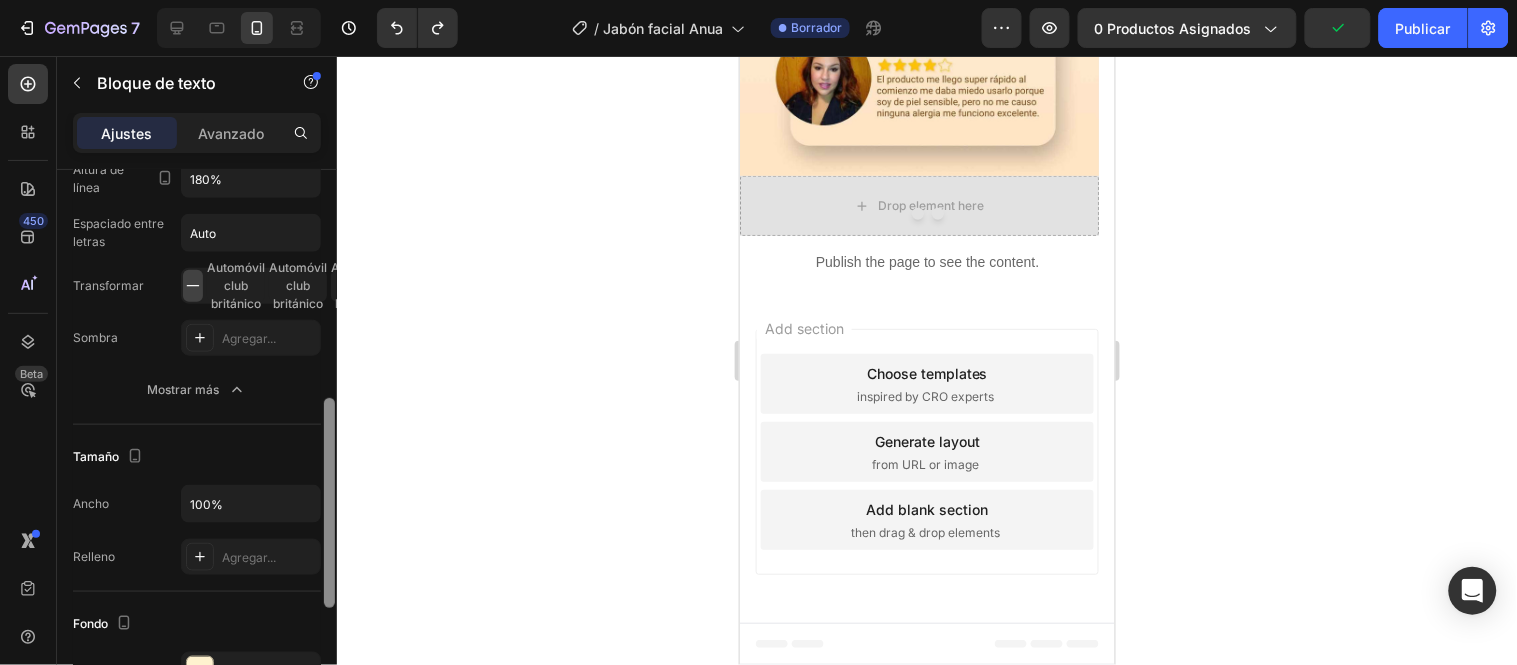 scroll, scrollTop: 500, scrollLeft: 0, axis: vertical 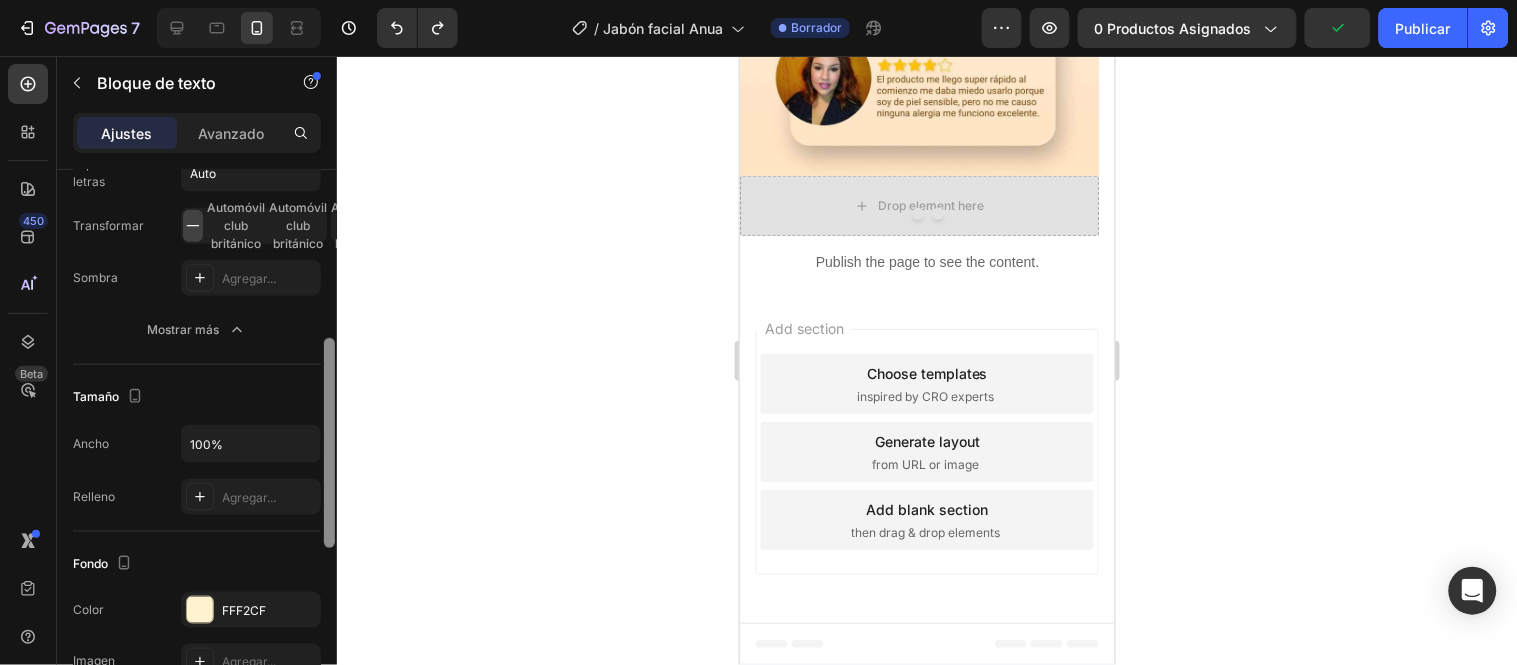 drag, startPoint x: 328, startPoint y: 320, endPoint x: 328, endPoint y: 394, distance: 74 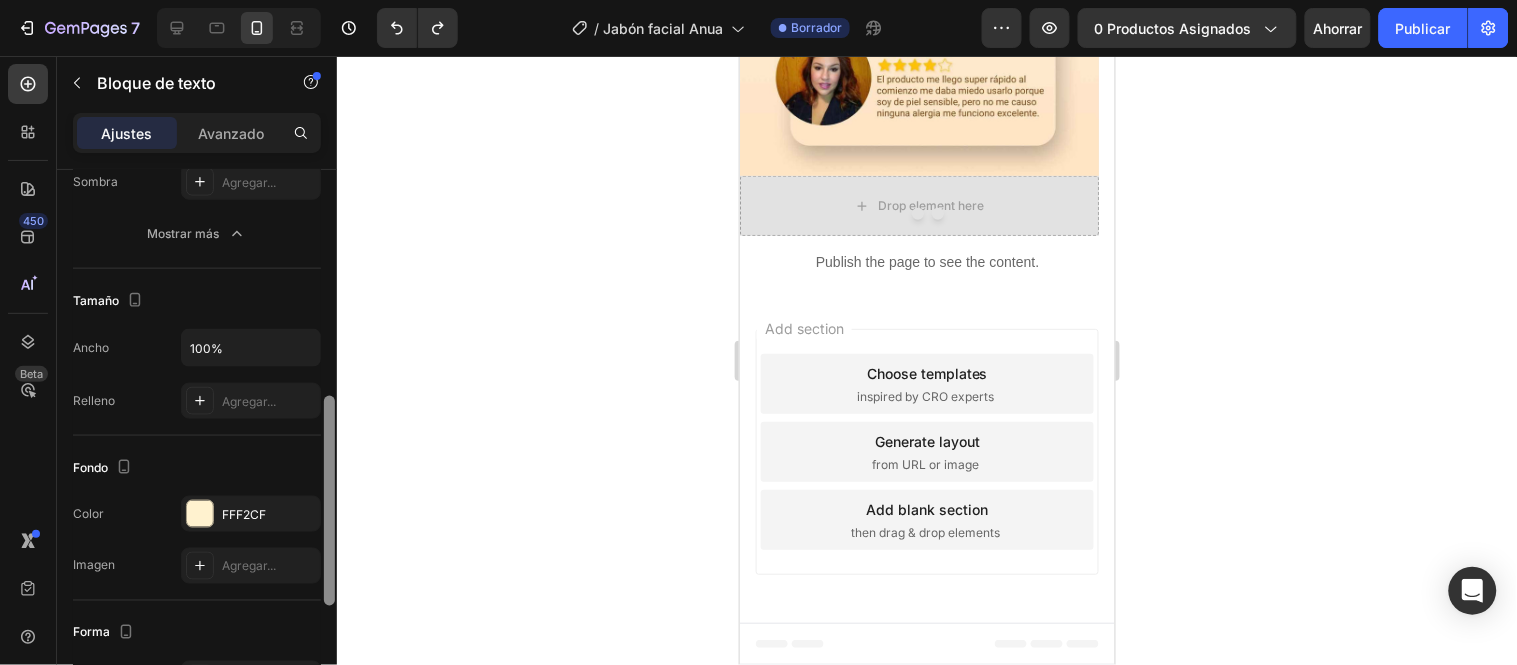 drag, startPoint x: 330, startPoint y: 387, endPoint x: 274, endPoint y: 380, distance: 56.435802 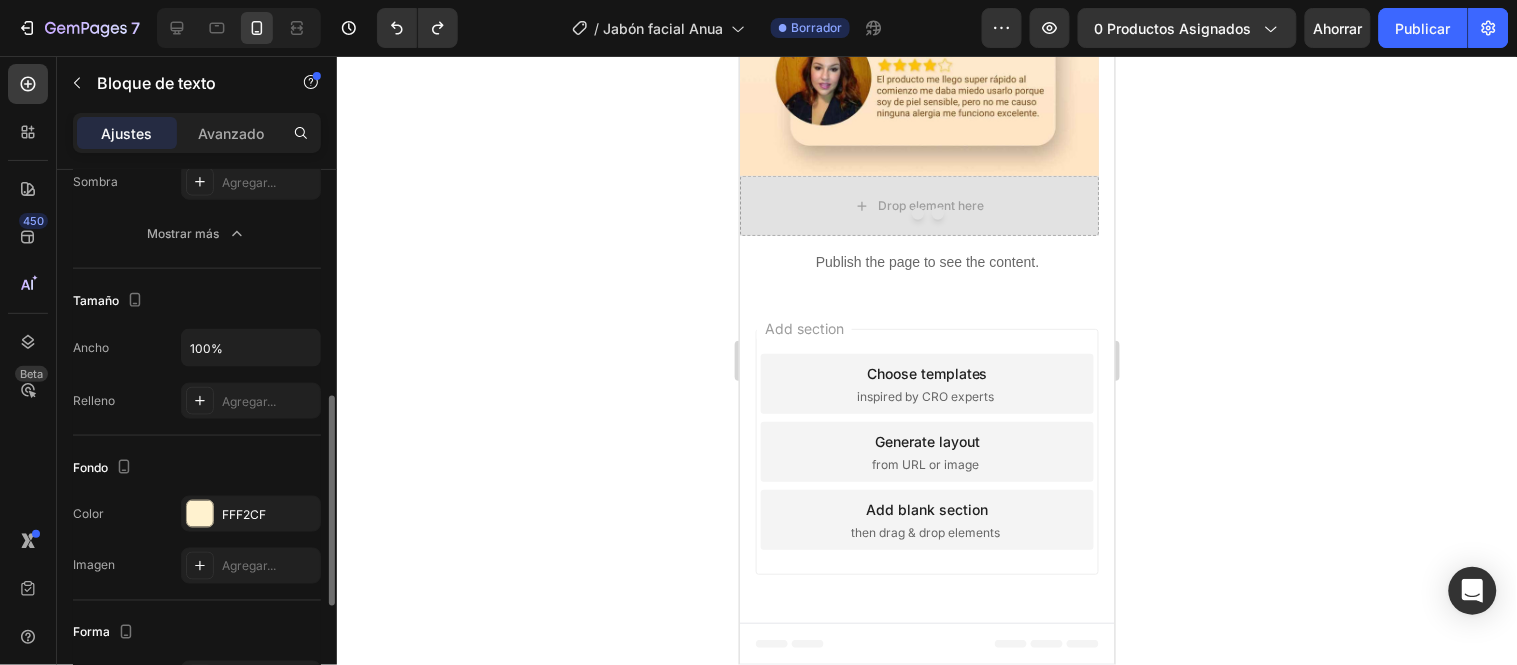 scroll, scrollTop: 596, scrollLeft: 0, axis: vertical 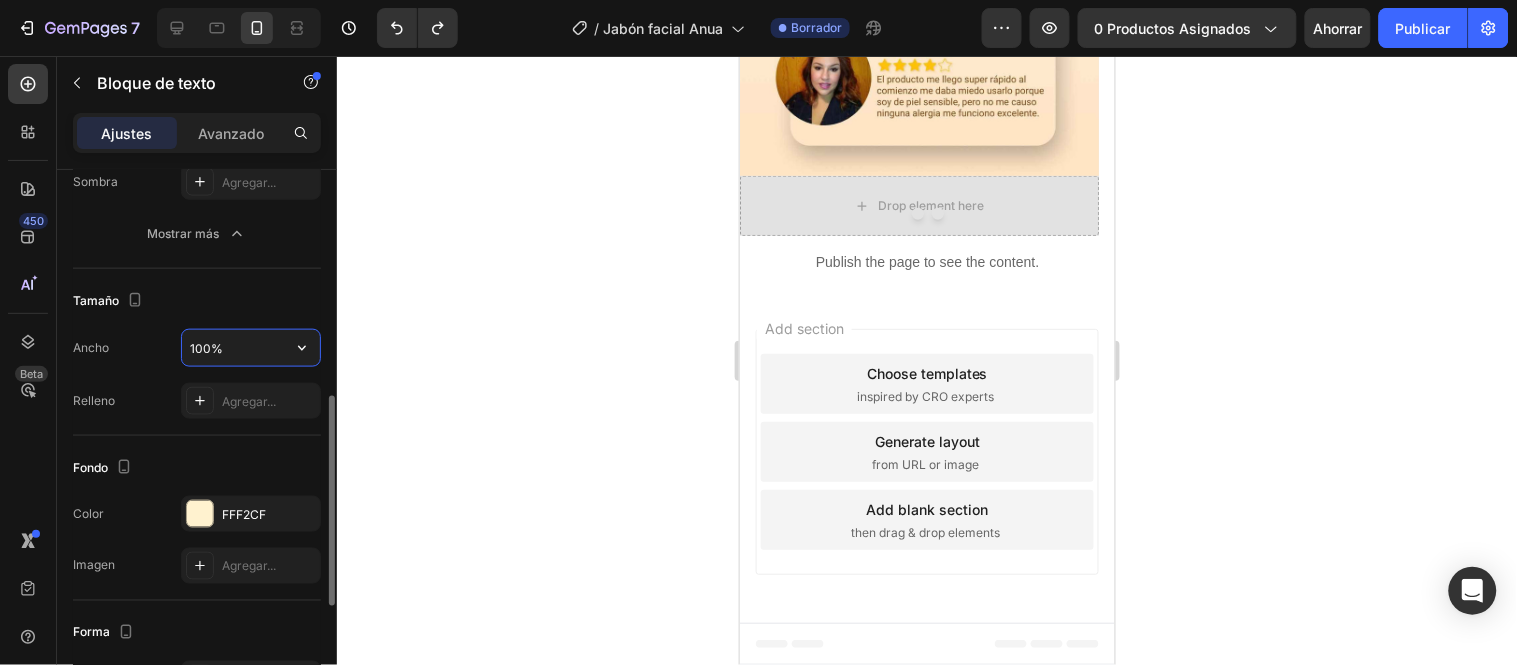 click on "100%" at bounding box center [251, 348] 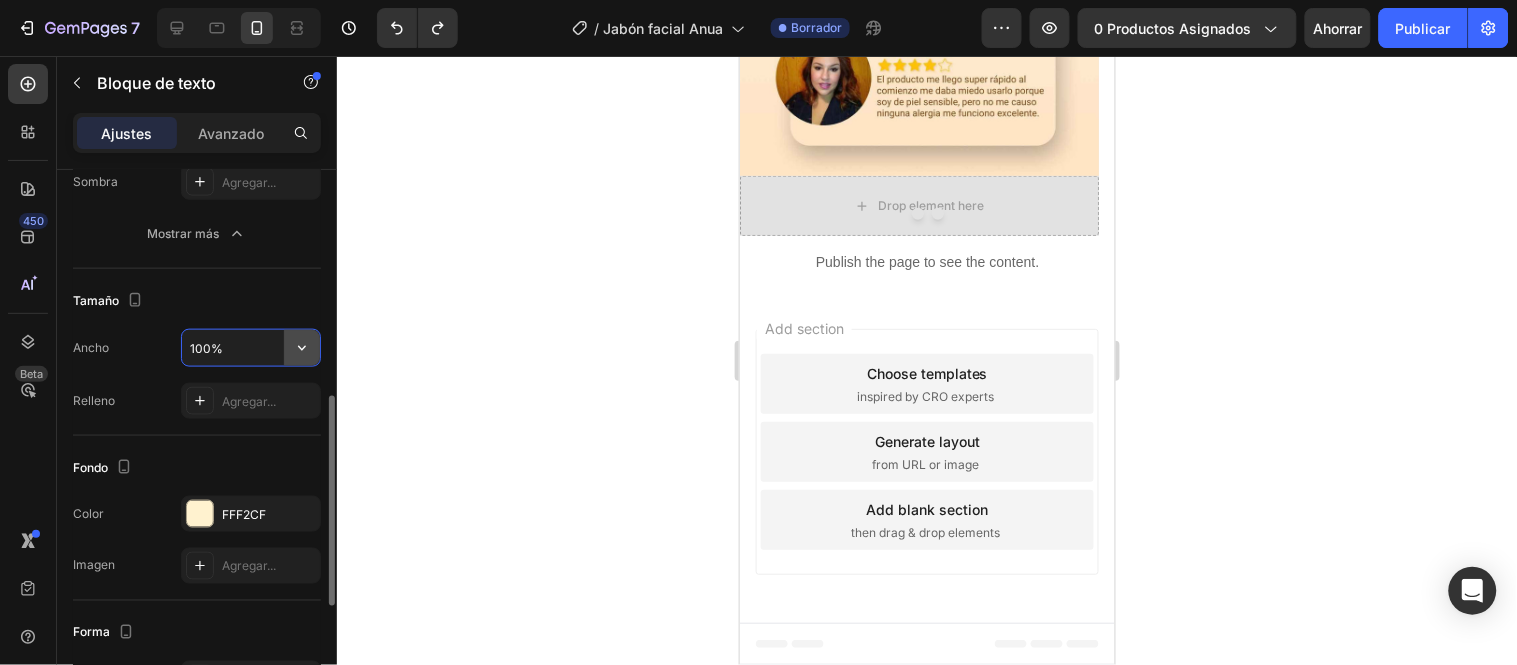 click 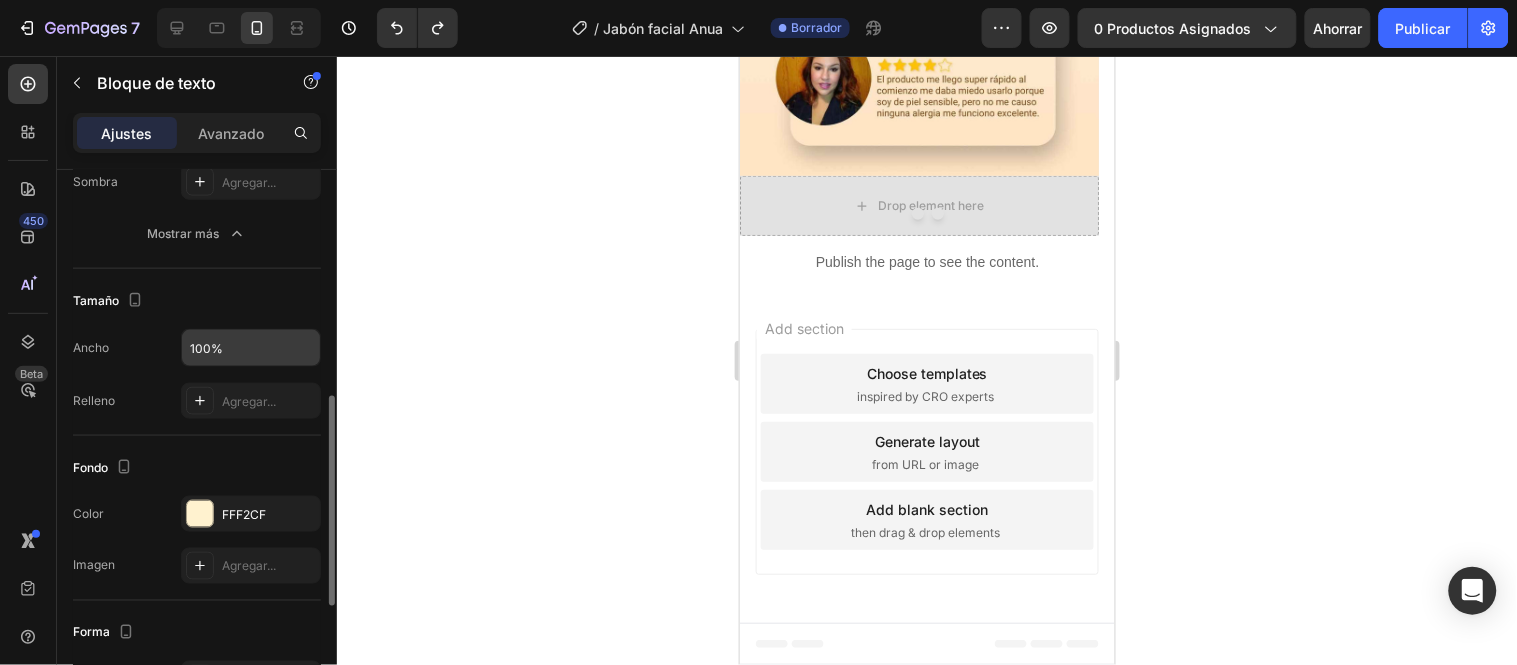 click 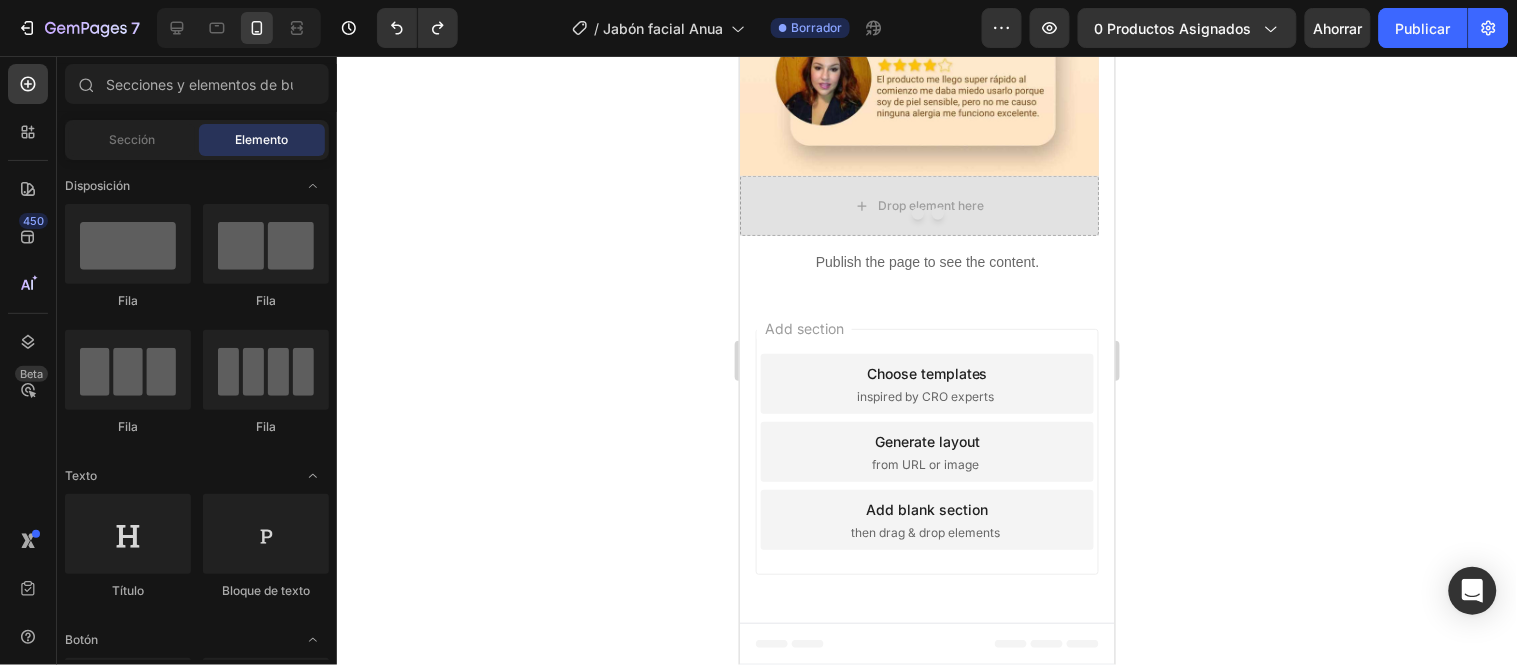 click 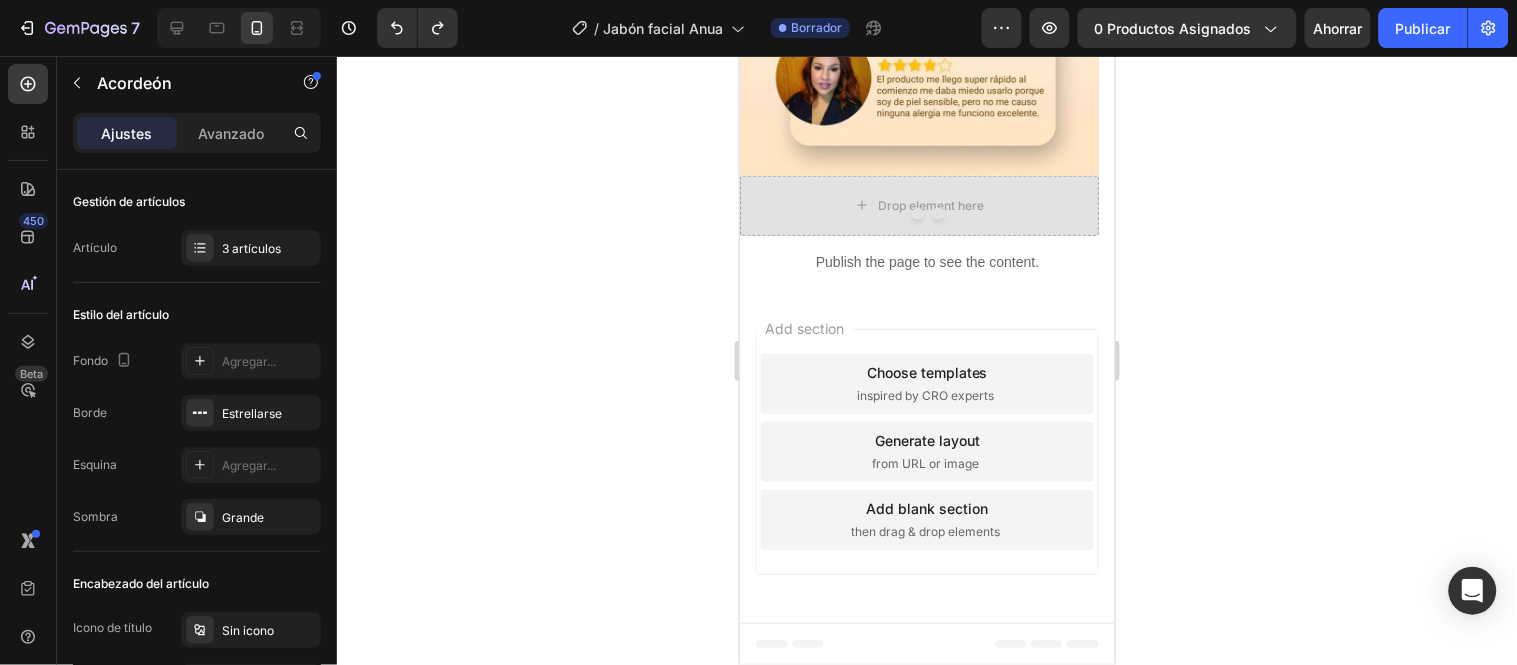click on "¿Puedo usarlo si tengo piel sensible?" at bounding box center (926, -940) 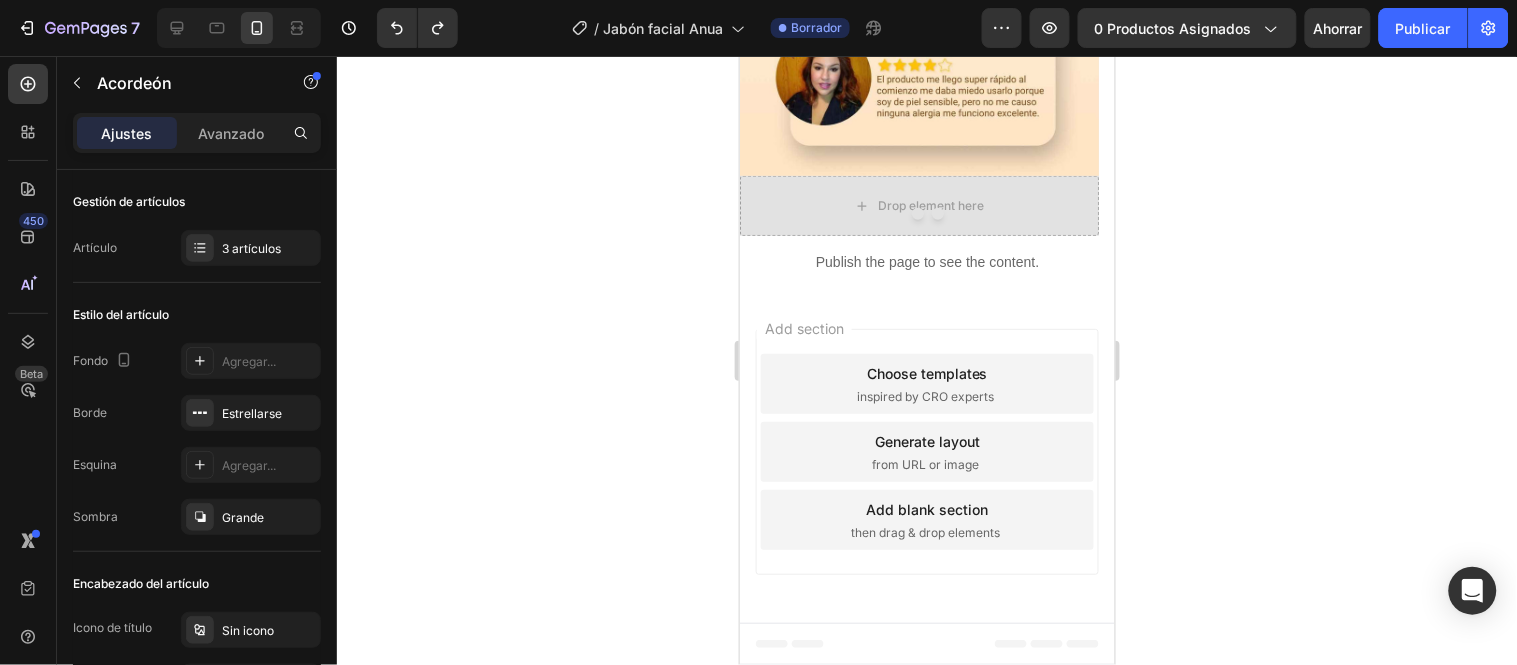 click on "¿Puedo combinarlo con otros productos?" at bounding box center [926, -1041] 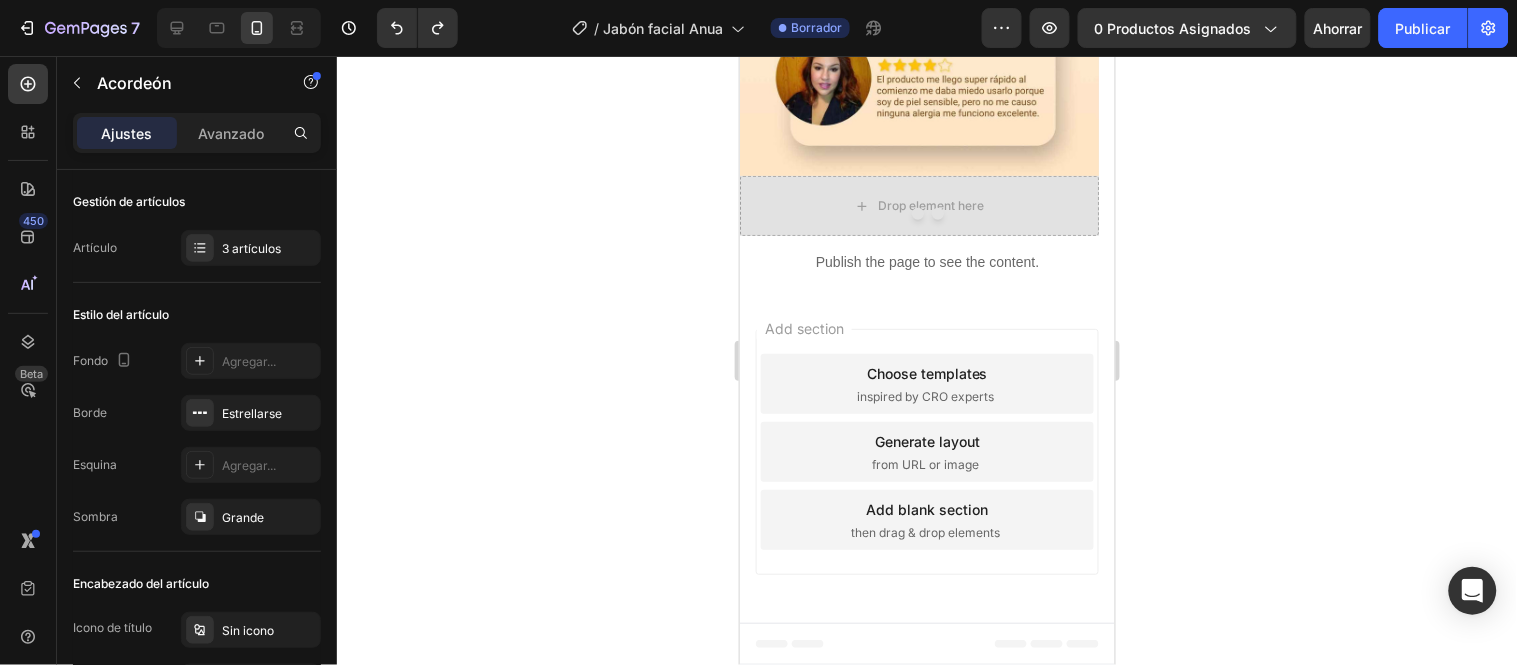 click 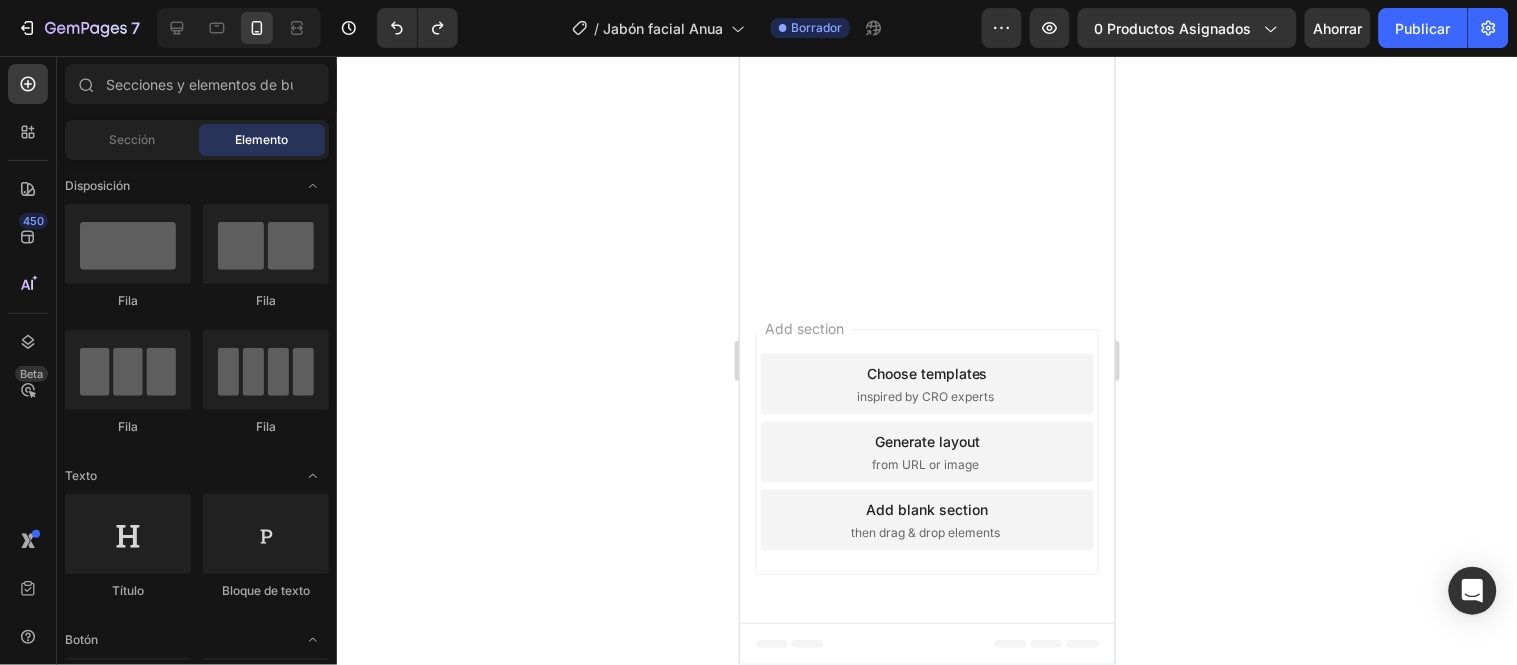 scroll, scrollTop: 5494, scrollLeft: 0, axis: vertical 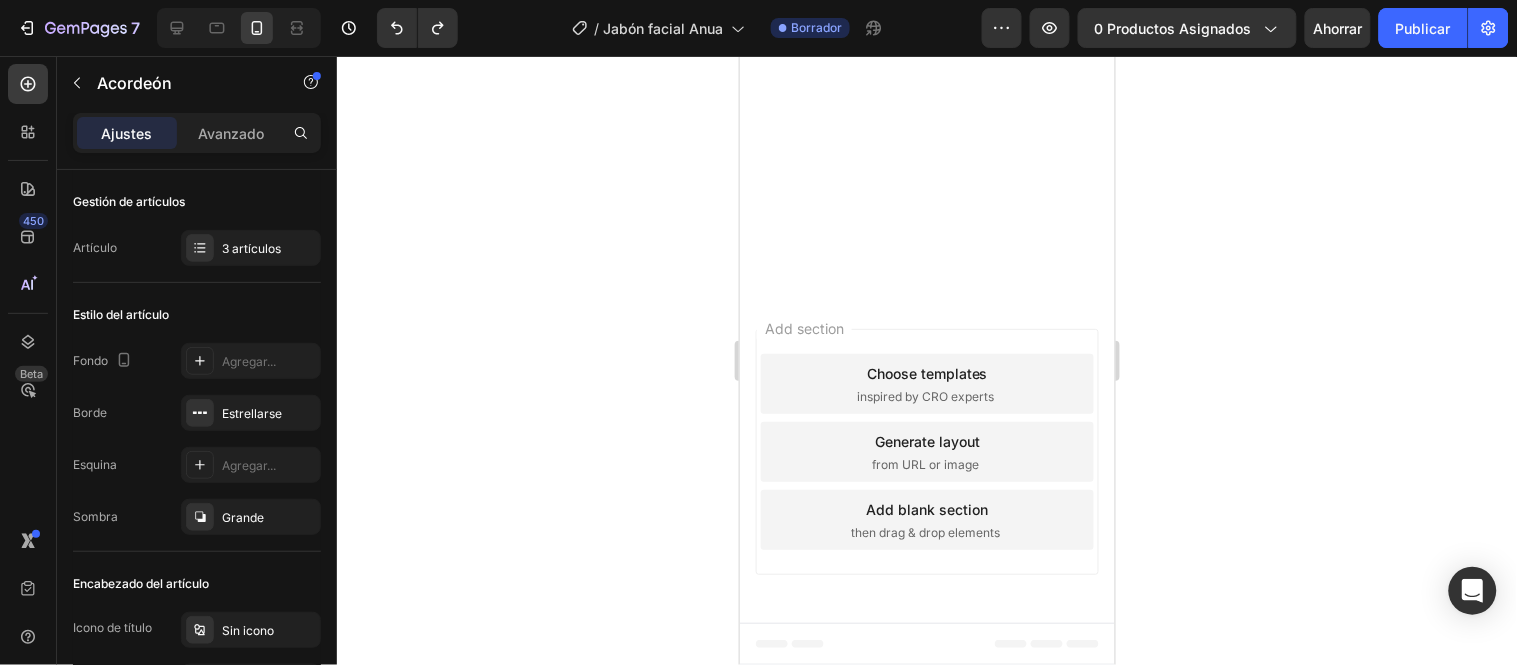 click 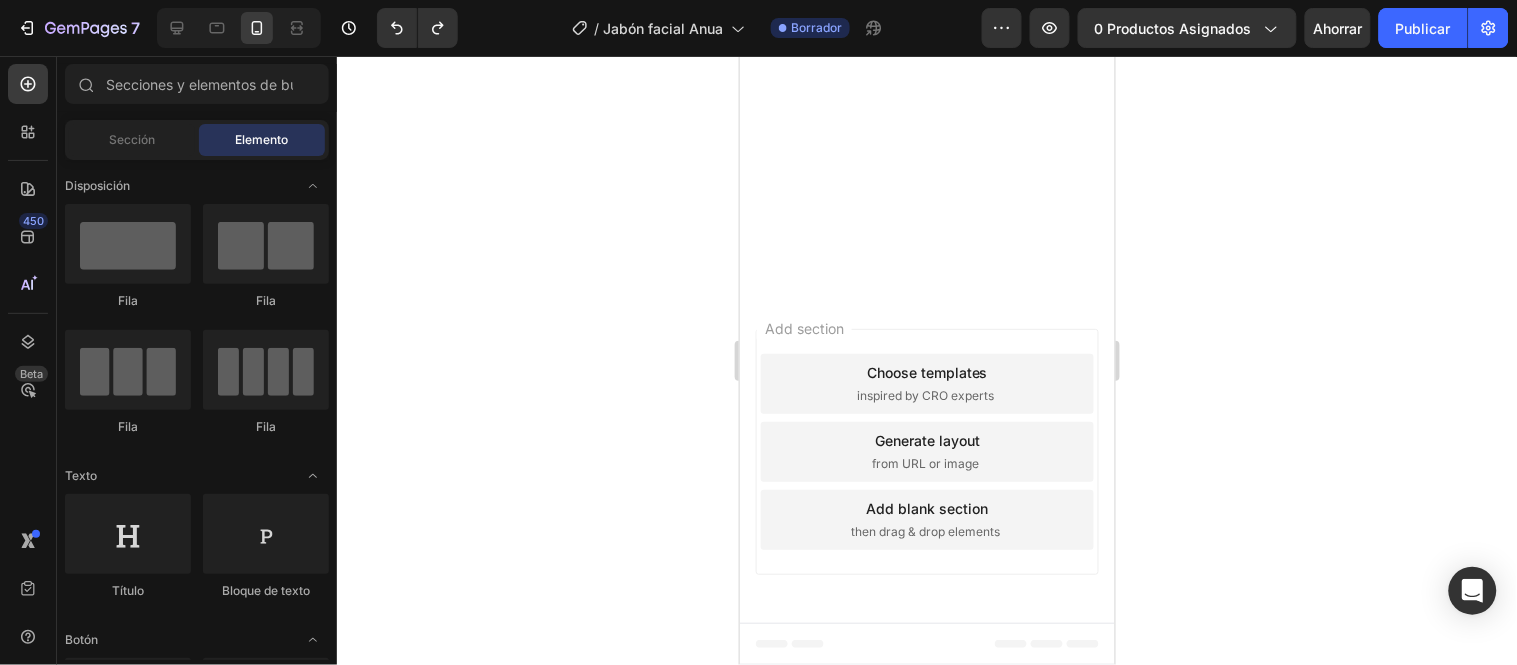 scroll, scrollTop: 5097, scrollLeft: 0, axis: vertical 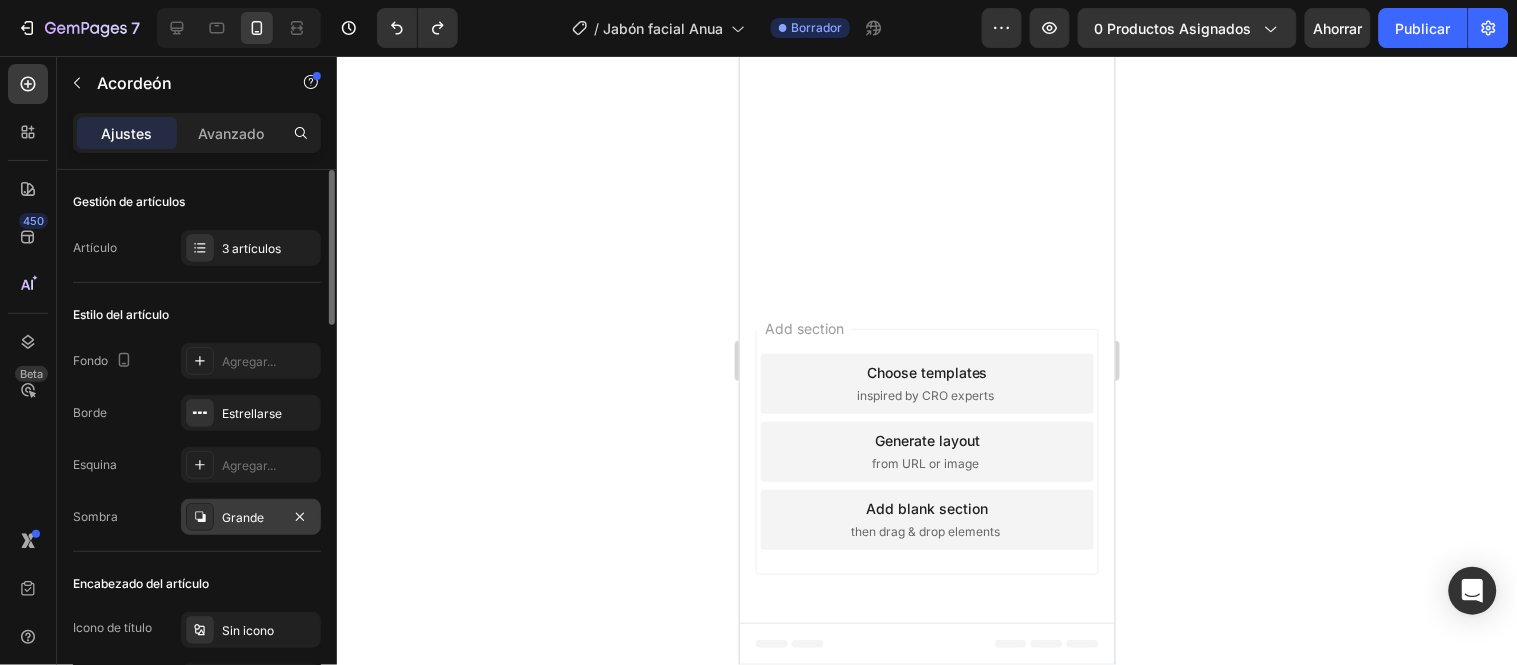 click on "Grande" at bounding box center (243, 517) 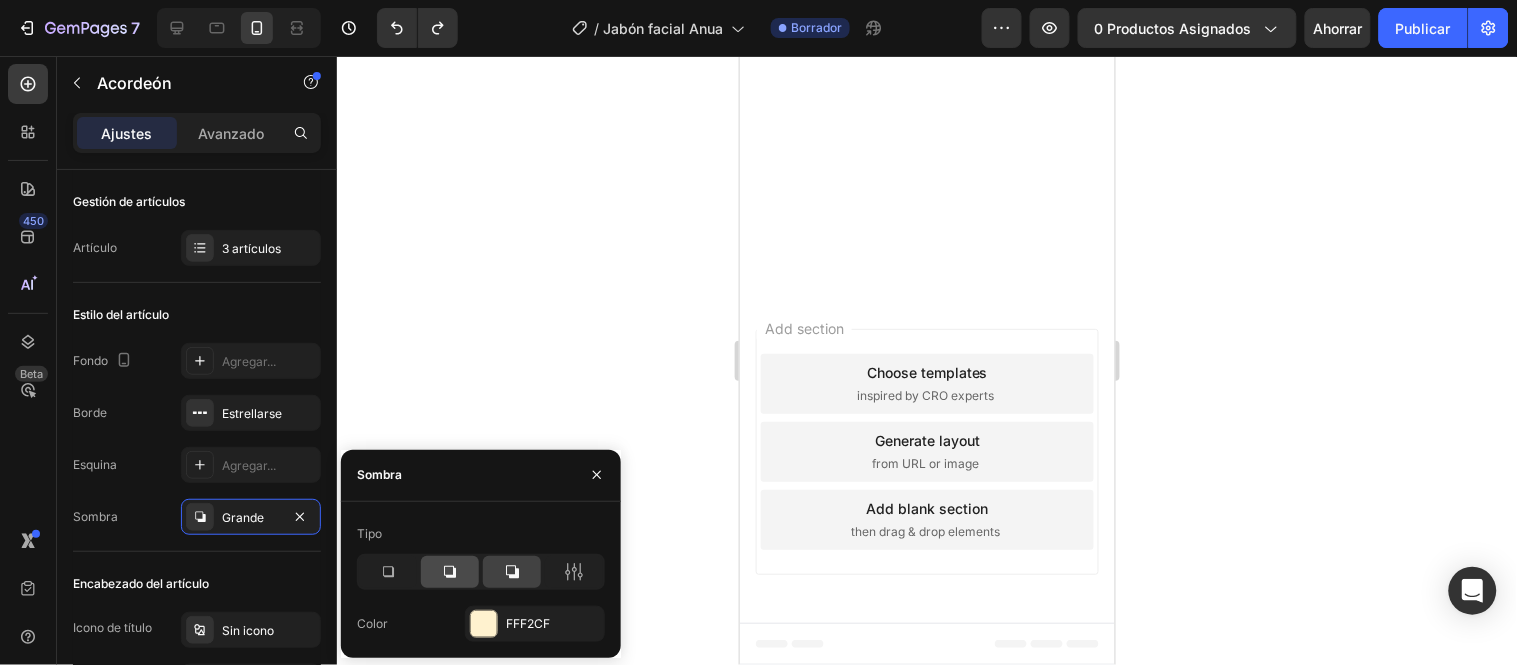 click 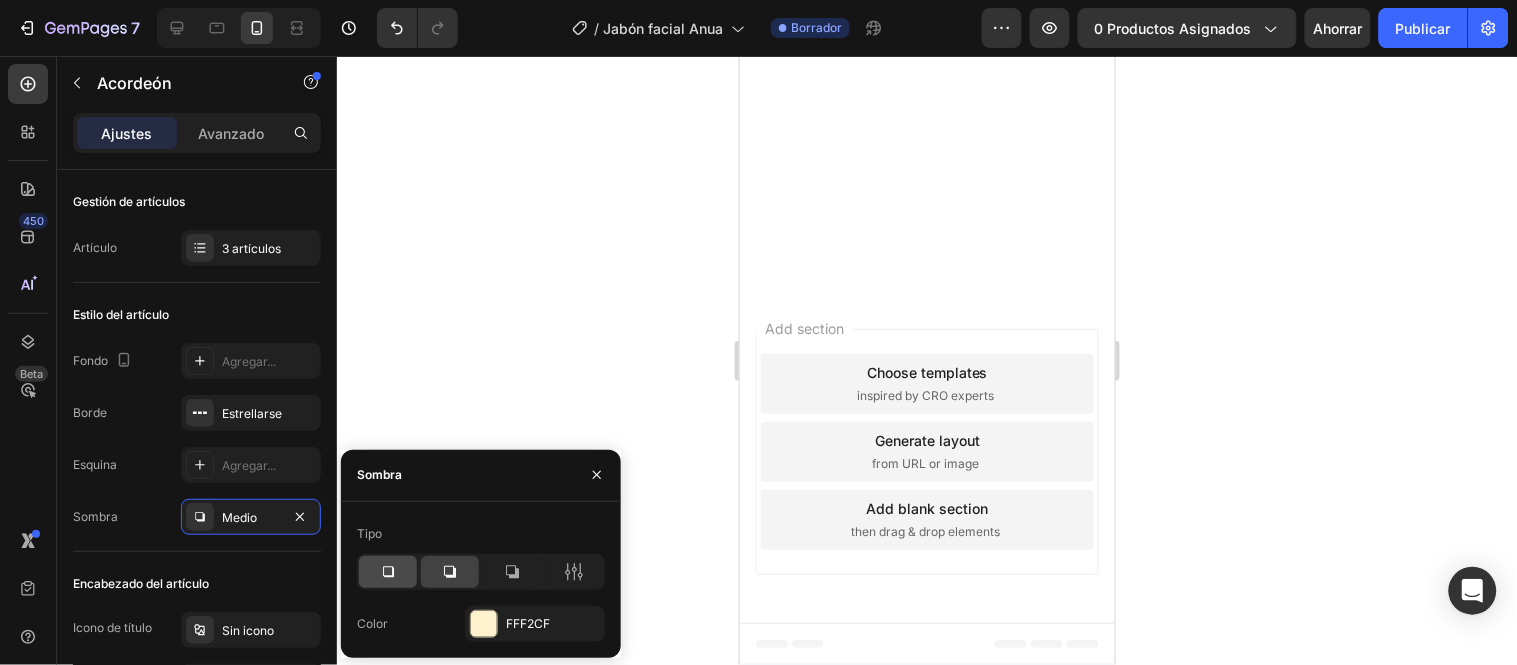 click 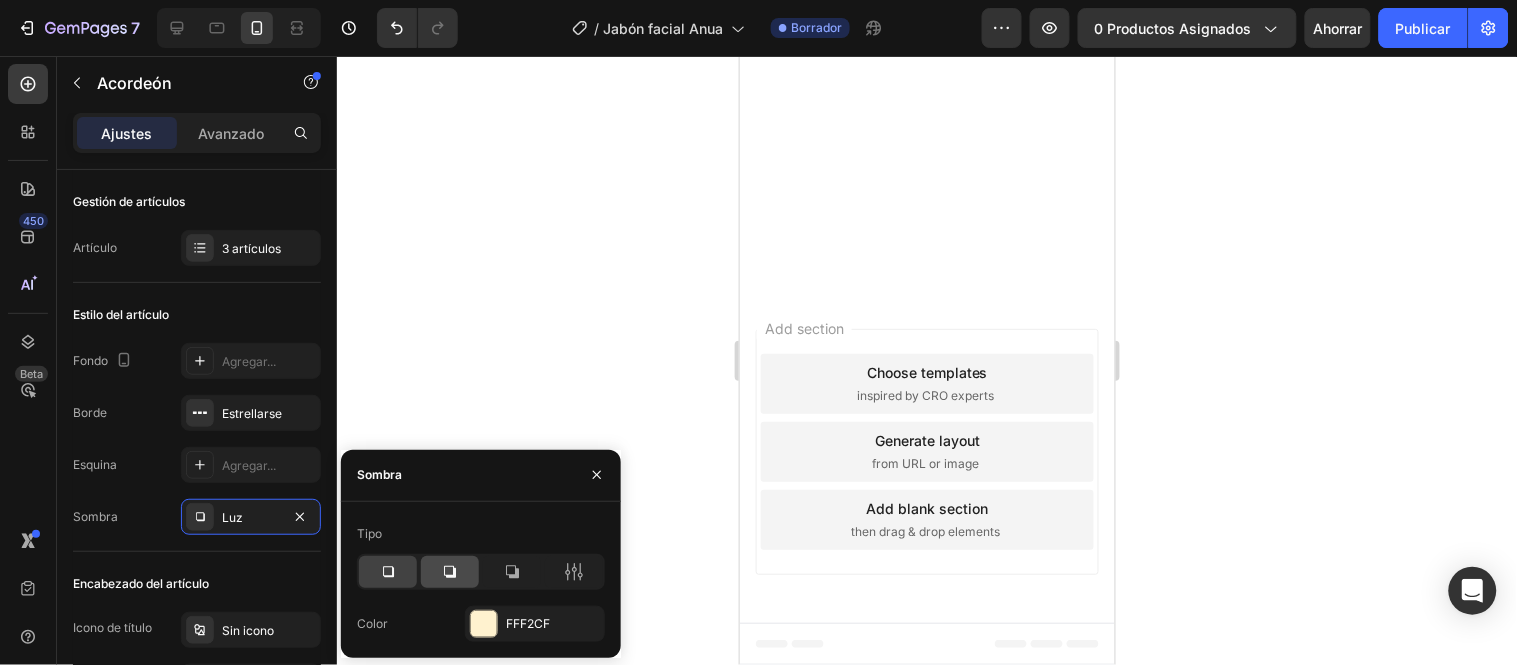click 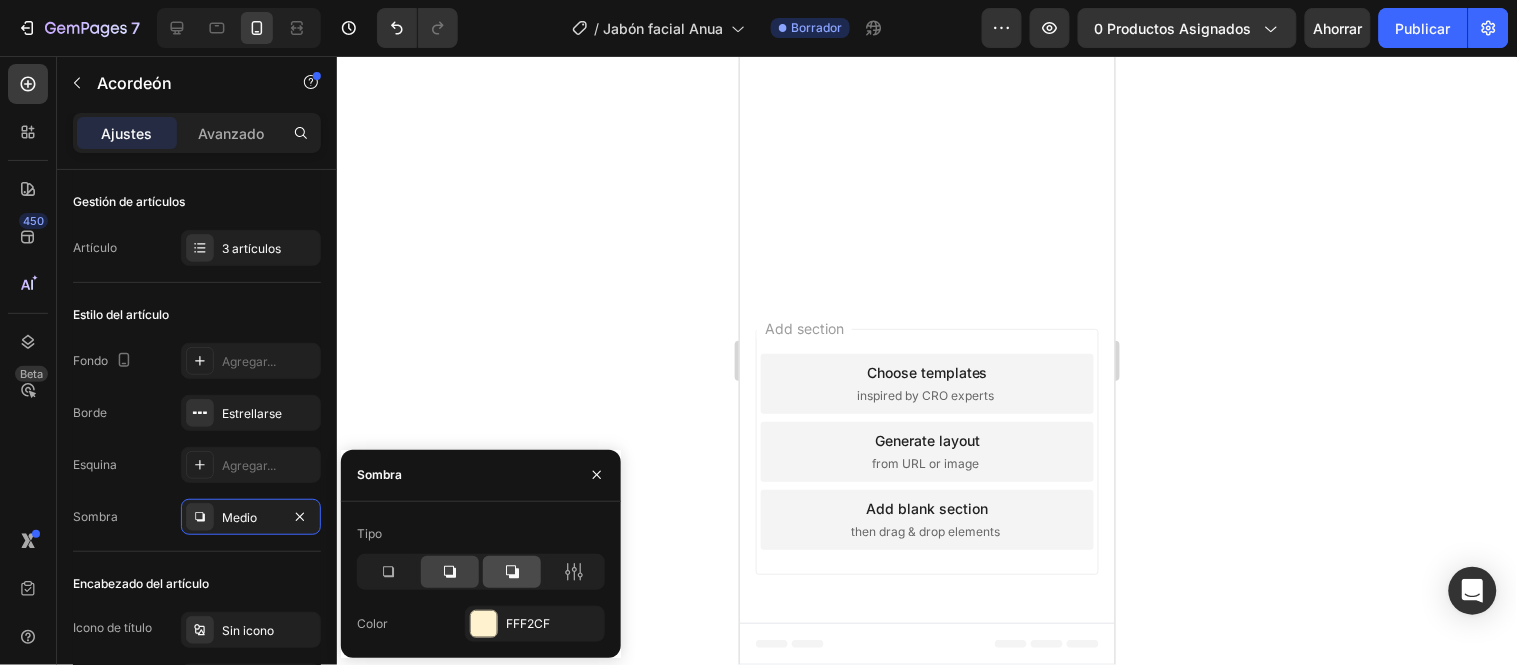 click 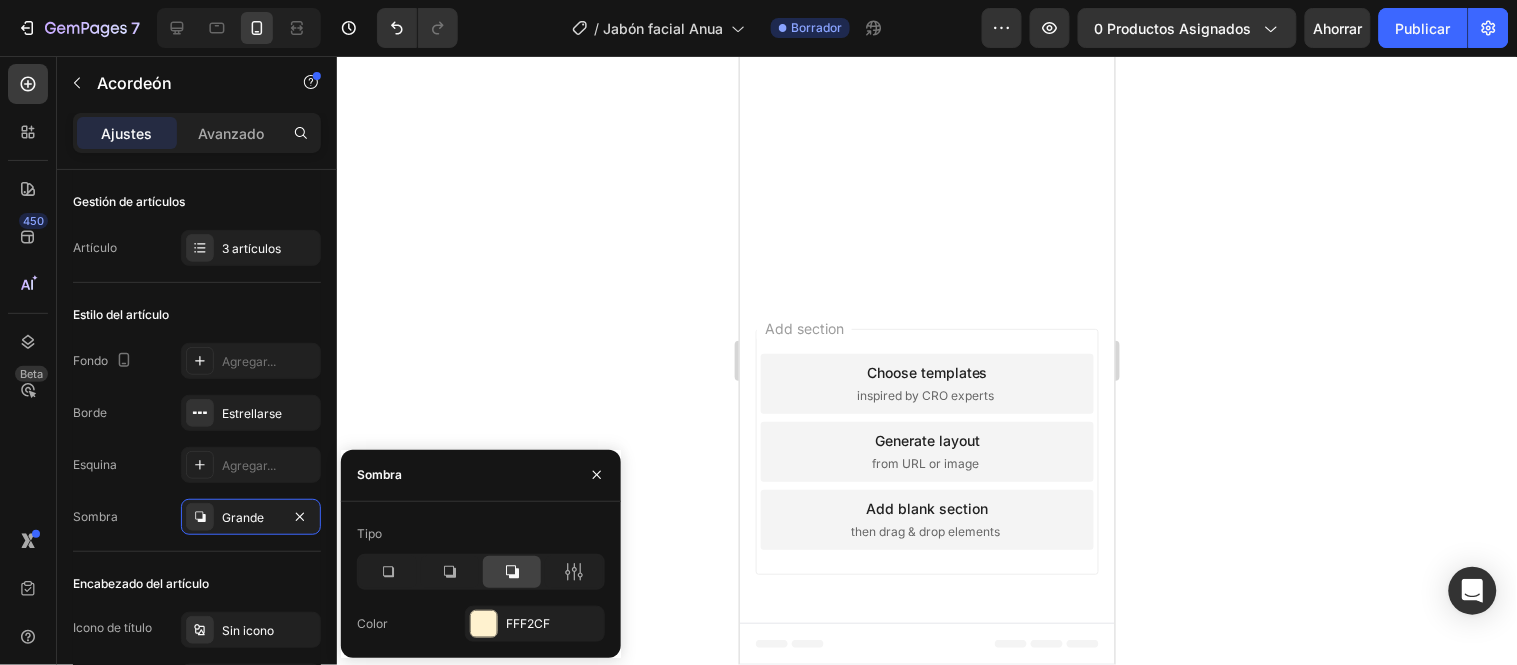 click 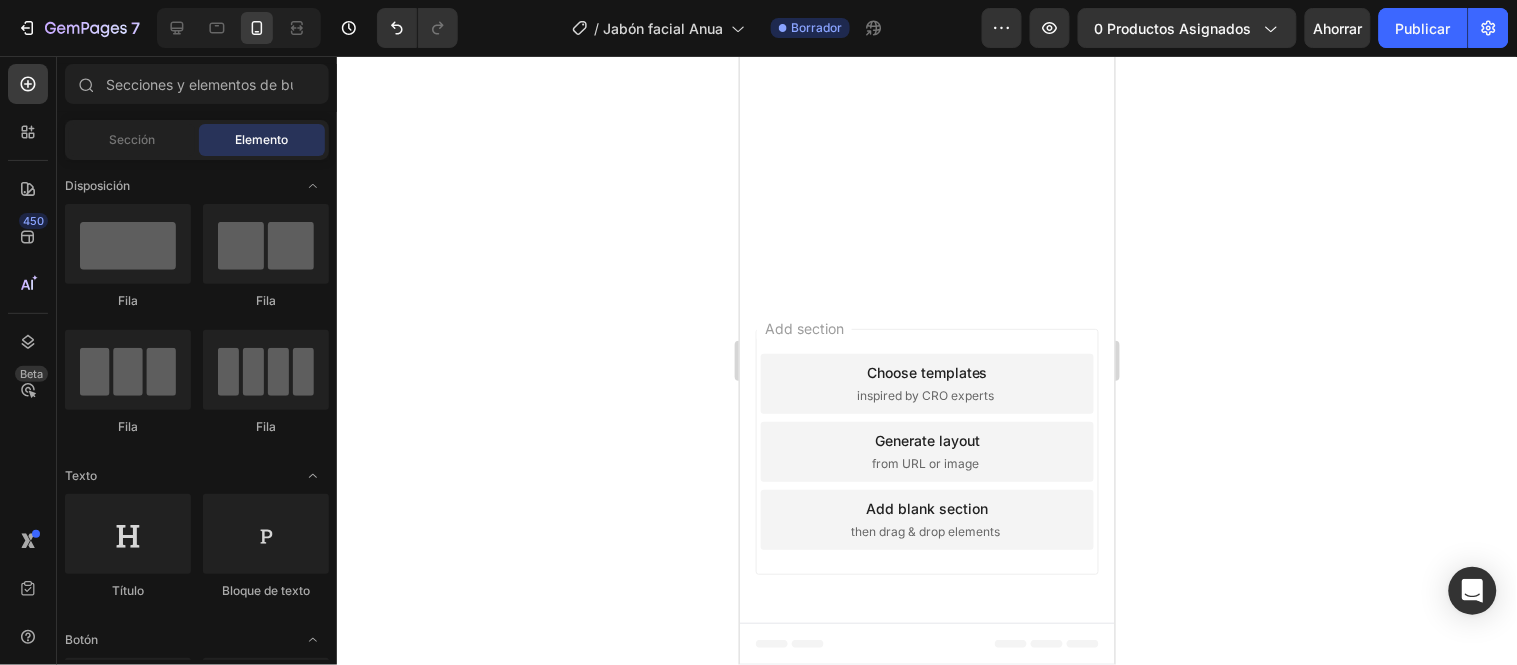 click on "¿Puedo combinarlo con otros productos?" at bounding box center (909, -941) 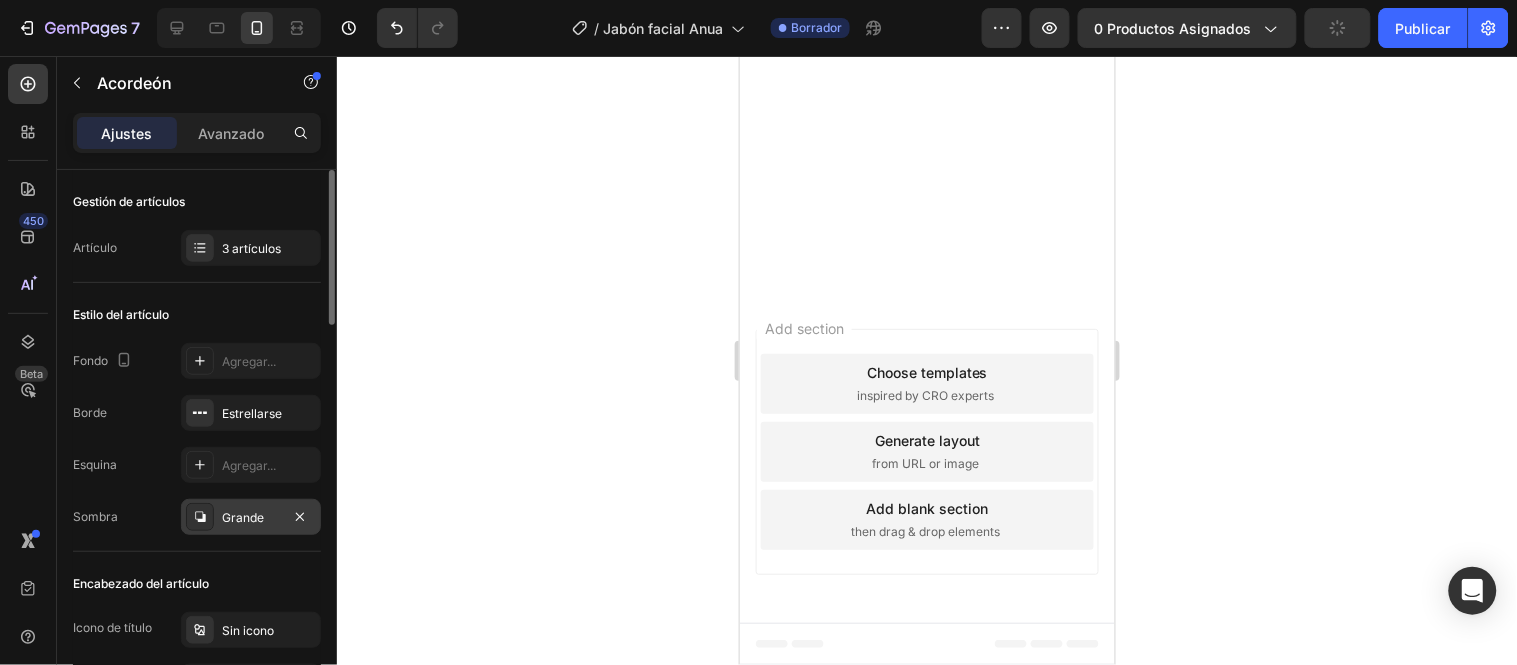 click on "Grande" at bounding box center (243, 517) 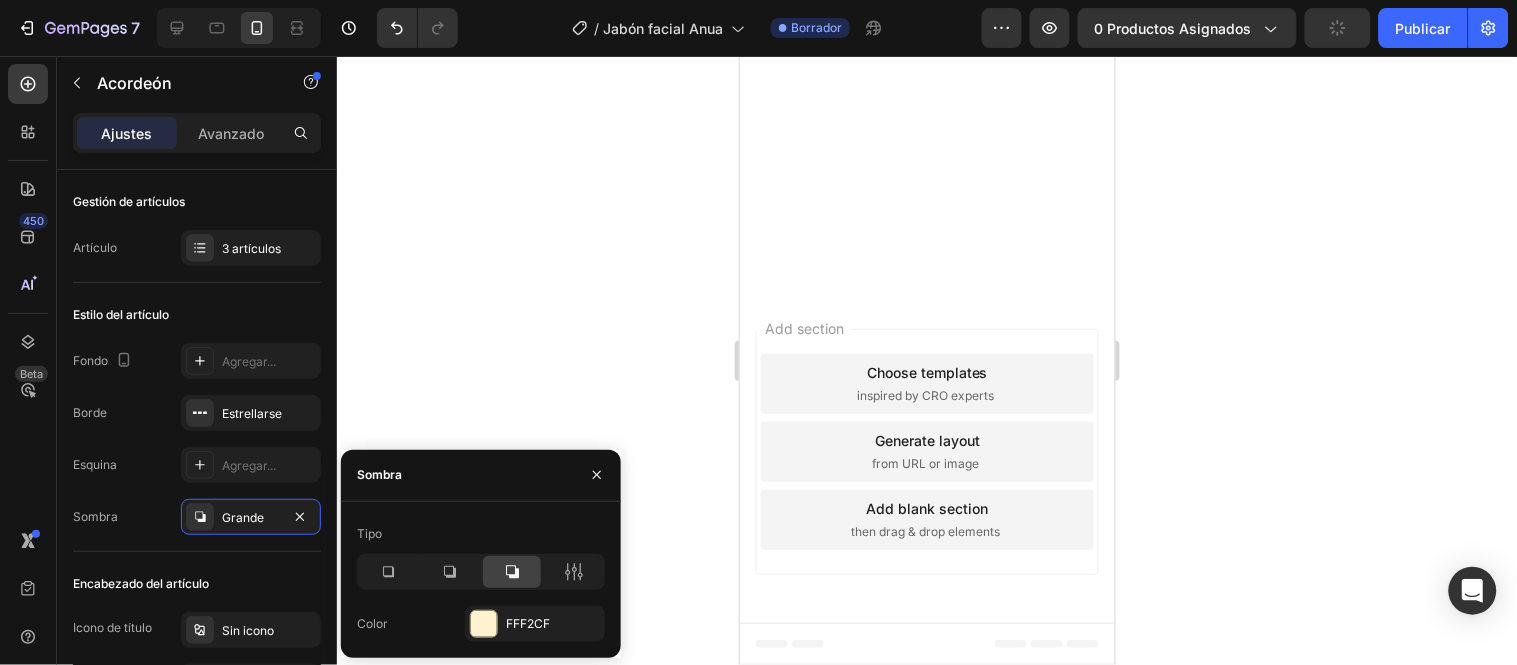 click 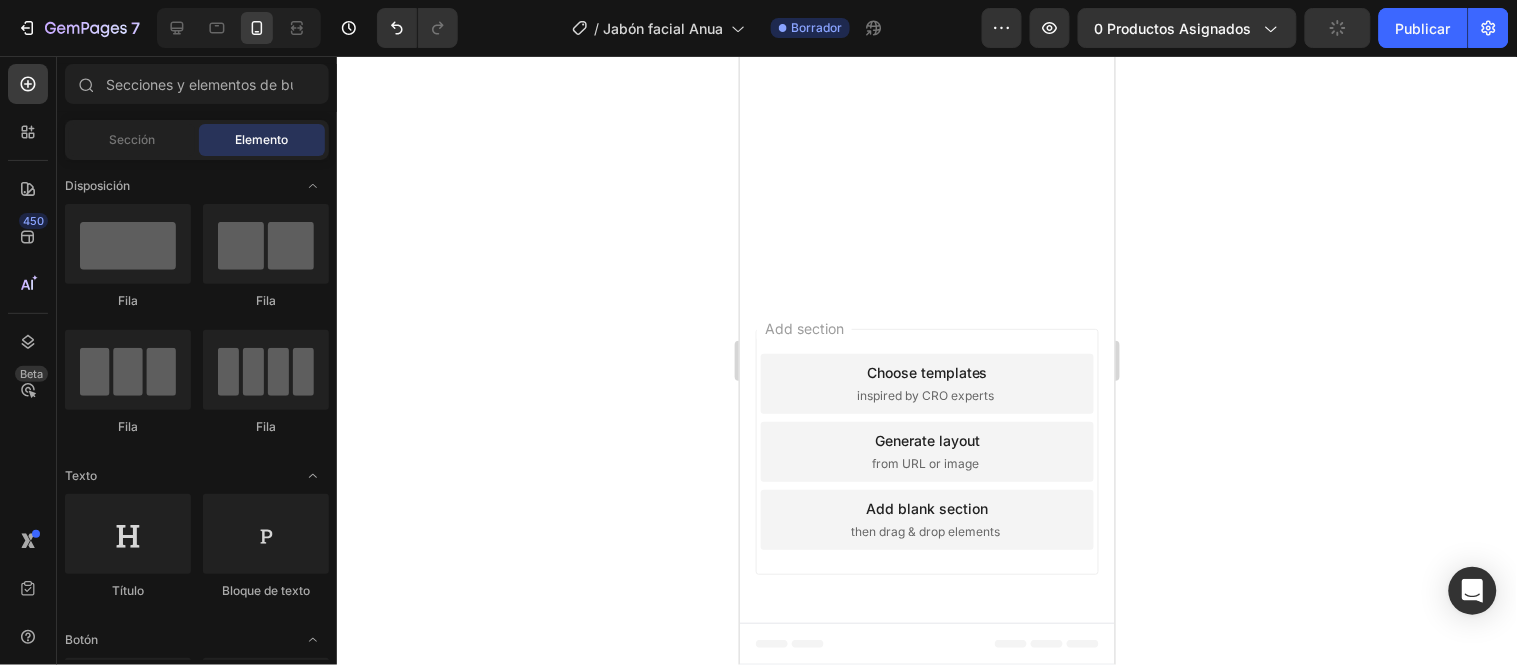 click 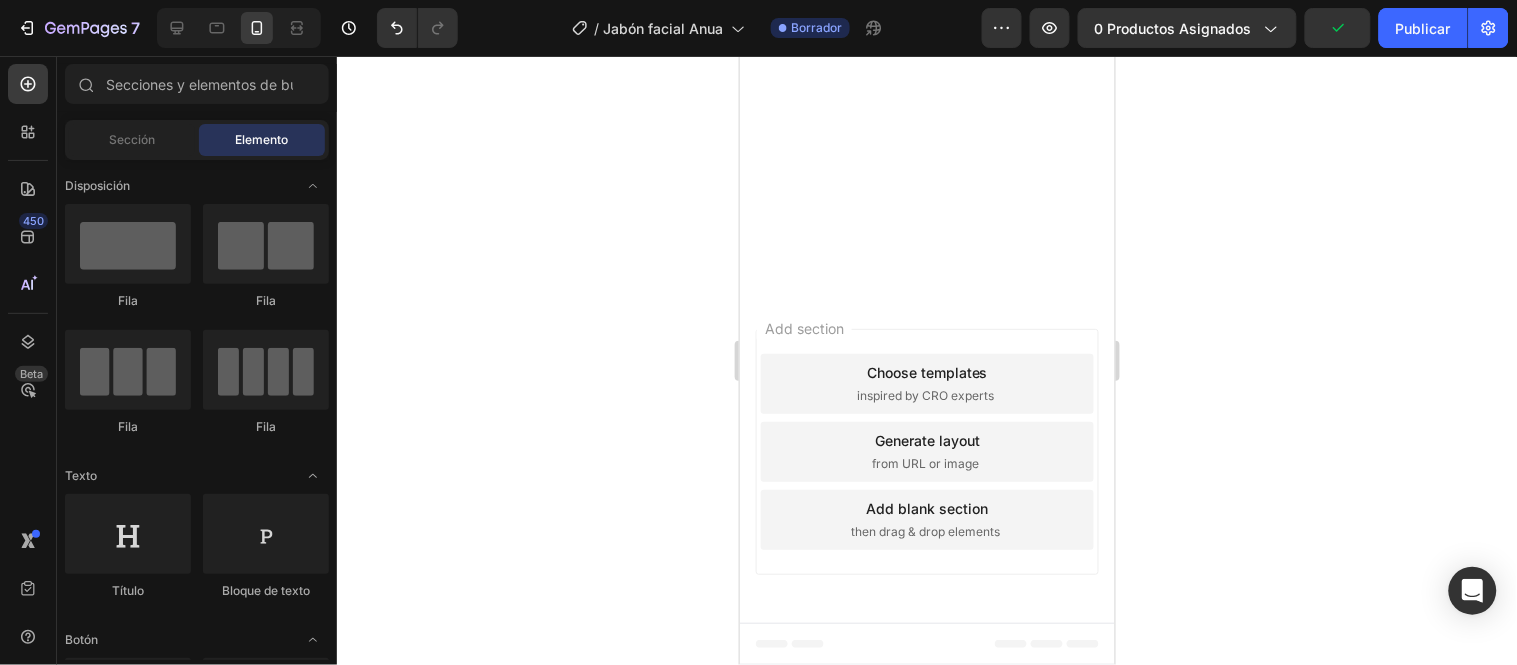 click 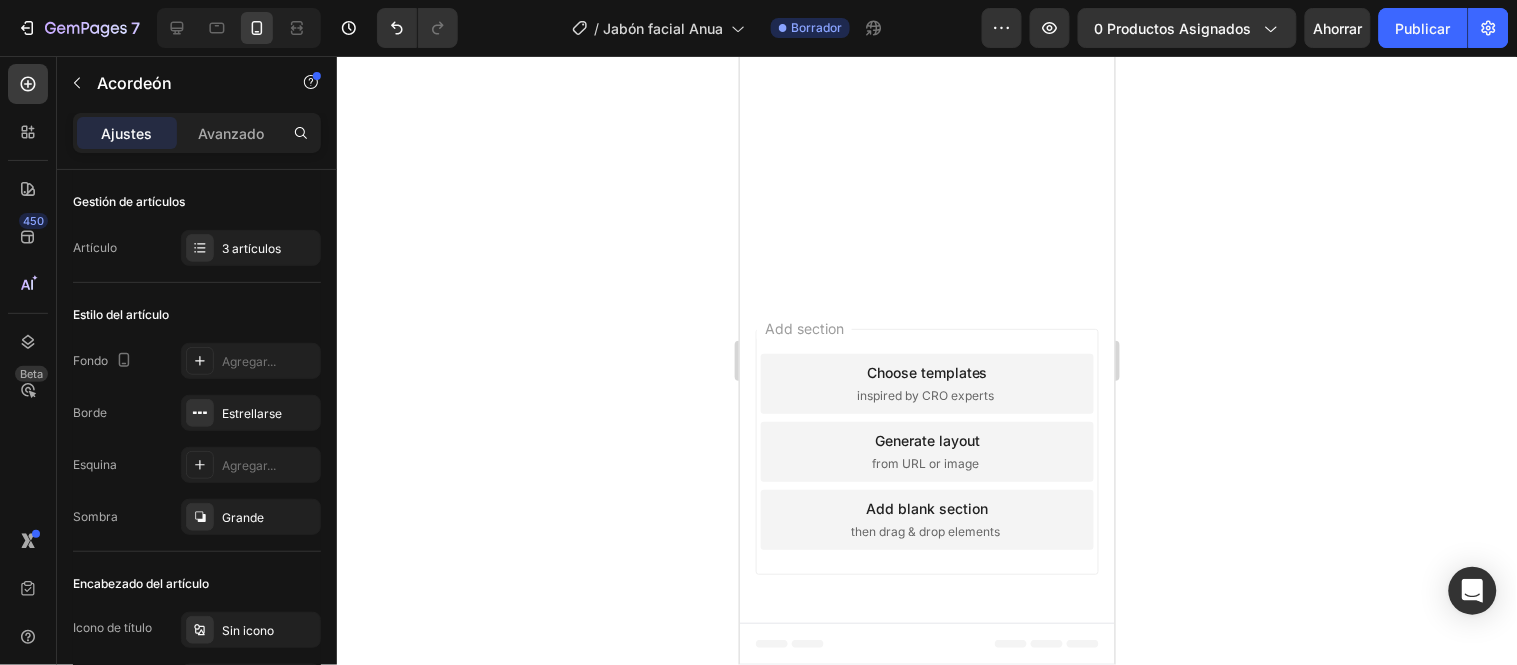 click 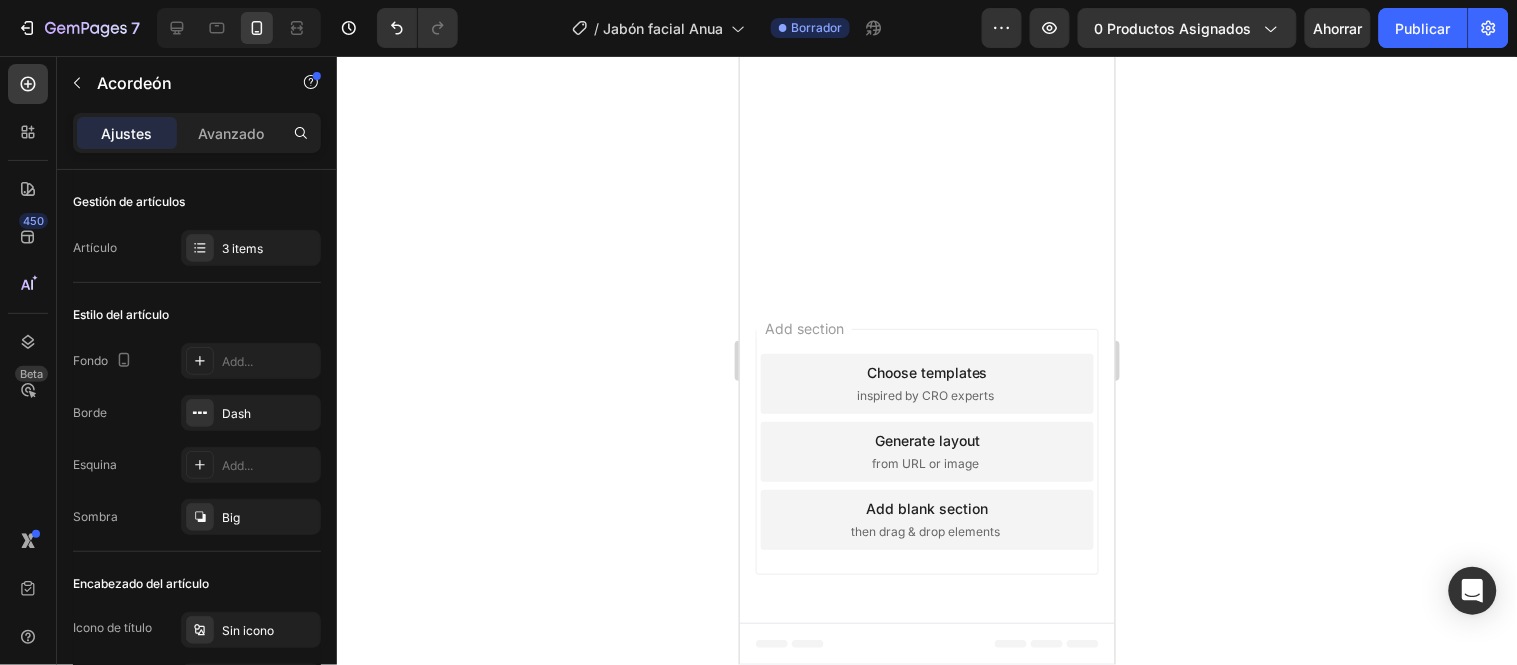 scroll, scrollTop: 595, scrollLeft: 0, axis: vertical 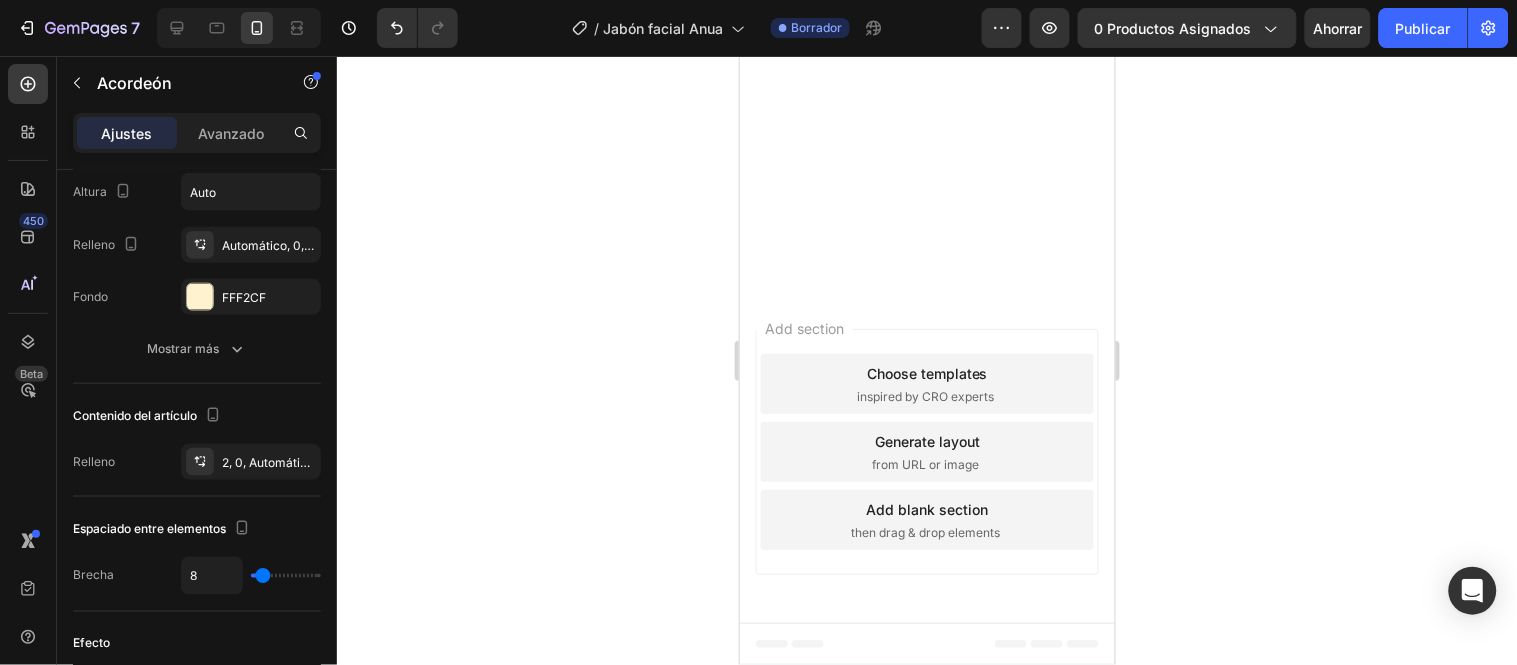 click 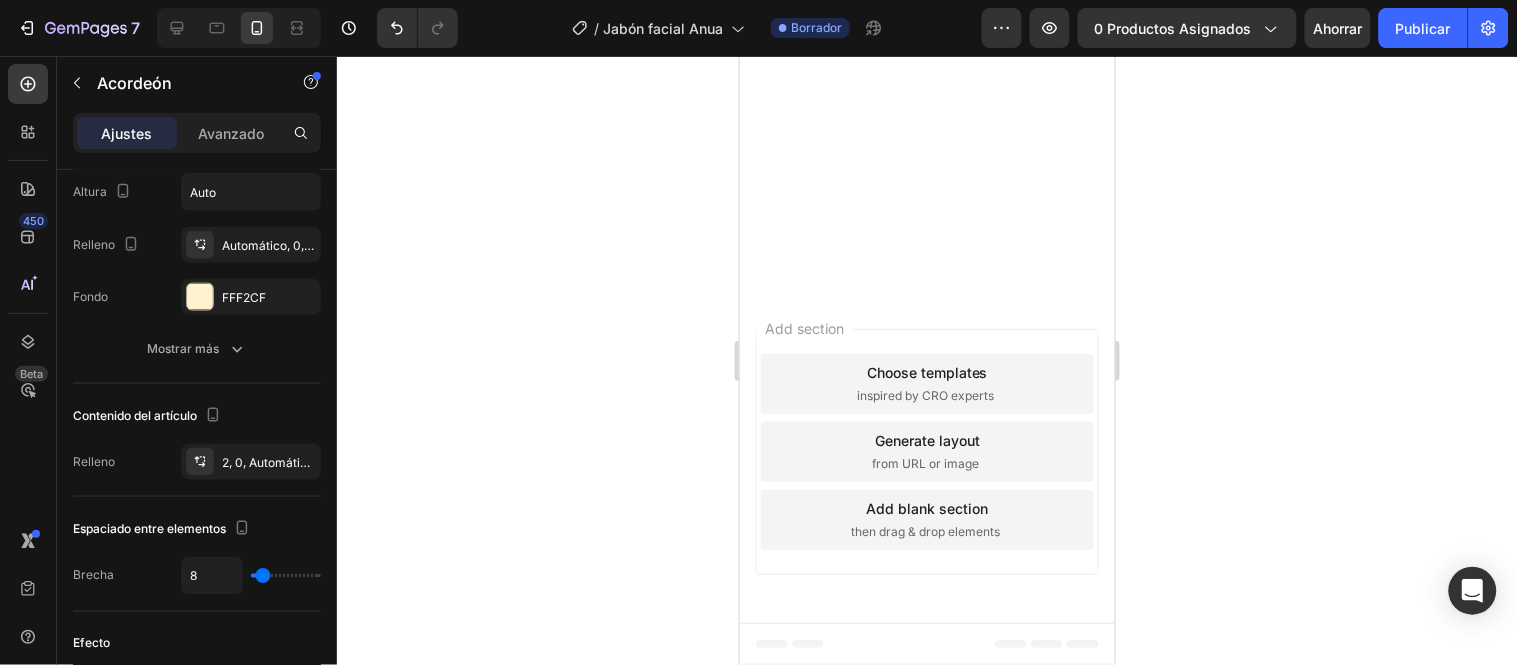 click on "Si úsalo como paso numero 1 antes de tu serúm o crema hidratantes úsalo para desmaquillar y limpiar tu piel siempre. Text Block" at bounding box center [926, -960] 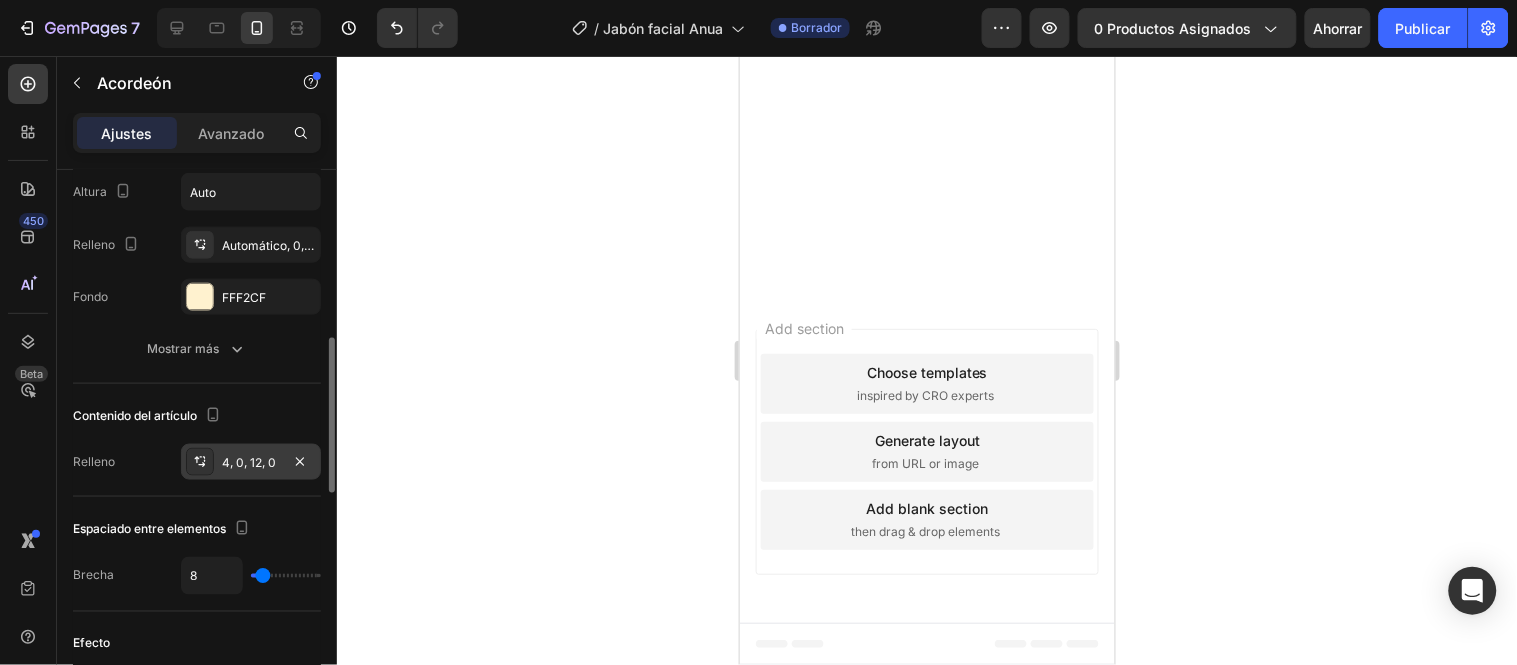 click on "4, 0, 12, 0" at bounding box center (249, 462) 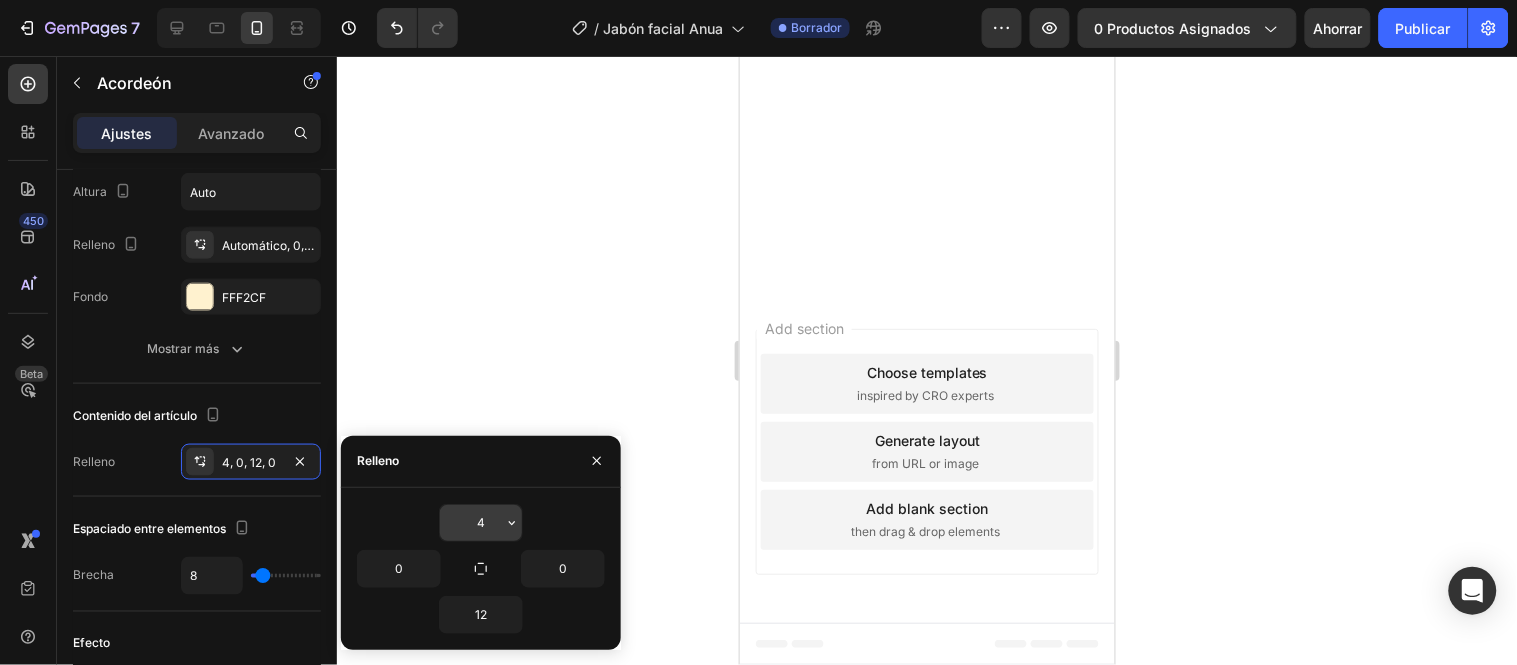 click on "4" at bounding box center [481, 523] 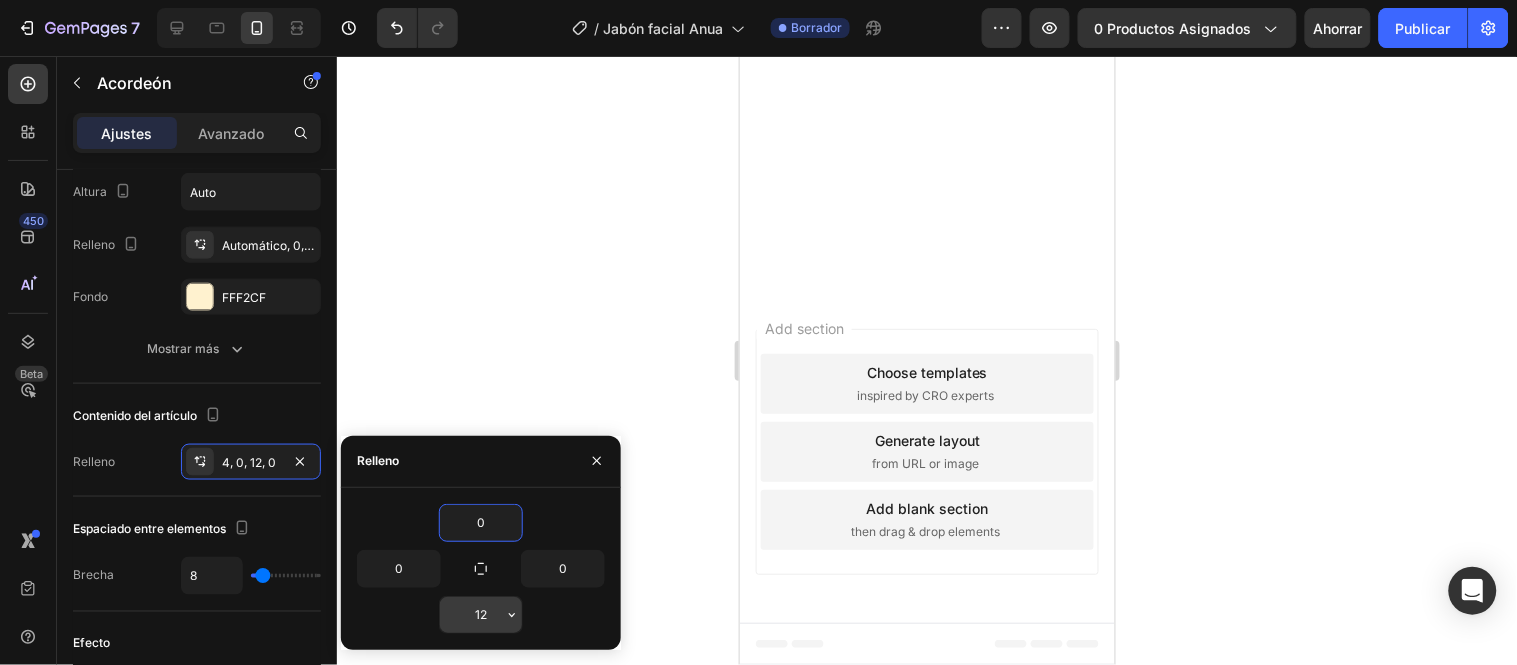 type on "0" 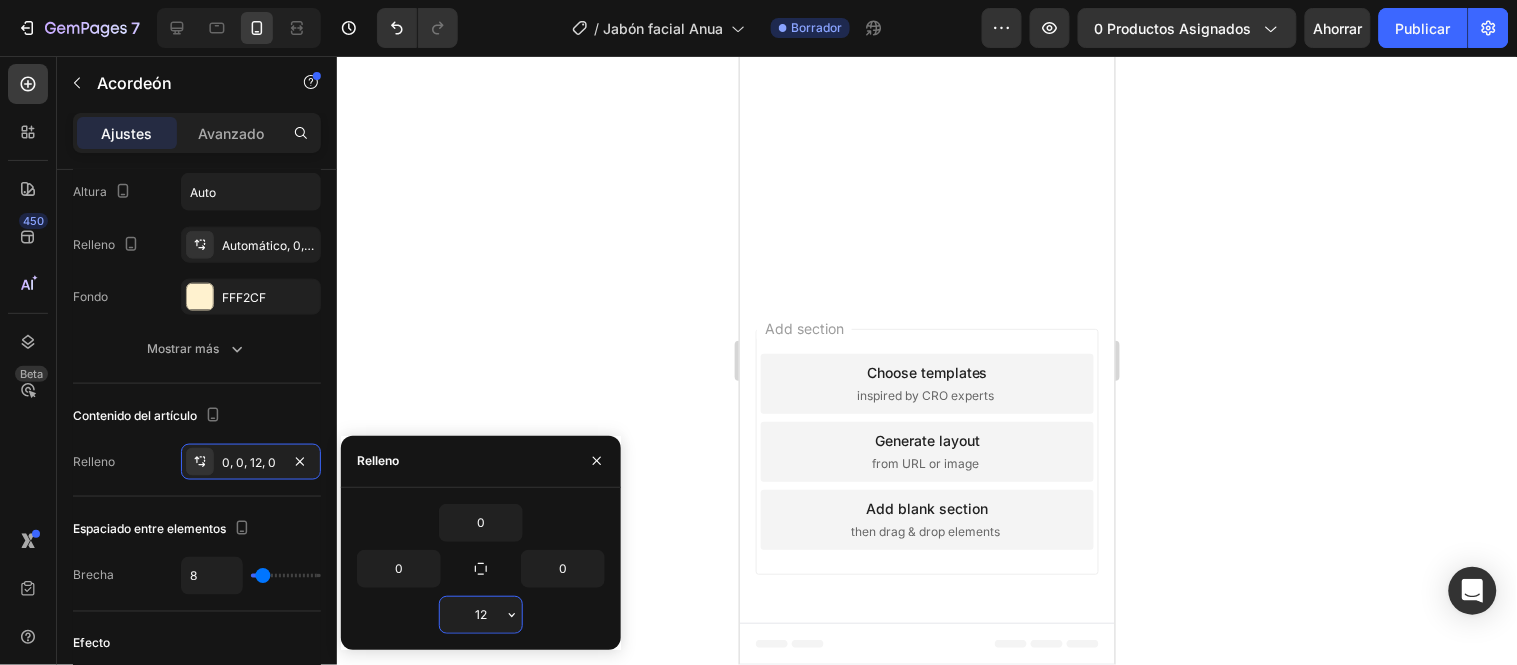 type on "0" 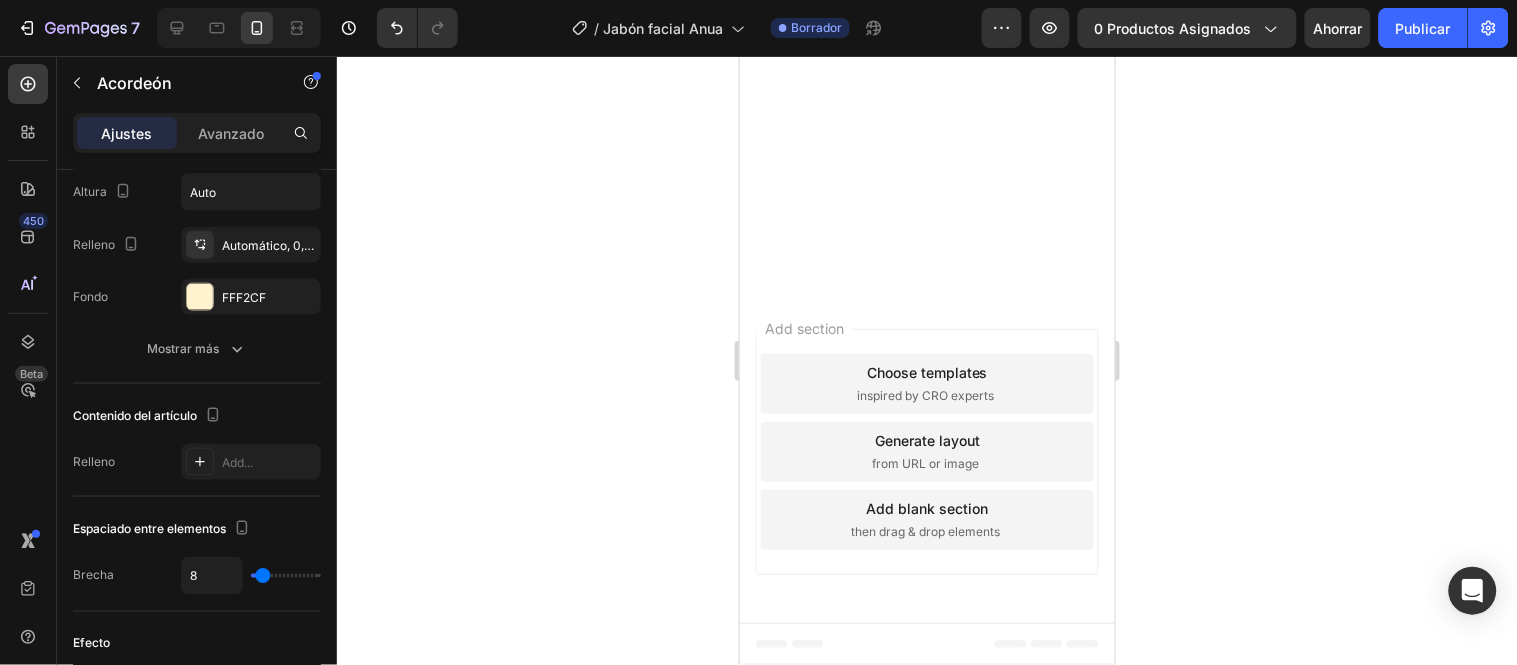 click 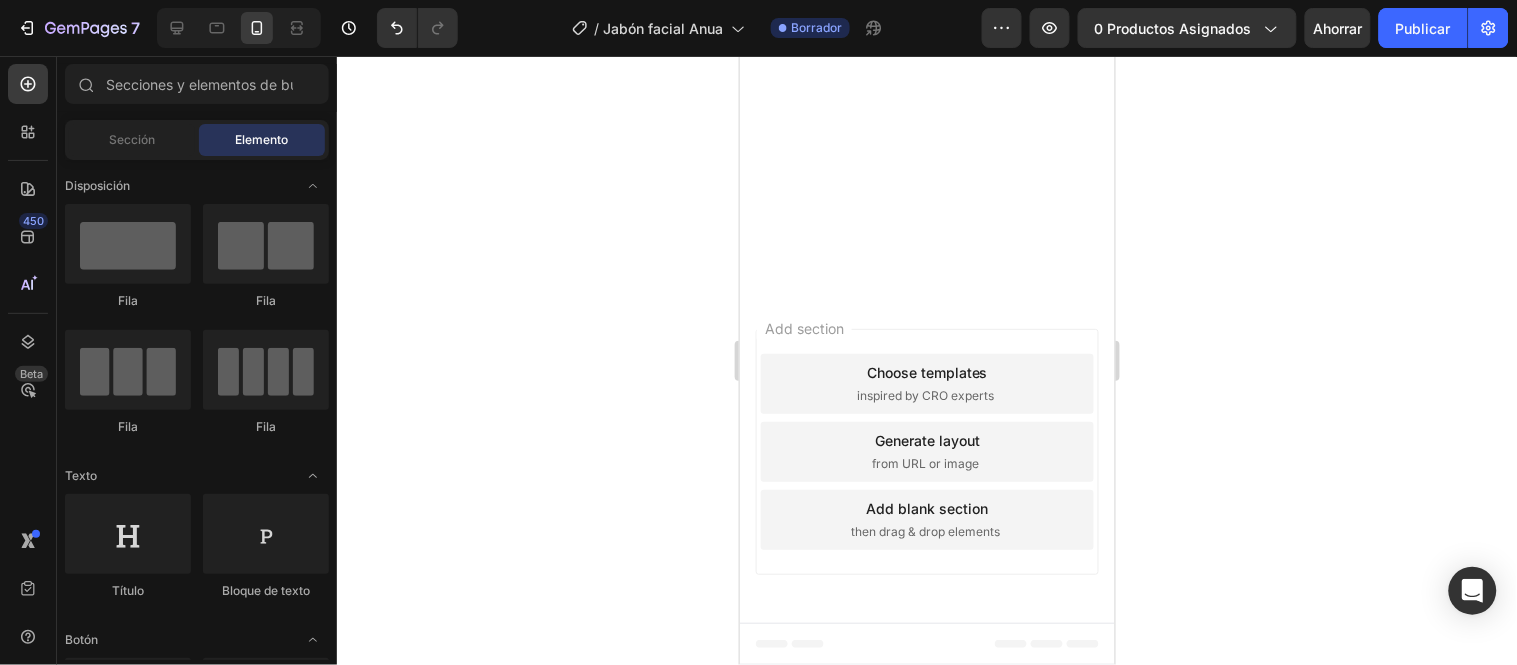 click on "¿Puedo usarlo si tengo piel sensible?" at bounding box center [909, -870] 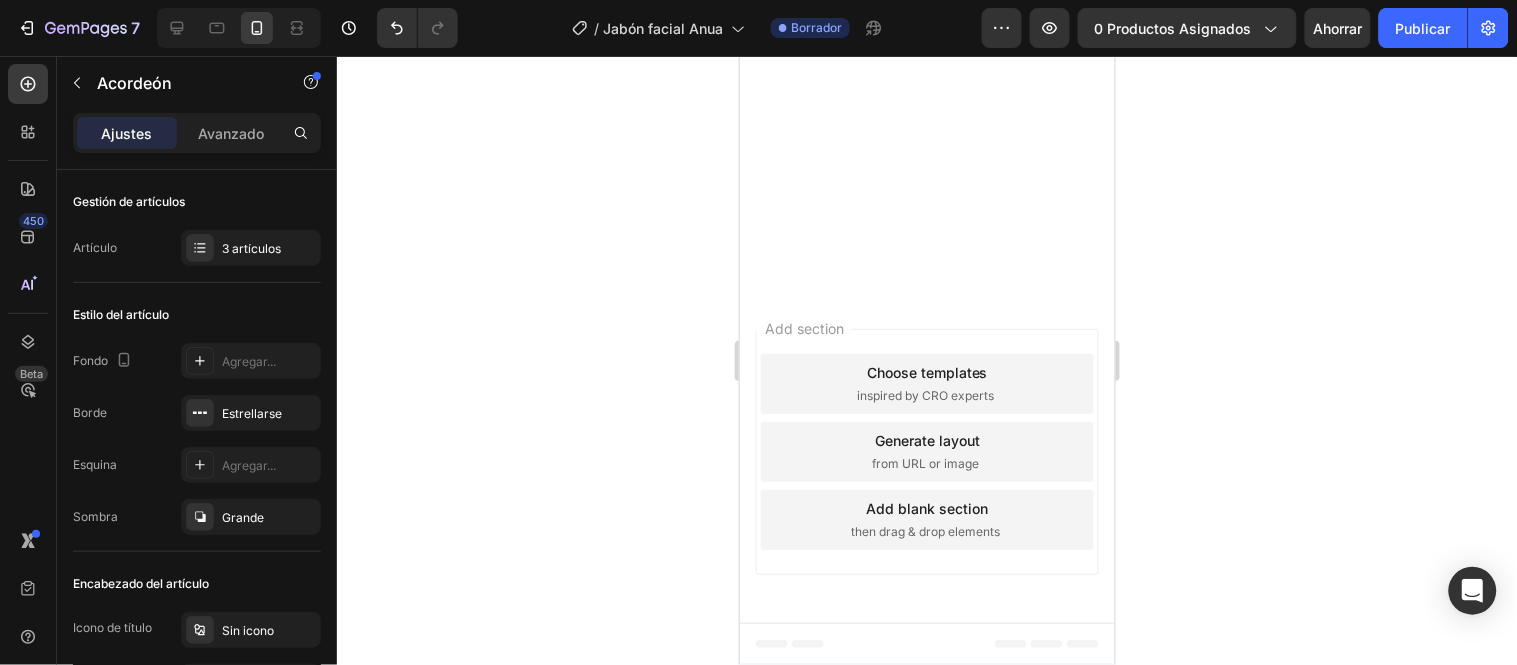 click on "¿Puedo usarlo si tengo piel sensible?" at bounding box center [926, -870] 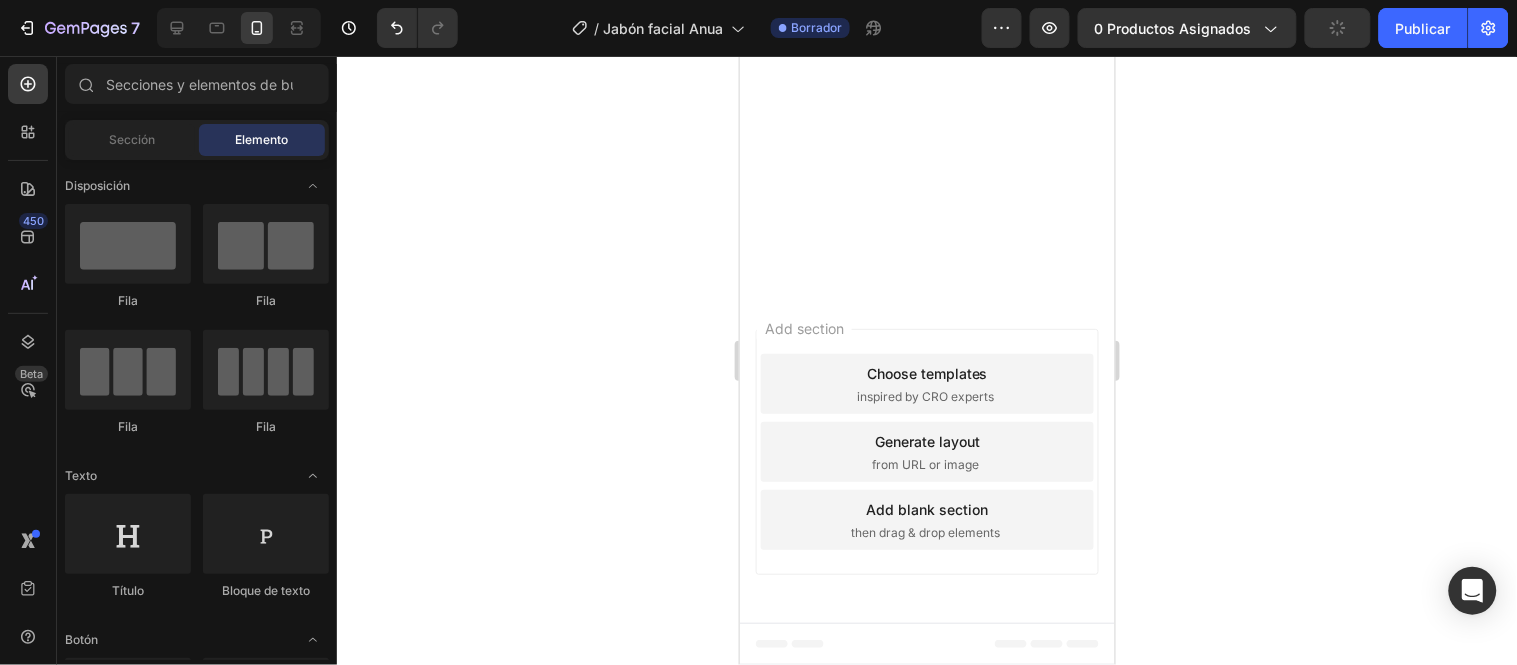 scroll, scrollTop: 5464, scrollLeft: 0, axis: vertical 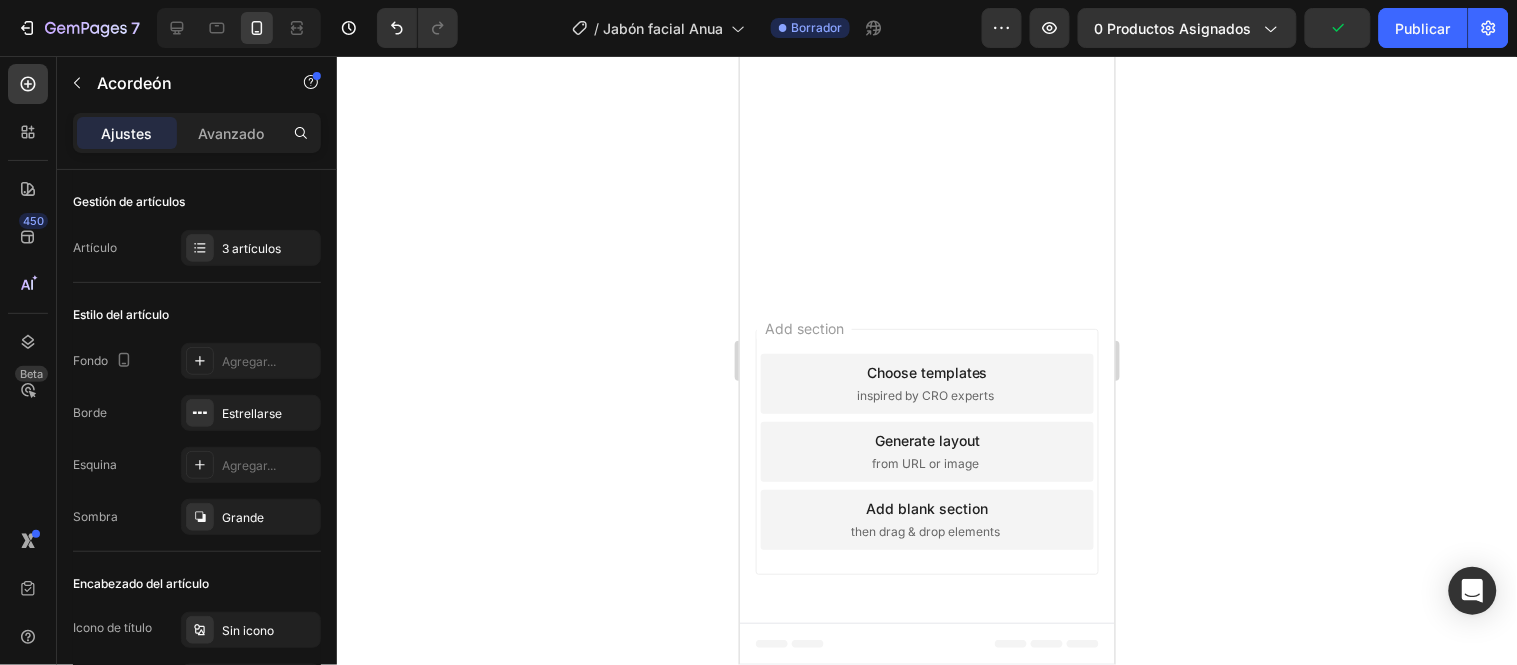 click 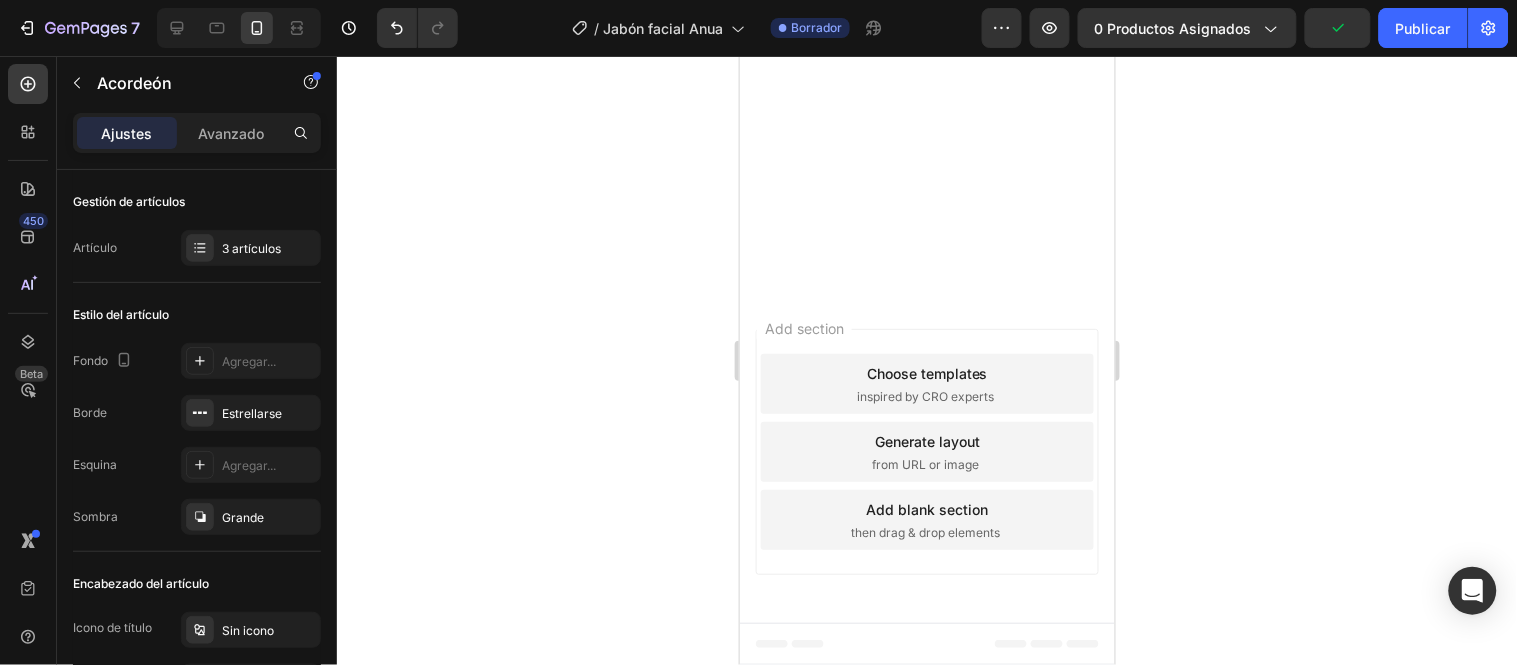 click 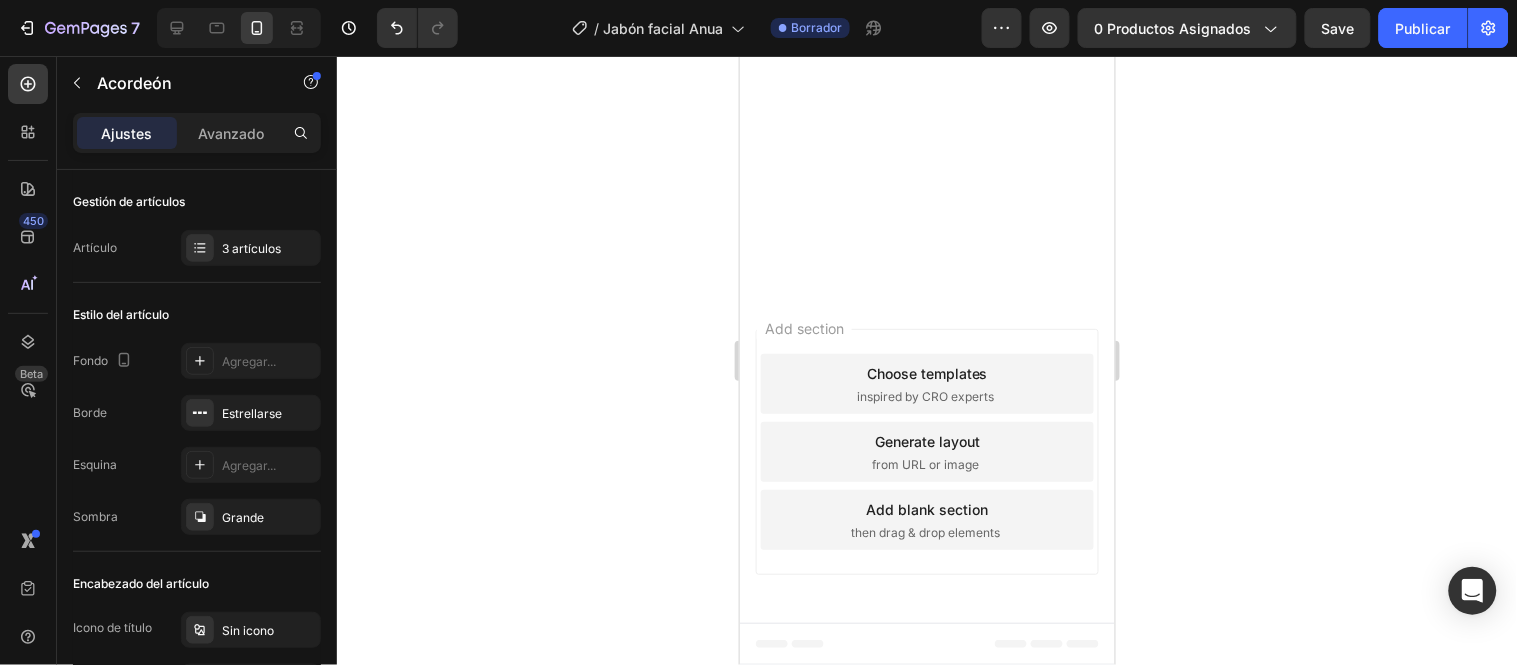 click 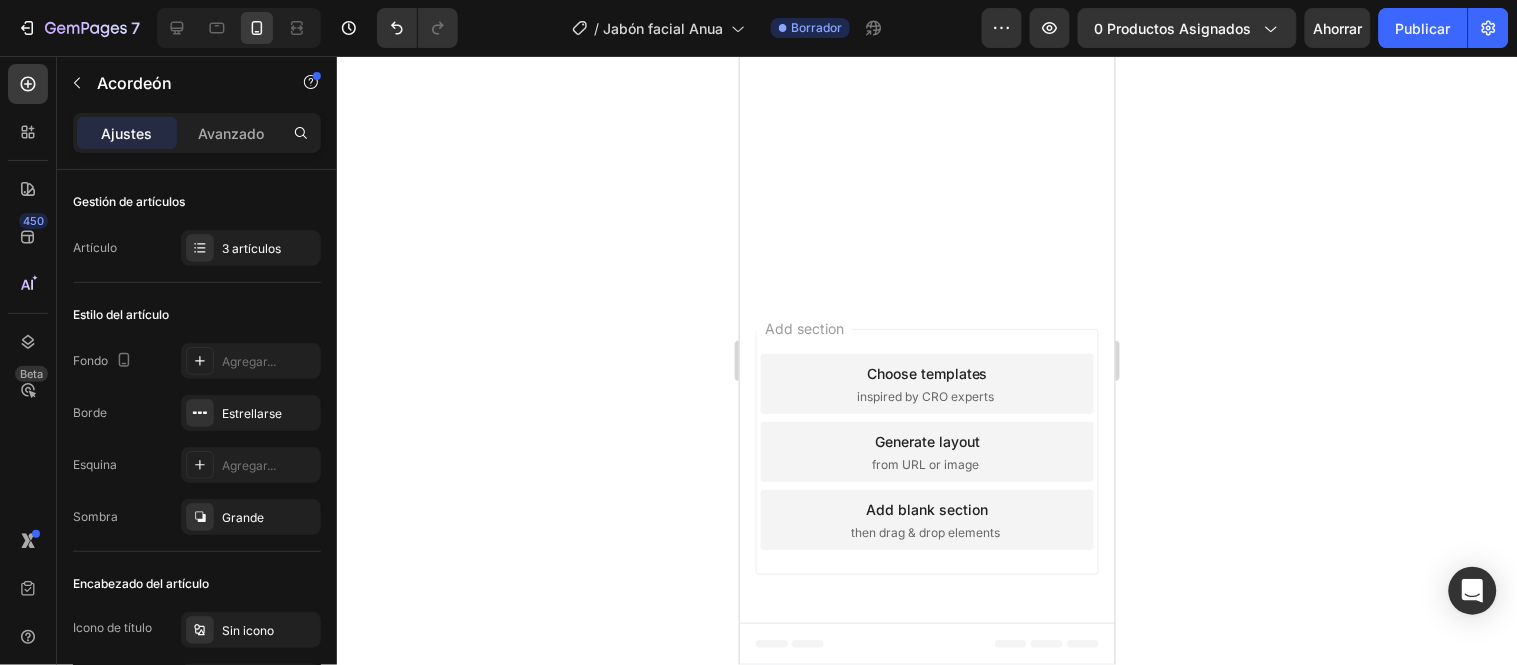 click 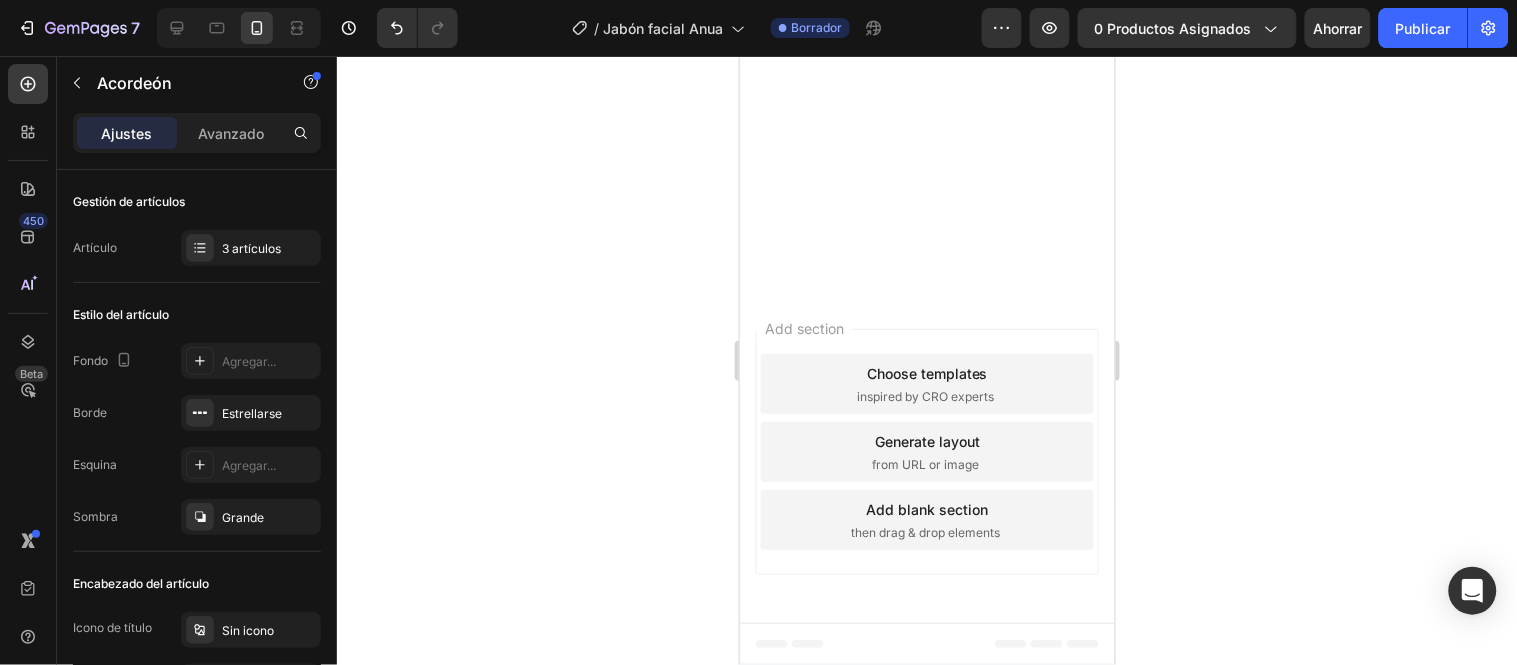 click 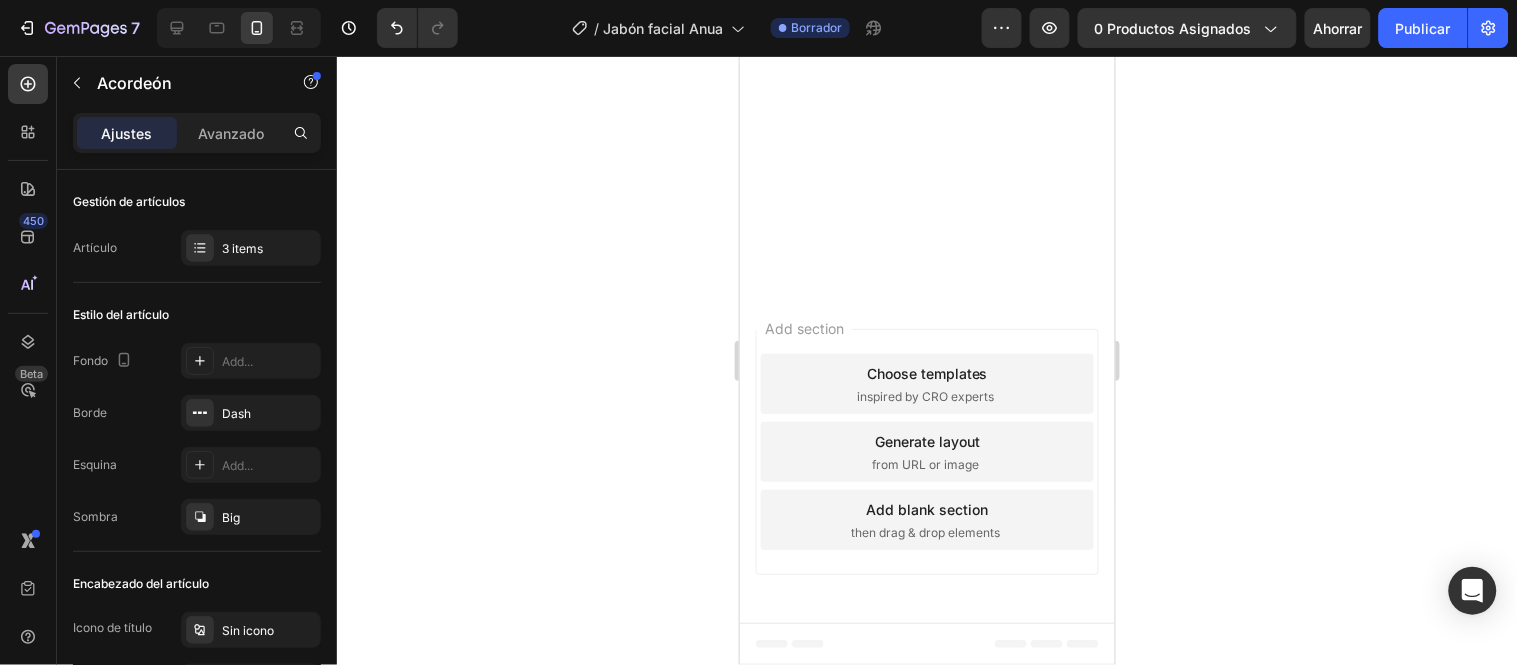 scroll, scrollTop: 595, scrollLeft: 0, axis: vertical 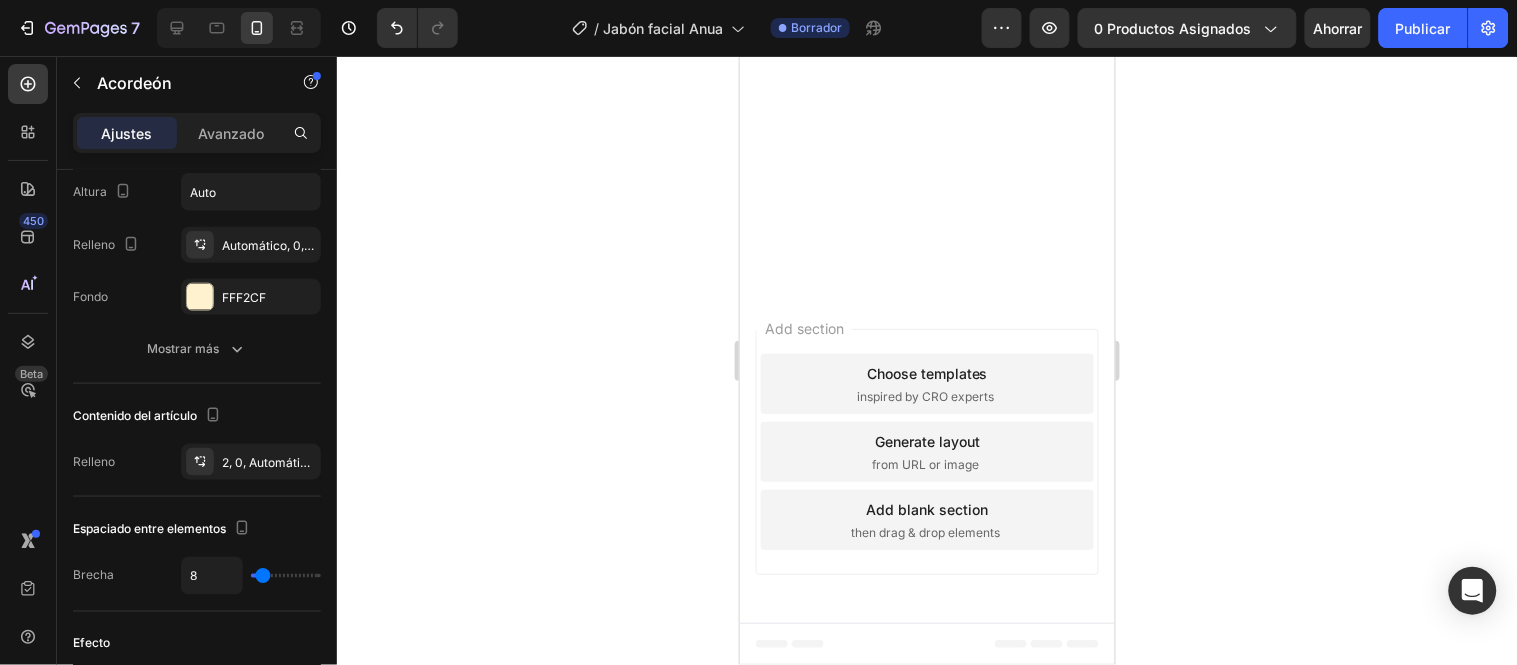 click 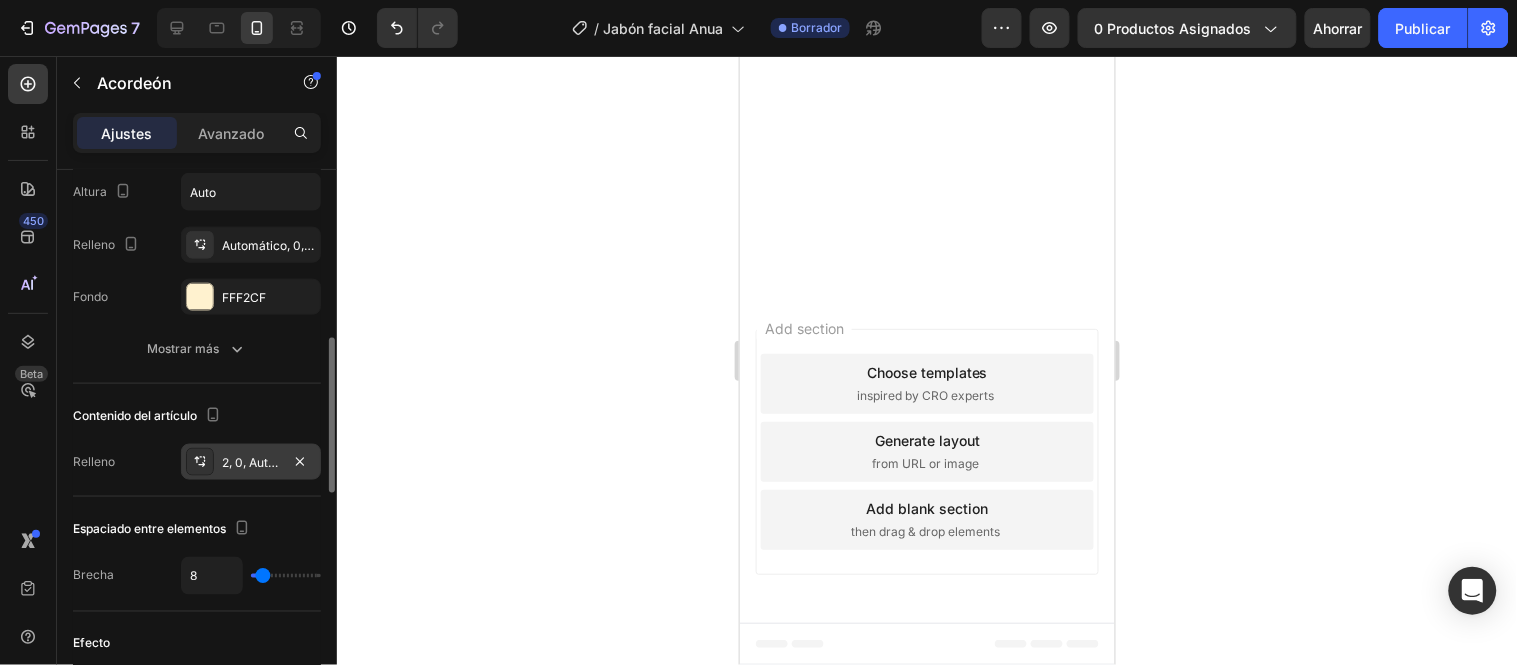 click on "2, 0, Automático, 0" at bounding box center (275, 462) 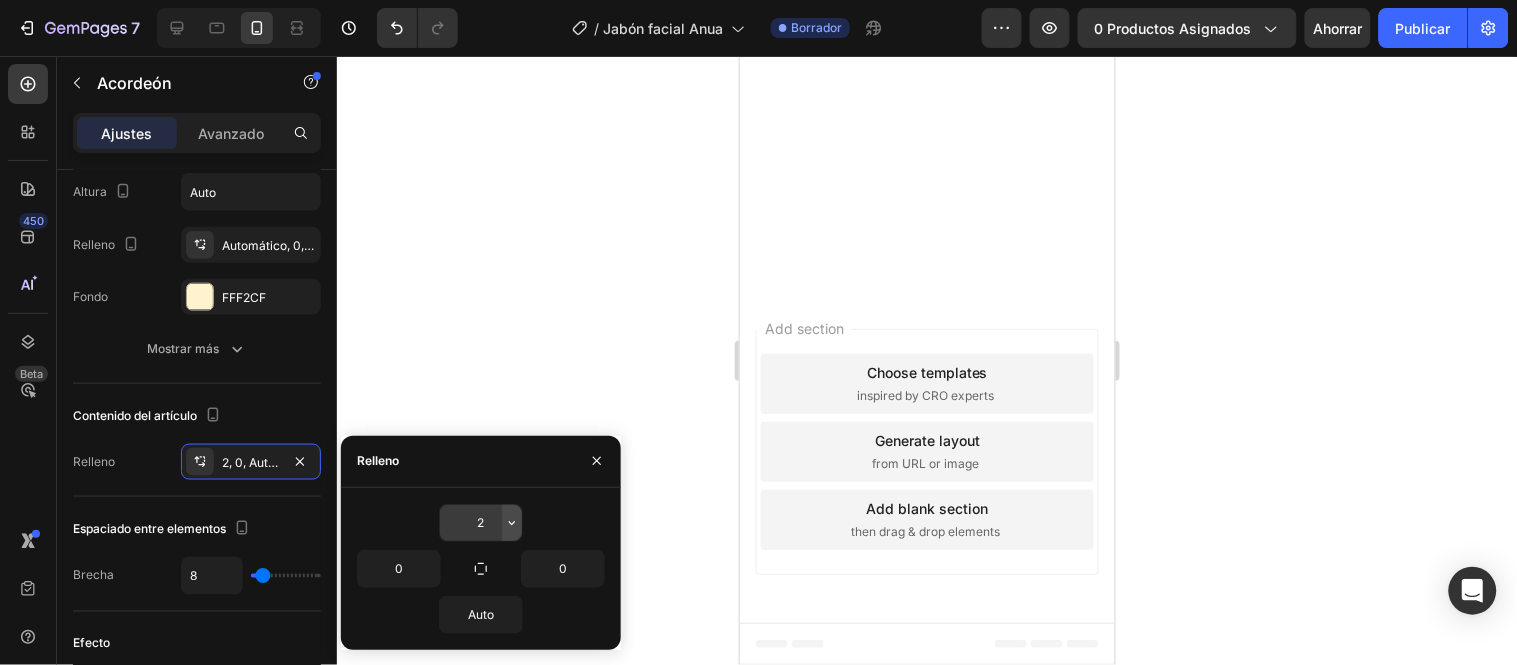 click 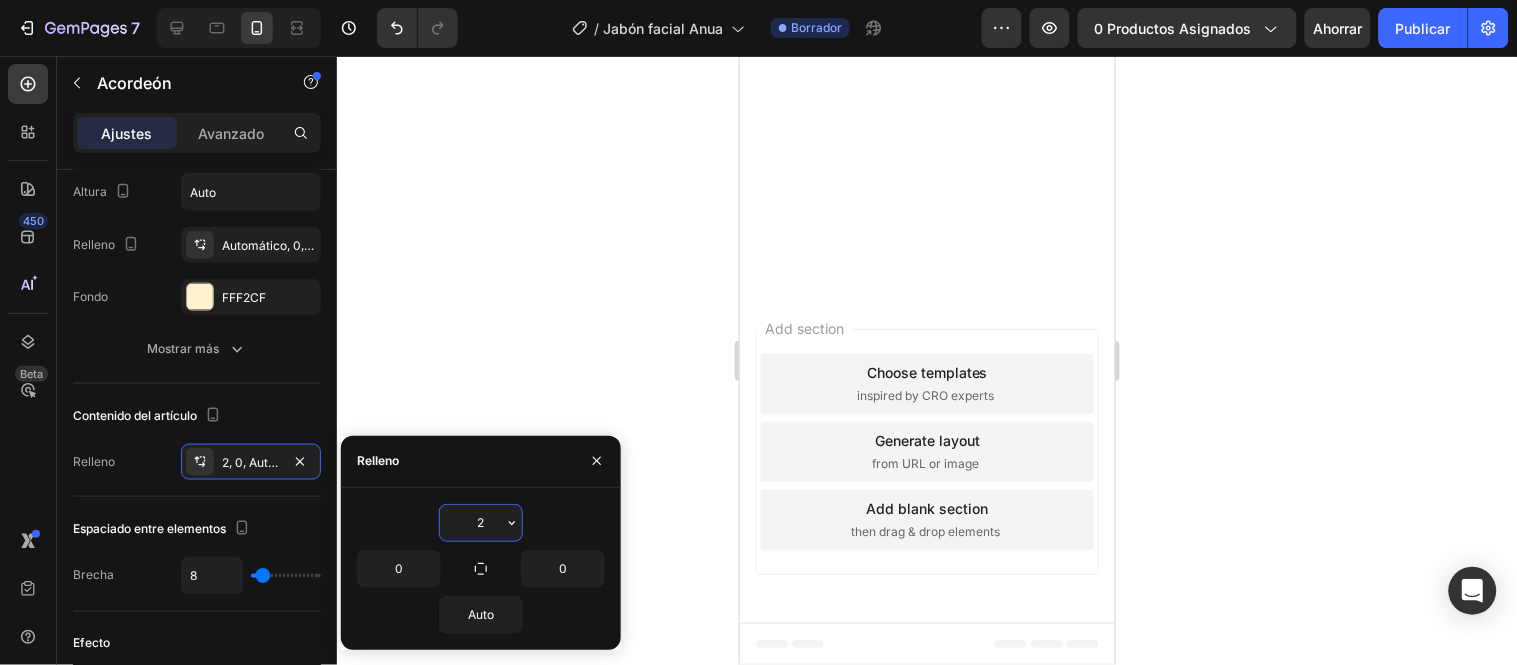 click on "2" at bounding box center [481, 523] 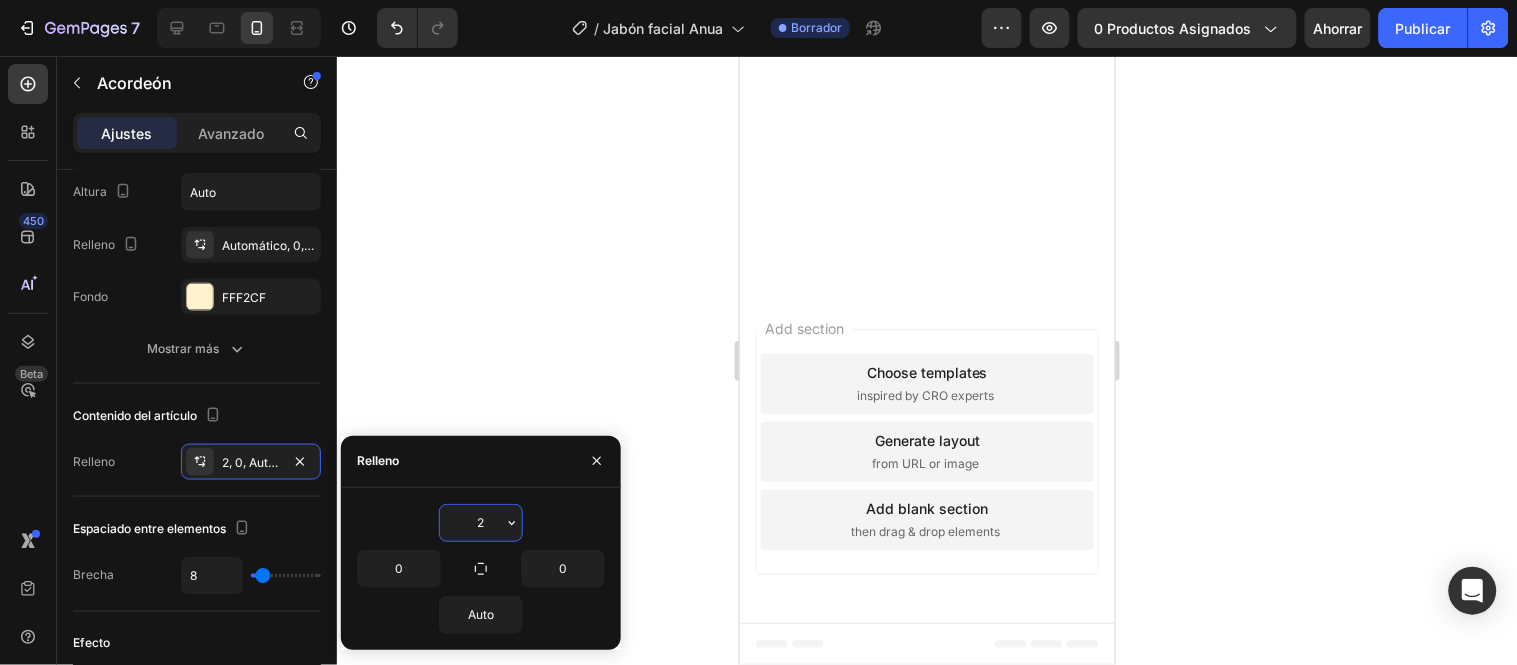 type on "0" 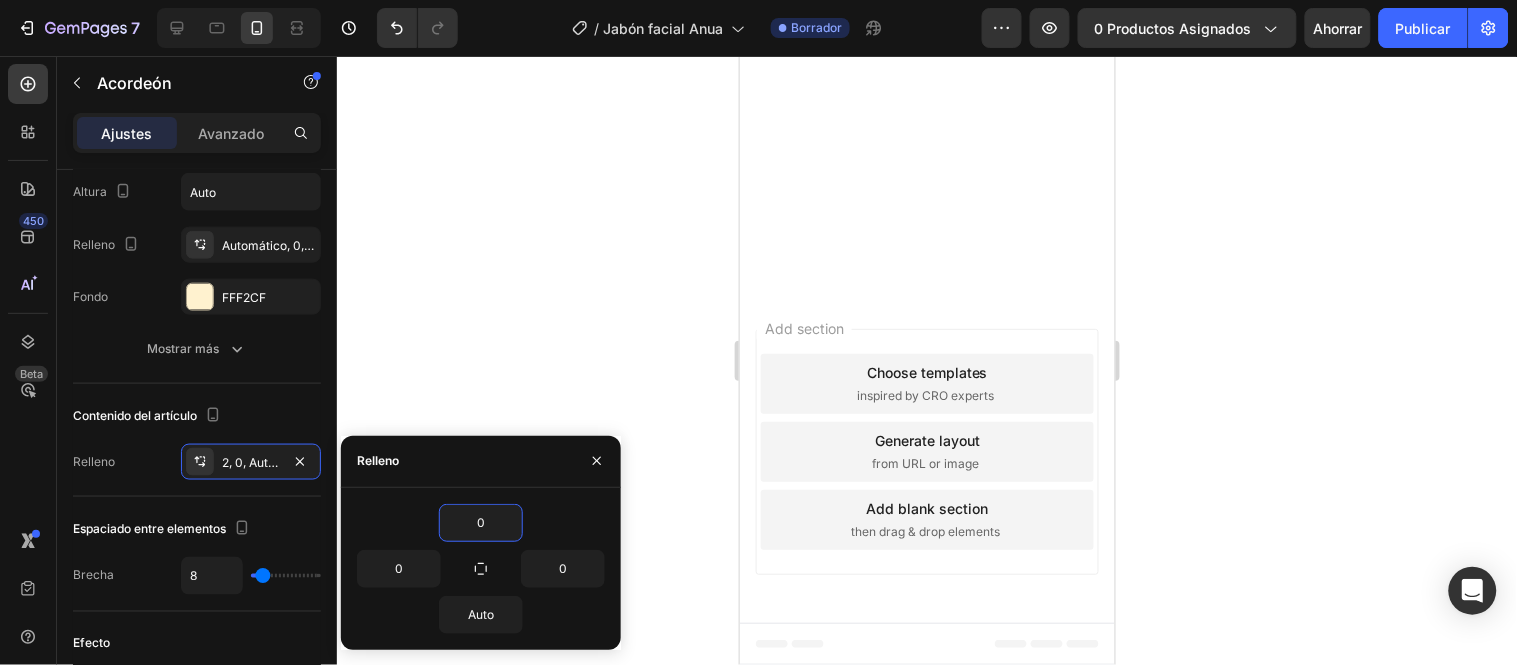 click 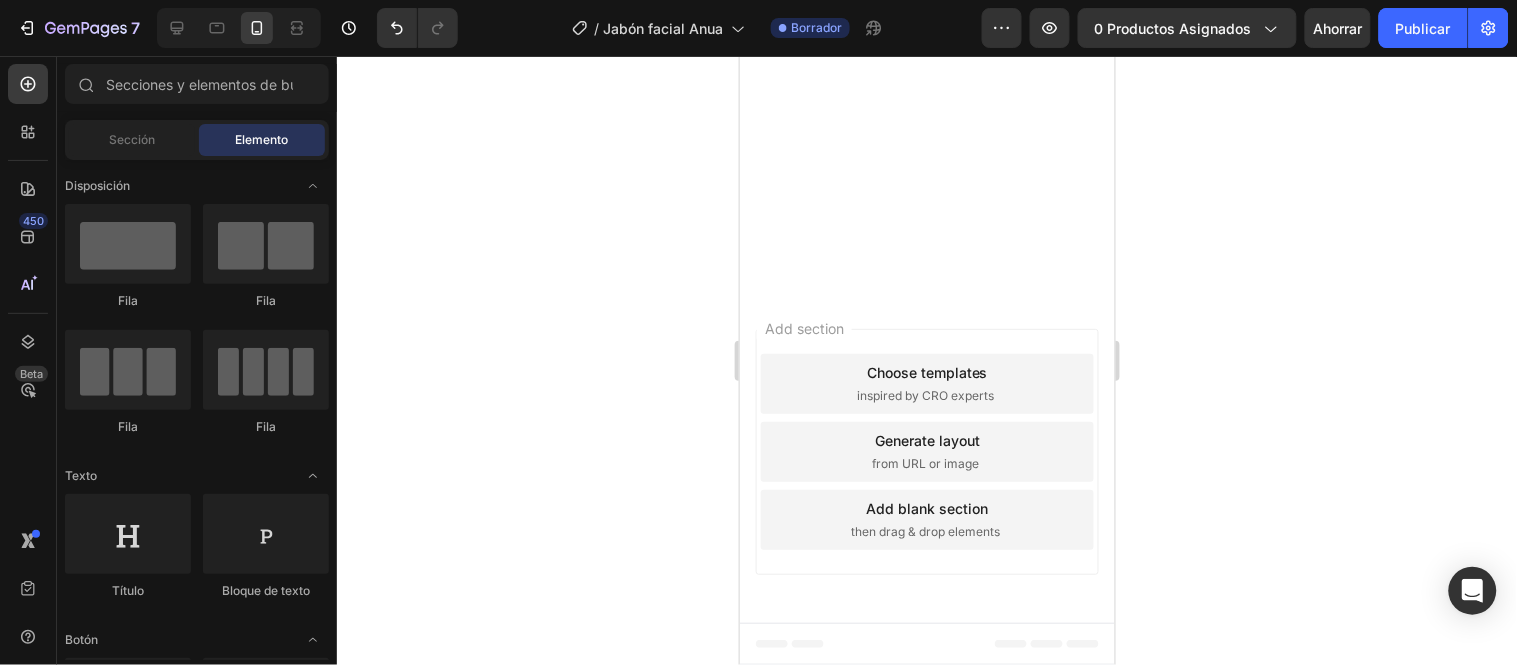 click 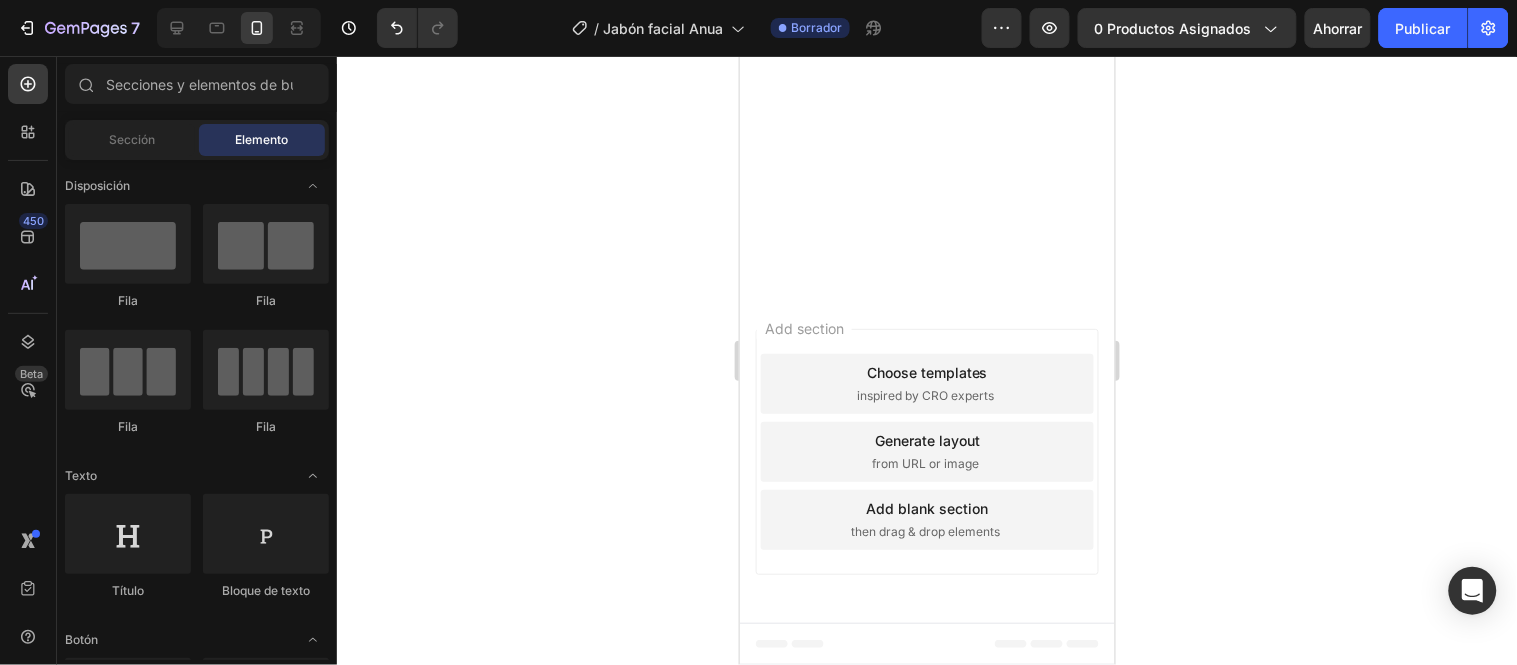 click 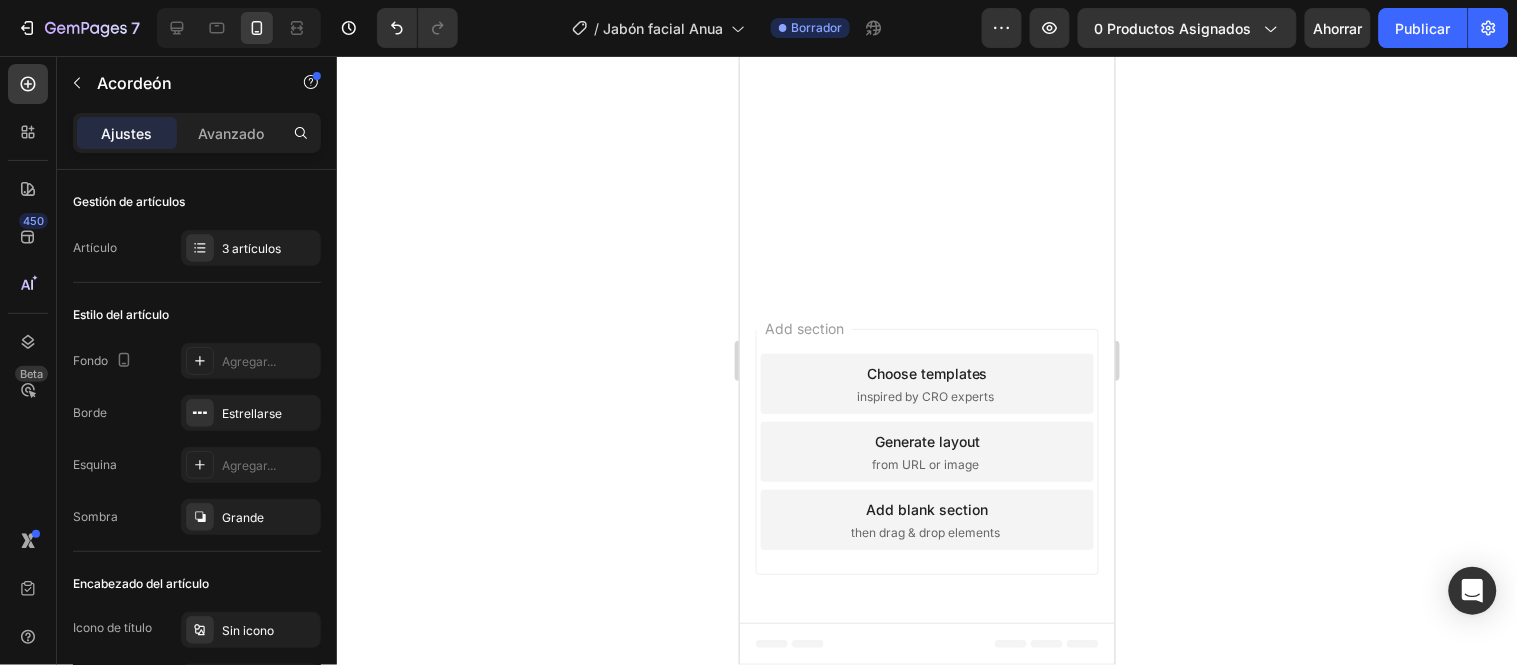click 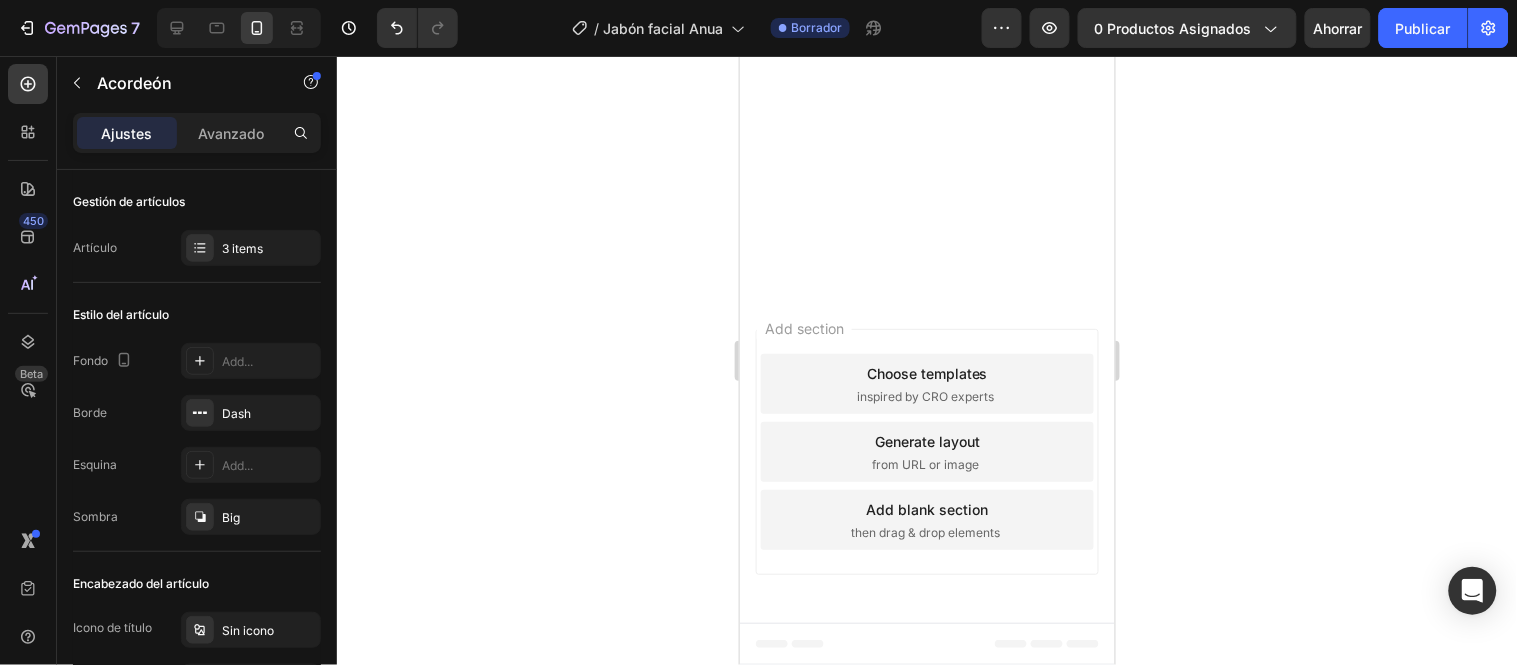 scroll, scrollTop: 595, scrollLeft: 0, axis: vertical 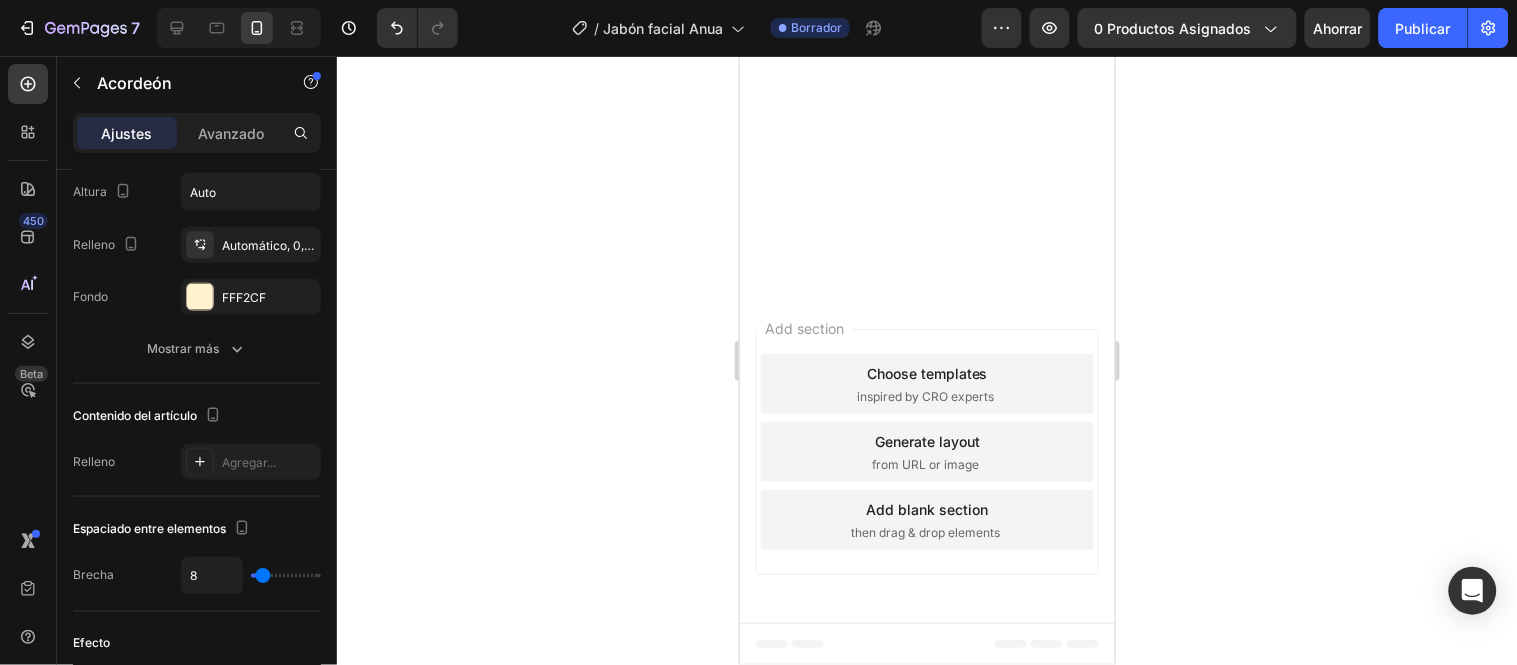 click 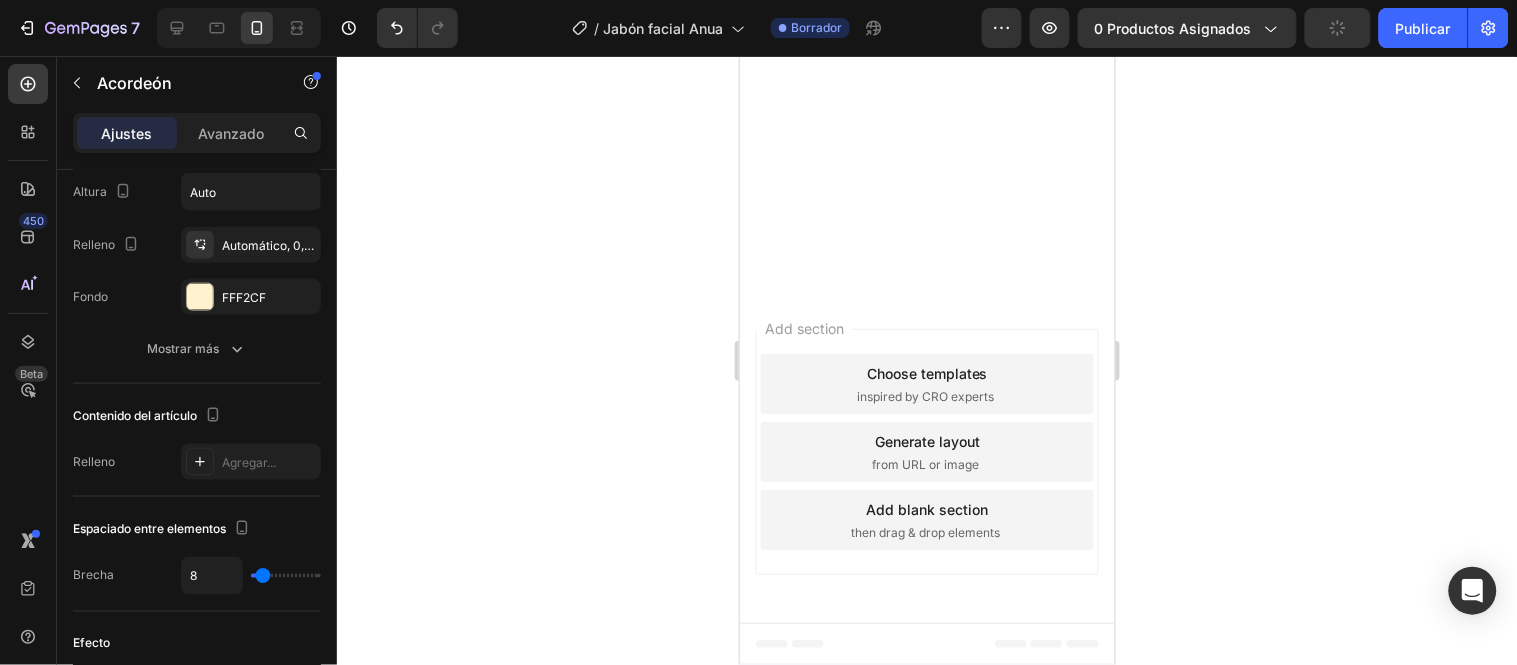 click 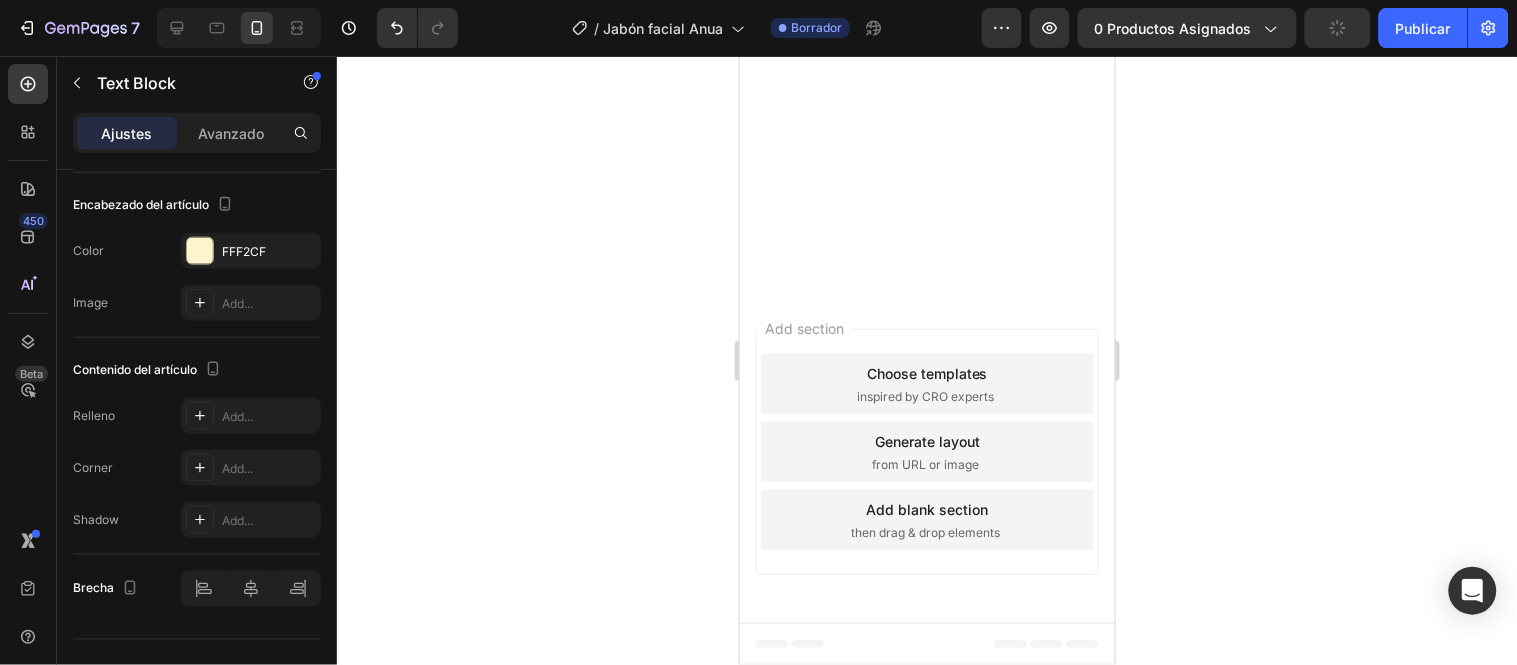 scroll, scrollTop: 0, scrollLeft: 0, axis: both 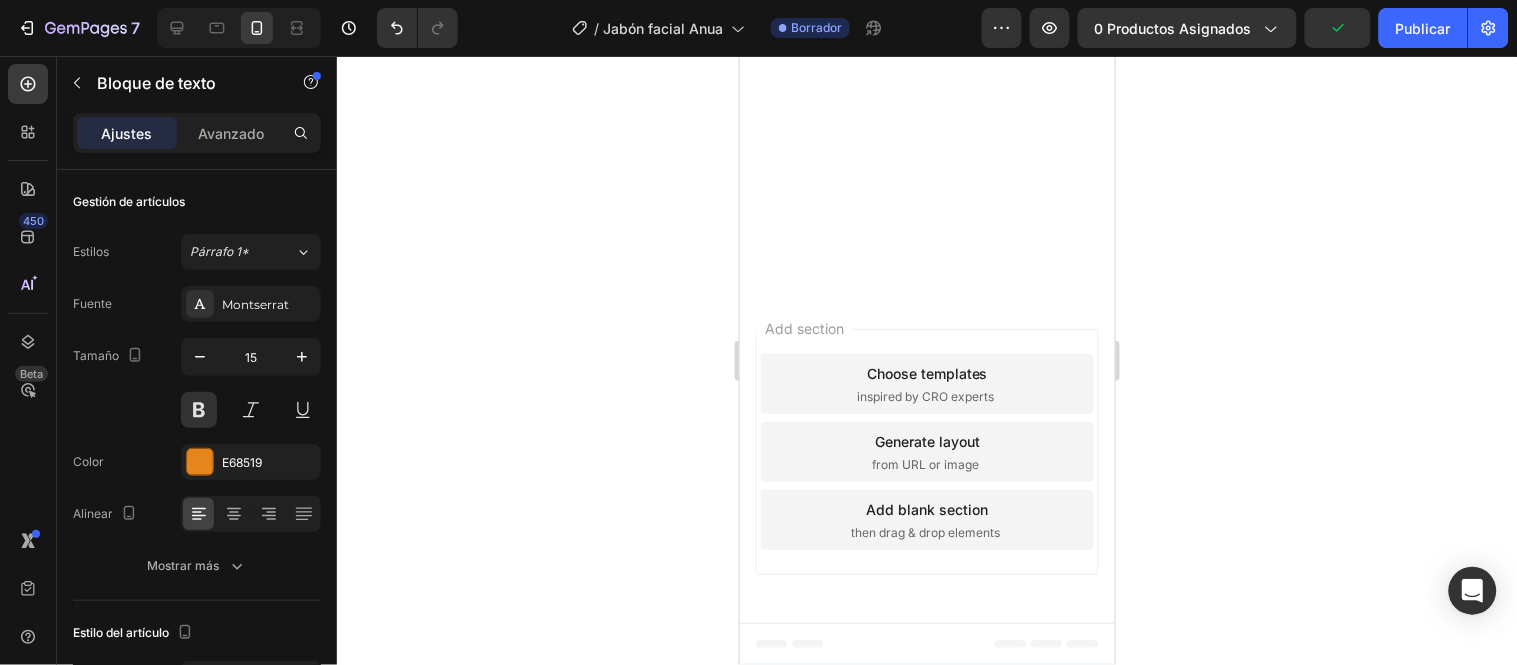click 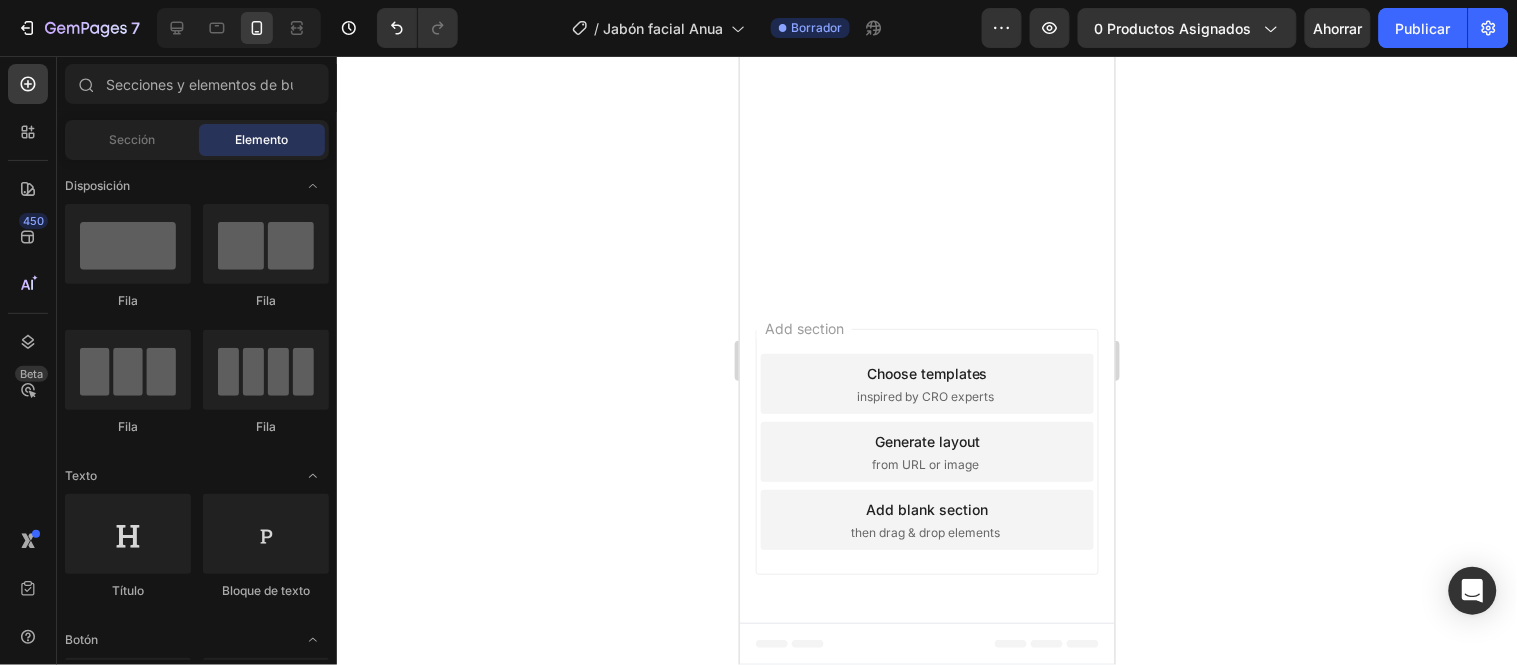 click on "Si úsalo como paso numero 1 antes de tu serúm o crema hidratantes úsalo para desmaquillar y limpiar tu piel siempre." at bounding box center (926, -1006) 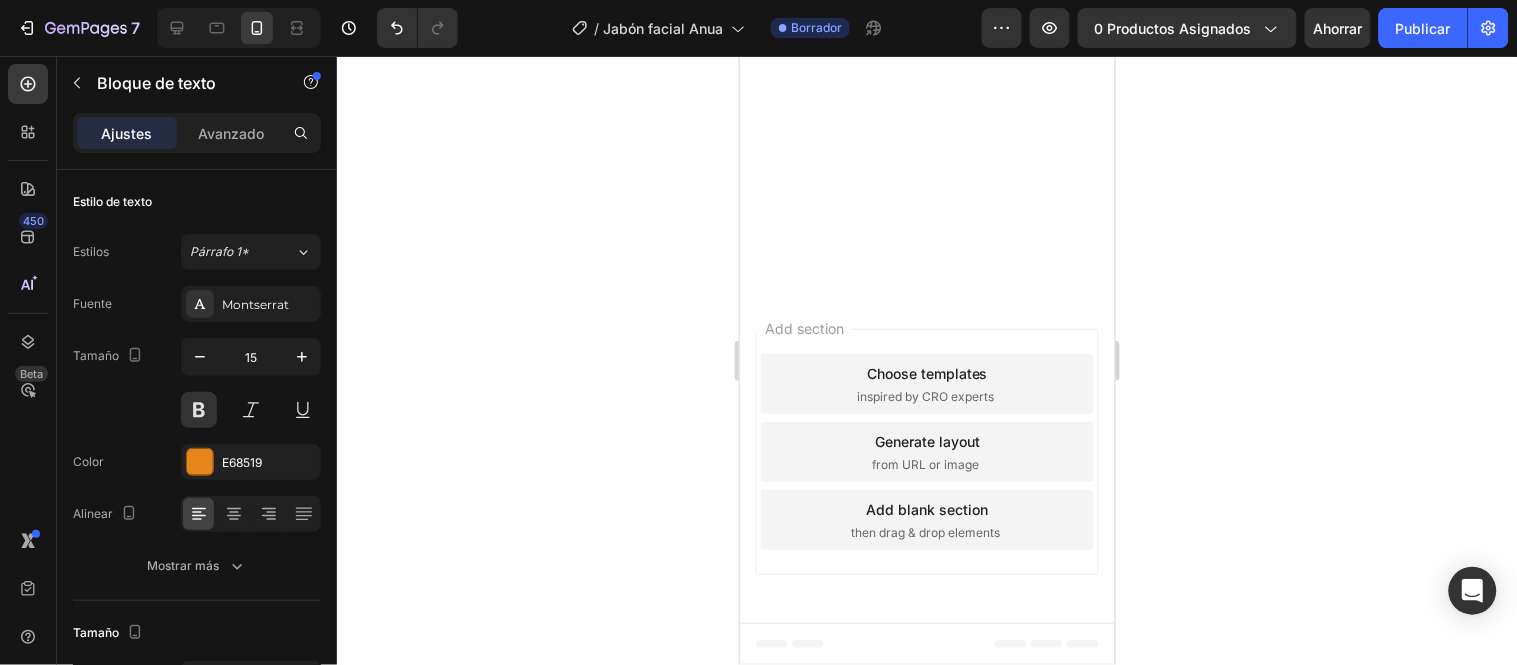 click on "Claro contiene ingredientes naturales como lavanda rosa mosqueta, hoja de corazon y otros." at bounding box center (926, -1209) 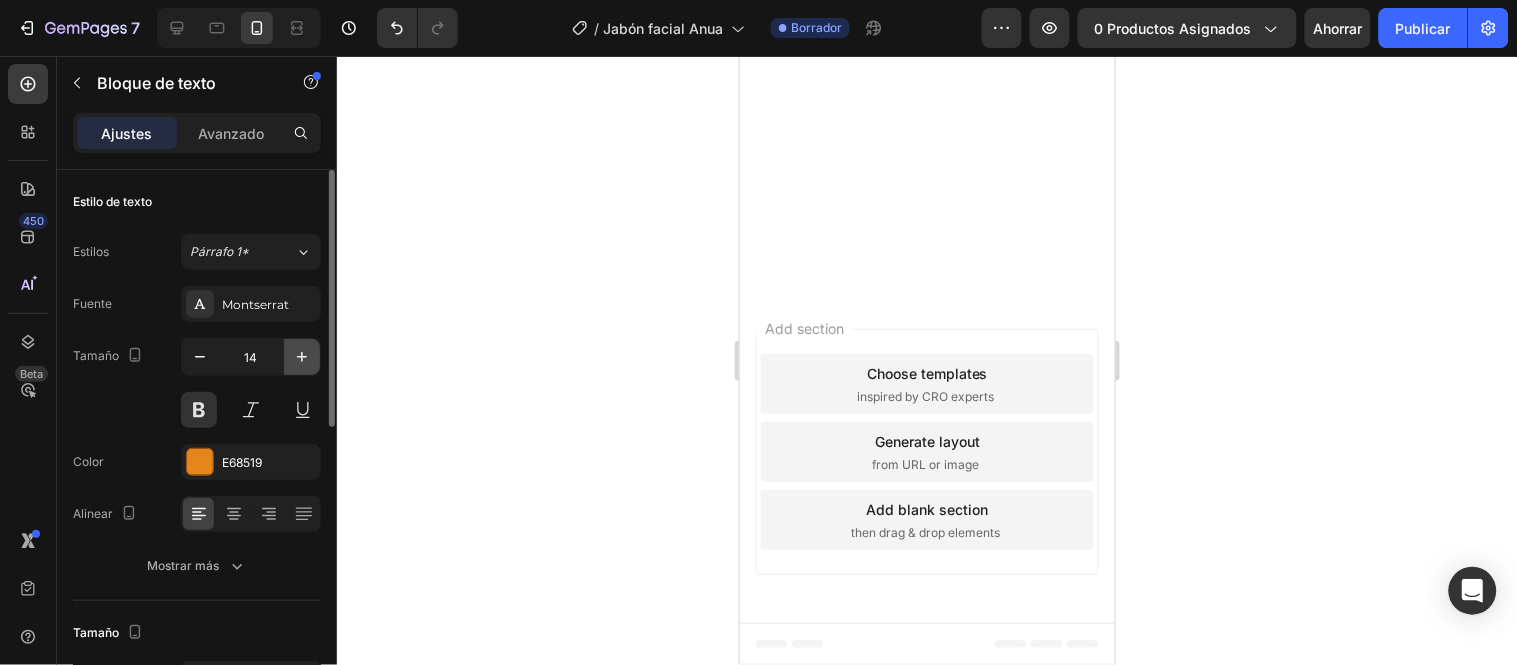 click 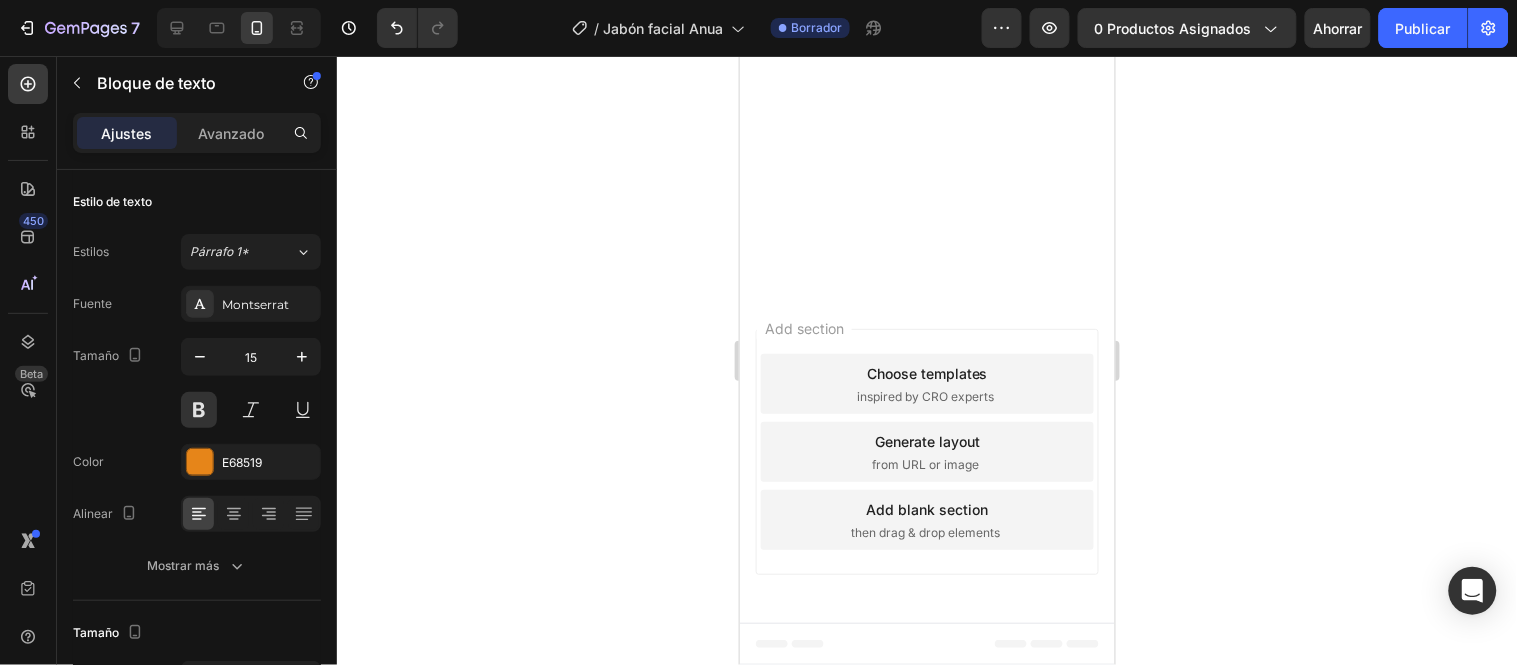 click 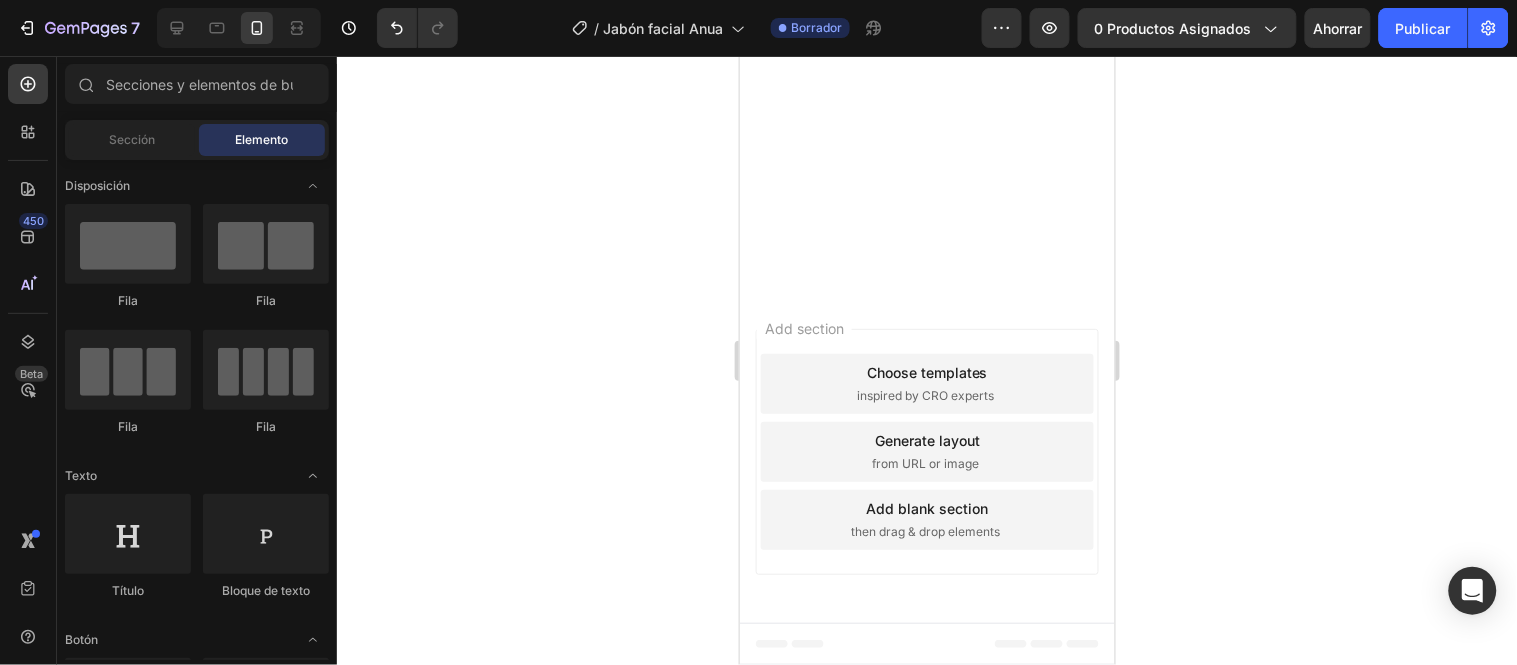 scroll, scrollTop: 5204, scrollLeft: 0, axis: vertical 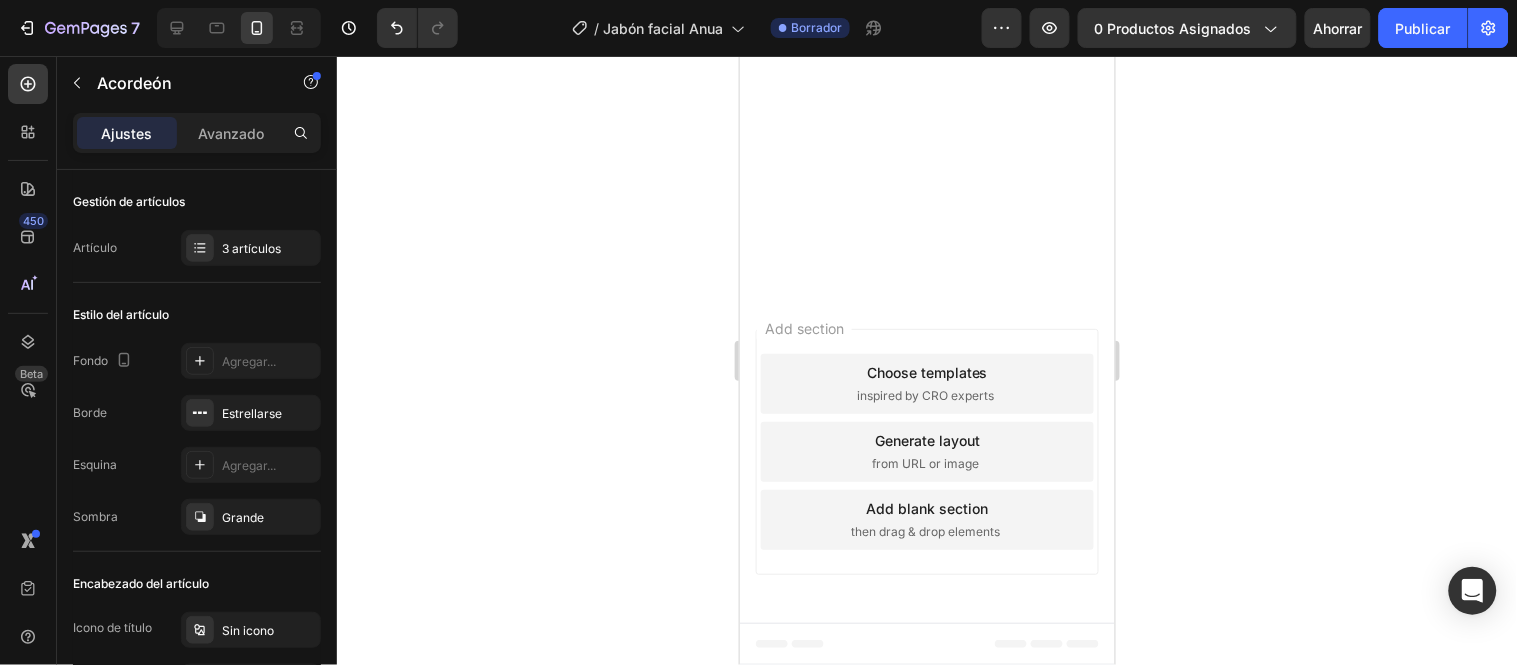 click 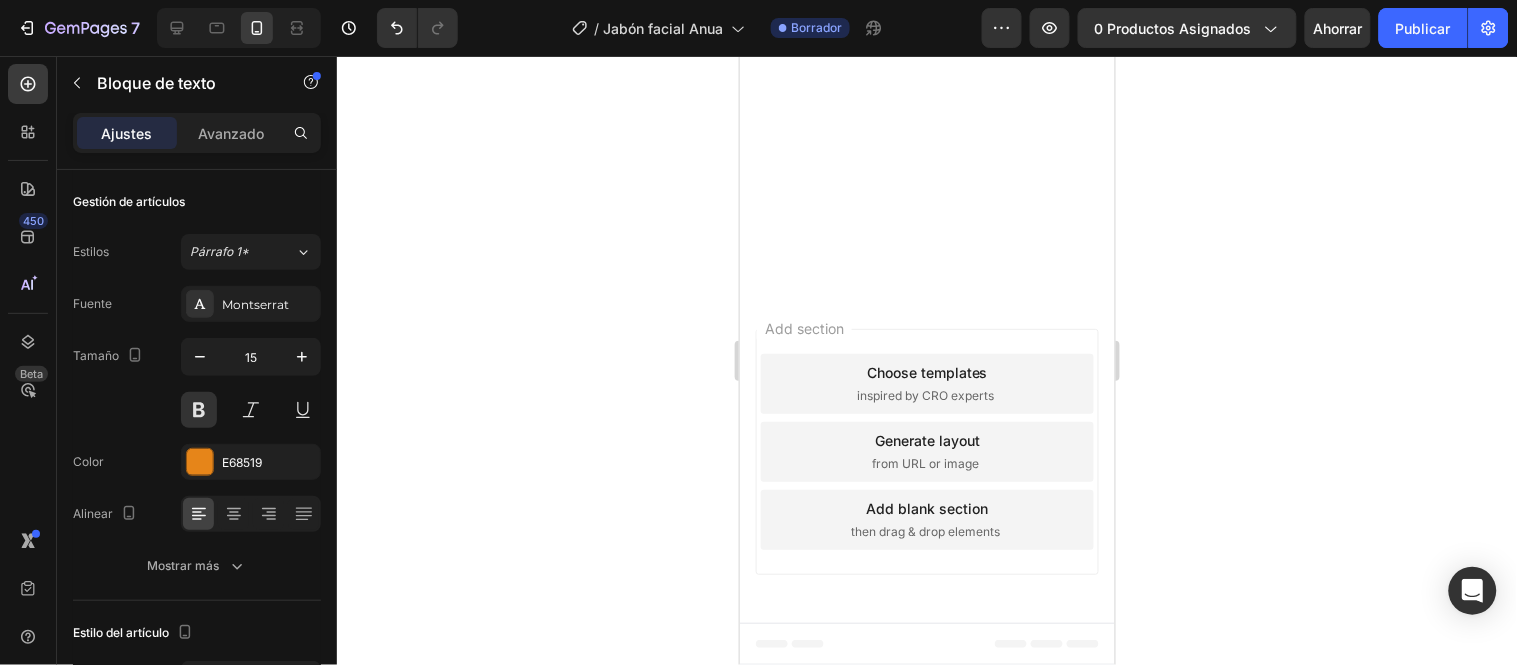 click on "¿Puedo usarlo si tengo piel sensible?" at bounding box center [909, -1300] 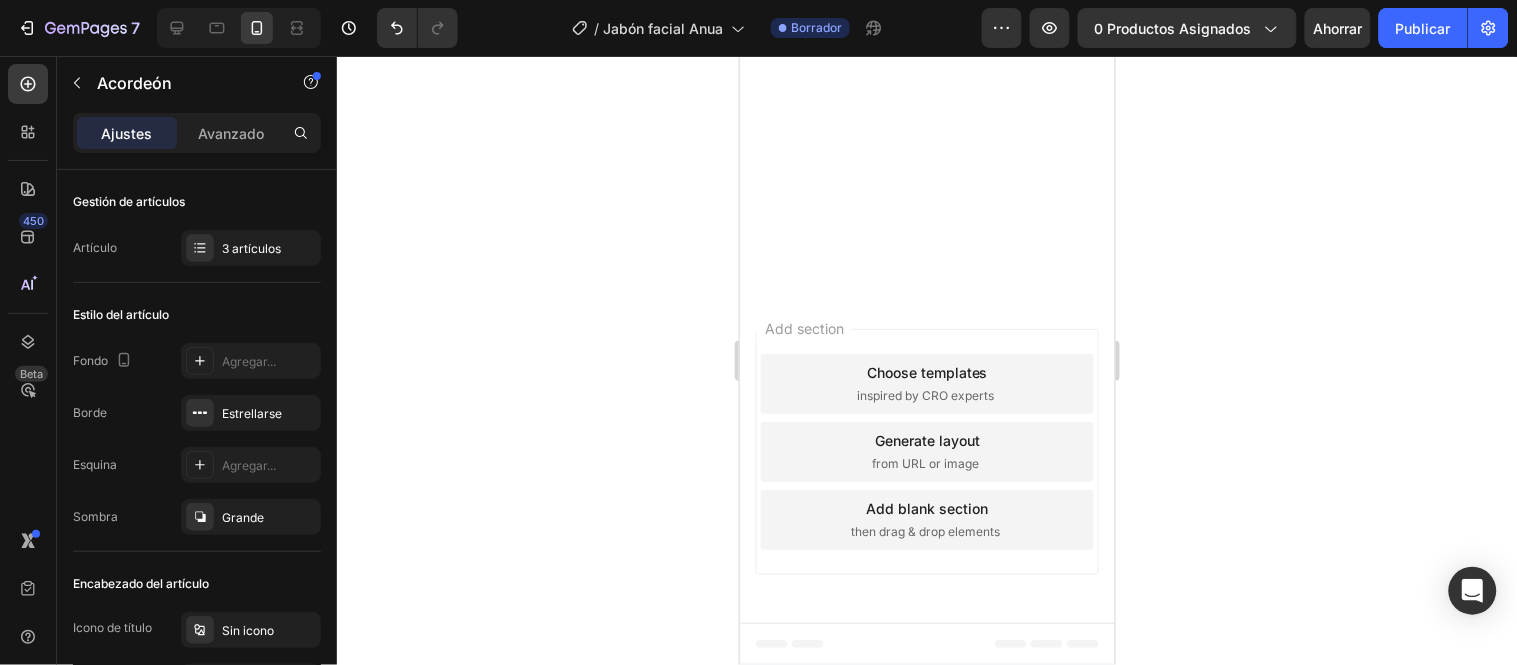click 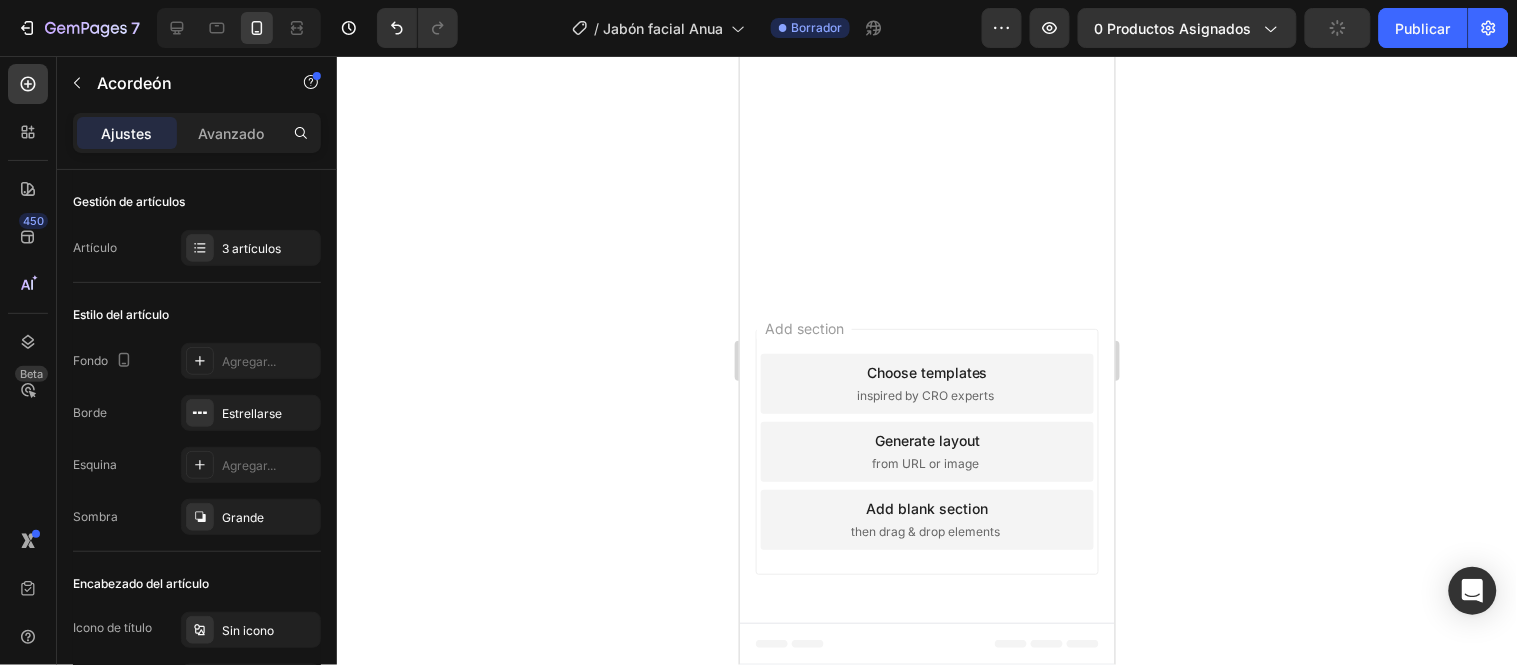 click 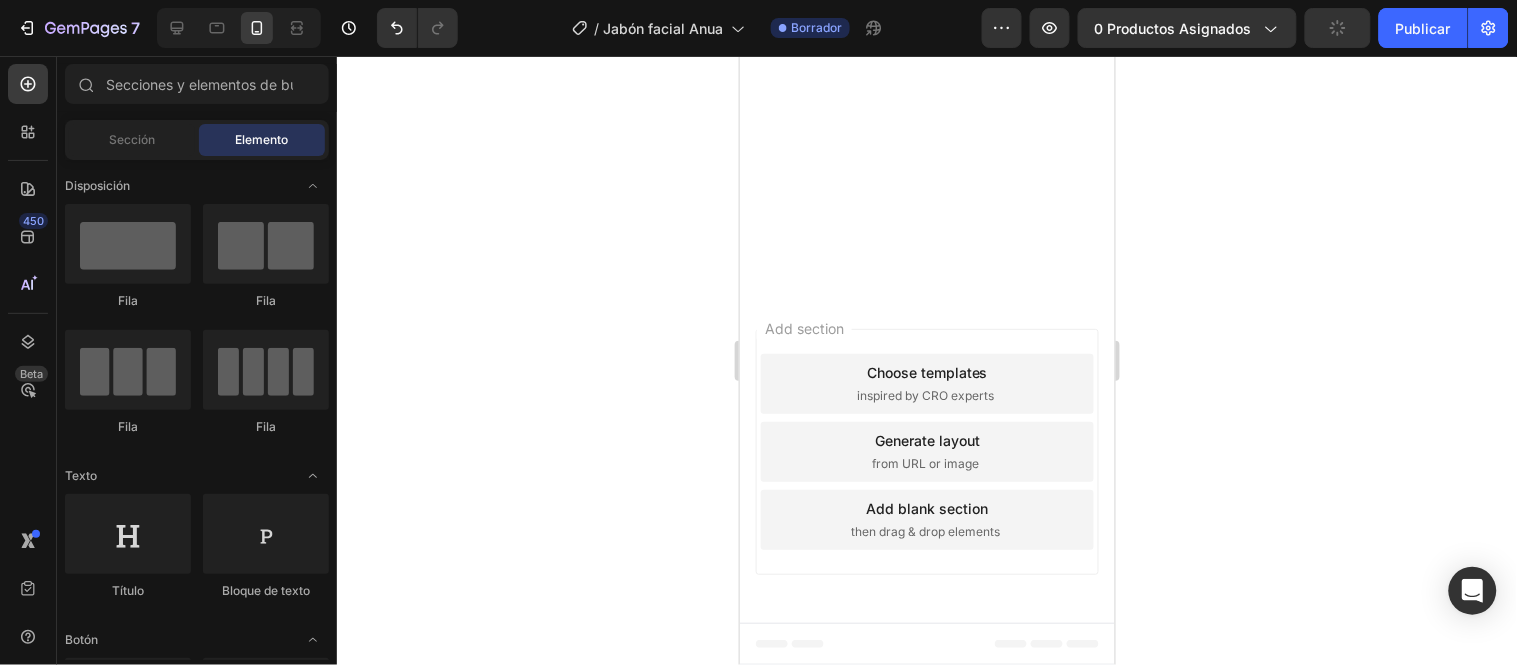 scroll, scrollTop: 5261, scrollLeft: 0, axis: vertical 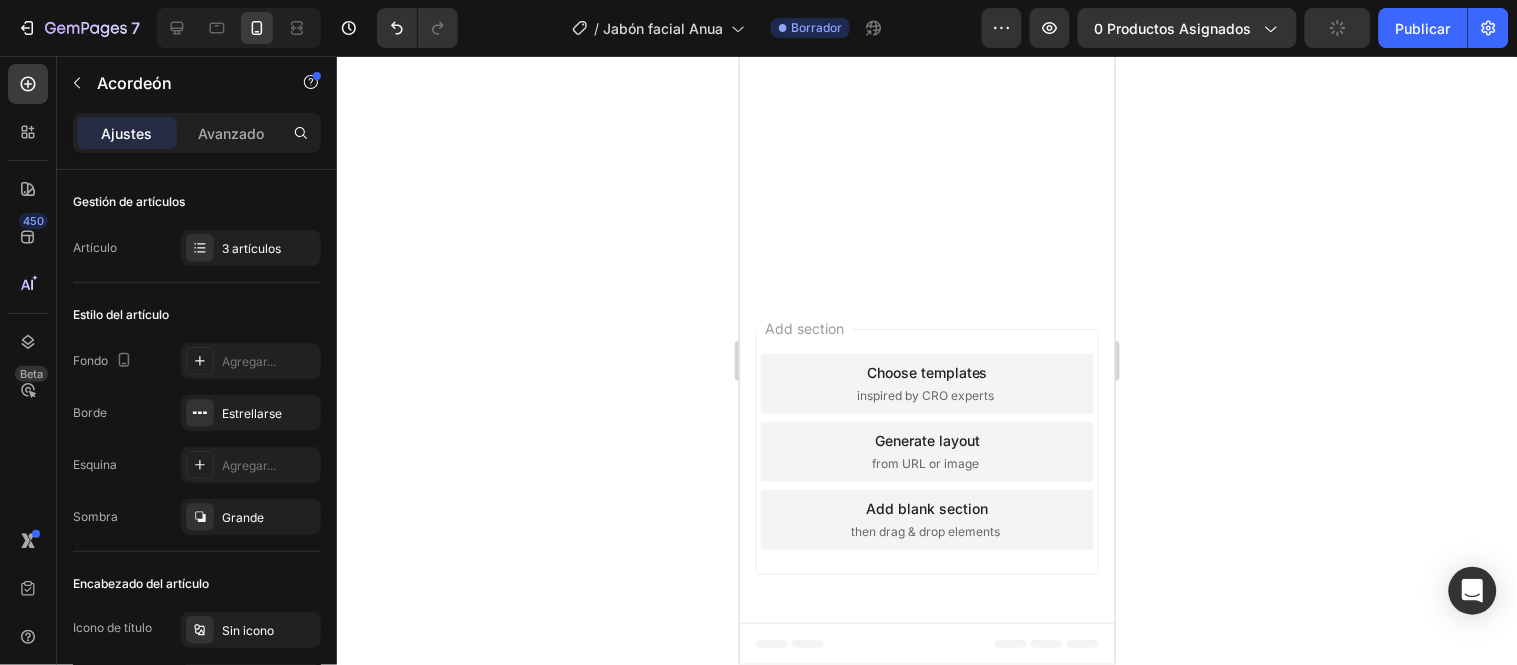 click 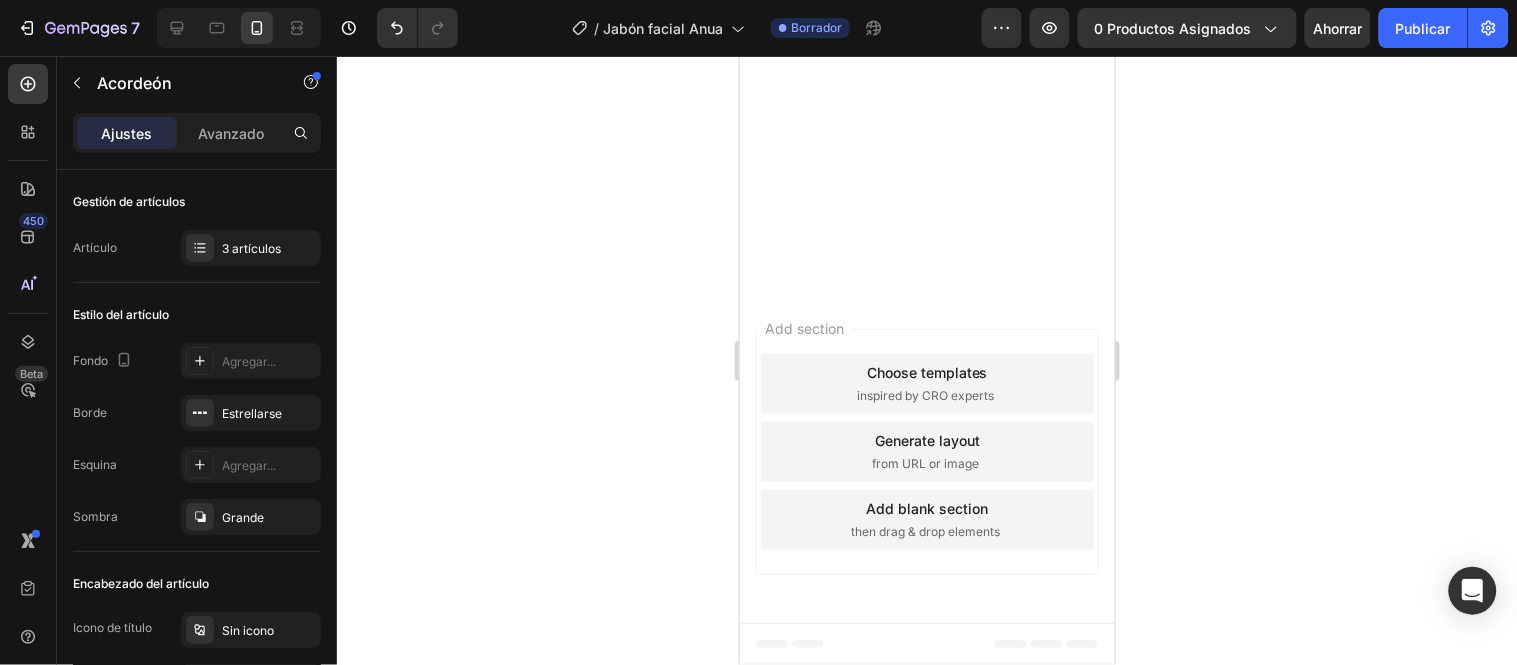 click 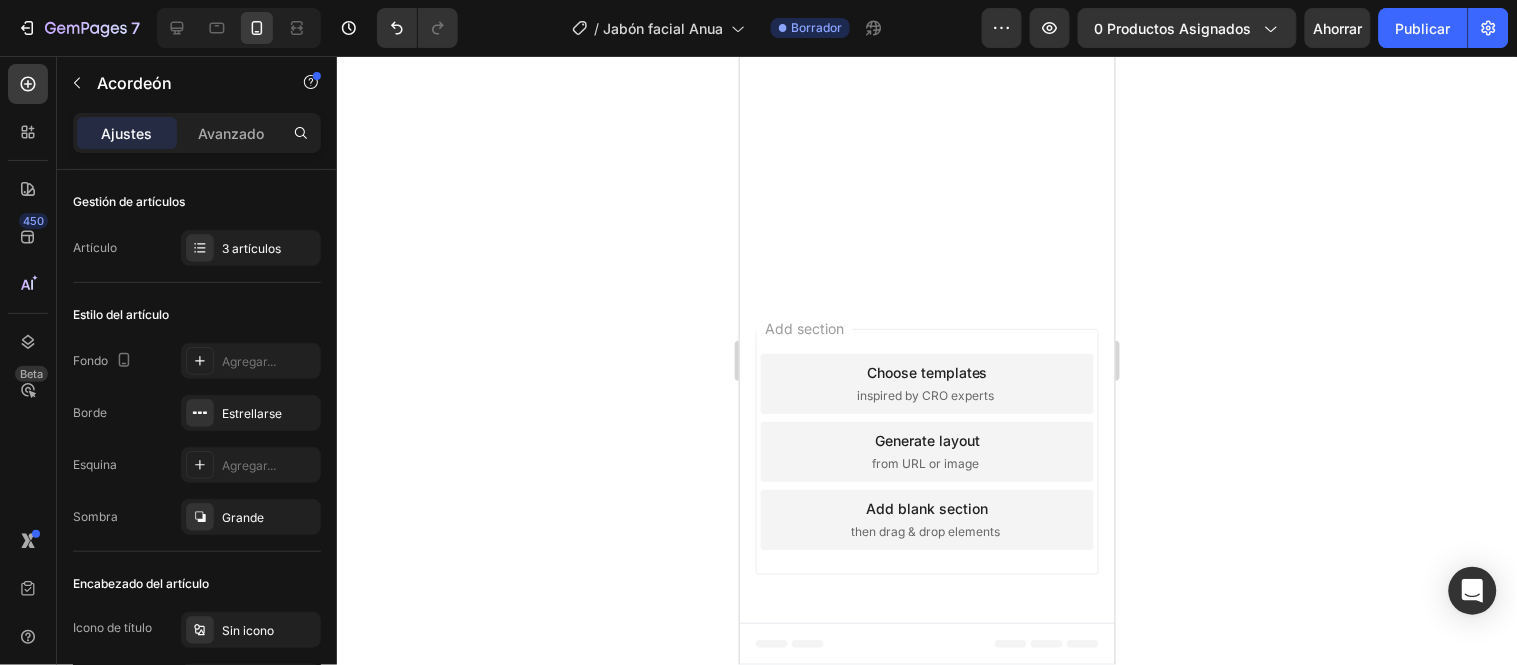 click on "Claro contiene ingredientes naturales como lavanda rosa mosqueta, hoja de corazon y otros." at bounding box center [926, -1225] 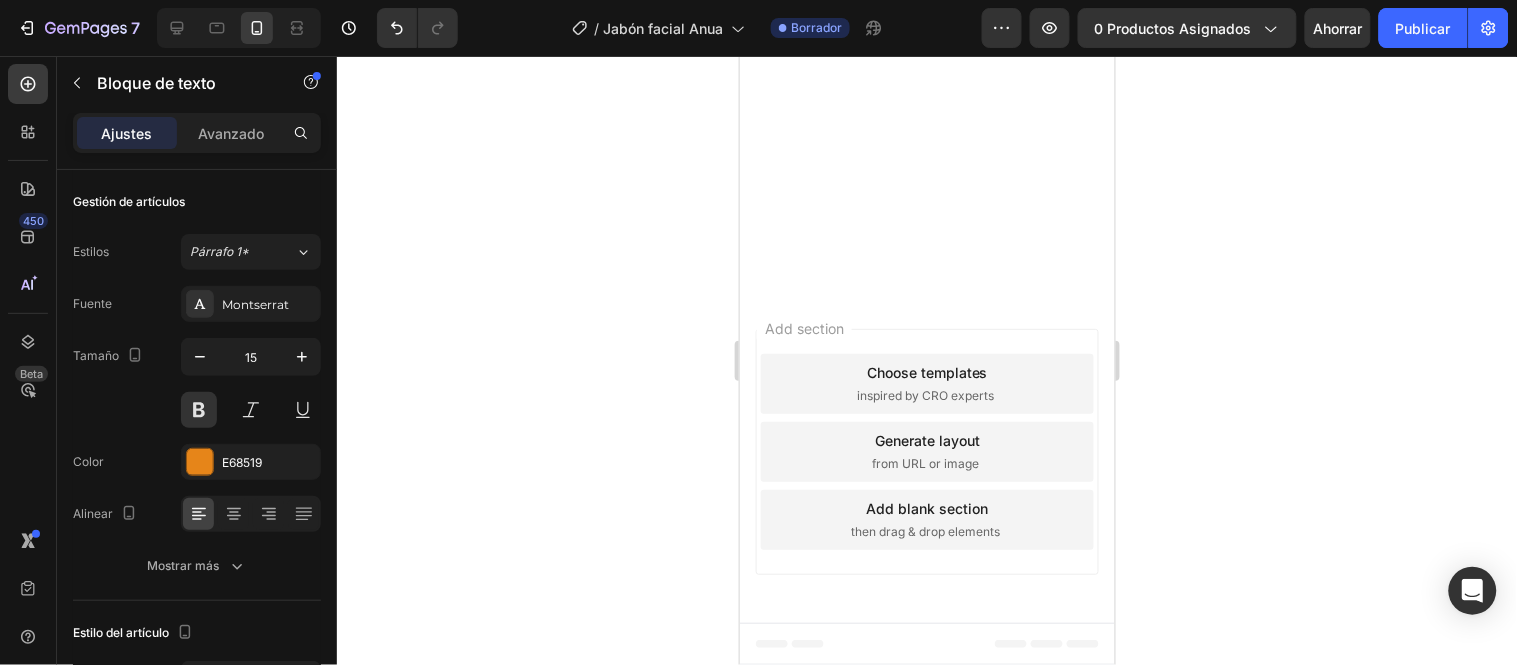 click 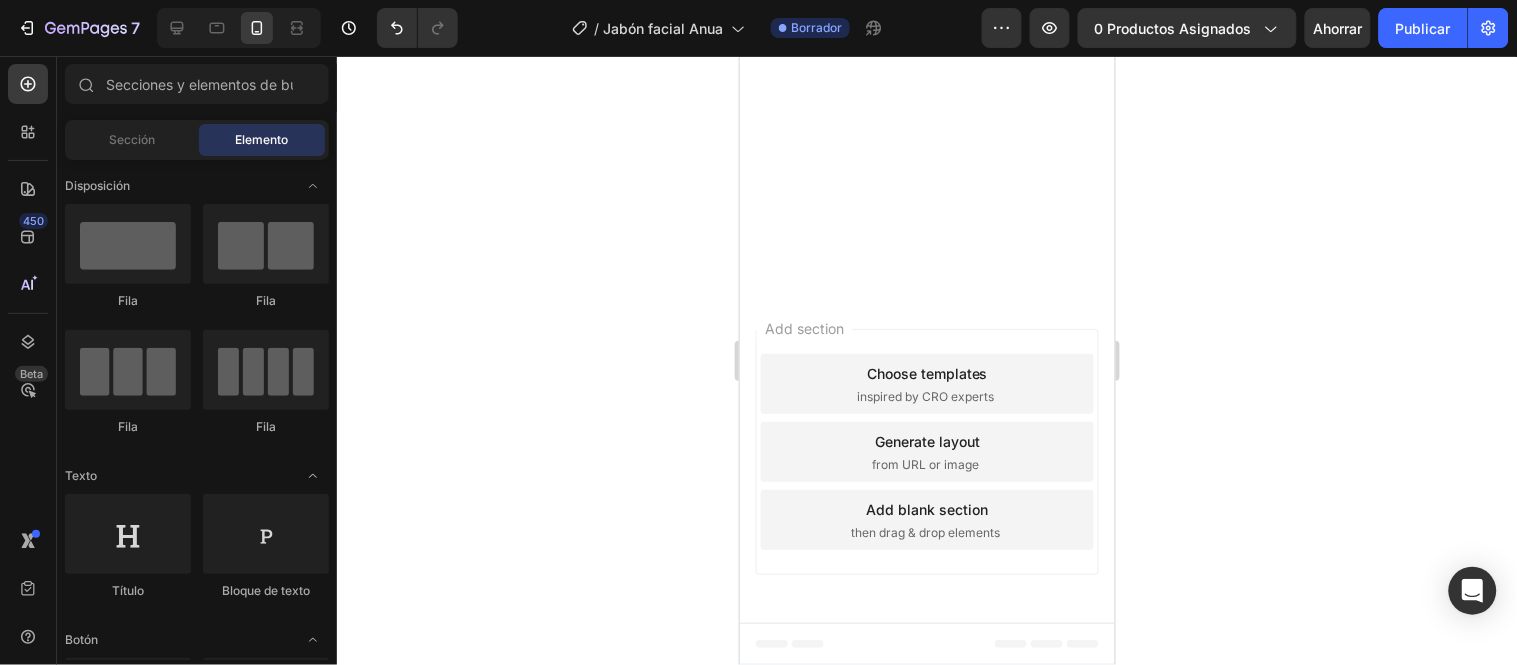 scroll, scrollTop: 5641, scrollLeft: 0, axis: vertical 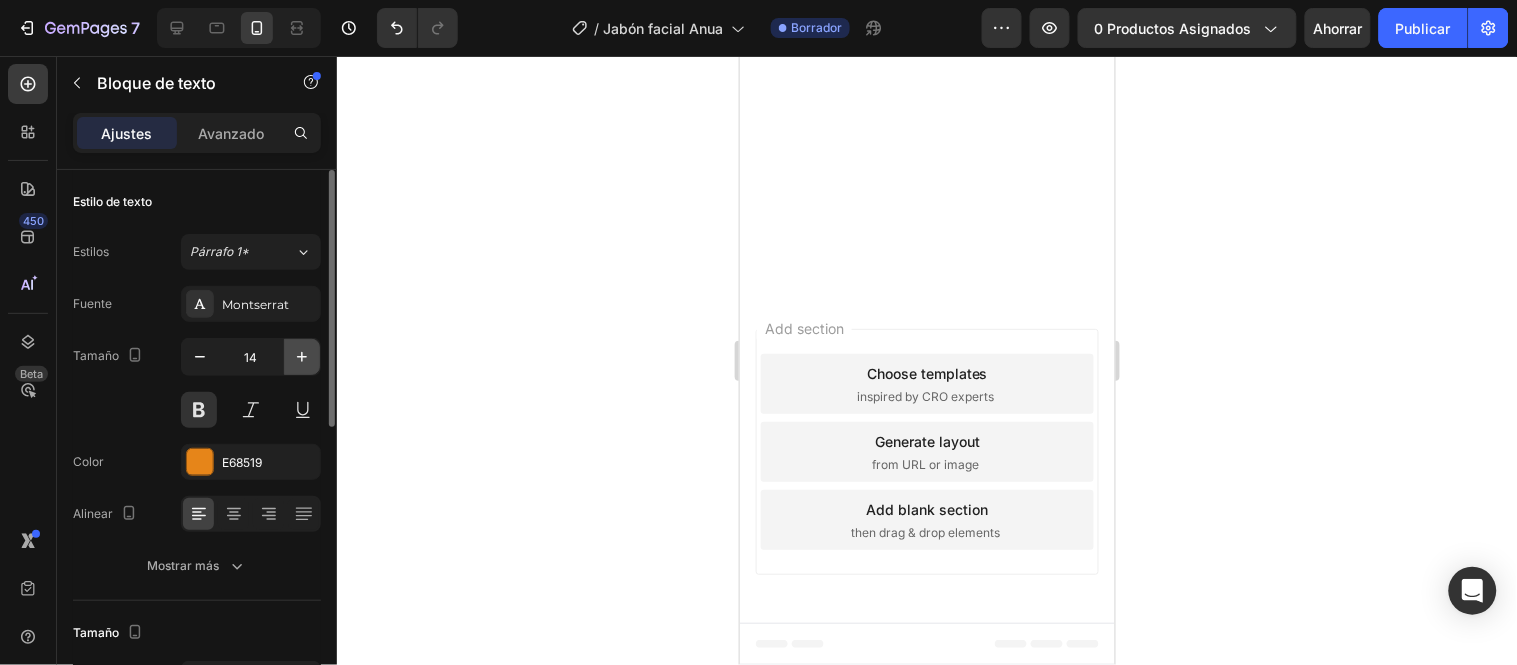 click 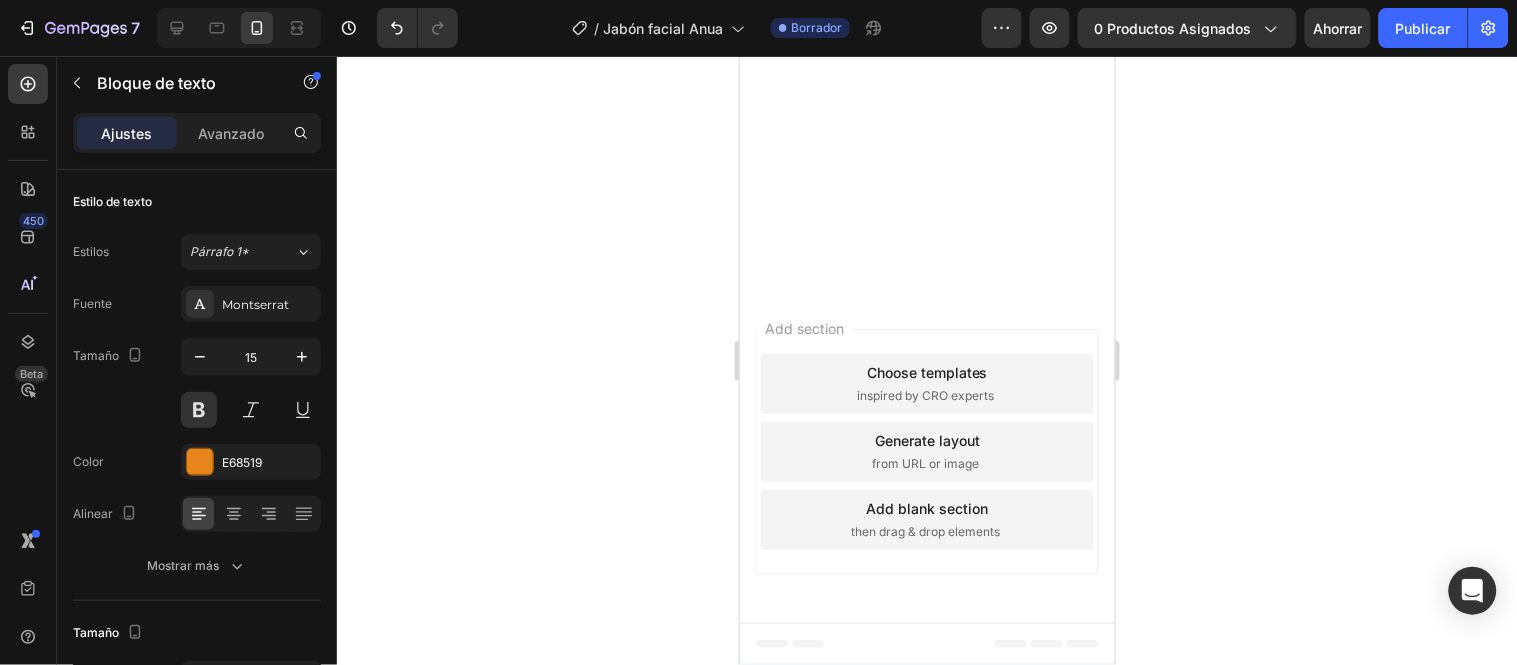 click 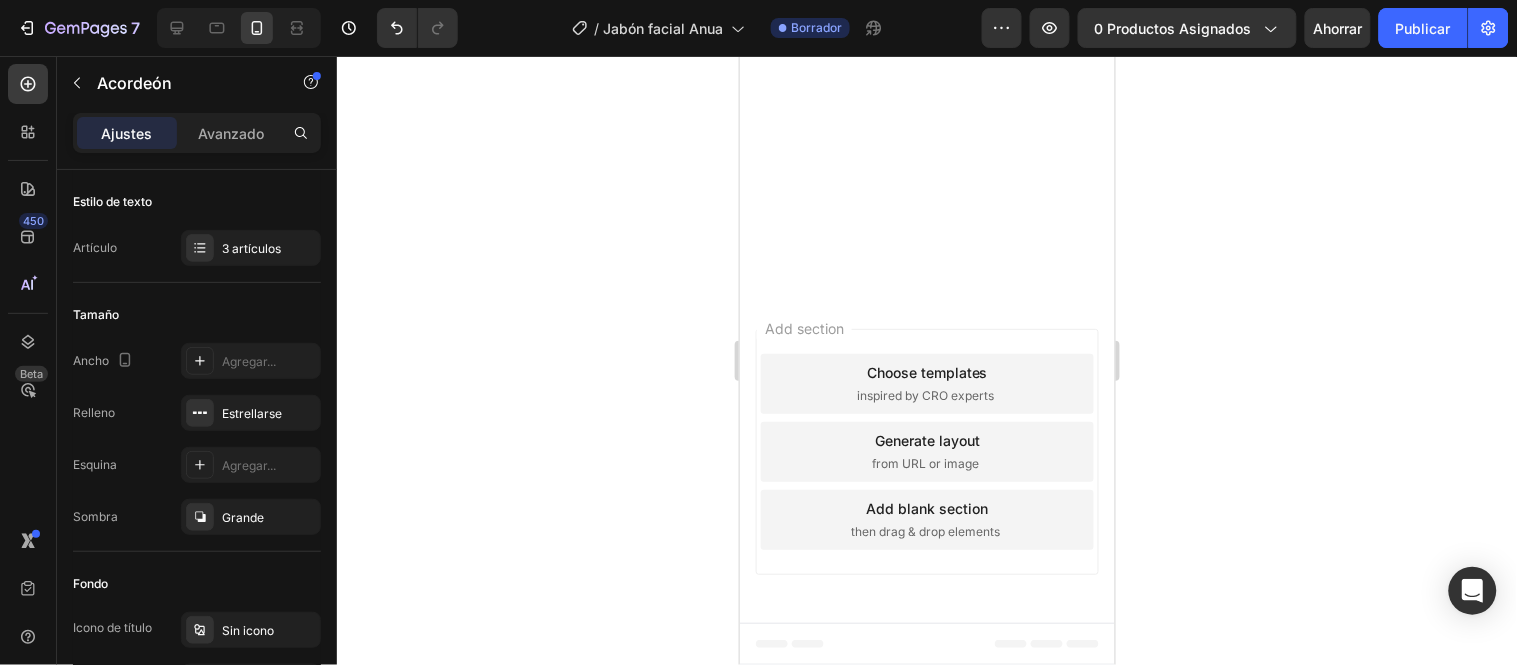click 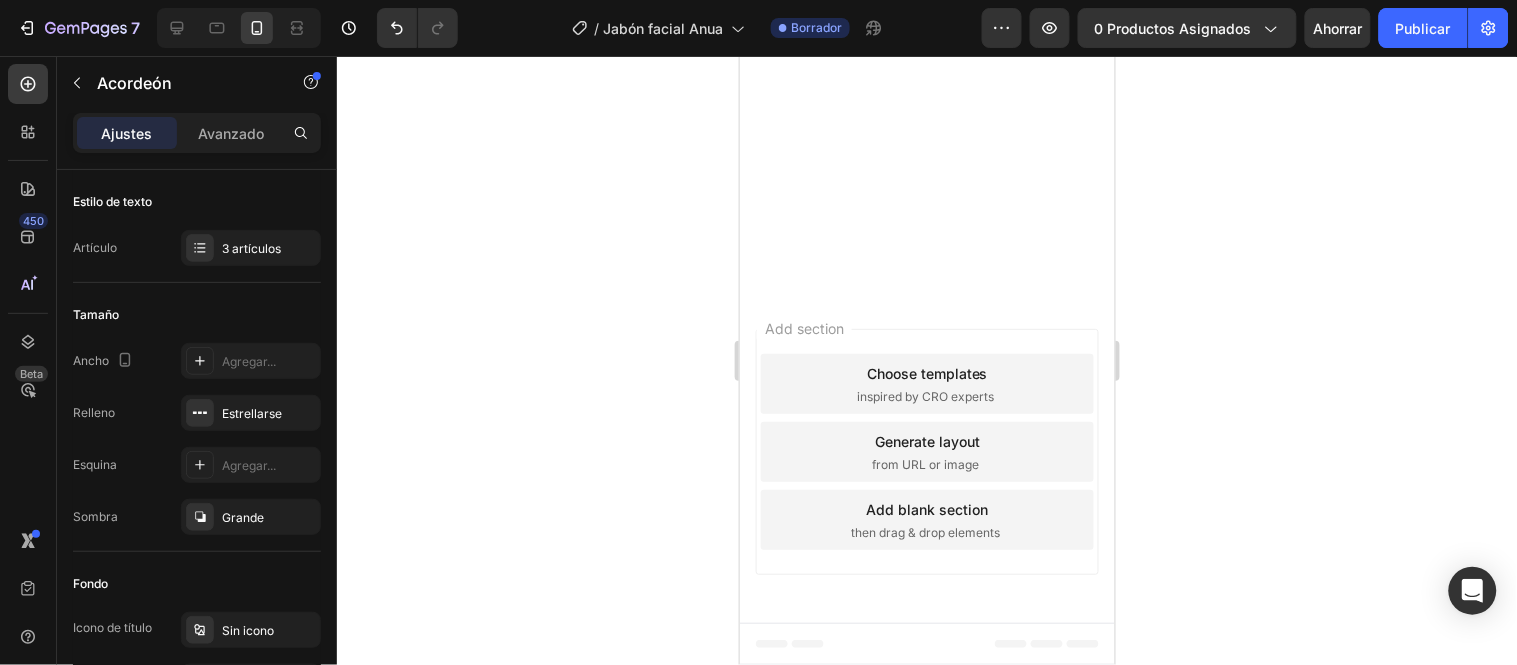 click on "Si, es un producto pensado en hombres y mujeres para cualquier tipo de piel." at bounding box center [926, -792] 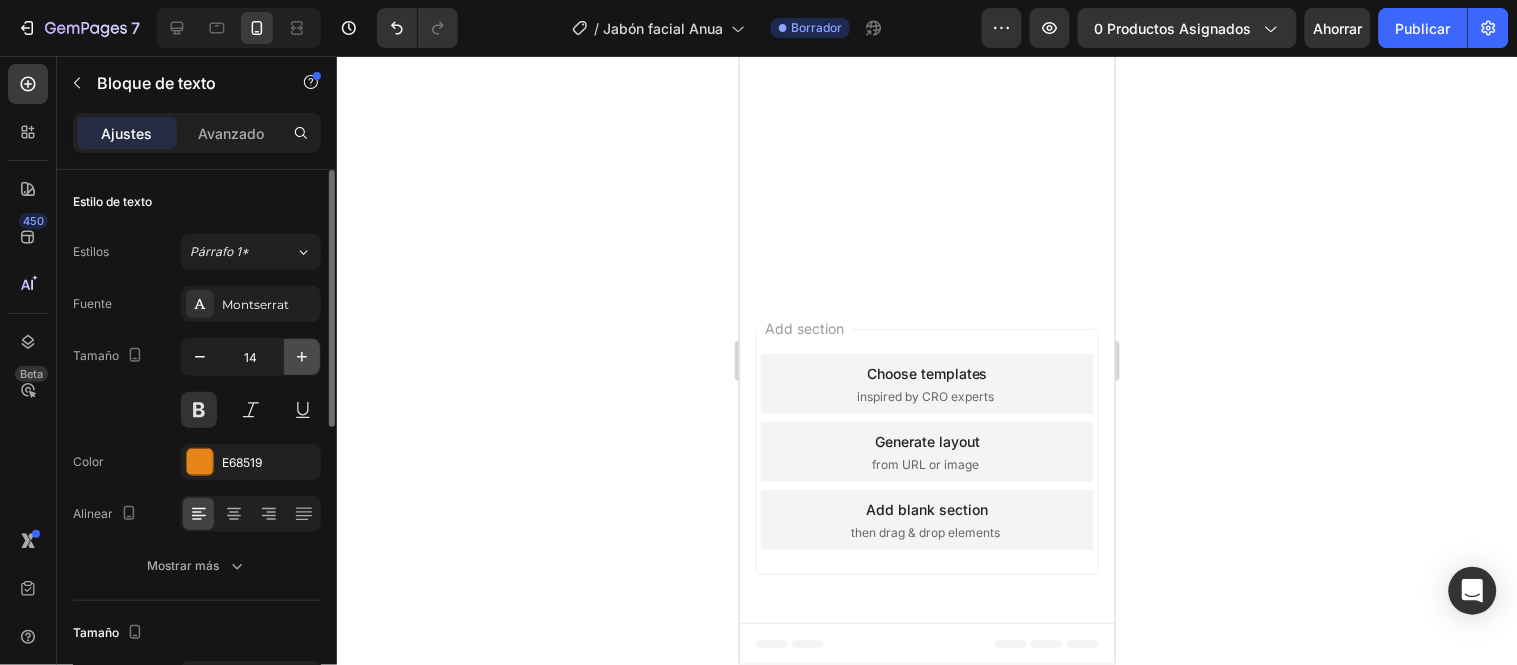 click 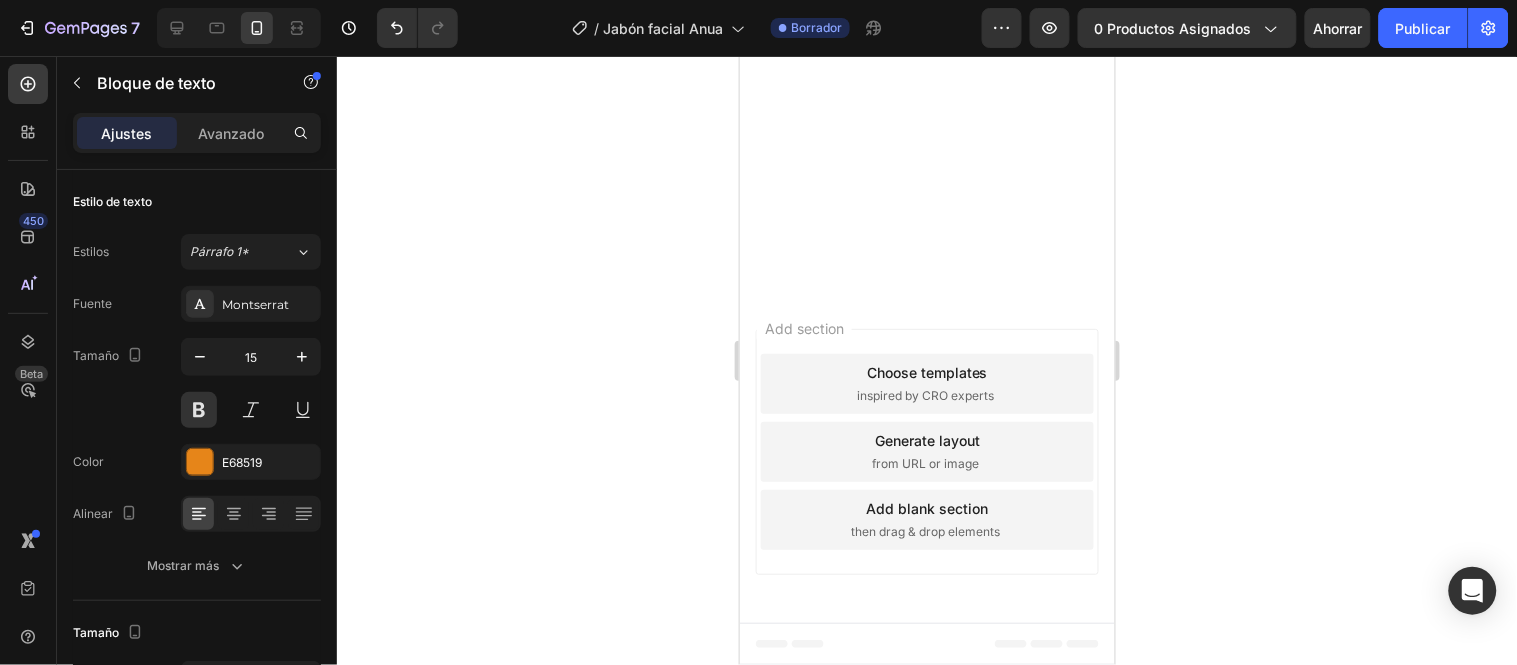 click 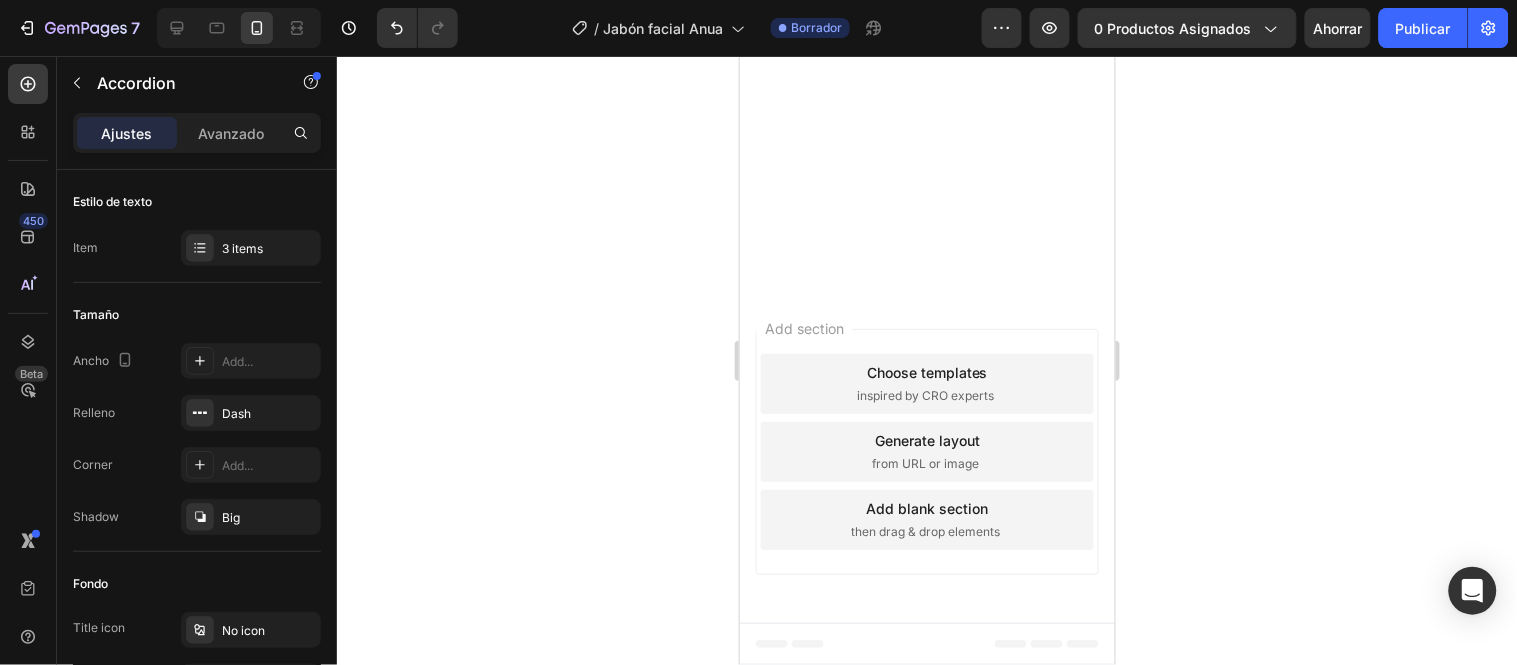 click 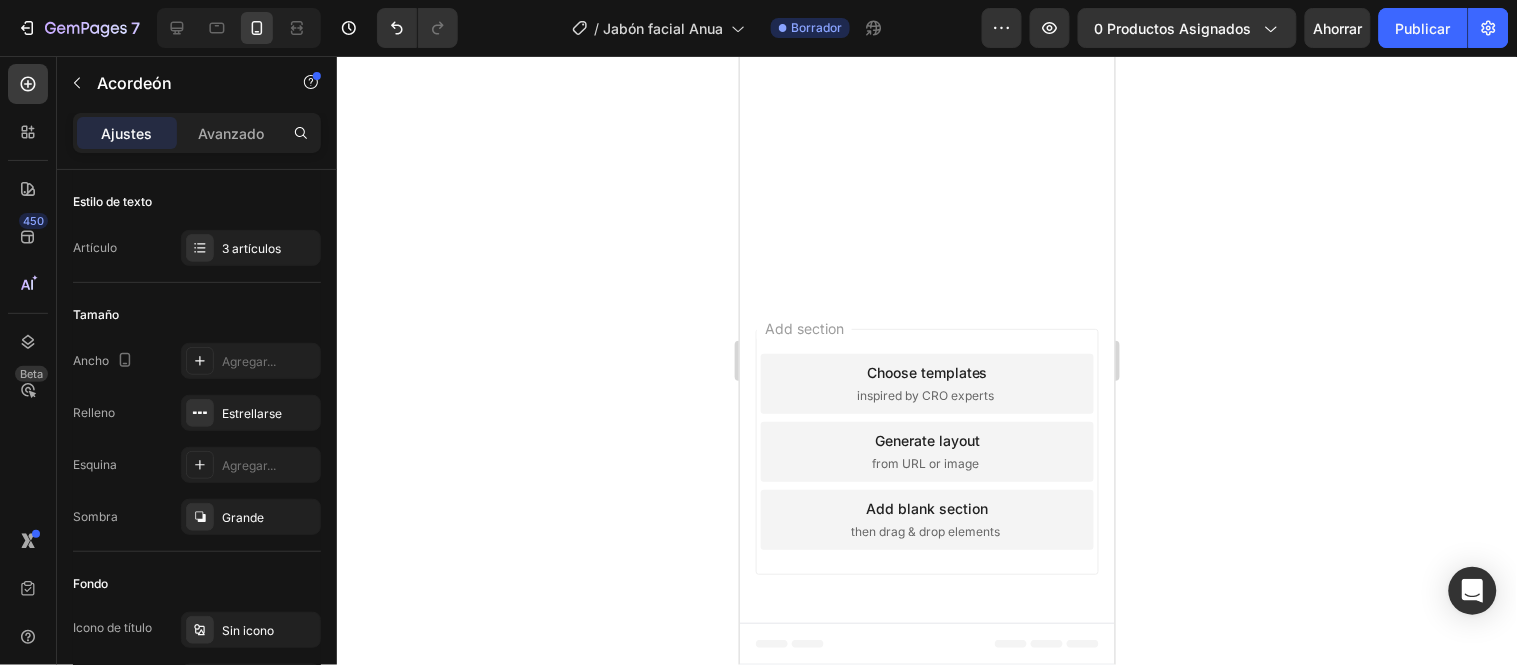 click on "Claro contiene ingredientes naturales como lavanda rosa mosqueta, hoja de corazon y otros." at bounding box center (926, -881) 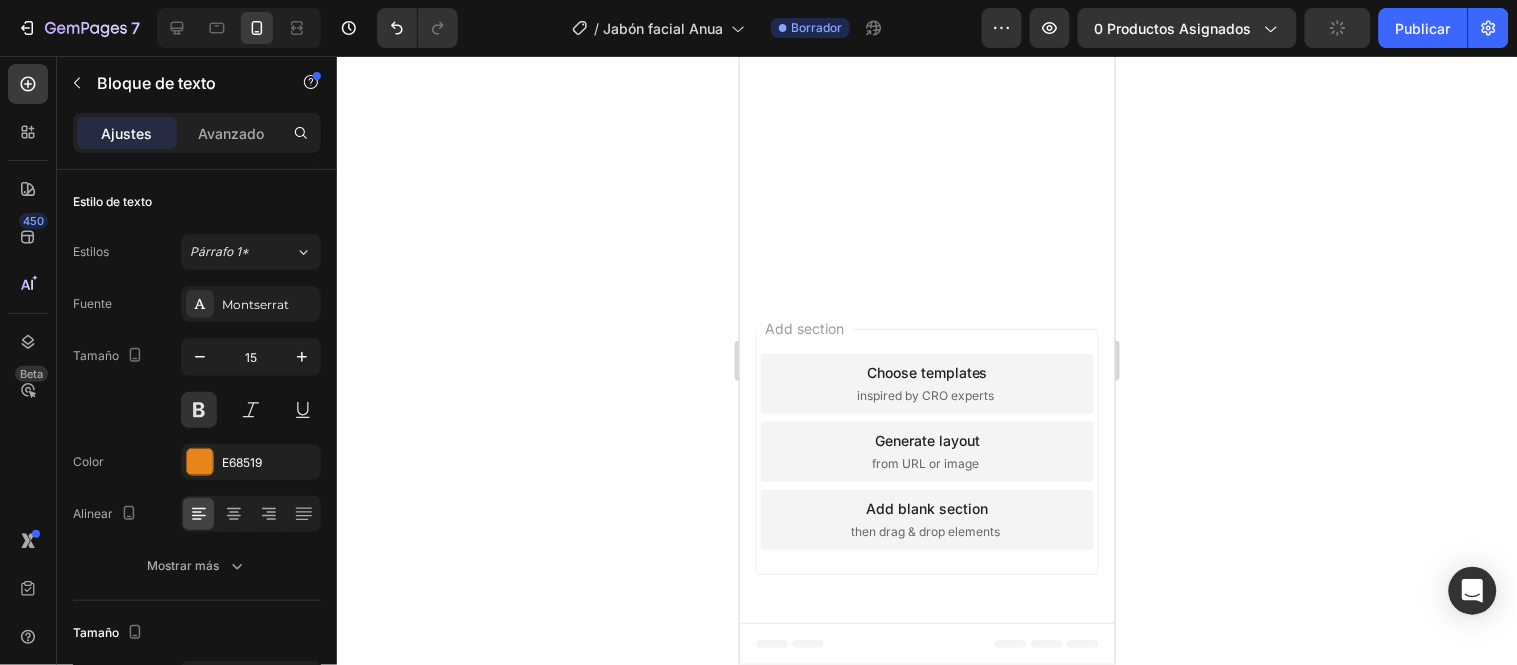 click on "Si úsalo como paso numero 1 antes de tu serúm o crema hidratantes úsalo para desmaquillar y limpiar tu piel siempre." at bounding box center [926, -1037] 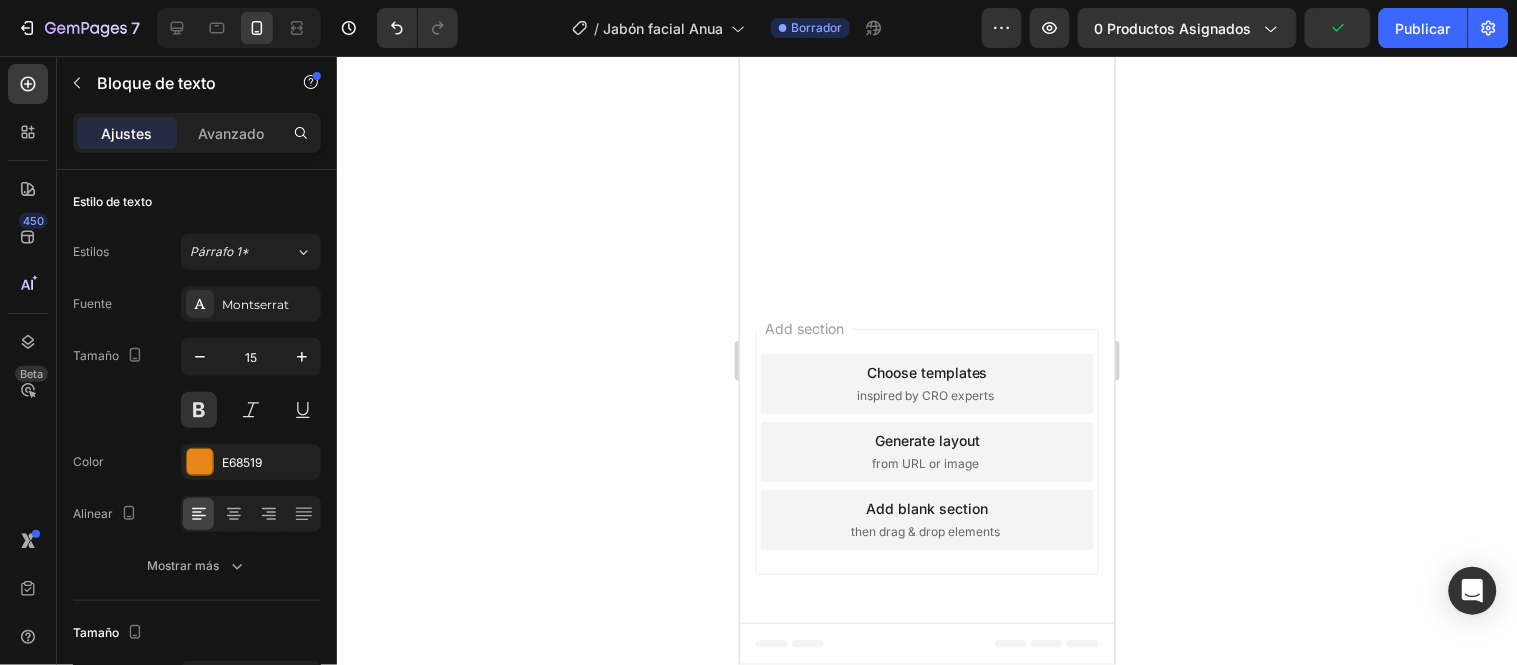 click on "¿Puedo combinarlo con otros productos?" at bounding box center [926, -1111] 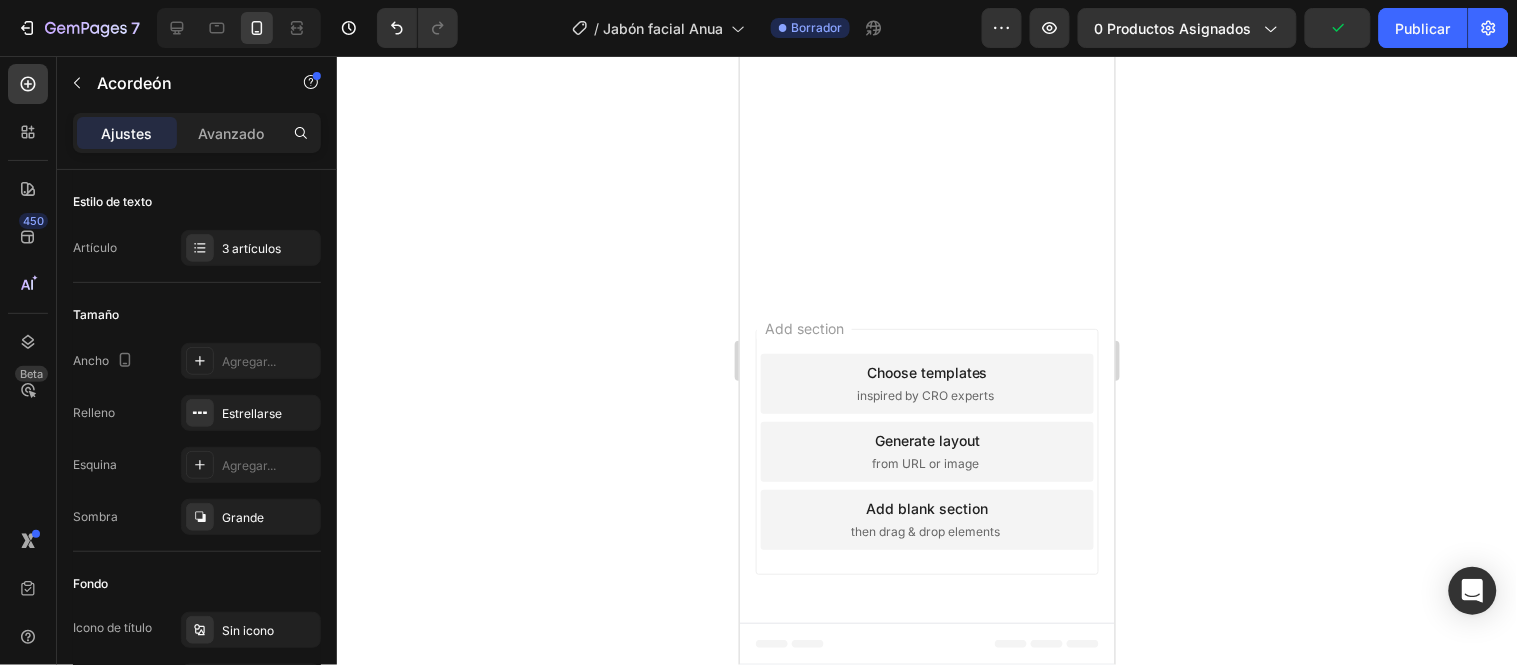 click 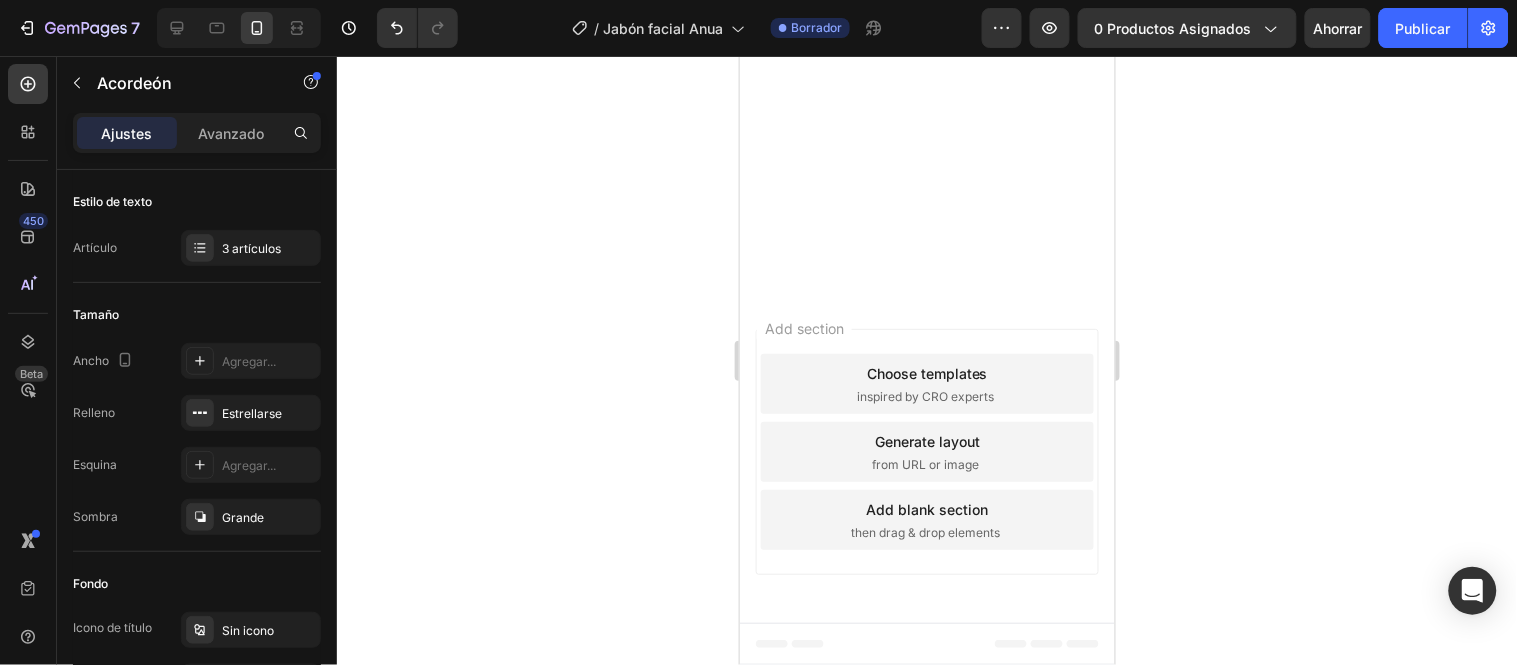 click on "Si, es un producto pensado en hombres y mujeres para cualquier tipo de piel." at bounding box center [926, -1082] 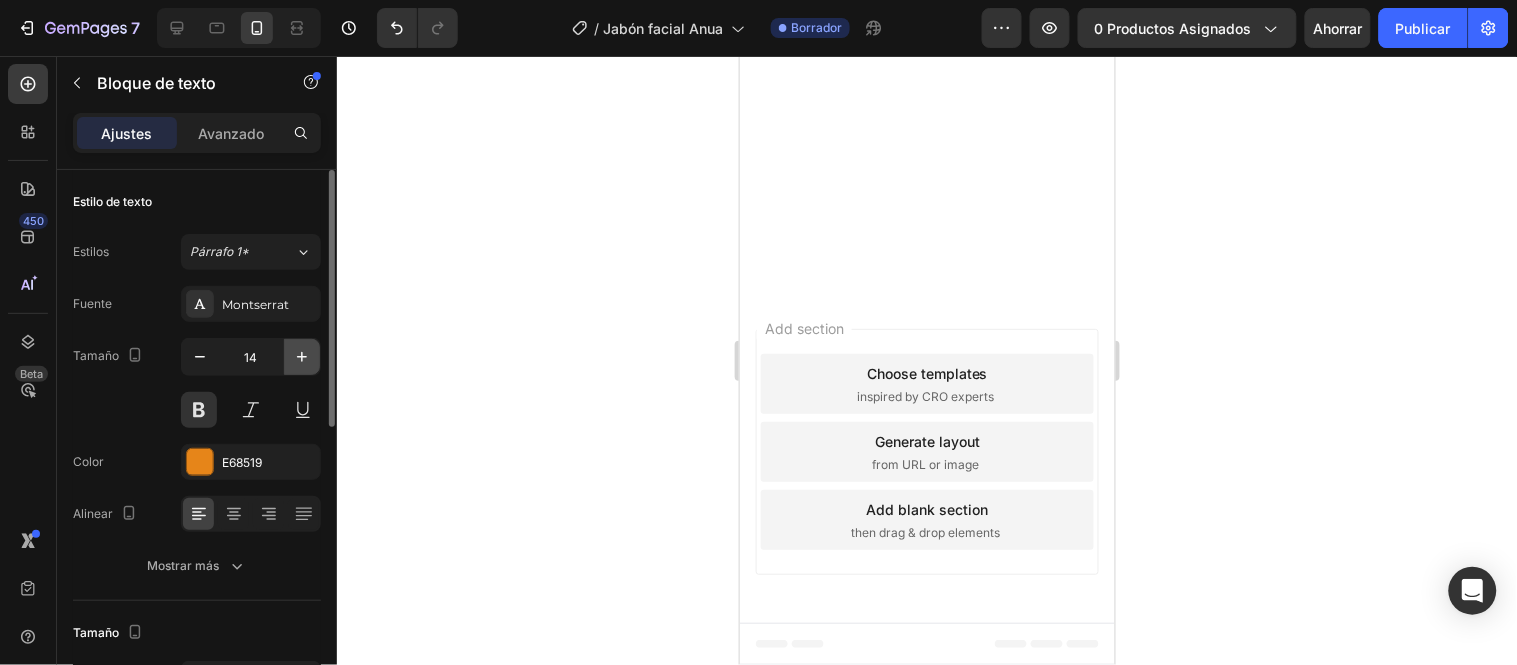 click 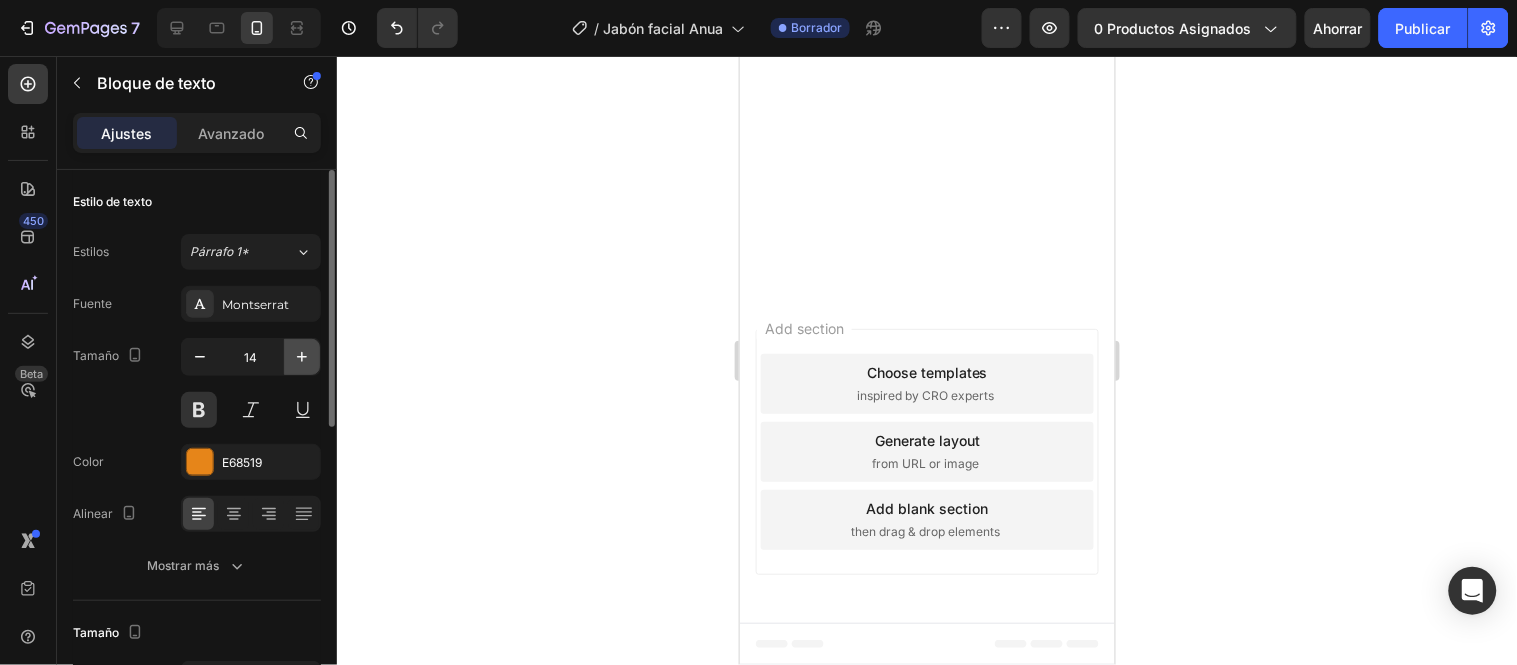 type on "15" 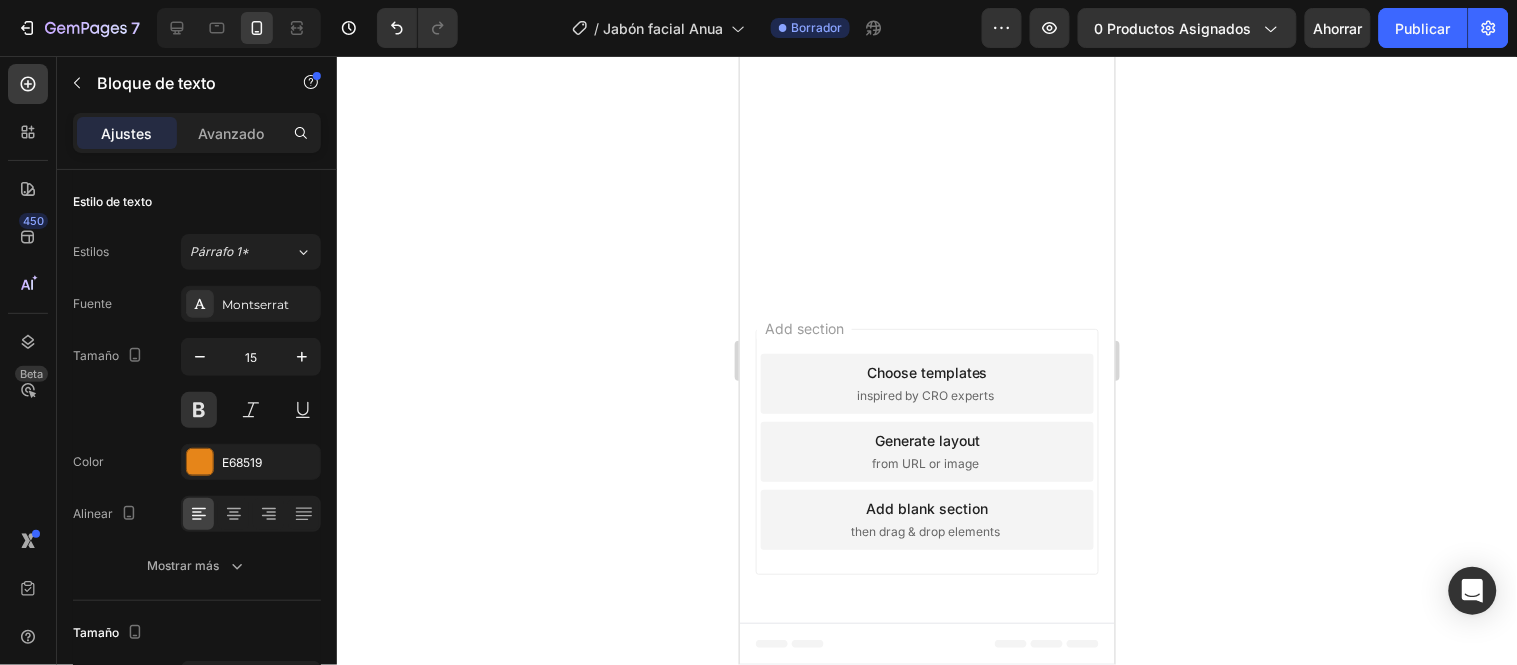 click 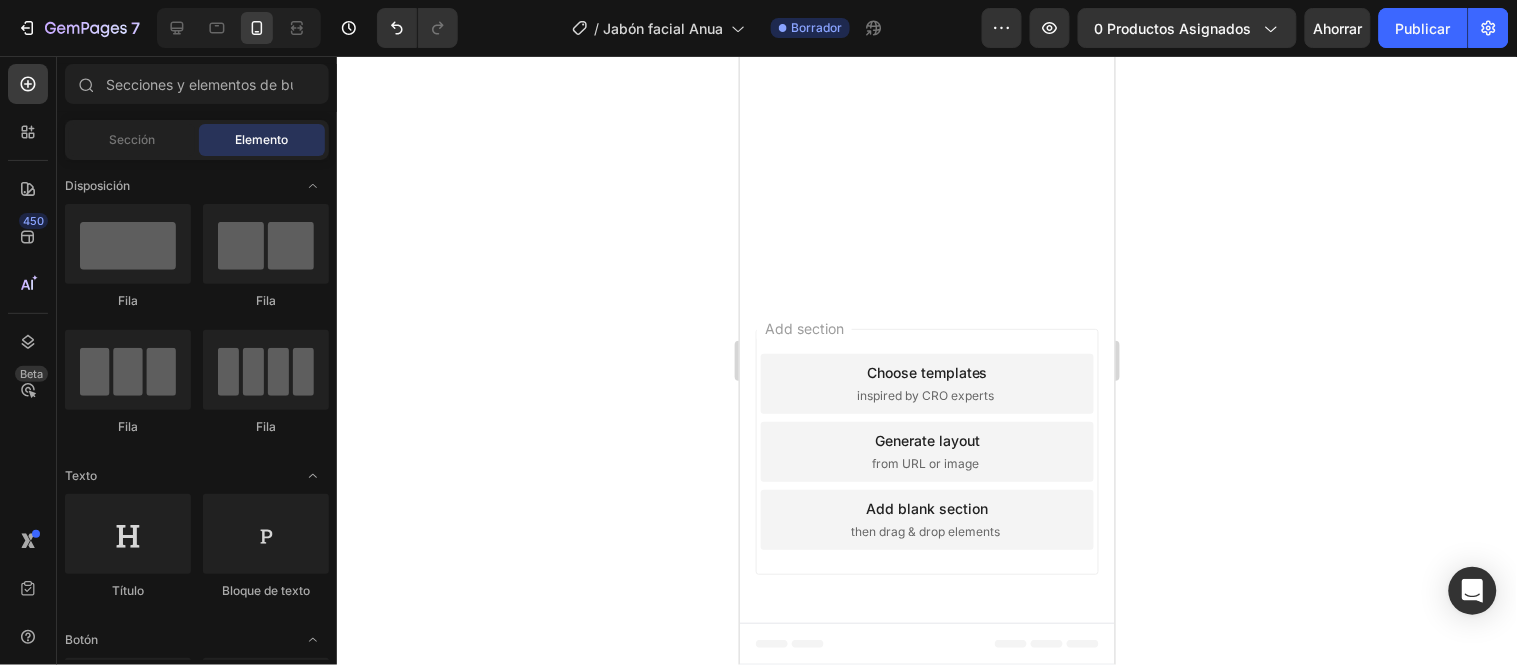scroll, scrollTop: 5378, scrollLeft: 0, axis: vertical 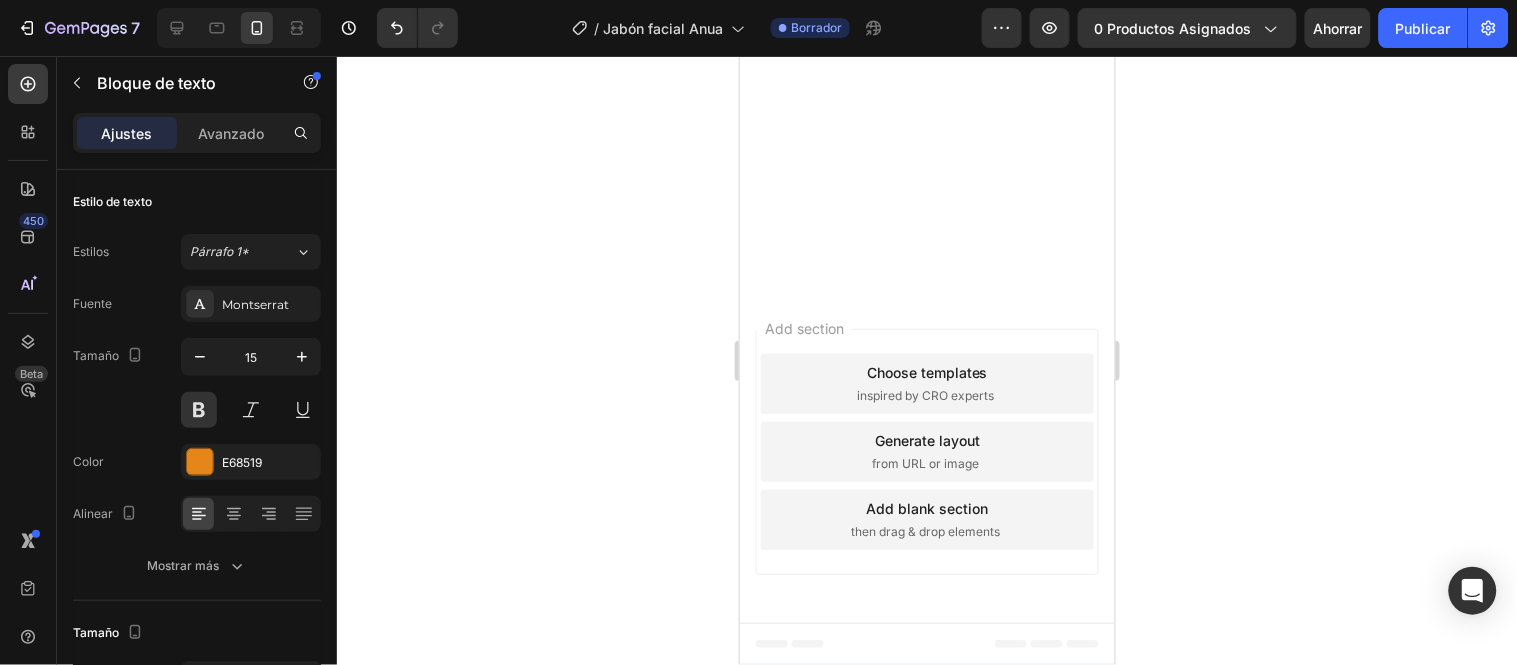 click on "Si su formula avanzada y e ingredientes naturales ayudan a controlar el sebo sin resecar." at bounding box center (926, -1382) 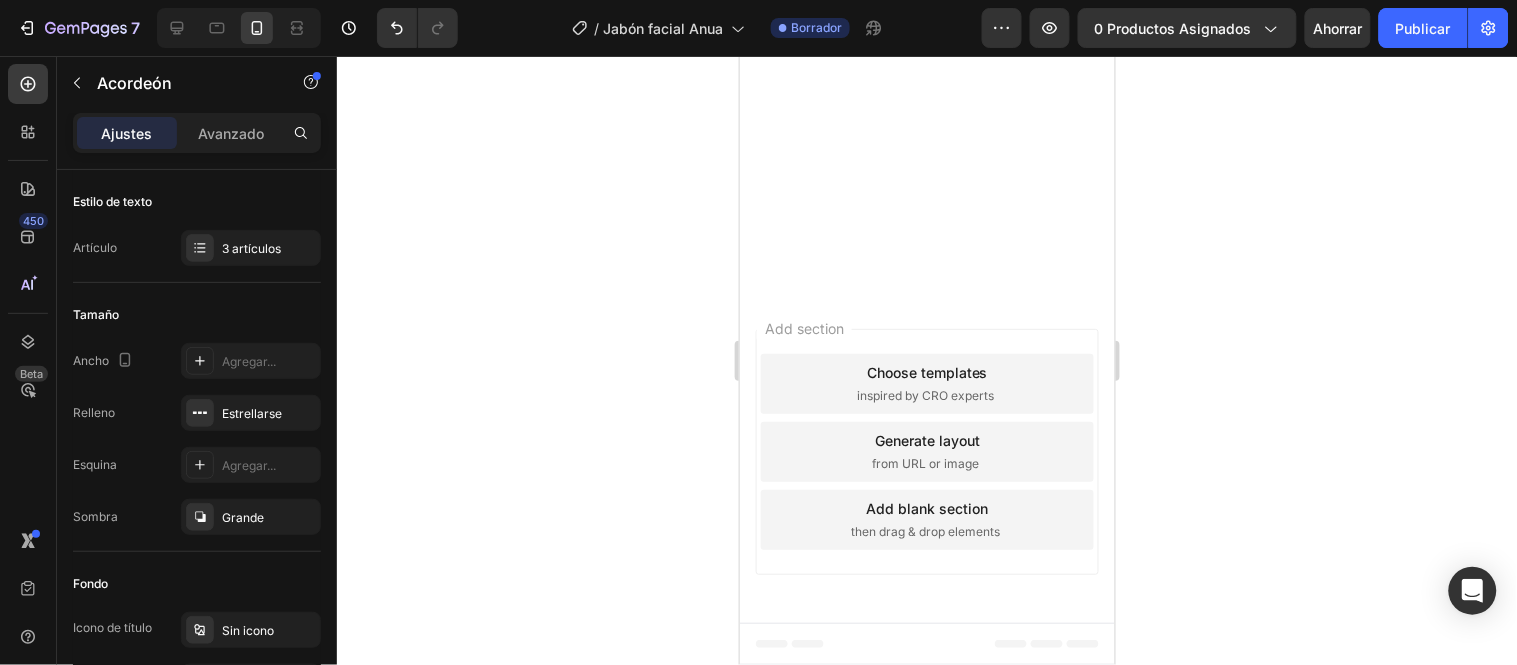 click 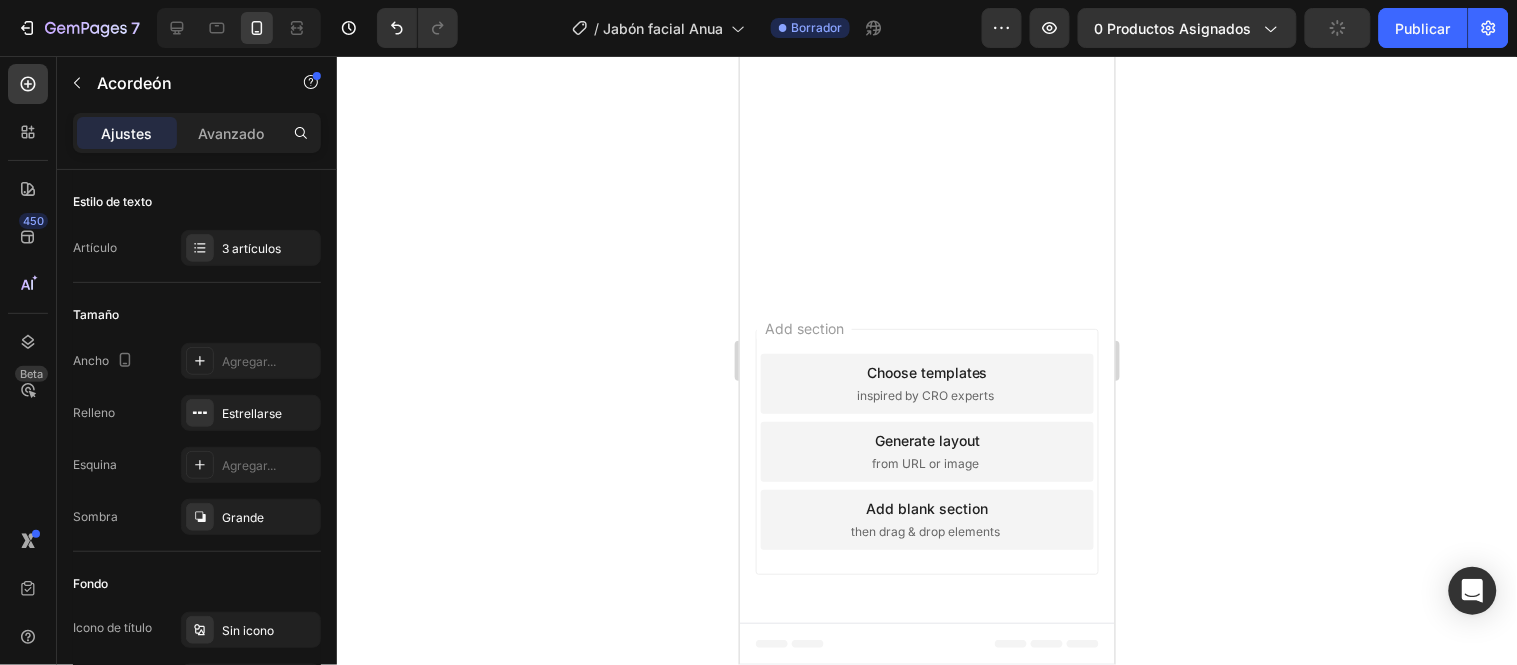 click 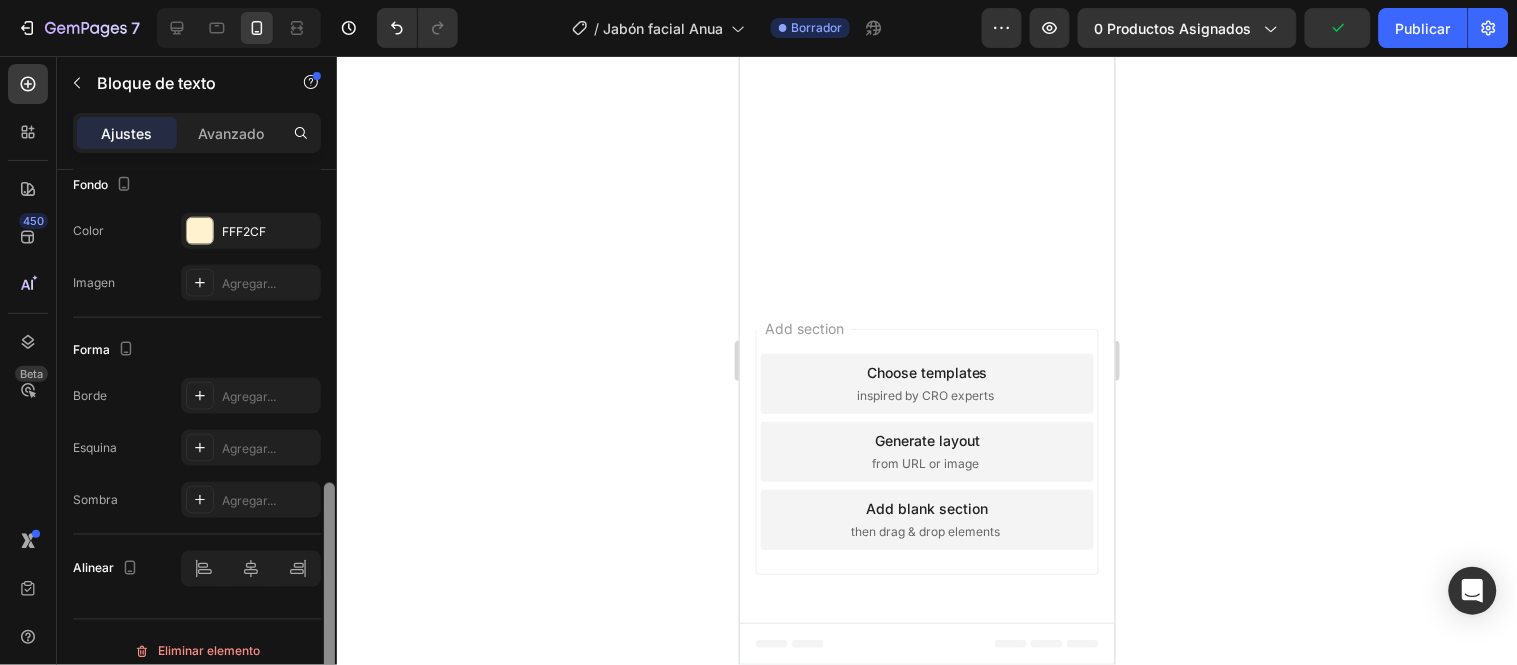 scroll, scrollTop: 633, scrollLeft: 0, axis: vertical 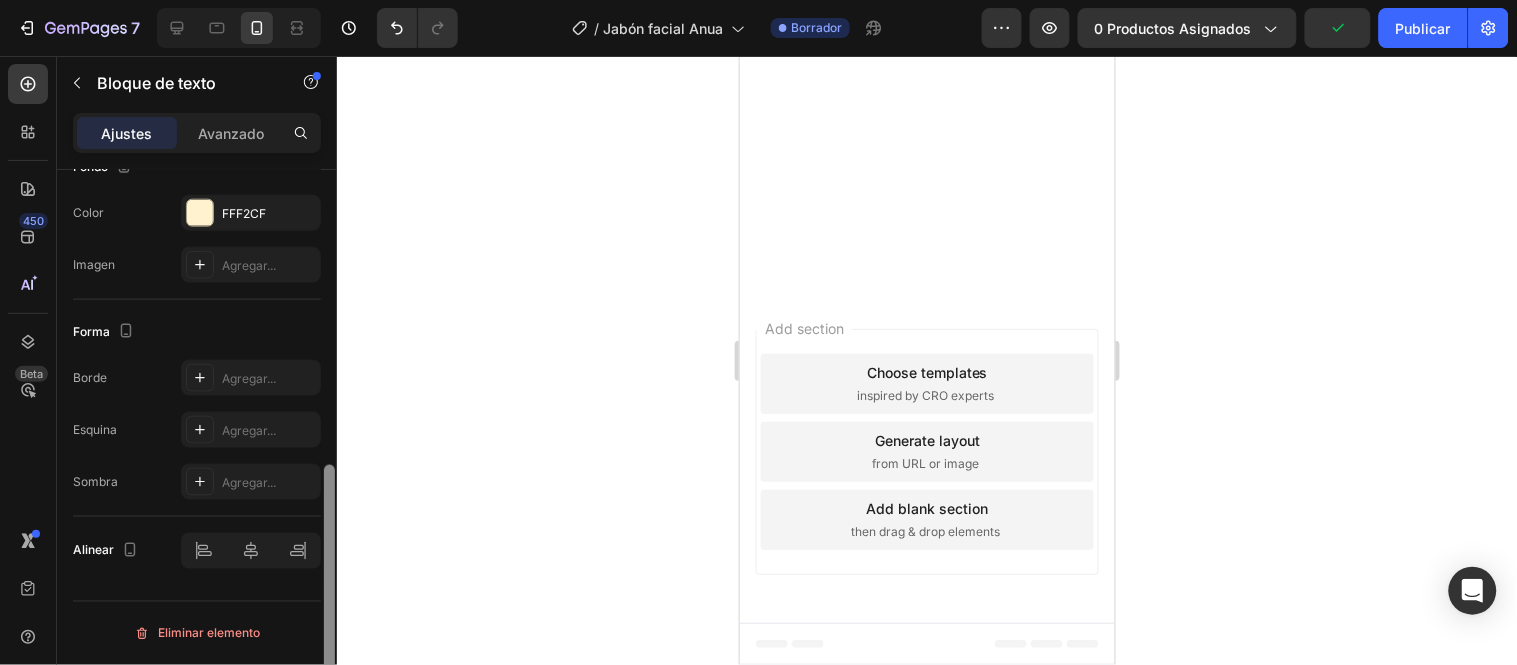 drag, startPoint x: 326, startPoint y: 204, endPoint x: 335, endPoint y: 516, distance: 312.1298 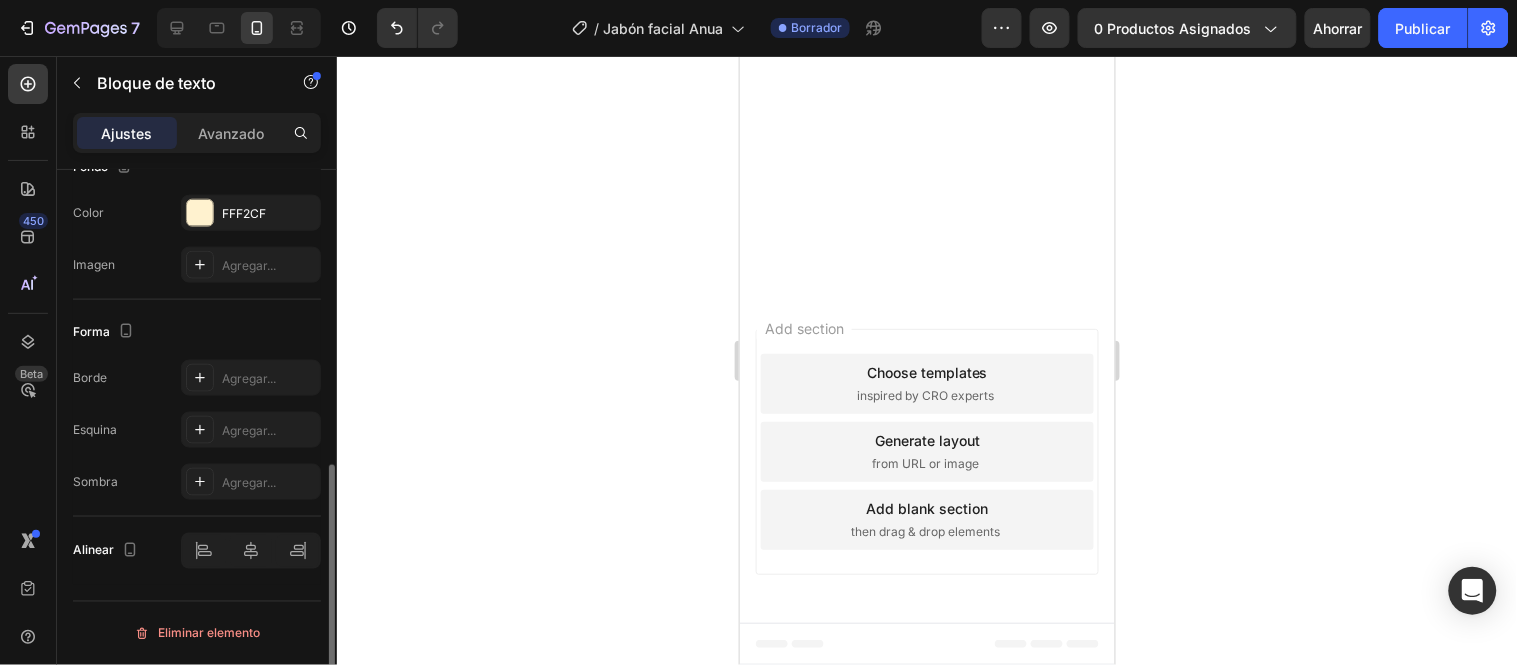 click 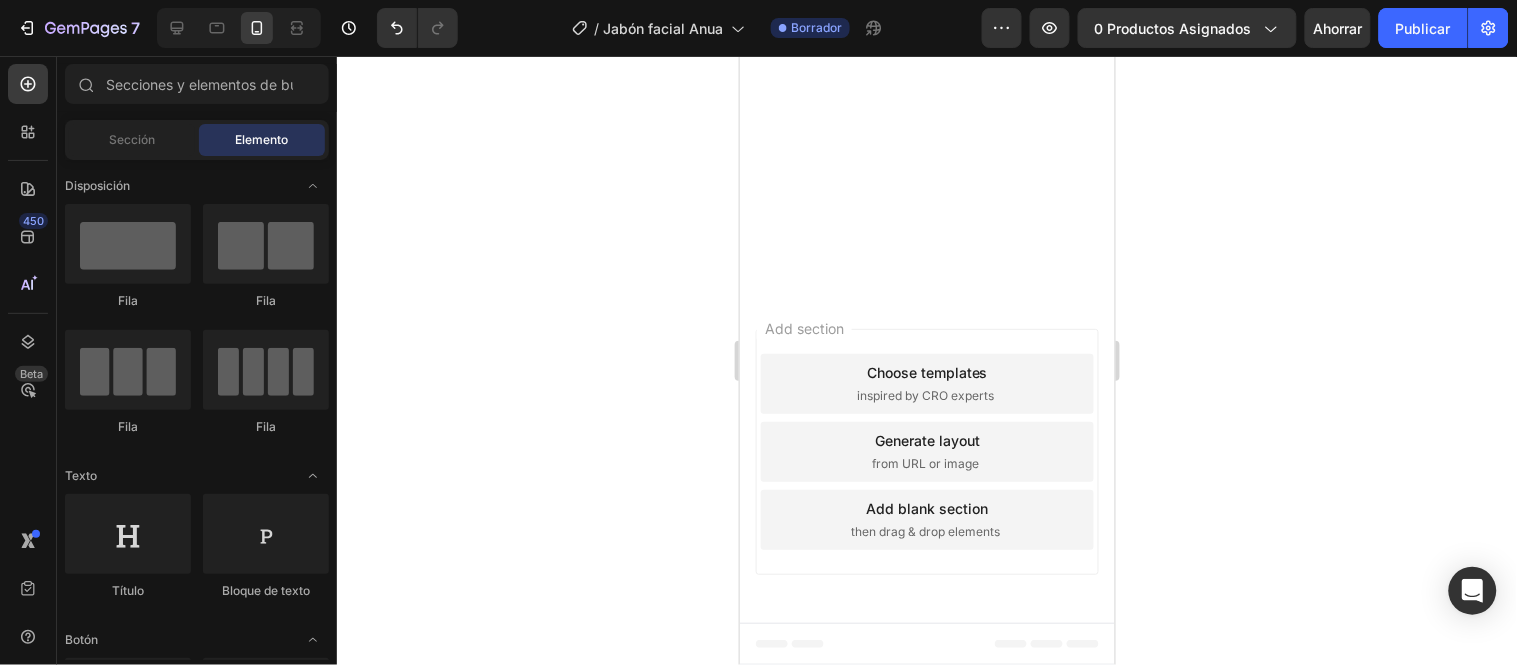 click 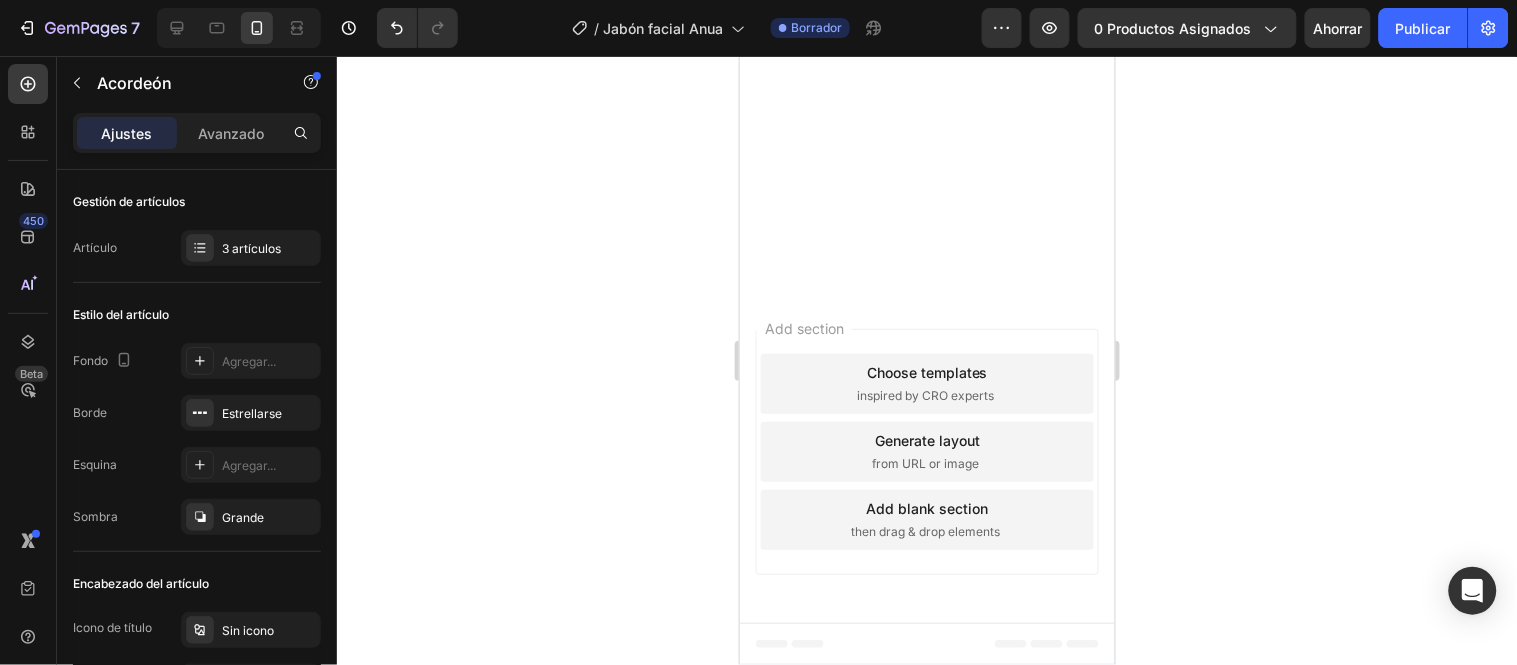 click on "¿Puedo usarlo si tengo piel sensible?" at bounding box center (926, -1300) 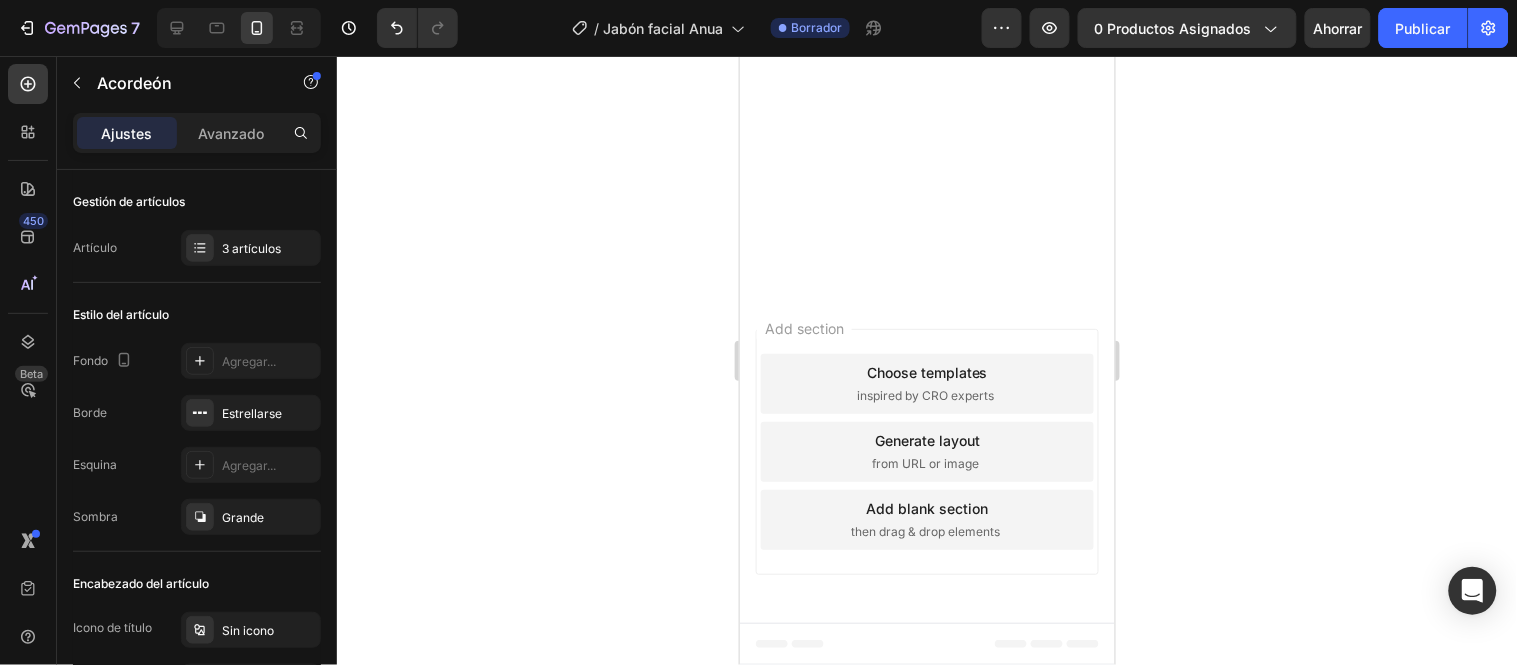 click 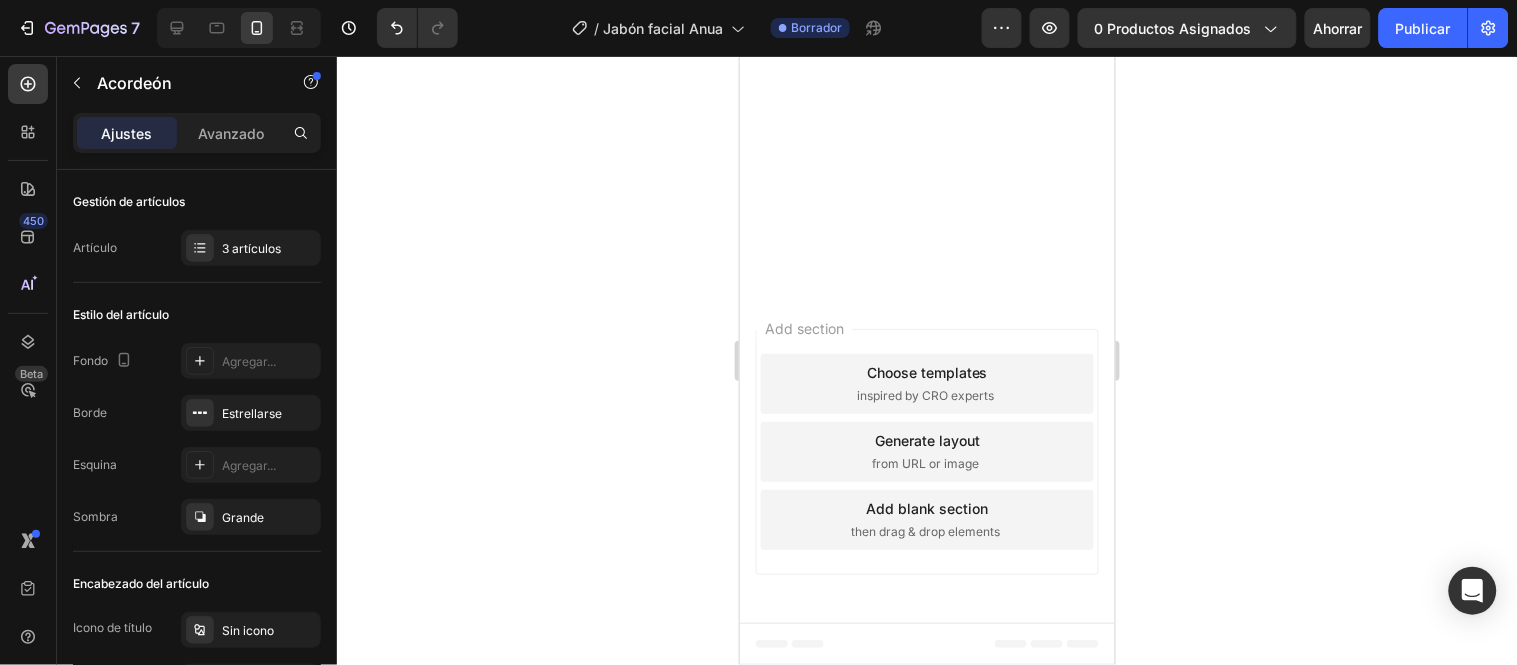 click 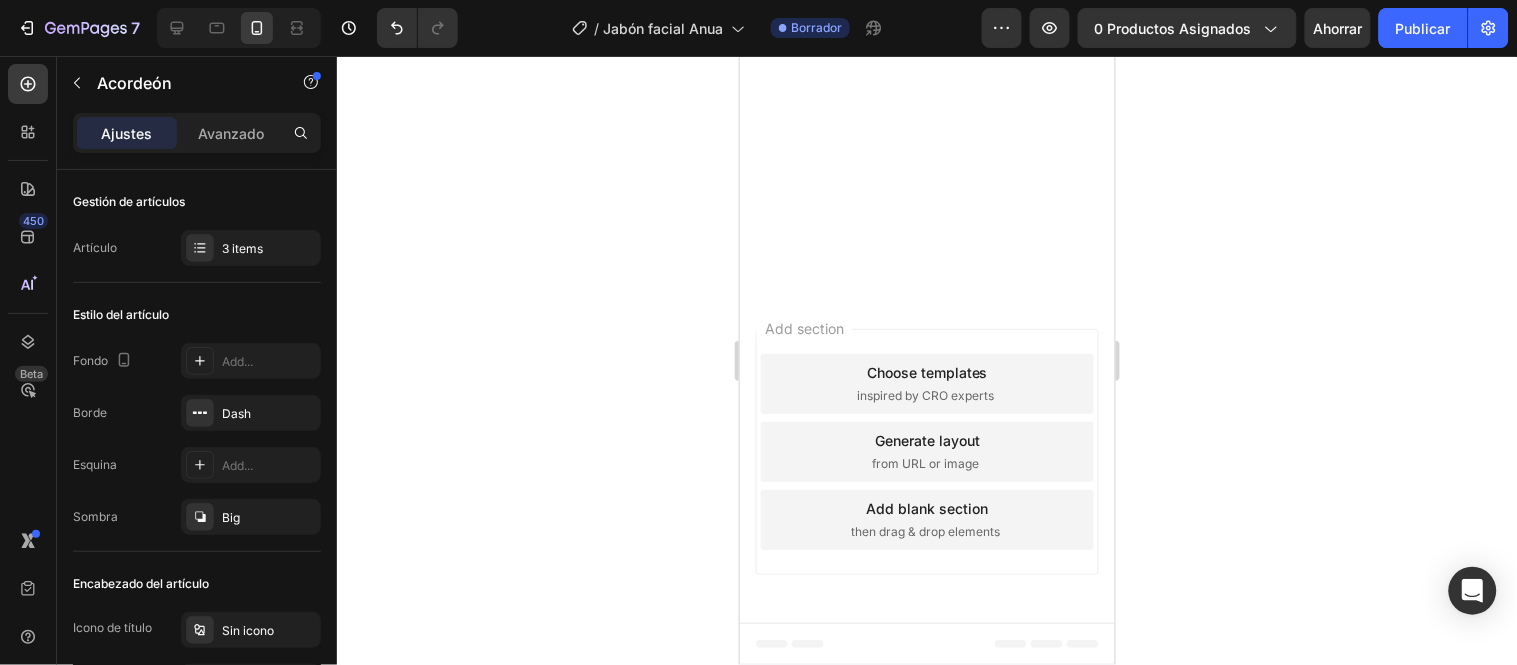 scroll, scrollTop: 633, scrollLeft: 0, axis: vertical 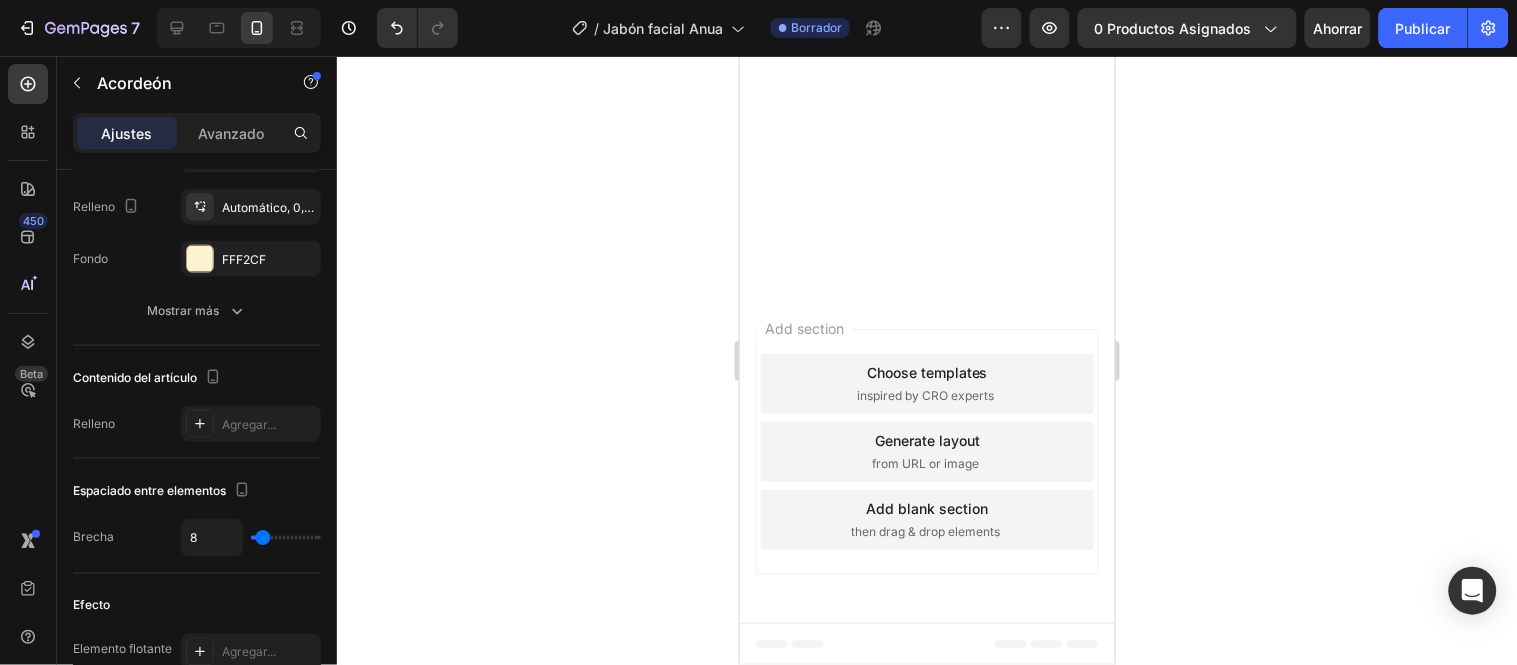 click 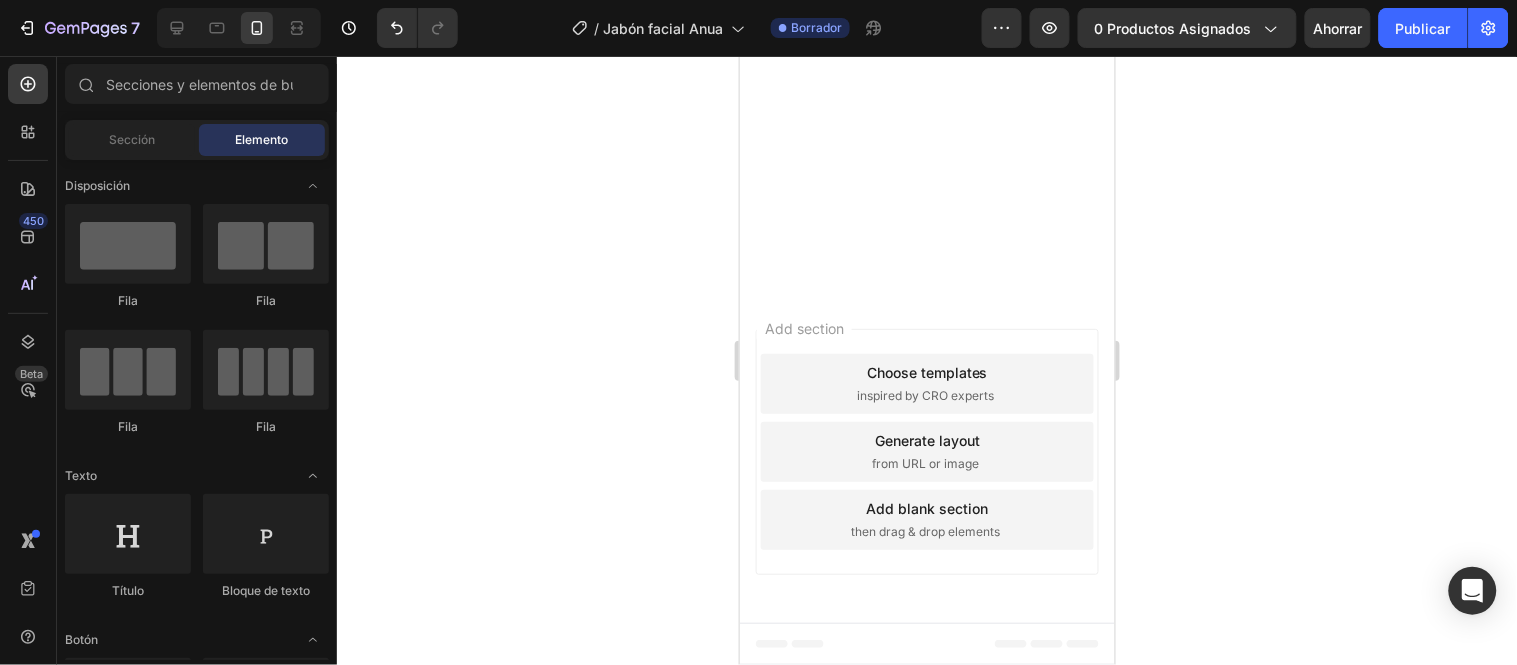 click on "¿Es apto para piel grasa o con acné?
¿Puedo usarlo si tengo piel sensible?
¿Sirve para hombres y mujeres? Accordion" at bounding box center (926, -1075) 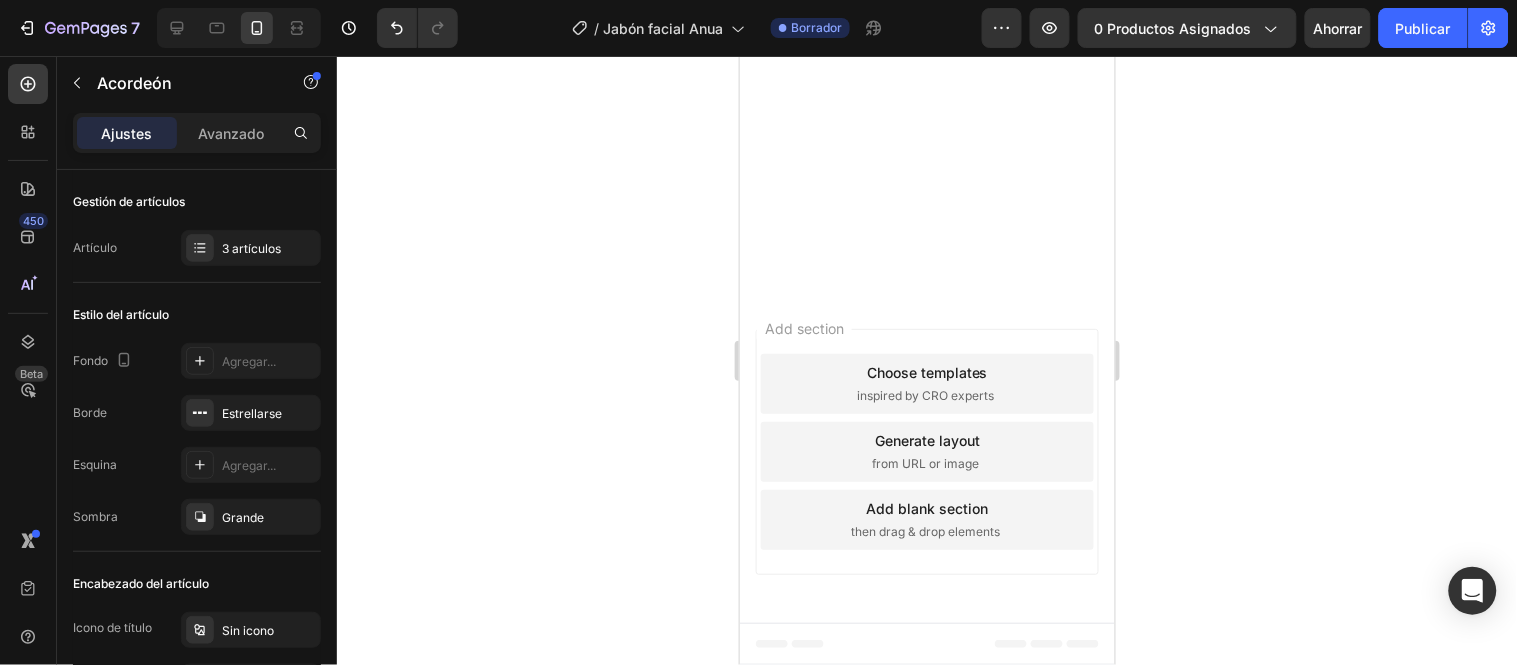 click on "¿Es apto para piel grasa o con acné?" at bounding box center [909, -1147] 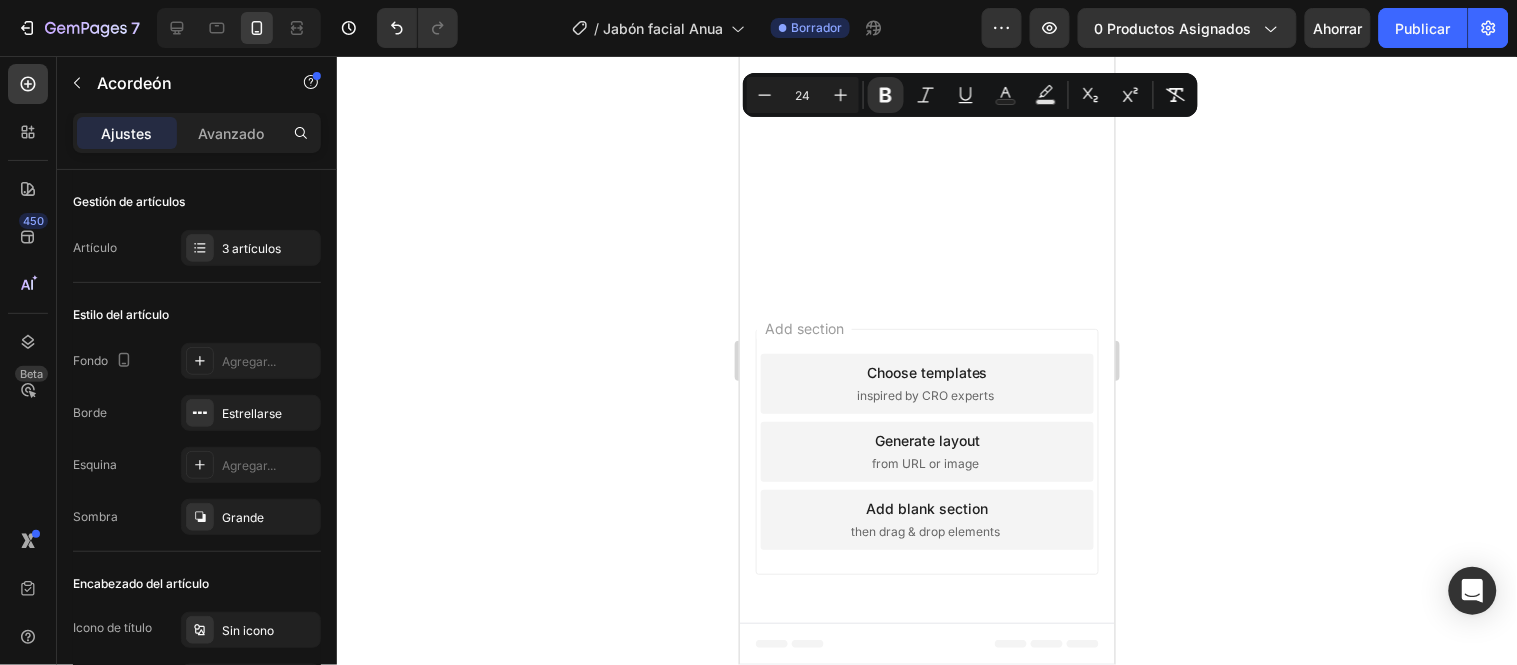 drag, startPoint x: 875, startPoint y: 165, endPoint x: 1453, endPoint y: 193, distance: 578.6778 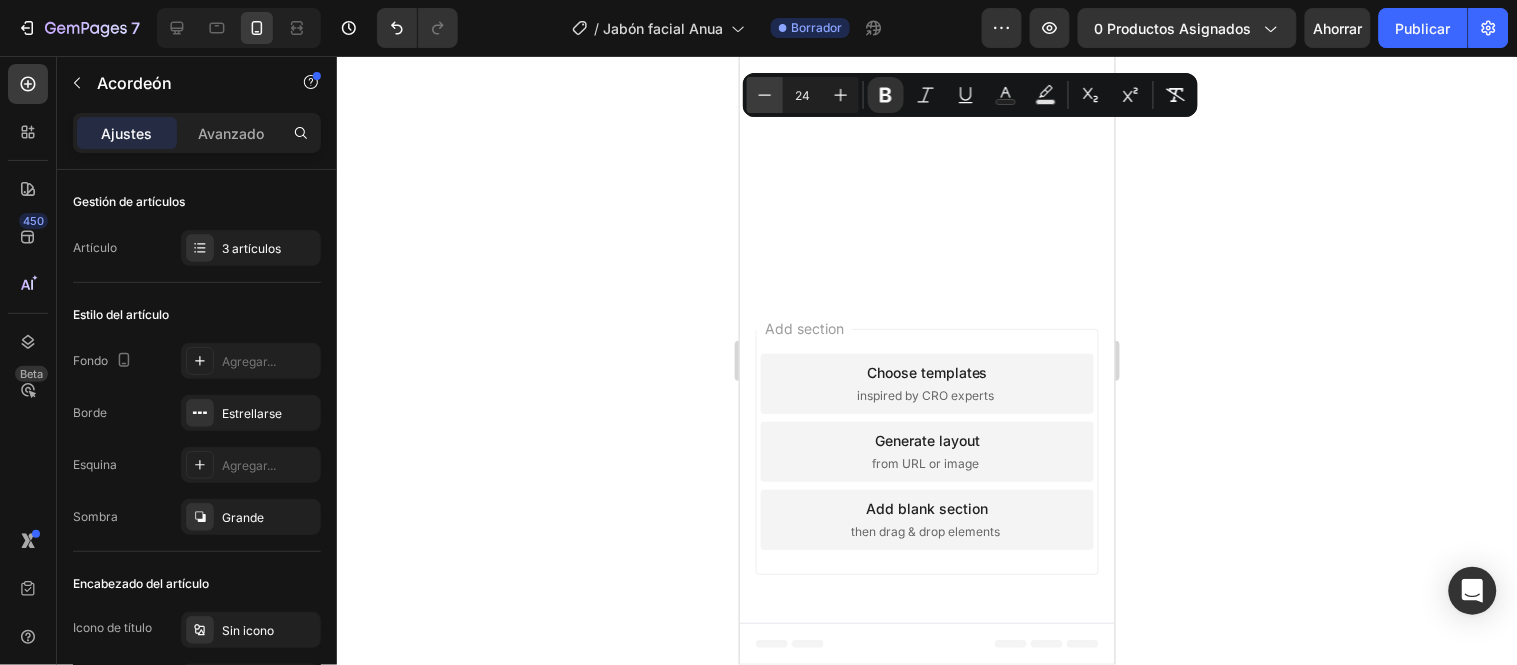 click 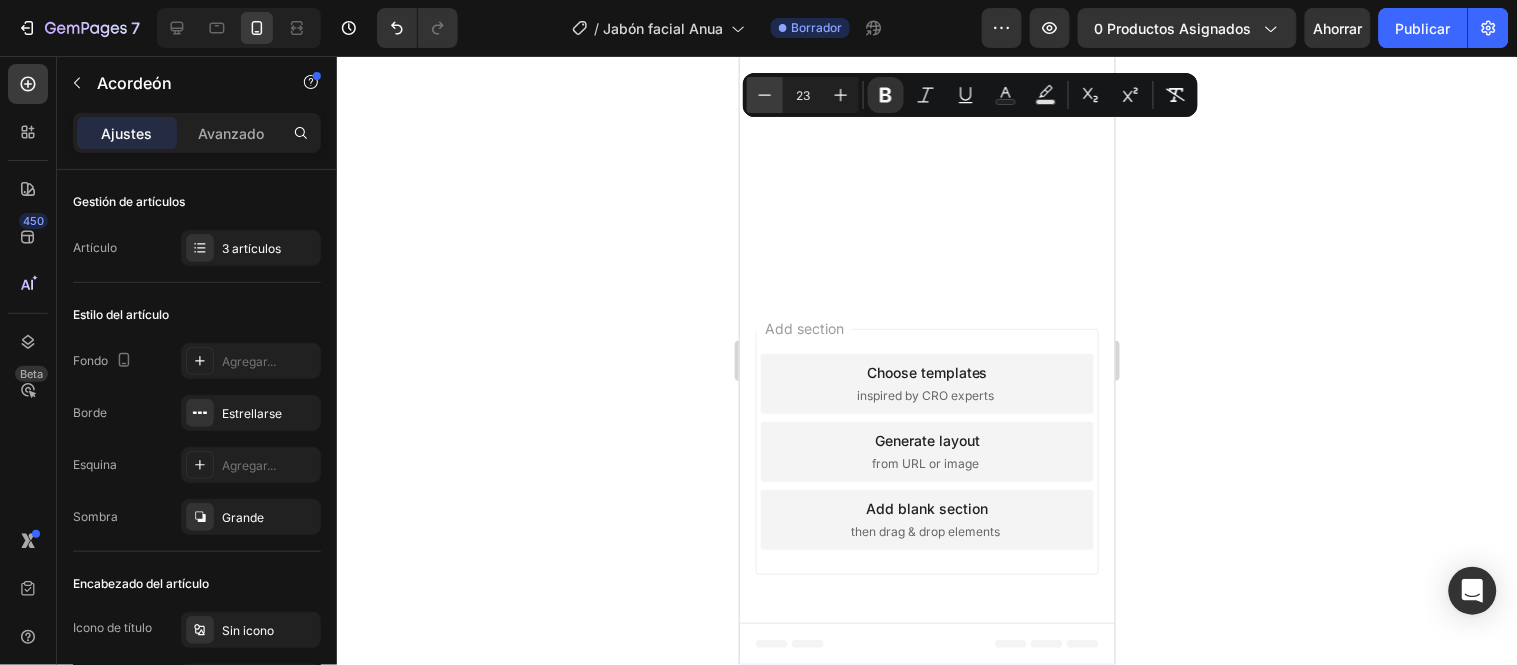 click 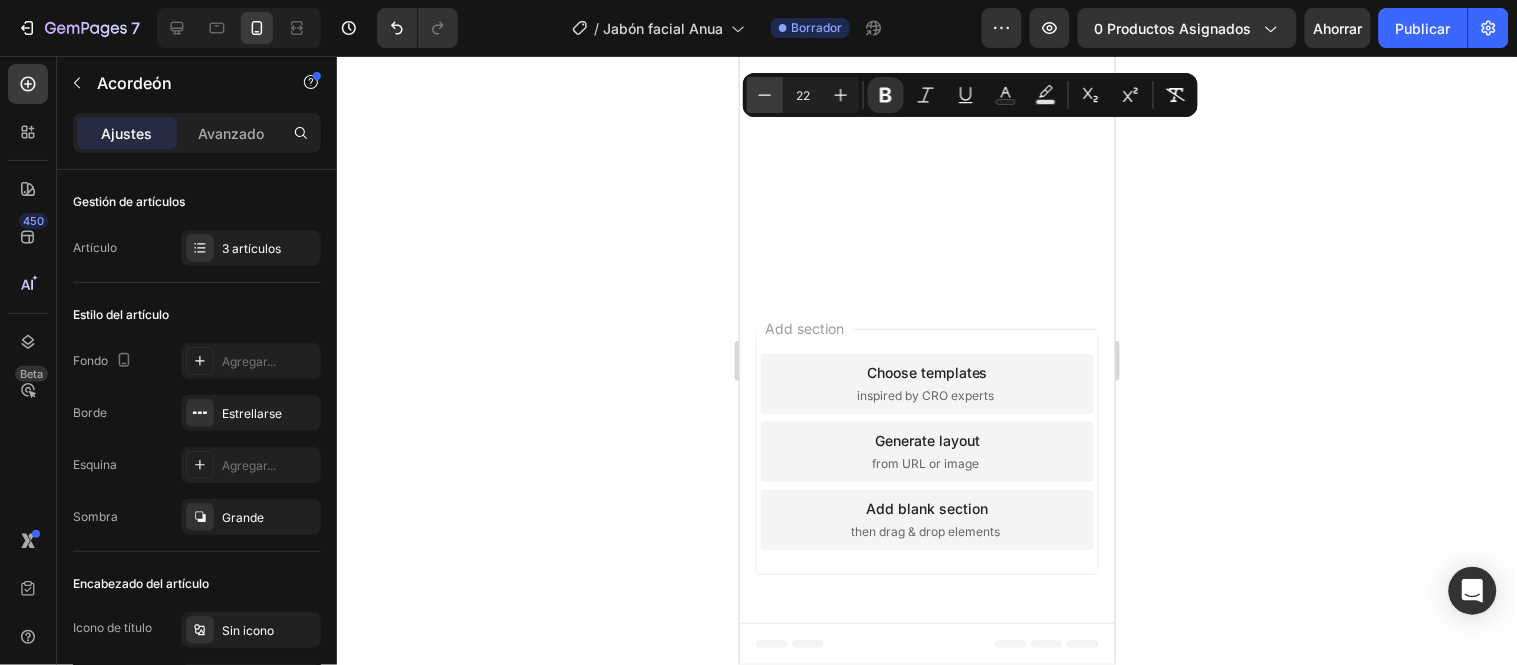 click 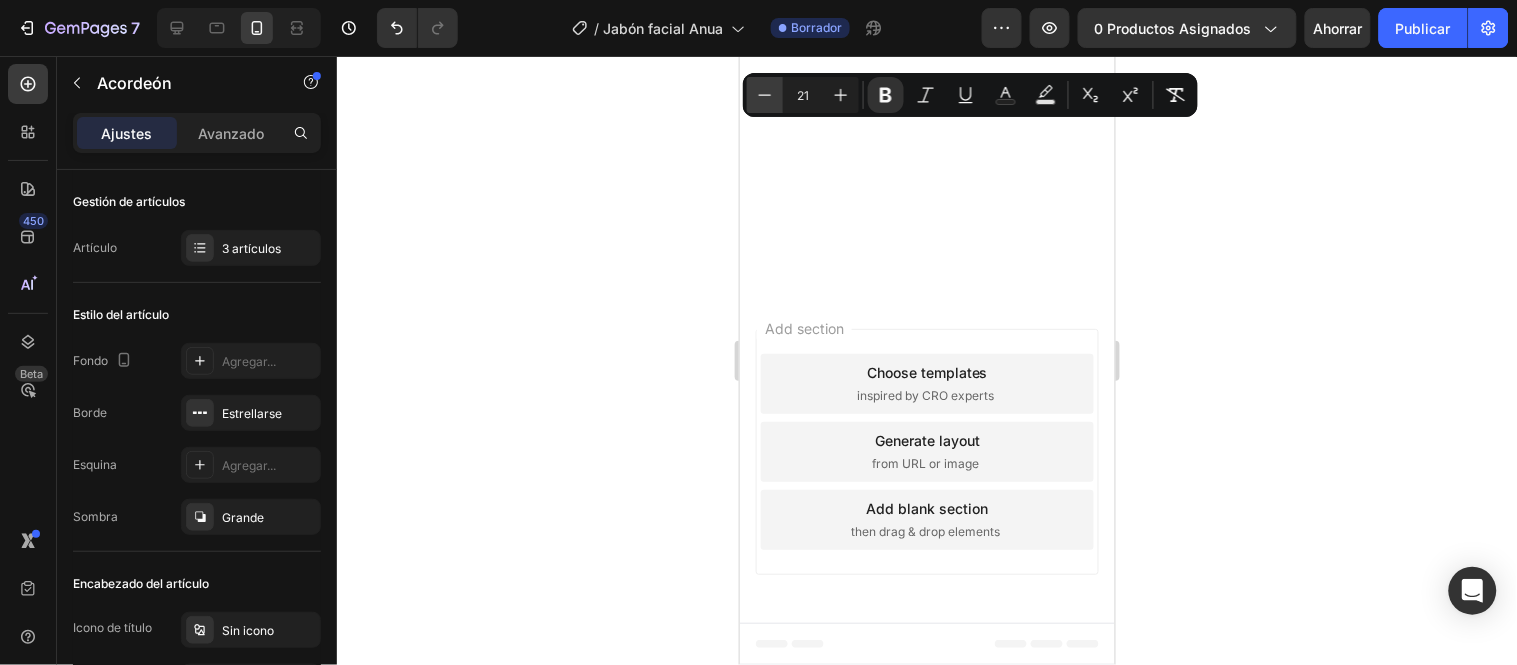 click 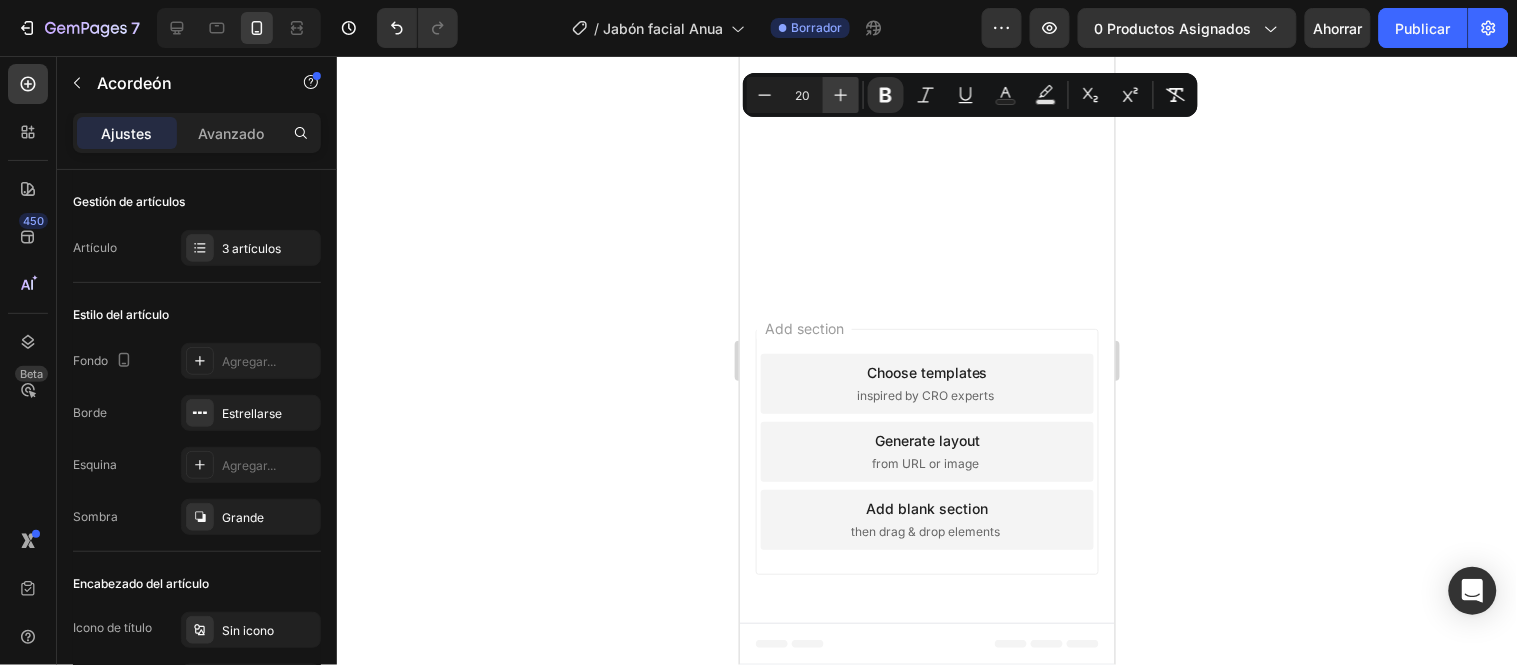 click 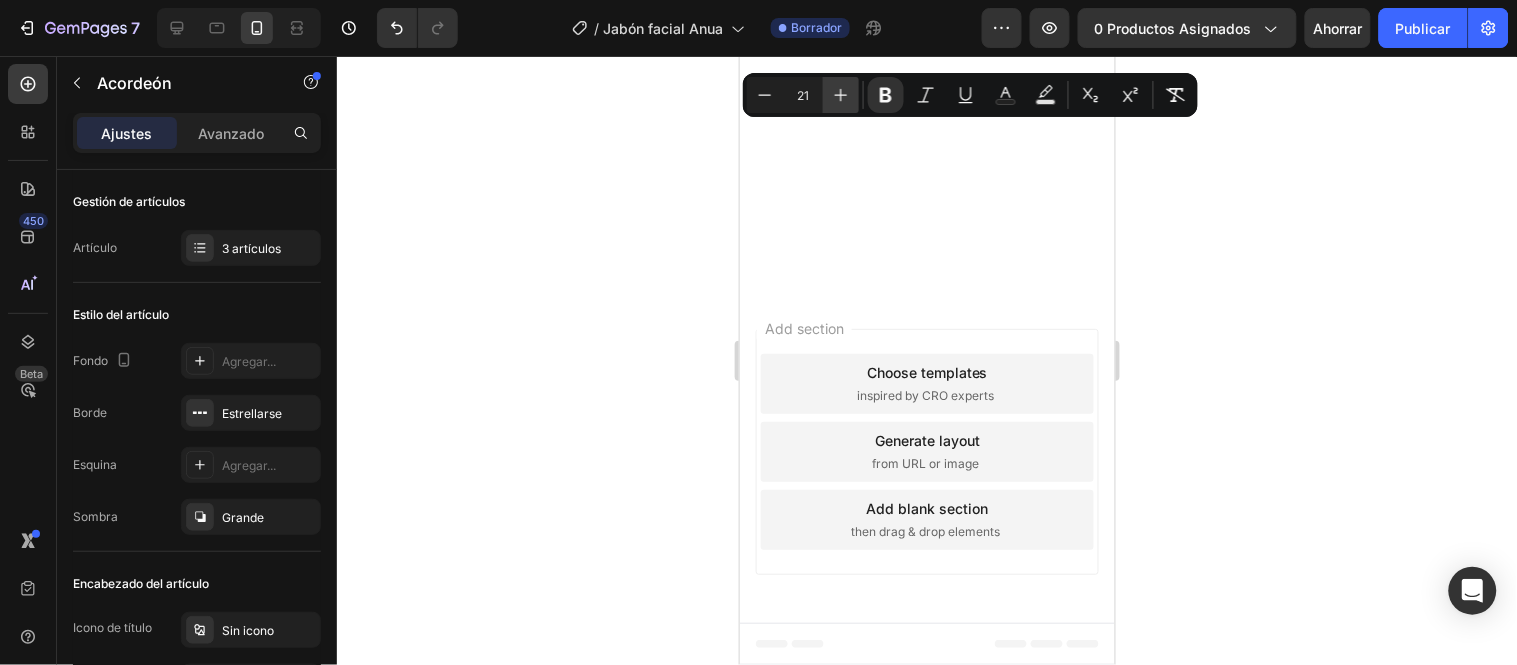 click 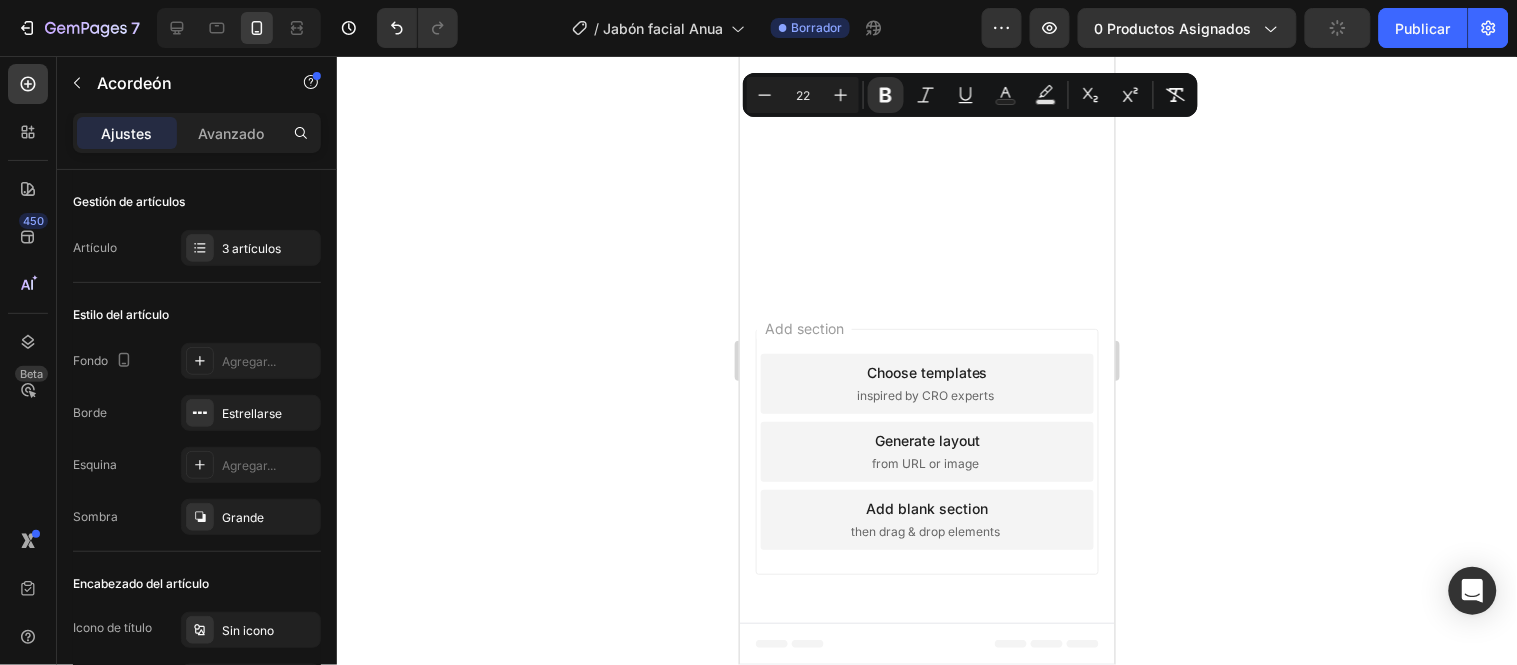 click on "¿Puedo usarlo si tengo piel sensible?" at bounding box center [899, -1076] 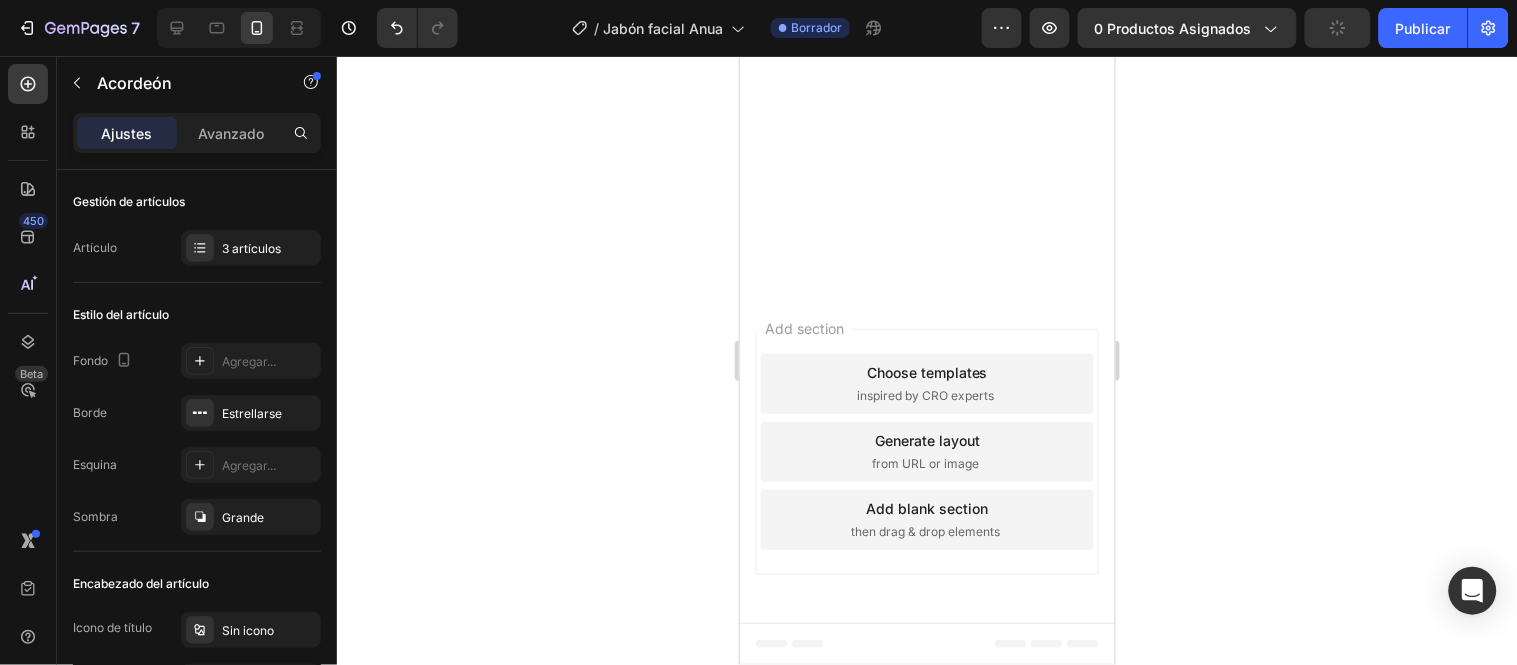 click on "¿Puedo usarlo si tengo piel sensible?" at bounding box center [899, -1076] 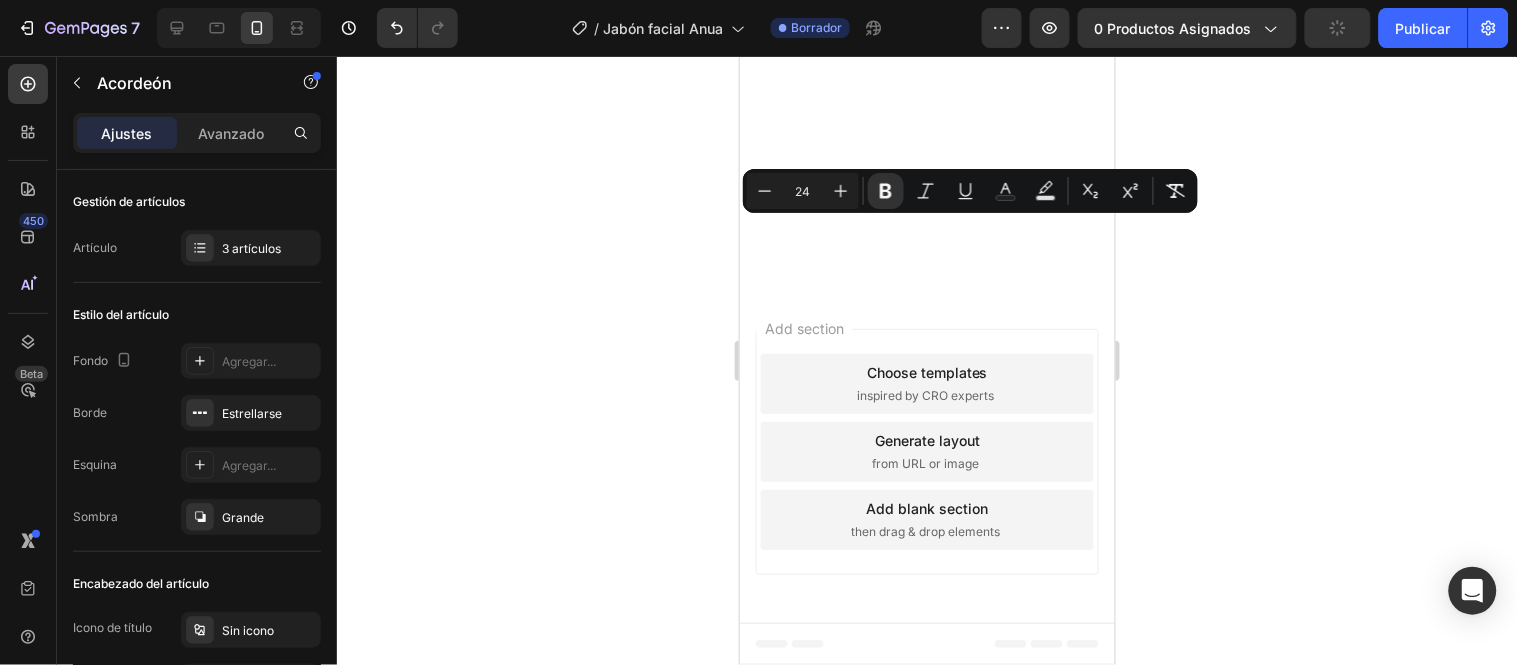 click on "¿Puedo usarlo si tengo piel sensible?" at bounding box center [909, -1076] 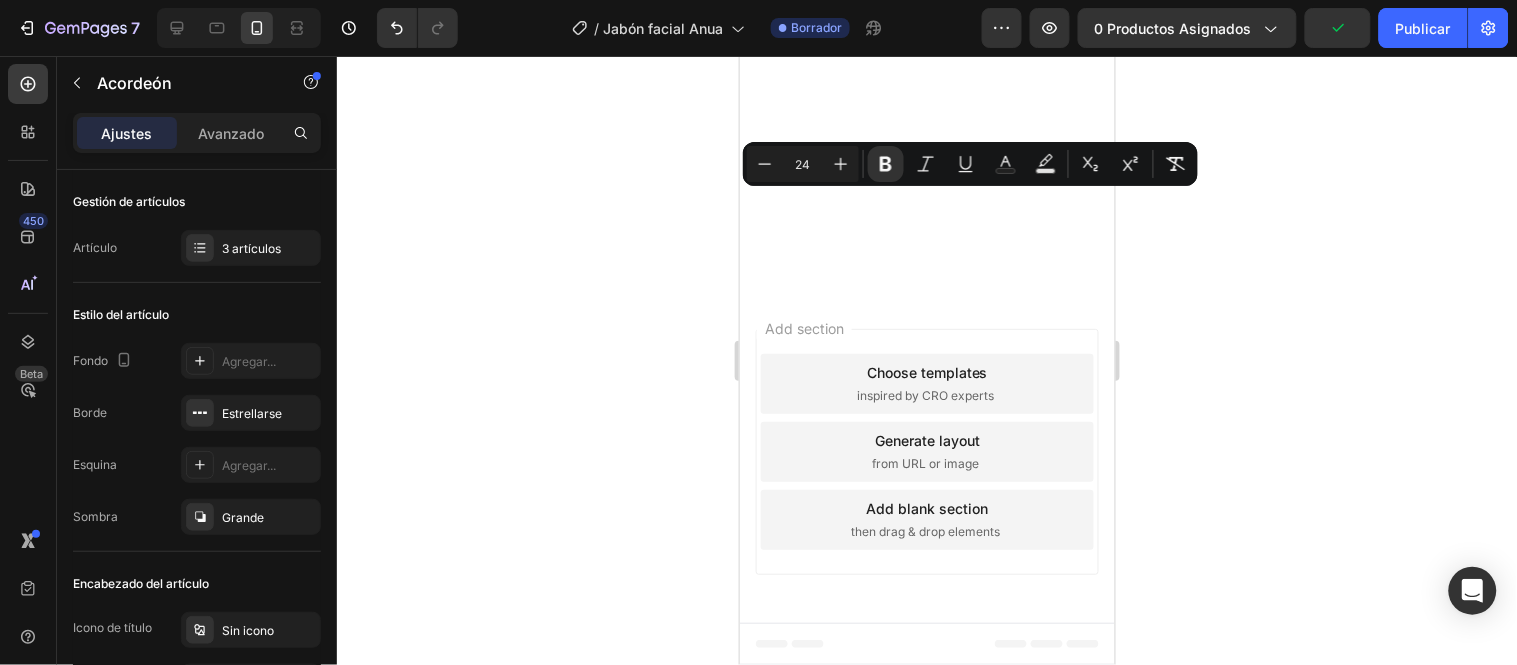 drag, startPoint x: 846, startPoint y: 236, endPoint x: 745, endPoint y: 204, distance: 105.9481 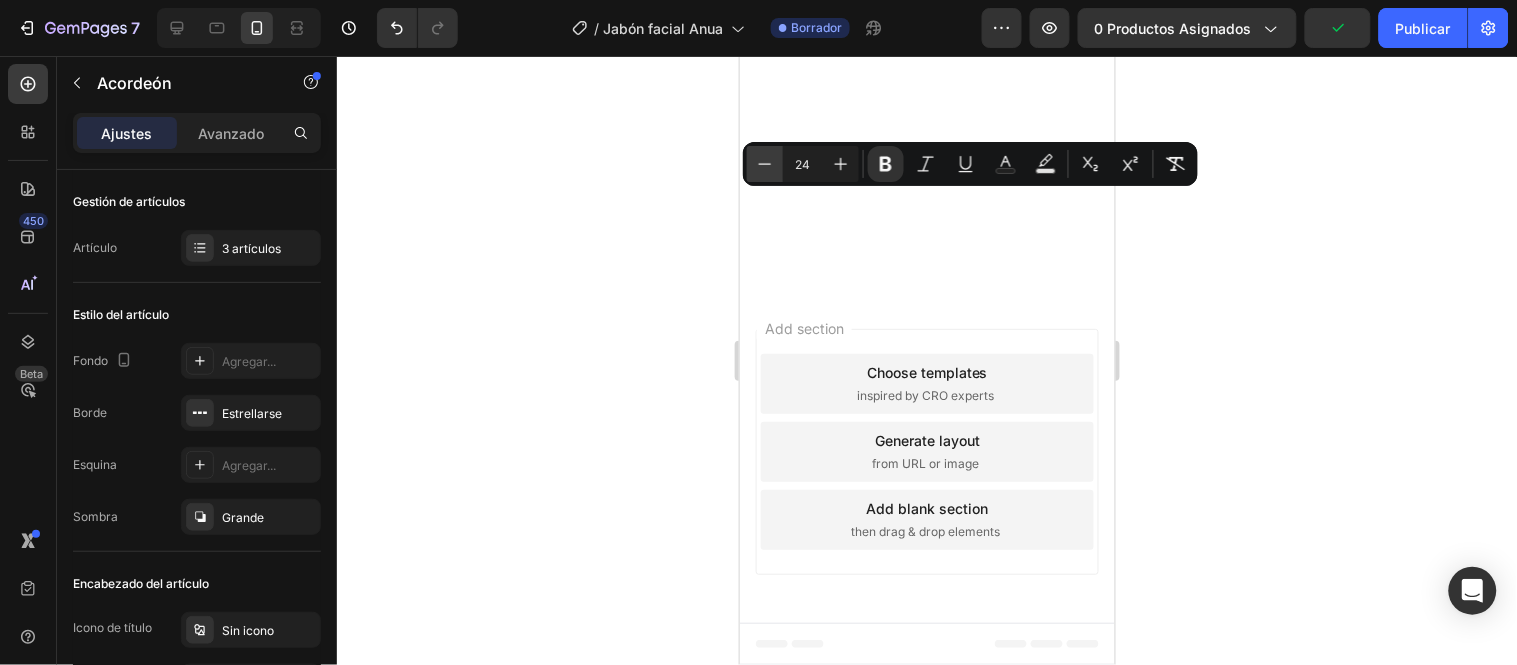 click 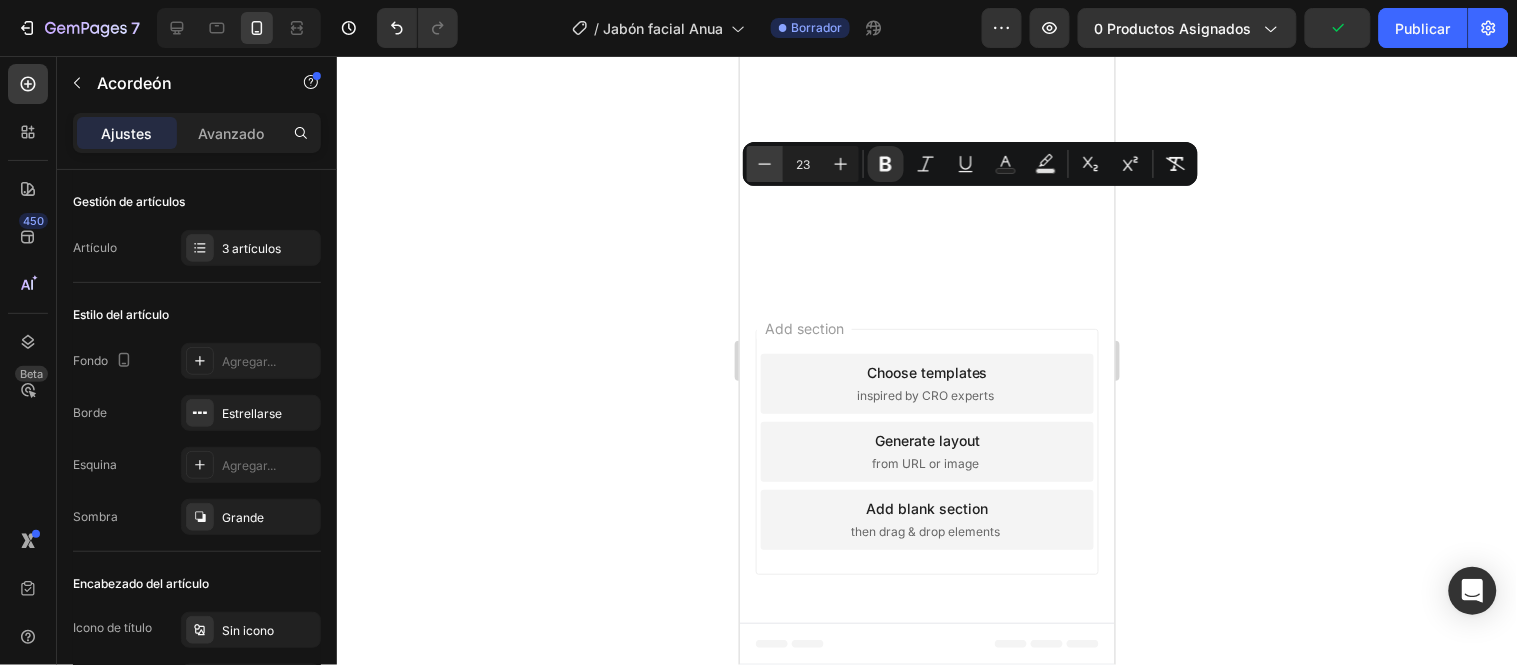 click 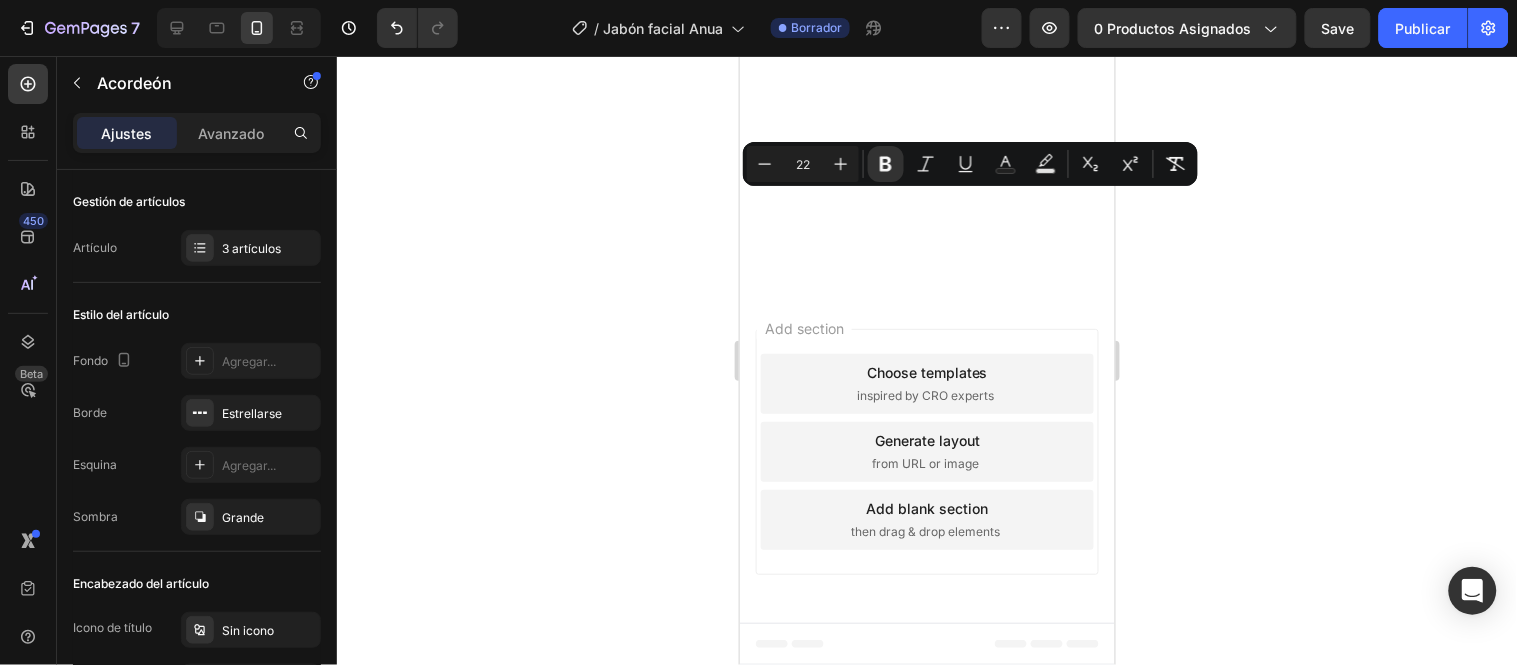 click on "¿Sirve para hombres y mujeres?" at bounding box center [909, -1004] 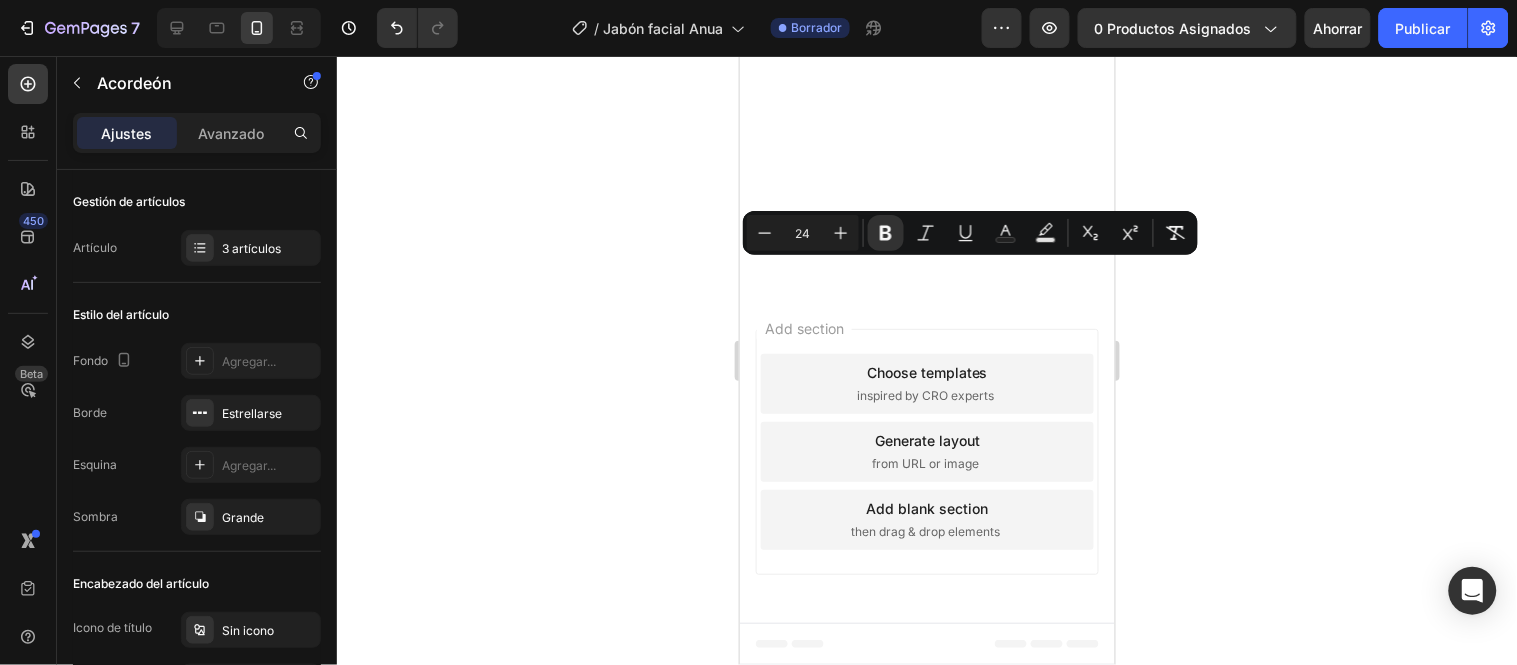 drag, startPoint x: 860, startPoint y: 301, endPoint x: 748, endPoint y: 275, distance: 114.97826 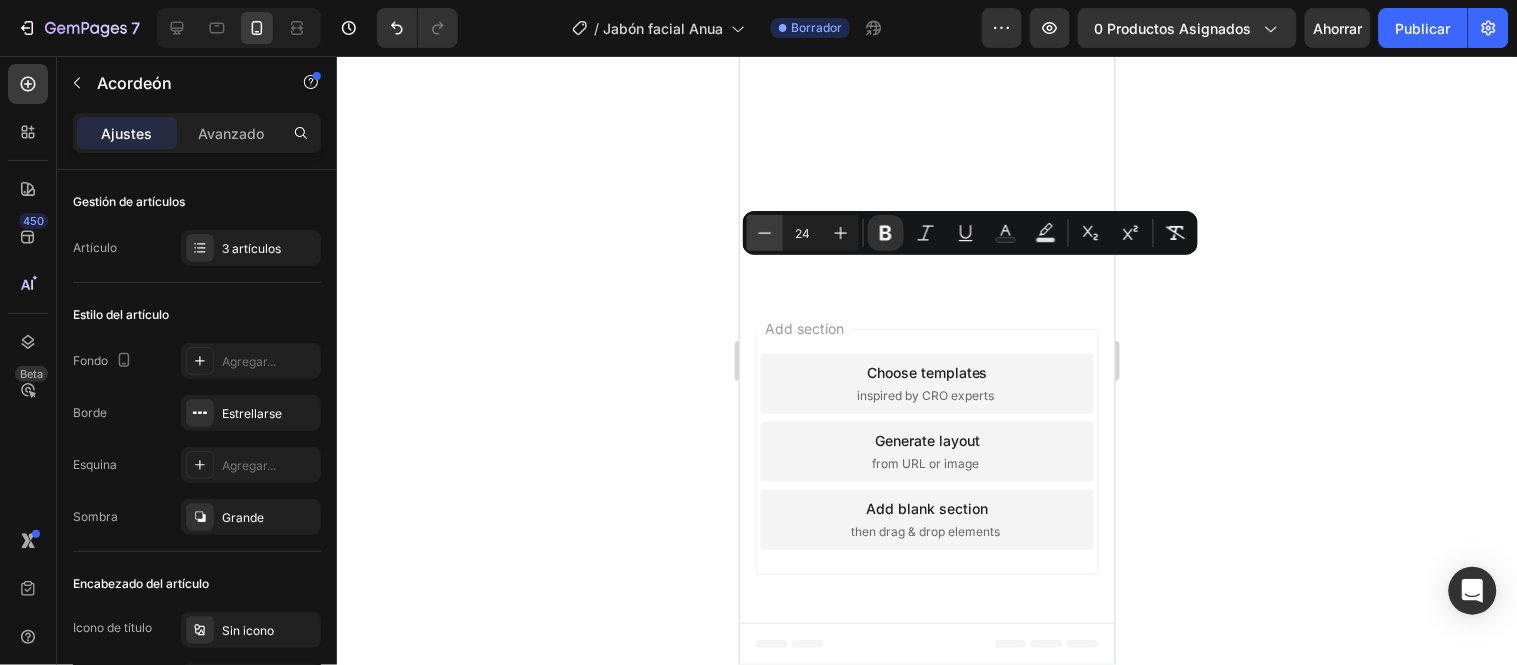 click 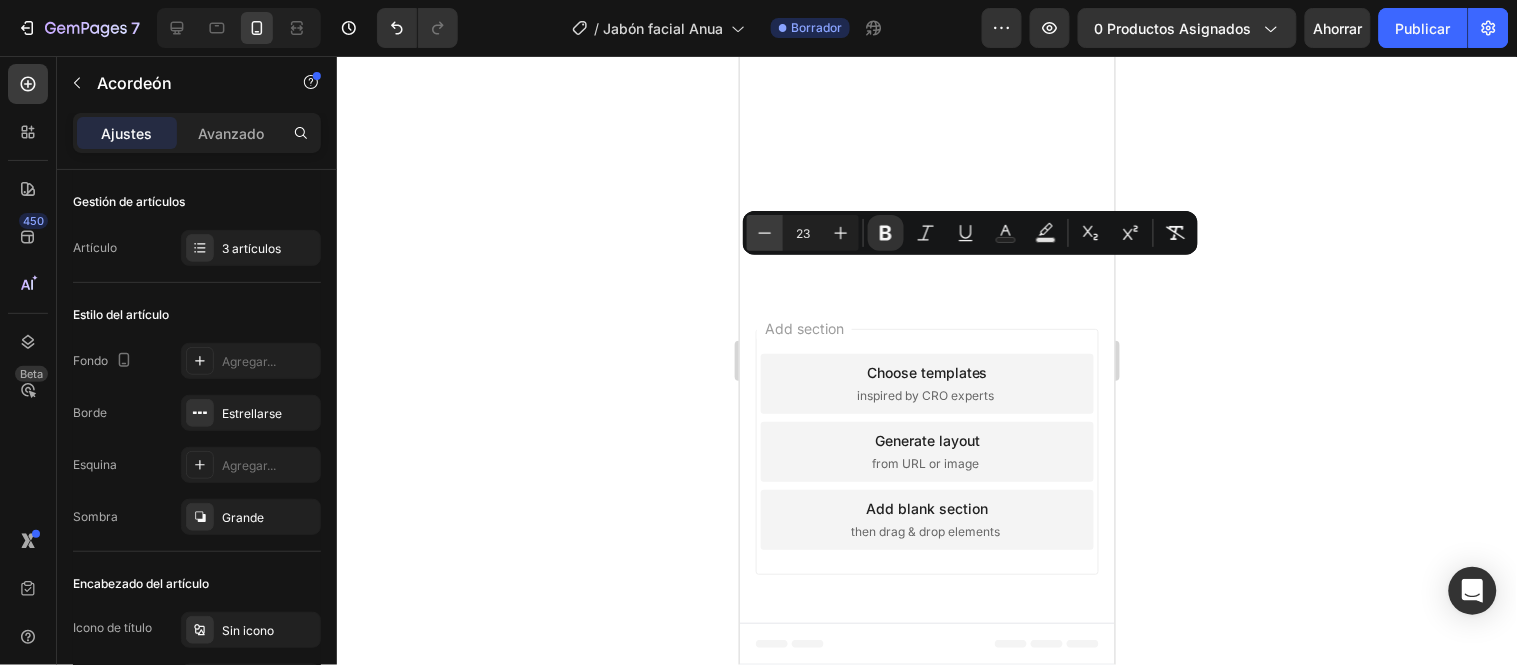 click 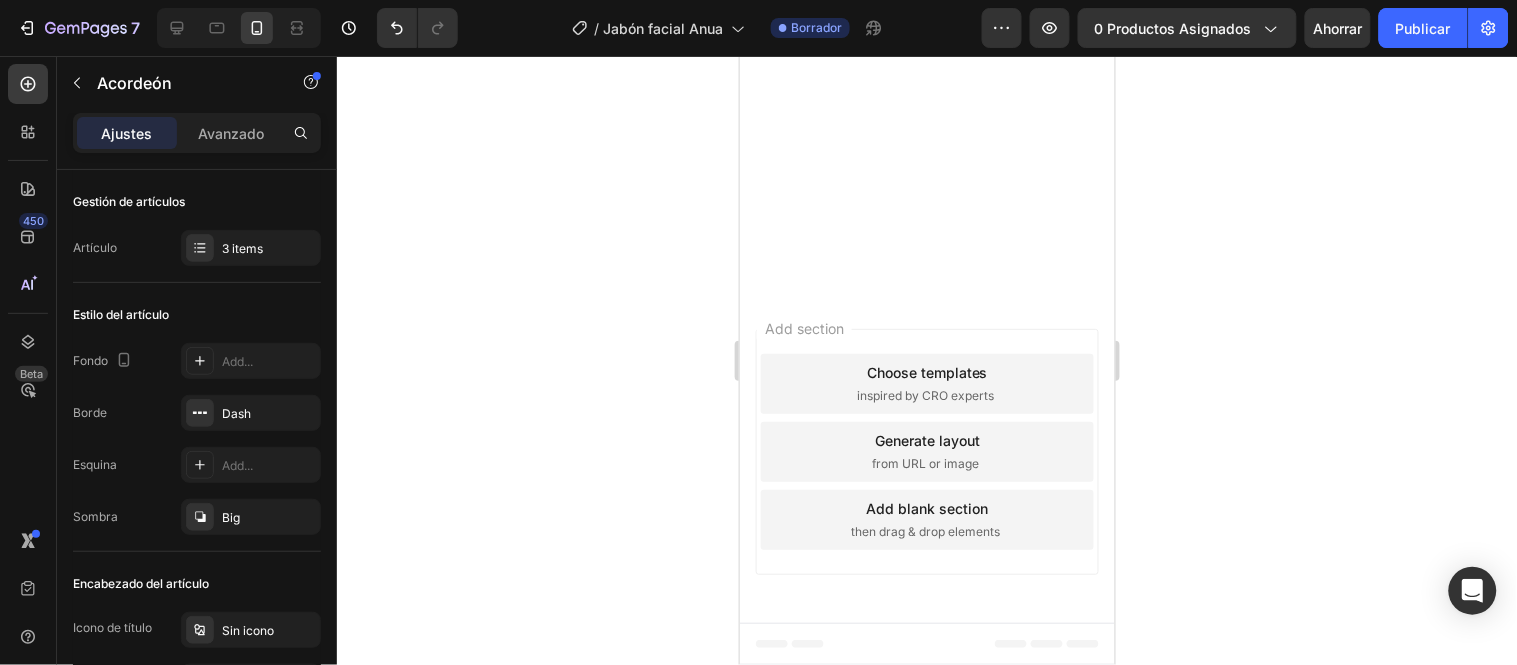 click on "¿Puedo combinarlo con otros productos?" at bounding box center [909, -941] 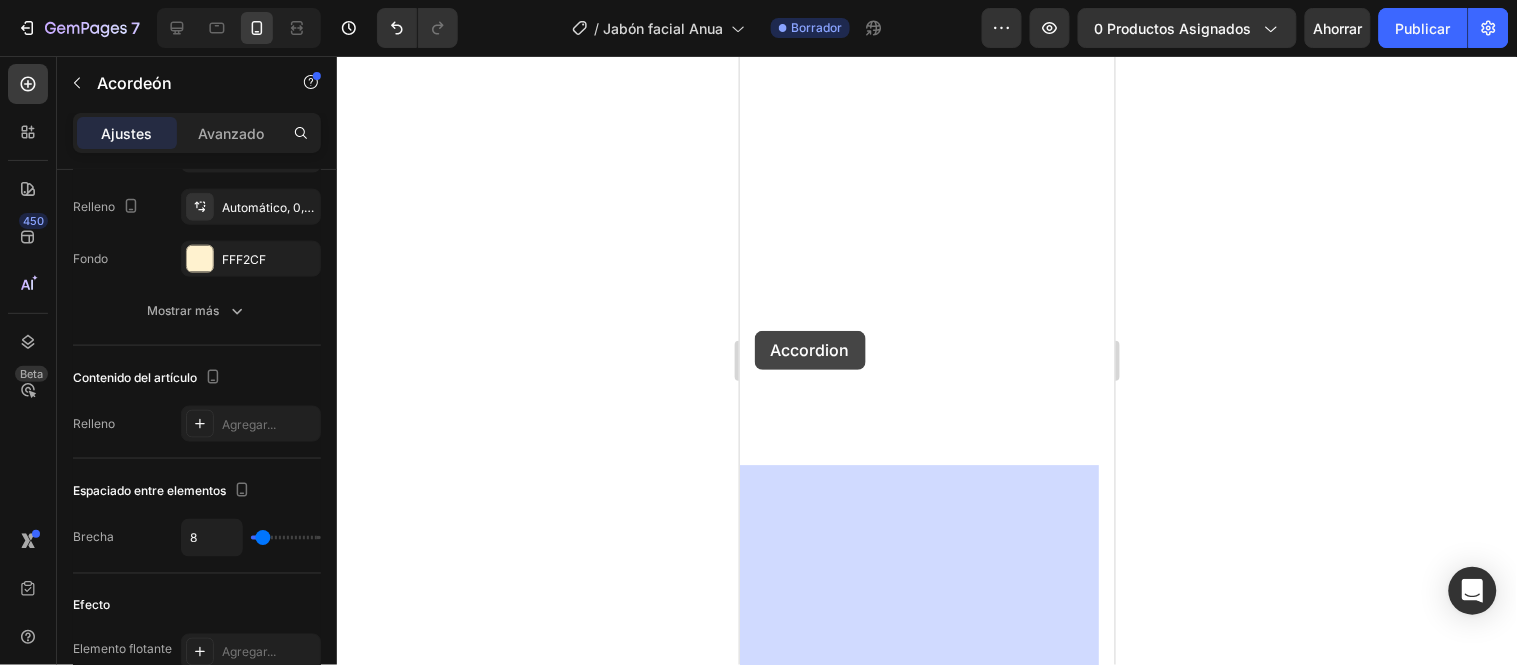 drag, startPoint x: 961, startPoint y: 359, endPoint x: 874, endPoint y: 361, distance: 87.02299 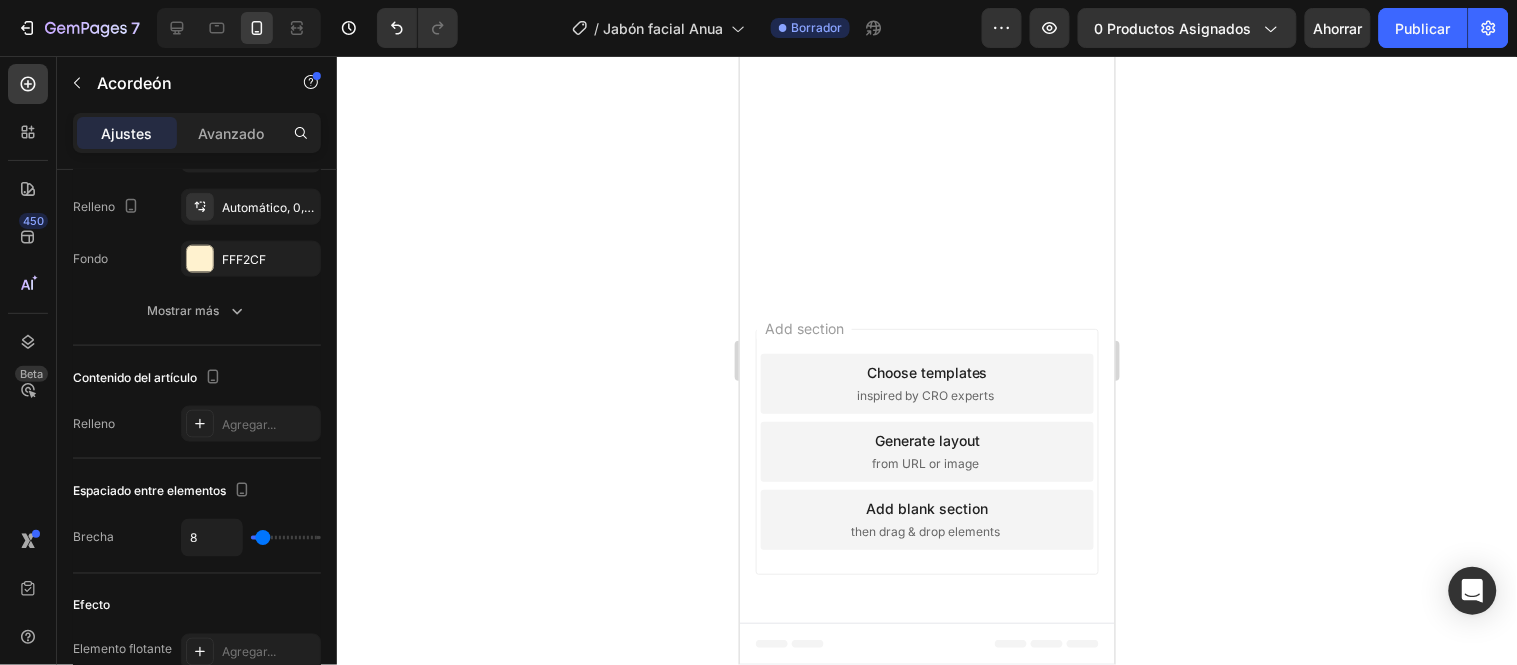 click 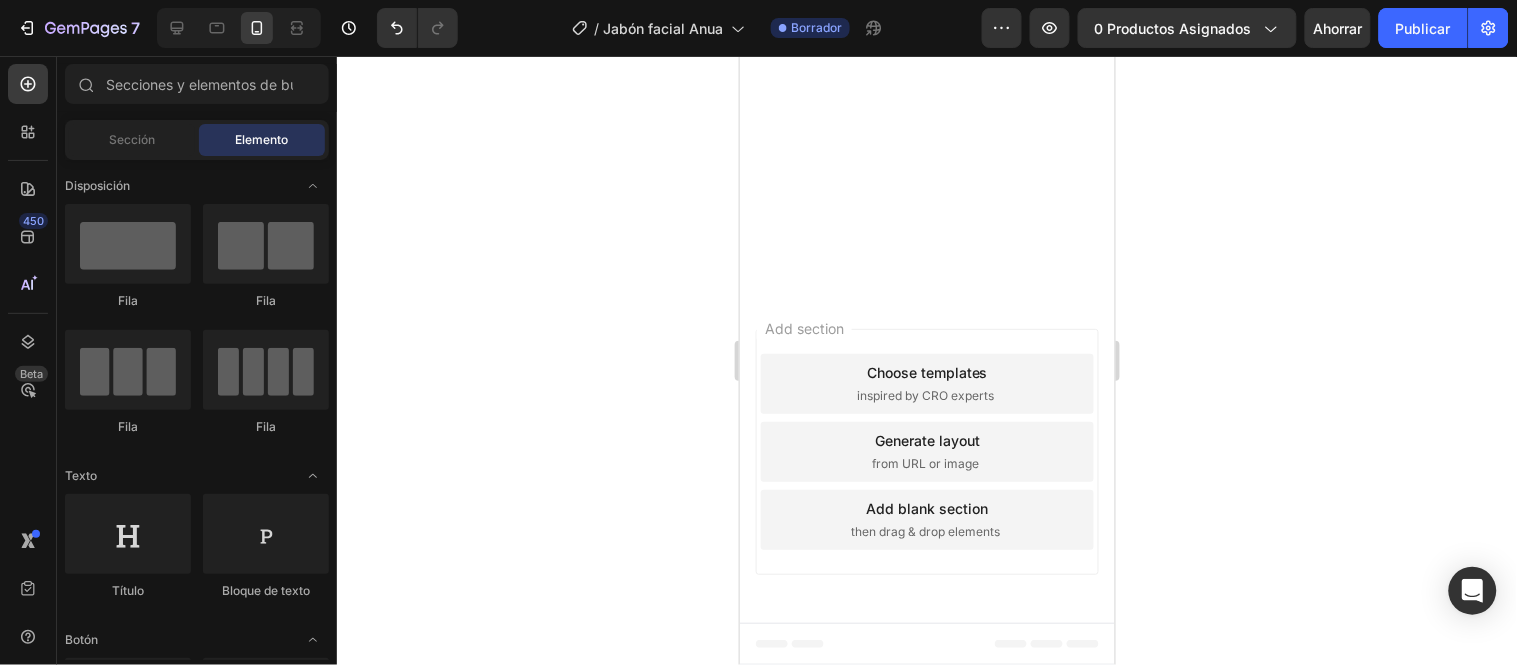 click on "¿Puedo combinarlo con otros productos?" at bounding box center (909, -941) 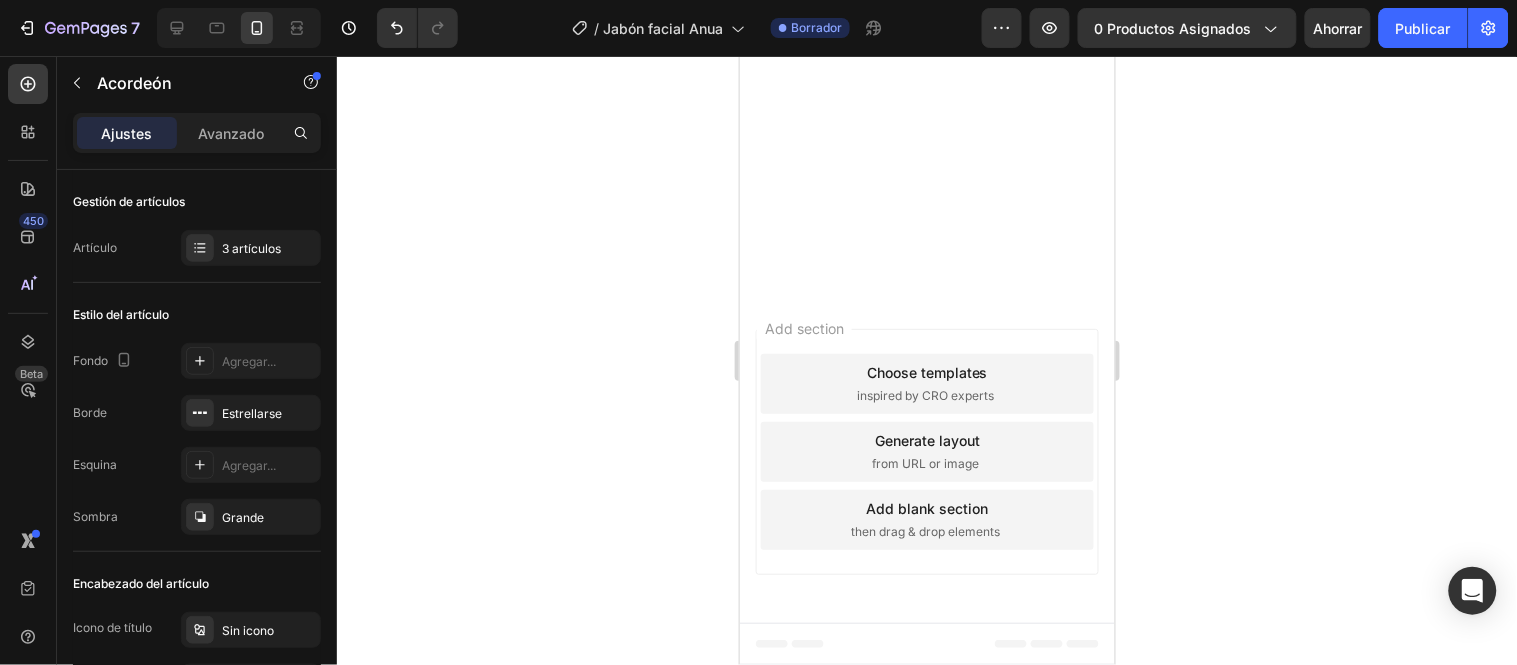 click on "¿Puedo combinarlo con otros productos?" at bounding box center [909, -941] 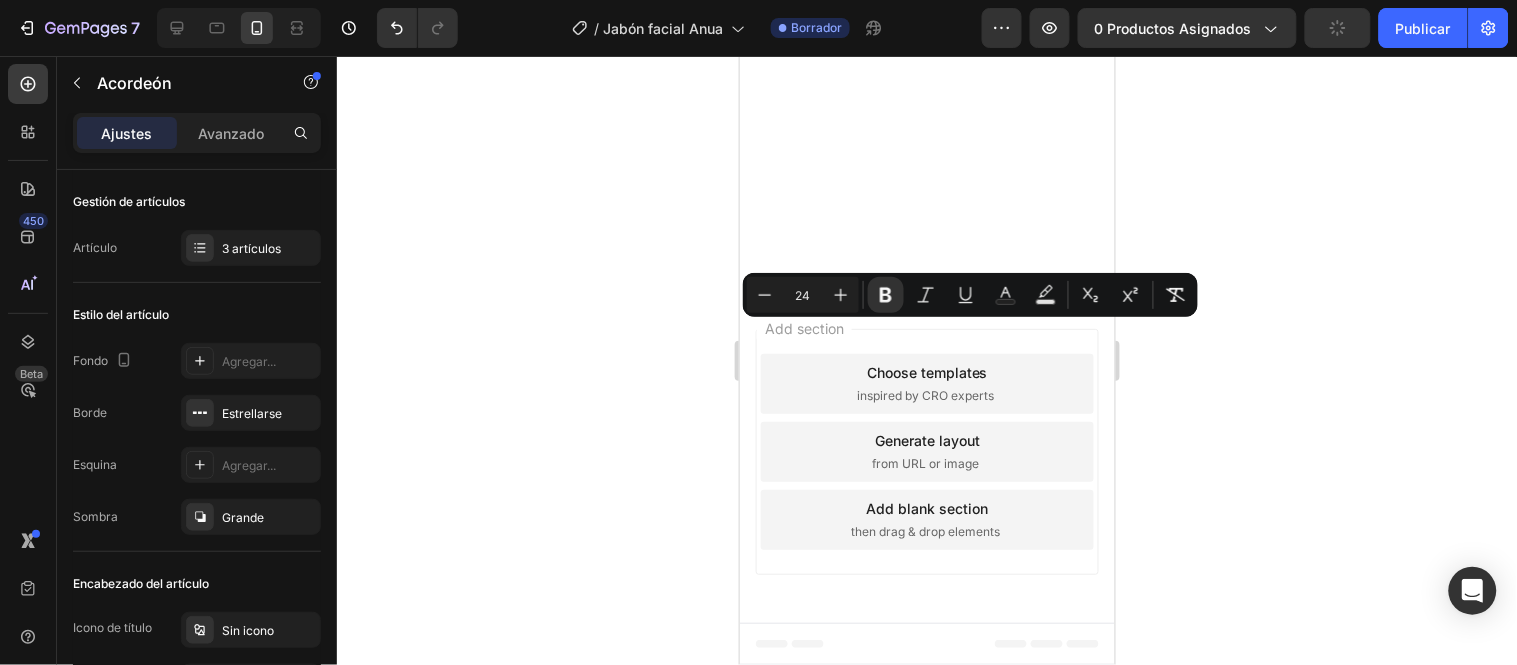 drag, startPoint x: 965, startPoint y: 362, endPoint x: 749, endPoint y: 337, distance: 217.44194 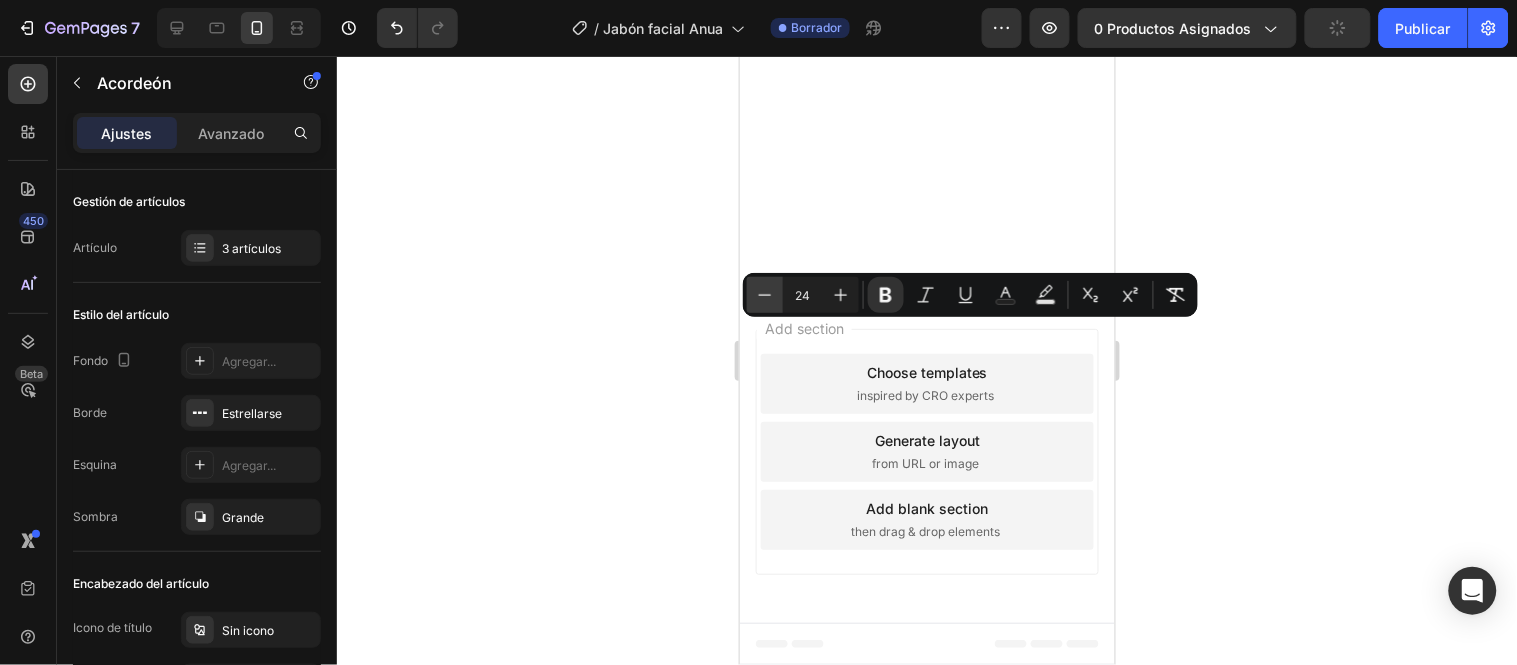 click on "Minus" at bounding box center [765, 295] 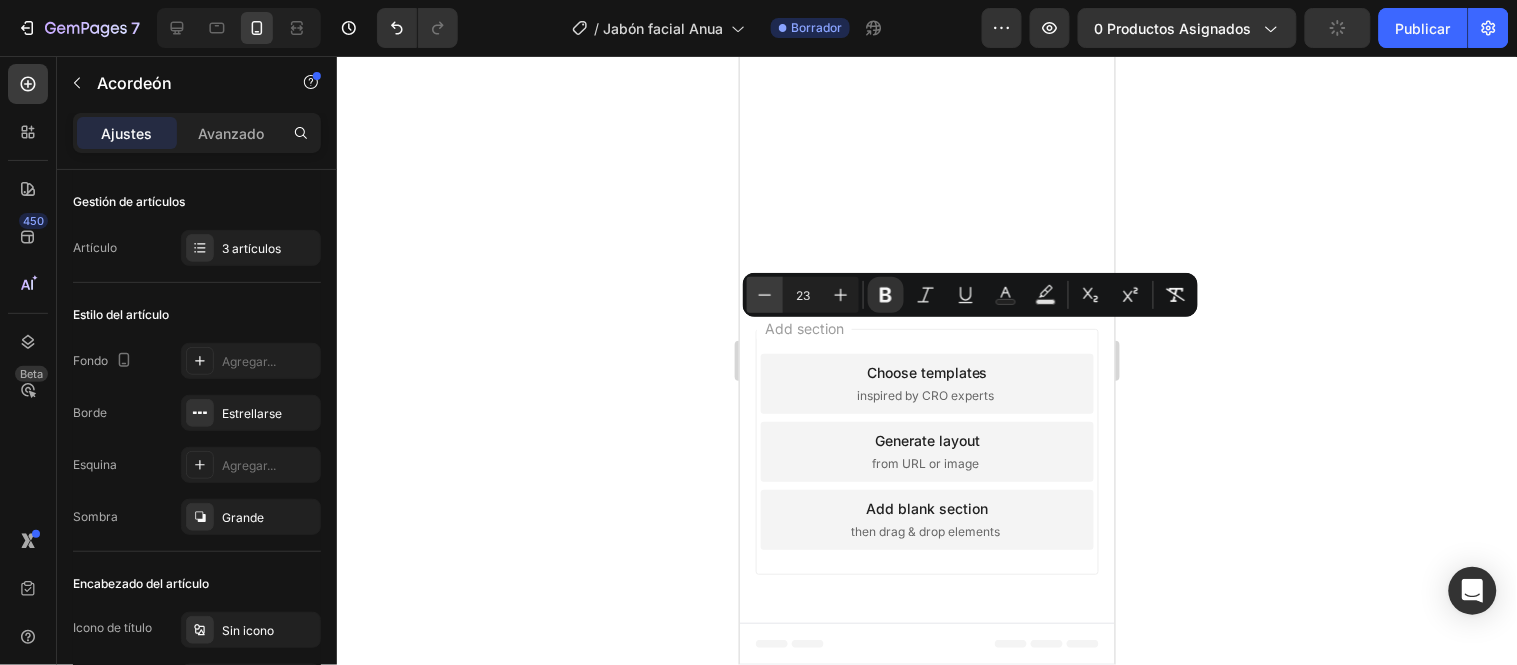 click on "Minus" at bounding box center [765, 295] 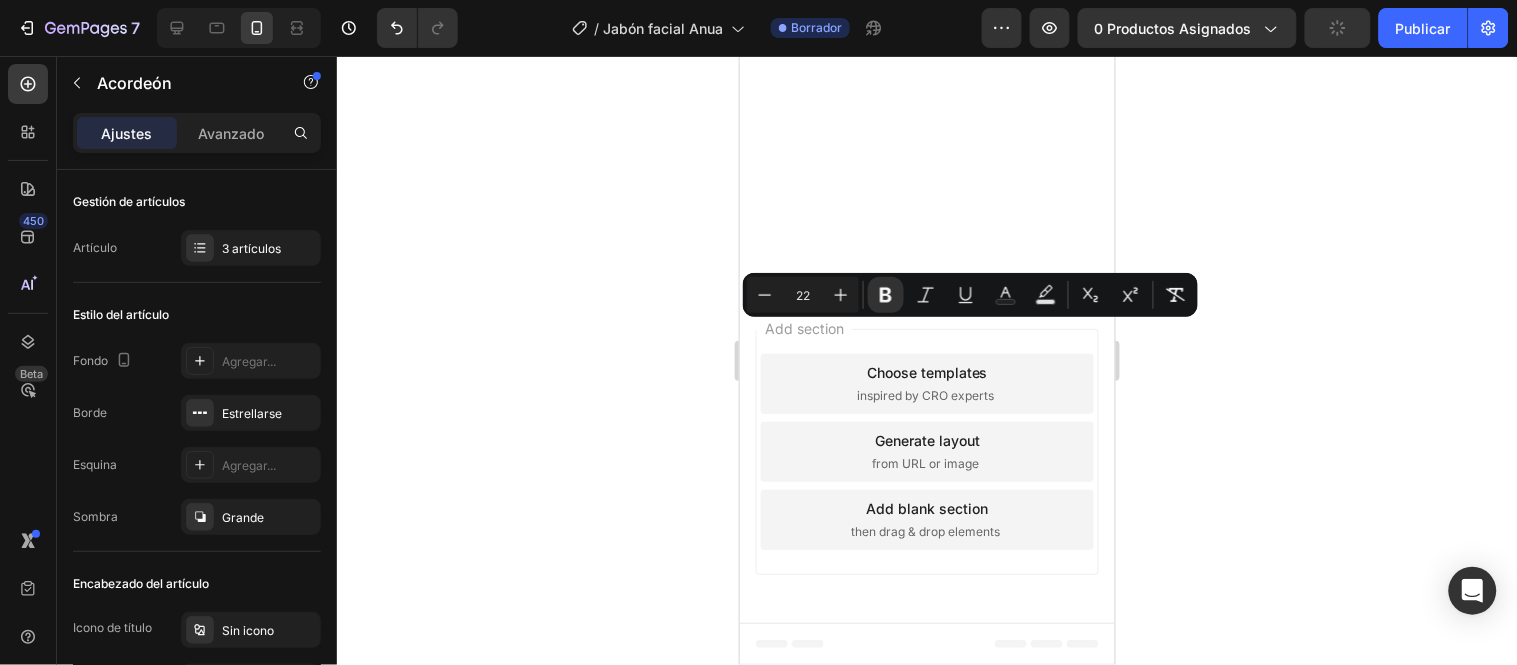 click 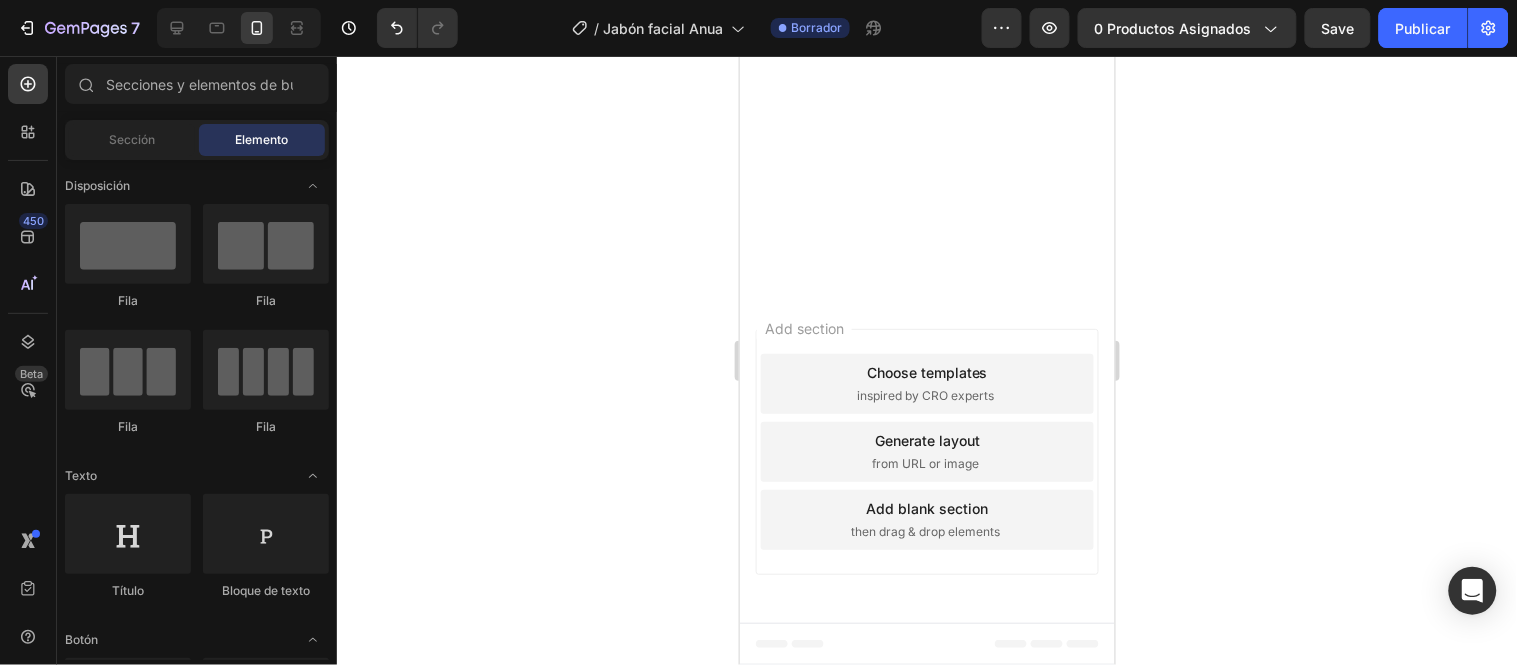 click on "¿Sirve para hombres y mujeres?" at bounding box center [909, -1001] 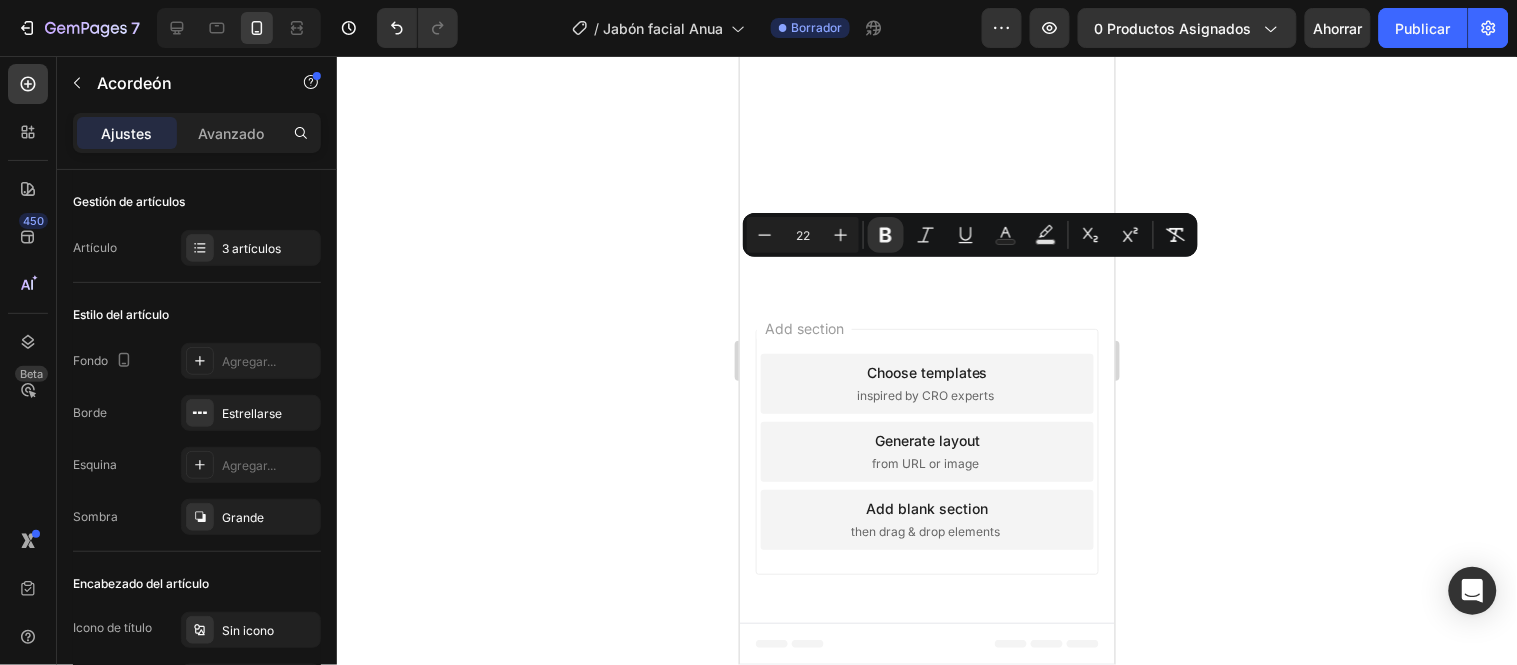 click on "¿Puedo usarlo si tengo piel sensible?" at bounding box center [899, -870] 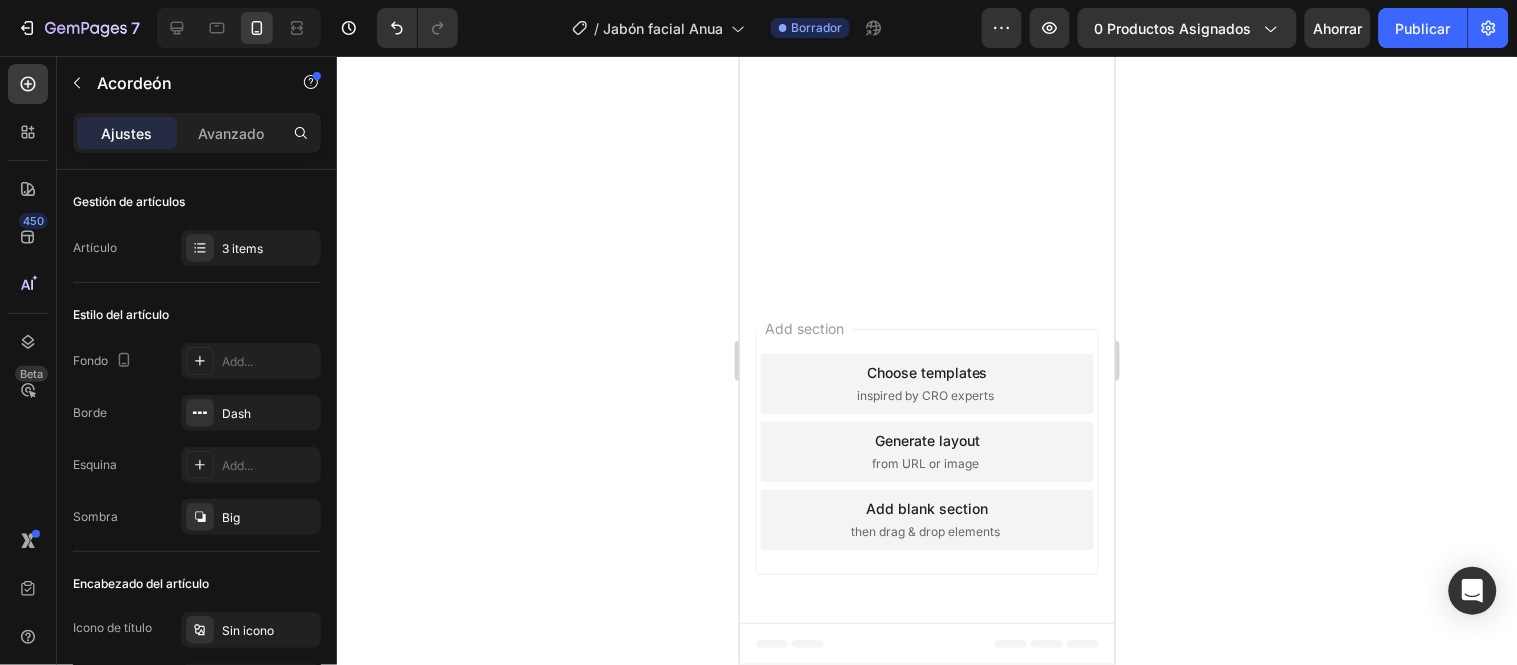 scroll, scrollTop: 633, scrollLeft: 0, axis: vertical 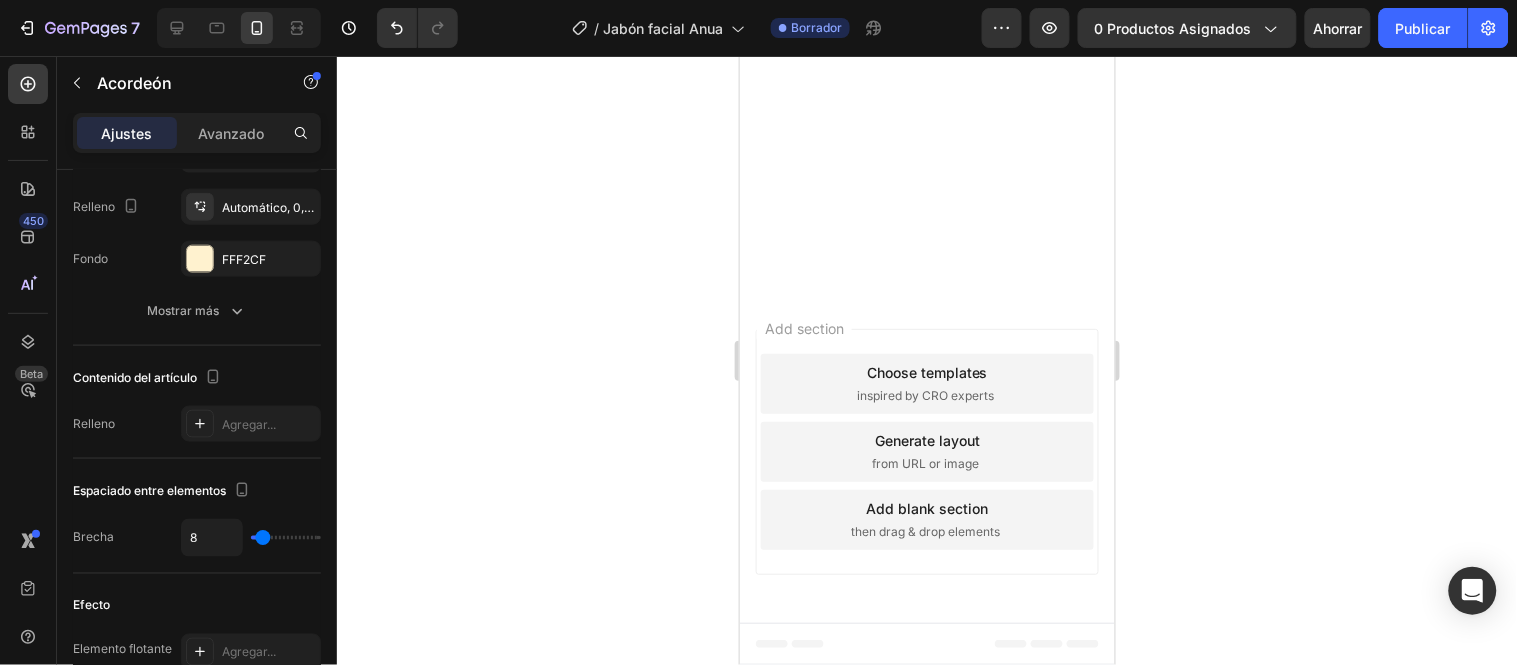 click on "¿Puedo usarlo si tengo piel sensible?" at bounding box center (899, -870) 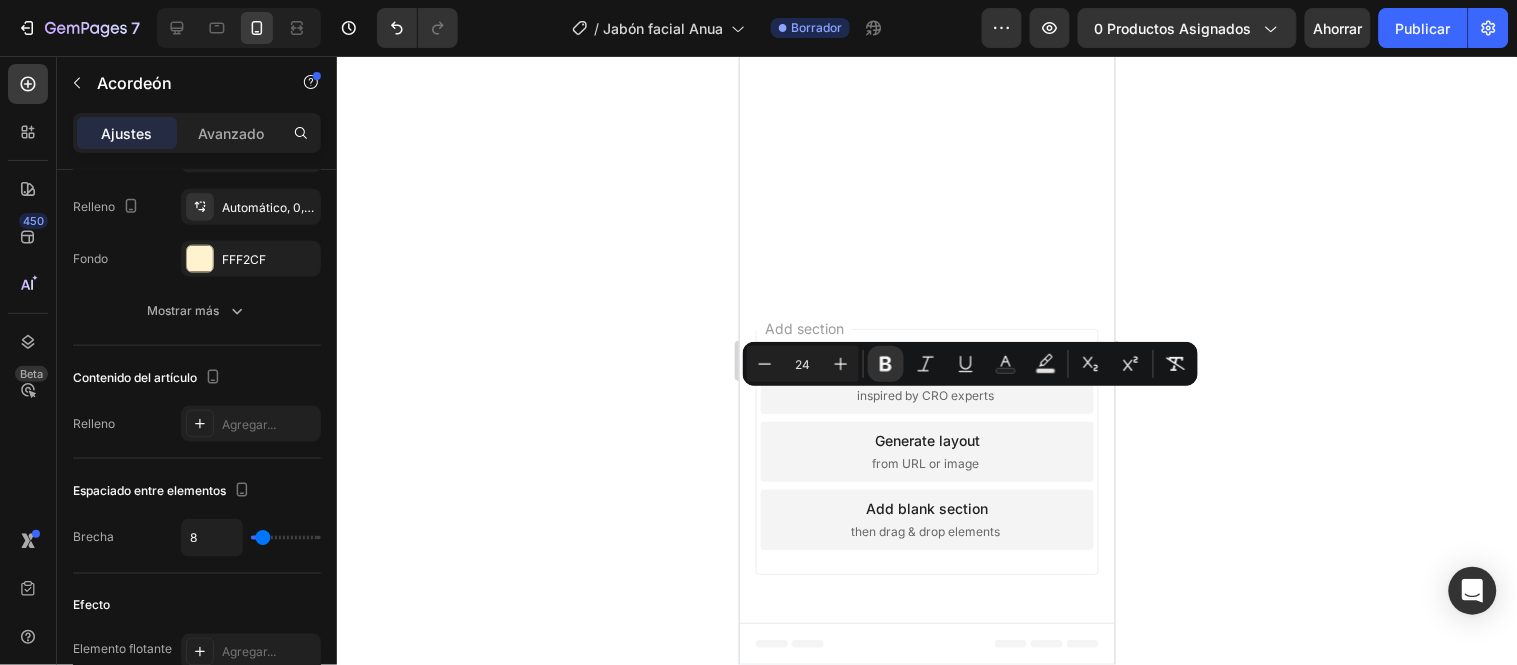 drag, startPoint x: 868, startPoint y: 429, endPoint x: 755, endPoint y: 386, distance: 120.90492 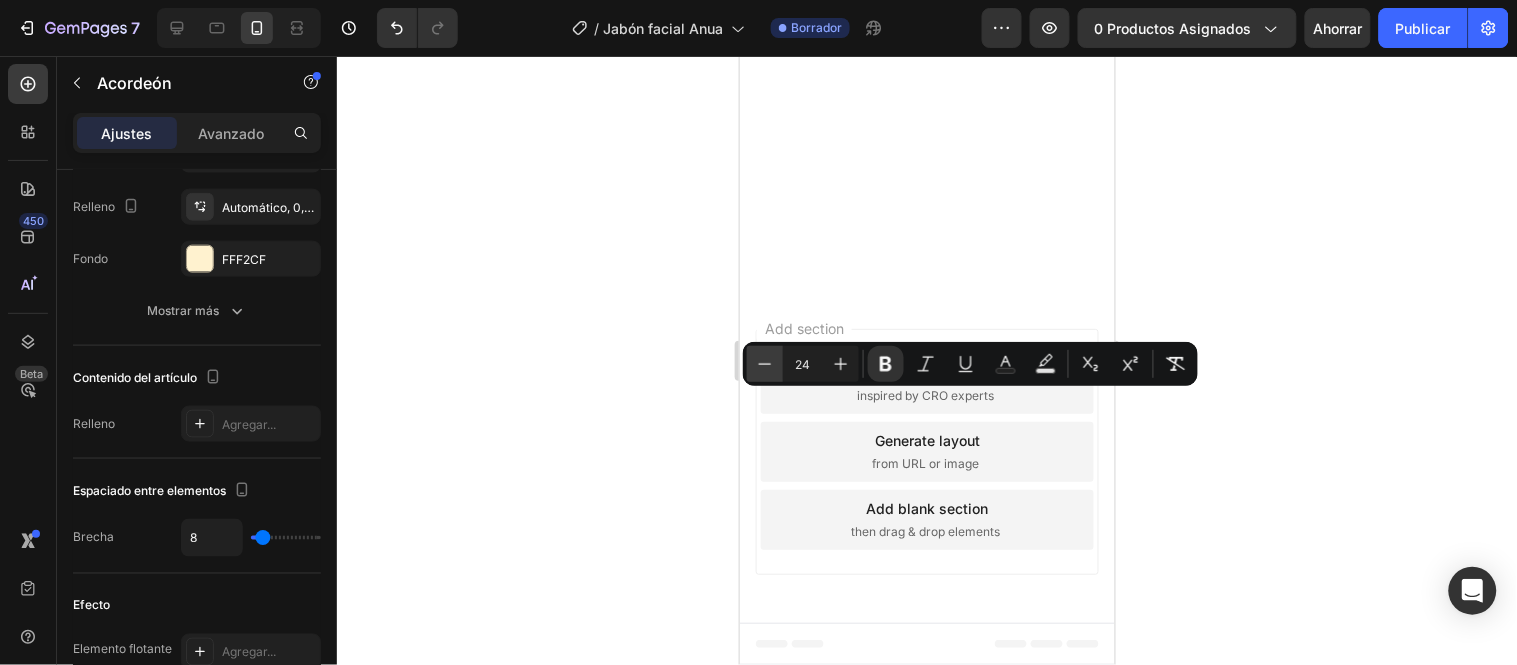 click 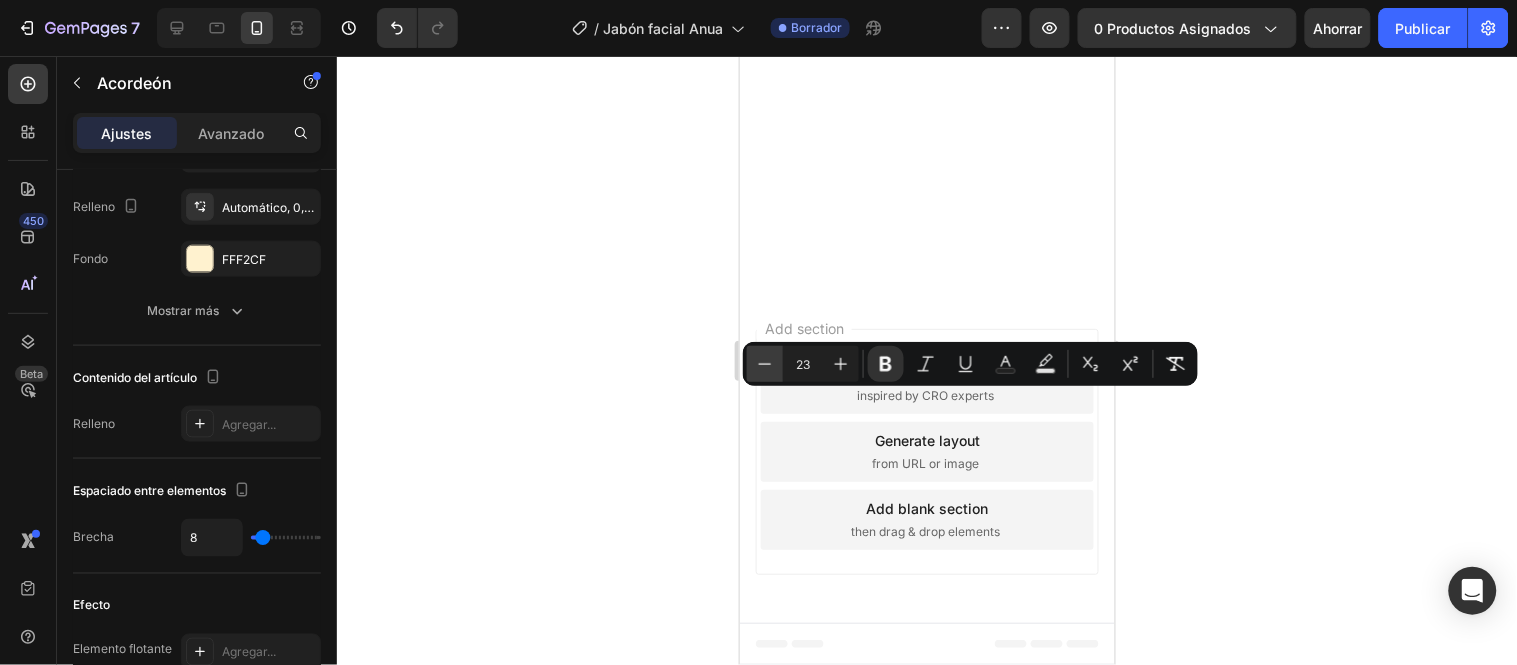 click 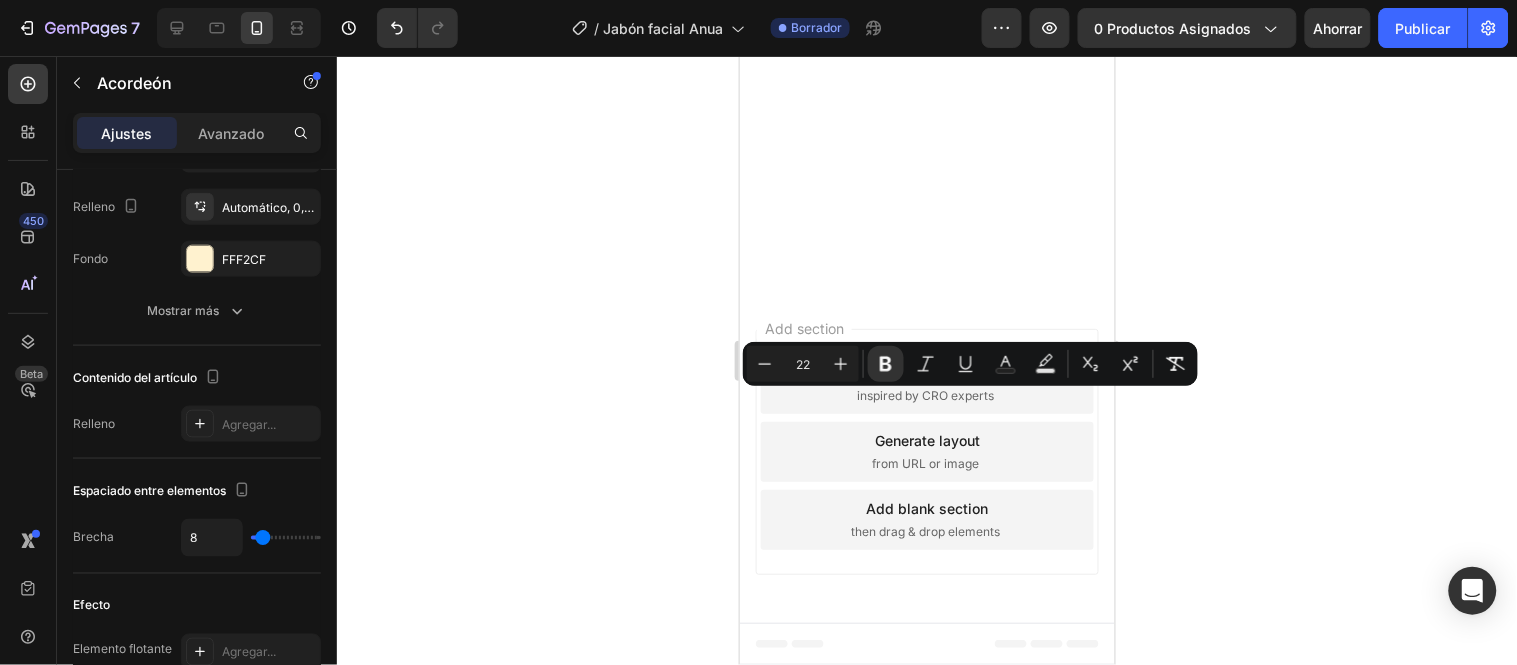 click on "¿Sirve para hombres y mujeres?" at bounding box center (872, -799) 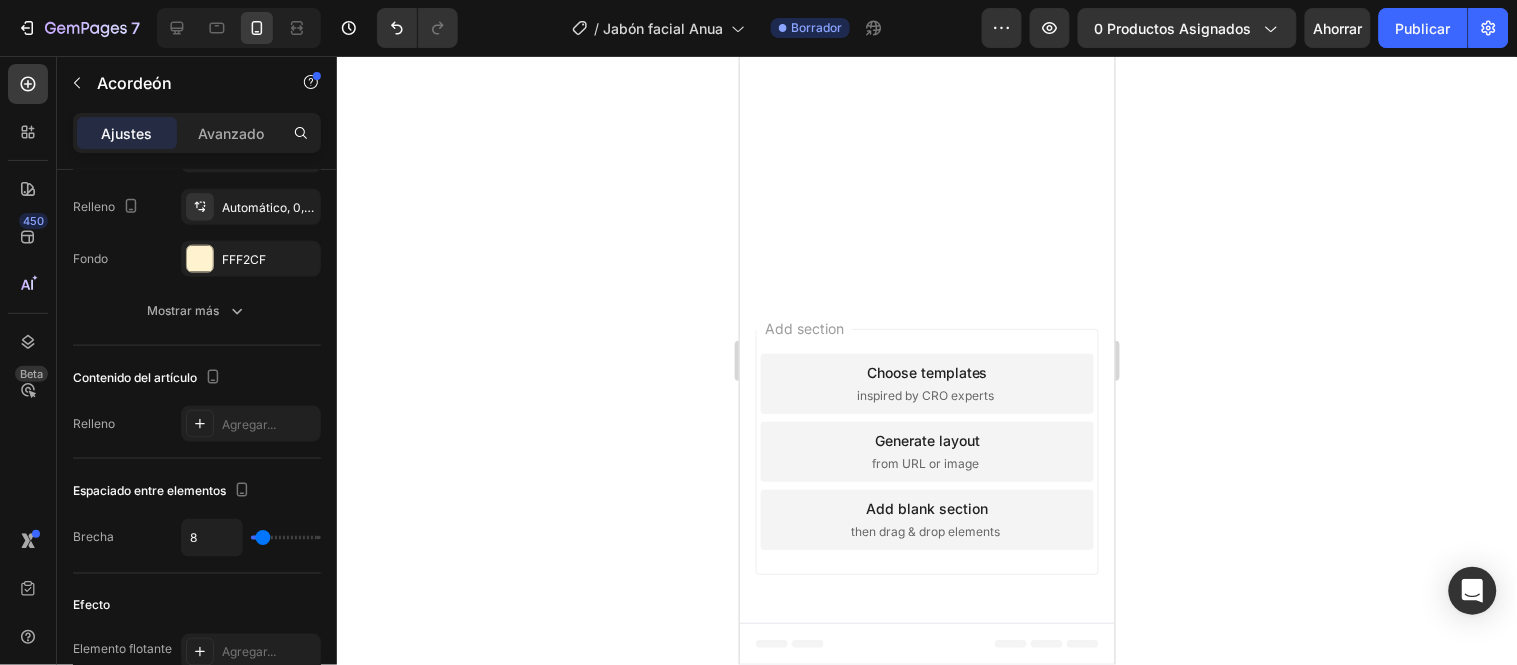 click on "¿Sirve para hombres y mujeres?" at bounding box center [909, -799] 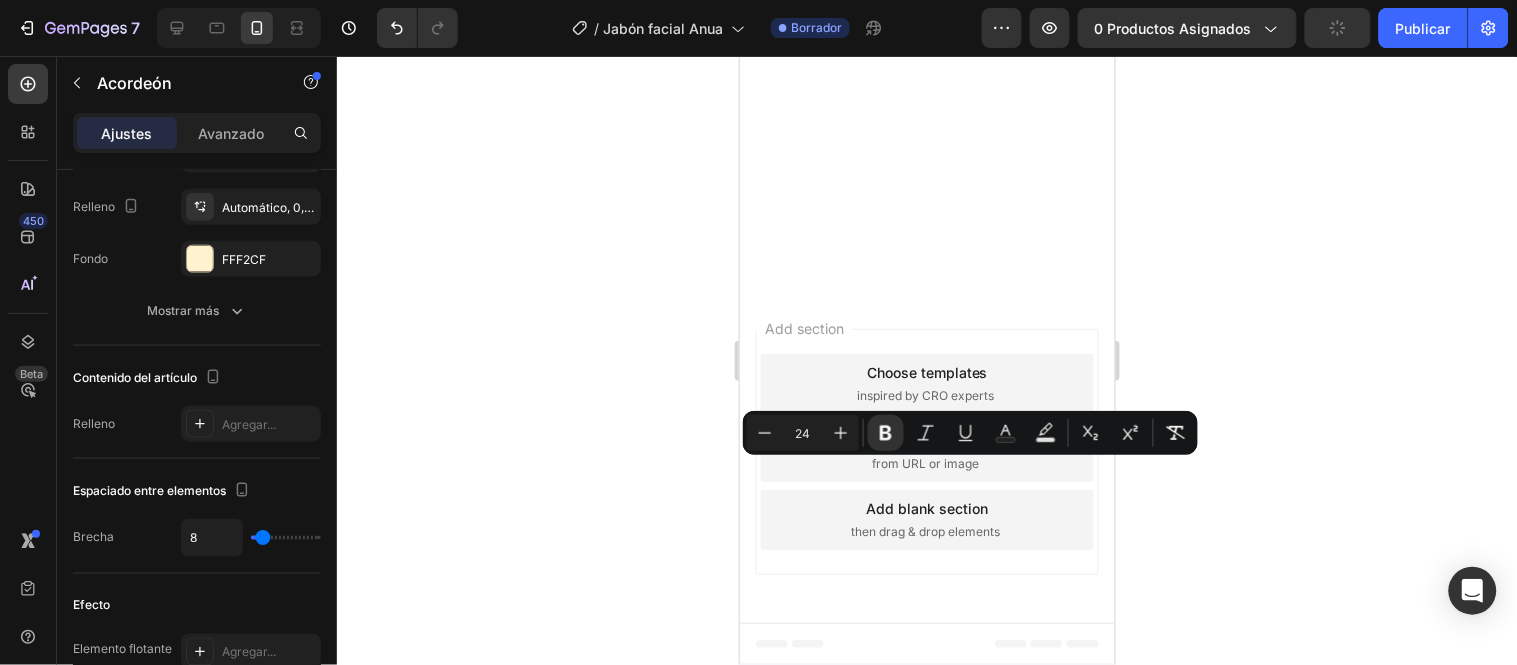 drag, startPoint x: 853, startPoint y: 497, endPoint x: 745, endPoint y: 476, distance: 110.02273 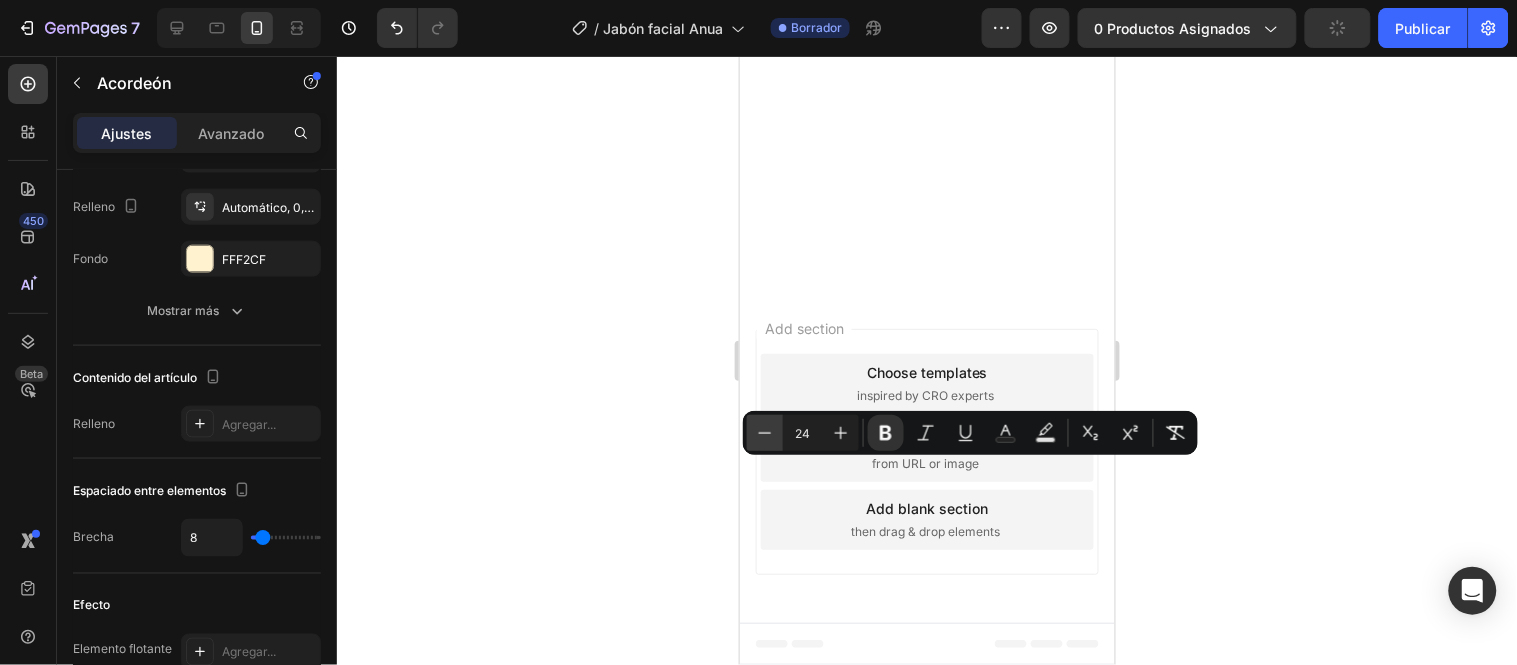 click 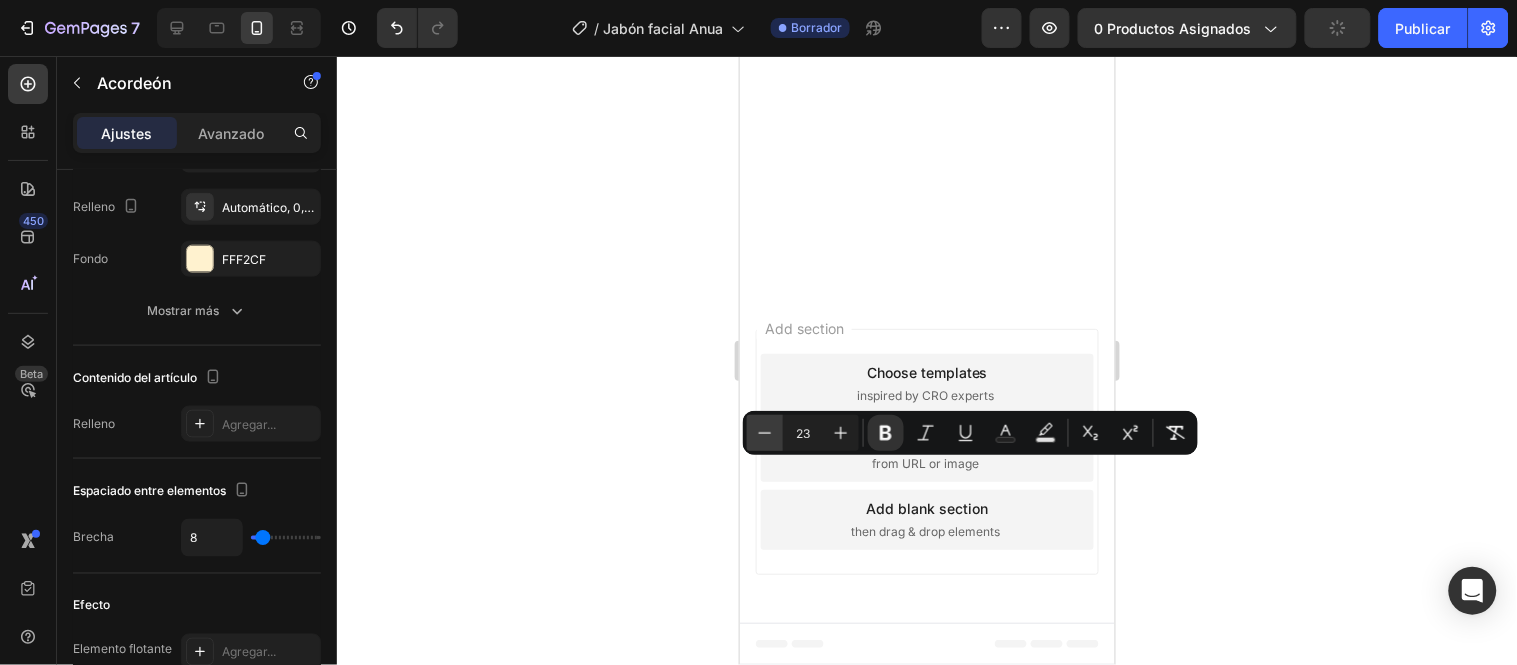 click 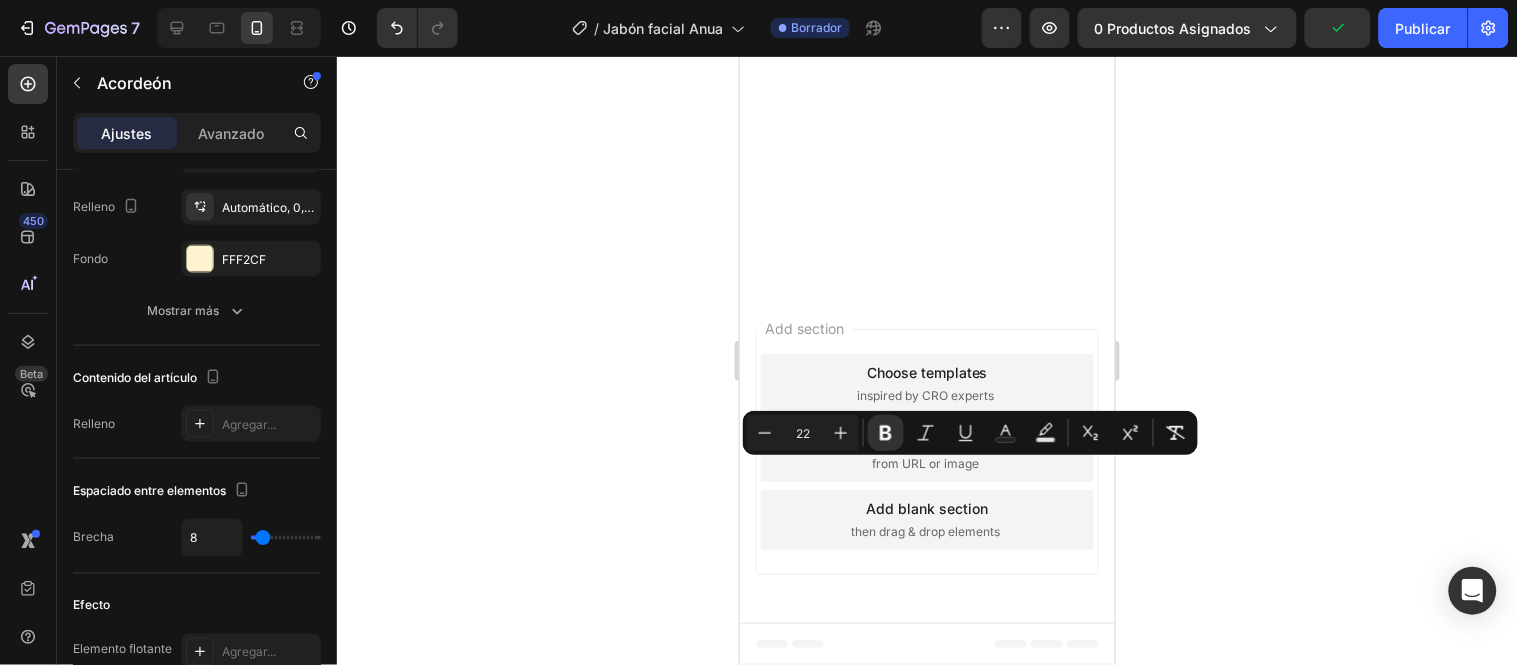 click 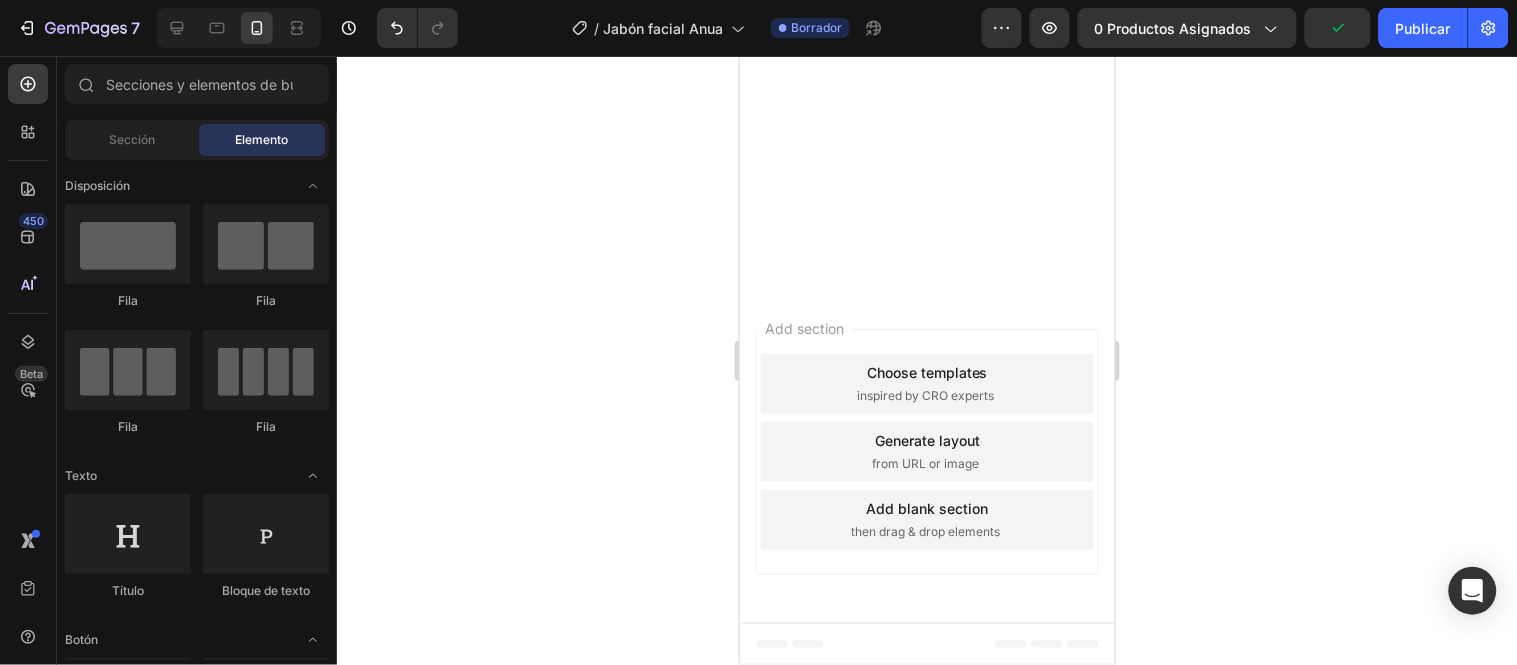 click 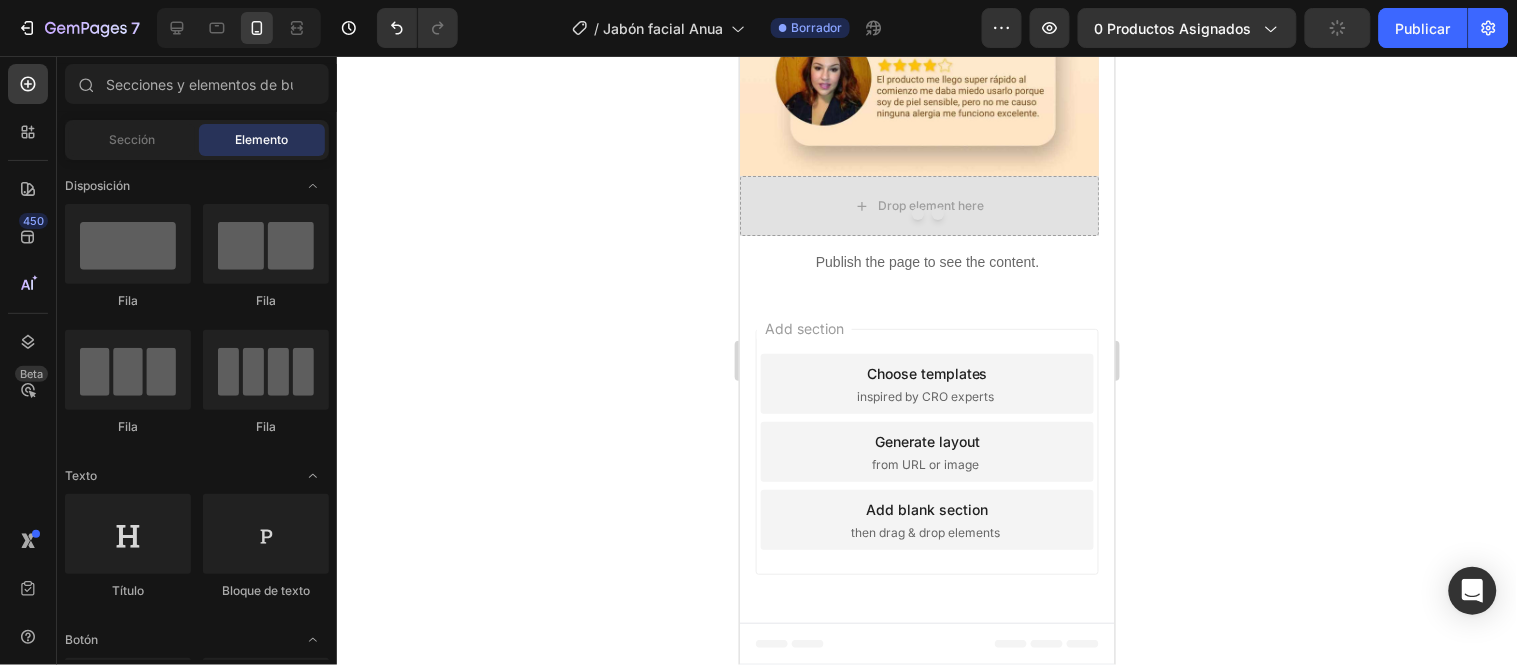 scroll, scrollTop: 5325, scrollLeft: 0, axis: vertical 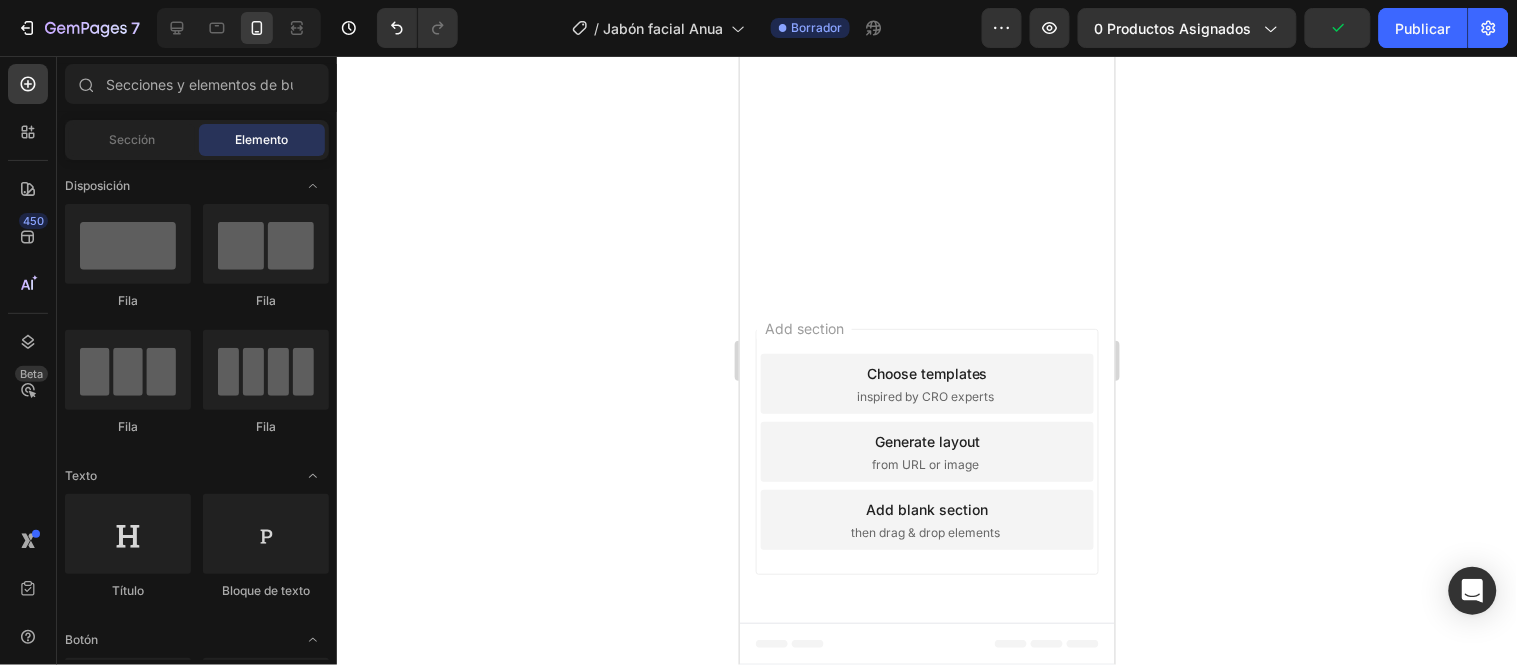 click on "¿Es apto para piel grasa o con acné?" at bounding box center (902, -1135) 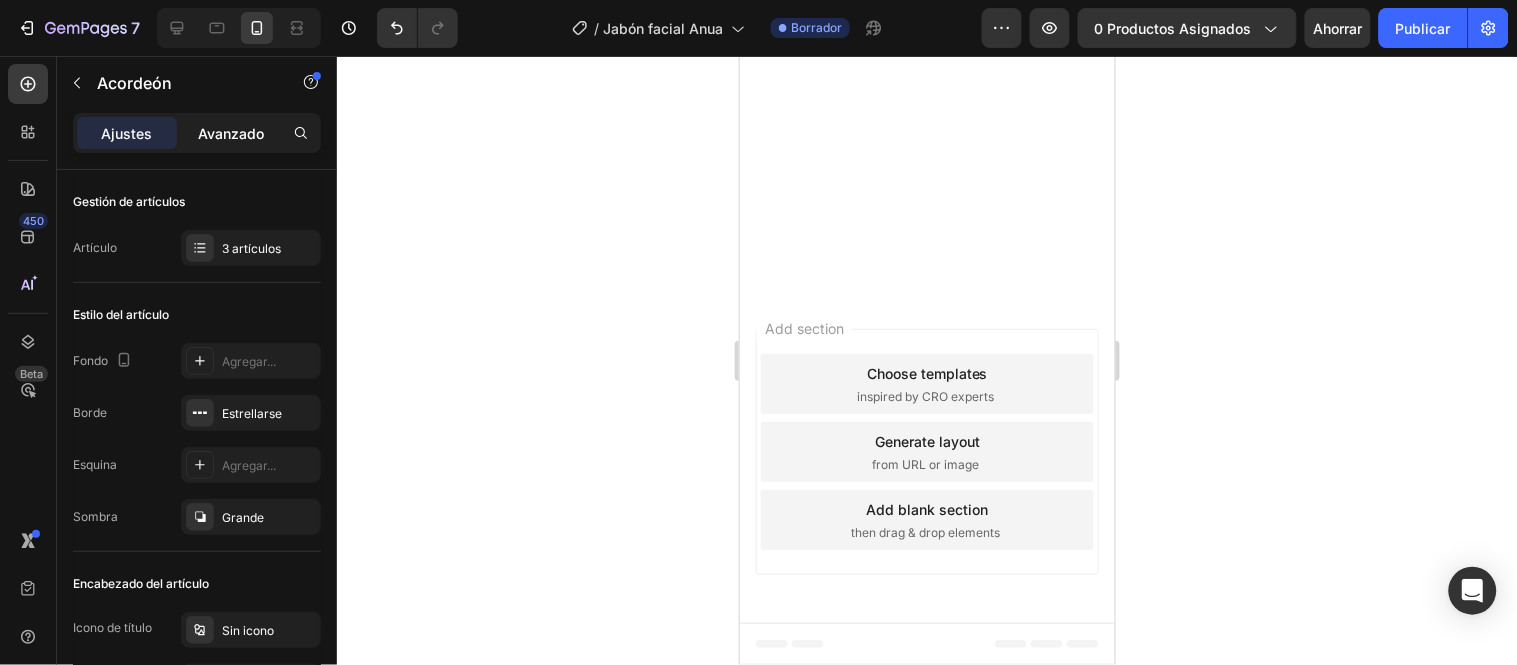 click on "Avanzado" 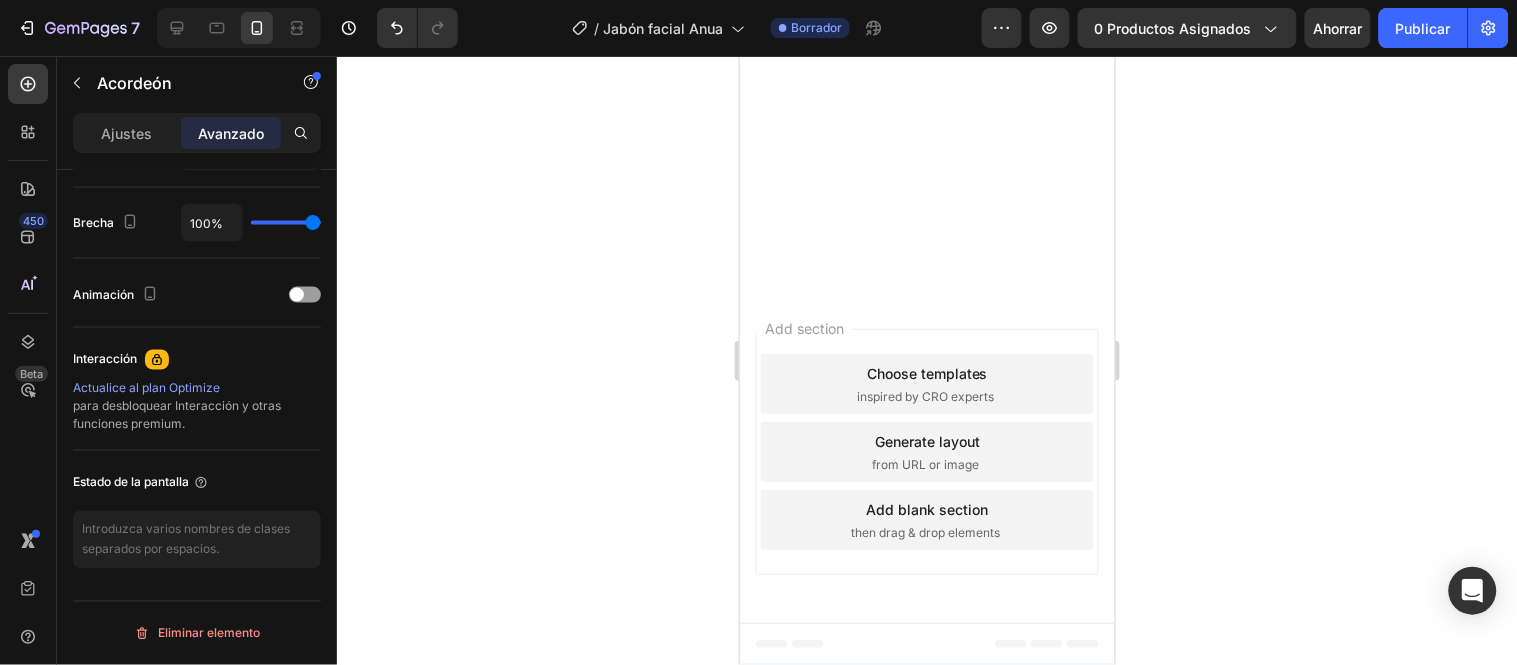 scroll, scrollTop: 0, scrollLeft: 0, axis: both 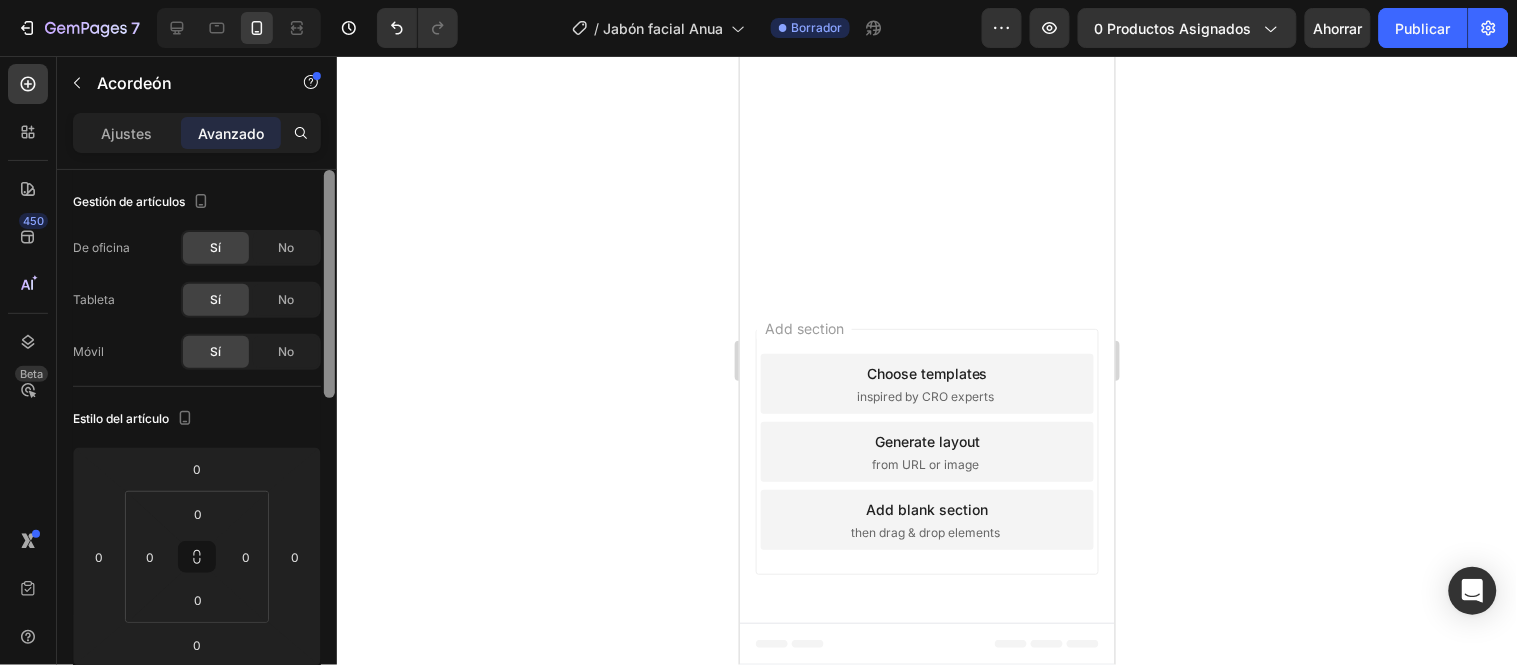 drag, startPoint x: 328, startPoint y: 193, endPoint x: 427, endPoint y: 111, distance: 128.5496 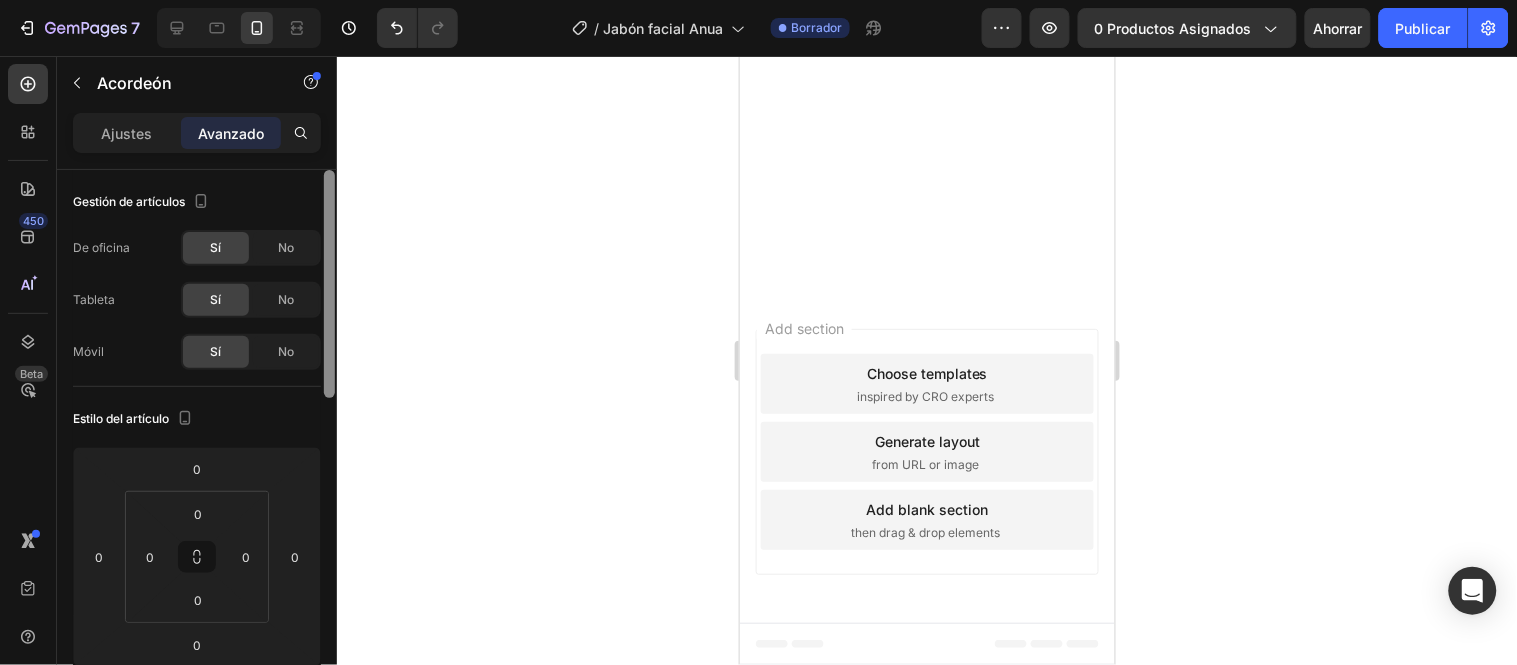 click on "Version history / Jabón facial Anua Borrador Avance [NUMBER] productos asignados Ahorrar Publicar [NUMBER] Beta Sections([NUMBER]) Elementos([NUMBER]) Sección Elemento Sección de héroes Detalle del producto Marcas Insignias de confianza Garantizar Desglose del producto Cómo utilizar Testimonios Comparar Manojo Preguntas frecuentes Prueba social Historia de la marca Lista de productos Recopilación Lista de blogs Contacto Sticky Añadir al carrito Pie de página personalizado Explorar la biblioteca [NUMBER] Disposición
Fila
Fila
Fila
Fila Texto
Título
Bloque de texto Botón
Botón
Botón Medios de comunicación" 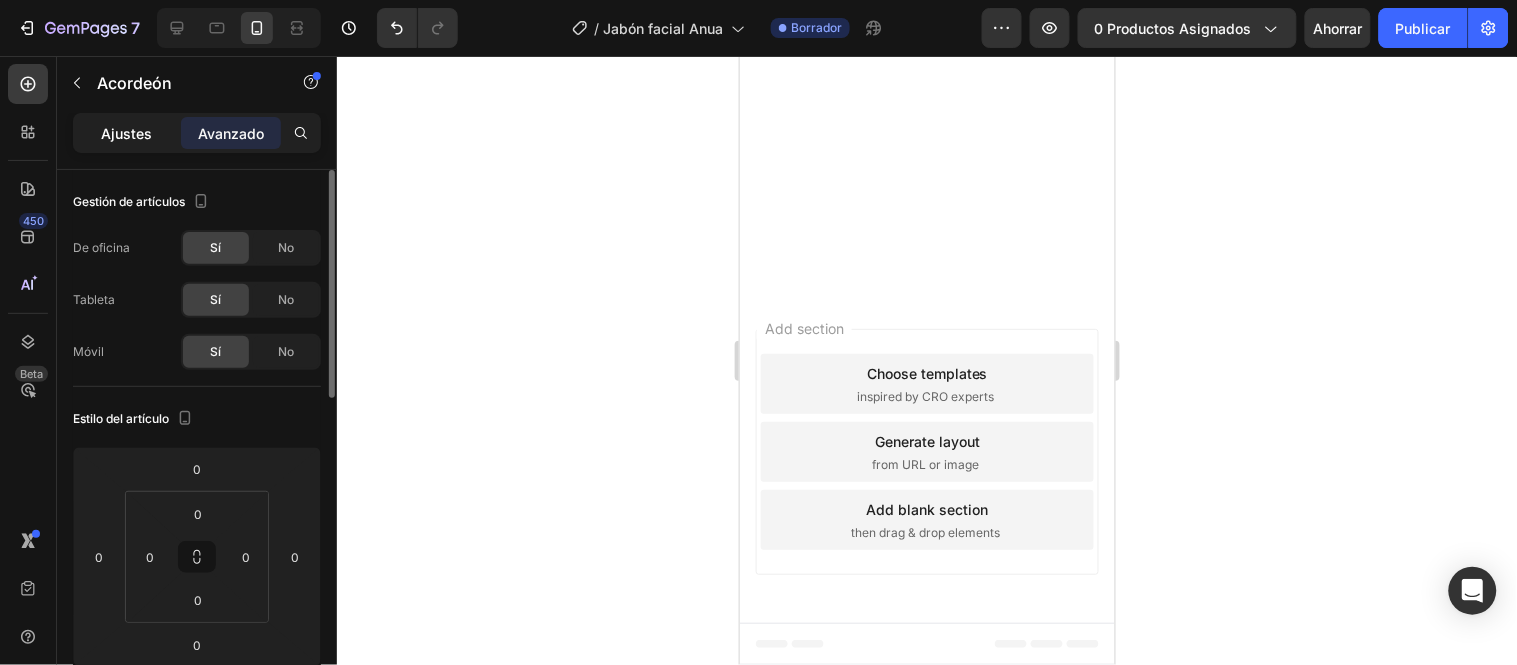 click on "Ajustes" at bounding box center [127, 133] 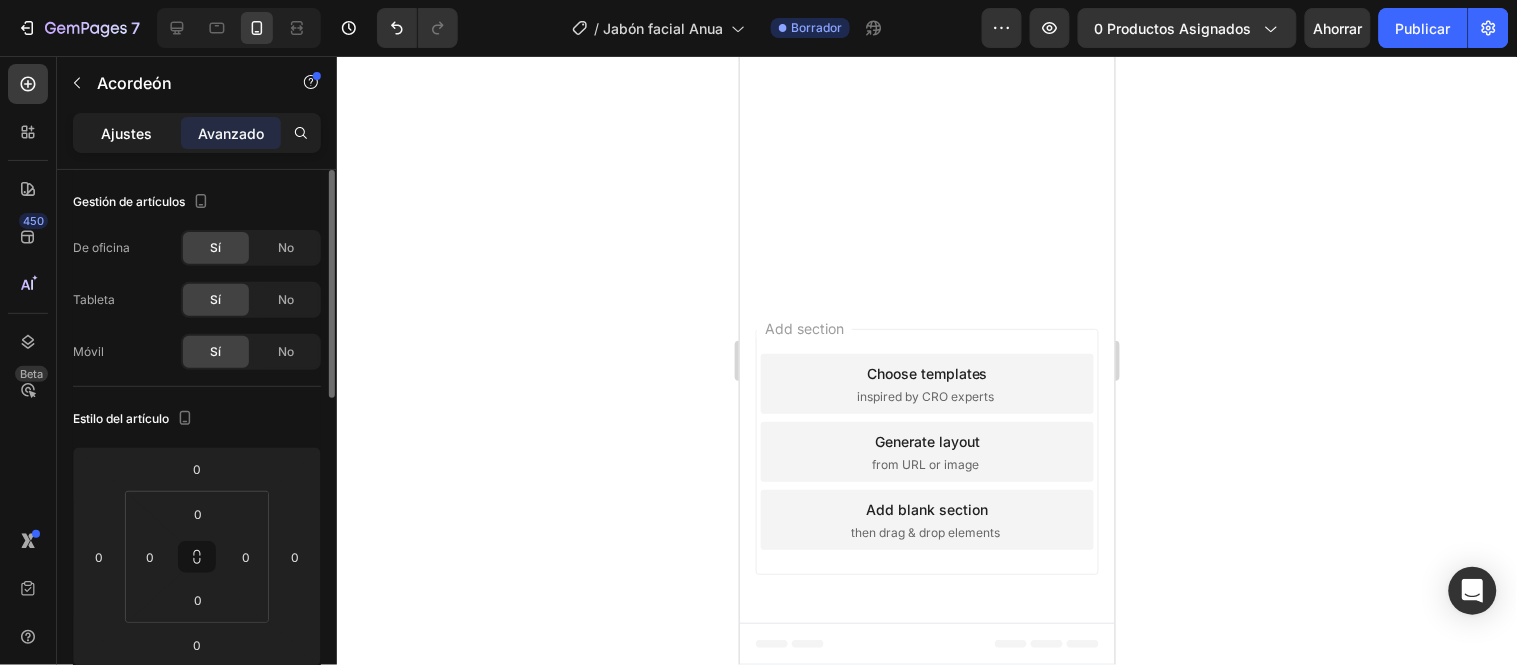 type on "8" 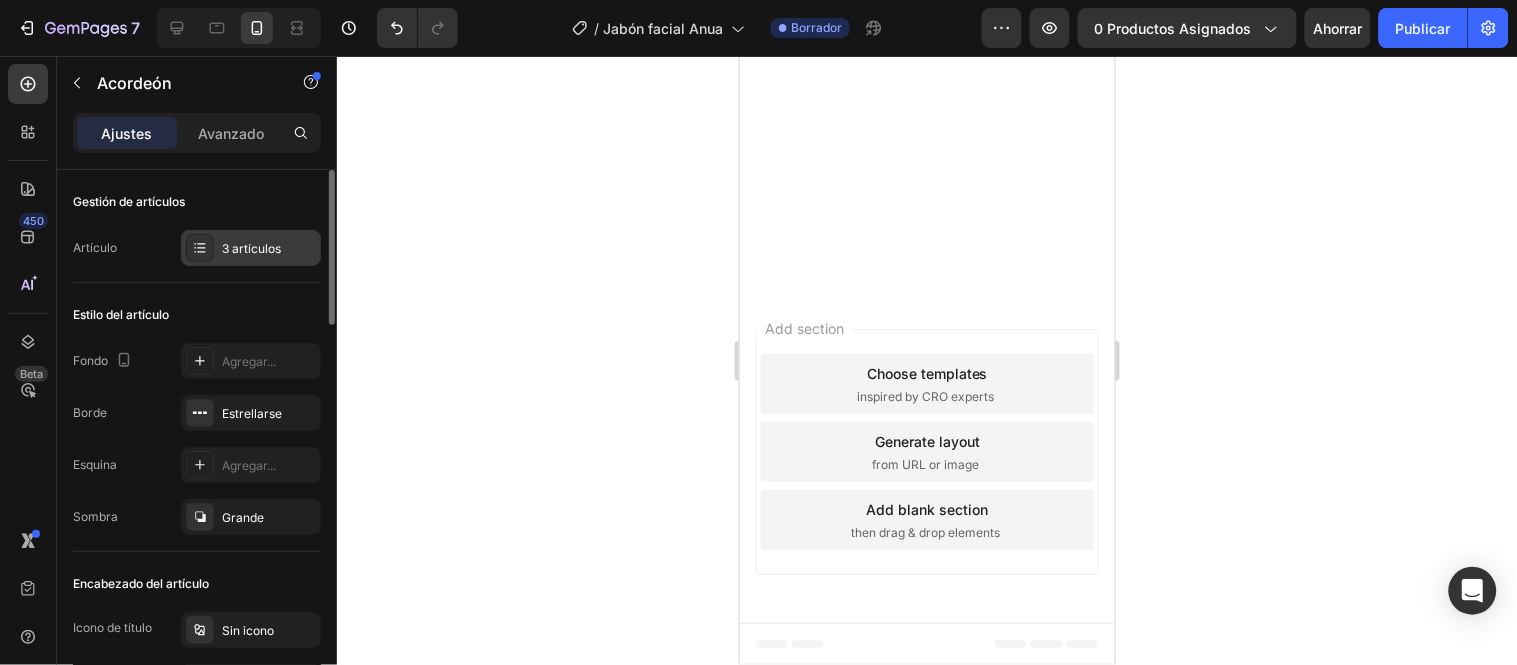 click on "3 artículos" at bounding box center [251, 248] 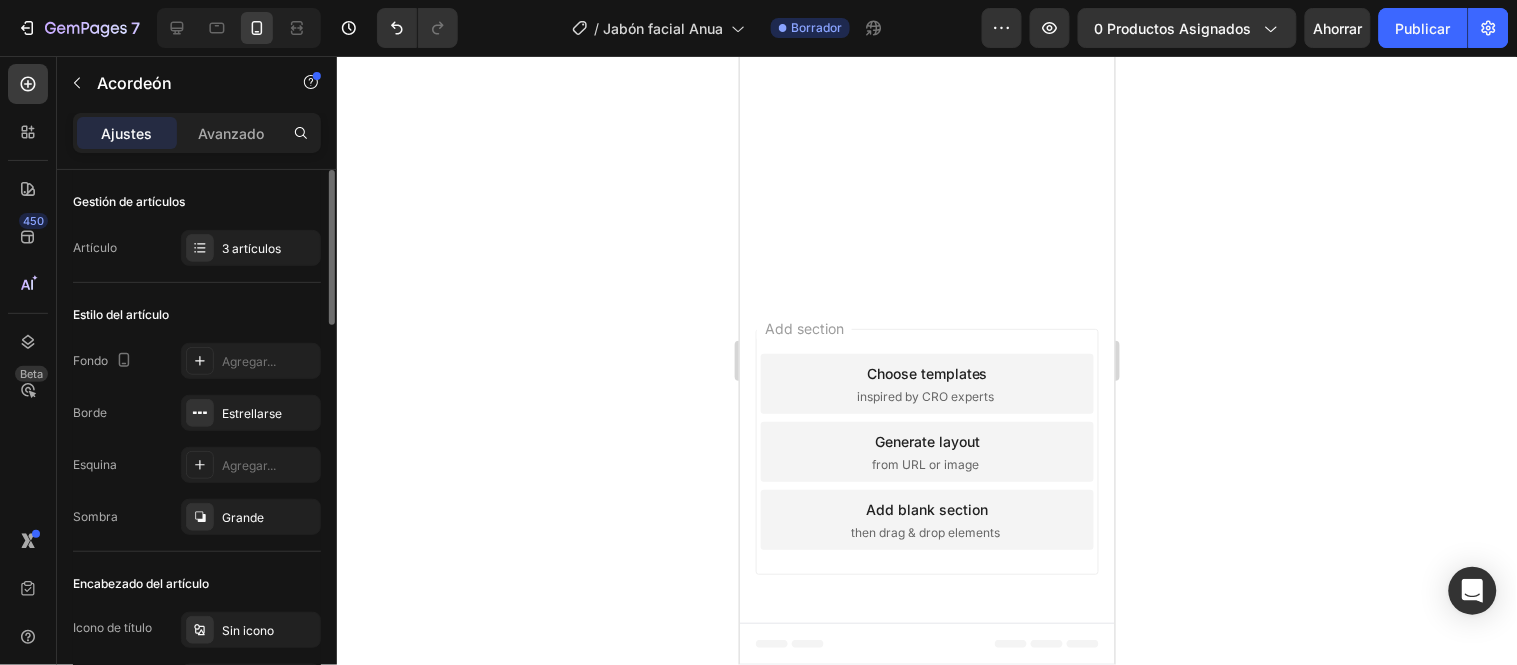 click on "Gestión de artículos" at bounding box center [197, 202] 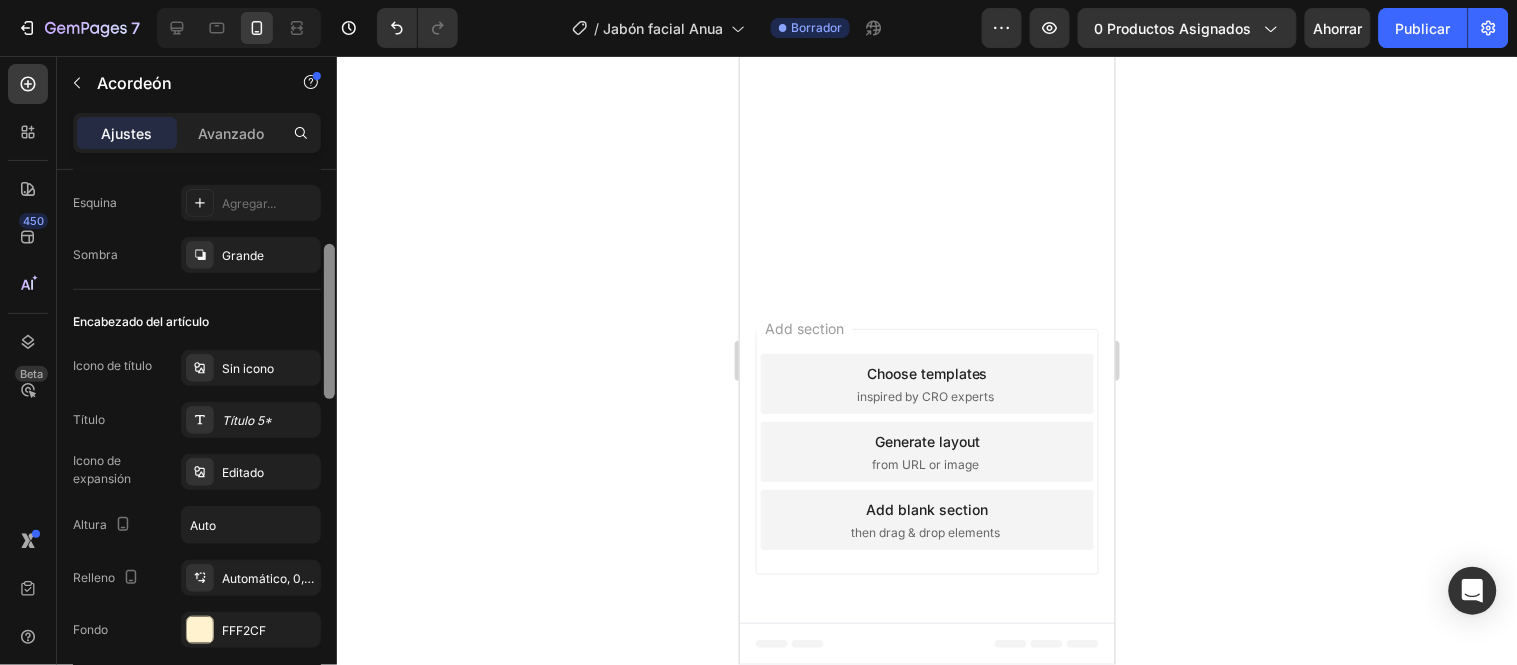 scroll, scrollTop: 325, scrollLeft: 0, axis: vertical 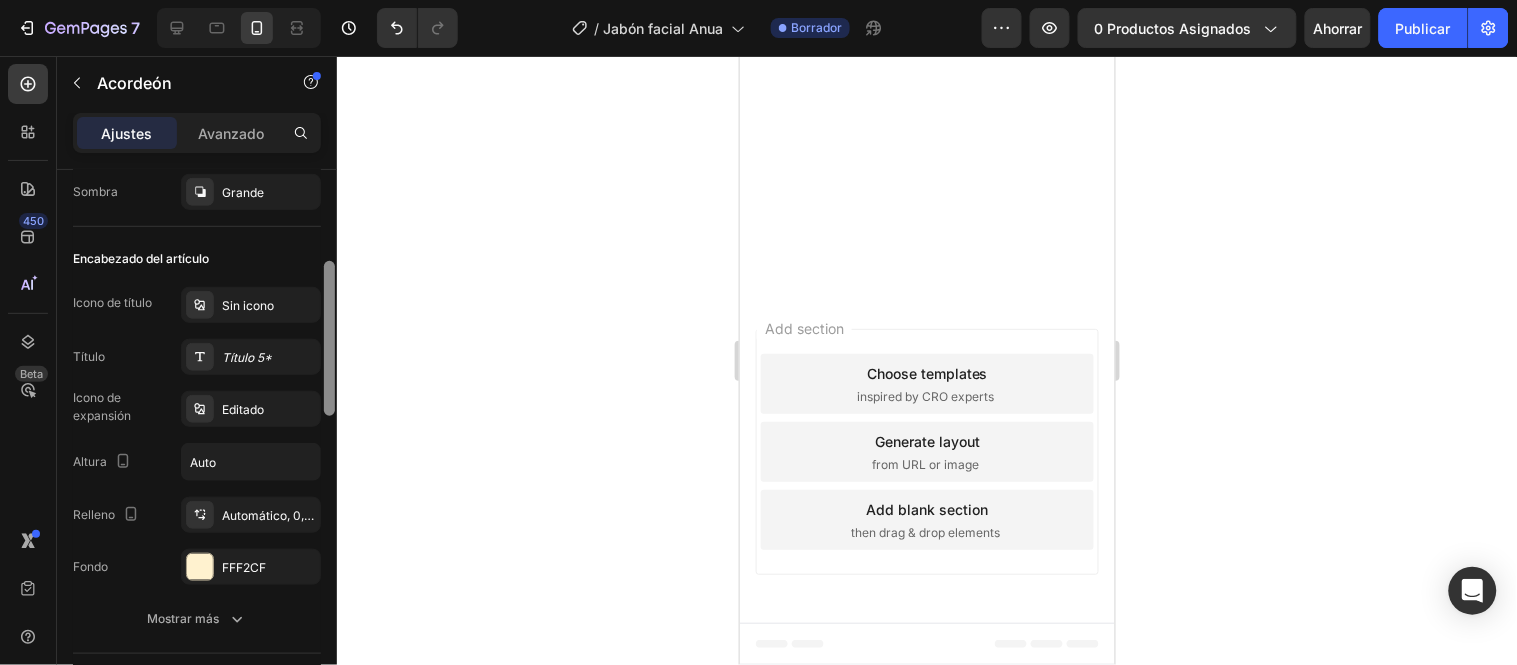 drag, startPoint x: 330, startPoint y: 206, endPoint x: 328, endPoint y: 298, distance: 92.021736 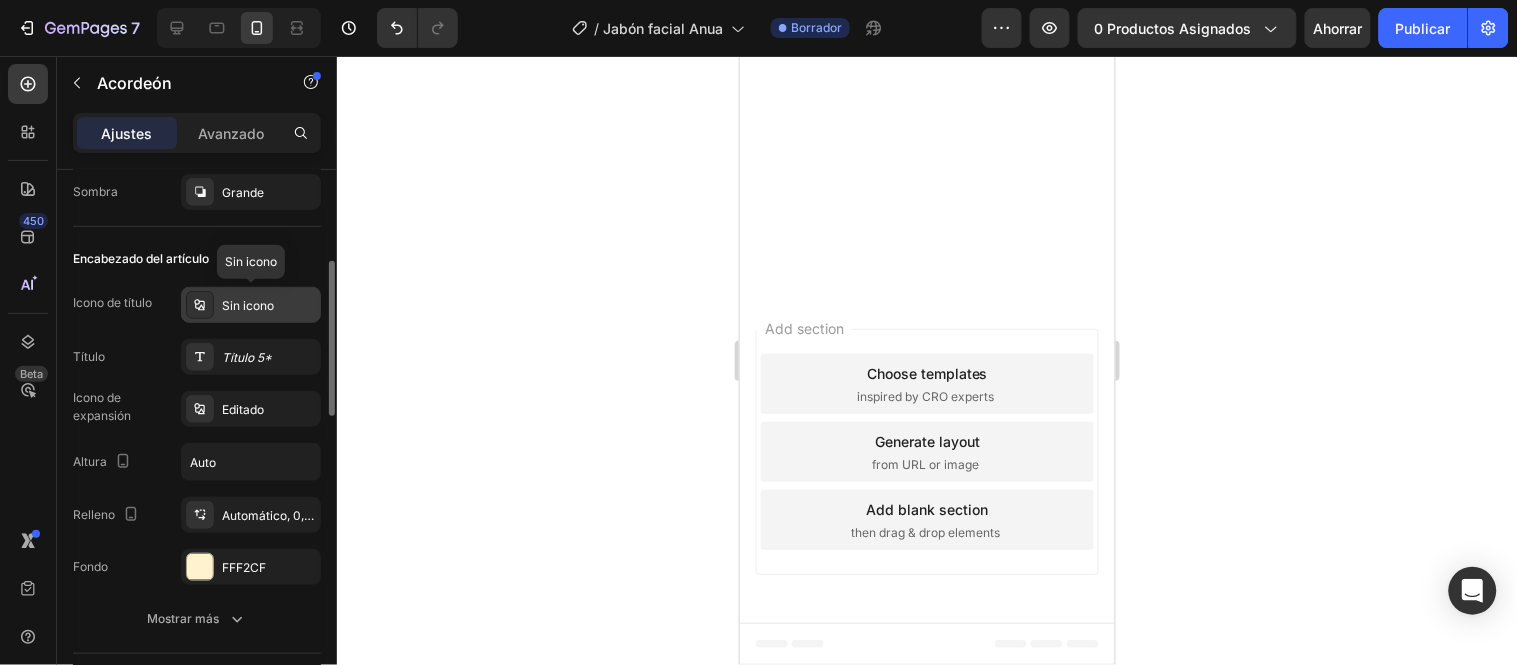 click on "Sin icono" at bounding box center [269, 306] 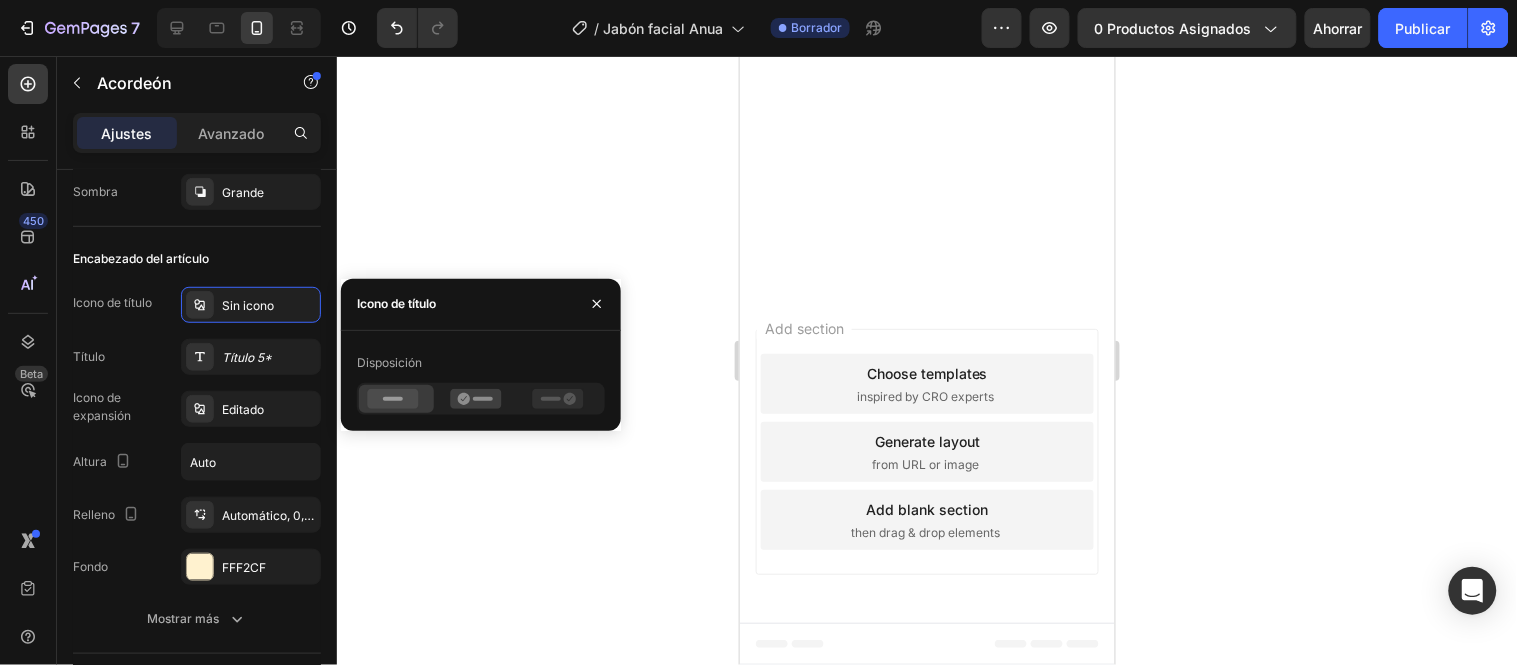 click on "Disposición" at bounding box center [481, 363] 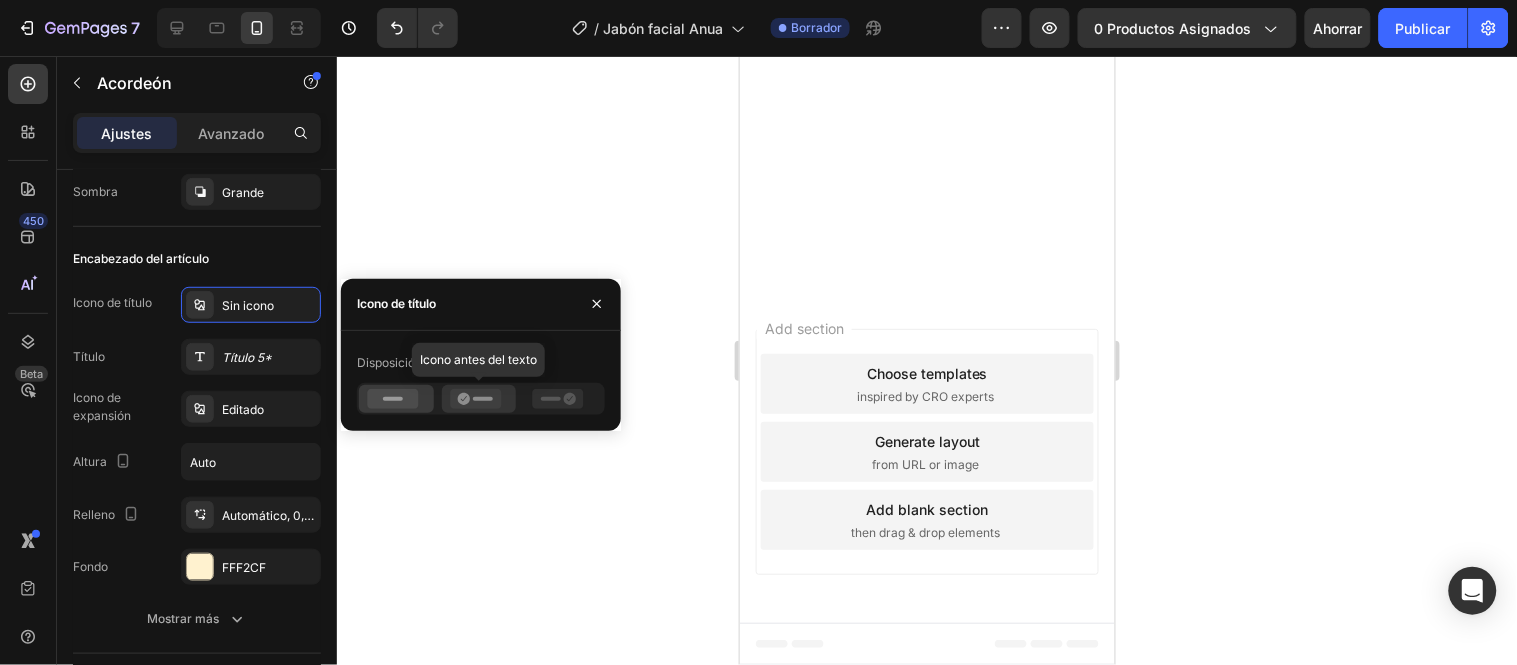 click 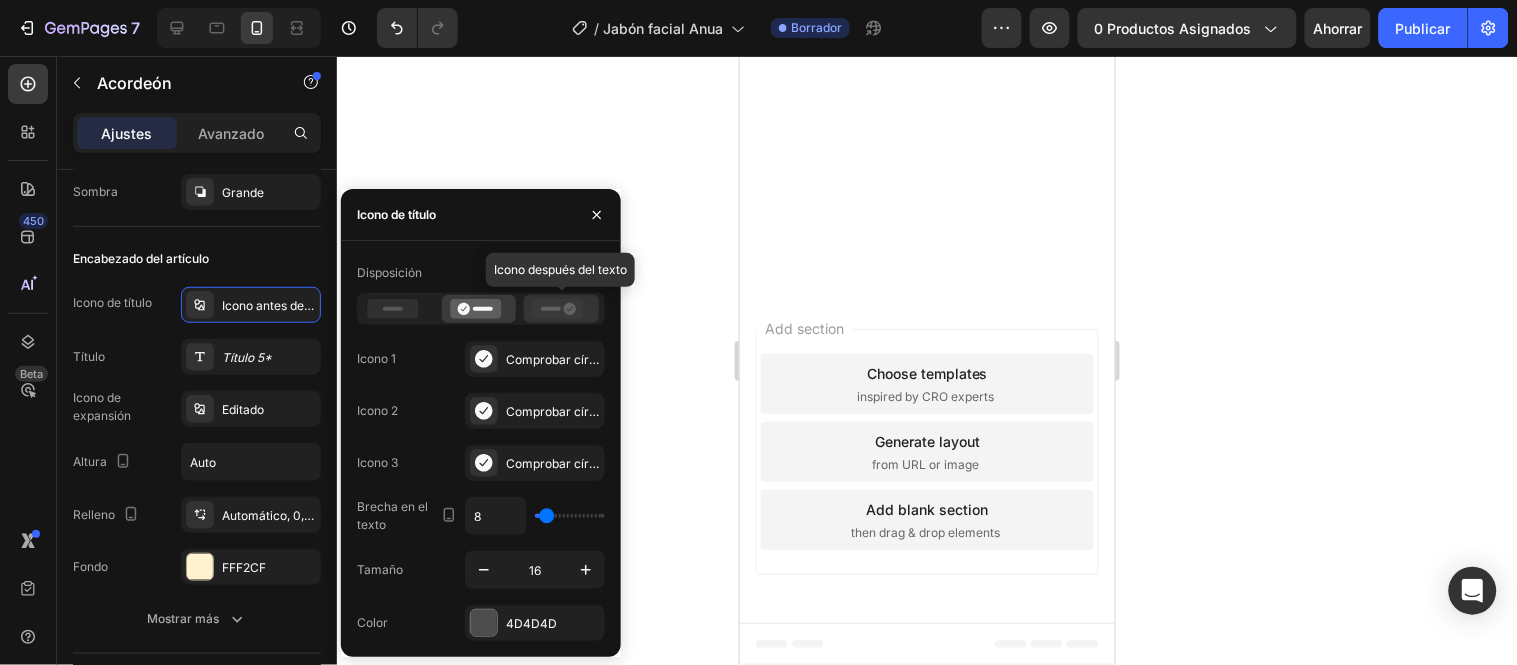 click 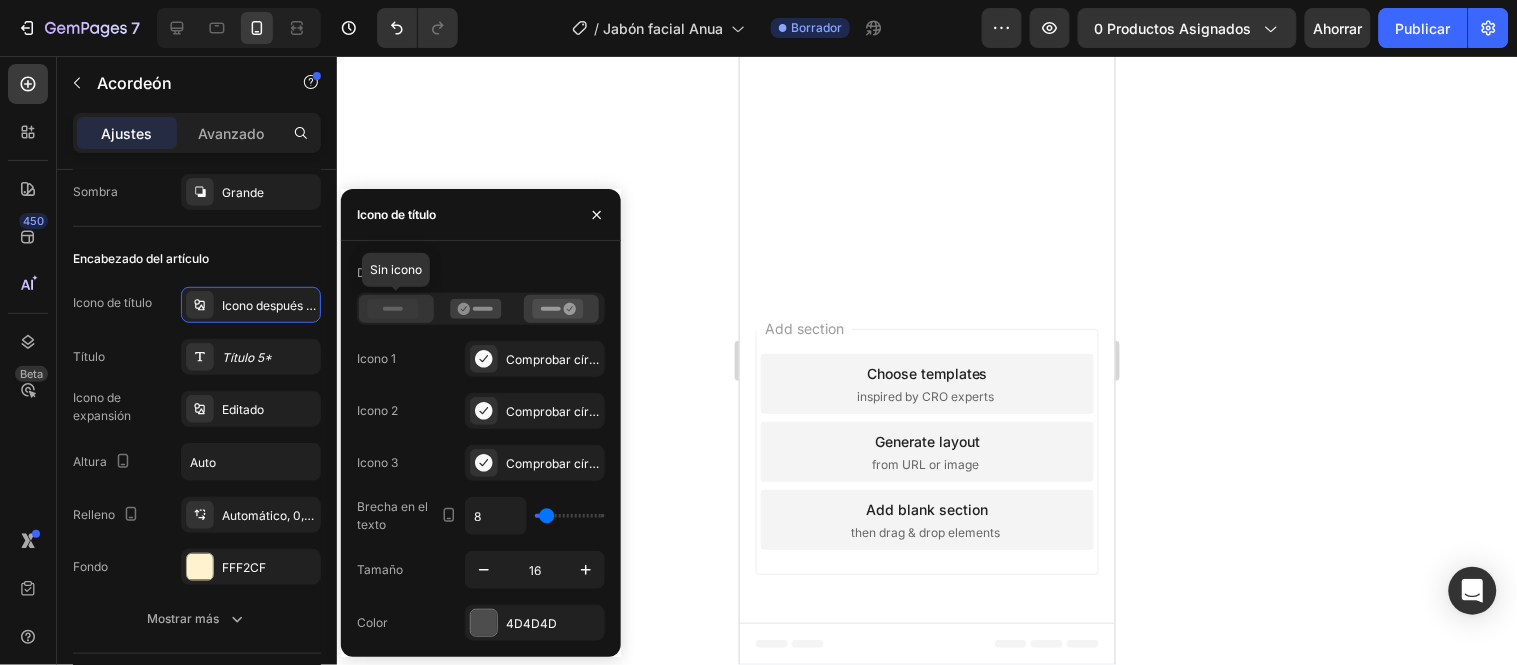 click 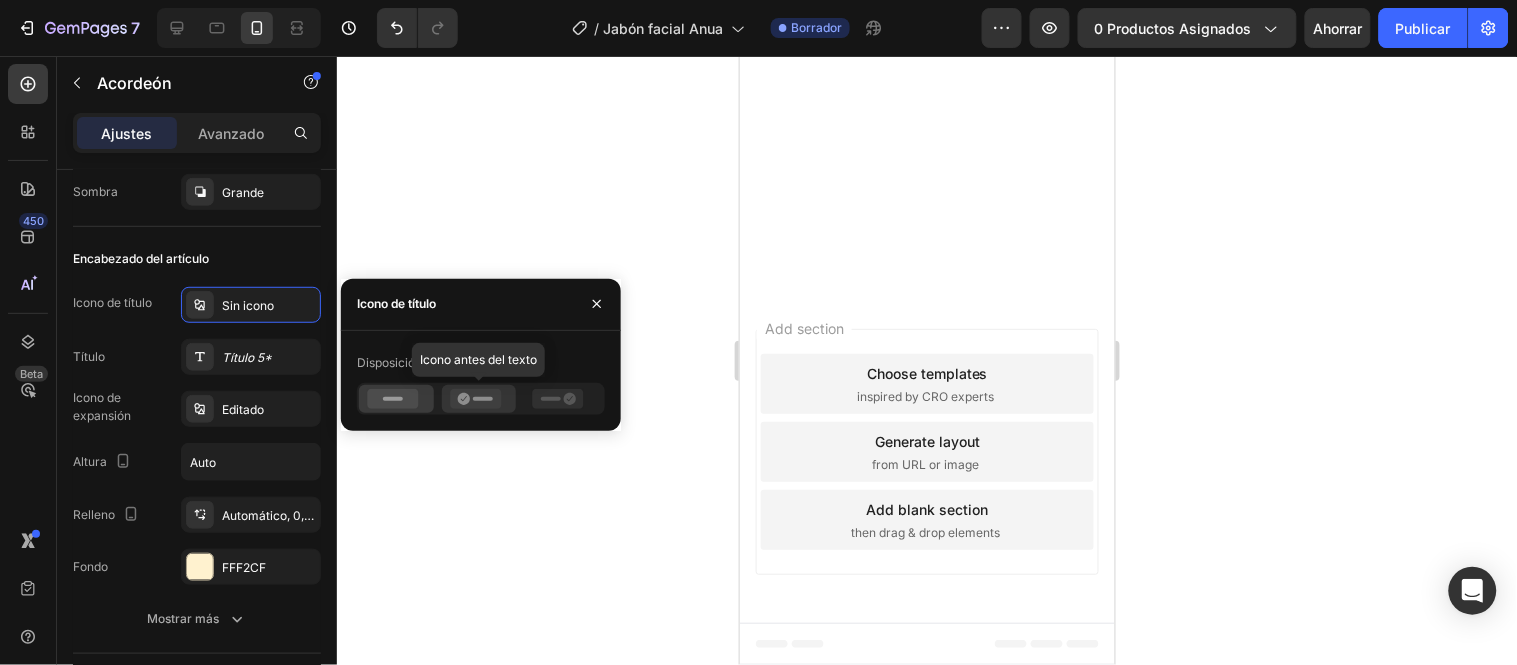 click 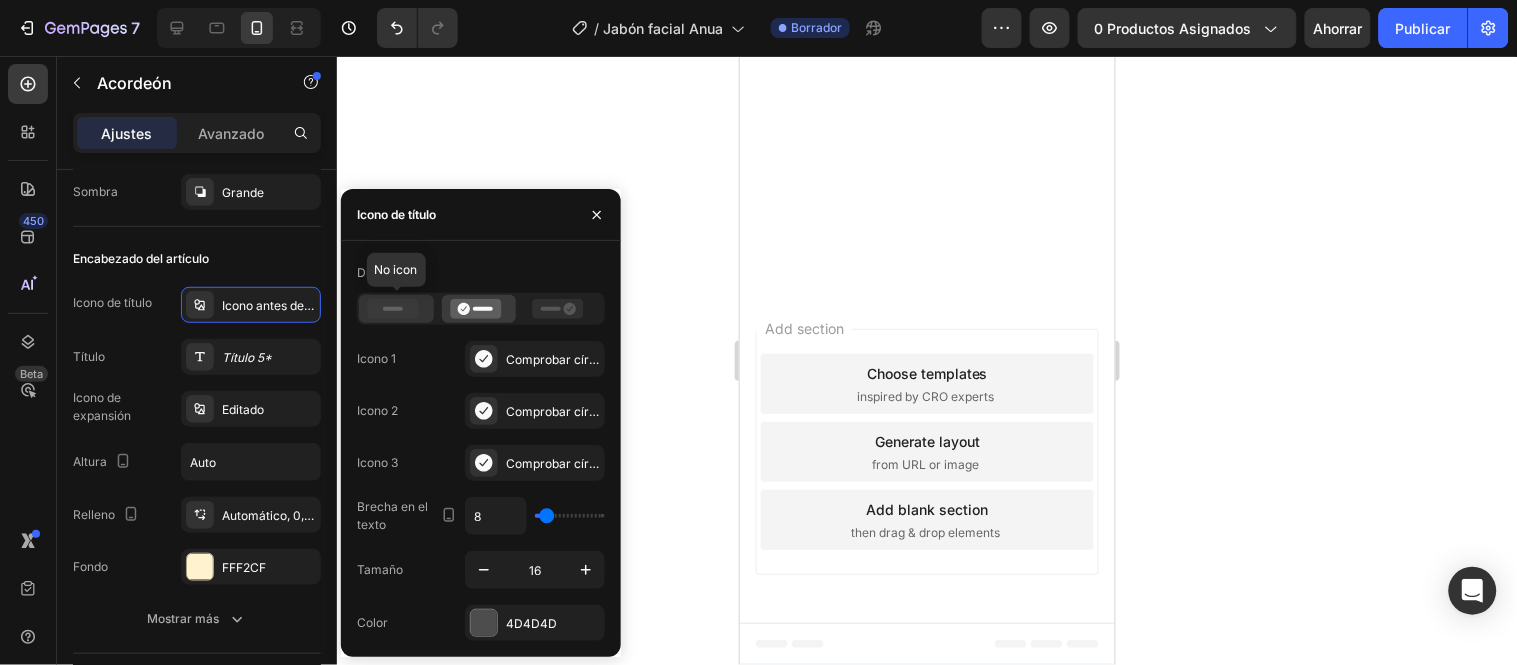 click 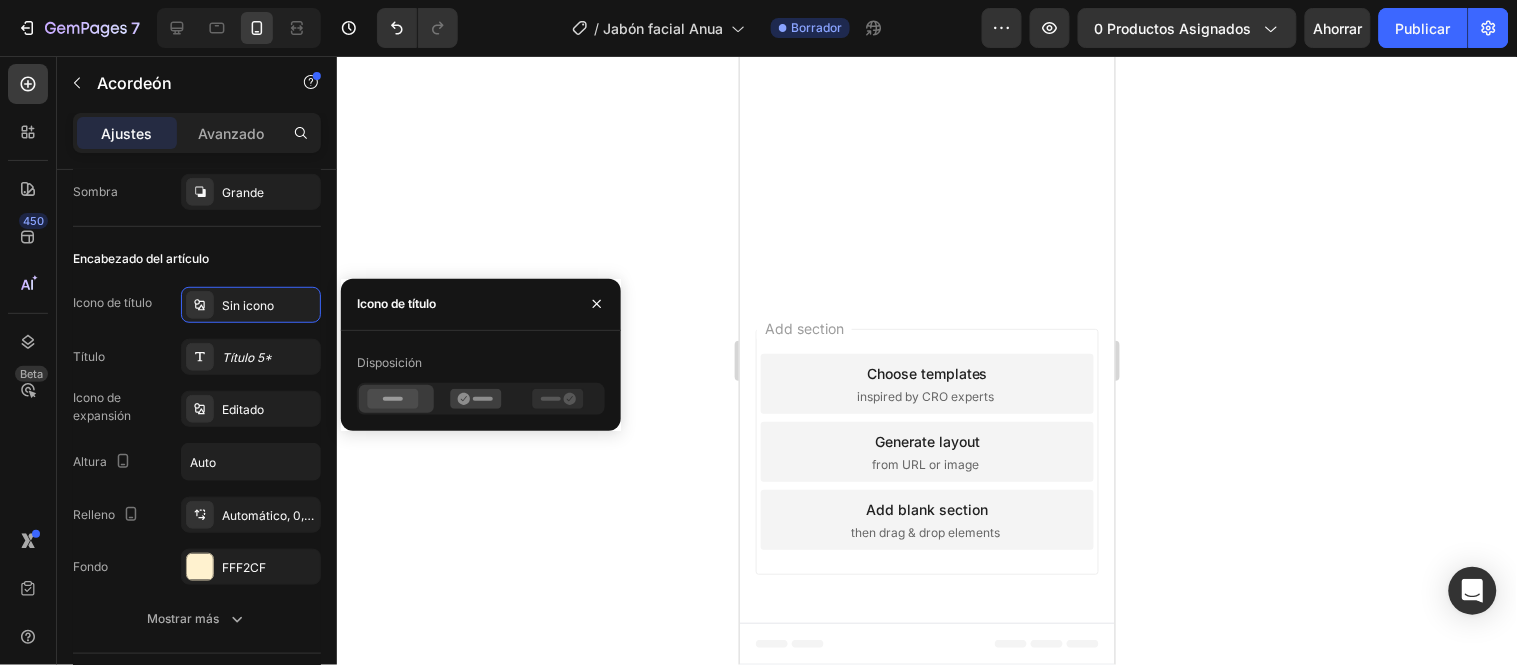 click on "Icono de título" at bounding box center [481, 305] 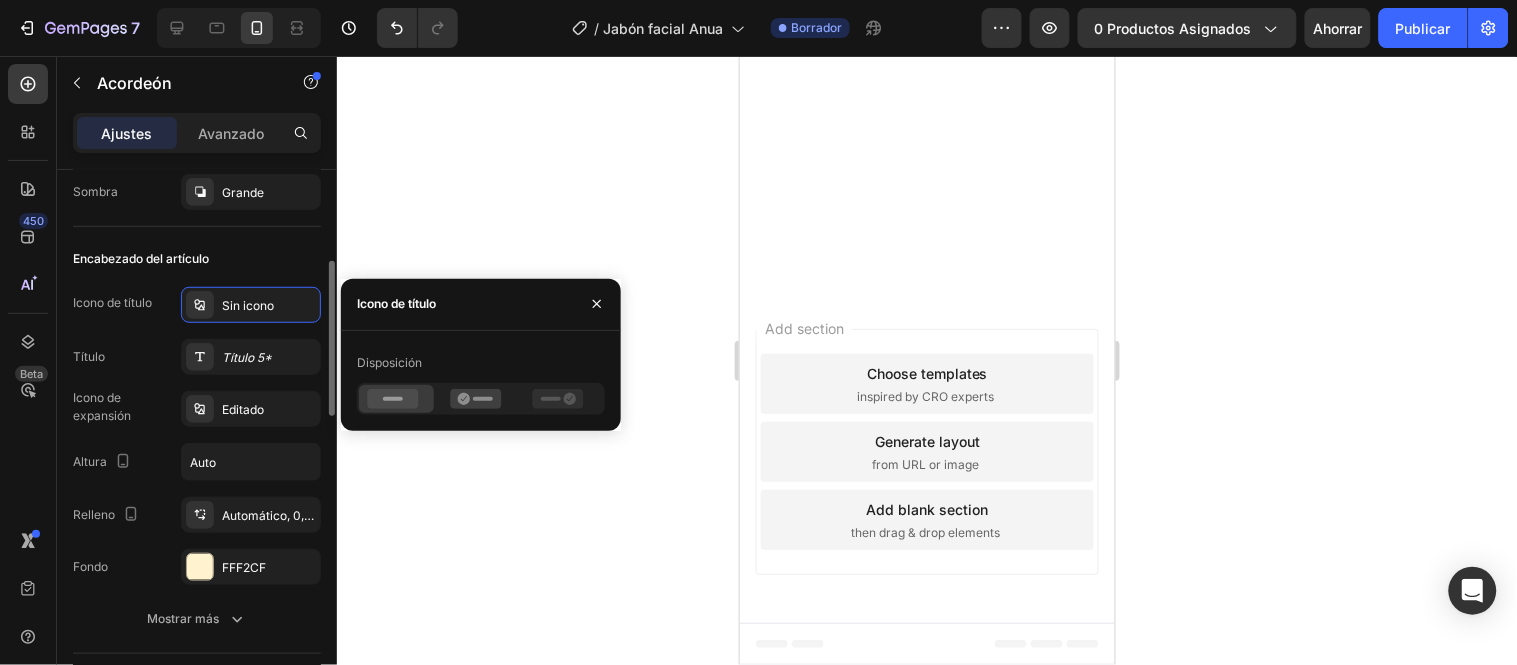 click on "Encabezado del artículo" at bounding box center (197, 259) 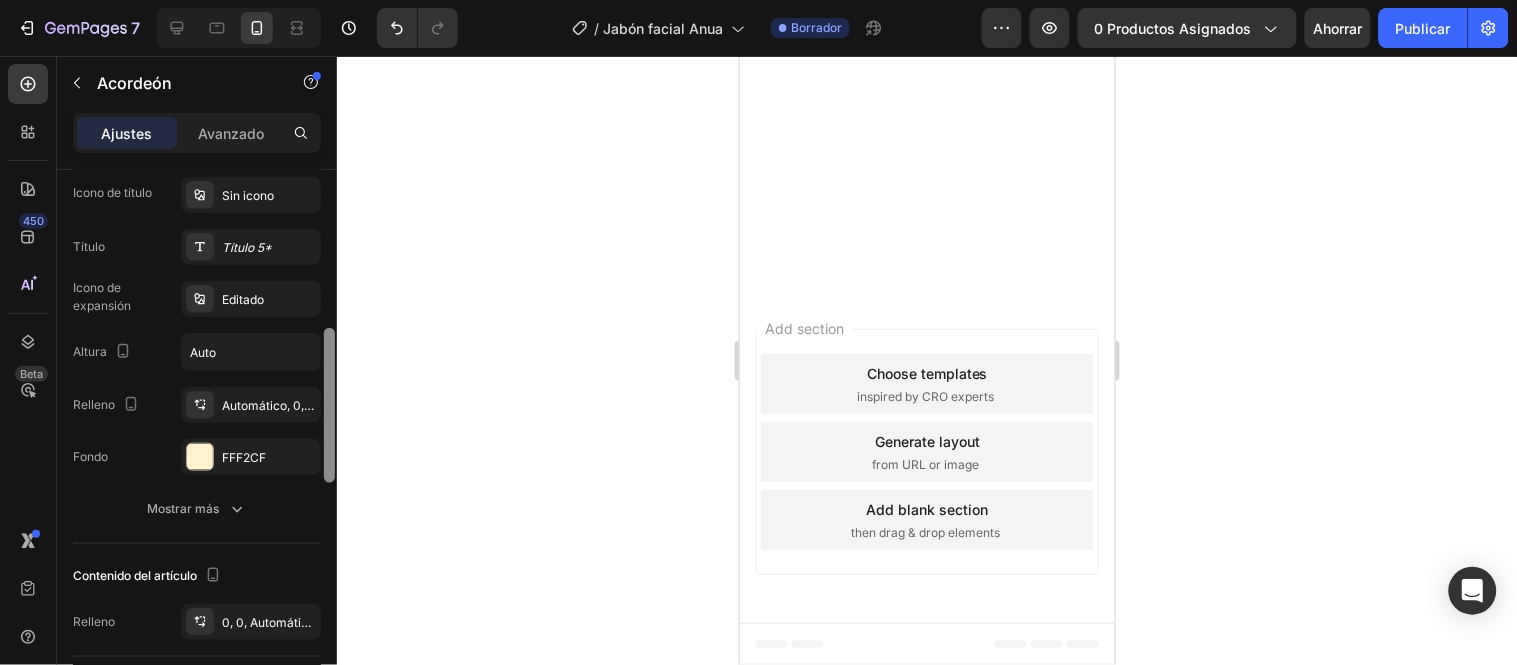 scroll, scrollTop: 466, scrollLeft: 0, axis: vertical 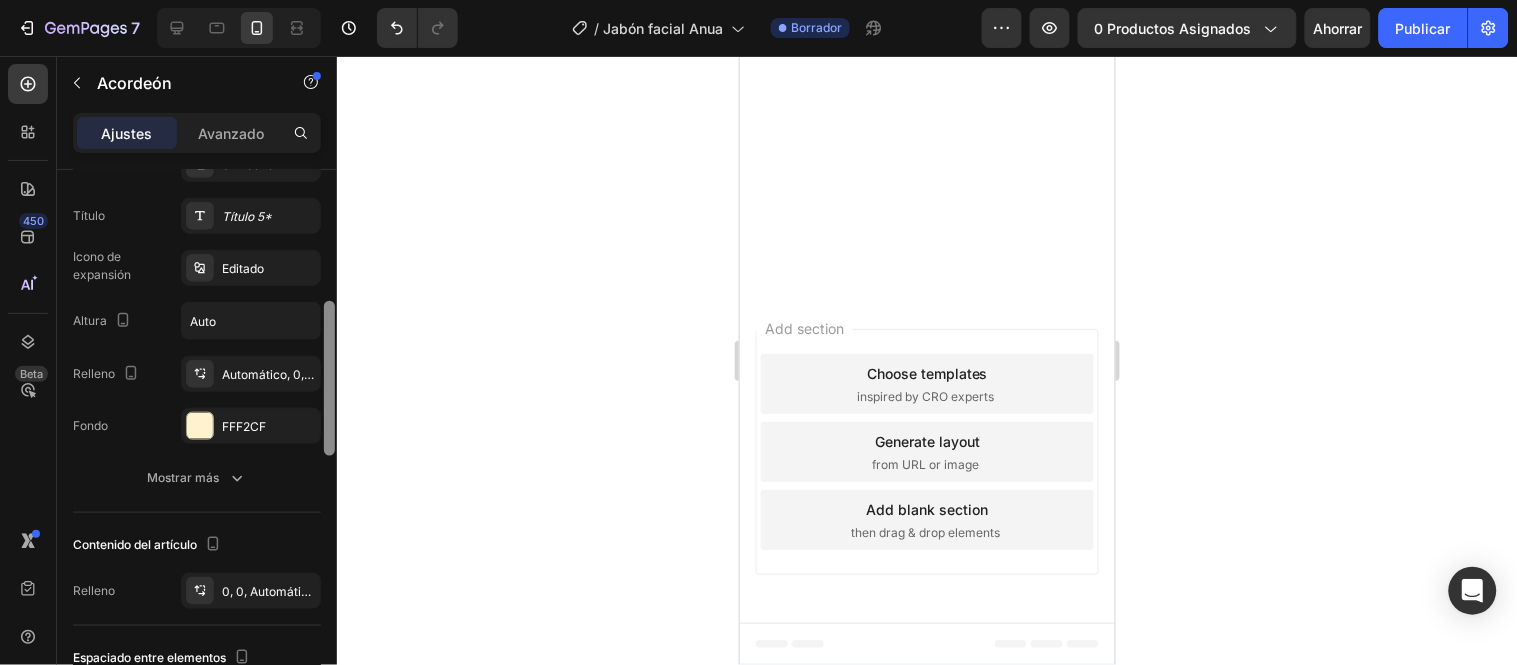 drag, startPoint x: 334, startPoint y: 316, endPoint x: 330, endPoint y: 356, distance: 40.1995 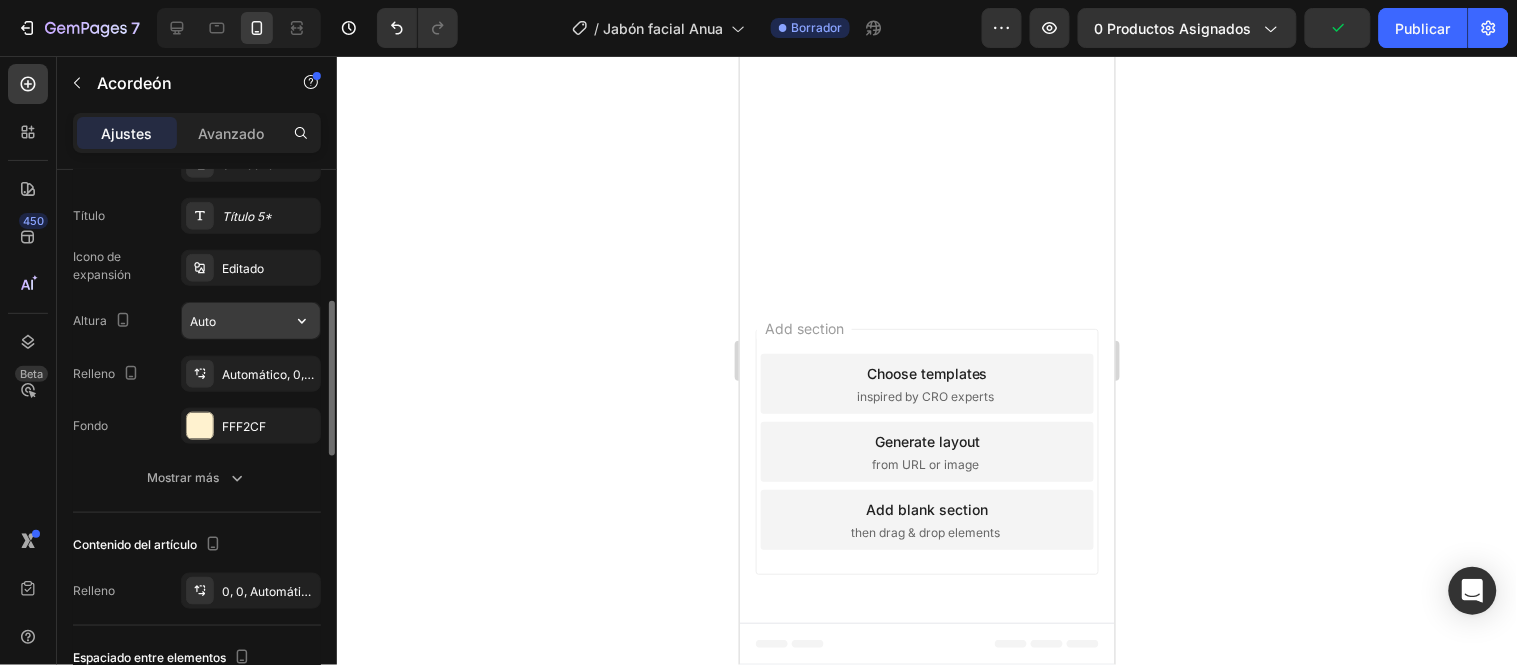 click 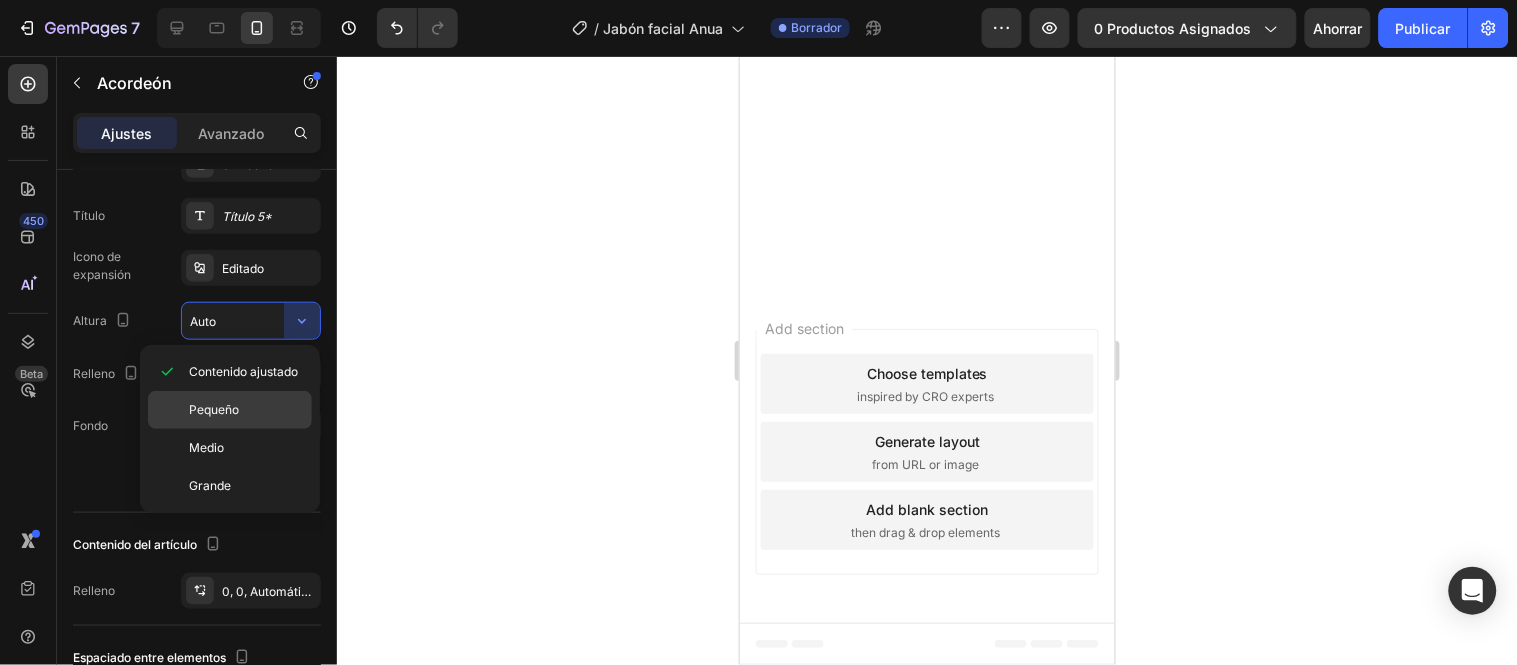 click on "Pequeño" at bounding box center [246, 410] 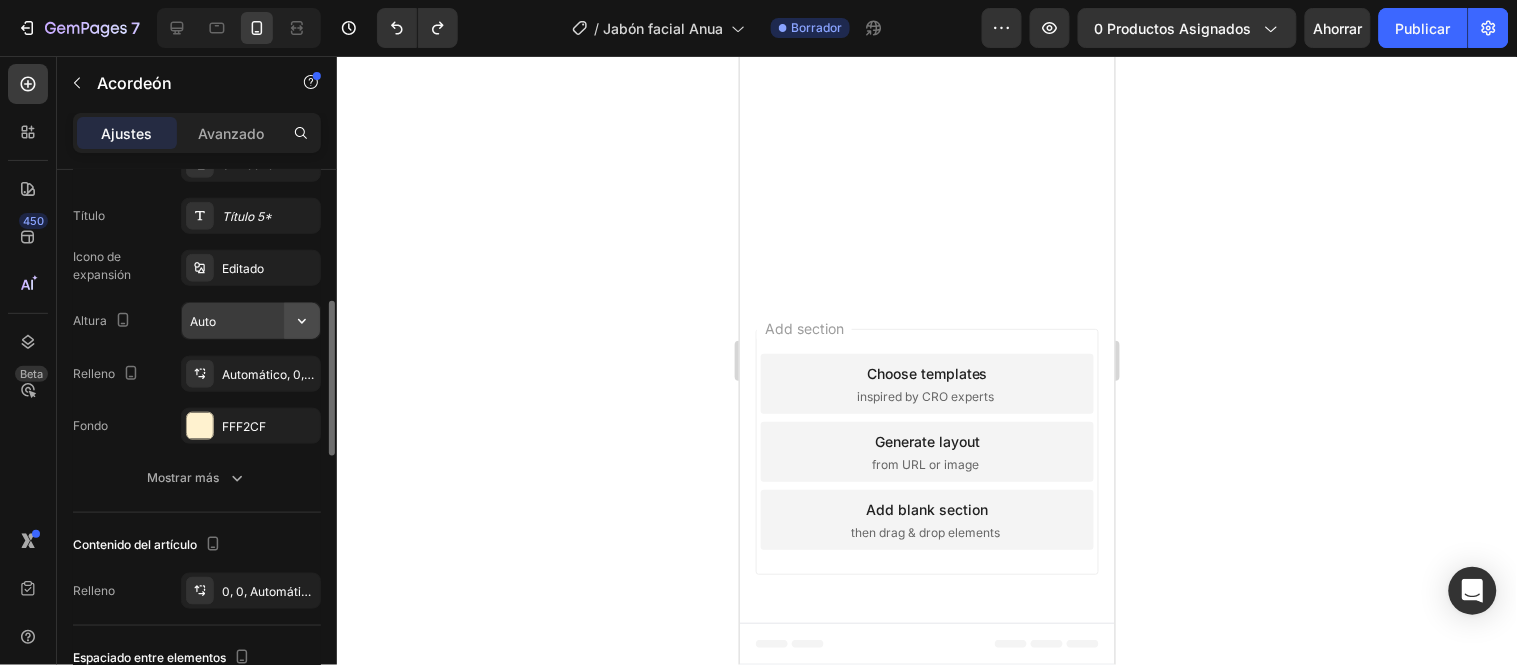 click 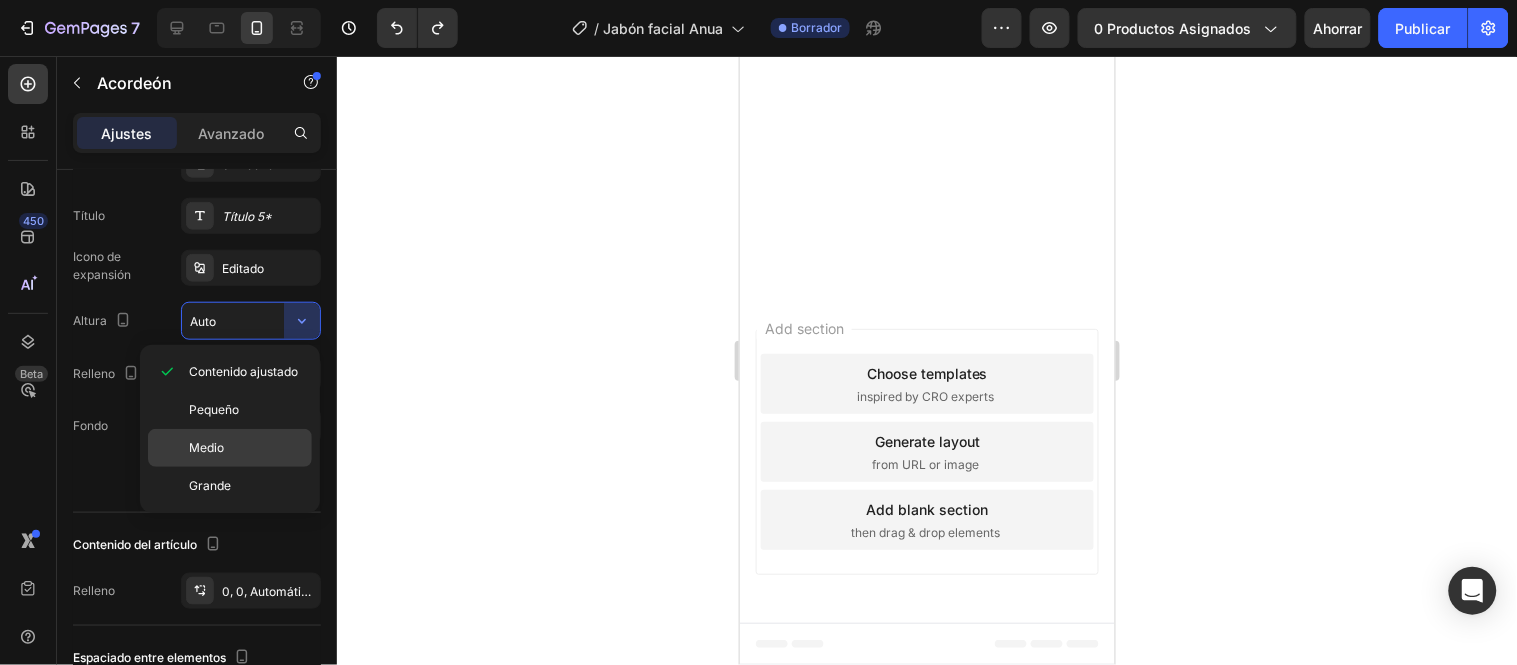 click on "Medio" at bounding box center [246, 448] 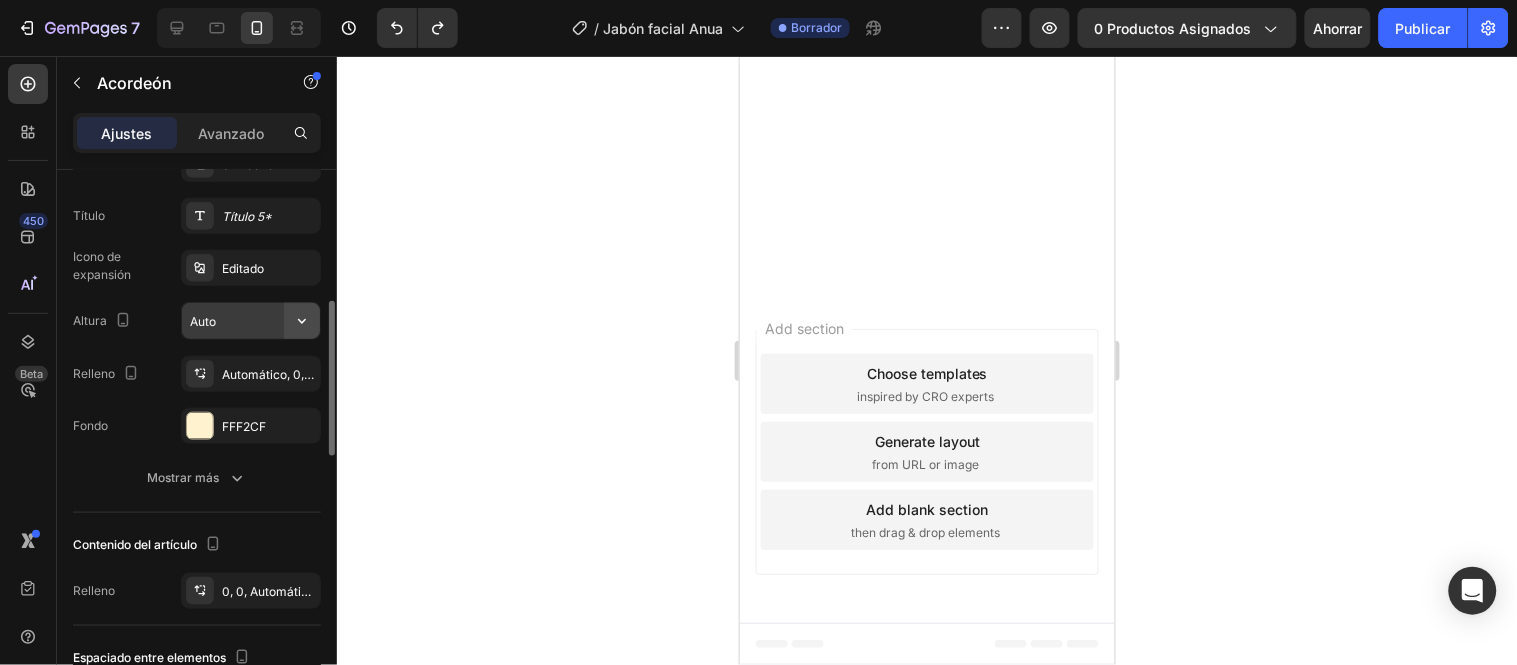 click 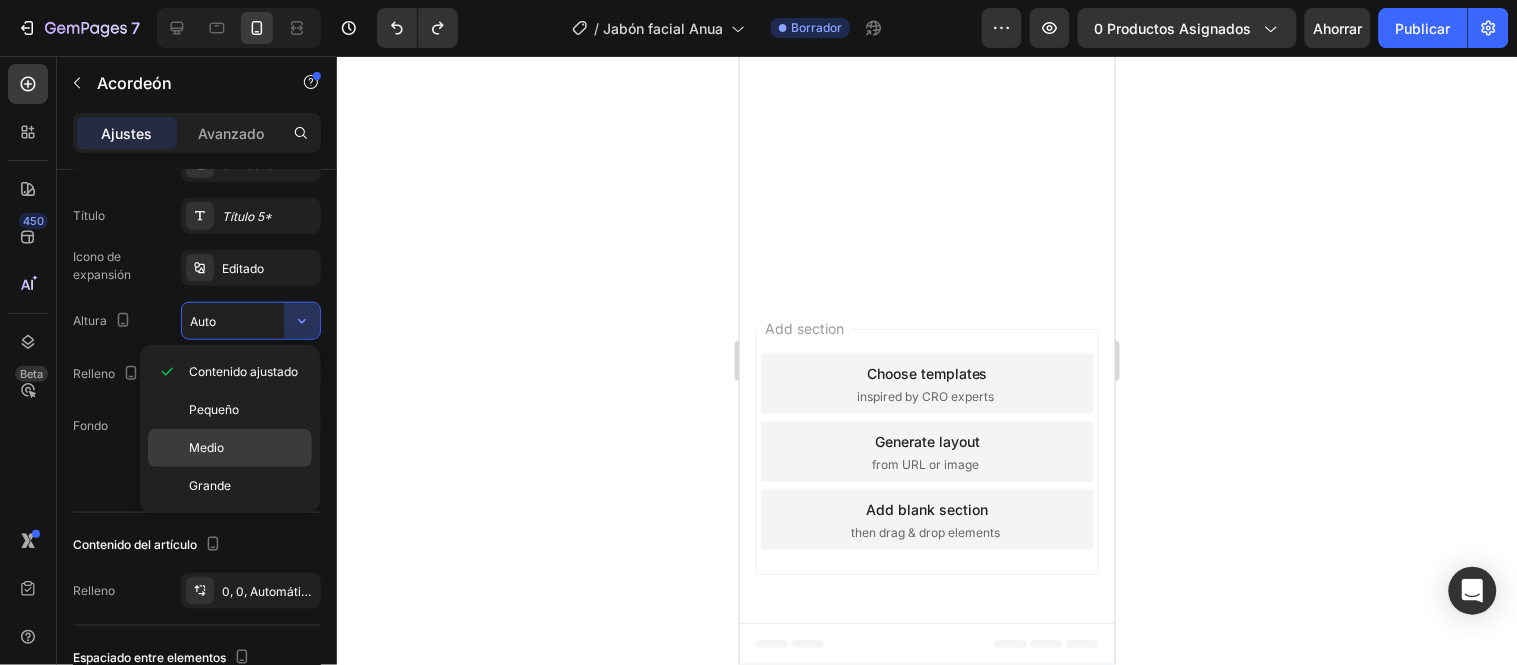 click on "Medio" at bounding box center [246, 448] 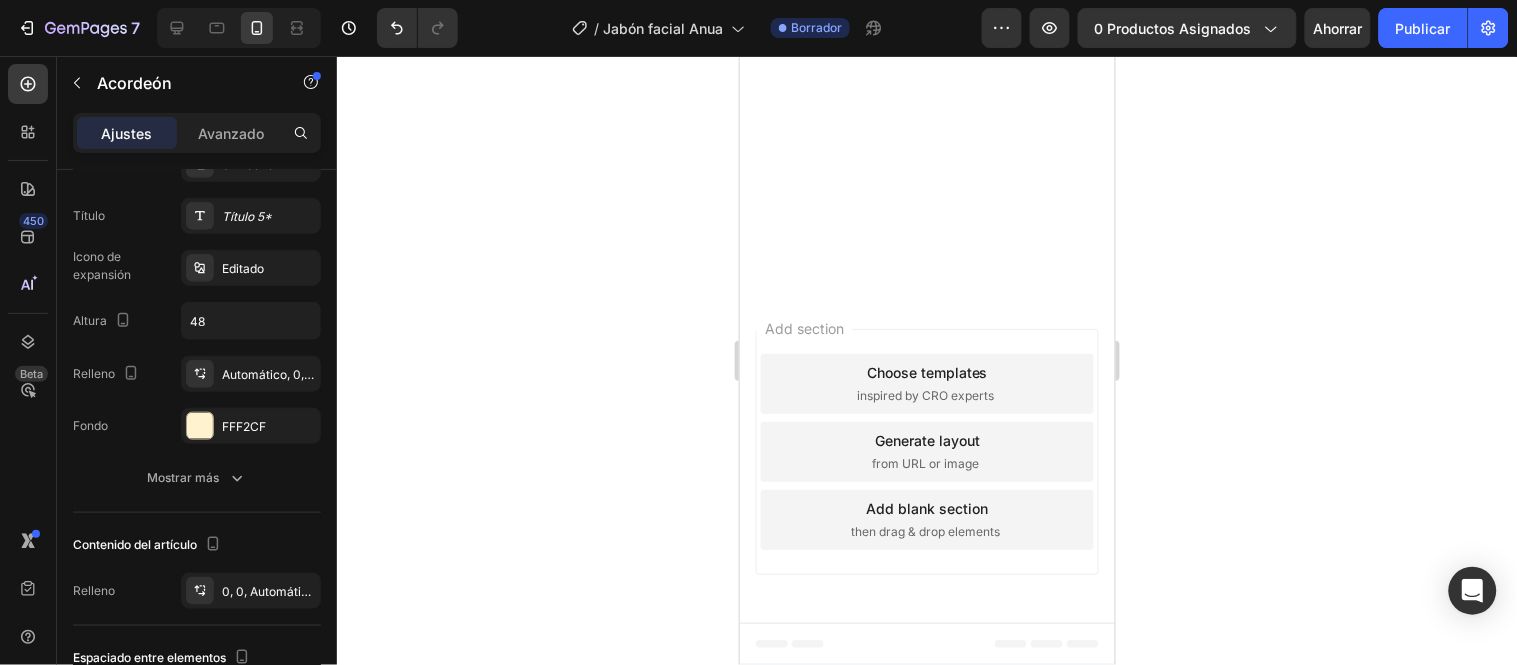 click on "¿Puedo combinarlo con otros productos?" at bounding box center (926, -936) 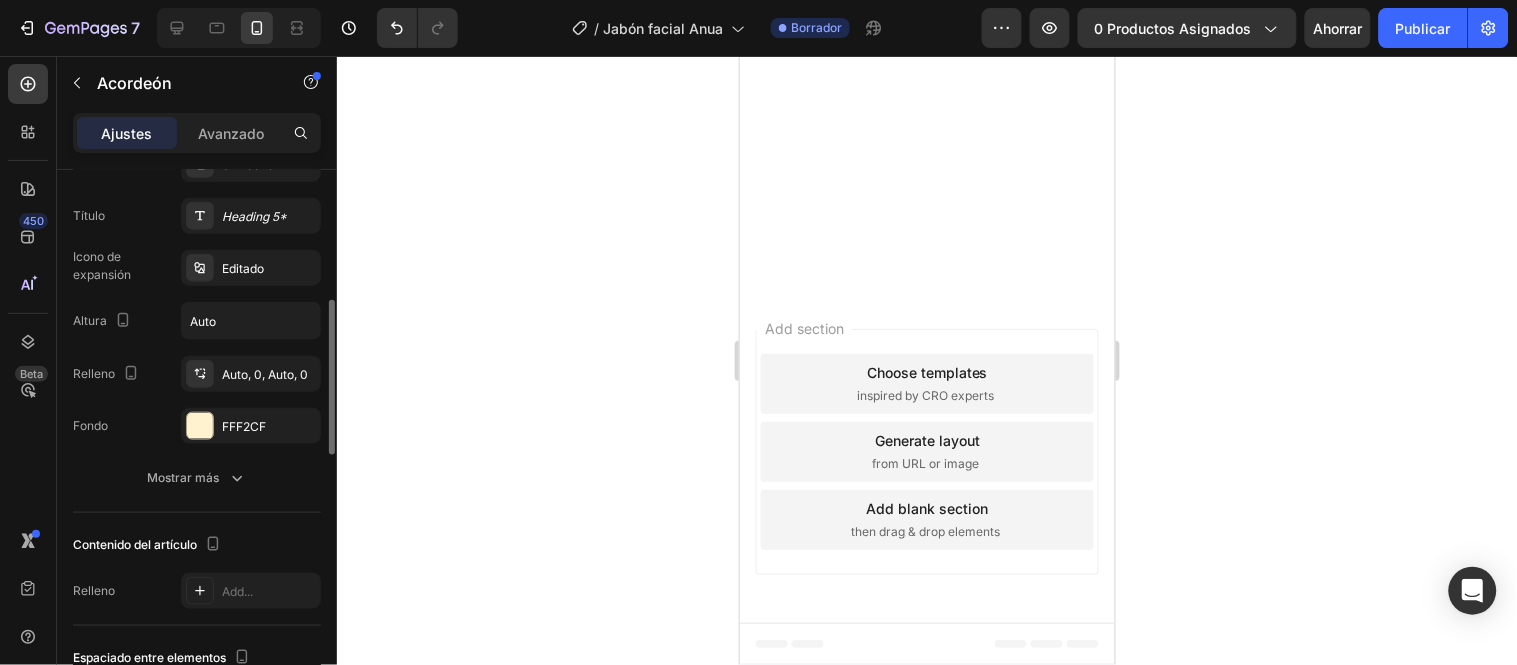 scroll, scrollTop: 465, scrollLeft: 0, axis: vertical 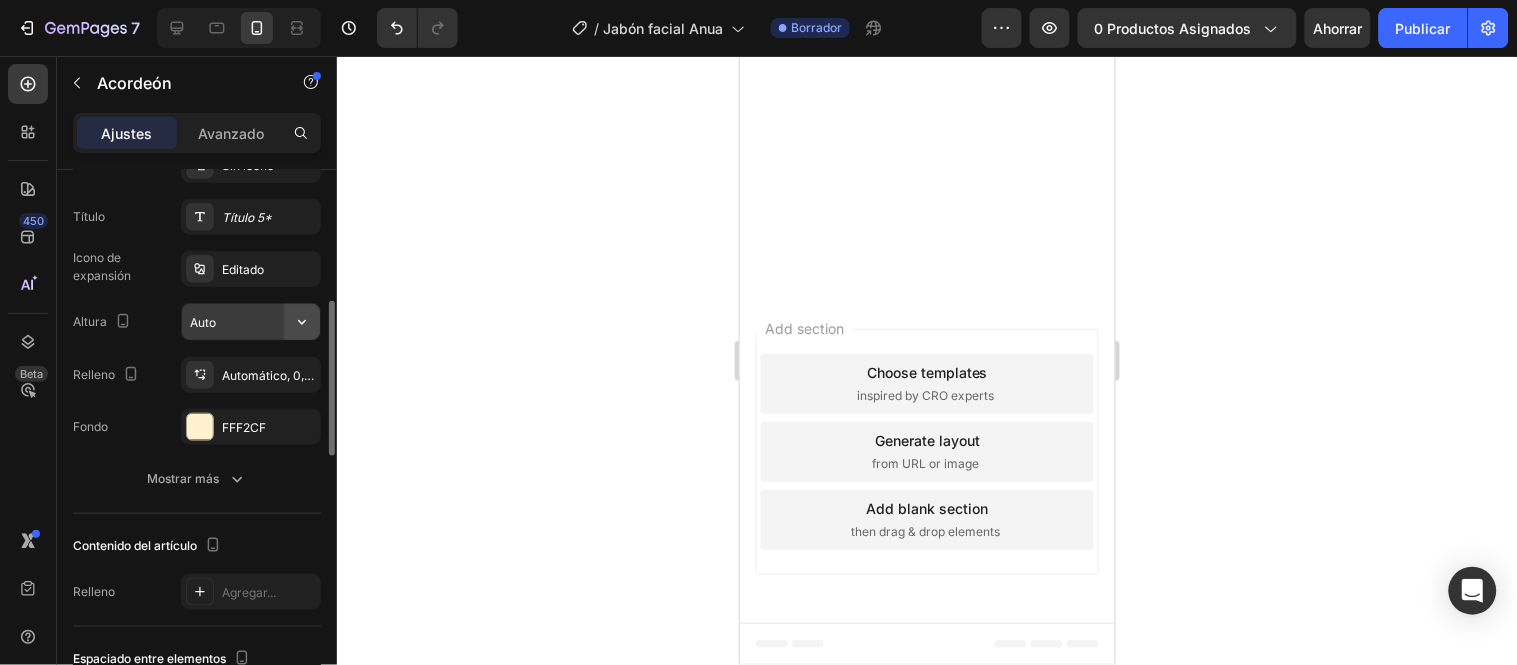 click 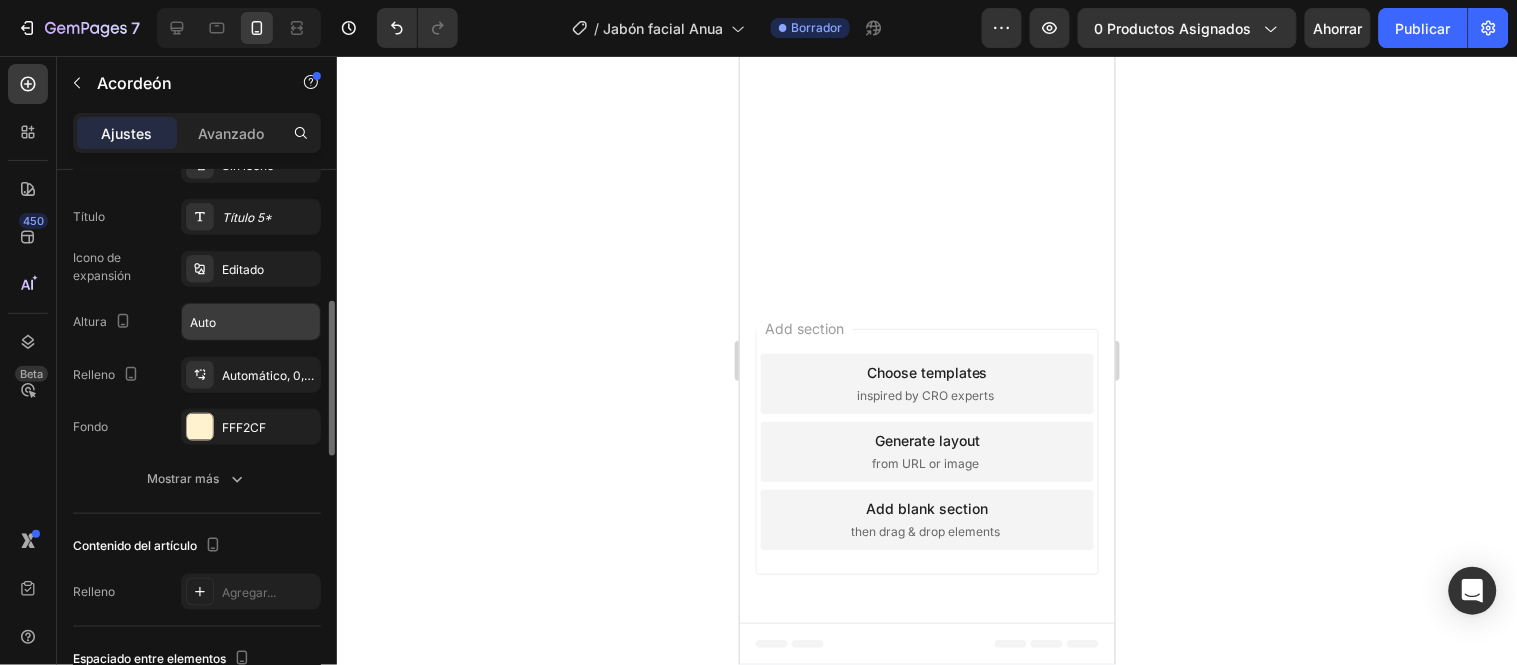 click 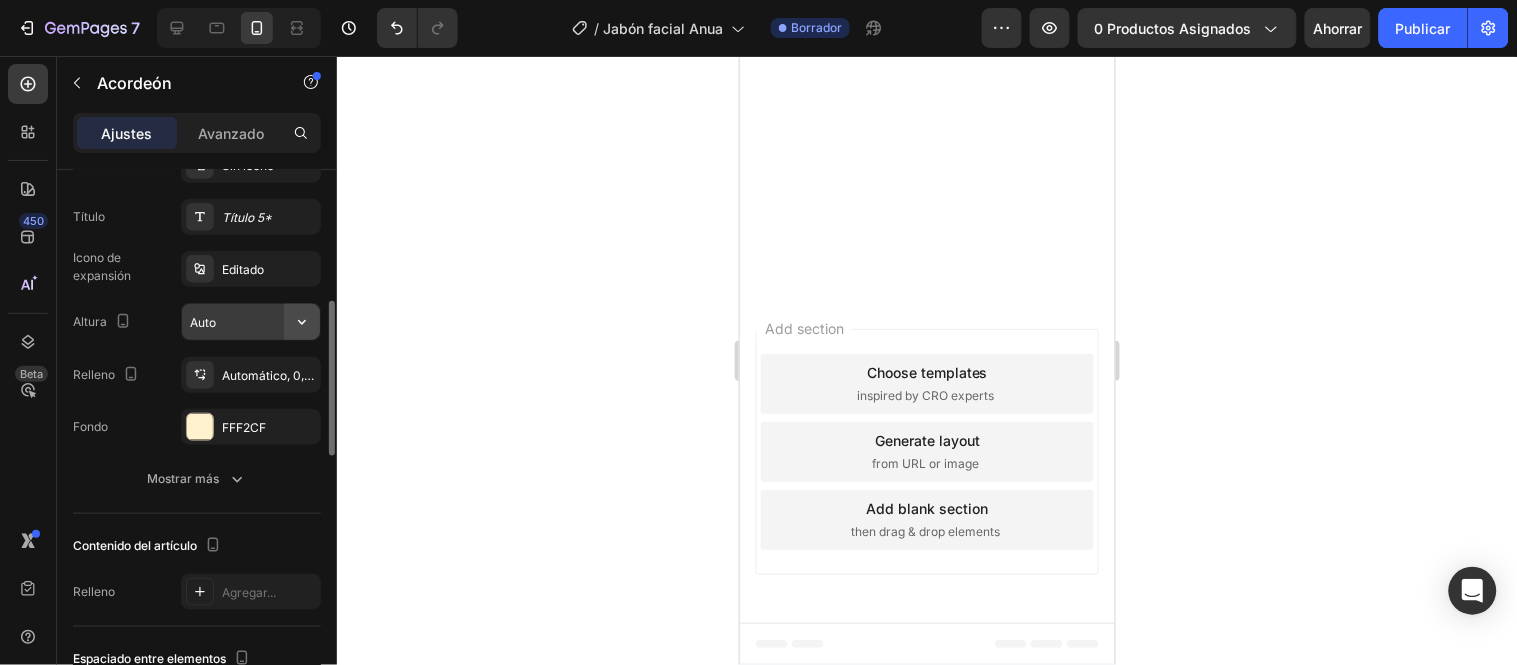 click 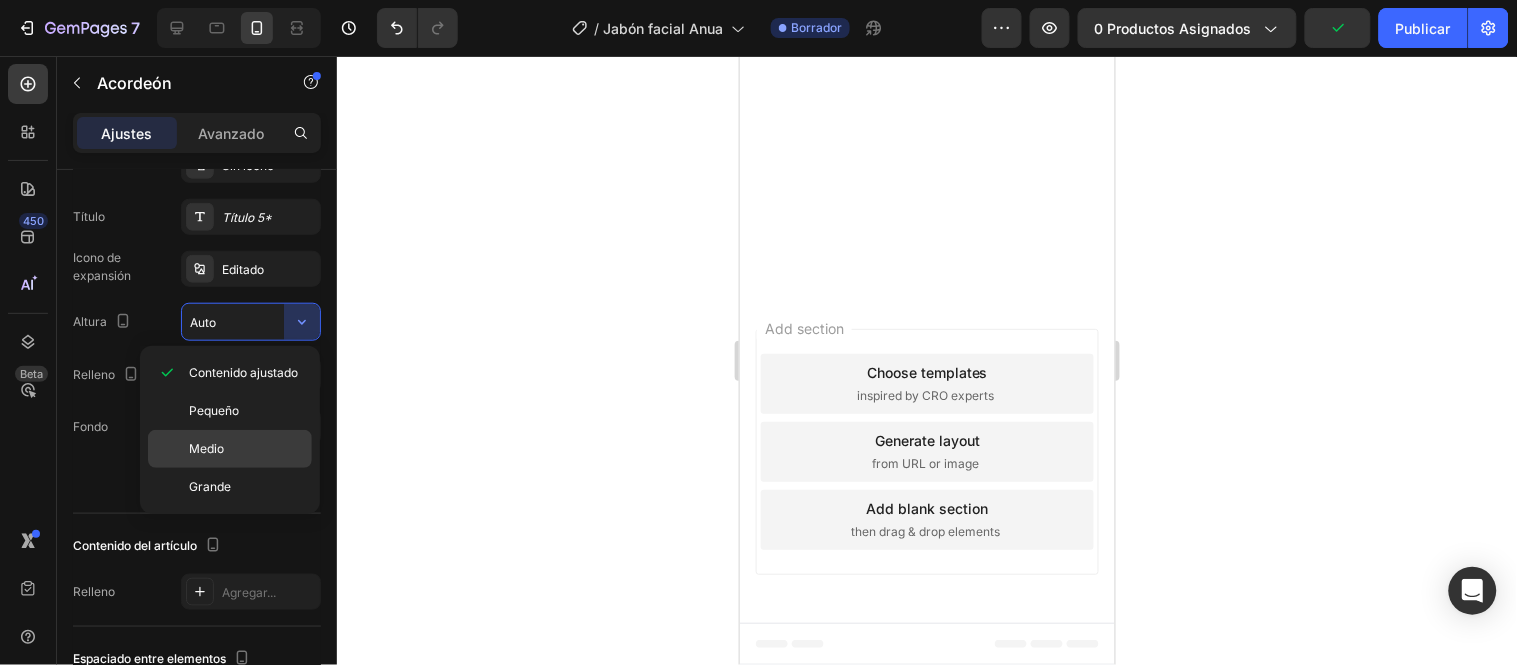 click on "Medio" at bounding box center (246, 449) 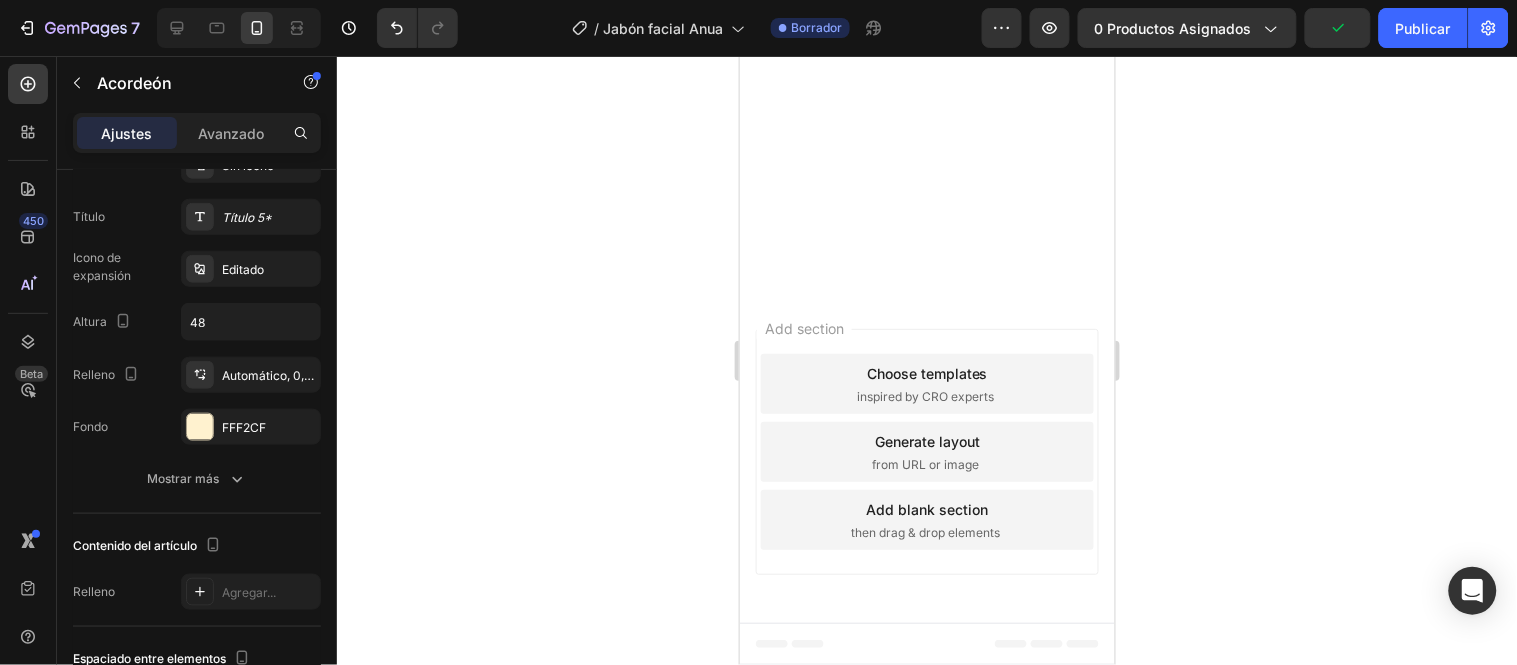 click 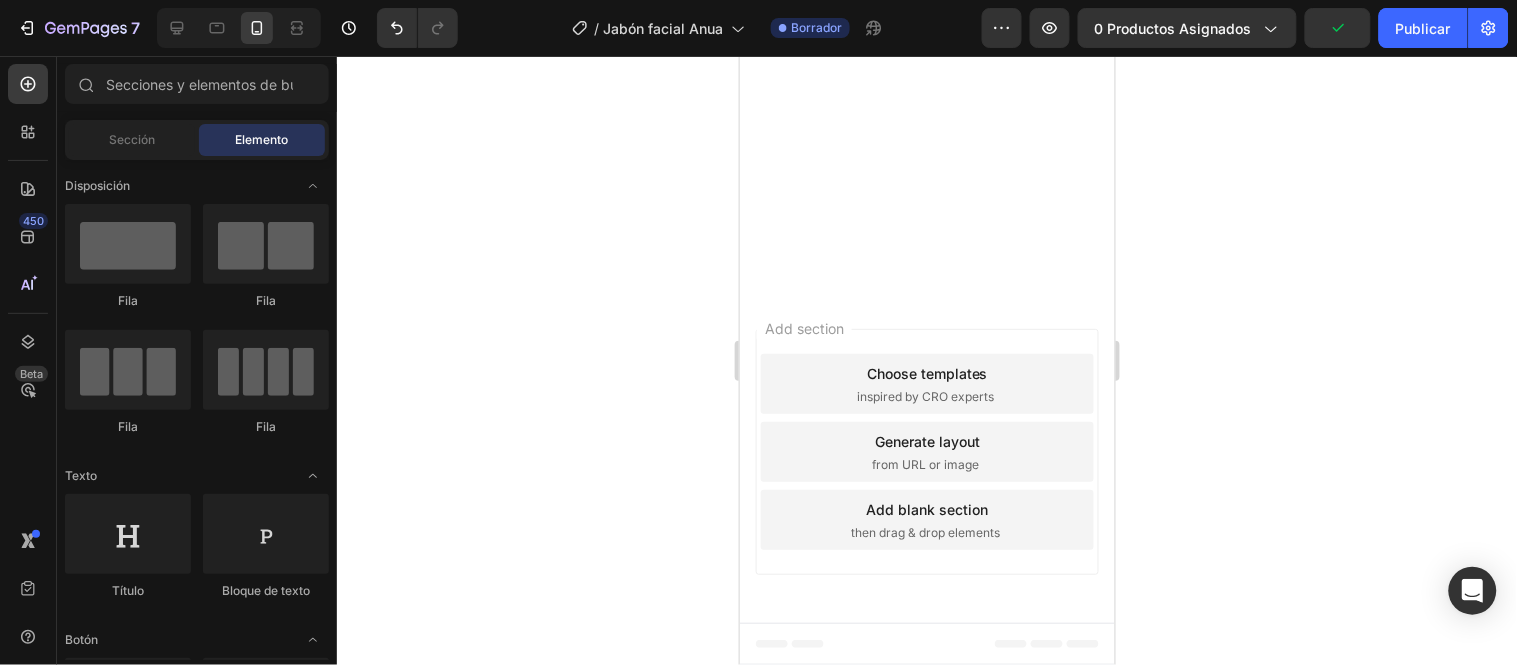 click 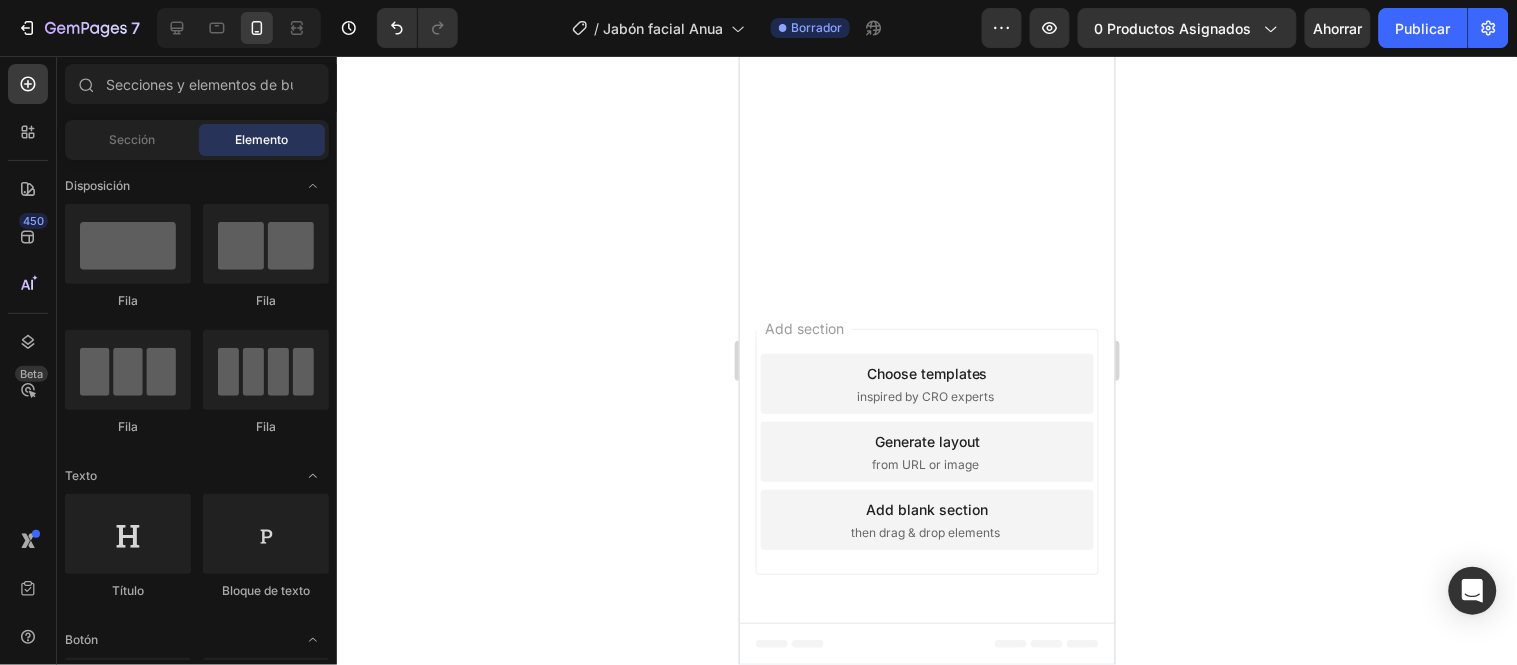 click on "¿Es apto para piel grasa o con acné?" at bounding box center [909, -1063] 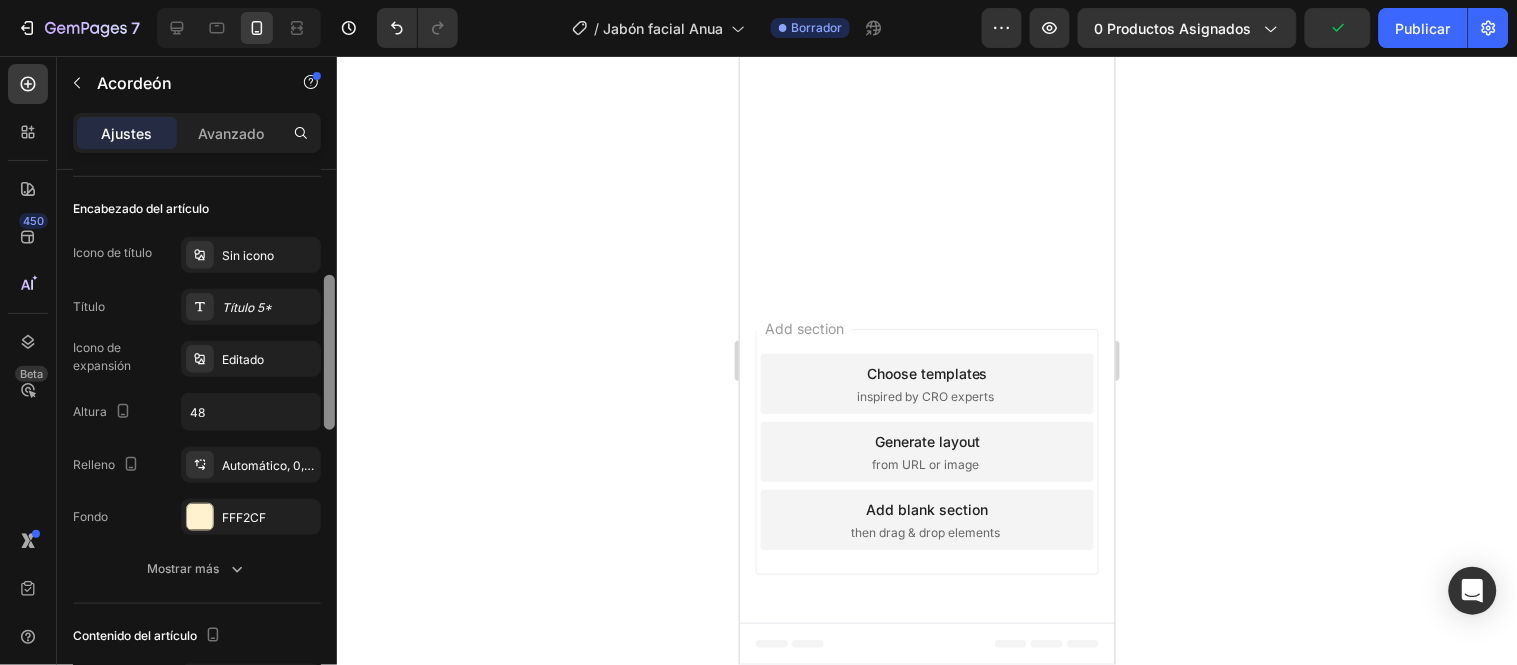 drag, startPoint x: 336, startPoint y: 255, endPoint x: 381, endPoint y: 333, distance: 90.04999 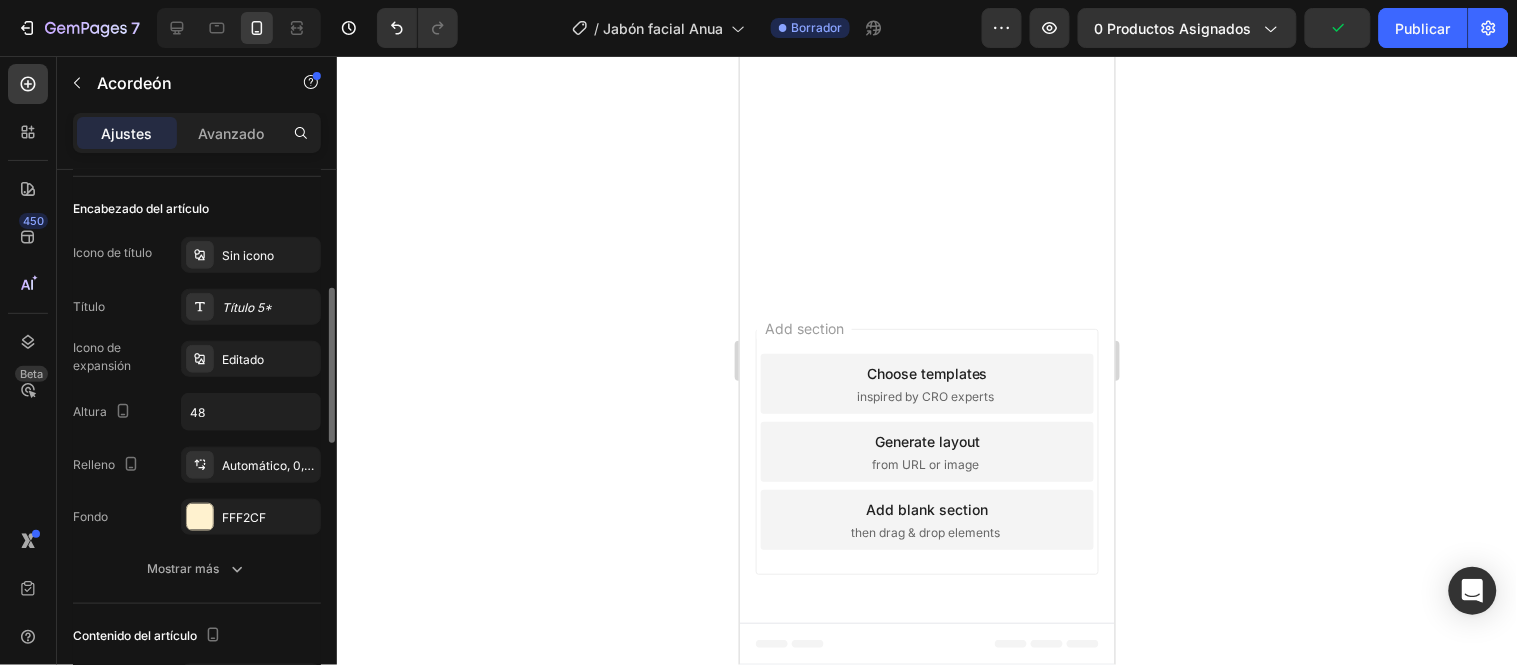 scroll, scrollTop: 385, scrollLeft: 0, axis: vertical 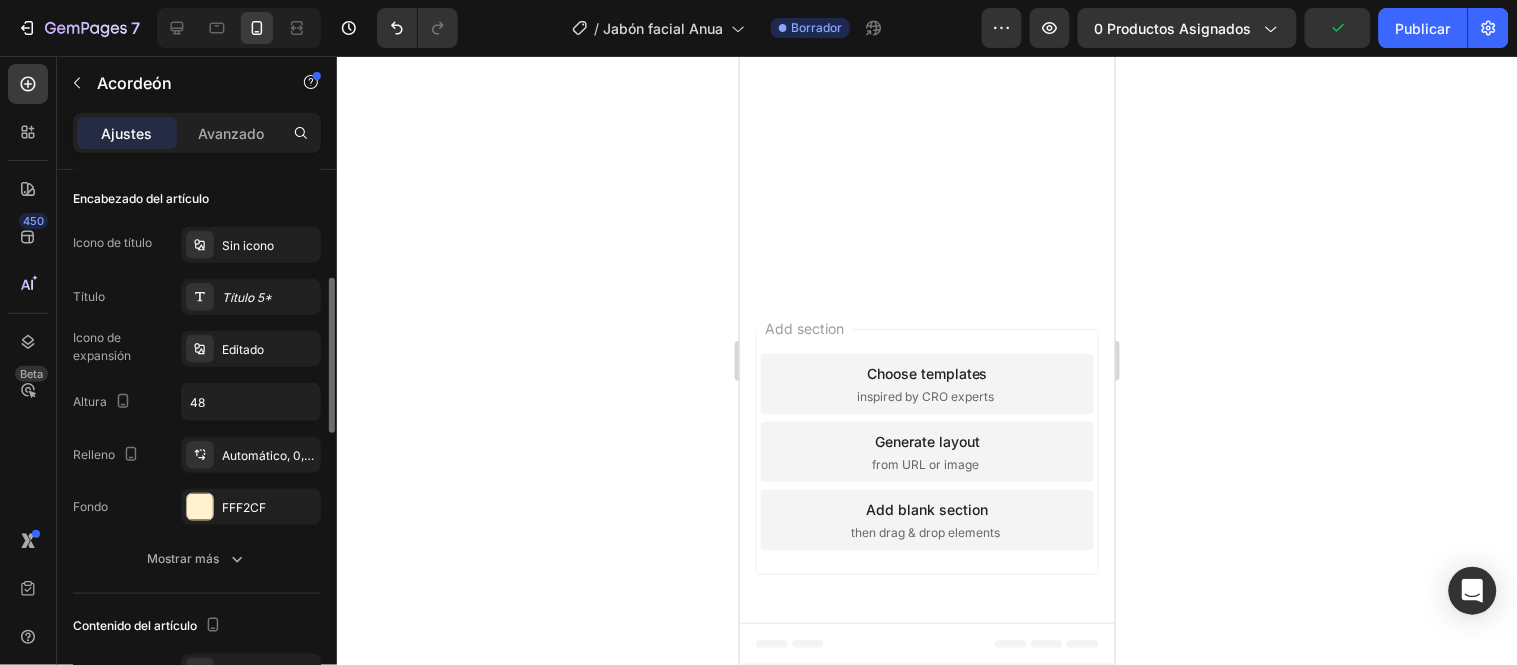 click 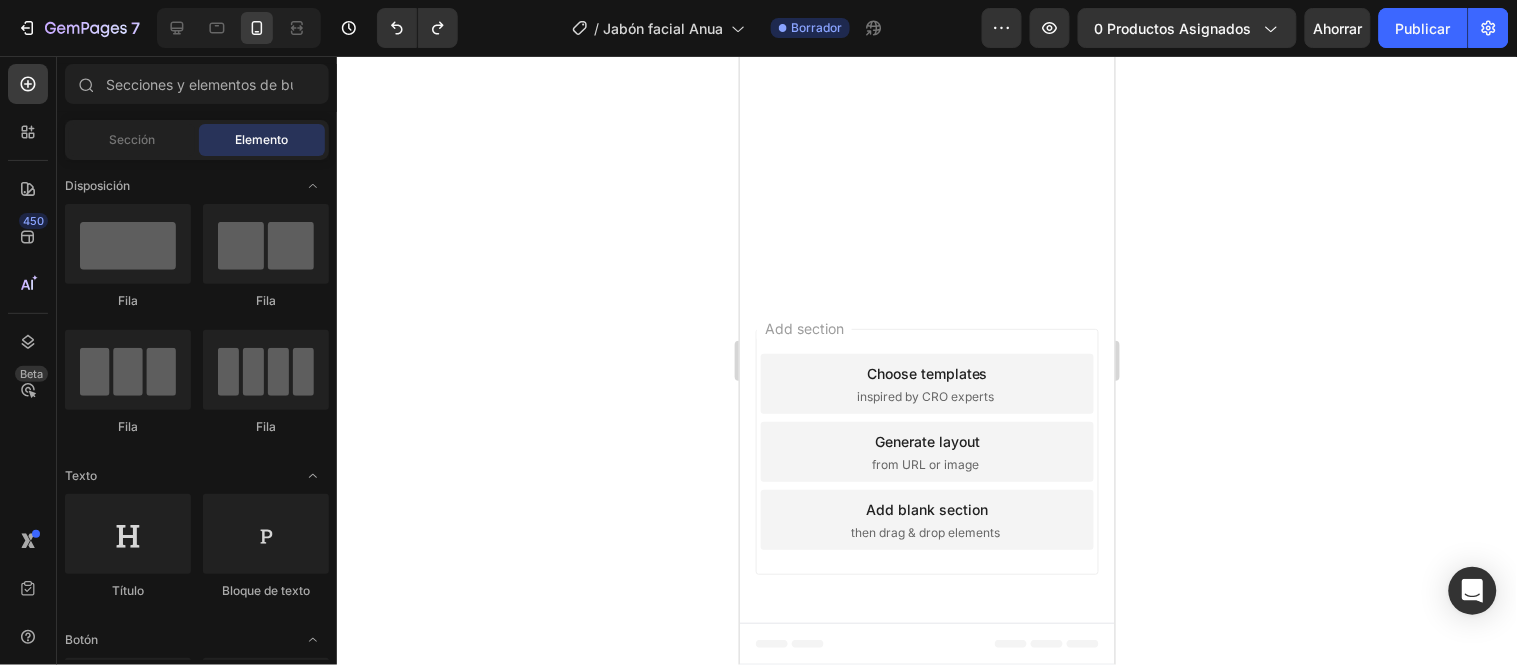 click 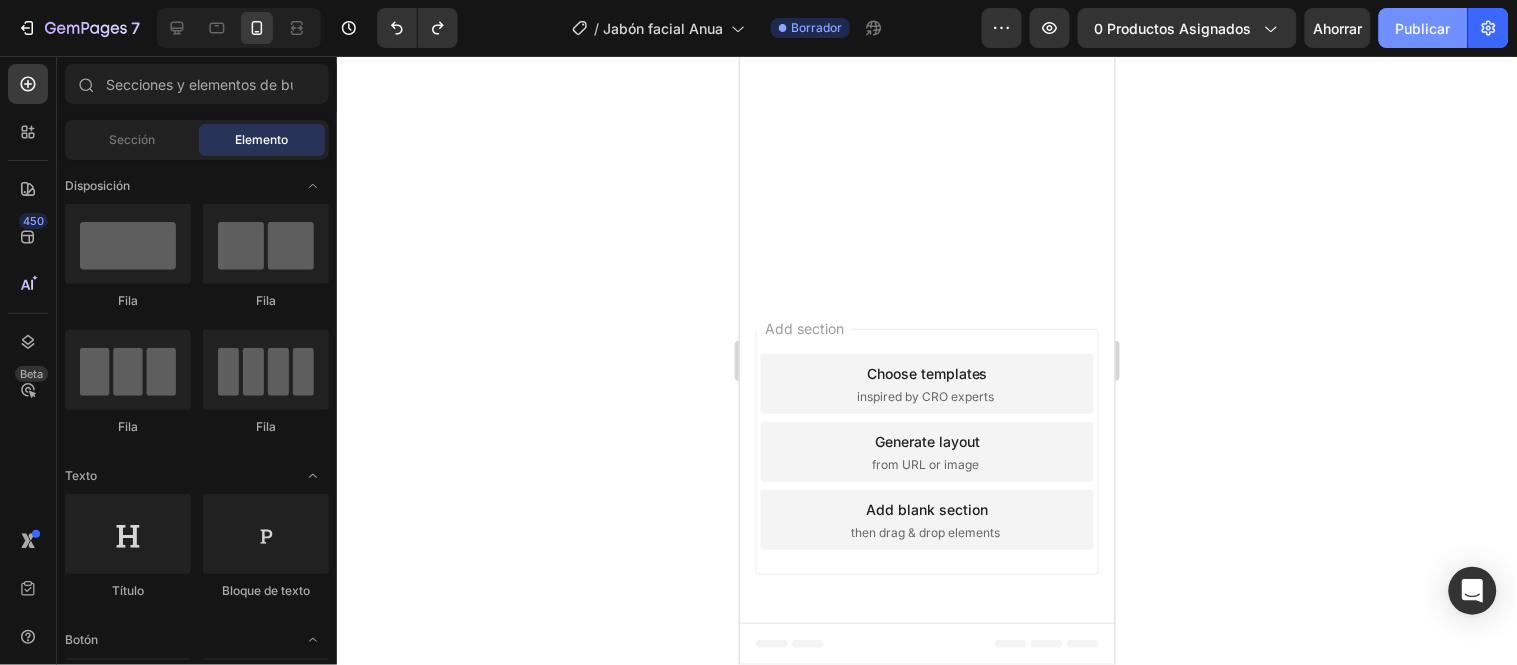 click on "Publicar" at bounding box center (1423, 28) 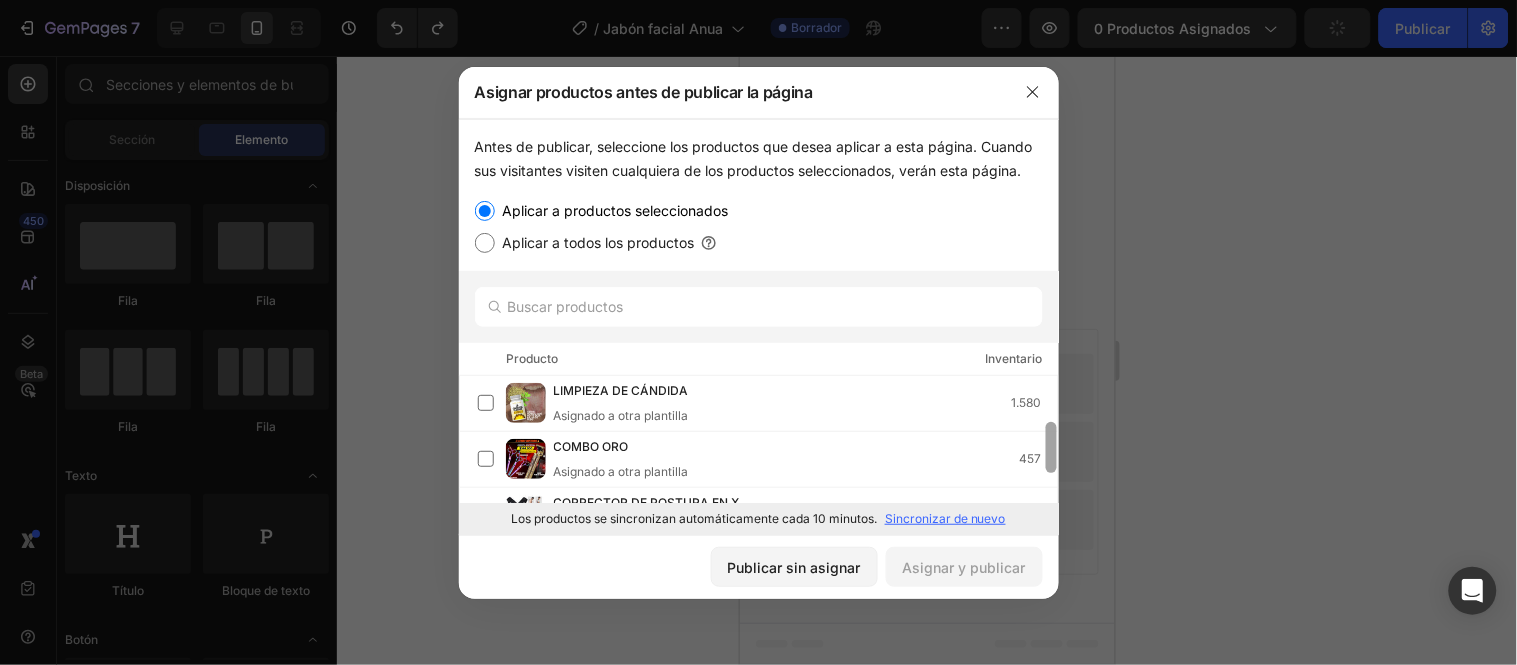 scroll, scrollTop: 97, scrollLeft: 0, axis: vertical 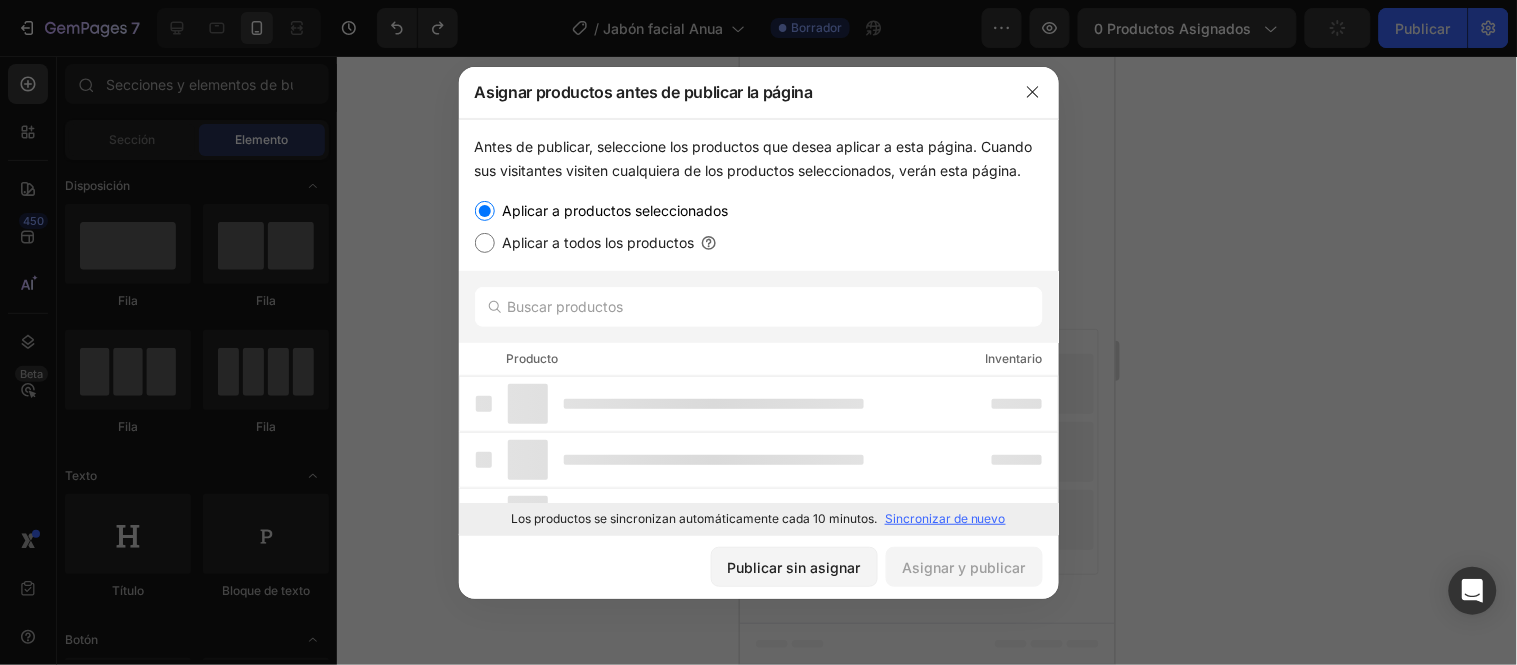 drag, startPoint x: 1052, startPoint y: 385, endPoint x: 1044, endPoint y: 471, distance: 86.37129 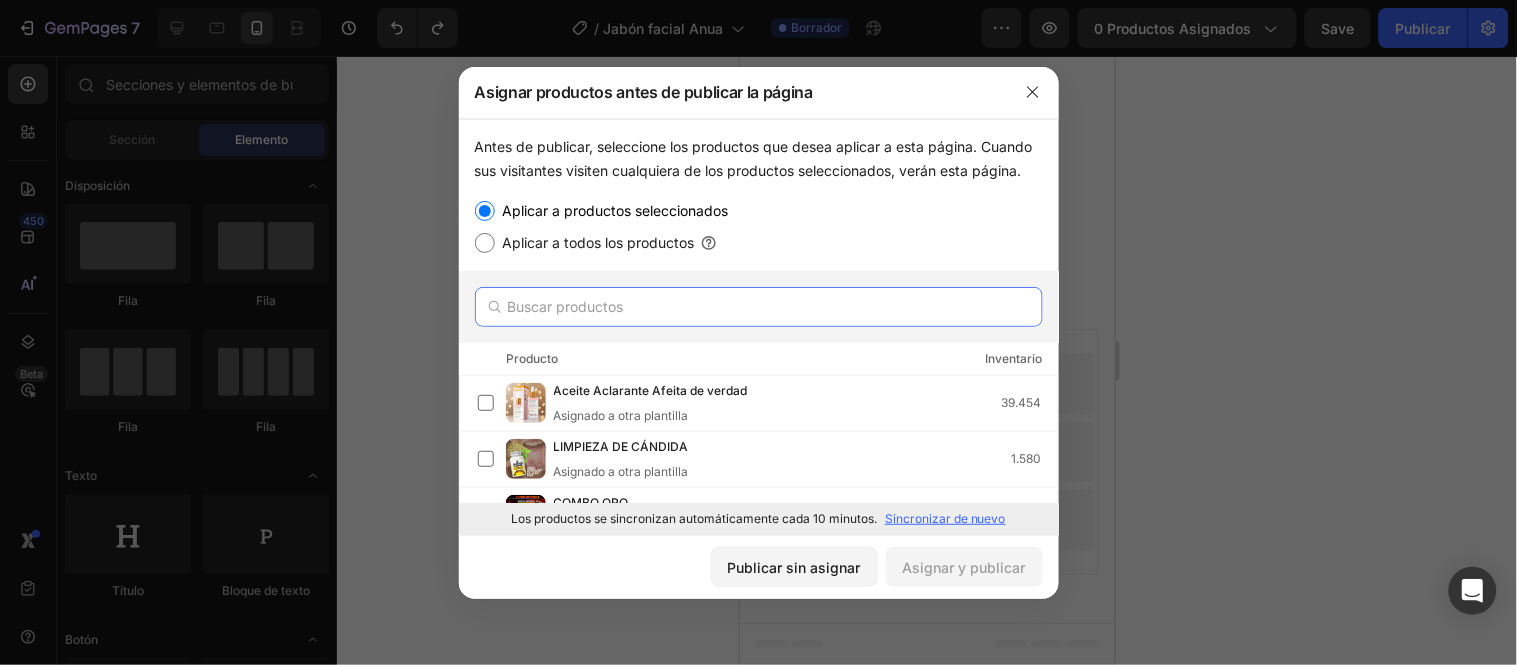 click at bounding box center (759, 307) 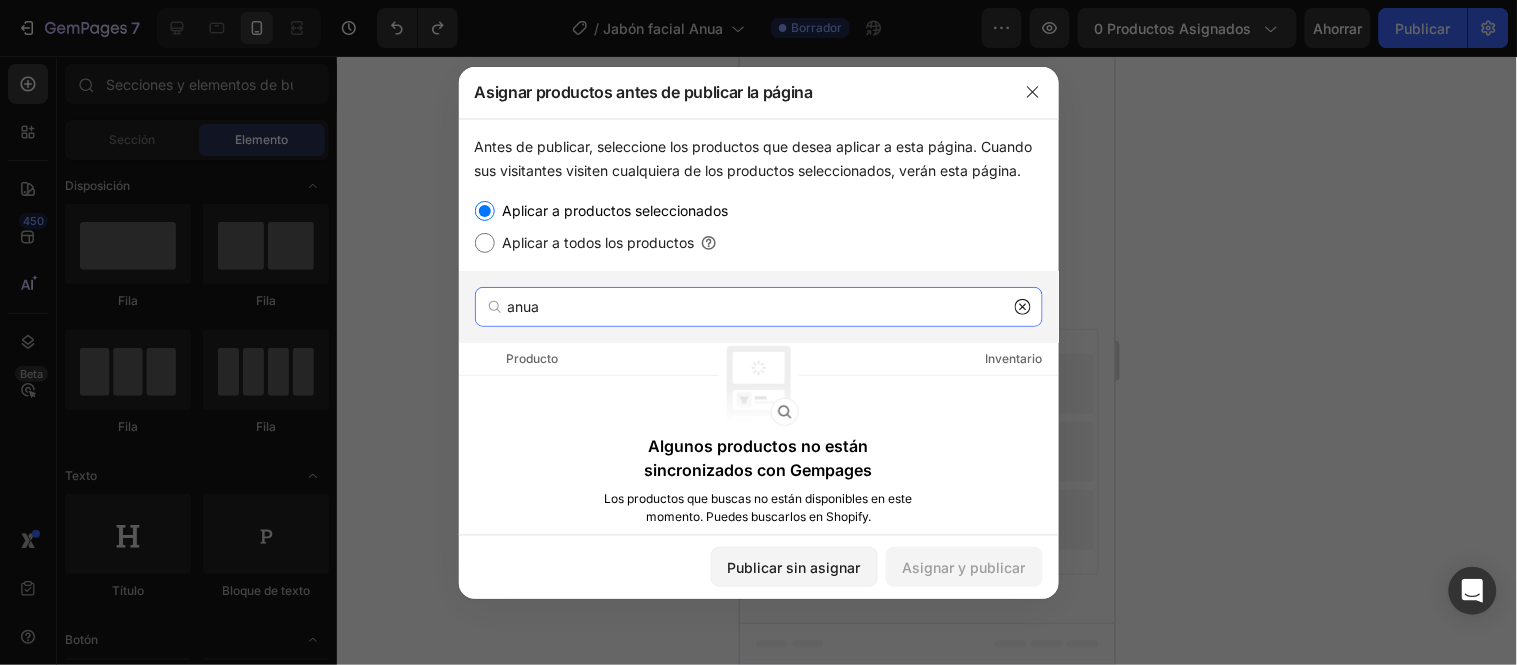 drag, startPoint x: 845, startPoint y: 308, endPoint x: 662, endPoint y: 322, distance: 183.53474 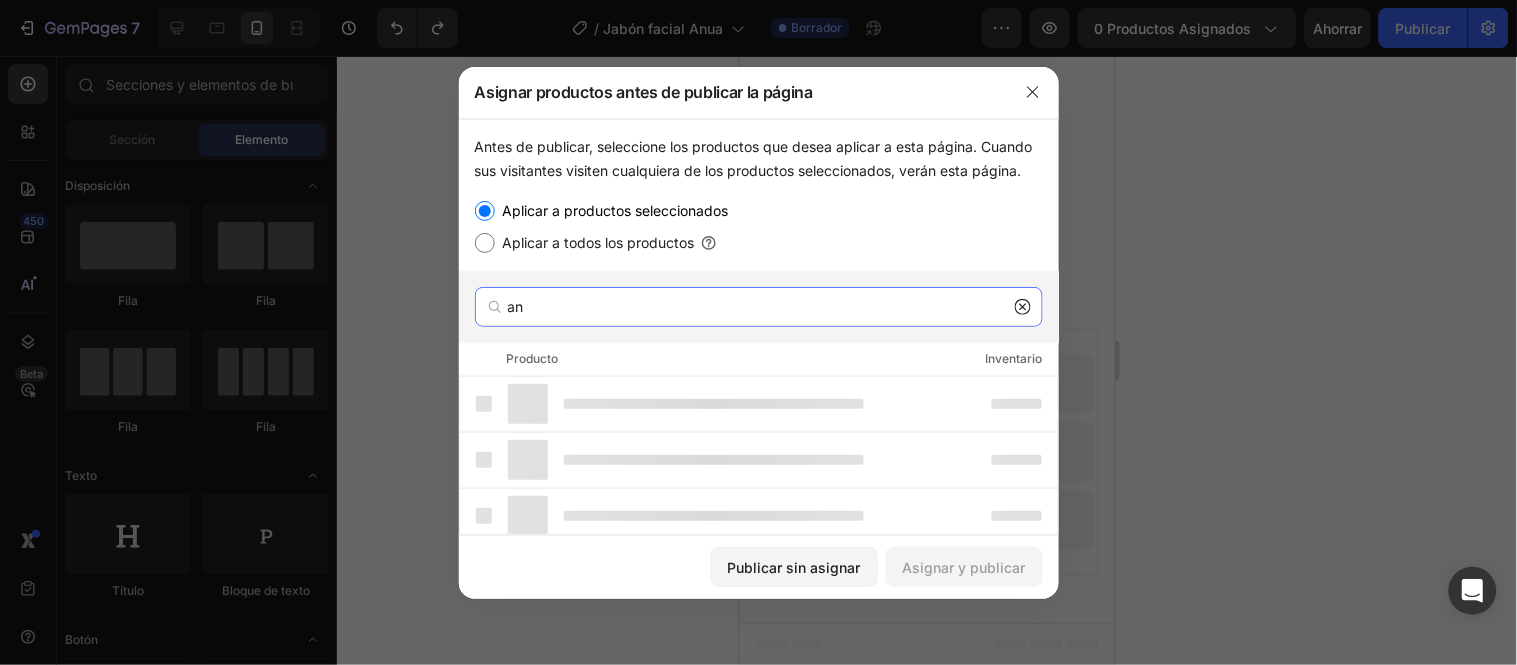 type on "a" 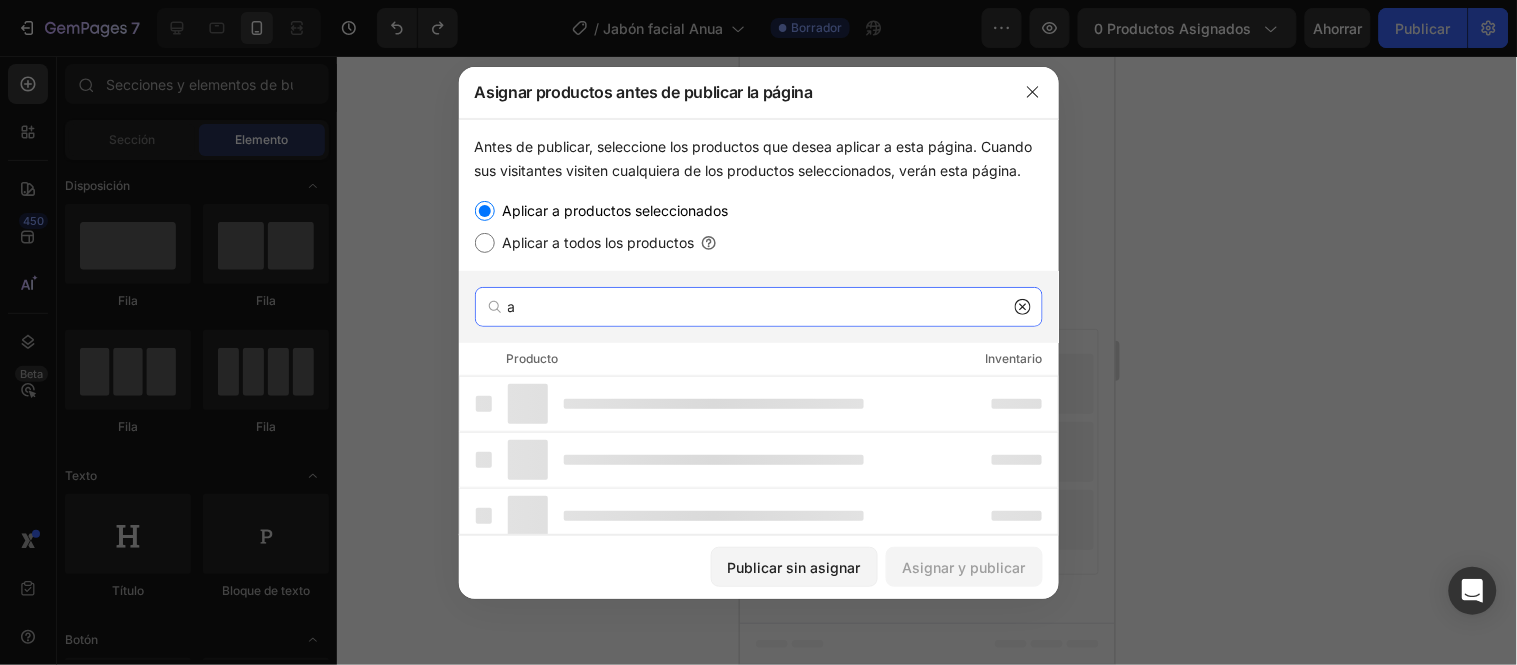 type 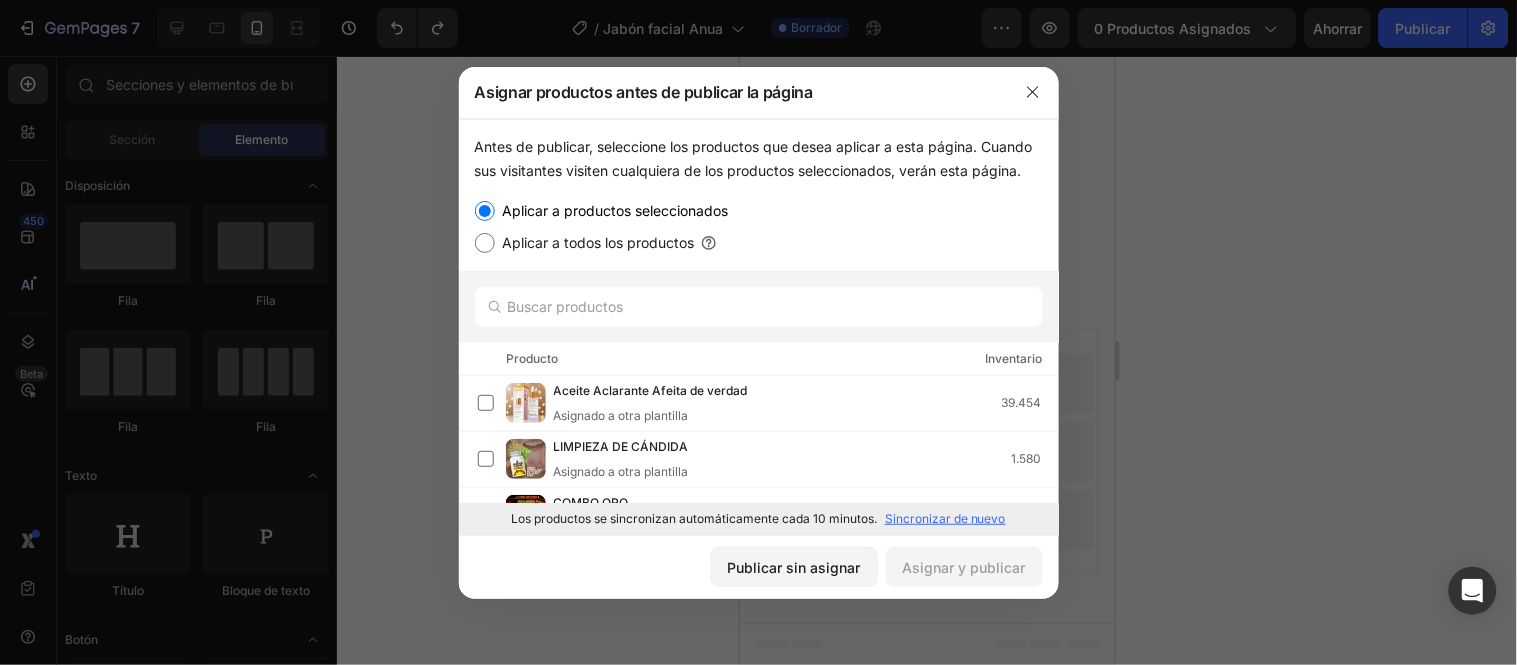 click on "Sincronizar de nuevo" at bounding box center [945, 518] 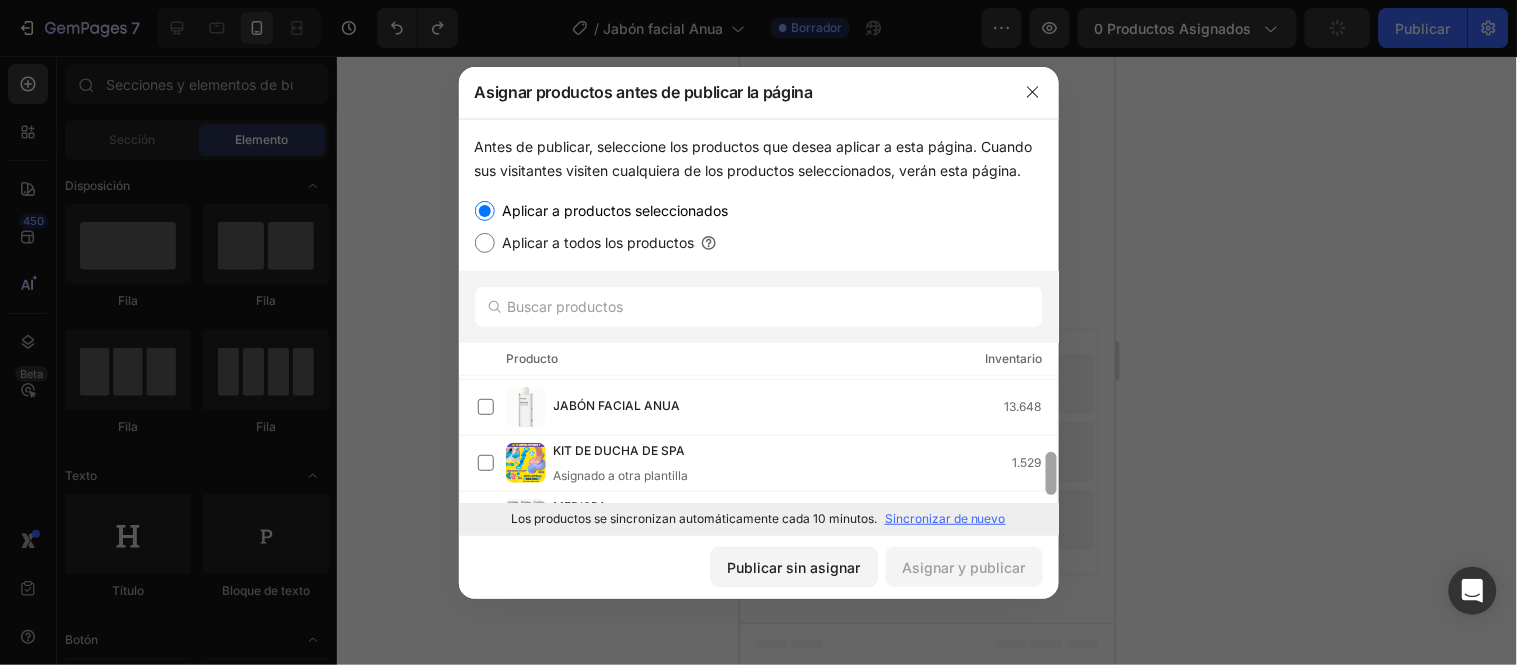scroll, scrollTop: 228, scrollLeft: 0, axis: vertical 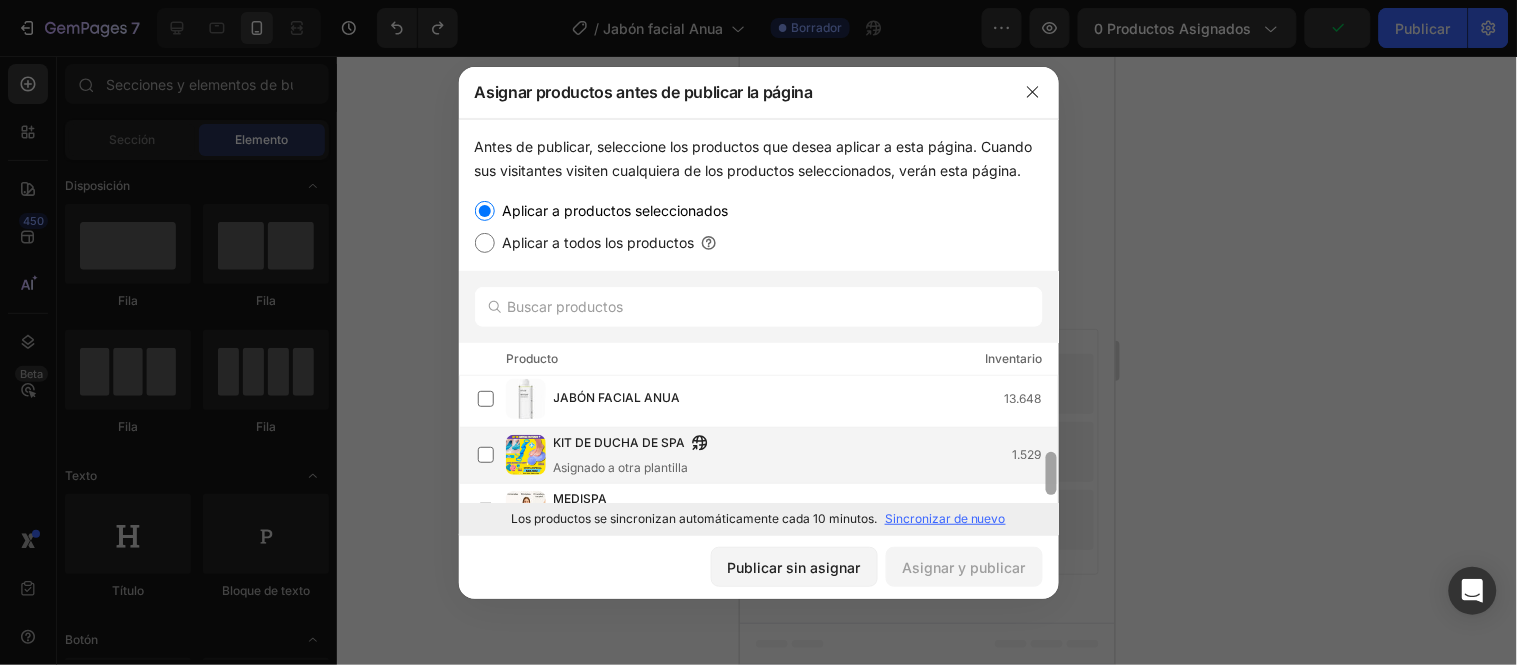 drag, startPoint x: 1052, startPoint y: 390, endPoint x: 780, endPoint y: 451, distance: 278.75616 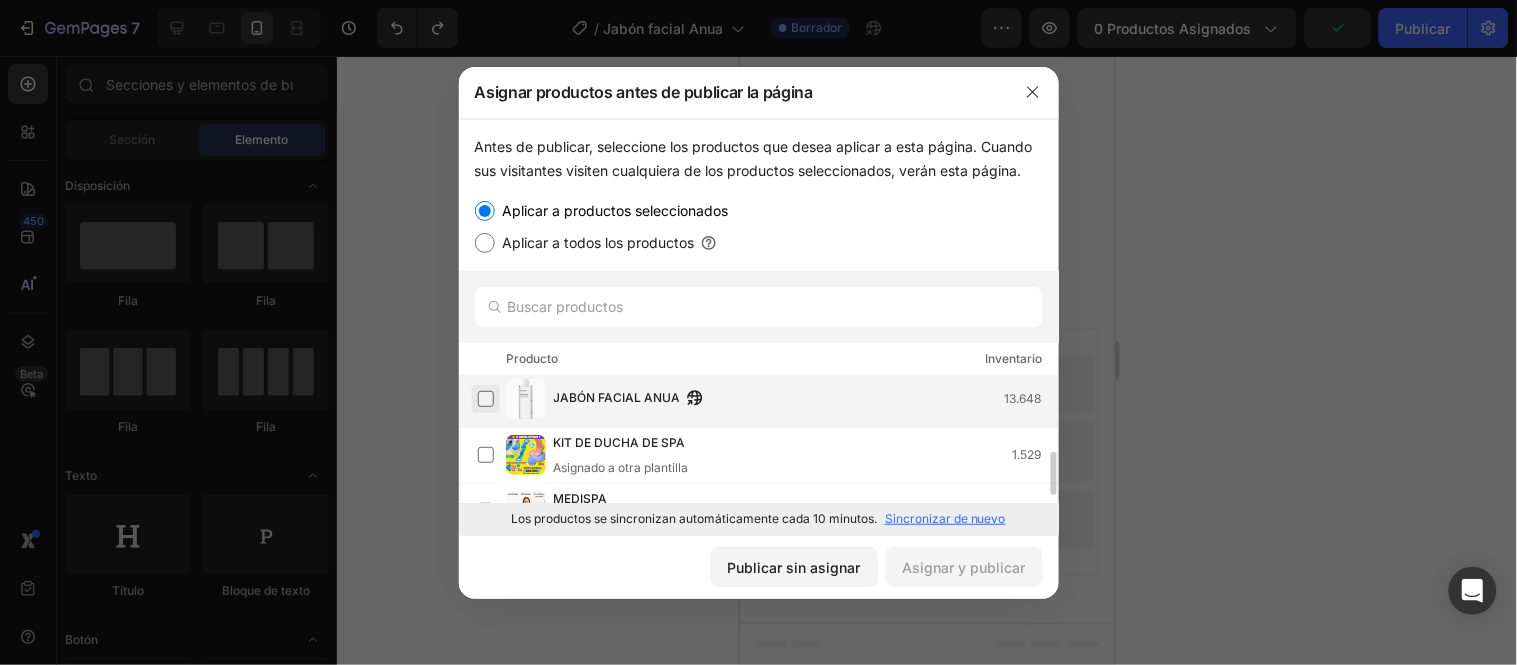 click at bounding box center [486, 399] 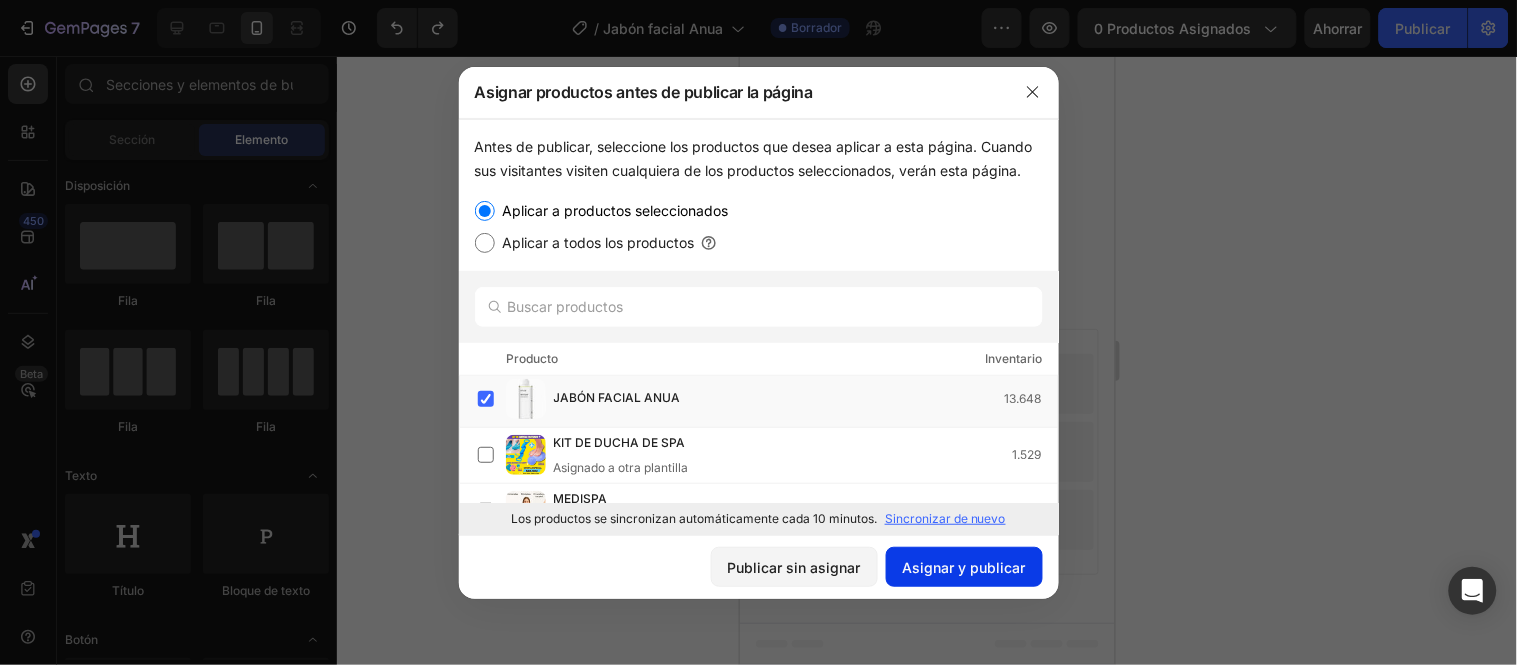 click on "Asignar y publicar" at bounding box center [964, 567] 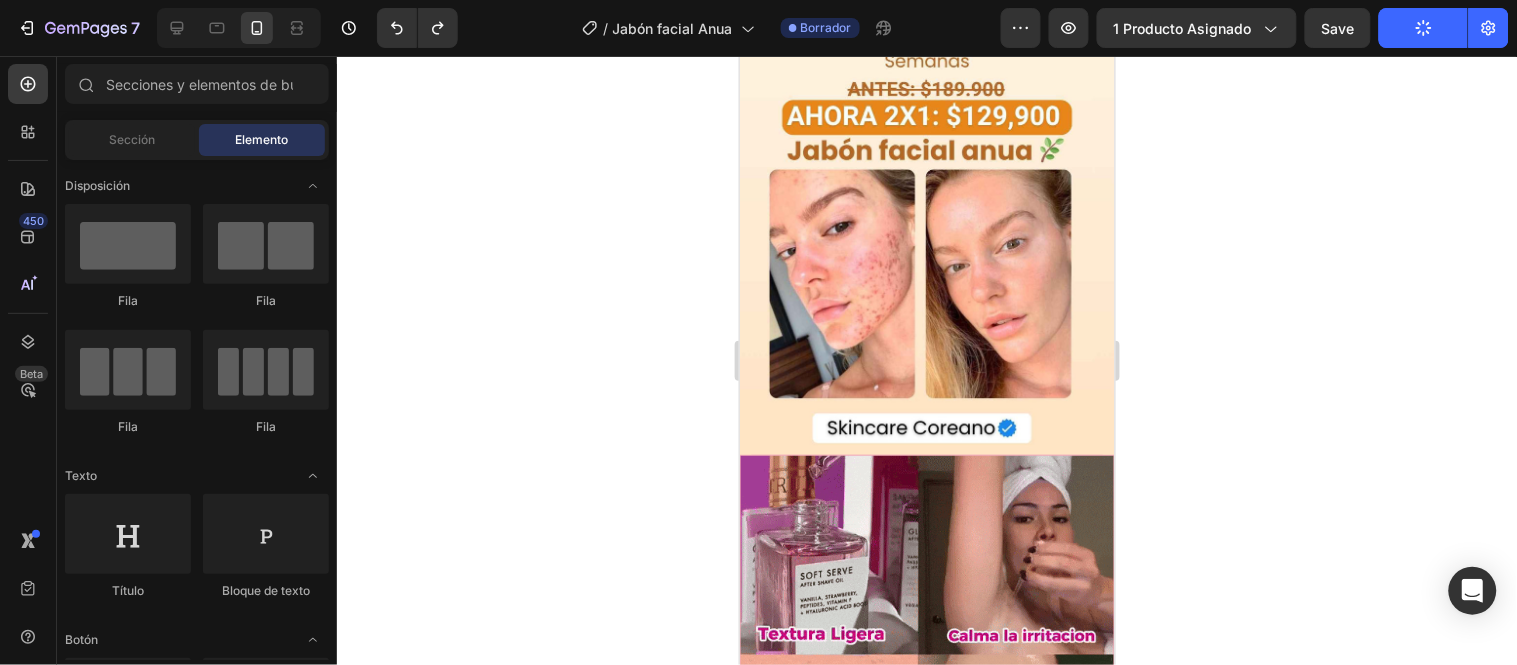 scroll, scrollTop: 0, scrollLeft: 0, axis: both 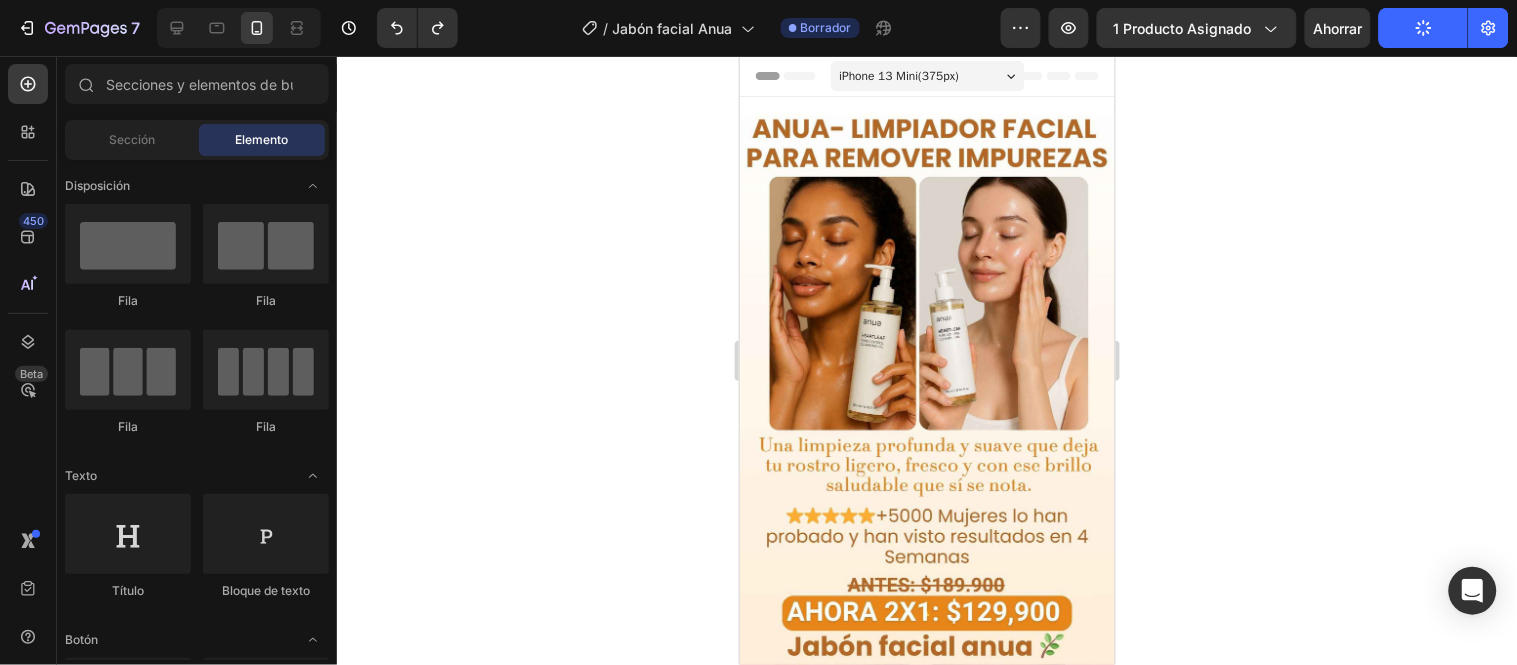 drag, startPoint x: 1102, startPoint y: 527, endPoint x: 1937, endPoint y: 125, distance: 926.7303 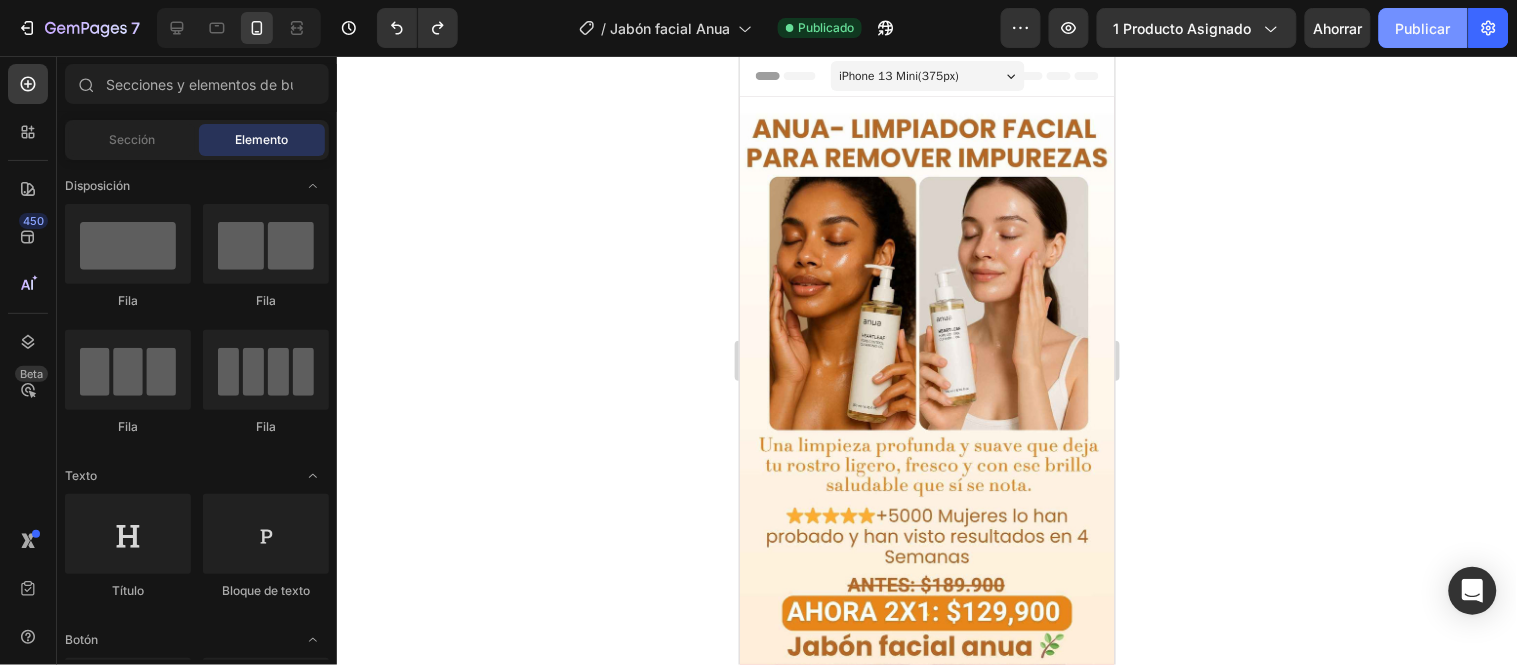 click on "Publicar" 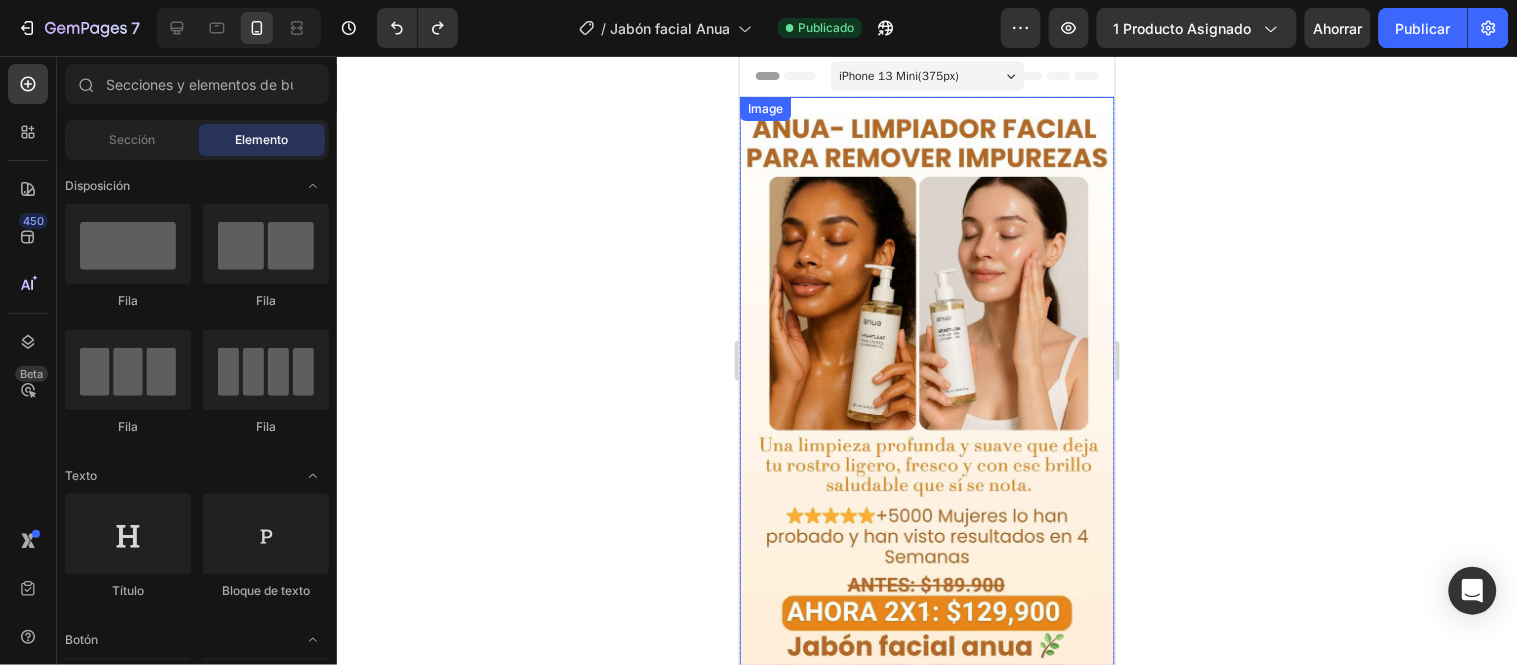 click 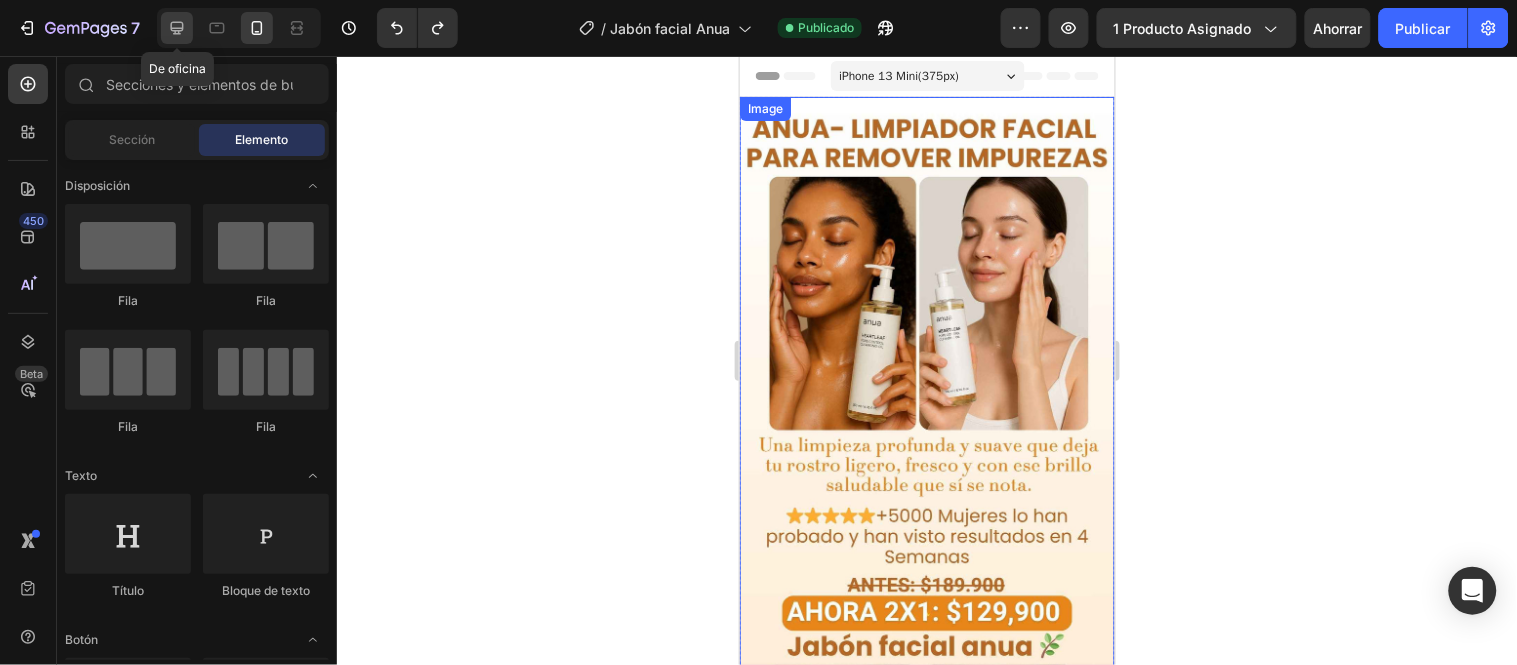 click 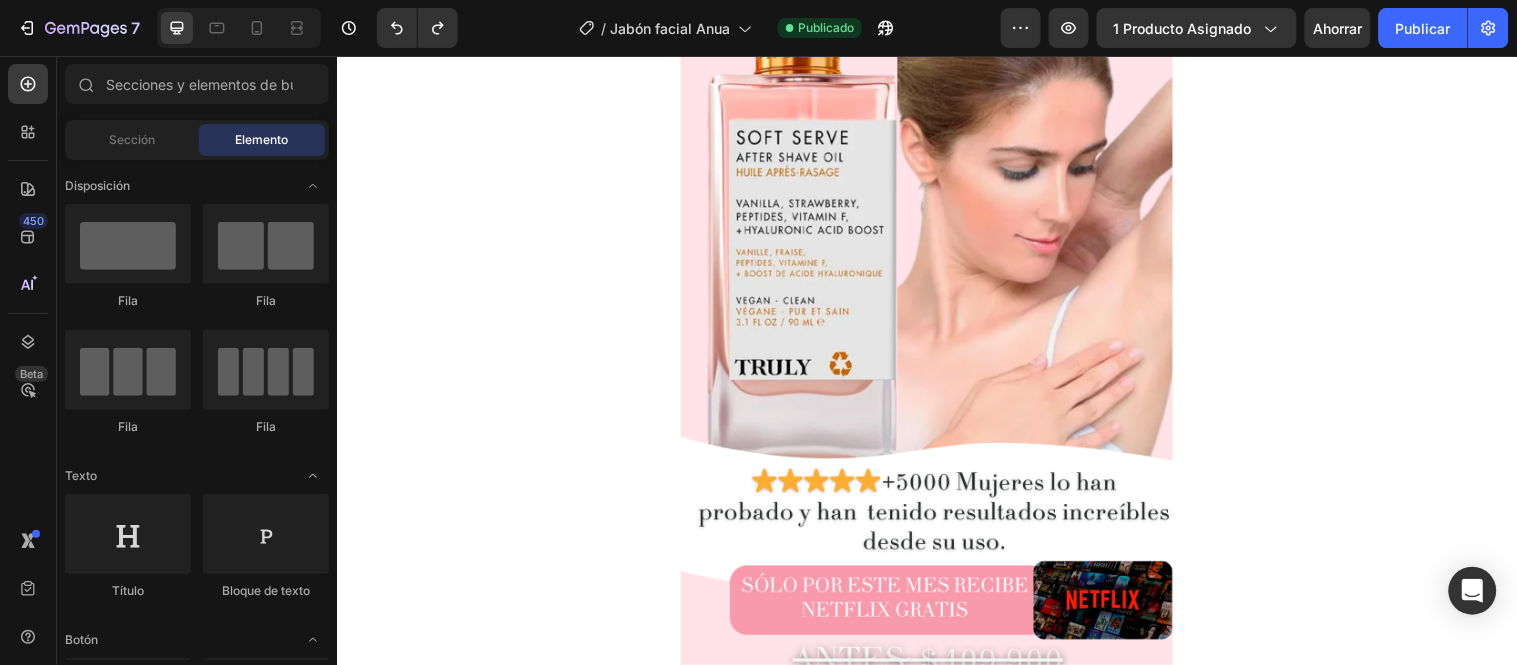 scroll, scrollTop: 0, scrollLeft: 0, axis: both 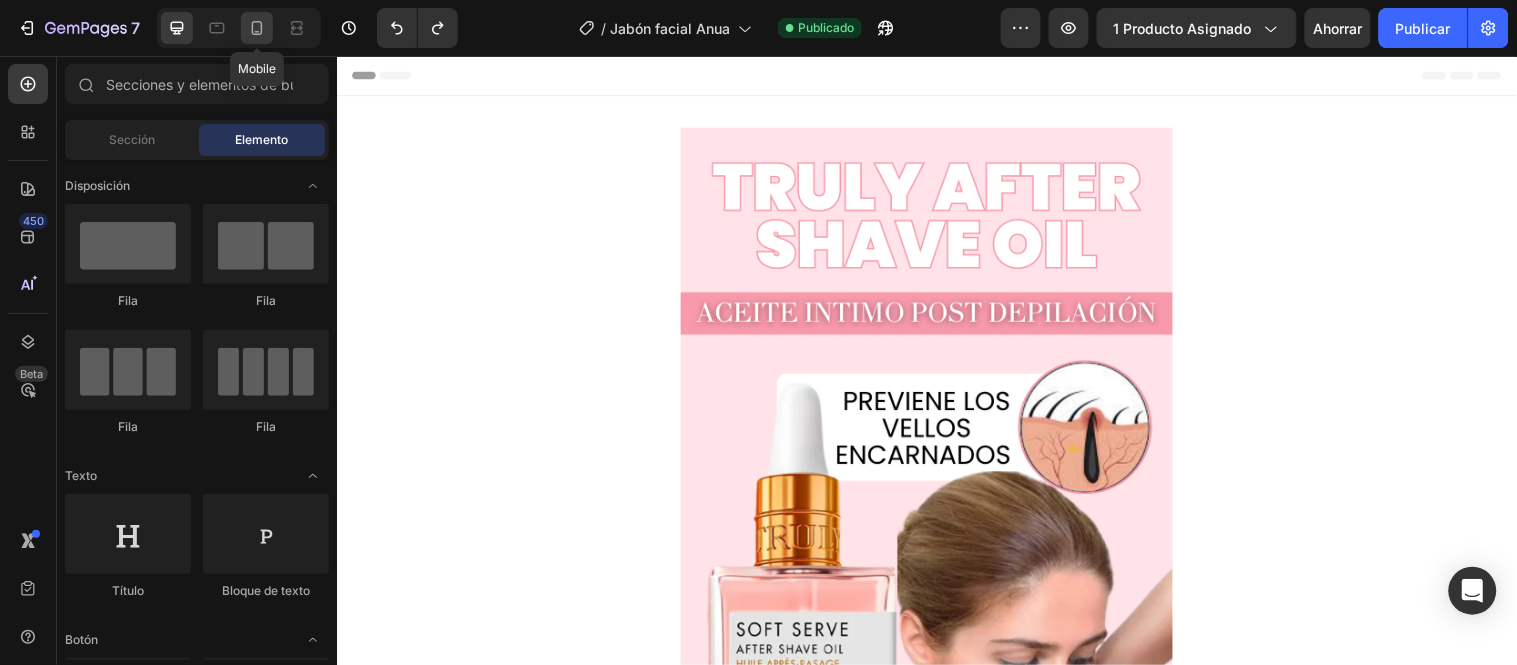 click 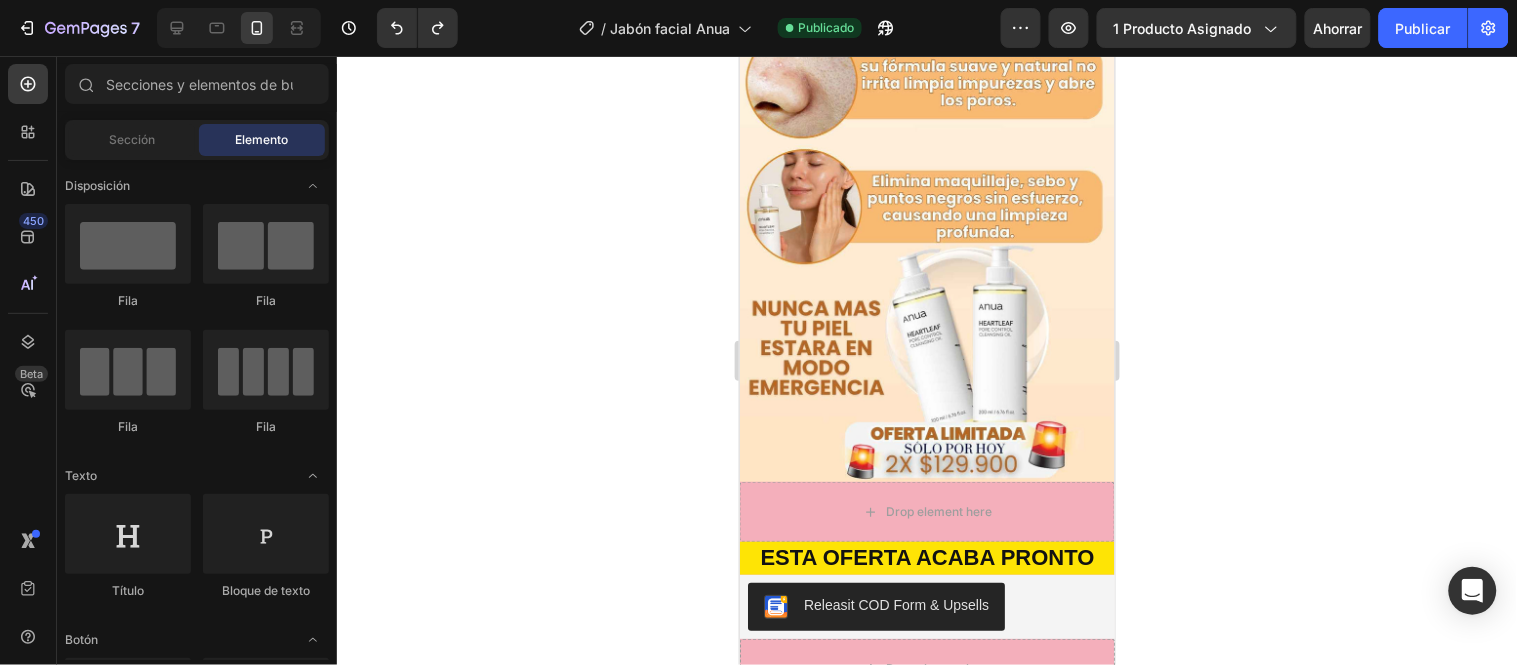 scroll, scrollTop: 1716, scrollLeft: 0, axis: vertical 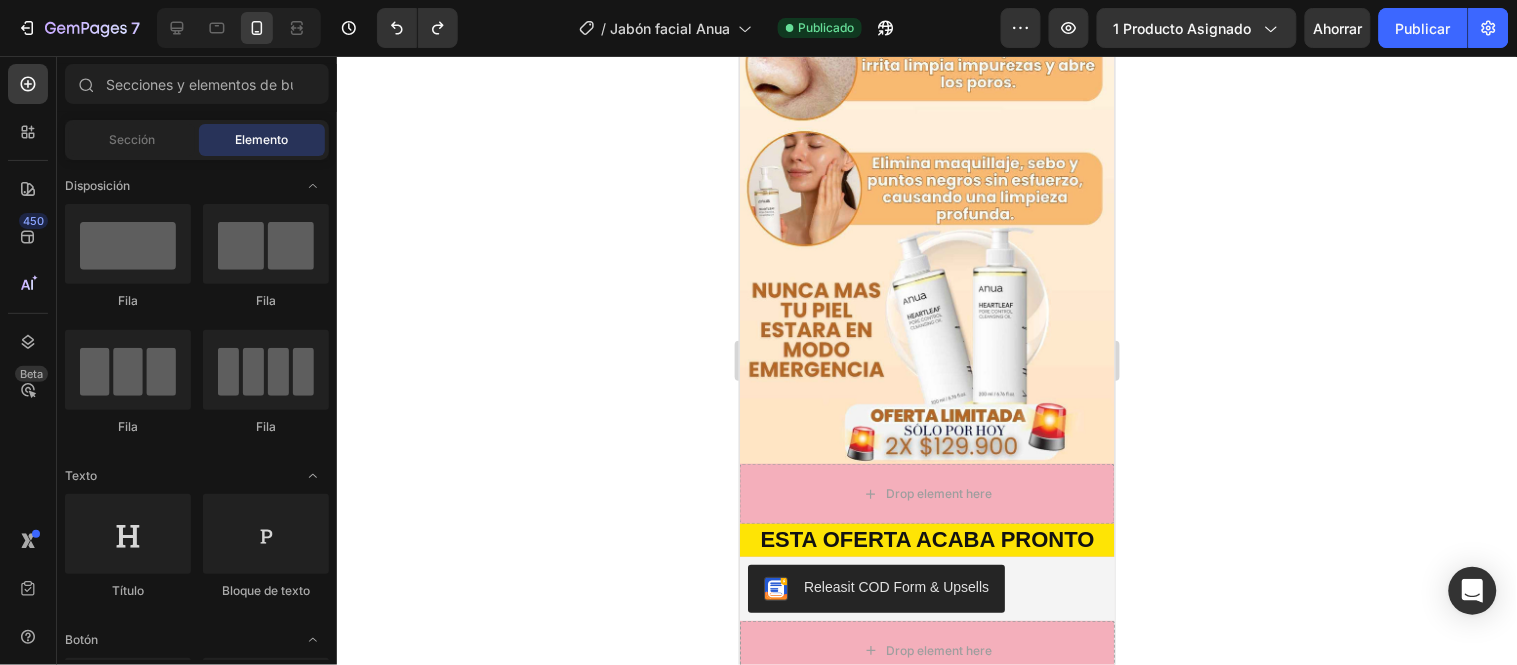 drag, startPoint x: 1102, startPoint y: 91, endPoint x: 1874, endPoint y: 260, distance: 790.2816 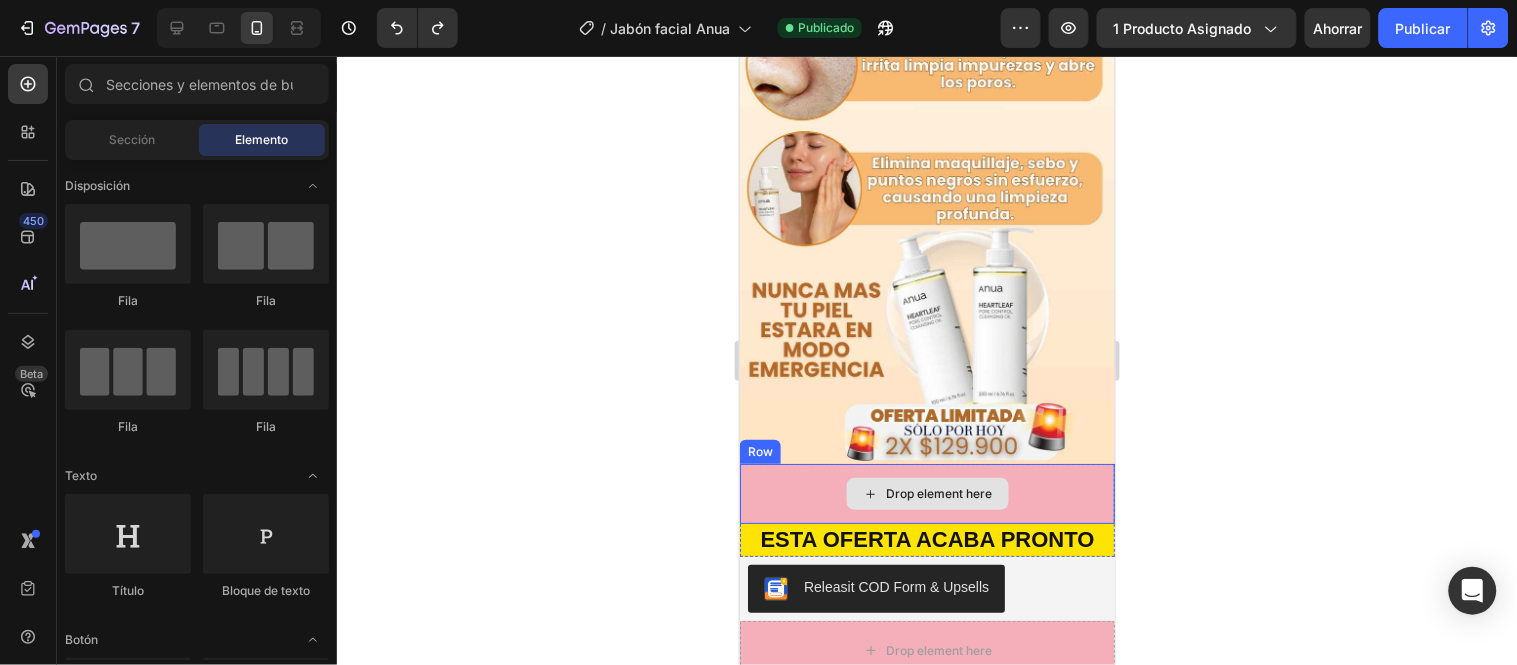 click on "Drop element here" at bounding box center [926, 493] 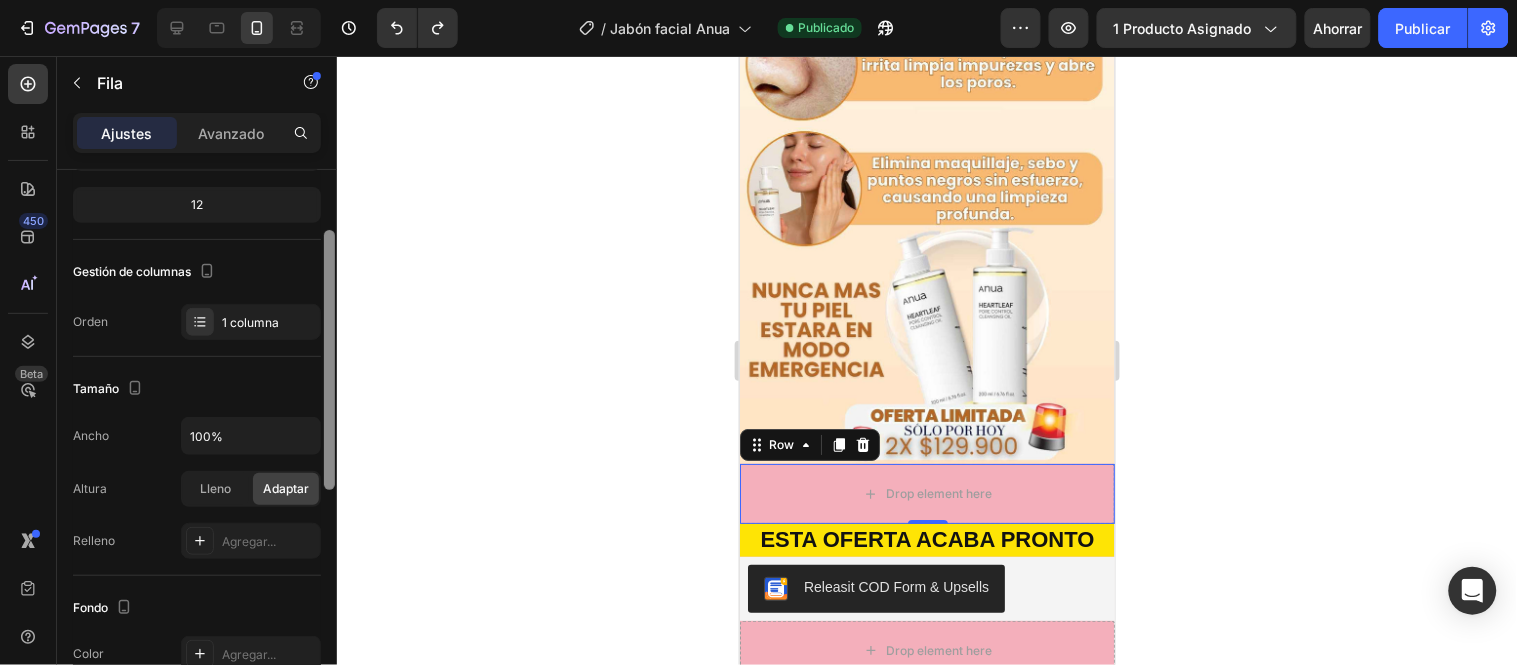 scroll, scrollTop: 204, scrollLeft: 0, axis: vertical 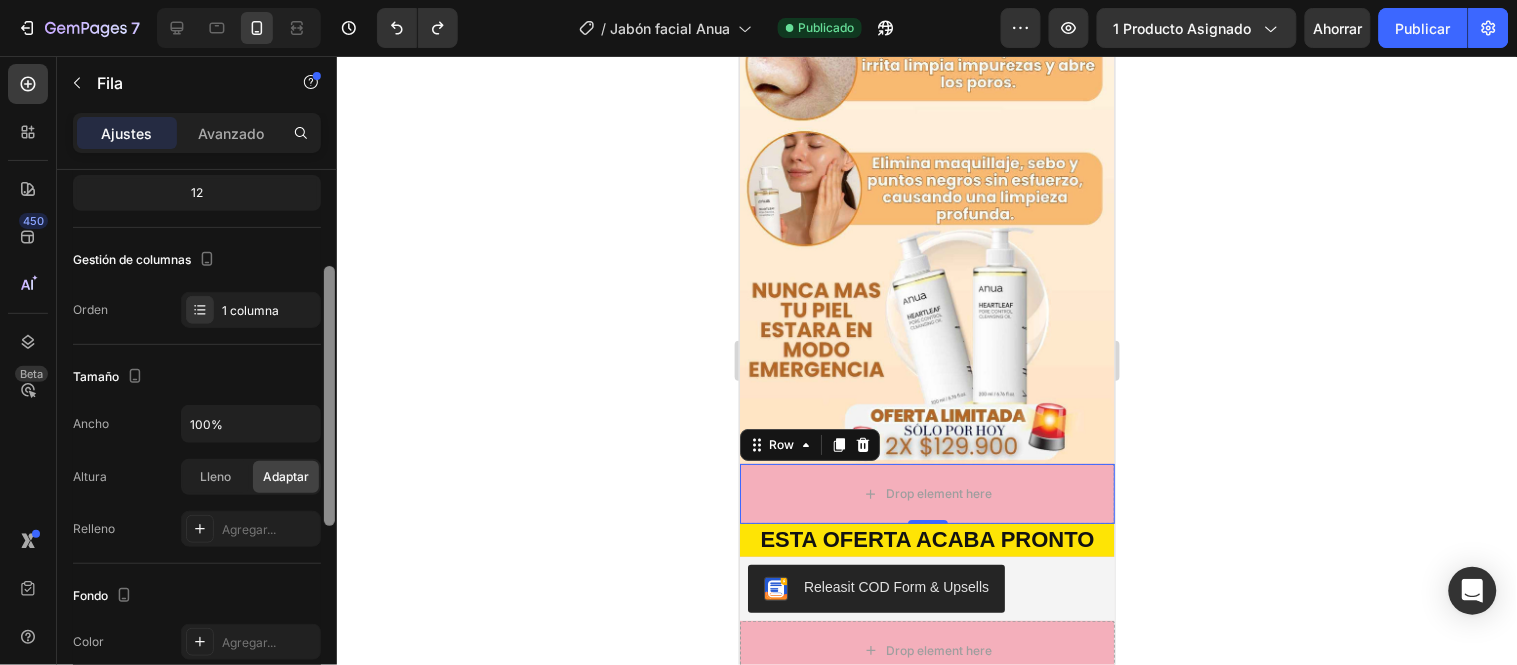 drag, startPoint x: 325, startPoint y: 195, endPoint x: 340, endPoint y: 292, distance: 98.15294 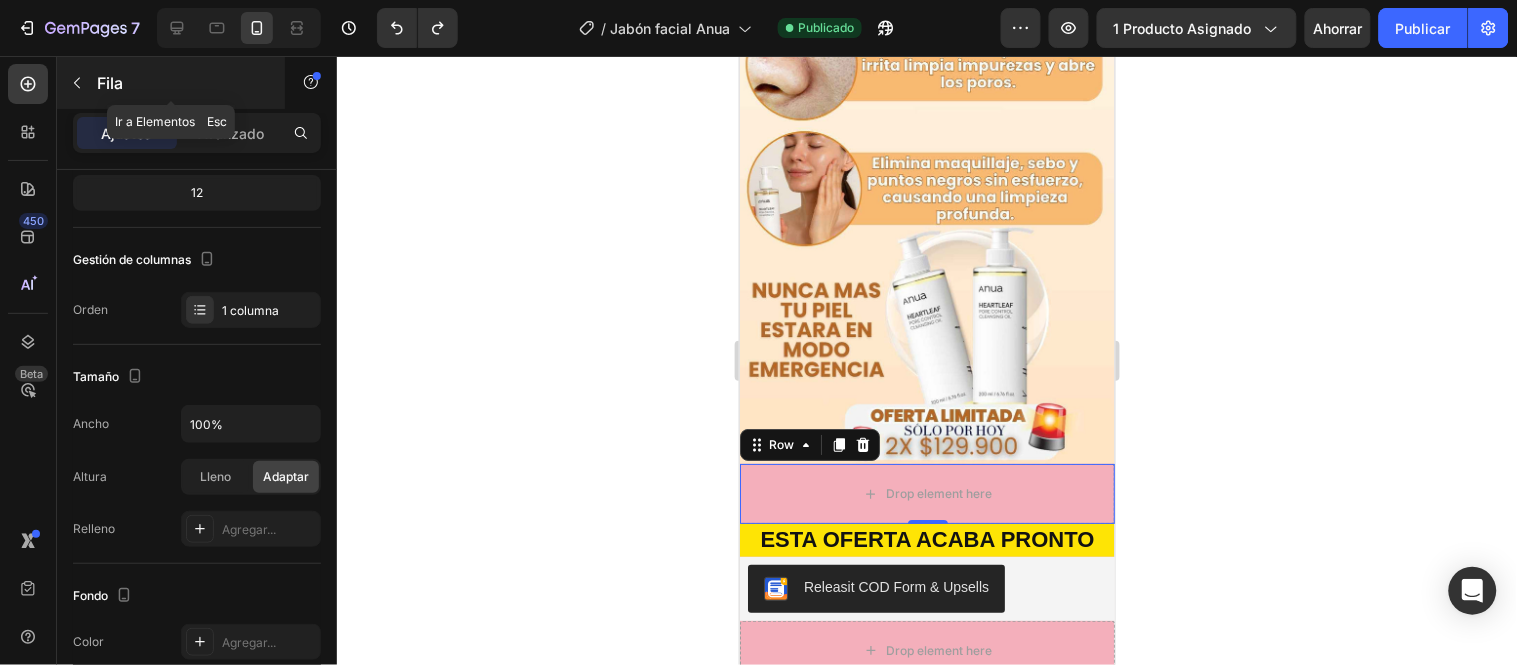 click at bounding box center (77, 83) 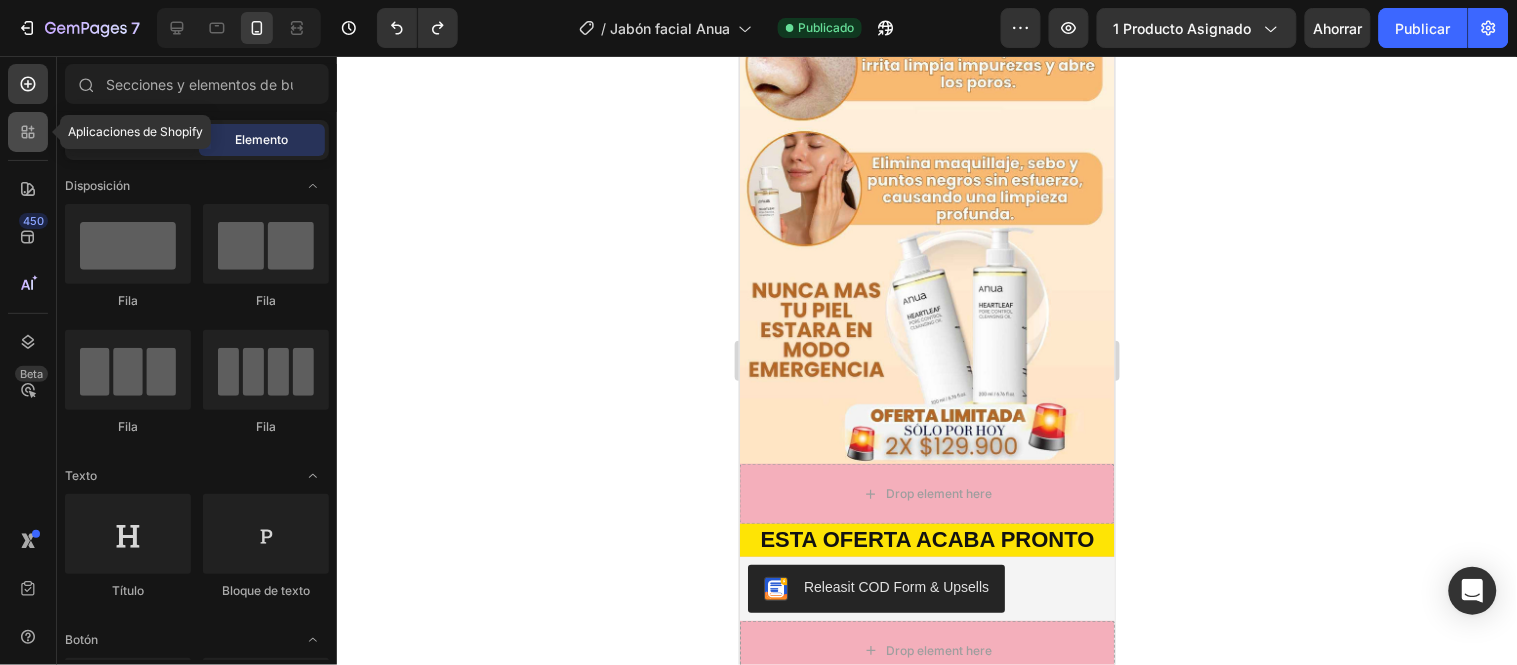 click 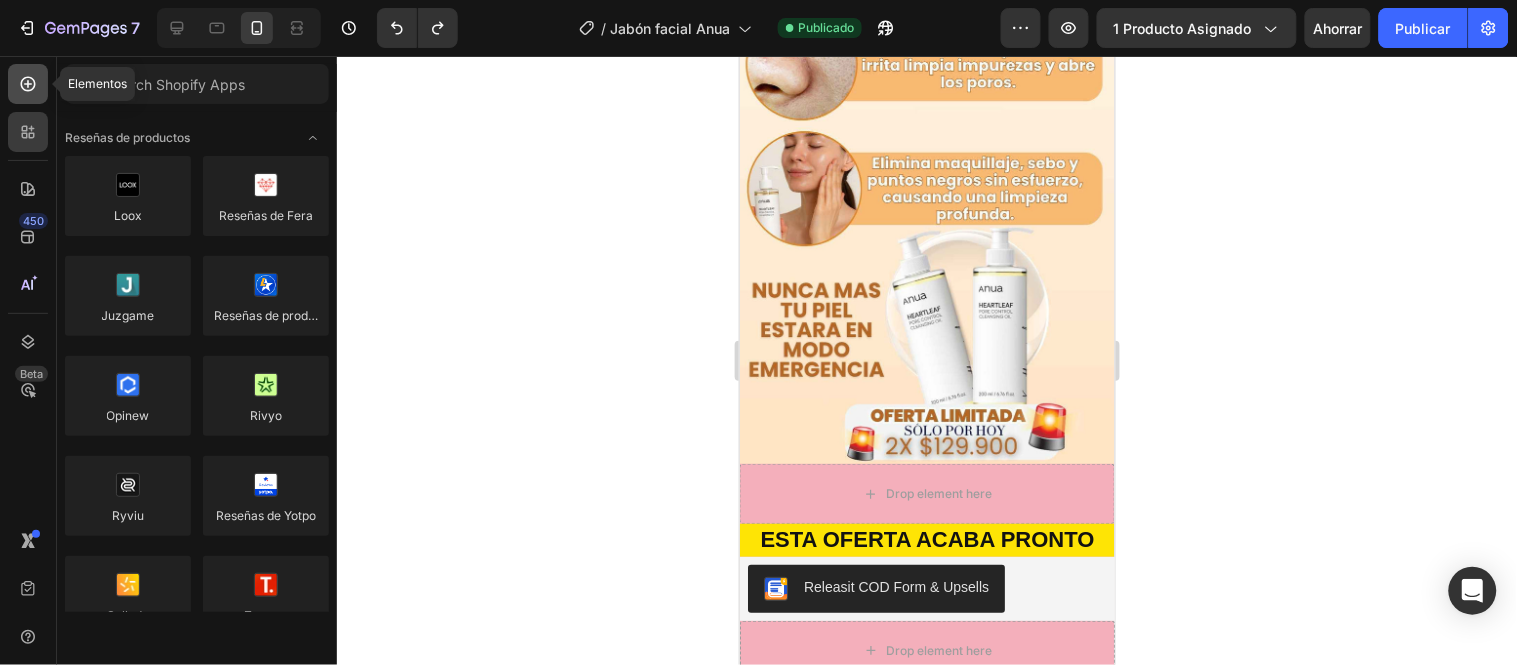 click 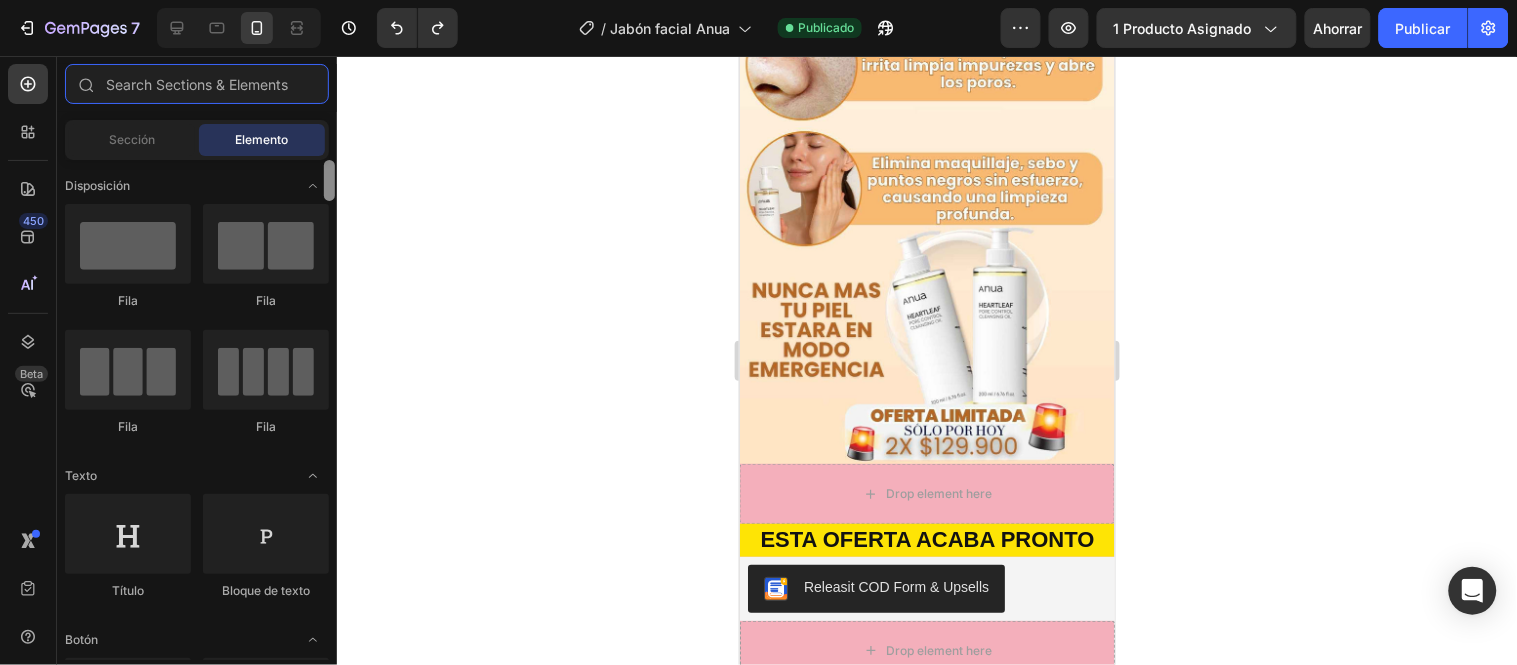 click at bounding box center [329, 180] 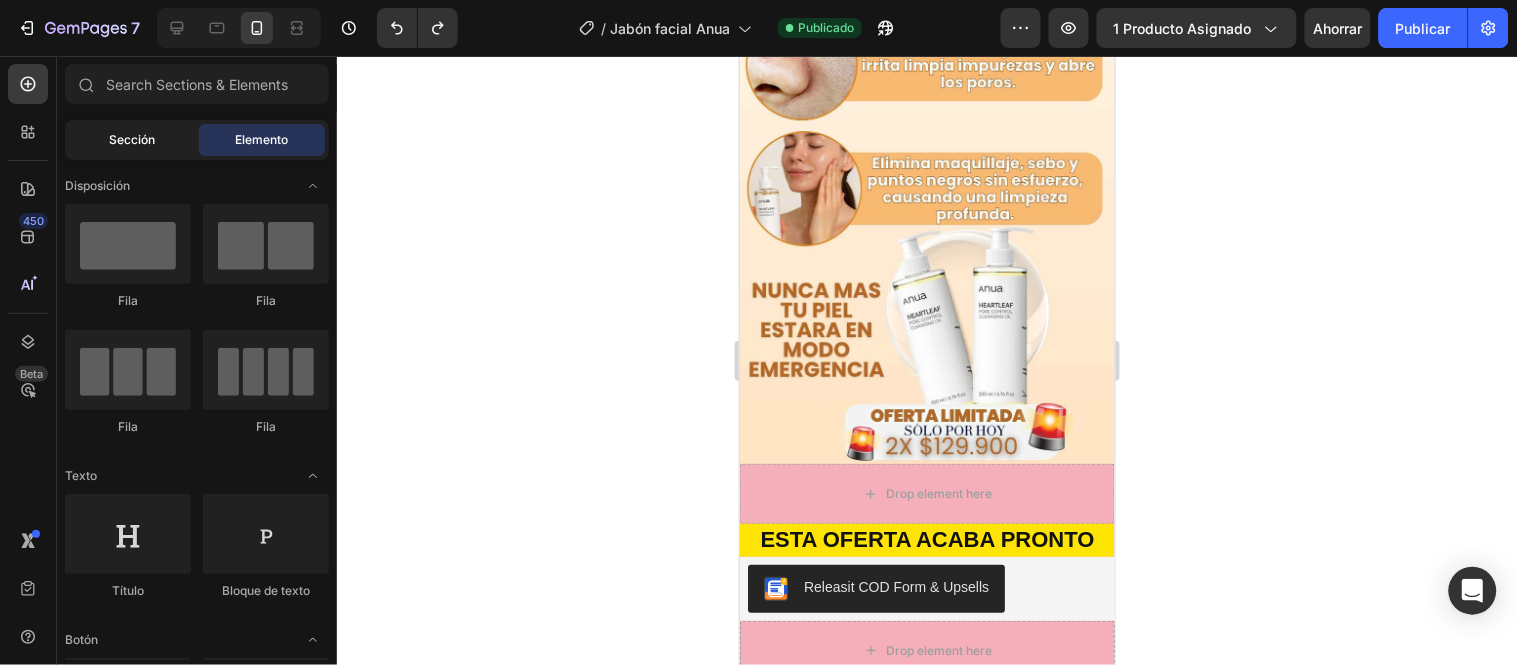 click on "Sección" at bounding box center (132, 139) 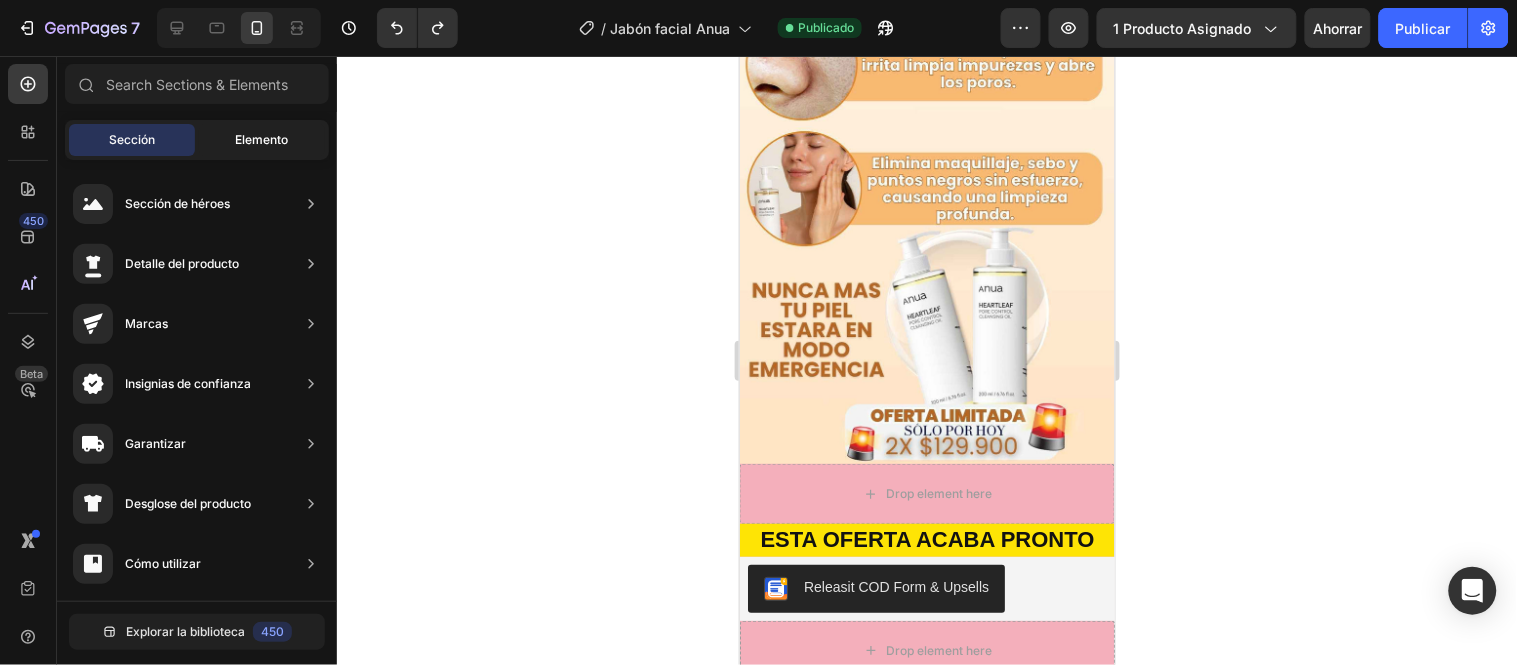 click on "Elemento" at bounding box center [262, 140] 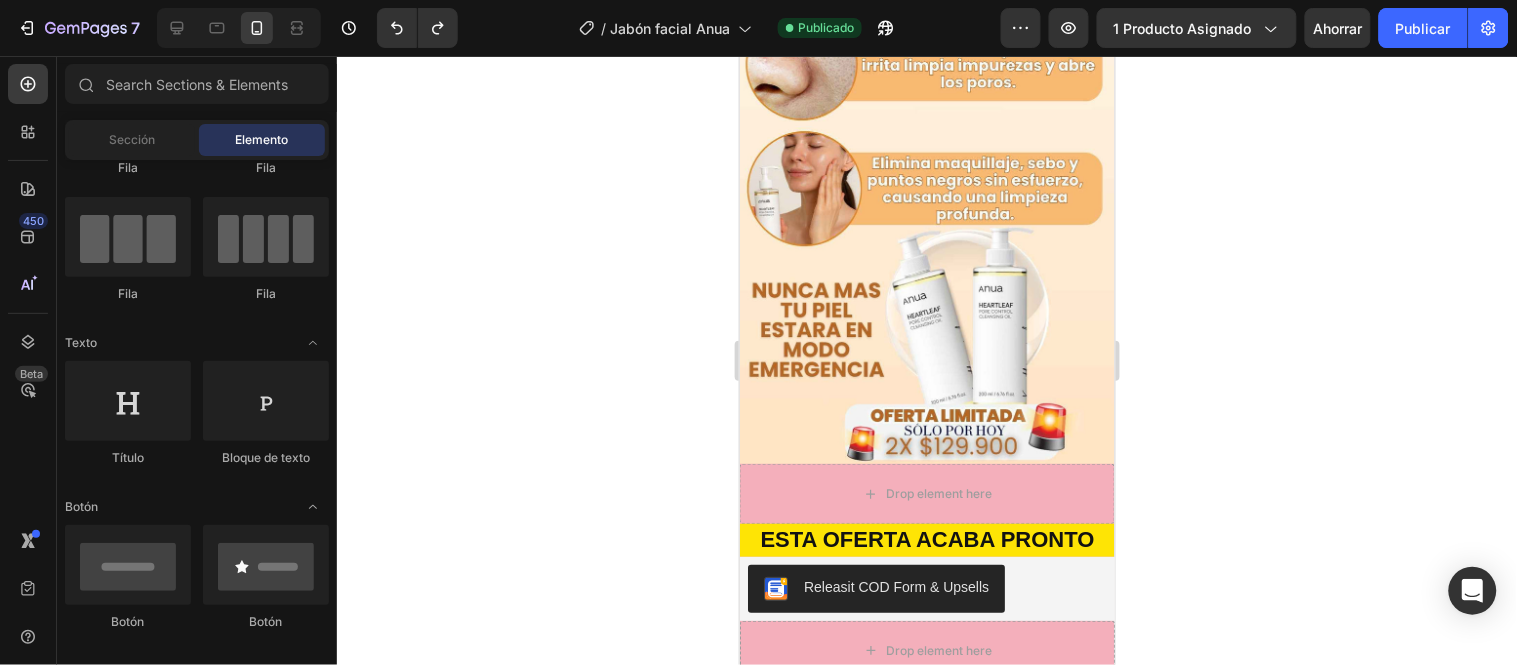 scroll, scrollTop: 0, scrollLeft: 0, axis: both 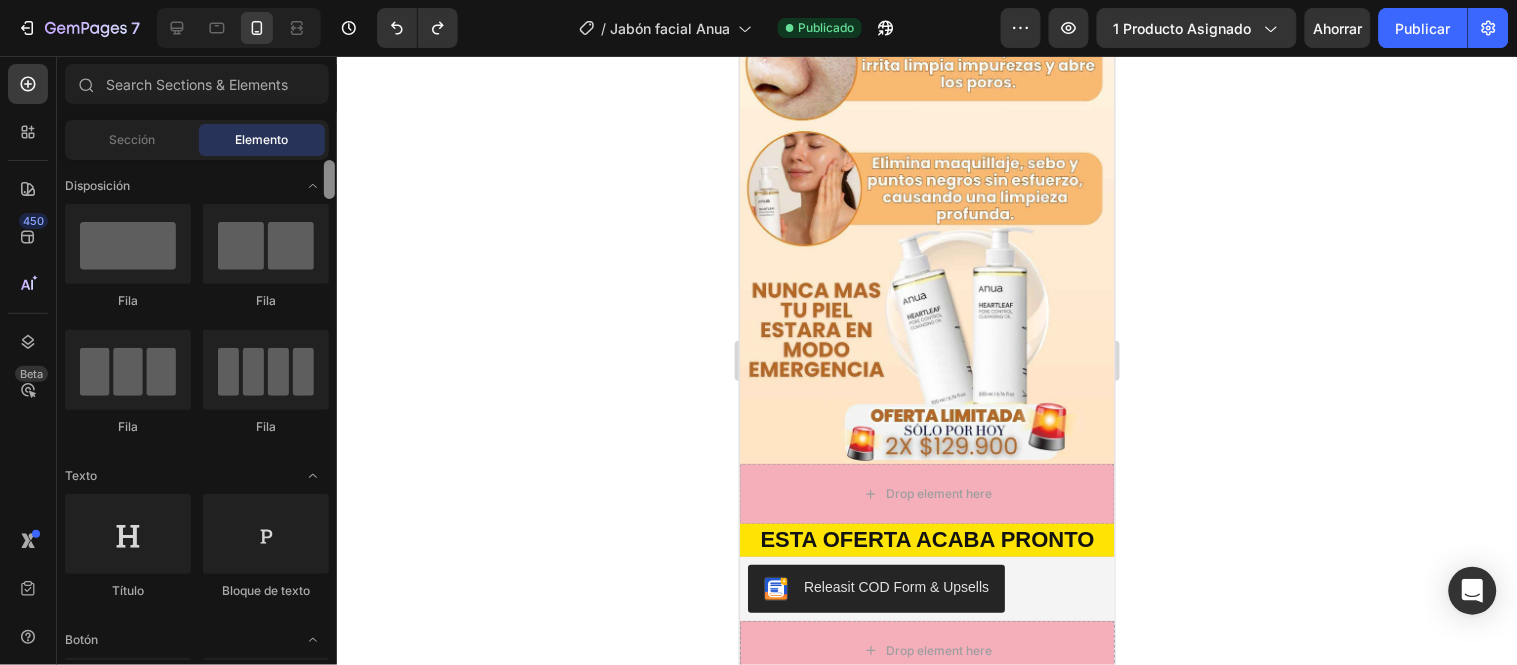 drag, startPoint x: 335, startPoint y: 200, endPoint x: 488, endPoint y: 107, distance: 179.04749 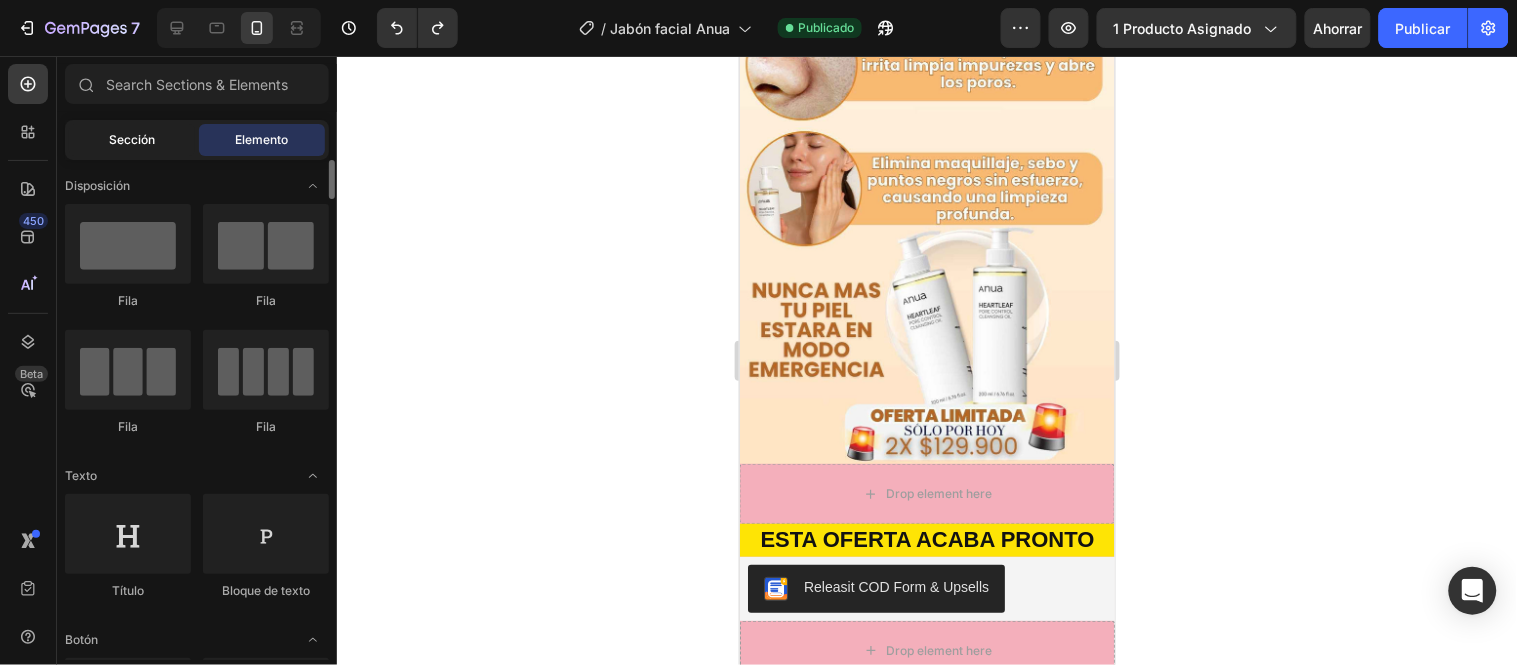 click on "Sección" 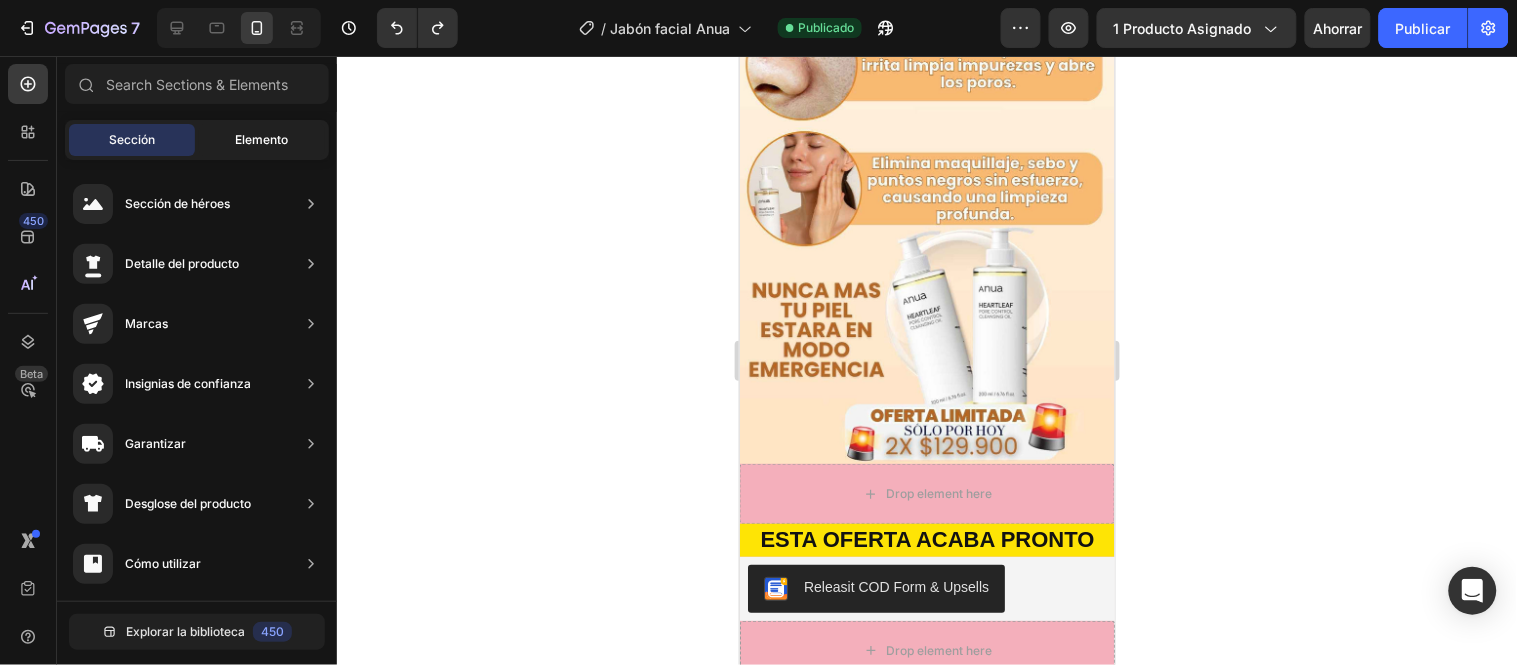 click on "Elemento" at bounding box center (262, 139) 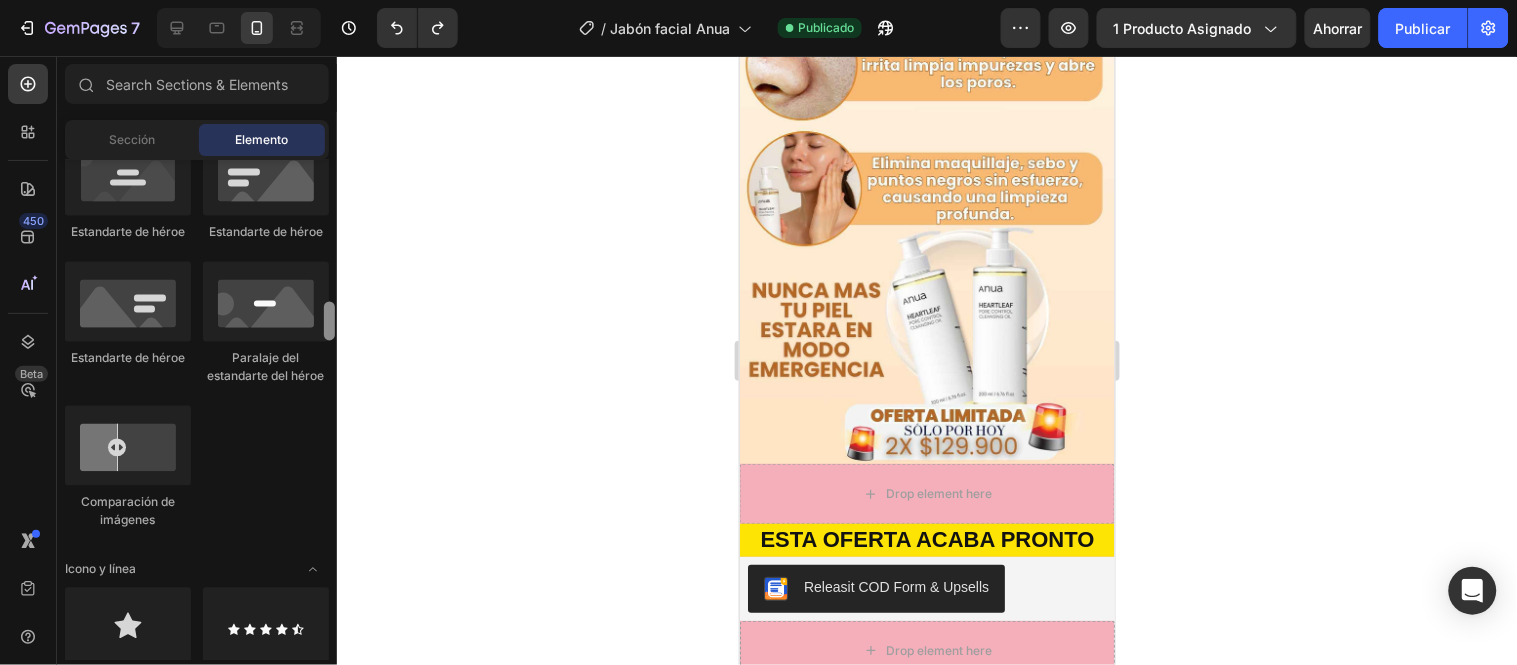 scroll, scrollTop: 1002, scrollLeft: 0, axis: vertical 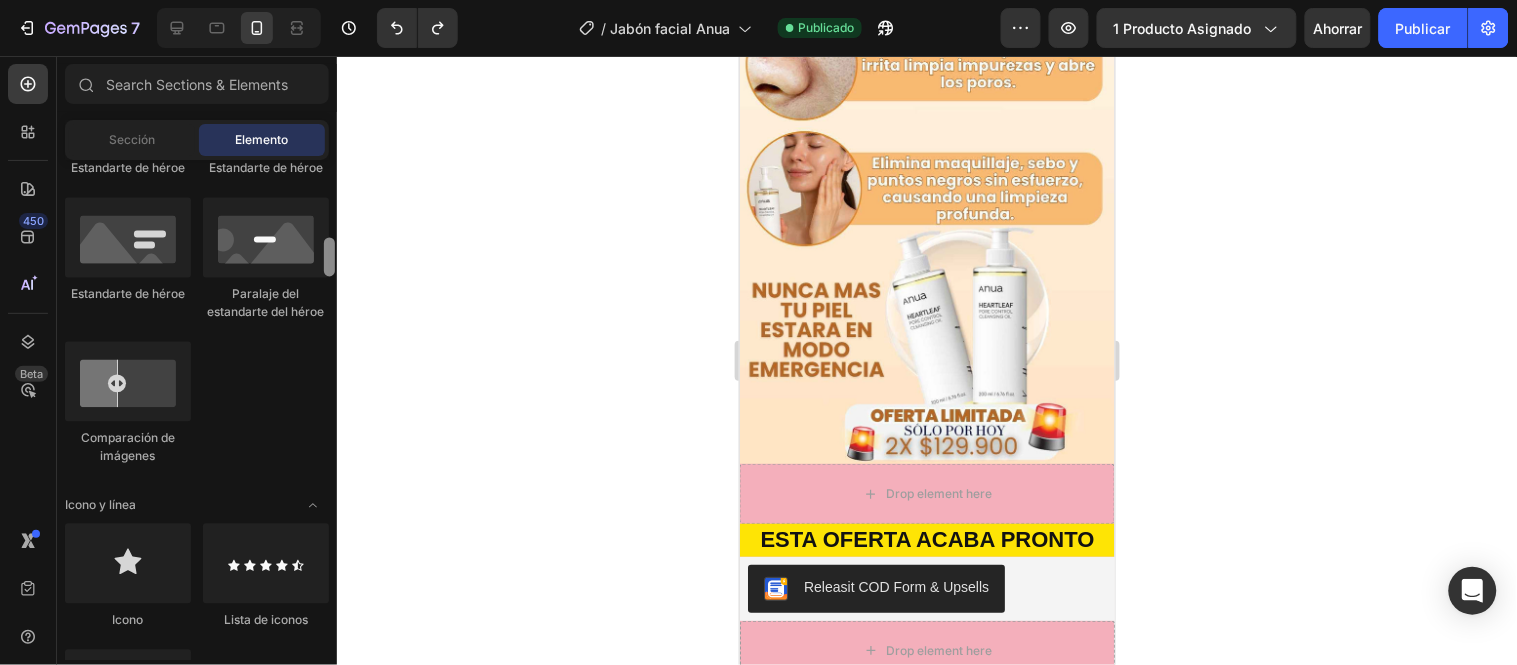 drag, startPoint x: 327, startPoint y: 174, endPoint x: 346, endPoint y: 253, distance: 81.25269 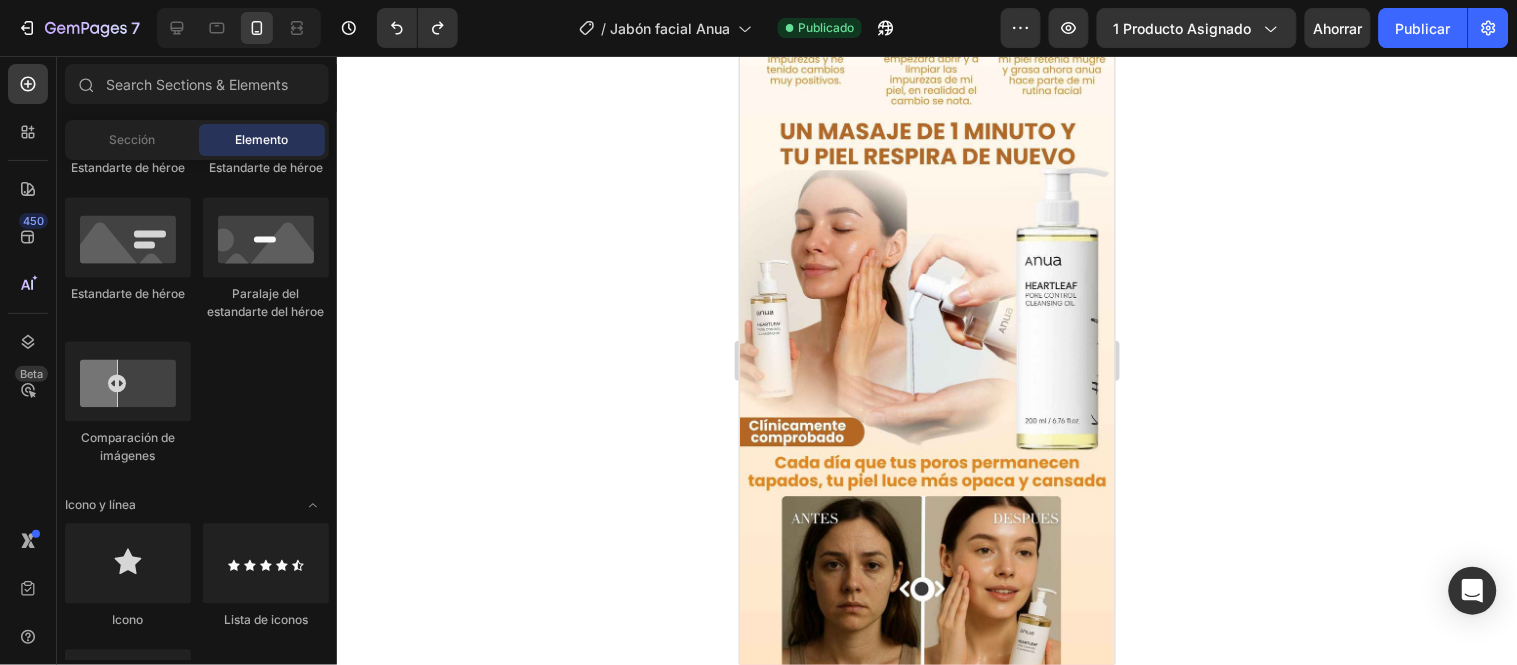 scroll, scrollTop: 2591, scrollLeft: 0, axis: vertical 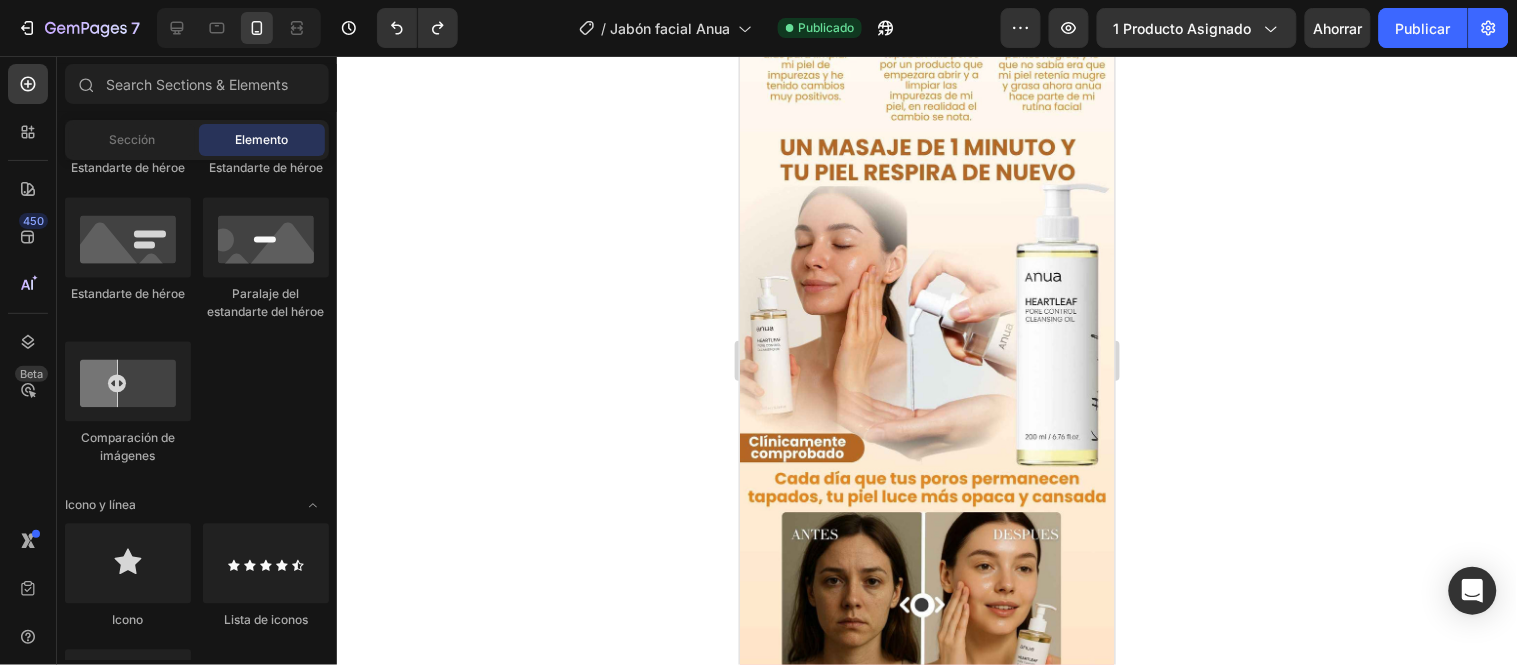 drag, startPoint x: 1102, startPoint y: 200, endPoint x: 1857, endPoint y: 332, distance: 766.4522 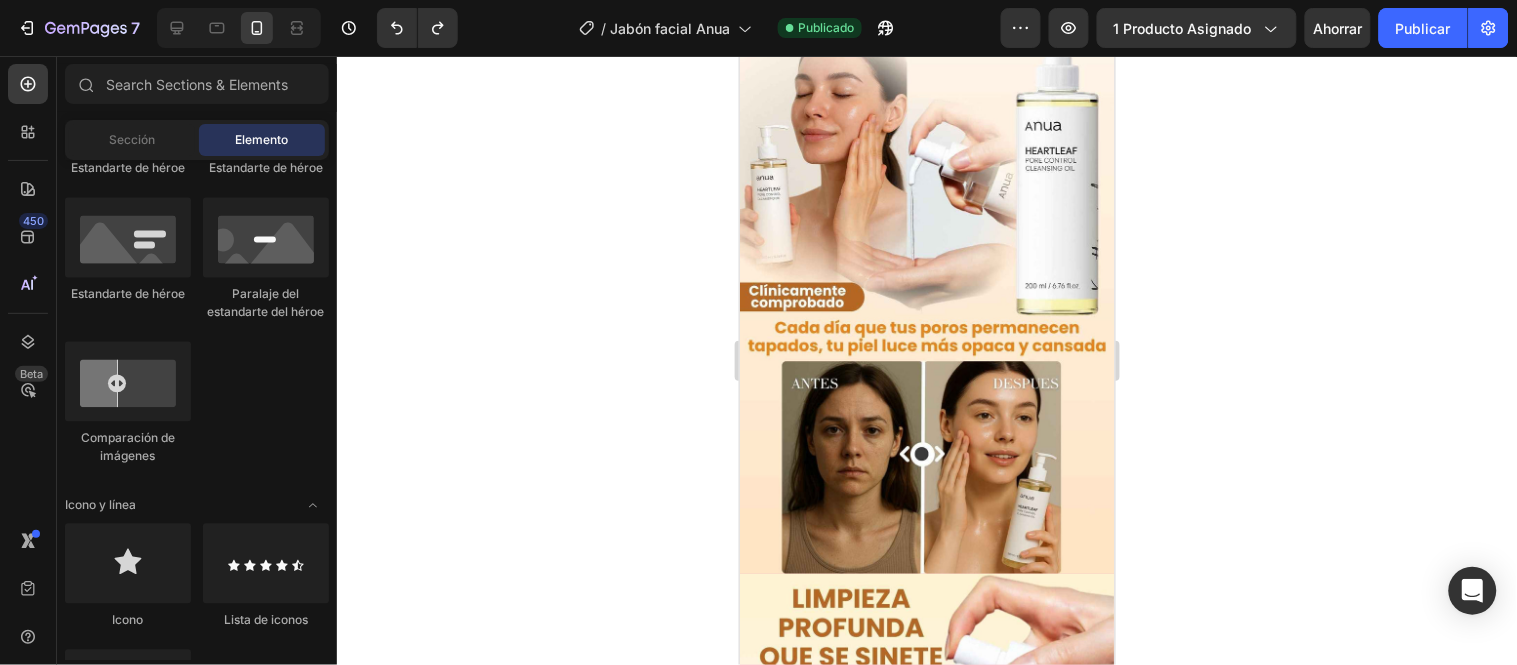 scroll, scrollTop: 2776, scrollLeft: 0, axis: vertical 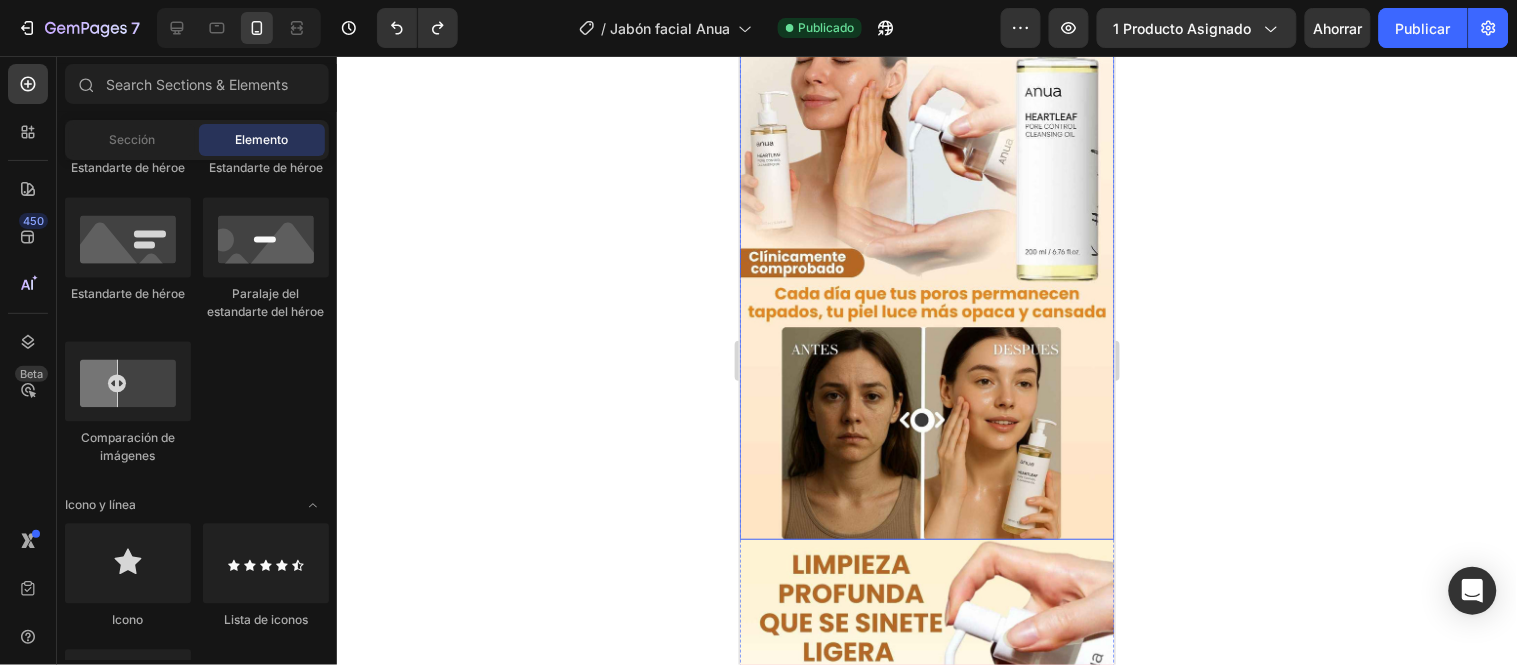 click at bounding box center (926, 112) 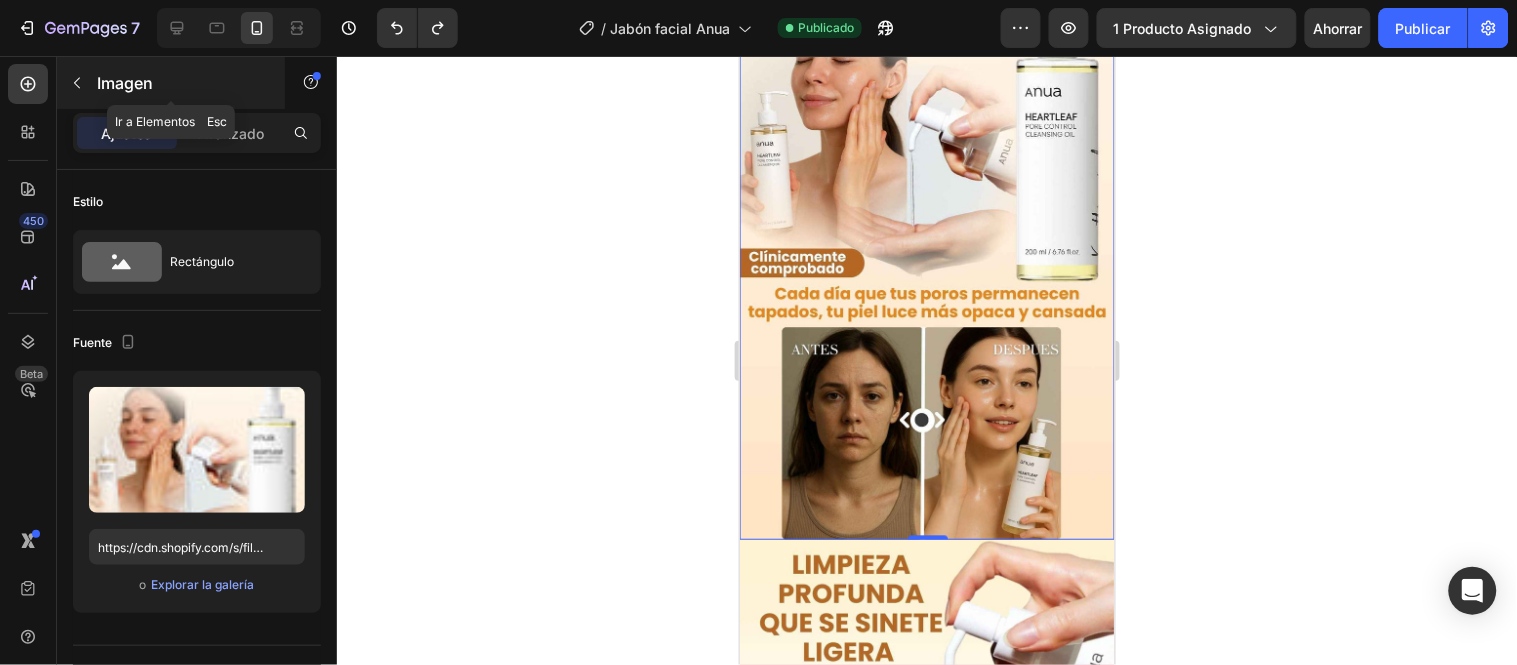 click 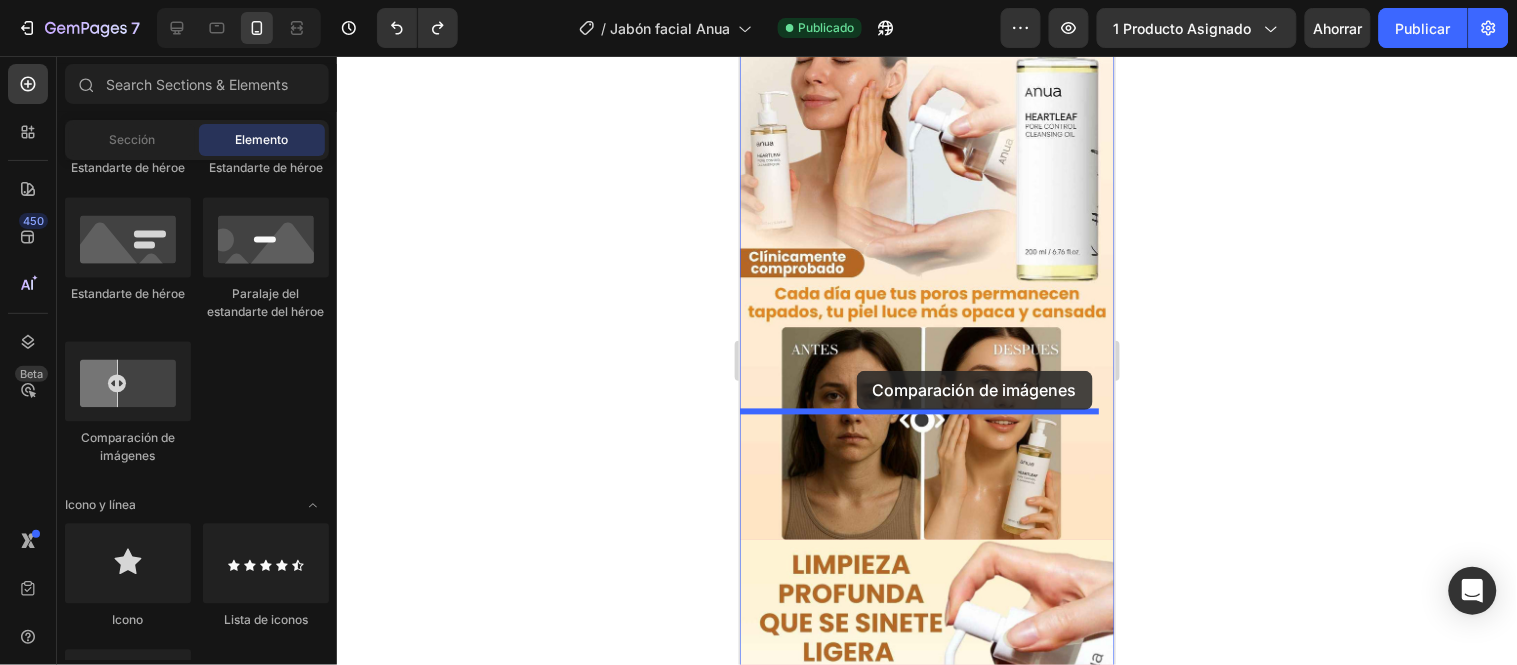 drag, startPoint x: 876, startPoint y: 443, endPoint x: 856, endPoint y: 370, distance: 75.690155 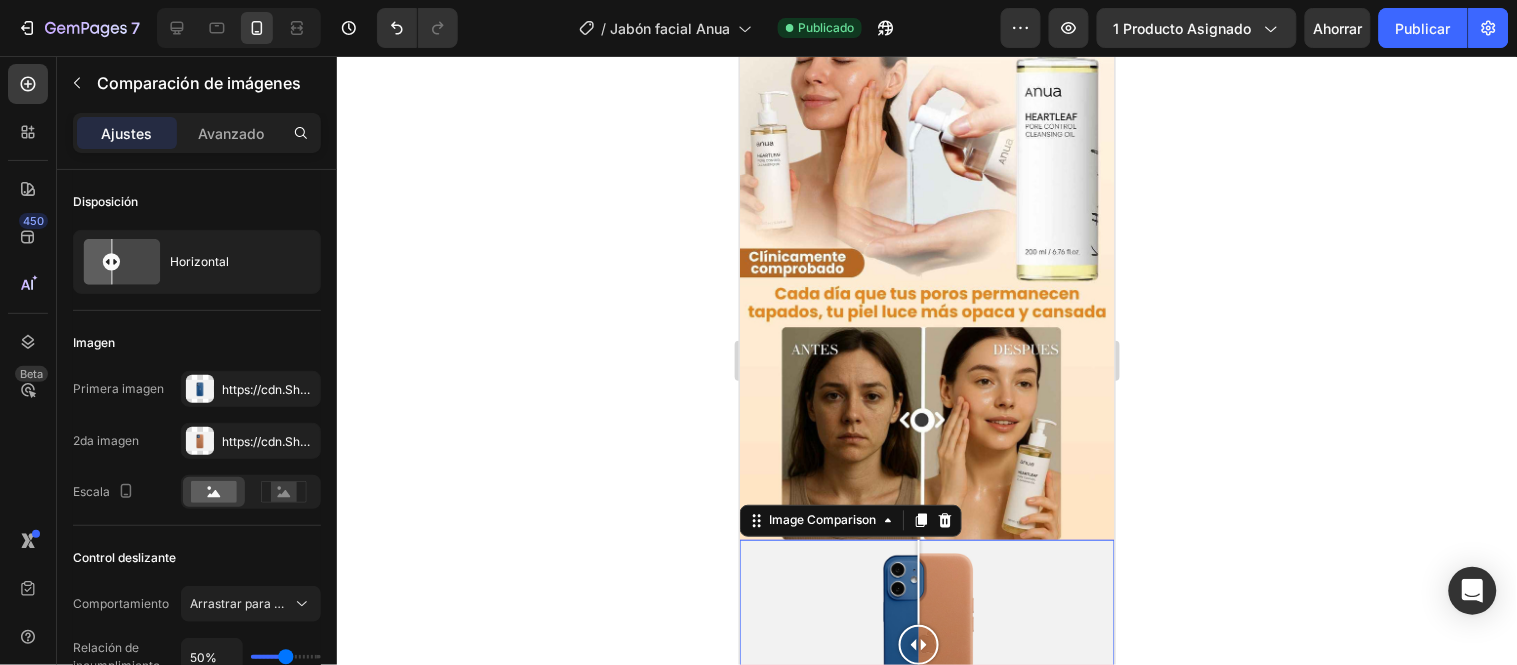 click 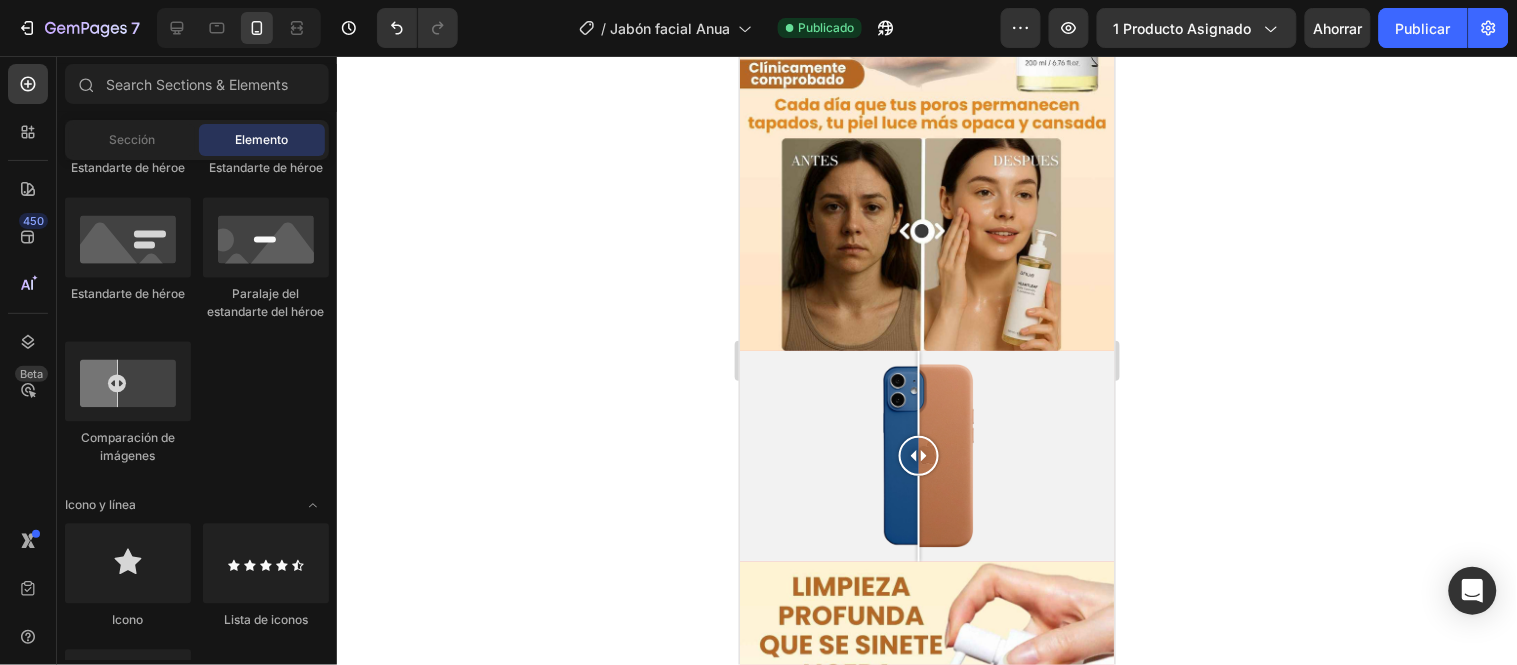 scroll, scrollTop: 2982, scrollLeft: 0, axis: vertical 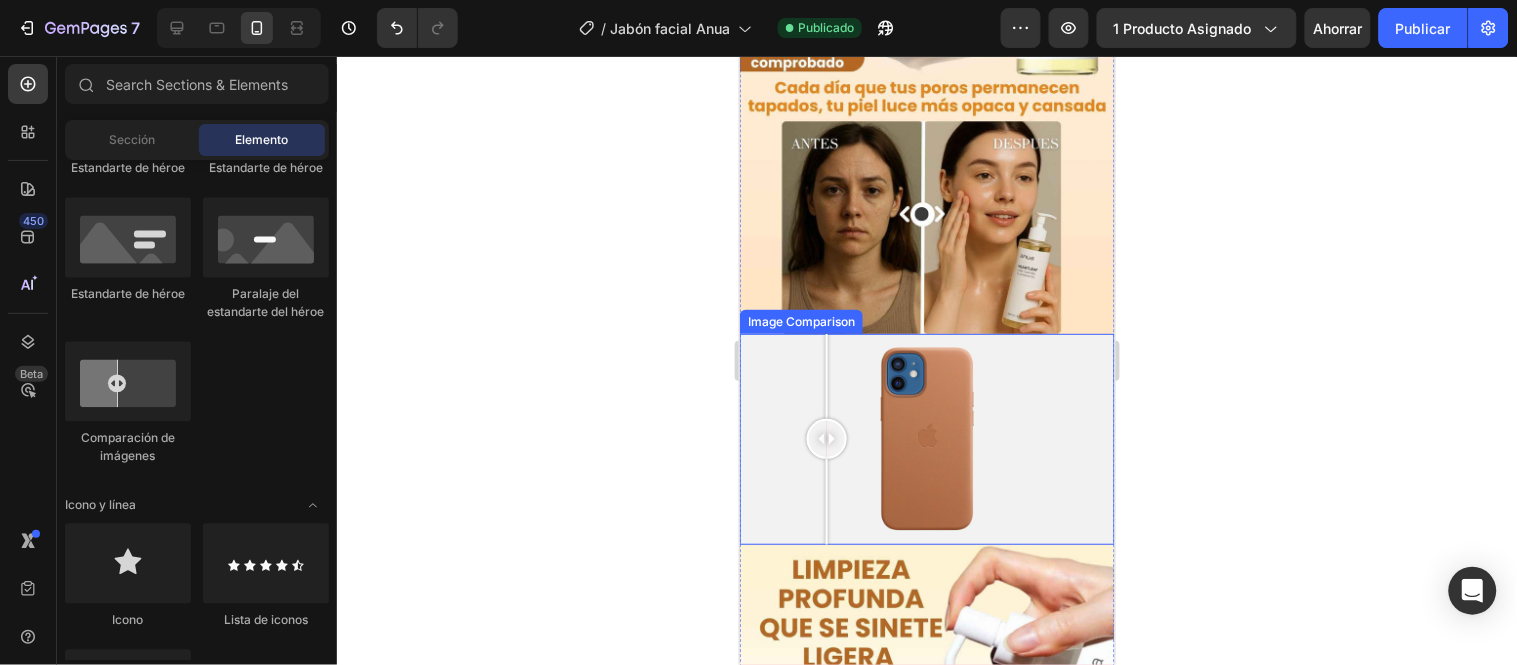 click at bounding box center [926, 438] 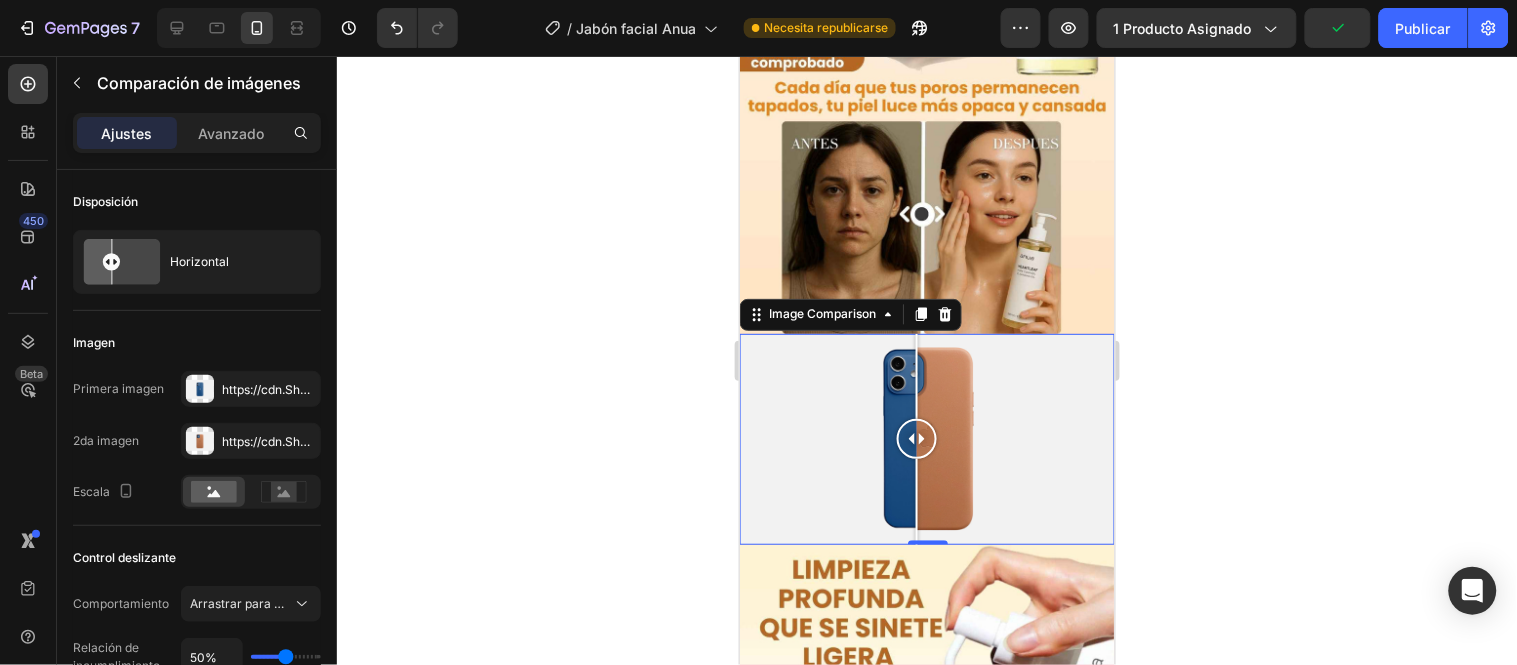 drag, startPoint x: 826, startPoint y: 292, endPoint x: 916, endPoint y: 296, distance: 90.088844 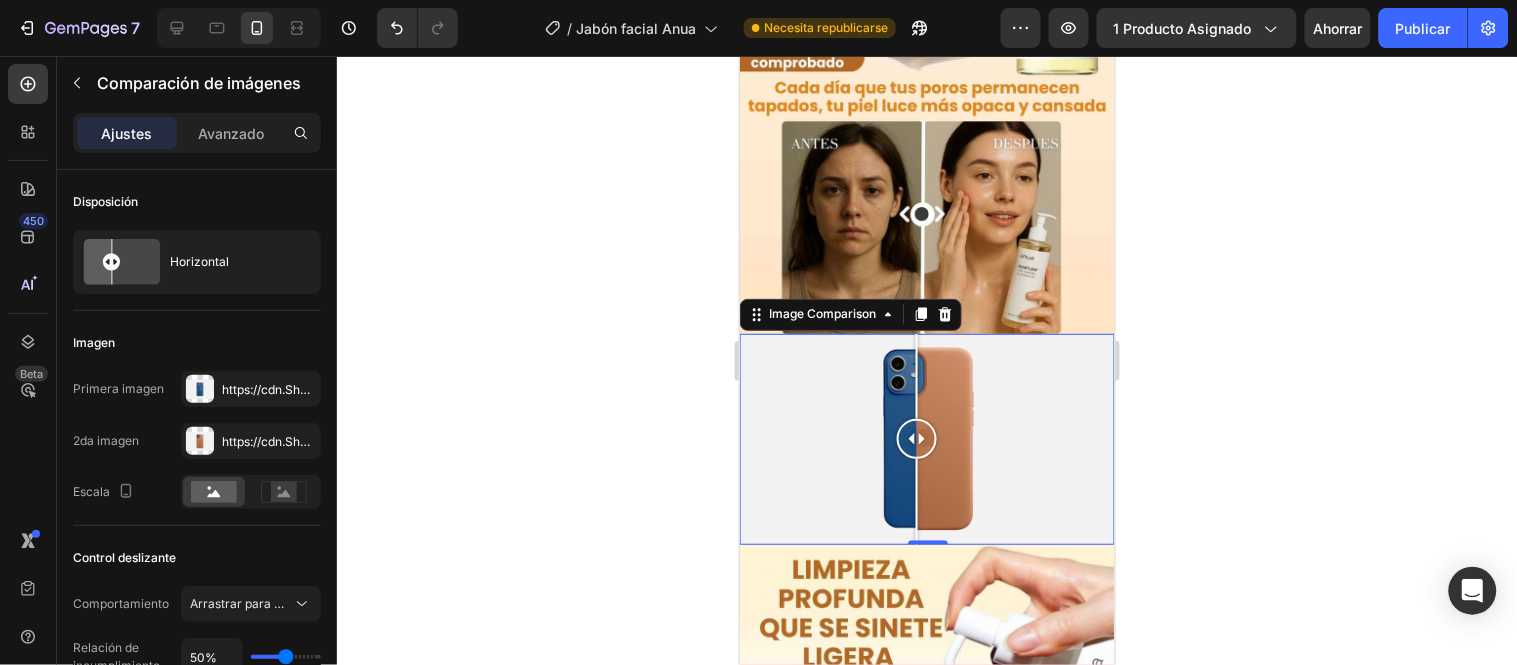 click 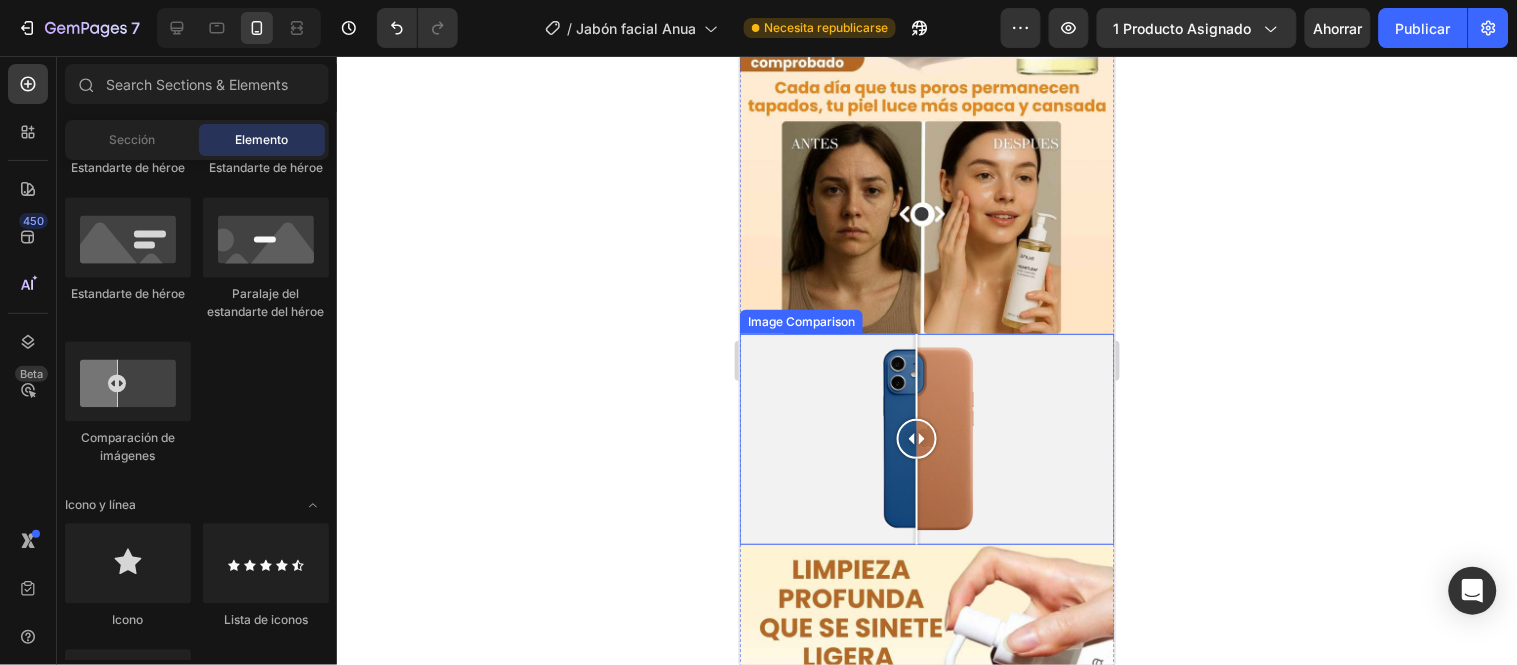 click at bounding box center [926, 438] 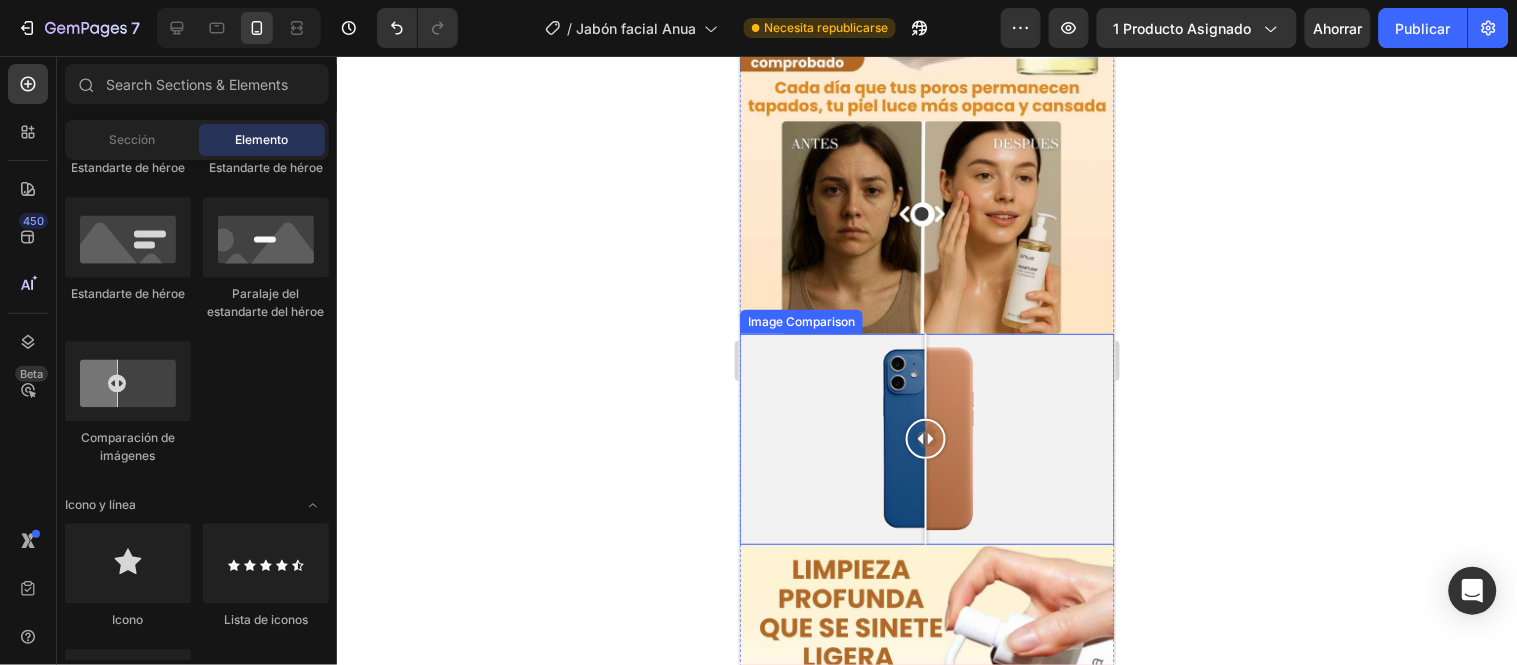 drag, startPoint x: 981, startPoint y: 306, endPoint x: 925, endPoint y: 310, distance: 56.142673 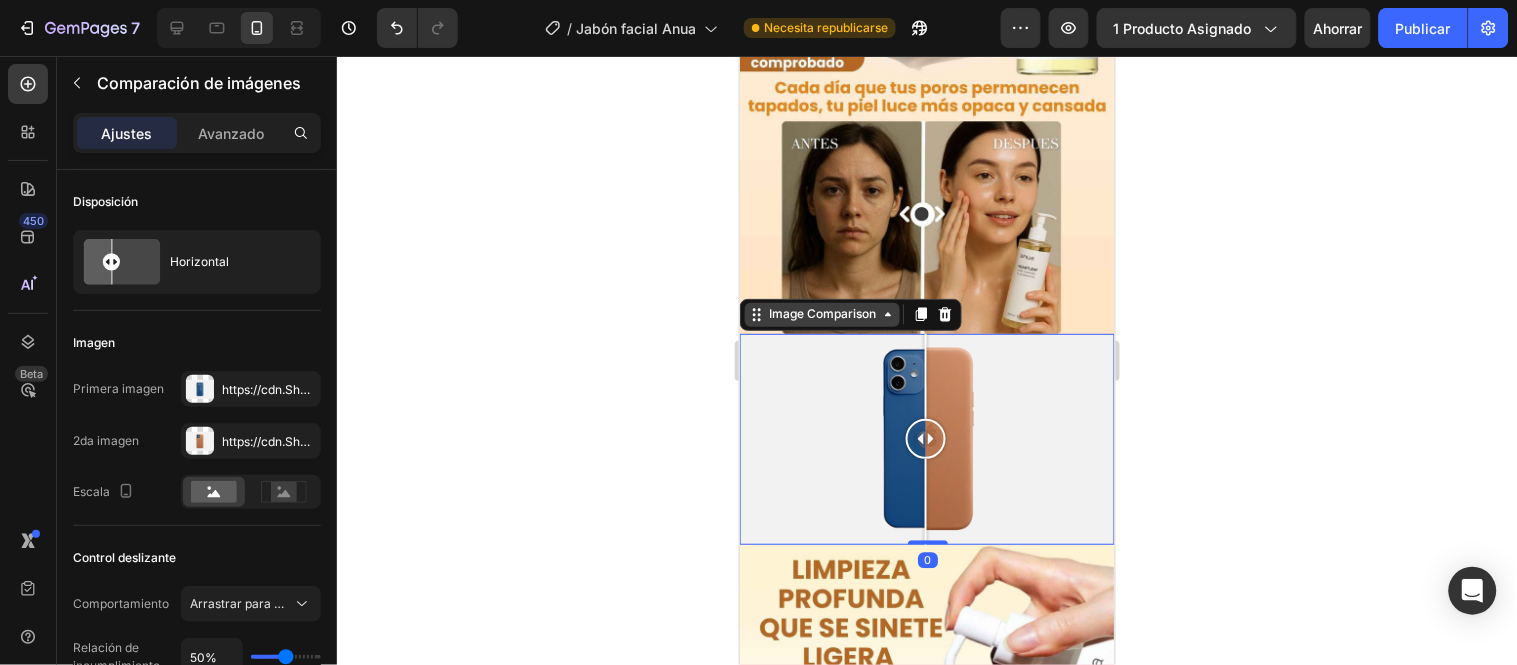 click 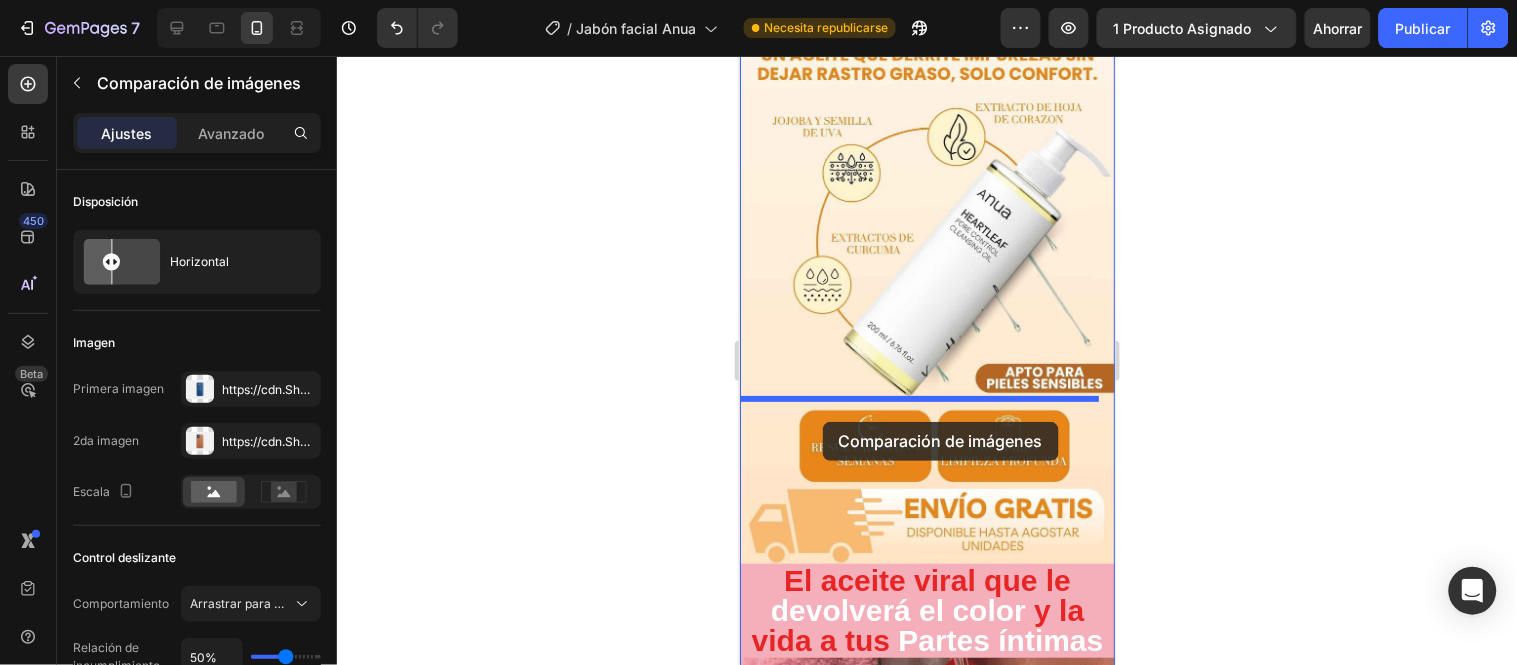 scroll, scrollTop: 3831, scrollLeft: 0, axis: vertical 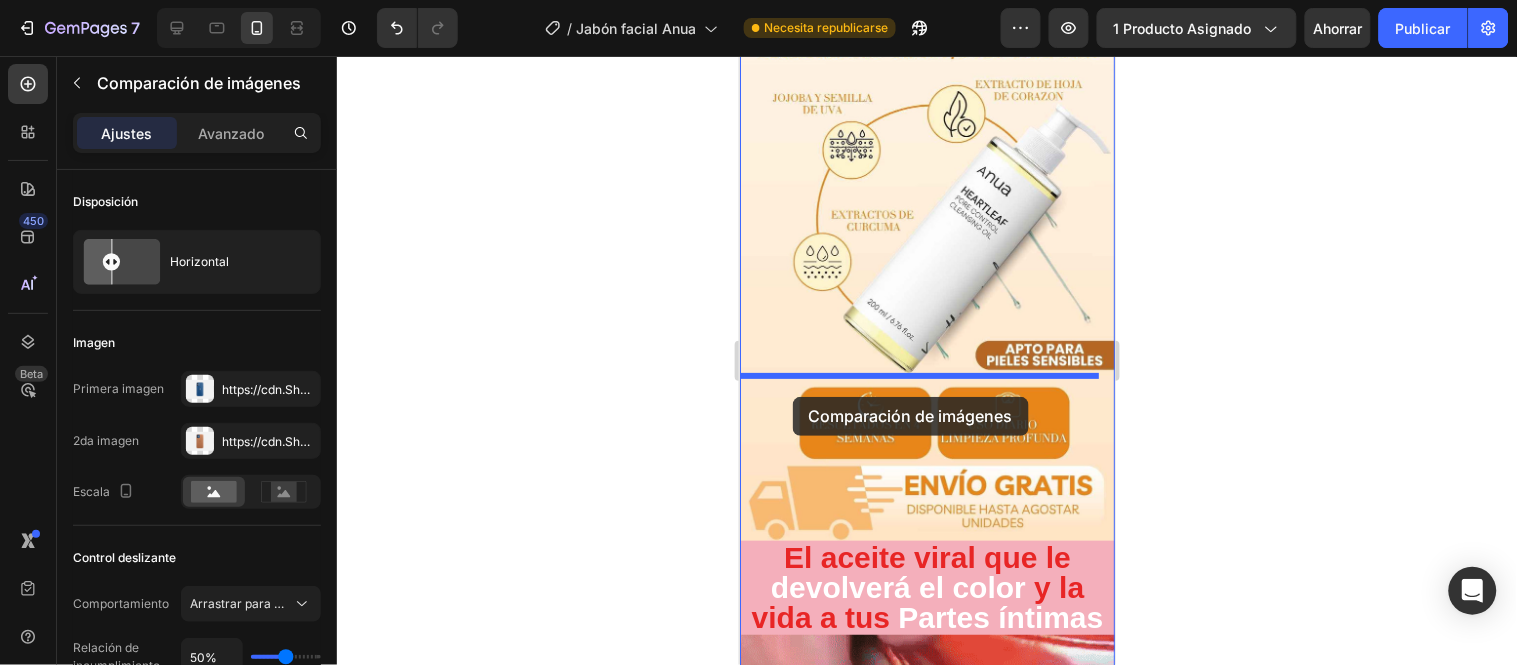 drag, startPoint x: 754, startPoint y: 186, endPoint x: 792, endPoint y: 396, distance: 213.4104 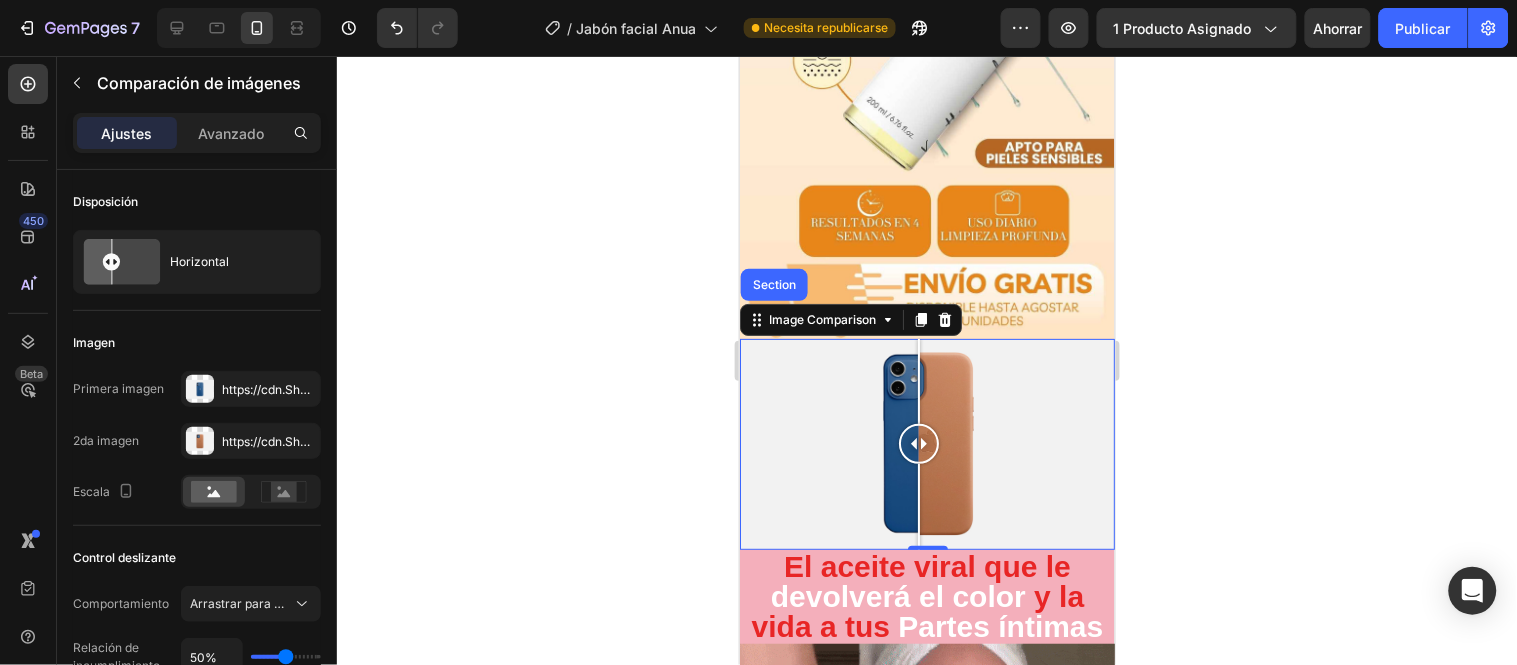 scroll, scrollTop: 3628, scrollLeft: 0, axis: vertical 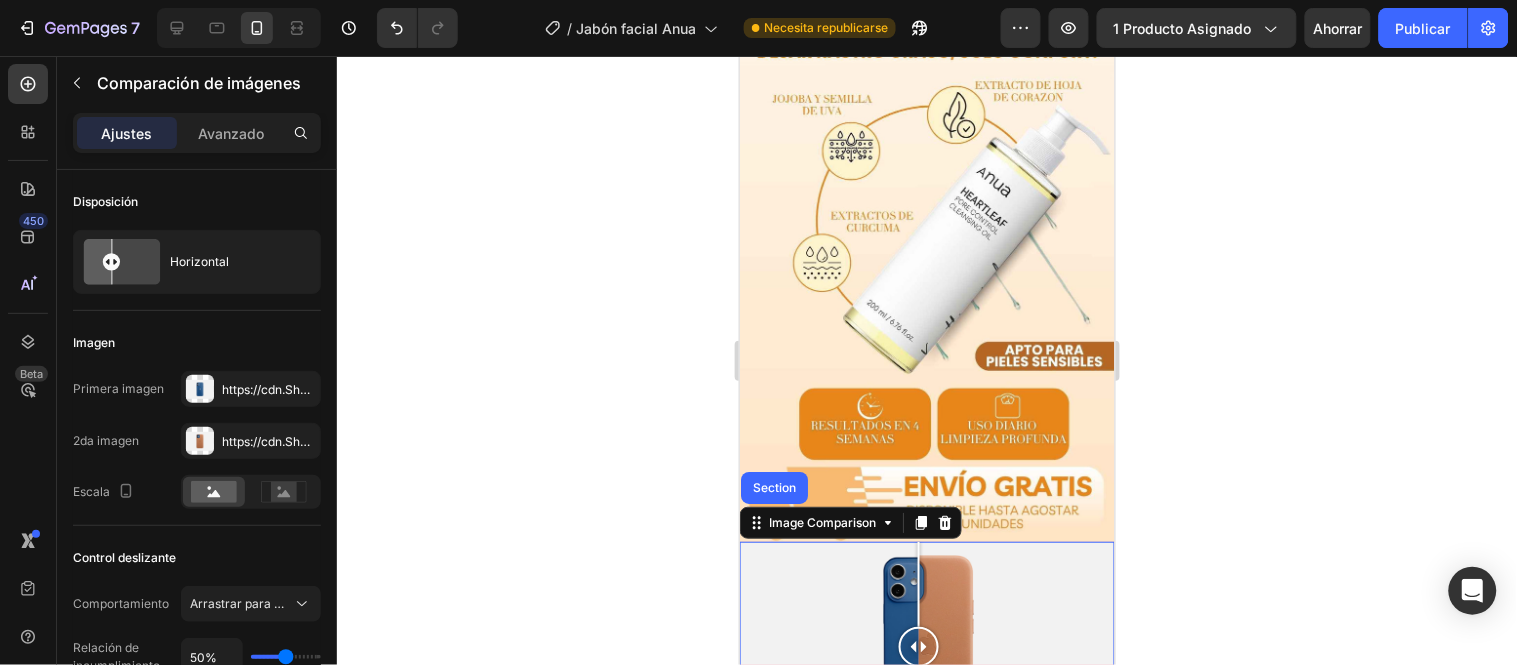 click 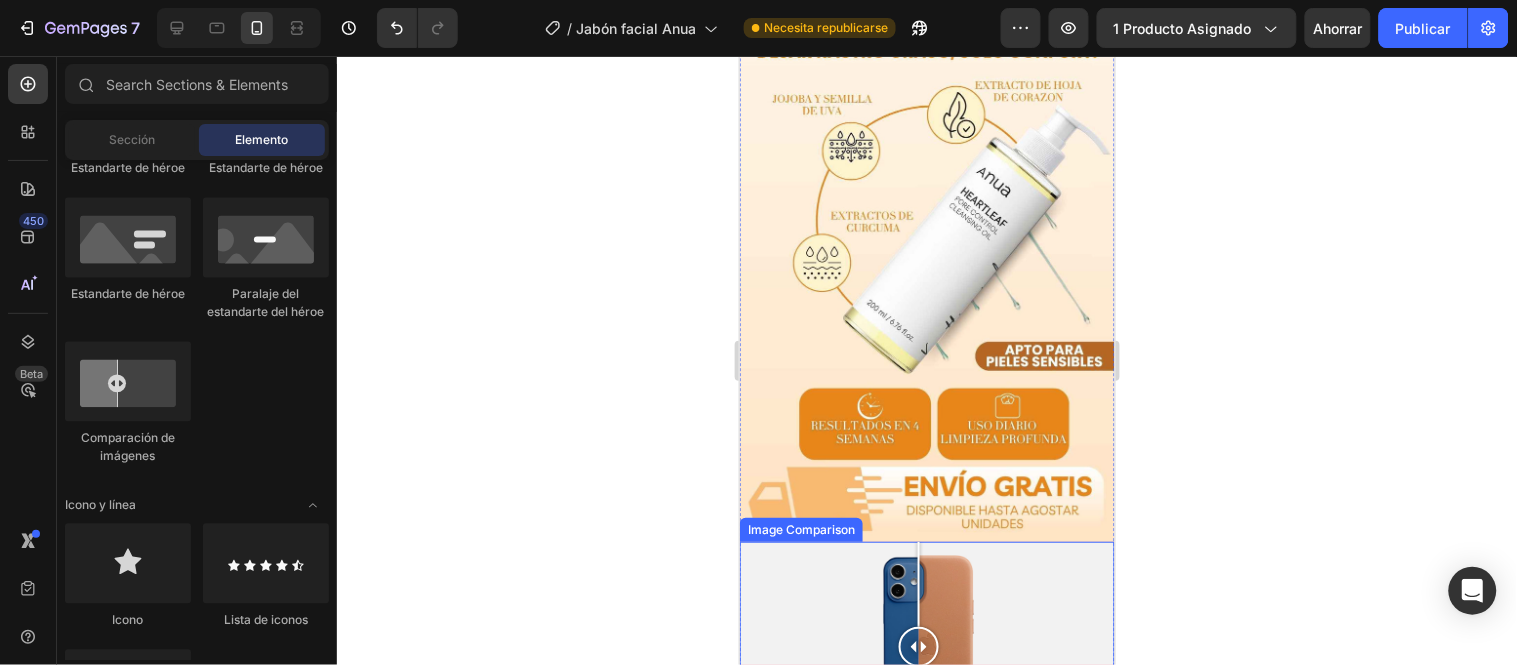 click at bounding box center (926, 646) 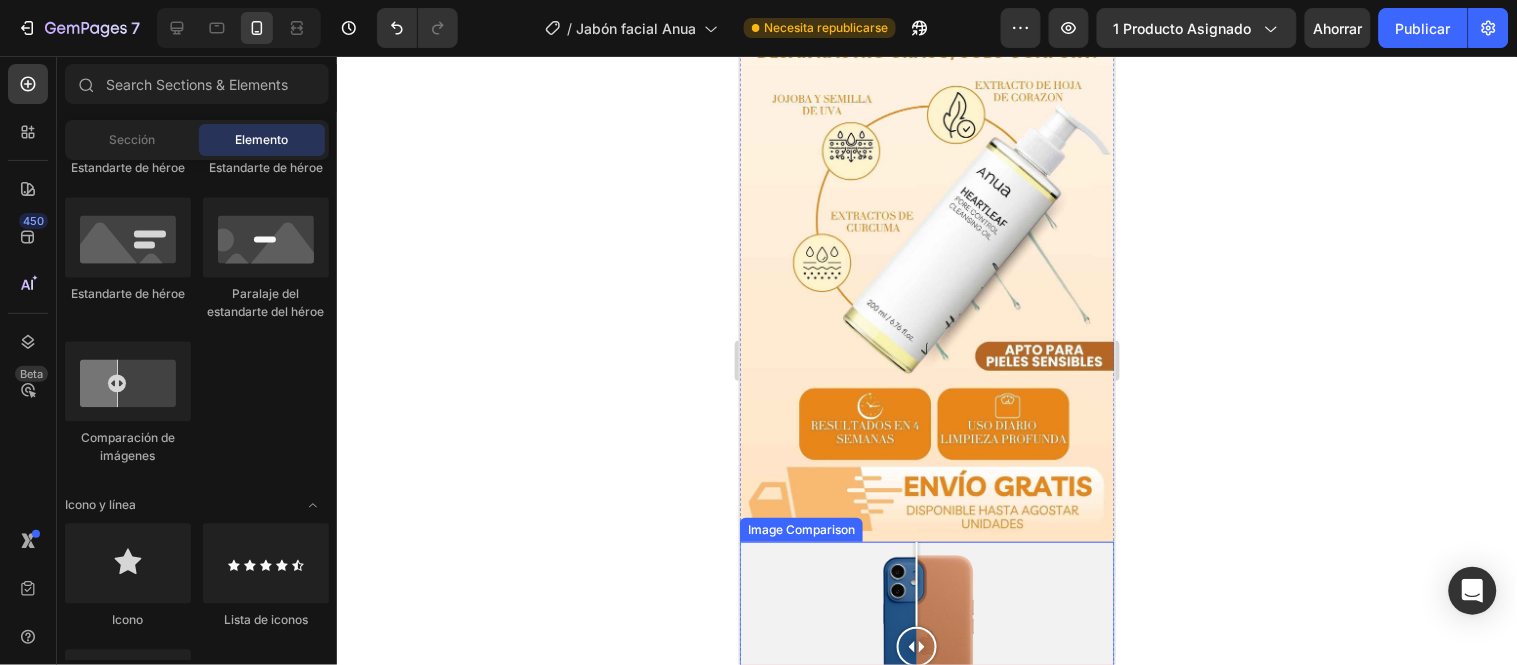 drag, startPoint x: 826, startPoint y: 471, endPoint x: 916, endPoint y: 471, distance: 90 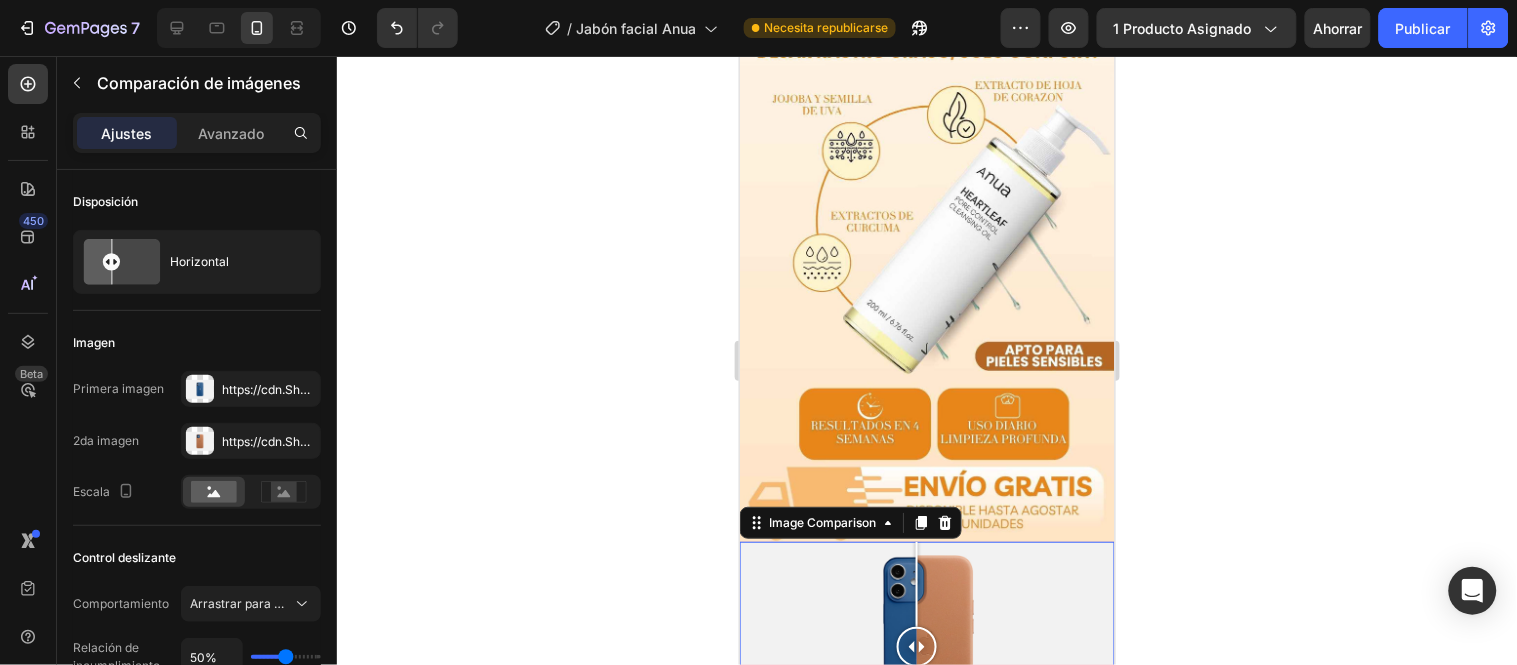 click at bounding box center [926, 646] 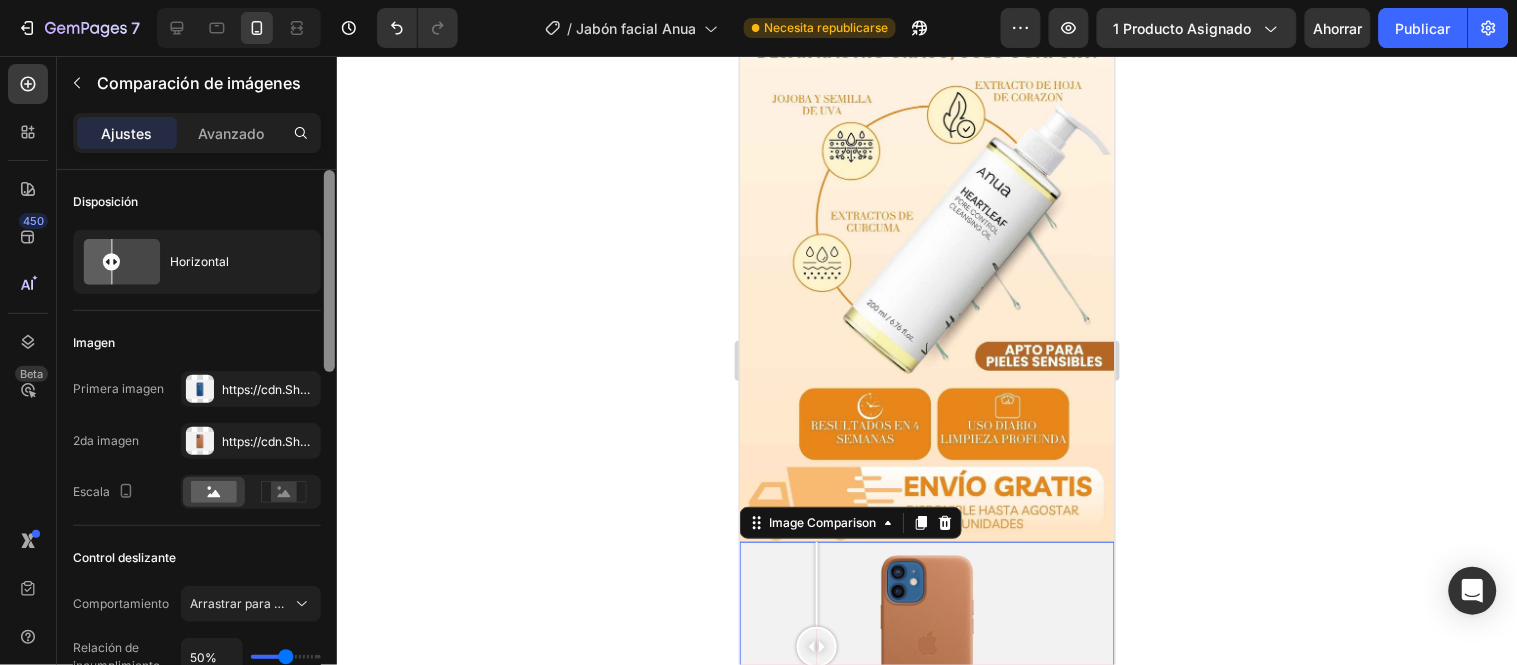 click at bounding box center (329, 271) 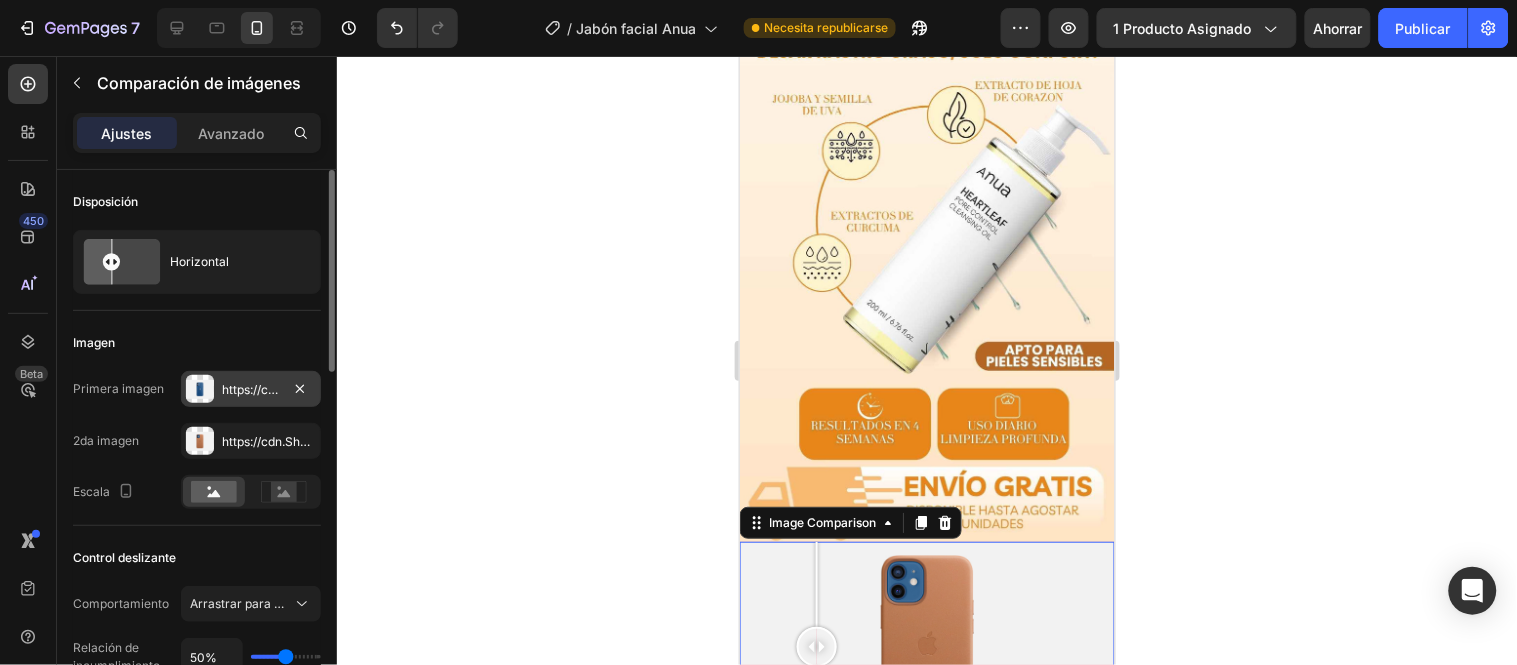 click on "https://cdn.Shopify.Com/s/files/1/2005/9307/files/image_compare_before.Png" at bounding box center [440, 389] 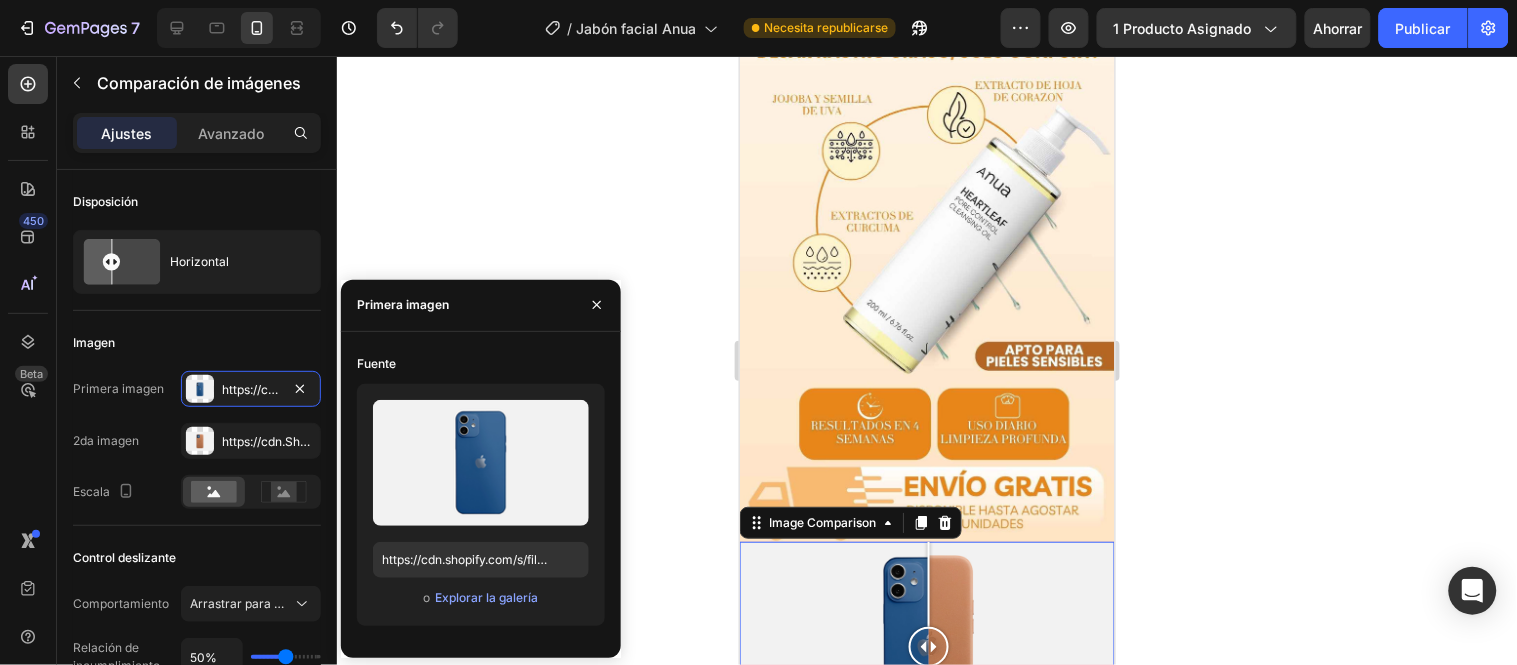 drag, startPoint x: 819, startPoint y: 482, endPoint x: 928, endPoint y: 479, distance: 109.041275 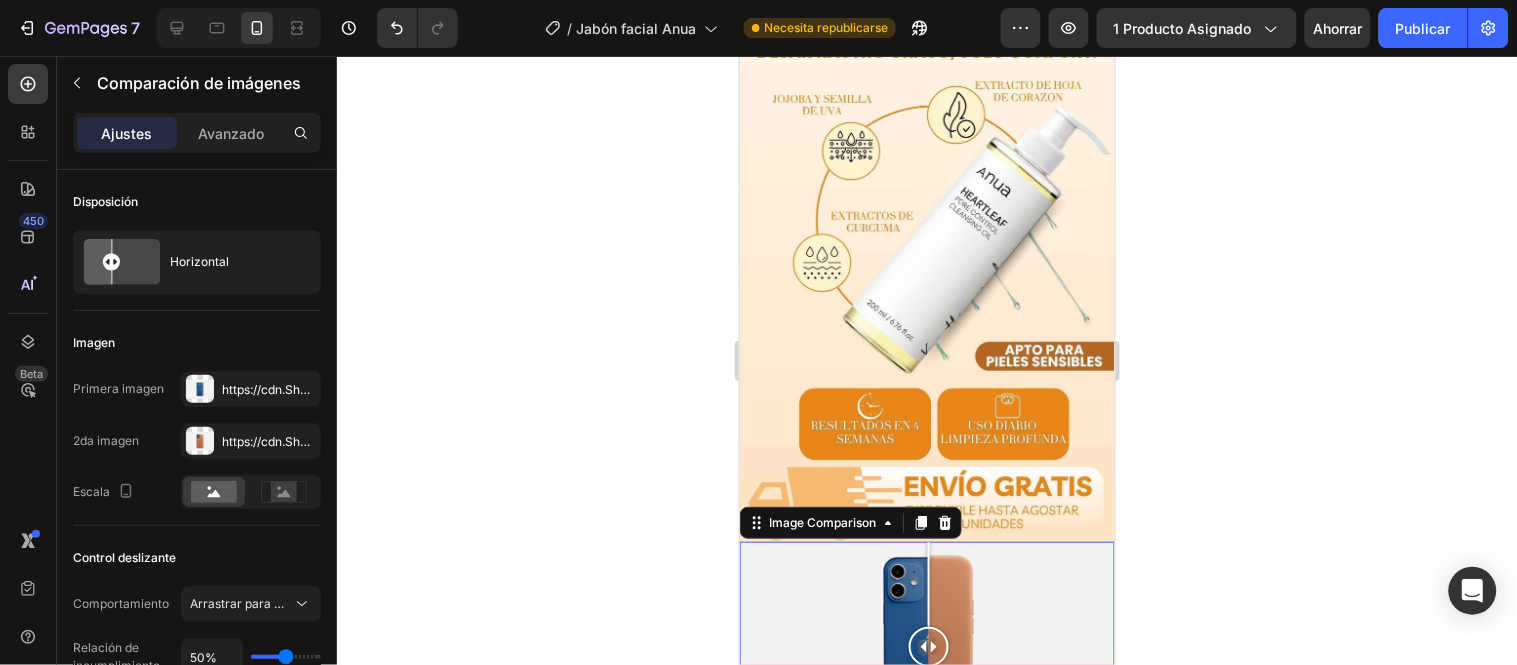 click 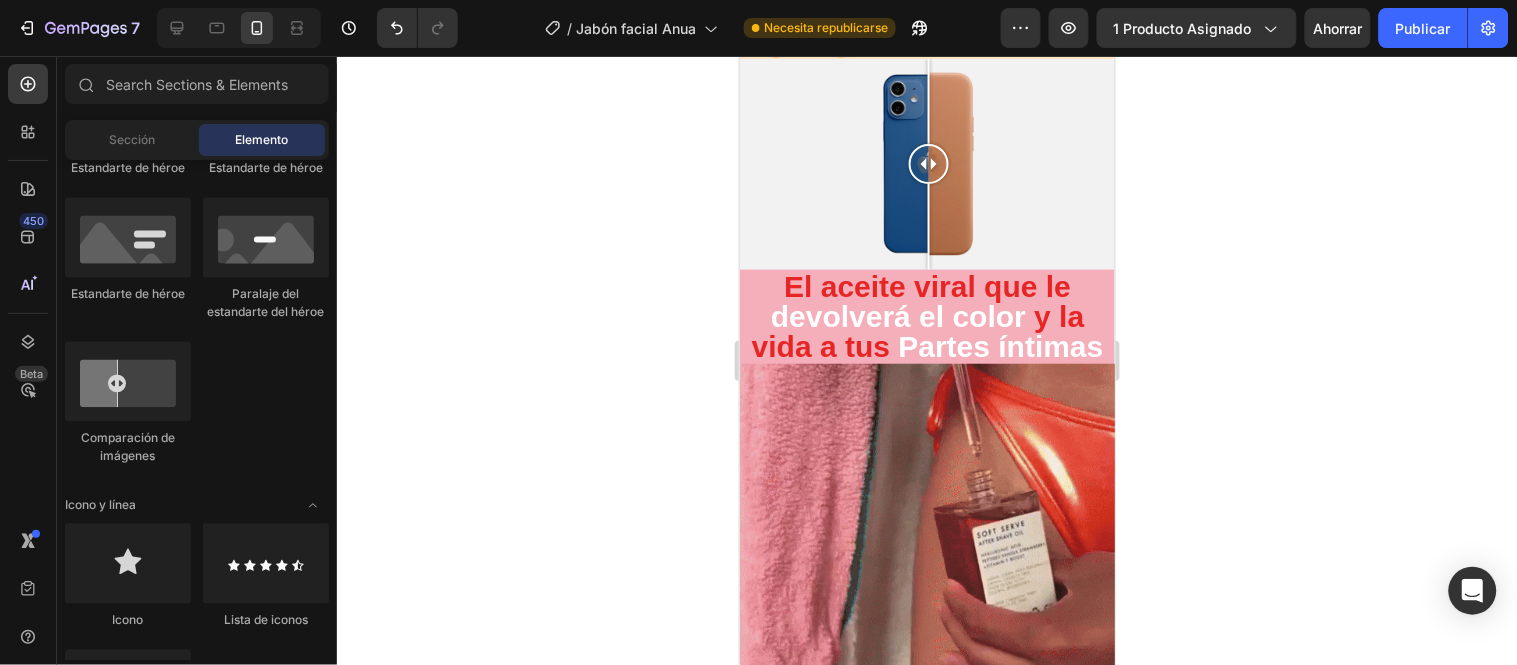 scroll, scrollTop: 4094, scrollLeft: 0, axis: vertical 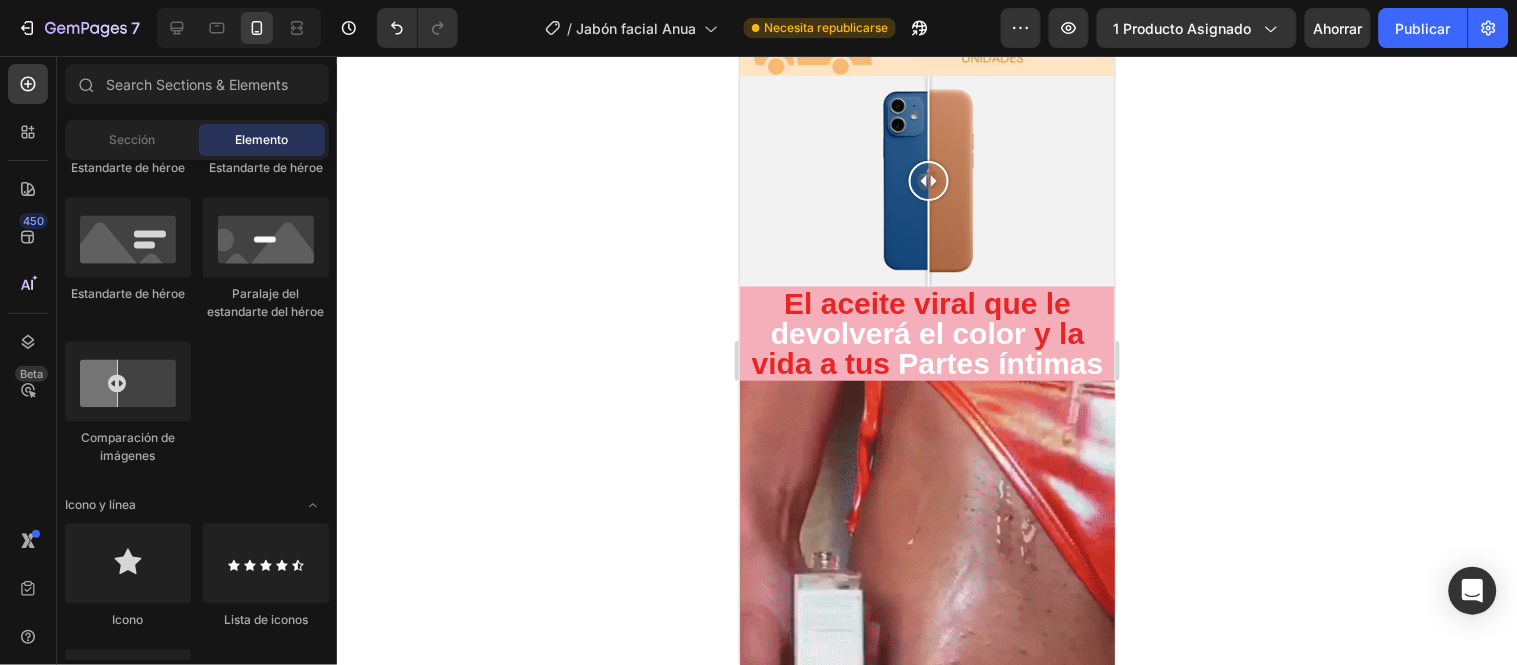 drag, startPoint x: 1104, startPoint y: 326, endPoint x: 1877, endPoint y: 412, distance: 777.7692 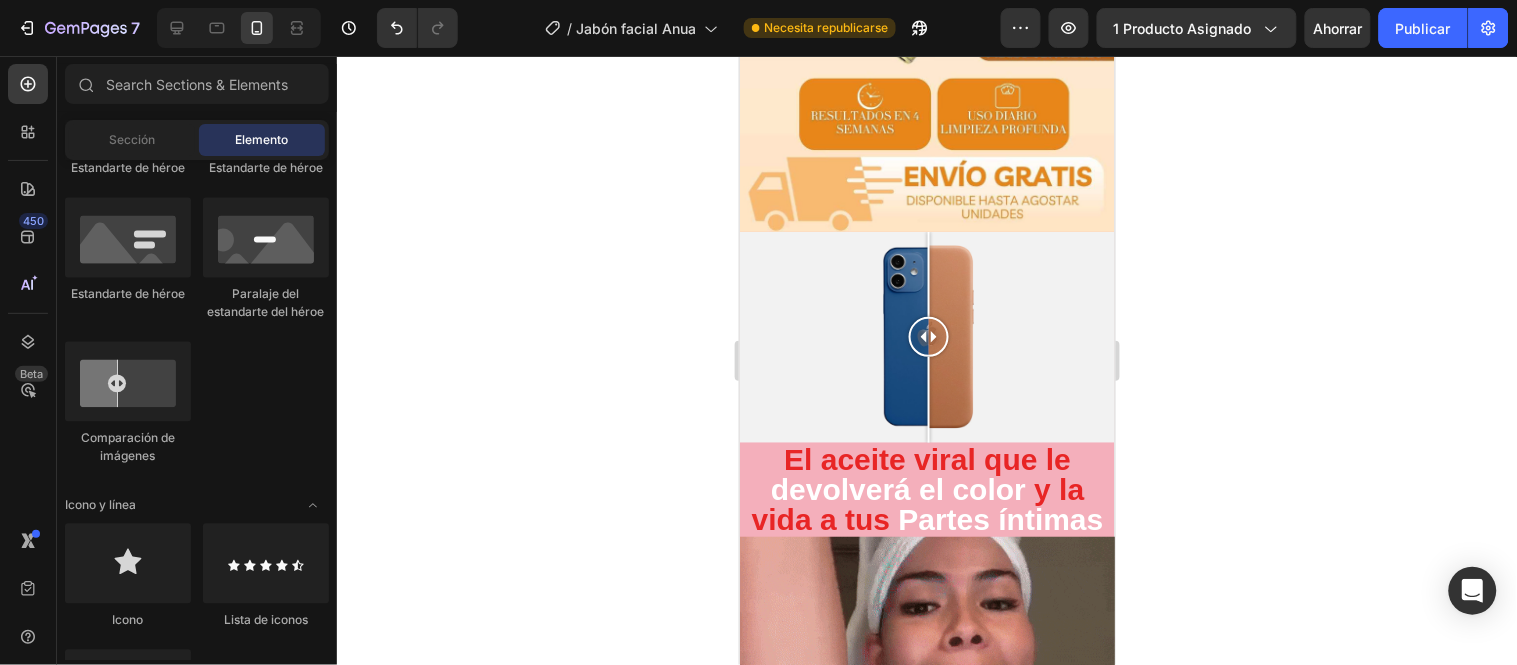 scroll, scrollTop: 3835, scrollLeft: 0, axis: vertical 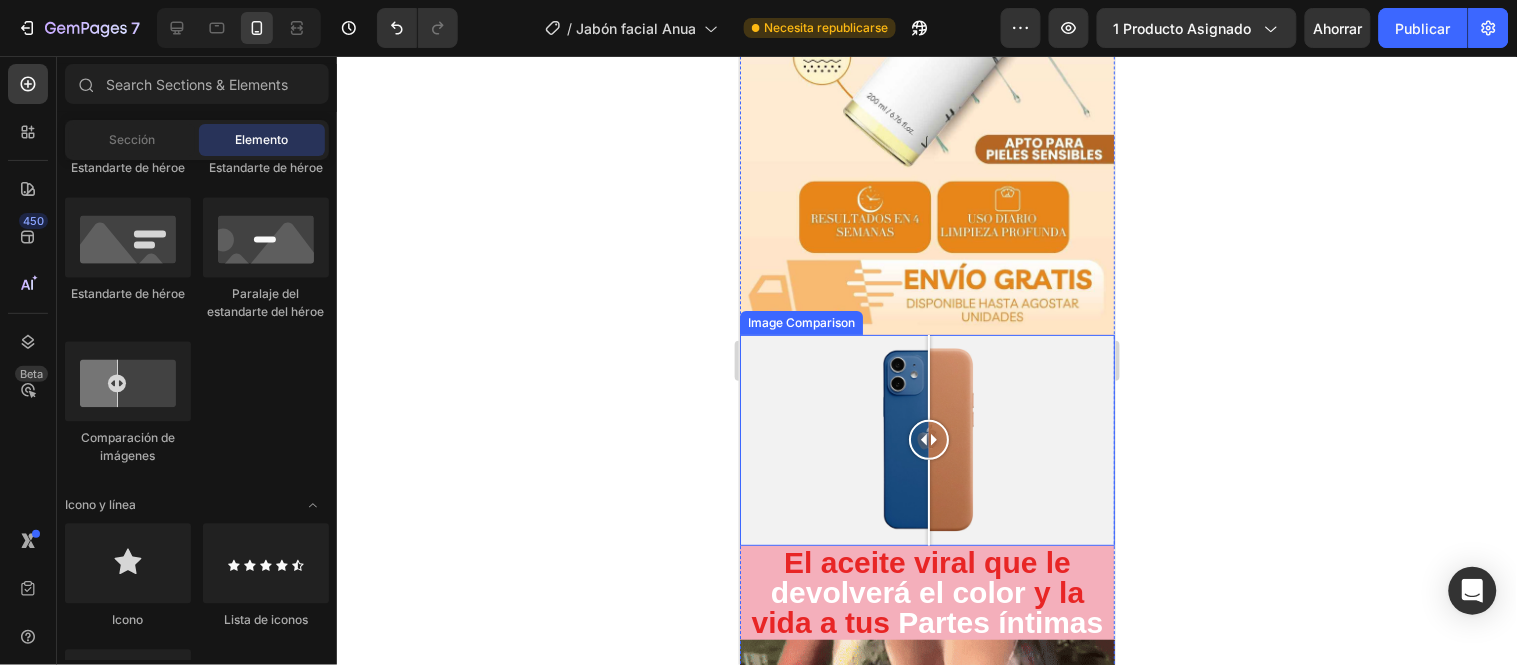 click at bounding box center [926, 439] 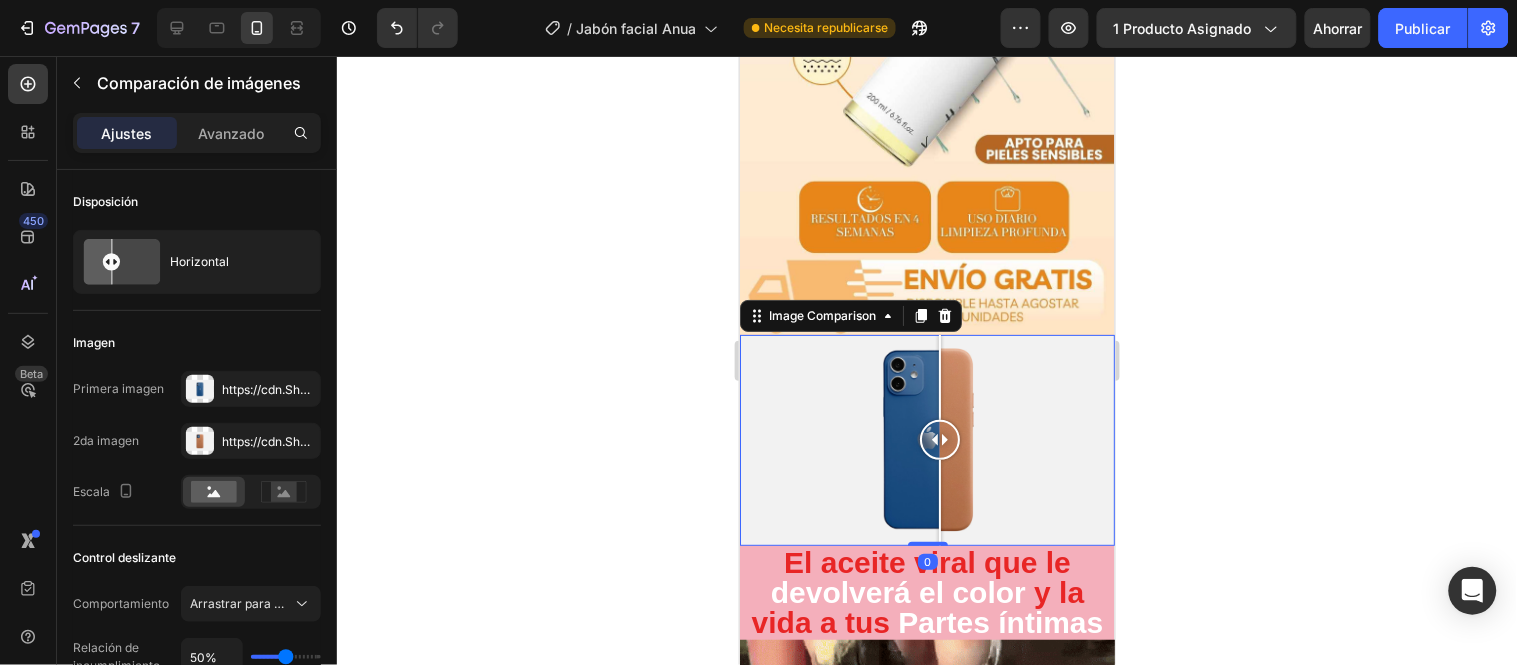 drag, startPoint x: 879, startPoint y: 270, endPoint x: 939, endPoint y: 281, distance: 61 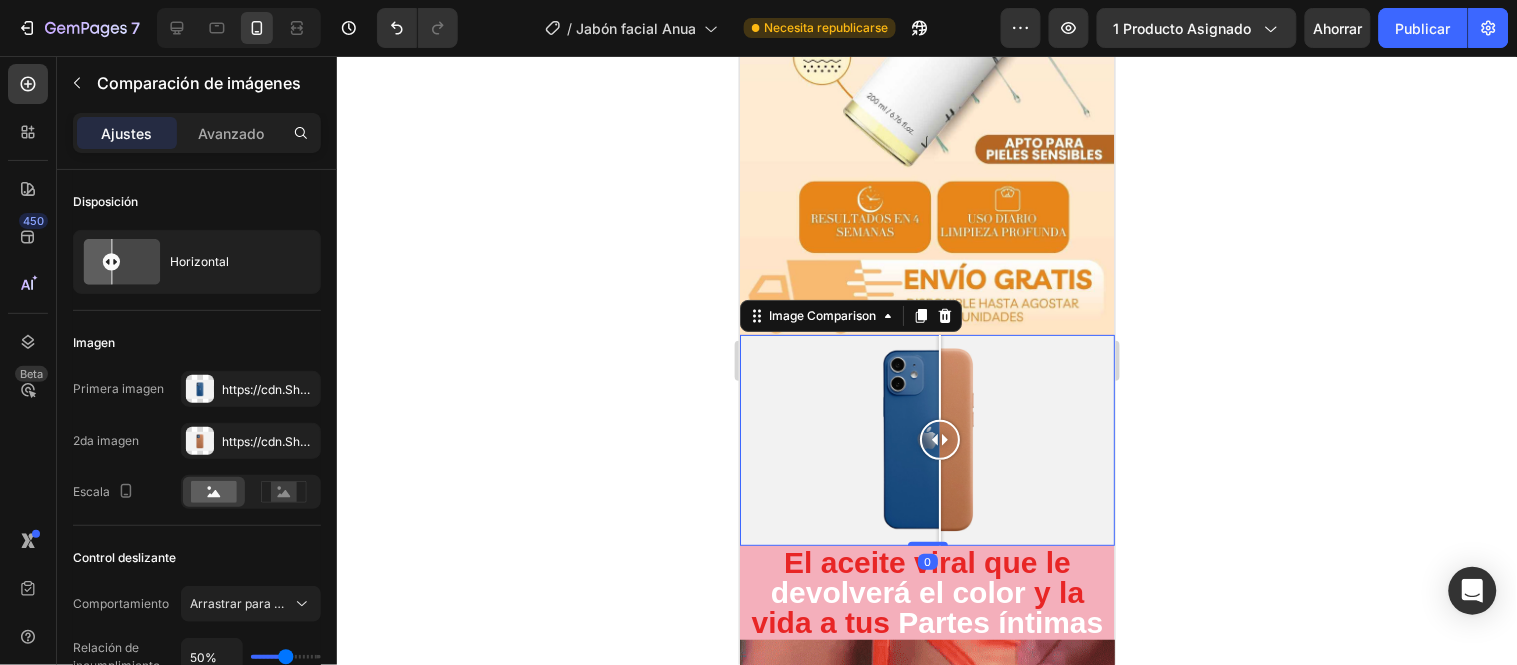 click at bounding box center [939, 439] 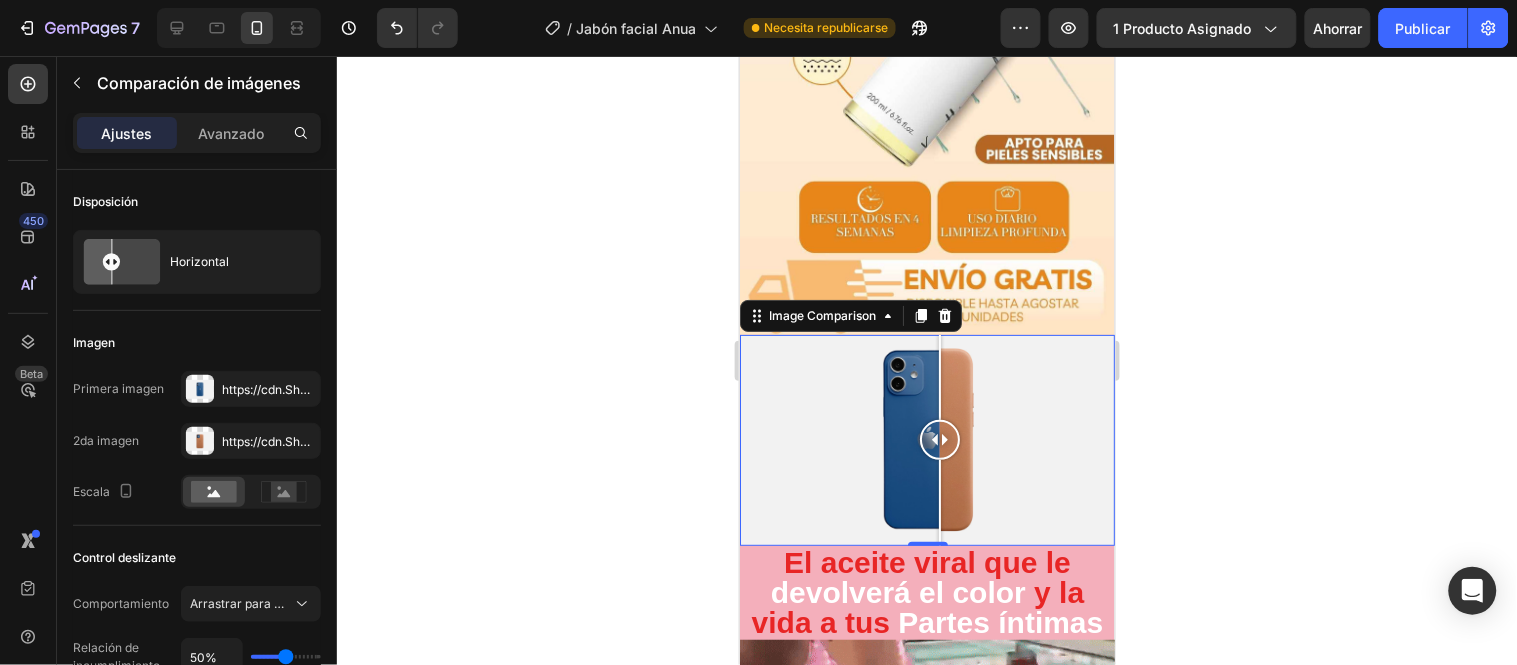 click at bounding box center (926, 439) 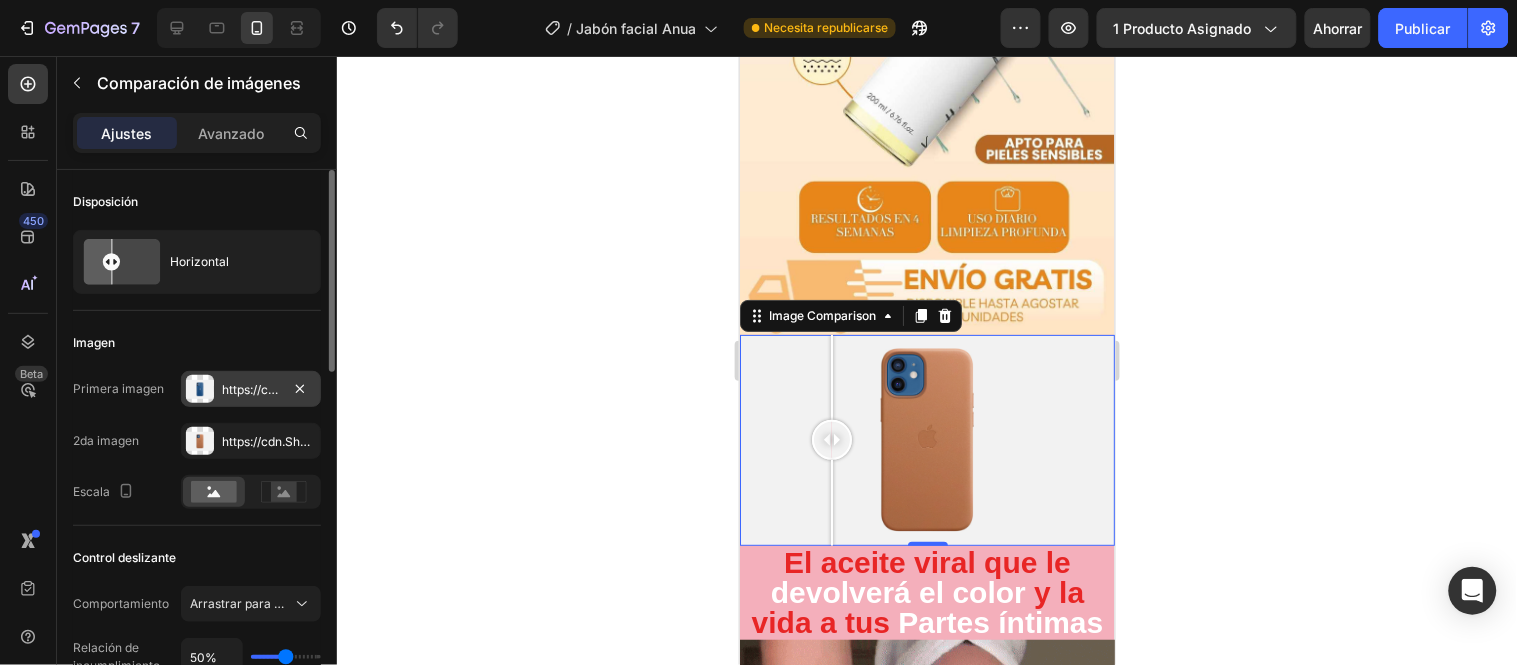 click on "https://cdn.Shopify.Com/s/files/1/2005/9307/files/image_compare_before.Png" at bounding box center (440, 389) 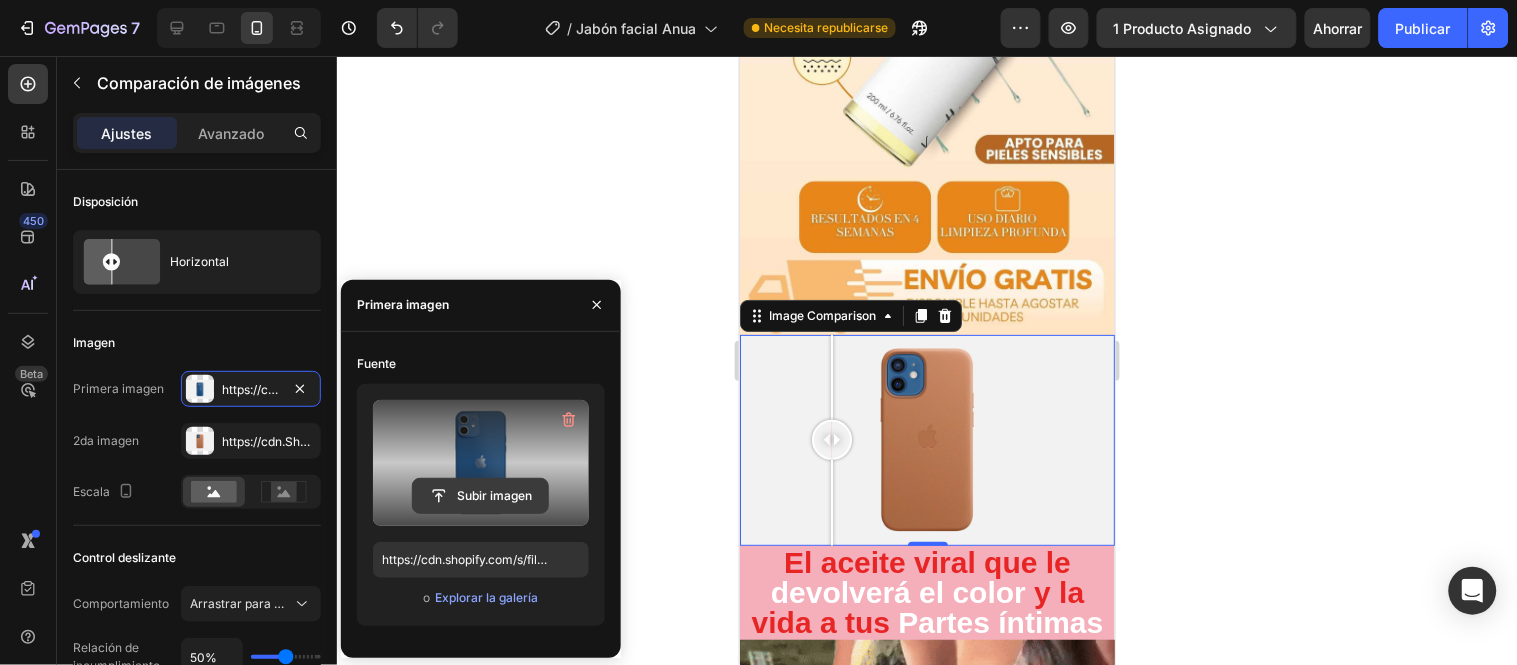 click 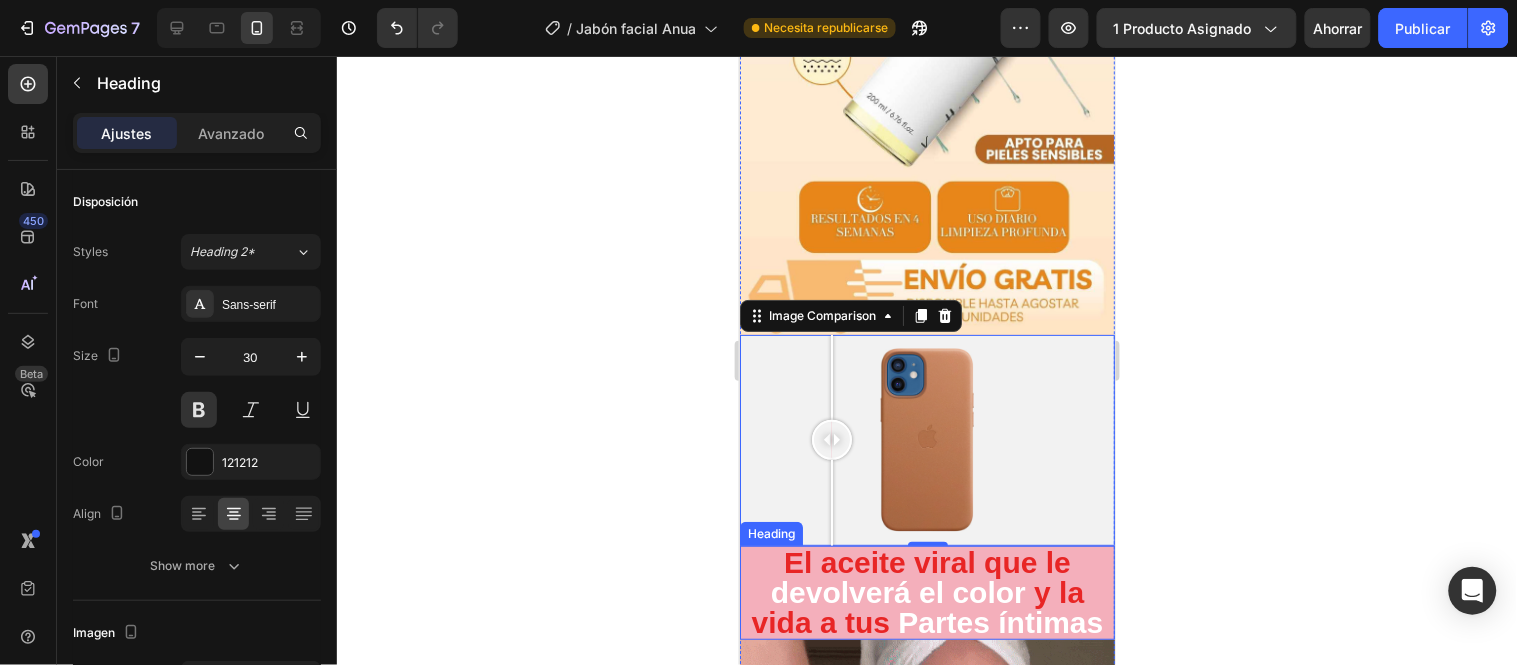 click on "El aceite viral que le   devolverá el color   y la   vida a tus   Partes íntimas" at bounding box center (926, 592) 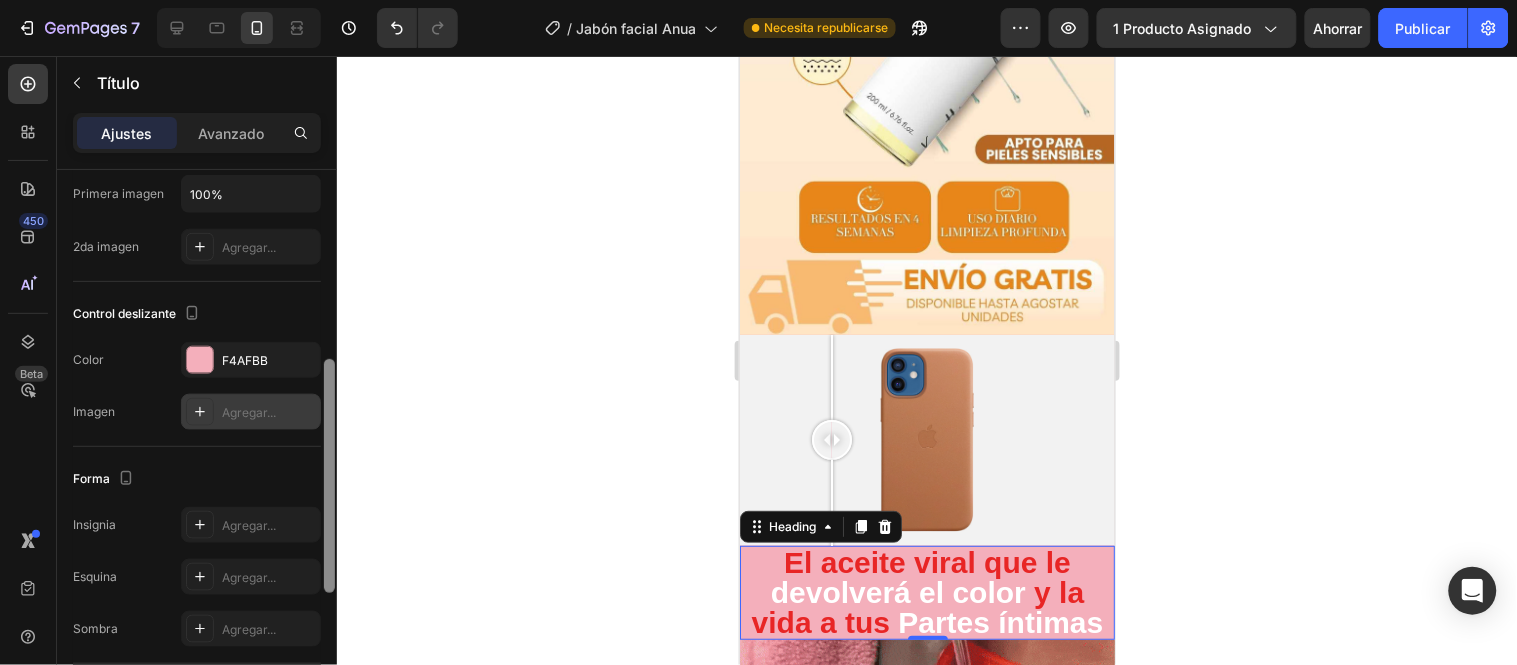 drag, startPoint x: 330, startPoint y: 226, endPoint x: 292, endPoint y: 414, distance: 191.80199 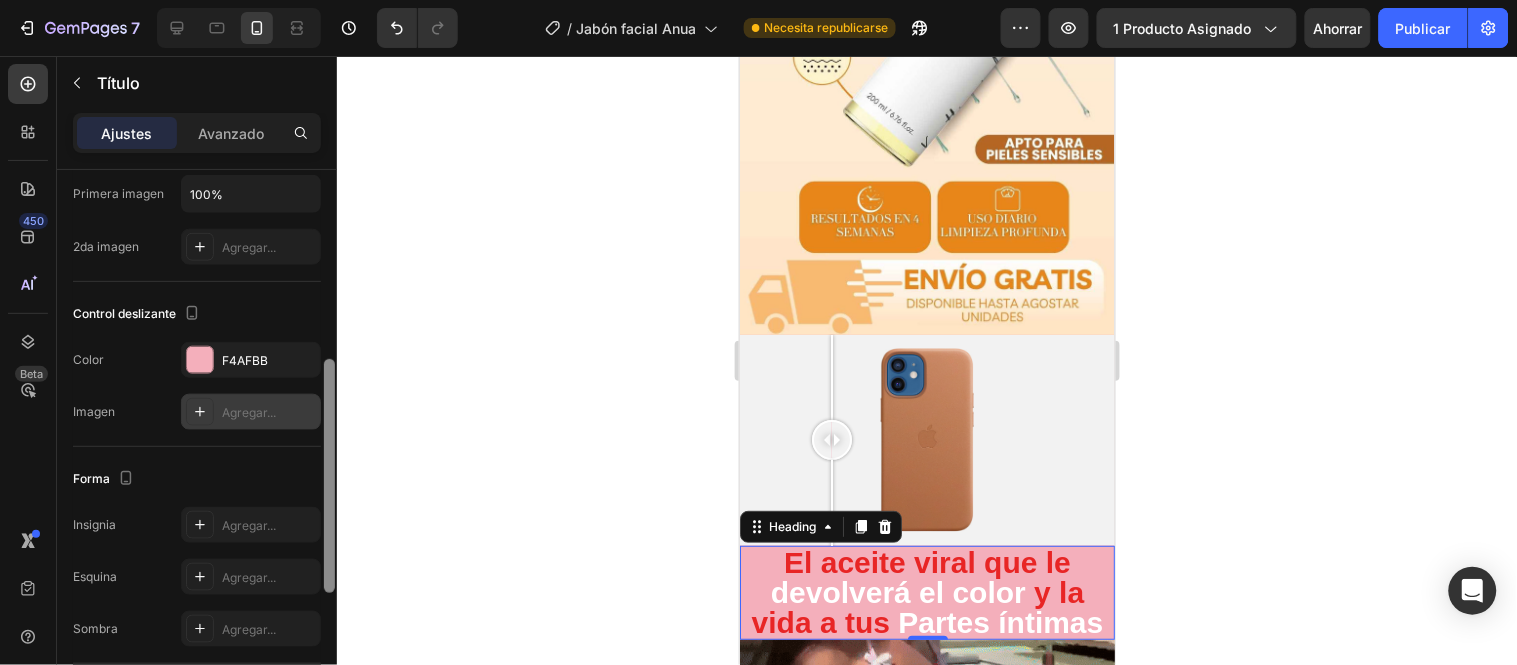 click on "Disposición Estilos Título 2* Fuente Sans-serif Tamaño 30 Color 121212 Alinear Mostrar más Imagen Primera imagen 100% 2da imagen Agregar... Control deslizante Los cambios podrían quedar ocultos por el vídeo. Color F4AFBB Imagen Agregar... Forma Insignia Agregar... Esquina Agregar... Sombra Agregar... Tamaño Marco H2 Borde Eliminar elemento" at bounding box center (197, 446) 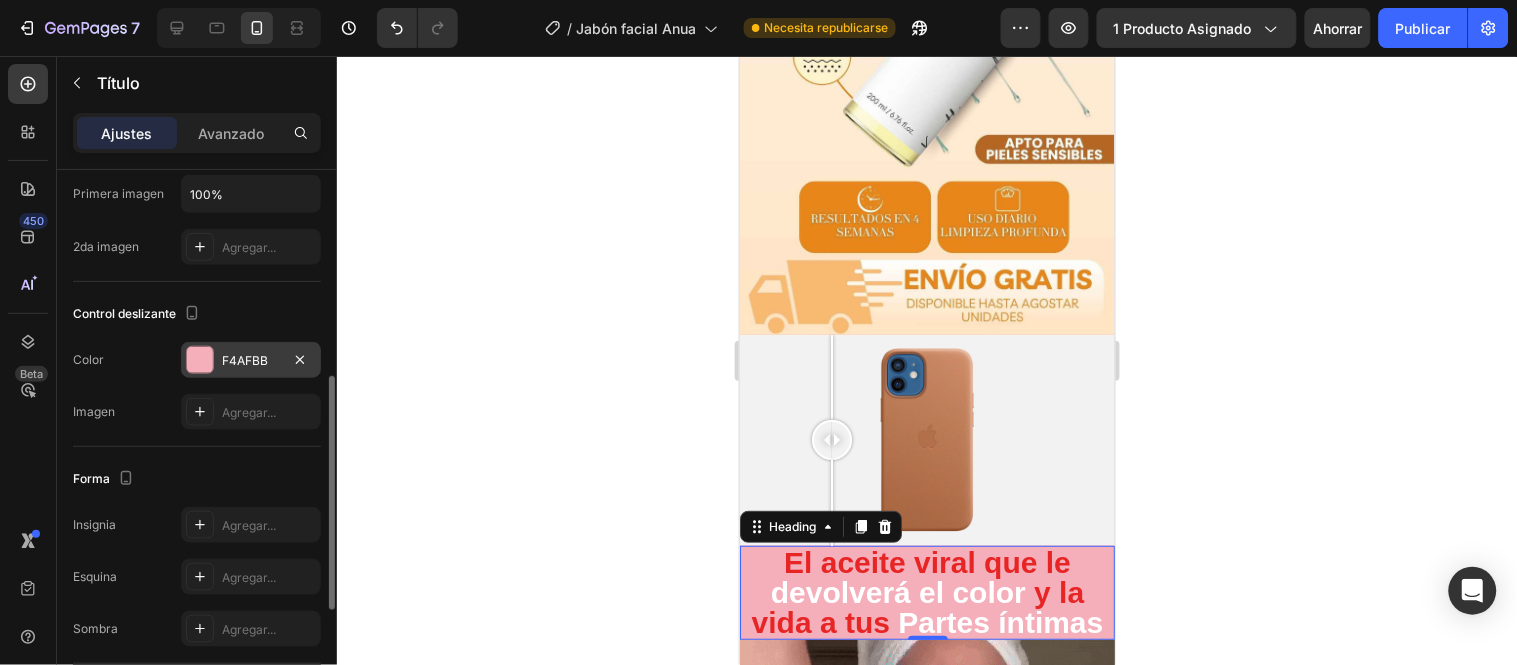 scroll, scrollTop: 486, scrollLeft: 0, axis: vertical 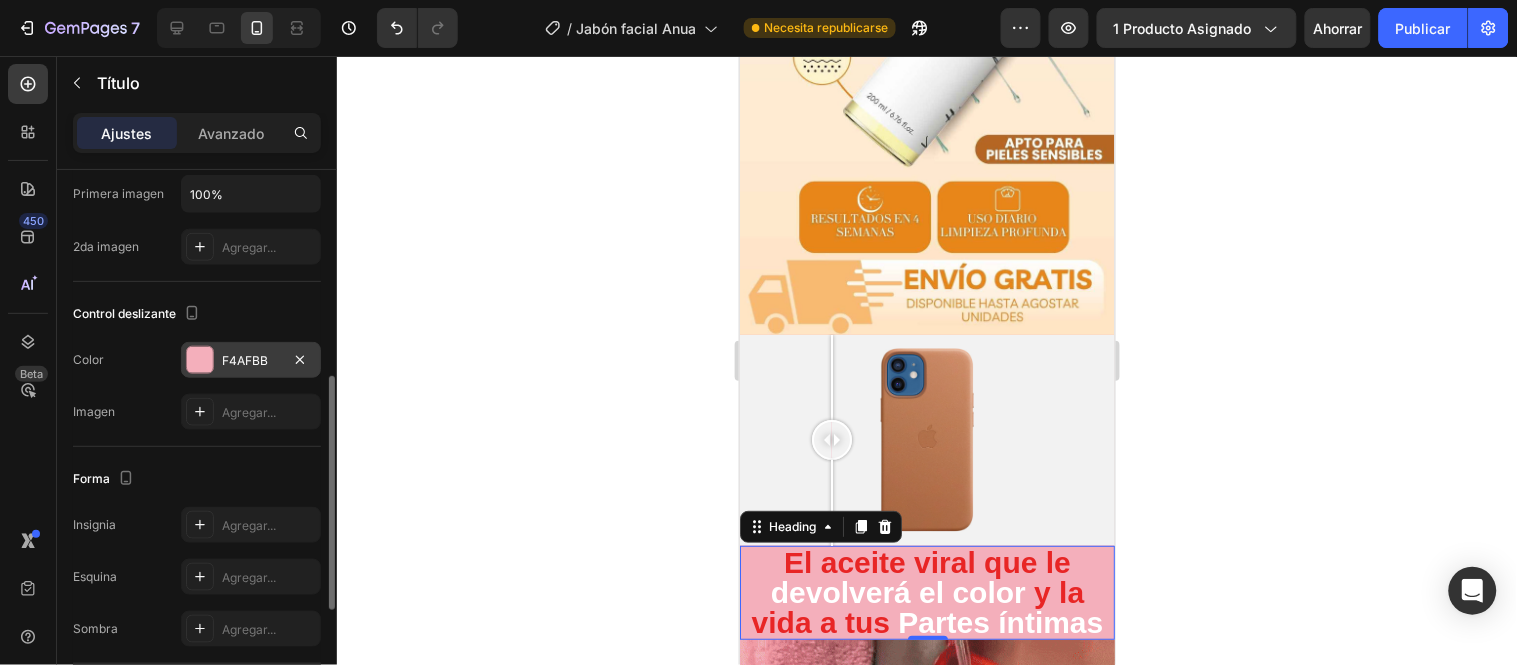 click on "F4AFBB" at bounding box center (251, 360) 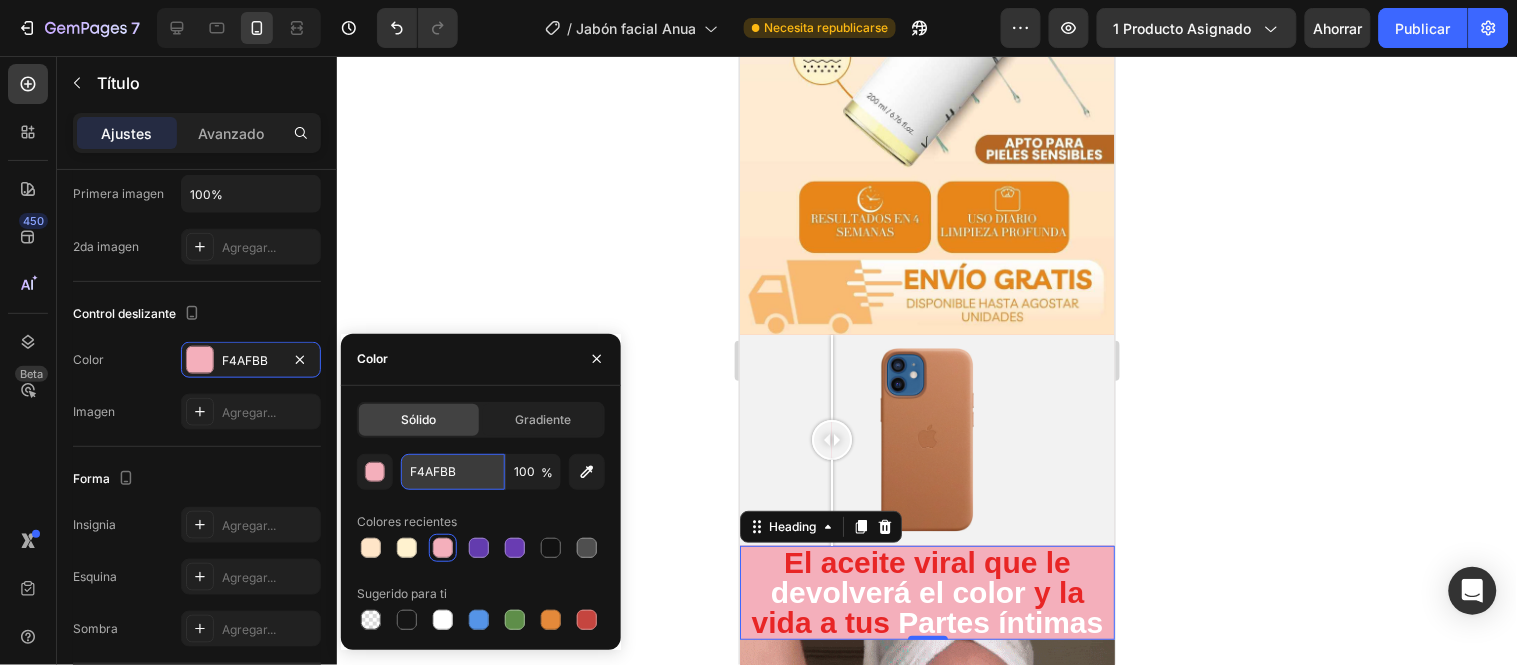 paste on "#FFE8CD" 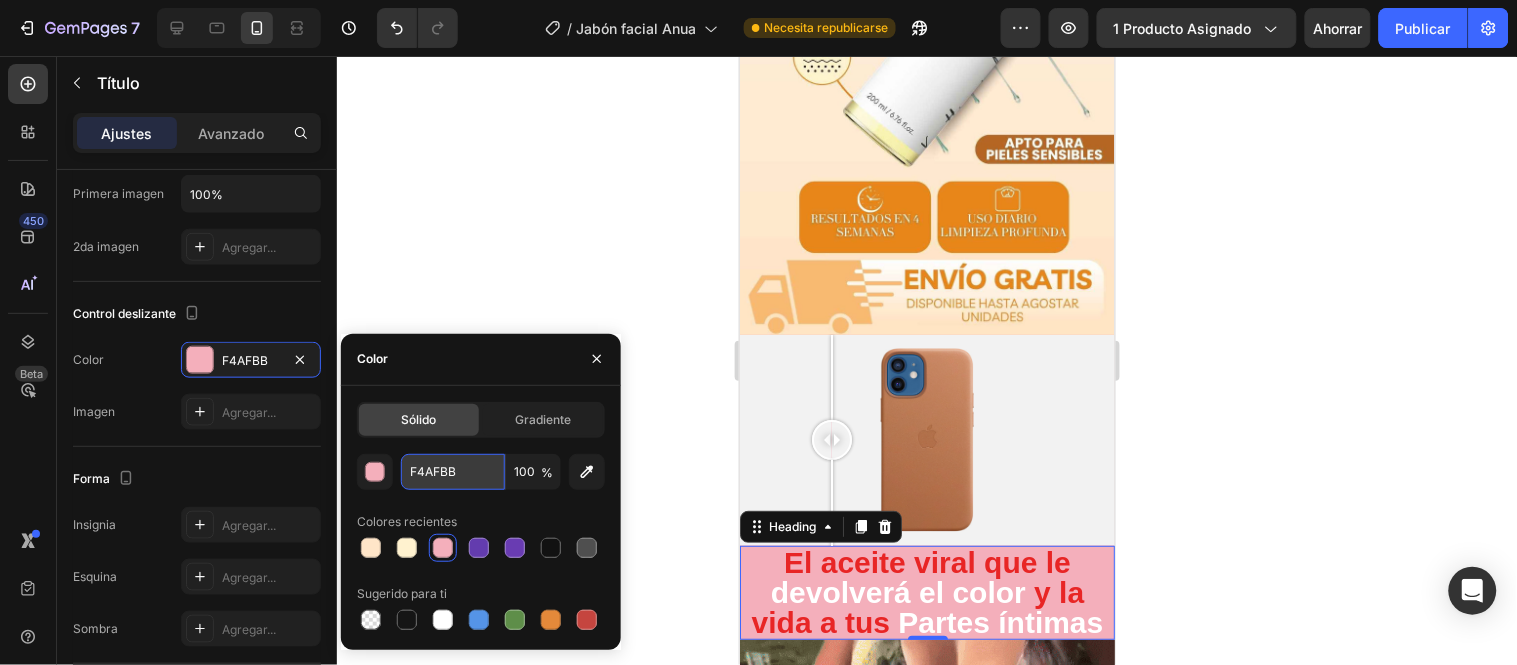 type on "#FFE8CD" 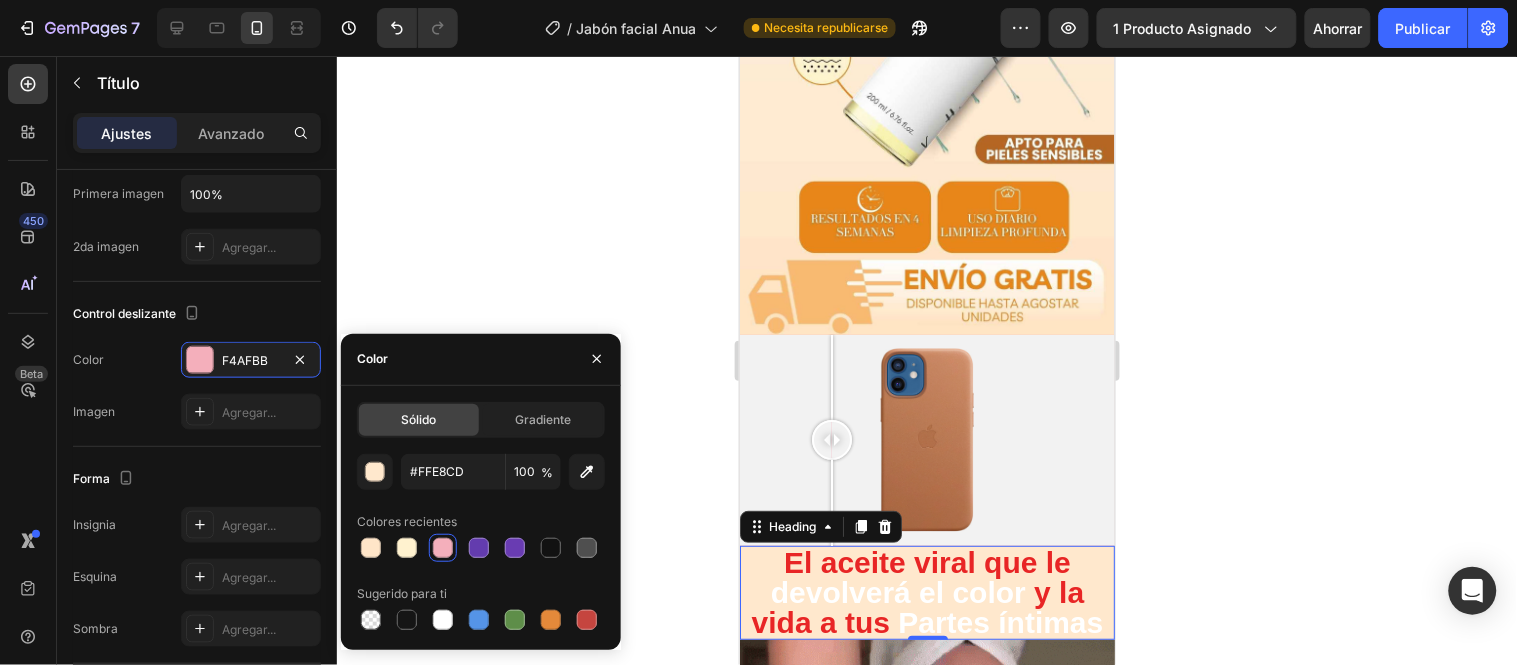click 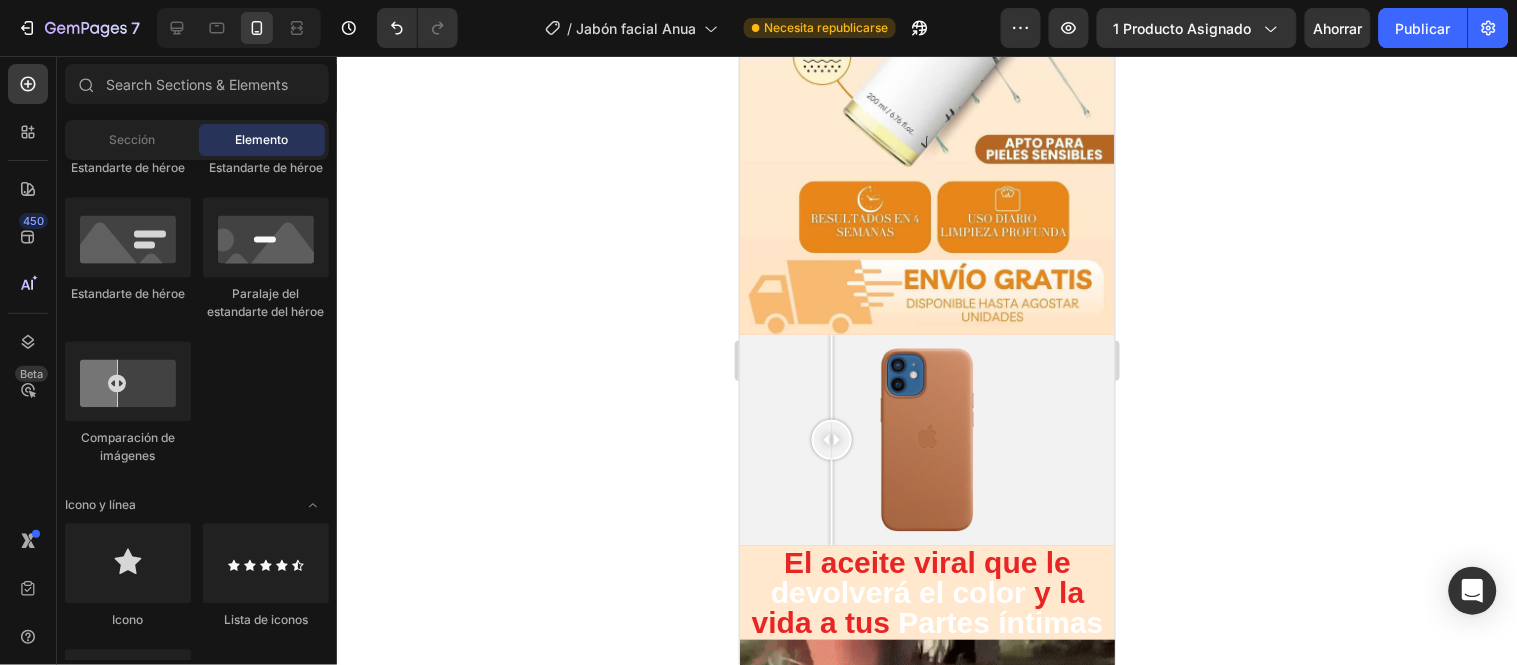 click 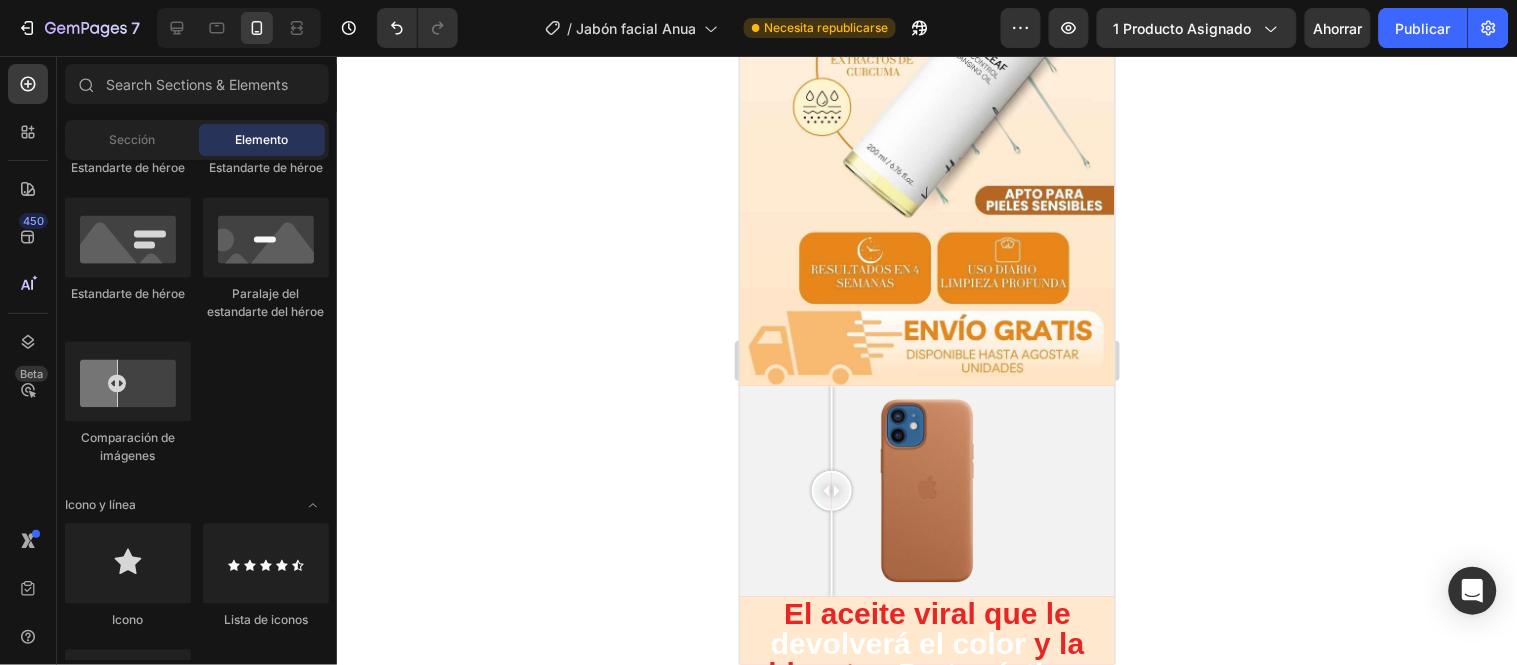 scroll, scrollTop: 3818, scrollLeft: 0, axis: vertical 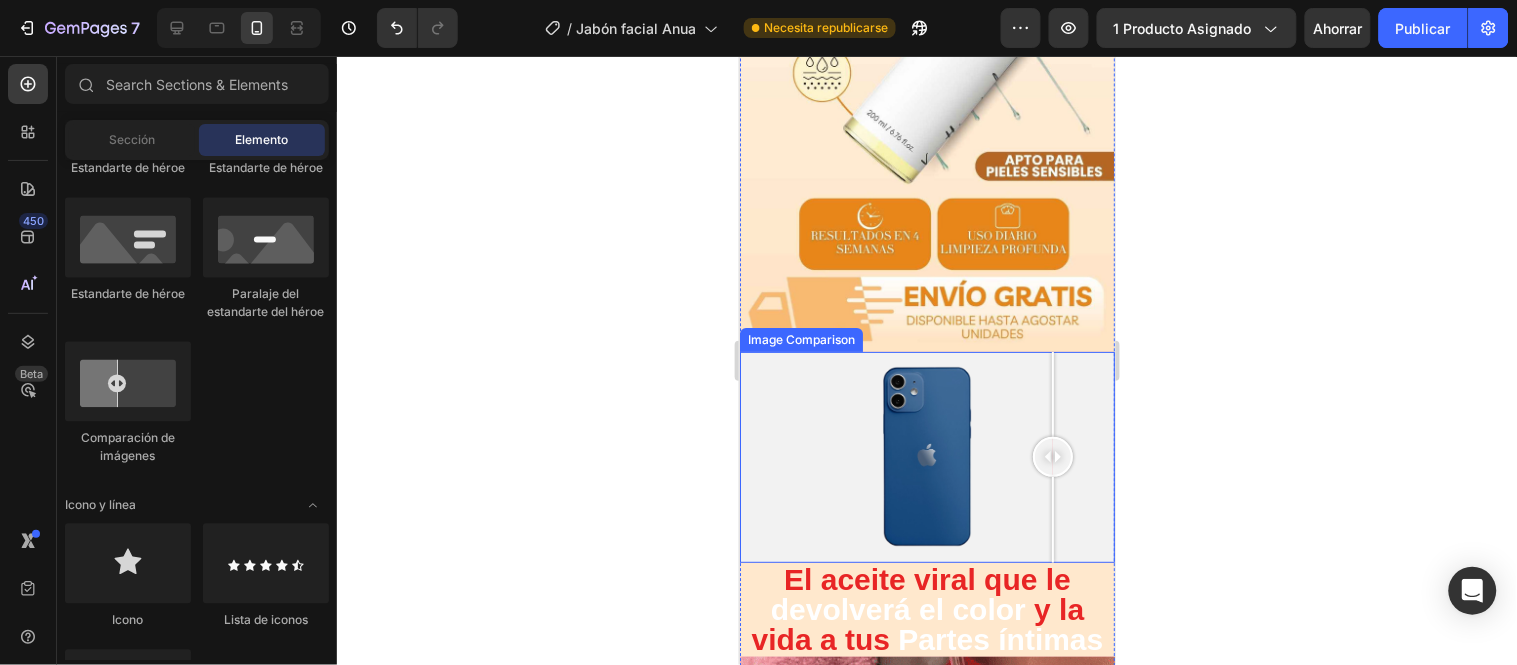 click at bounding box center [926, 456] 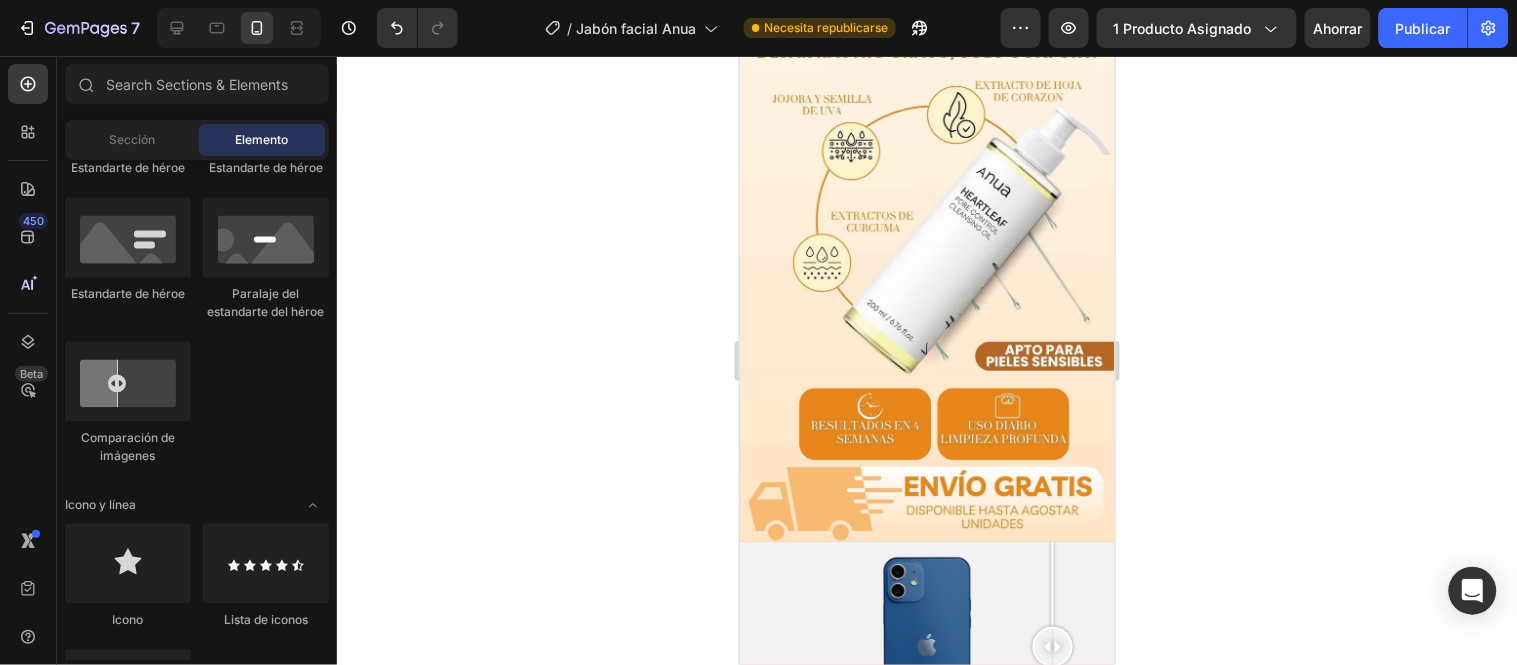 scroll, scrollTop: 3715, scrollLeft: 0, axis: vertical 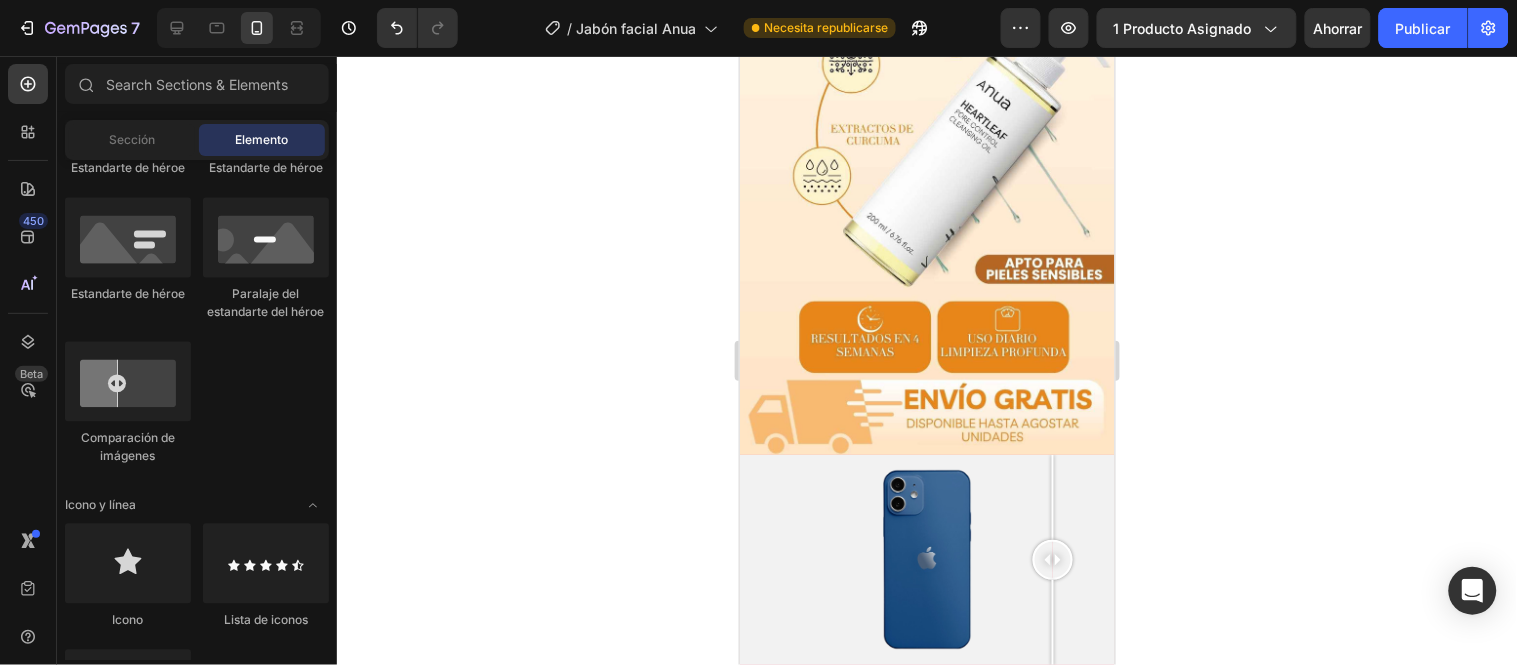 drag, startPoint x: 1103, startPoint y: 339, endPoint x: 1853, endPoint y: 410, distance: 753.35315 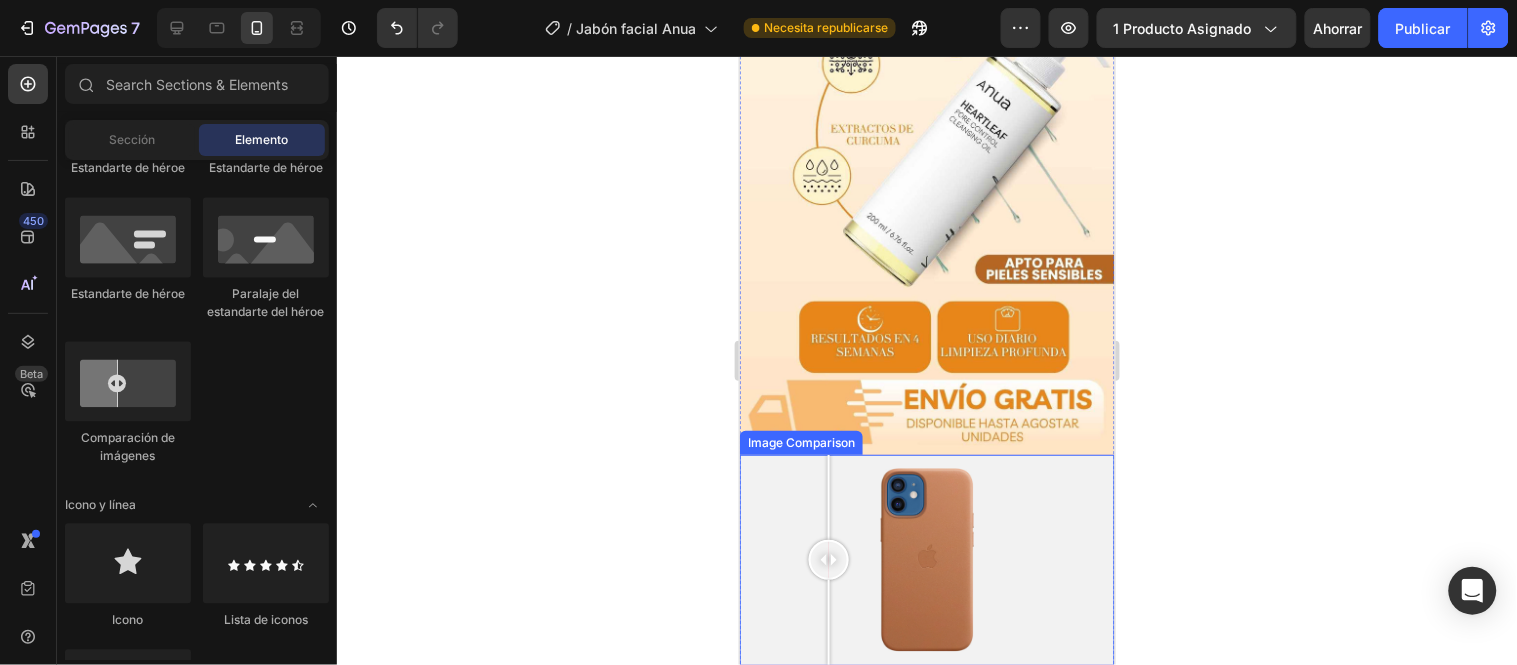 click at bounding box center (926, 559) 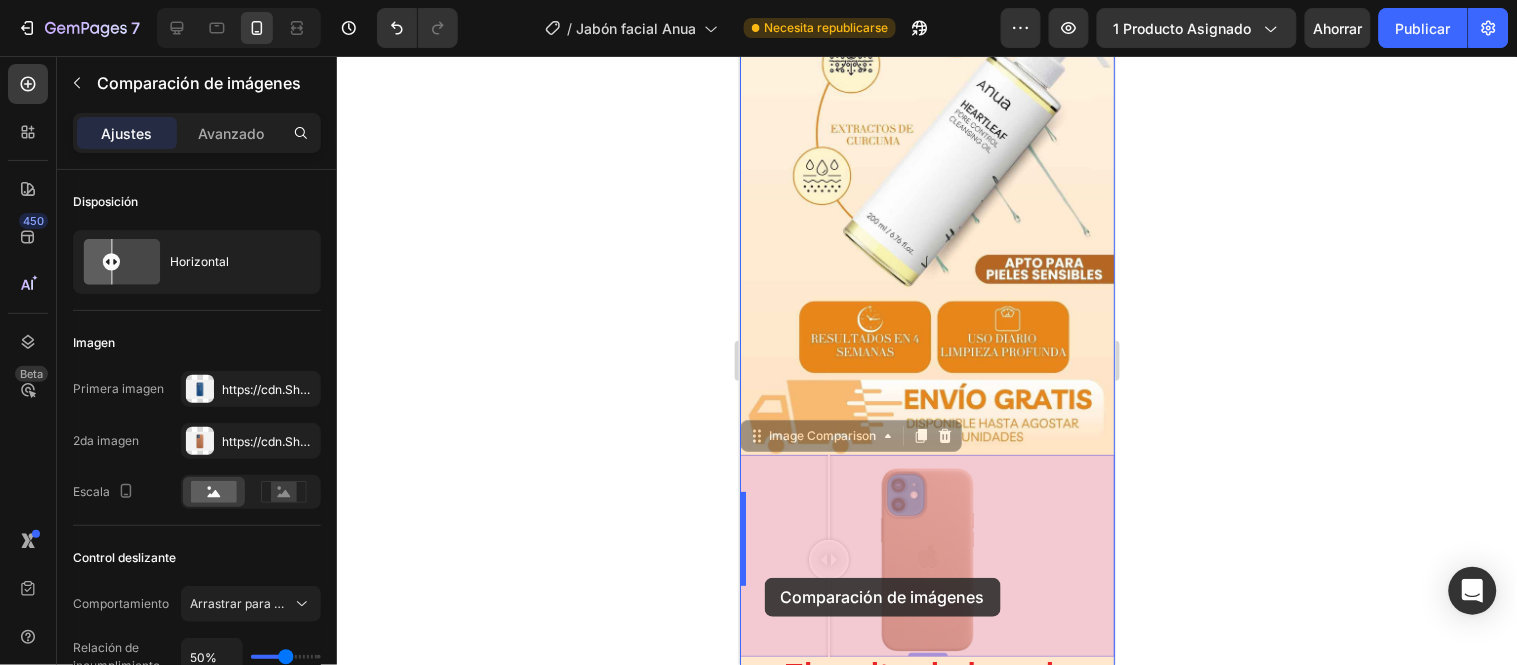 drag, startPoint x: 756, startPoint y: 275, endPoint x: 764, endPoint y: 577, distance: 302.10593 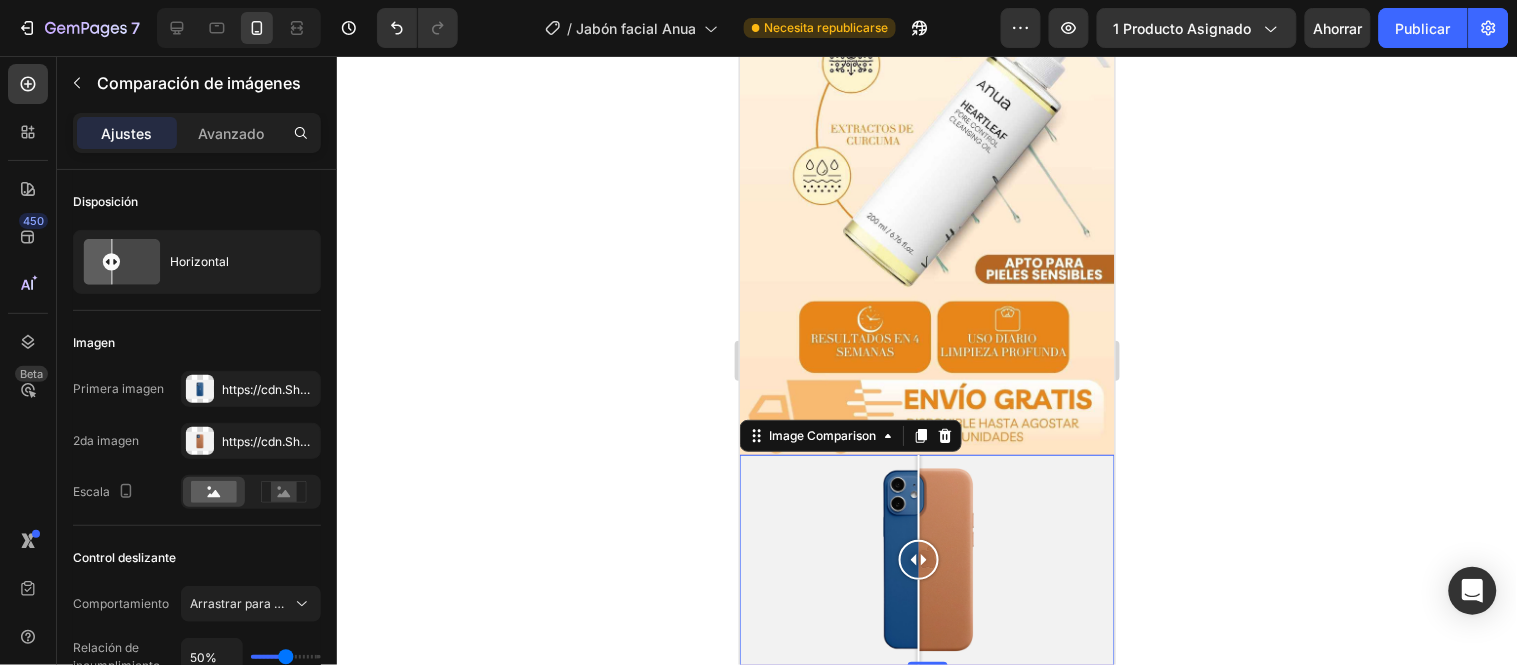 click 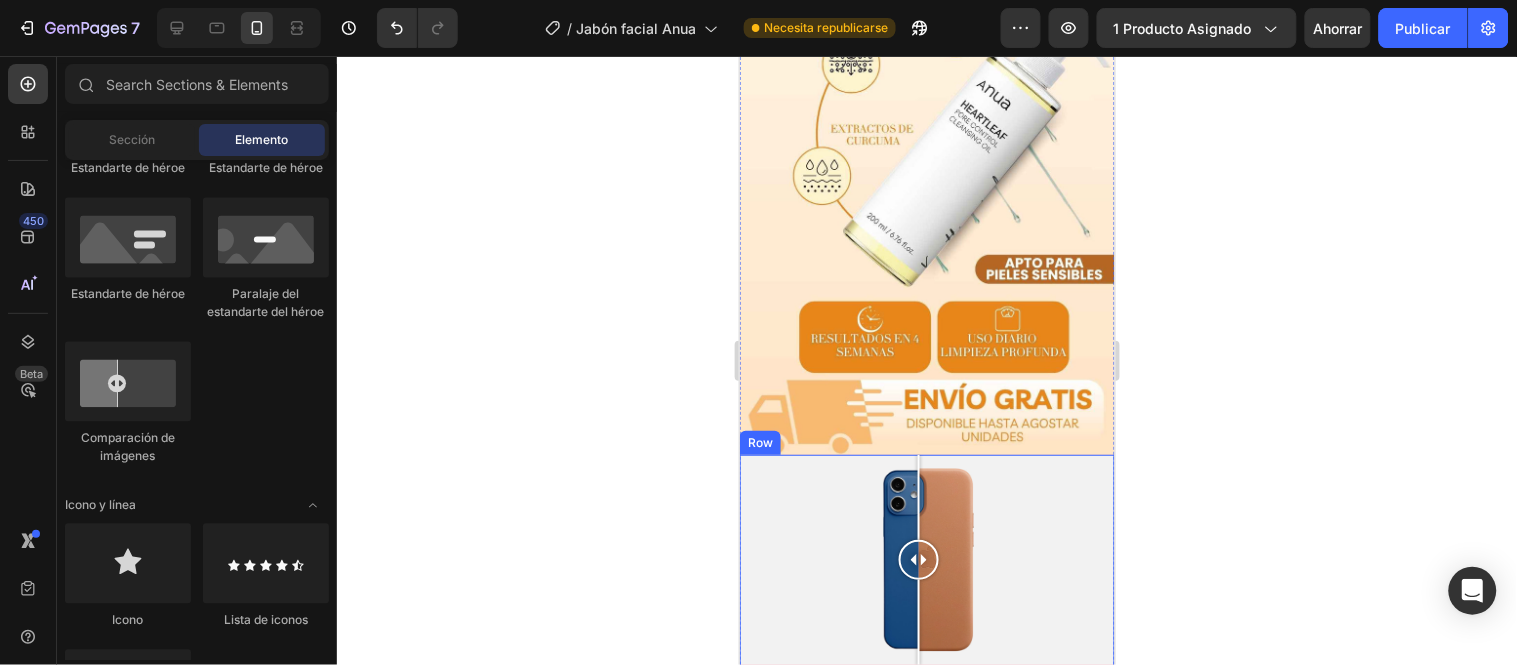 click on "Image Comparison El aceite viral que le   devolverá el color   y la   vida a tus   Partes íntimas Heading Row" at bounding box center (926, 614) 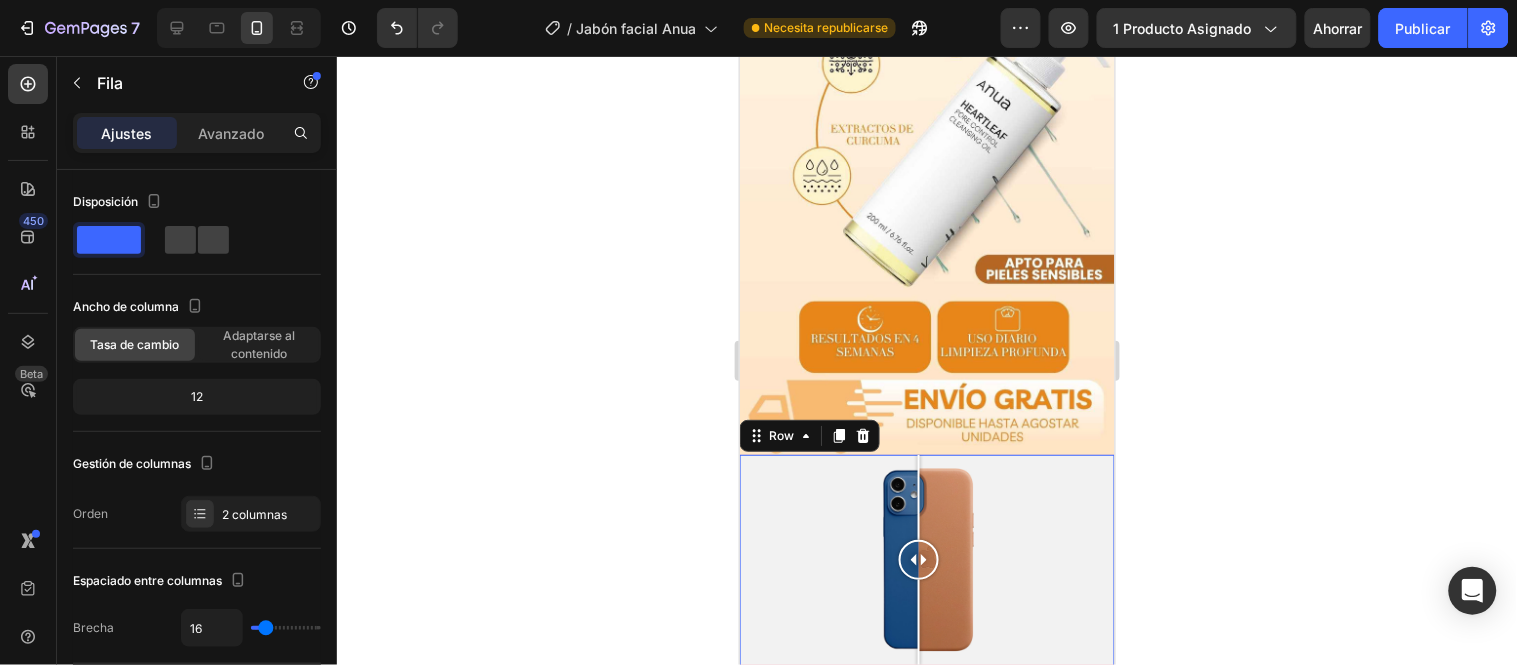 click on "Image Comparison El aceite viral que le   devolverá el color   y la   vida a tus   Partes íntimas Heading Row   0" at bounding box center (926, 614) 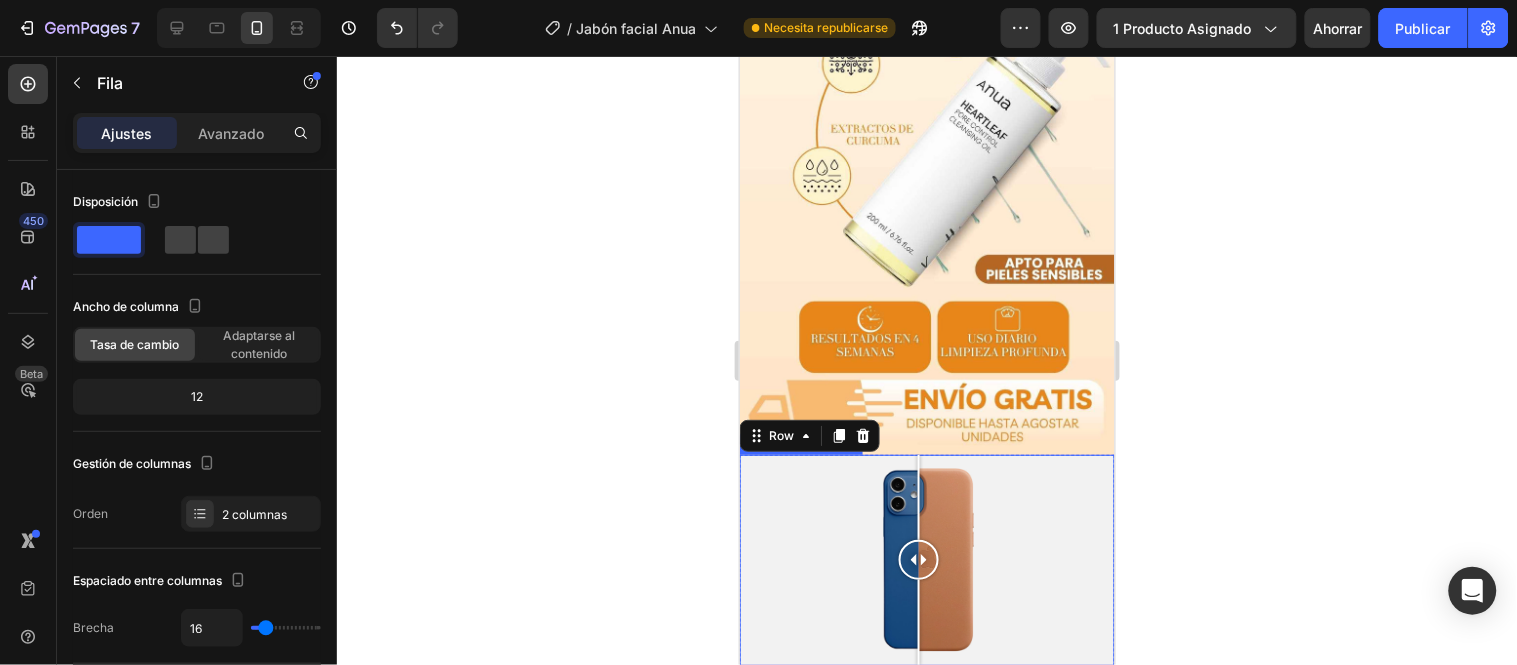 click at bounding box center [926, 559] 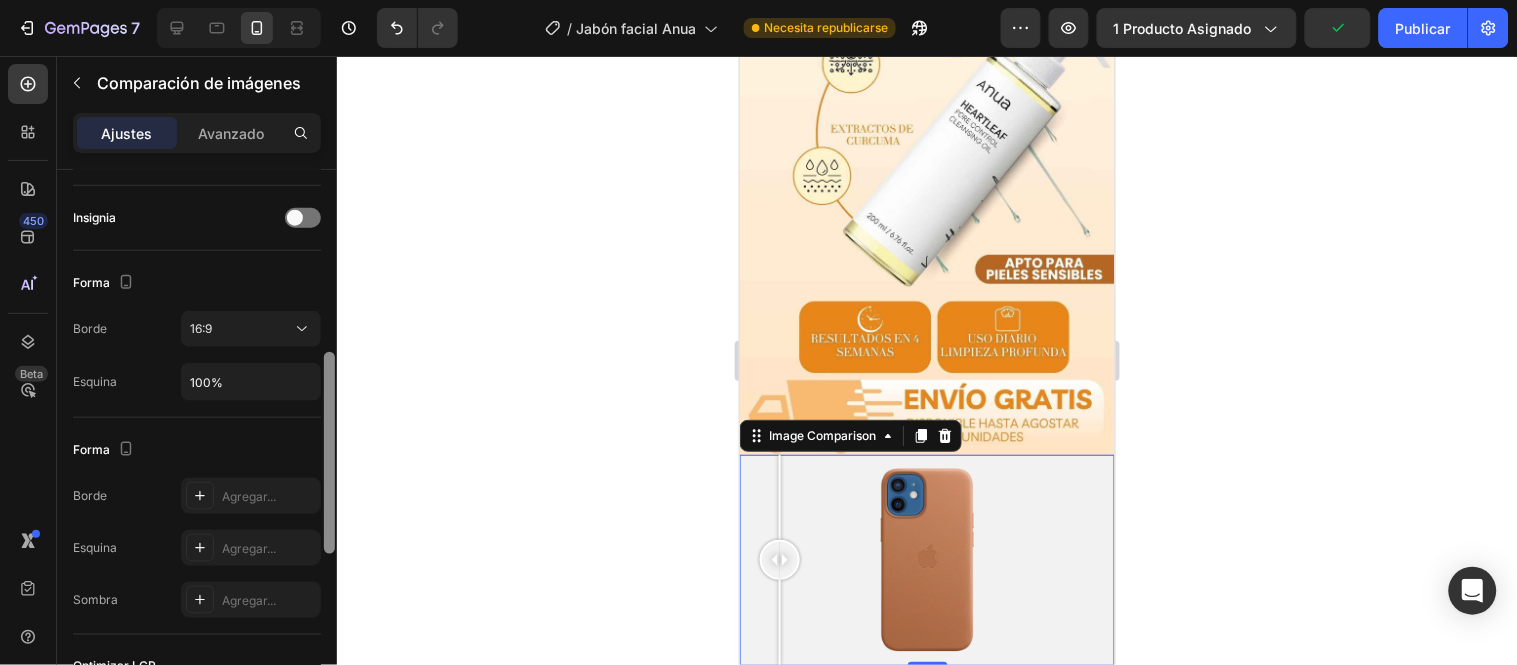 scroll, scrollTop: 505, scrollLeft: 0, axis: vertical 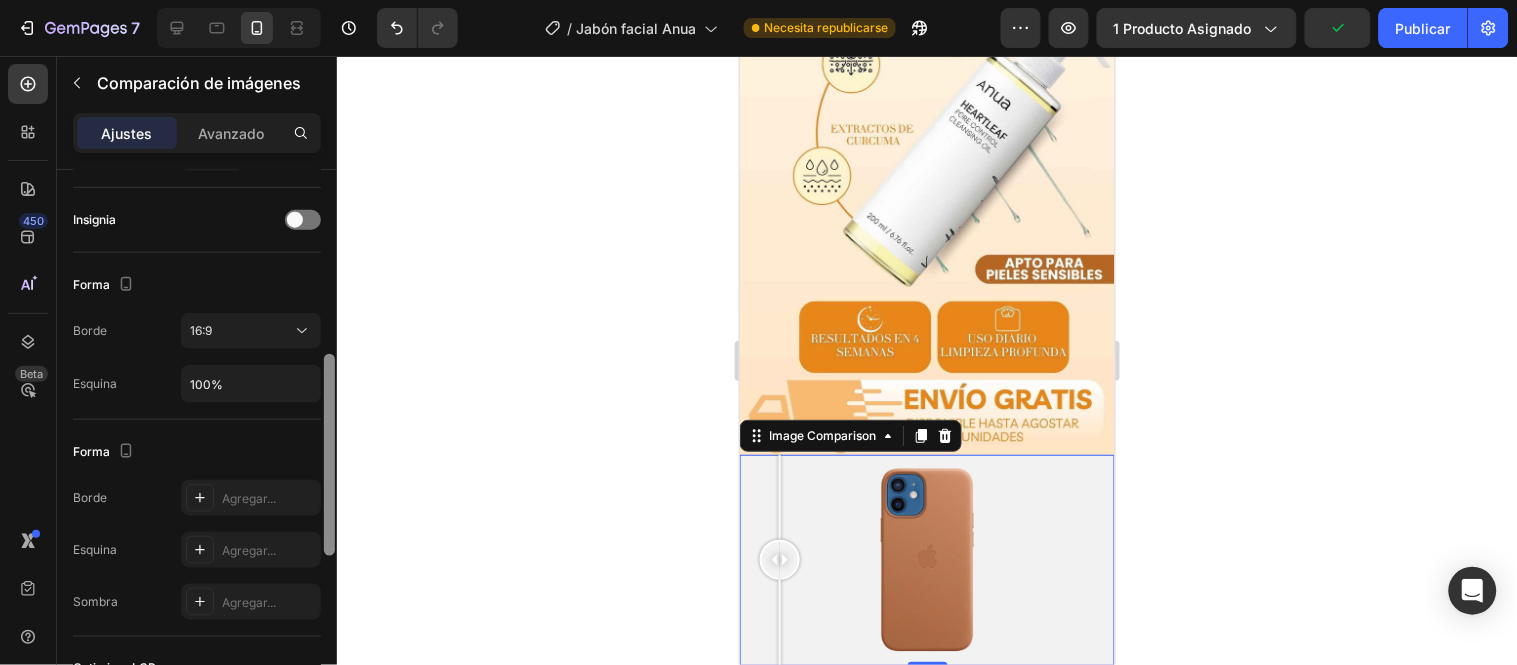 drag, startPoint x: 333, startPoint y: 243, endPoint x: 362, endPoint y: 380, distance: 140.0357 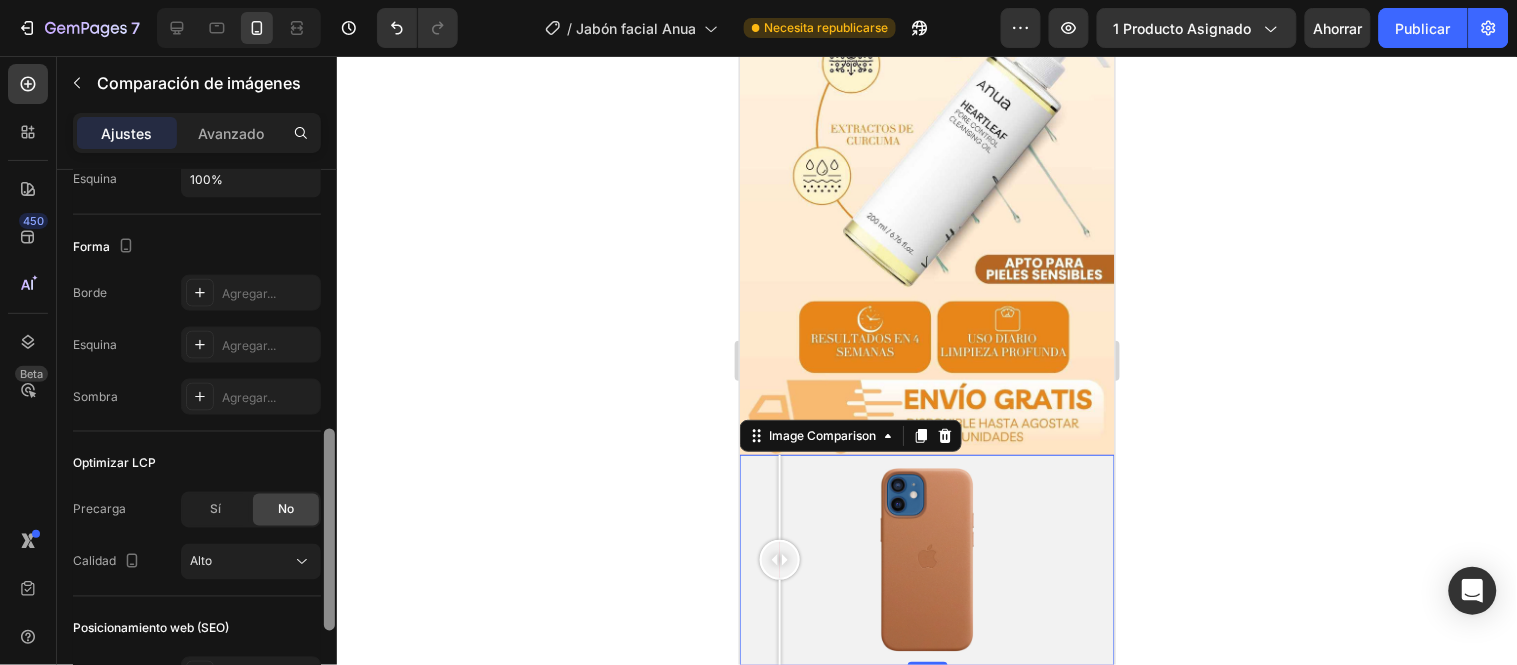 scroll, scrollTop: 713, scrollLeft: 0, axis: vertical 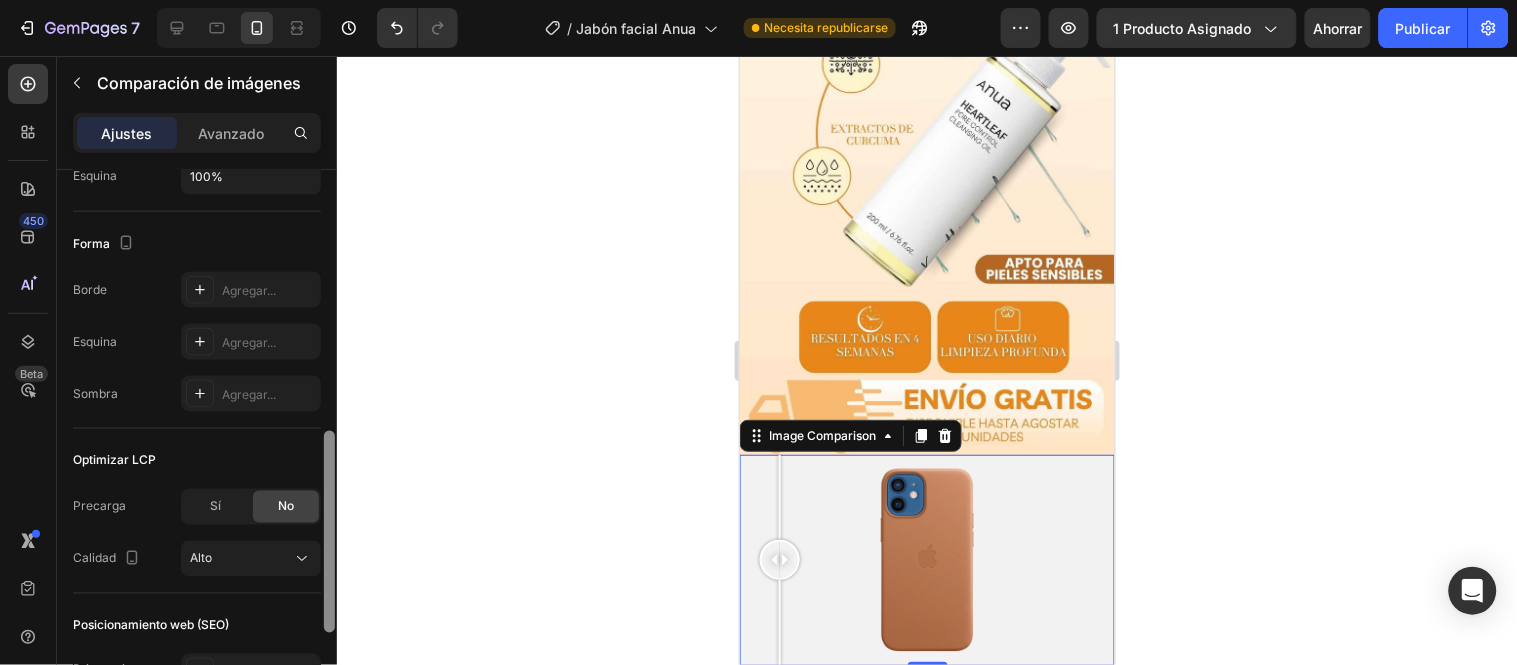 drag, startPoint x: 328, startPoint y: 381, endPoint x: 338, endPoint y: 457, distance: 76.655075 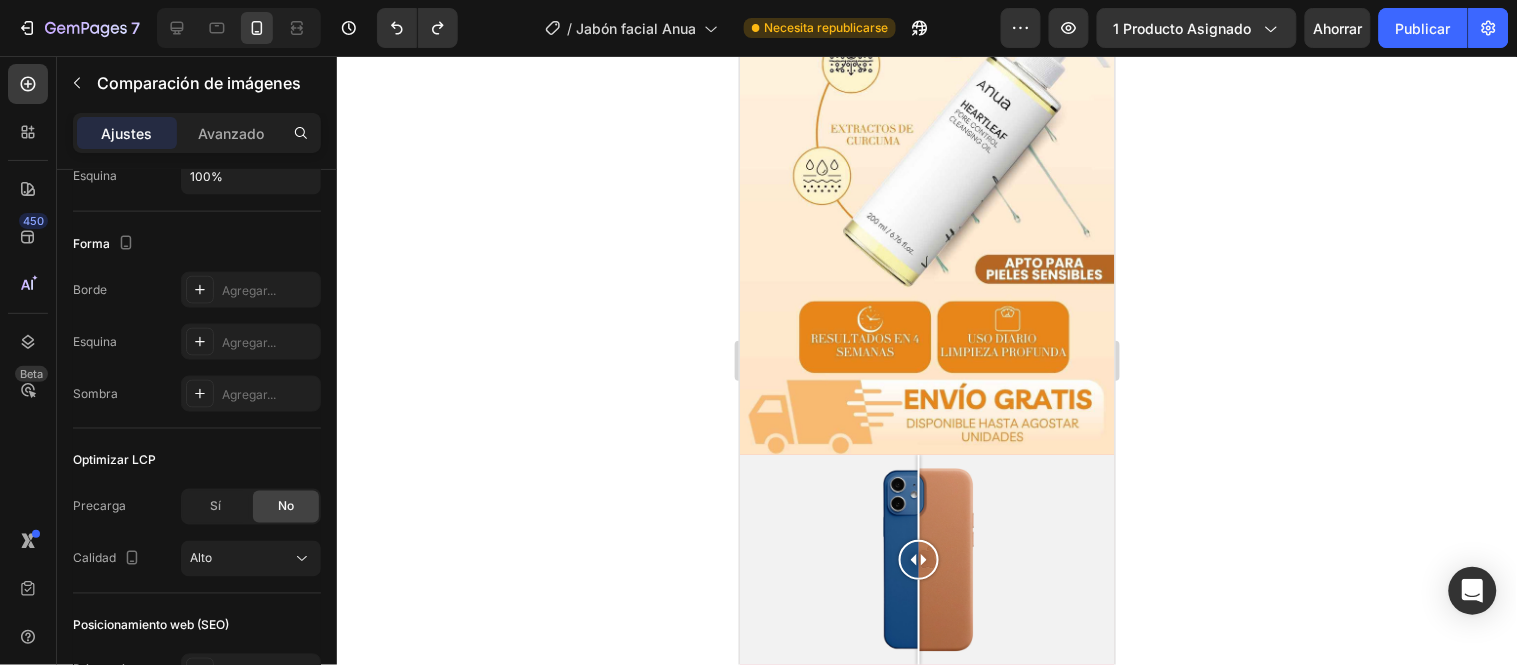 click at bounding box center [926, 559] 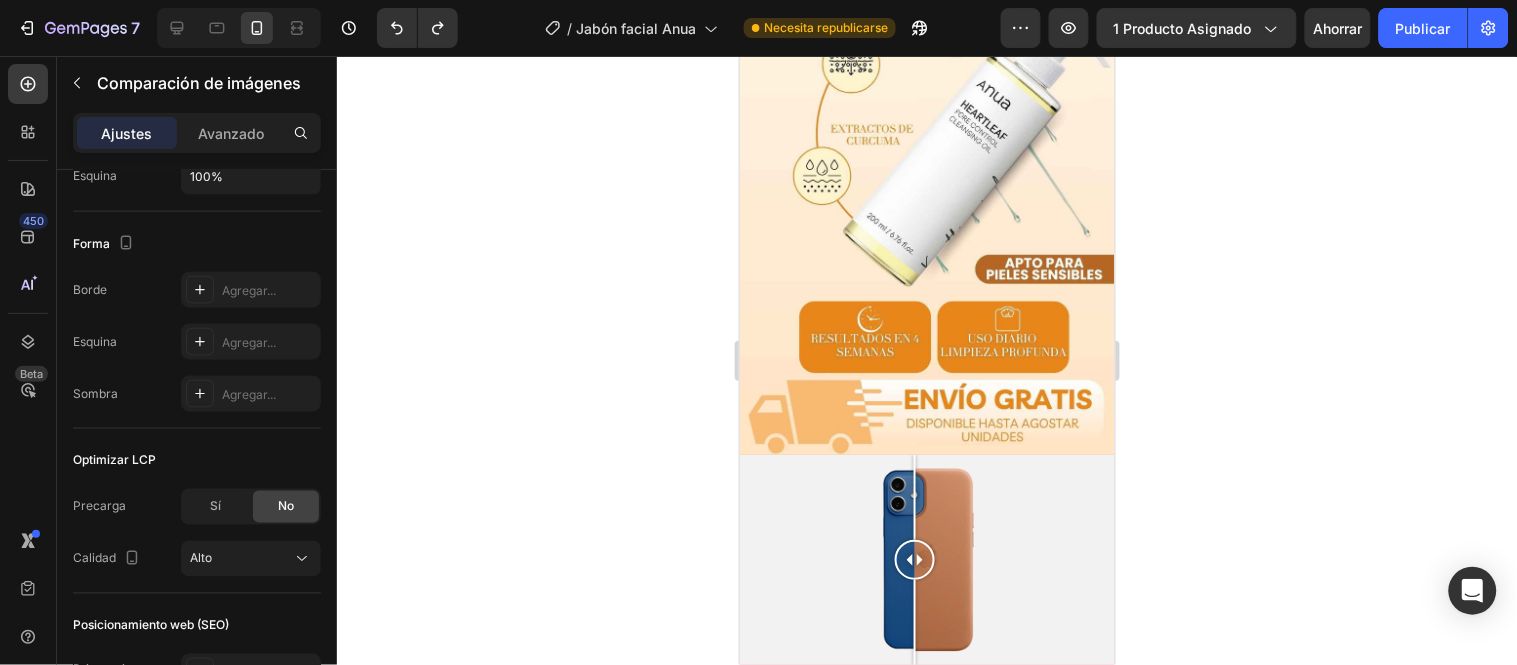 drag, startPoint x: 785, startPoint y: 392, endPoint x: 914, endPoint y: 416, distance: 131.21356 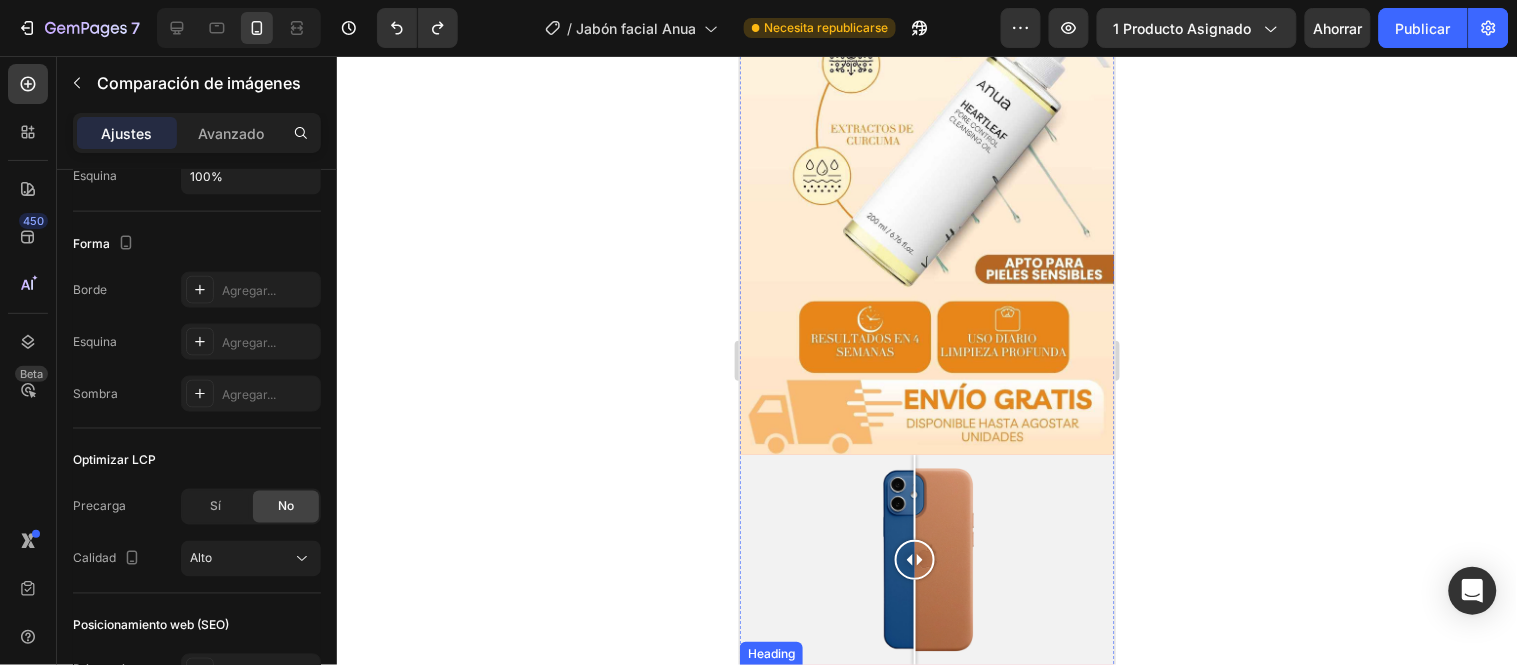 click on "El aceite viral que le   devolverá el color   y la   vida a tus   Partes íntimas" at bounding box center (926, 712) 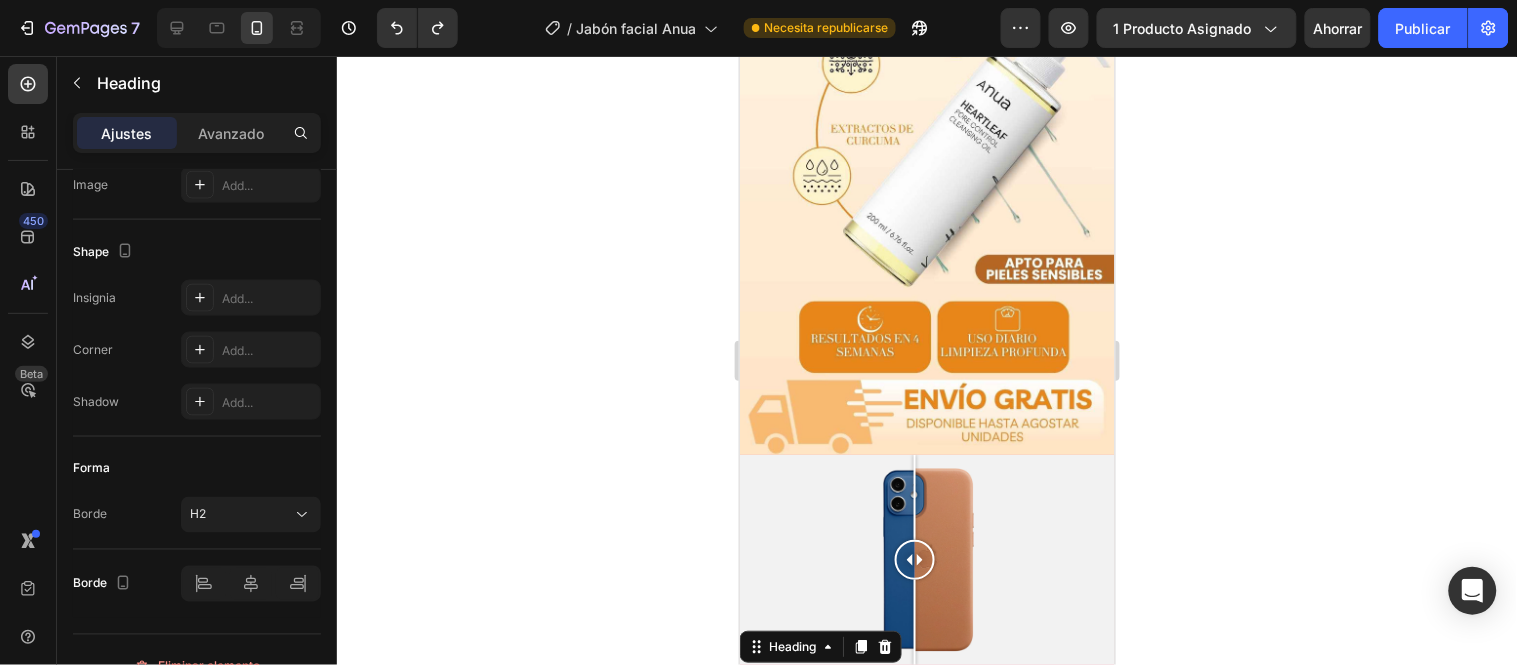 scroll, scrollTop: 0, scrollLeft: 0, axis: both 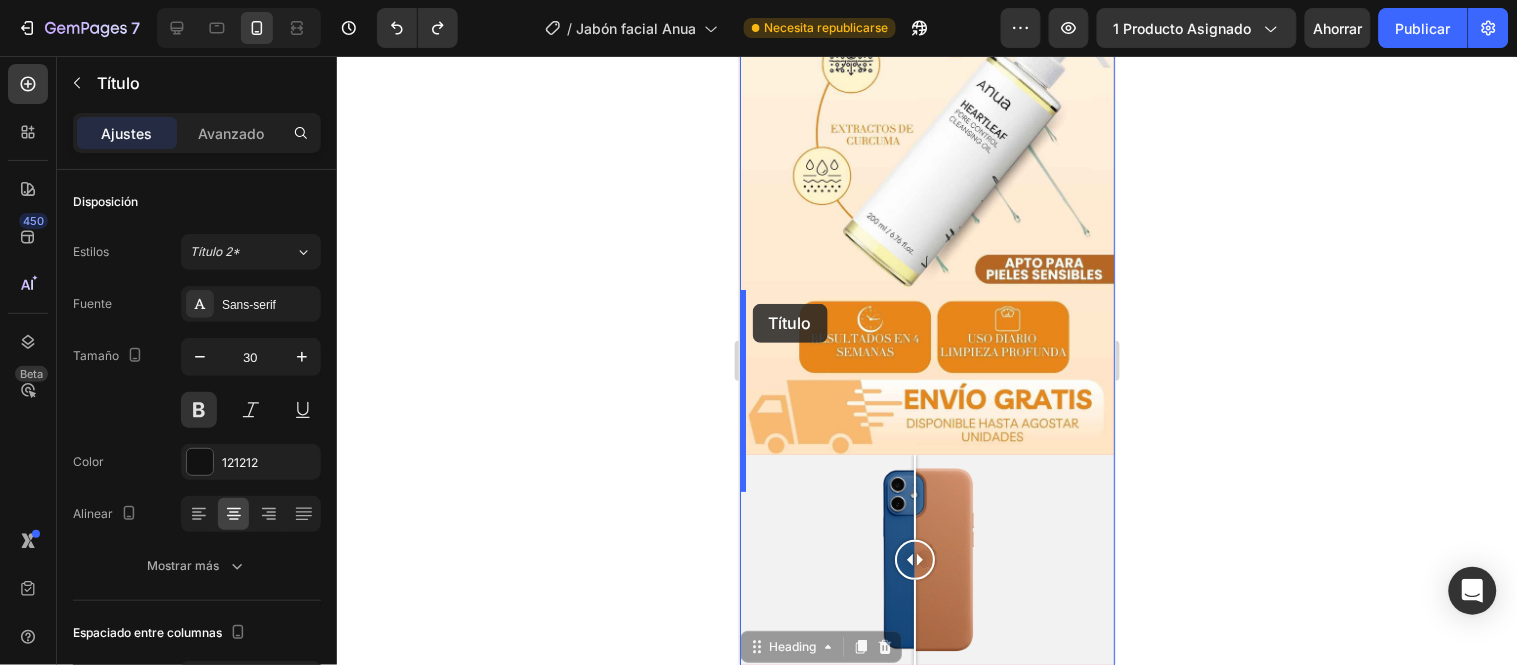 drag, startPoint x: 759, startPoint y: 480, endPoint x: 752, endPoint y: 303, distance: 177.13837 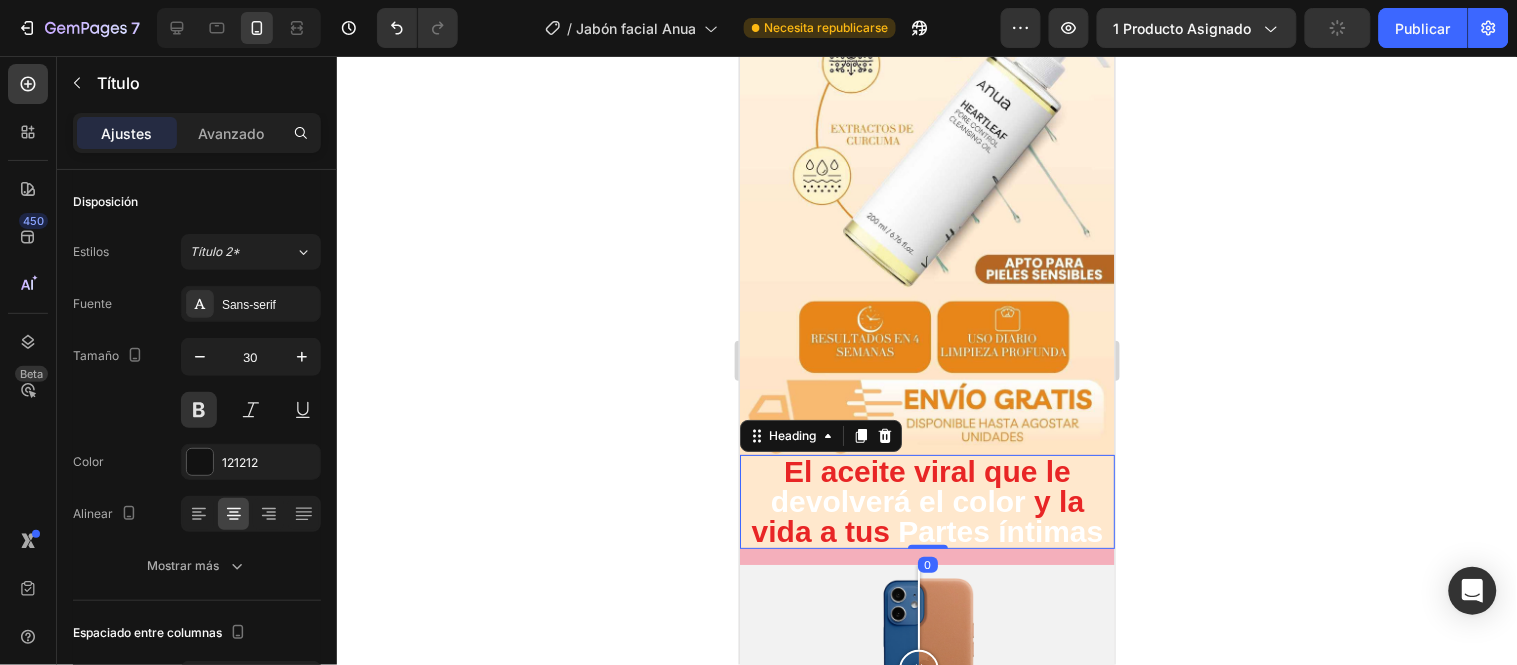 click 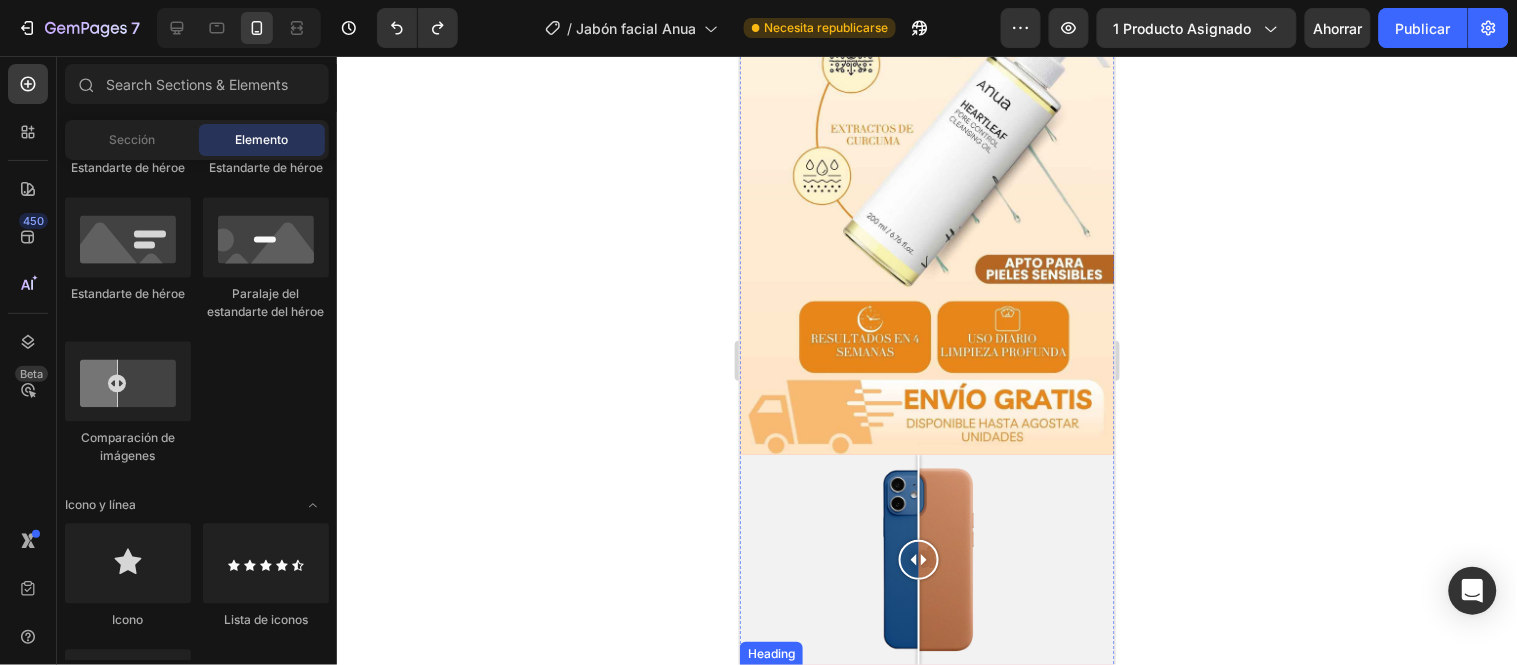 click on "y la" at bounding box center [1058, 711] 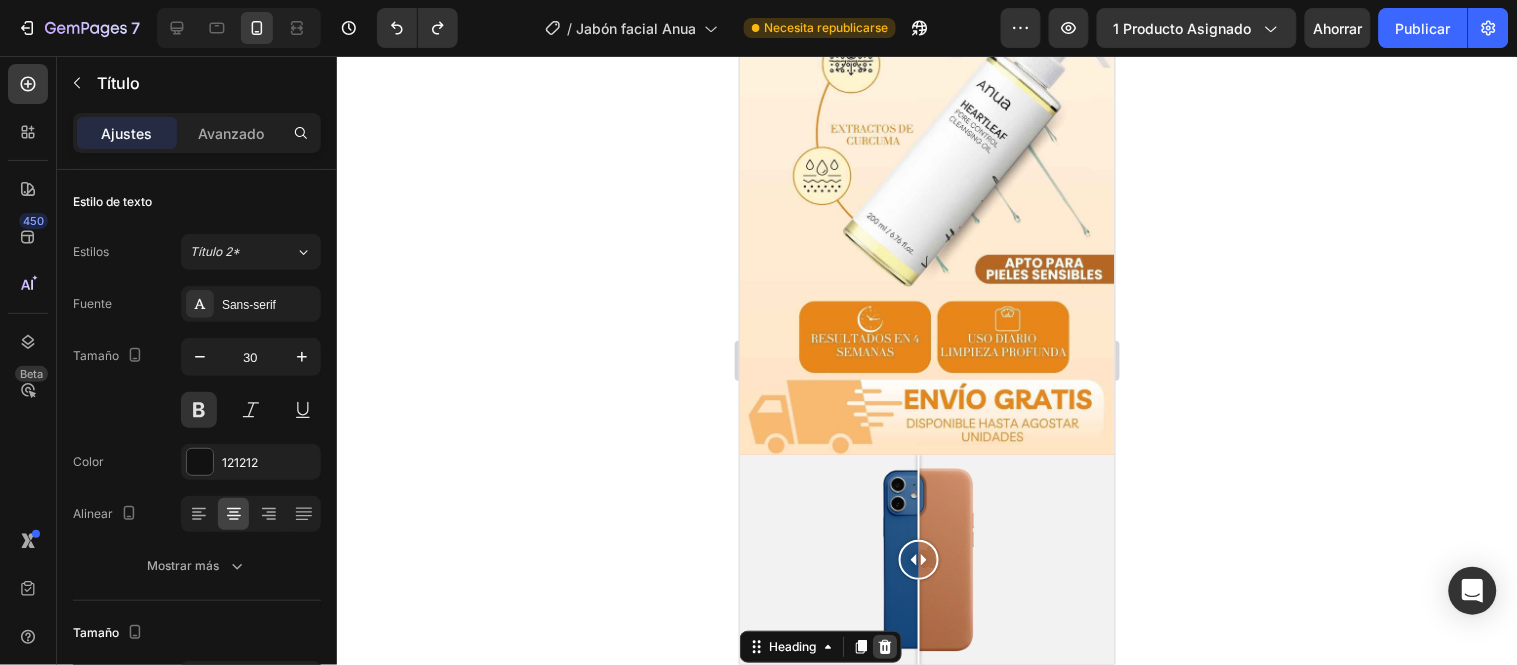click 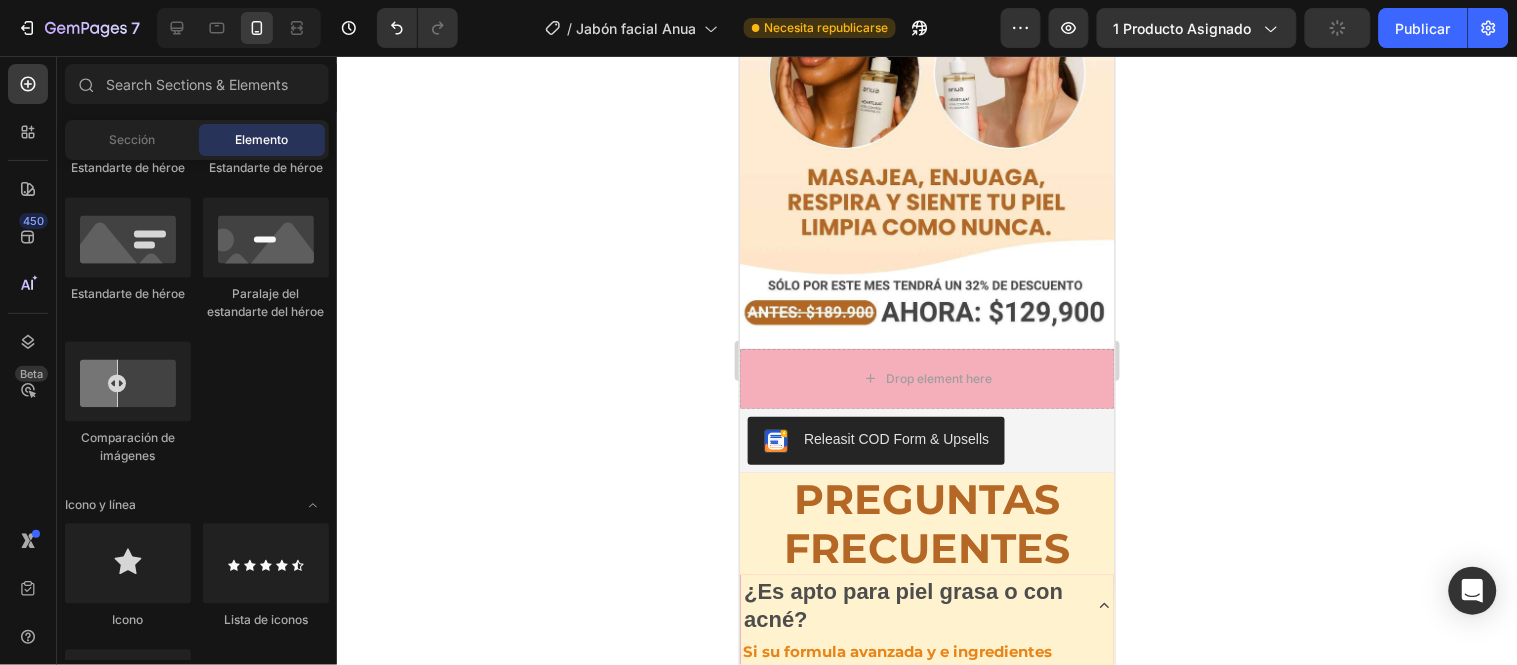 scroll, scrollTop: 5188, scrollLeft: 0, axis: vertical 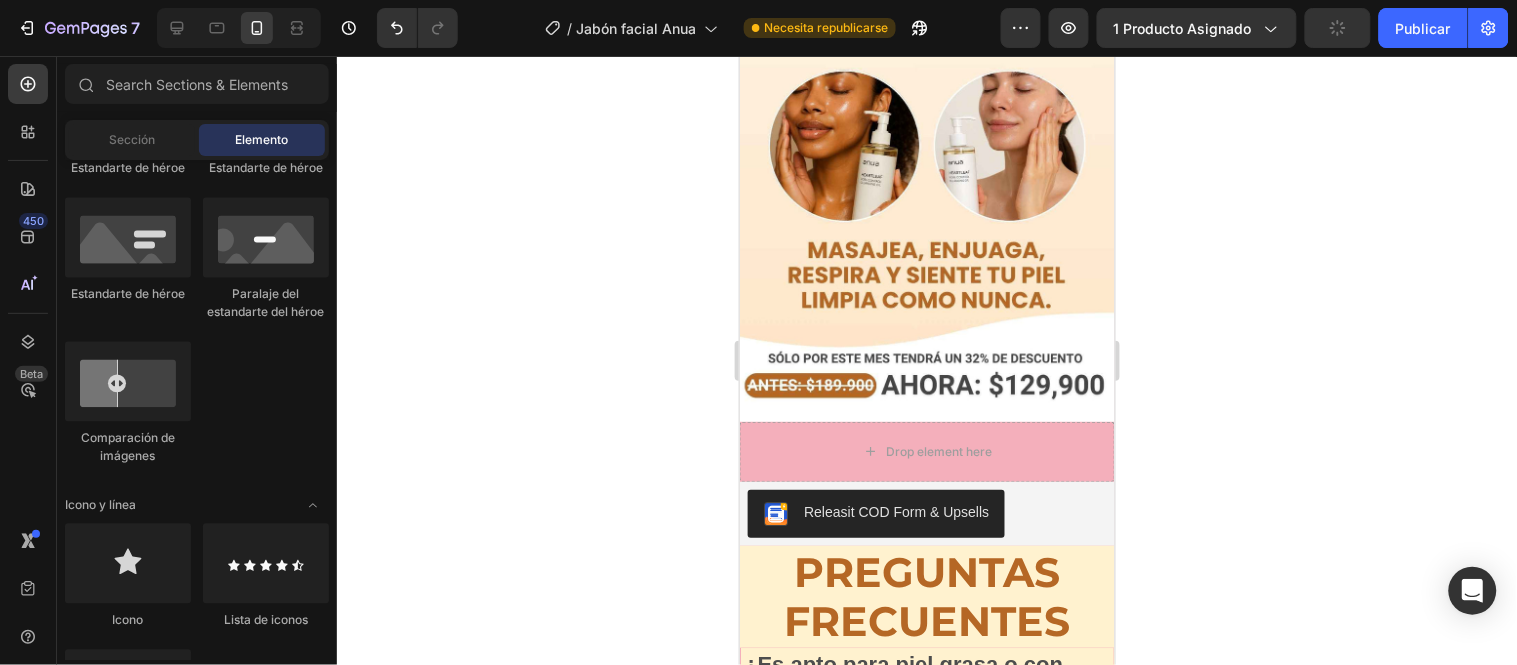 drag, startPoint x: 1105, startPoint y: 327, endPoint x: 1869, endPoint y: 478, distance: 778.7792 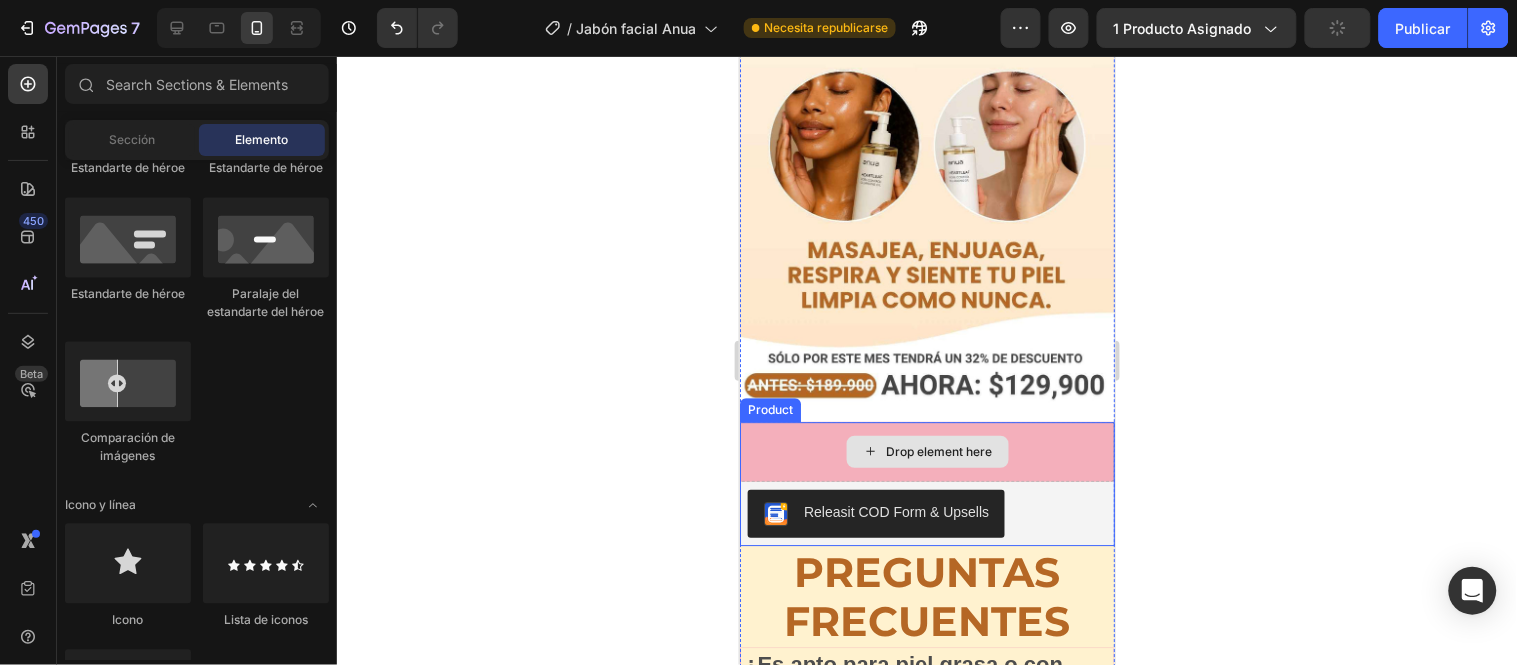 click on "Drop element here" at bounding box center [926, 451] 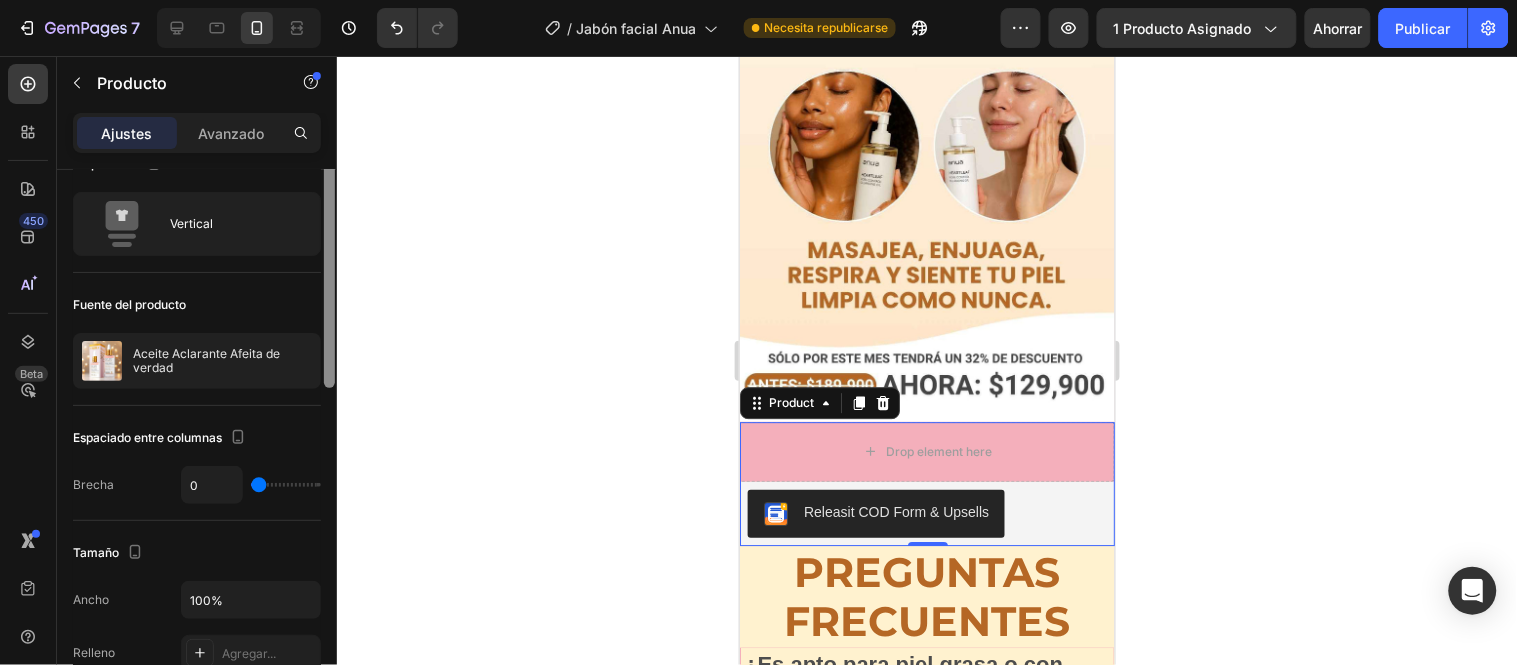 scroll, scrollTop: 0, scrollLeft: 0, axis: both 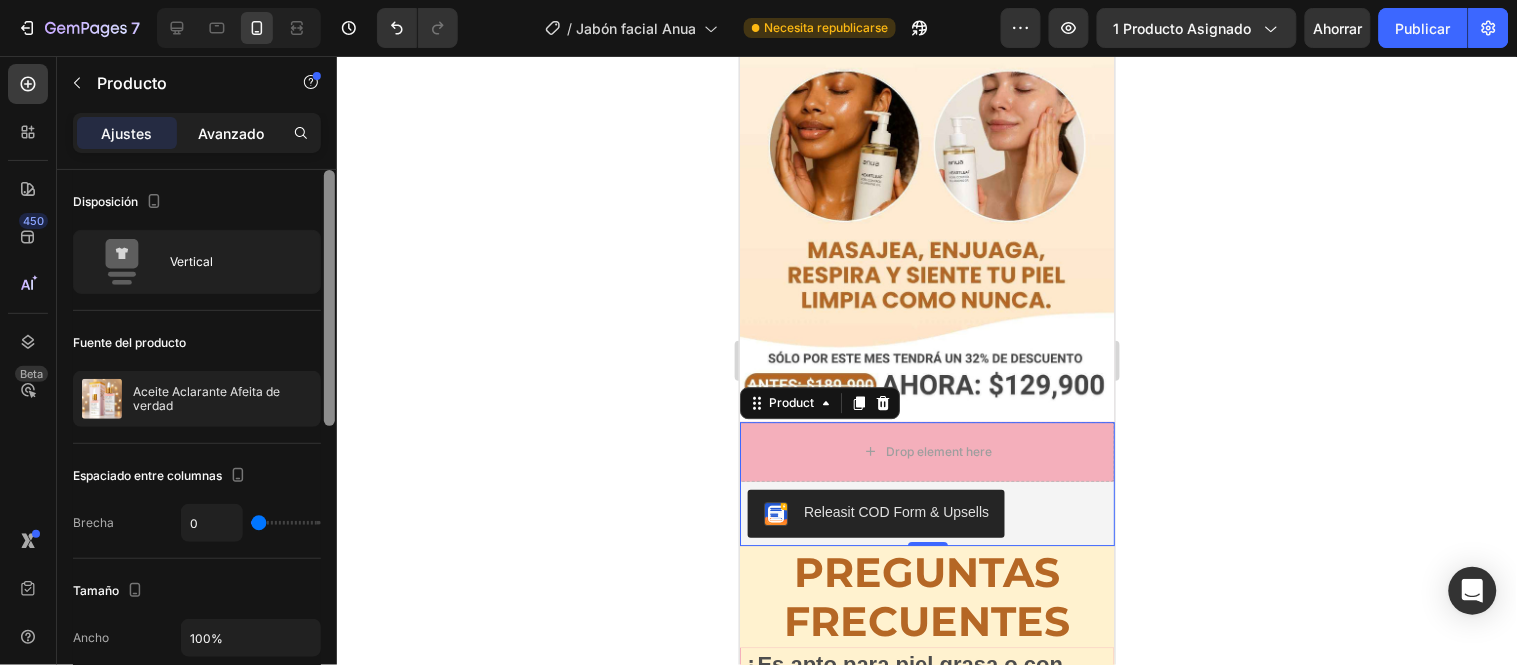 drag, startPoint x: 332, startPoint y: 188, endPoint x: 248, endPoint y: 123, distance: 106.21205 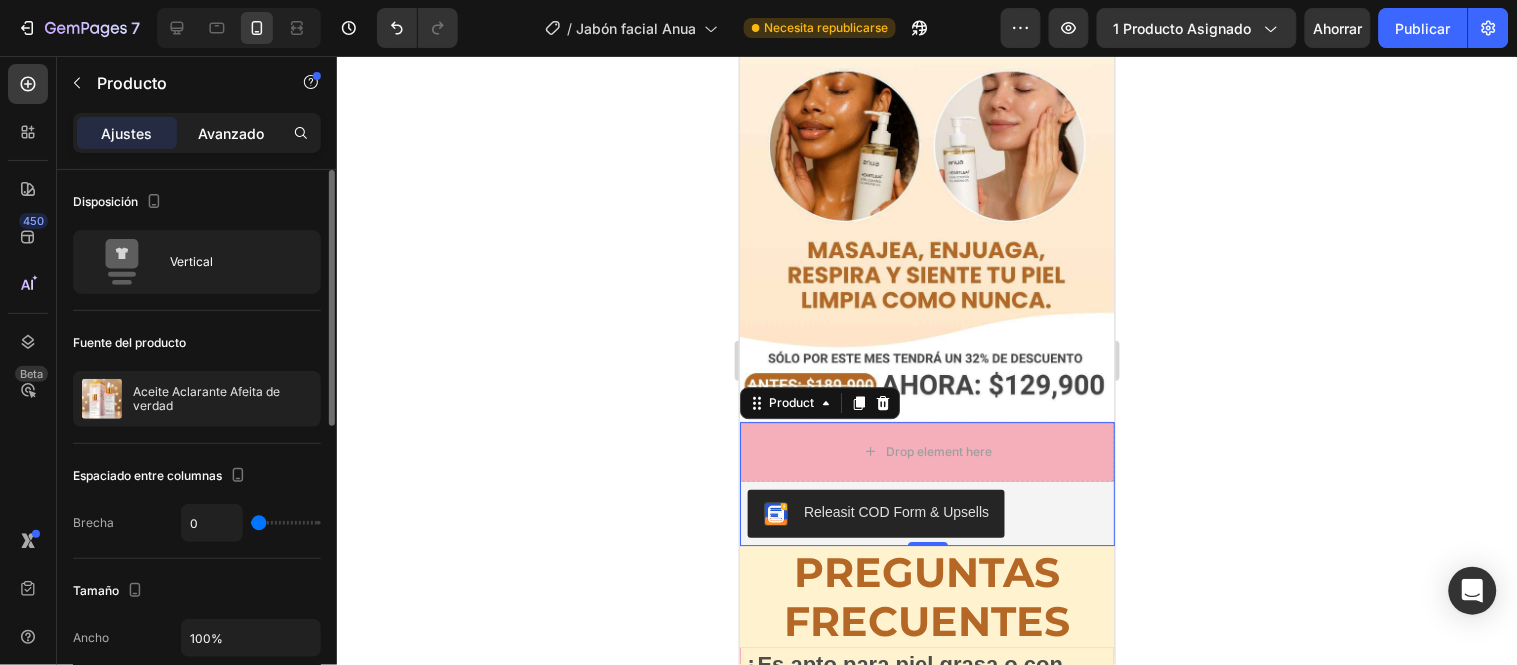 click on "Avanzado" at bounding box center [231, 133] 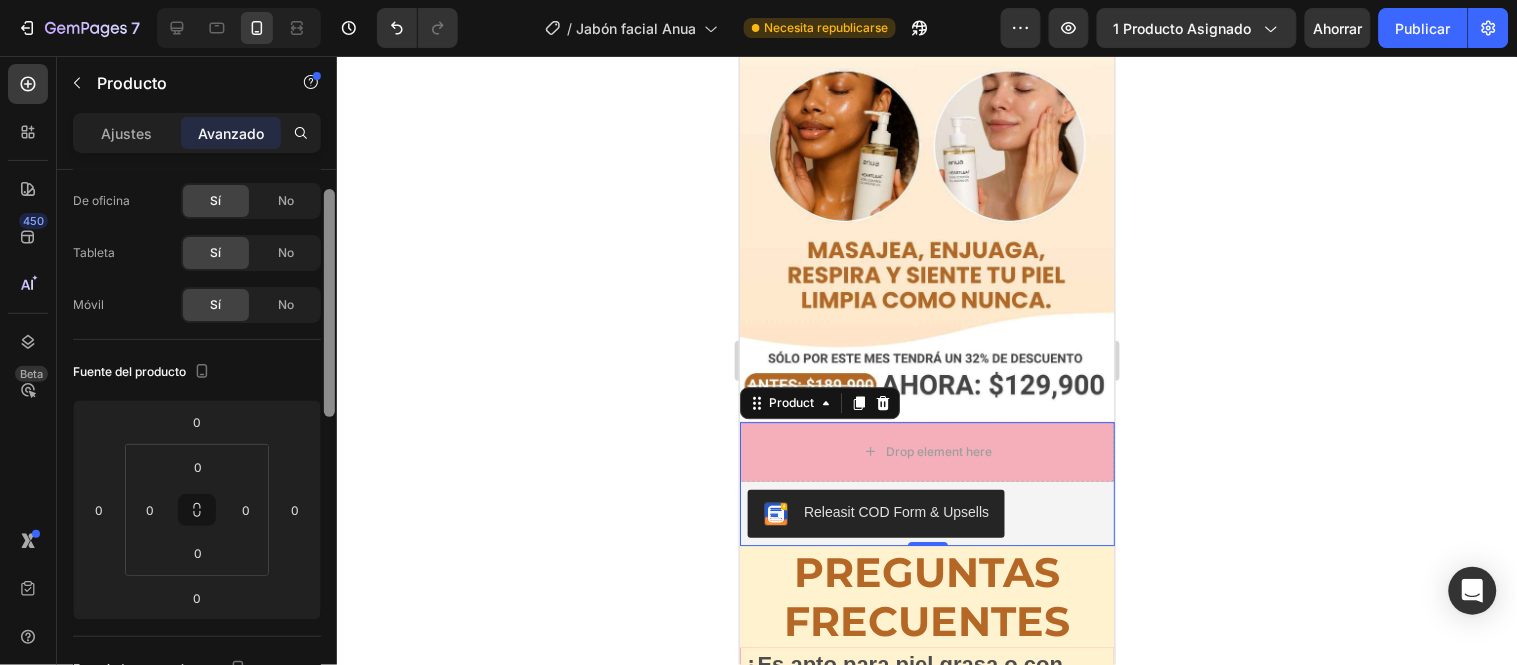scroll, scrollTop: 0, scrollLeft: 0, axis: both 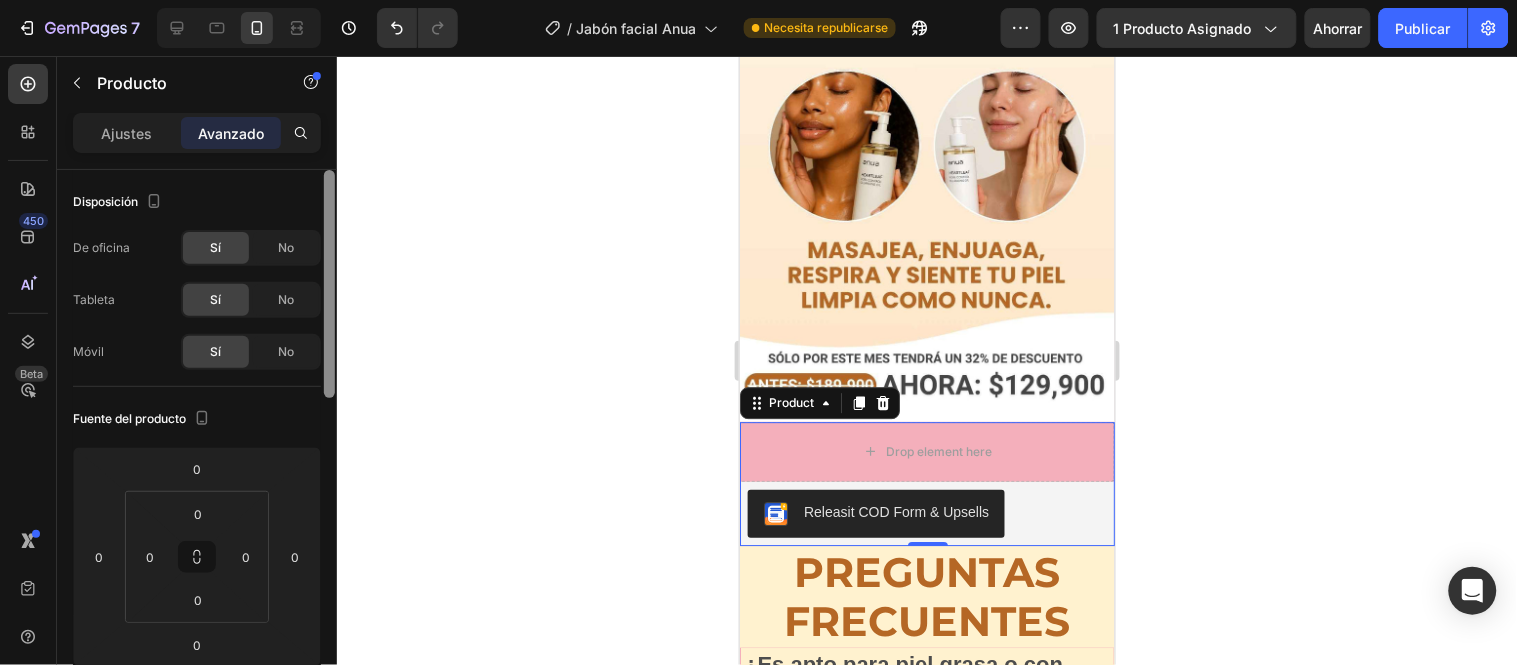 drag, startPoint x: 328, startPoint y: 188, endPoint x: 367, endPoint y: 138, distance: 63.411354 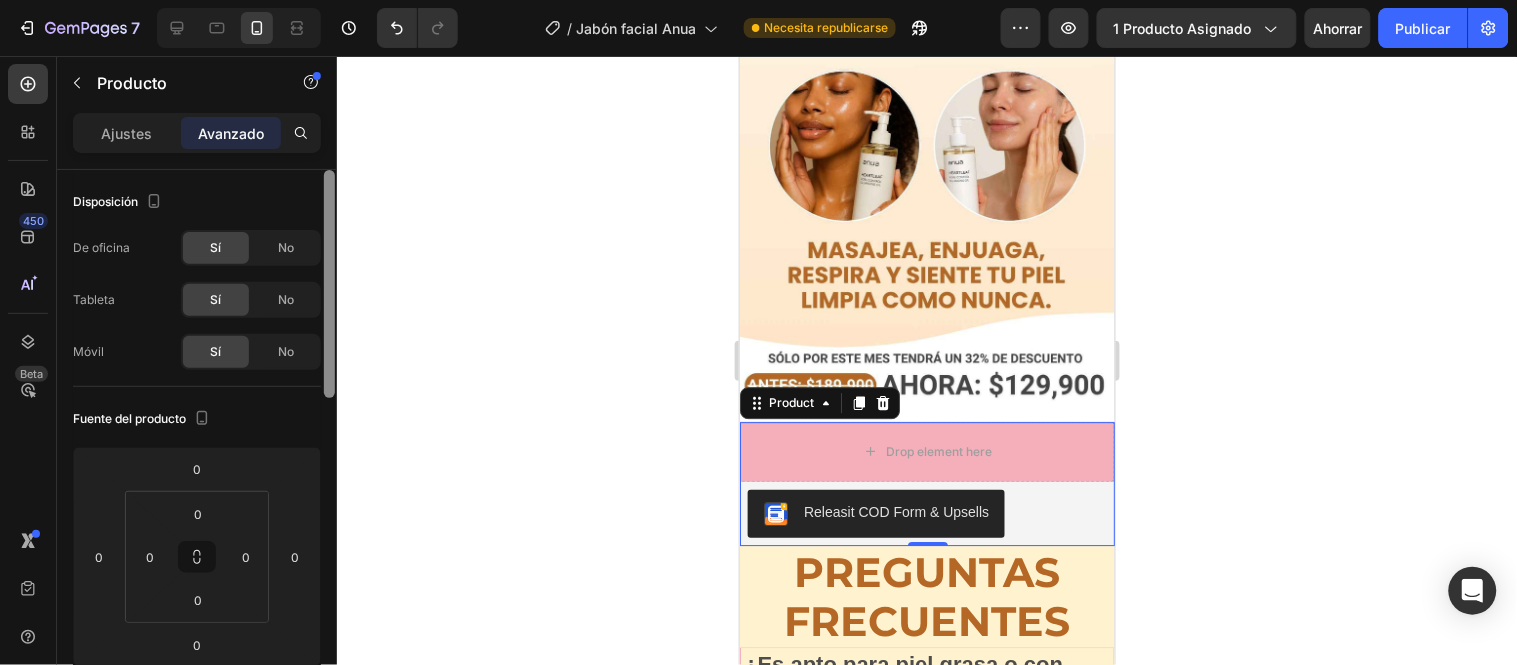 click on "7 Version history / Jabón facial Anua Necesita republicarse Avance 1 producto asignado Ahorrar Publicar 450 Beta Sections(18) Elementos(84) Sección Elemento Sección de héroes Detalle del producto Marcas Insignias de confianza Garantizar Desglose del producto Cómo utilizar Testimonios Comparar Manojo Preguntas frecuentes Prueba social Historia de la marca Lista de productos Recopilación Lista de blogs Contacto Sticky Añadir al carrito Pie de página personalizado Explorar la biblioteca 450 Disposición
Fila
Fila
Fila
Fila Texto
Título
Bloque de texto Botón
Botón
Botón Medios de comunicación" 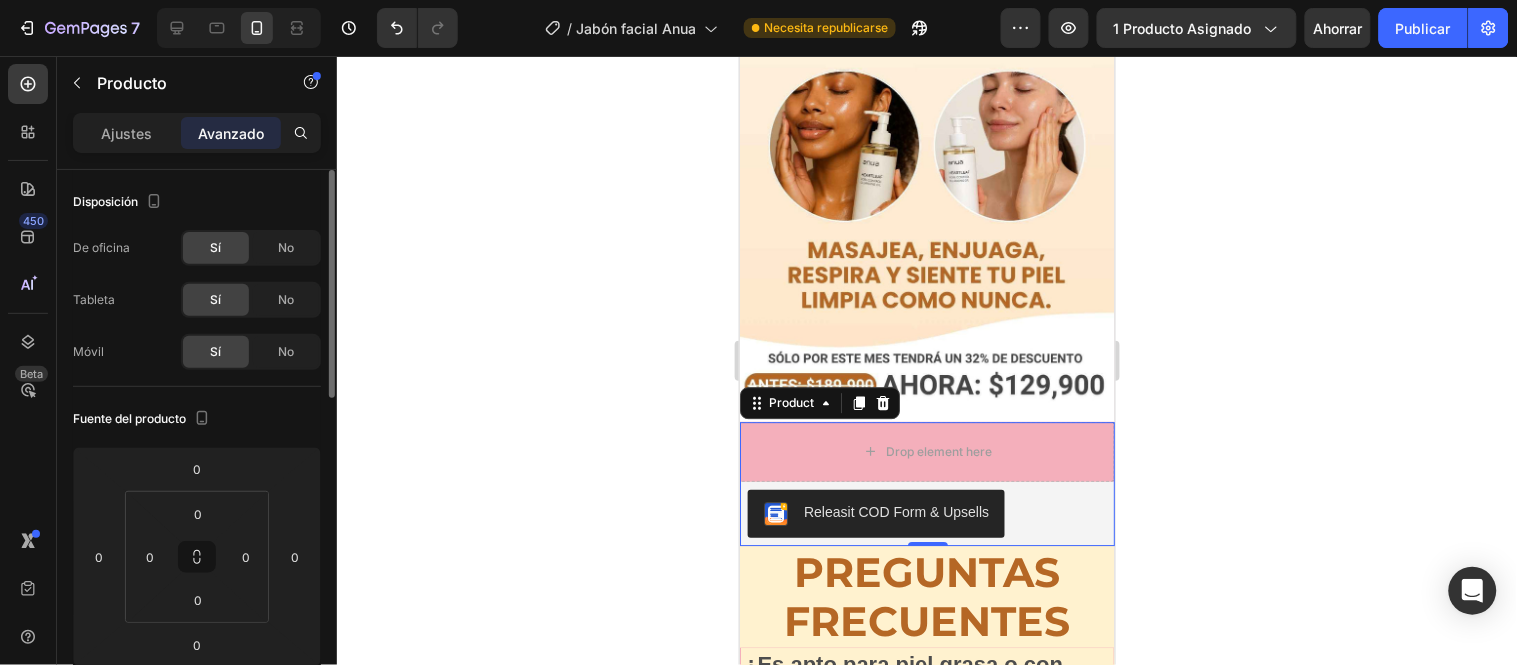 click 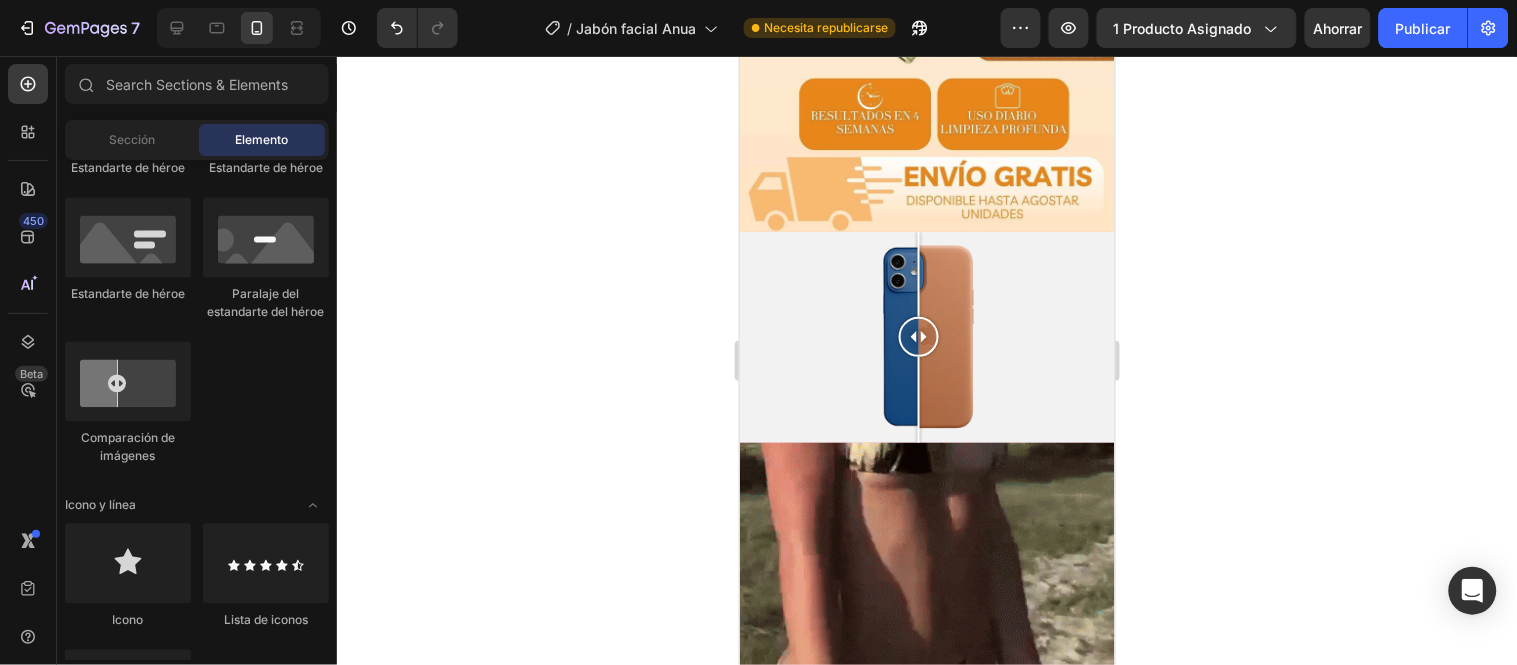 scroll, scrollTop: 3807, scrollLeft: 0, axis: vertical 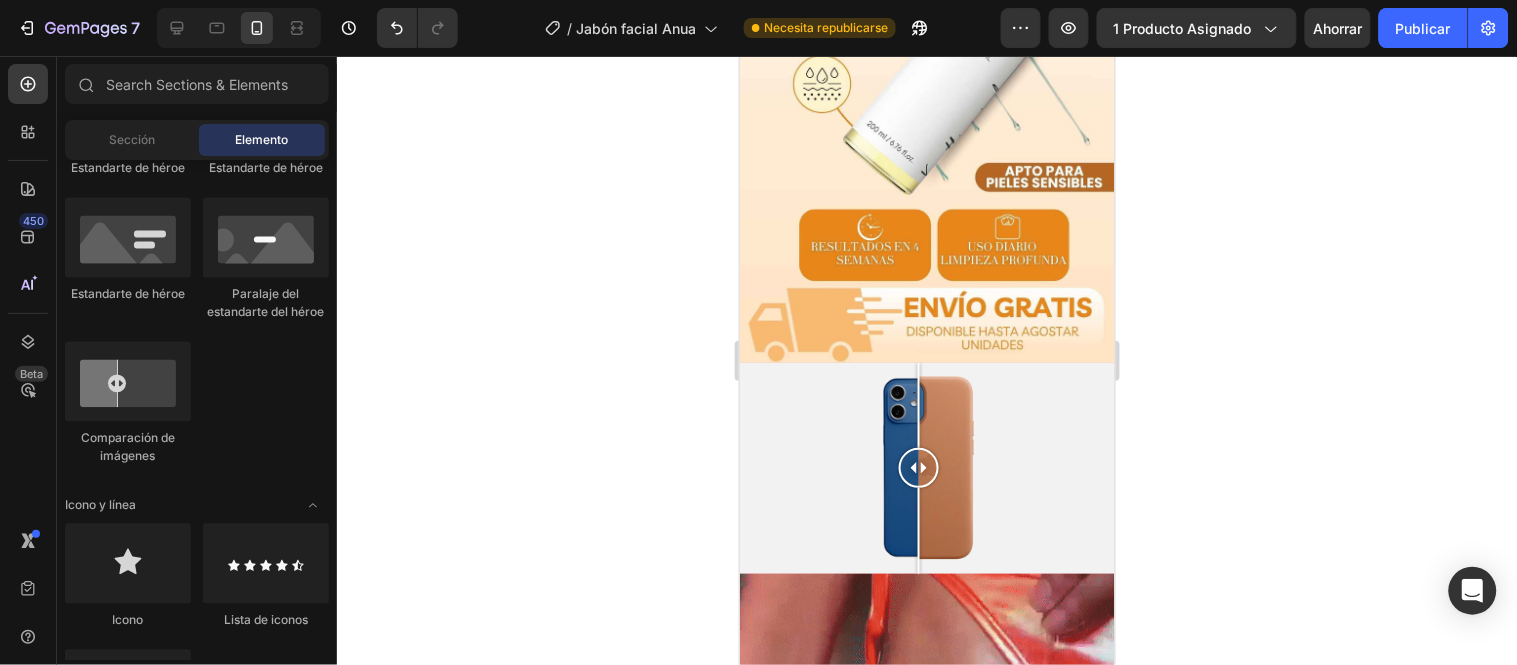 drag, startPoint x: 1103, startPoint y: 497, endPoint x: 1859, endPoint y: 448, distance: 757.5863 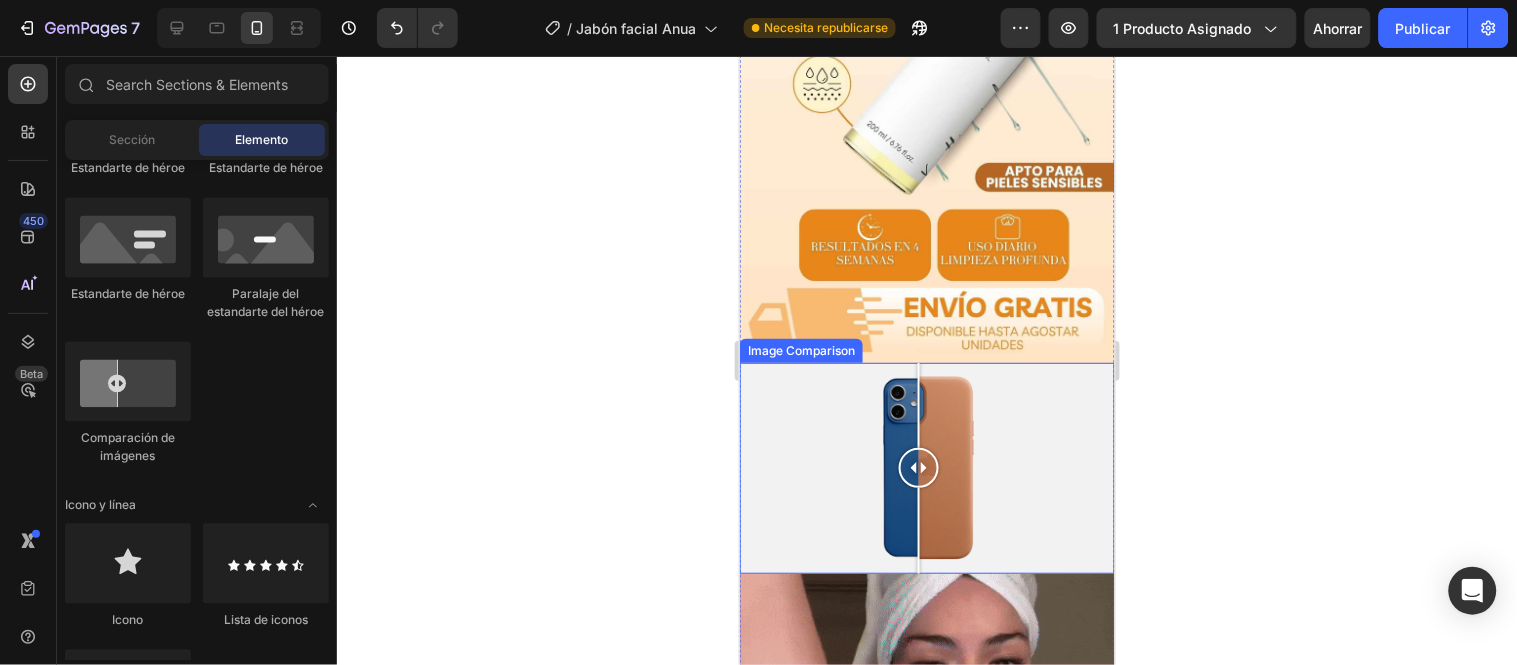 click at bounding box center [926, 467] 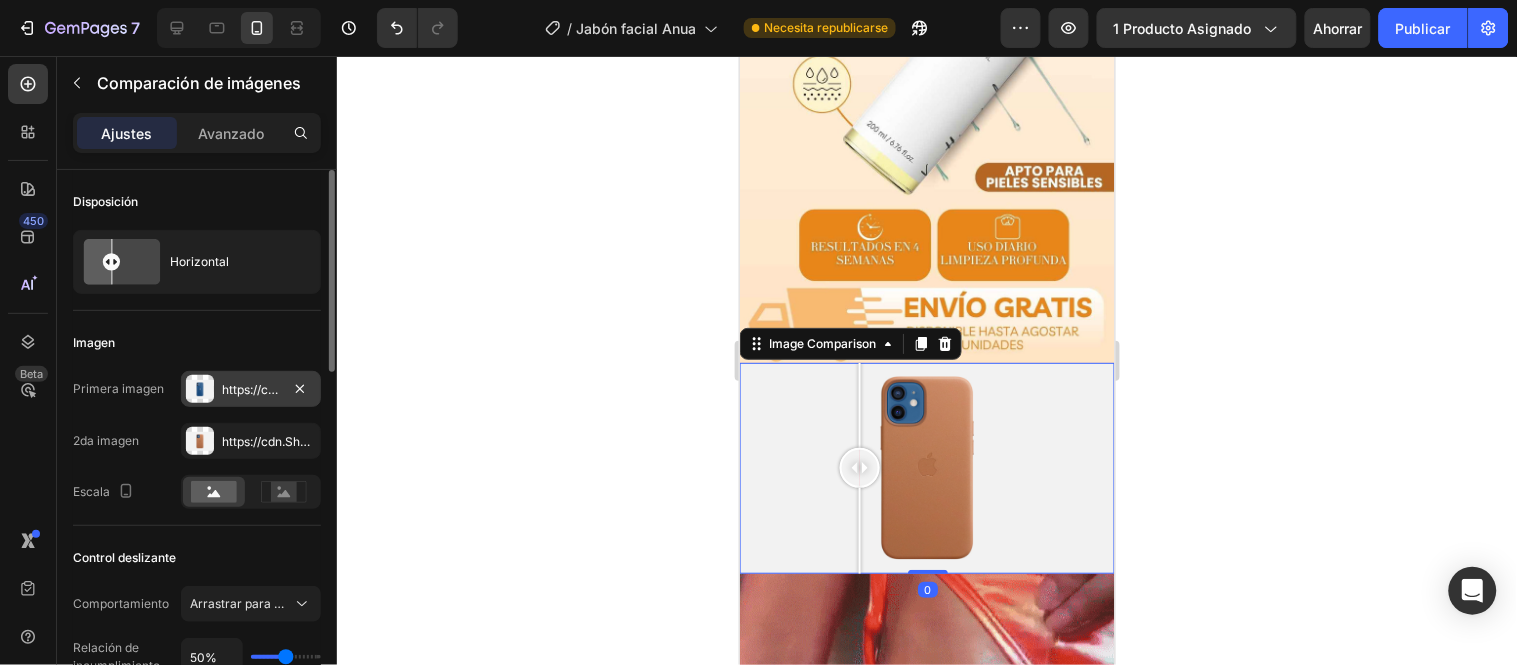 click on "https://cdn.Shopify.Com/s/files/1/2005/9307/files/image_compare_before.Png" at bounding box center (440, 389) 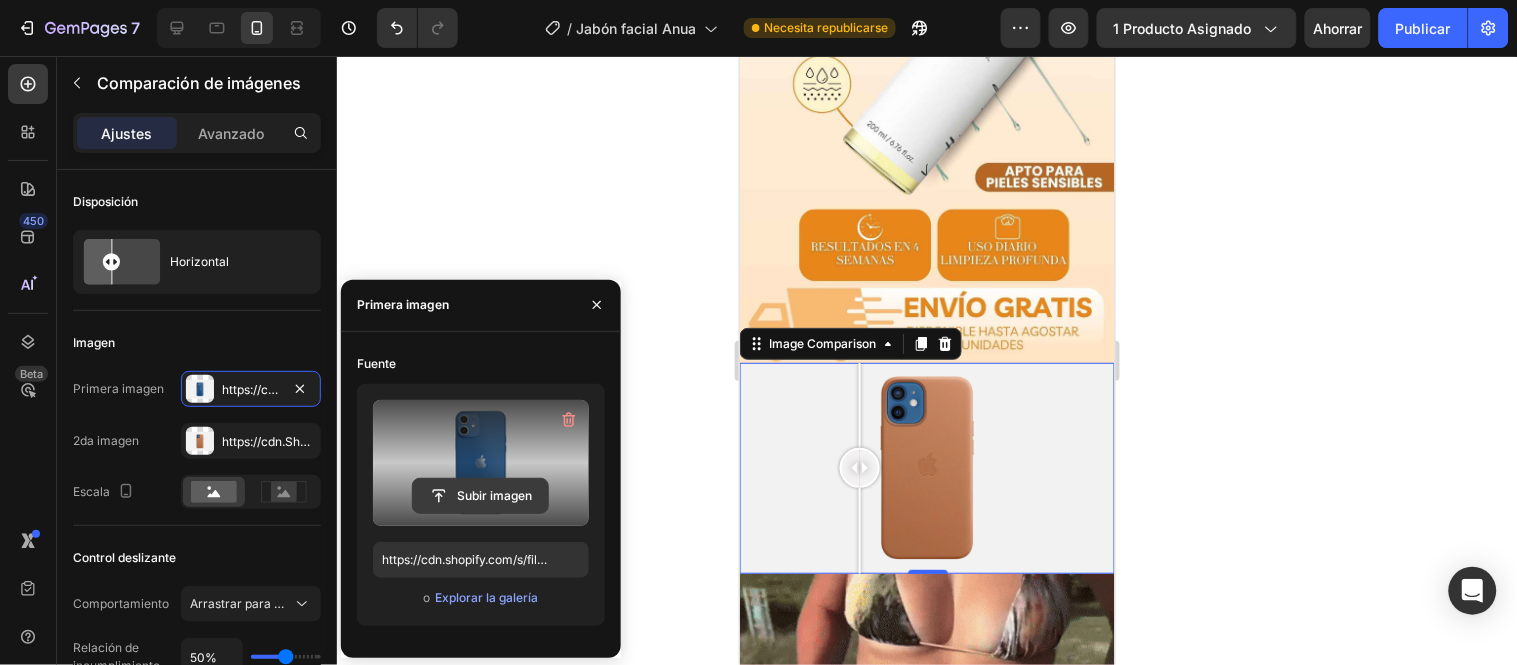 click 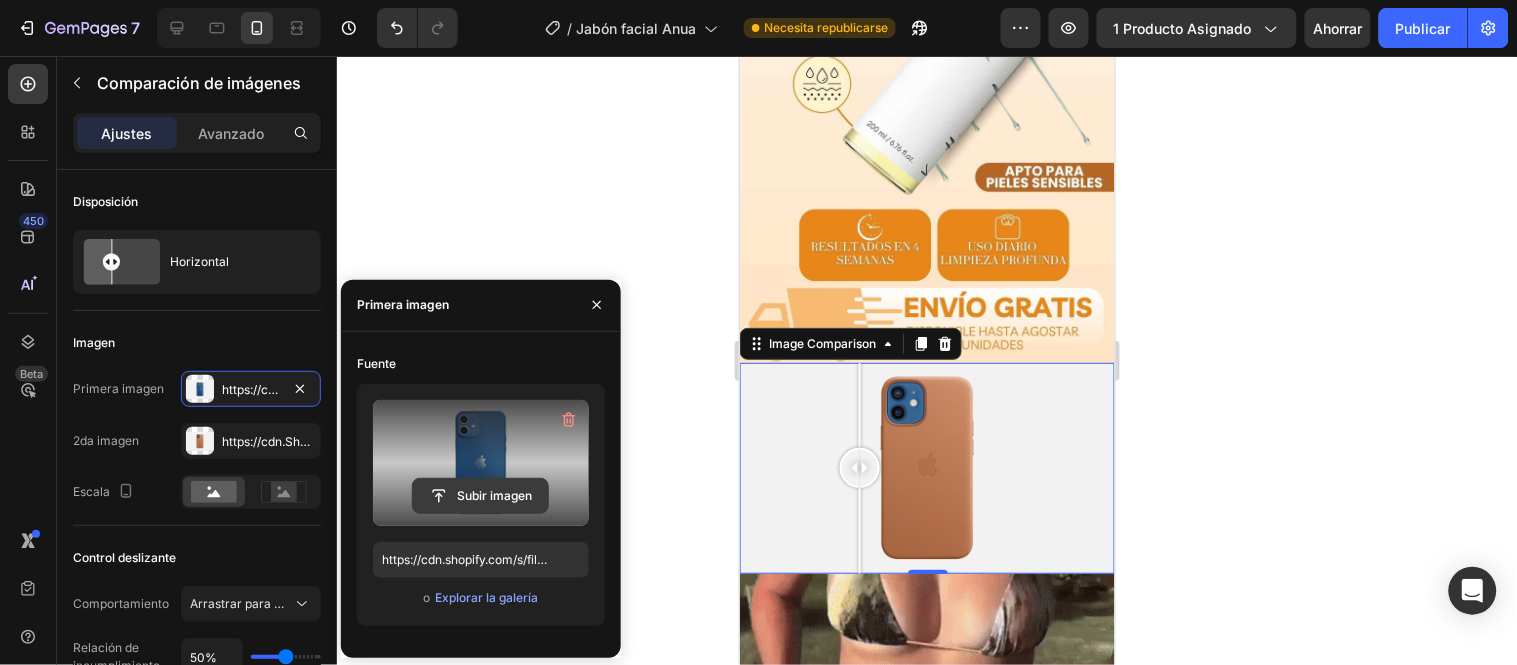 click 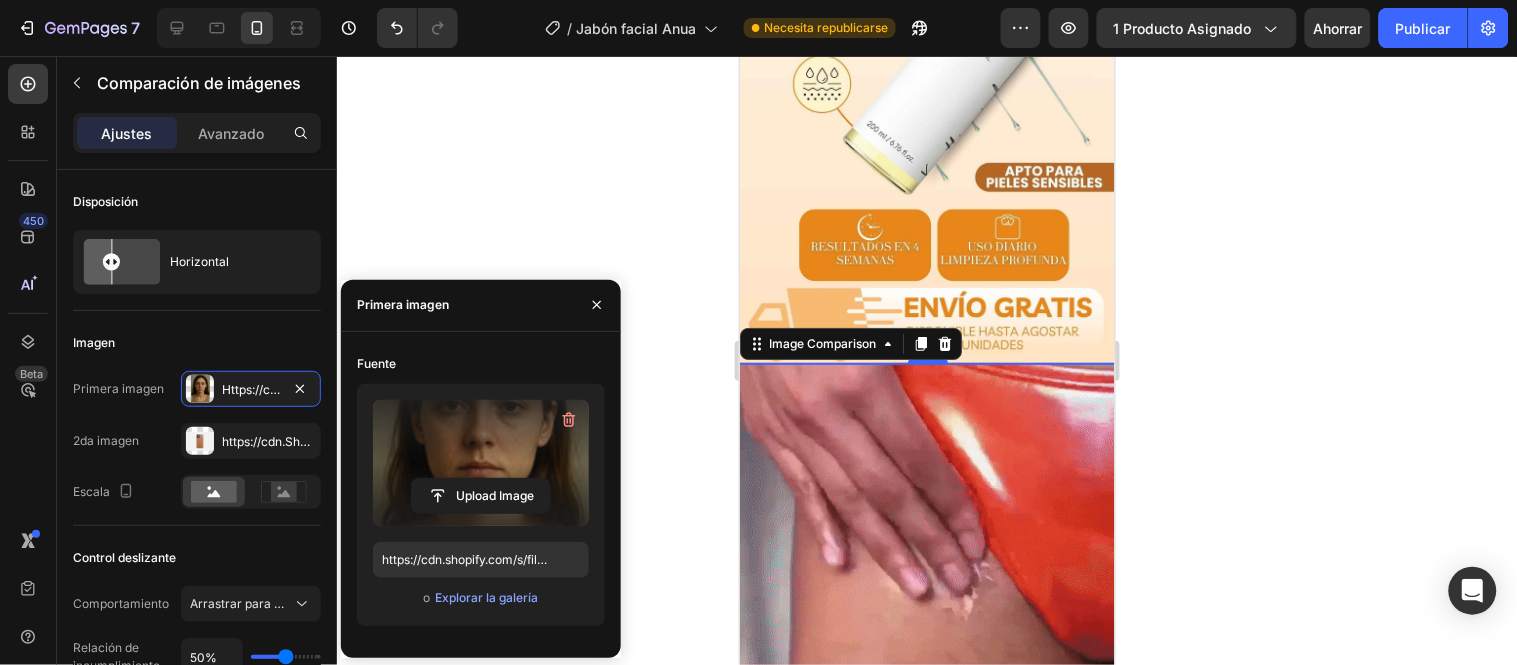 drag, startPoint x: 858, startPoint y: 295, endPoint x: 898, endPoint y: 295, distance: 40 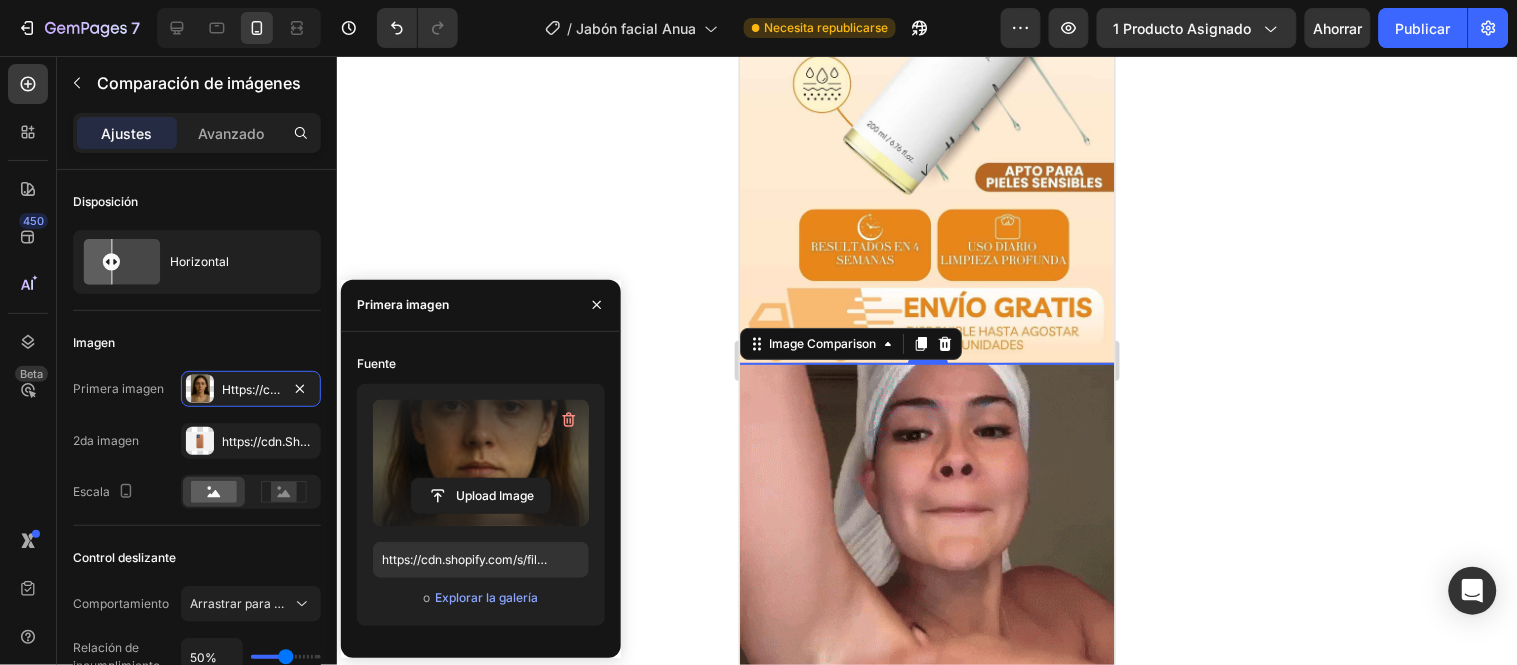 click on "Image Image Image
Drop element here Row ESTA OFERTA ACABA PRONTO Heading Row Releasit COD Form & Upsells Releasit COD Form & Upsells
Drop element here Product 00 Horas 07 Minutos 51 Segundos Countdown Timer Image Image Image Image Comparison   0 Image Image
Drop element here Releasit COD Form & Upsells Releasit COD Form & Upsells Product PREGUNTAS FRECUENTES Heading
¿Es apto para piel grasa o con acné? Si su formula avanzada y e ingredientes naturales ayudan a controlar el sebo sin resecar. Text Block
¿Puedo usarlo si tengo piel sensible?
¿Sirve para hombres y mujeres? Accordion
¿Puedo combinarlo con otros productos? Si úsalo como paso numero 1 antes de tu serúm o crema hidratantes úsalo para desmaquillar y limpiar tu piel siempre. Text Block
¿Puedo usarlo si tengo piel sensible?
Accordion" at bounding box center [926, -663] 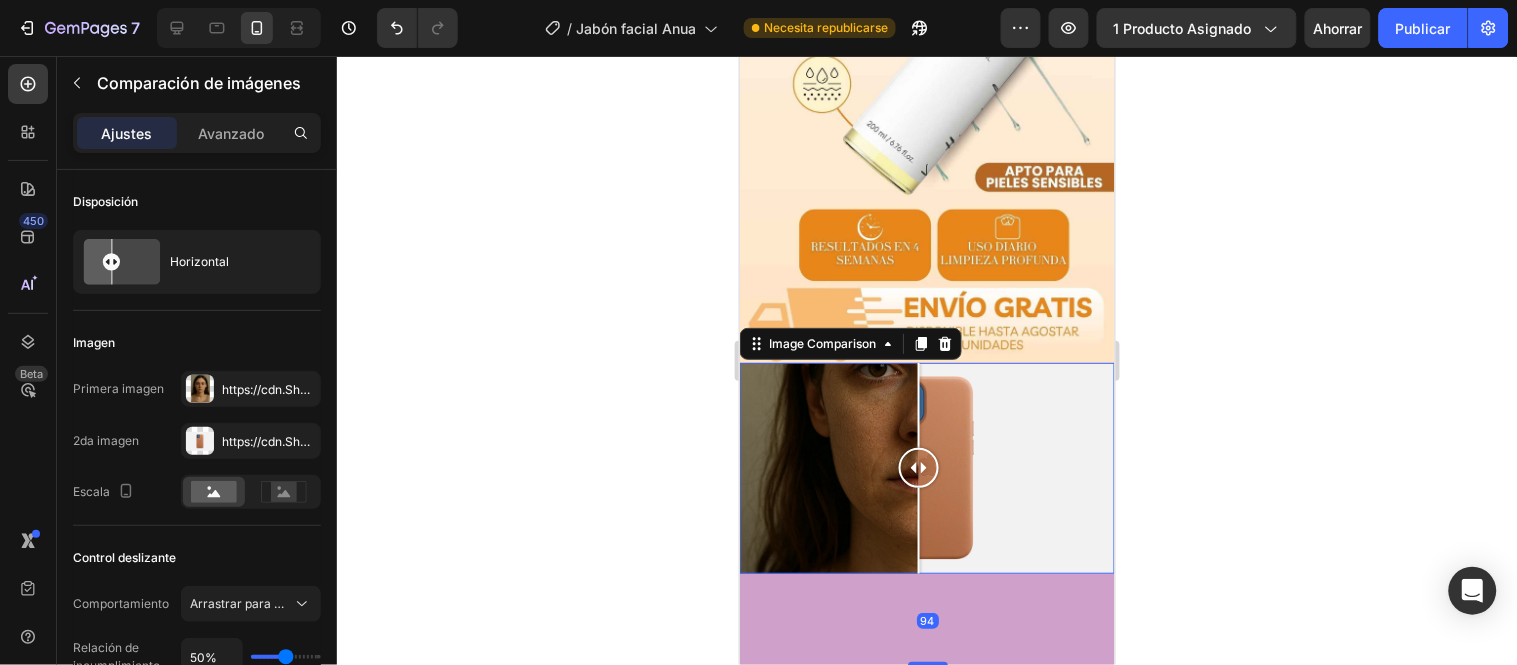 drag, startPoint x: 931, startPoint y: 396, endPoint x: 933, endPoint y: 490, distance: 94.02127 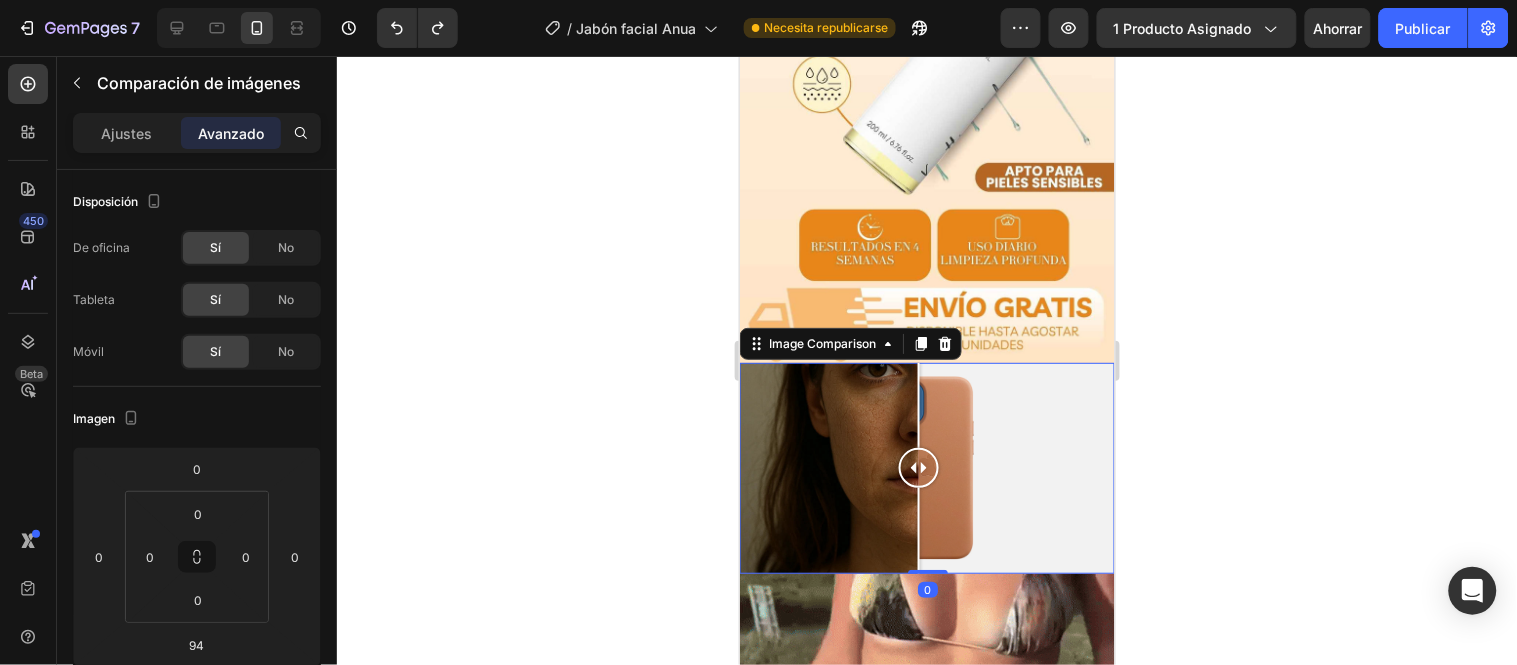 click at bounding box center [926, 467] 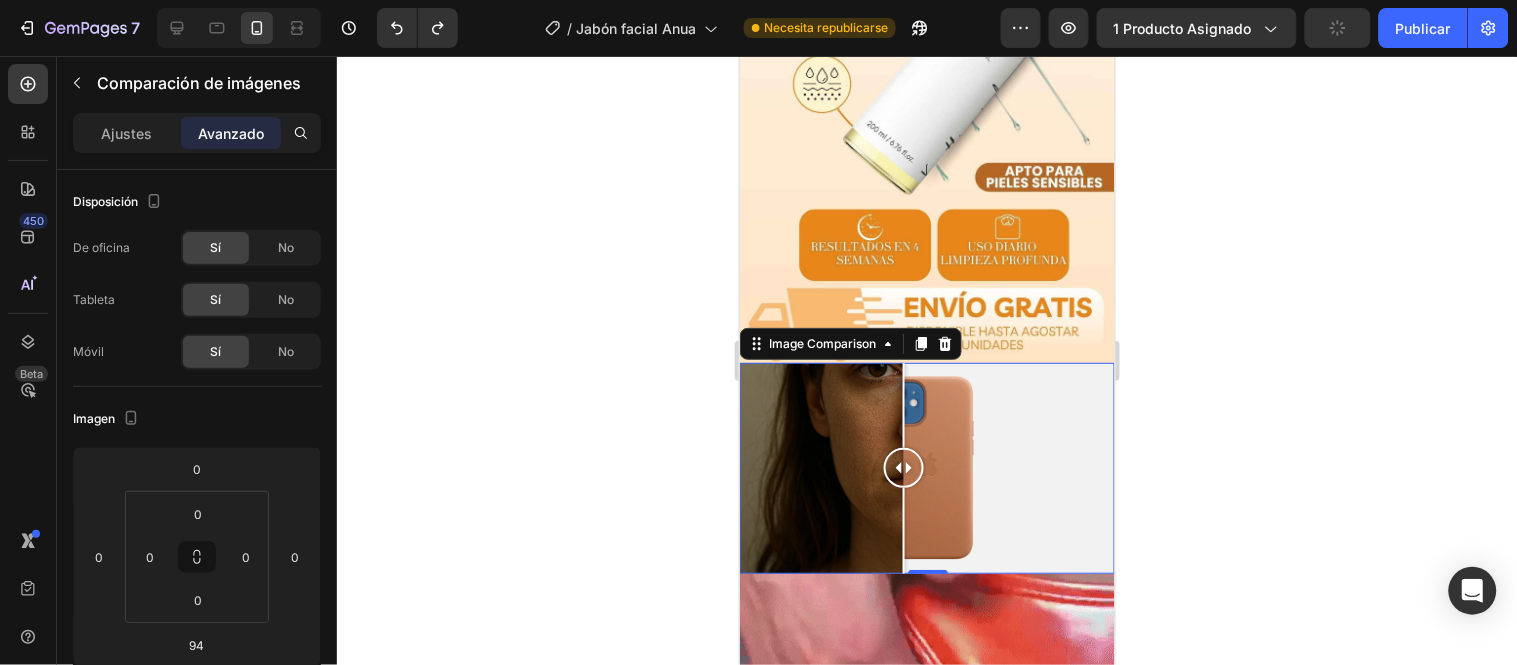 drag, startPoint x: 990, startPoint y: 287, endPoint x: 903, endPoint y: 315, distance: 91.394745 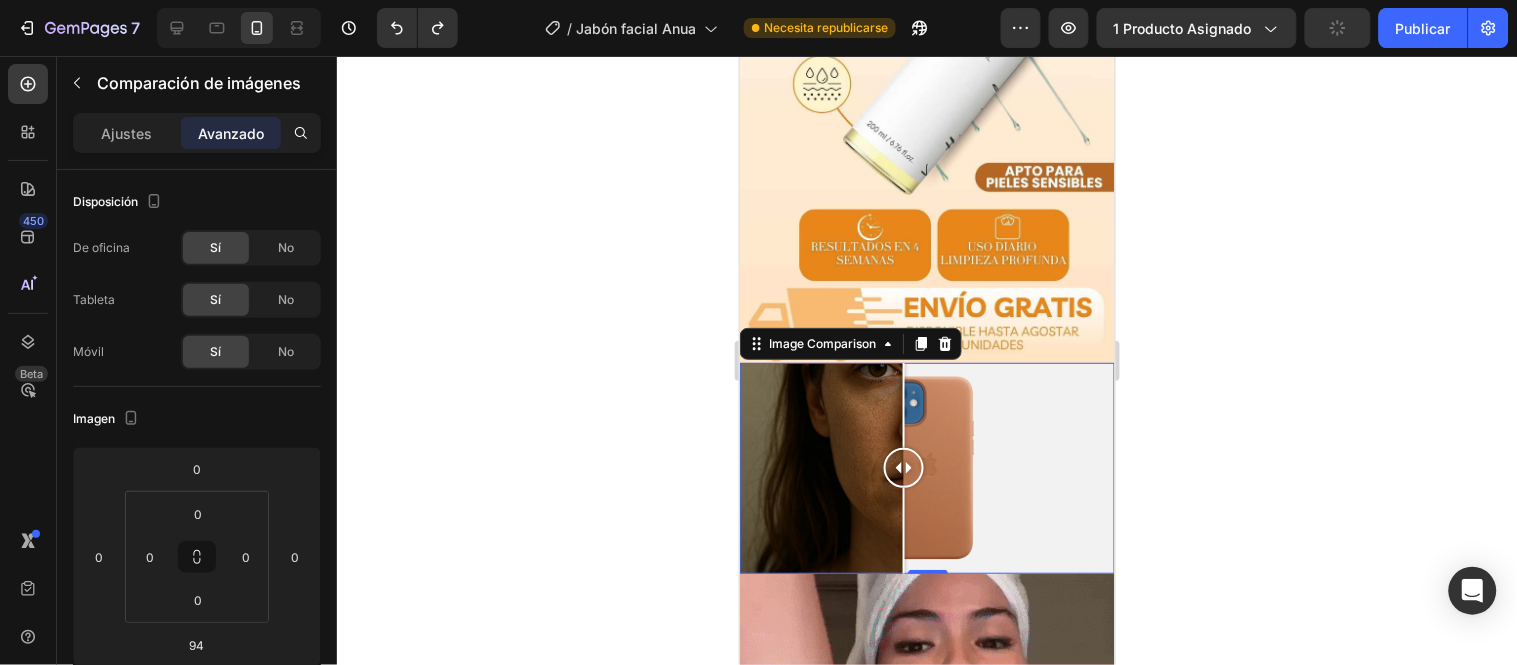 click at bounding box center [903, 467] 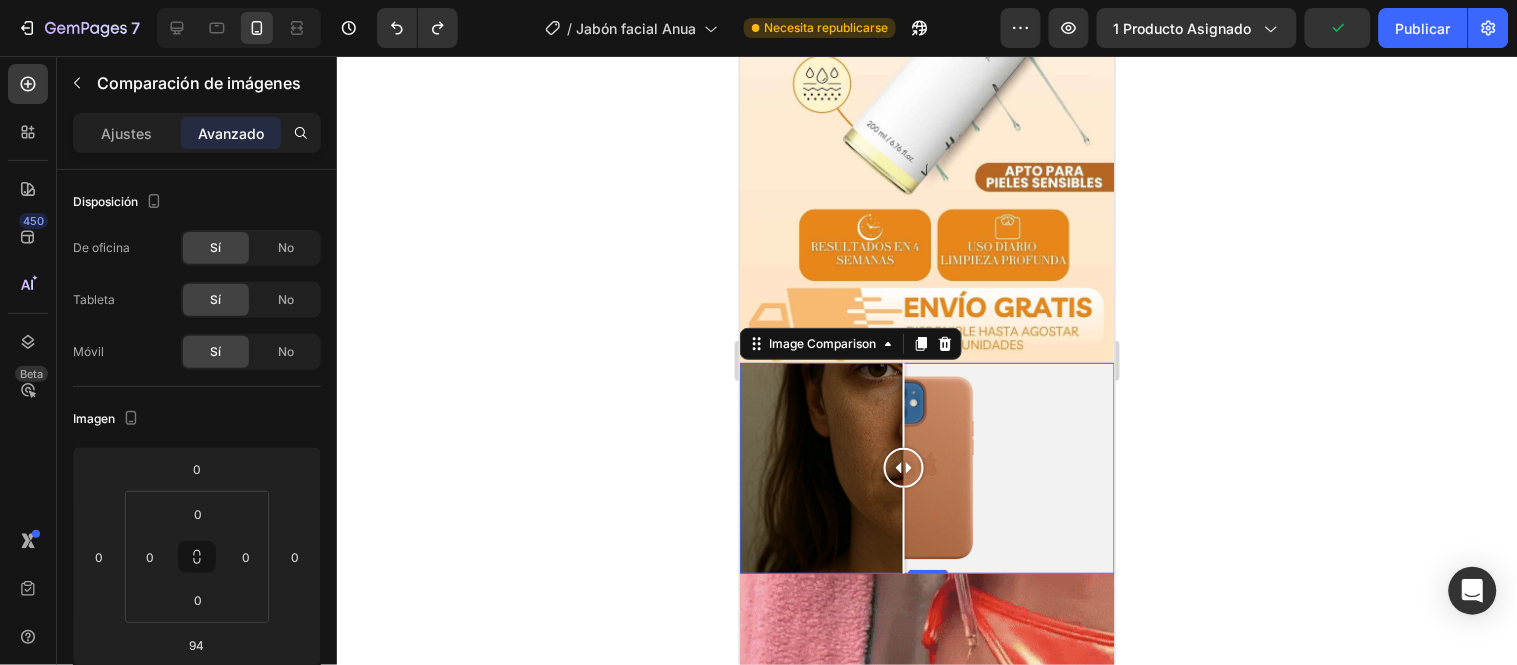 click at bounding box center (926, 467) 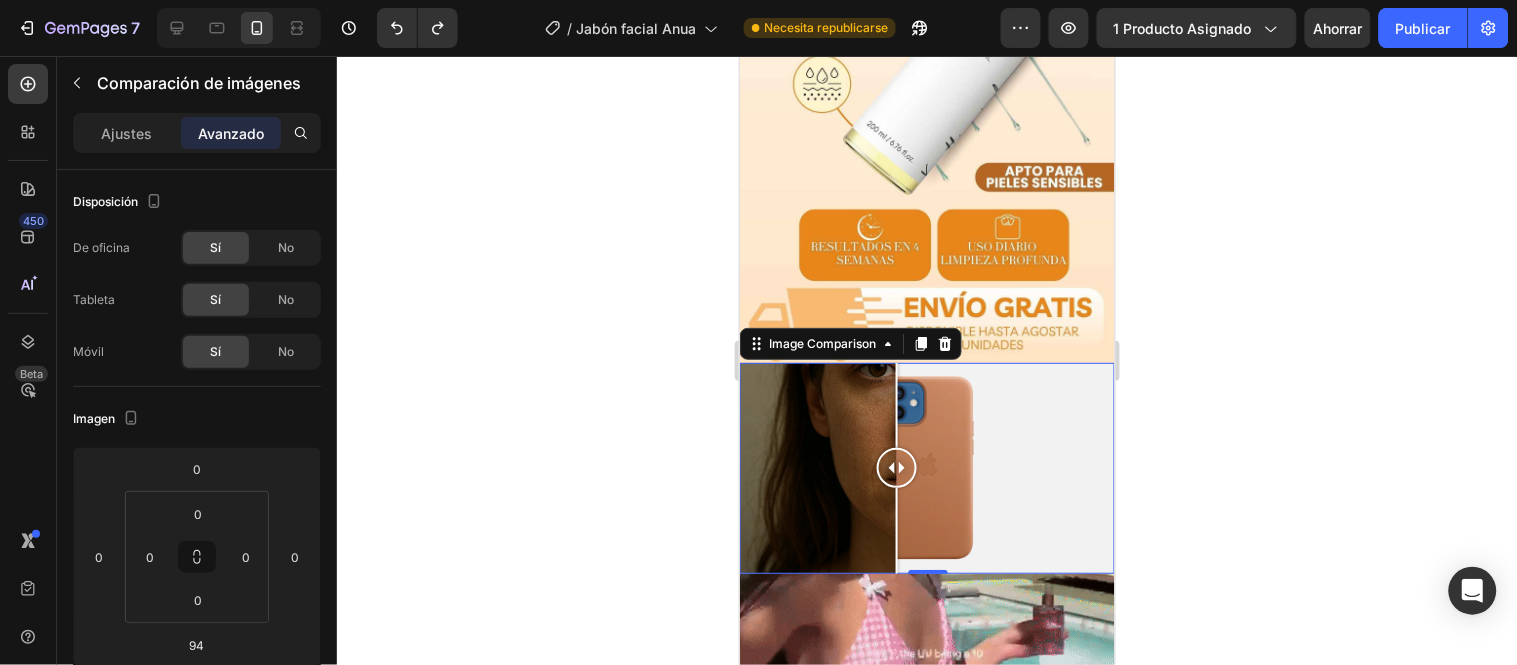 drag, startPoint x: 1011, startPoint y: 302, endPoint x: 974, endPoint y: 292, distance: 38.327538 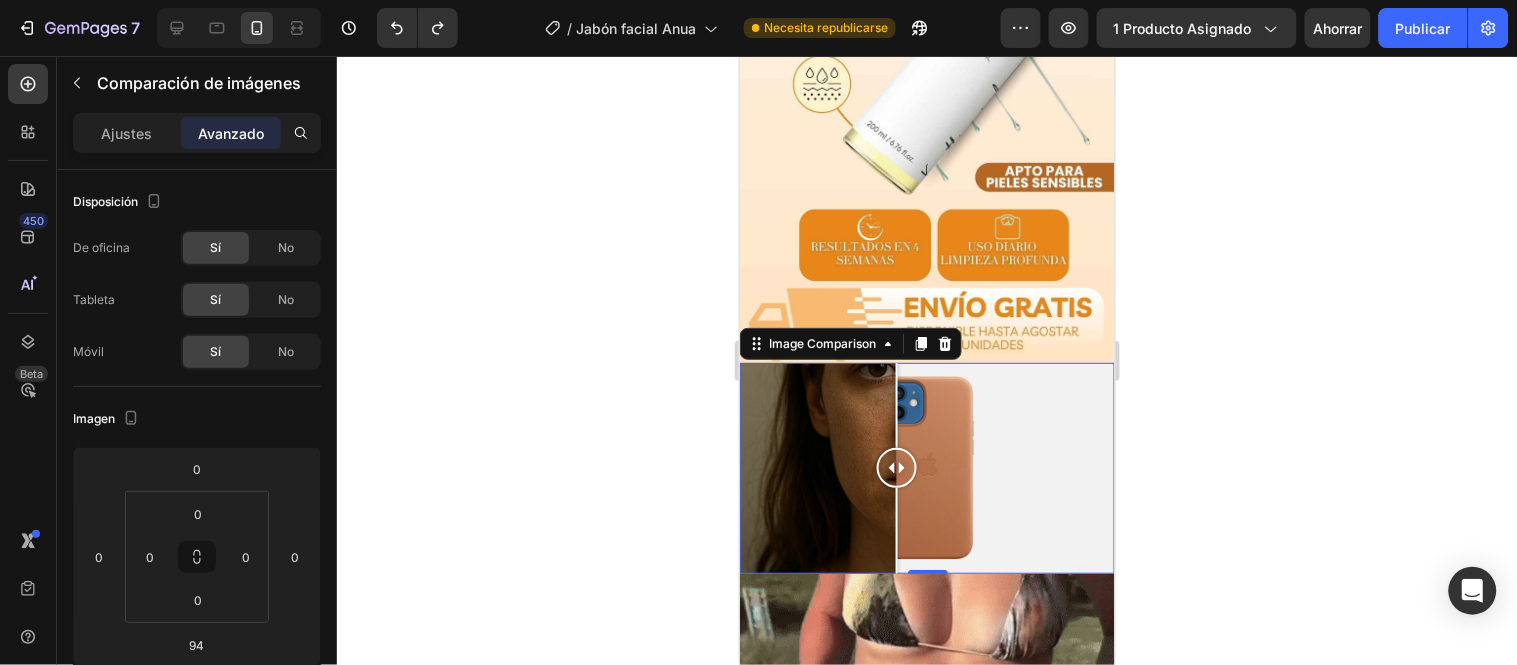 click at bounding box center (896, 467) 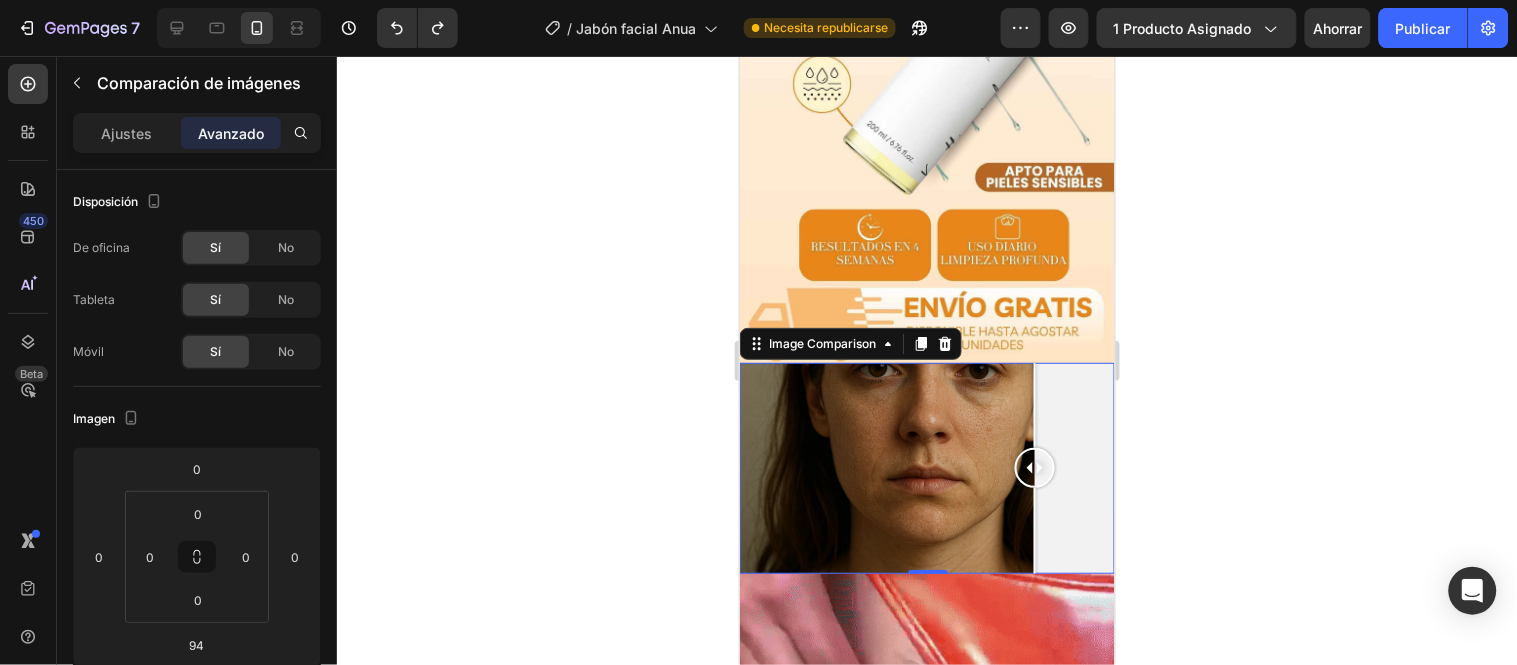 click at bounding box center [926, 467] 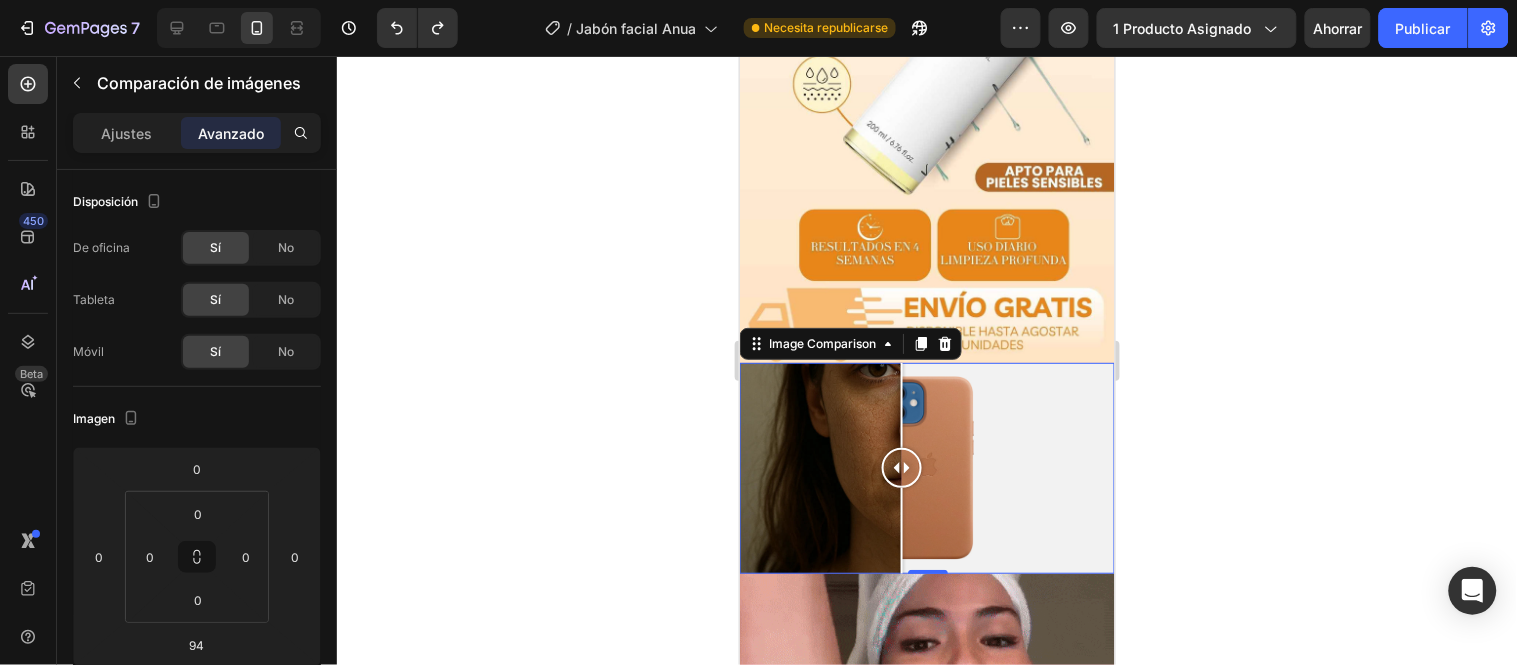 drag, startPoint x: 1034, startPoint y: 280, endPoint x: 901, endPoint y: 286, distance: 133.13527 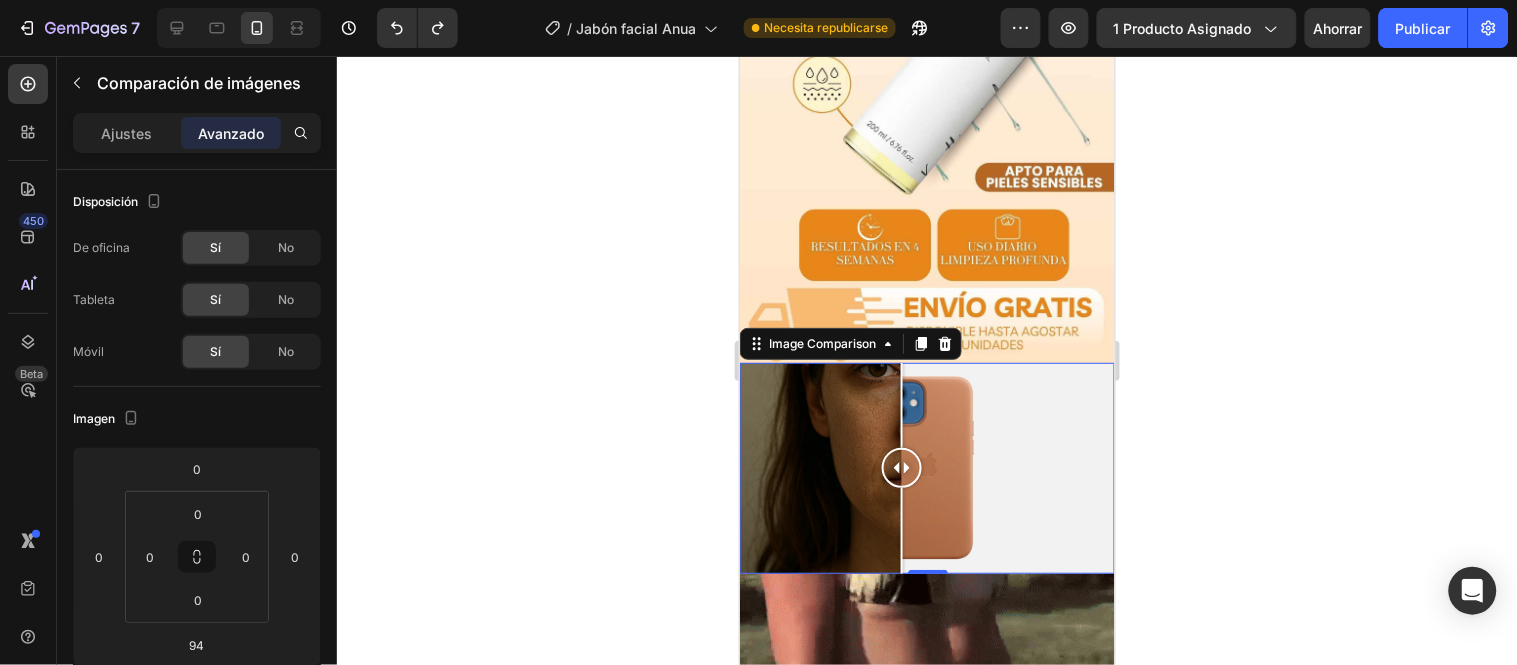 click at bounding box center [901, 467] 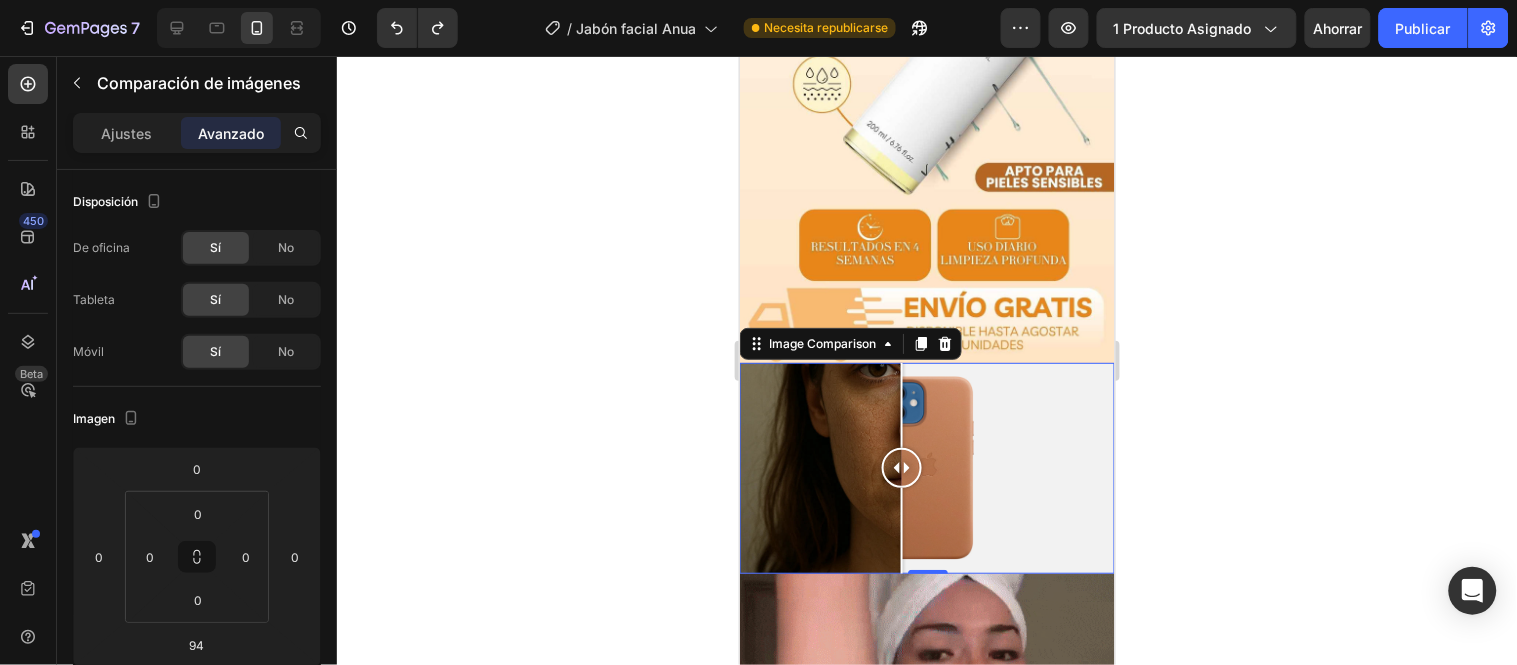 click 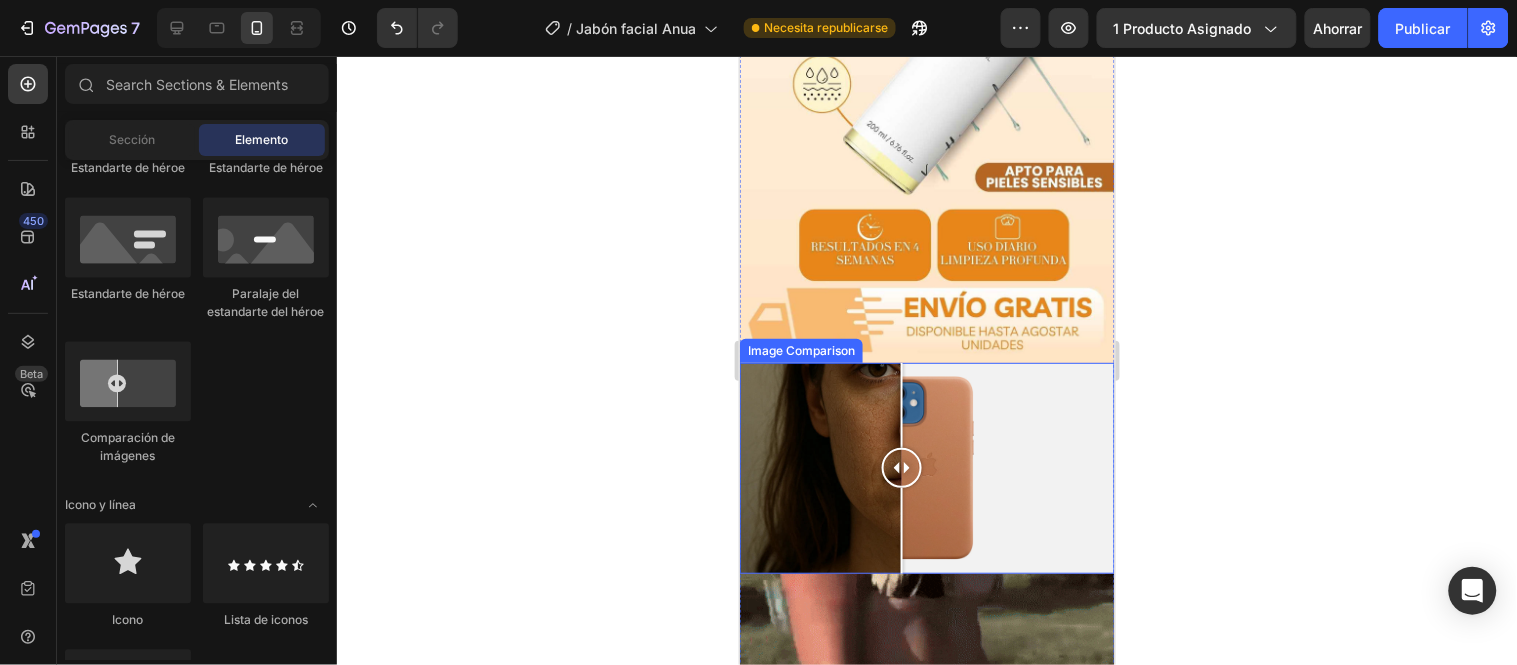 click at bounding box center [926, 467] 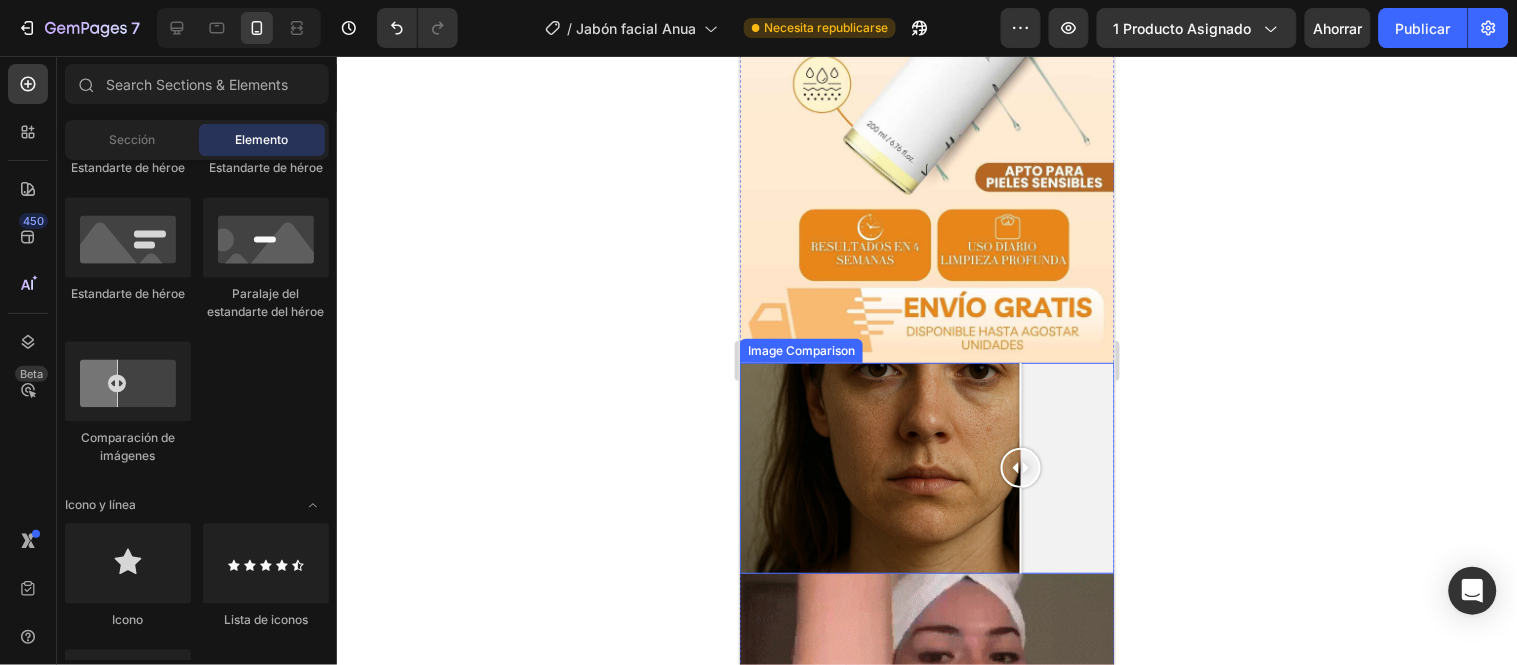 click at bounding box center (926, 467) 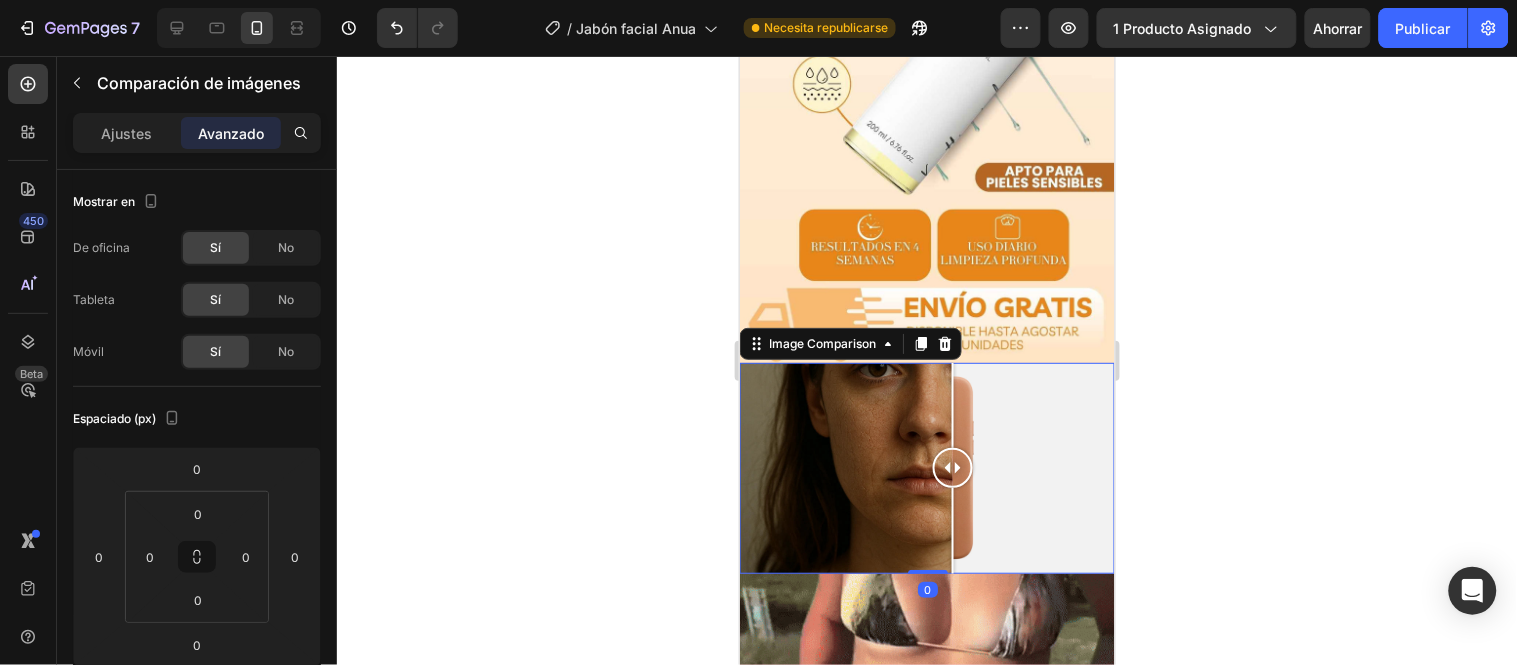 drag, startPoint x: 1020, startPoint y: 281, endPoint x: 952, endPoint y: 283, distance: 68.0294 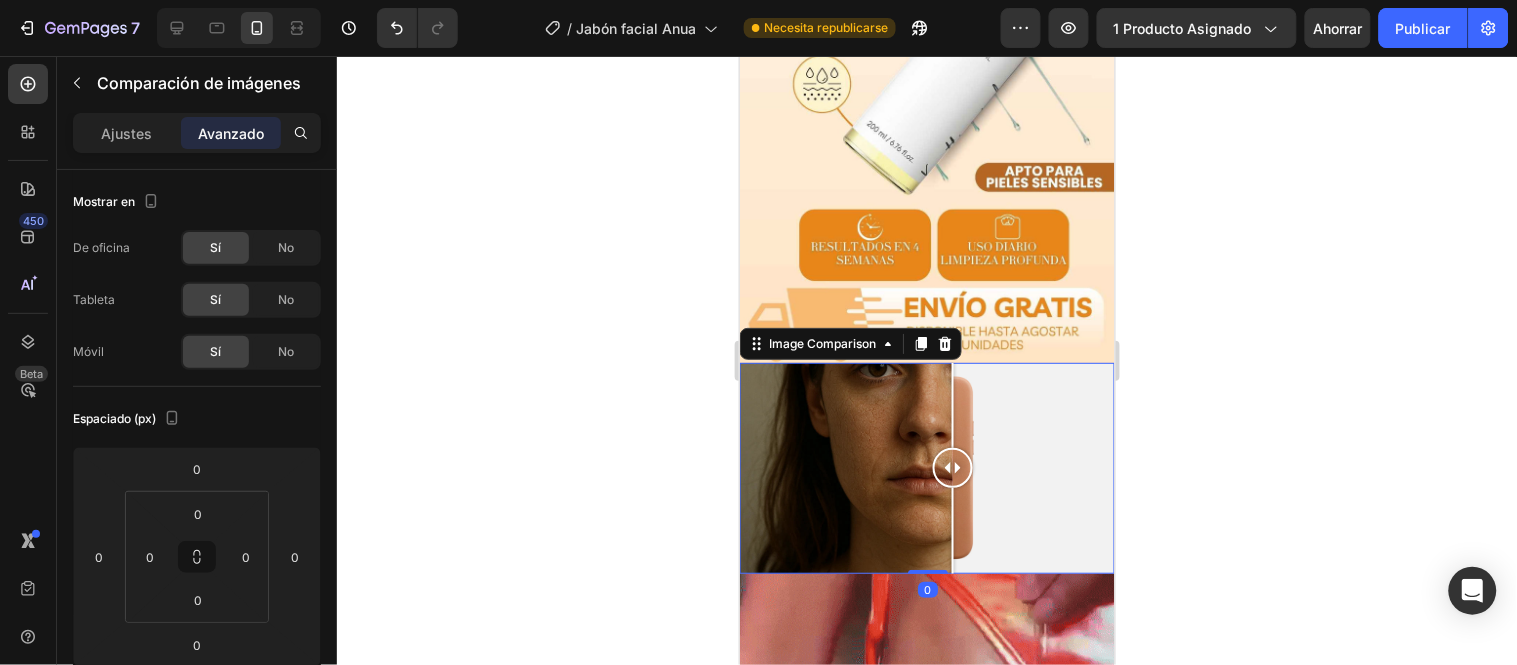 click at bounding box center (952, 467) 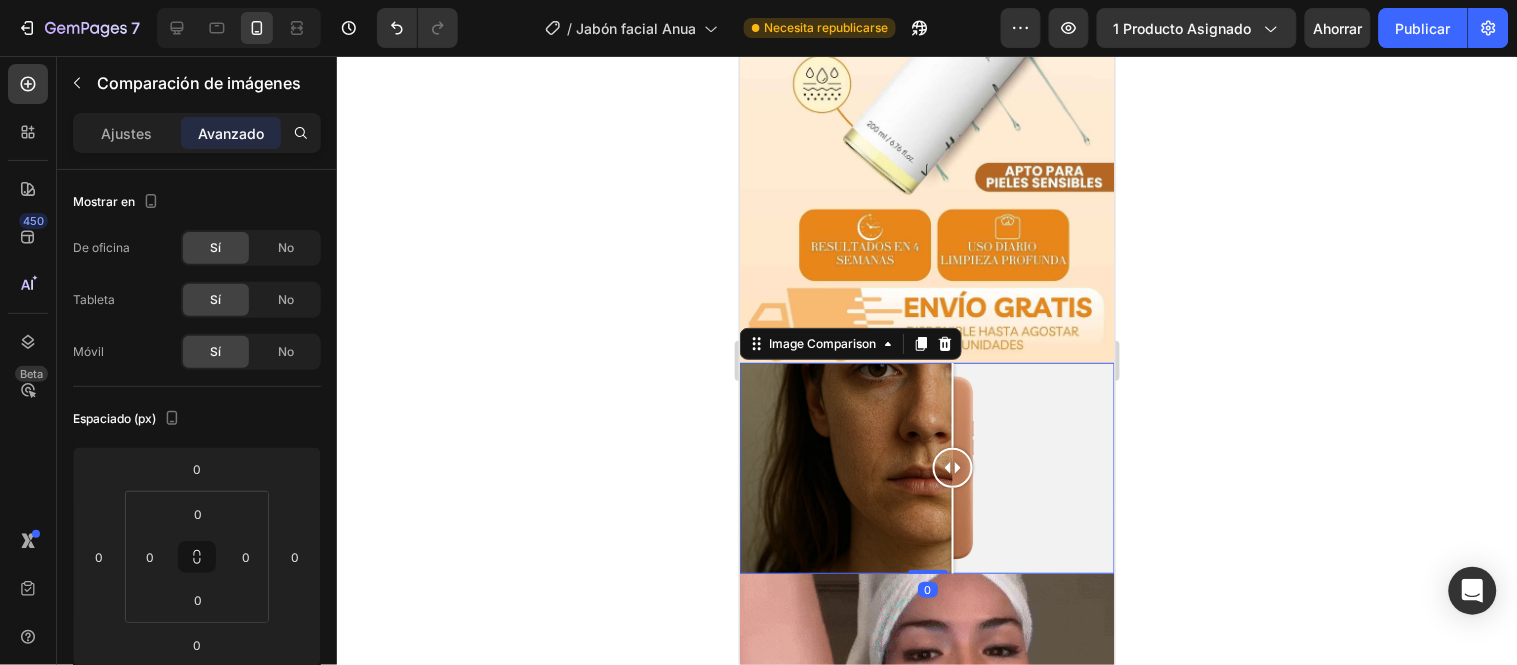 click at bounding box center [926, 467] 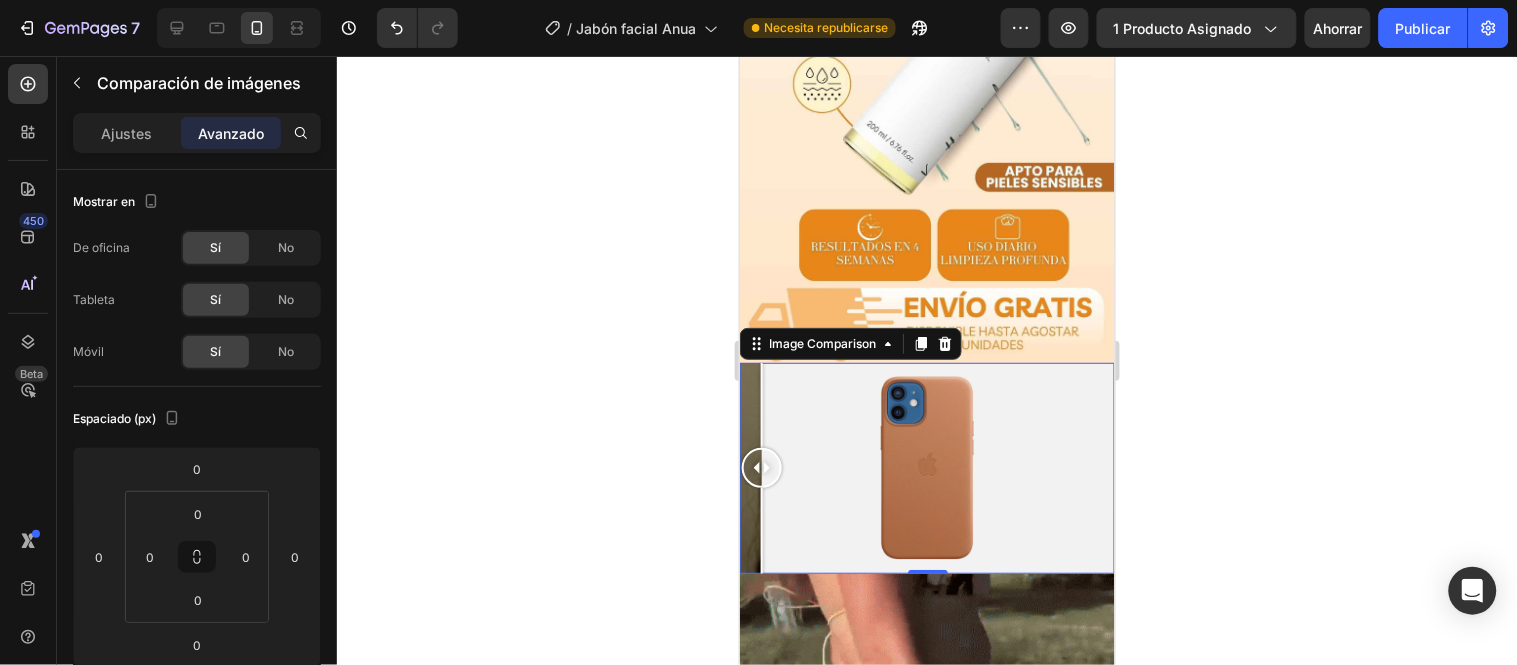 drag, startPoint x: 1058, startPoint y: 270, endPoint x: 749, endPoint y: 289, distance: 309.5836 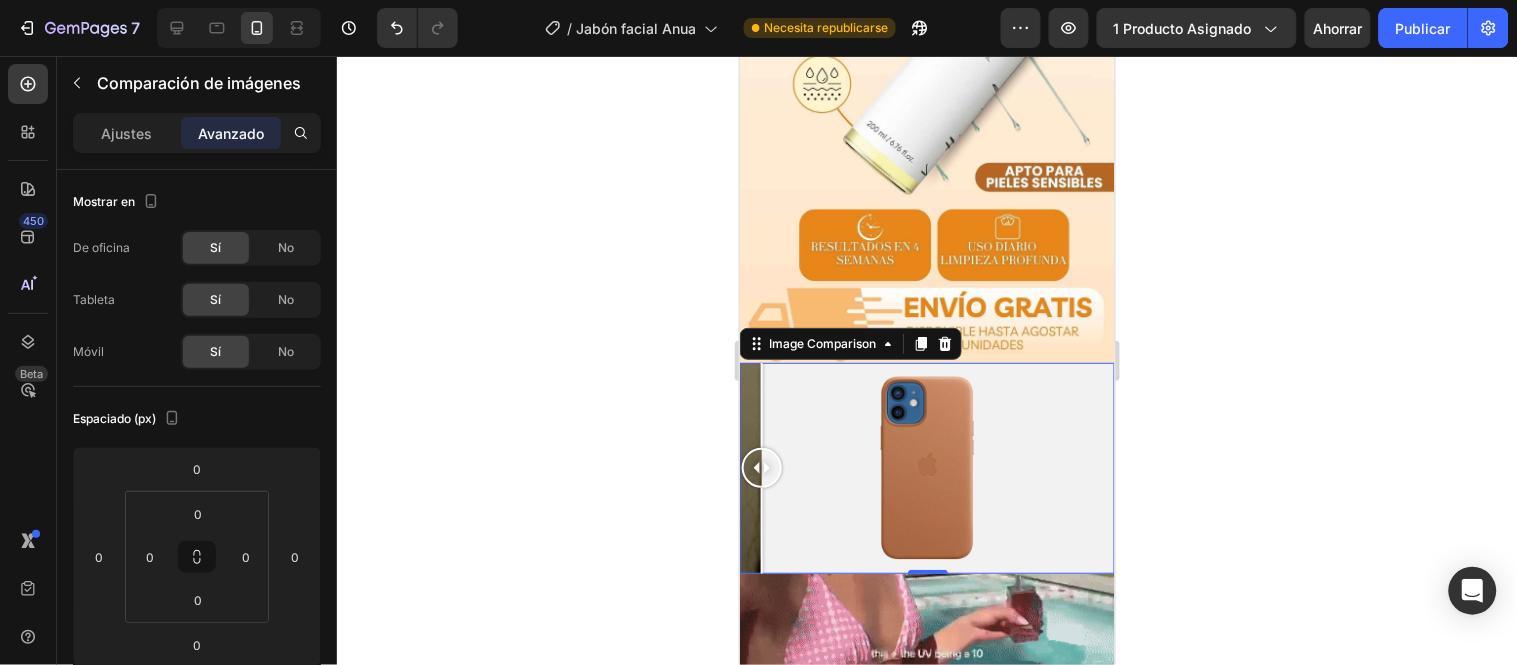 click at bounding box center [761, 467] 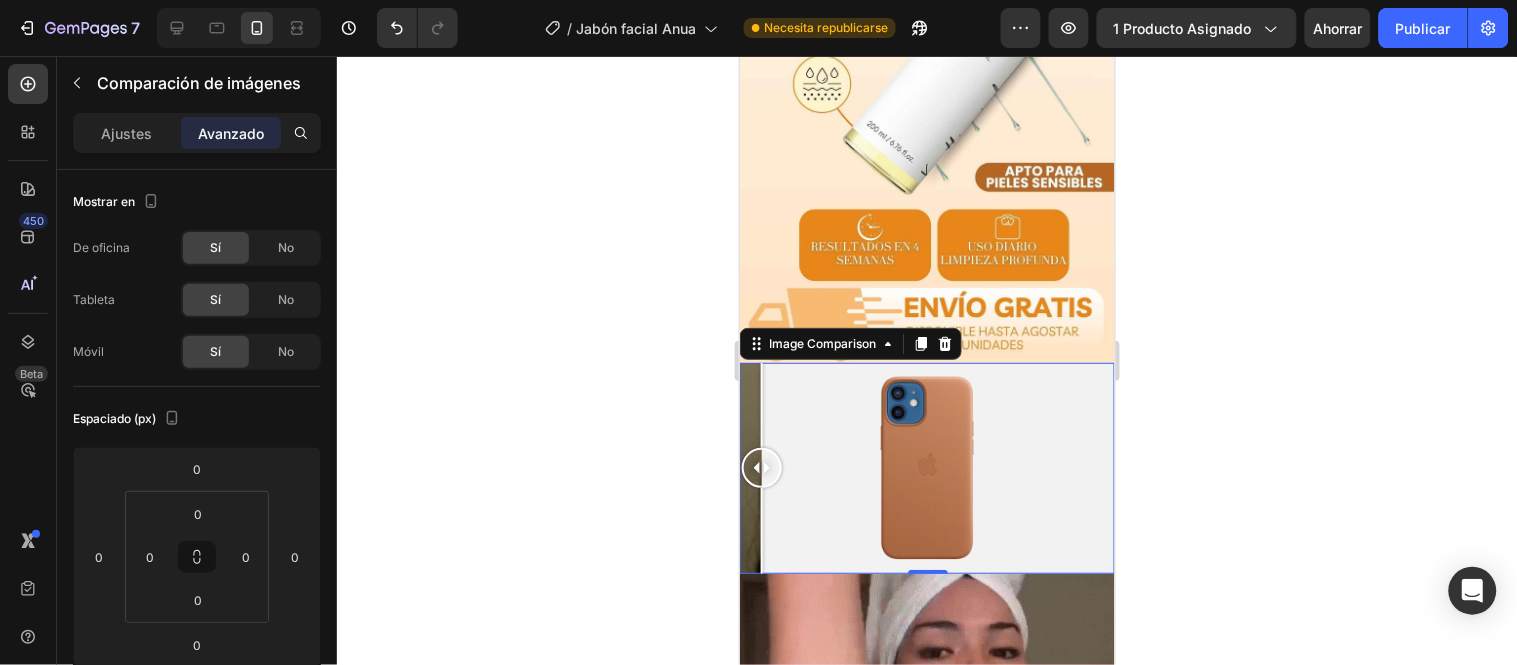click at bounding box center (926, 467) 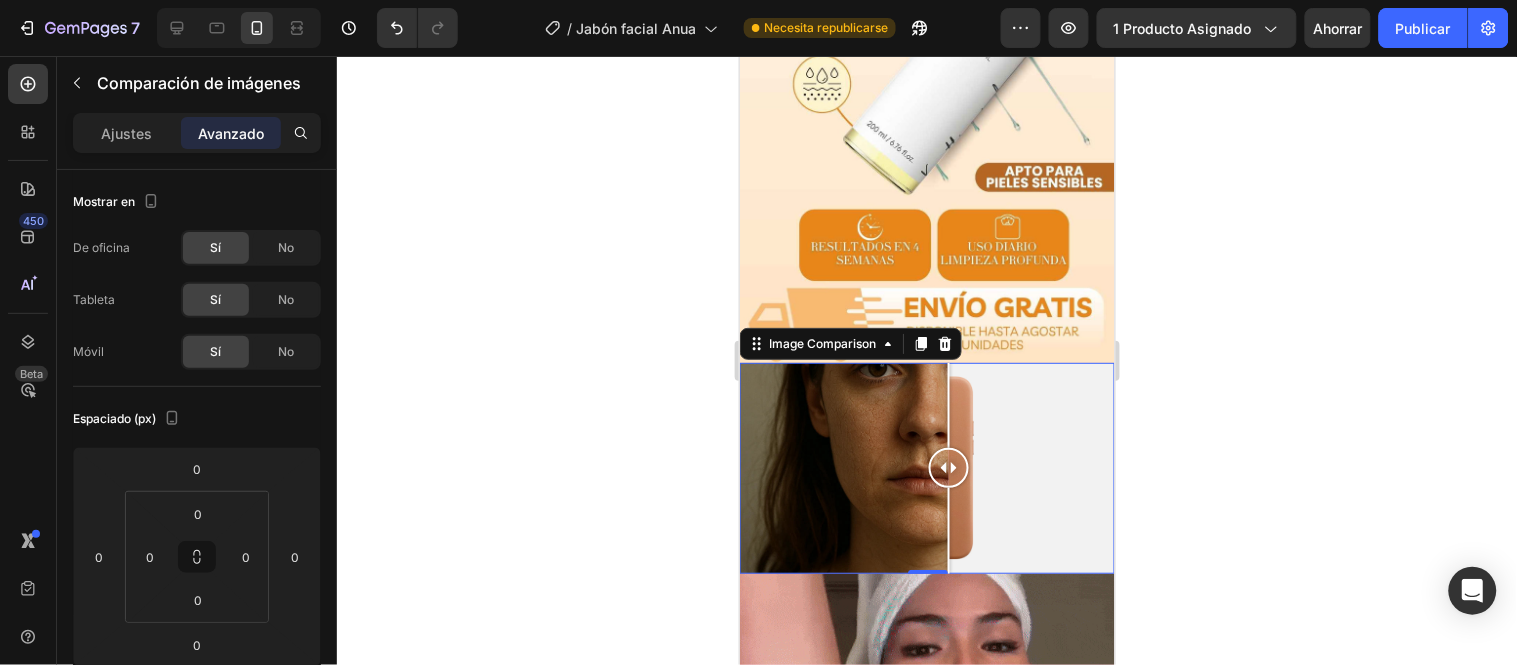 click at bounding box center (948, 404) 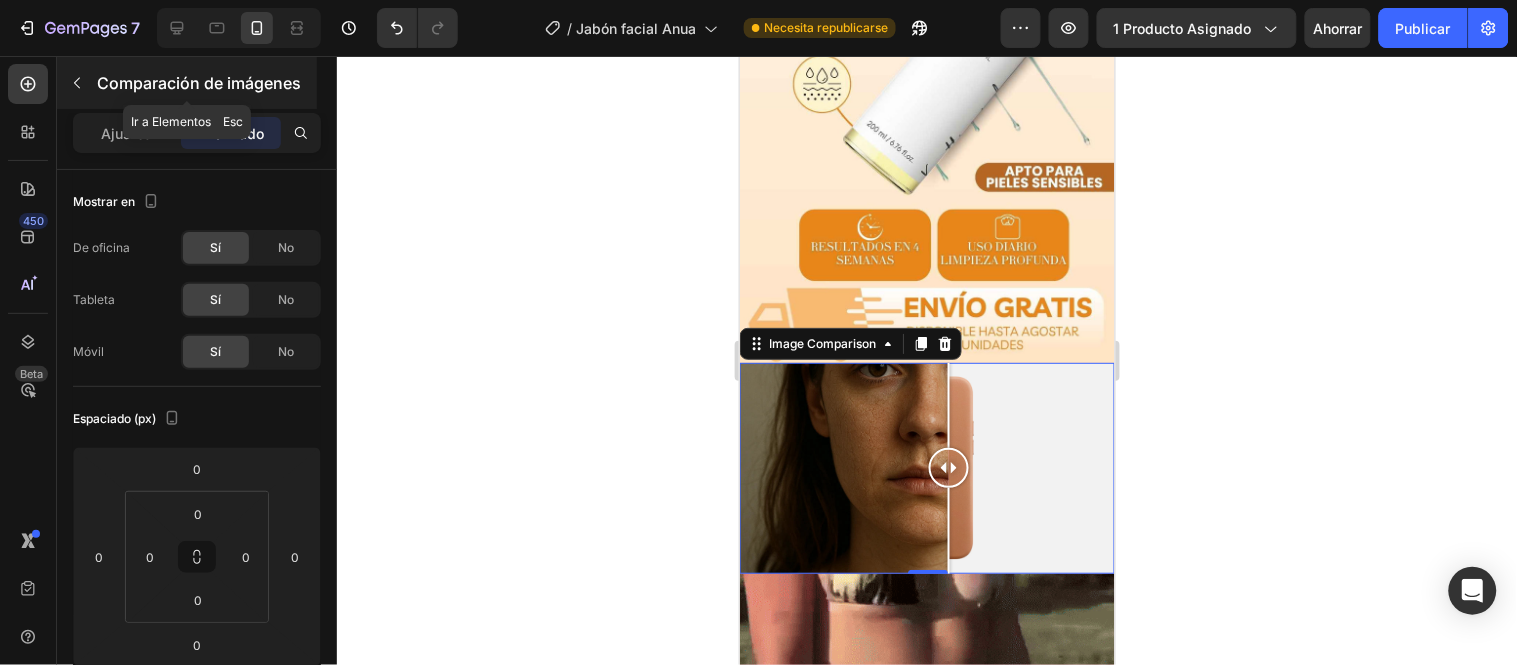 click 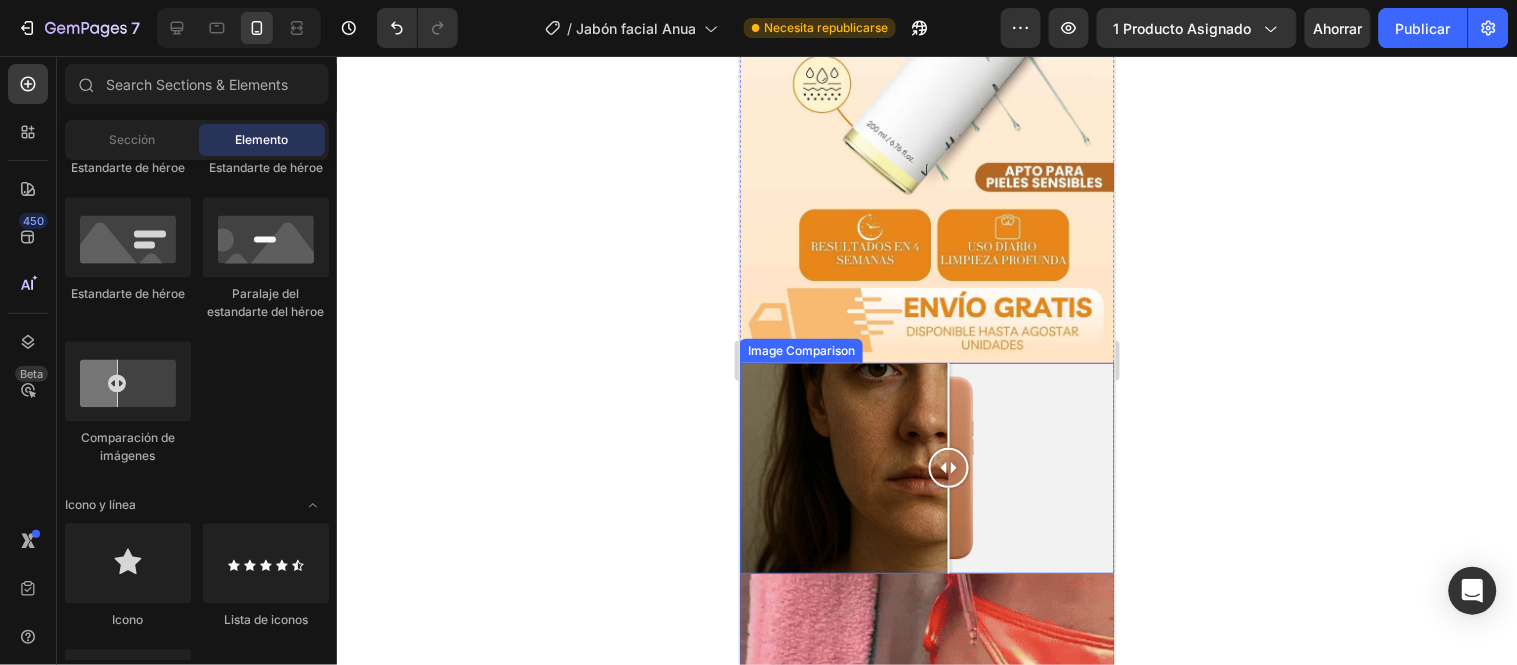 click at bounding box center [926, 467] 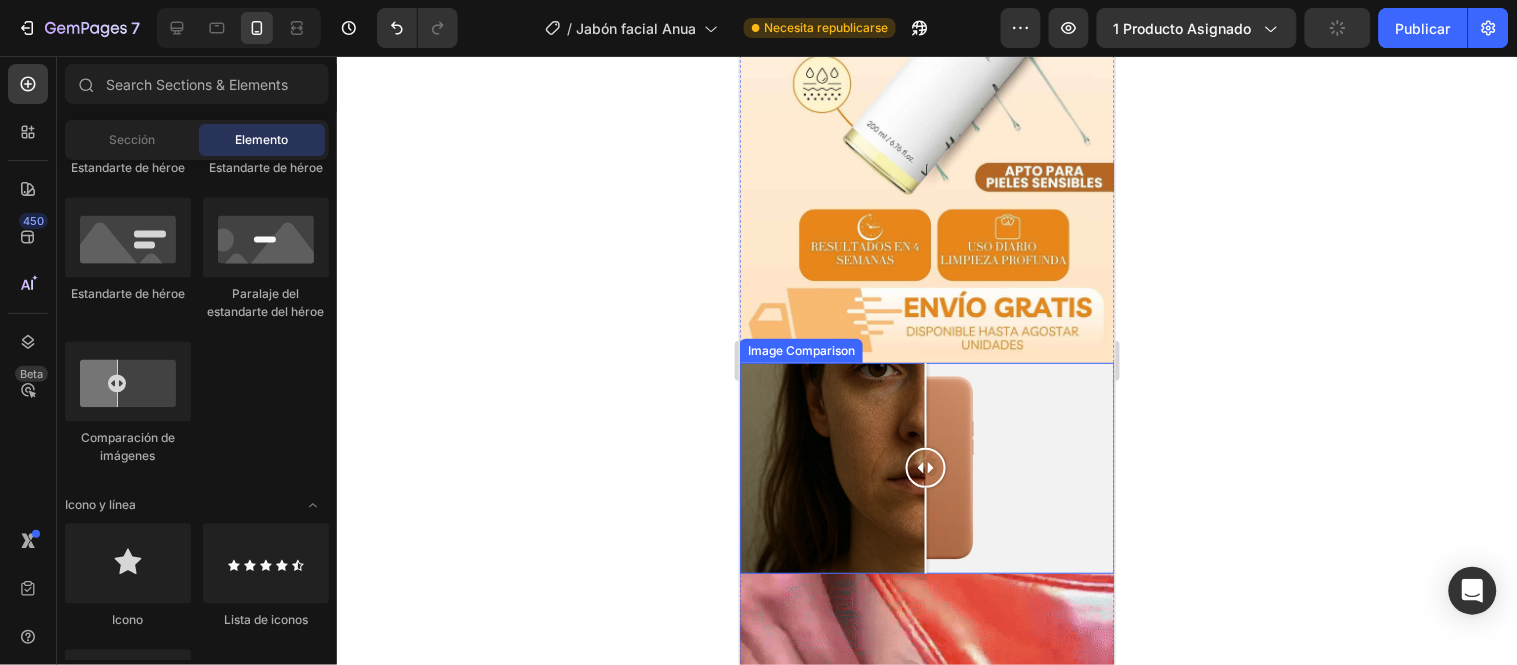 click at bounding box center [926, 467] 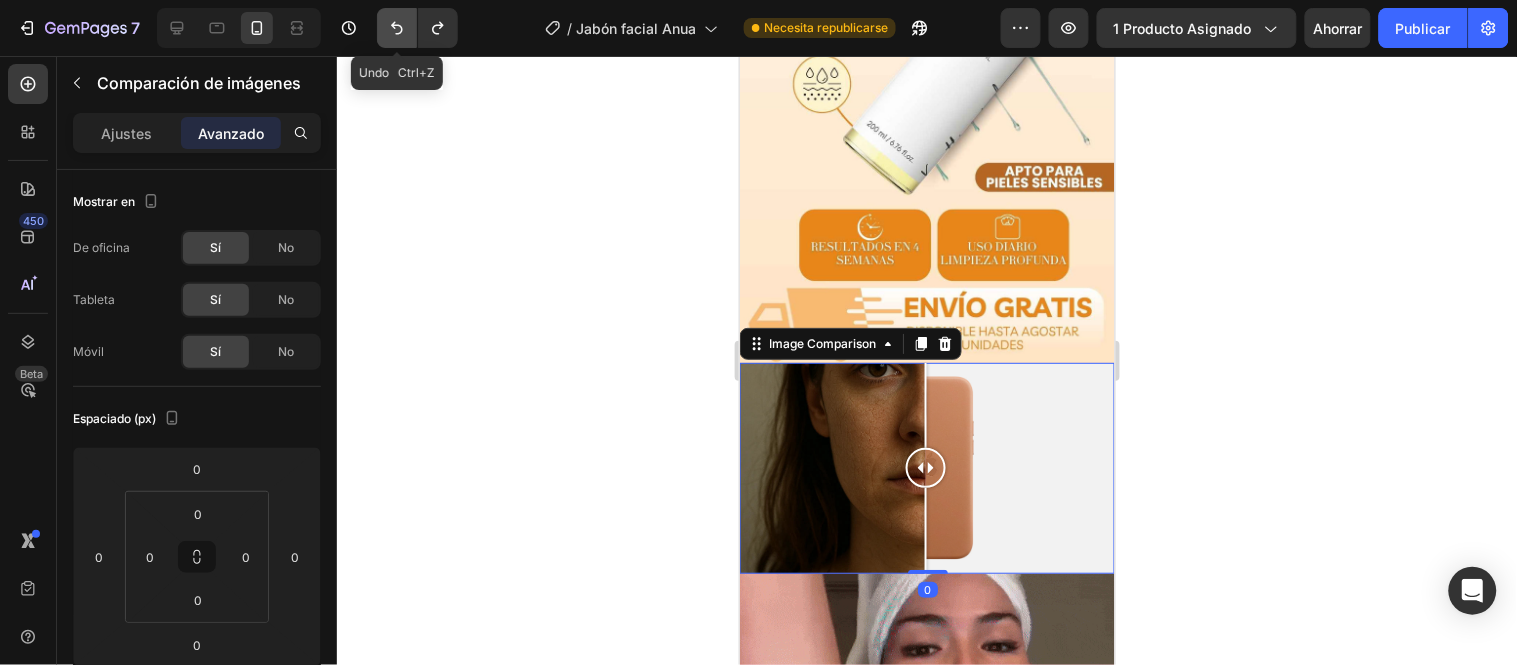 click 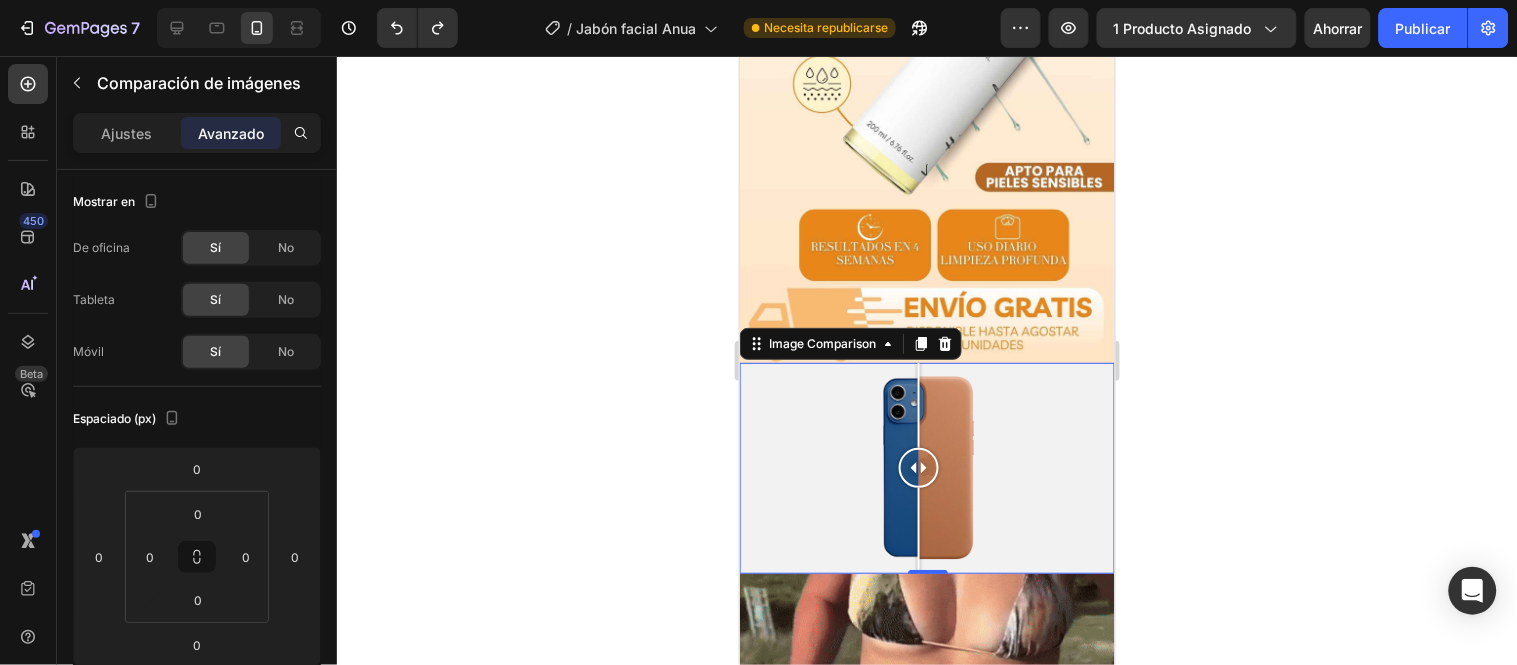 click at bounding box center [926, 467] 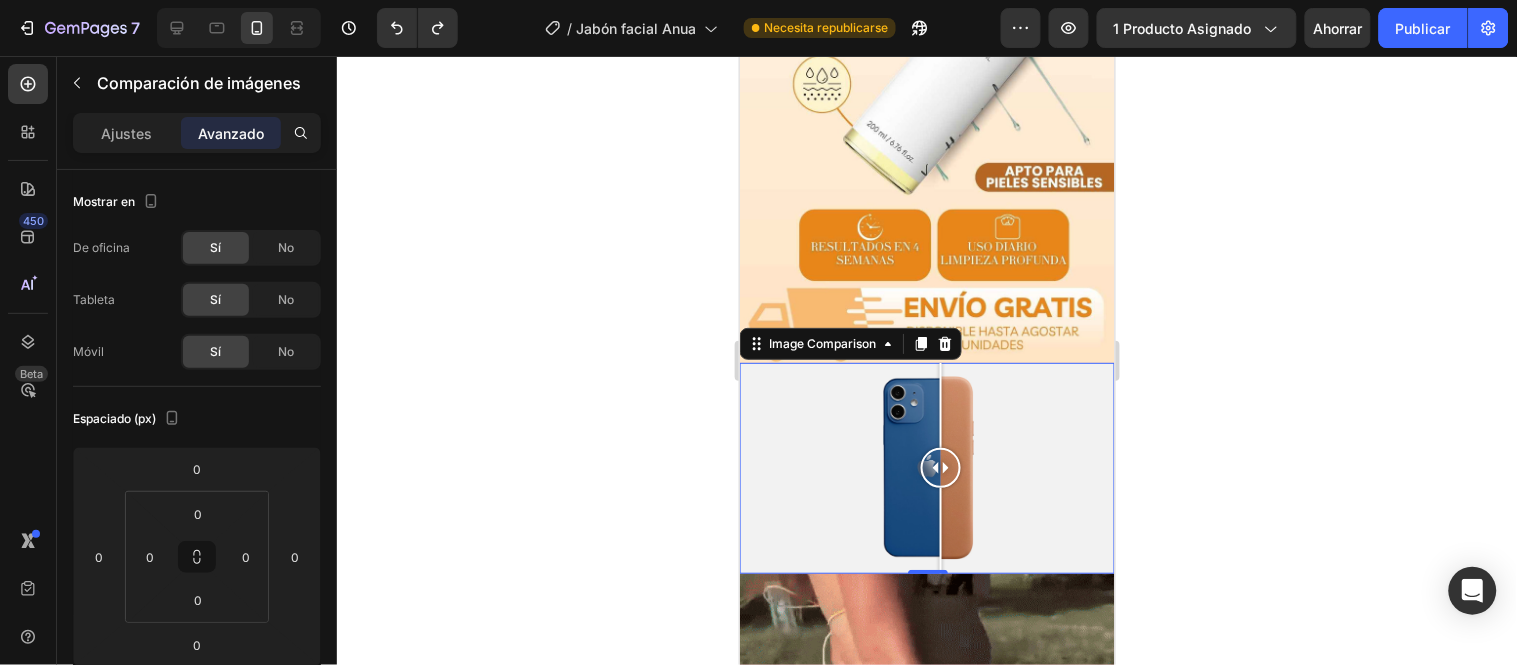 click at bounding box center (926, 467) 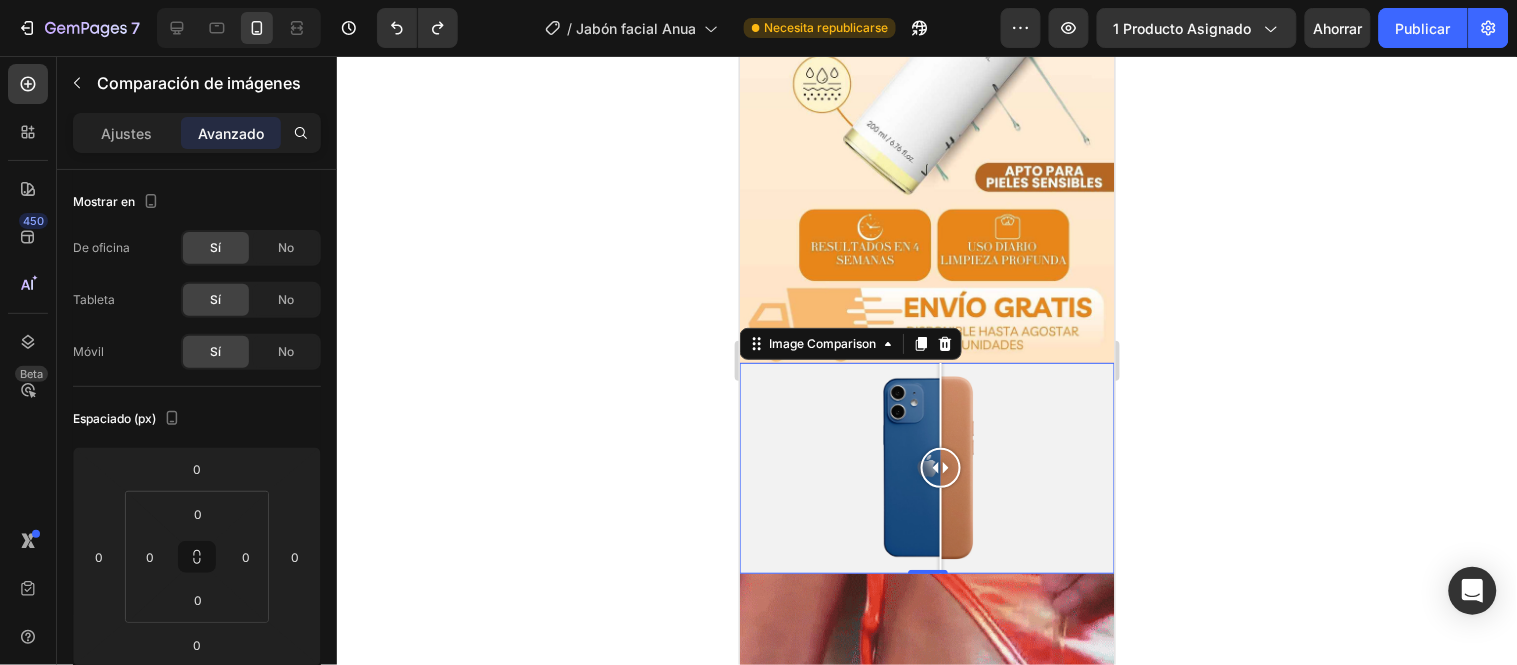 click at bounding box center (926, 467) 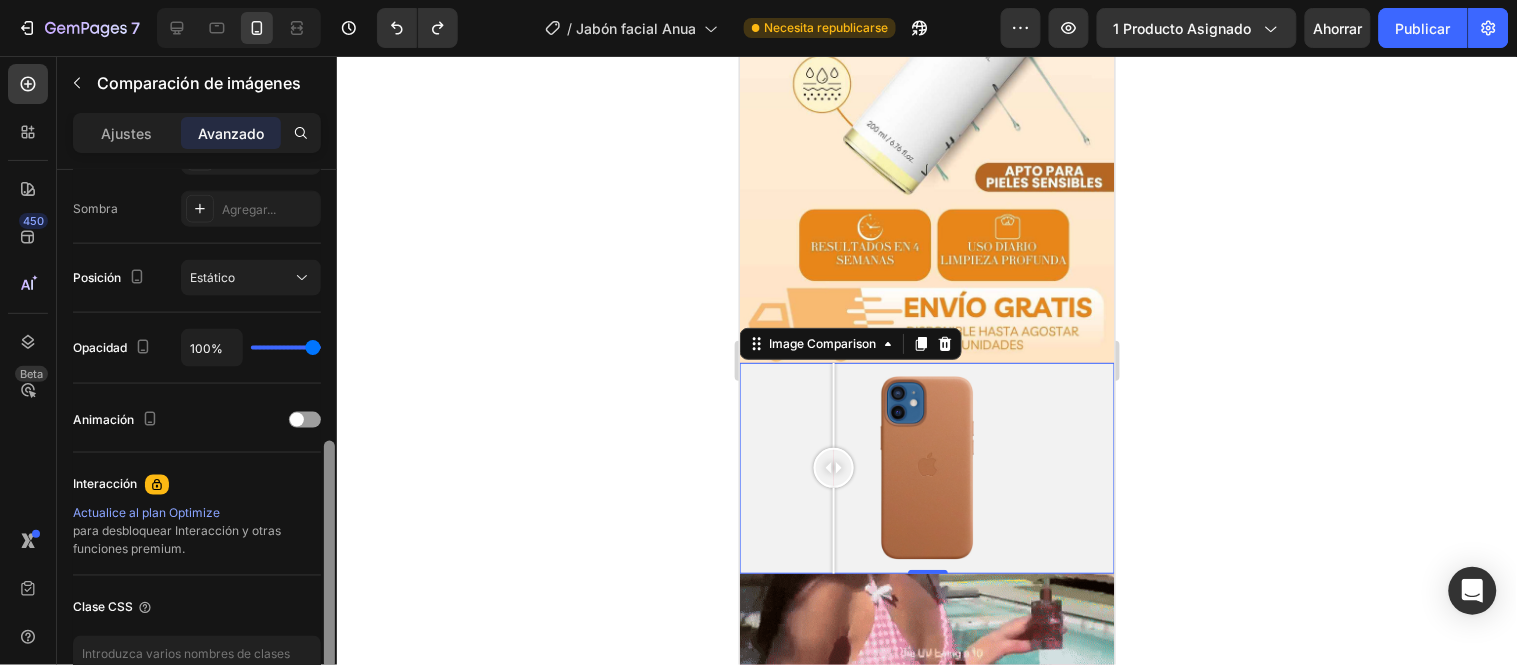 scroll, scrollTop: 660, scrollLeft: 0, axis: vertical 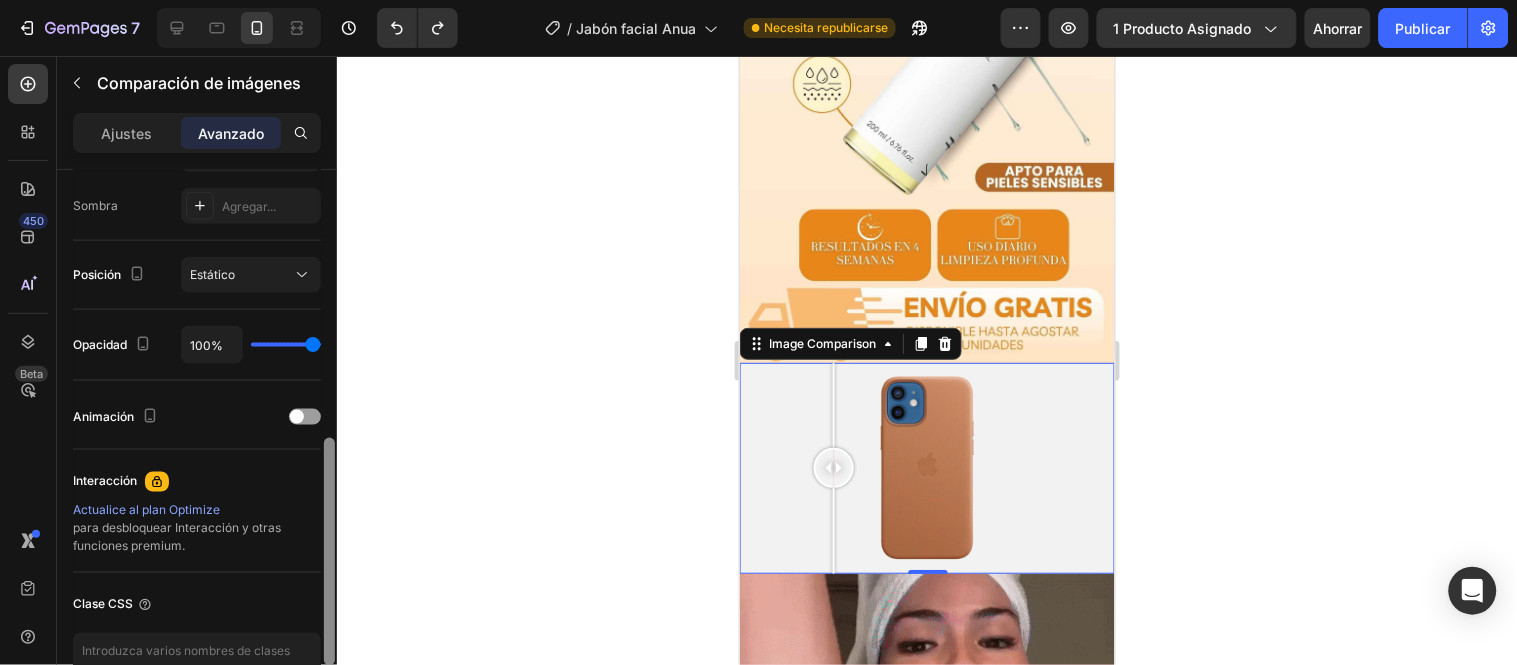 drag, startPoint x: 331, startPoint y: 195, endPoint x: 335, endPoint y: 468, distance: 273.0293 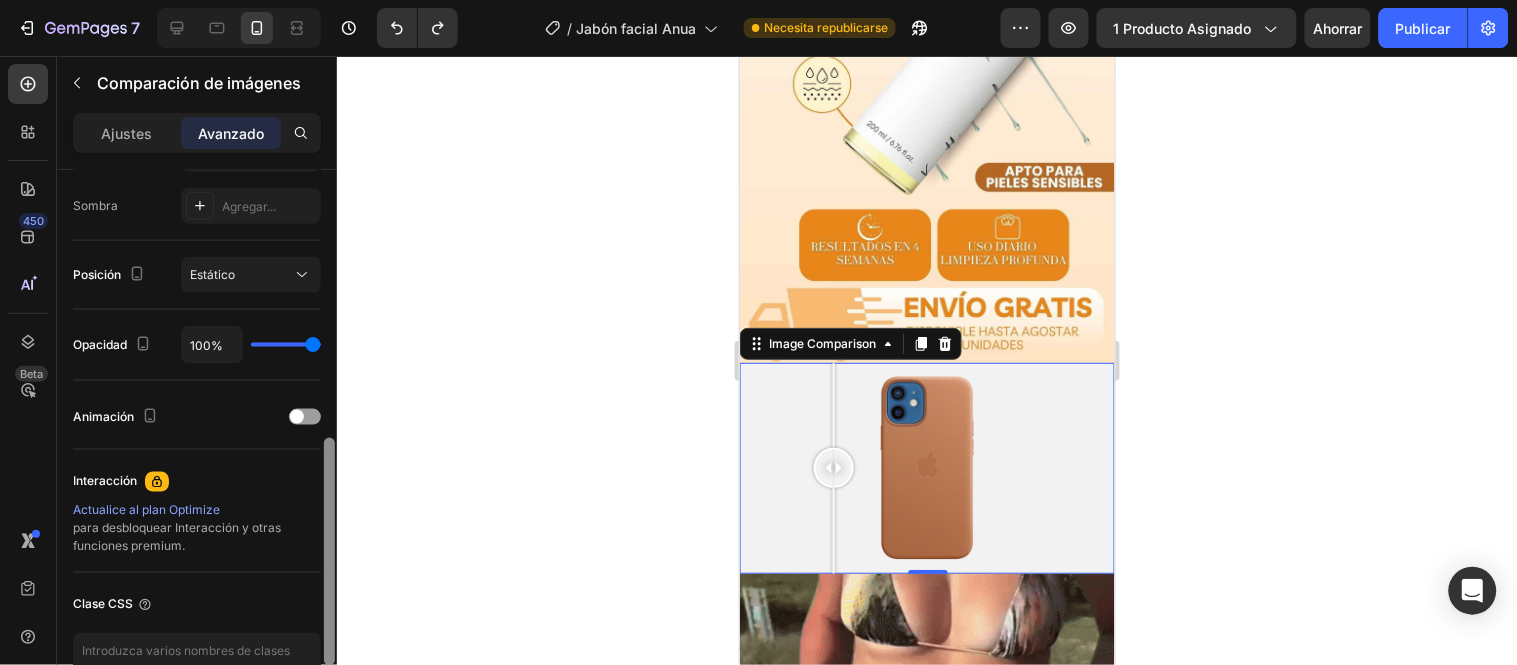 click at bounding box center [329, 443] 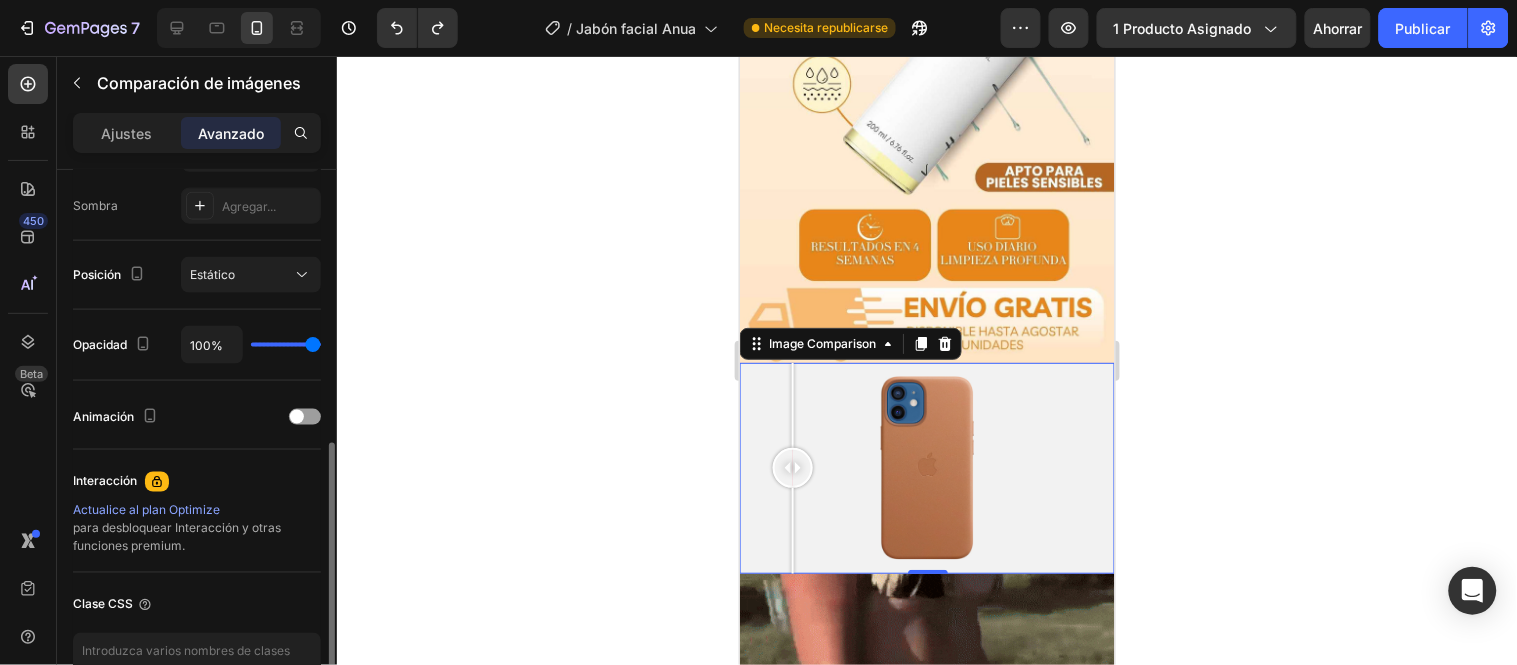 click at bounding box center [926, 467] 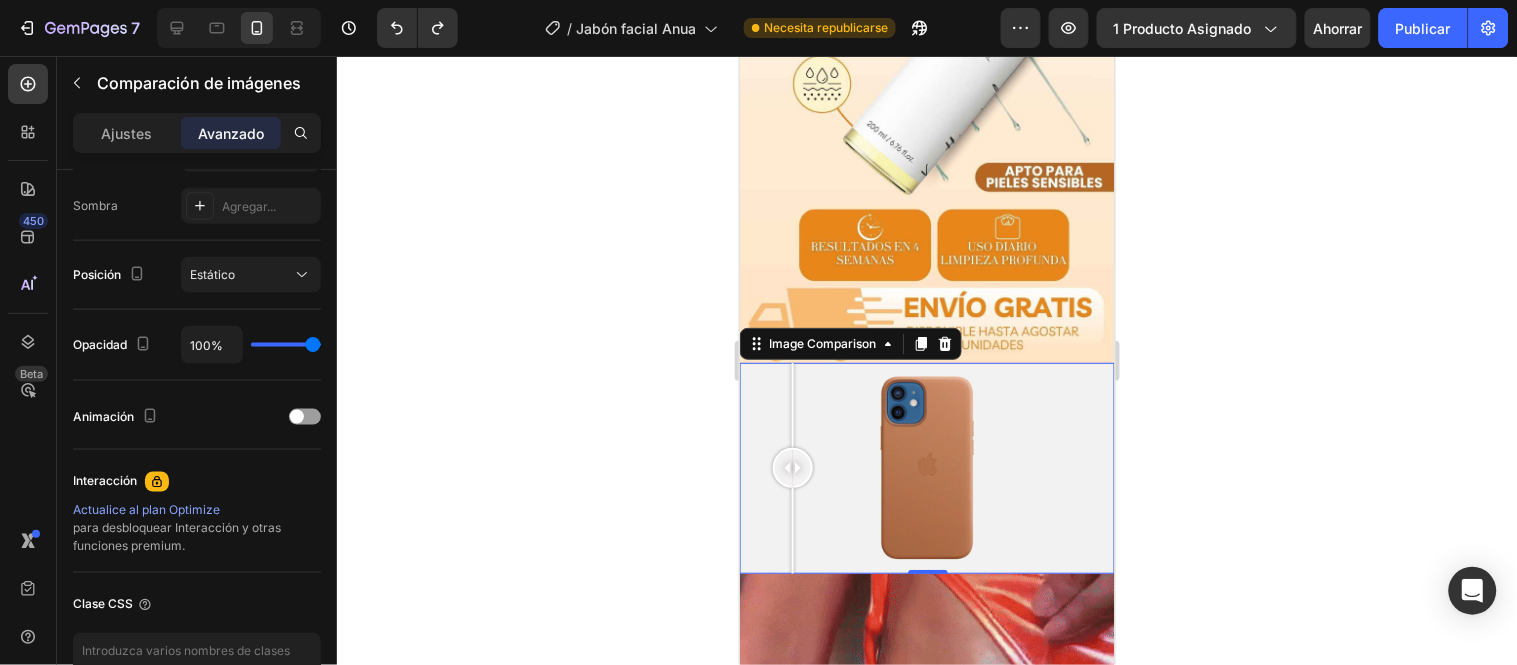 click at bounding box center (792, 404) 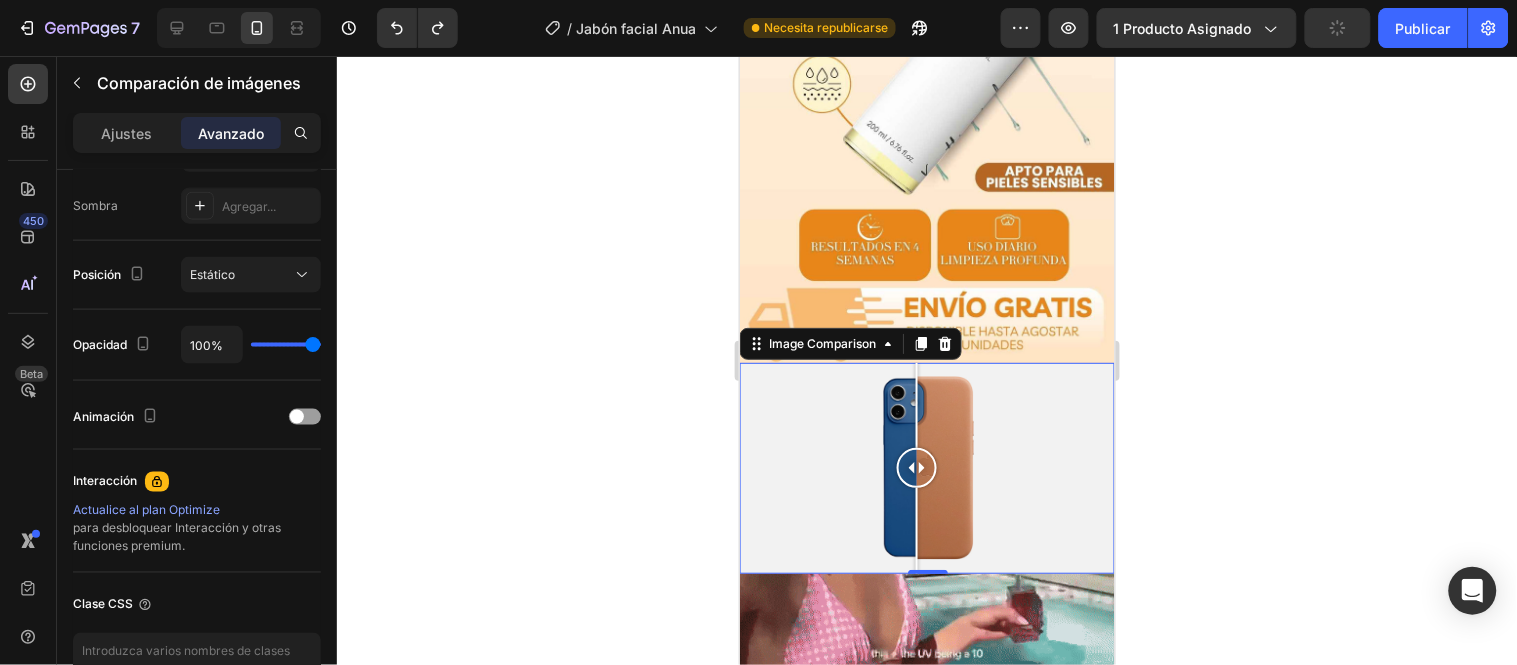 drag, startPoint x: 795, startPoint y: 292, endPoint x: 916, endPoint y: 293, distance: 121.004135 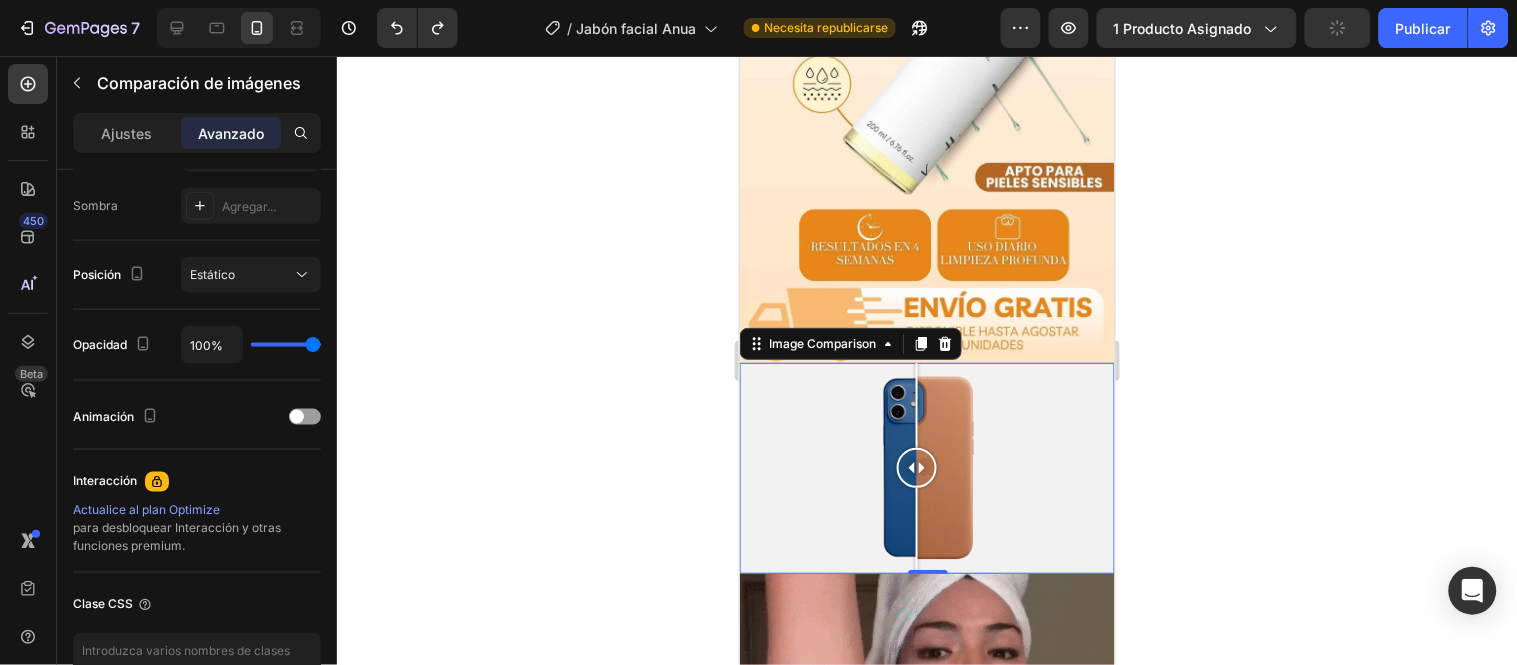 click 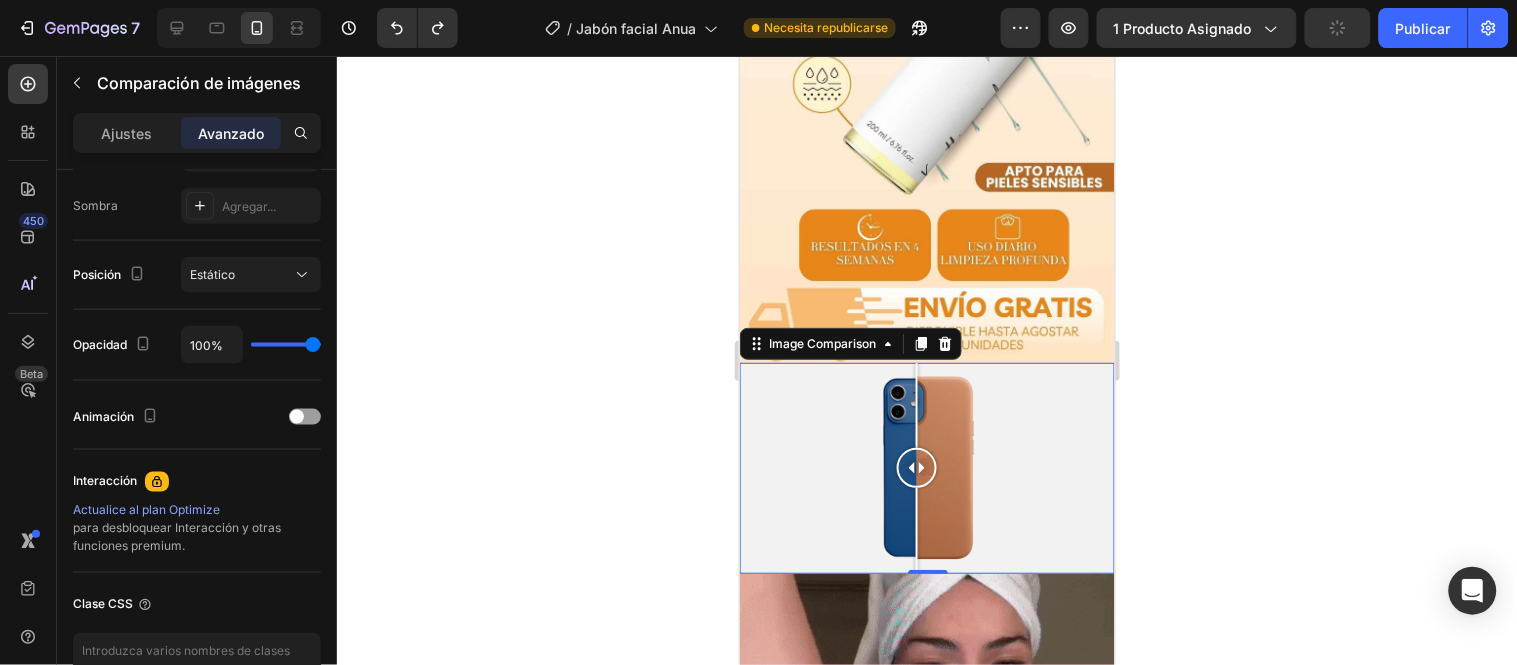 click at bounding box center [926, 467] 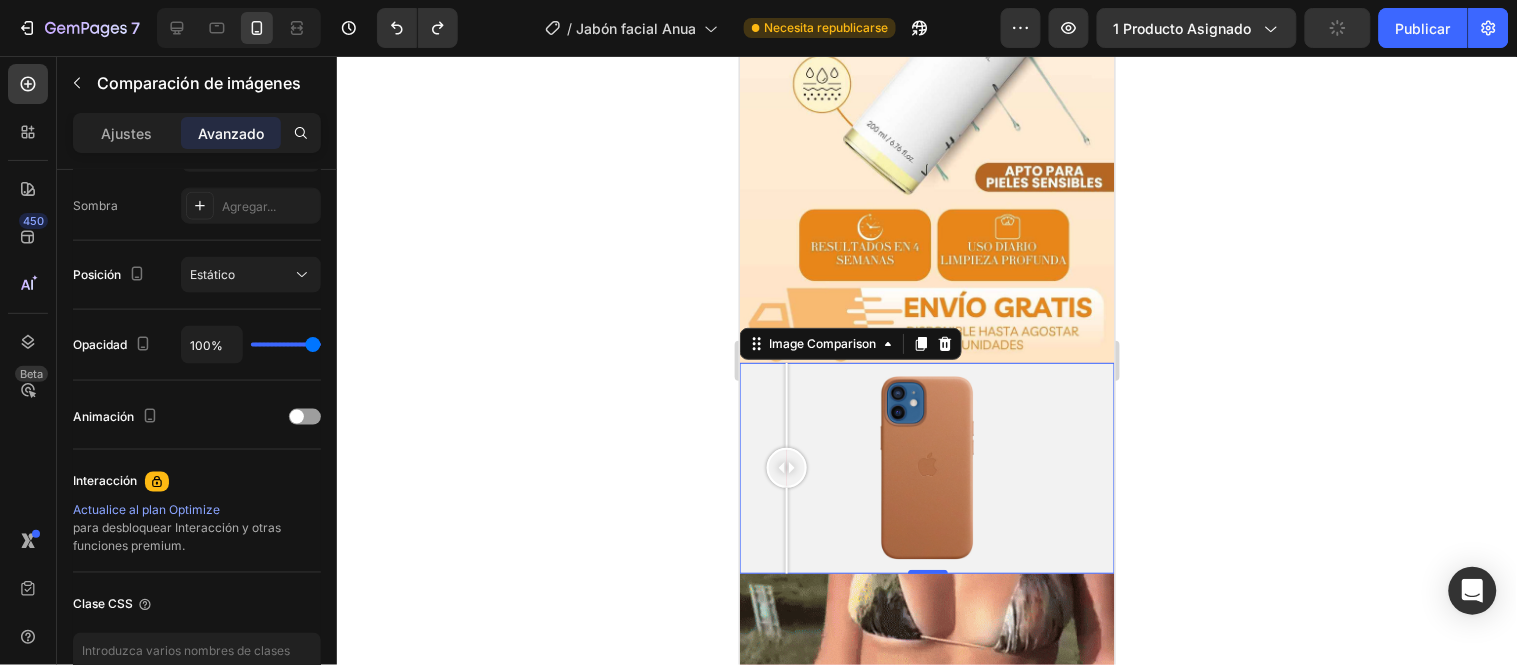 click at bounding box center (786, 467) 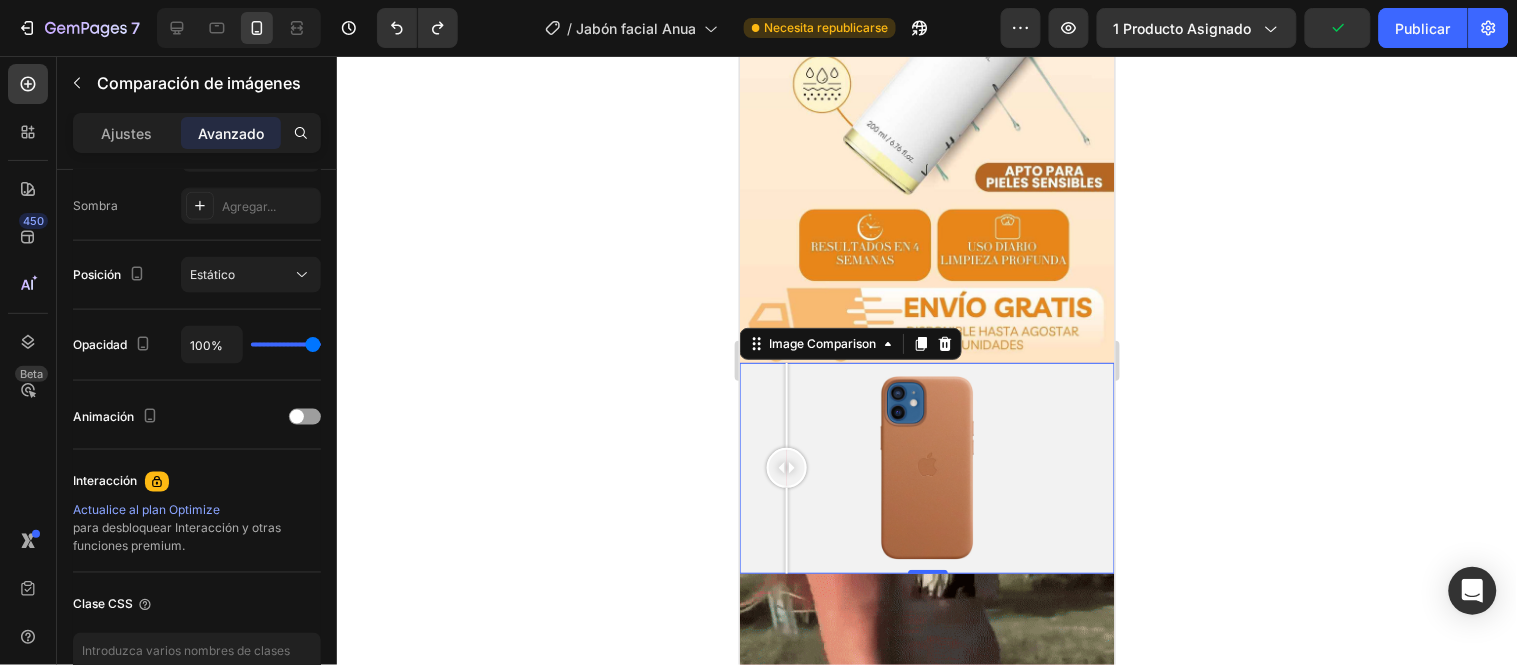 click at bounding box center [786, 467] 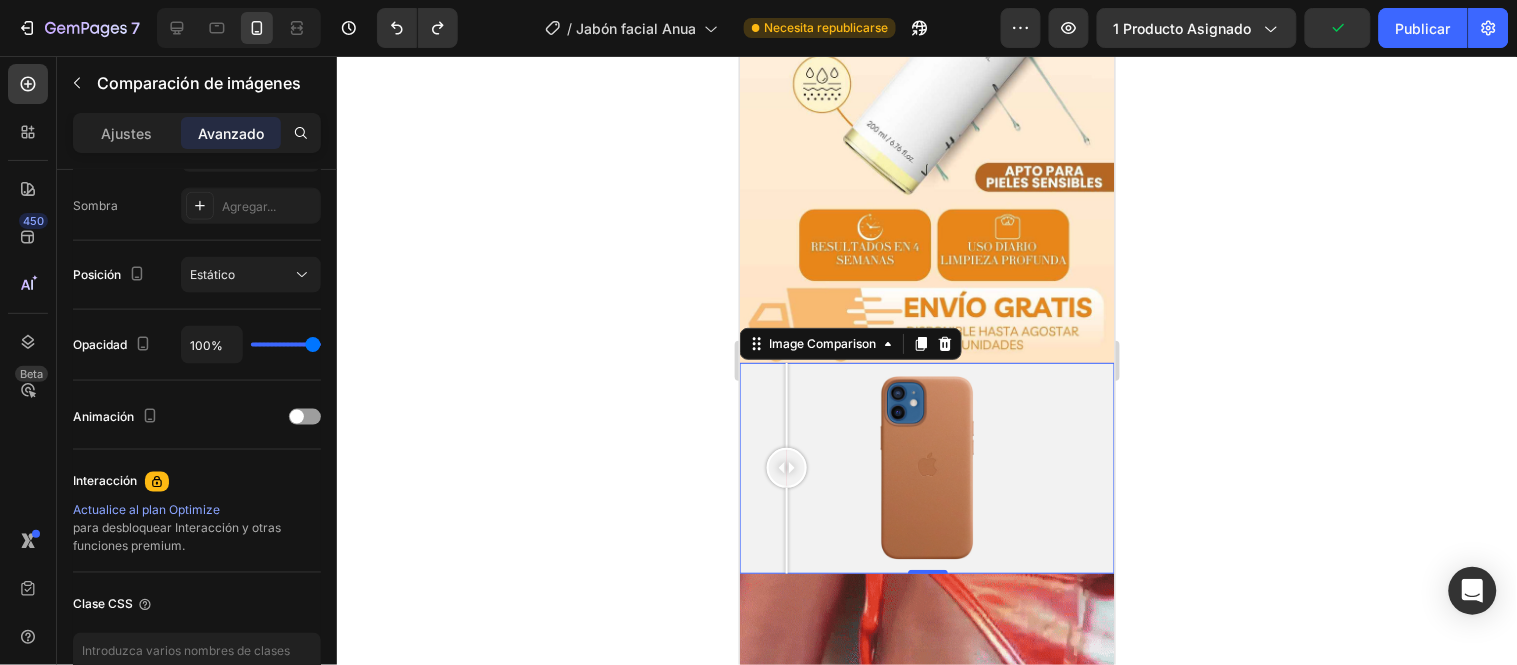 click at bounding box center [786, 467] 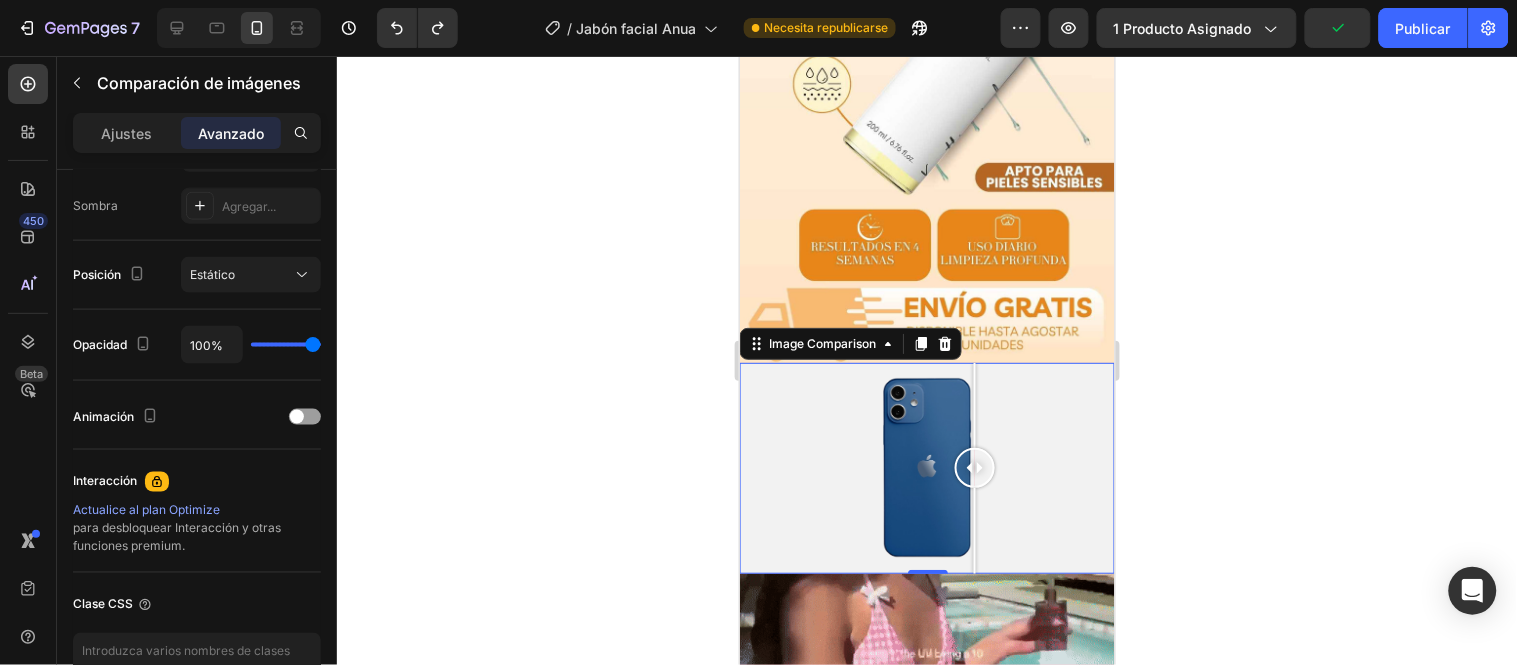 click at bounding box center [926, 467] 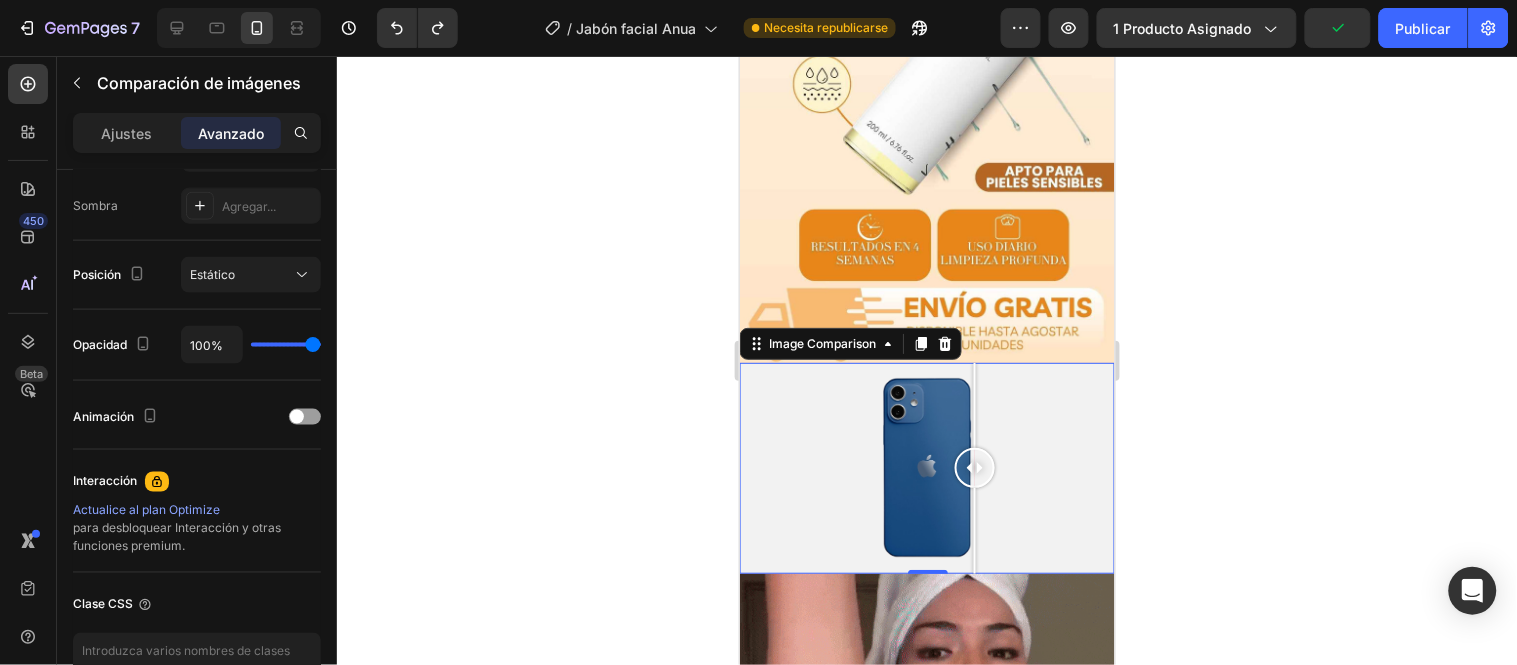click at bounding box center [974, 404] 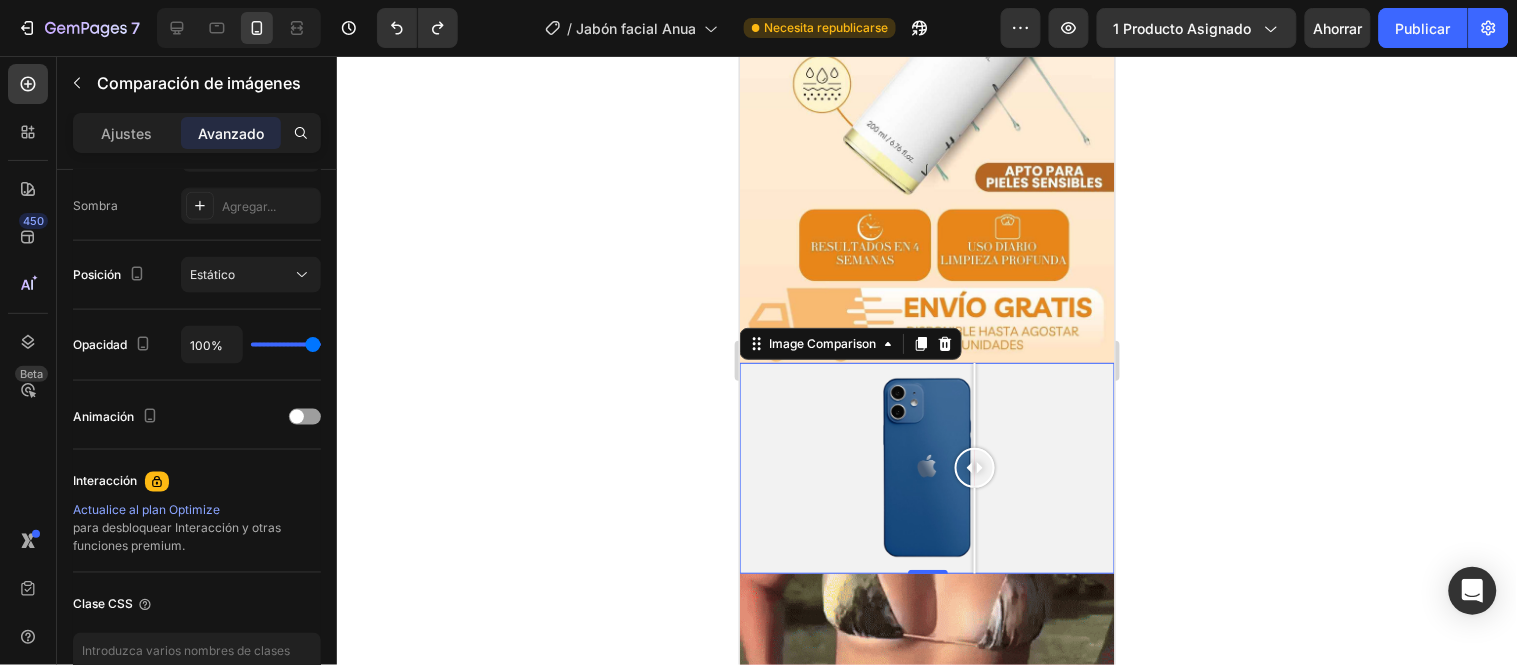 click at bounding box center (926, 467) 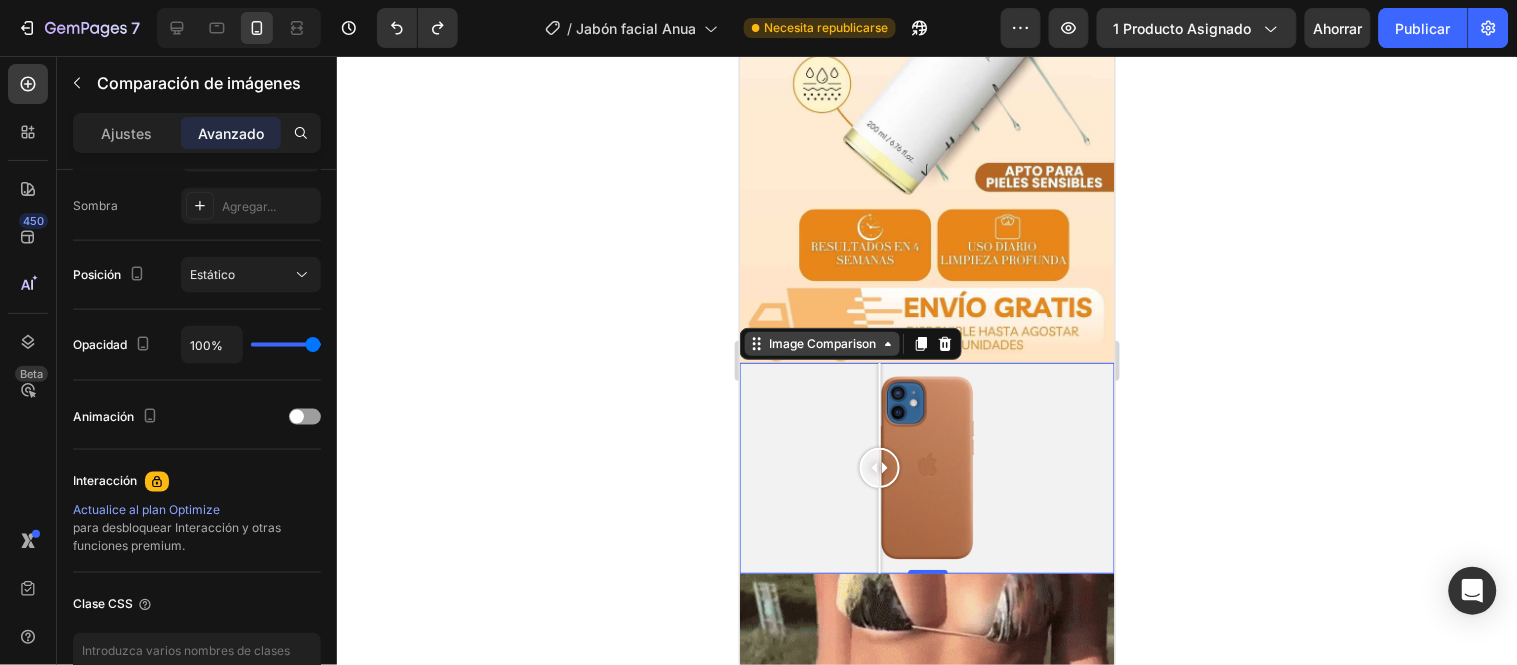 click on "Image Comparison" at bounding box center (821, 343) 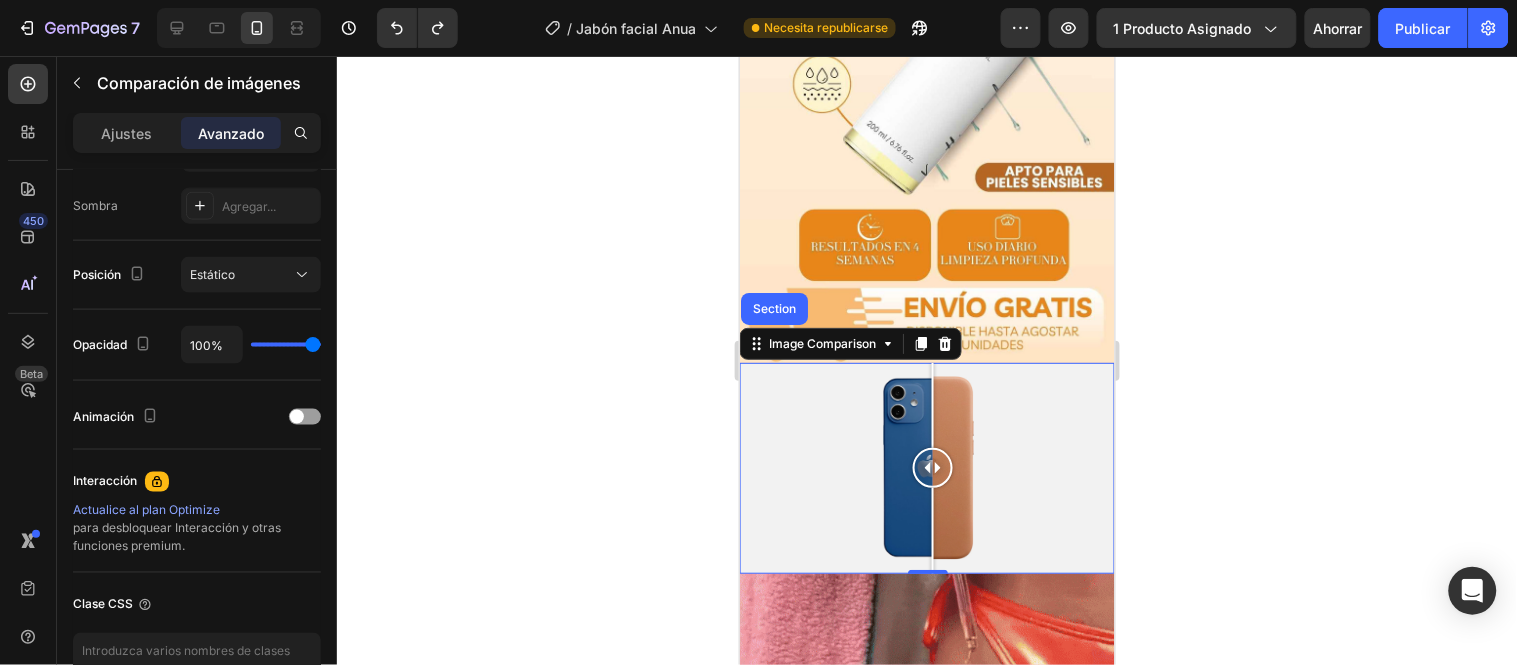 drag, startPoint x: 888, startPoint y: 304, endPoint x: 932, endPoint y: 304, distance: 44 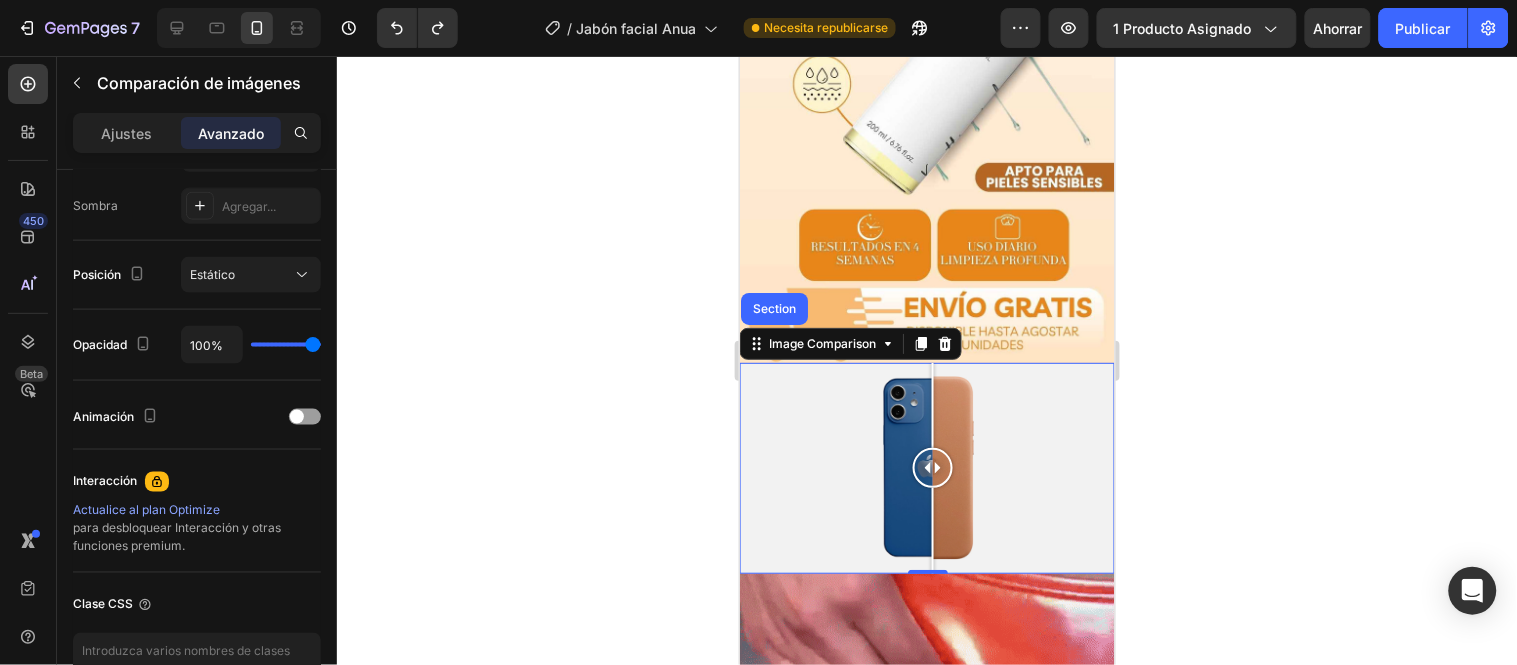 click at bounding box center (932, 467) 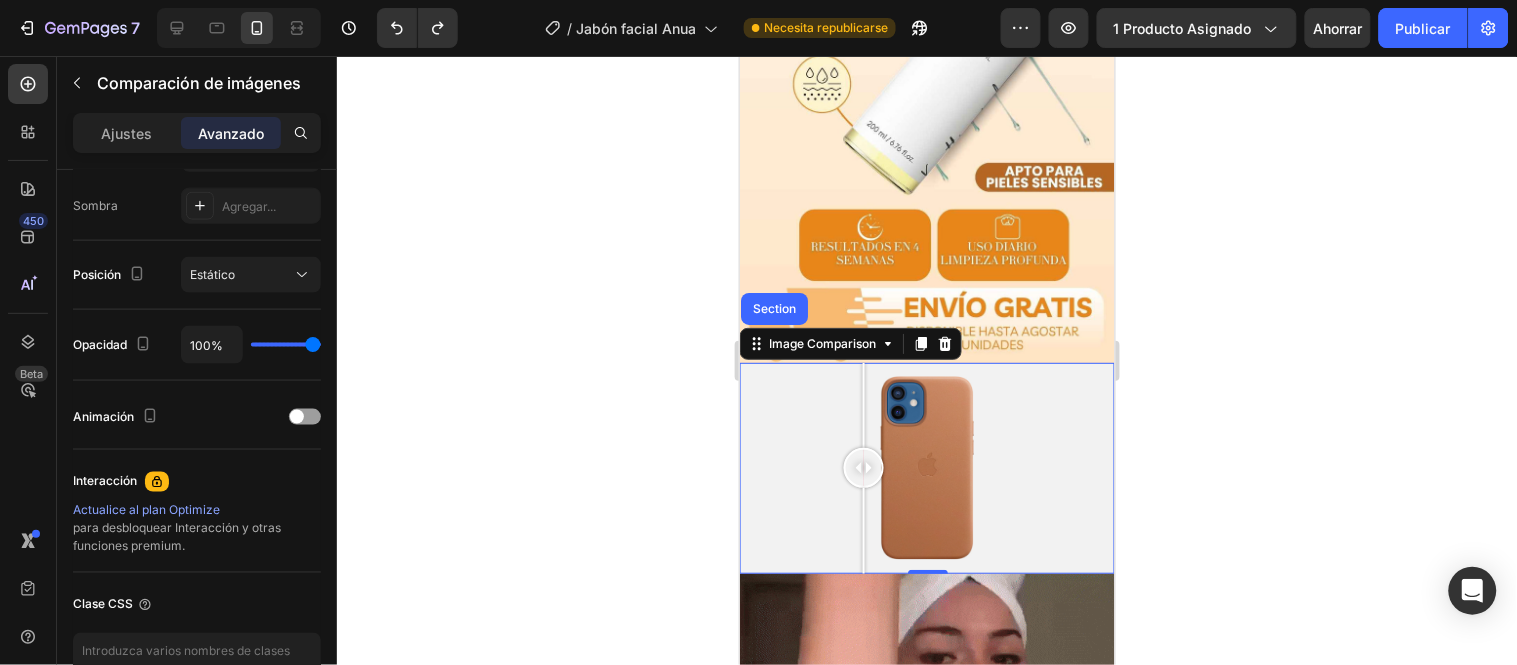 click at bounding box center [926, 467] 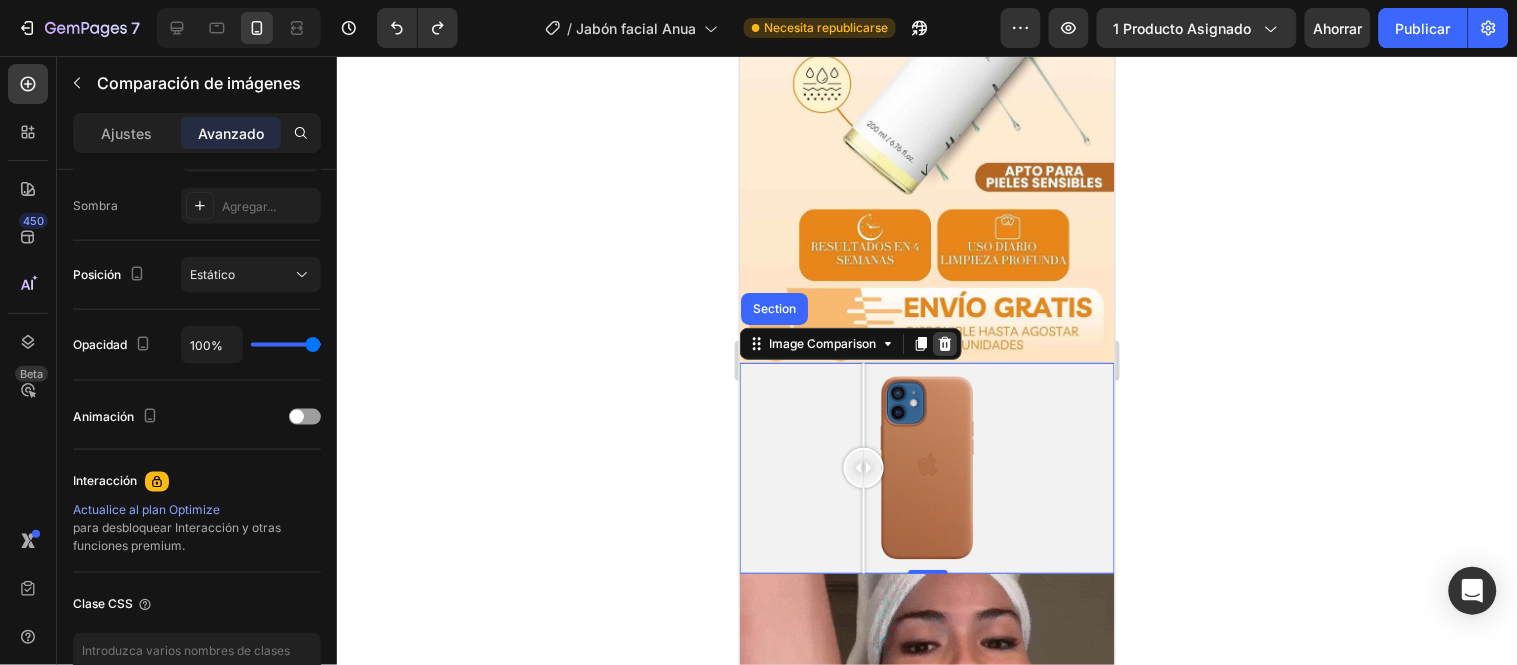 click 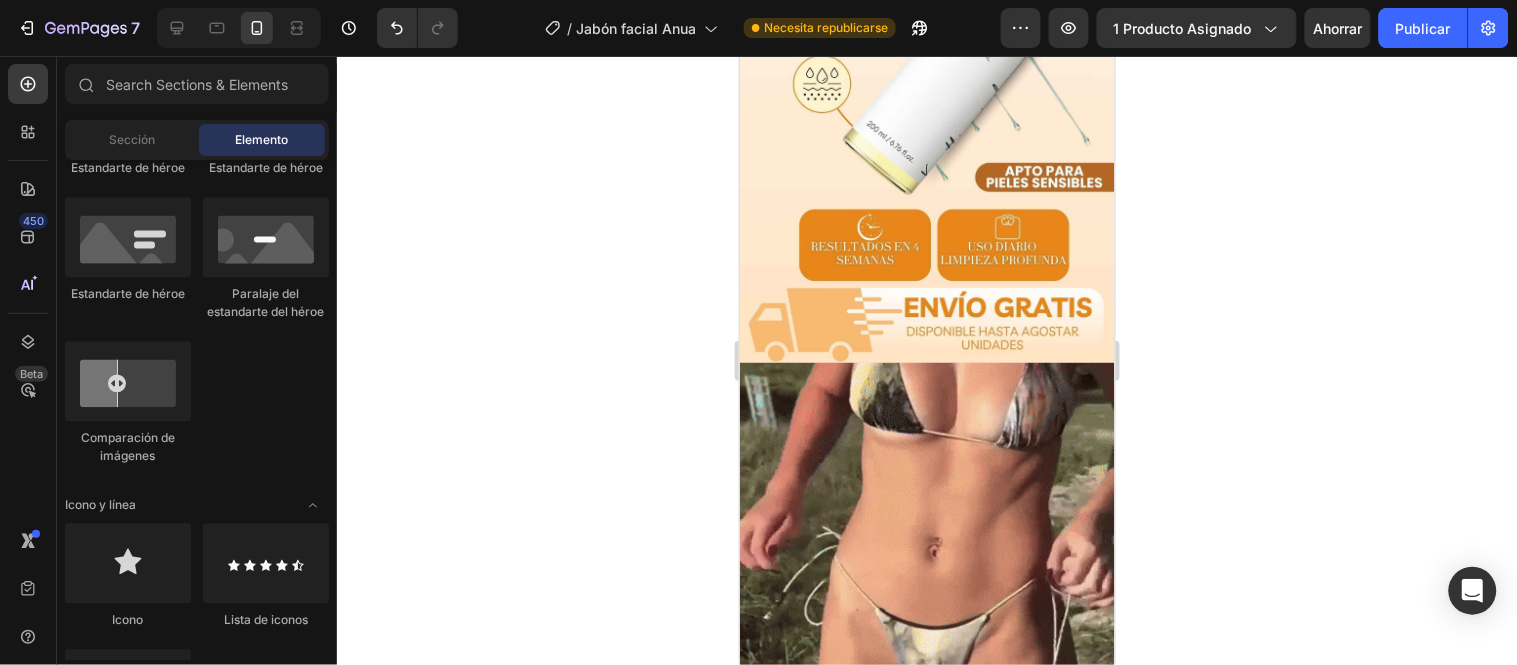 click 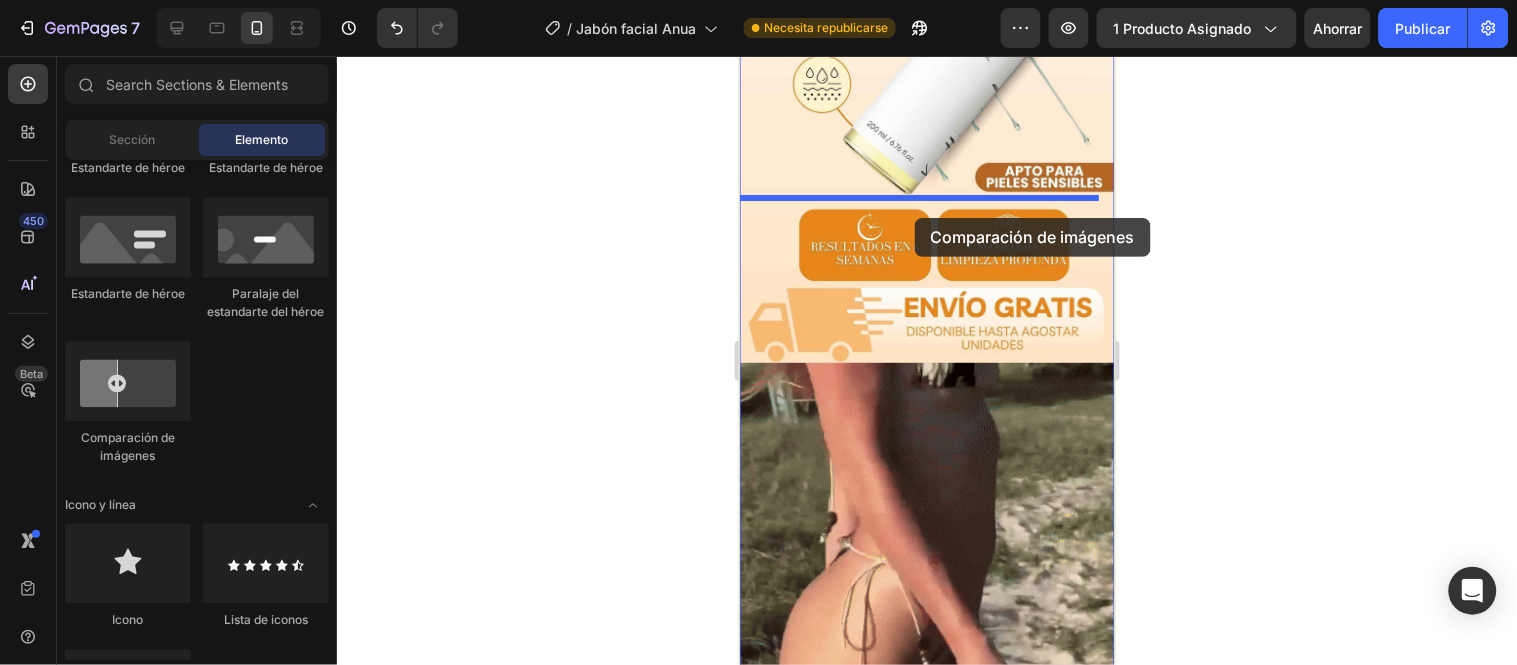 drag, startPoint x: 909, startPoint y: 460, endPoint x: 914, endPoint y: 217, distance: 243.05144 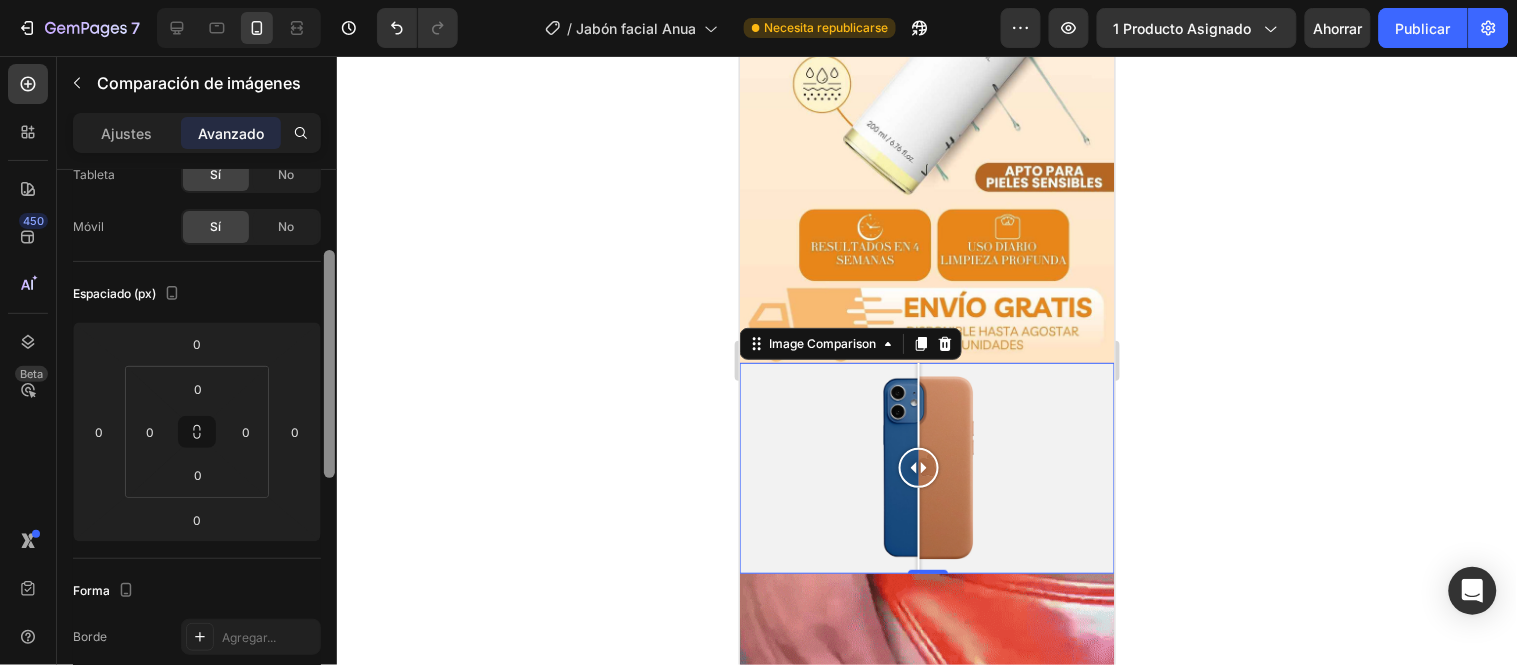 scroll, scrollTop: 0, scrollLeft: 0, axis: both 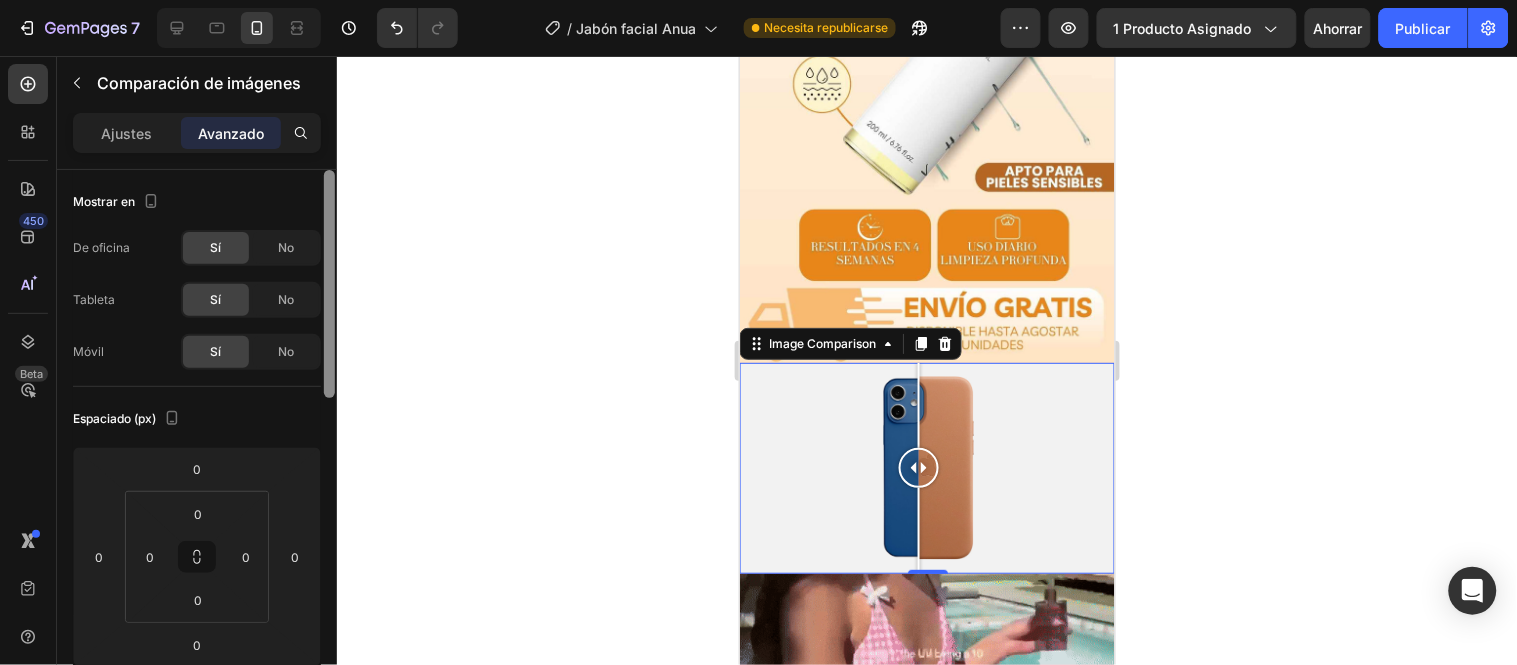 drag, startPoint x: 327, startPoint y: 193, endPoint x: 360, endPoint y: 154, distance: 51.088158 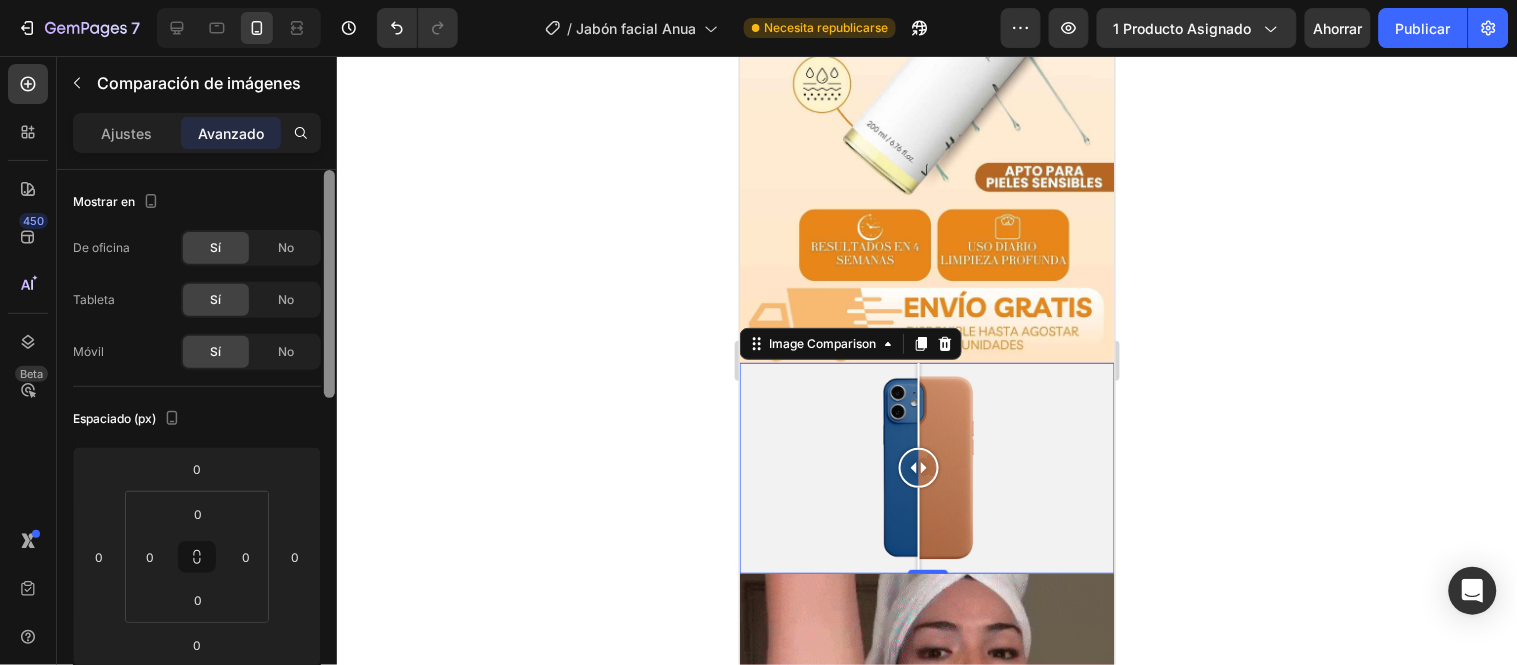 click on "7 Version history / Jabón facial Anua Necesita republicarse Avance 1 producto asignado Ahorrar Publicar 450 Beta Sections(18) Elementos(84) Sección Elemento Sección de héroes Detalle del producto Marcas Insignias de confianza Garantizar Desglose del producto Cómo utilizar Testimonios Comparar Manojo Preguntas frecuentes Prueba social Historia de la marca Lista de productos Recopilación Lista de blogs Contacto Sticky Añadir al carrito Pie de página personalizado Explorar la biblioteca 450 Disposición
Fila
Fila
Fila
Fila Texto
Título
Bloque de texto Botón
Botón
Botón Medios de comunicación" 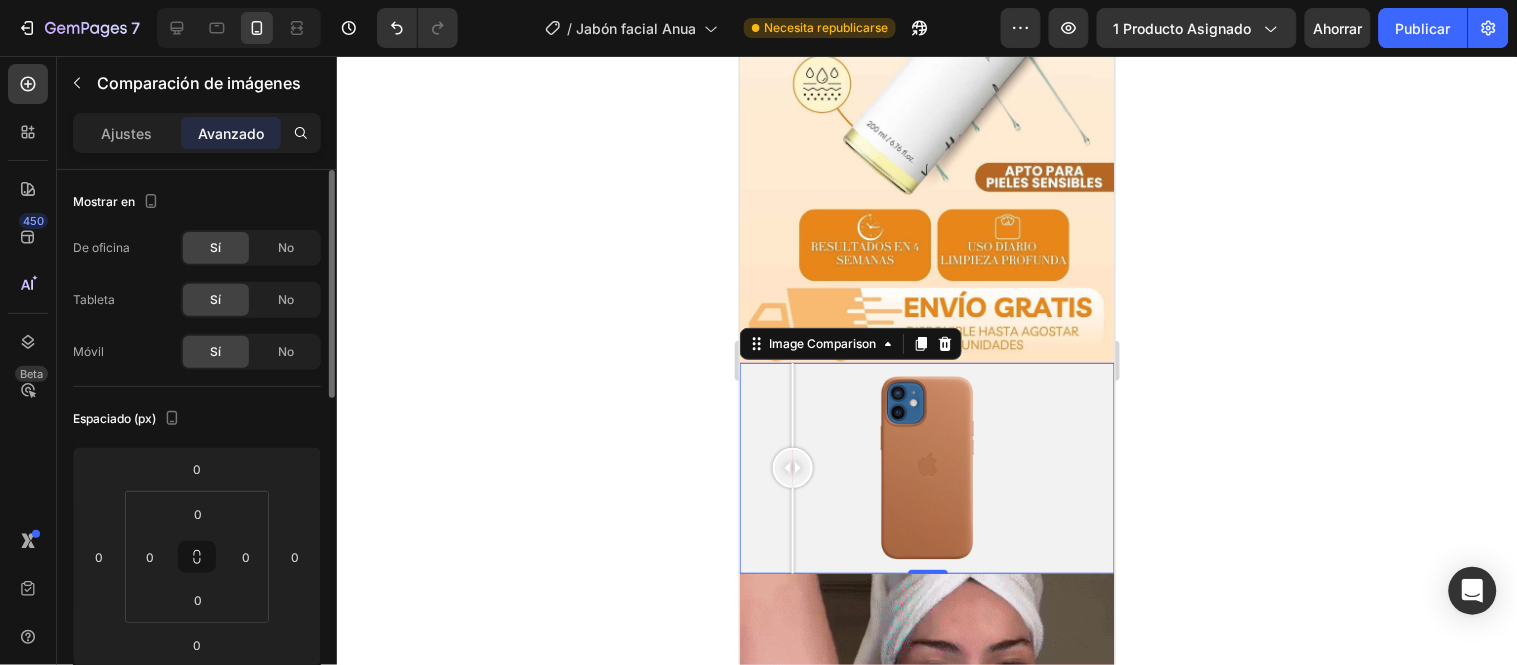 click at bounding box center (926, 467) 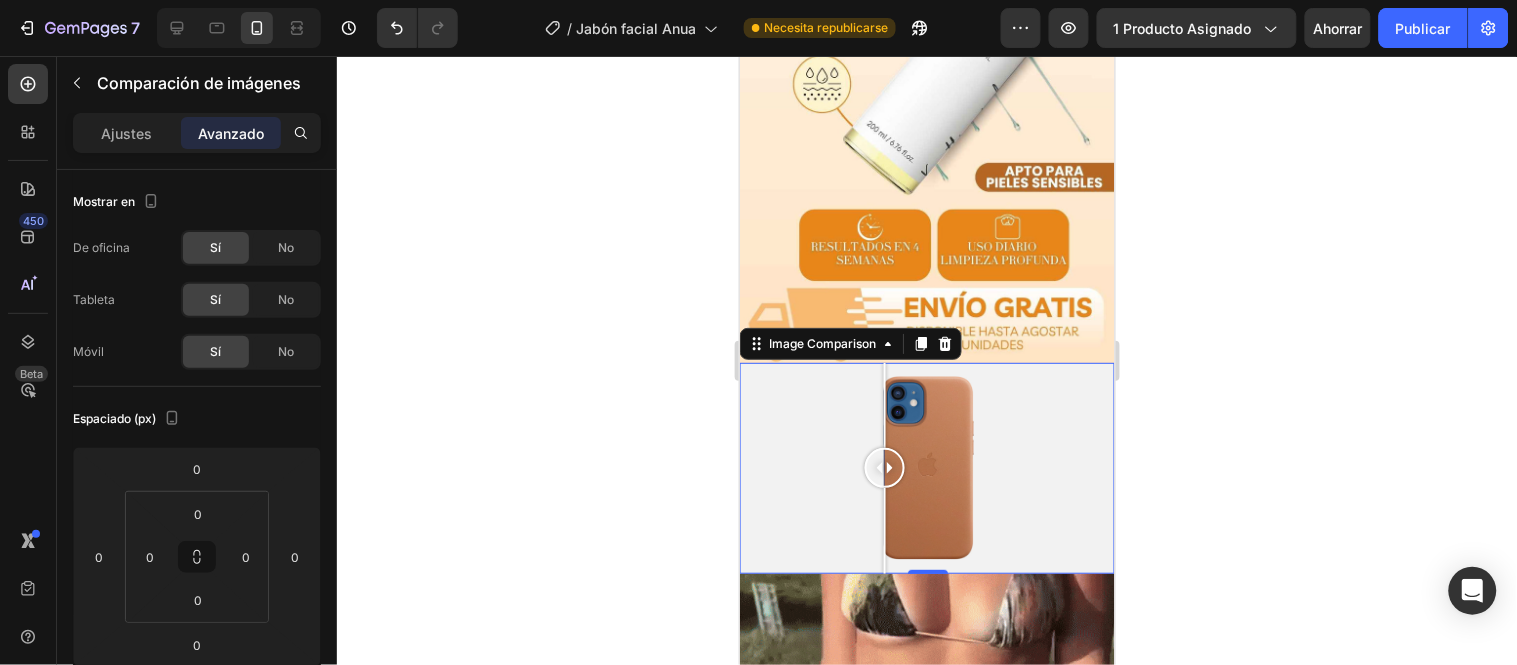 drag, startPoint x: 791, startPoint y: 299, endPoint x: 833, endPoint y: 297, distance: 42.047592 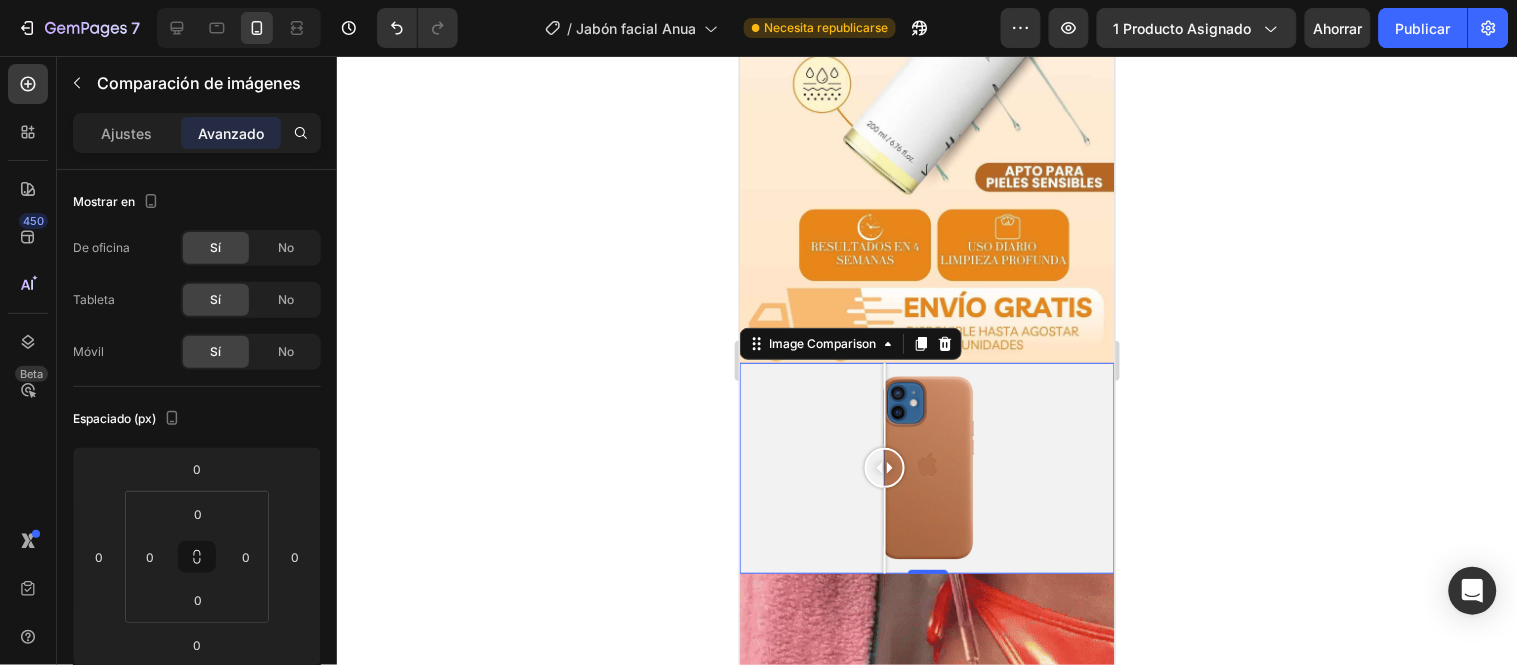 click at bounding box center [884, 467] 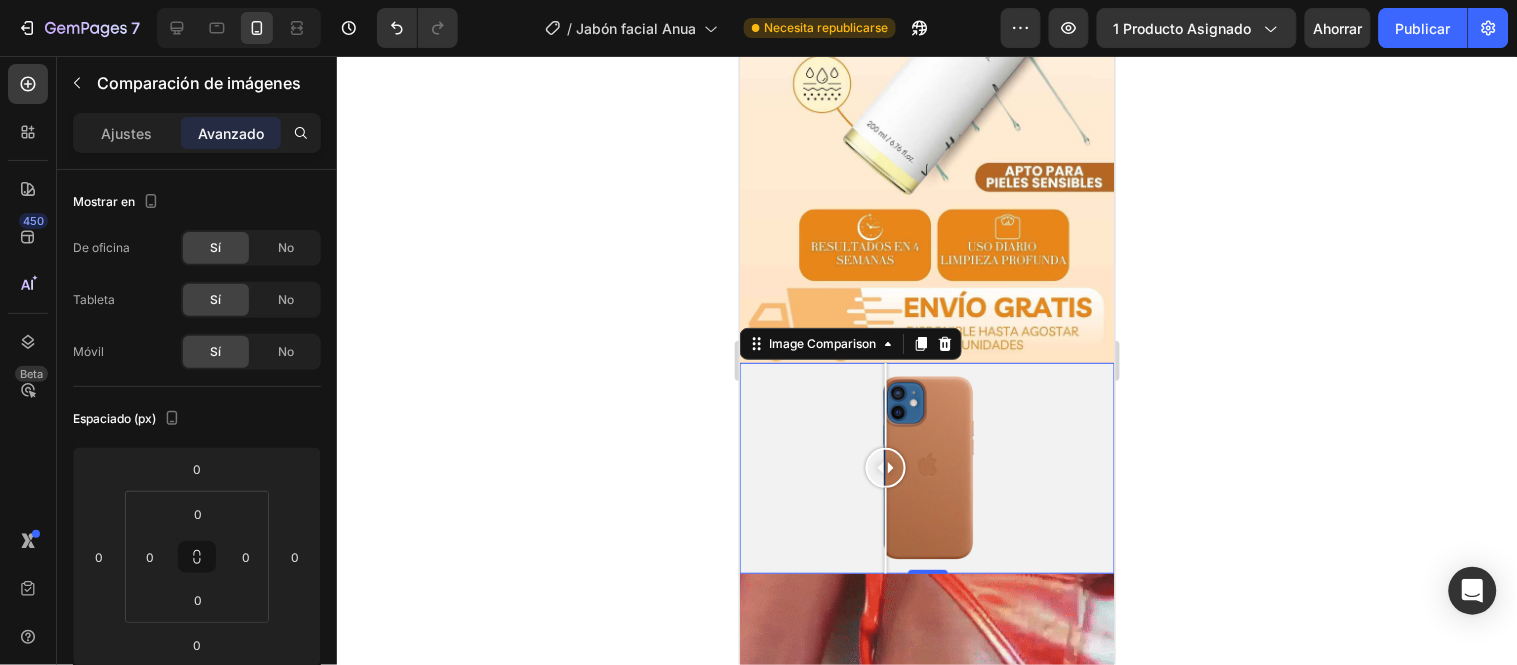 click at bounding box center (926, 467) 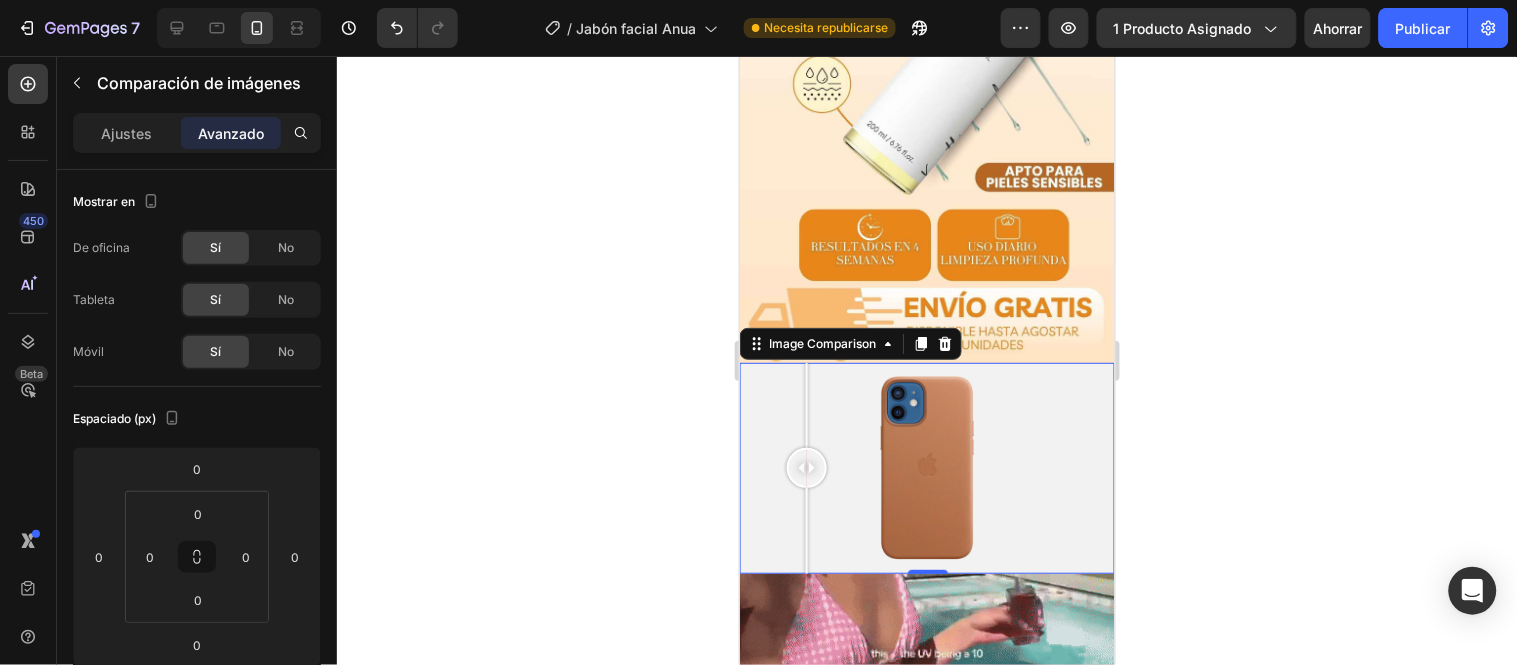 click at bounding box center (806, 467) 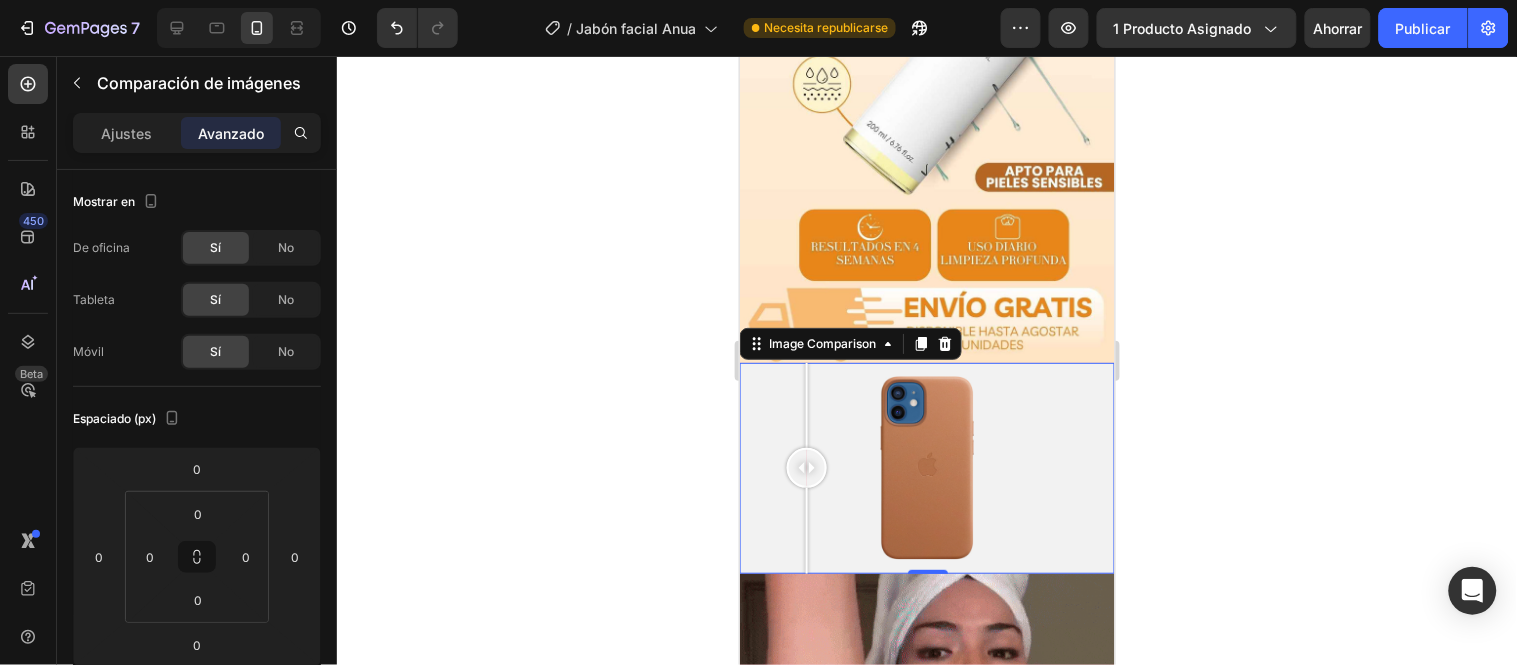 click at bounding box center (806, 467) 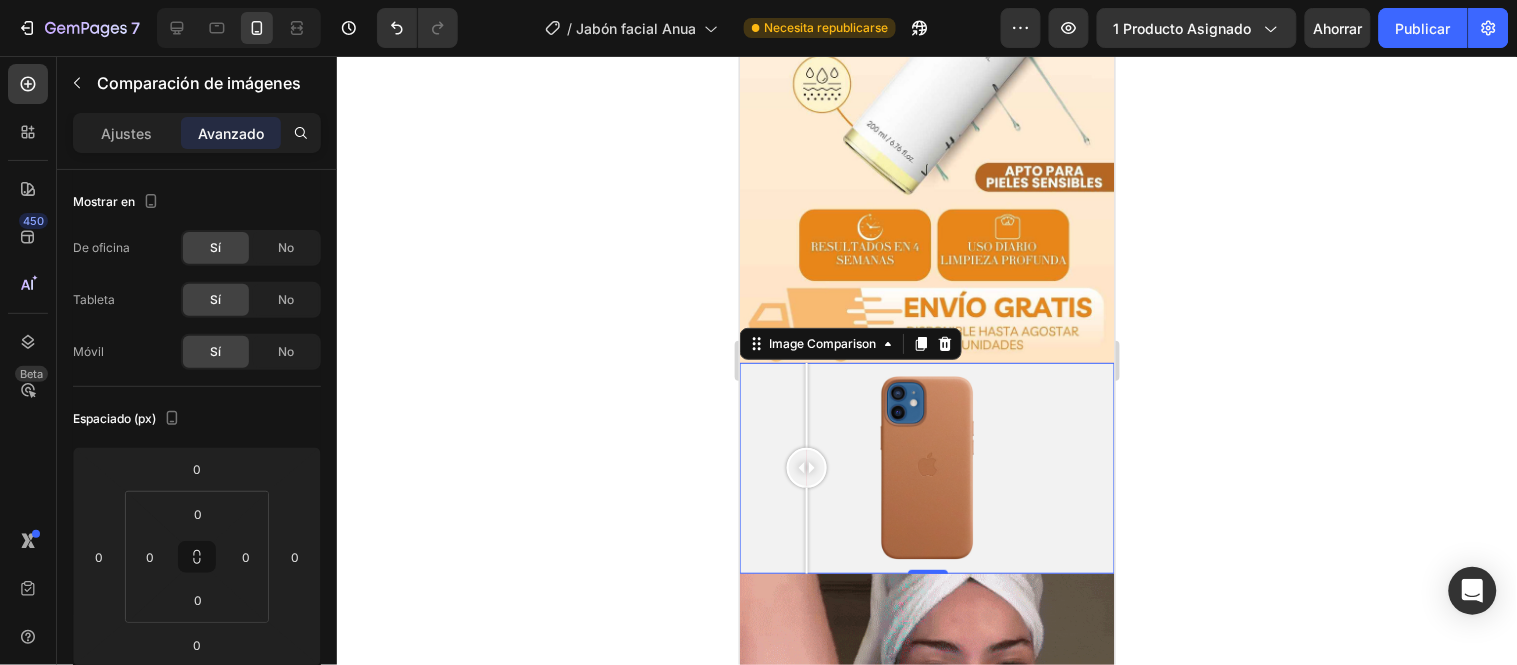 click at bounding box center (926, 467) 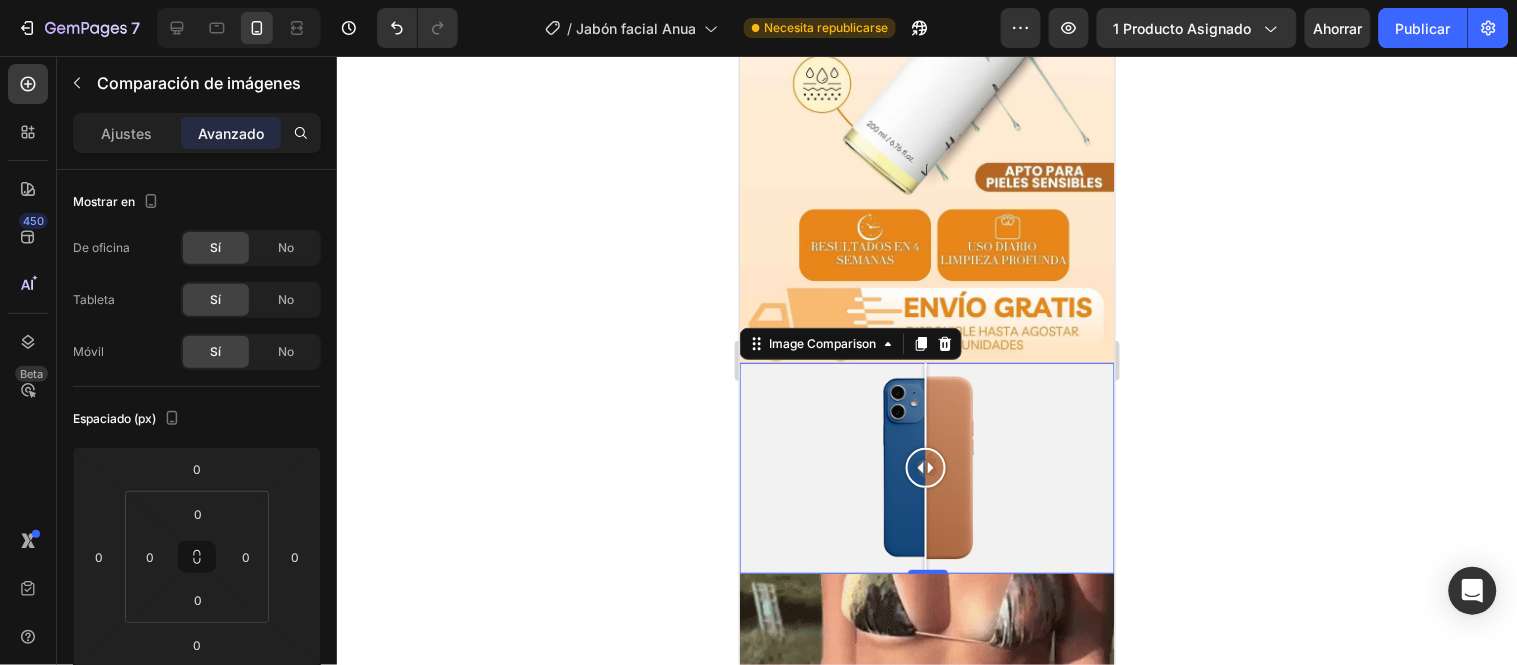 click at bounding box center (925, 404) 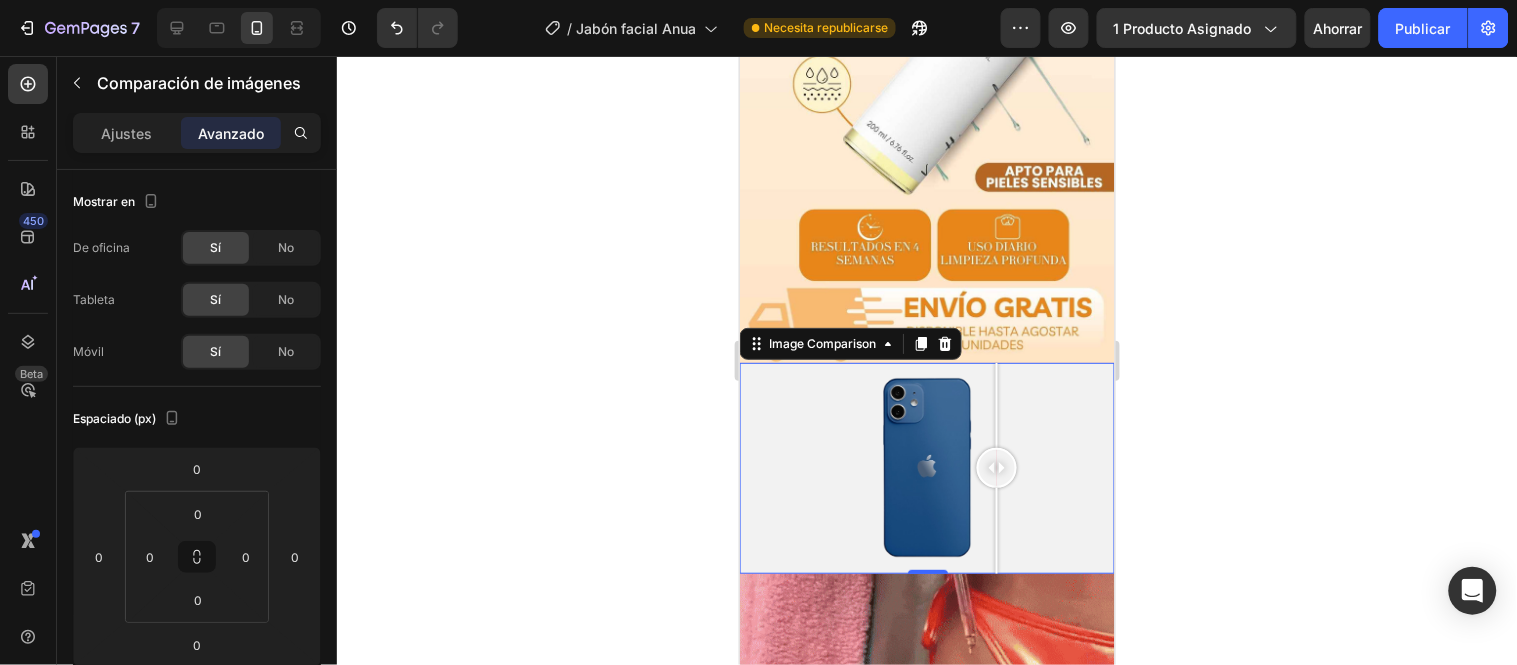 click at bounding box center [926, 467] 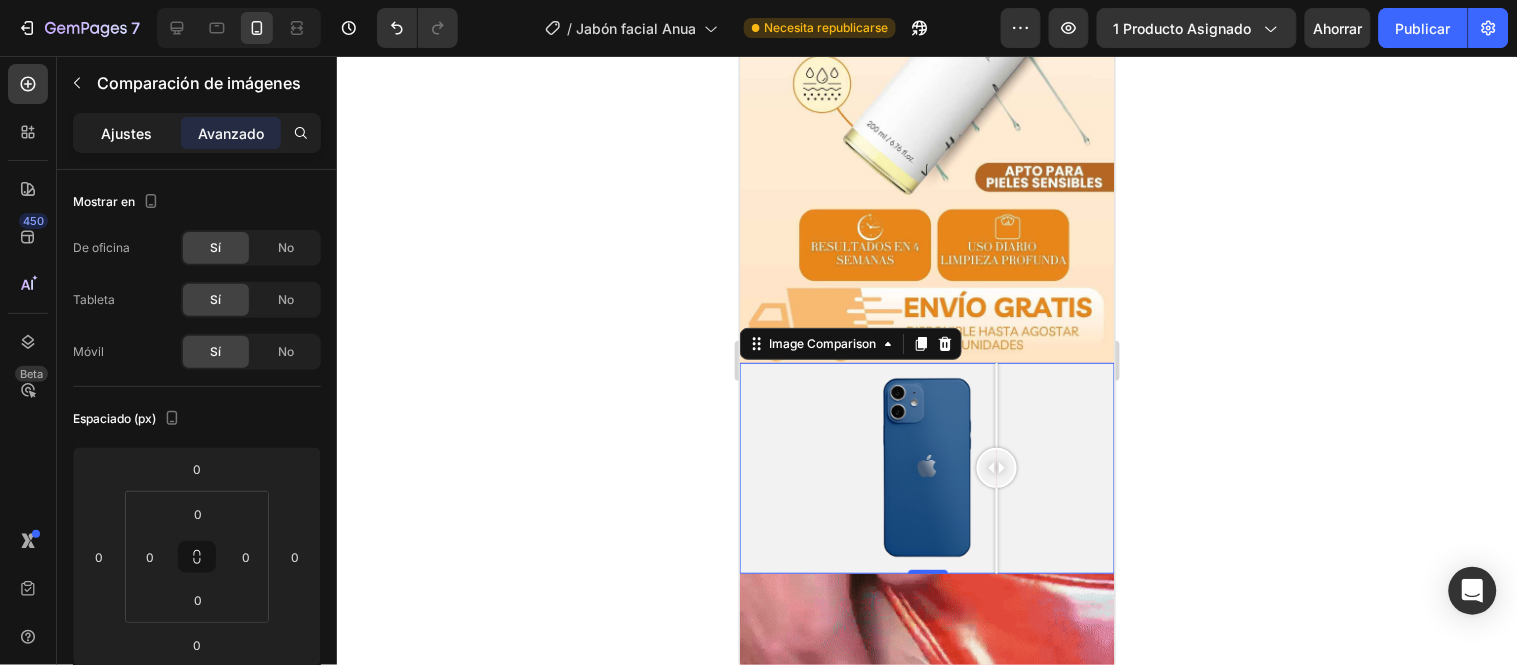 click on "Ajustes" at bounding box center [127, 133] 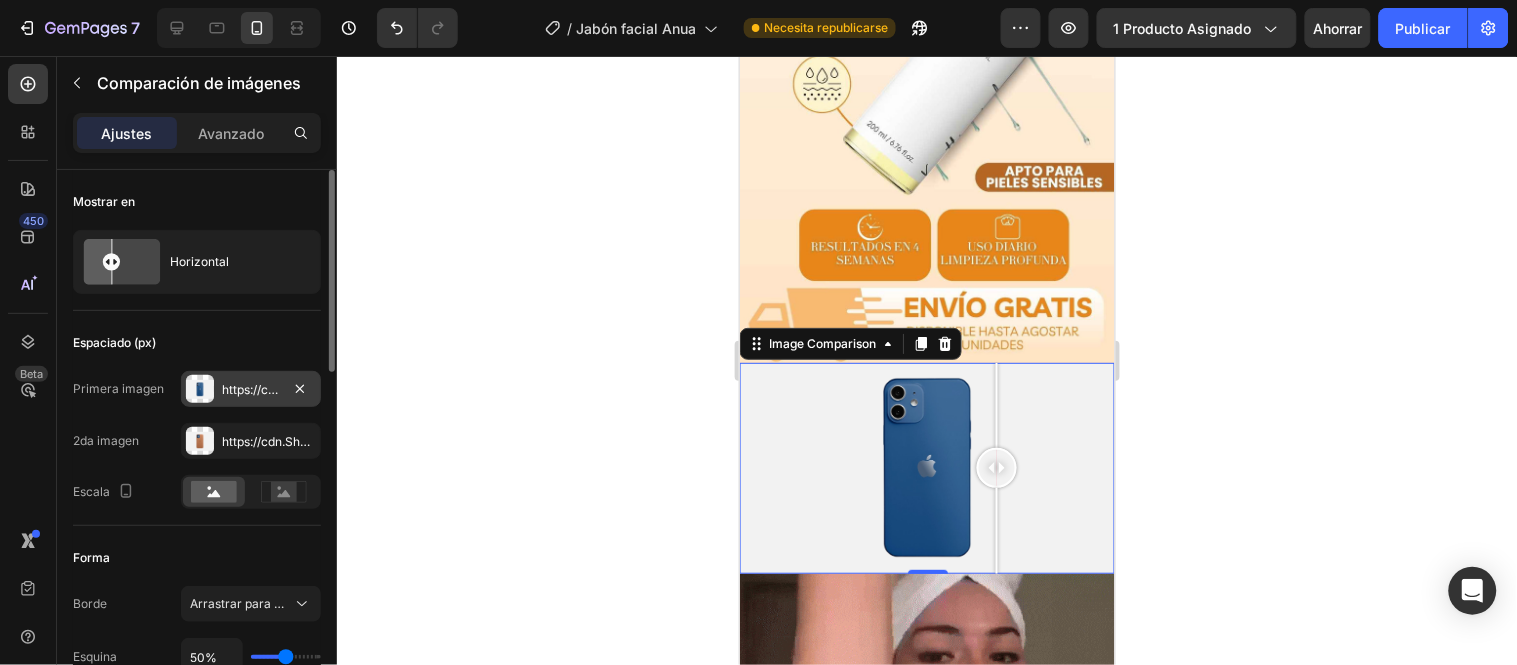 click on "https://cdn.Shopify.Com/s/files/1/2005/9307/files/image_compare_before.Png" at bounding box center [440, 389] 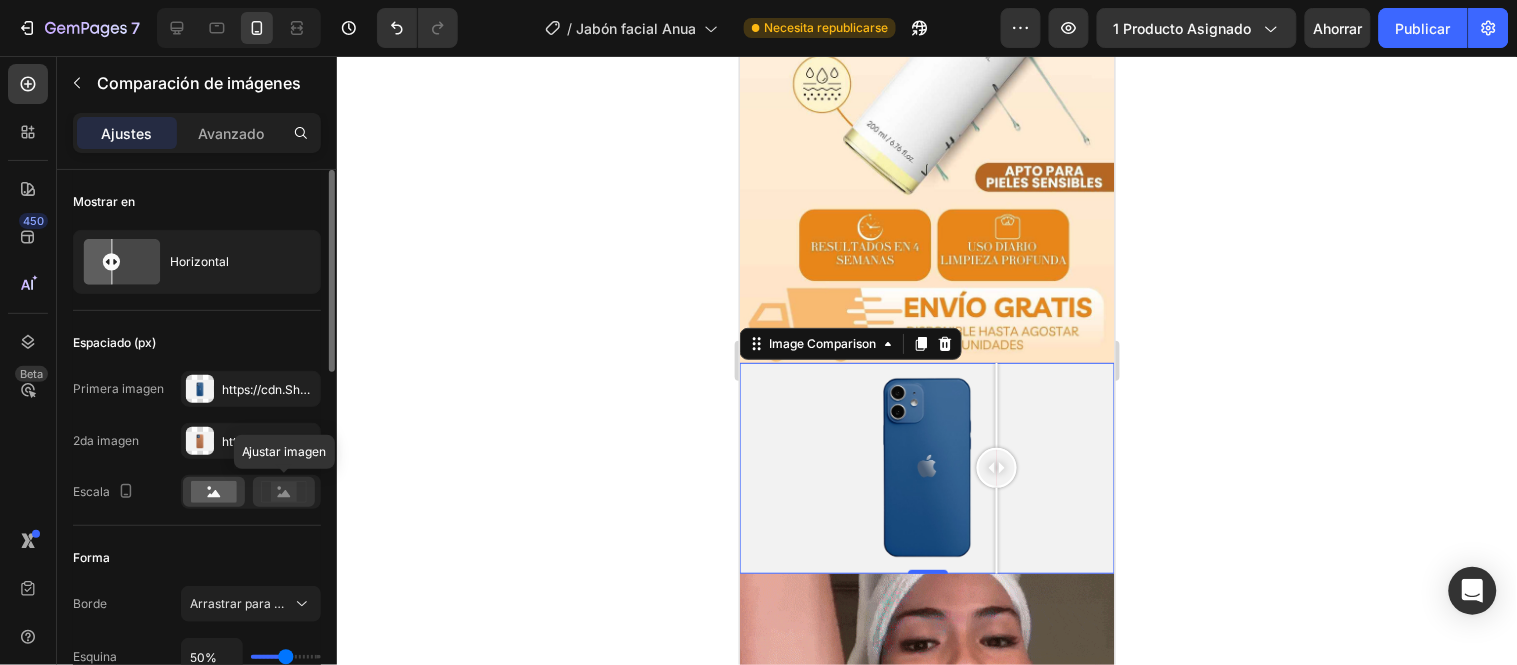 click 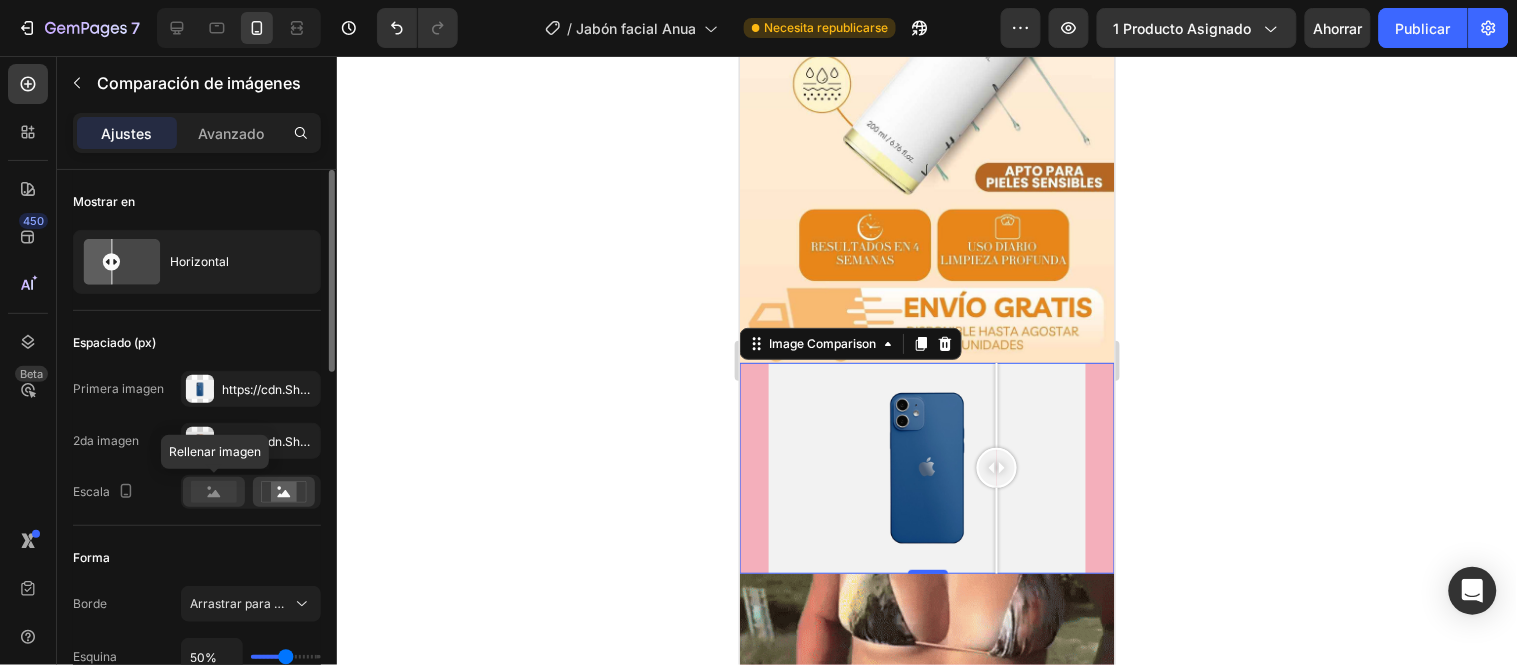 click 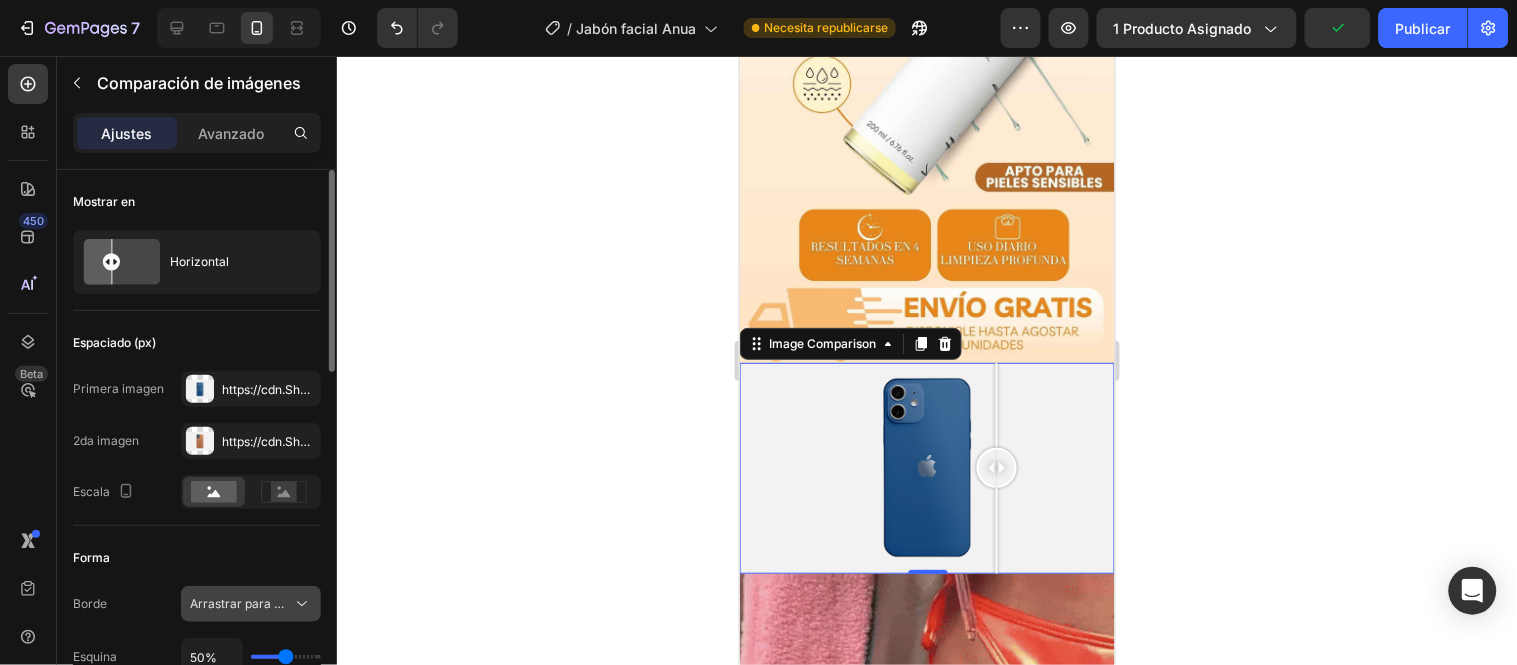 click on "Arrastrar para mover" at bounding box center [250, 603] 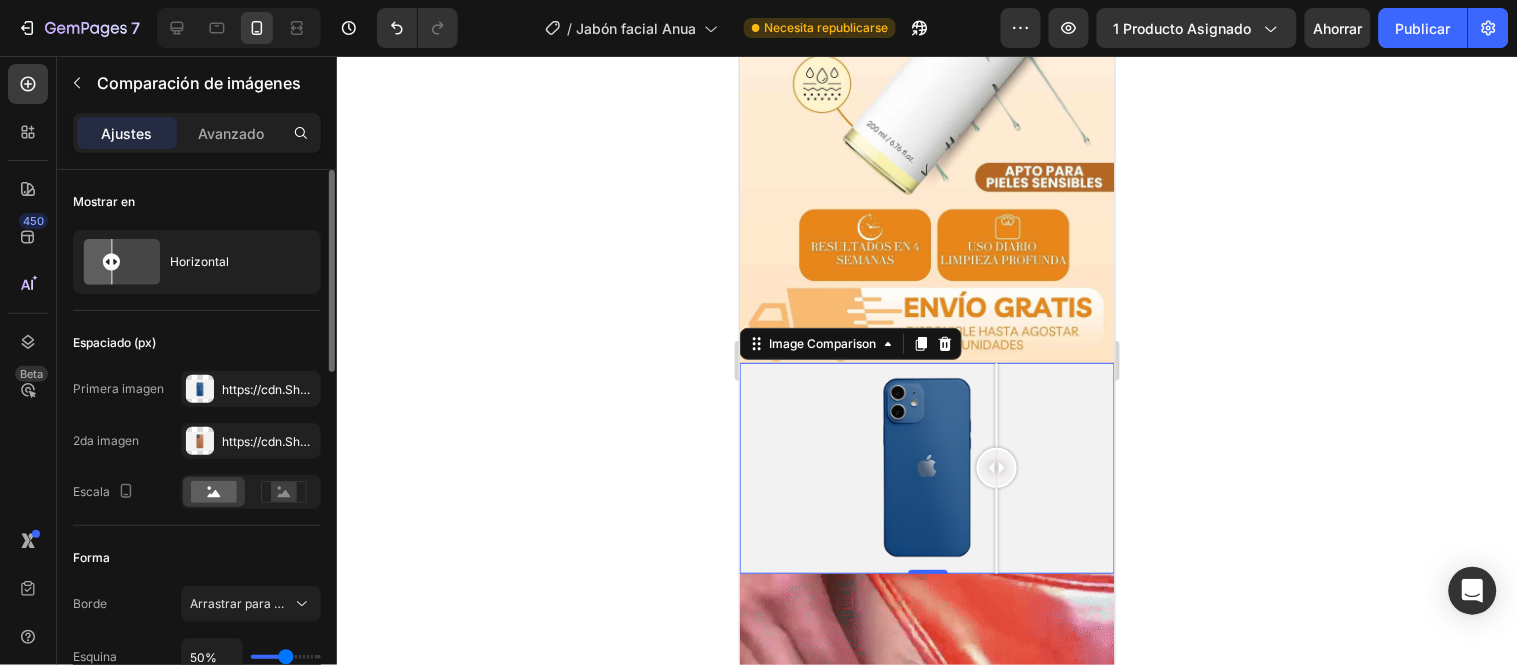 click on "Espaciado (px)" at bounding box center [197, 343] 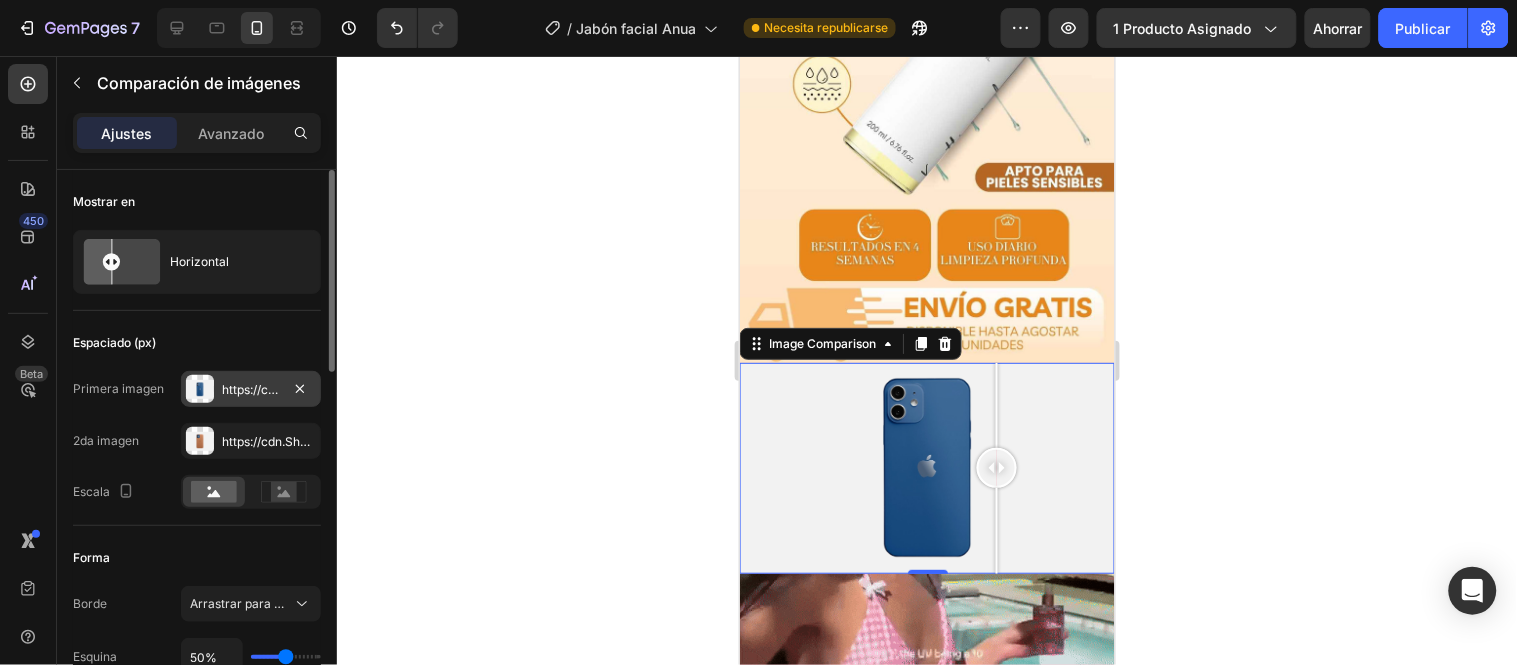 click on "https://cdn.Shopify.Com/s/files/1/2005/9307/files/image_compare_before.Png" at bounding box center (440, 389) 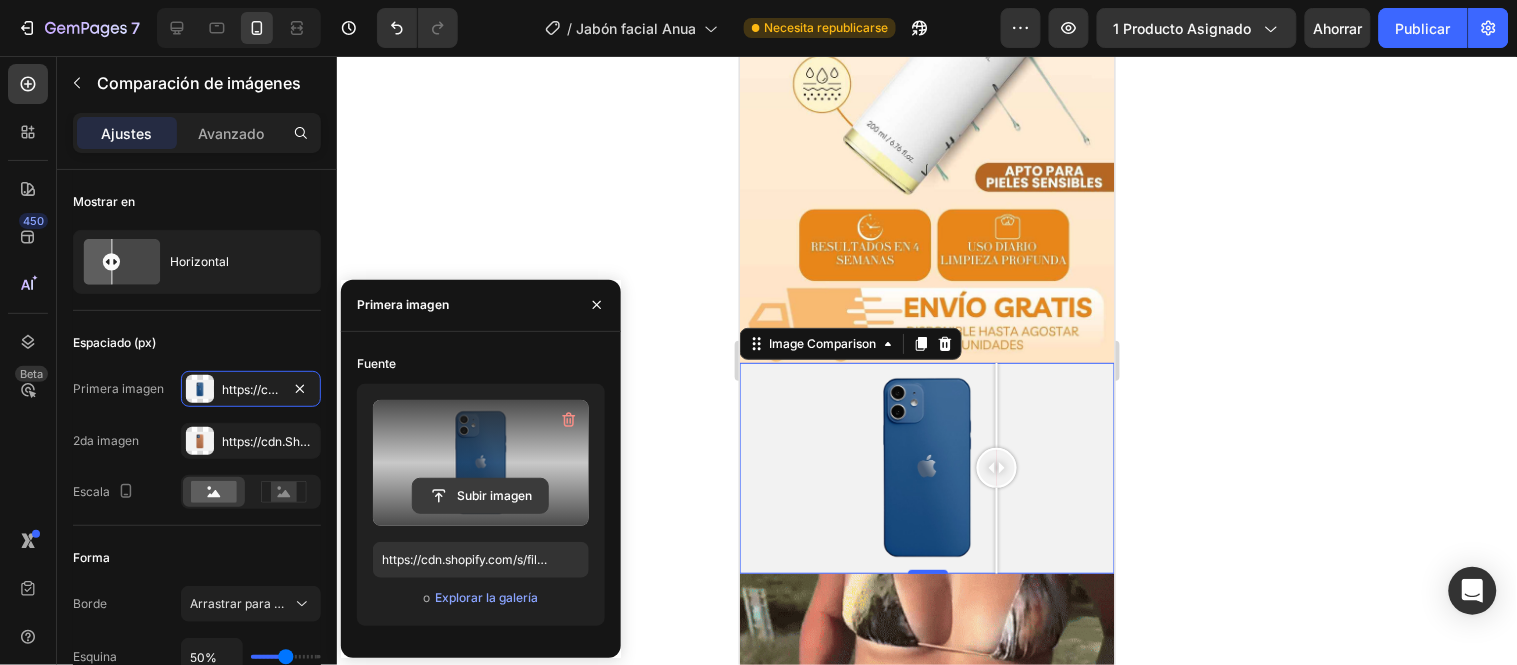 click 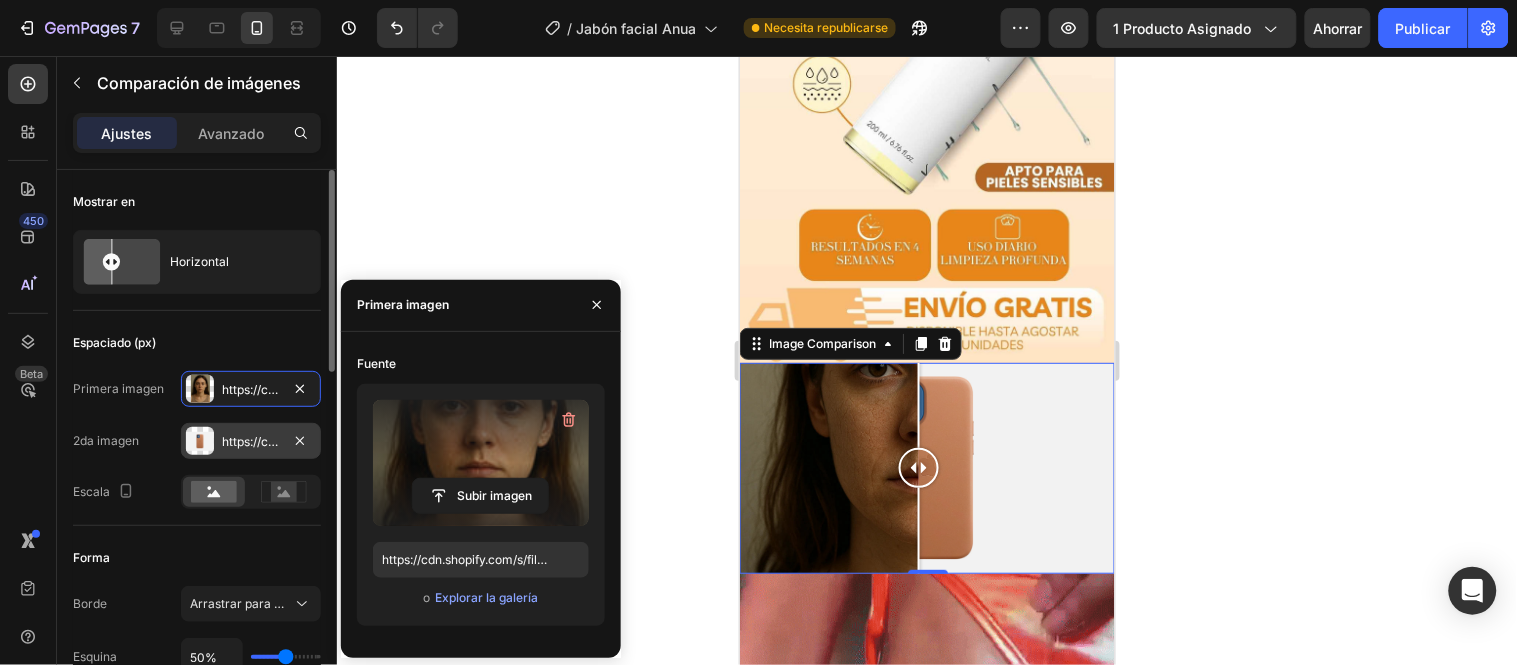 click on "https://cdn.Shopify.Com/s/files/1/2005/9307/files/image_compare_after.Png" at bounding box center (434, 441) 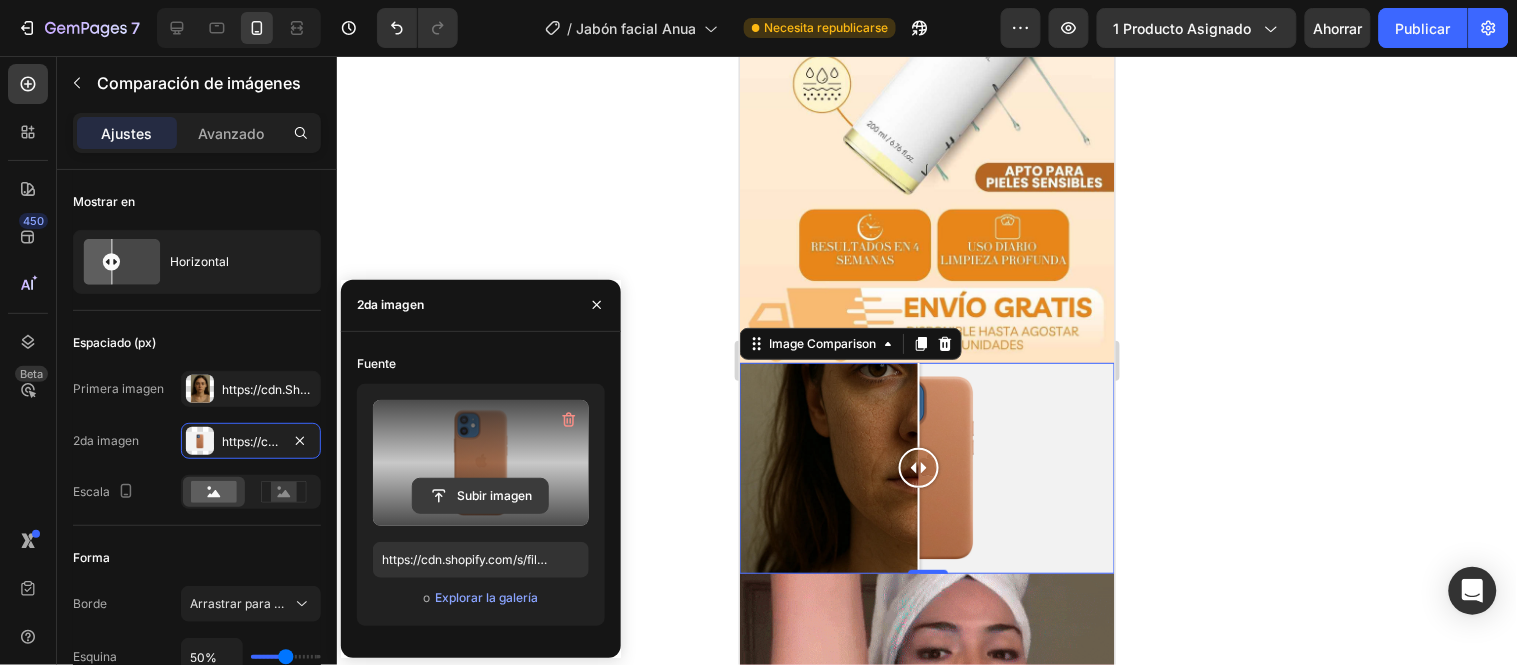 click 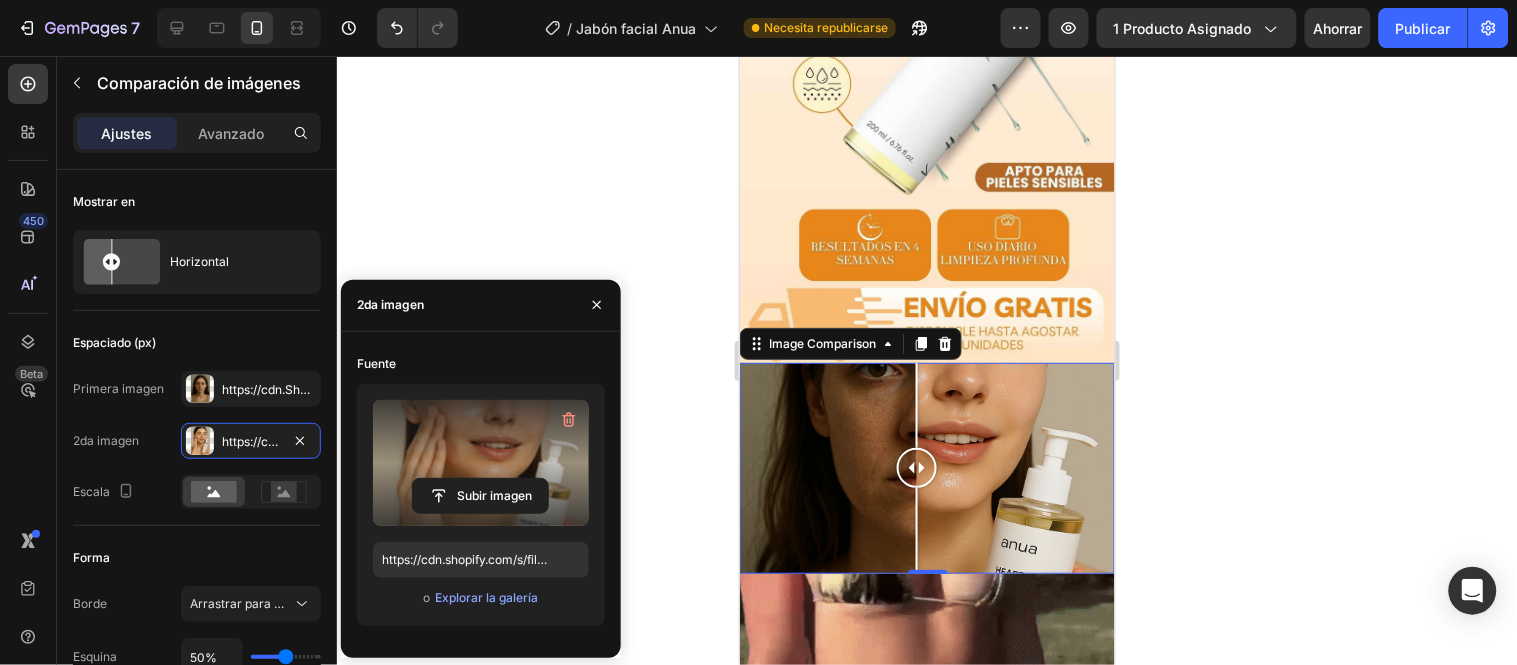drag, startPoint x: 924, startPoint y: 289, endPoint x: 916, endPoint y: 296, distance: 10.630146 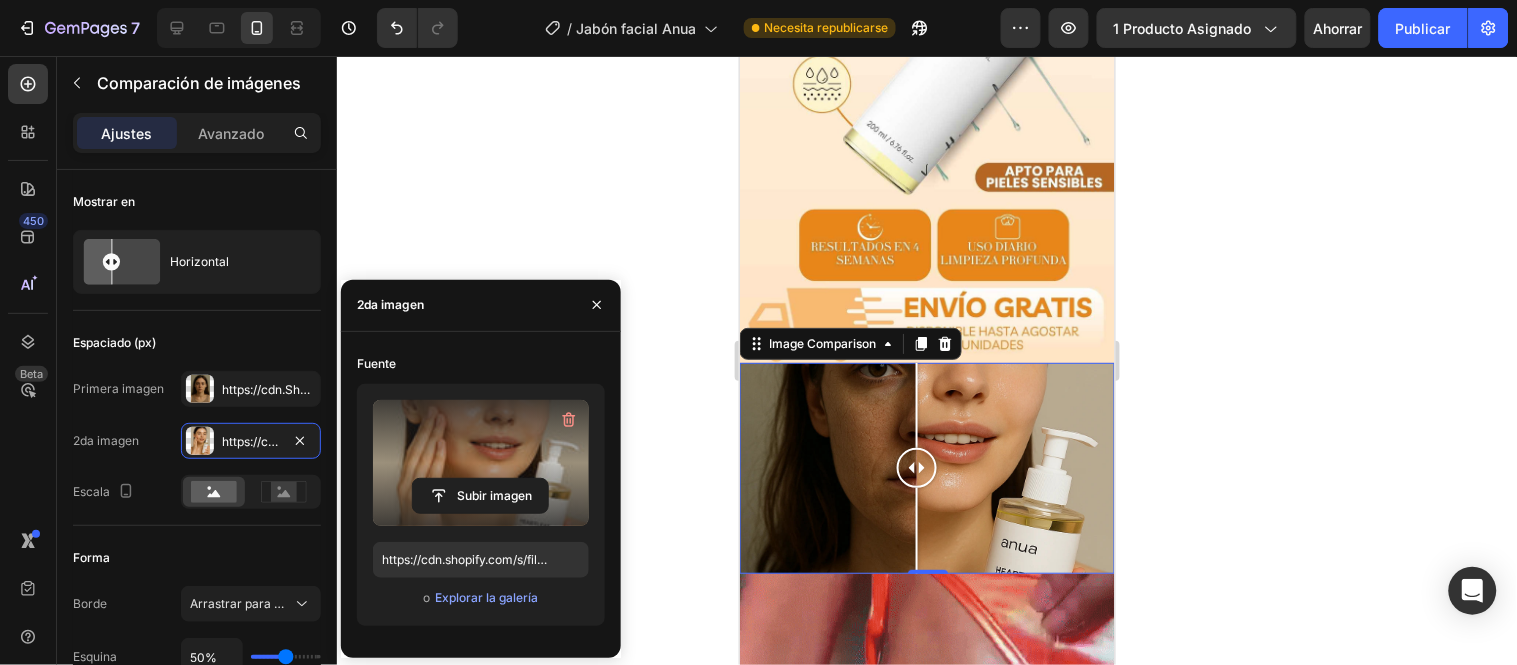 click at bounding box center (916, 467) 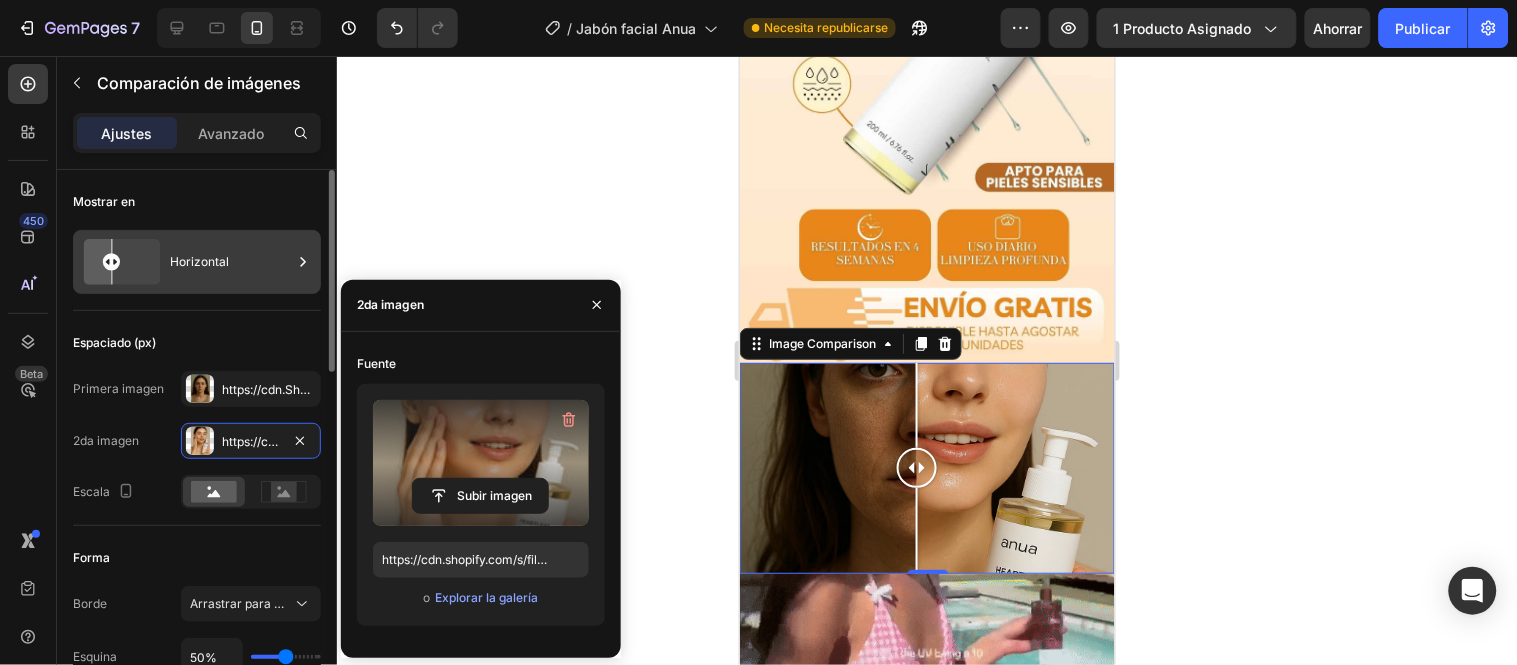 click on "Horizontal" at bounding box center (231, 262) 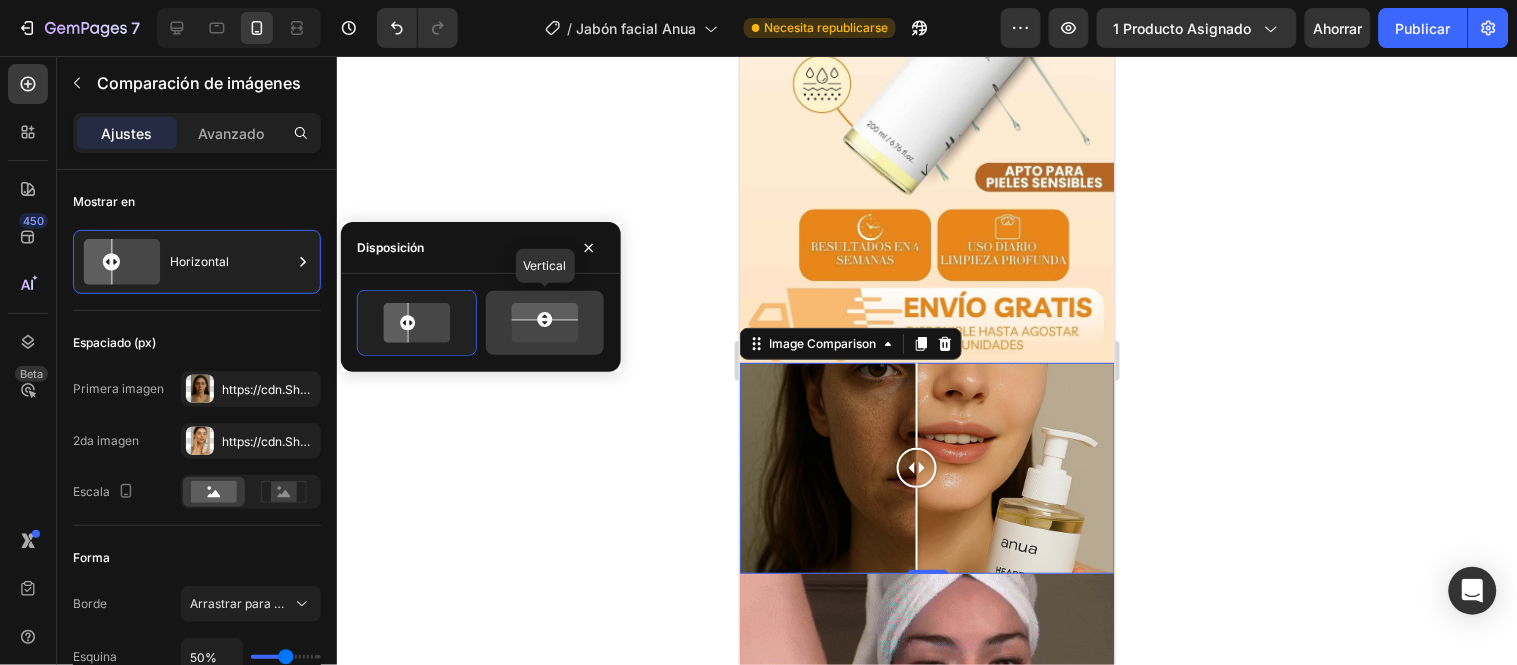 click 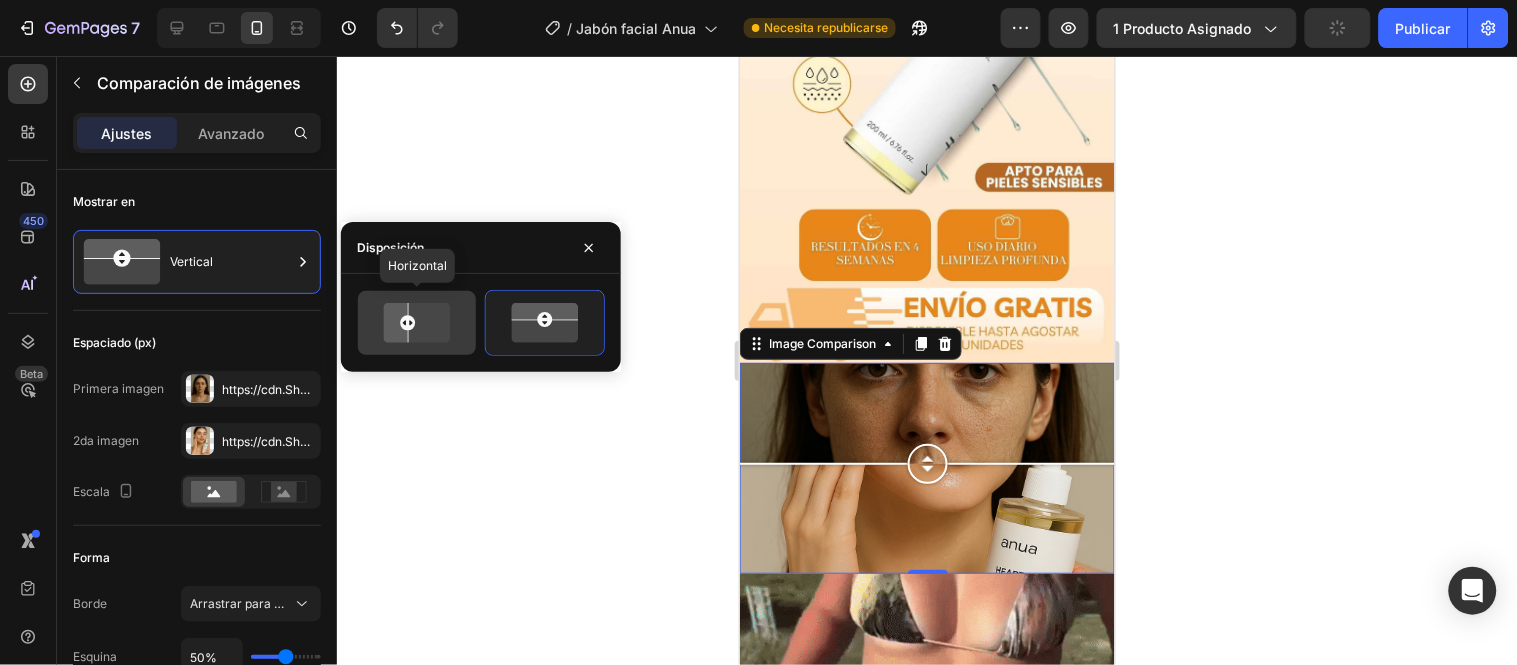 click 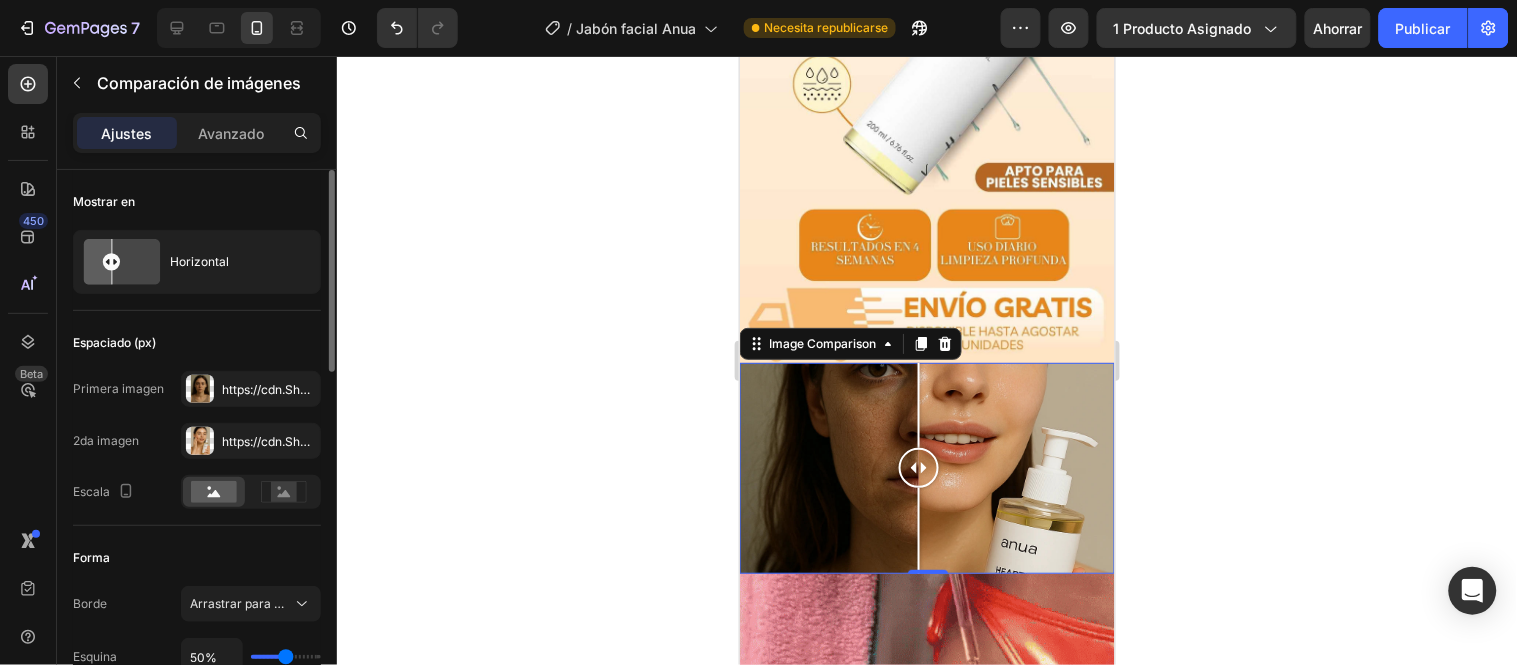 click on "Mostrar en" at bounding box center [197, 202] 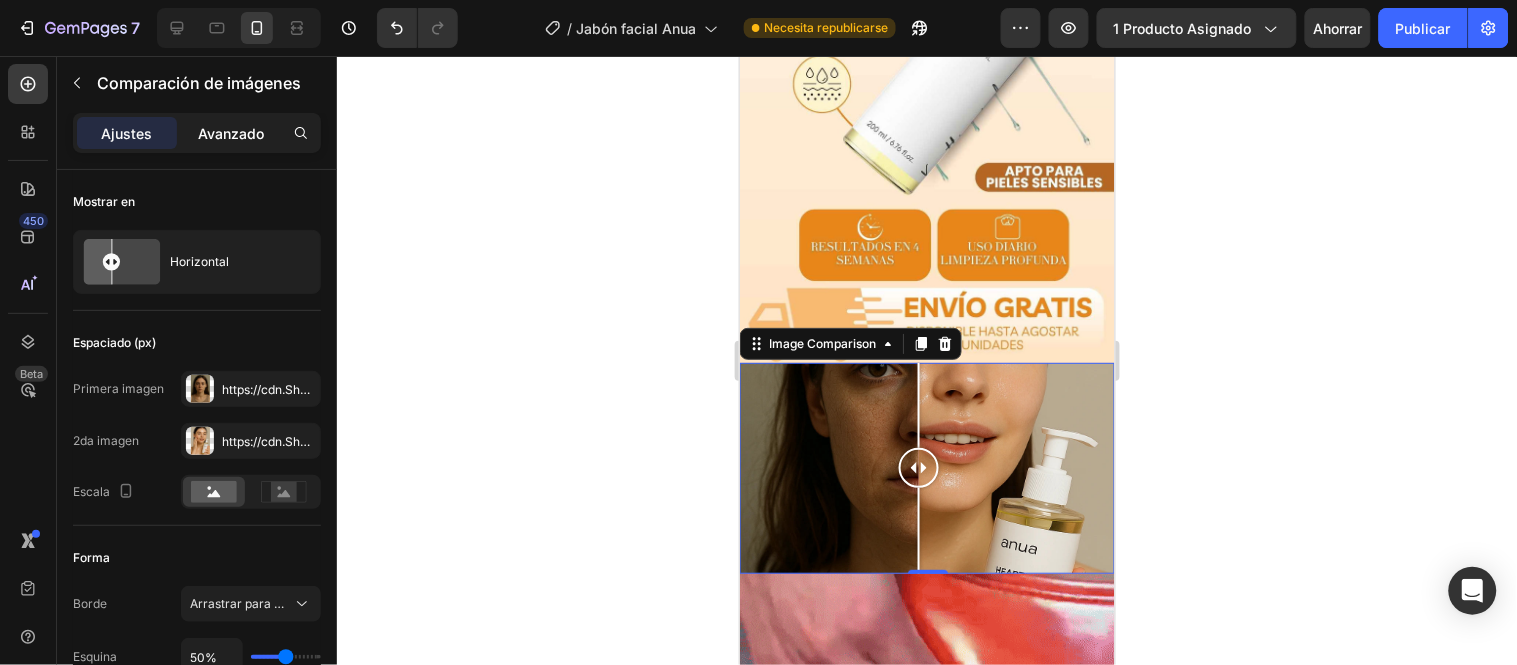 click on "Avanzado" at bounding box center [231, 133] 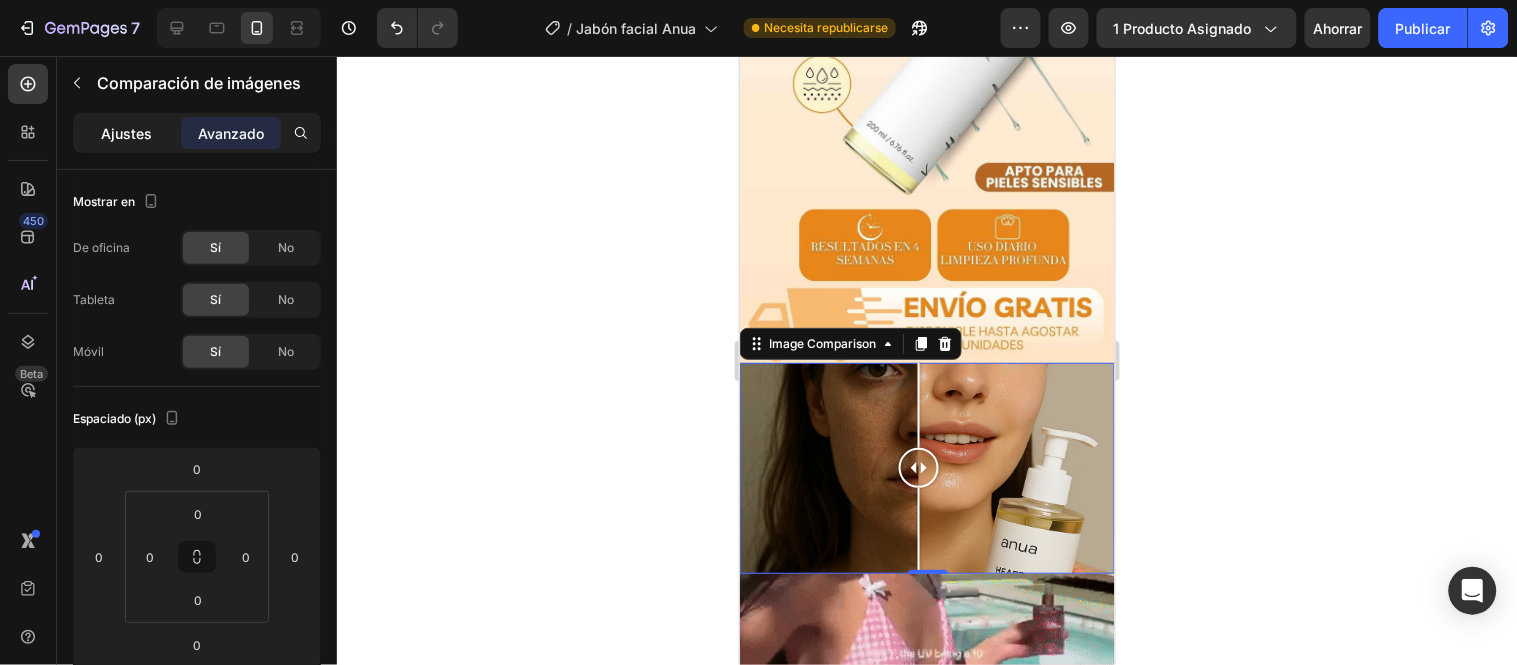 click on "Ajustes" at bounding box center [127, 133] 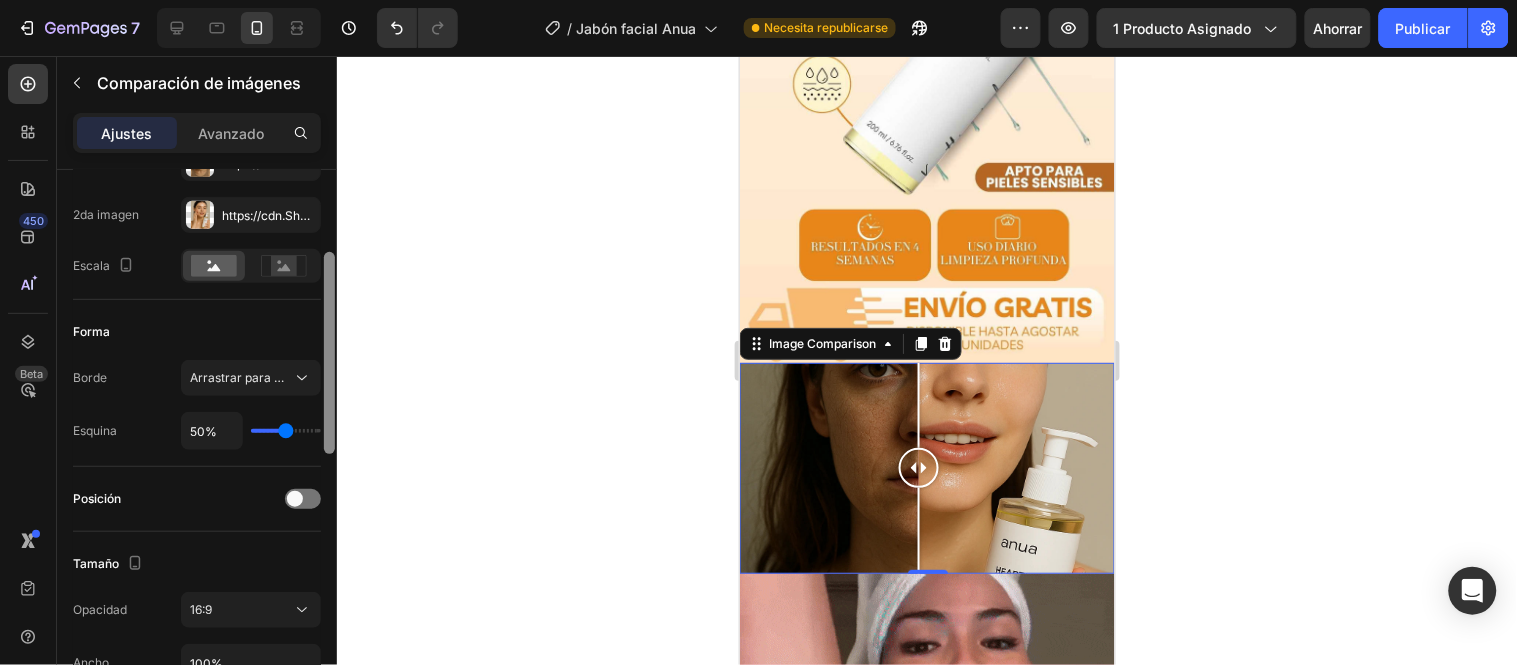 scroll, scrollTop: 251, scrollLeft: 0, axis: vertical 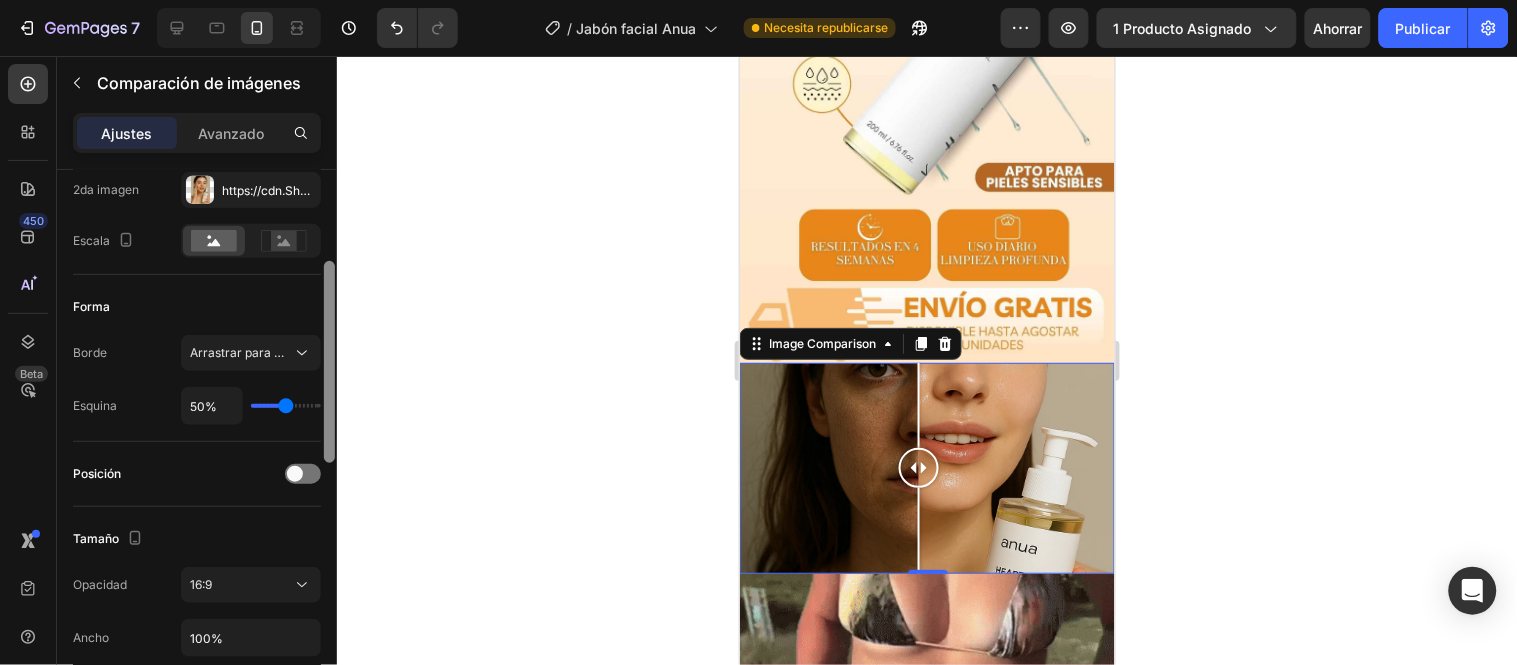 drag, startPoint x: 328, startPoint y: 188, endPoint x: 346, endPoint y: 280, distance: 93.74433 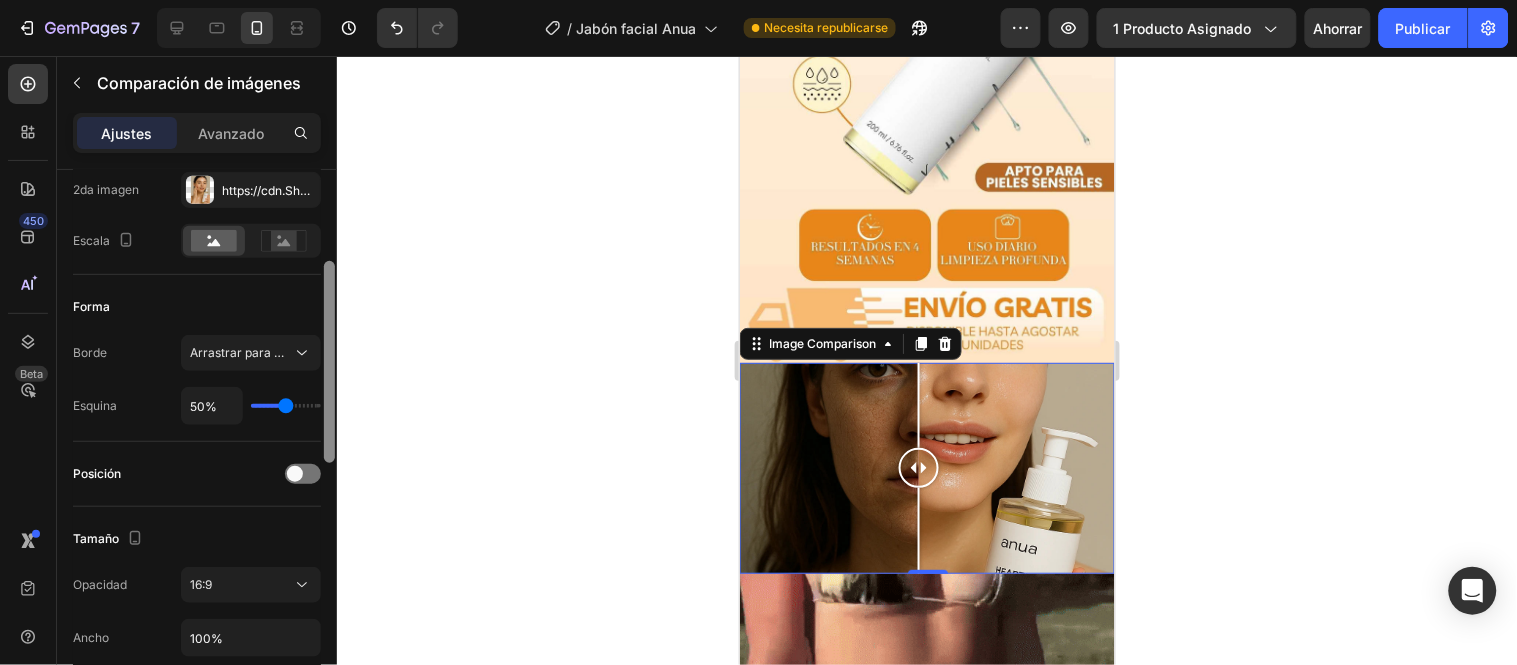 click on "7 Version history / Jabón facial Anua Necesita republicarse Avance 1 producto asignado Ahorrar Publicar 450 Beta Sections(18) Elementos(84) Sección Elemento Sección de héroes Detalle del producto Marcas Insignias de confianza Garantizar Desglose del producto Cómo utilizar Testimonios Comparar Manojo Preguntas frecuentes Prueba social Historia de la marca Lista de productos Recopilación Lista de blogs Contacto Sticky Añadir al carrito Pie de página personalizado Explorar la biblioteca 450 Disposición
Fila
Fila
Fila
Fila Texto
Título
Bloque de texto Botón
Botón
Botón Medios de comunicación" 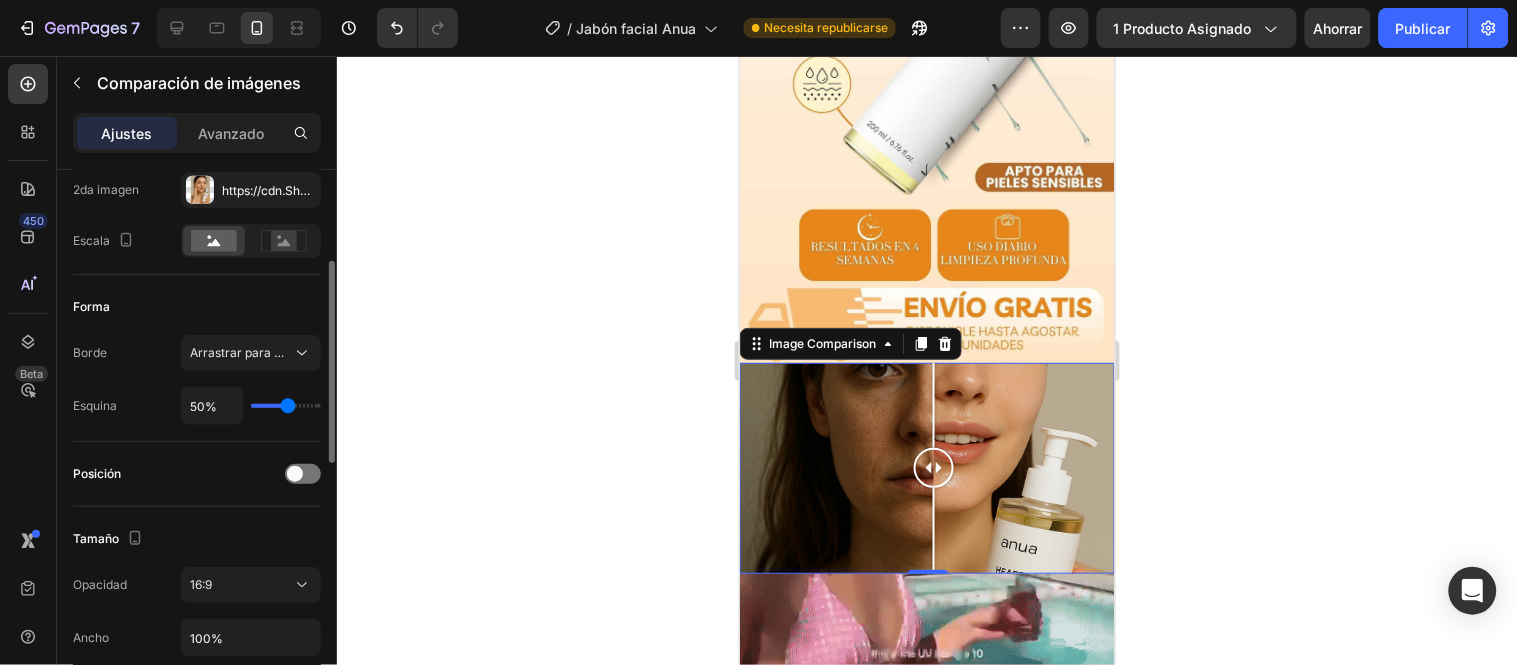 type on "50" 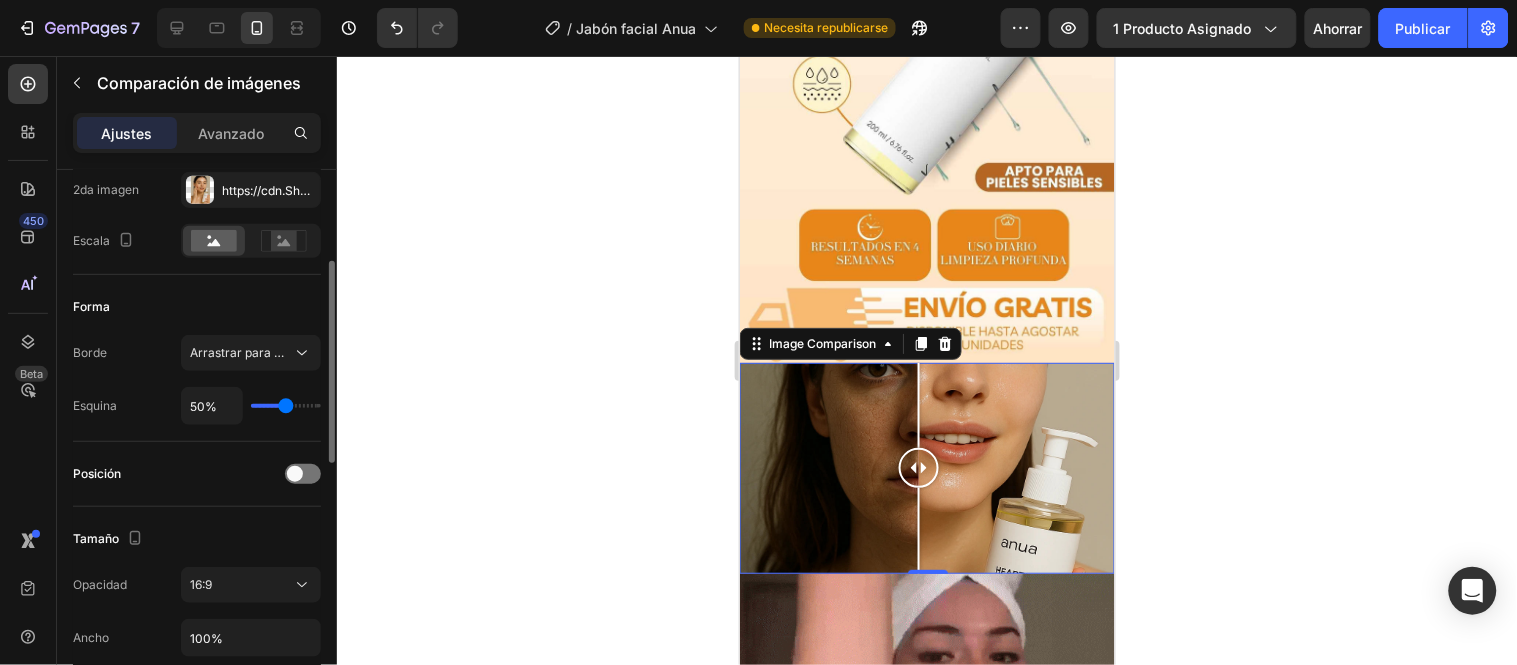click at bounding box center (286, 406) 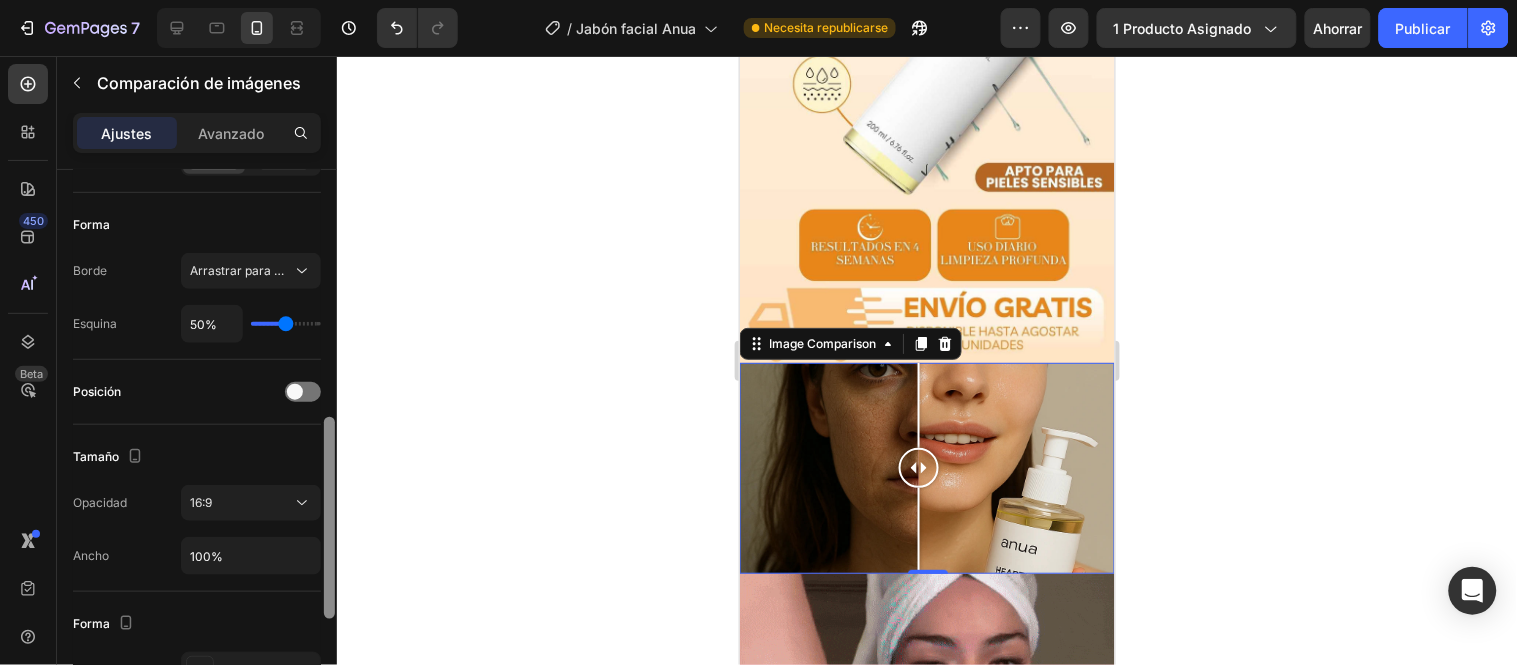scroll, scrollTop: 458, scrollLeft: 0, axis: vertical 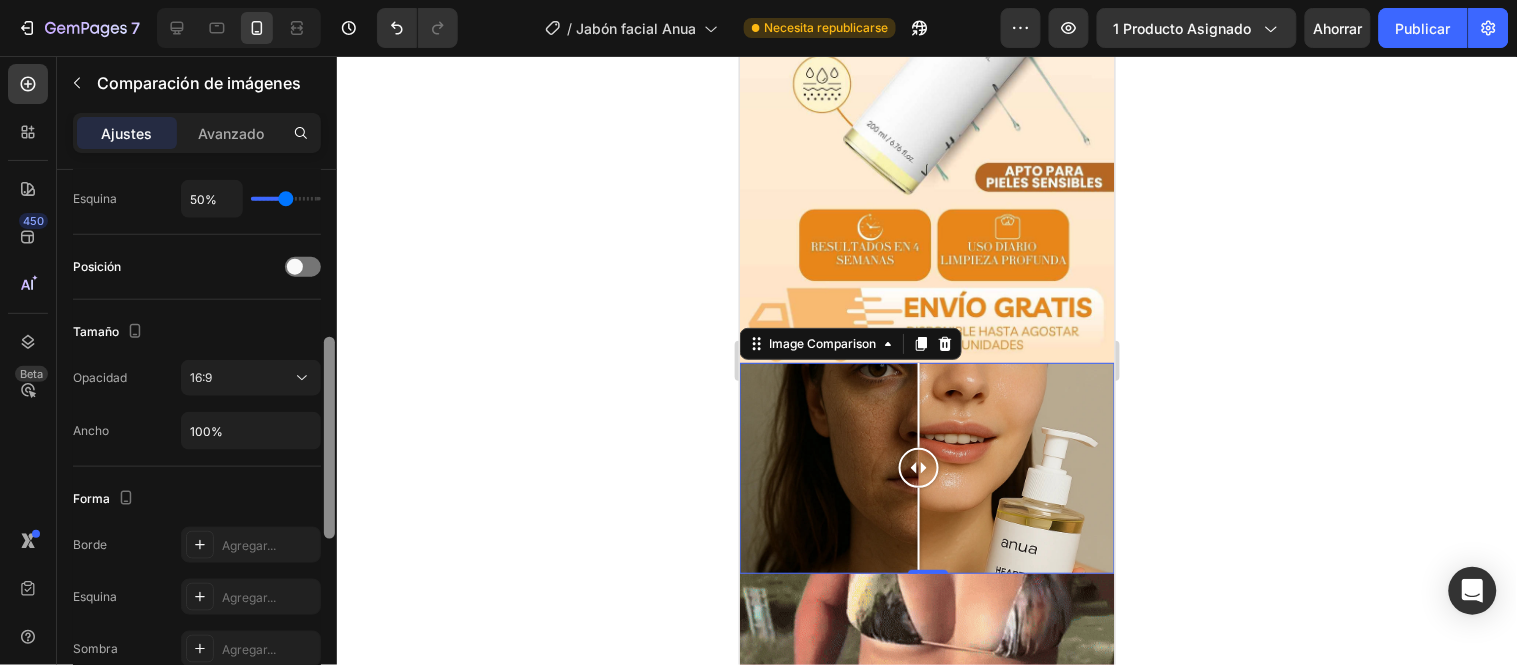 drag, startPoint x: 331, startPoint y: 317, endPoint x: 342, endPoint y: 393, distance: 76.79192 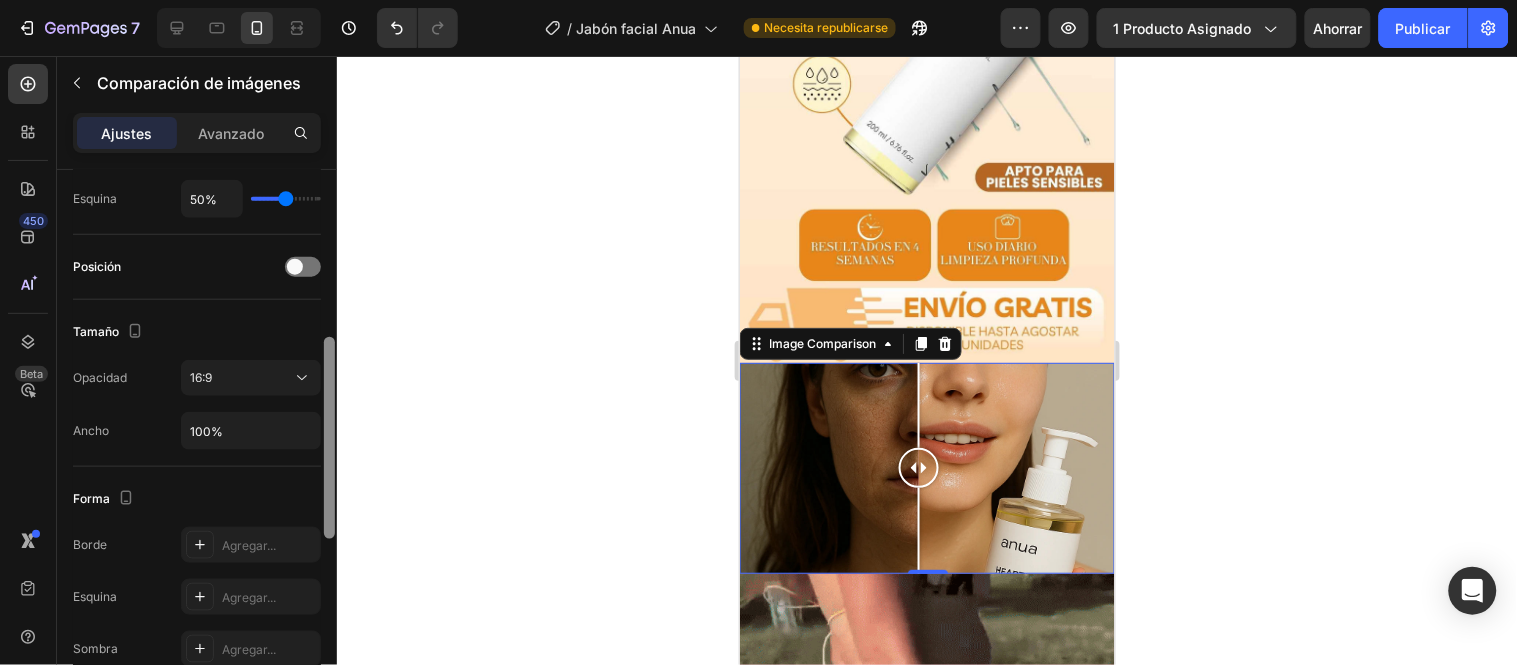 click on "7 Version history / Jabón facial Anua Necesita republicarse Avance 1 producto asignado Ahorrar Publicar 450 Beta Sections(18) Elementos(84) Sección Elemento Sección de héroes Detalle del producto Marcas Insignias de confianza Garantizar Desglose del producto Cómo utilizar Testimonios Comparar Manojo Preguntas frecuentes Prueba social Historia de la marca Lista de productos Recopilación Lista de blogs Contacto Sticky Añadir al carrito Pie de página personalizado Explorar la biblioteca 450 Disposición
Fila
Fila
Fila
Fila Texto
Título
Bloque de texto Botón
Botón
Botón Medios de comunicación" 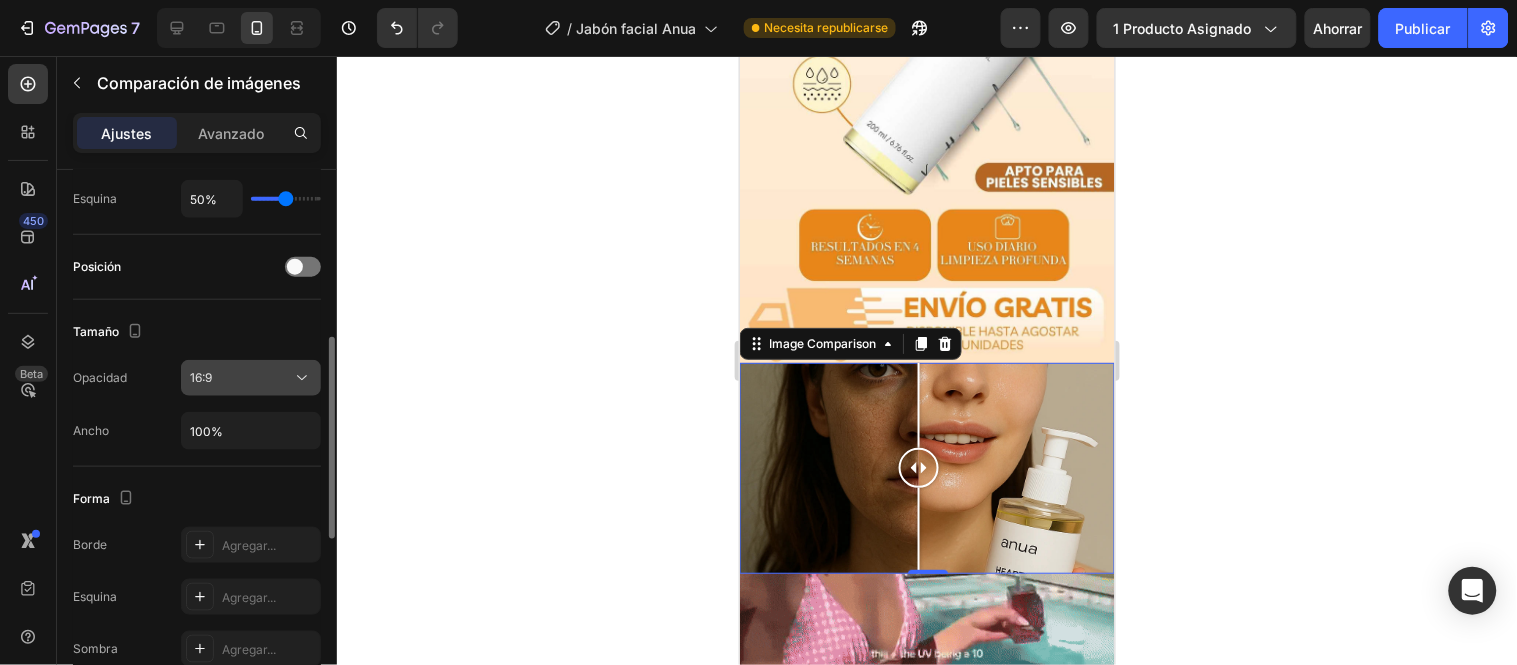 click 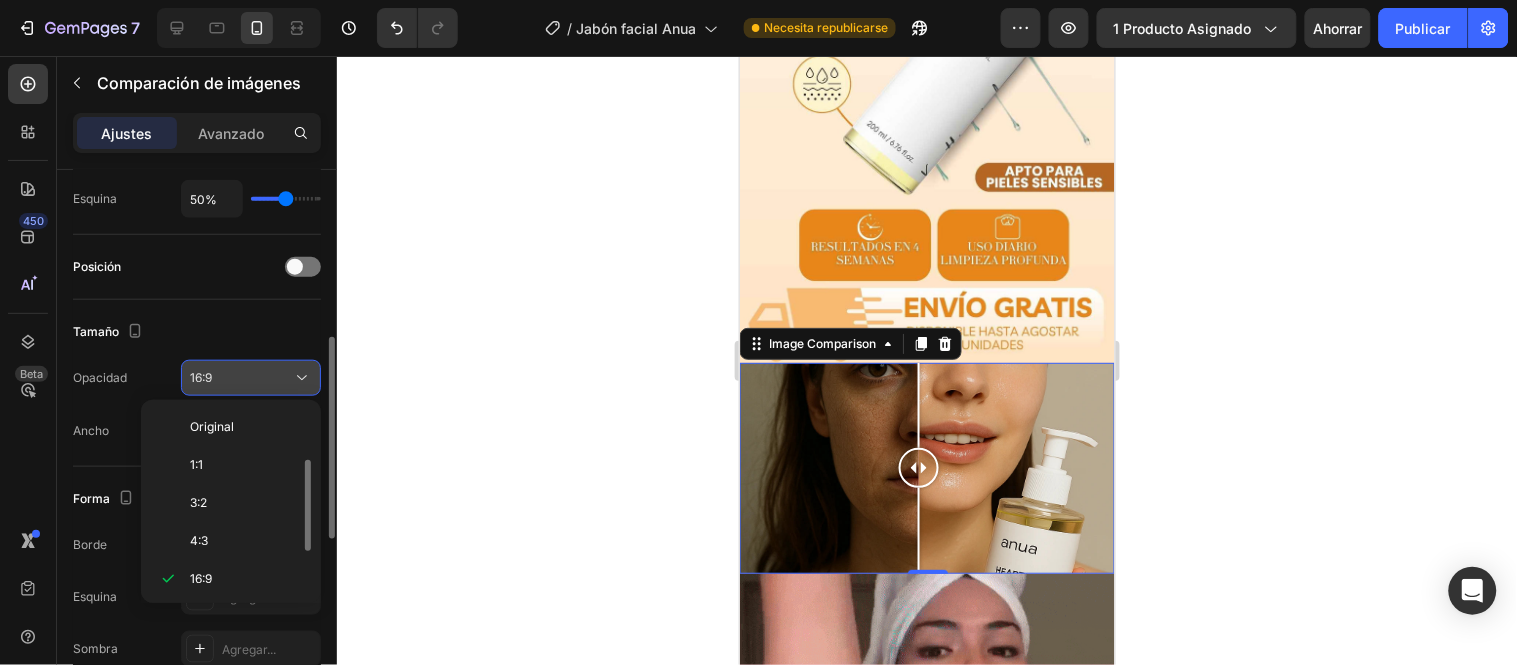 scroll, scrollTop: 35, scrollLeft: 0, axis: vertical 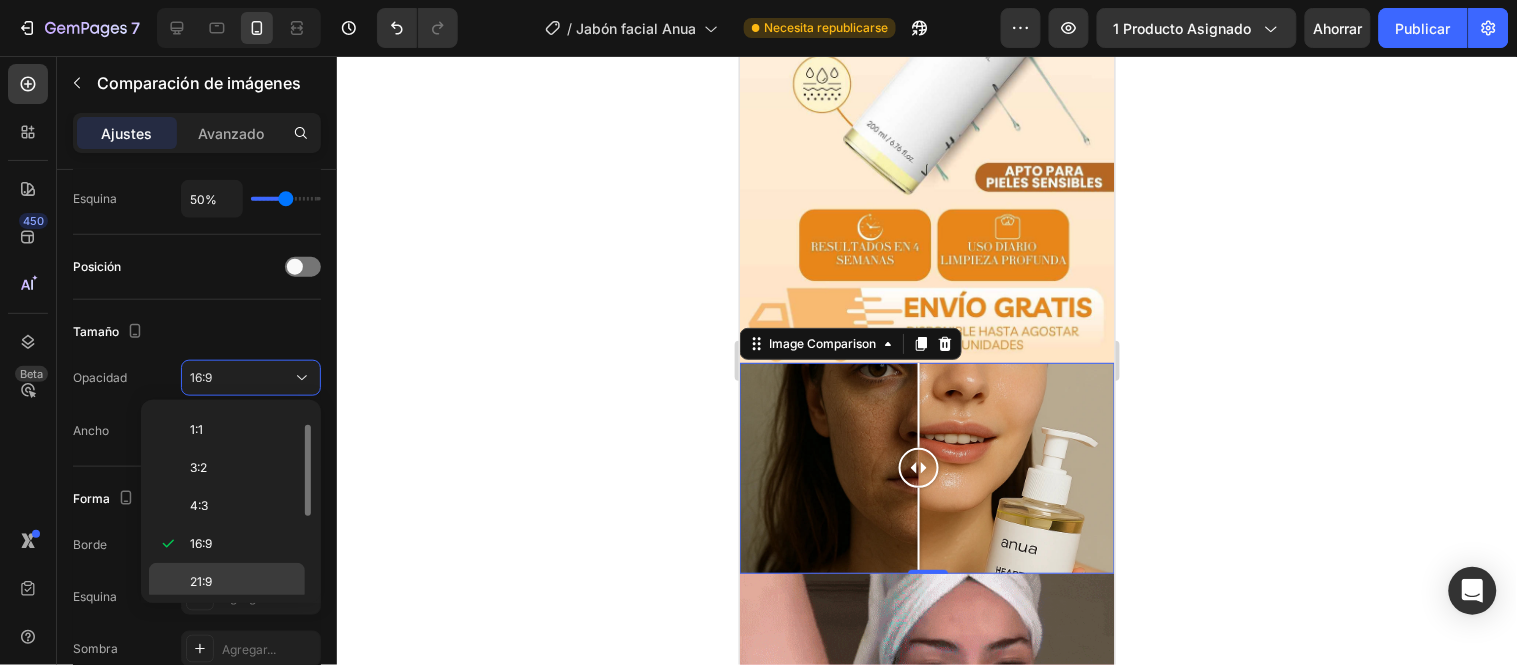 click on "21:9" at bounding box center [243, 582] 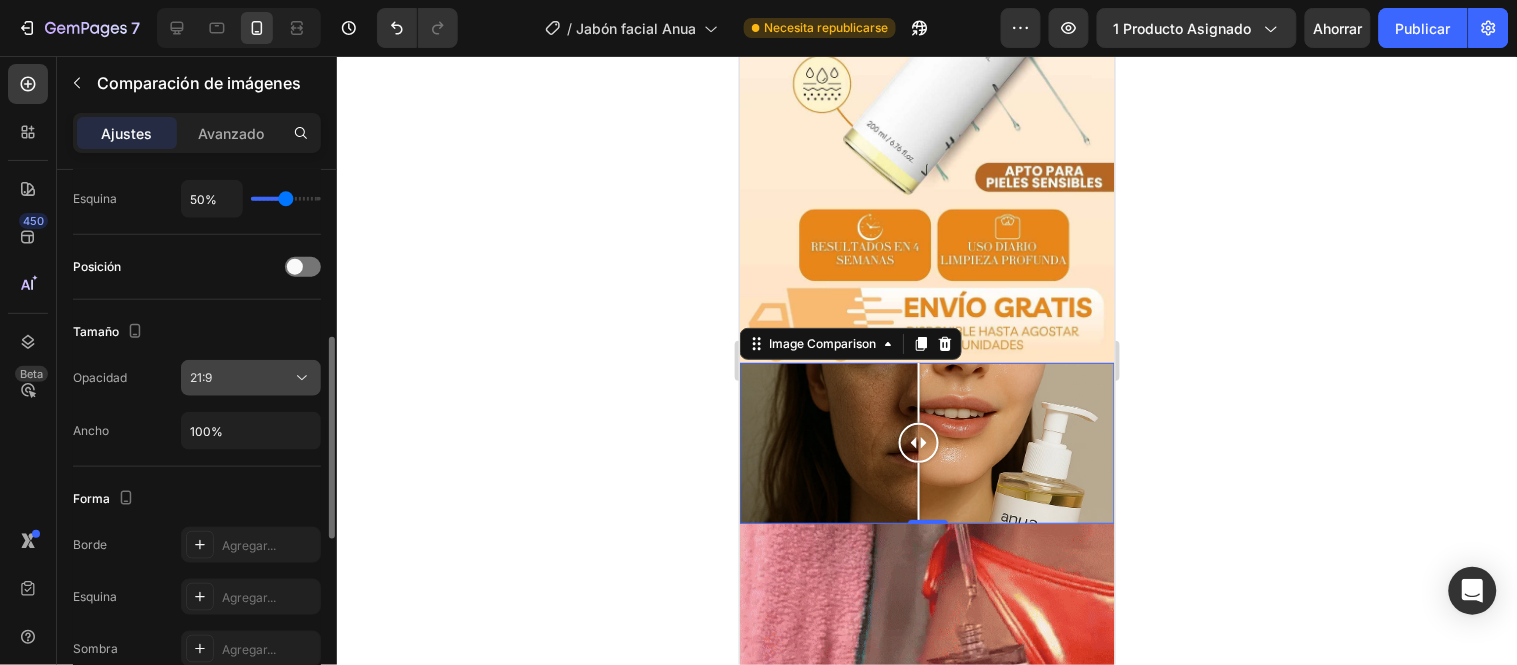 click on "21:9" at bounding box center [241, 378] 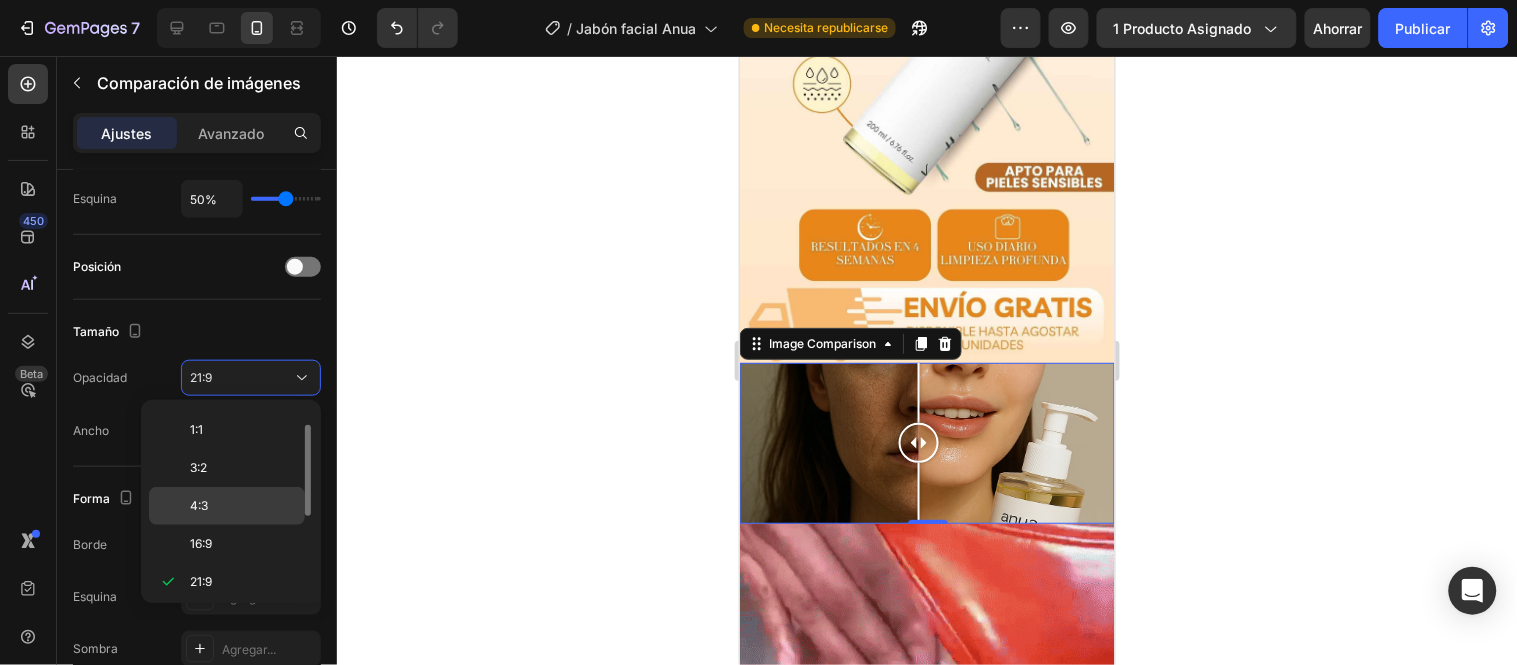click on "4:3" at bounding box center (243, 506) 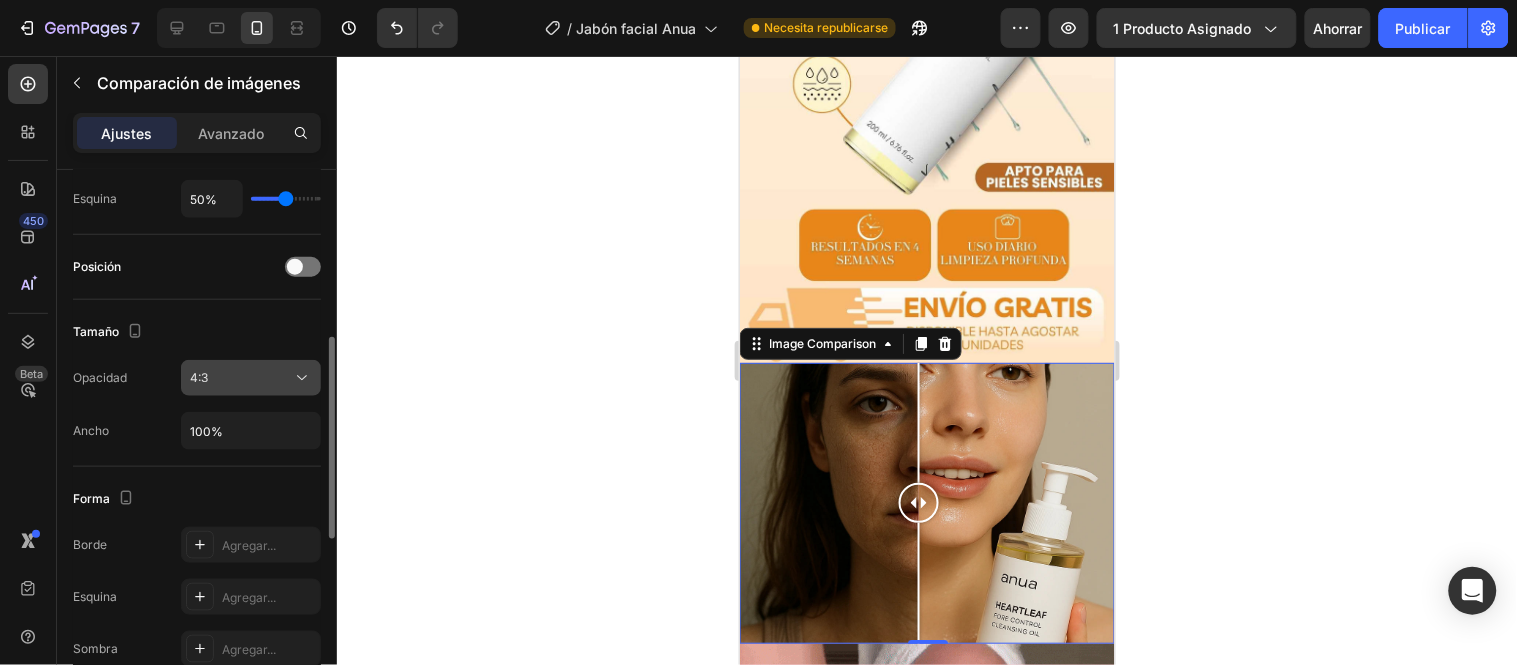 click on "4:3" at bounding box center (241, 378) 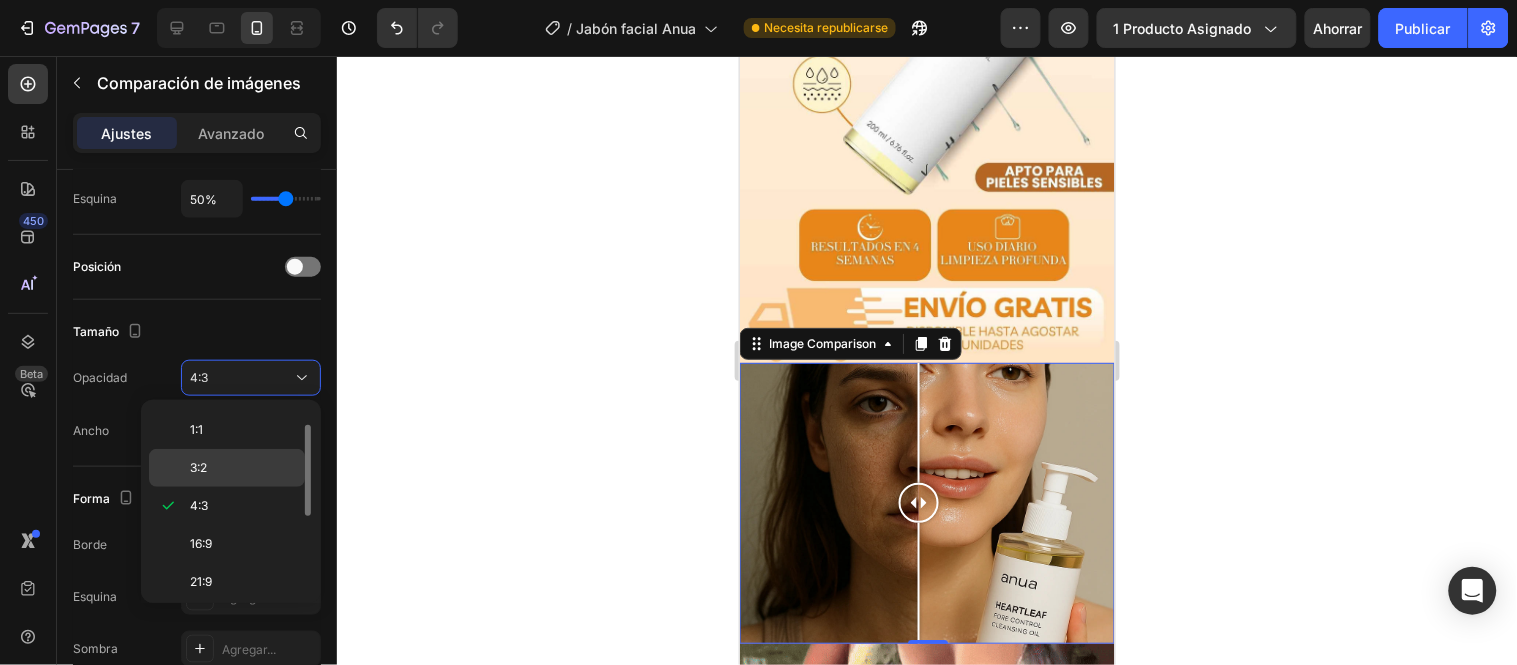 click on "3:2" at bounding box center [243, 468] 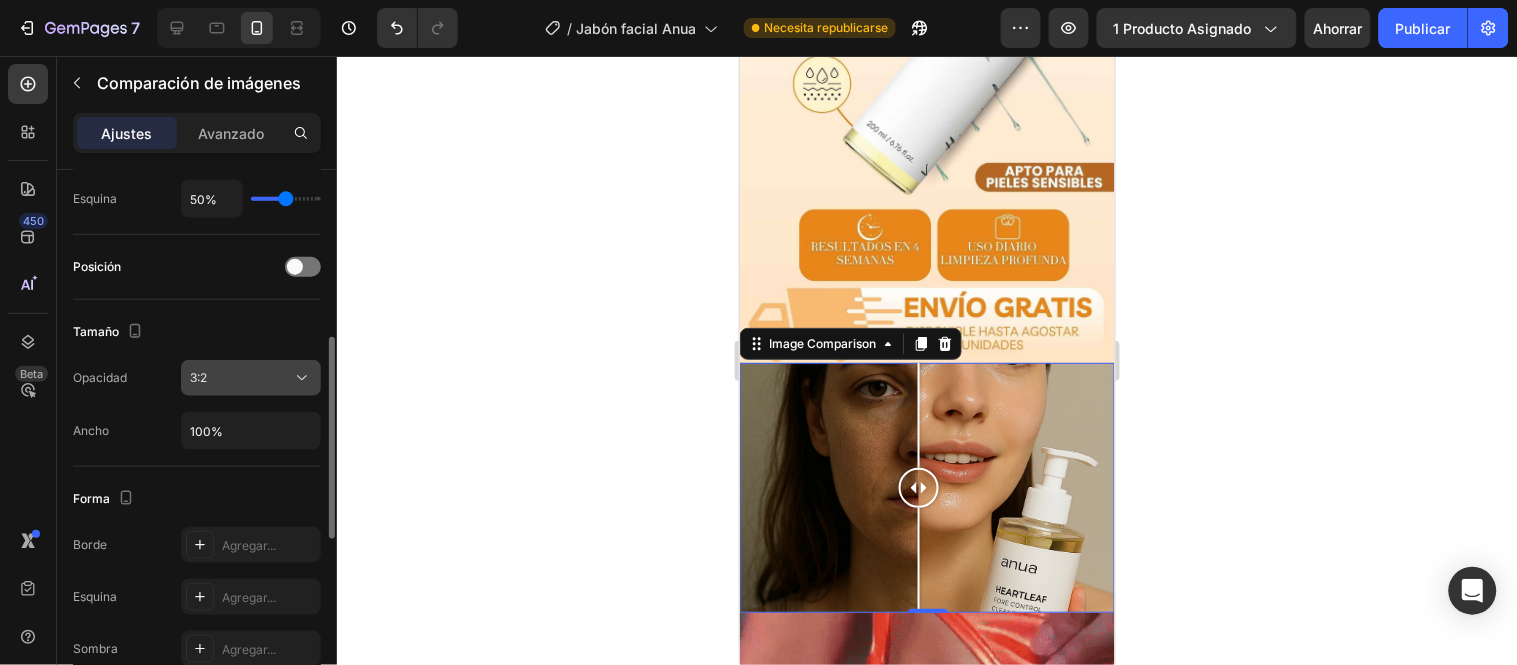 click on "3:2" at bounding box center [241, 378] 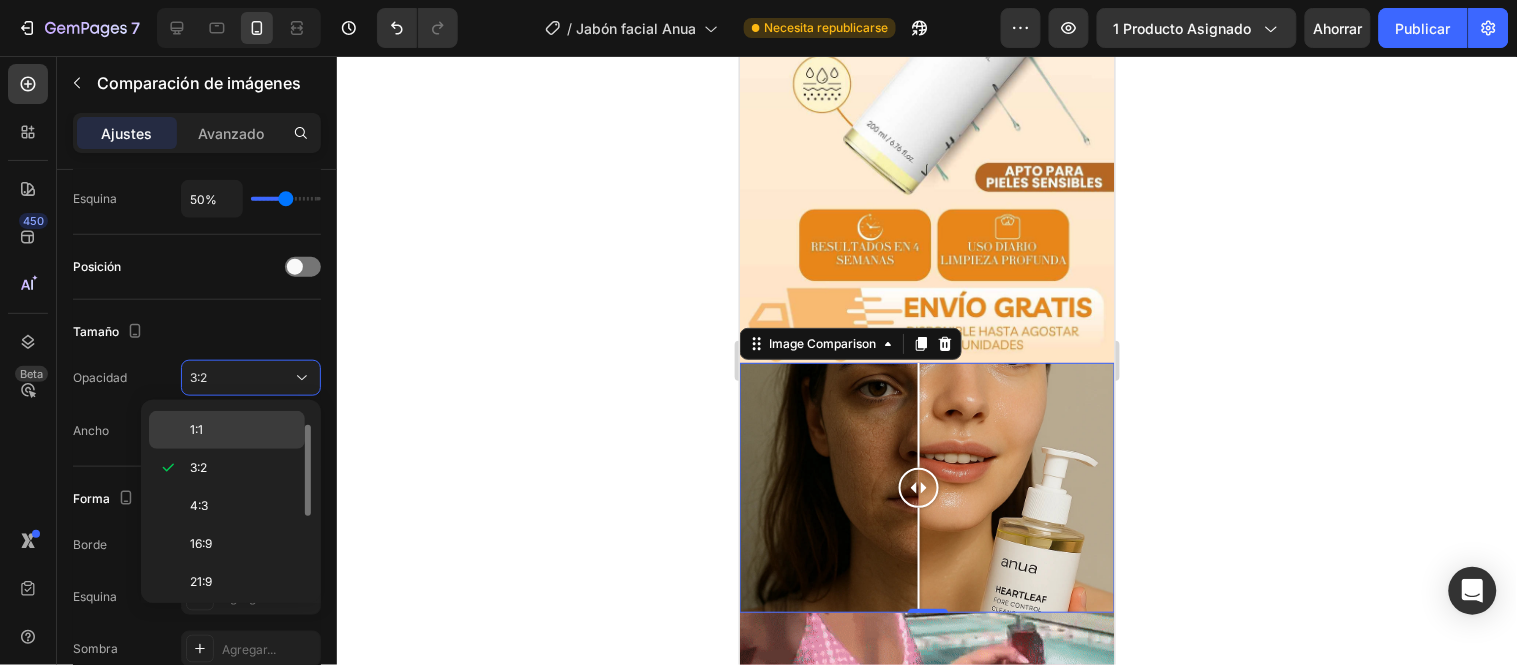 click on "1:1" at bounding box center (243, 430) 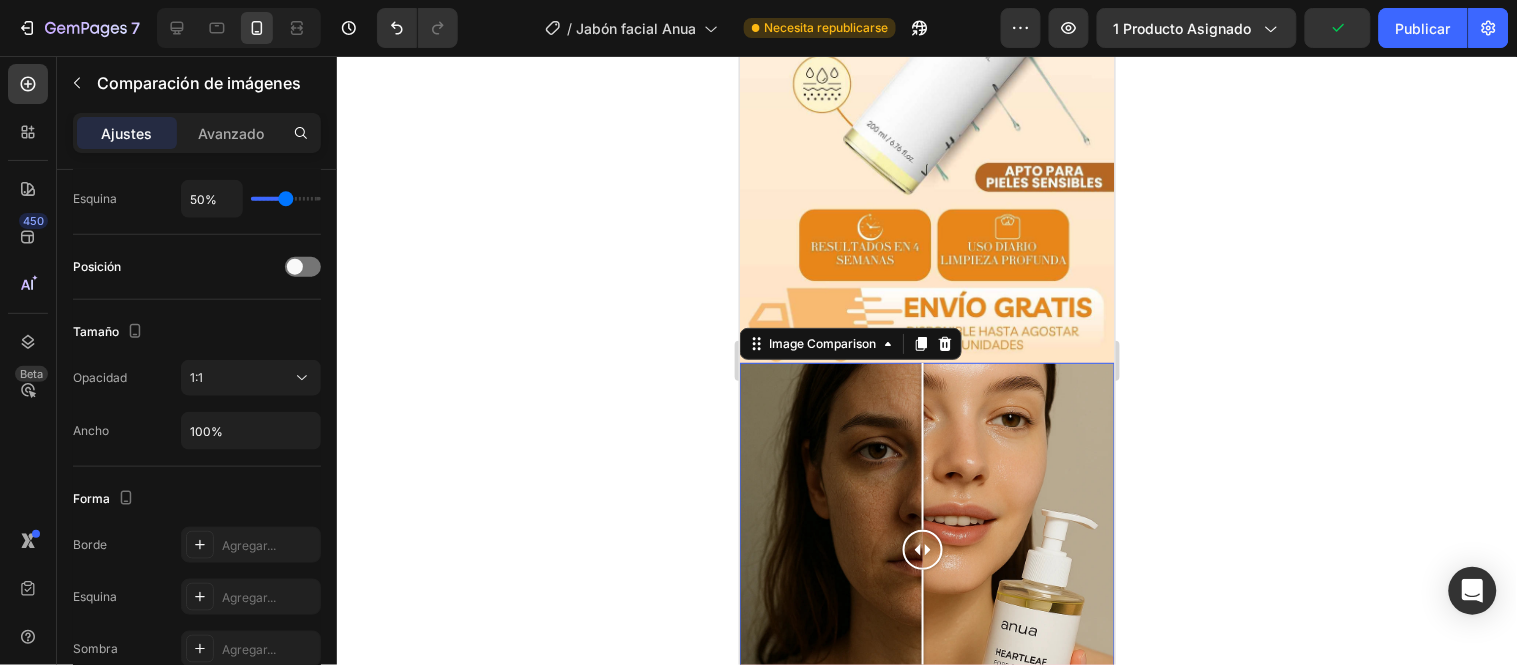 click at bounding box center (922, 549) 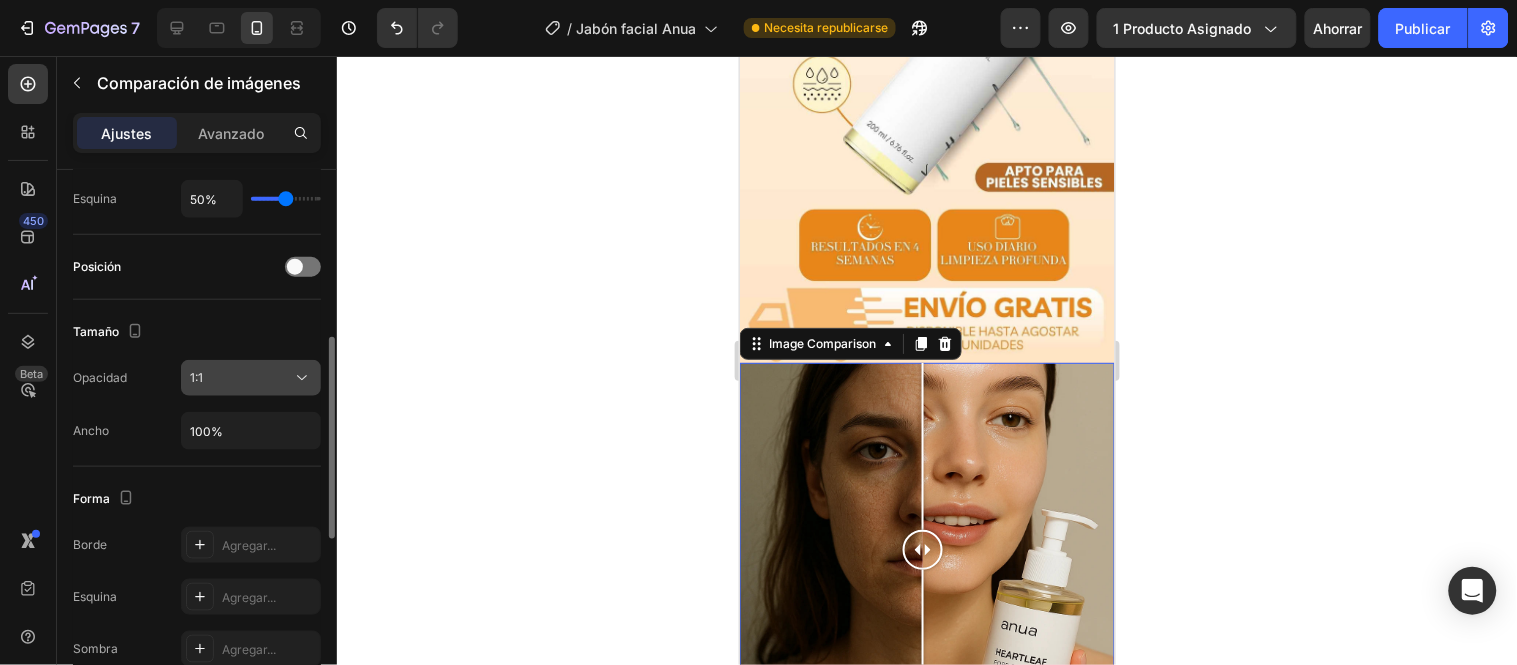 click on "1:1" at bounding box center [241, 378] 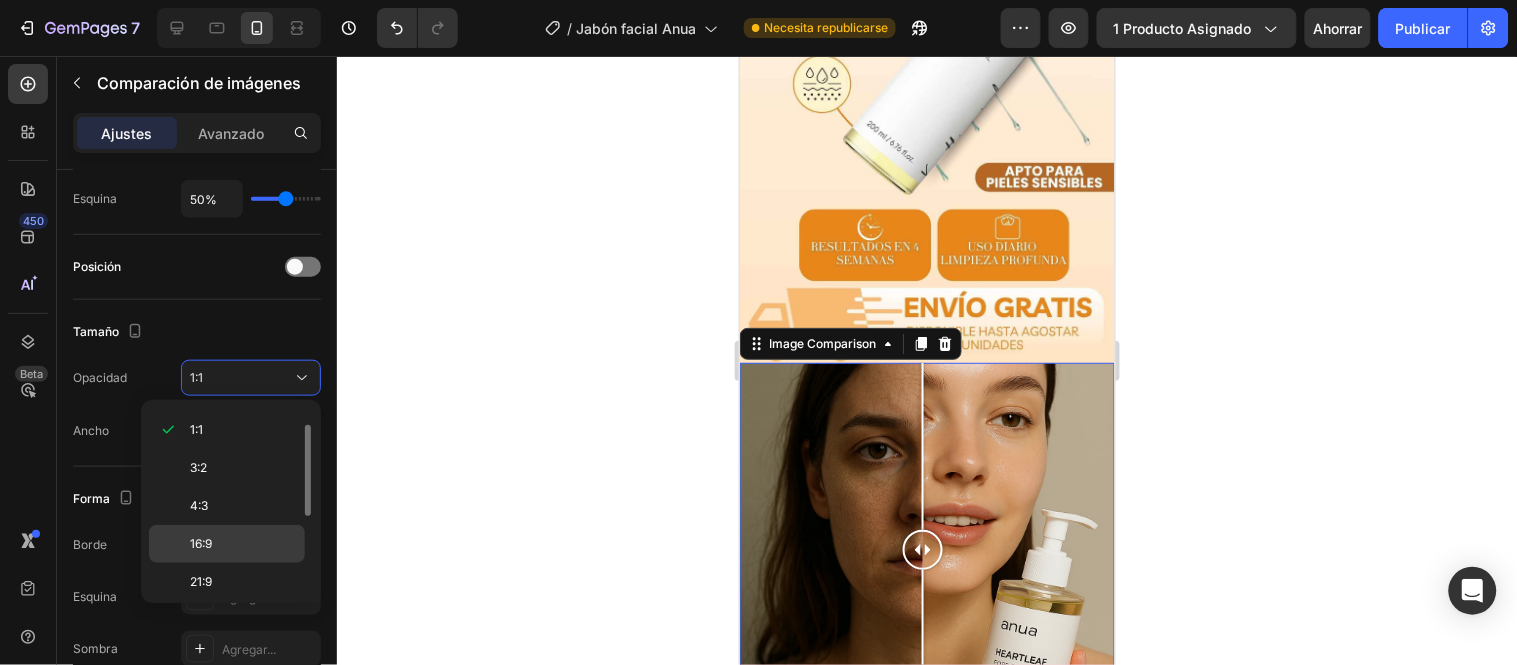 click on "16:9" at bounding box center [243, 544] 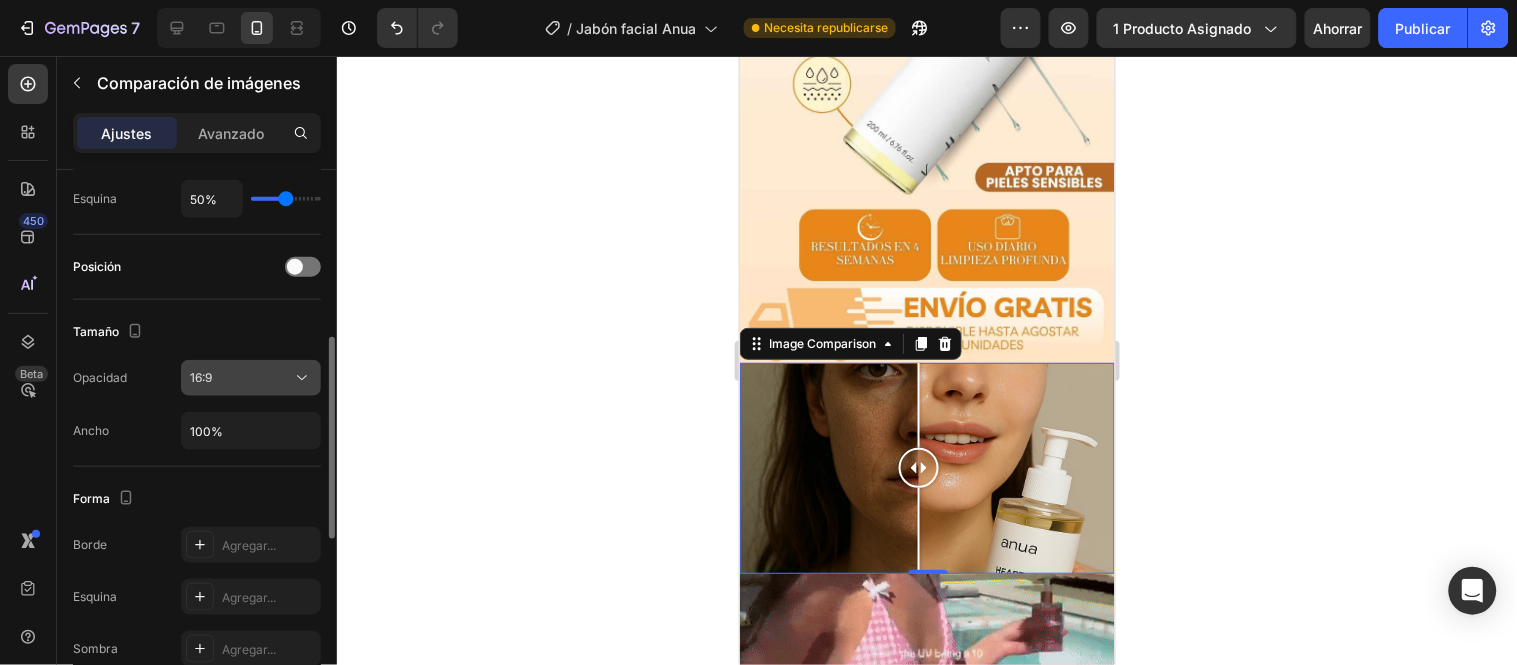 click 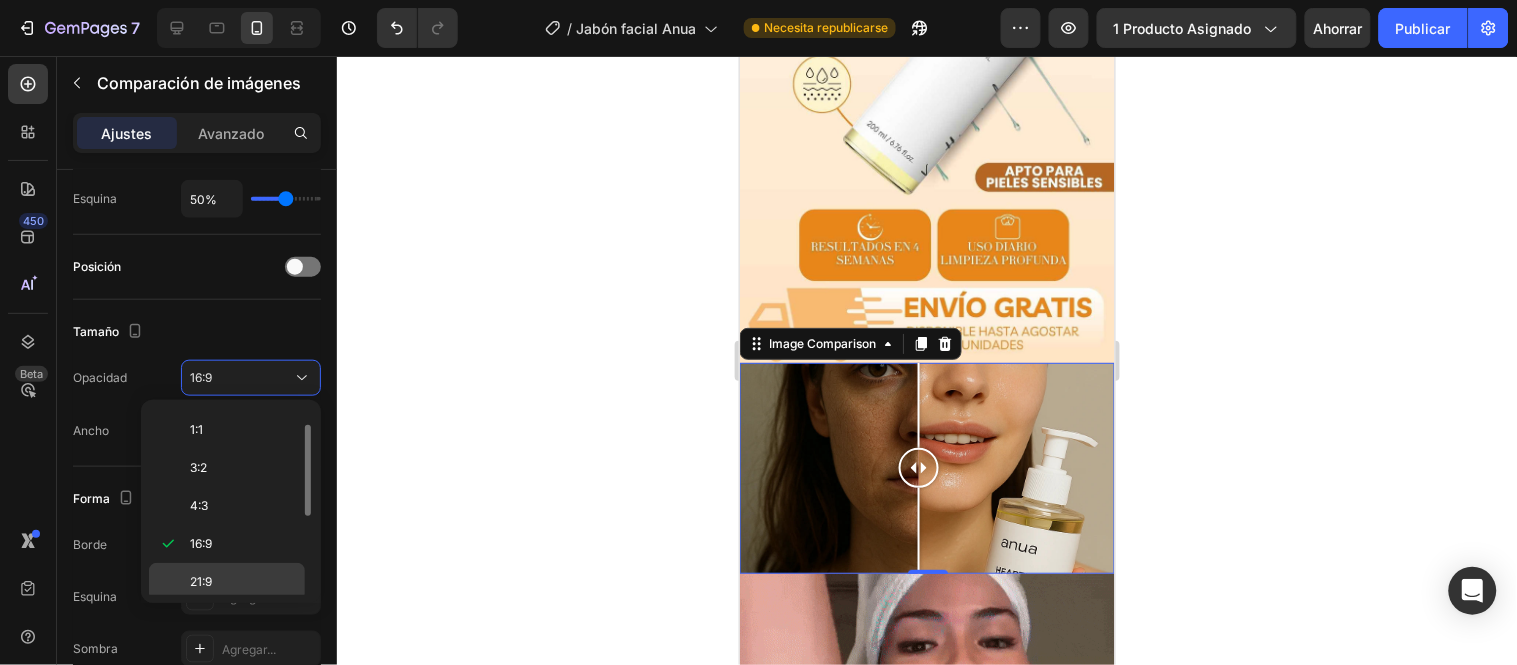 click on "21:9" at bounding box center [243, 582] 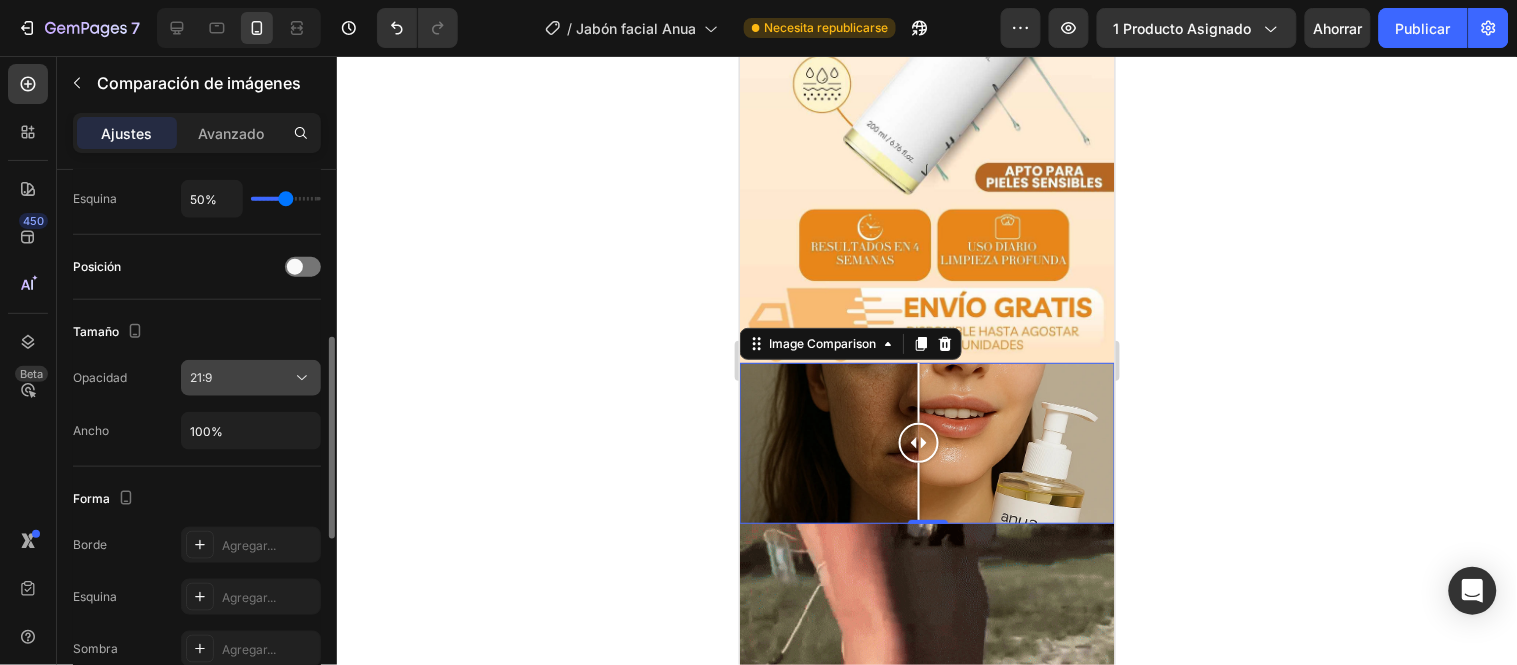 click 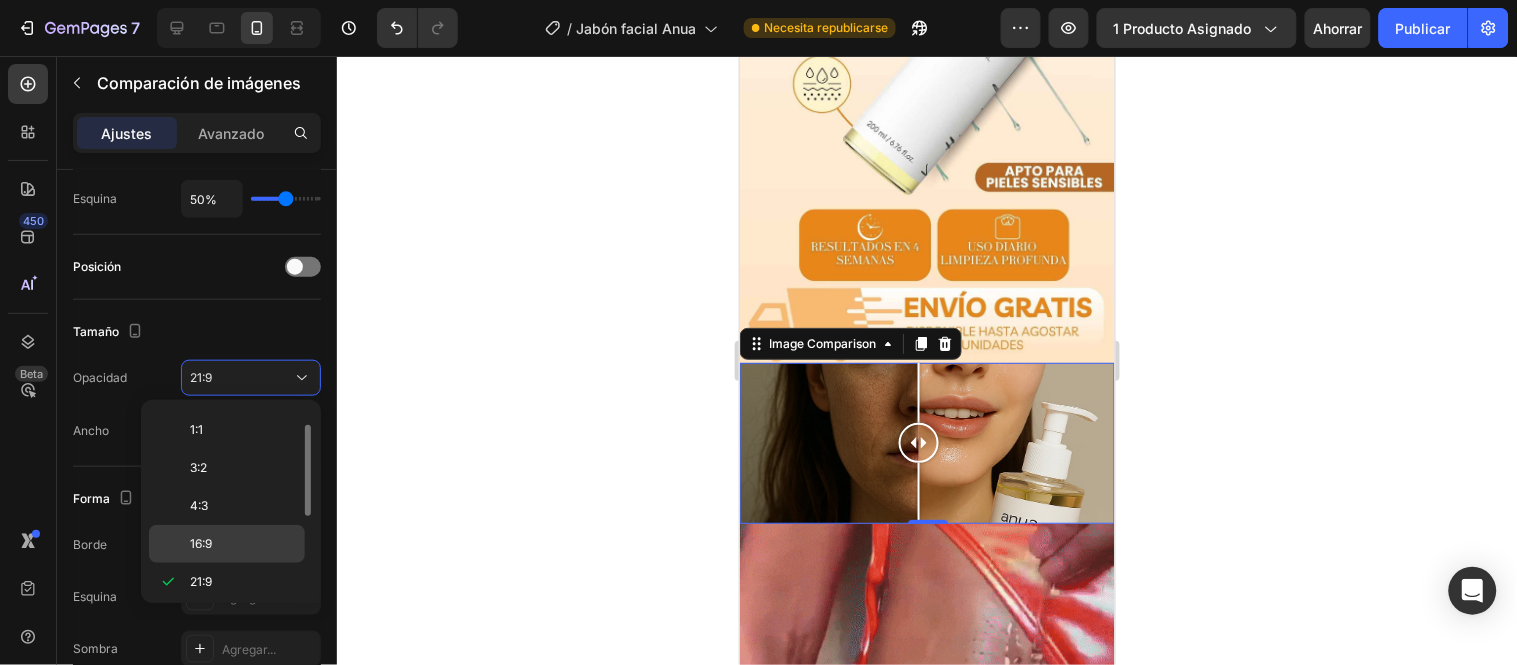 click on "16:9" at bounding box center [243, 544] 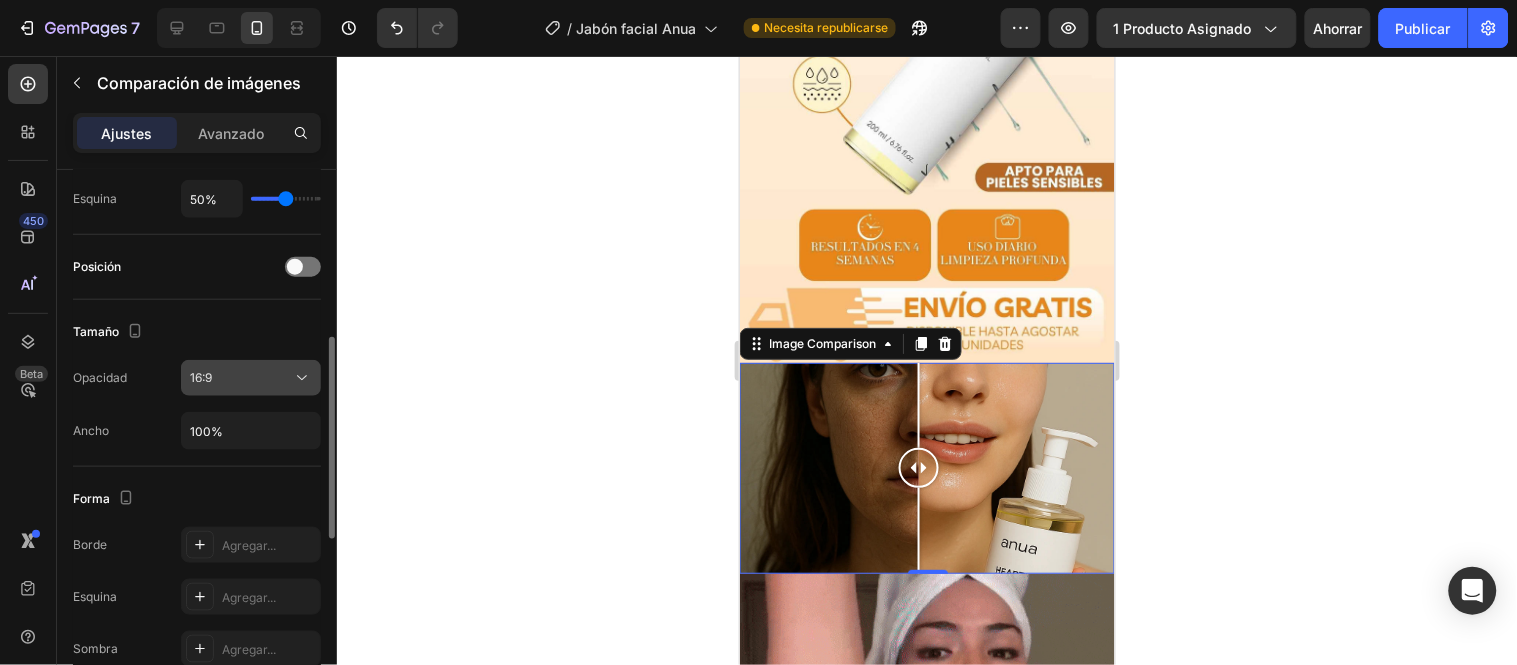 click 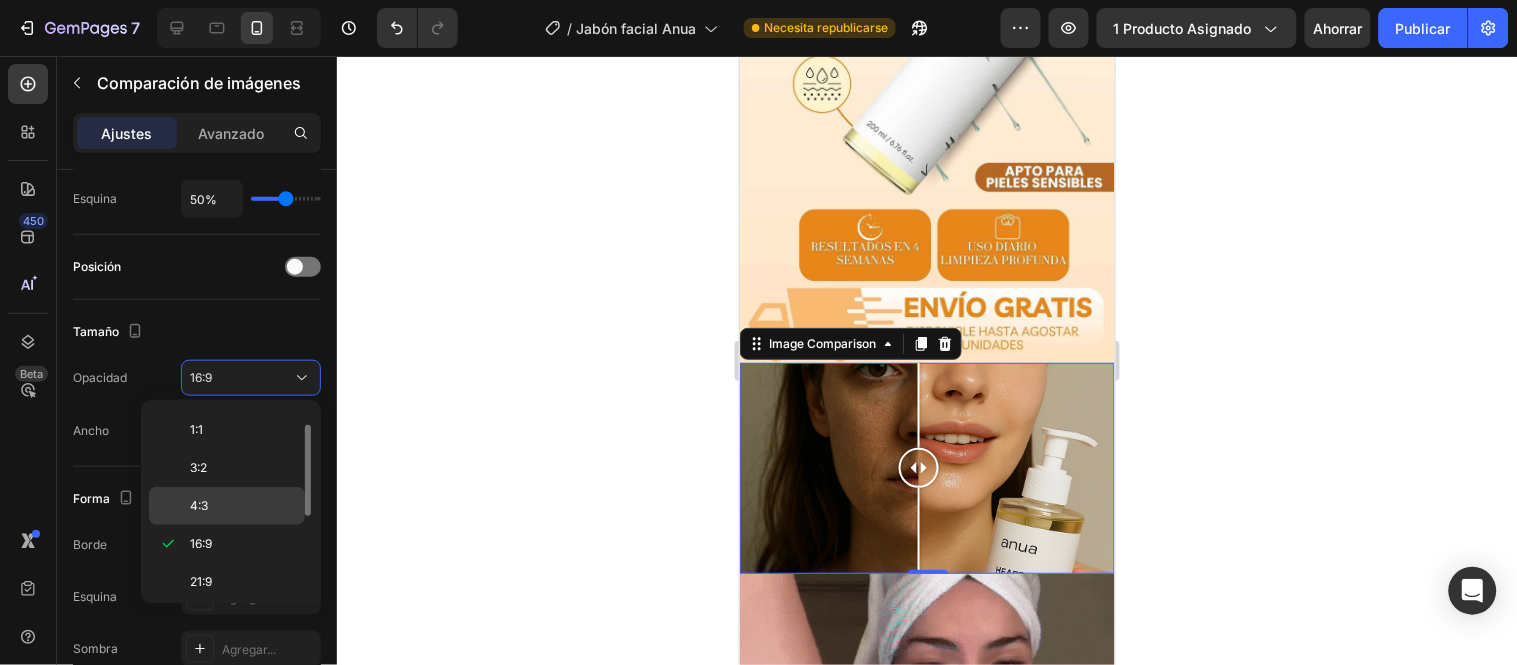 click on "4:3" at bounding box center (243, 506) 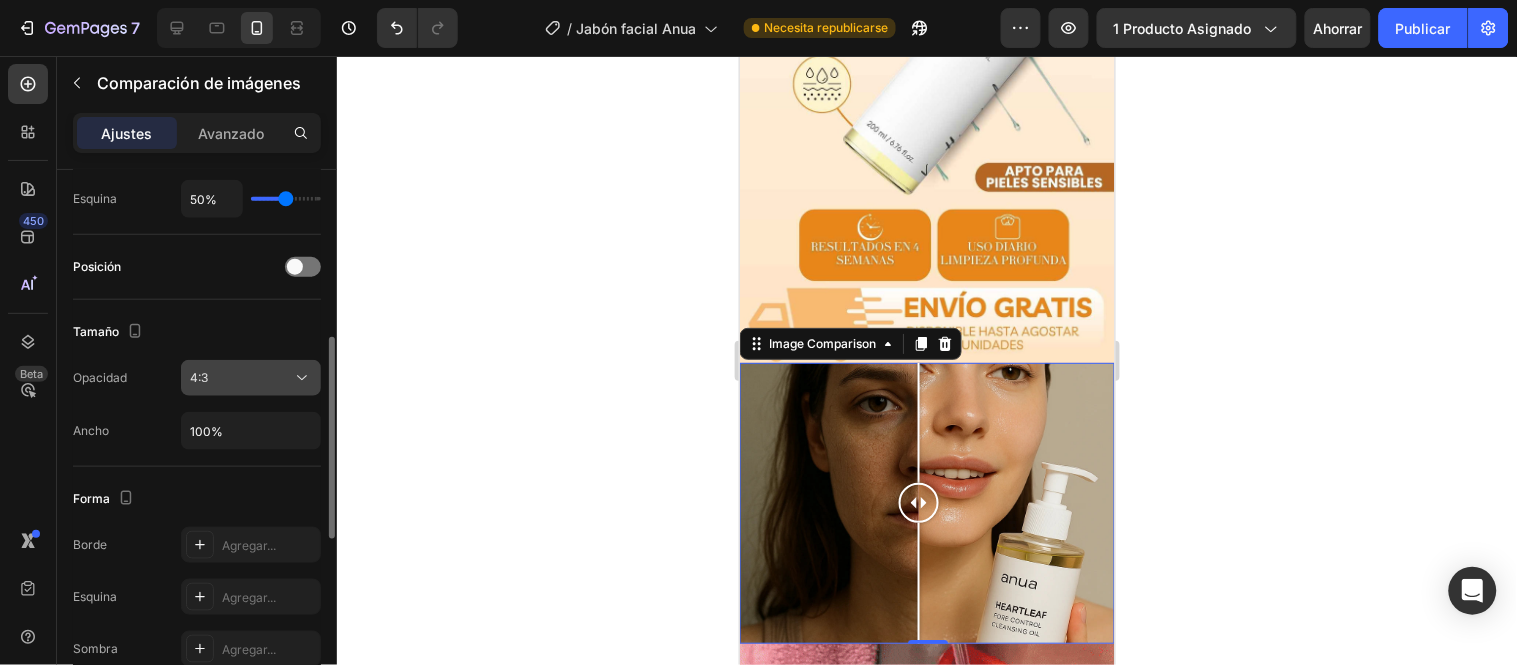 click 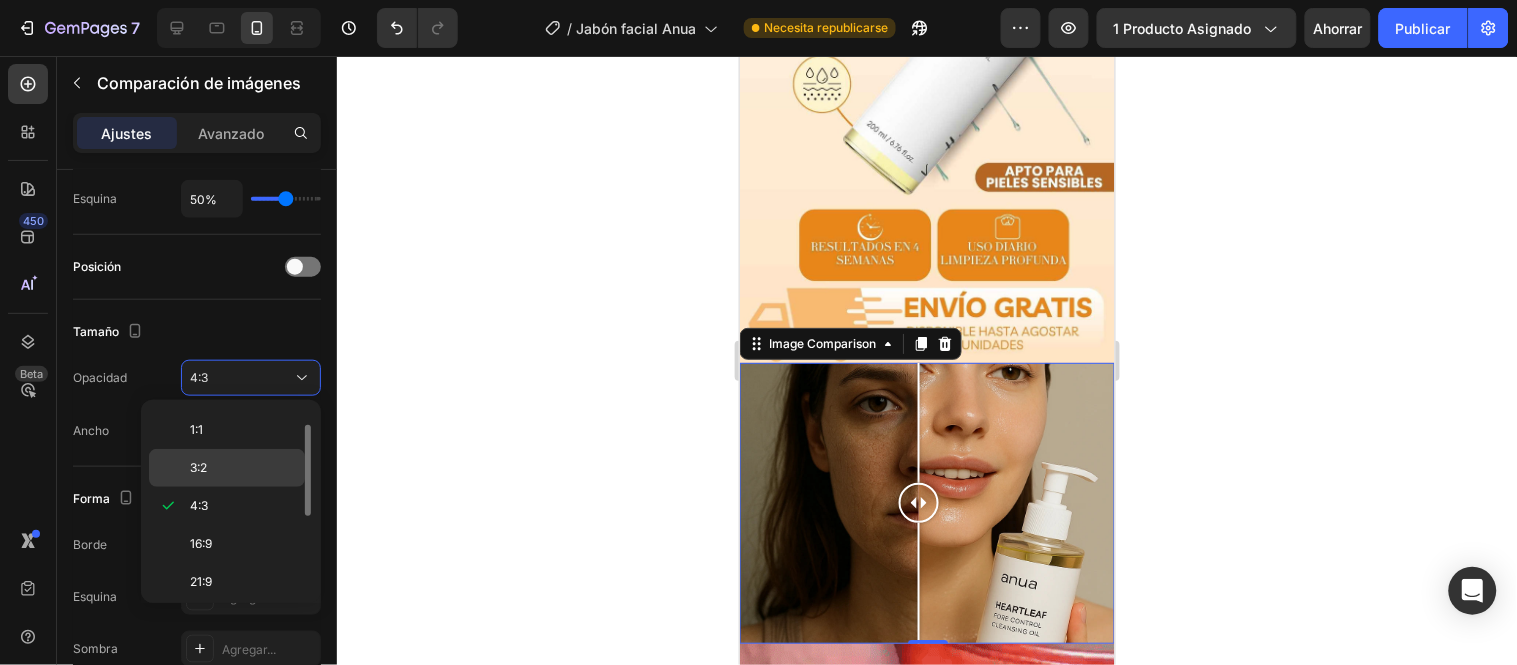 click on "3:2" at bounding box center (243, 468) 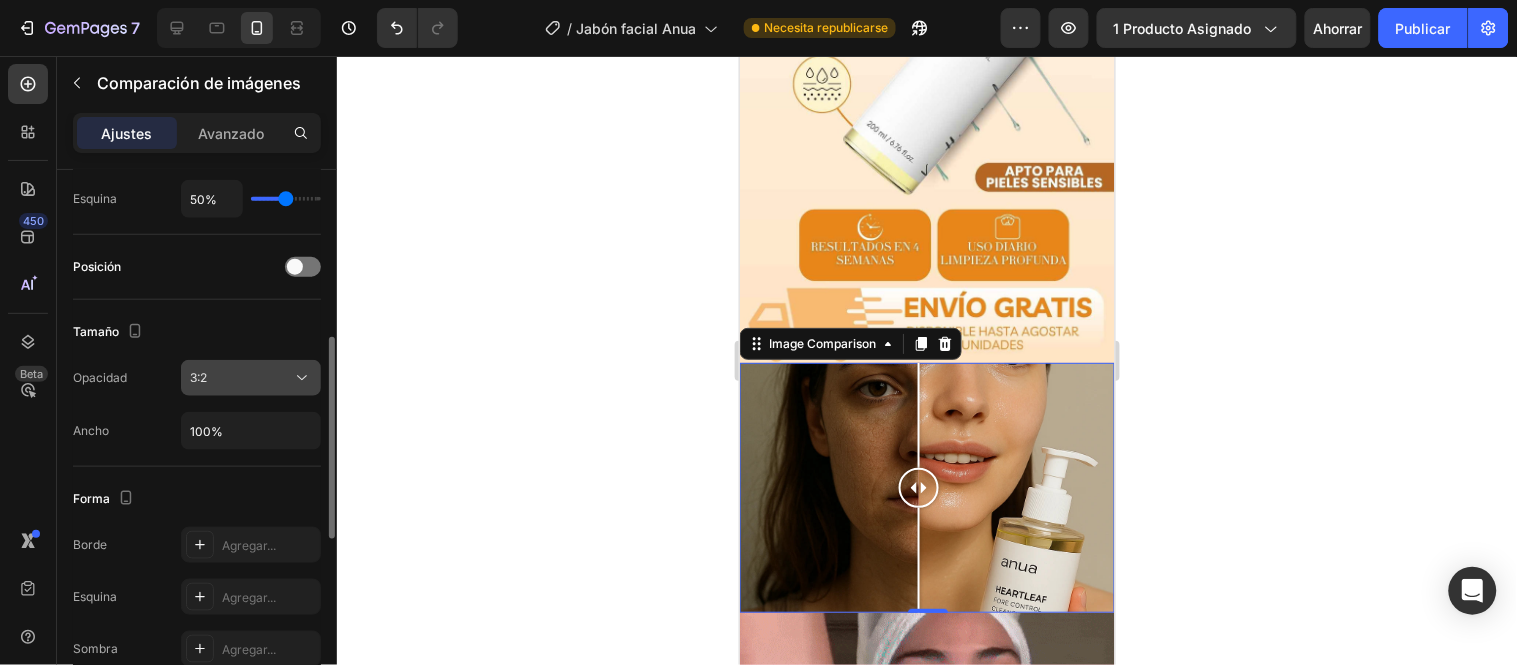 click 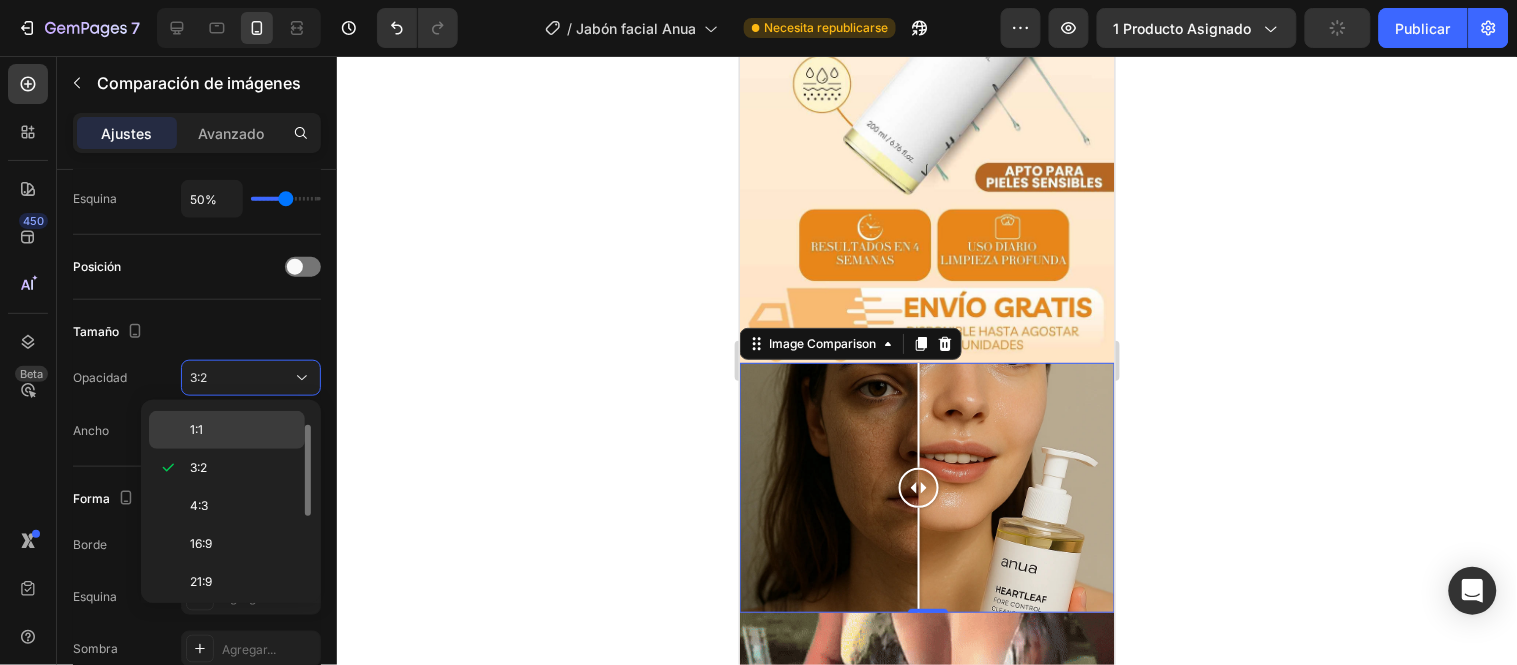 click on "1:1" at bounding box center [243, 430] 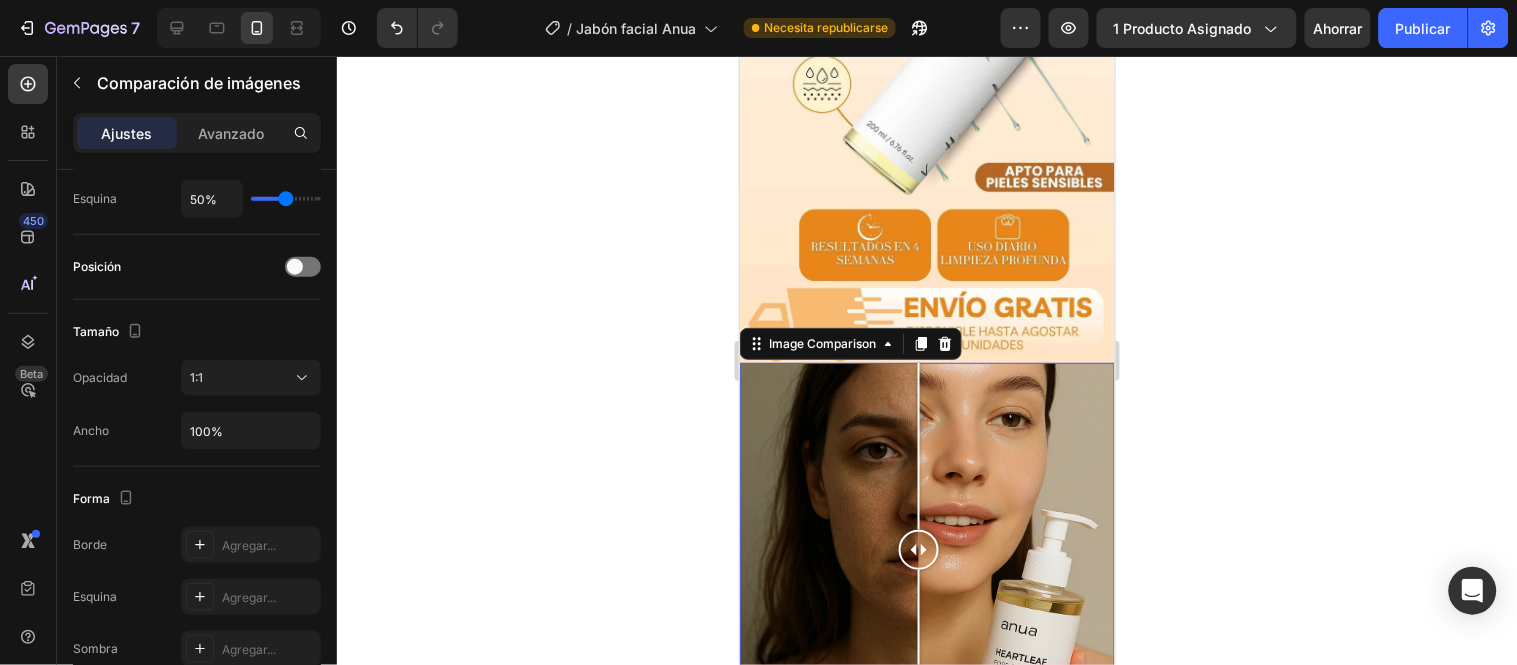click 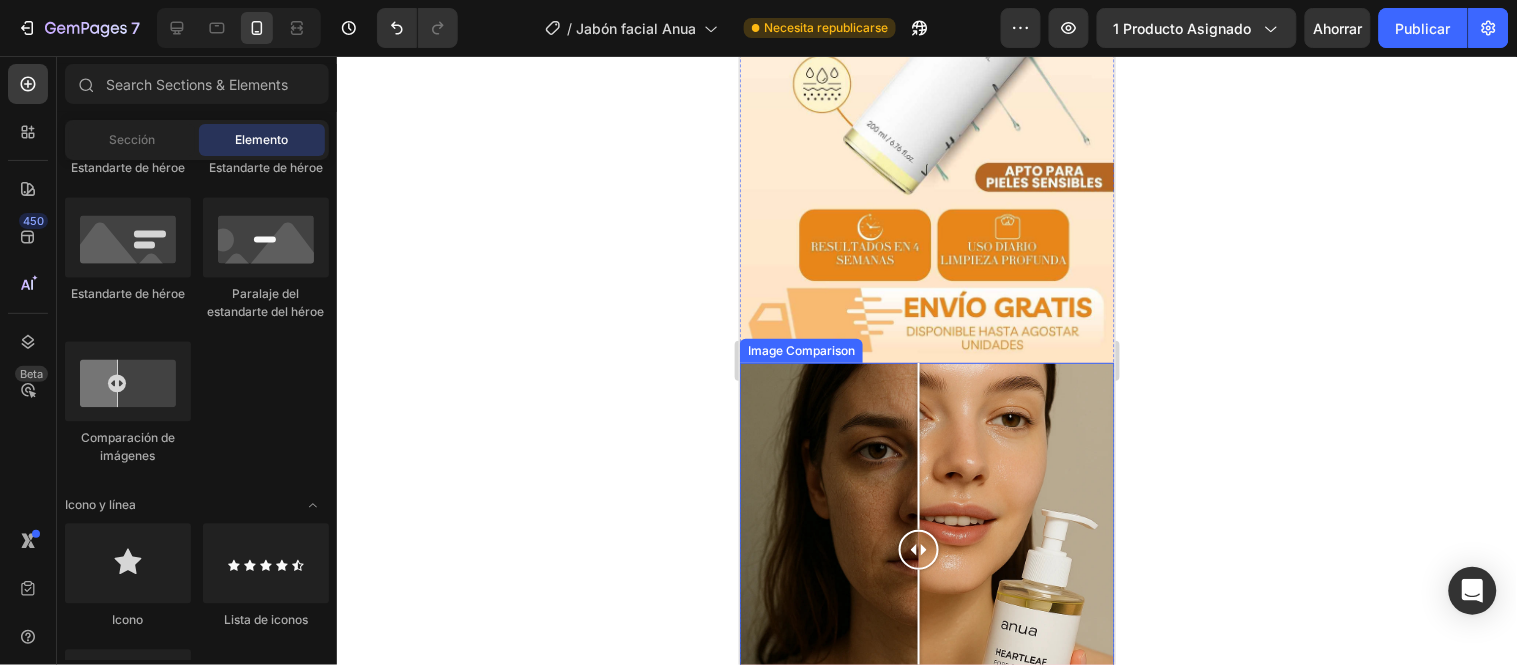 click at bounding box center [926, 549] 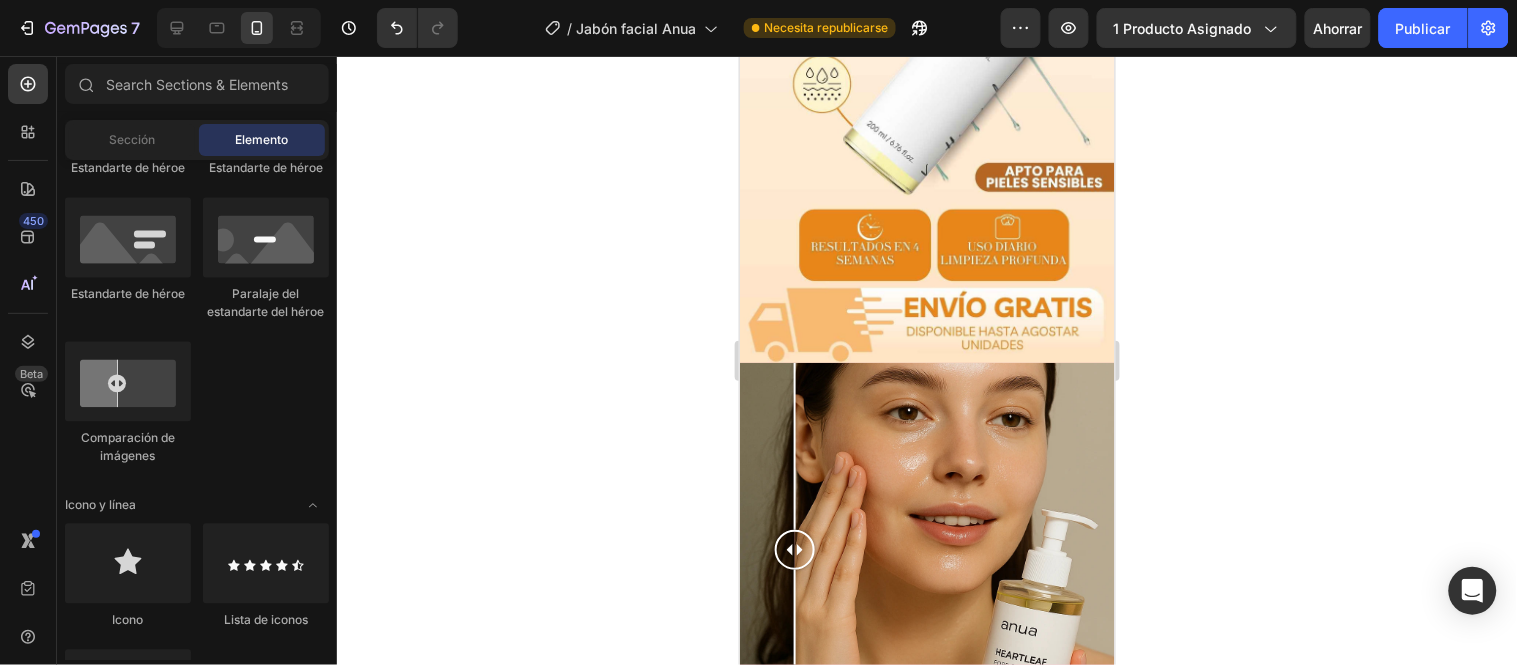 click on "Imagen
Imagen
Video
Banner de vídeo
Estandarte de héroe
Estandarte de héroe
Estandarte de héroe
Paralaje del estandarte del héroe
Comparación de imágenes" 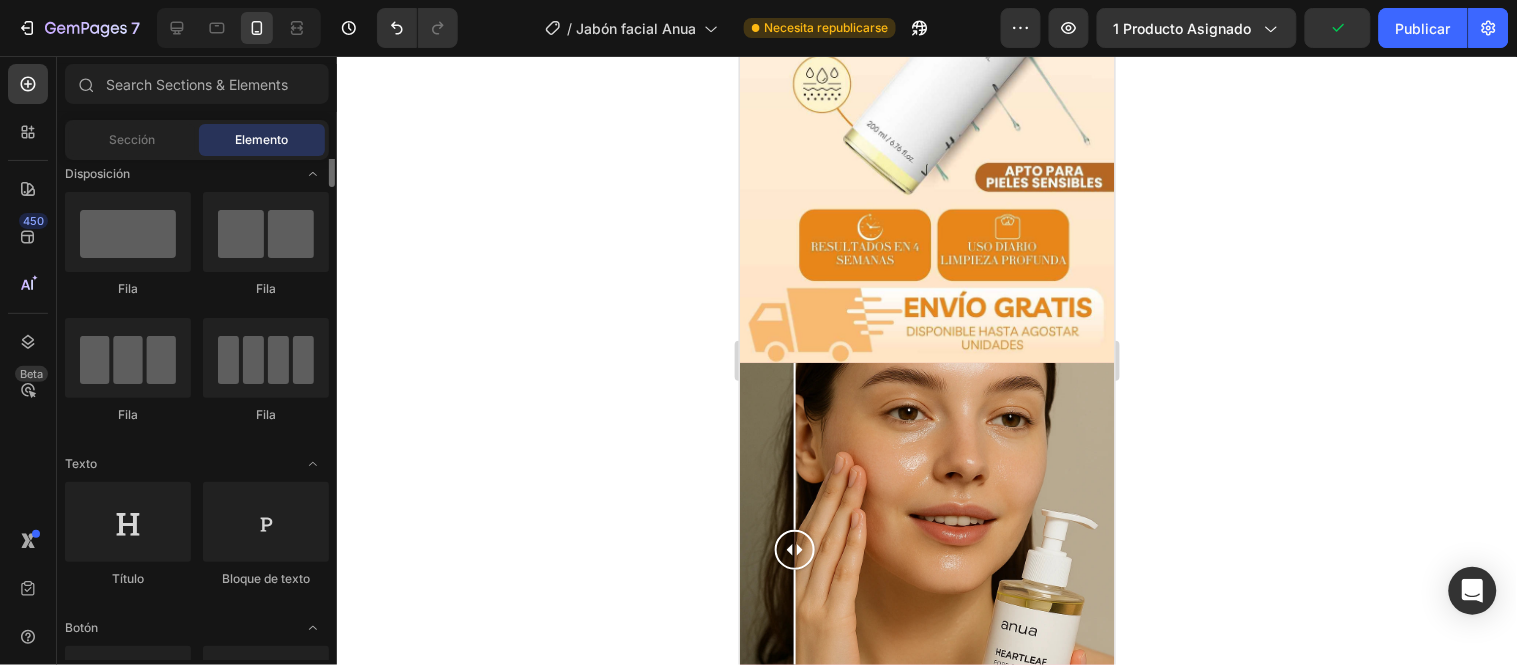 scroll, scrollTop: 0, scrollLeft: 0, axis: both 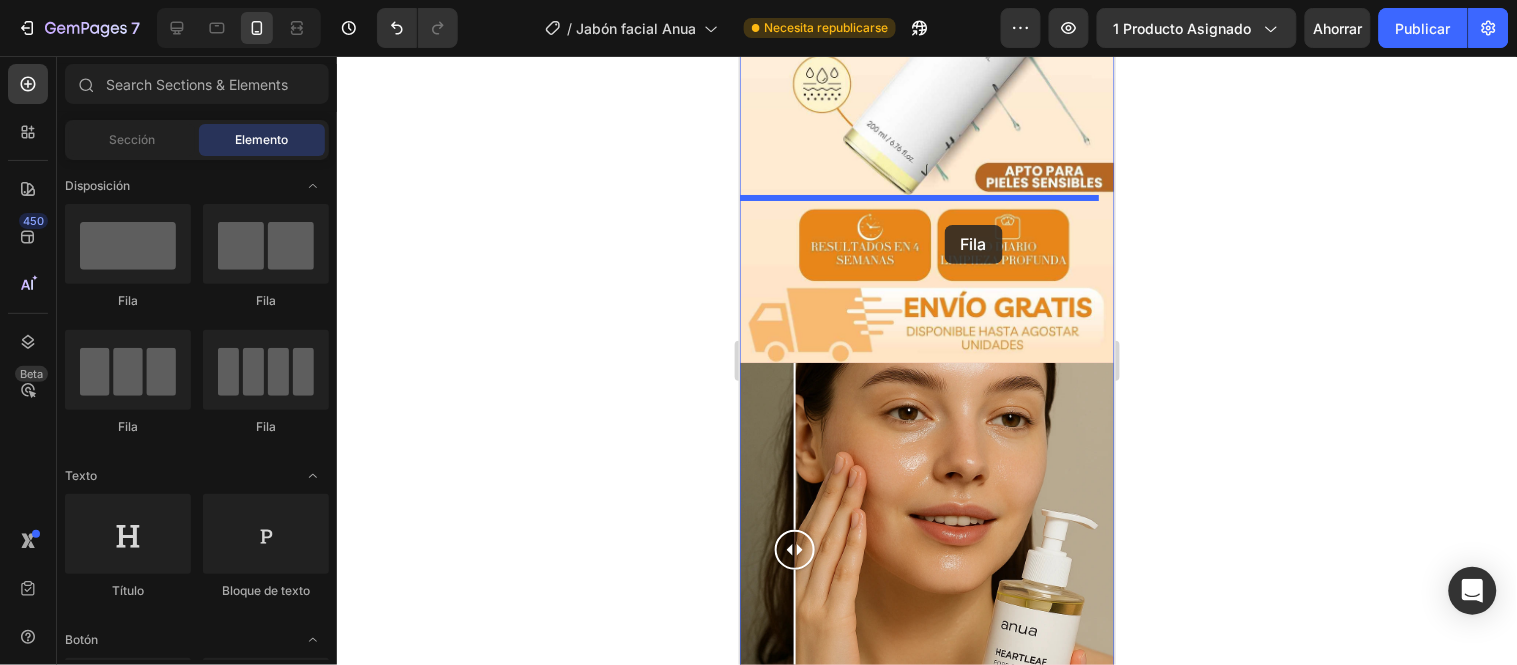 drag, startPoint x: 833, startPoint y: 311, endPoint x: 944, endPoint y: 224, distance: 141.0319 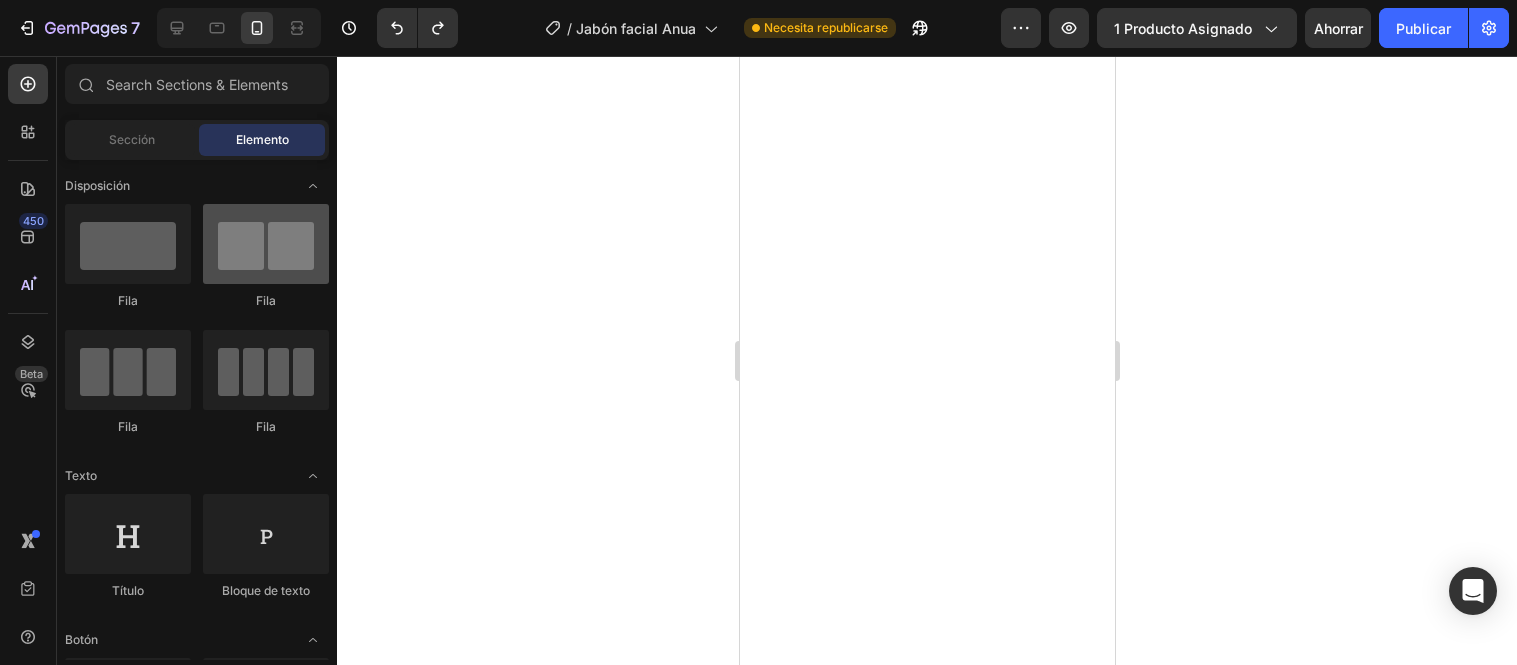 scroll, scrollTop: 0, scrollLeft: 0, axis: both 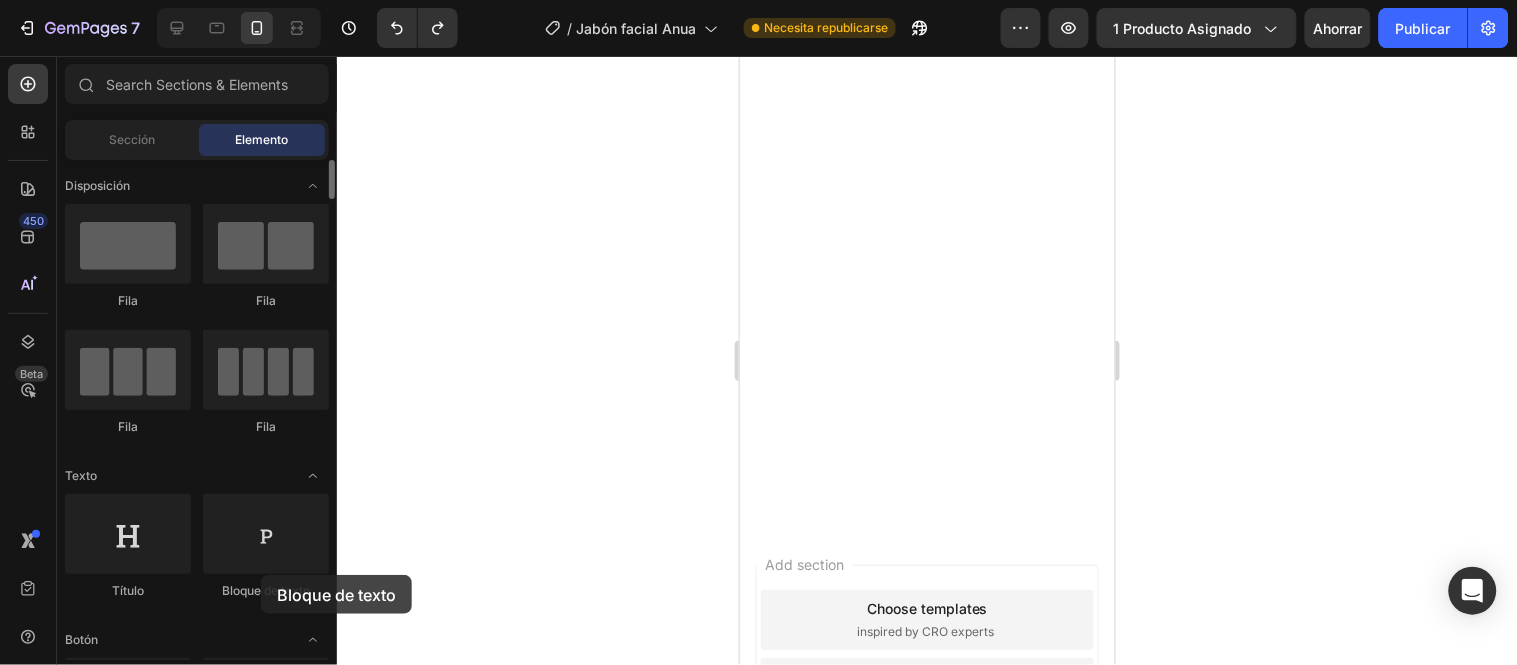 click on "Bloque de texto" 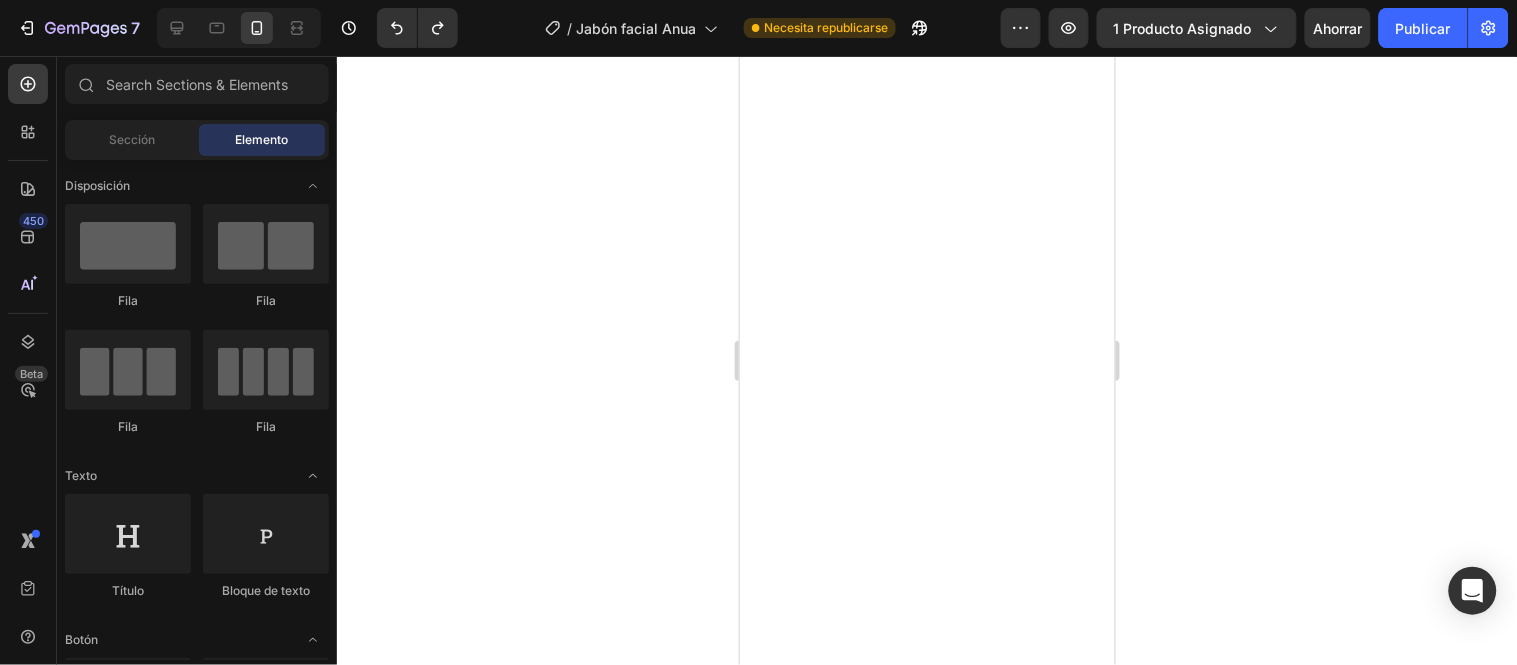 scroll, scrollTop: 3757, scrollLeft: 0, axis: vertical 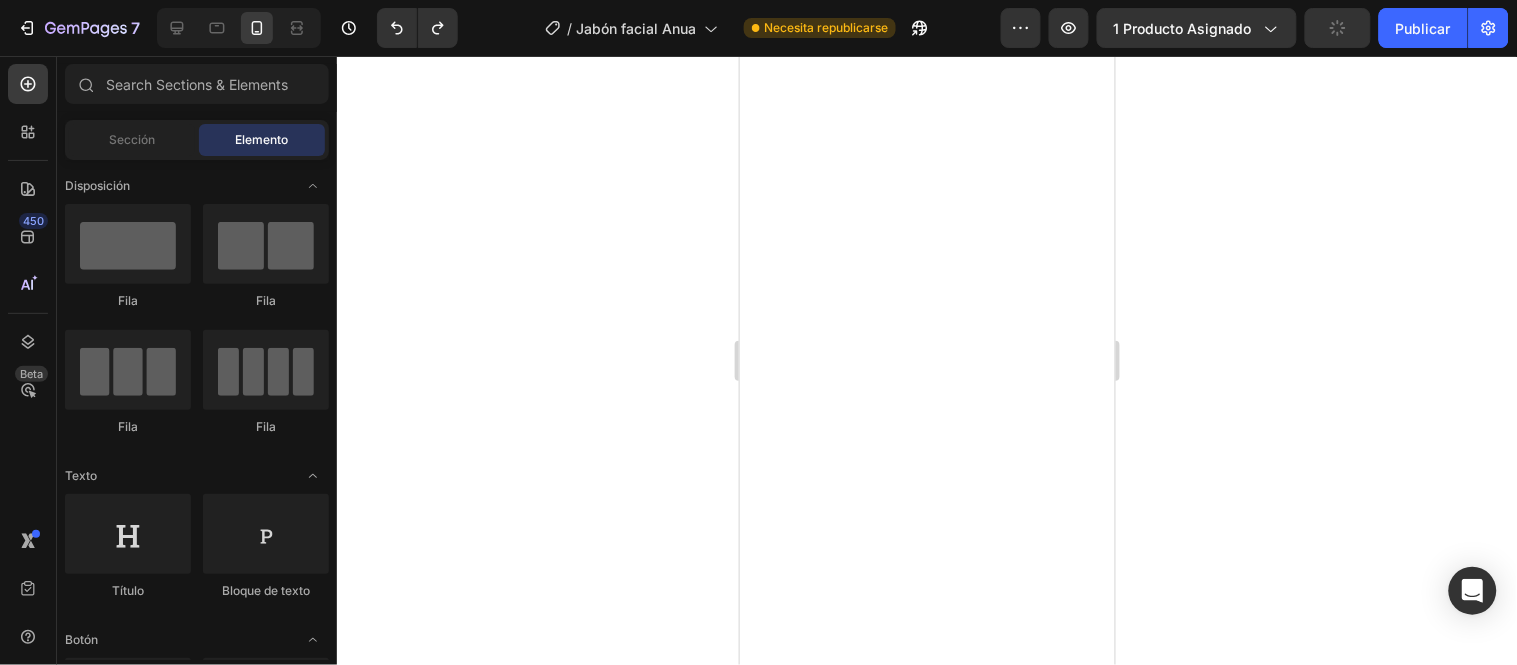 drag, startPoint x: 792, startPoint y: 415, endPoint x: 918, endPoint y: 430, distance: 126.88972 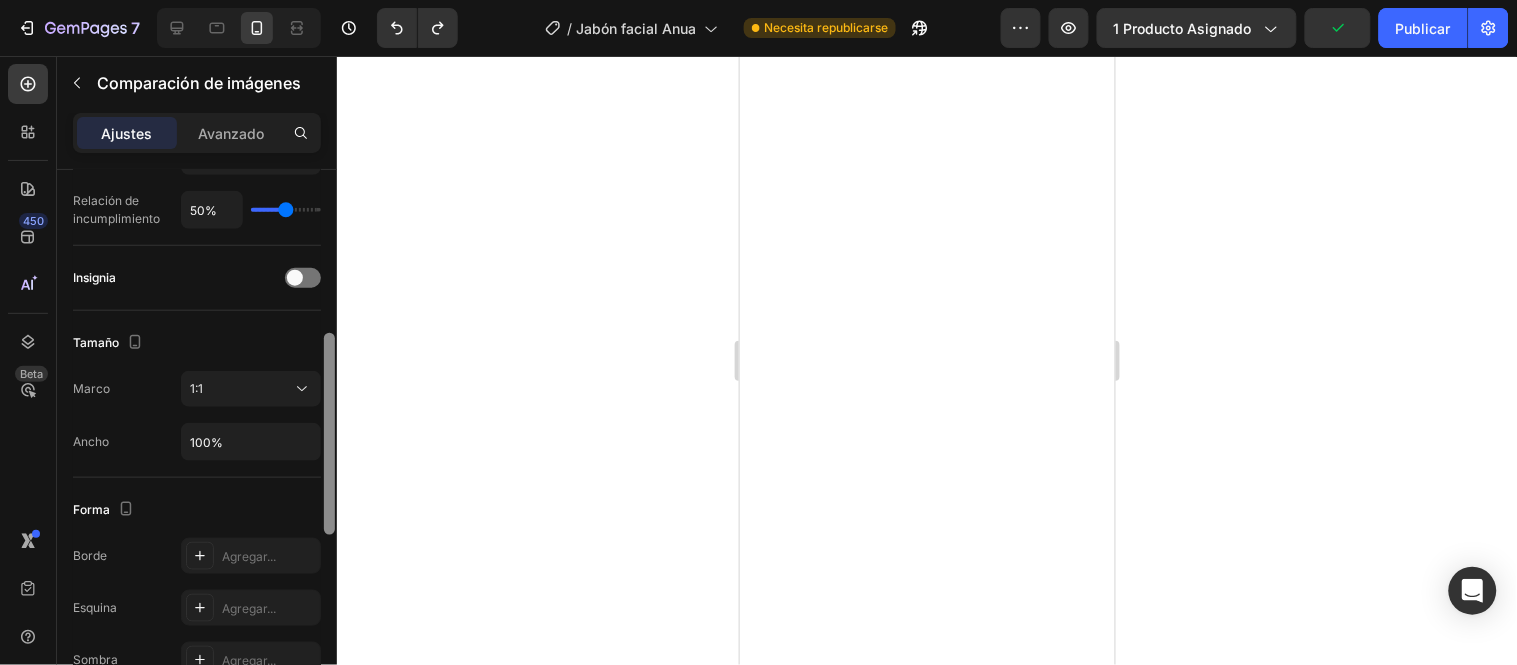 scroll, scrollTop: 0, scrollLeft: 0, axis: both 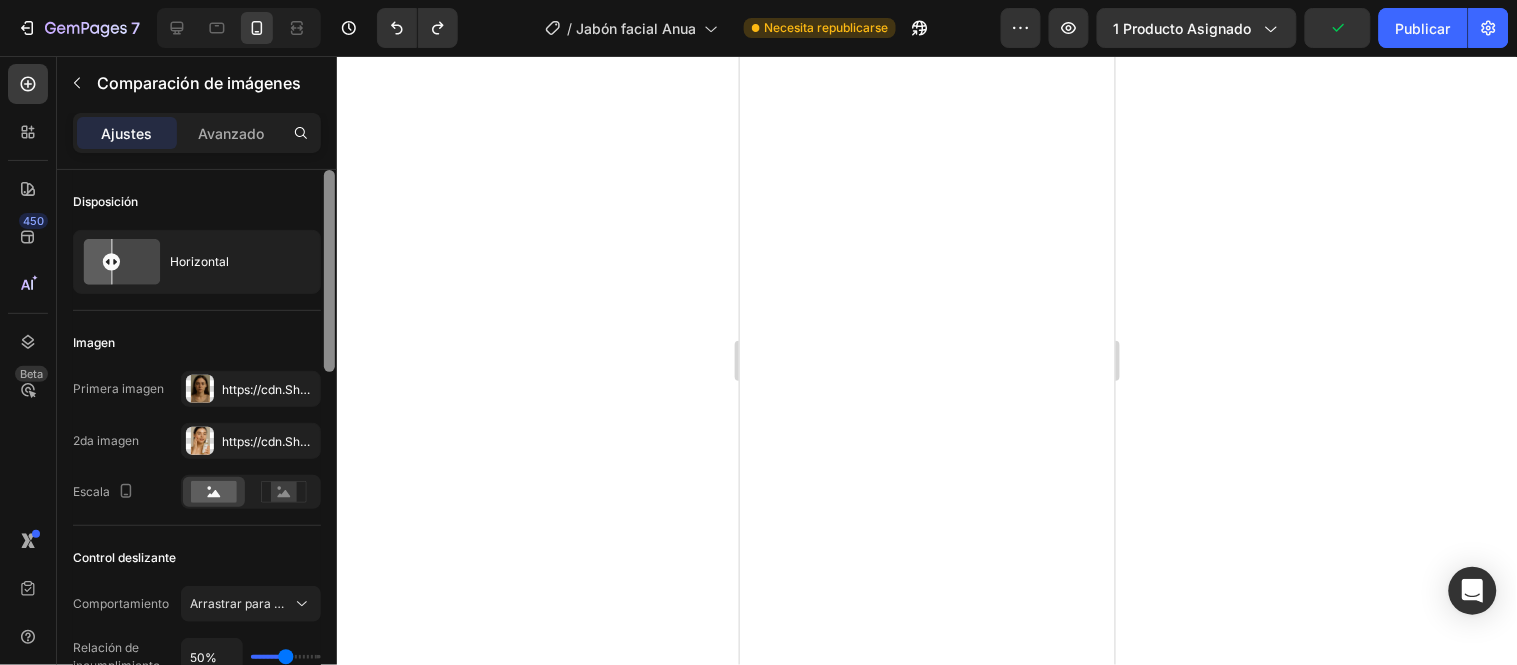 drag, startPoint x: 326, startPoint y: 194, endPoint x: 335, endPoint y: 113, distance: 81.49847 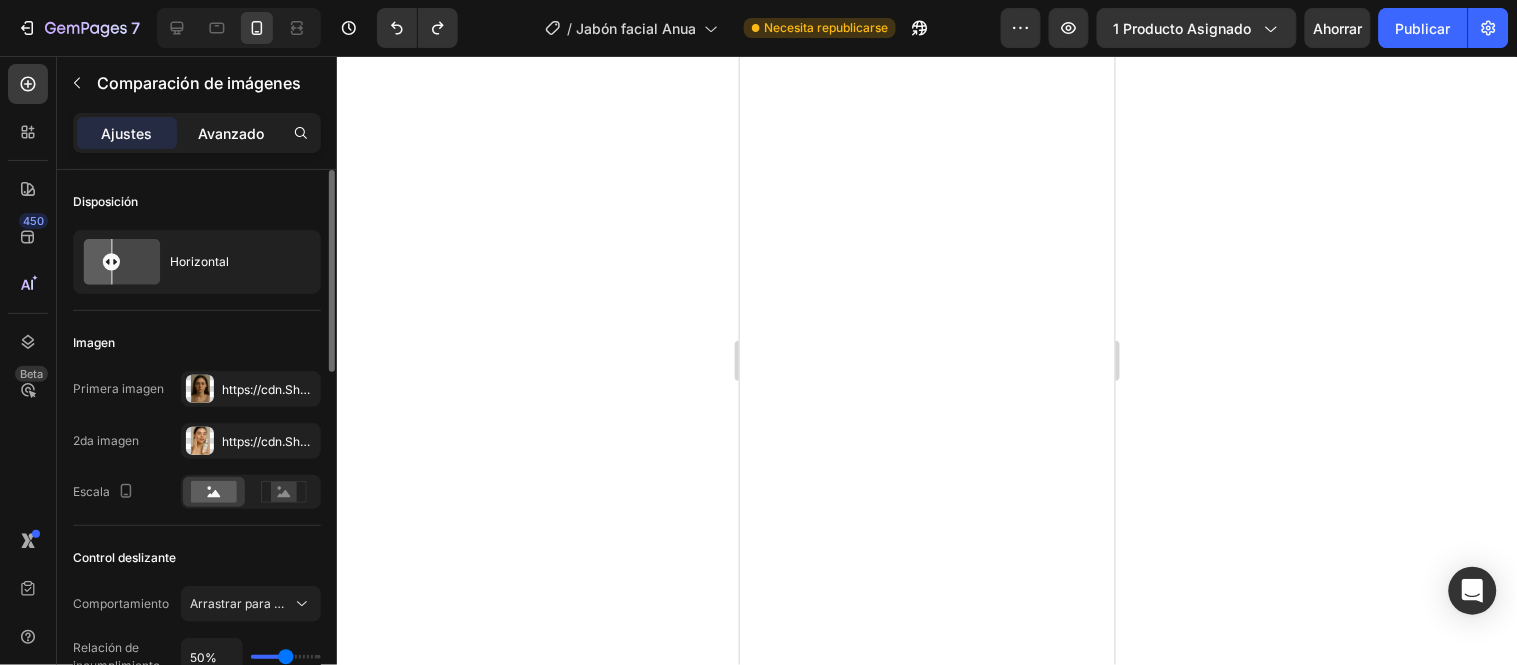 click on "Avanzado" at bounding box center (231, 133) 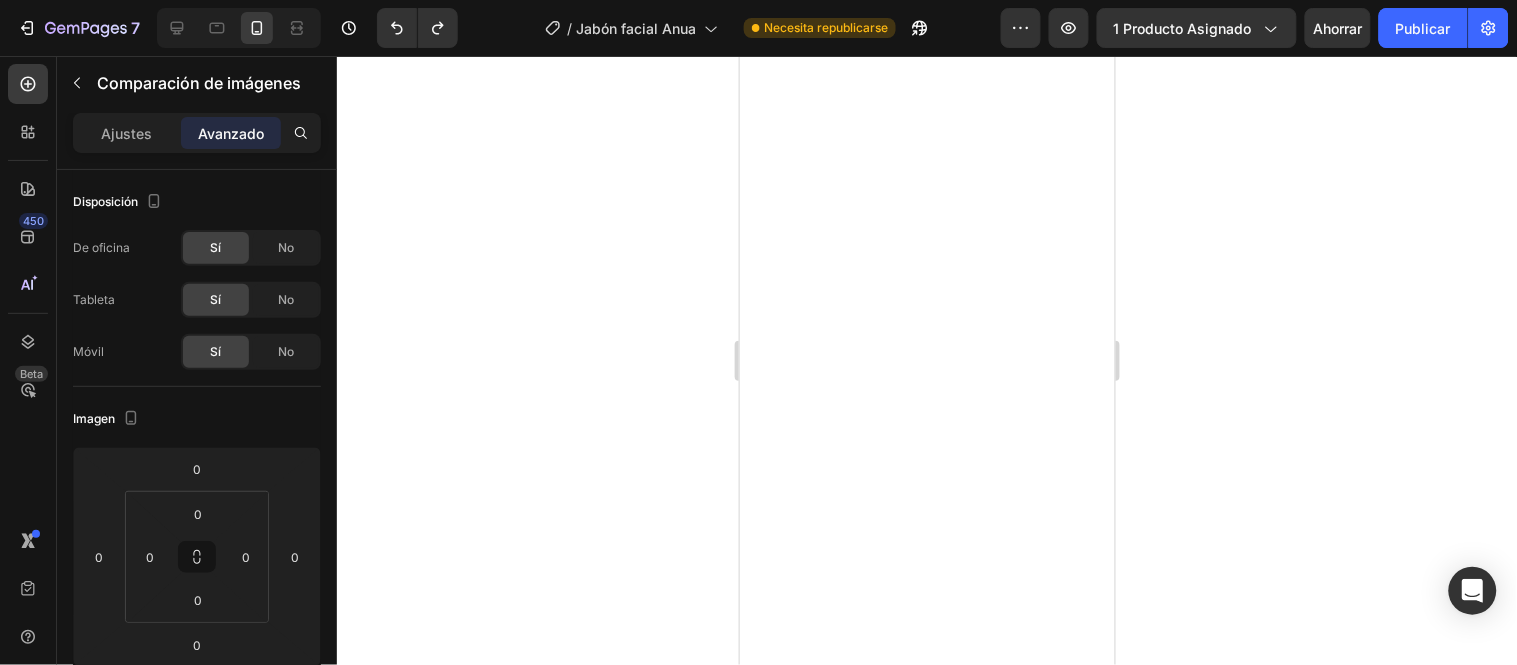 click at bounding box center (926, -1109) 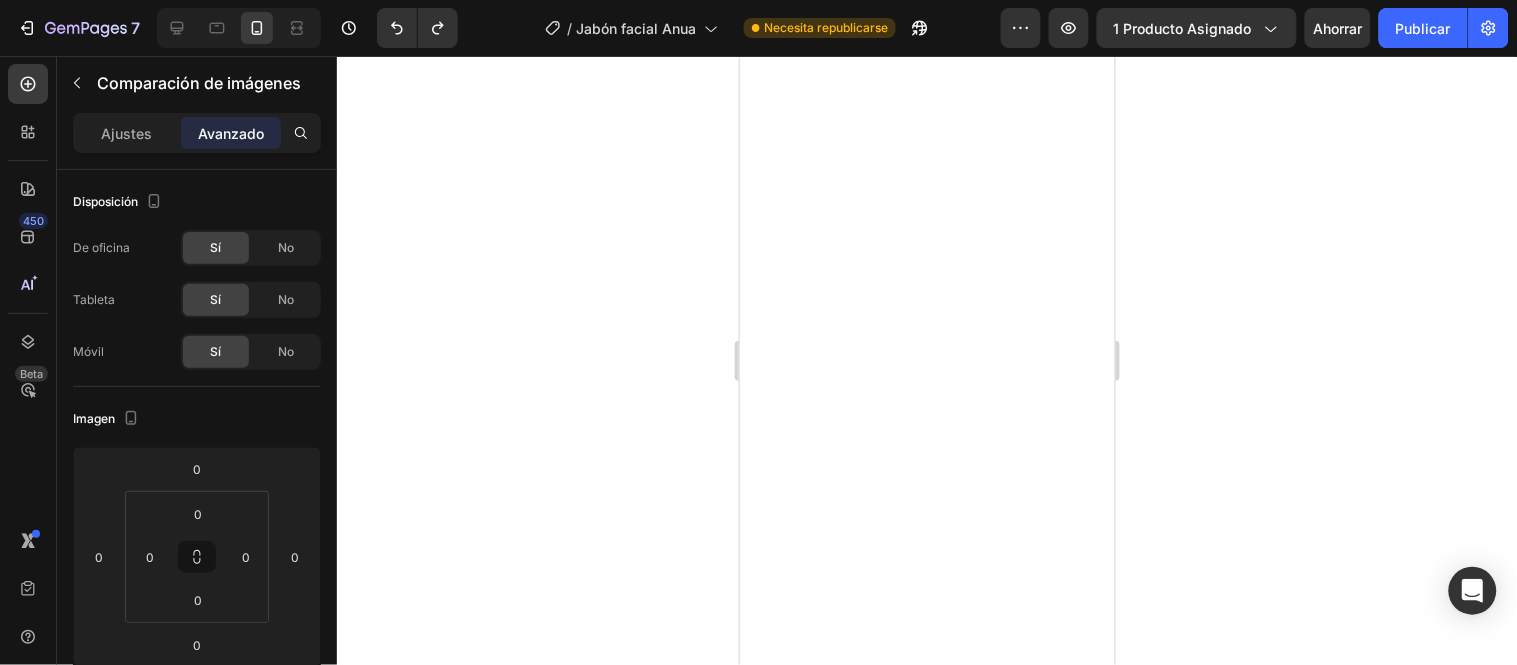 click at bounding box center [926, -1296] 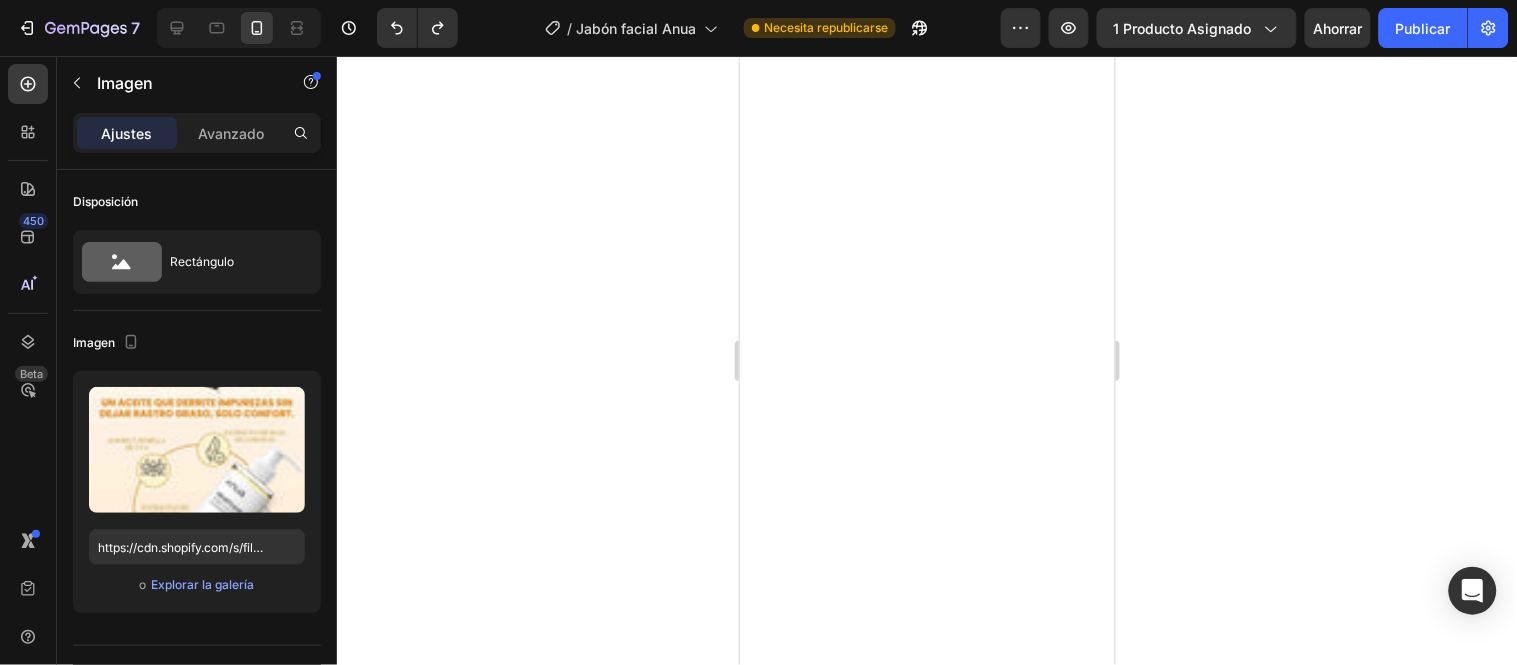 click at bounding box center [911, -1109] 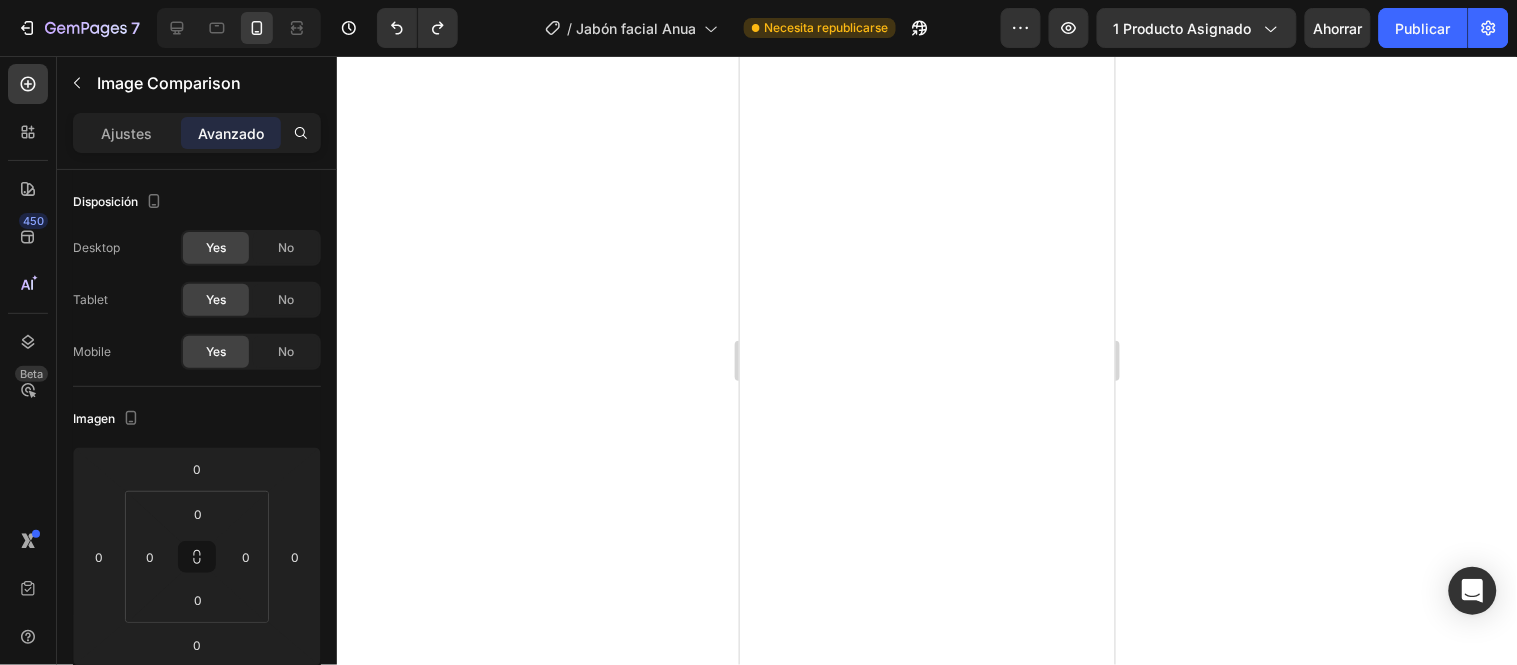 click at bounding box center [926, -1109] 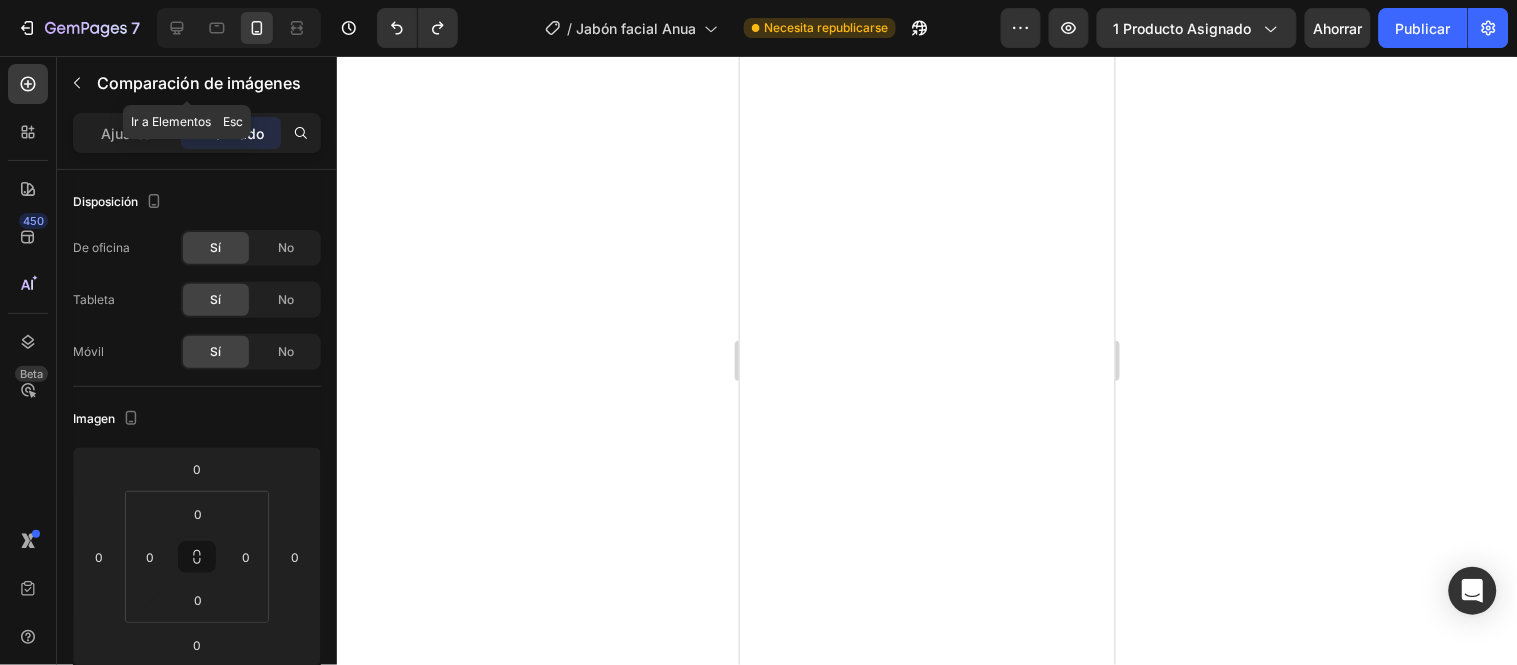 click on "Comparación de imágenes" 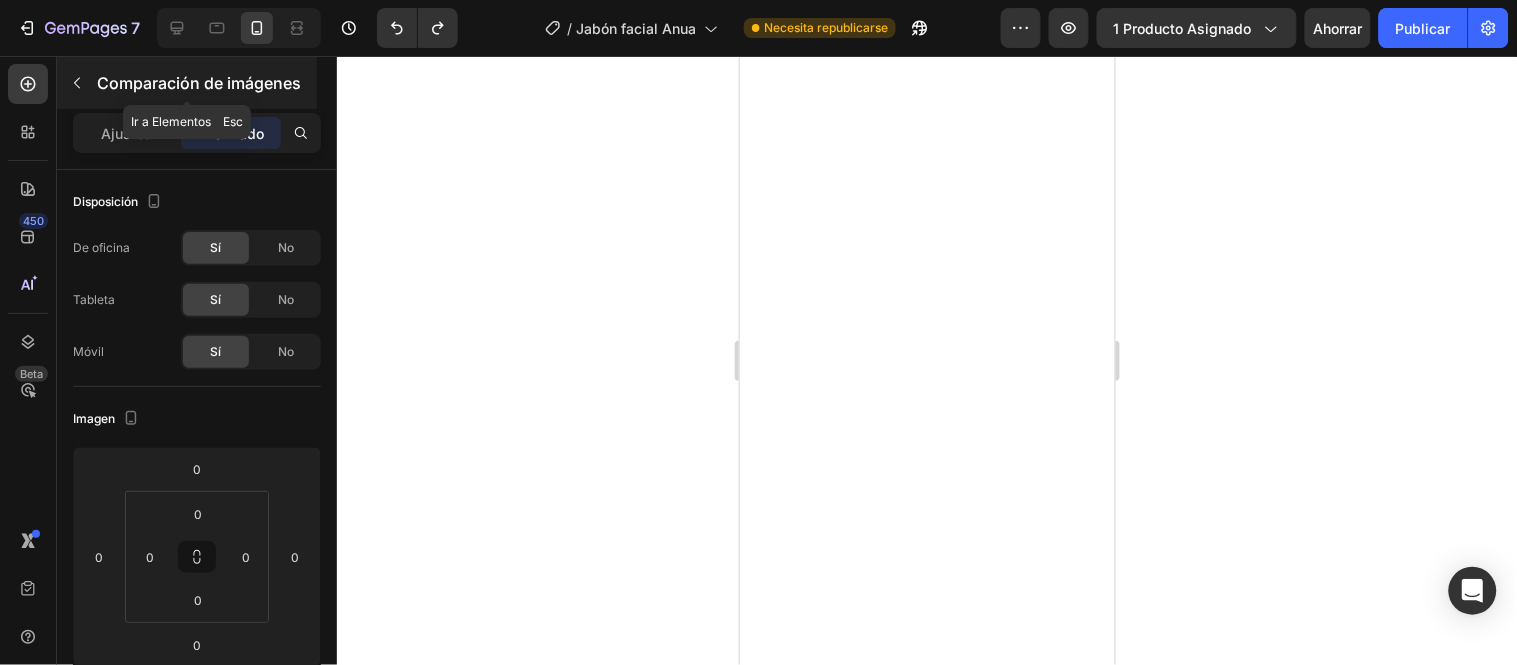 click 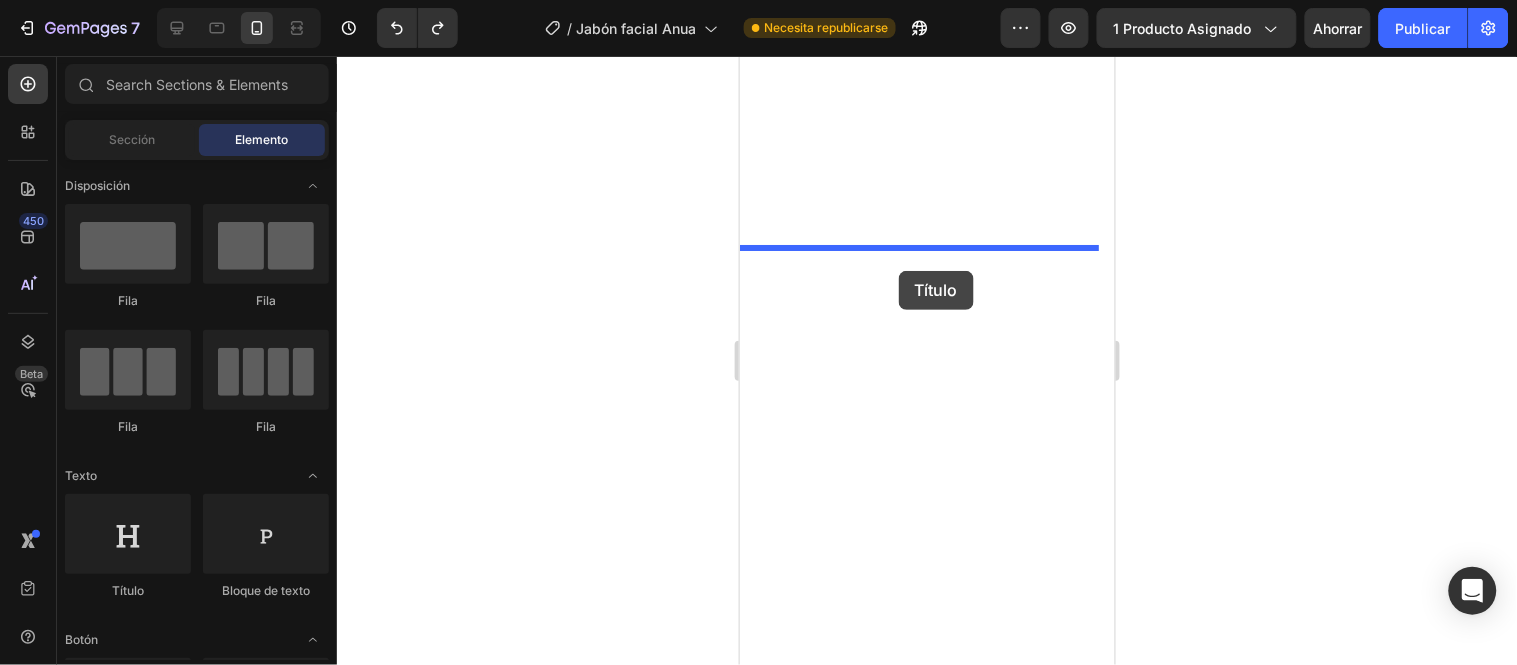 drag, startPoint x: 876, startPoint y: 600, endPoint x: 898, endPoint y: 270, distance: 330.7325 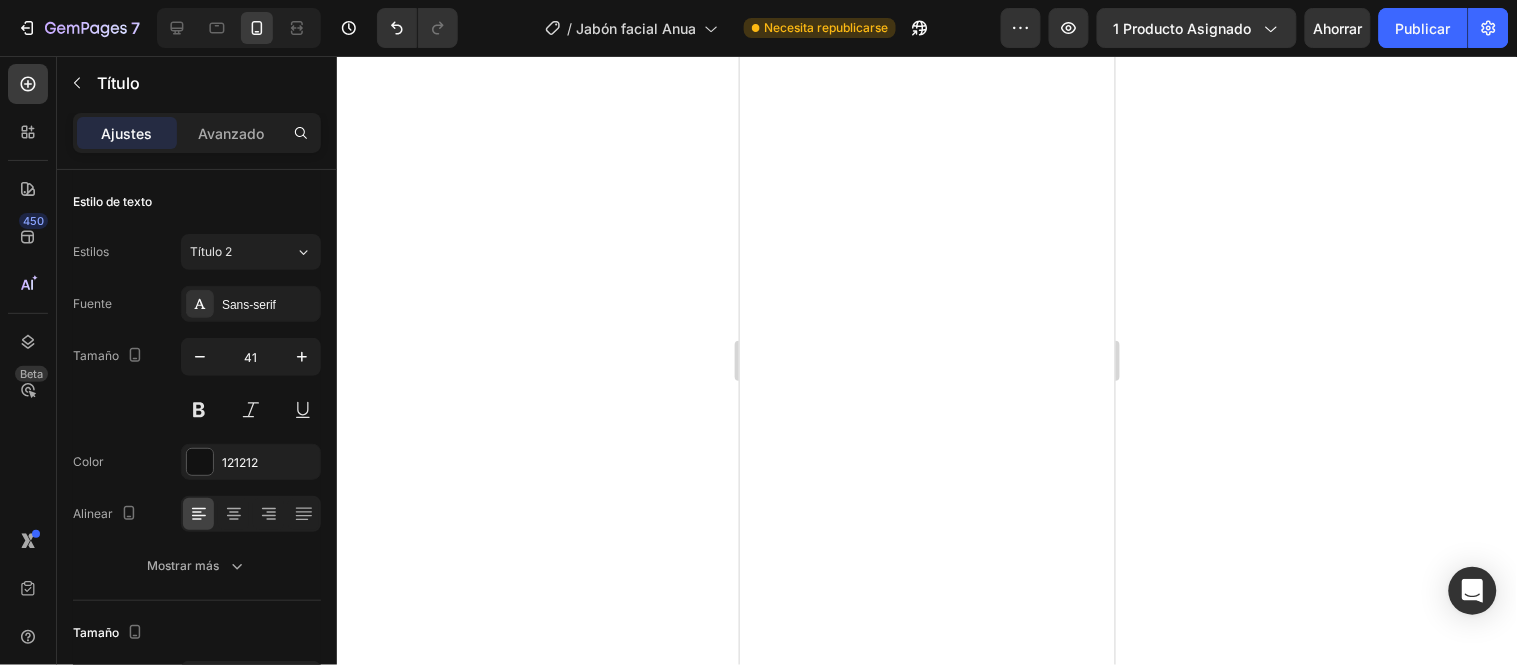 click on "Your heading text goes here" at bounding box center (926, -1241) 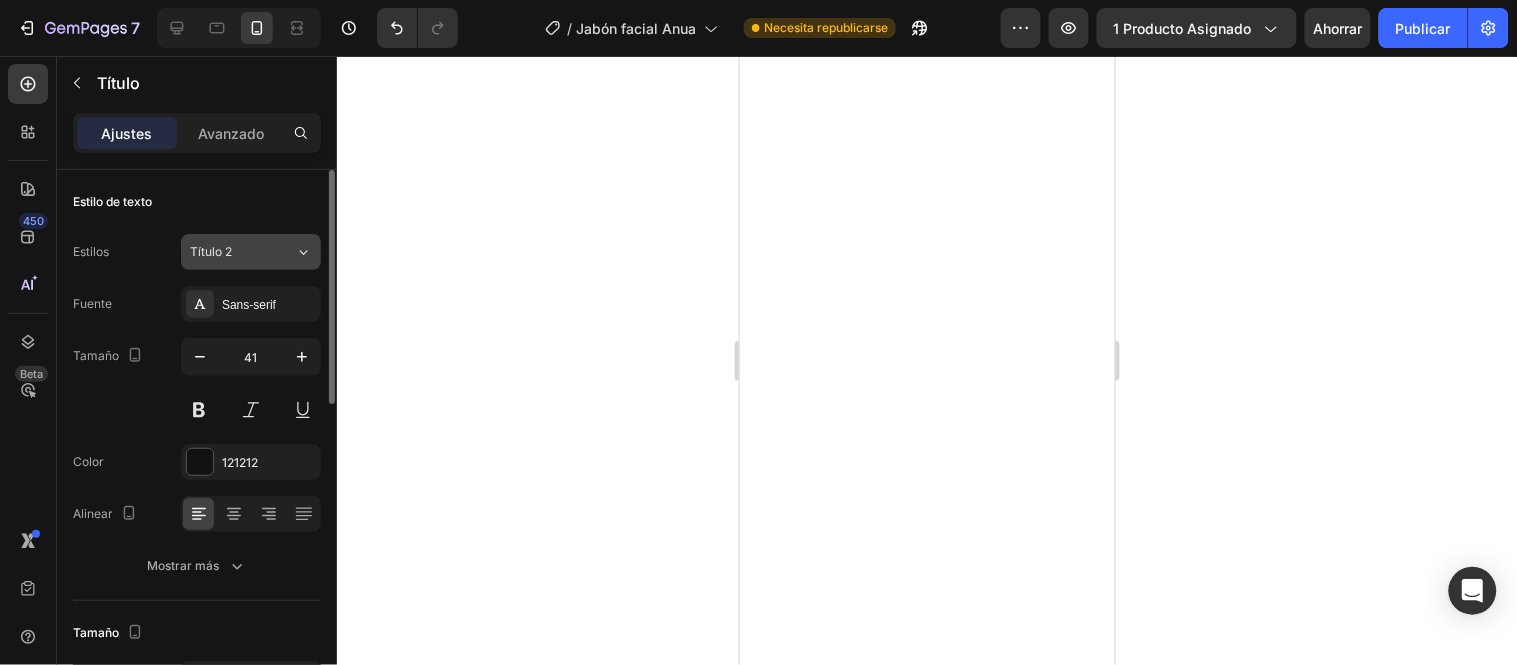 click on "Título 2" at bounding box center [242, 252] 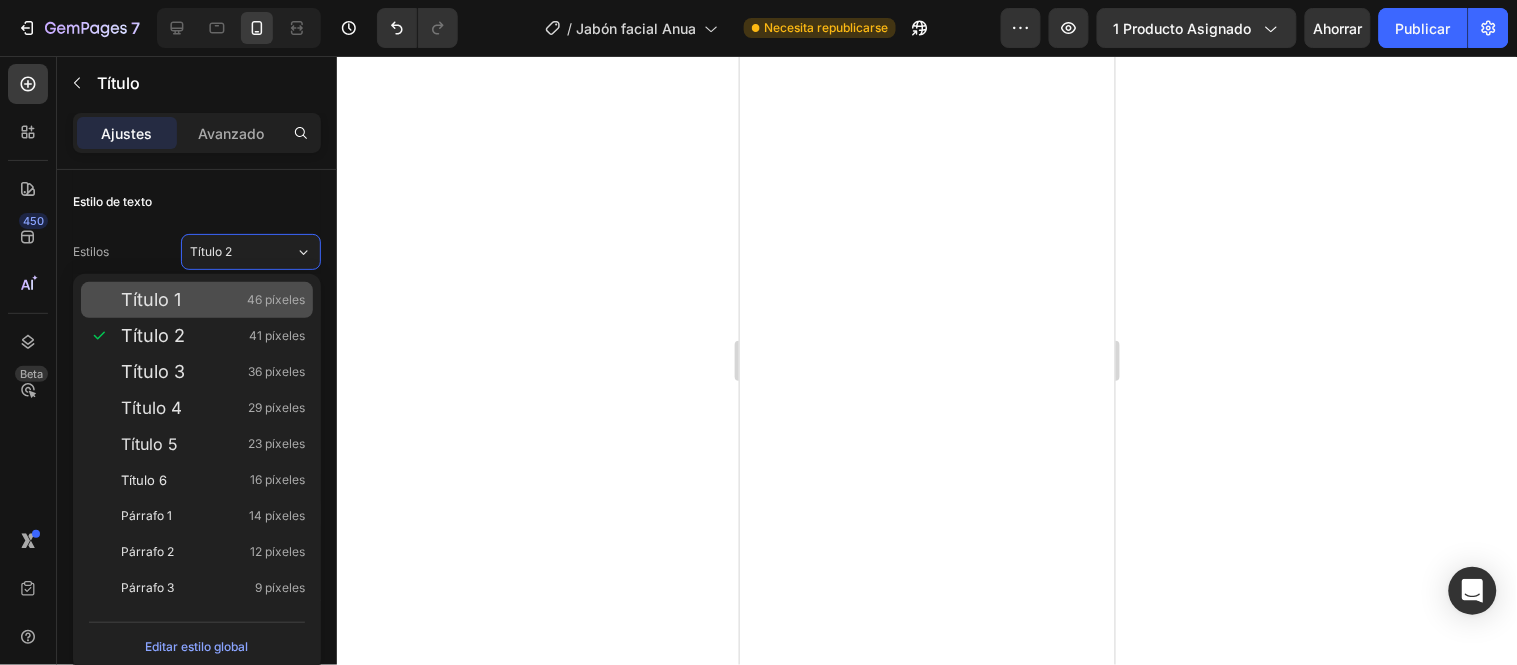 click on "Título 1 46 píxeles" at bounding box center (213, 300) 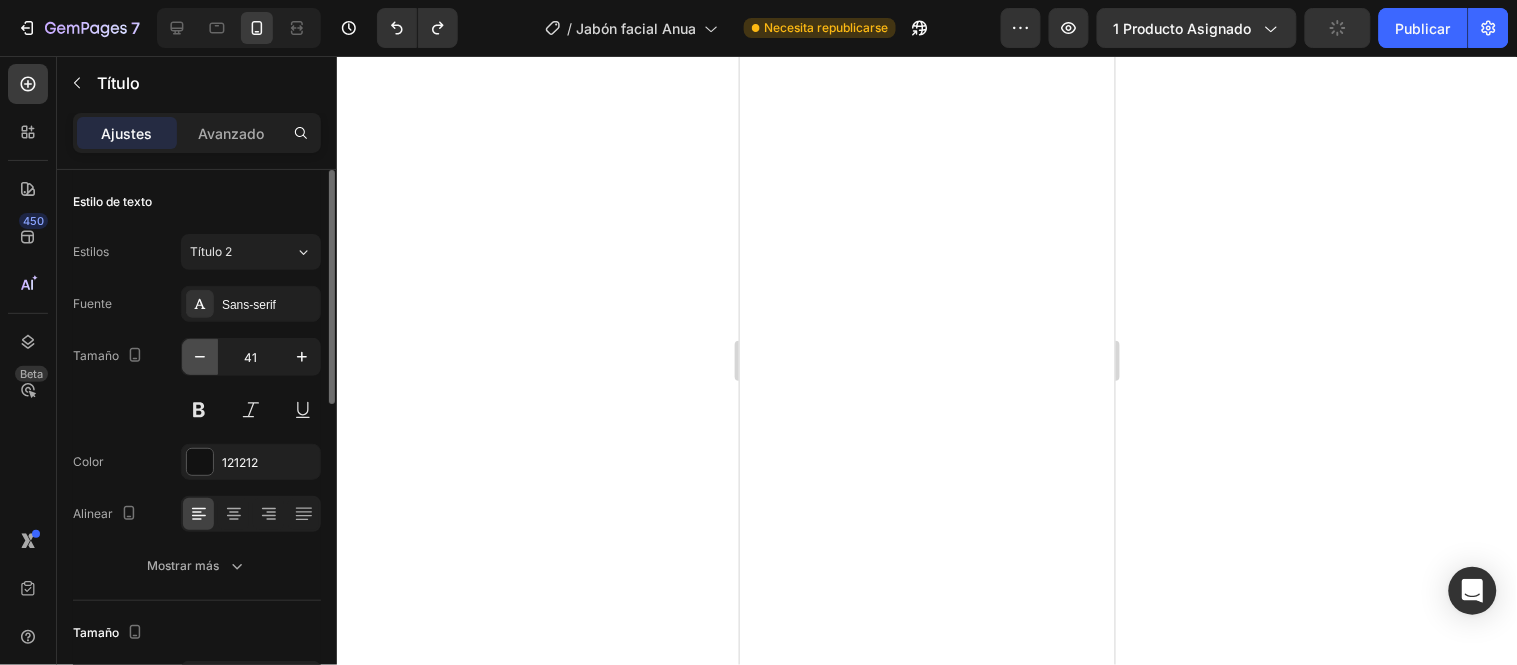 click 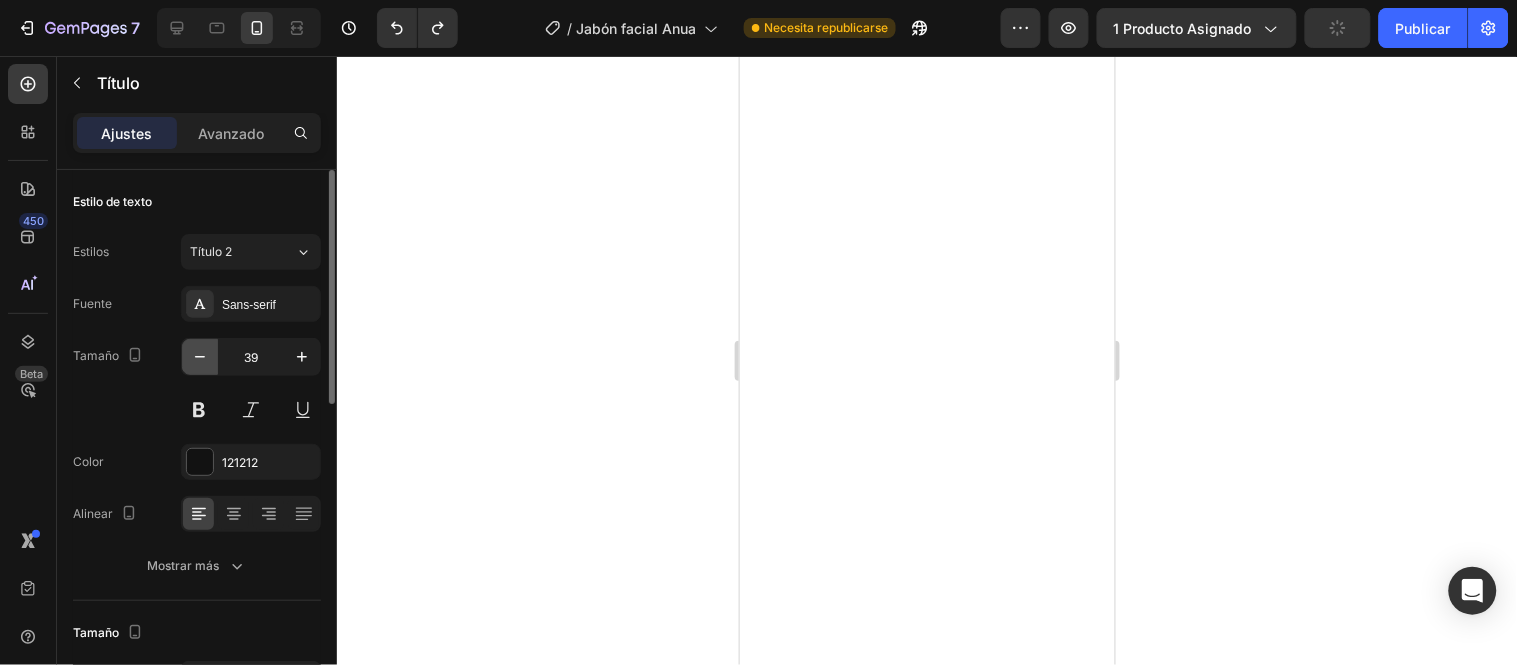 click 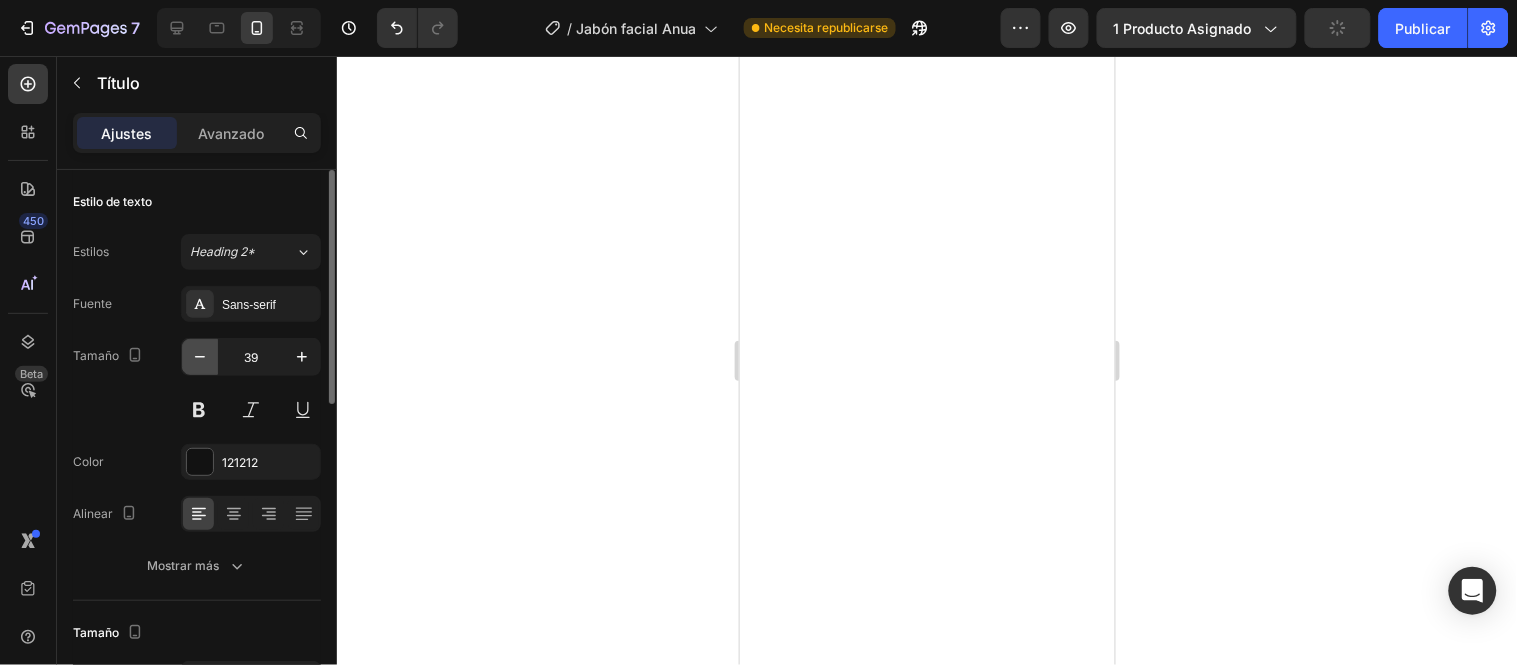 click 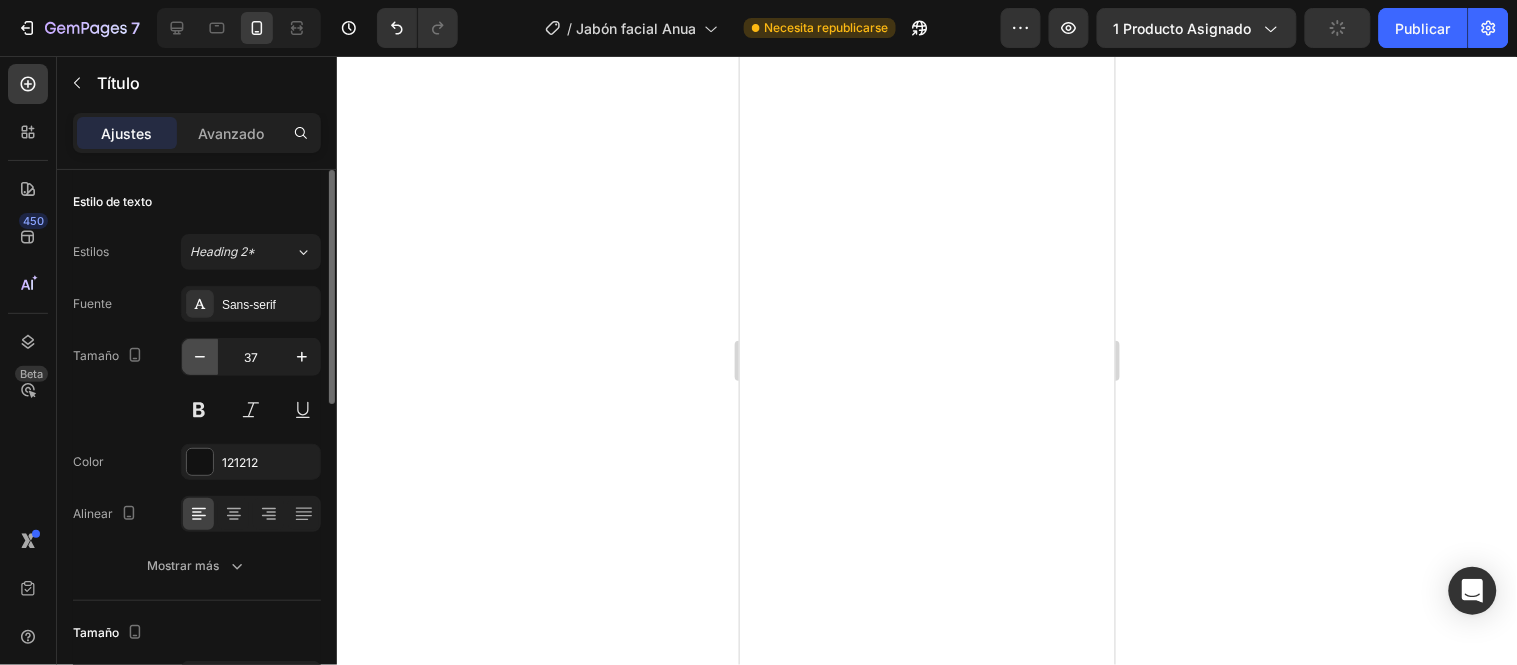 click 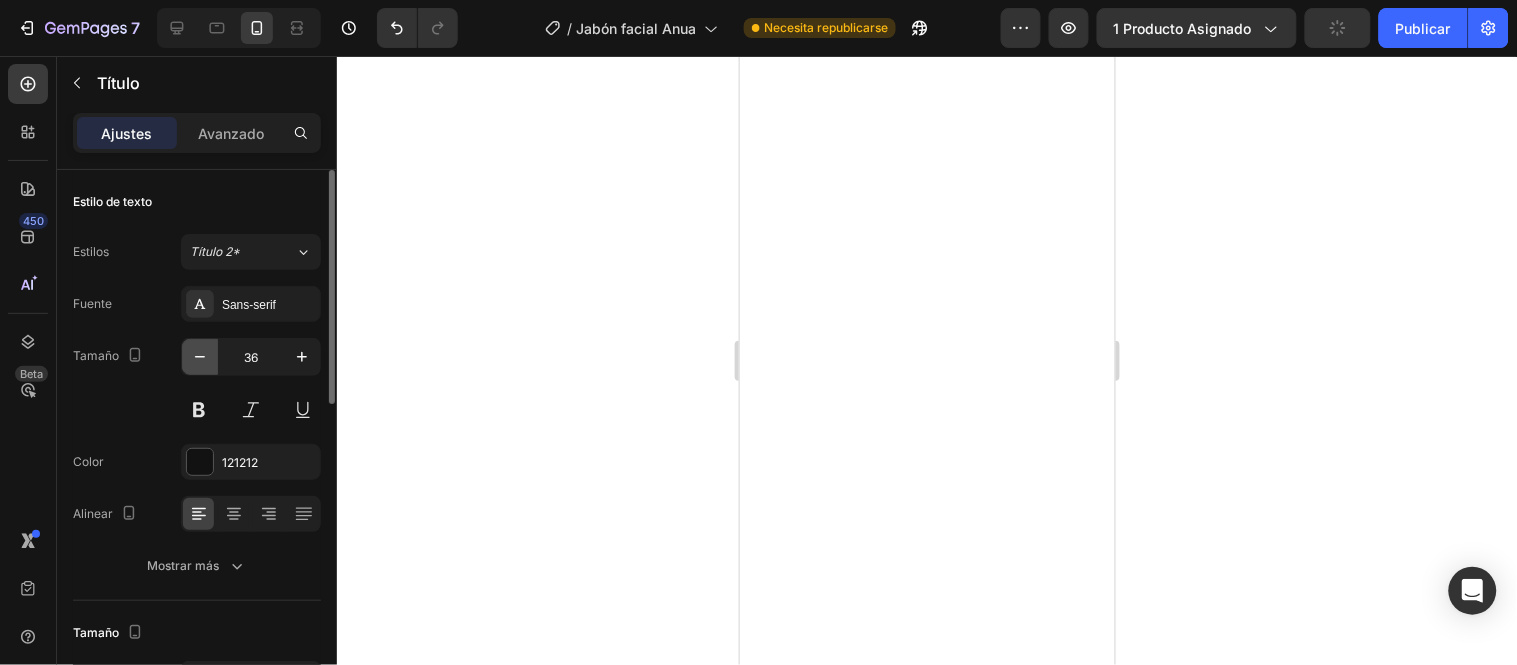 click 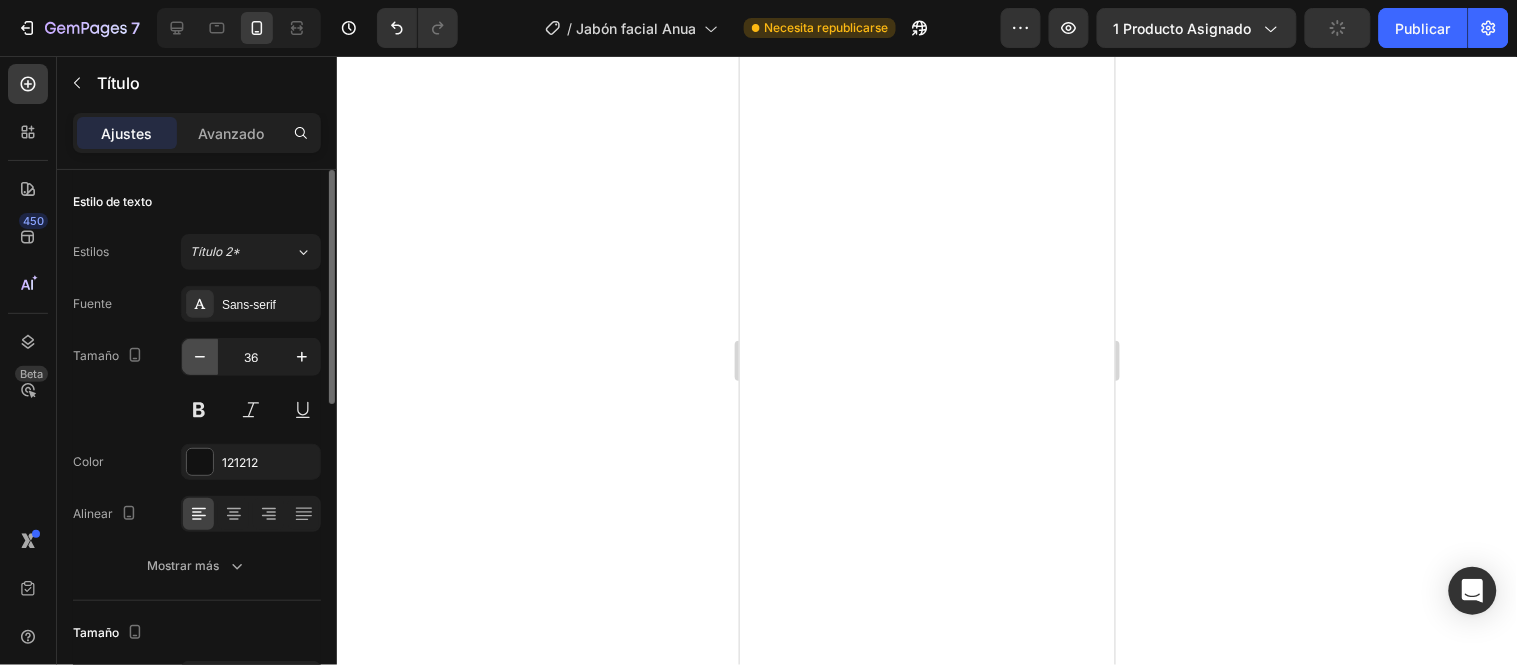 click 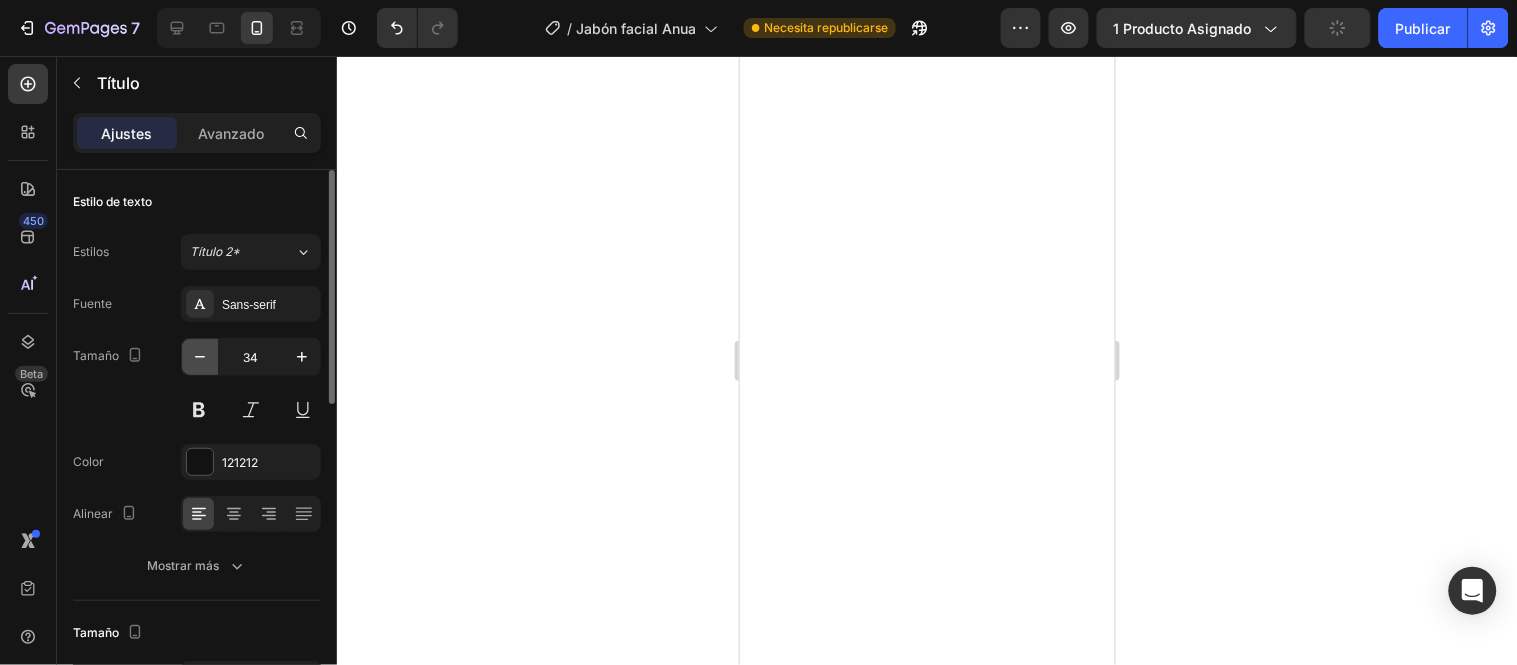 click 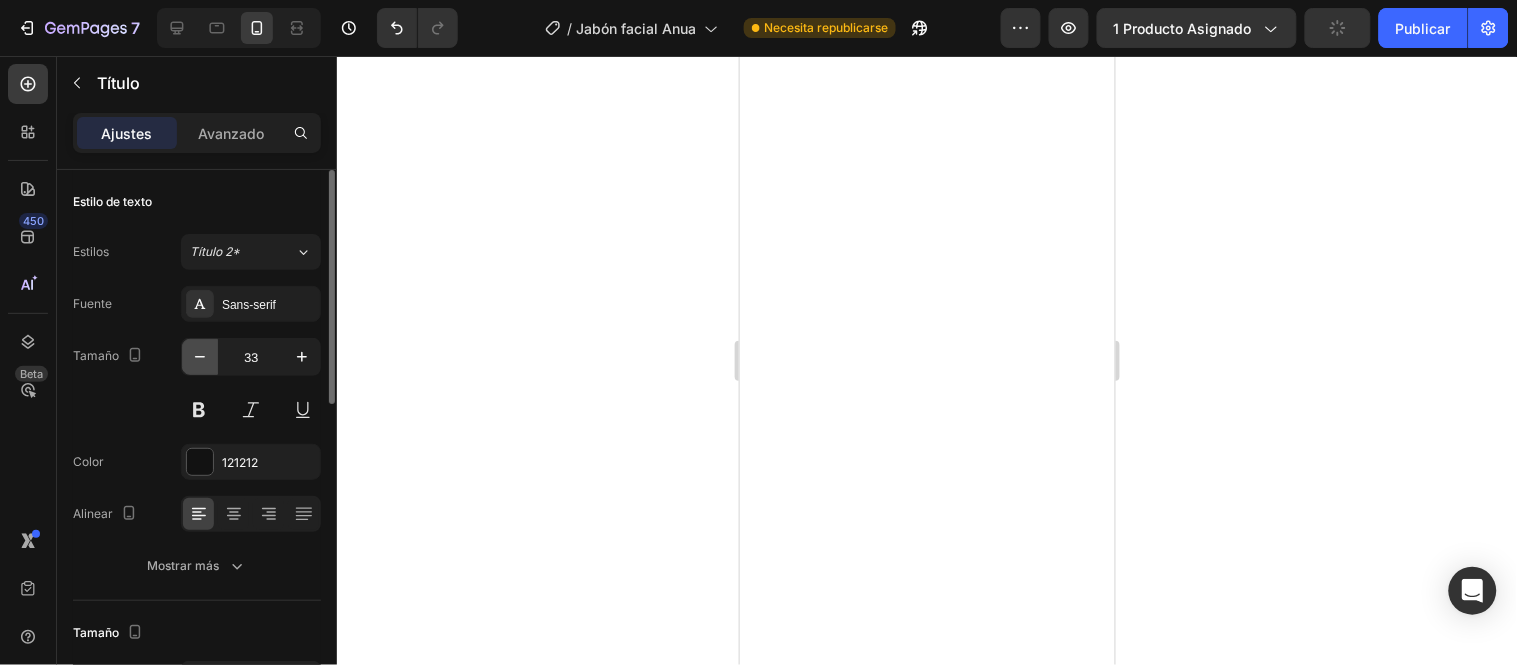click 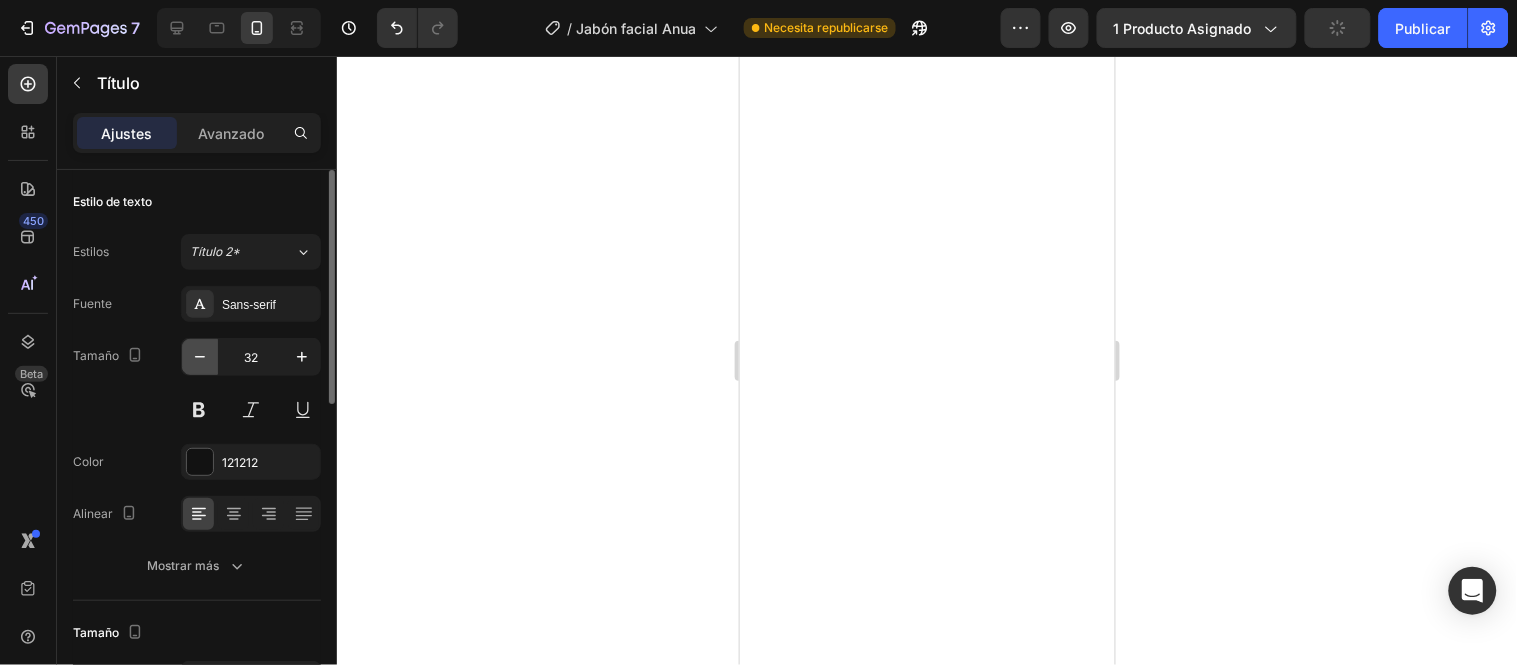 click 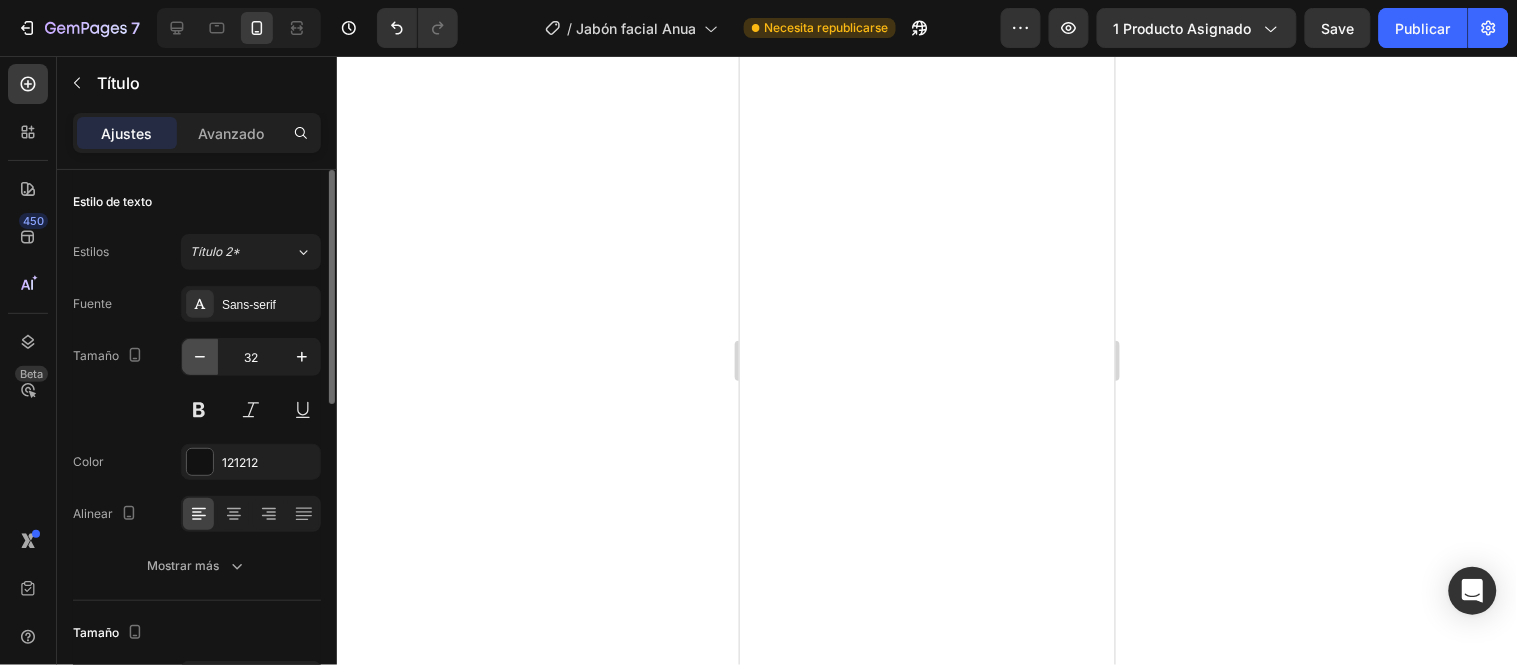 click 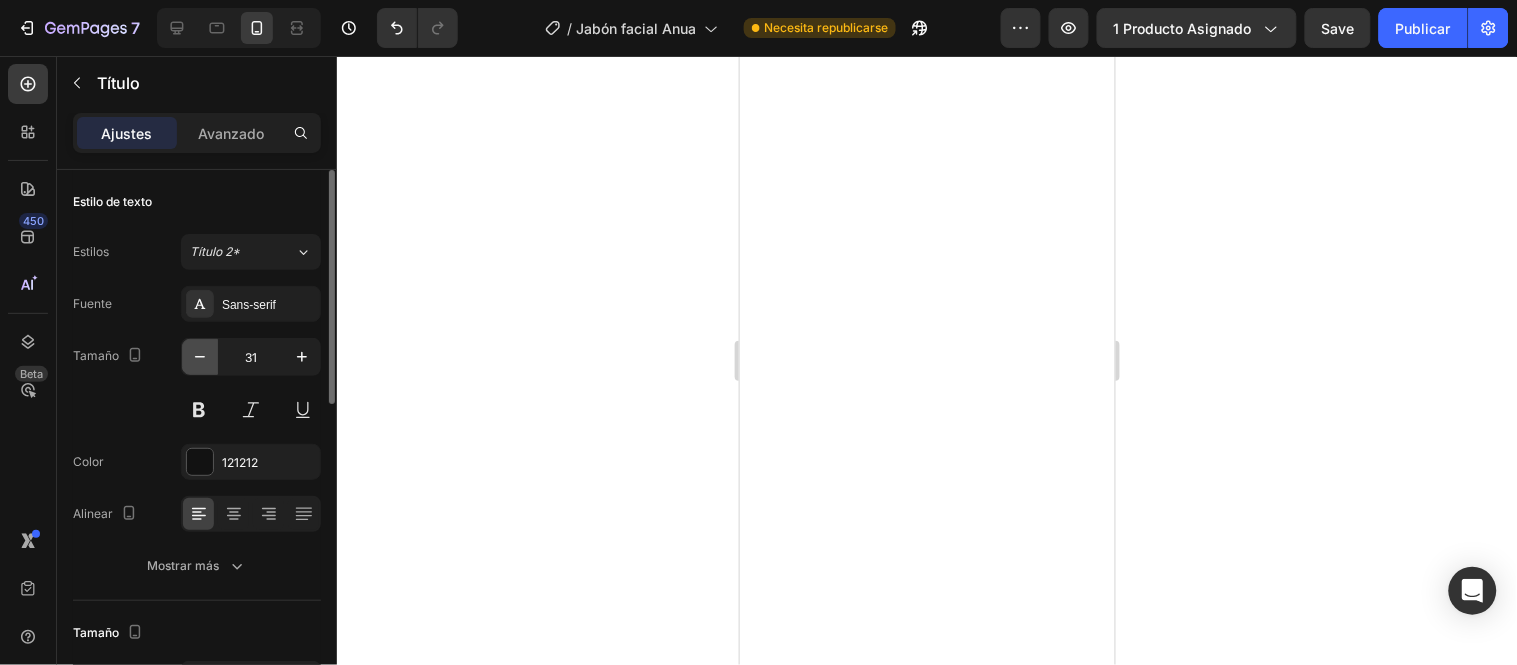 click 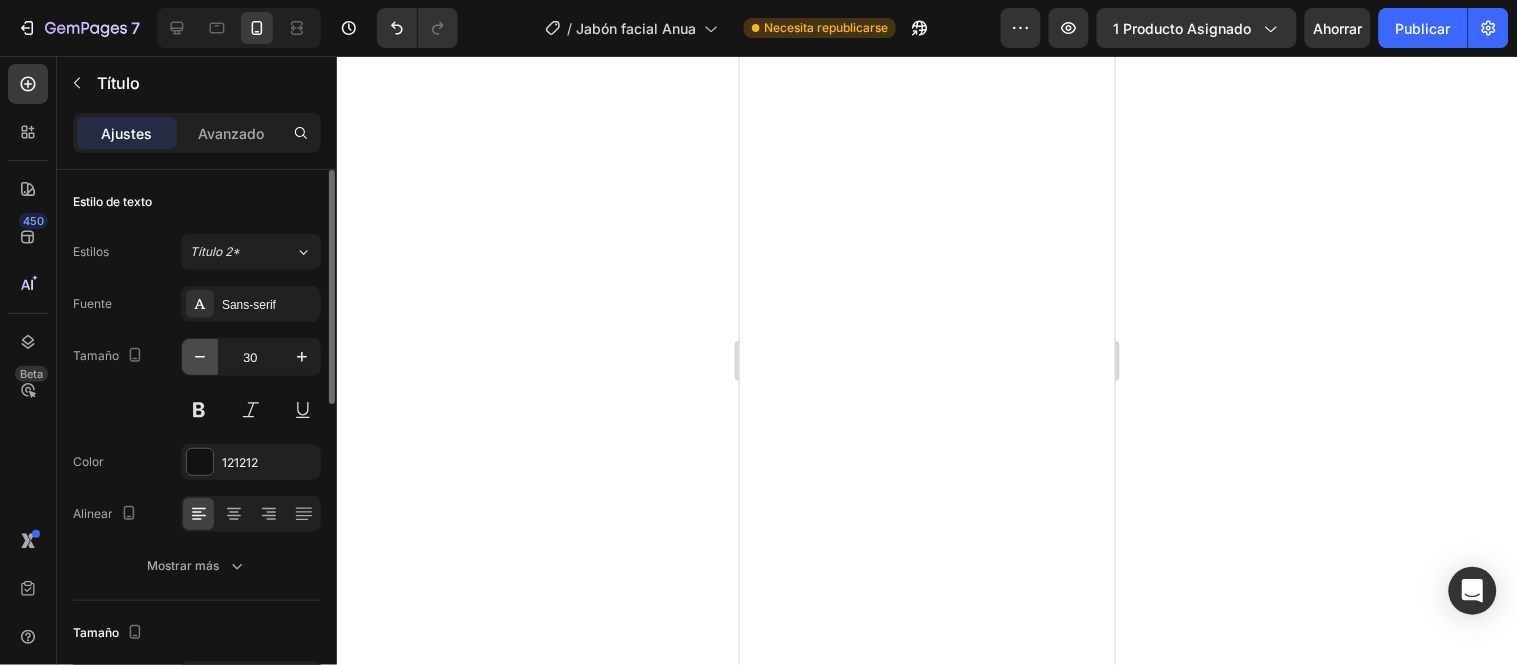 click 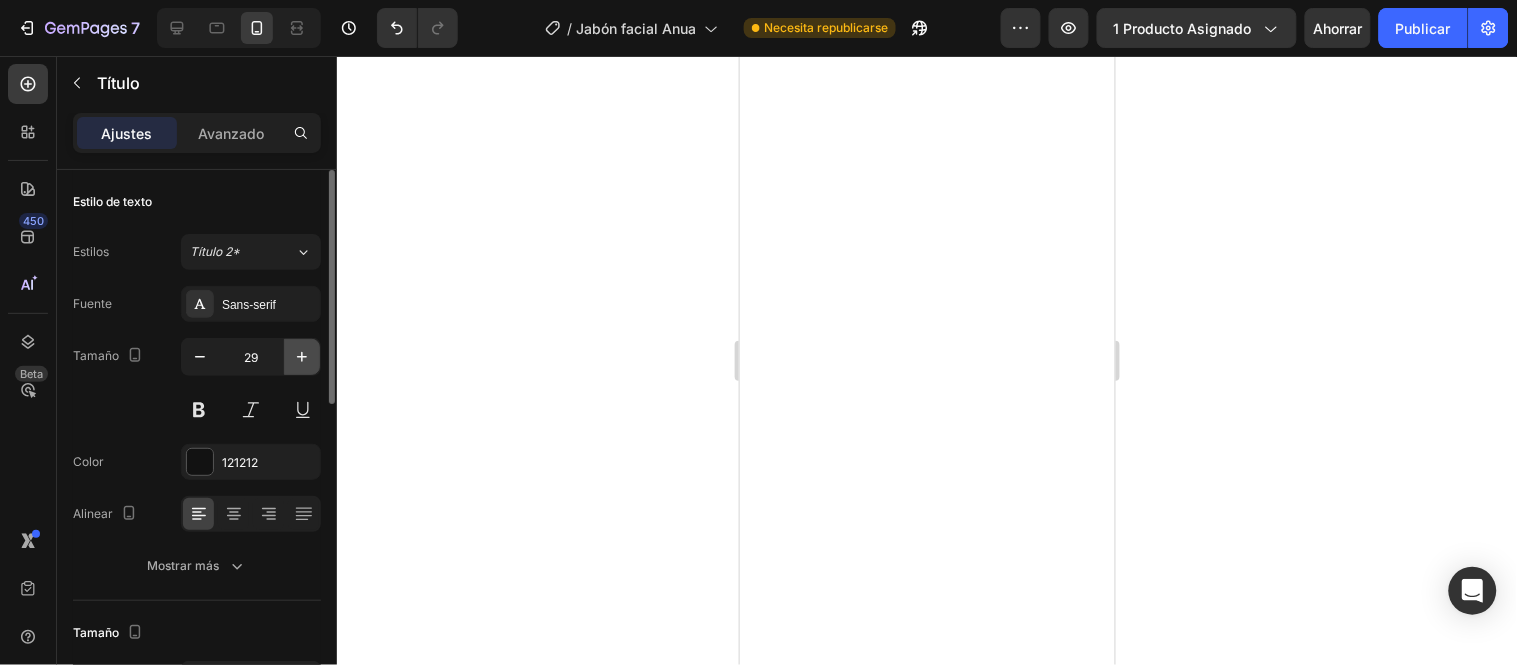 click 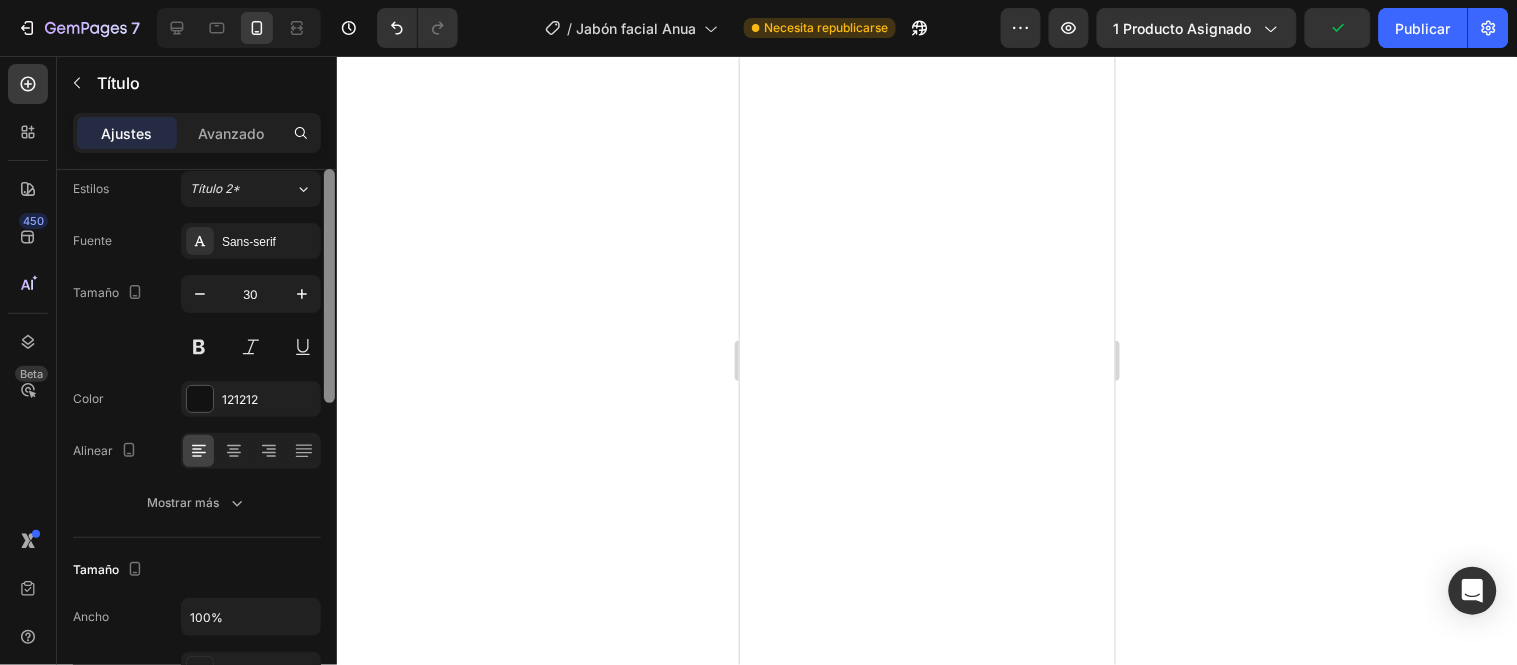 scroll, scrollTop: 0, scrollLeft: 0, axis: both 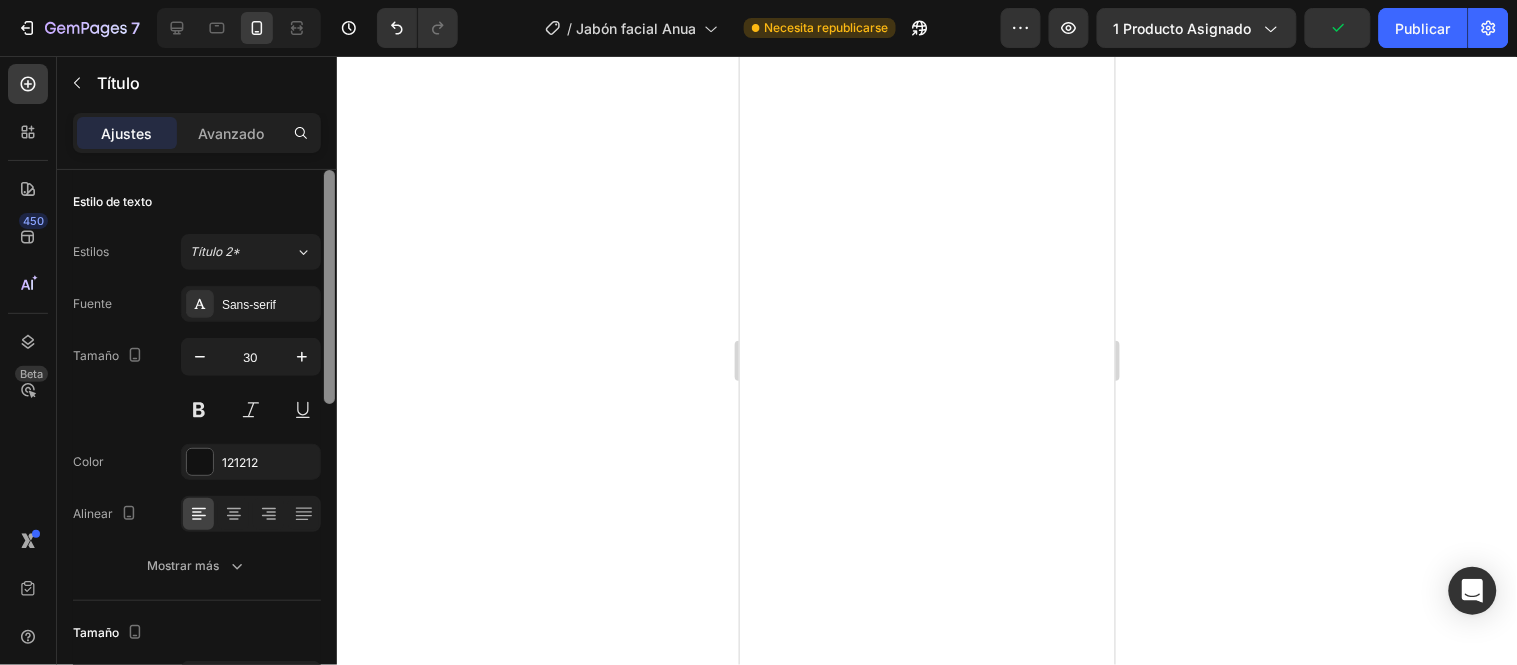drag, startPoint x: 325, startPoint y: 231, endPoint x: 336, endPoint y: 208, distance: 25.495098 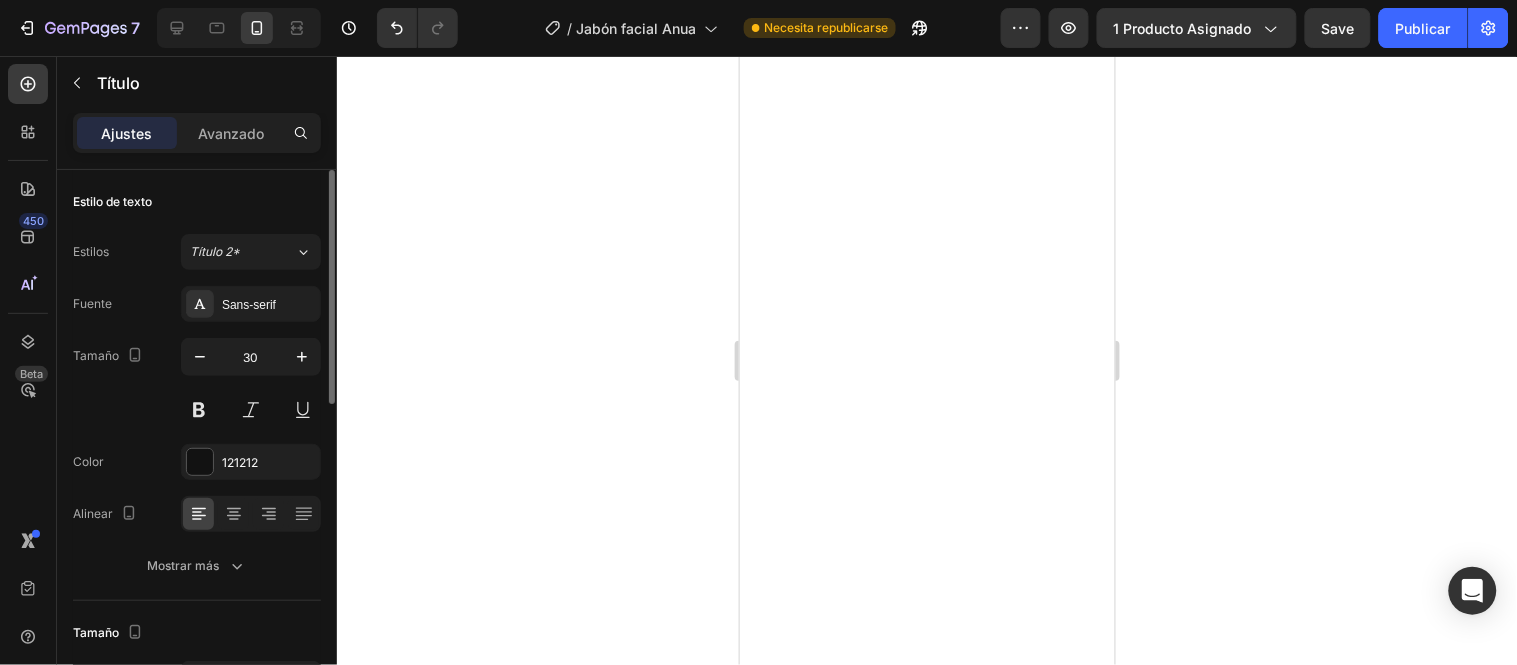 click on "Estilo de texto" at bounding box center (197, 202) 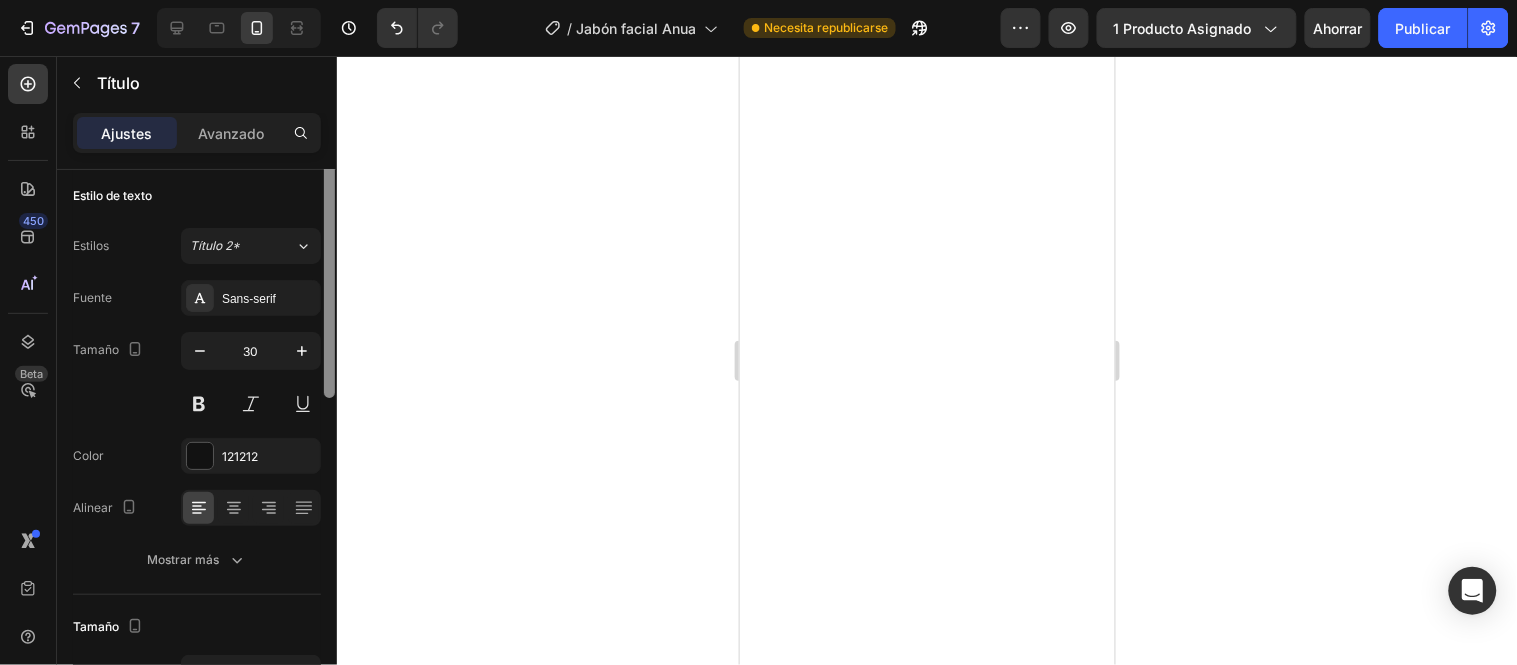 scroll, scrollTop: 0, scrollLeft: 0, axis: both 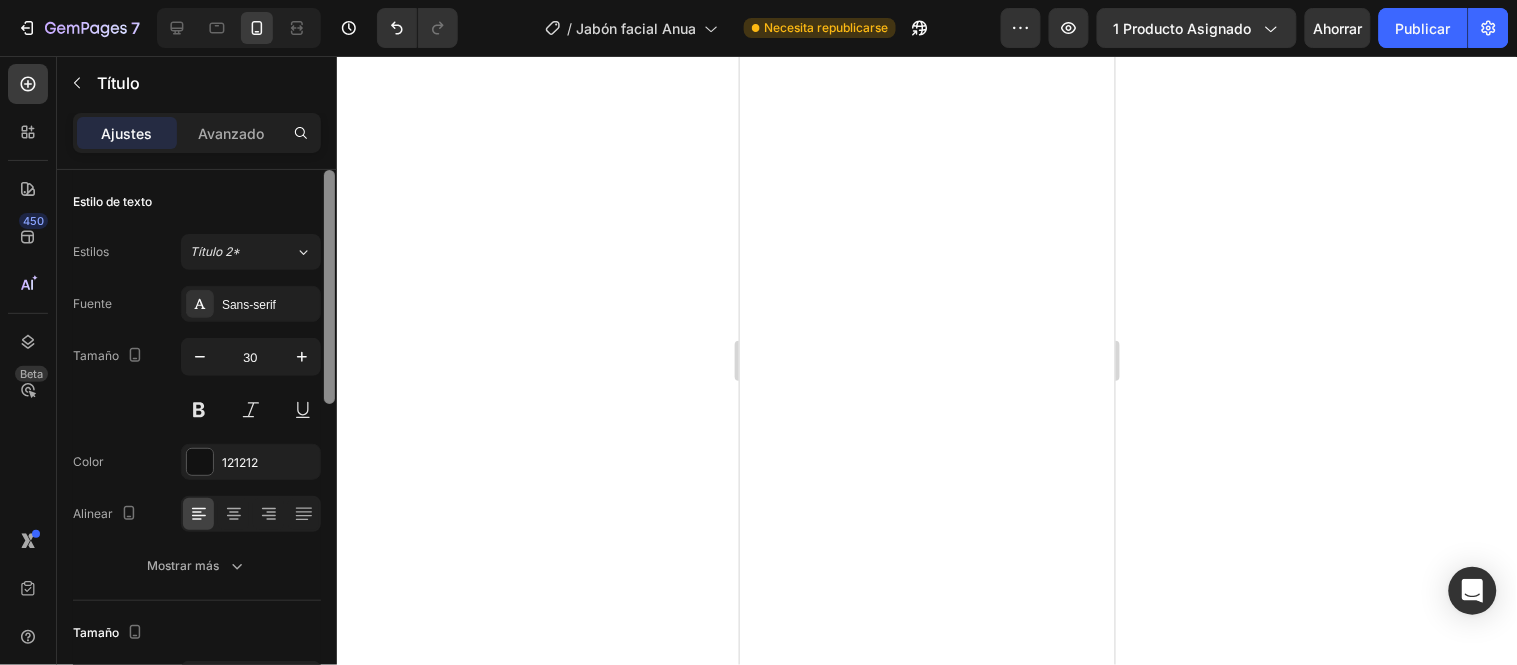 drag, startPoint x: 332, startPoint y: 181, endPoint x: 392, endPoint y: 131, distance: 78.10249 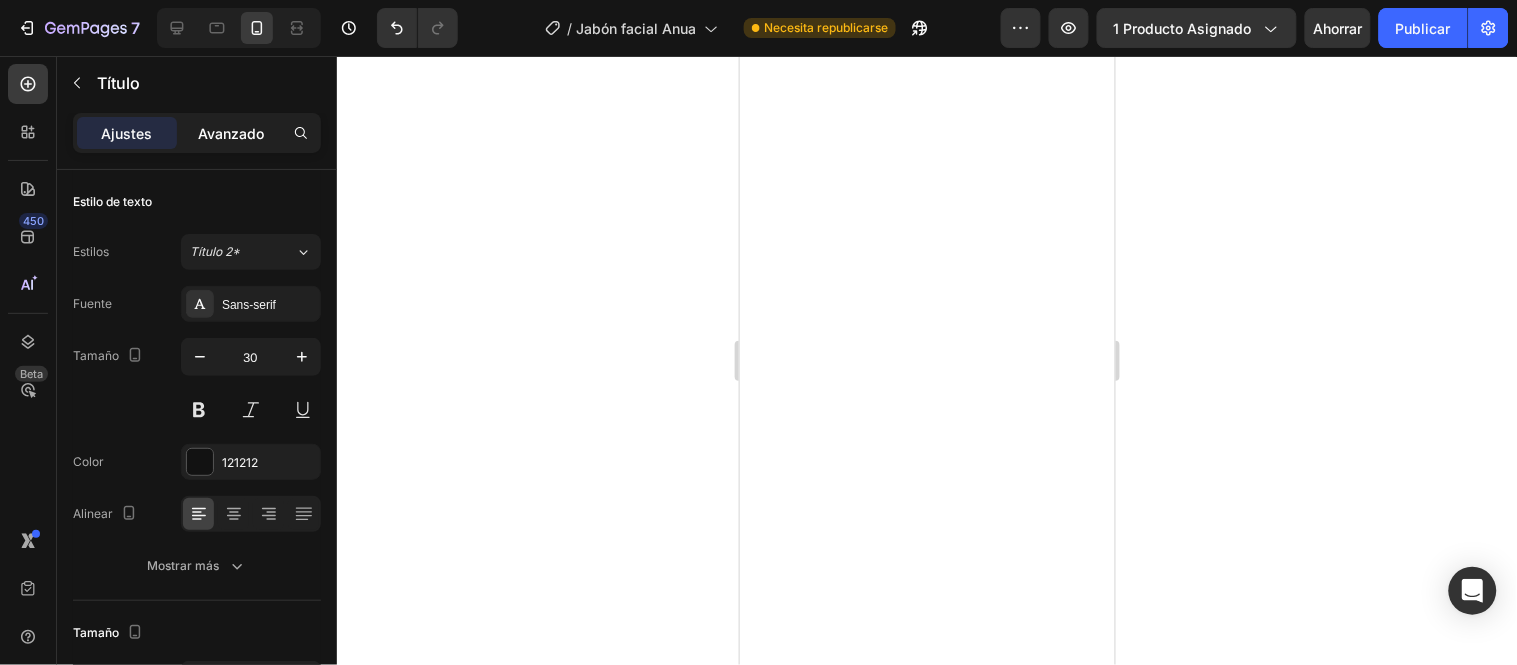 click on "Avanzado" at bounding box center (231, 133) 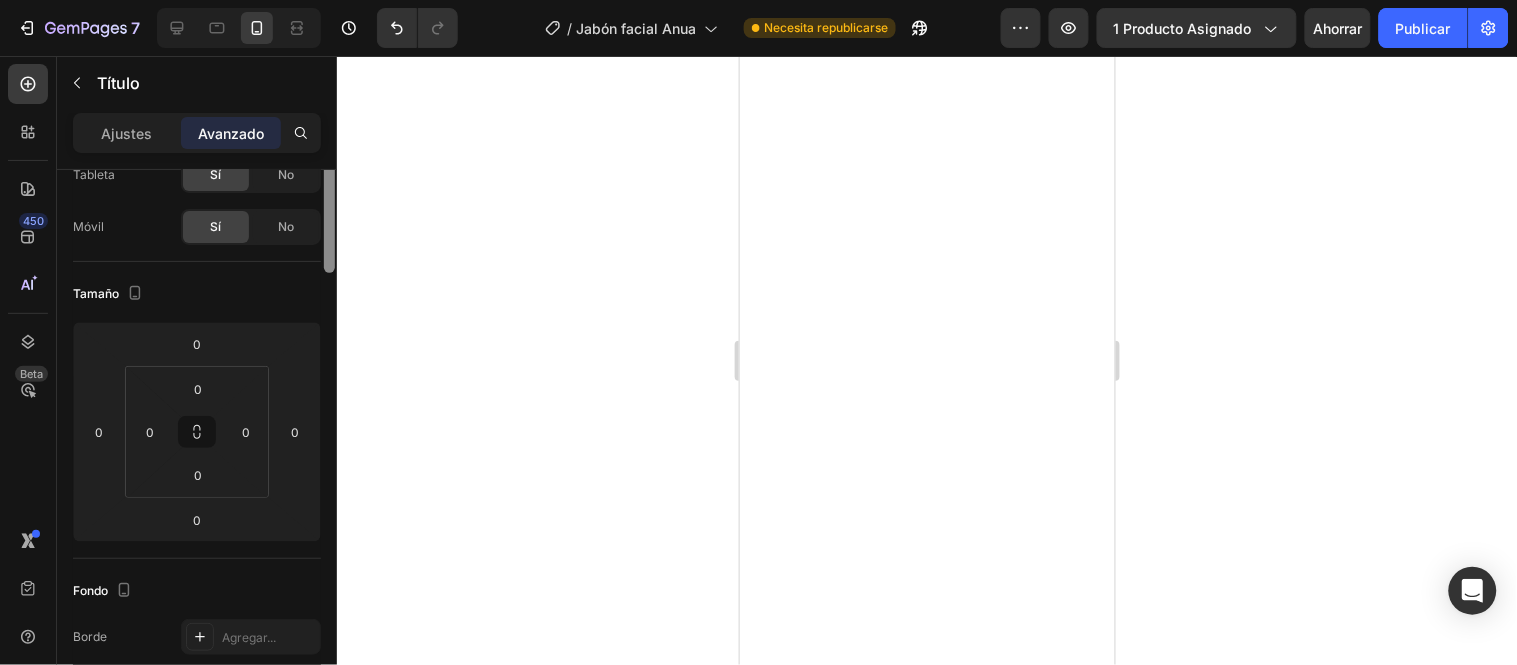 scroll, scrollTop: 0, scrollLeft: 0, axis: both 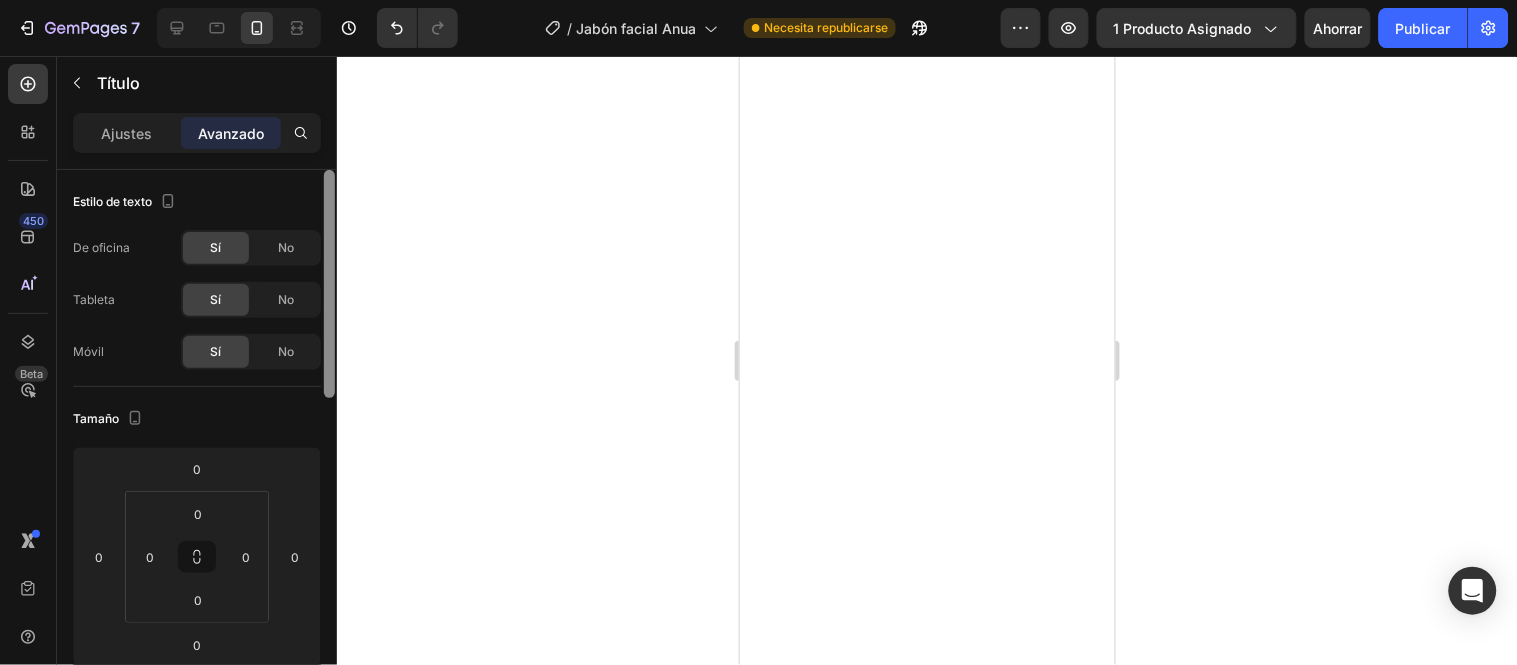 drag, startPoint x: 325, startPoint y: 185, endPoint x: 403, endPoint y: 136, distance: 92.11406 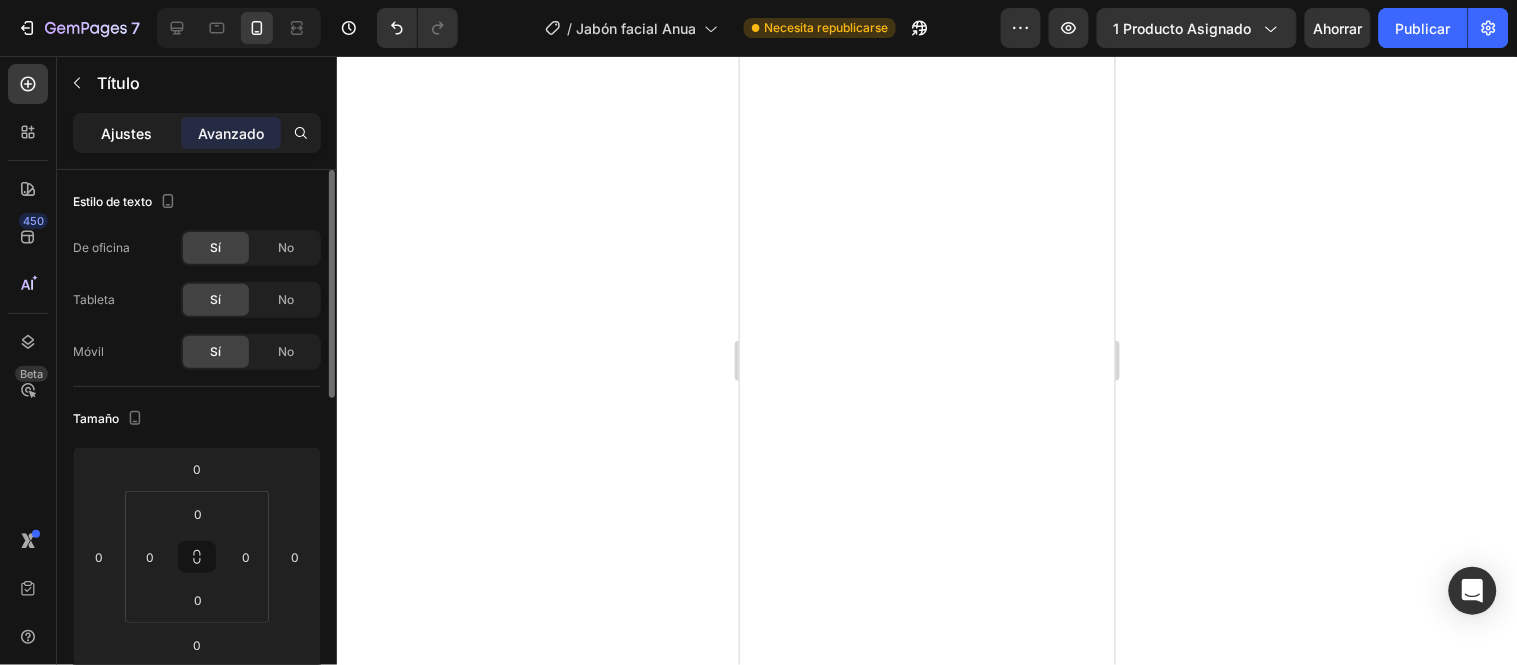 click on "Ajustes" at bounding box center (127, 133) 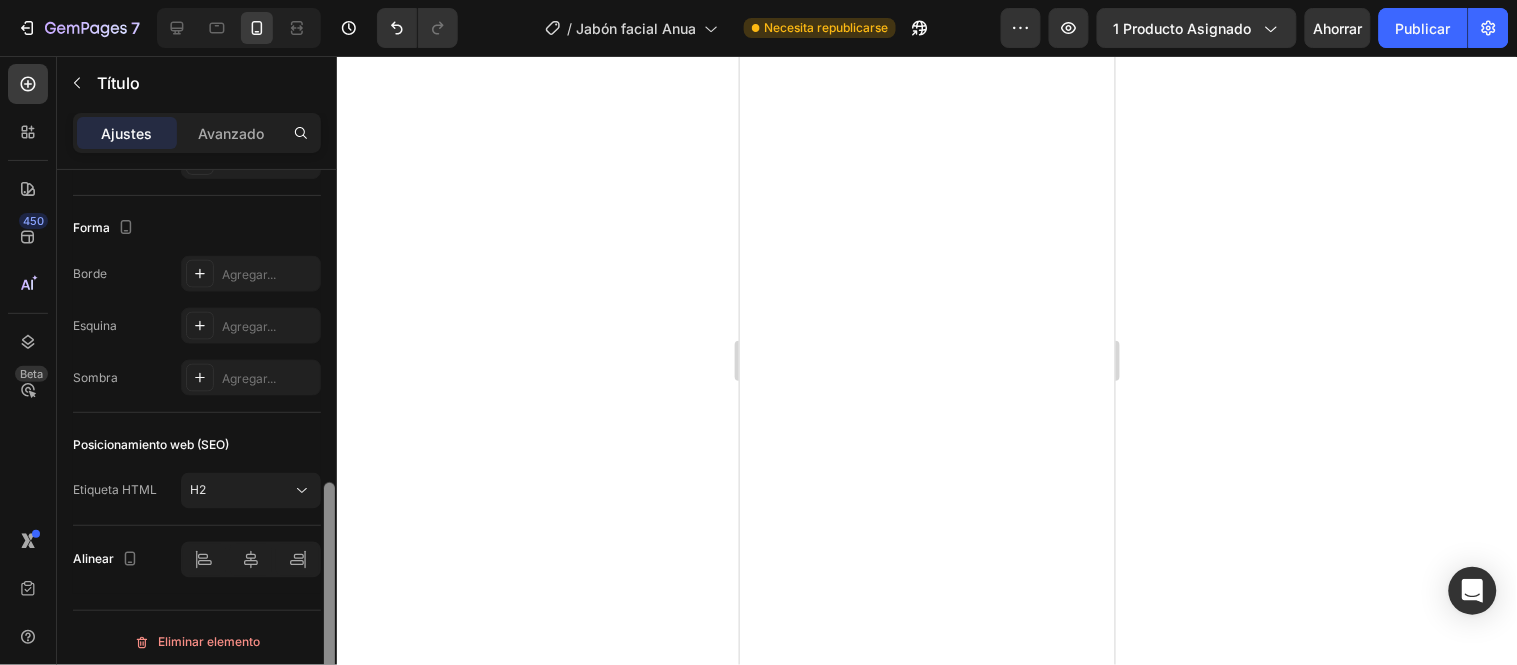 scroll, scrollTop: 746, scrollLeft: 0, axis: vertical 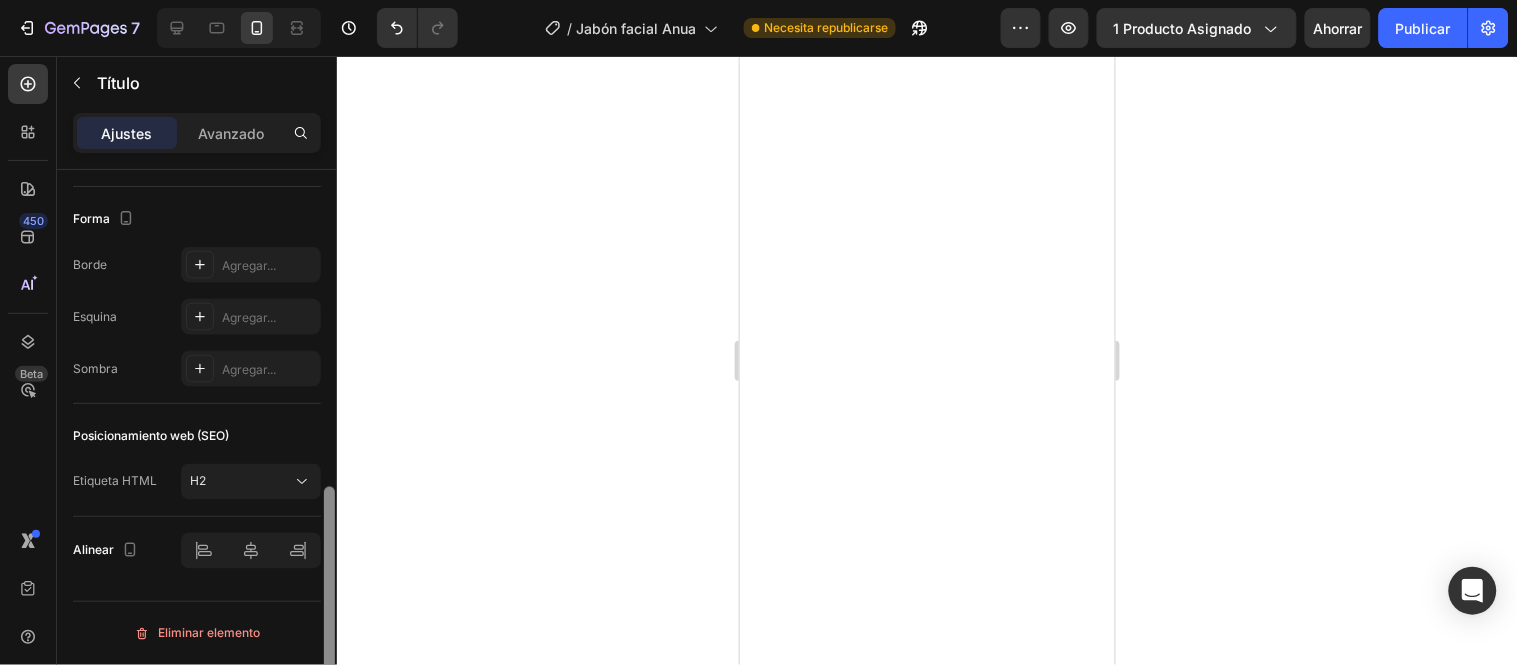 drag, startPoint x: 331, startPoint y: 182, endPoint x: 387, endPoint y: 493, distance: 316.0016 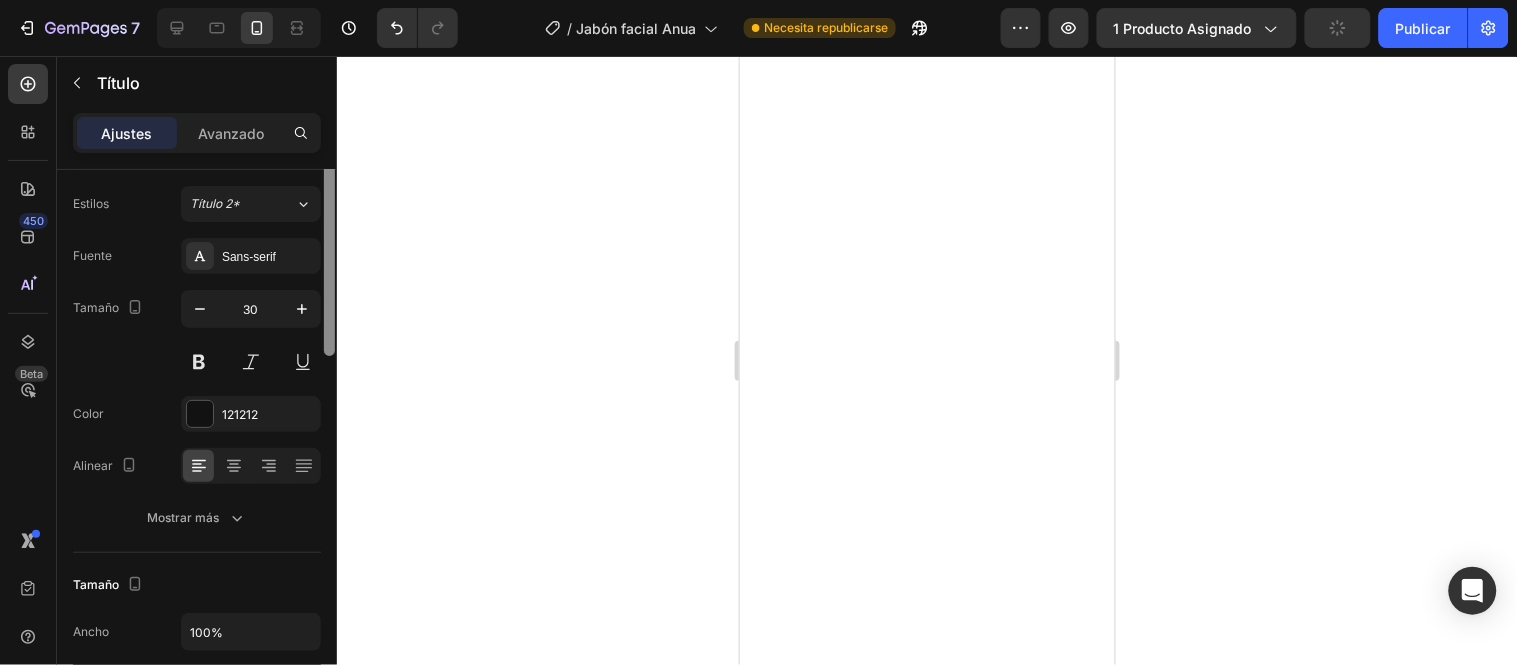 scroll, scrollTop: 0, scrollLeft: 0, axis: both 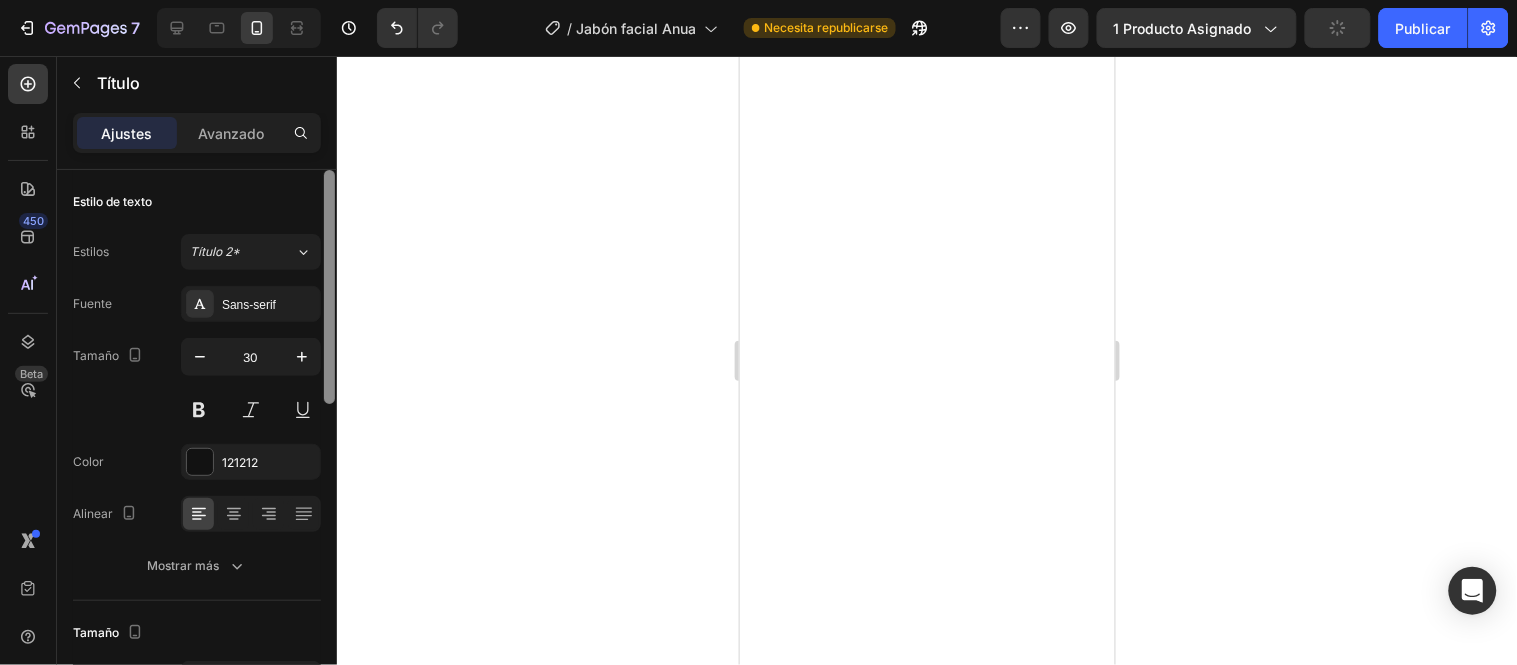 drag, startPoint x: 331, startPoint y: 524, endPoint x: 433, endPoint y: 138, distance: 399.2493 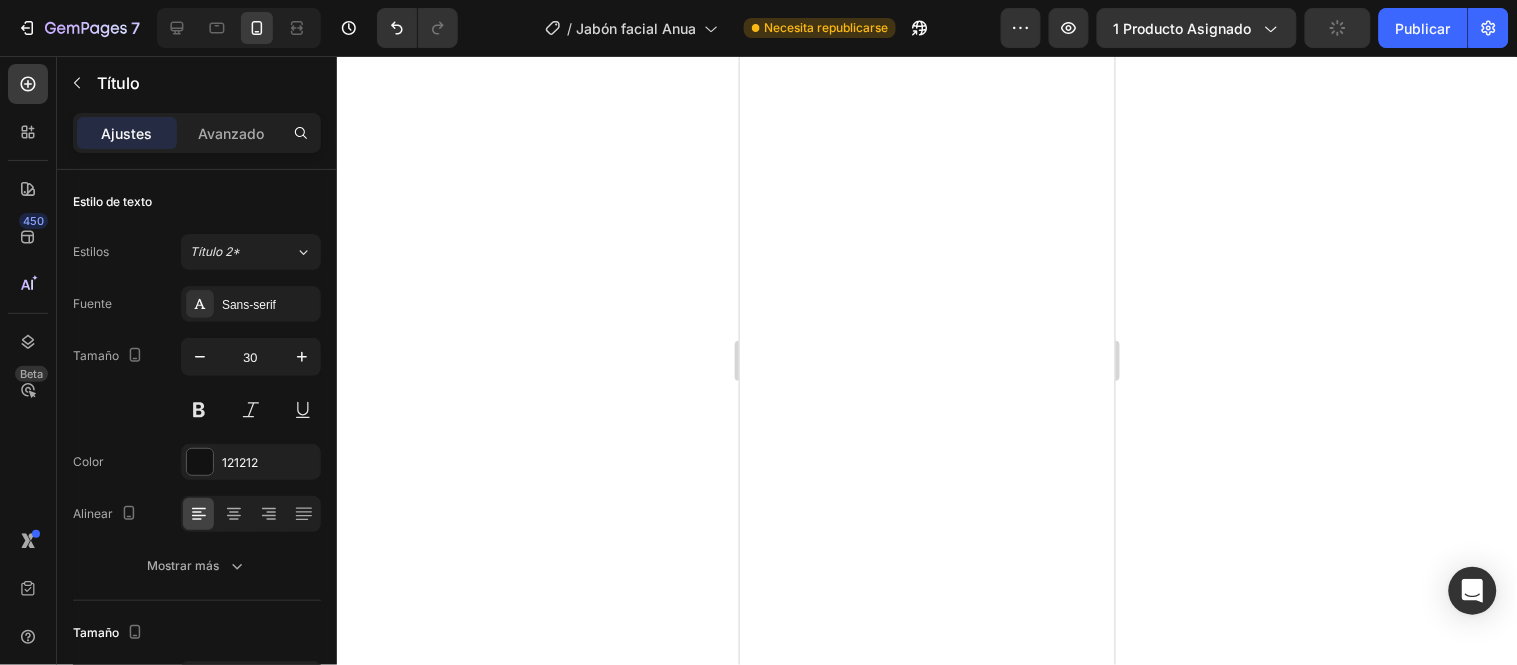 click 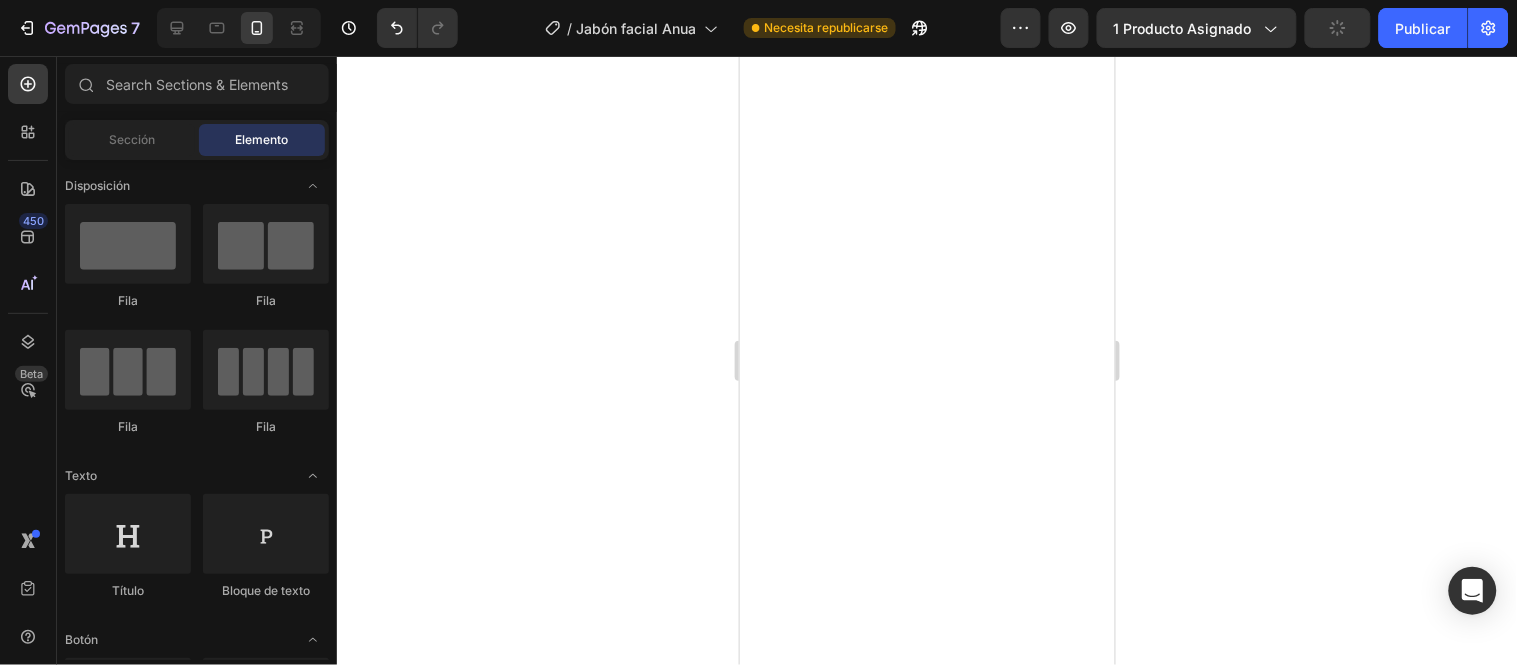 click on "RESULTADOS VISIBLES" at bounding box center (926, -1275) 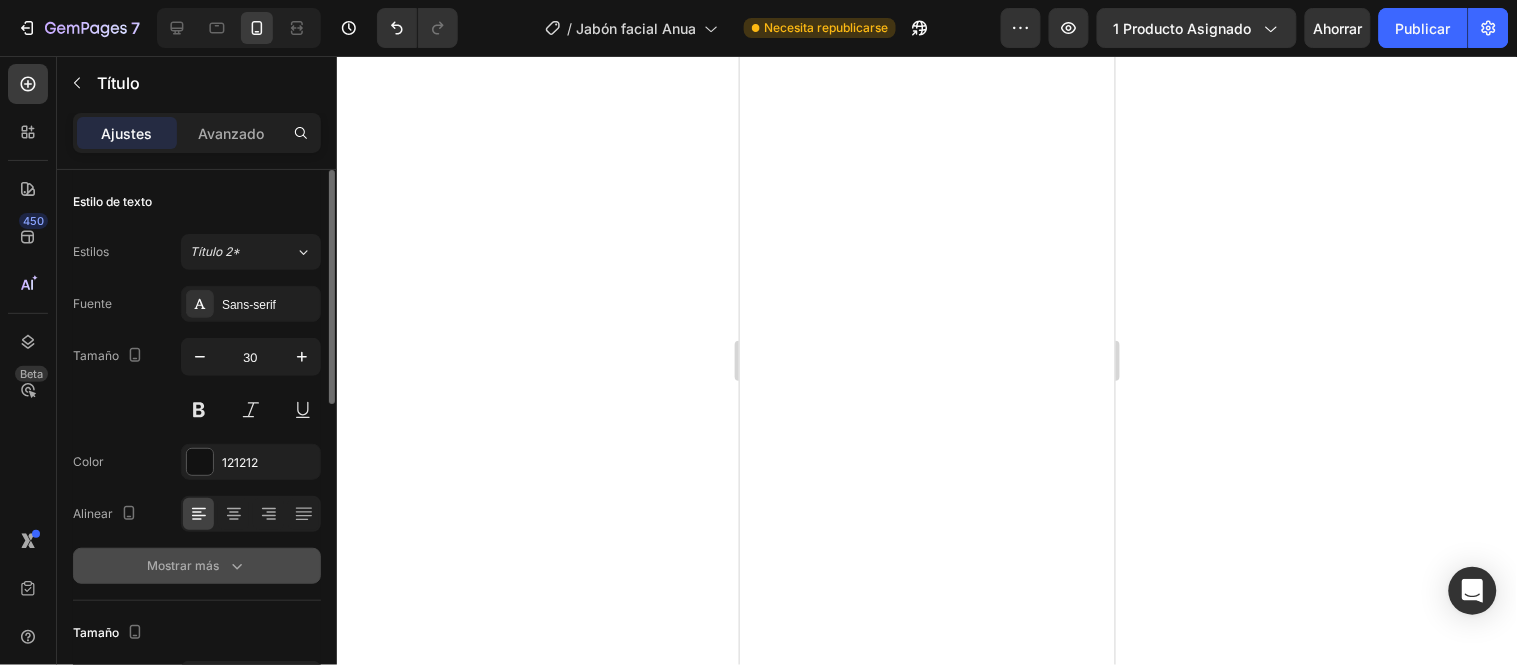 click on "Mostrar más" at bounding box center [183, 565] 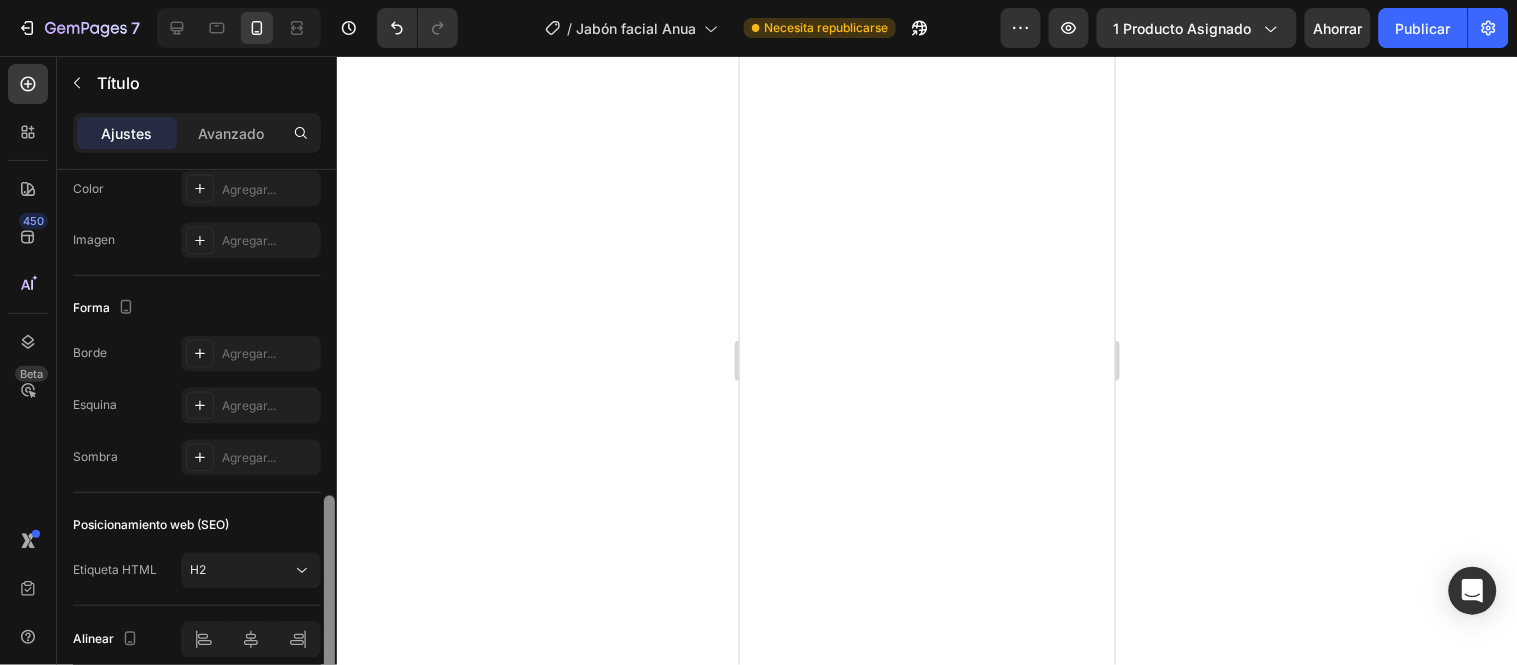 drag, startPoint x: 328, startPoint y: 295, endPoint x: 431, endPoint y: 604, distance: 325.7146 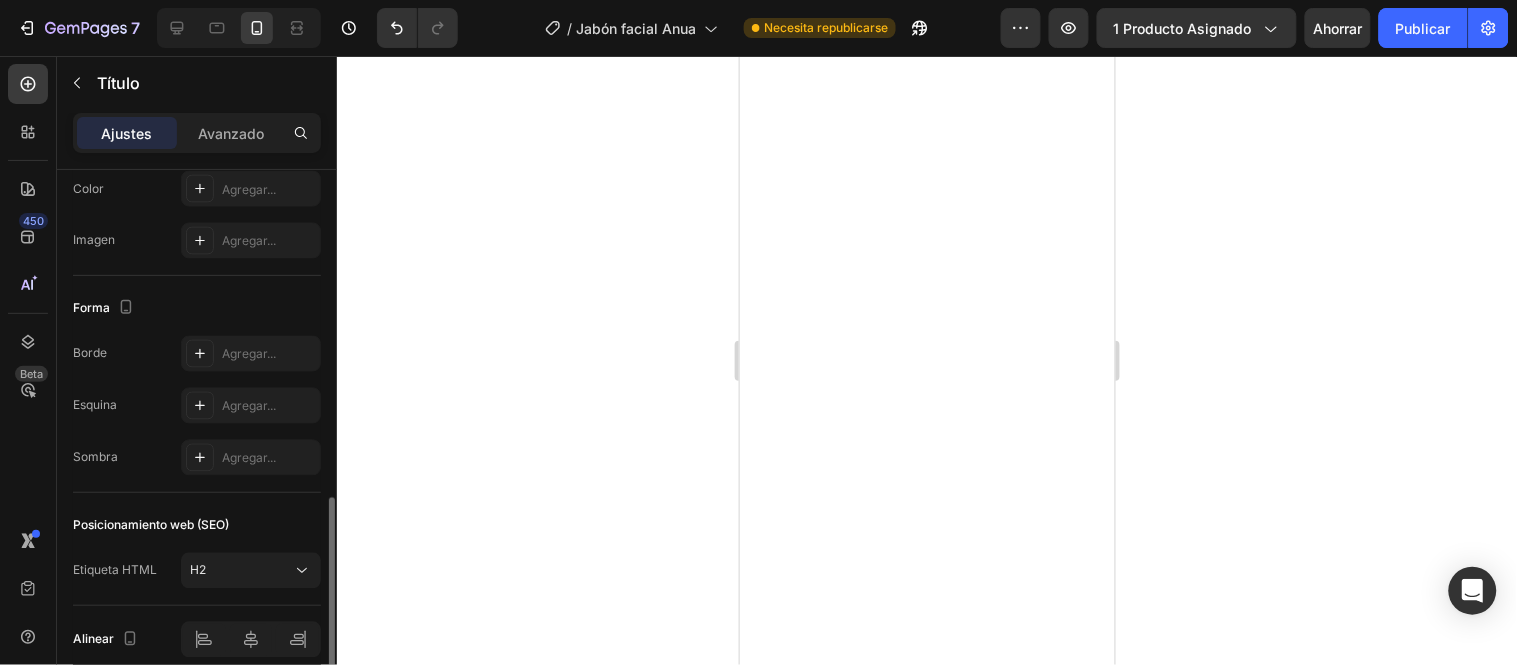 scroll, scrollTop: 923, scrollLeft: 0, axis: vertical 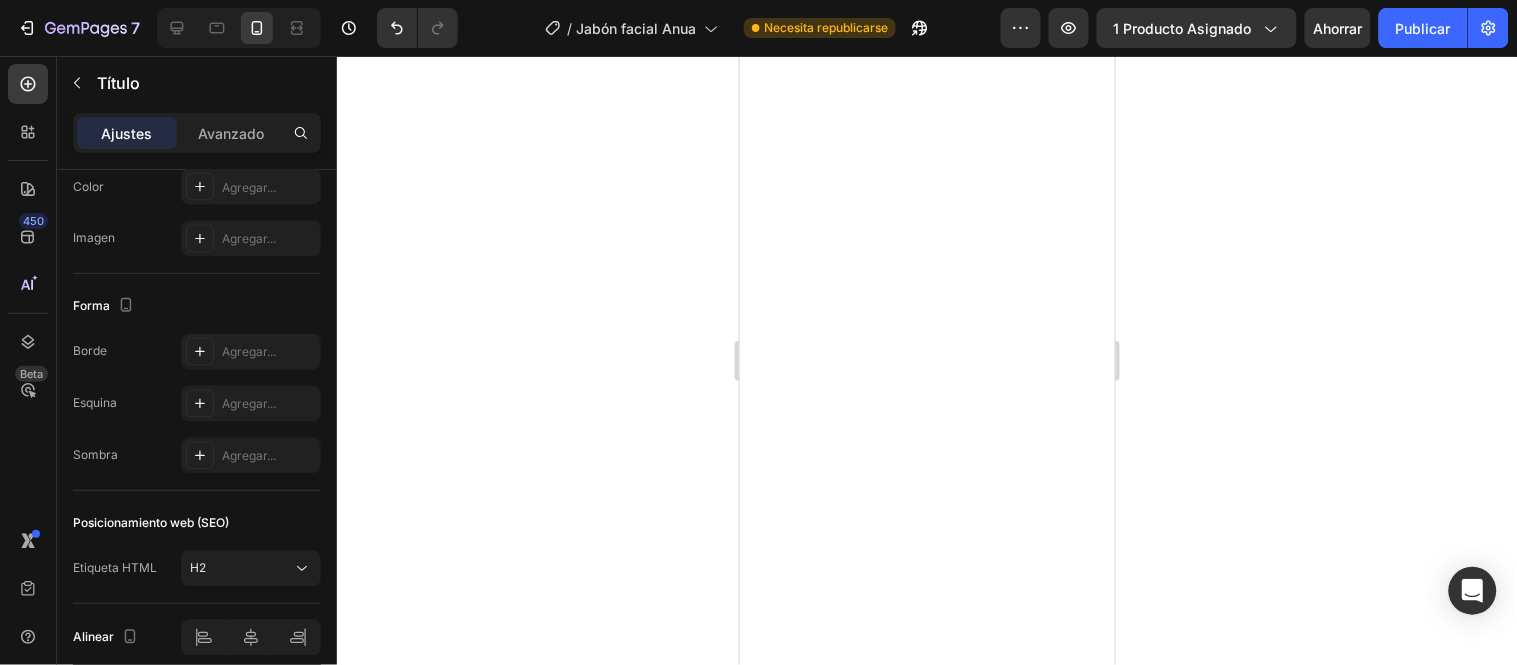 click on "RESULTADOS VISIBLES" at bounding box center [926, -1275] 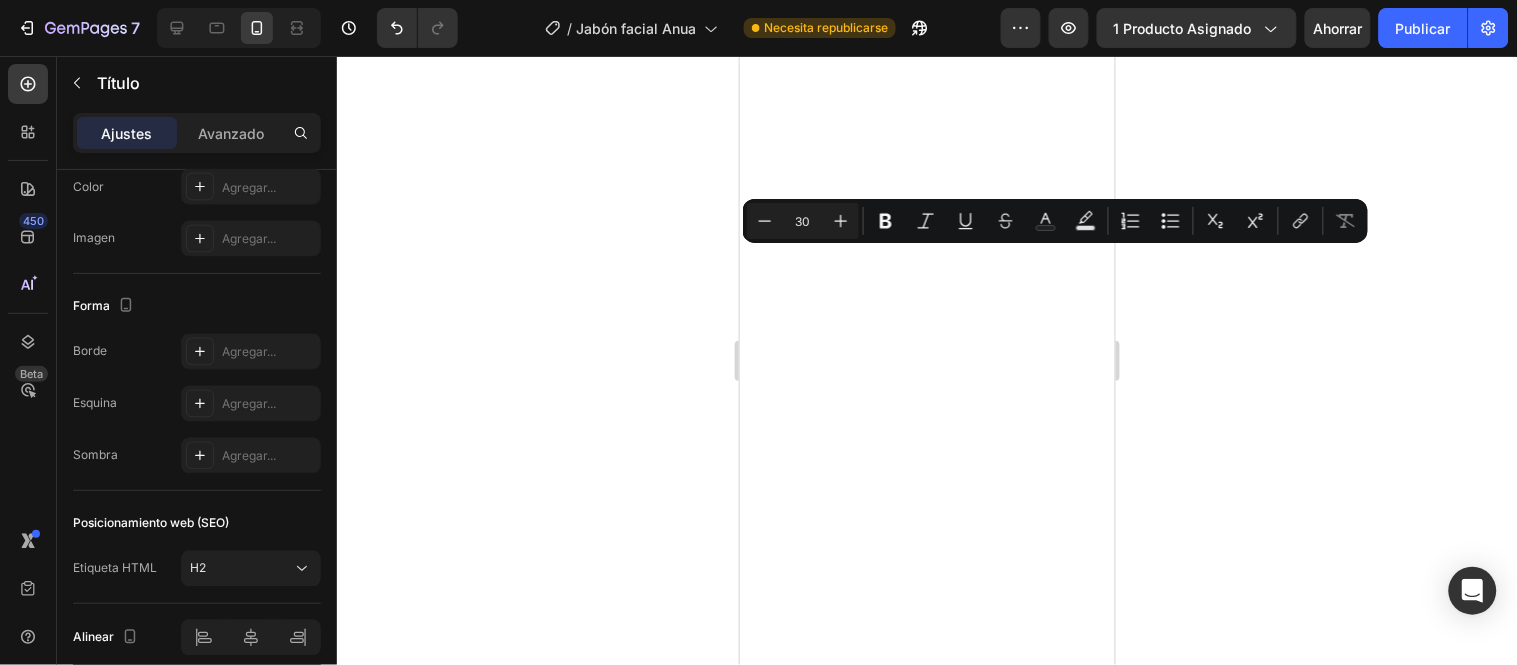 click 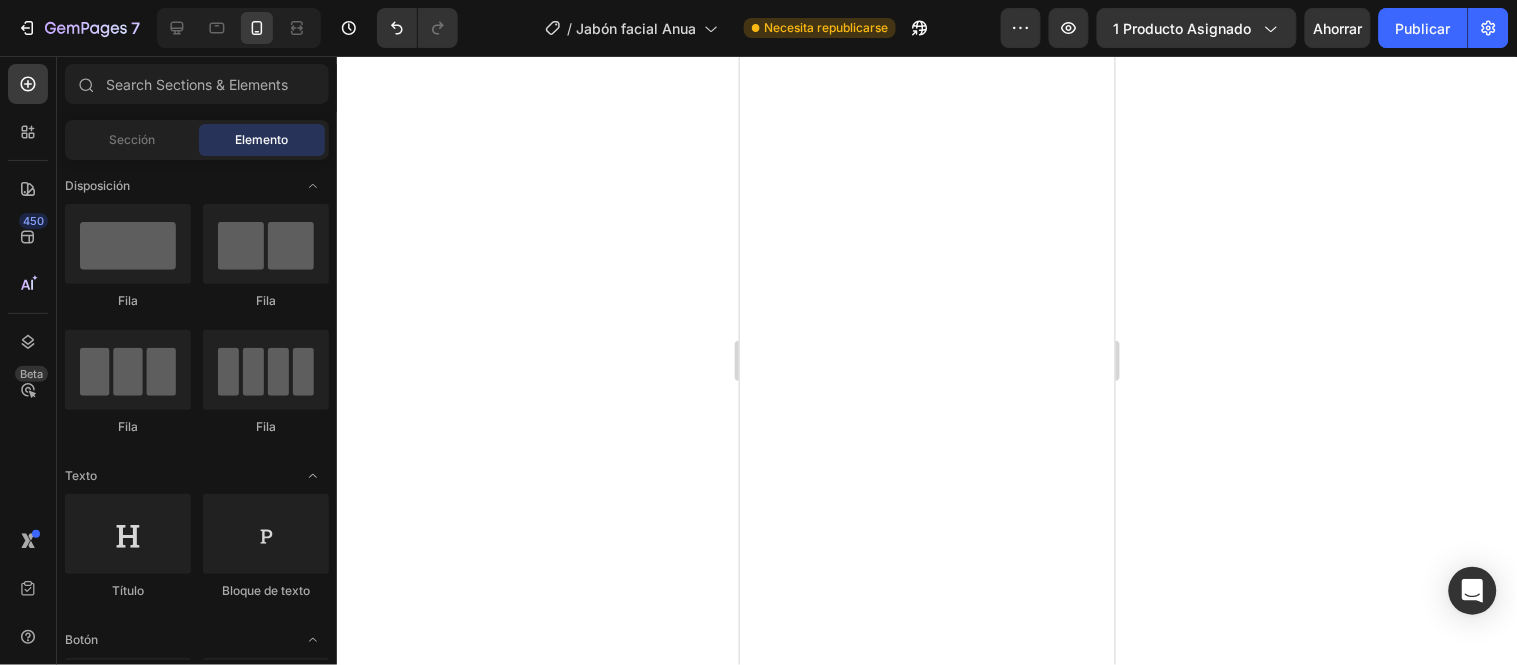 click on "RESULTADOS VISIBLES" at bounding box center [926, -1275] 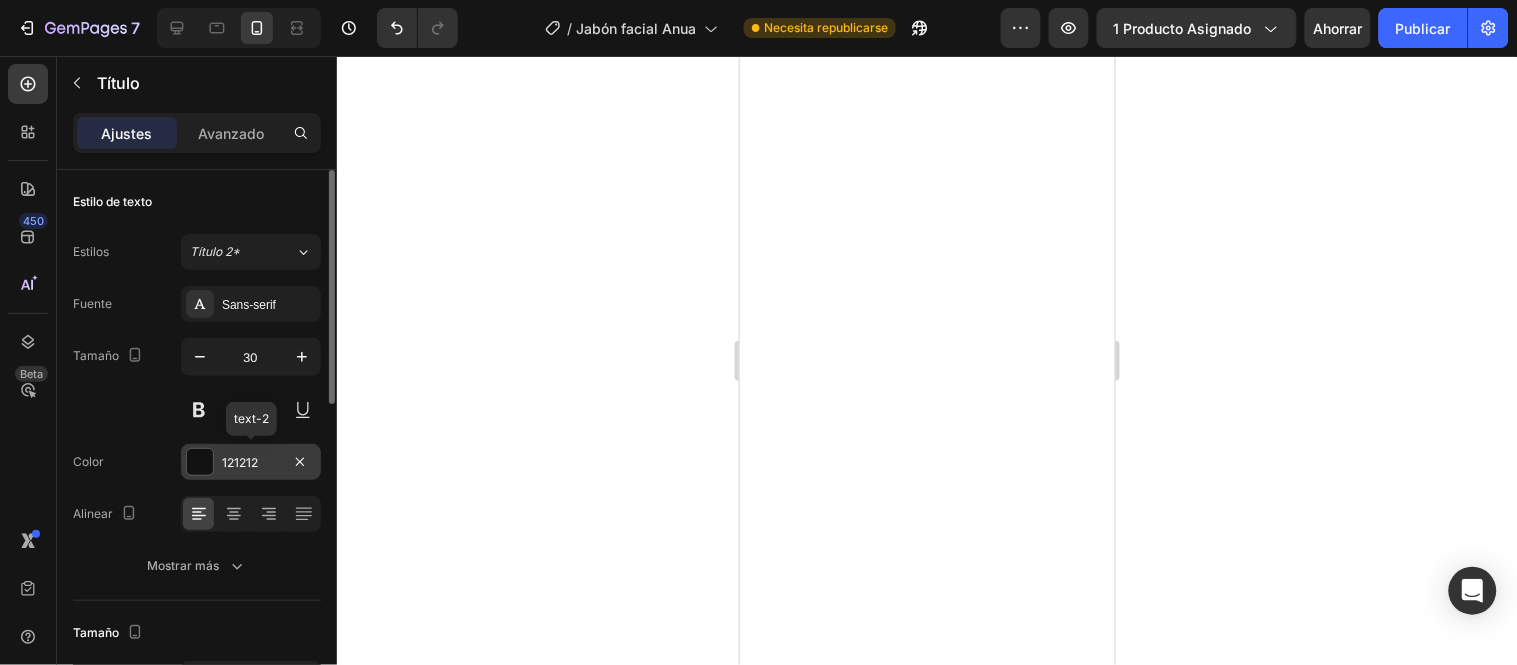 click on "121212" at bounding box center (240, 462) 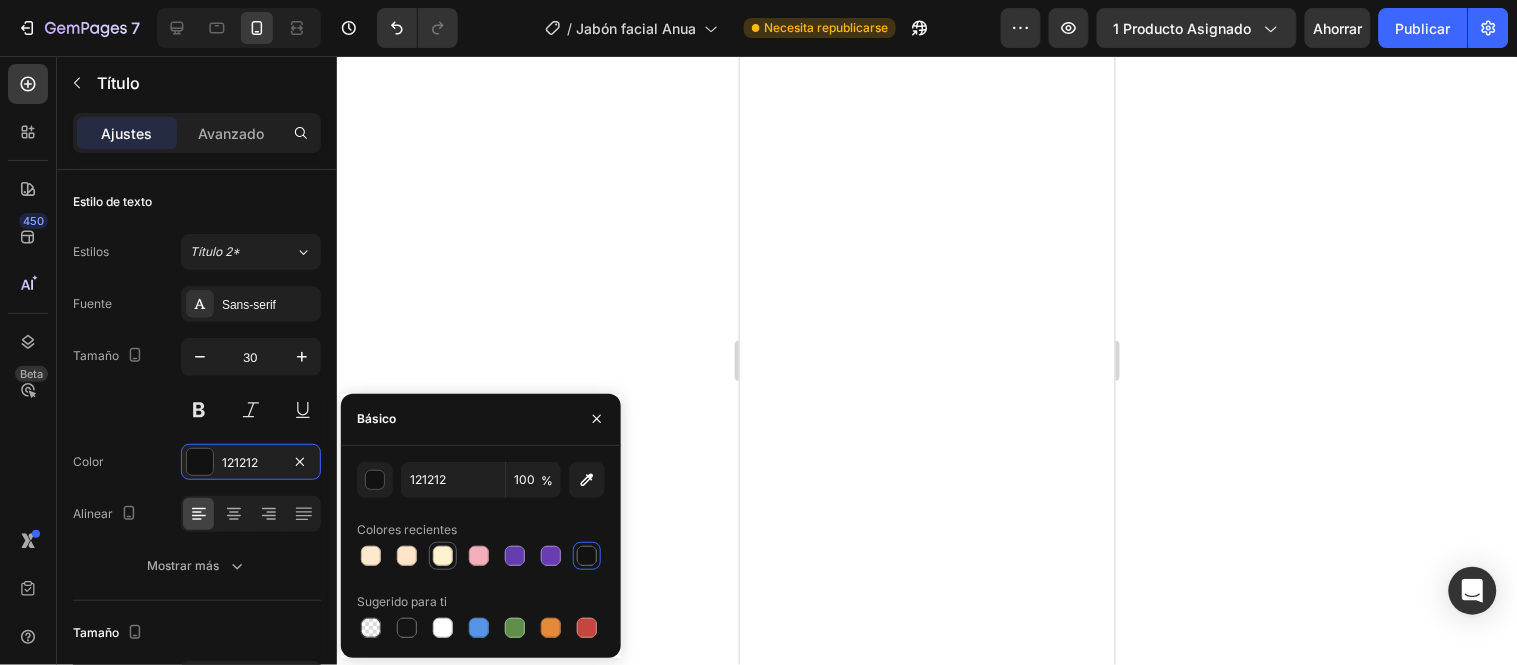 click at bounding box center [443, 556] 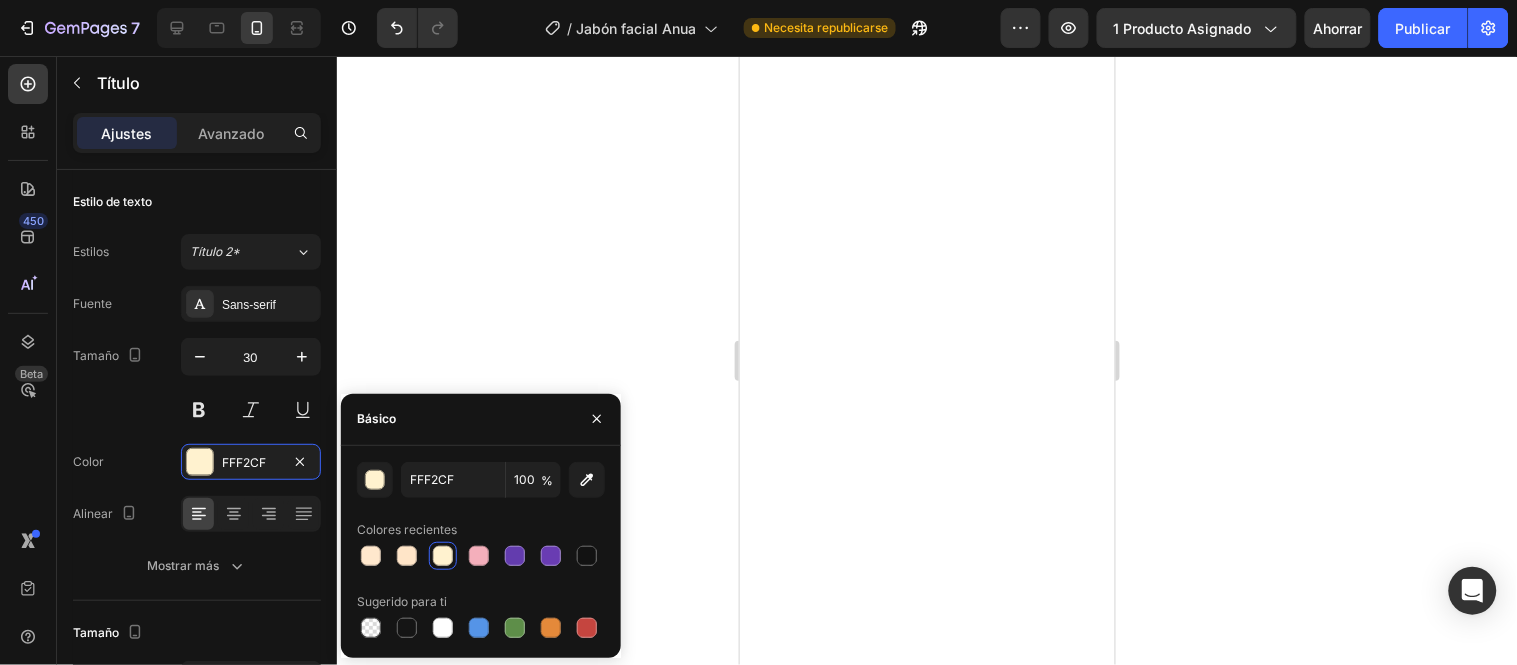 type on "121212" 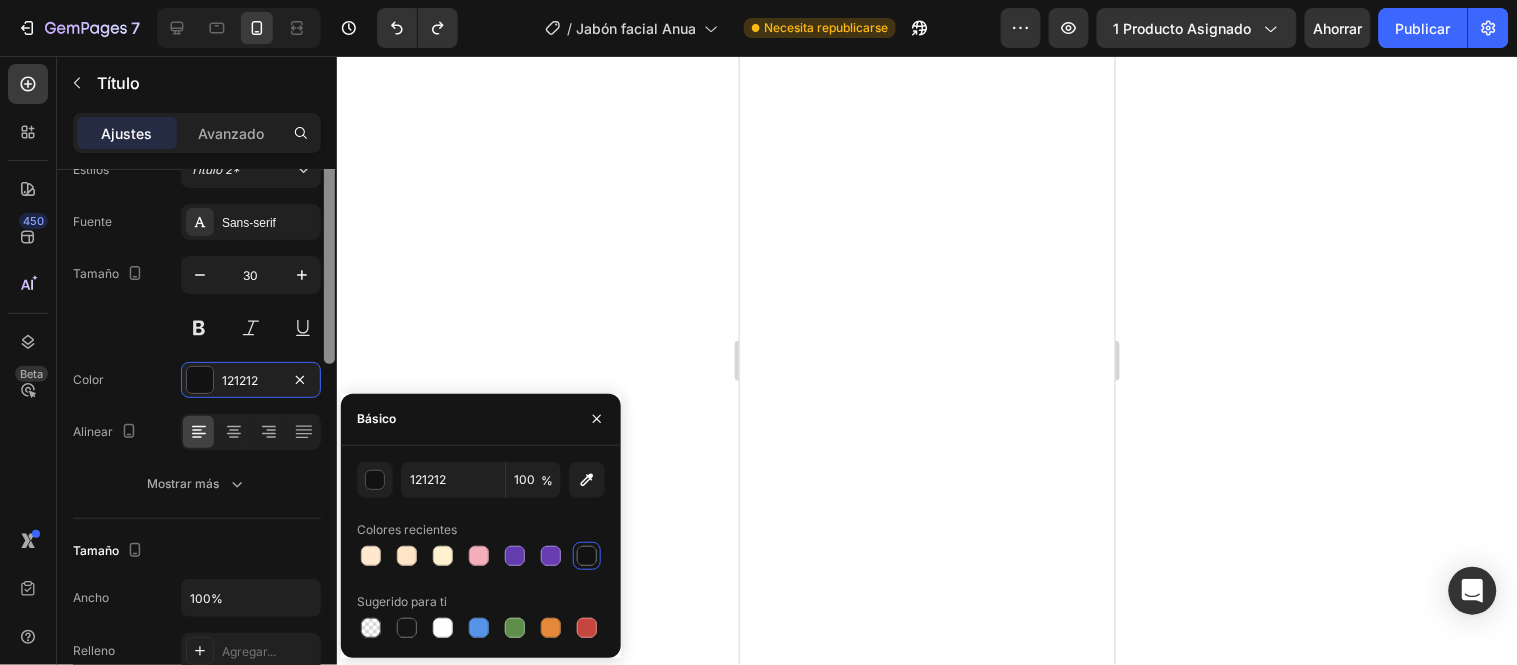 scroll, scrollTop: 103, scrollLeft: 0, axis: vertical 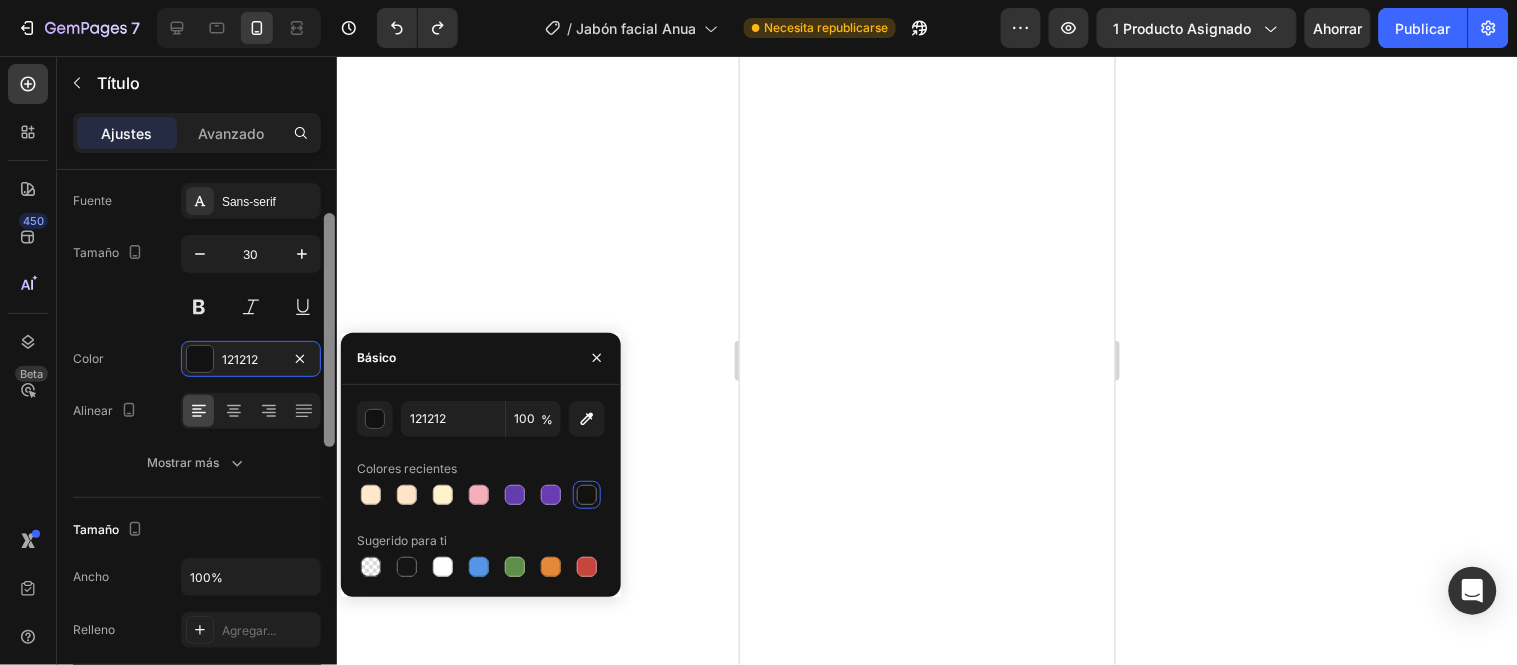 drag, startPoint x: 332, startPoint y: 330, endPoint x: 332, endPoint y: 374, distance: 44 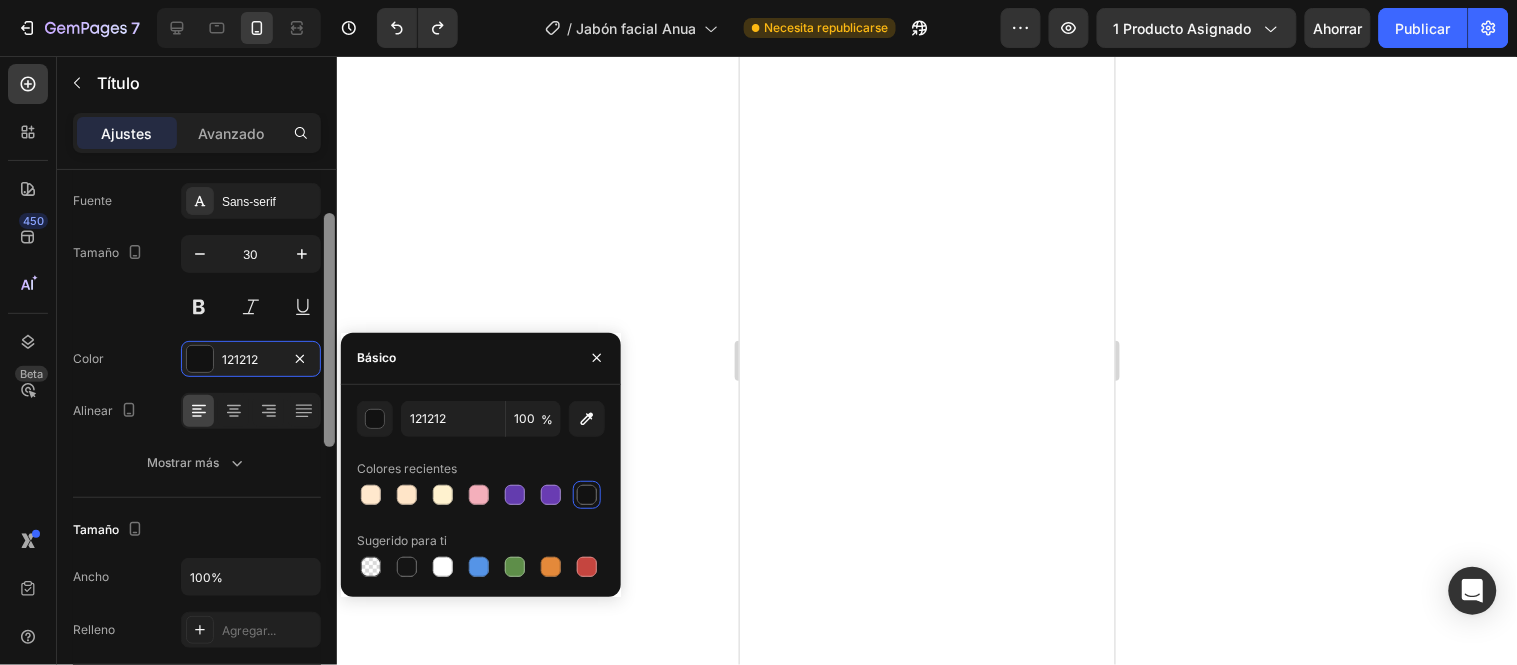click at bounding box center [329, 330] 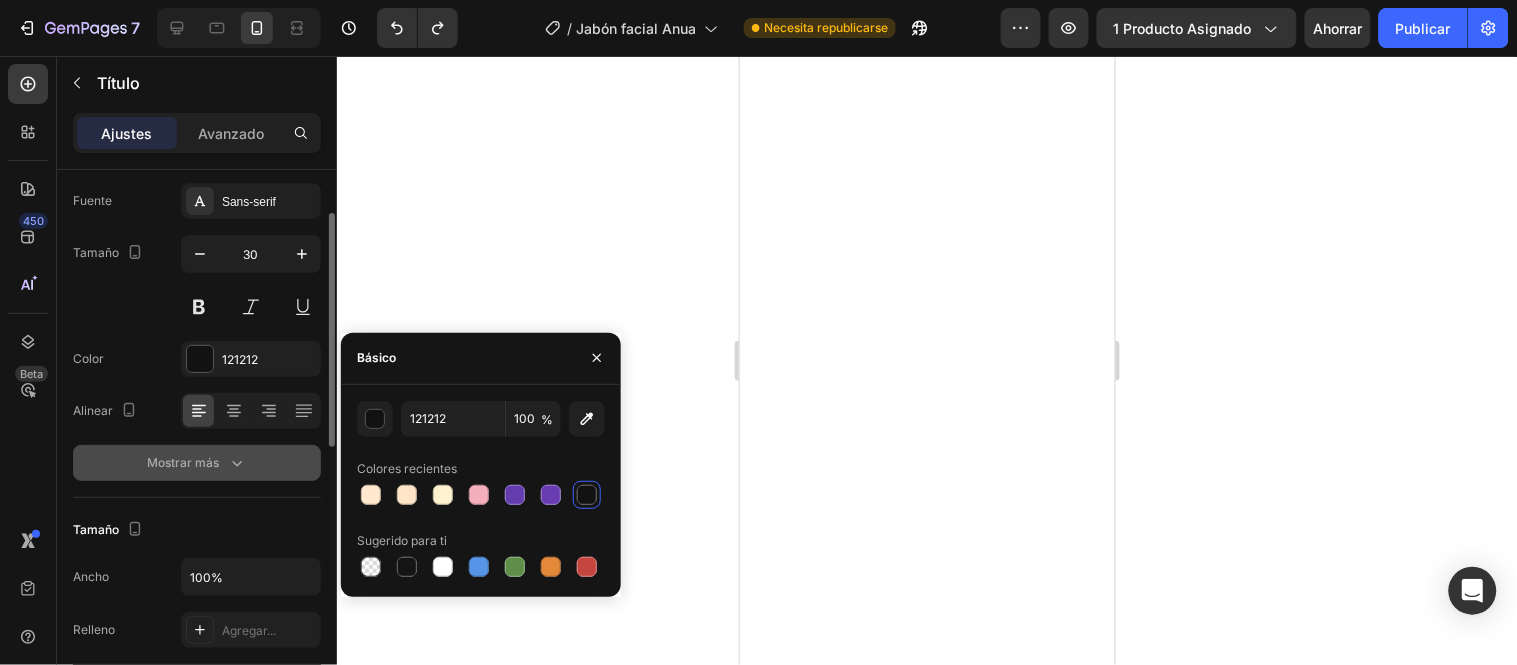 click on "Mostrar más" at bounding box center [183, 462] 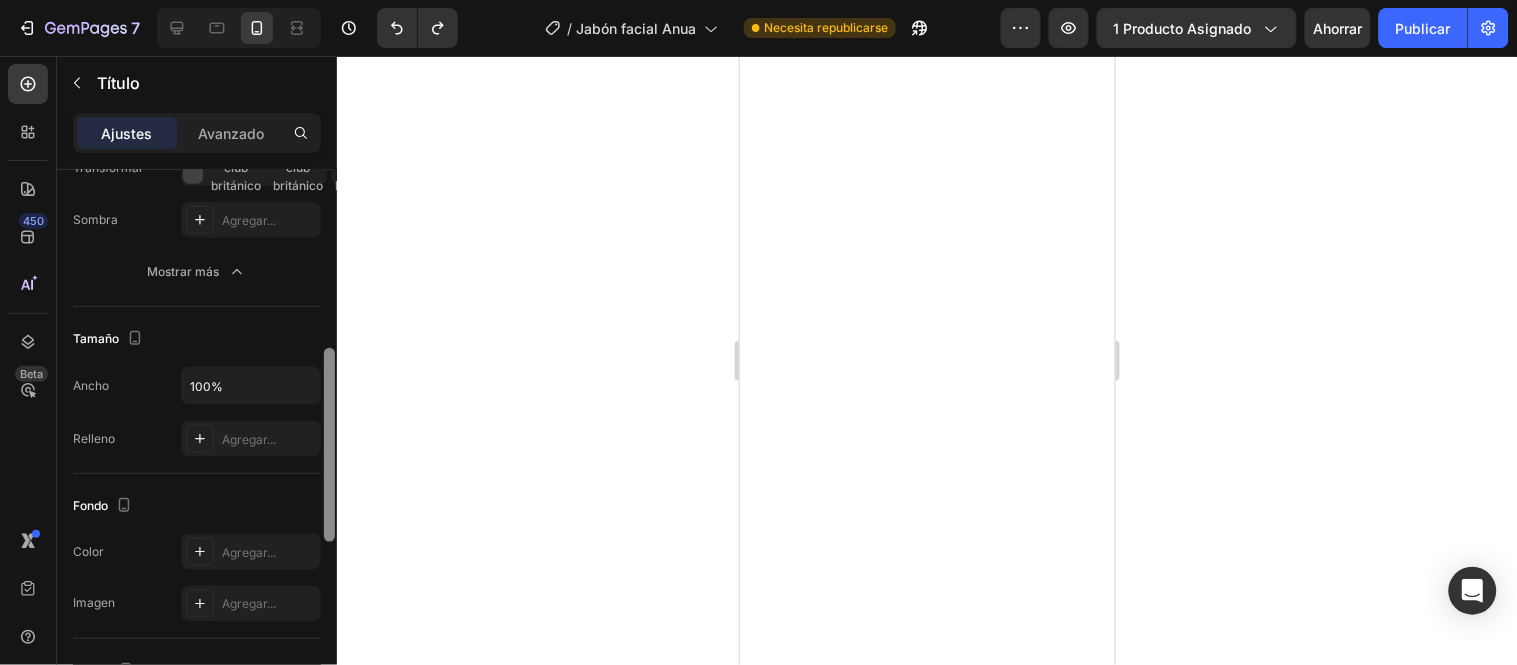 scroll, scrollTop: 587, scrollLeft: 0, axis: vertical 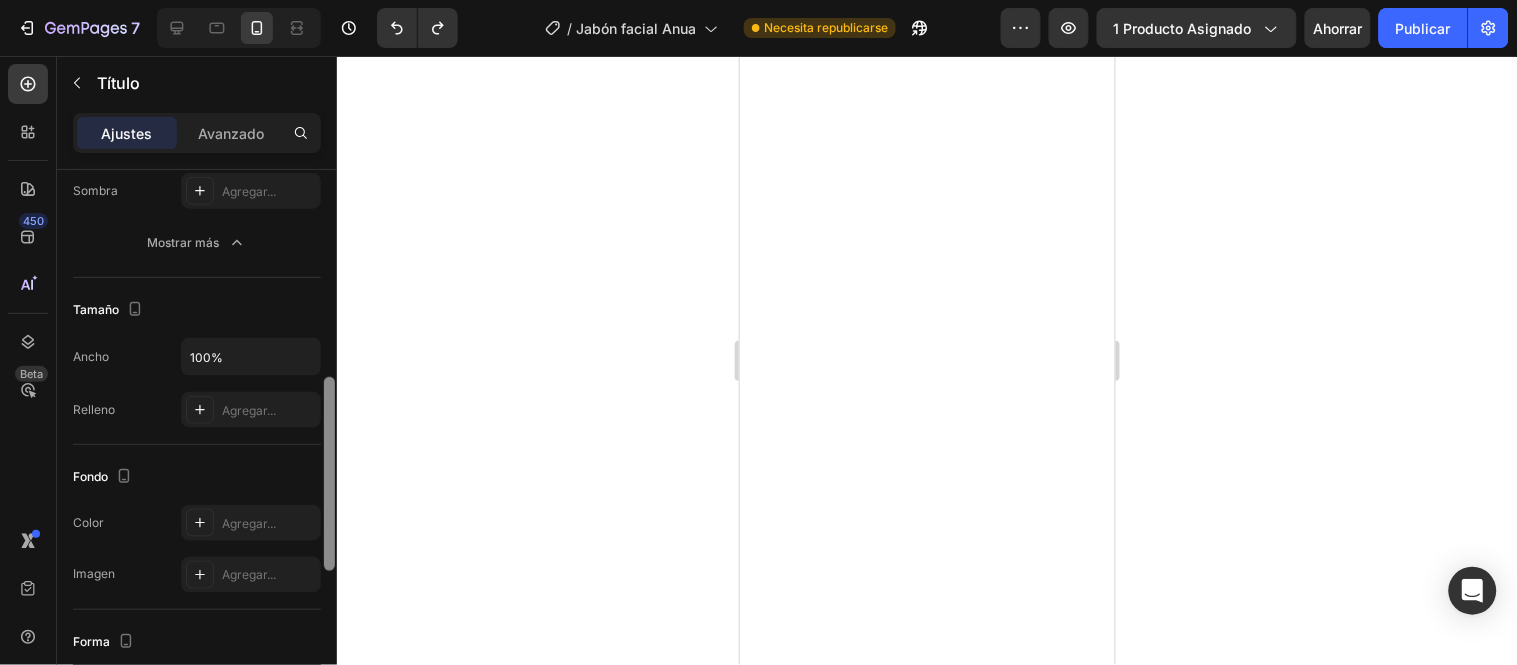 drag, startPoint x: 325, startPoint y: 344, endPoint x: 342, endPoint y: 550, distance: 206.70027 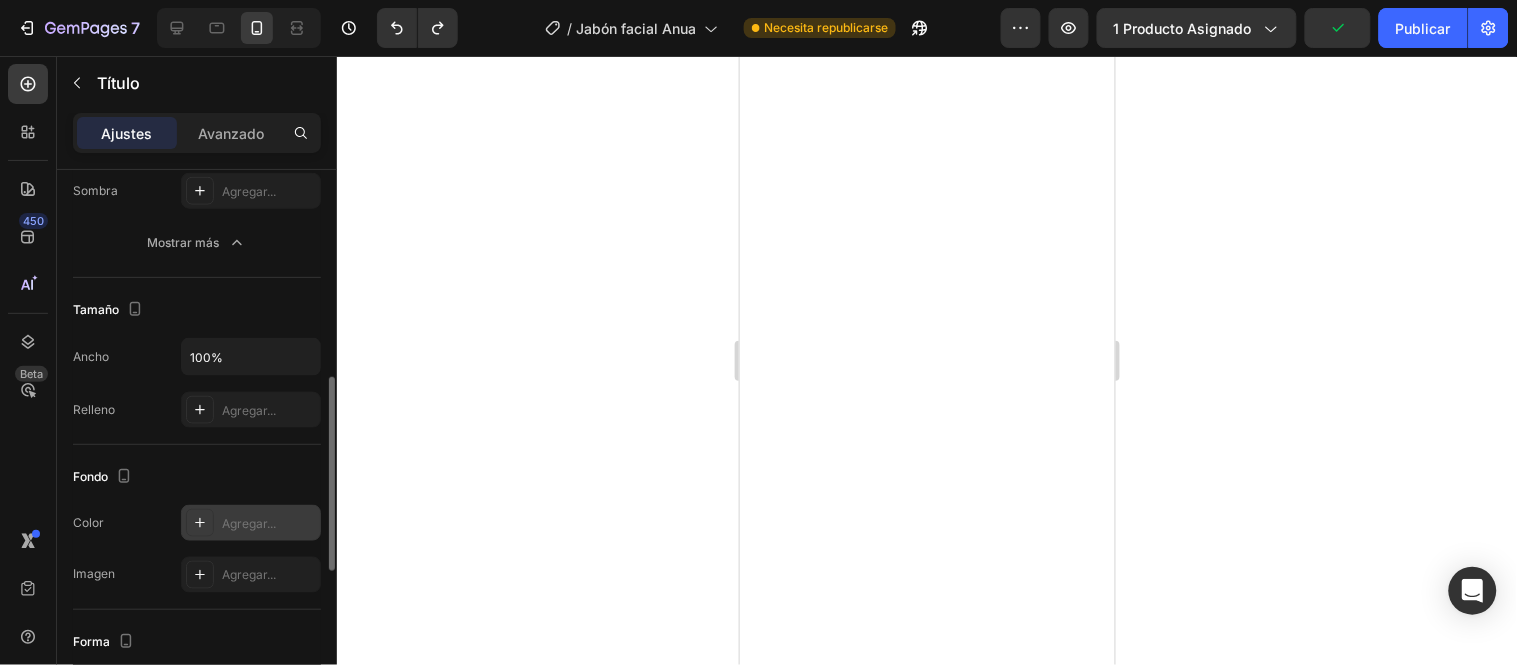 click on "Agregar..." at bounding box center [249, 523] 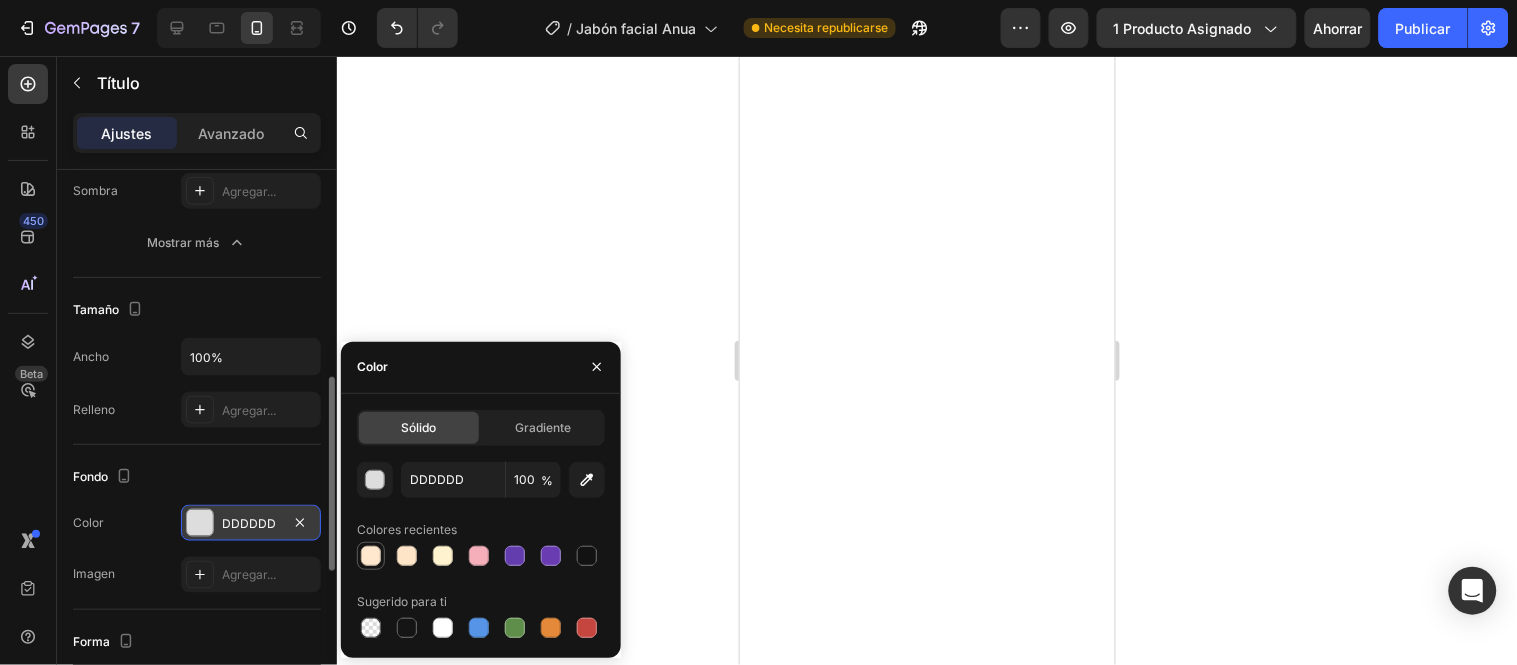click at bounding box center [371, 556] 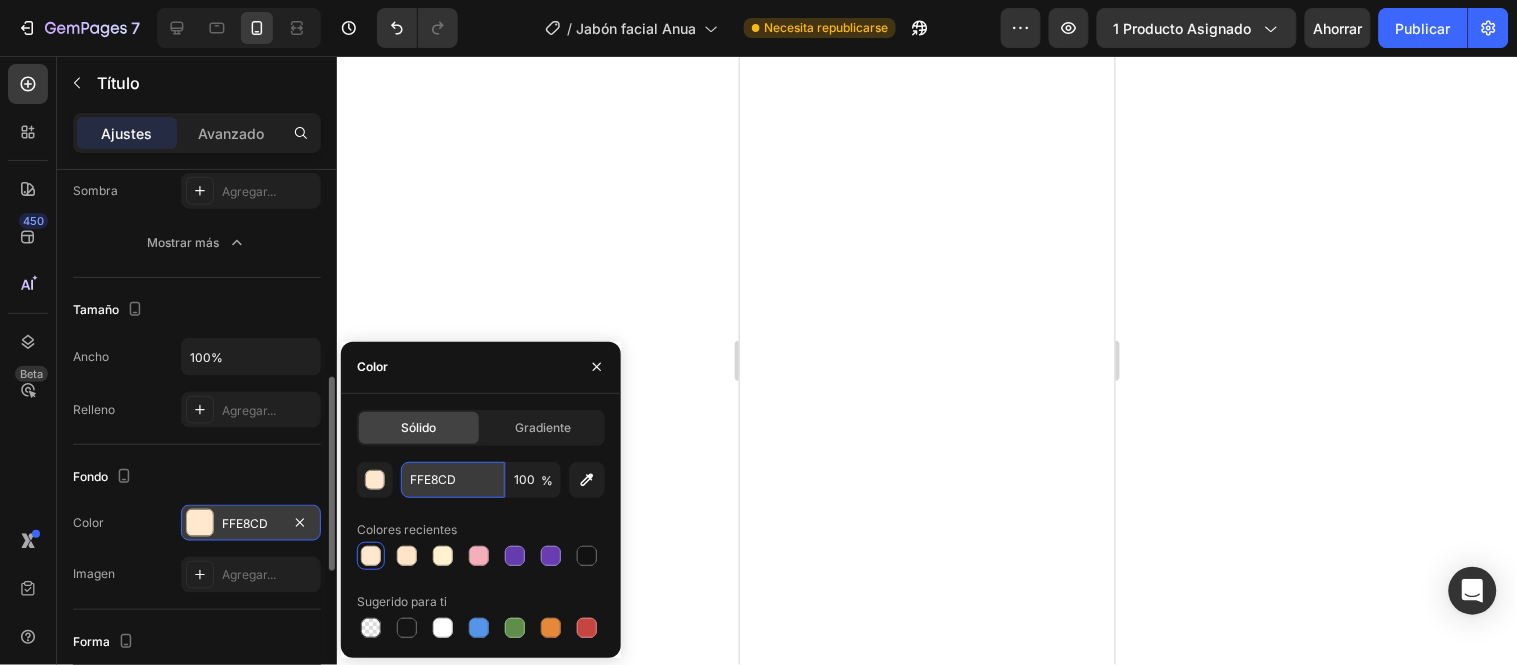 click on "FFE8CD" at bounding box center (0, 0) 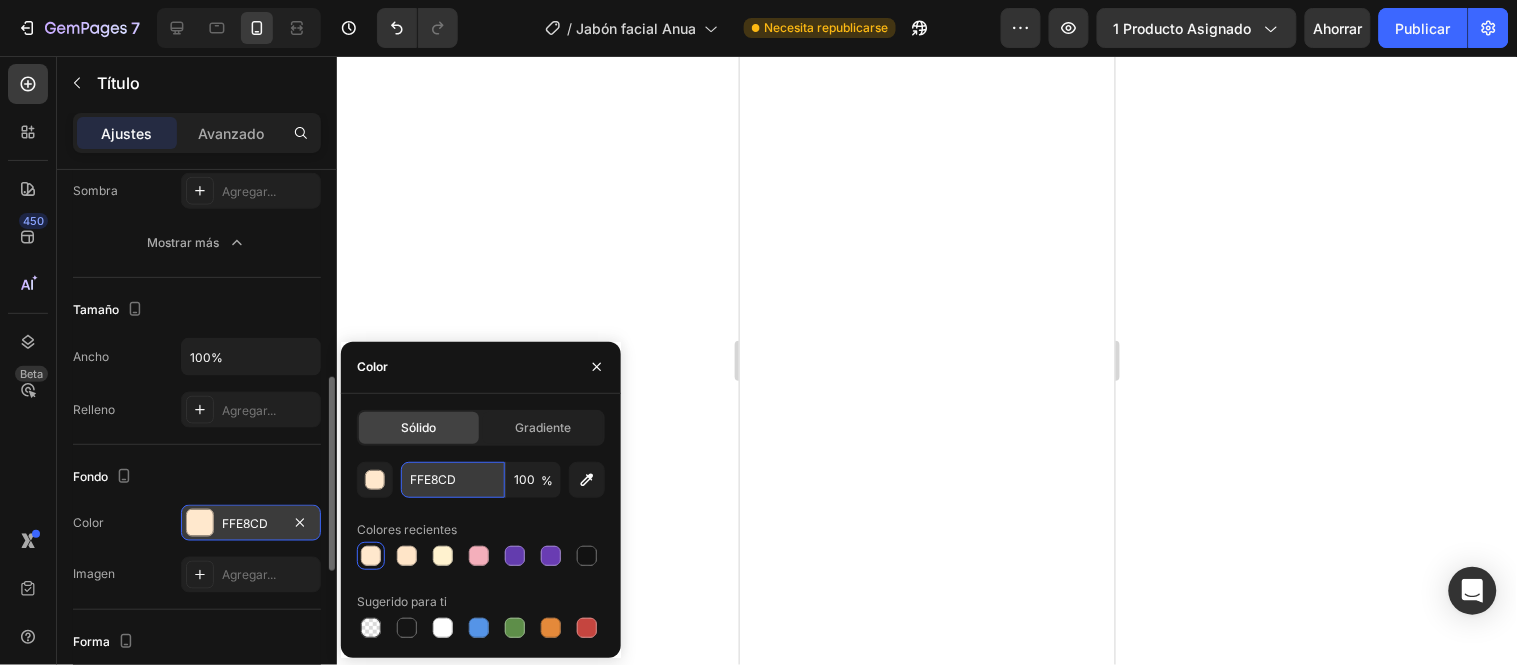 type on "#FFE8CD" 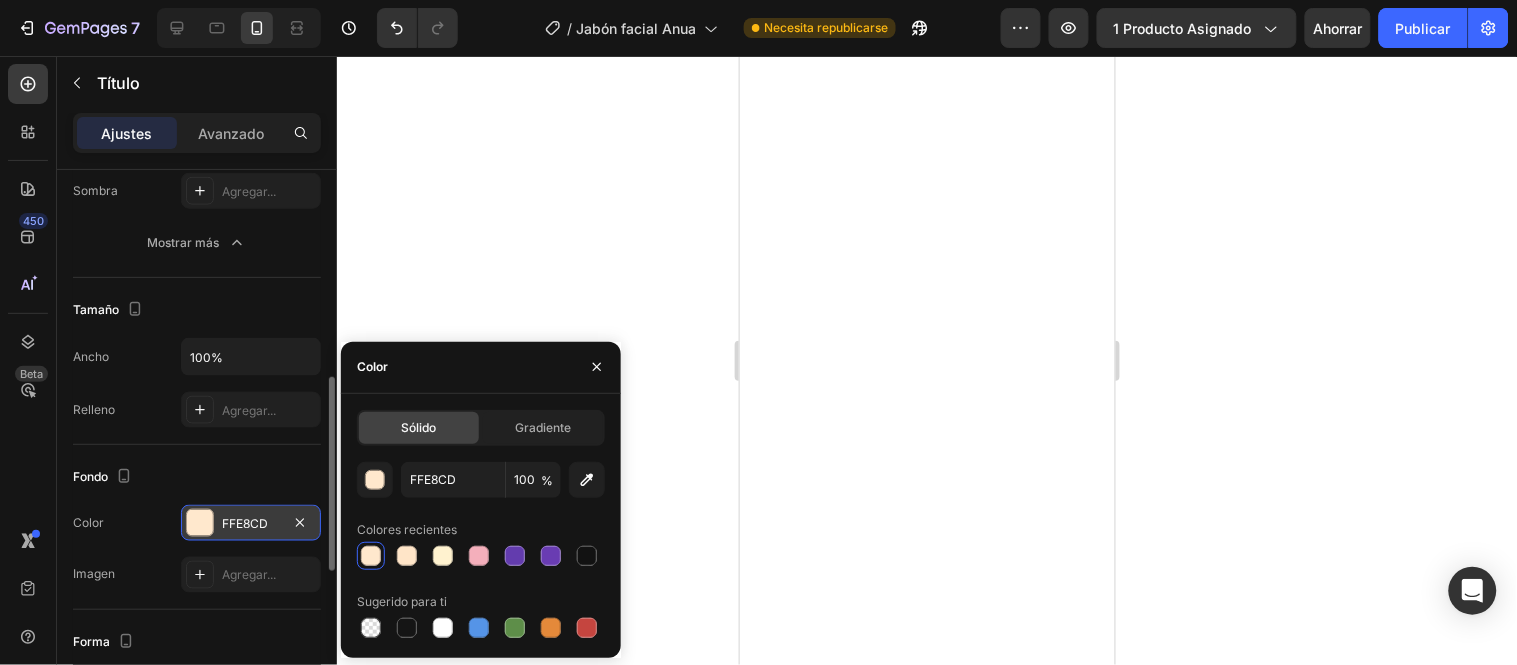 click 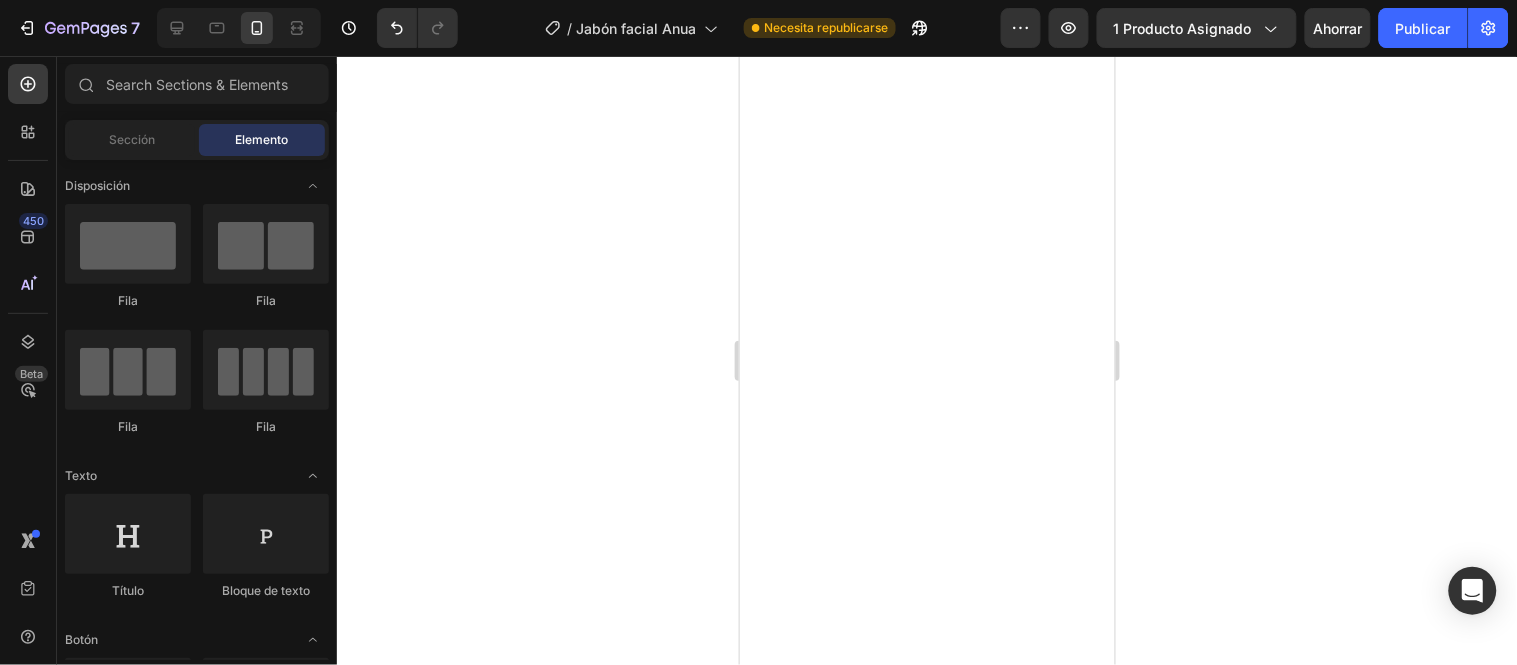 click on "RESULTADOS VISIBLES" at bounding box center [926, -1275] 